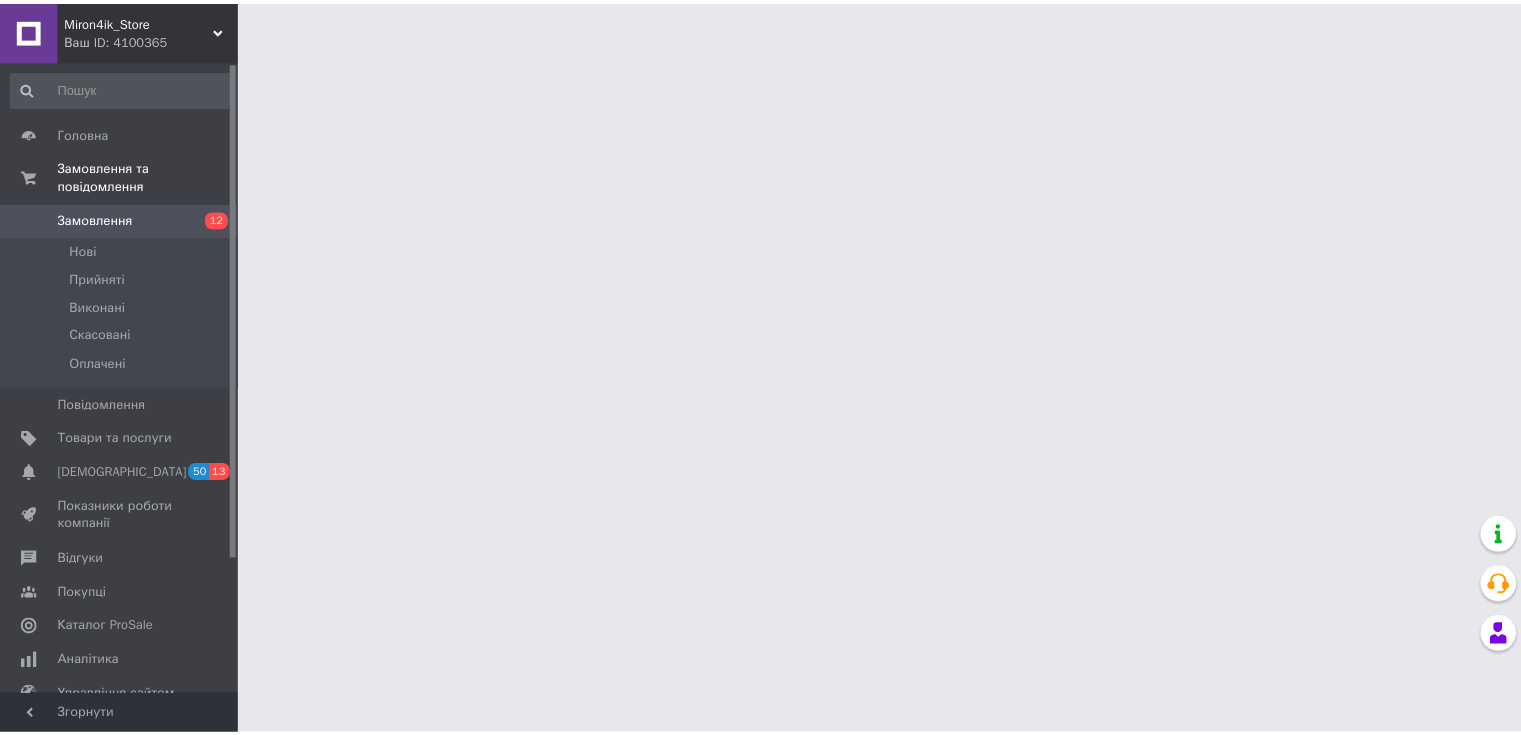 scroll, scrollTop: 0, scrollLeft: 0, axis: both 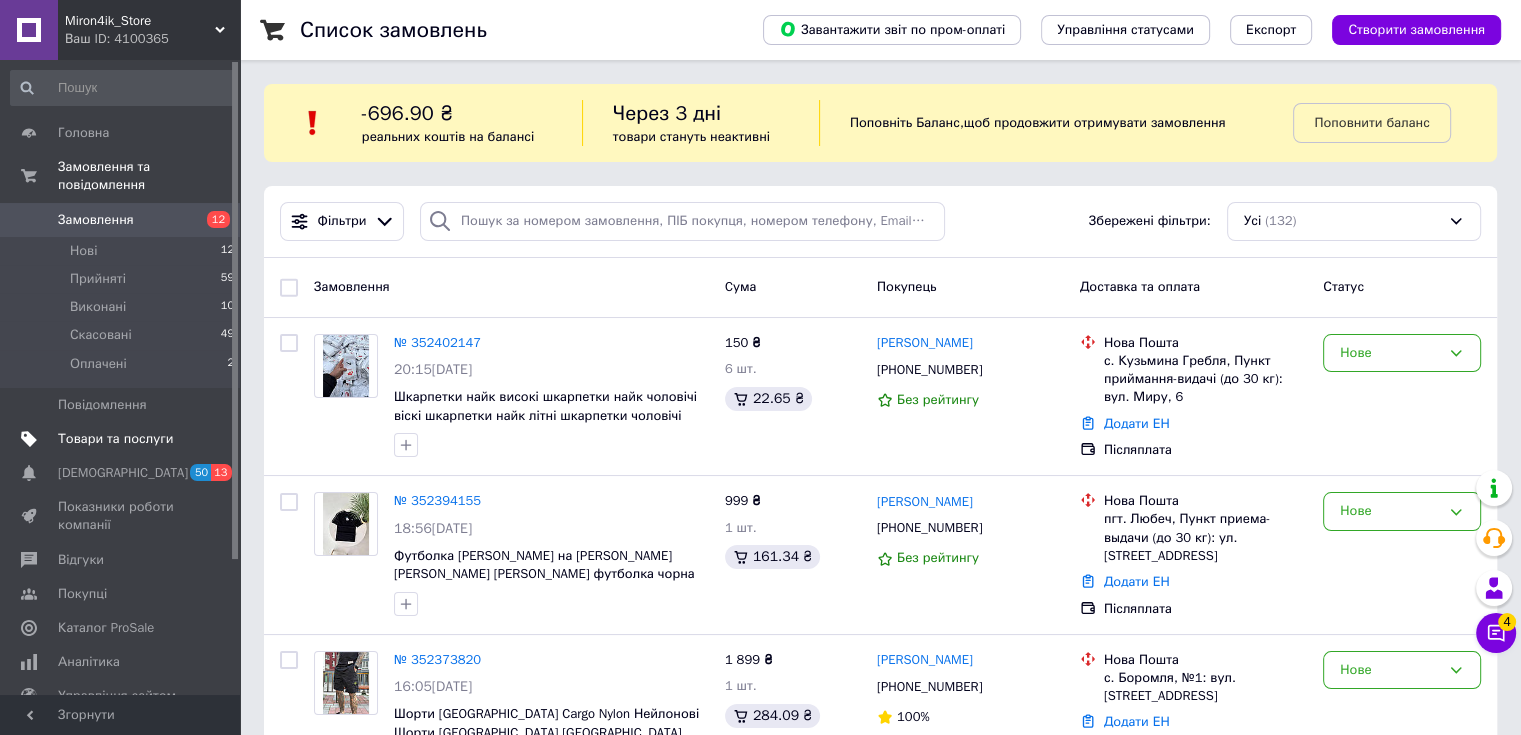 click on "Товари та послуги" at bounding box center (123, 439) 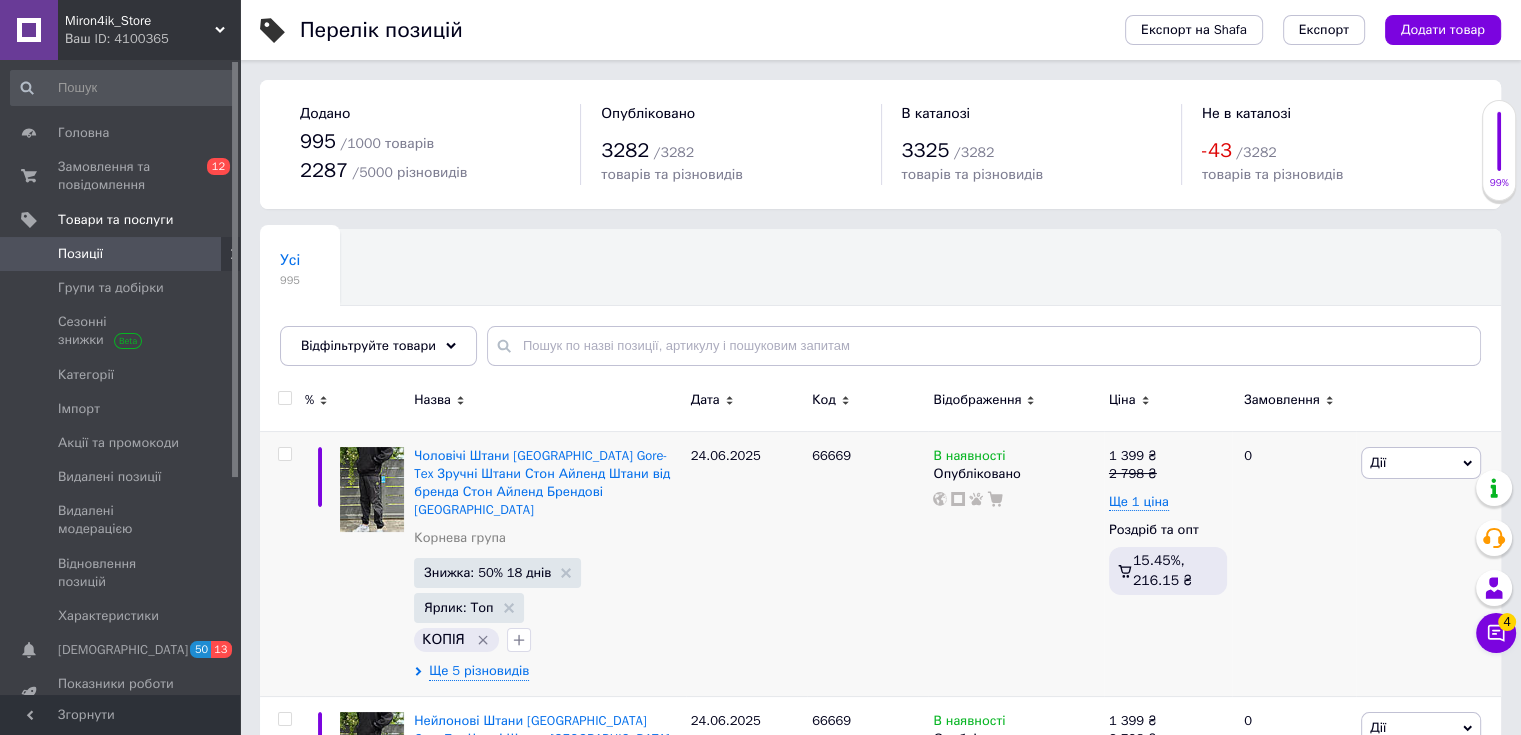 scroll, scrollTop: 100, scrollLeft: 0, axis: vertical 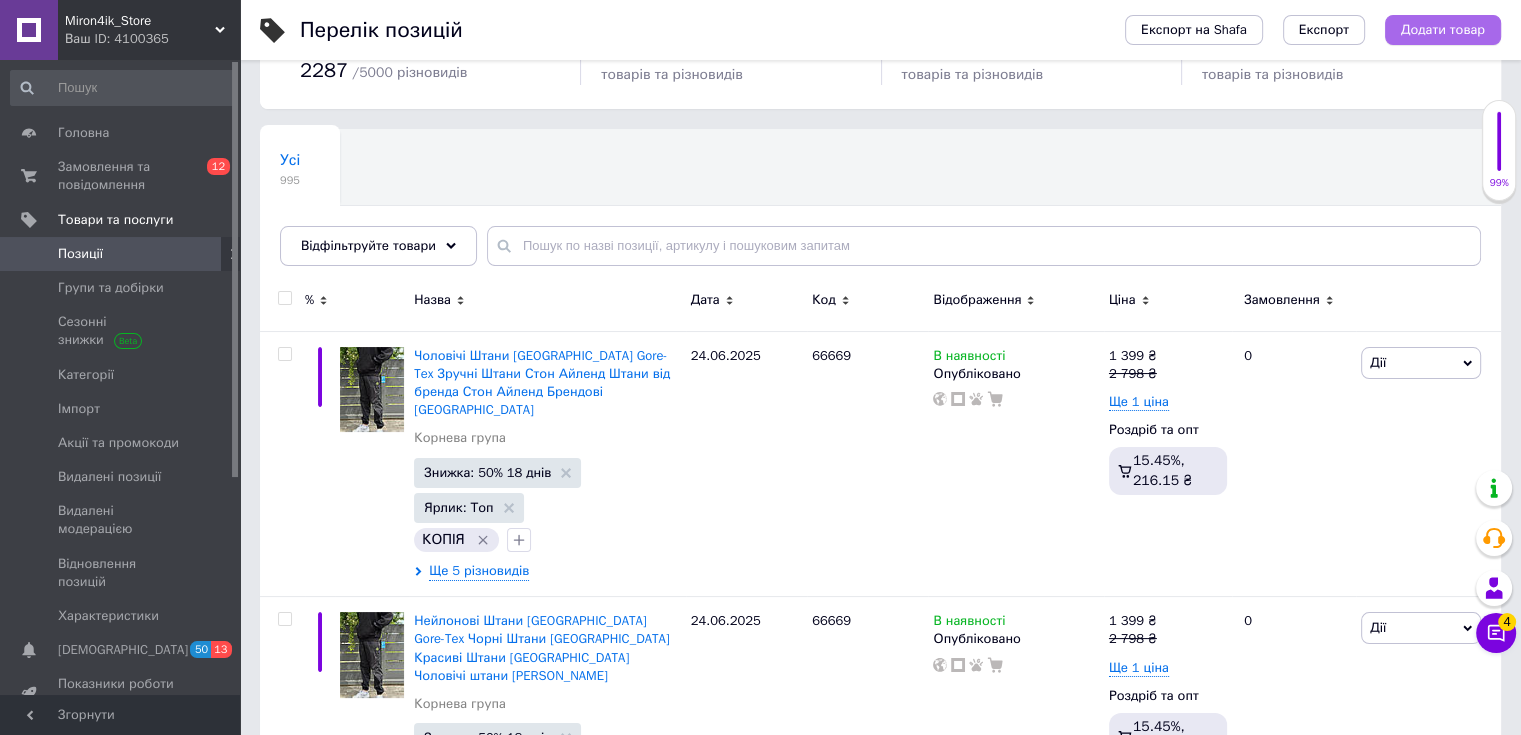 click on "Додати товар" at bounding box center [1443, 30] 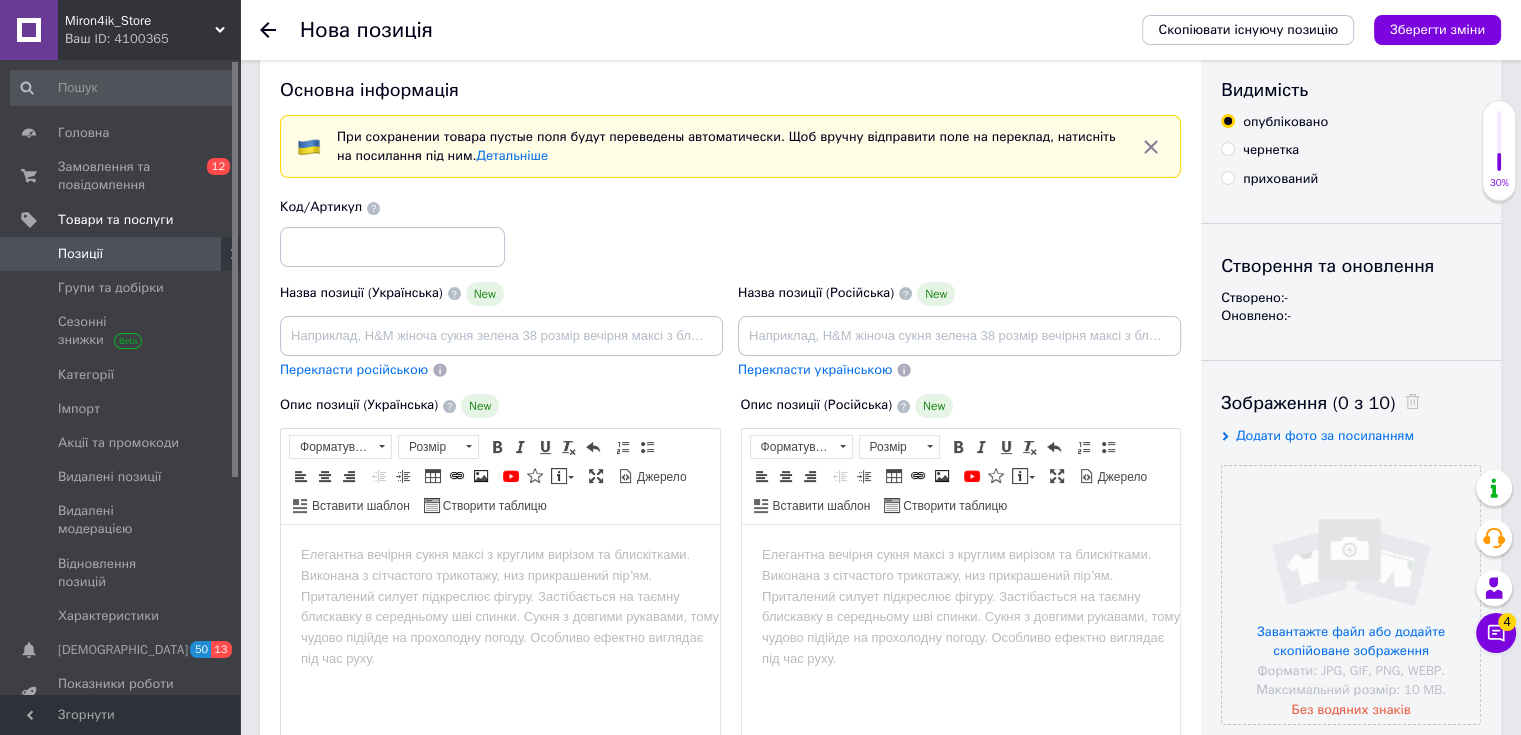 scroll, scrollTop: 0, scrollLeft: 0, axis: both 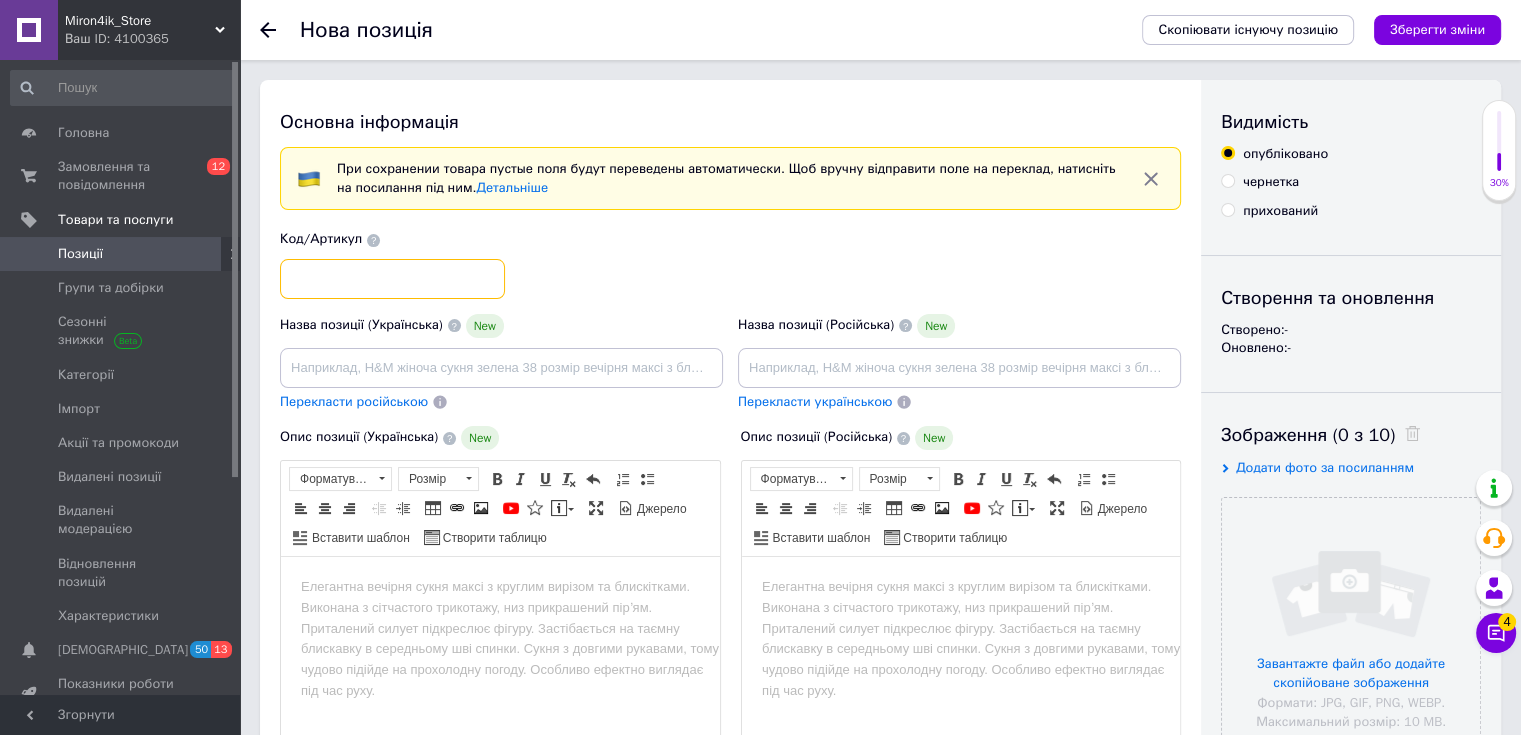 drag, startPoint x: 413, startPoint y: 272, endPoint x: 487, endPoint y: 264, distance: 74.431175 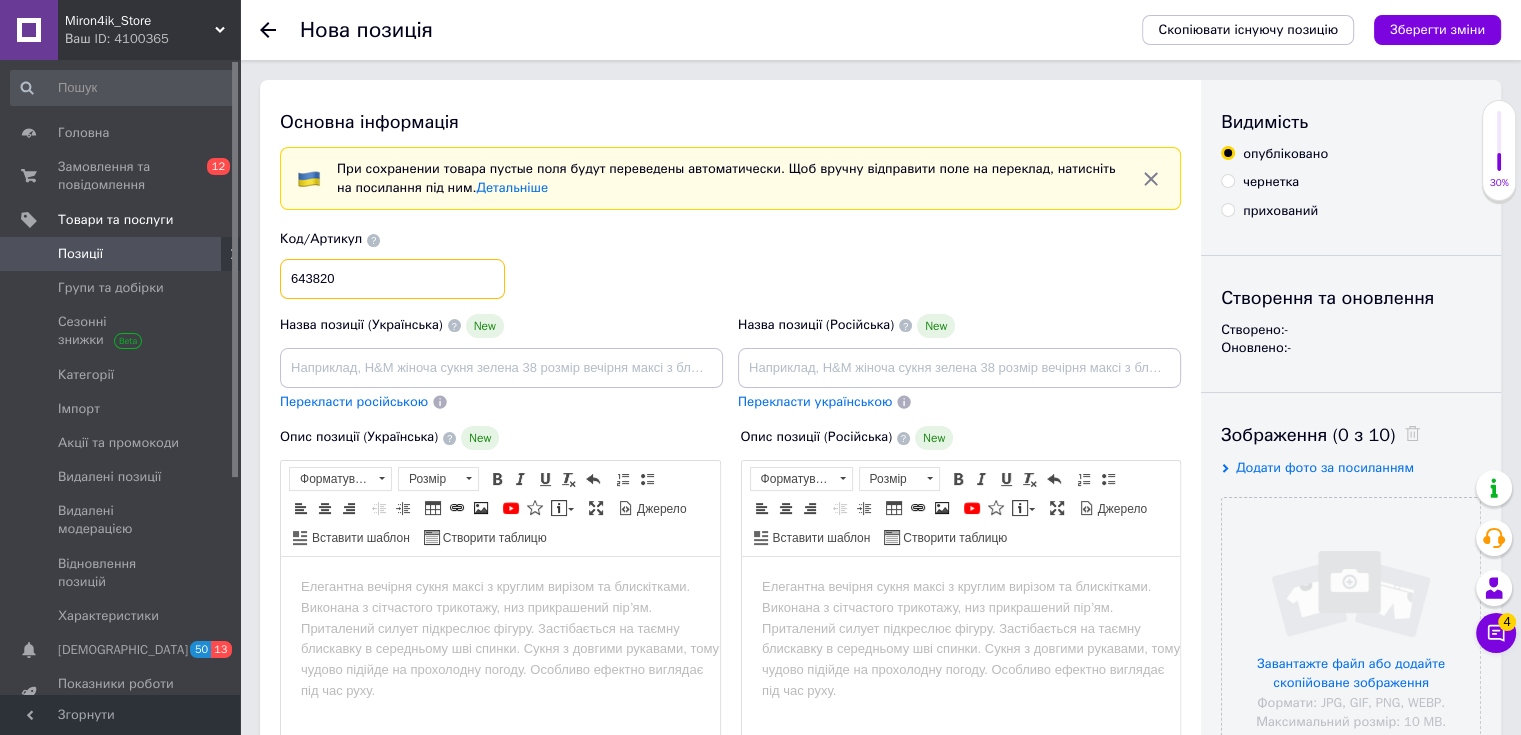 type on "643820" 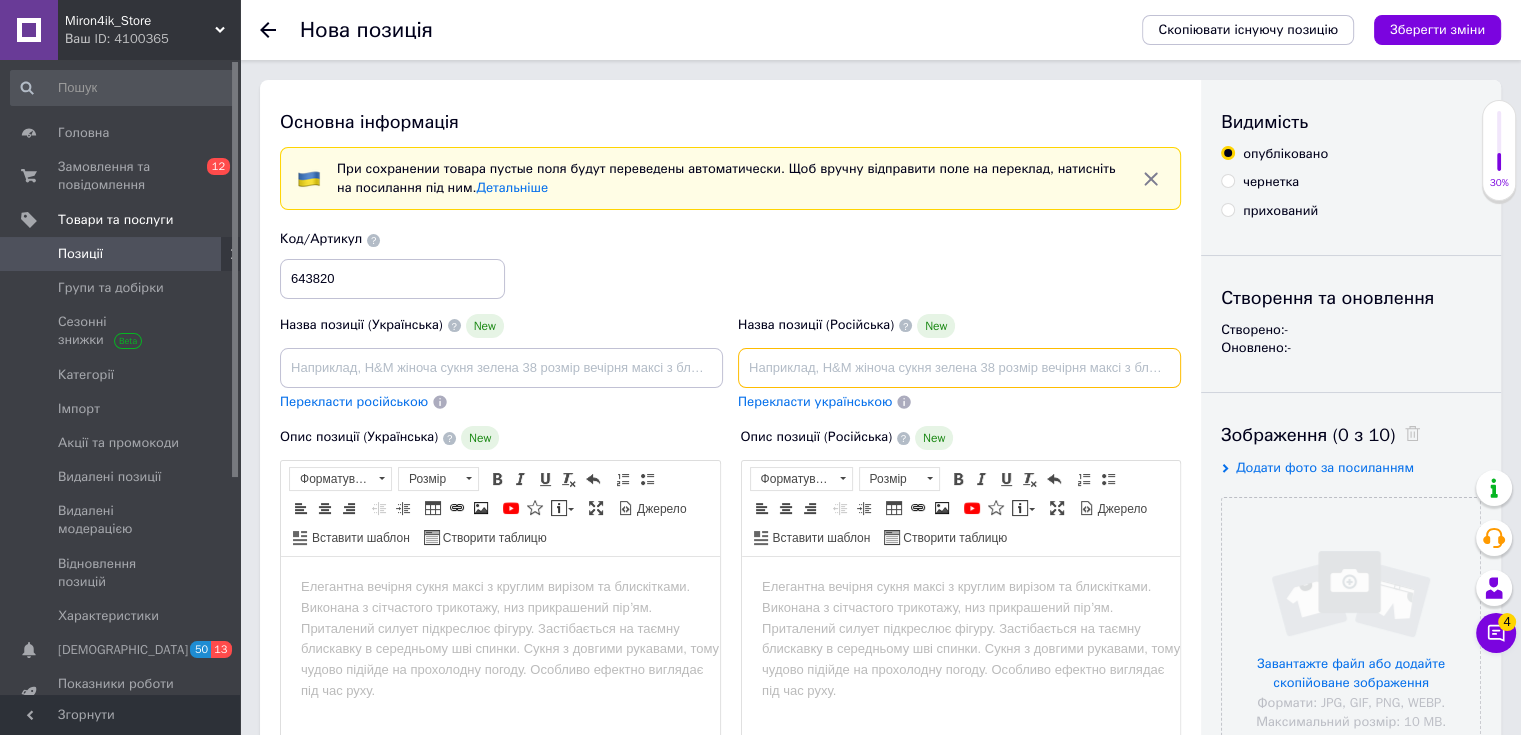 click at bounding box center [959, 368] 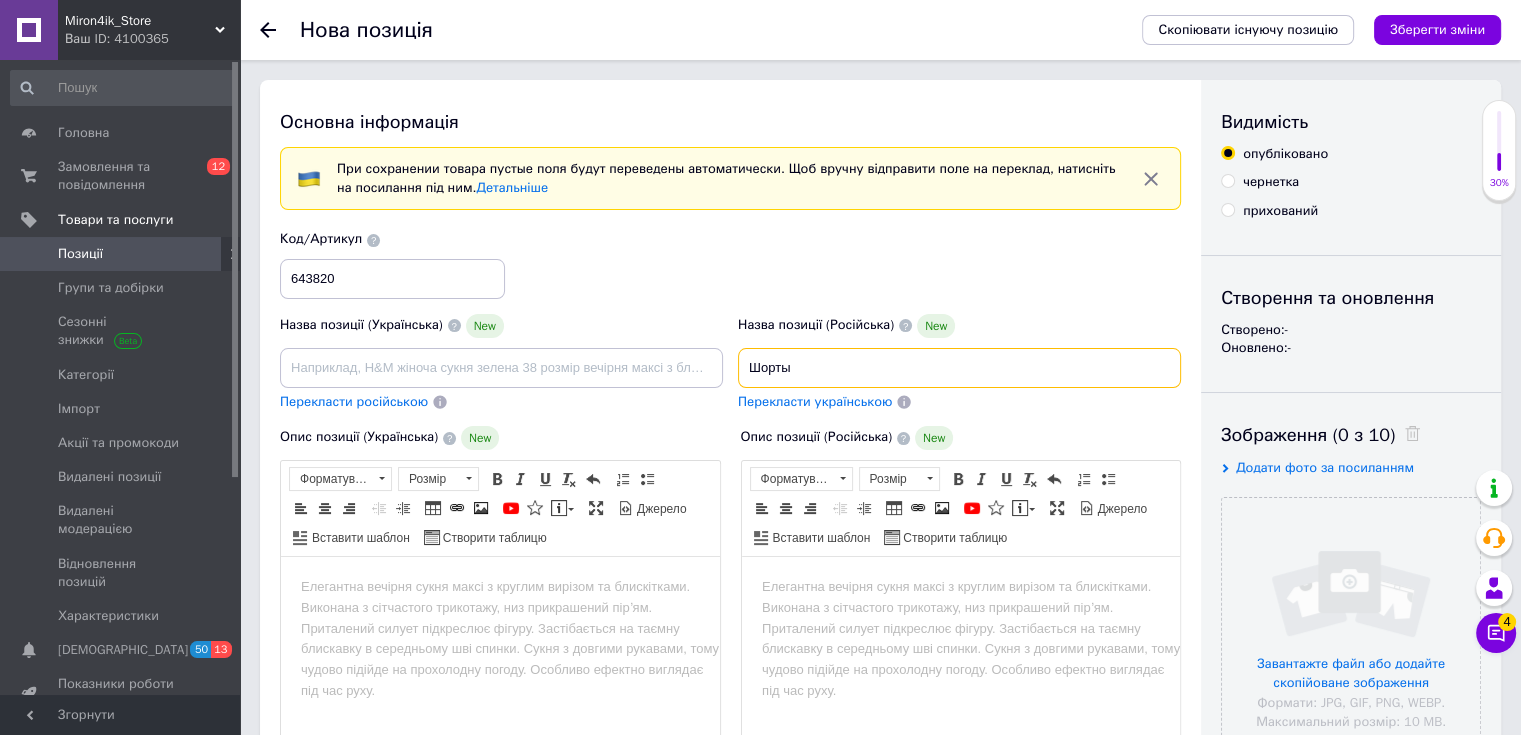 paste on "Nike Tech Fleece" 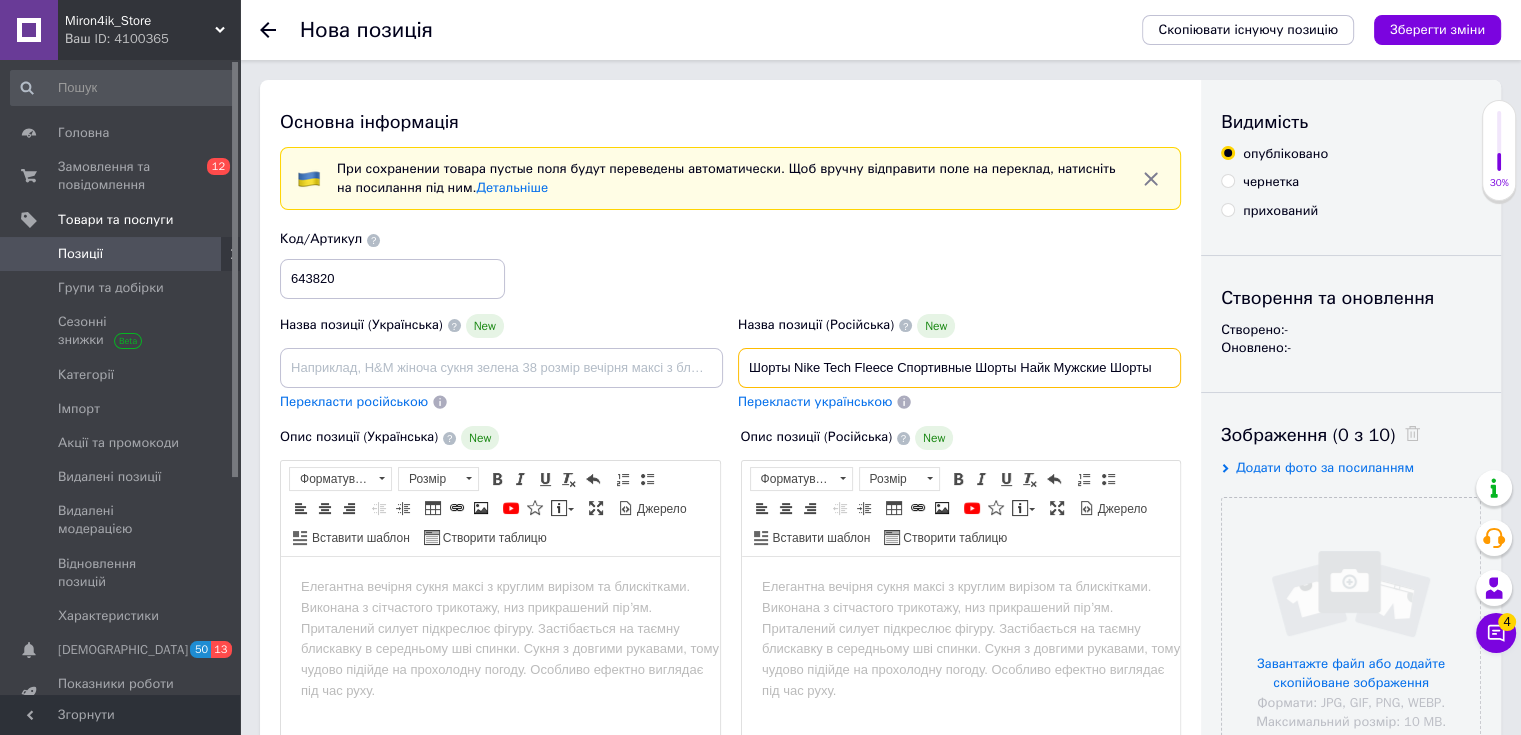 paste on "Nike Tech Fleece" 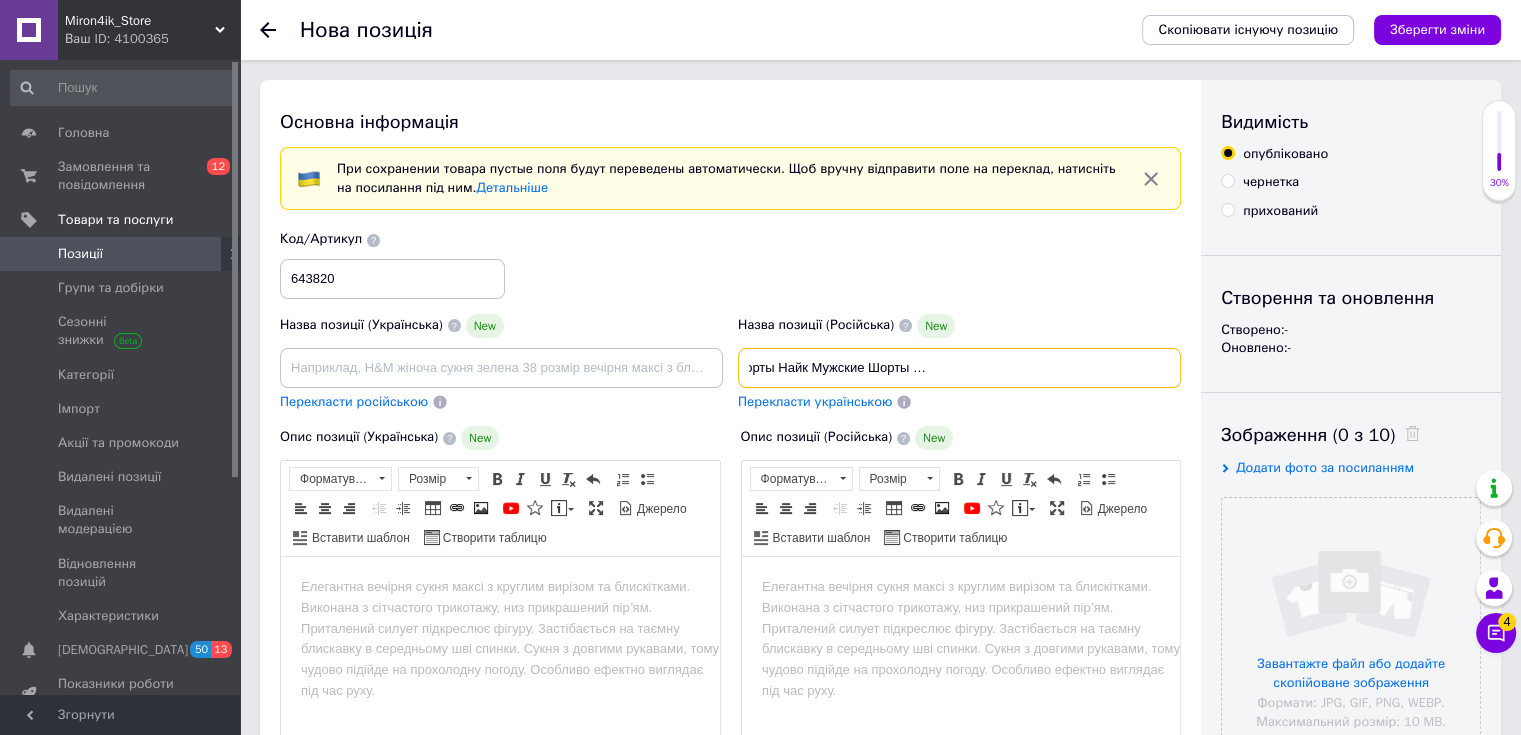 scroll, scrollTop: 0, scrollLeft: 249, axis: horizontal 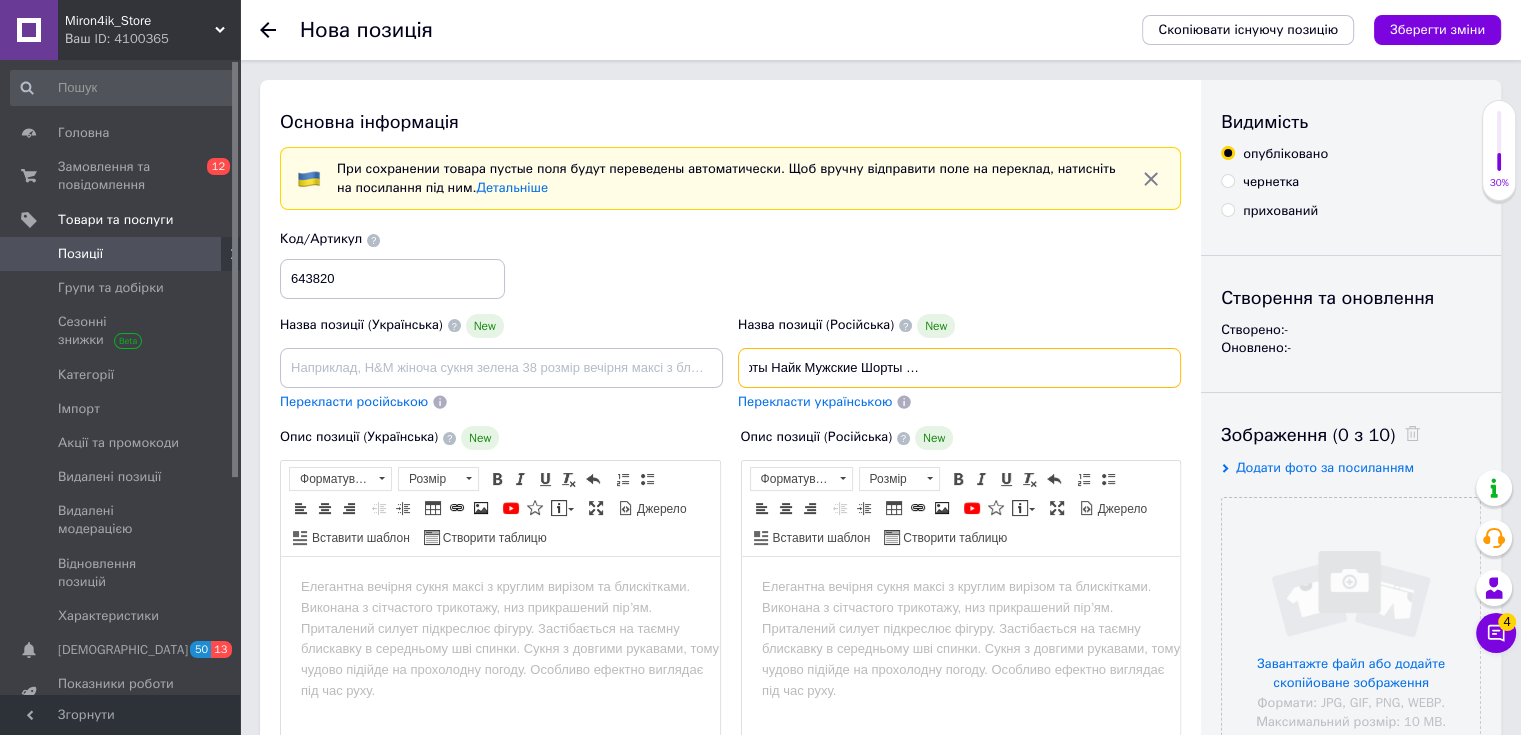 click on "Шорты Nike Tech Fleece Спортивные Шорты Найк Мужские Шорты Nike Черные Шорты Найк Теч Флис на лето" at bounding box center (959, 368) 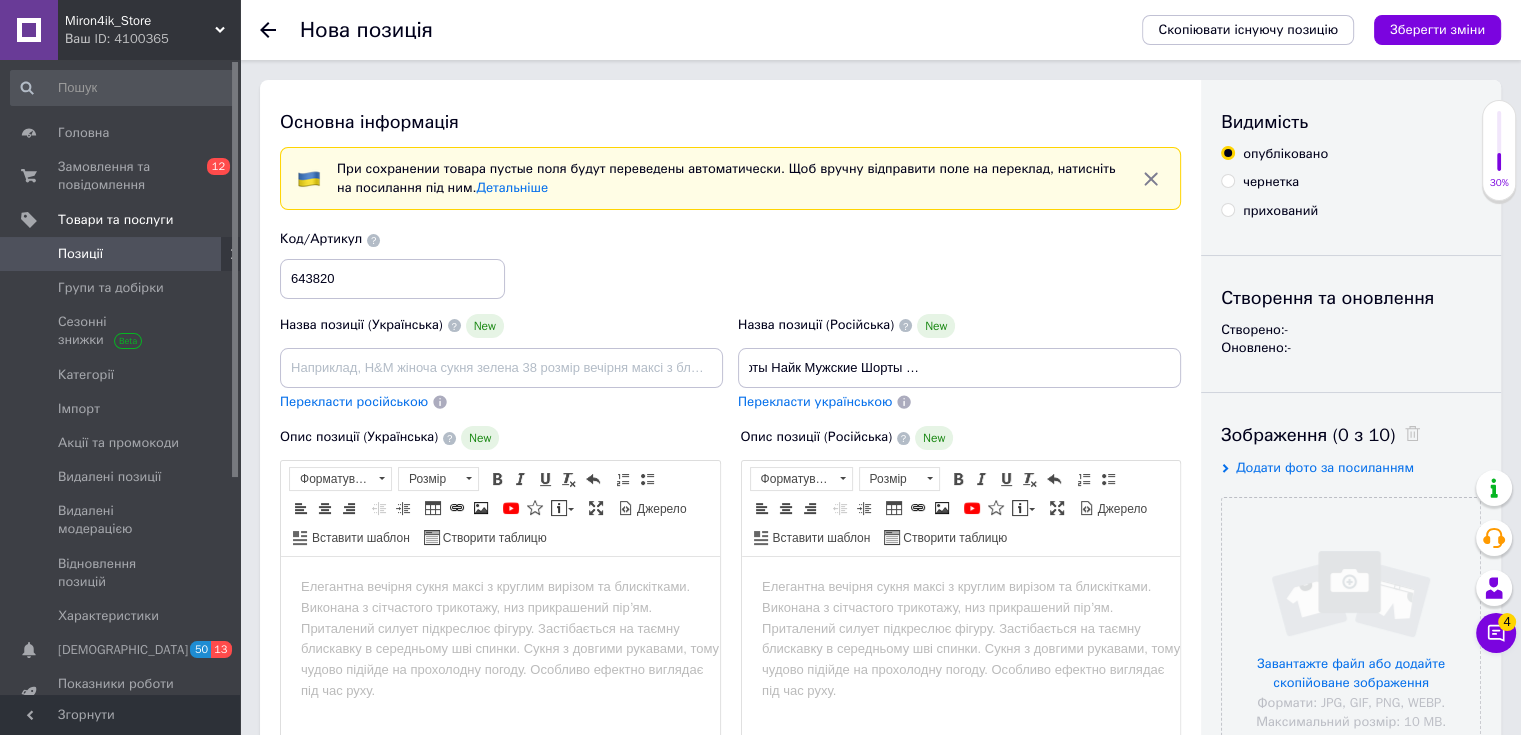 click on "Перекласти українською" at bounding box center (815, 401) 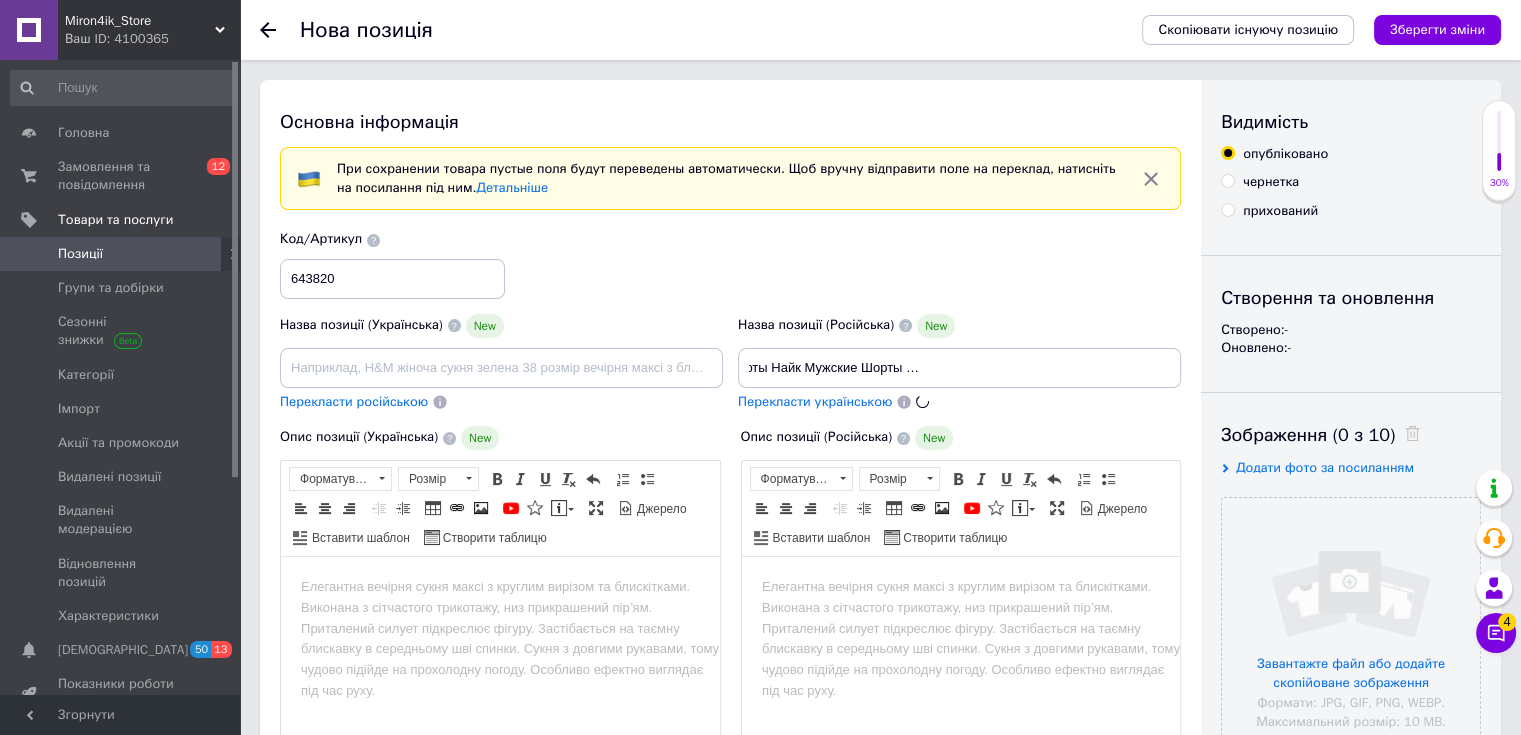 scroll, scrollTop: 0, scrollLeft: 0, axis: both 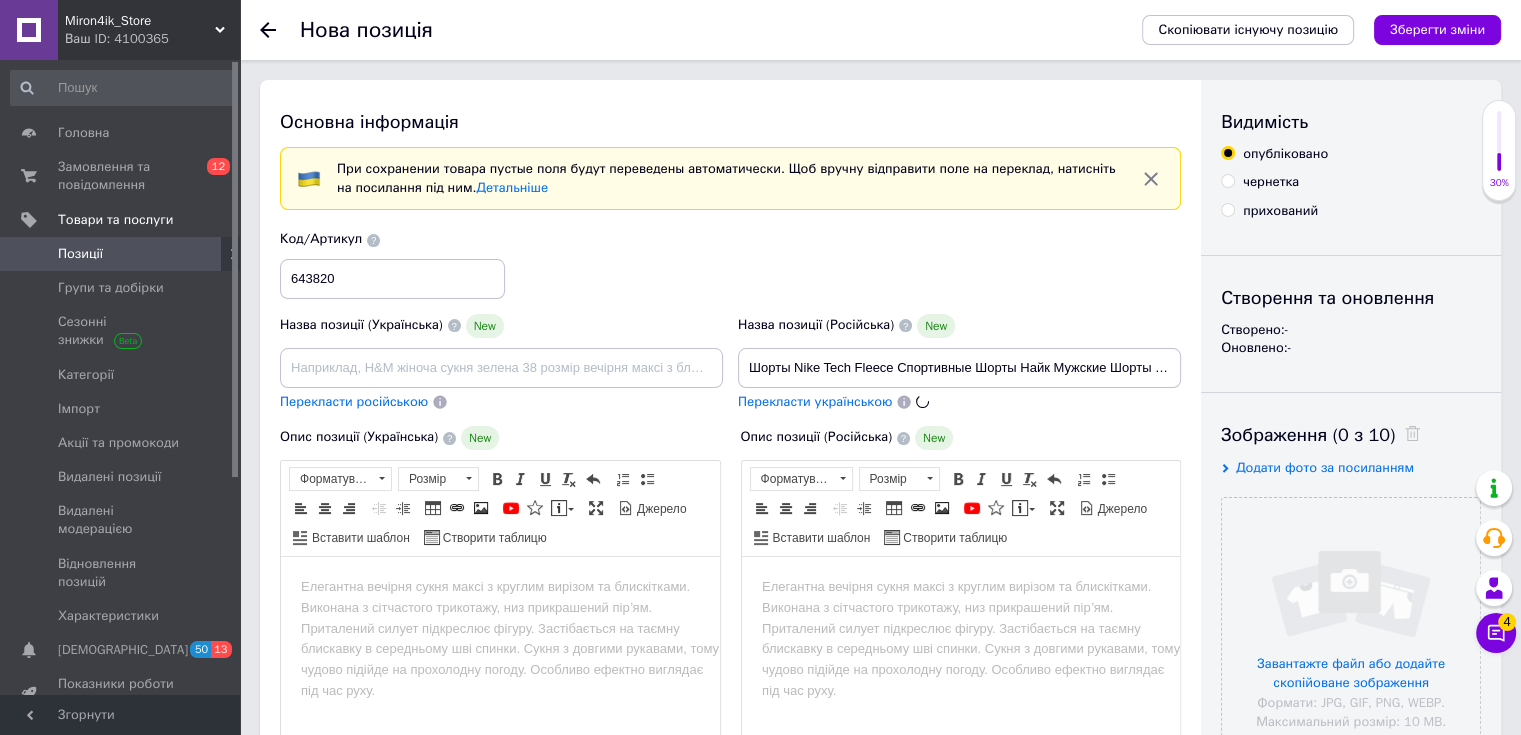 type on "Шорти Nike Tech Fleece Спортивні Шорти Найк Чоловічі Шорти Nike Чорні Шорти Найк Теч Фліс на літо" 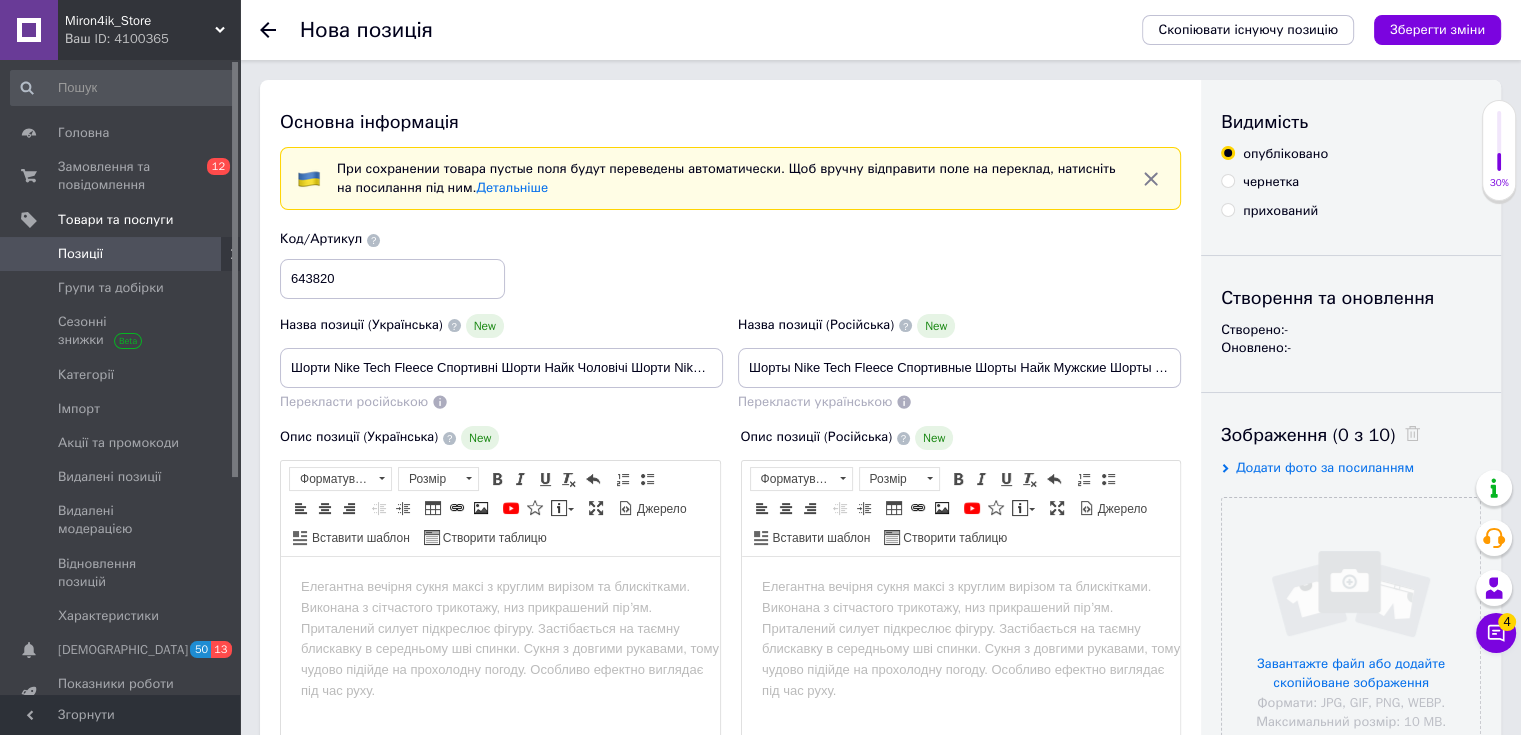 scroll, scrollTop: 100, scrollLeft: 0, axis: vertical 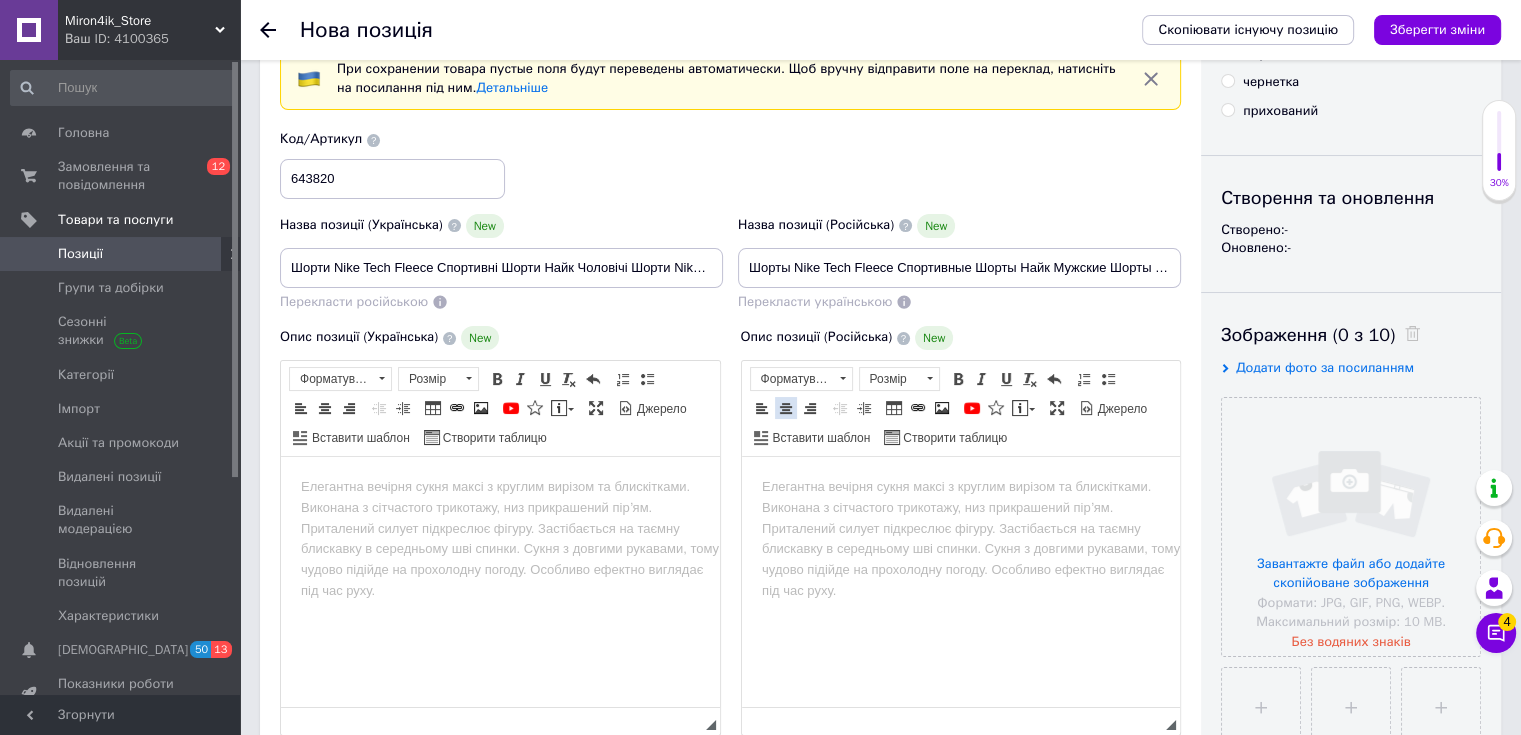 click at bounding box center (786, 408) 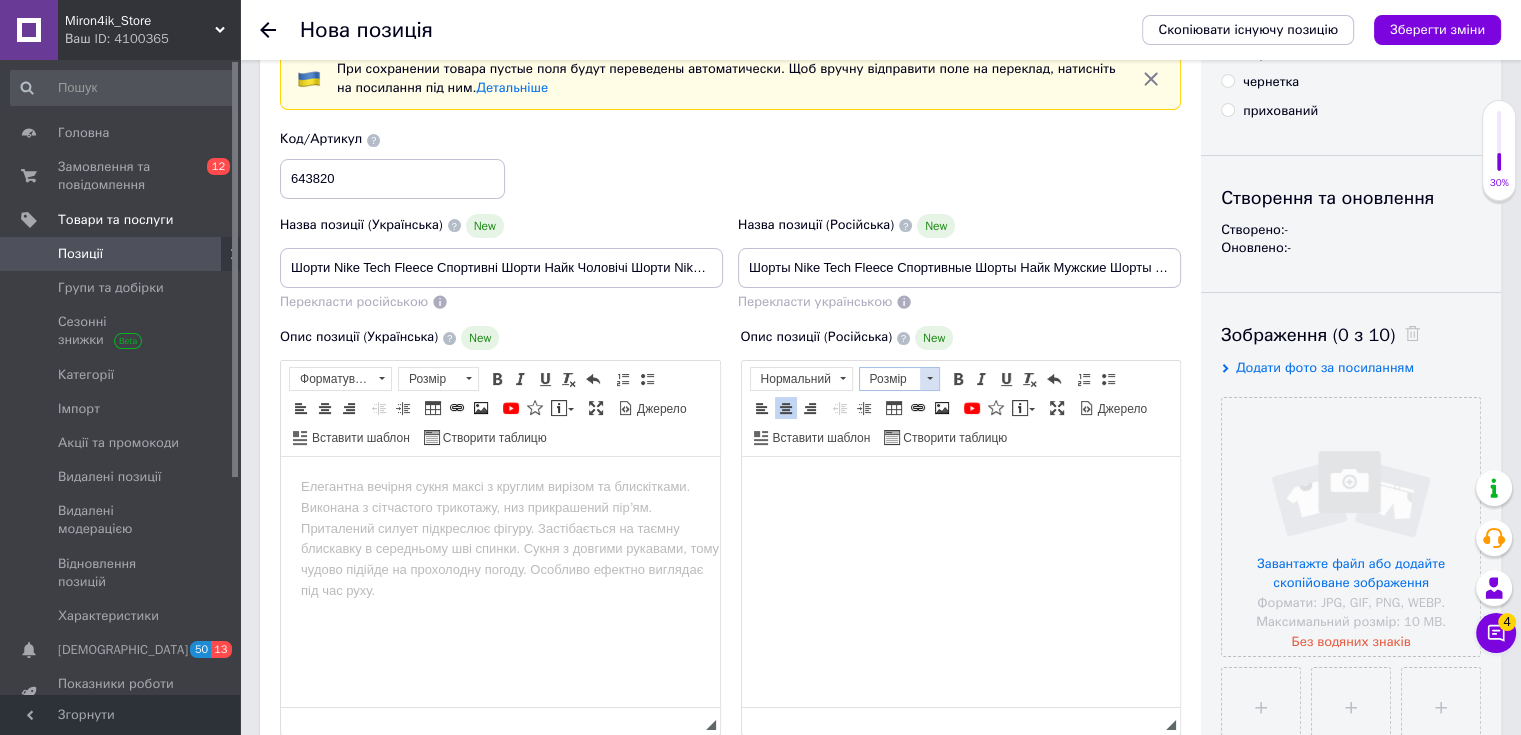 click at bounding box center (929, 379) 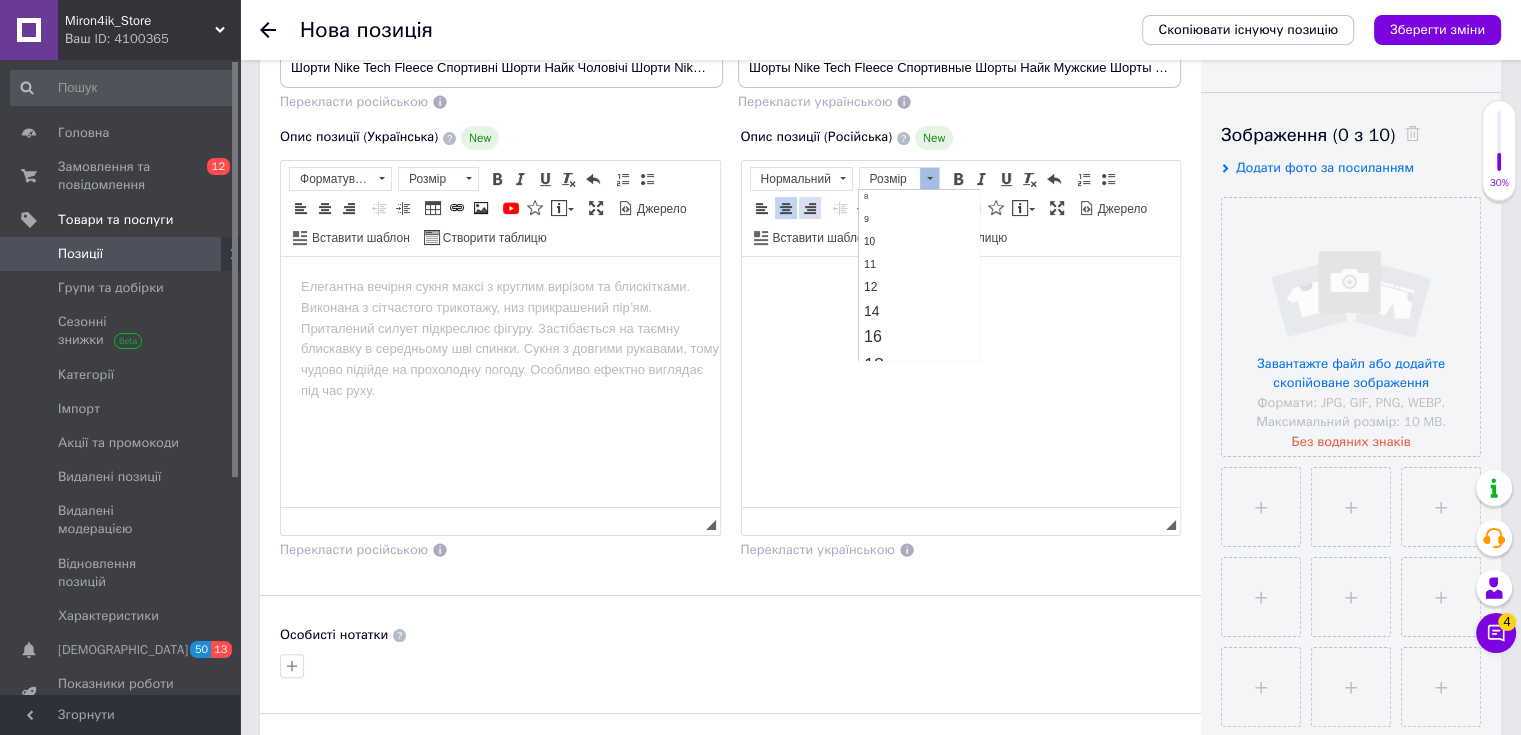 scroll, scrollTop: 100, scrollLeft: 0, axis: vertical 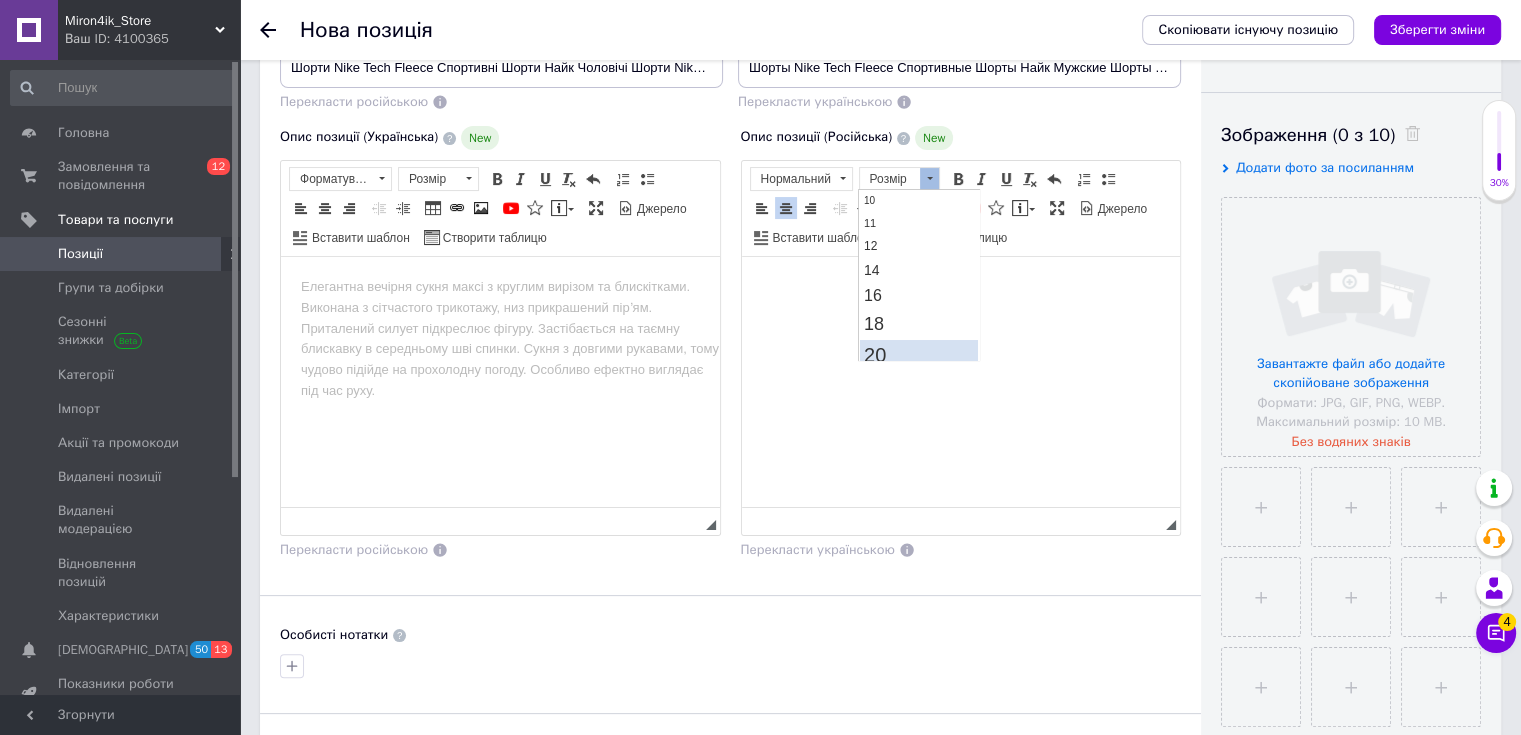 click on "20" at bounding box center (918, 354) 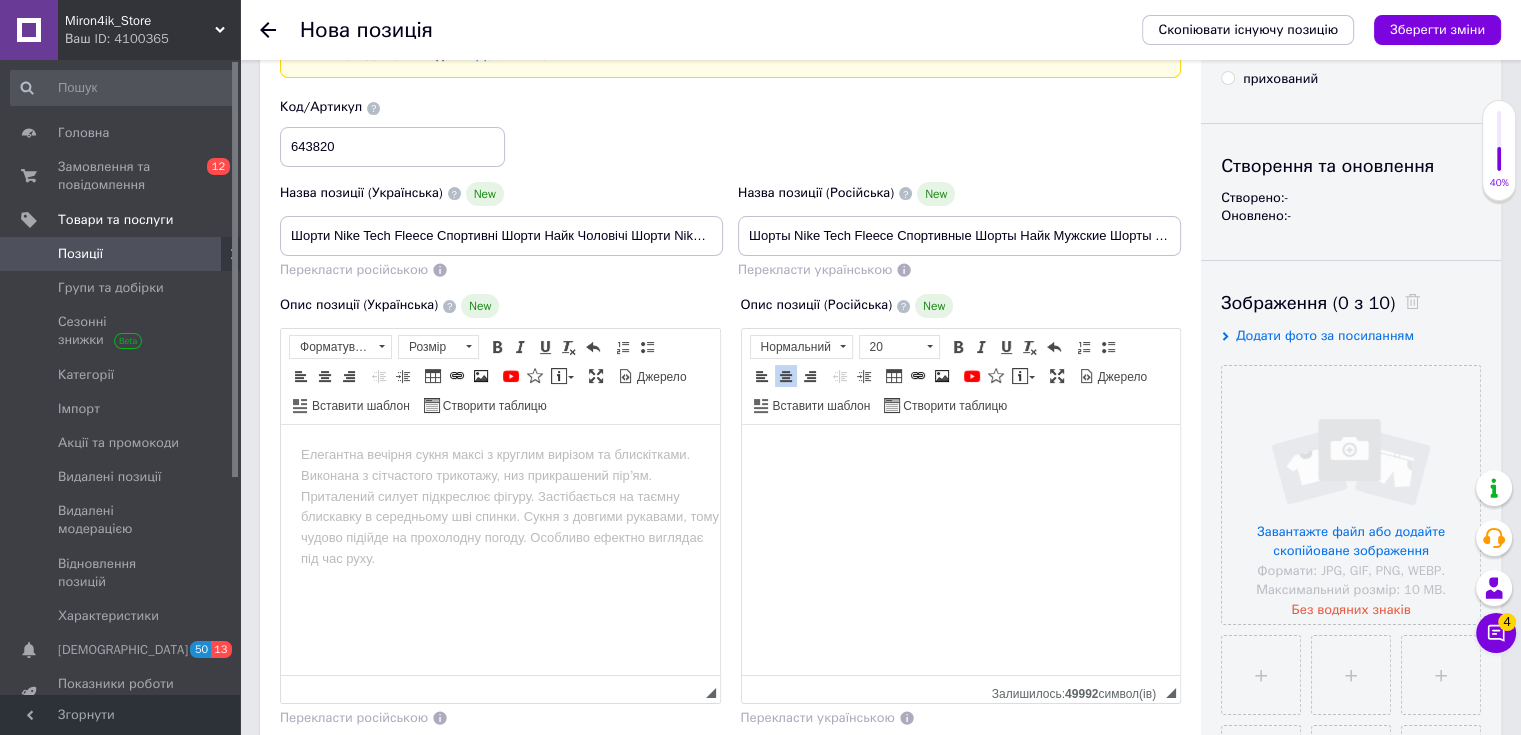 scroll, scrollTop: 0, scrollLeft: 0, axis: both 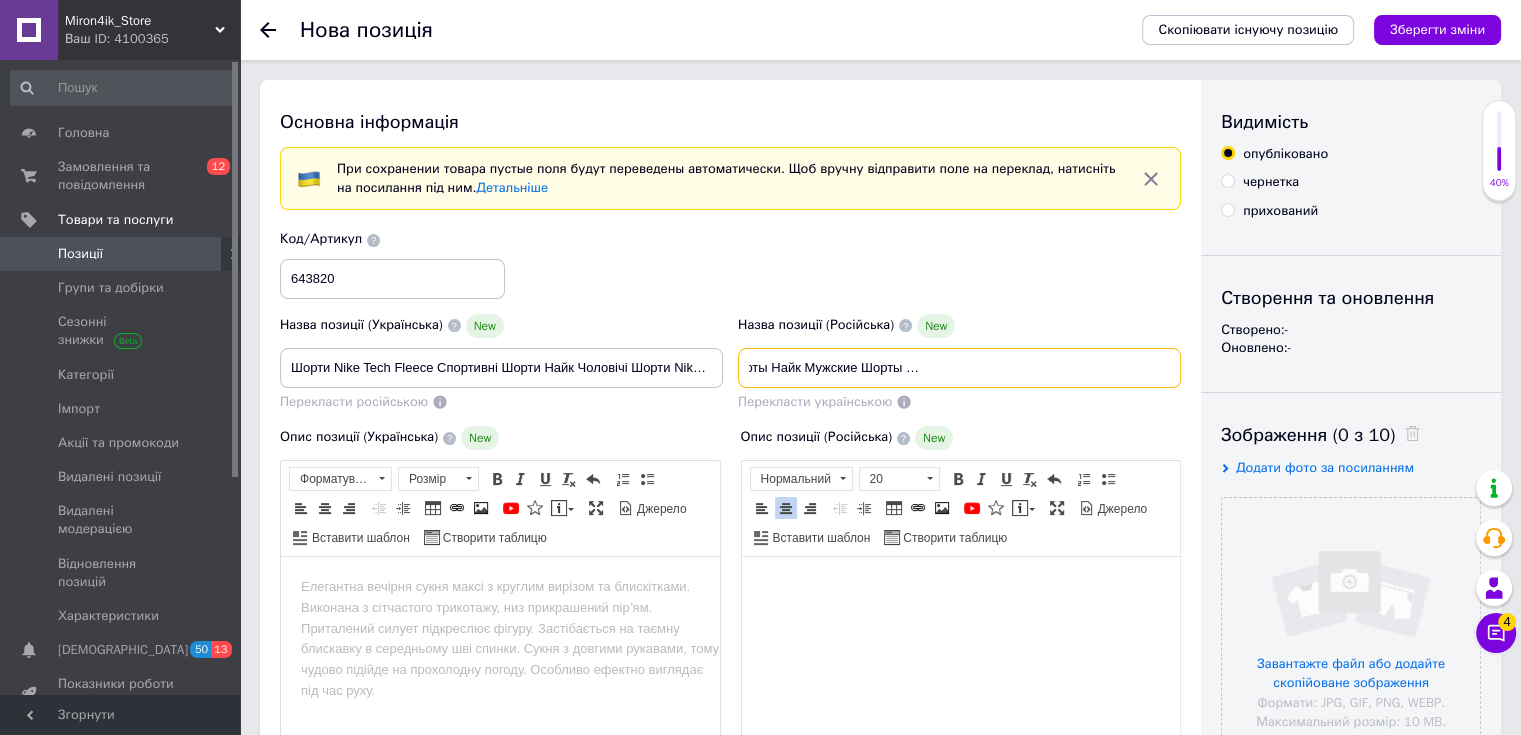 drag, startPoint x: 748, startPoint y: 370, endPoint x: 1237, endPoint y: 351, distance: 489.369 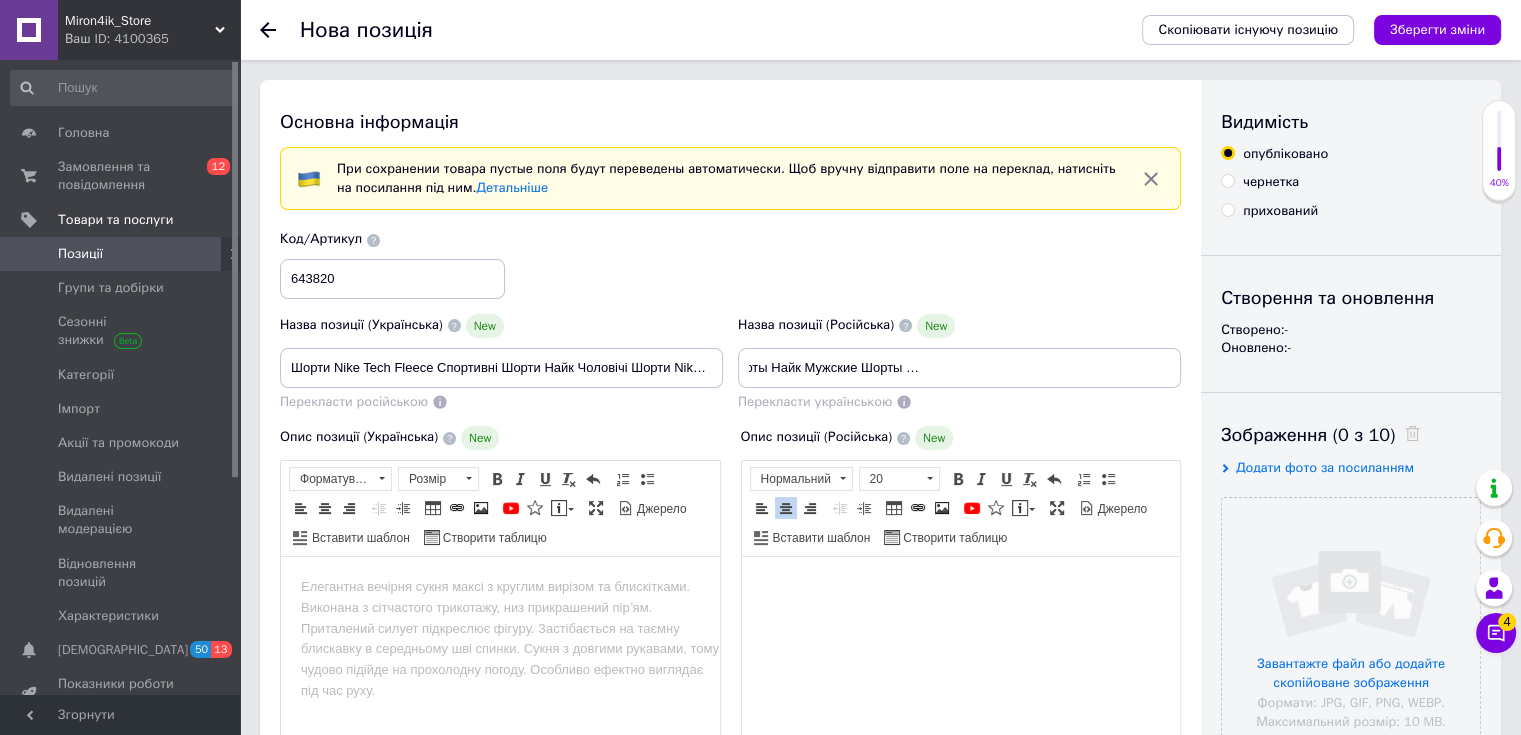 click on "​​​​​​​" at bounding box center (960, 589) 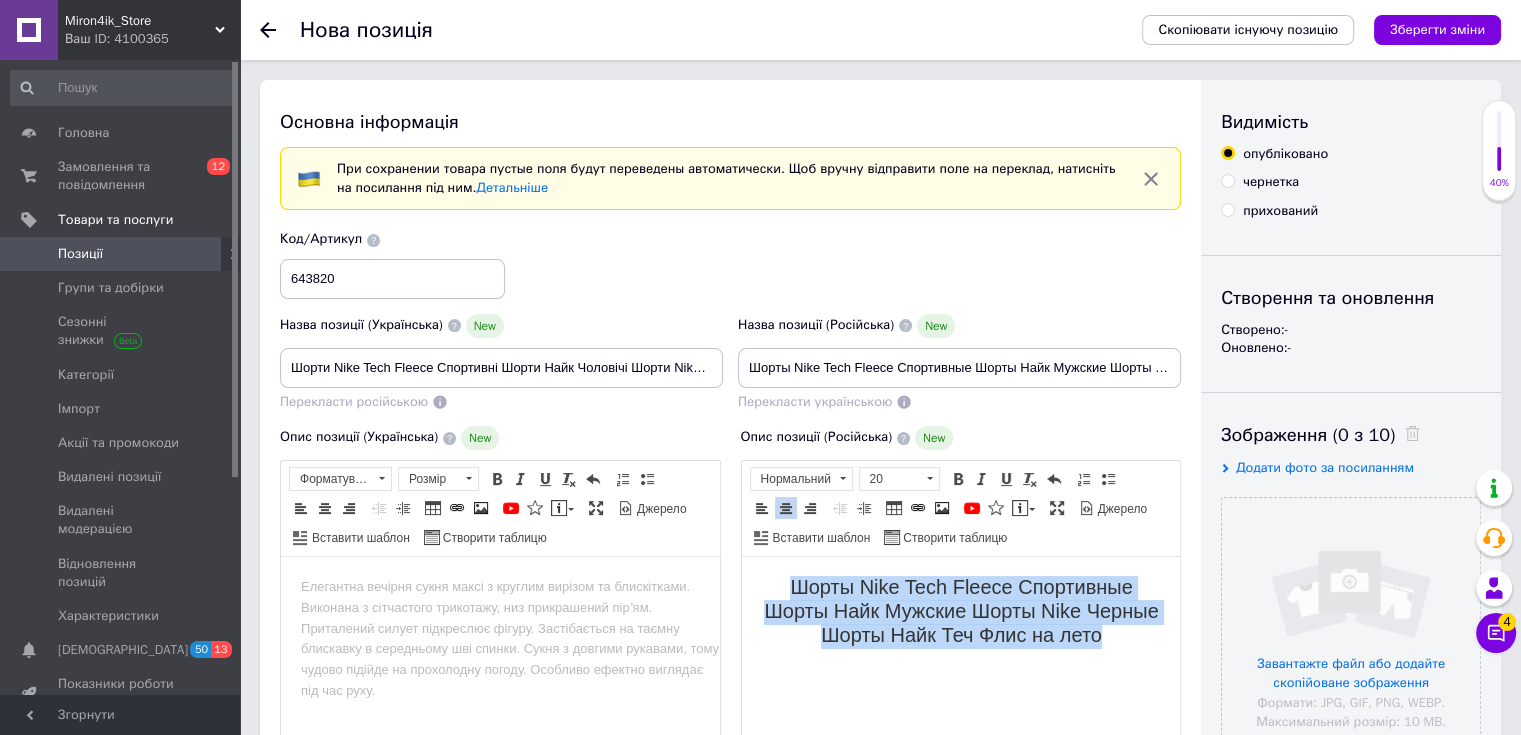 drag, startPoint x: 775, startPoint y: 580, endPoint x: 1117, endPoint y: 631, distance: 345.78174 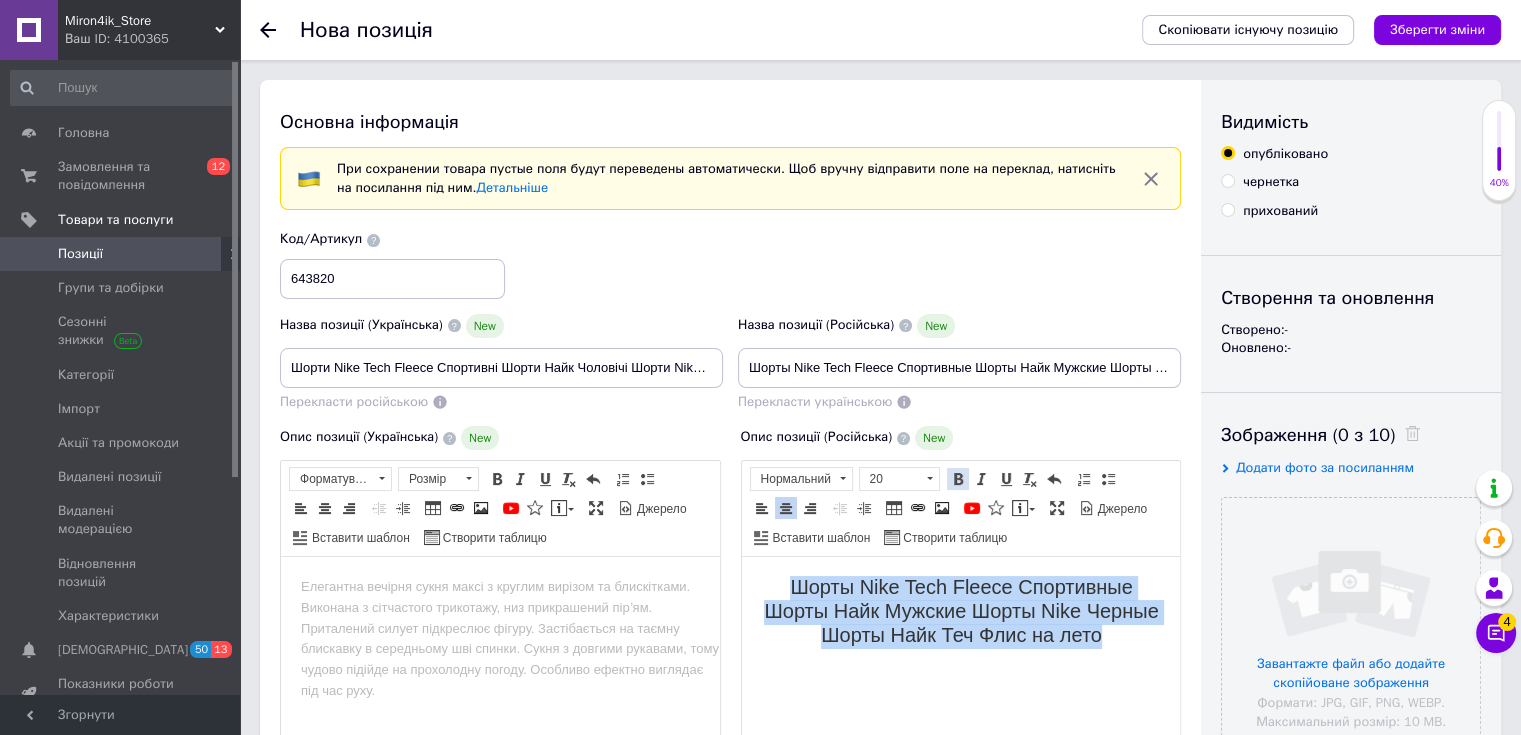 click at bounding box center [958, 479] 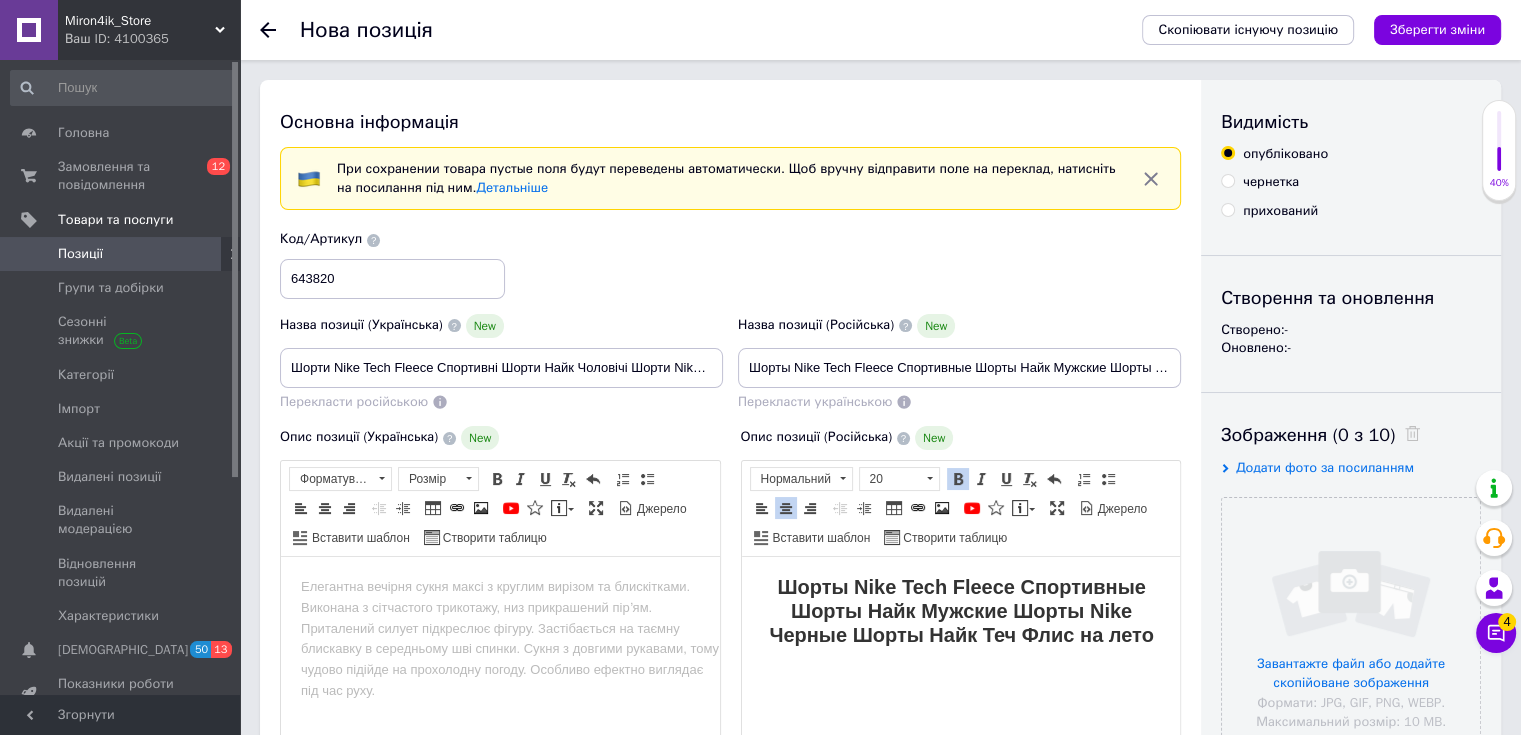 click on "Шорты Nike Tech Fleece Спортивные Шорты Найк Мужские Шорты Nike Черные Шорты Найк Теч Флис на лето" at bounding box center [960, 612] 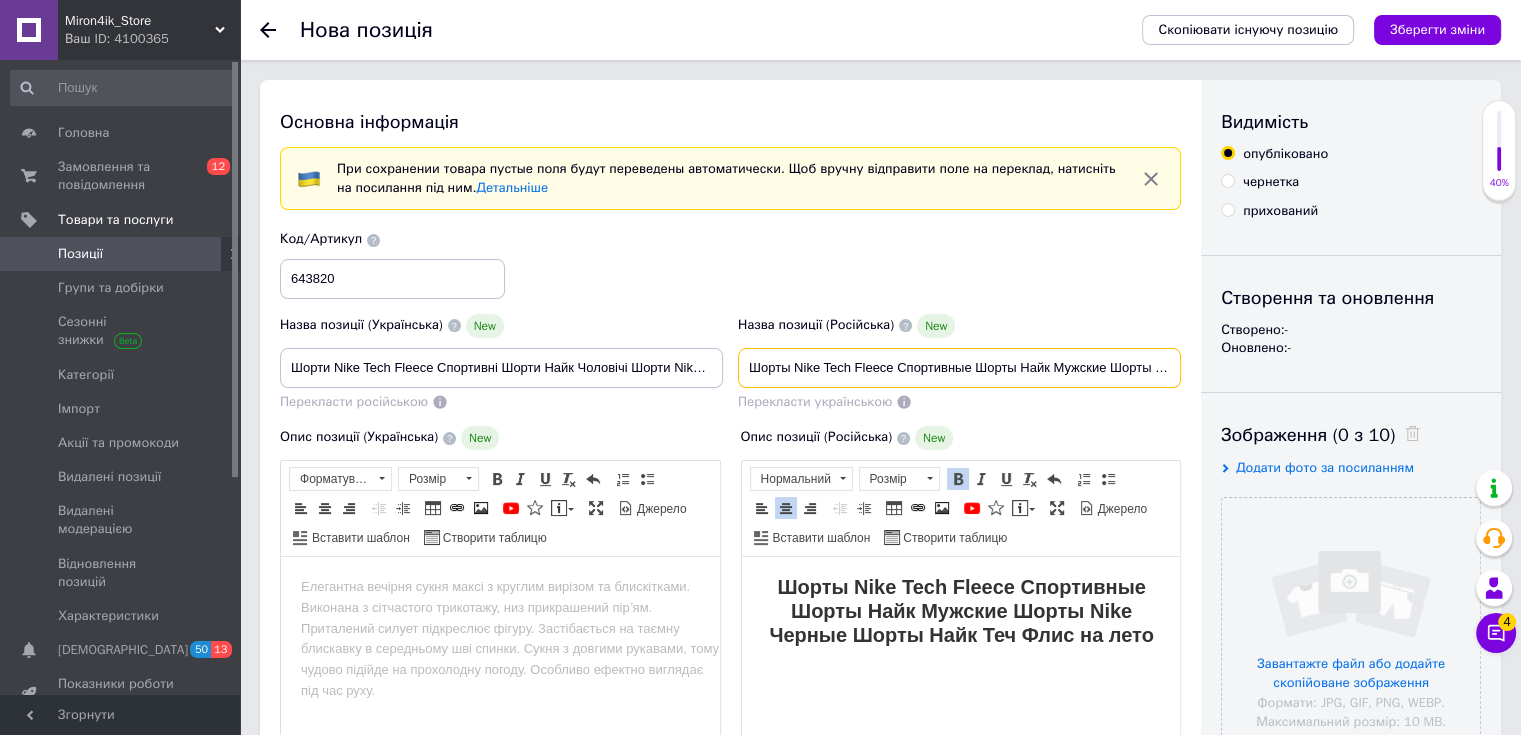 click on "Шорты Nike Tech Fleece Спортивные Шорты Найк Мужские Шорты Nike Черные Шорты Найк Теч Флис на лето" at bounding box center [959, 368] 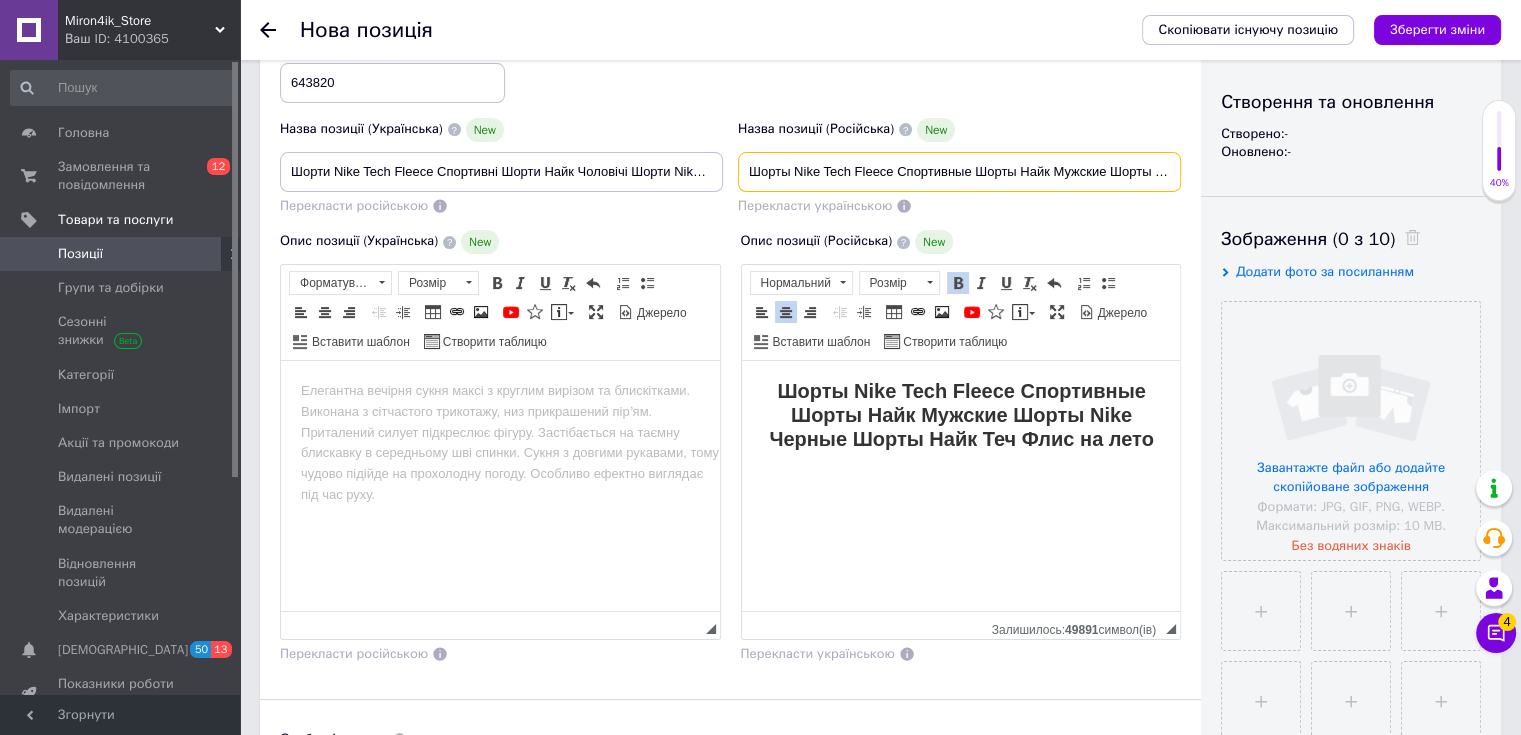 scroll, scrollTop: 200, scrollLeft: 0, axis: vertical 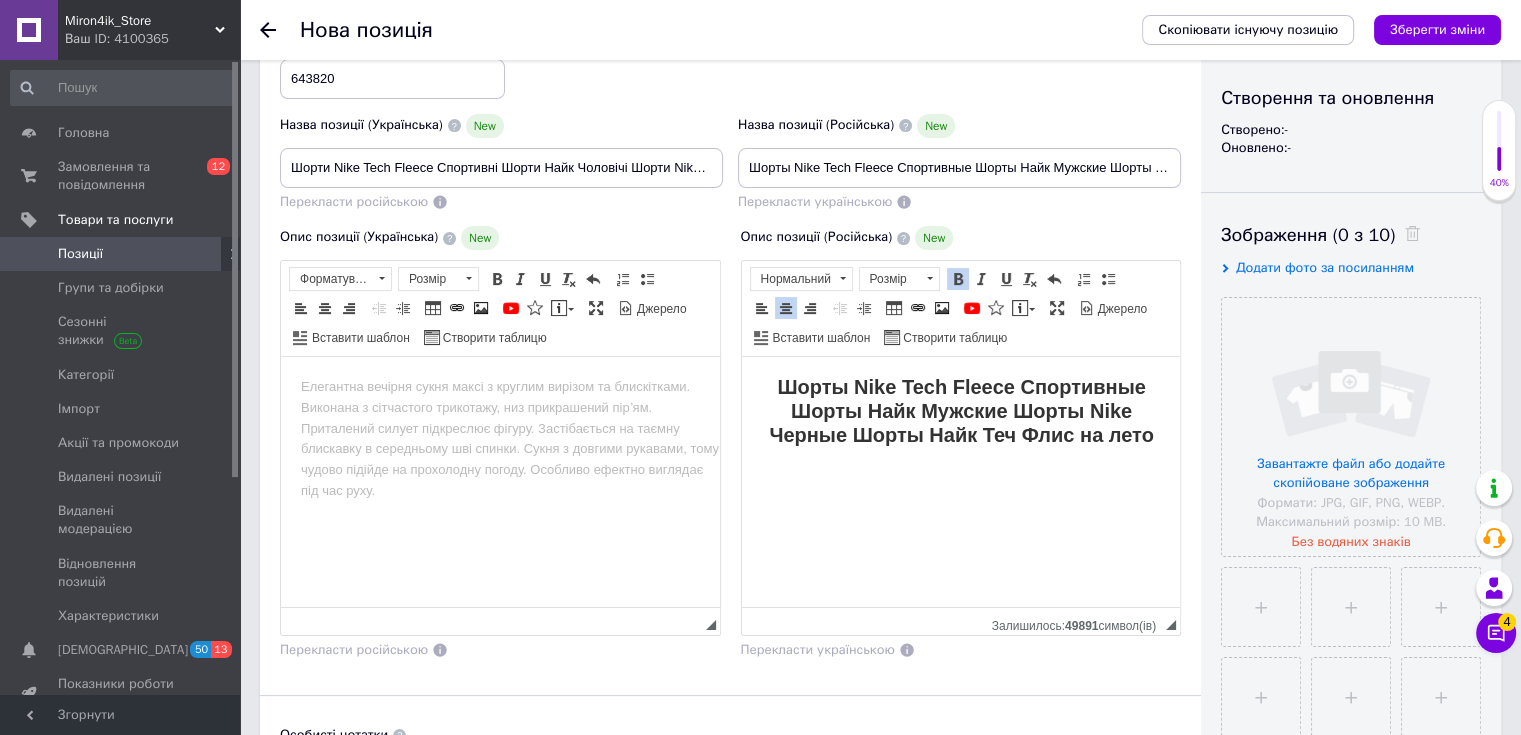 click on "Шорты Nike Tech Fleece Спортивные Шорты Найк Мужские Шорты Nike Черные Шорты Найк Теч Флис на лето" at bounding box center [960, 429] 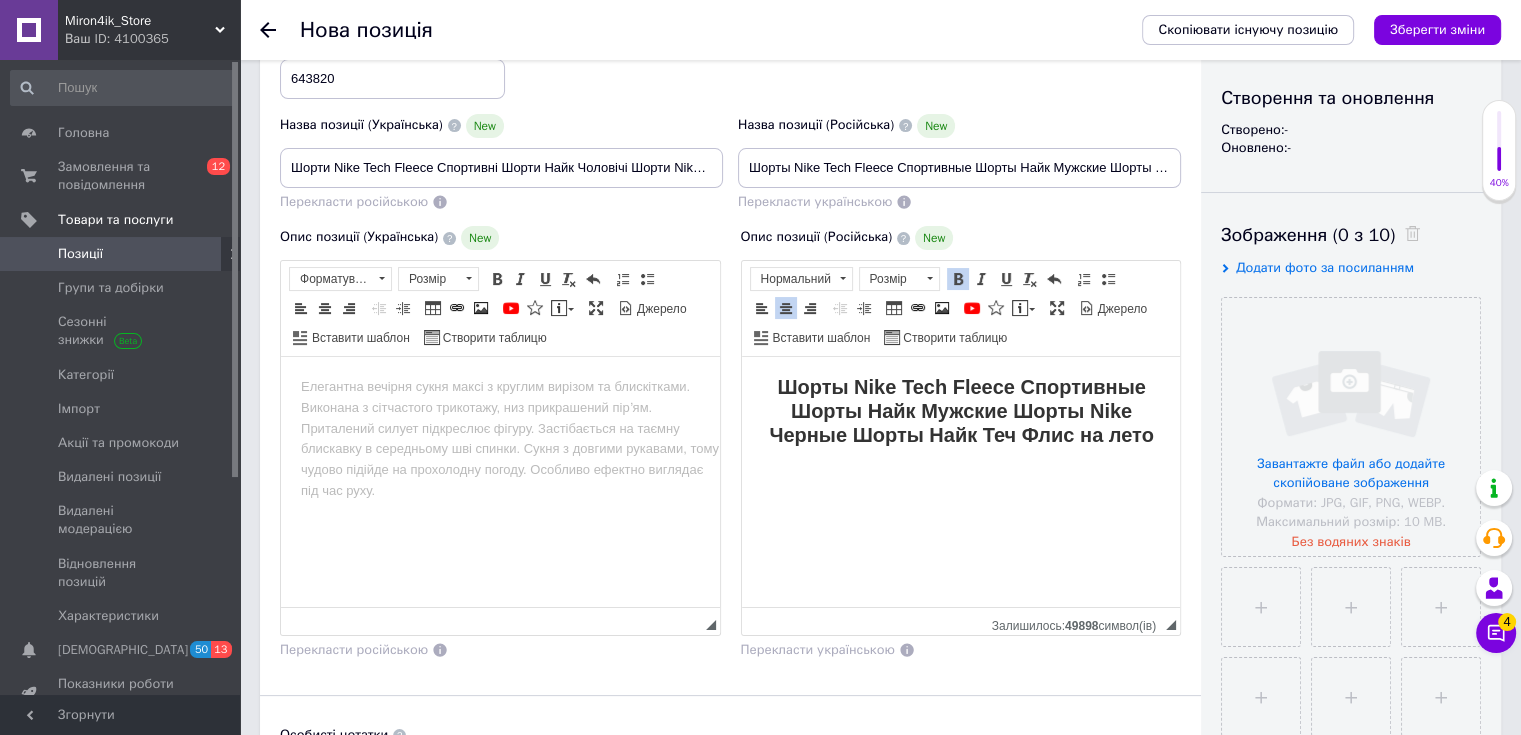 click at bounding box center (958, 279) 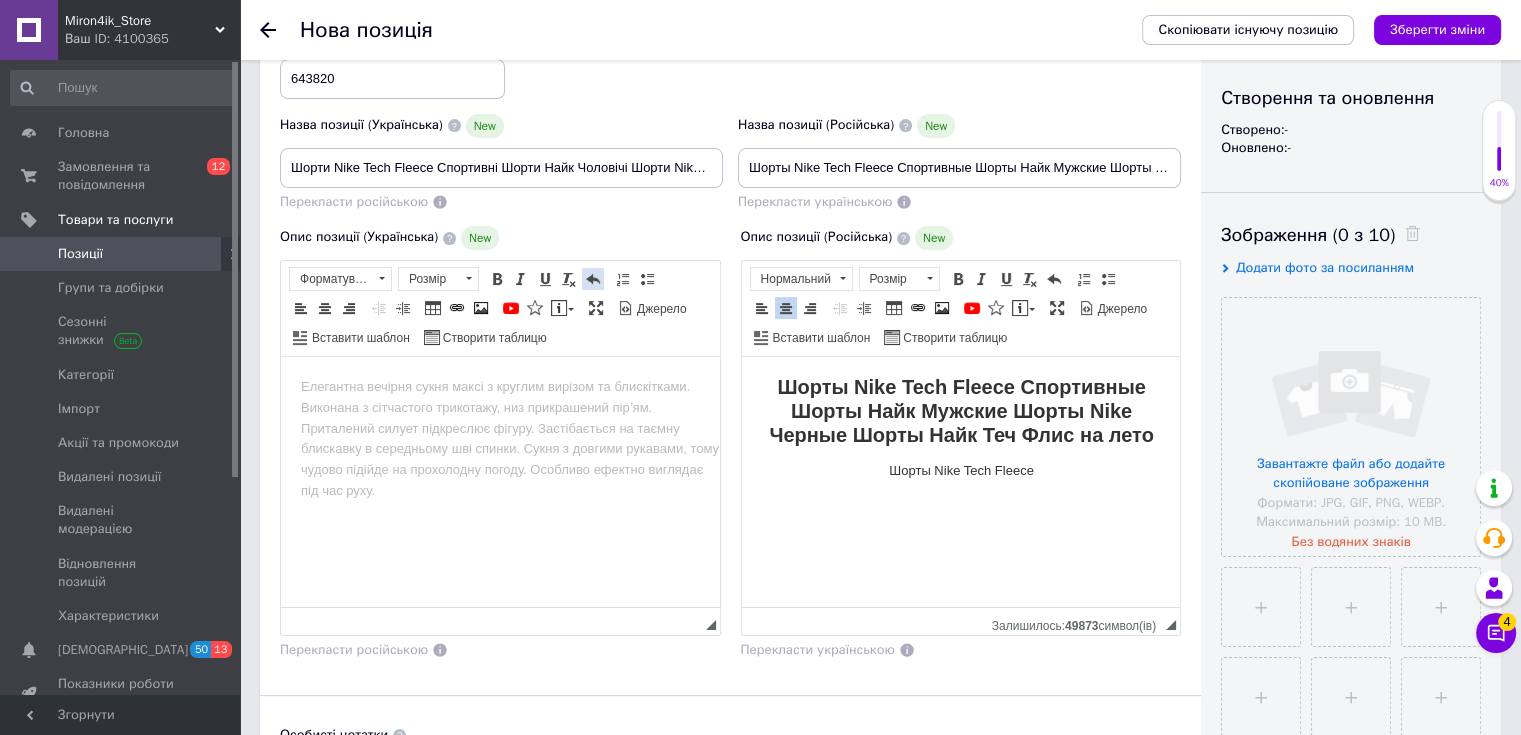 type 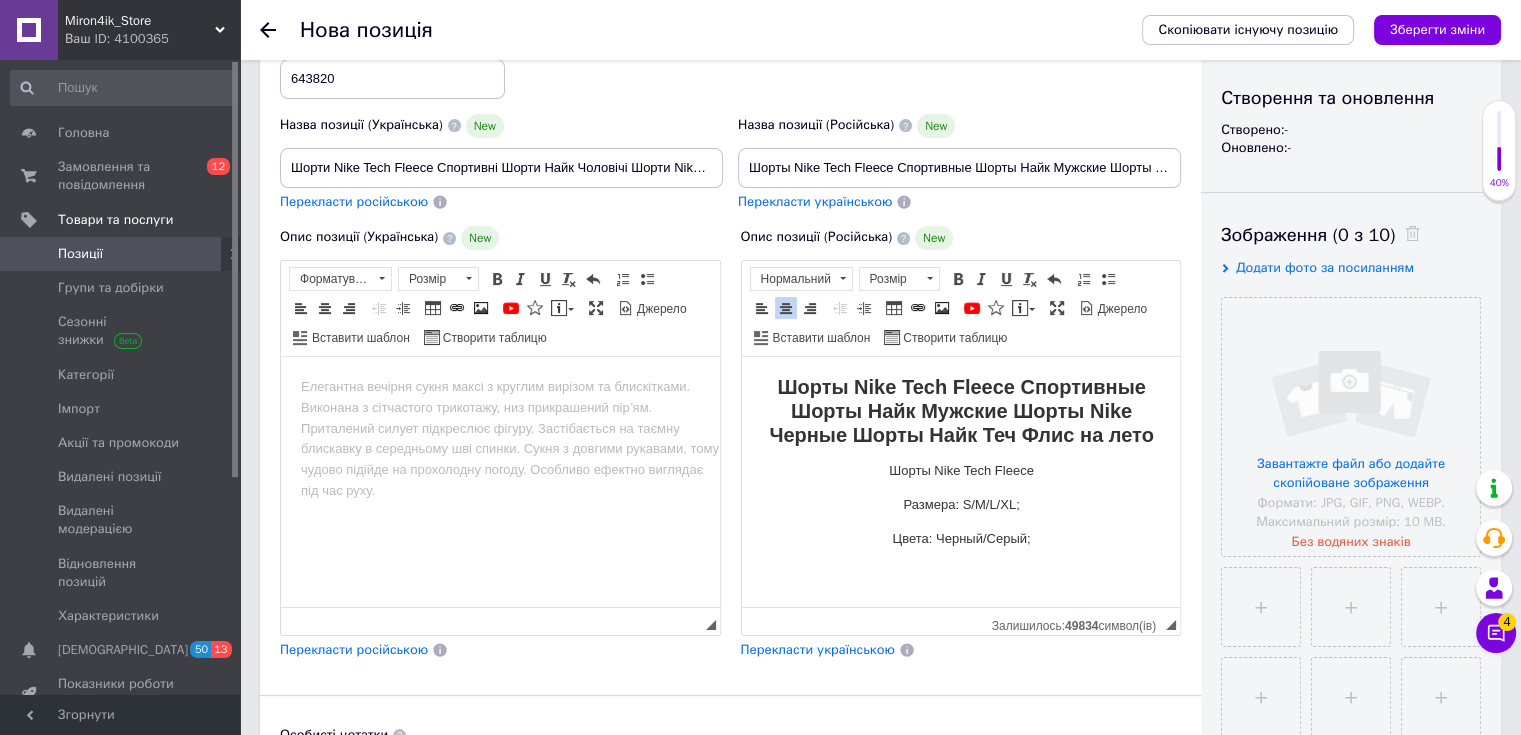 click on "Цвета: Черный/Серый;" at bounding box center [960, 539] 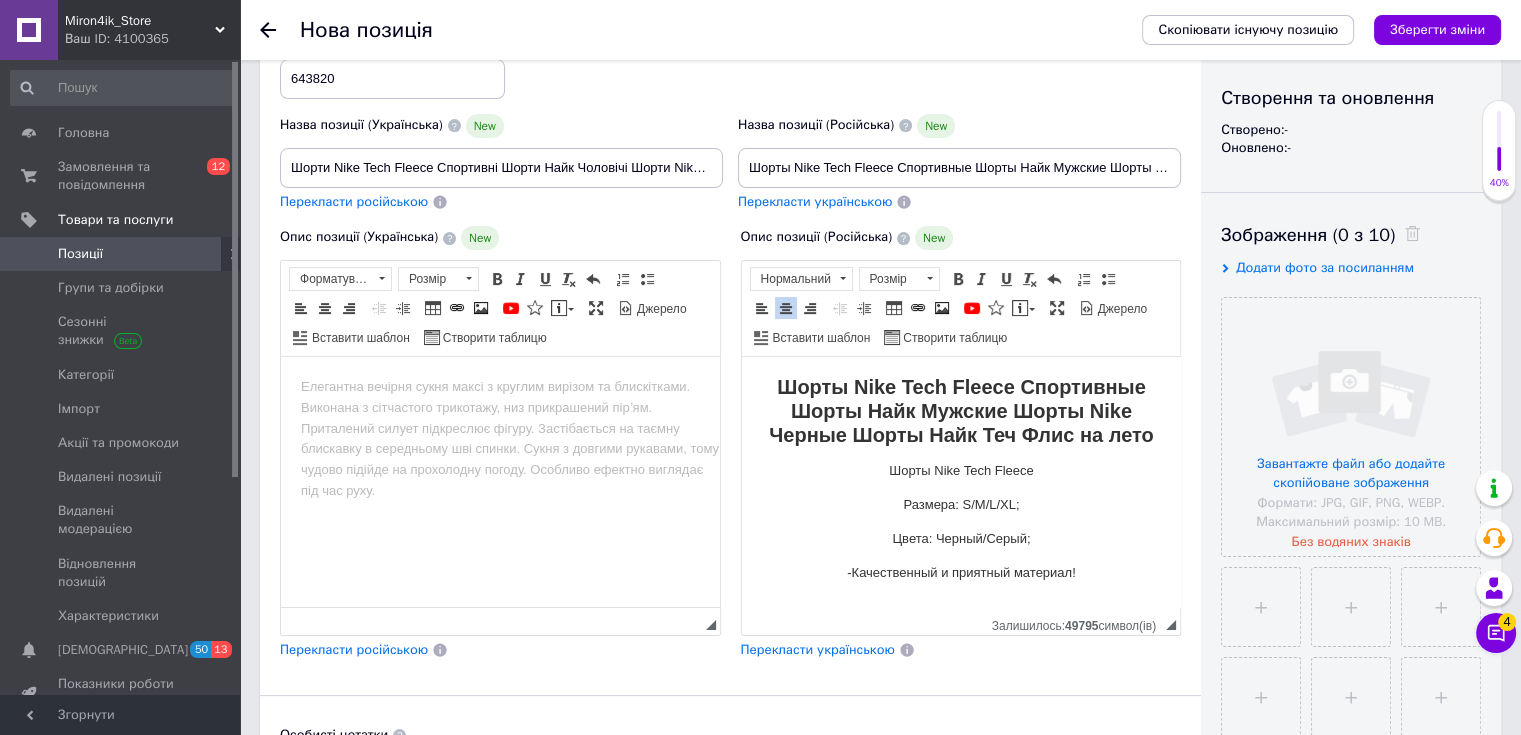 scroll, scrollTop: 28, scrollLeft: 0, axis: vertical 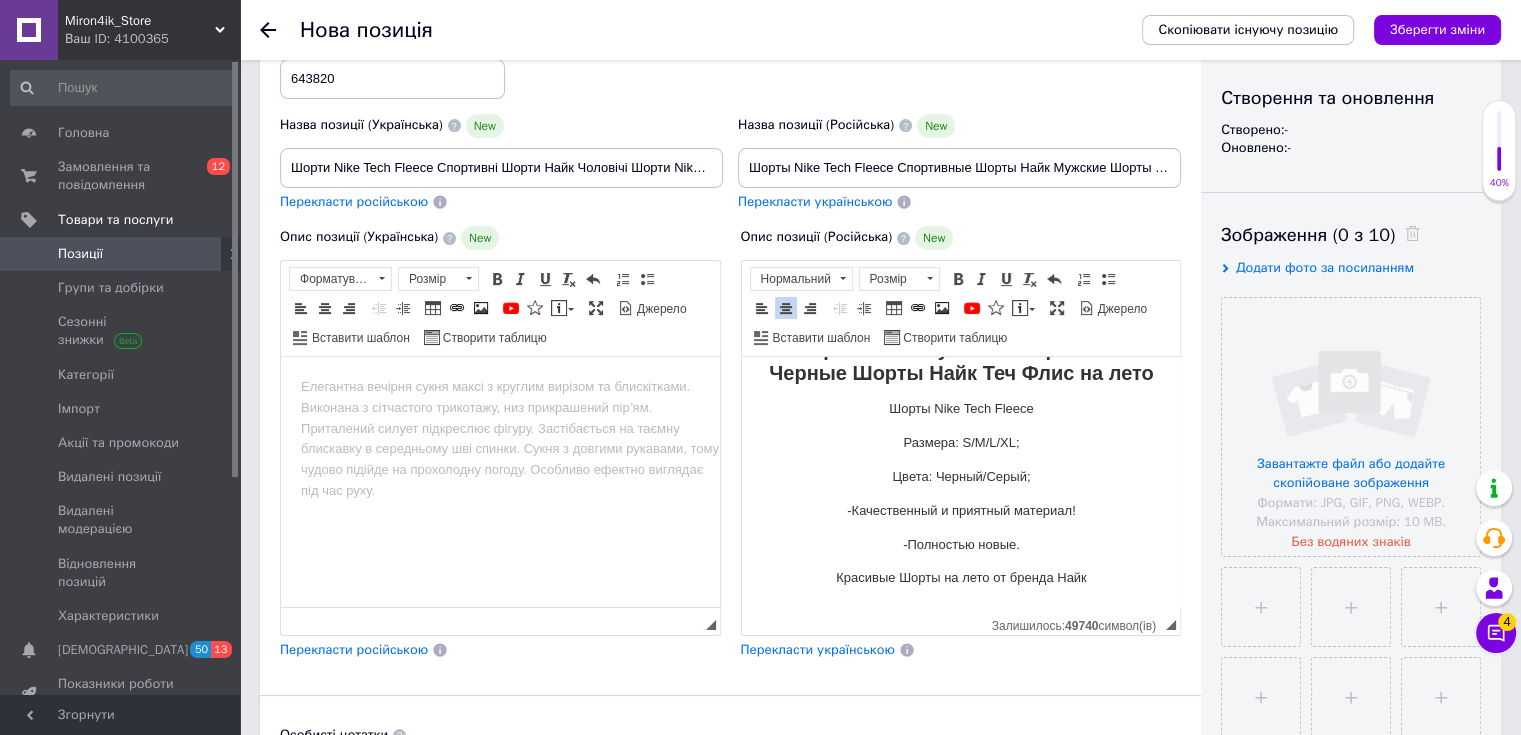 click on "Перекласти українською" at bounding box center (818, 649) 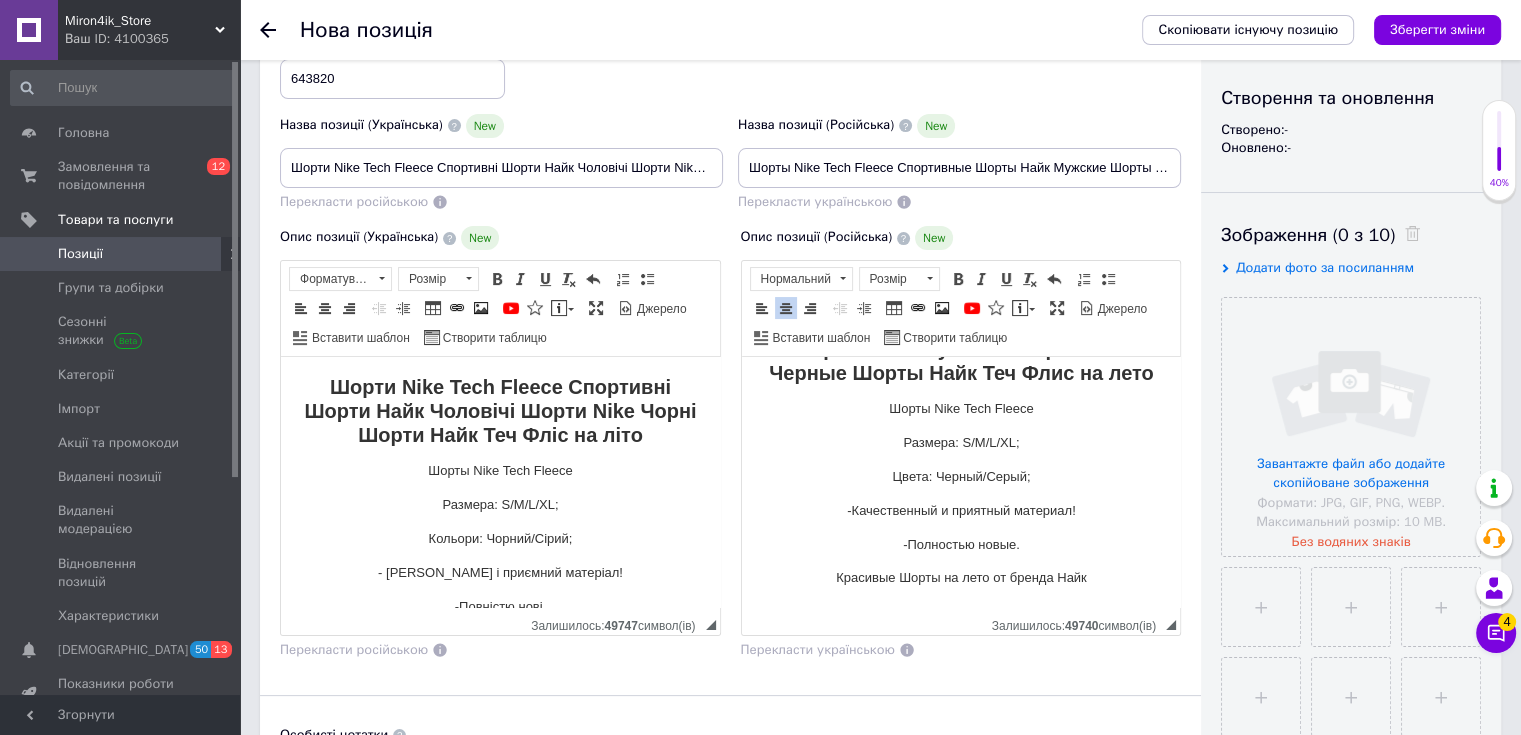 scroll, scrollTop: 85, scrollLeft: 0, axis: vertical 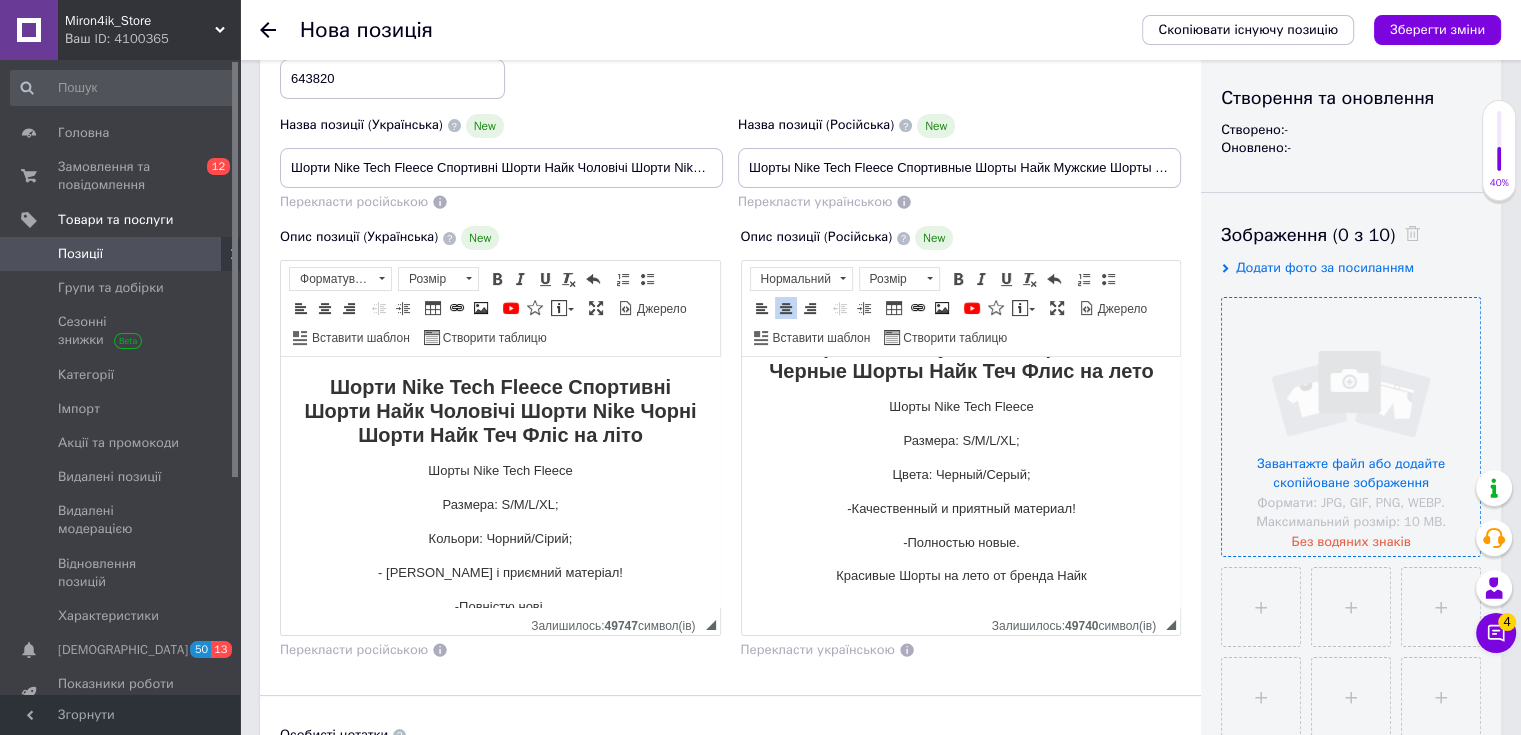 click at bounding box center (1351, 427) 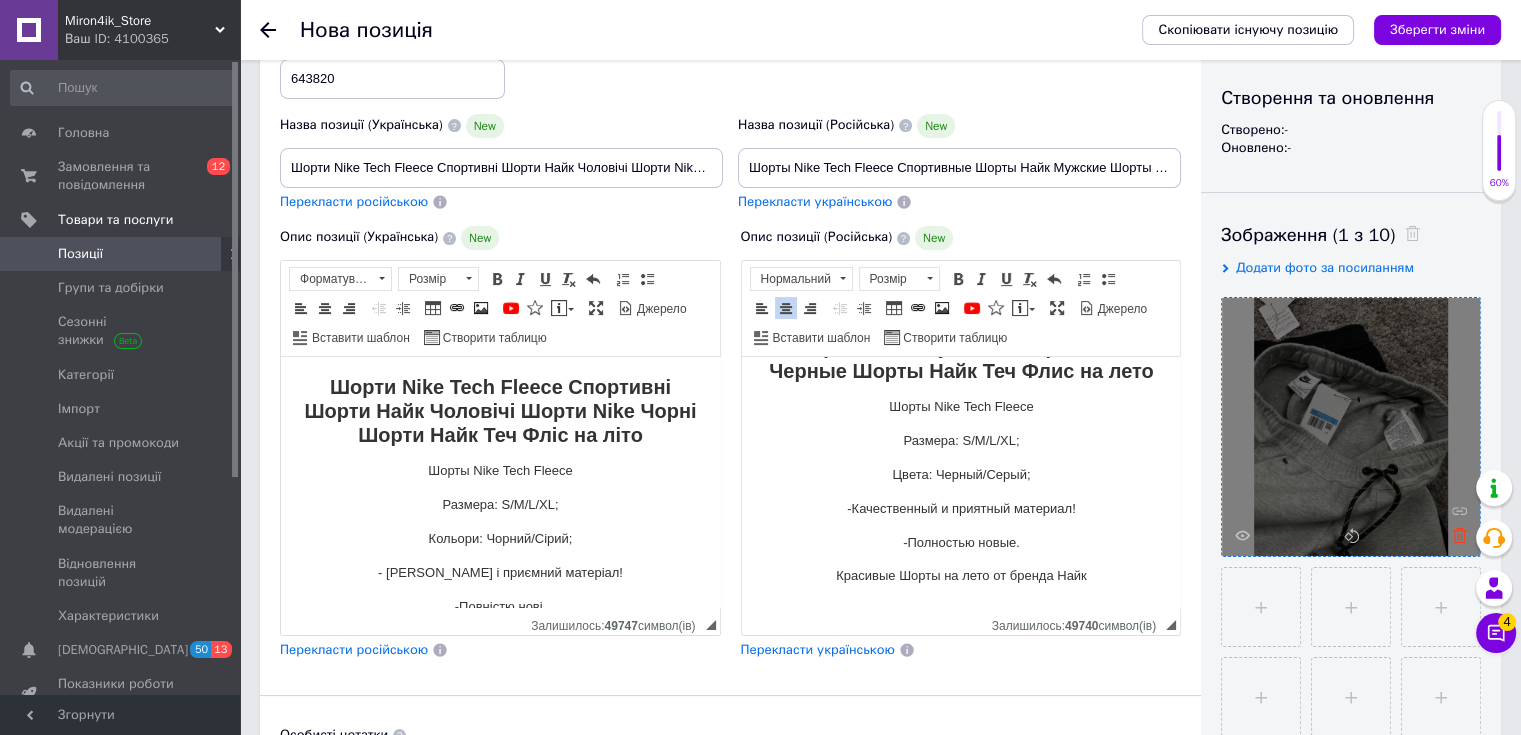 click 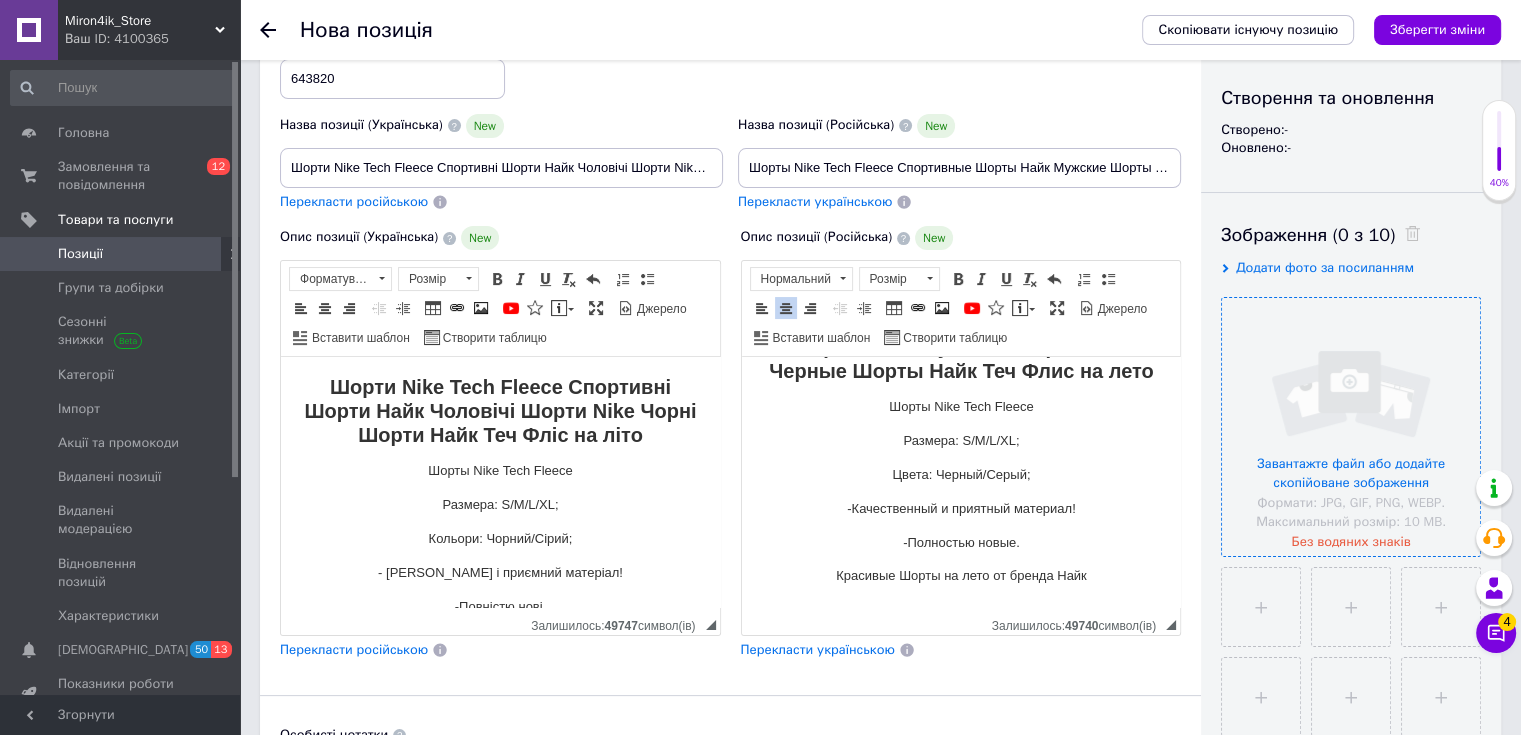click at bounding box center [1351, 427] 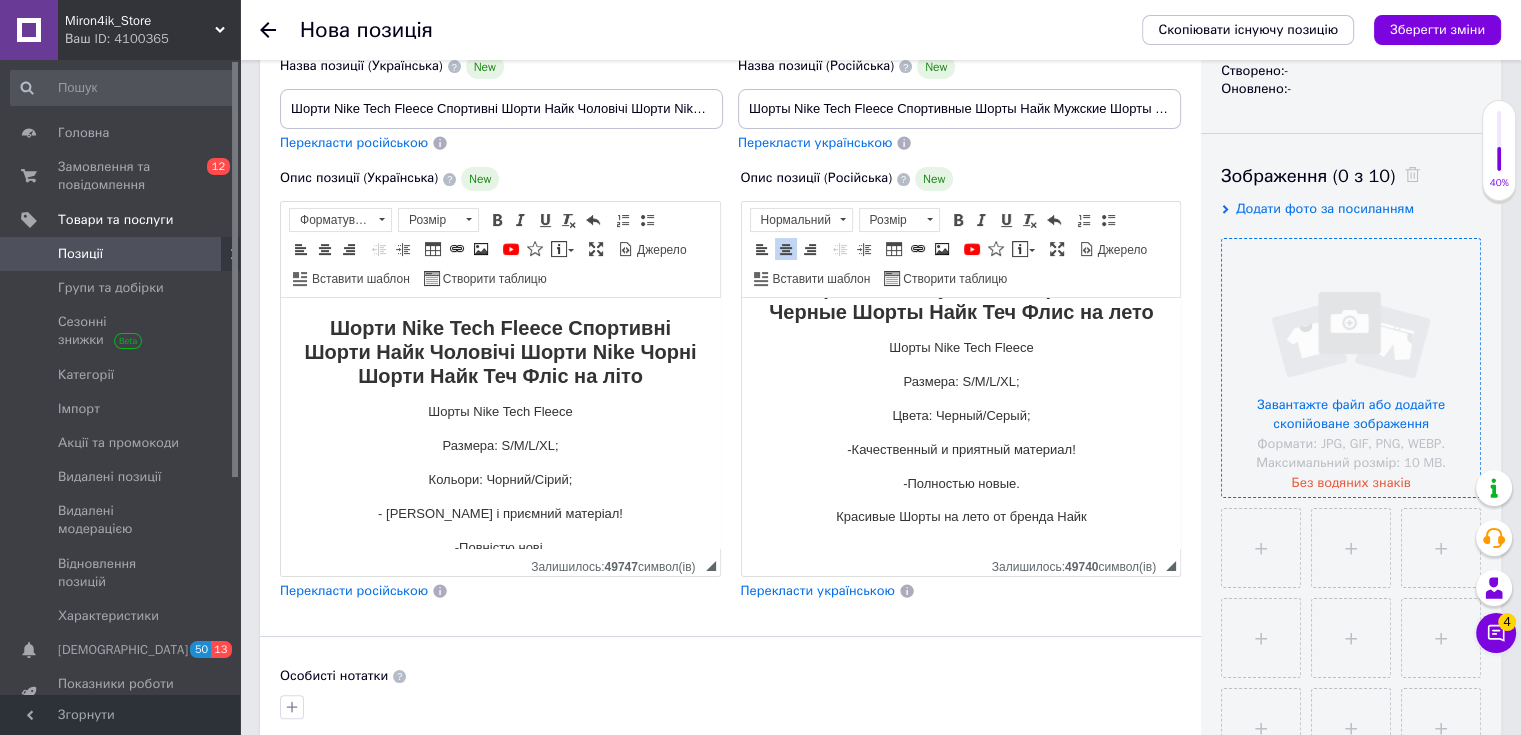 scroll, scrollTop: 300, scrollLeft: 0, axis: vertical 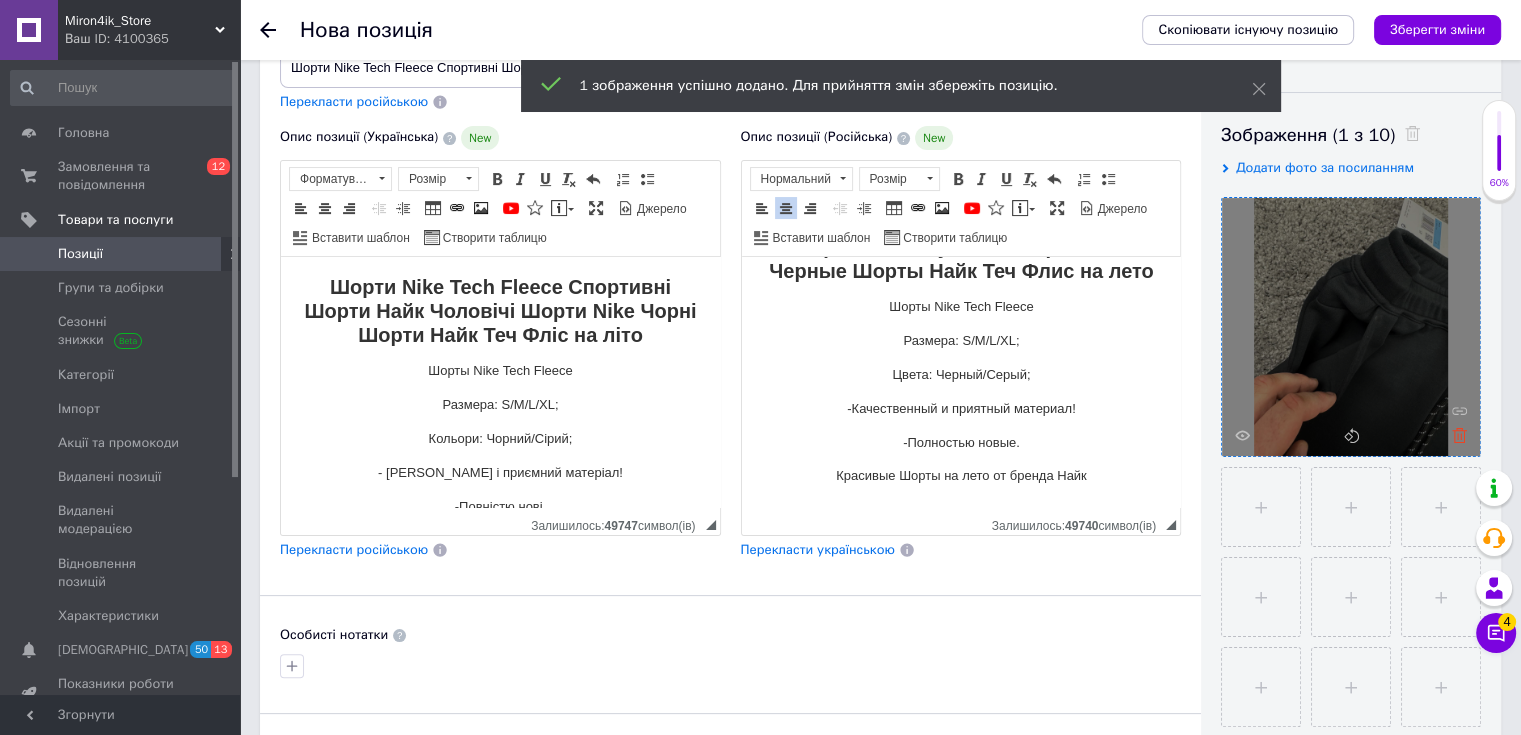 click 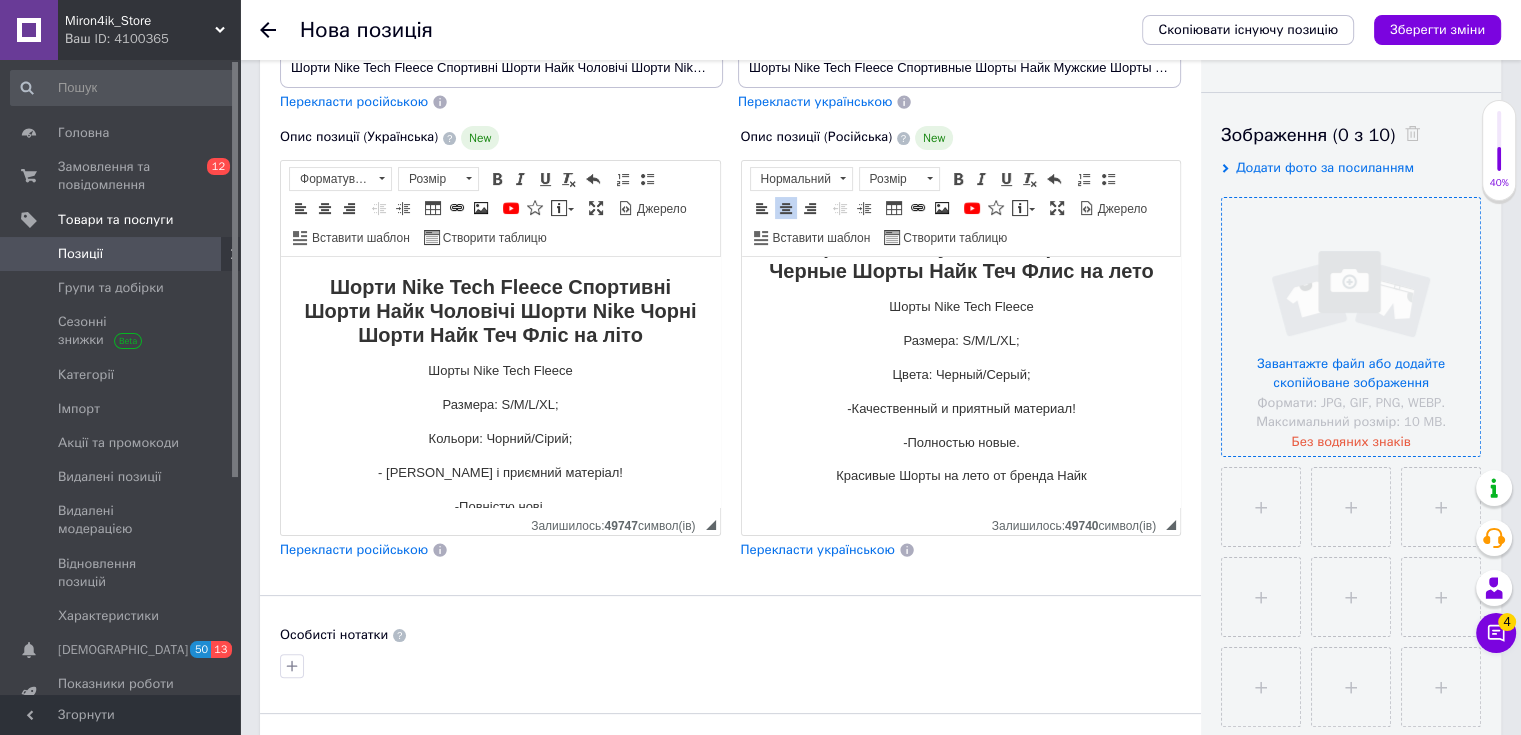 click at bounding box center [1351, 327] 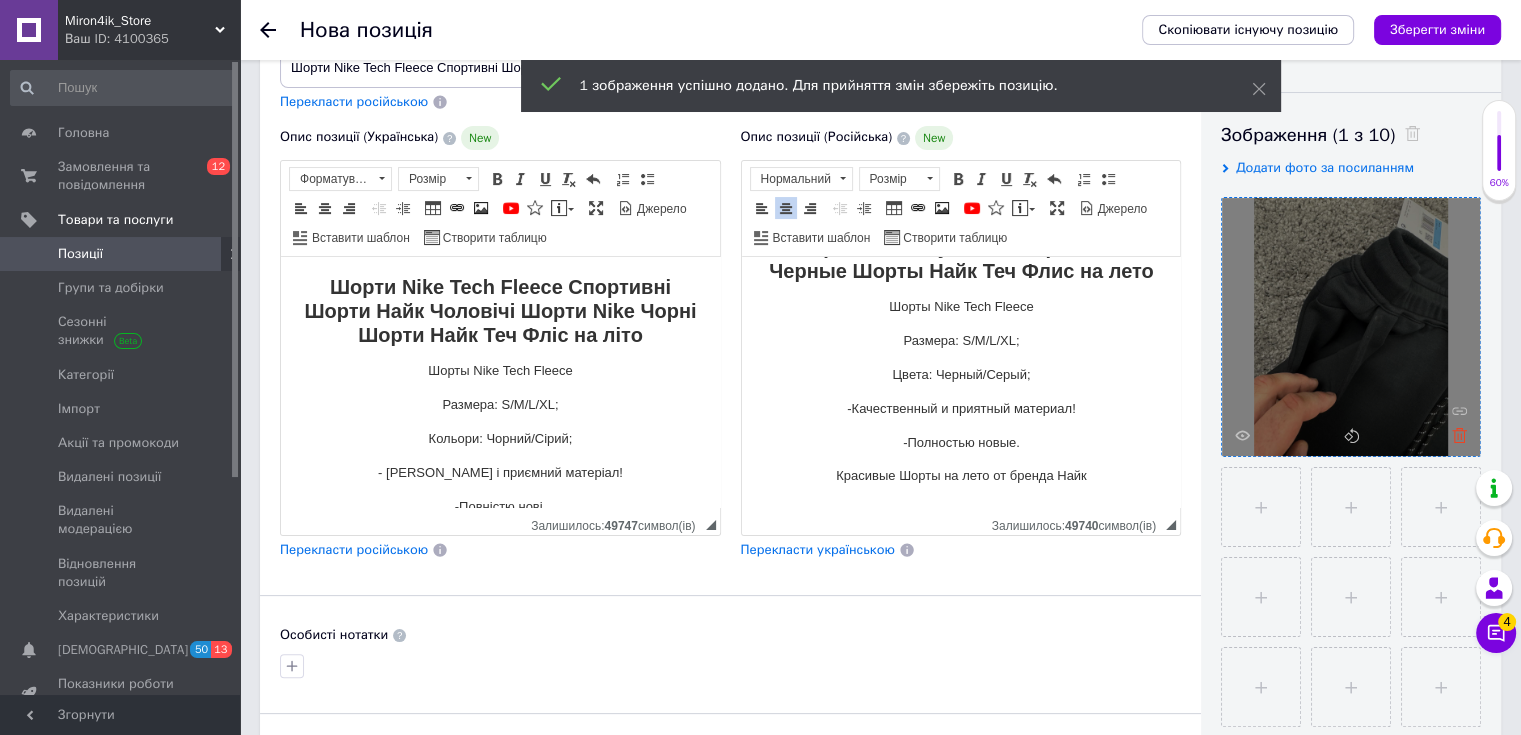click 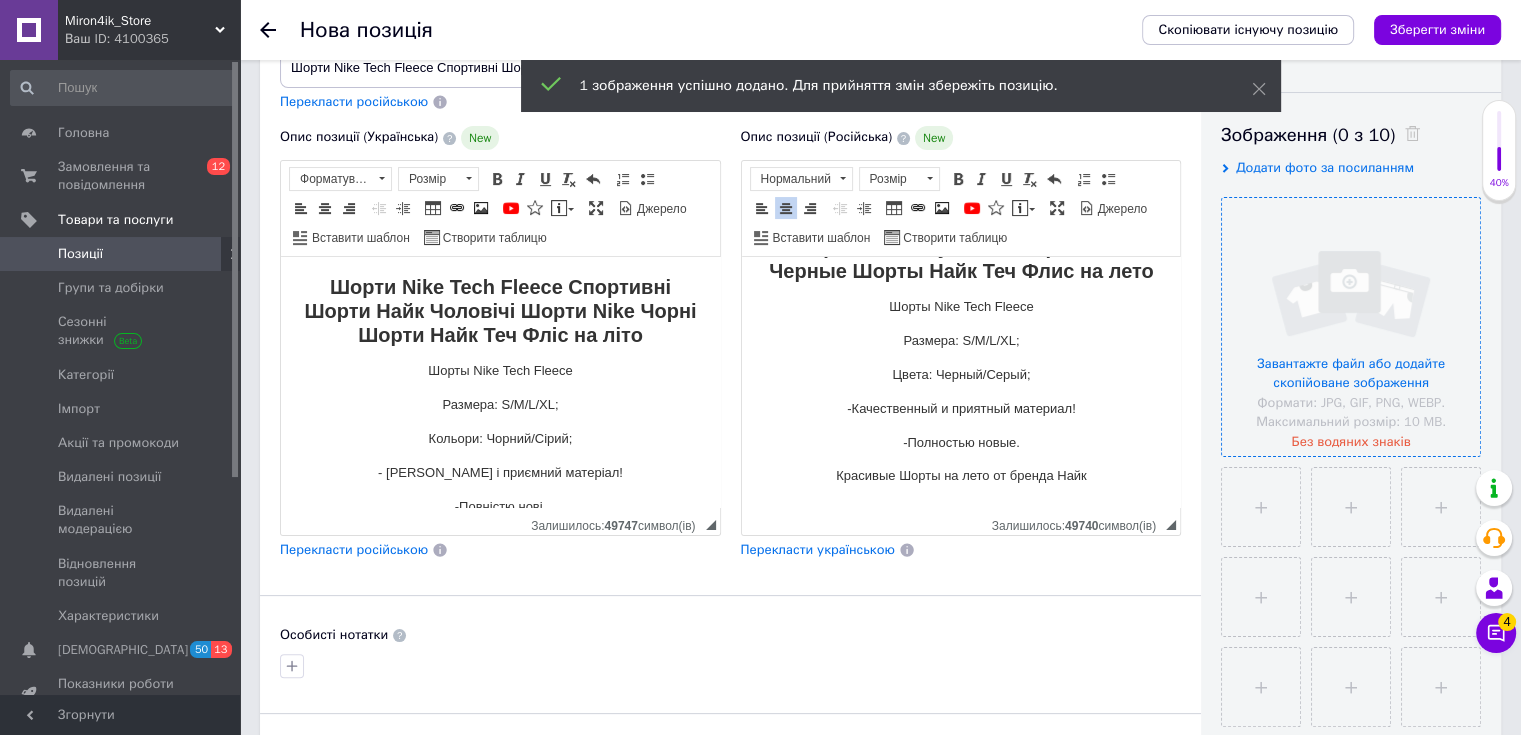click at bounding box center (1351, 327) 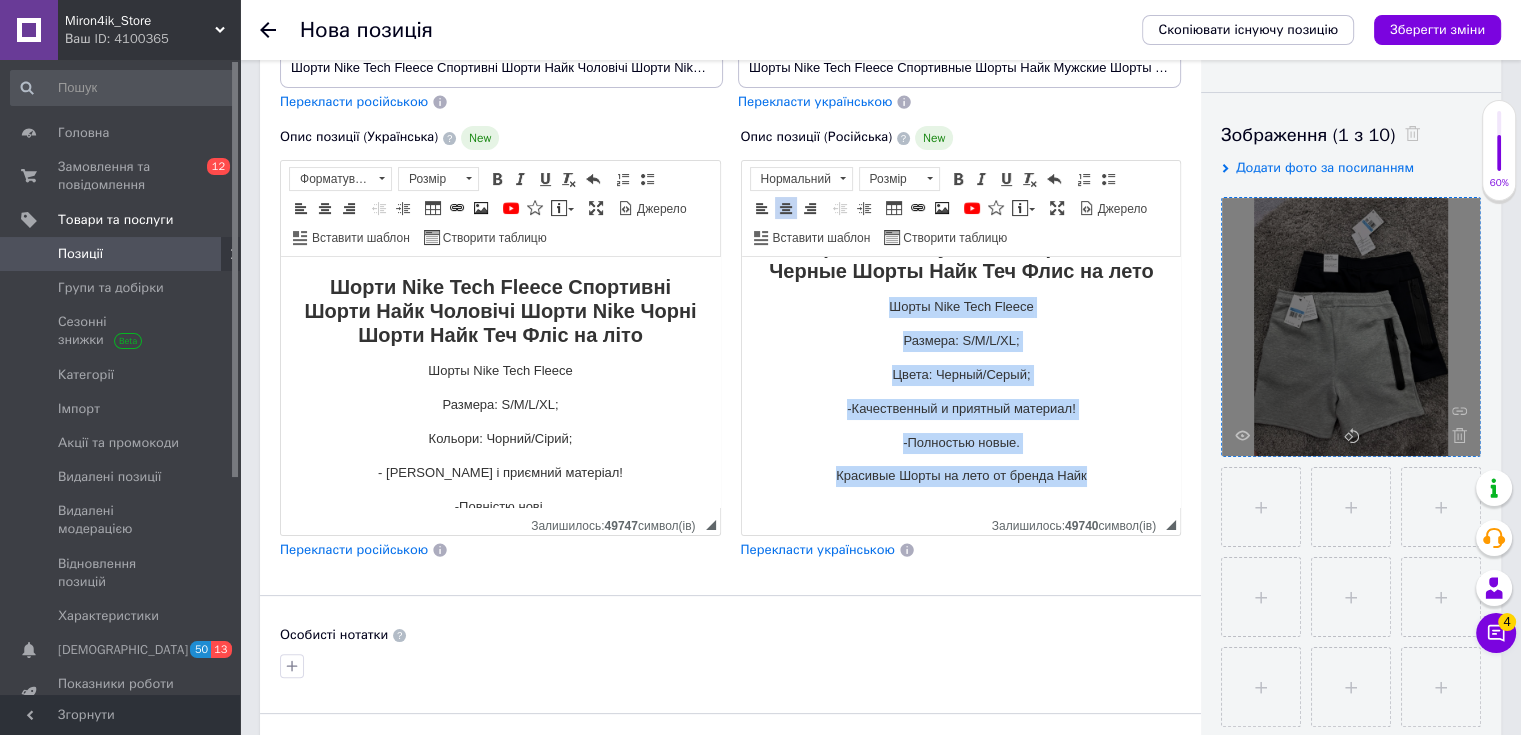 drag, startPoint x: 878, startPoint y: 307, endPoint x: 1142, endPoint y: 468, distance: 309.22 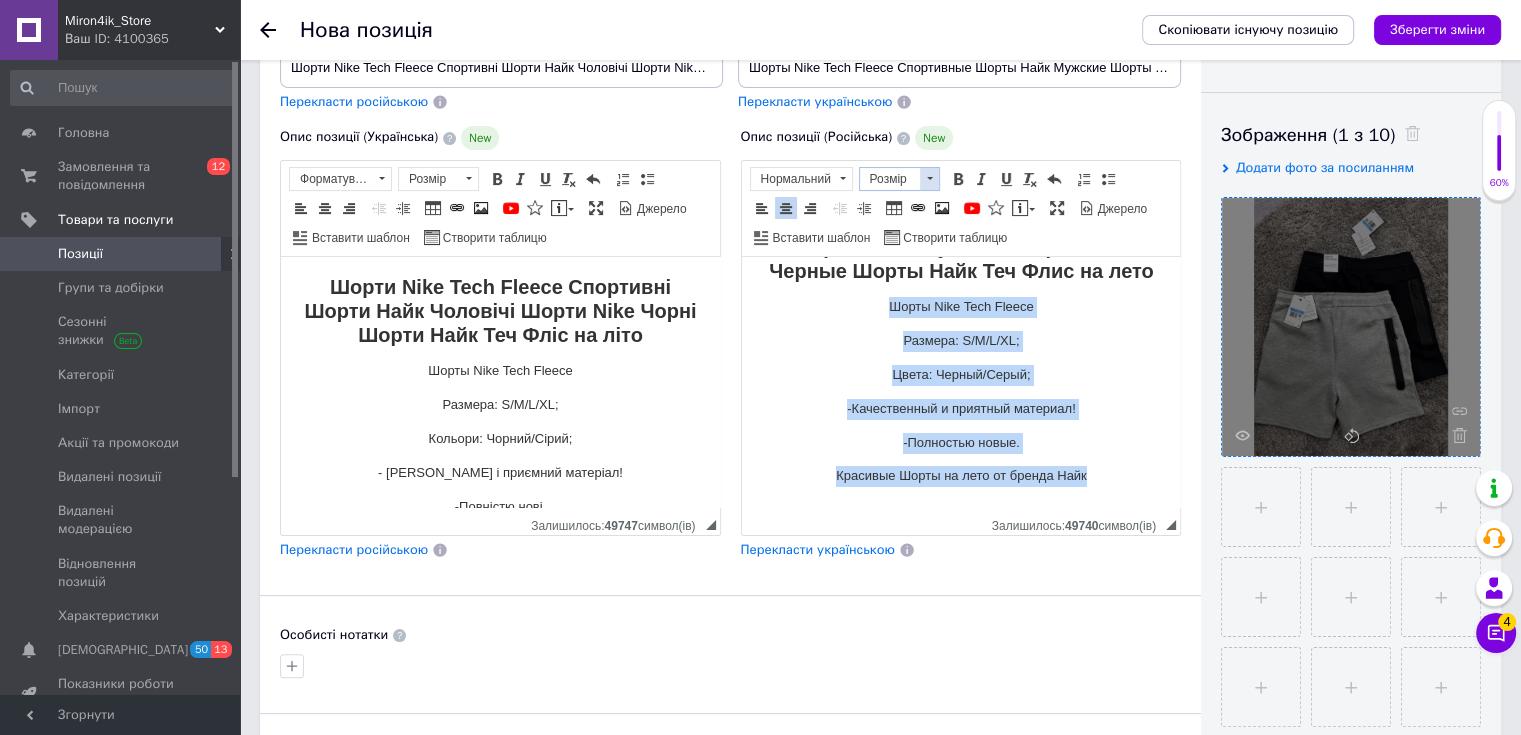 click at bounding box center [930, 178] 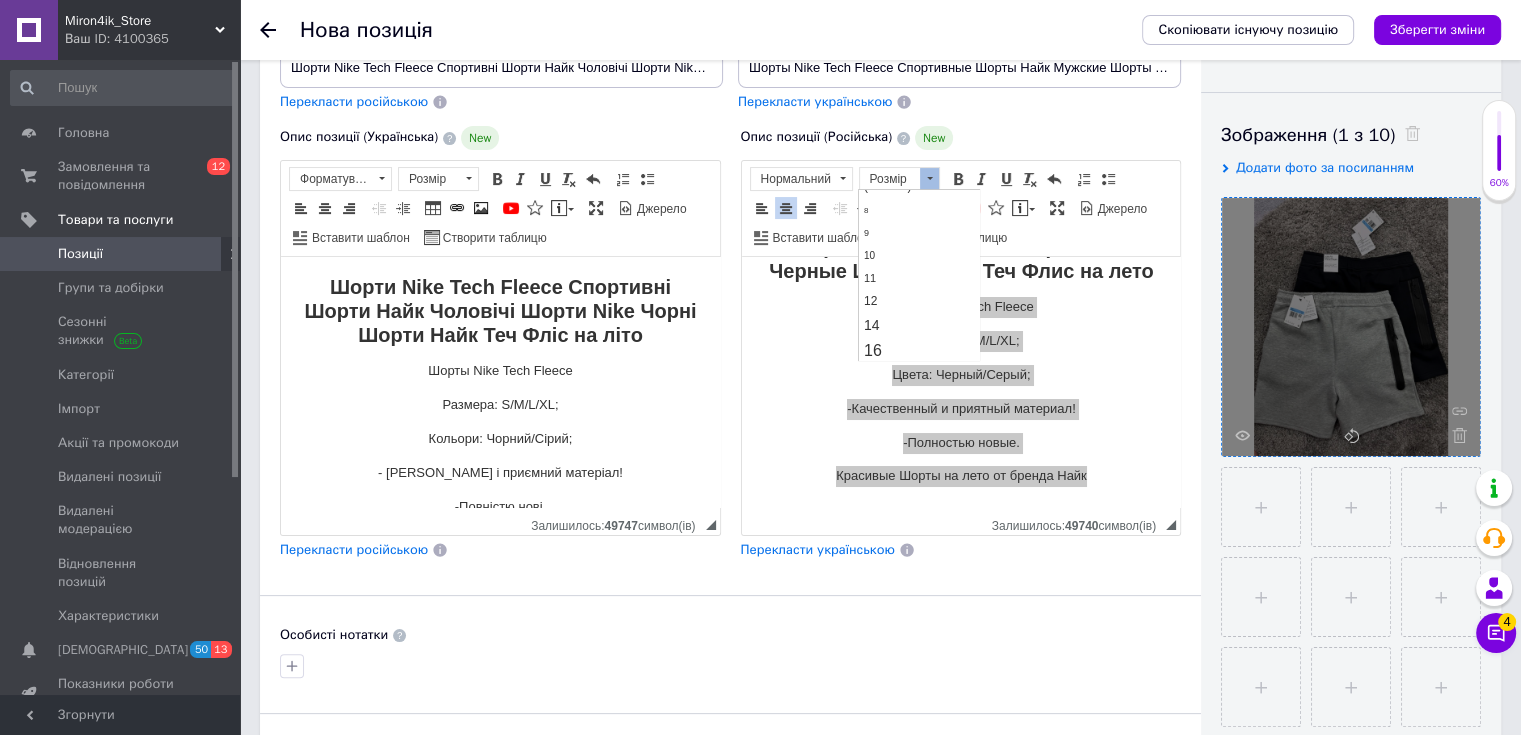 scroll, scrollTop: 100, scrollLeft: 0, axis: vertical 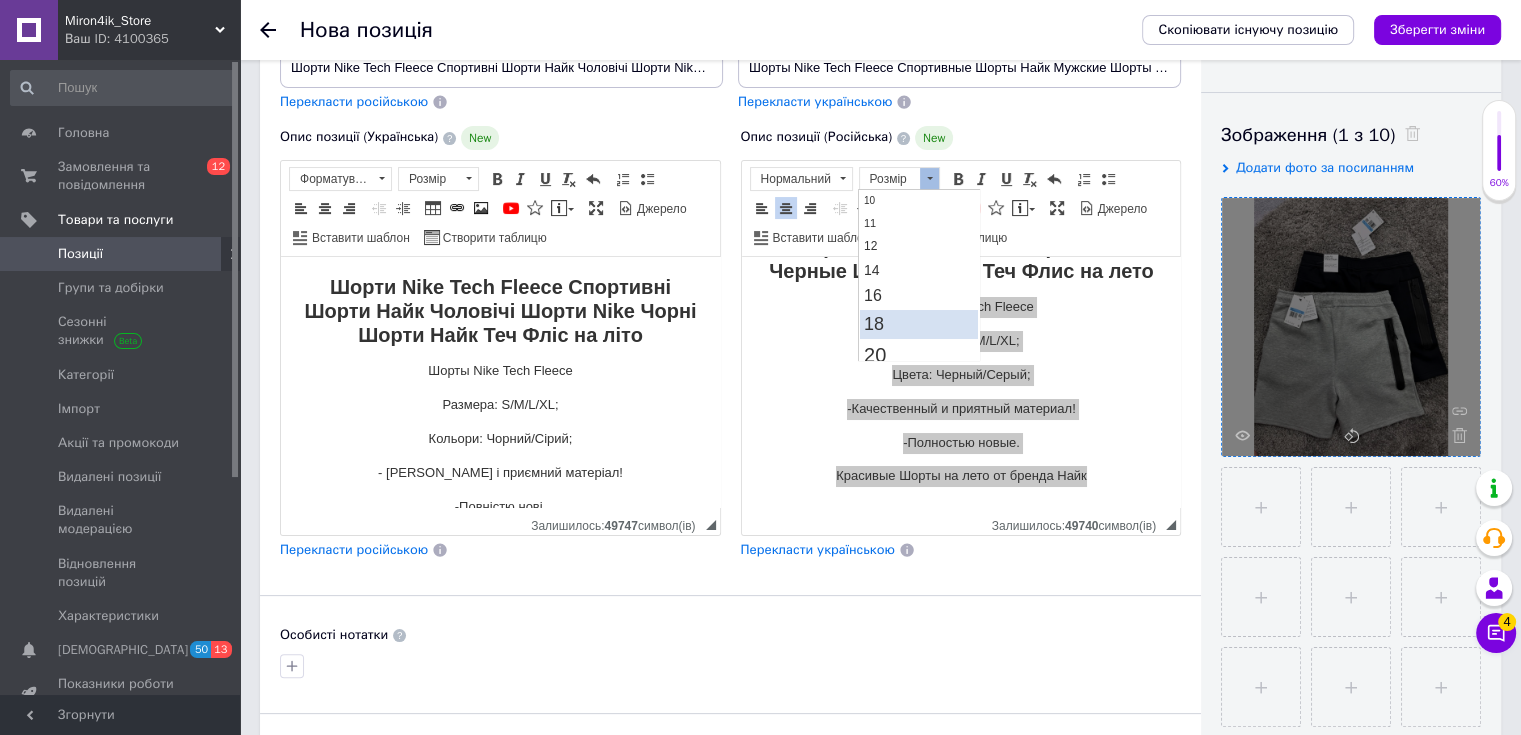click on "18" at bounding box center [918, 323] 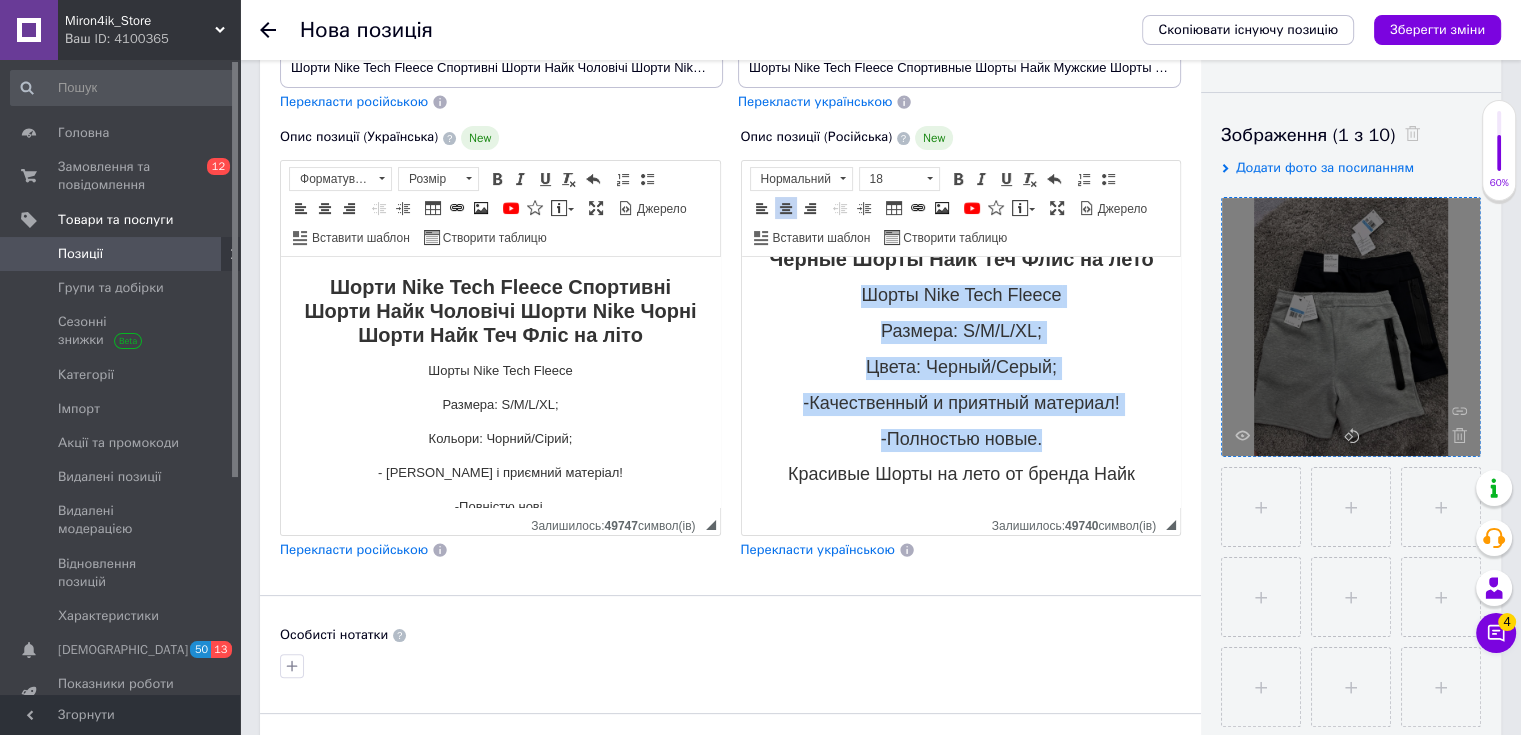 scroll, scrollTop: 0, scrollLeft: 0, axis: both 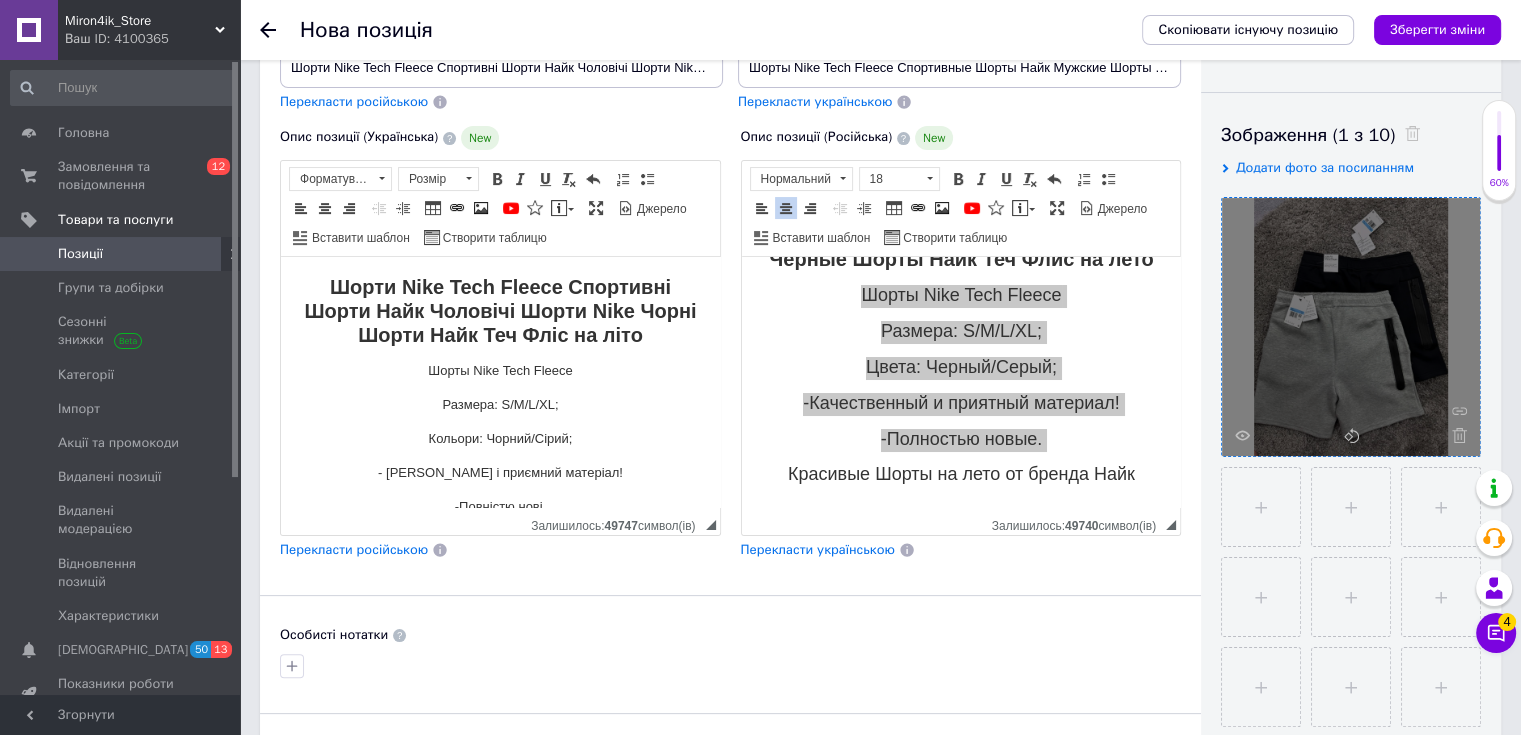 click on "Основна інформація При сохранении товара пустые поля будут переведены автоматически. Щоб вручну відправити поле на переклад, натисніть на посилання під ним.  Детальніше Назва позиції (Українська) New Шорти Nike Tech Fleece Спортивні Шорти Найк Чоловічі Шорти Nike Чорні Шорти Найк Теч Фліс на літо Перекласти російською Код/Артикул 643820 Назва позиції (Російська) New Шорты Nike Tech Fleece Спортивные Шорты Найк Мужские Шорты Nike Черные Шорты Найк Теч Флис на лето Перекласти українською Опис позиції (Українська) New
Шорты Nike Tech Fleece
Размера: S/M/L/XL;
Кольори: Чорний/Сірий;" at bounding box center [730, 386] 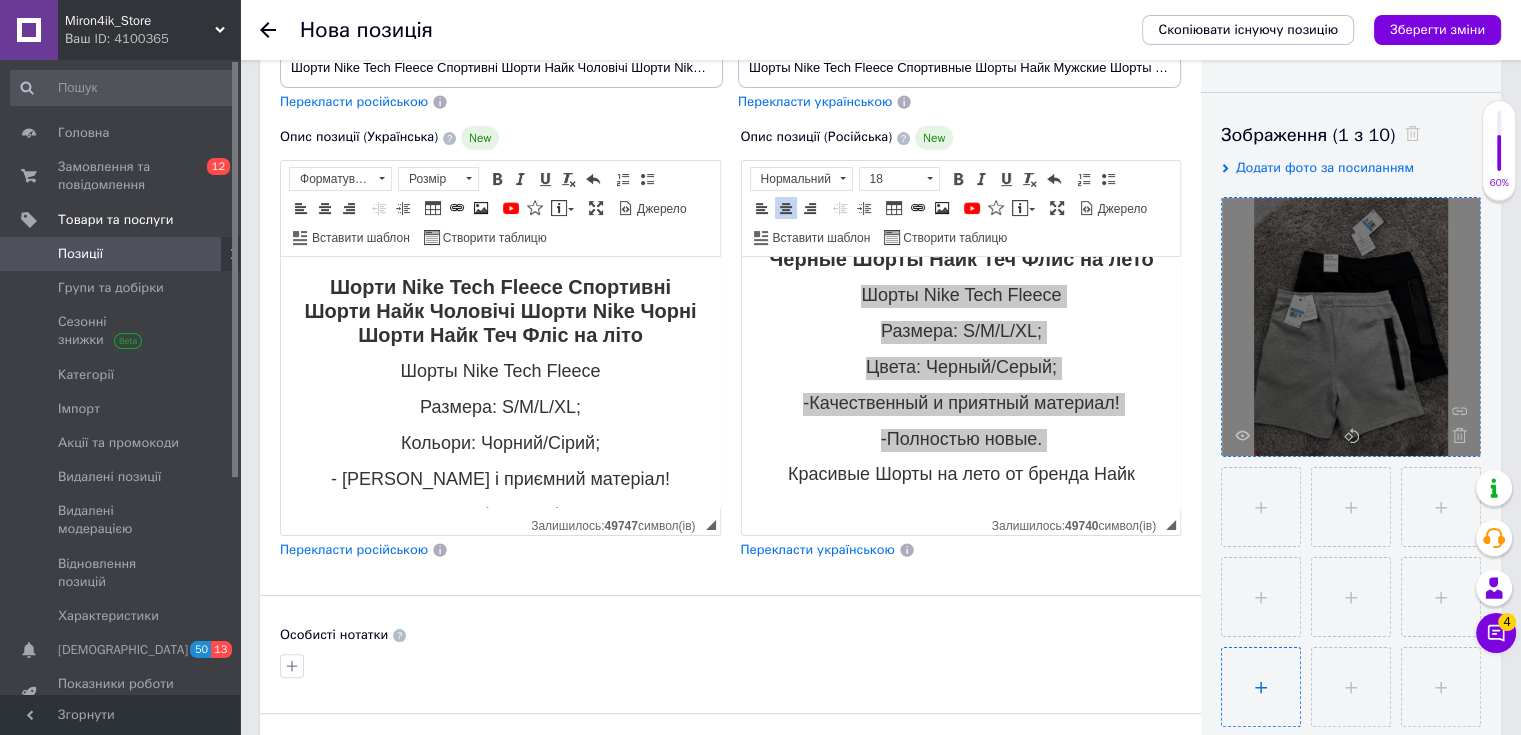drag, startPoint x: 1439, startPoint y: 567, endPoint x: 1256, endPoint y: 662, distance: 206.18924 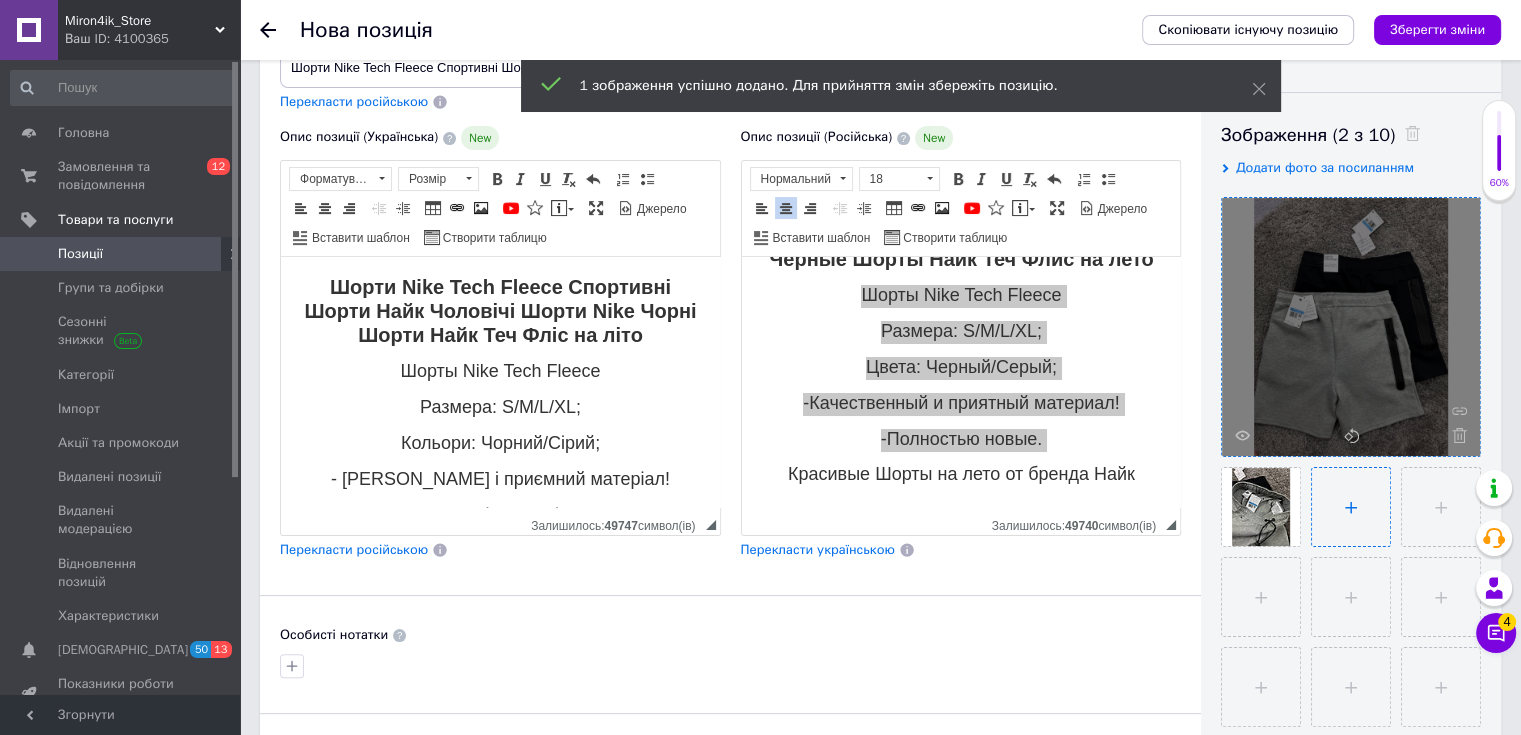 click at bounding box center [1351, 507] 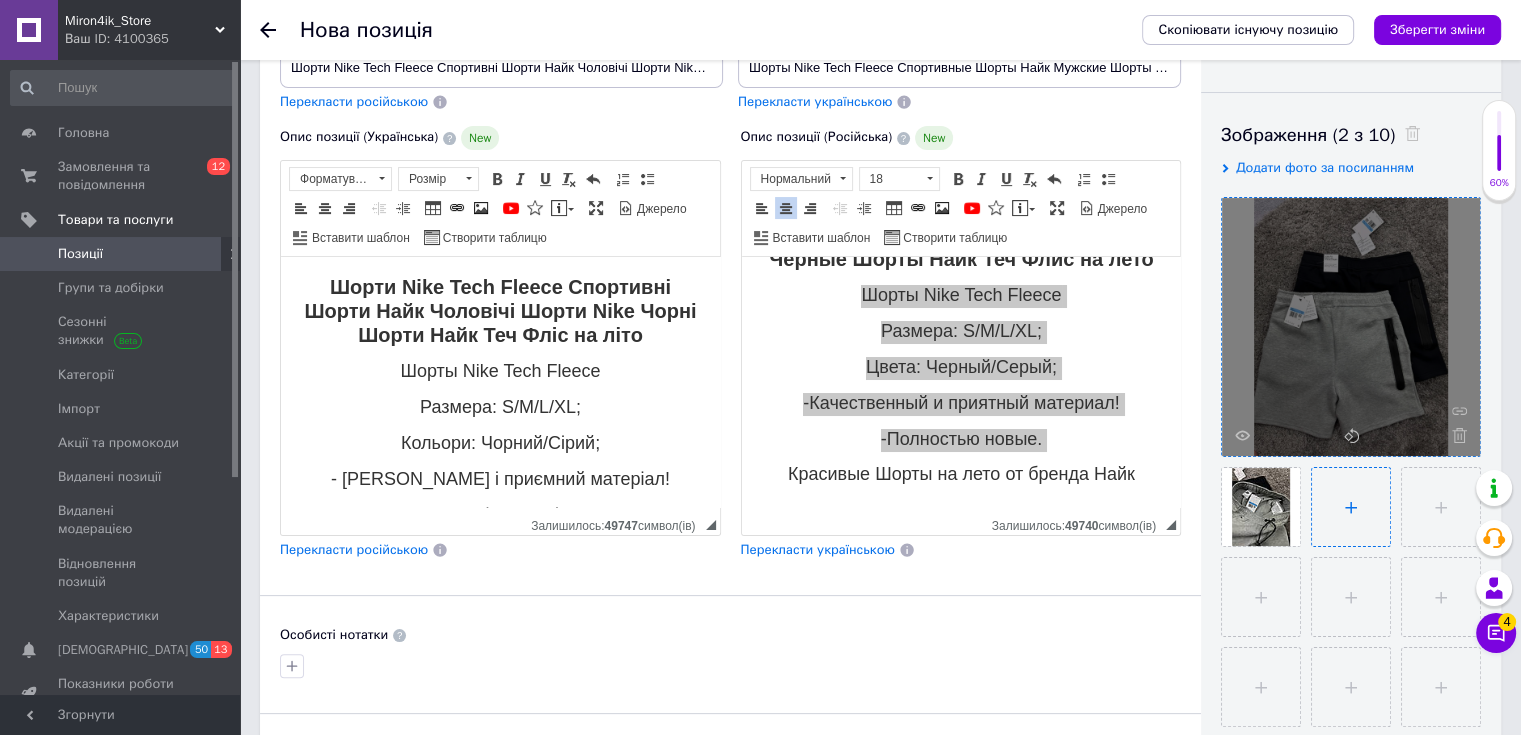 type on "C:\fakepath\5436086149329321240.jpg" 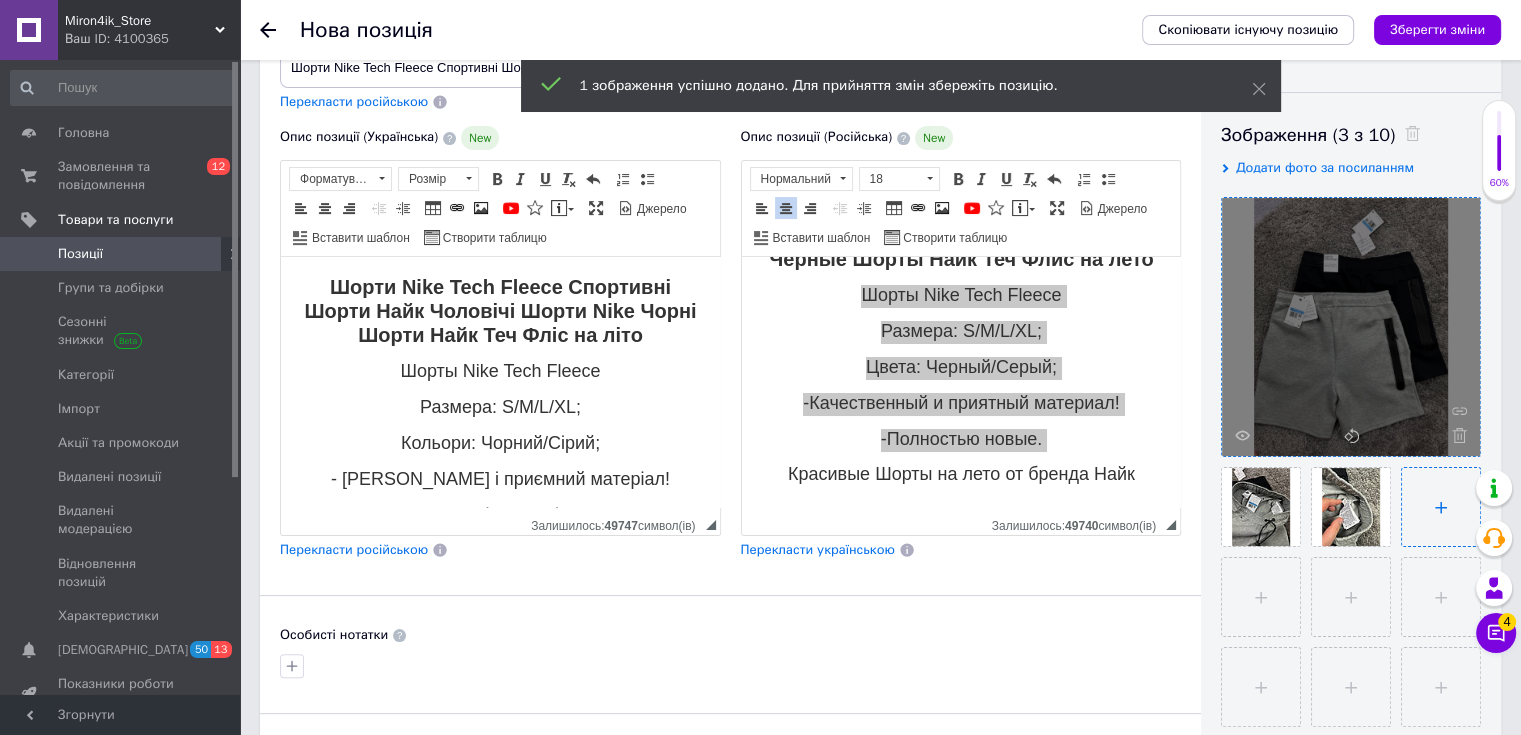 click at bounding box center (1441, 507) 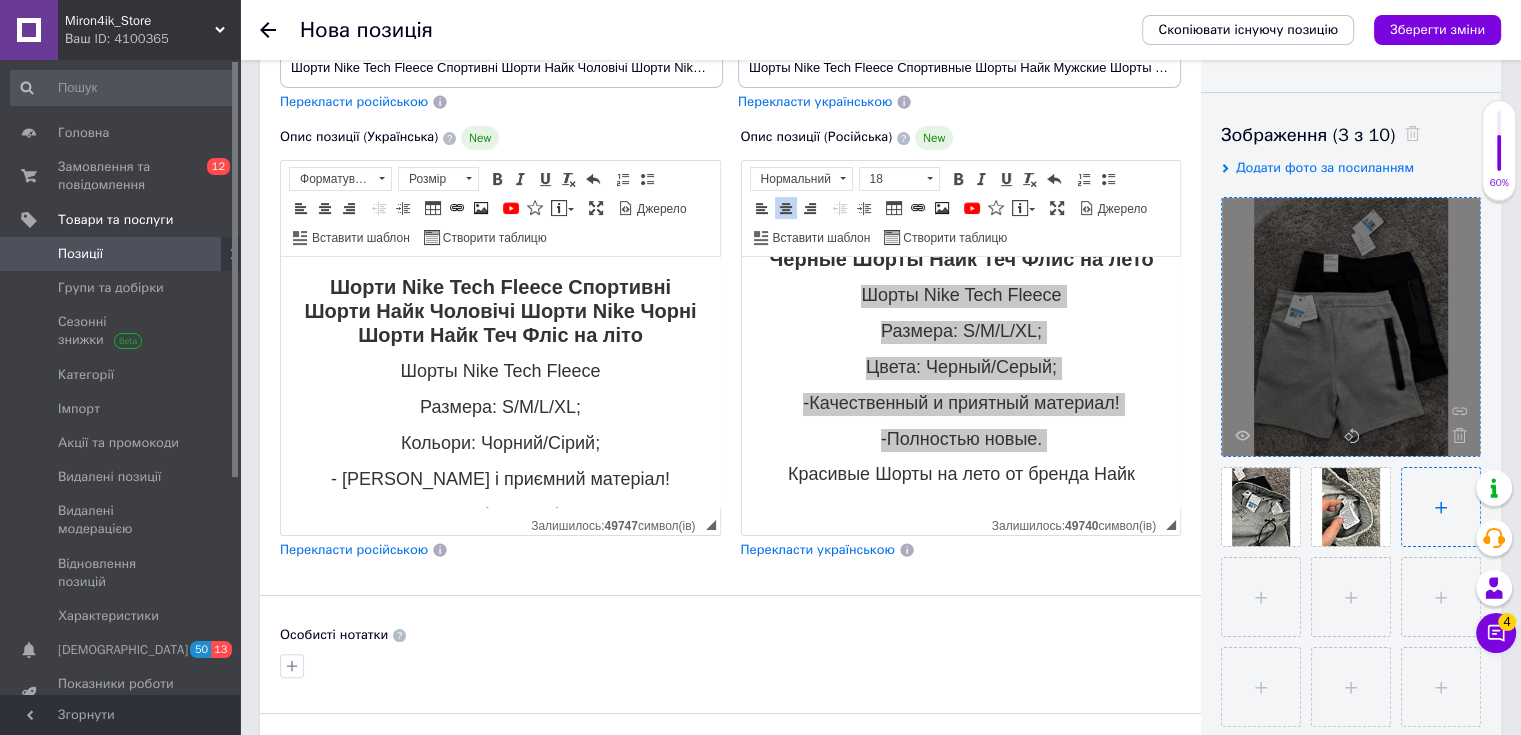 type on "C:\fakepath\5436086149329321231.jpg" 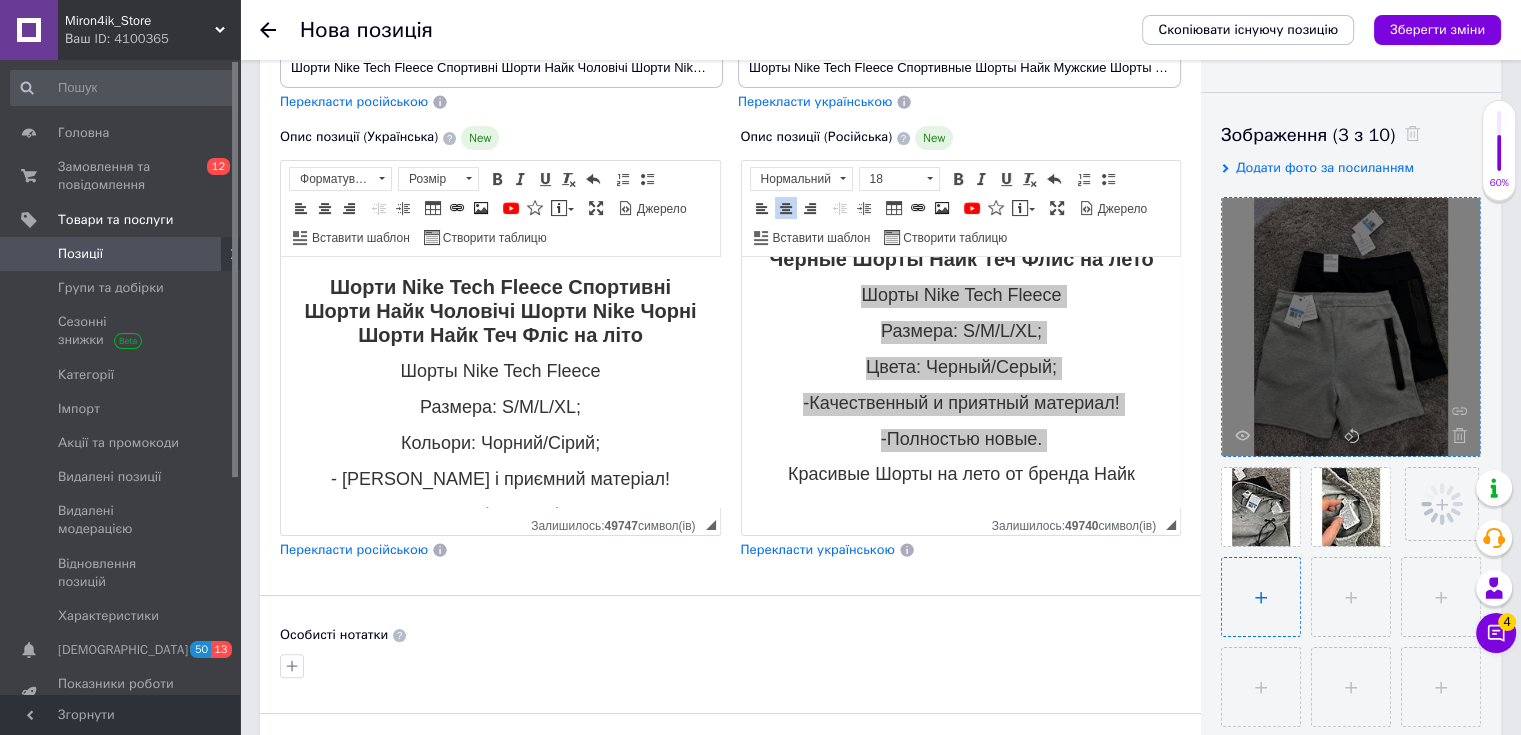 click at bounding box center (1261, 597) 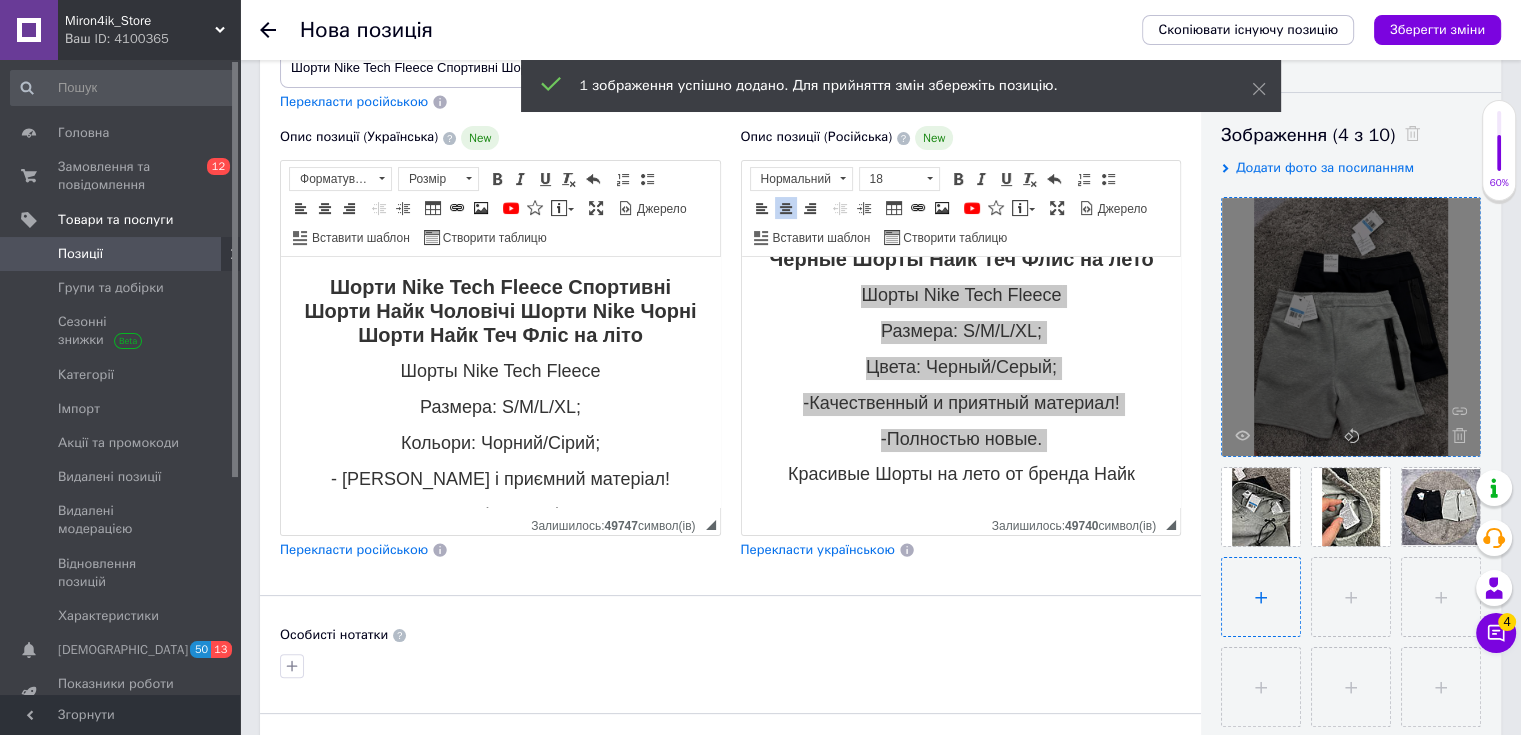 type on "C:\fakepath\5436086149329321232.jpg" 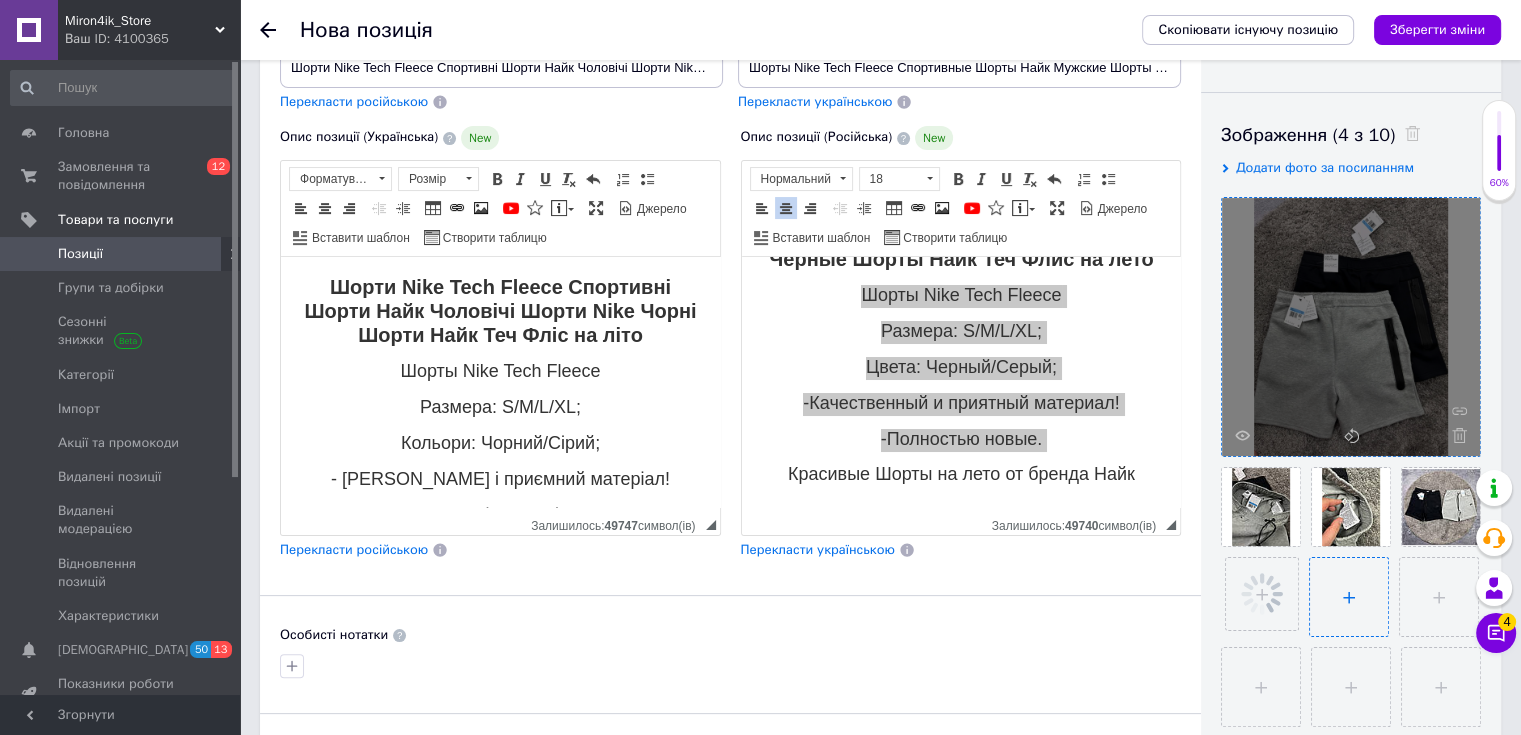 click at bounding box center [1349, 597] 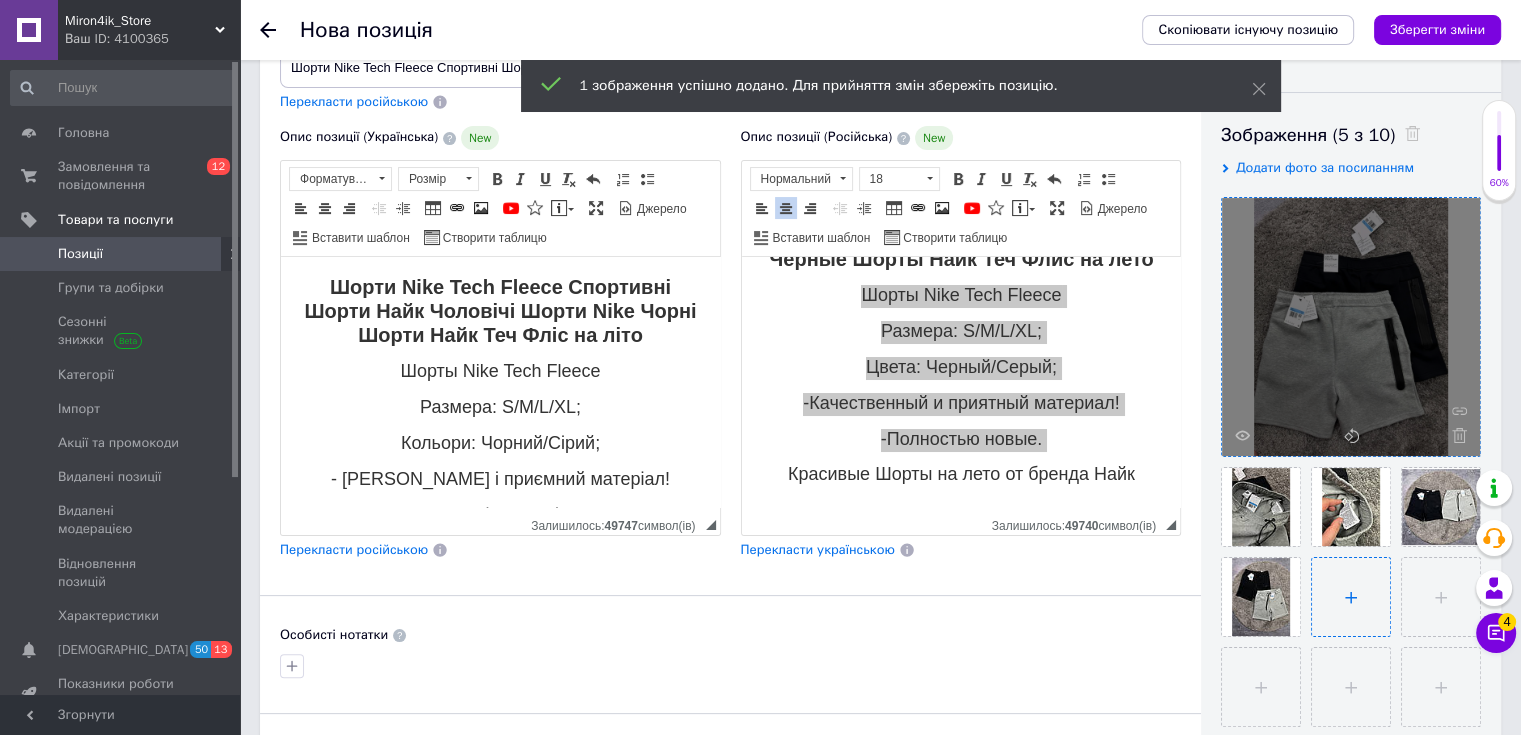 type on "C:\fakepath\5436086149329321233.jpg" 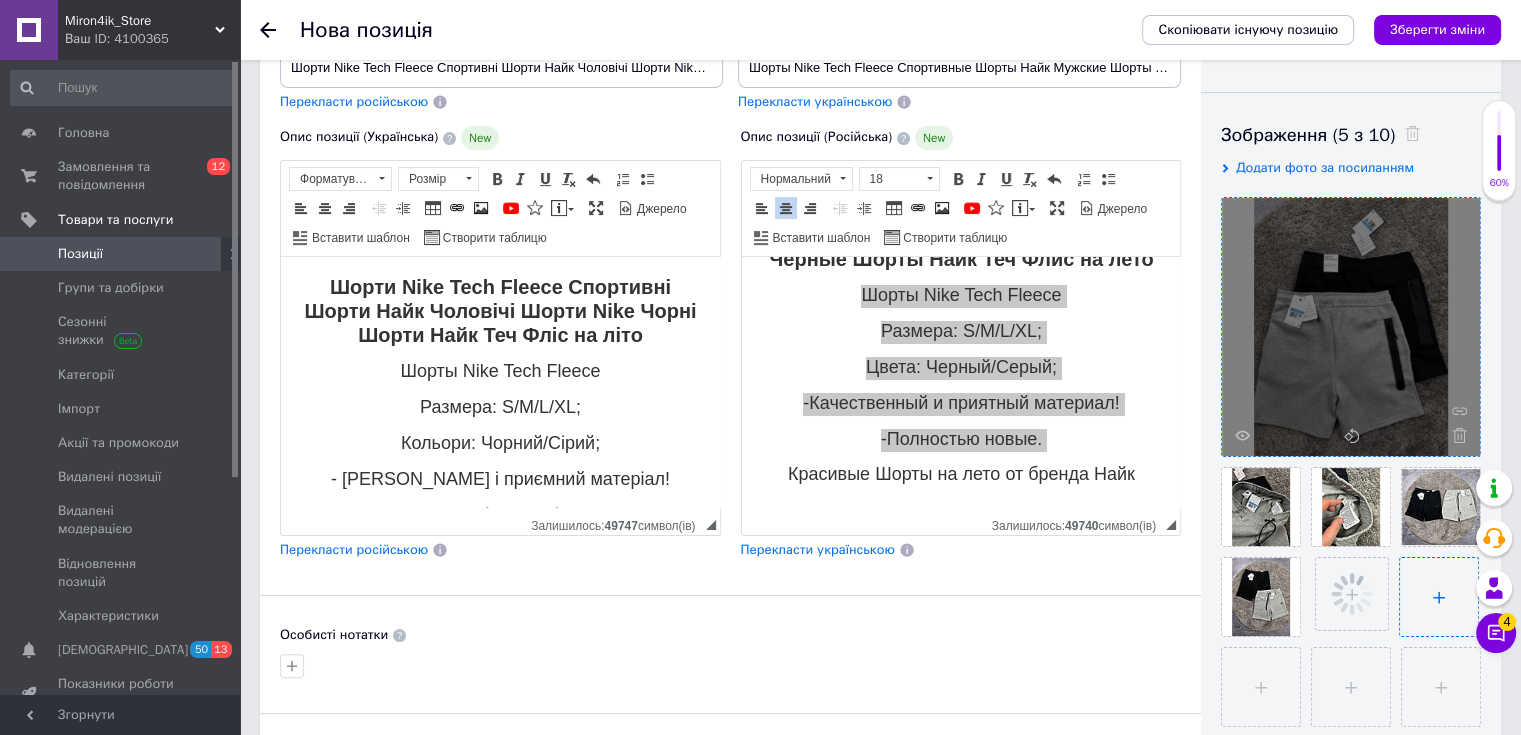 click at bounding box center [1439, 597] 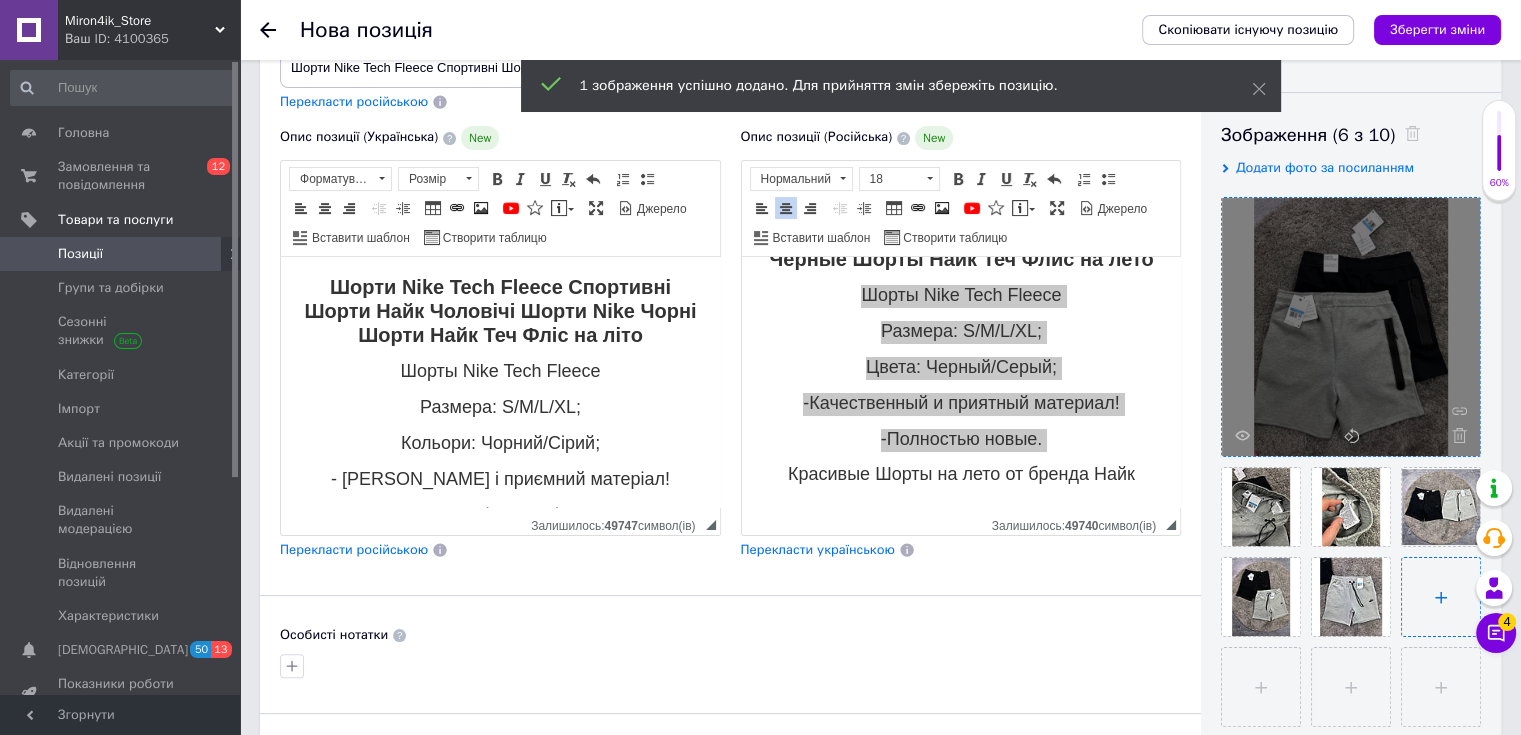 type on "C:\fakepath\5436086149329321236.jpg" 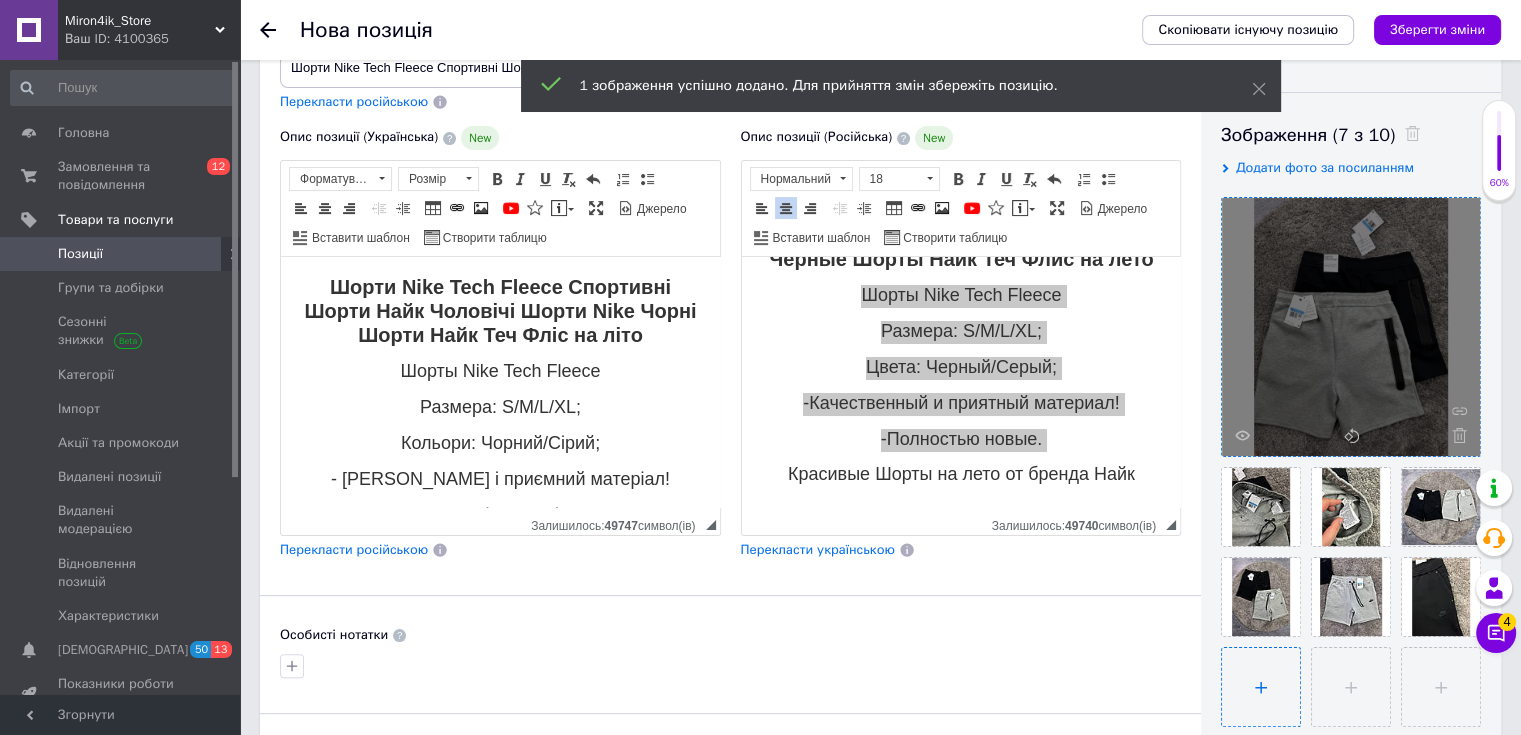 click at bounding box center [1261, 687] 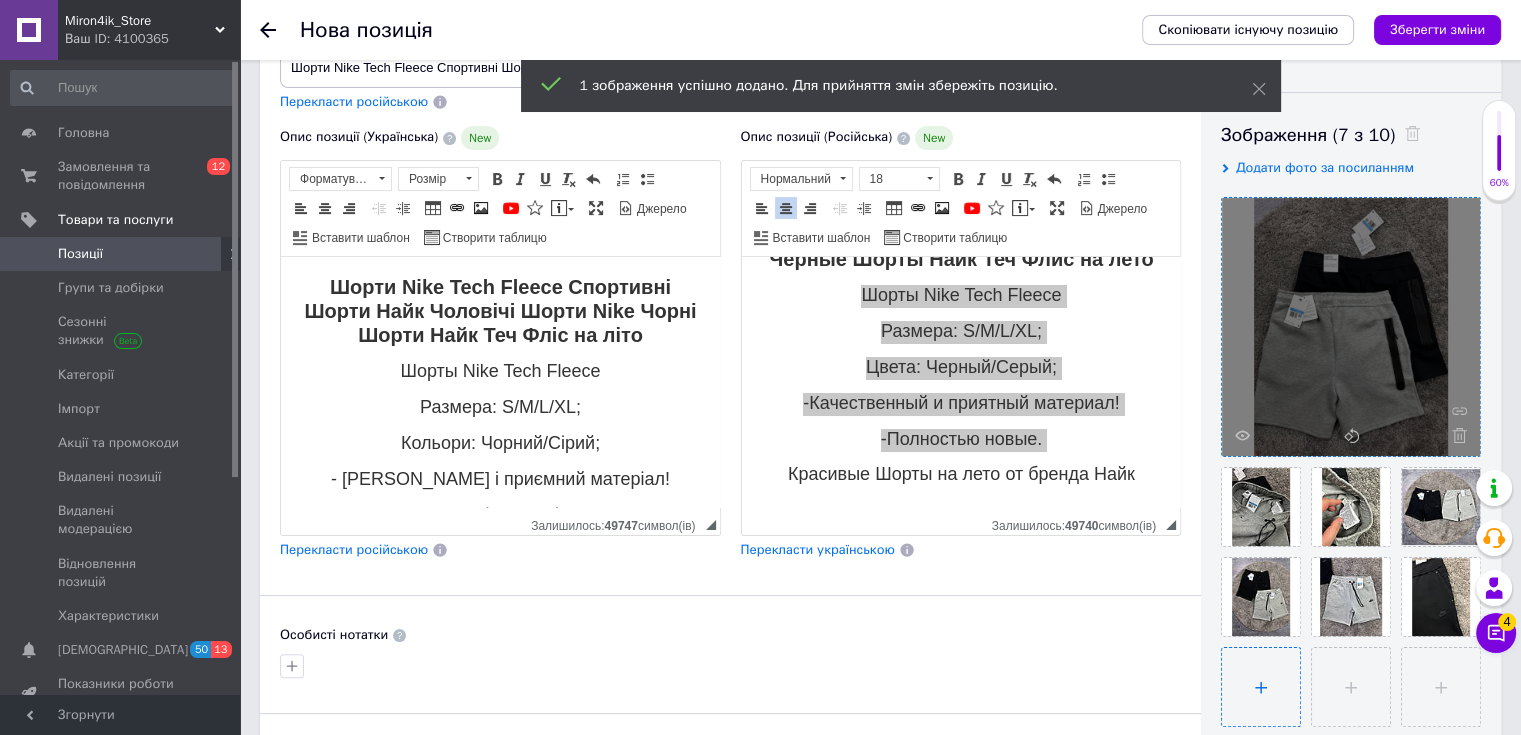 type on "C:\fakepath\5436086149329321235.jpg" 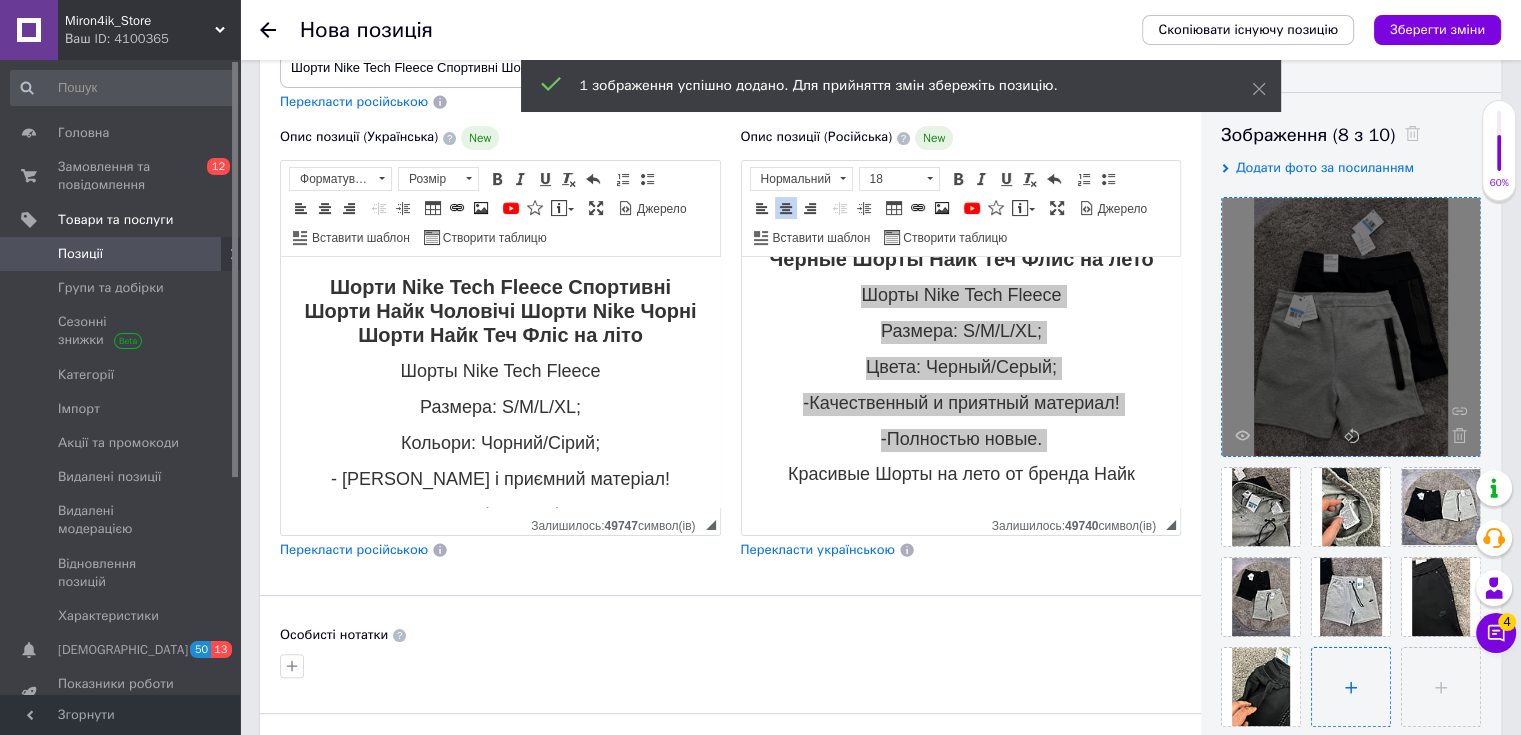 click at bounding box center [1351, 687] 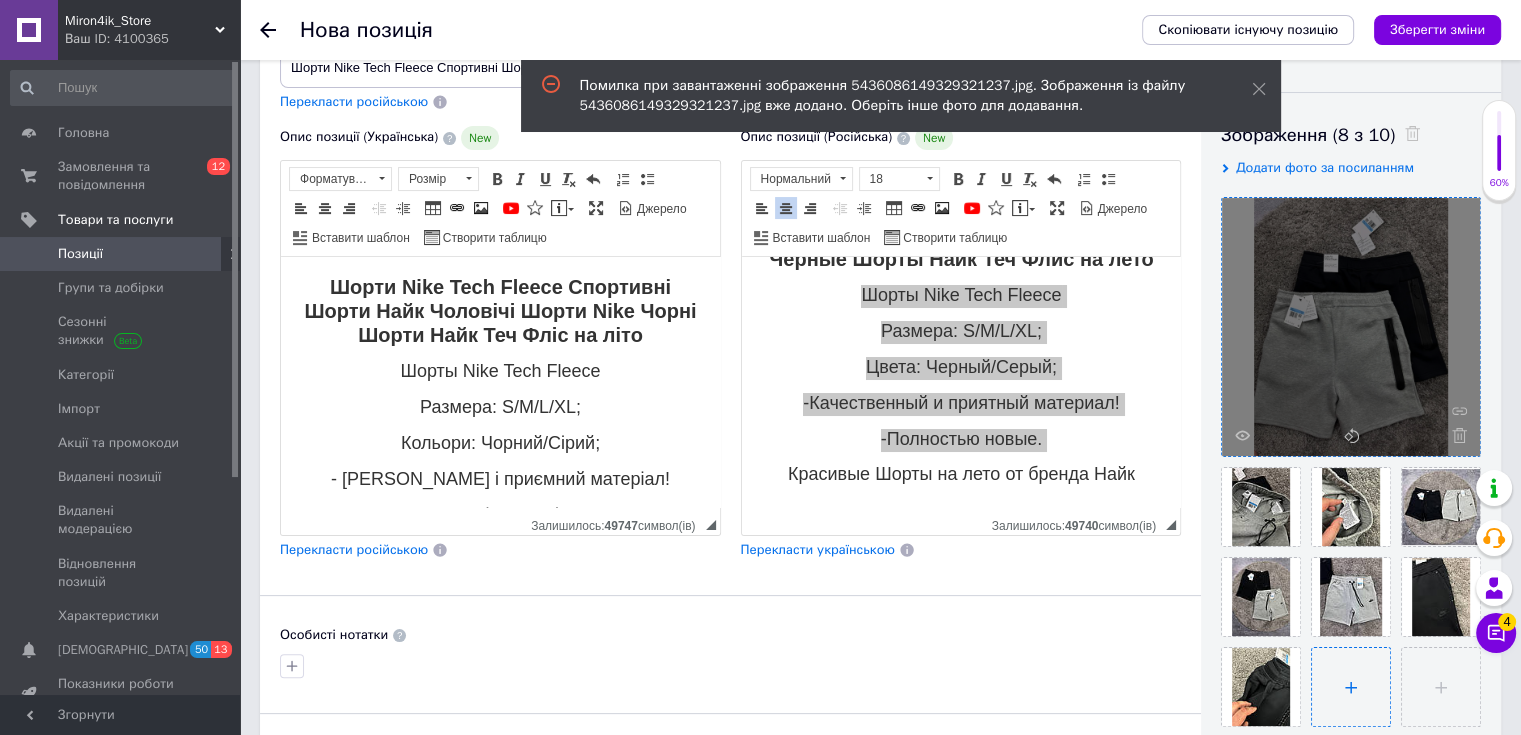 click at bounding box center (1351, 687) 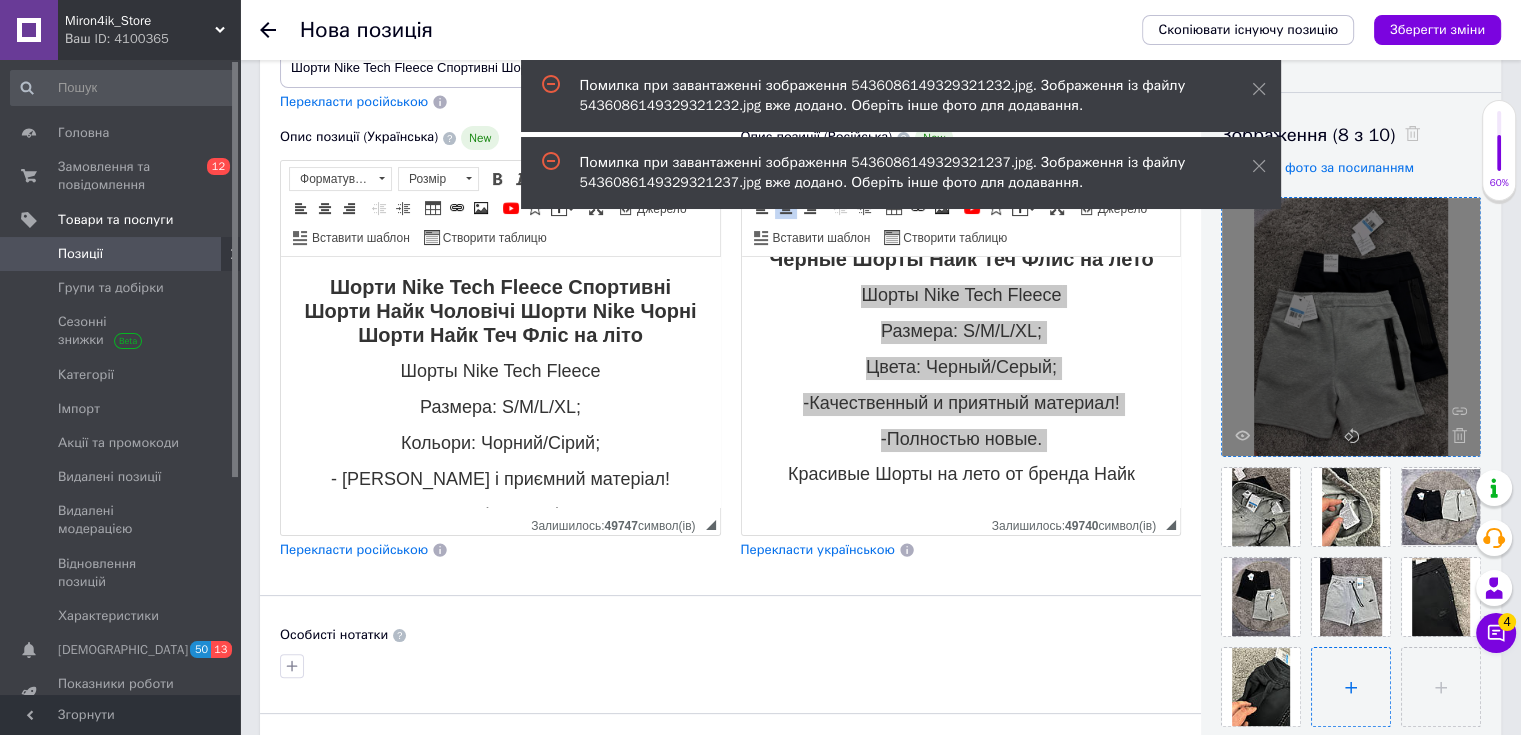 click at bounding box center [1351, 687] 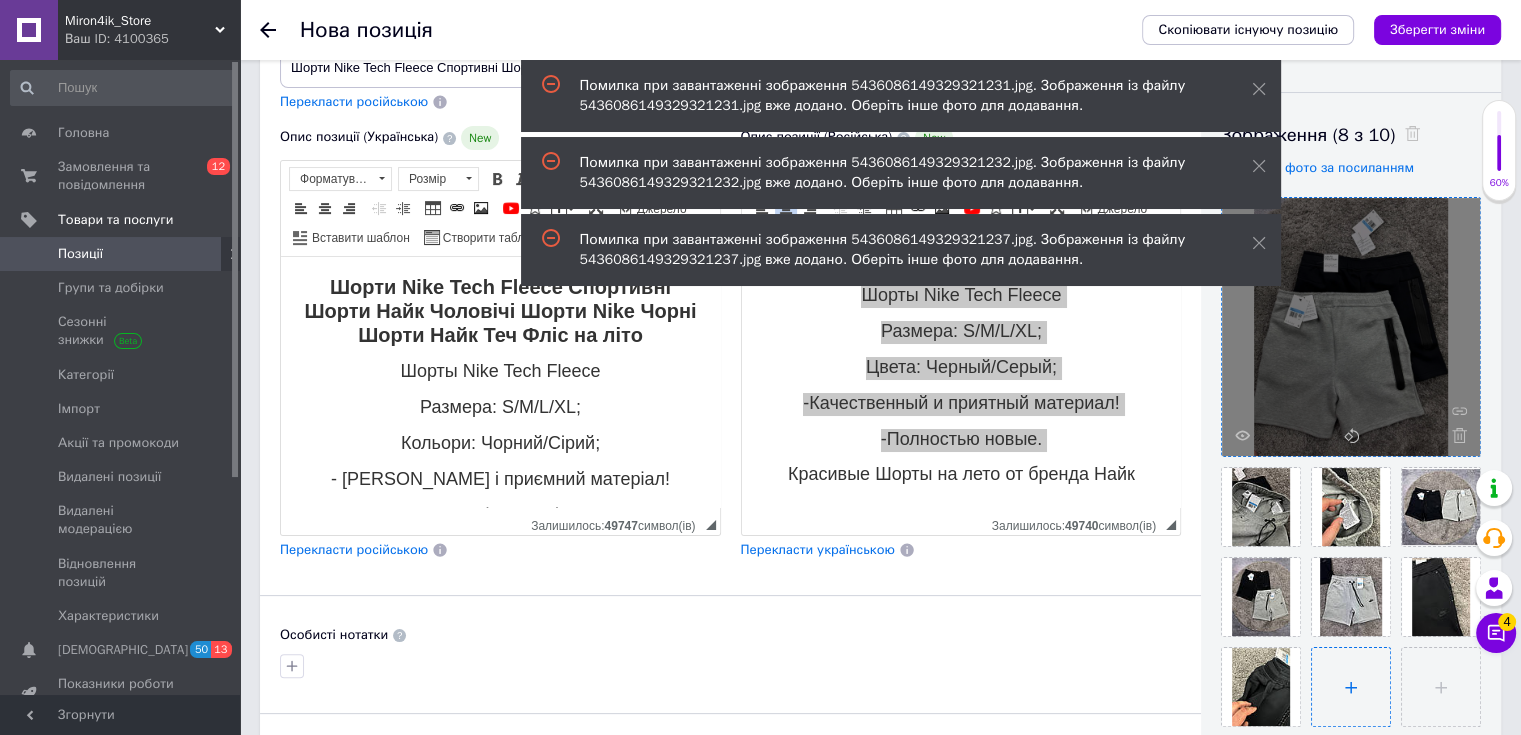 click at bounding box center [1351, 687] 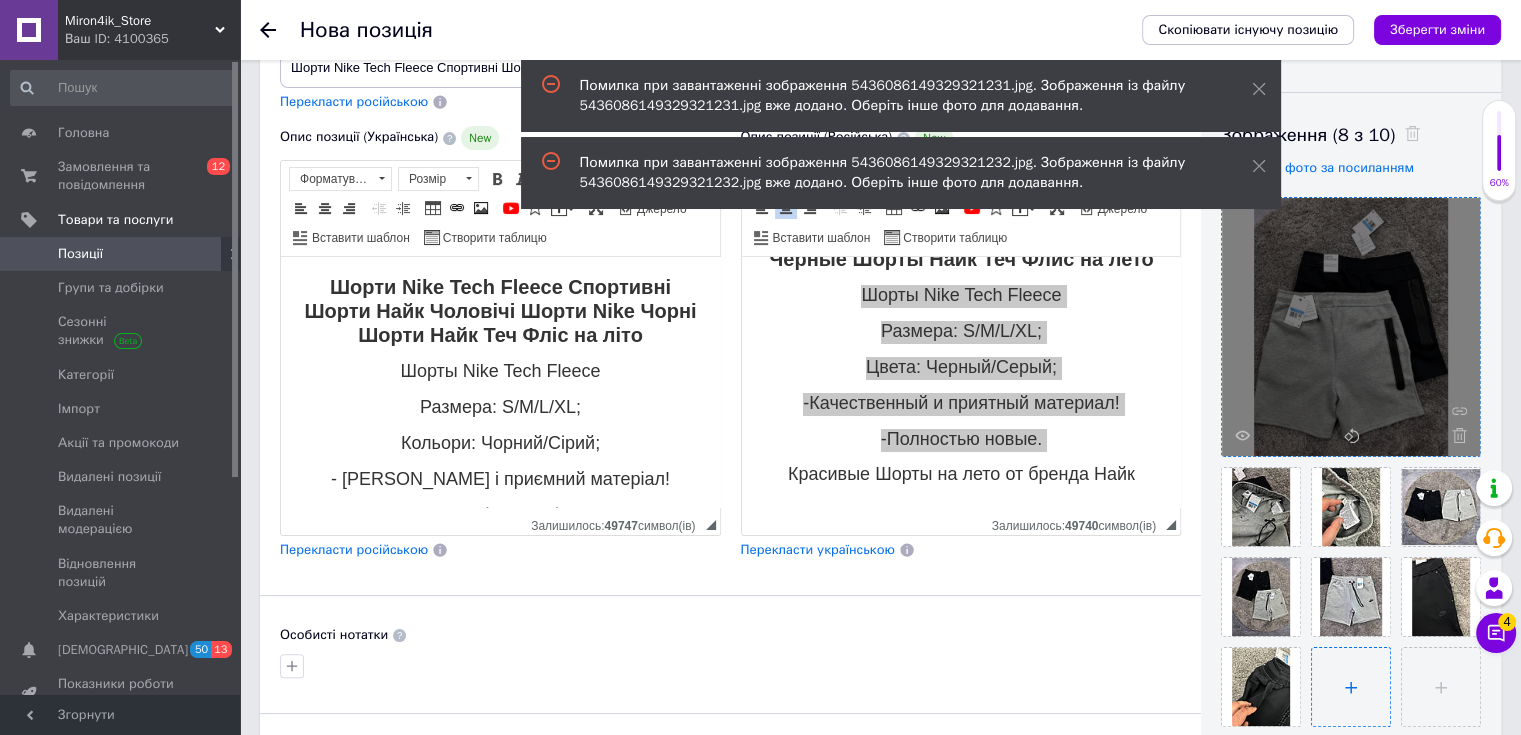 type on "C:\fakepath\5436086149329321233.jpg" 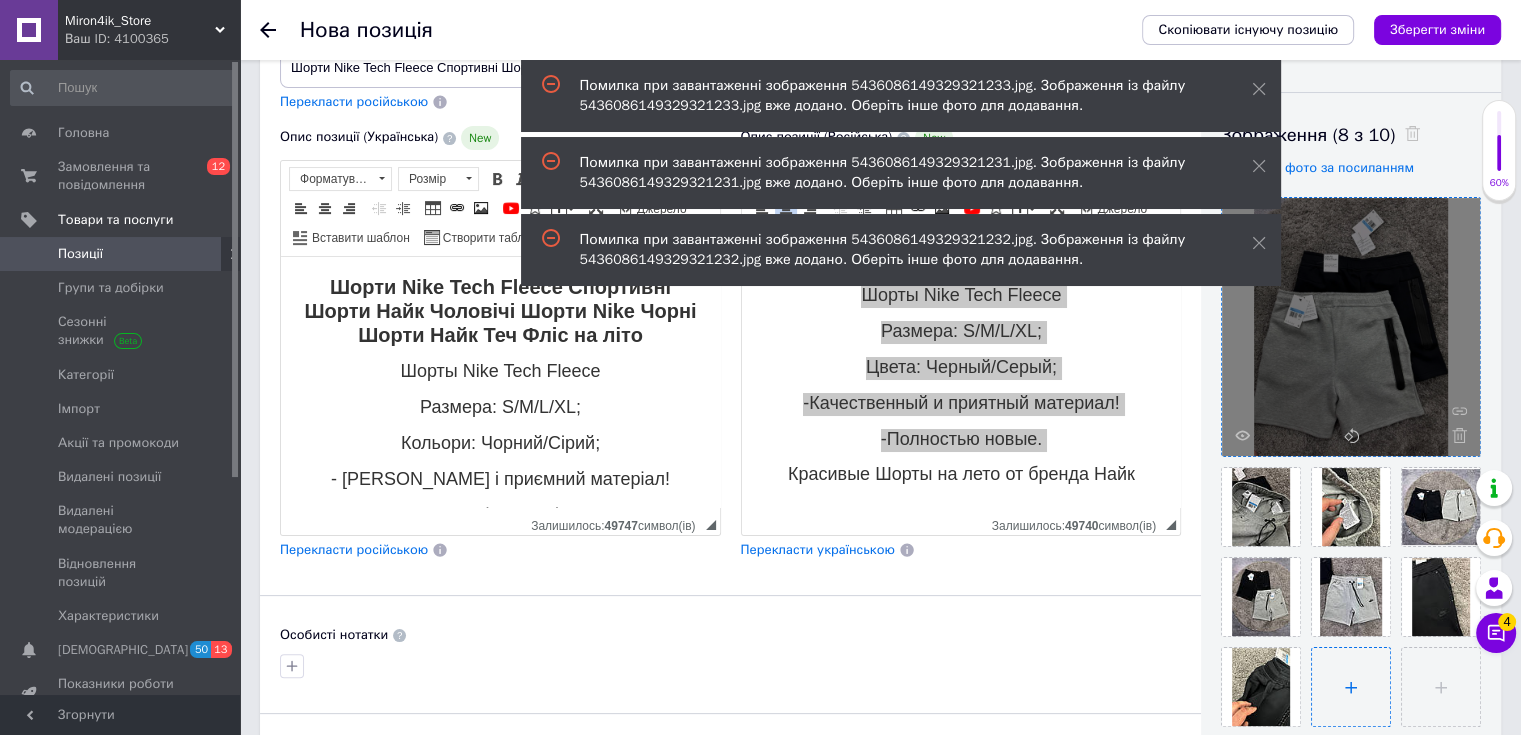 click at bounding box center [1351, 687] 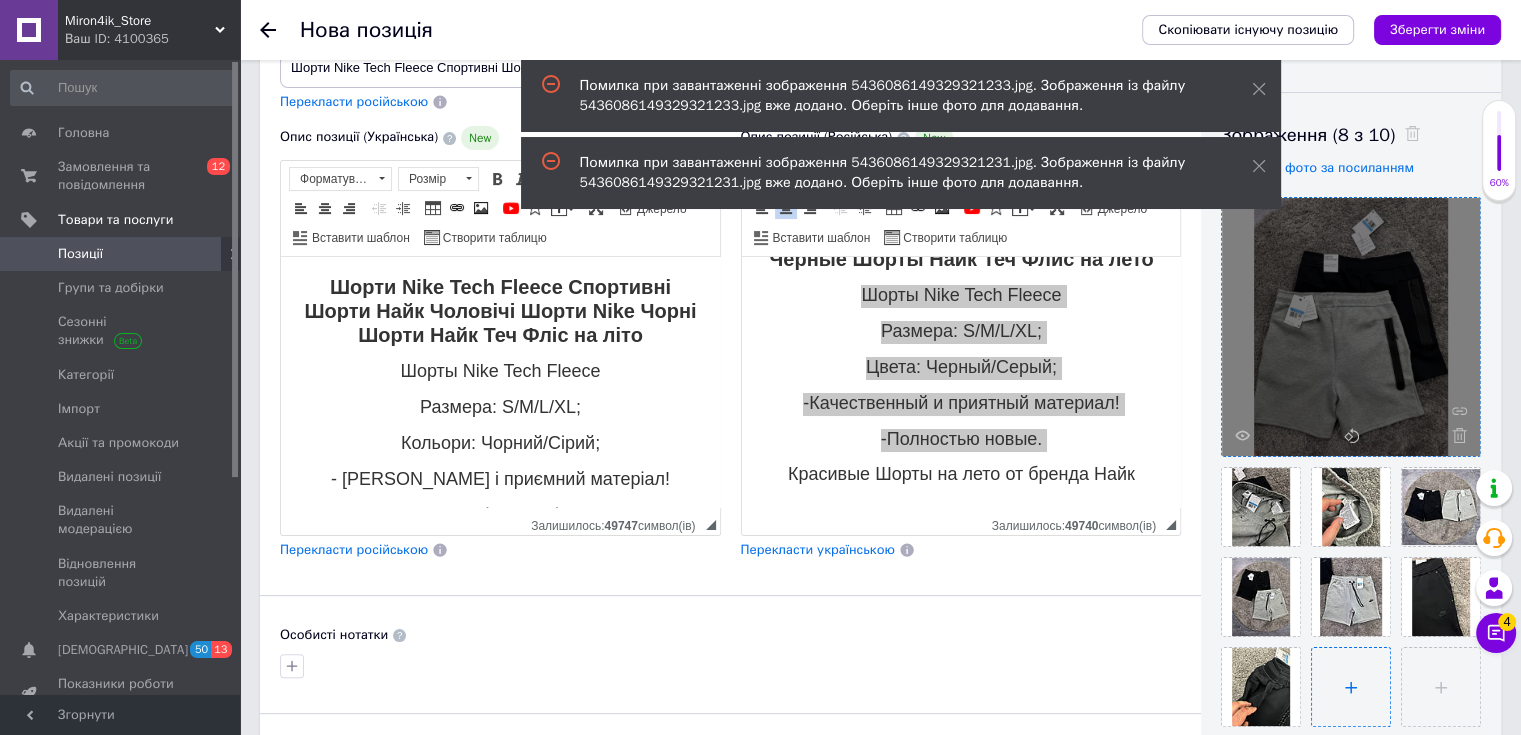 type on "C:\fakepath\5436086149329321240.jpg" 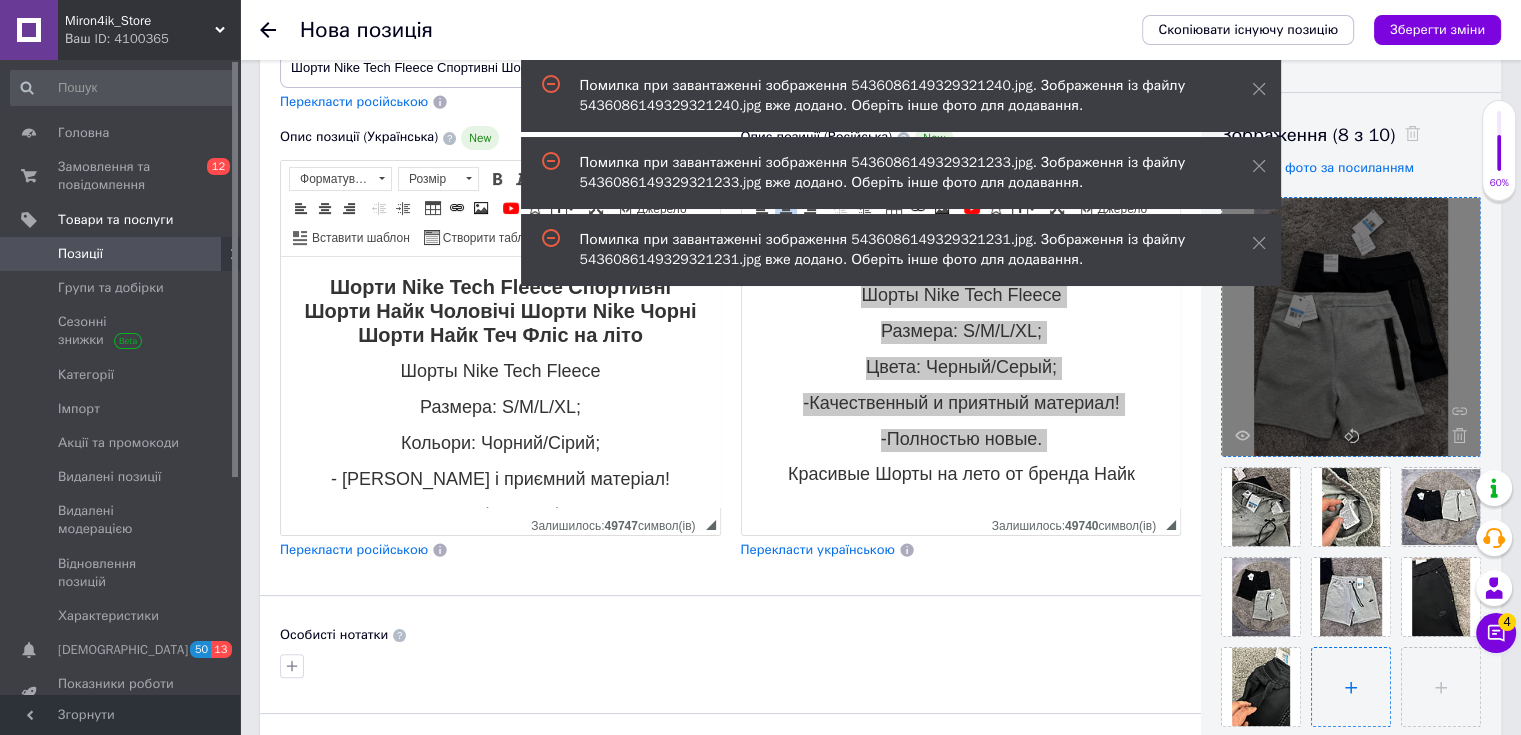 click at bounding box center [1351, 687] 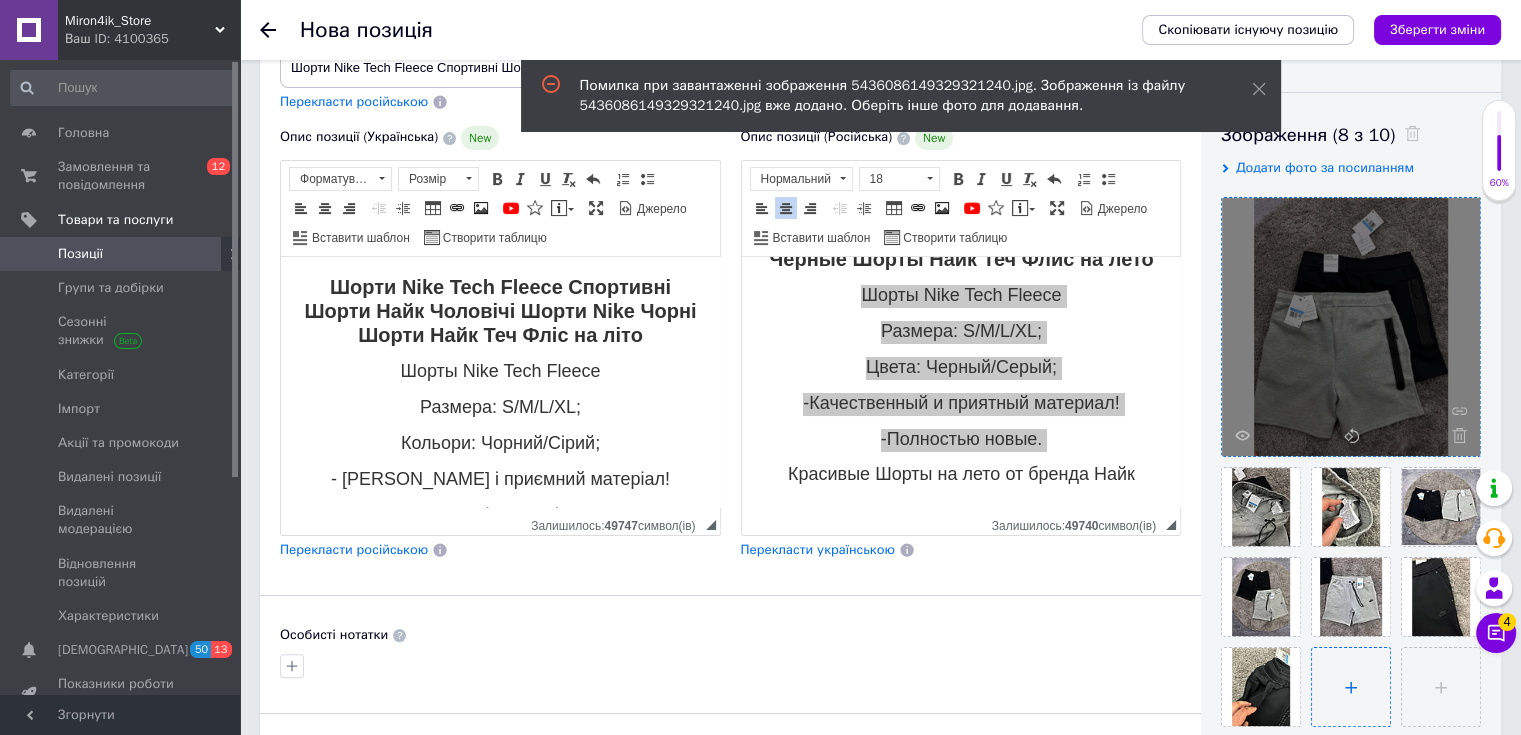type on "C:\fakepath\5436086149329321235.jpg" 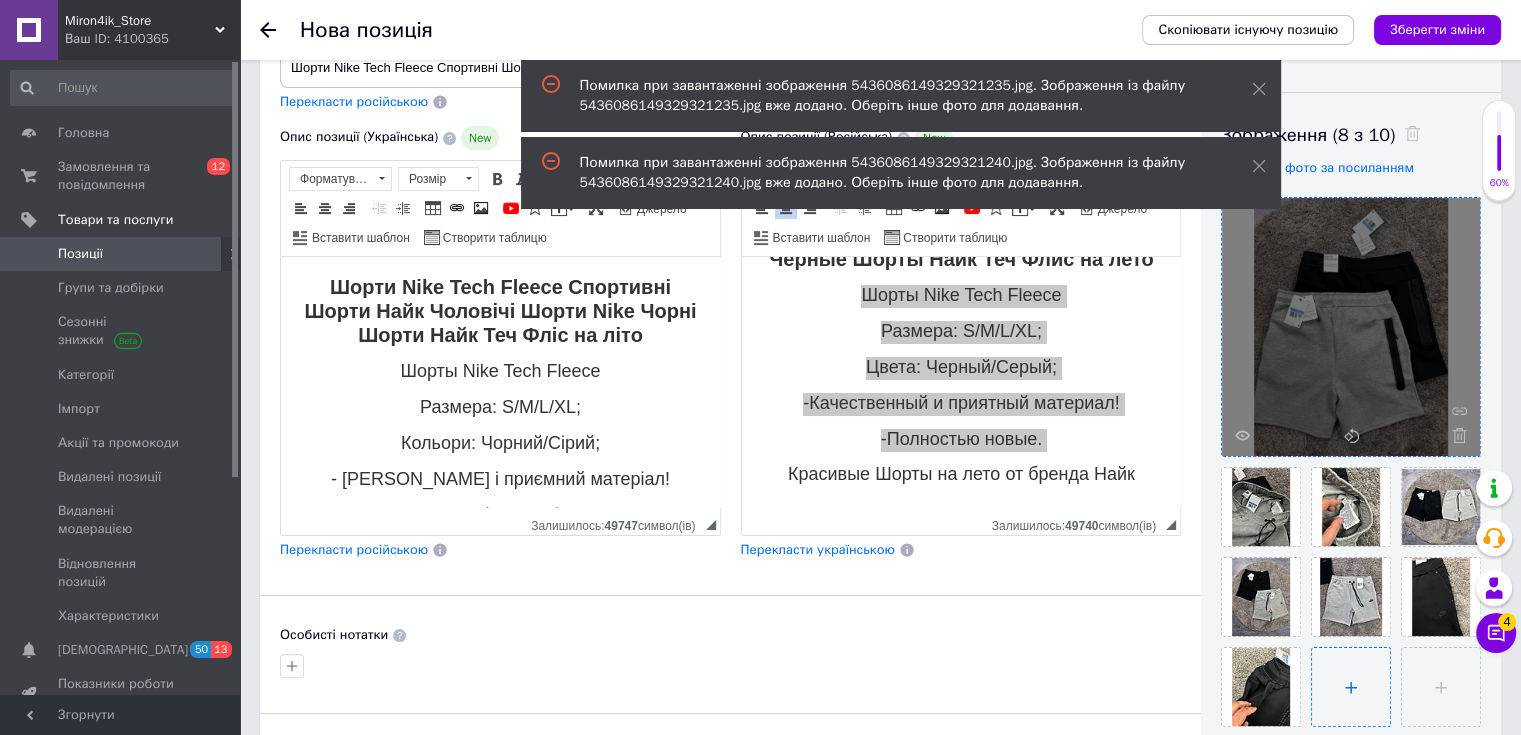 click at bounding box center (1351, 687) 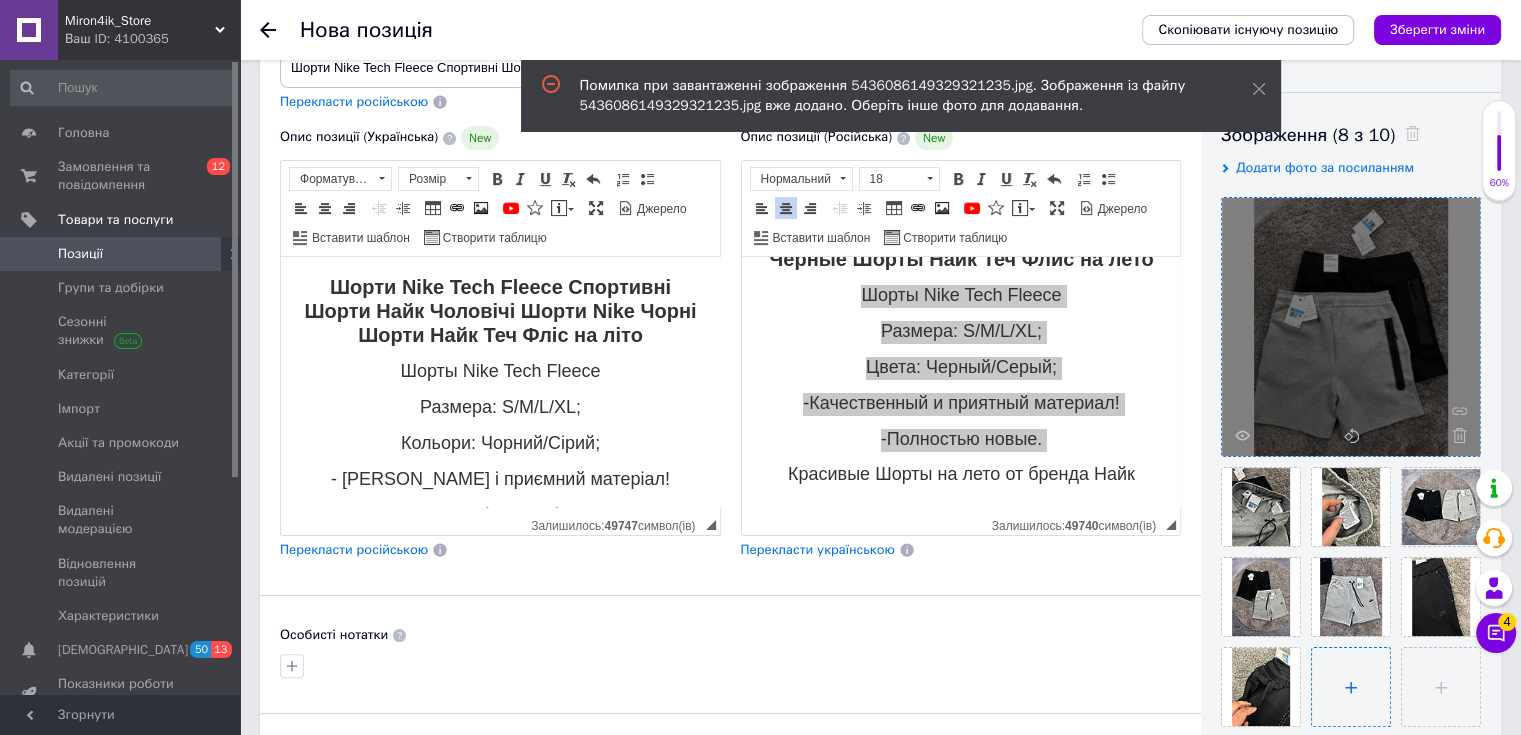 type on "C:\fakepath\5436086149329321236.jpg" 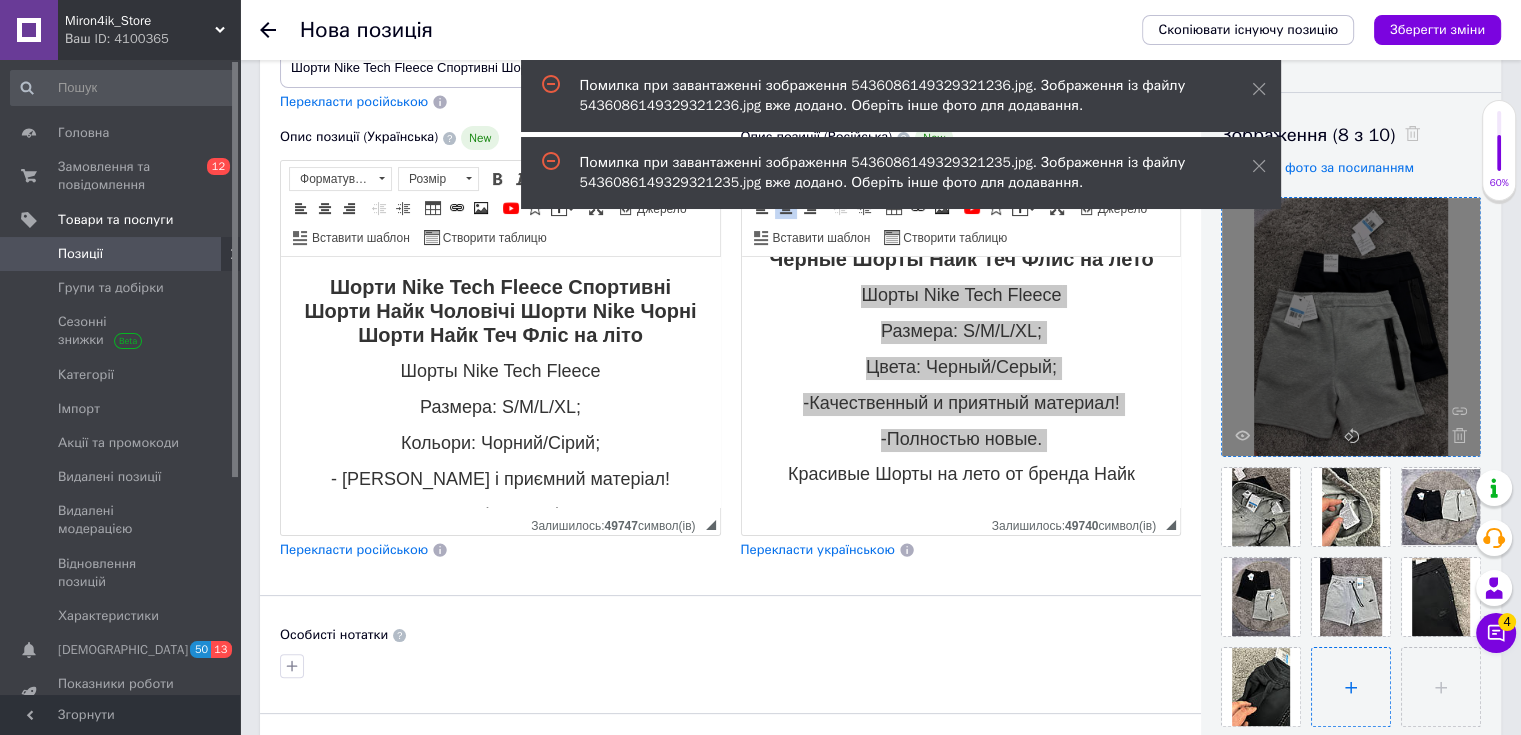 click at bounding box center (1351, 687) 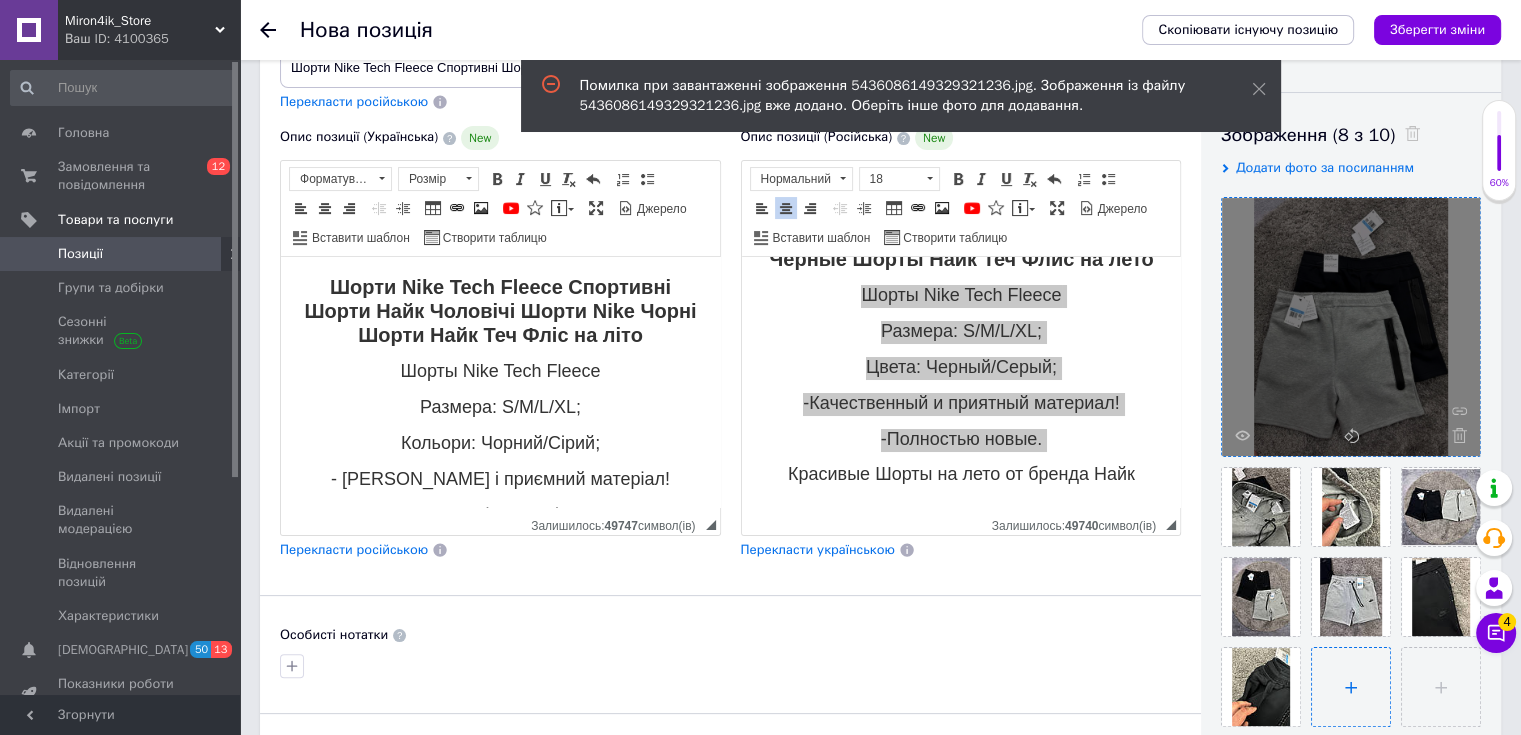 type on "C:\fakepath\5436086149329321234.jpg" 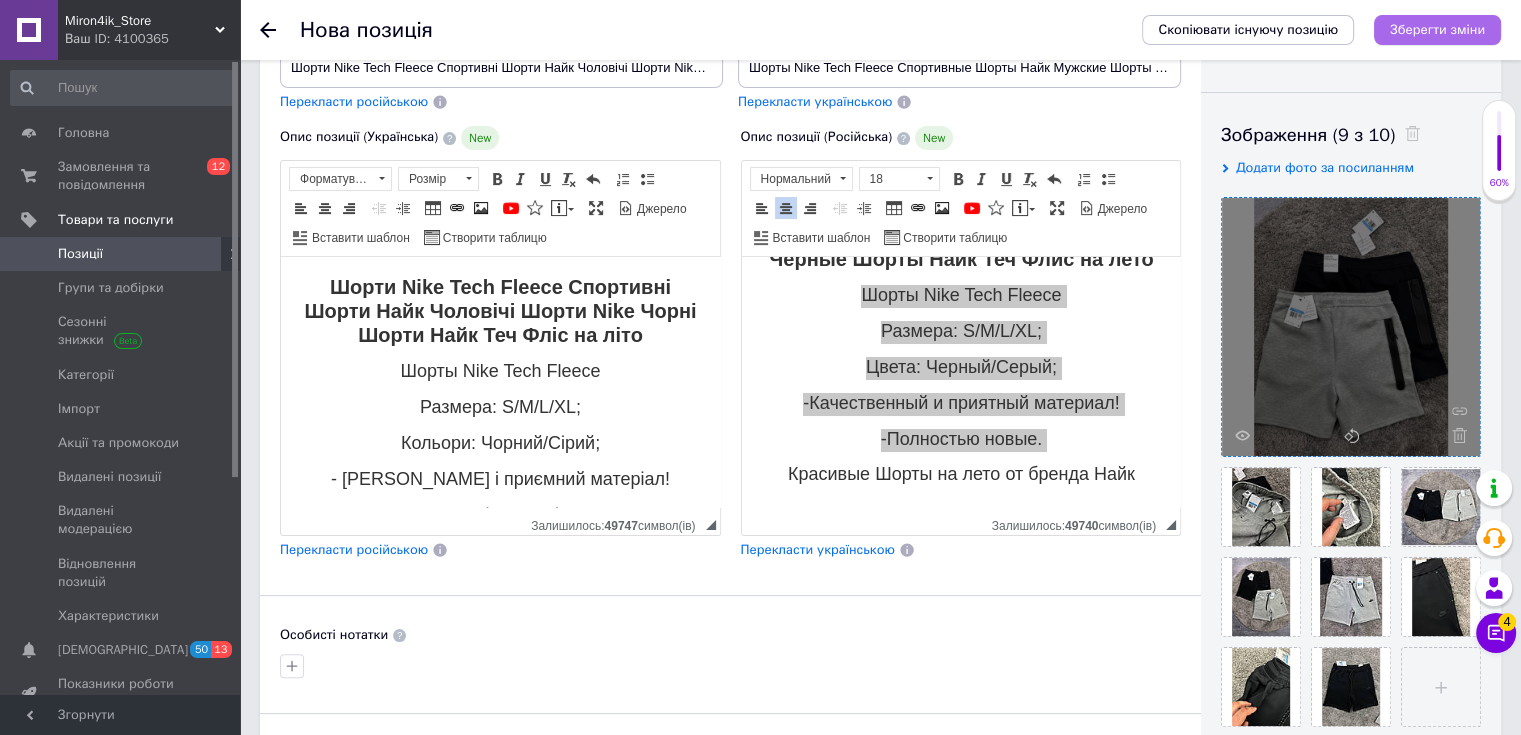 click on "Зберегти зміни" at bounding box center (1437, 30) 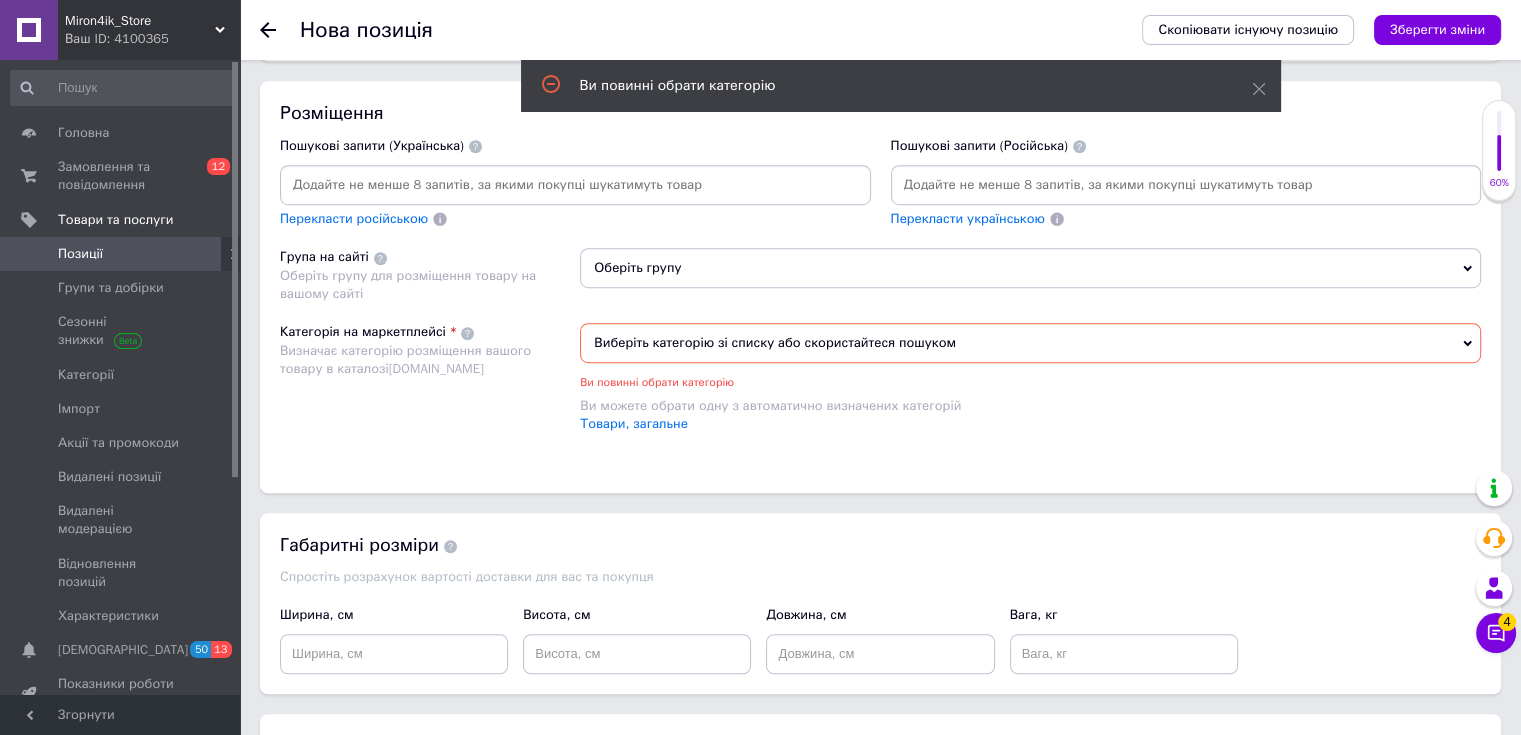 scroll, scrollTop: 1241, scrollLeft: 0, axis: vertical 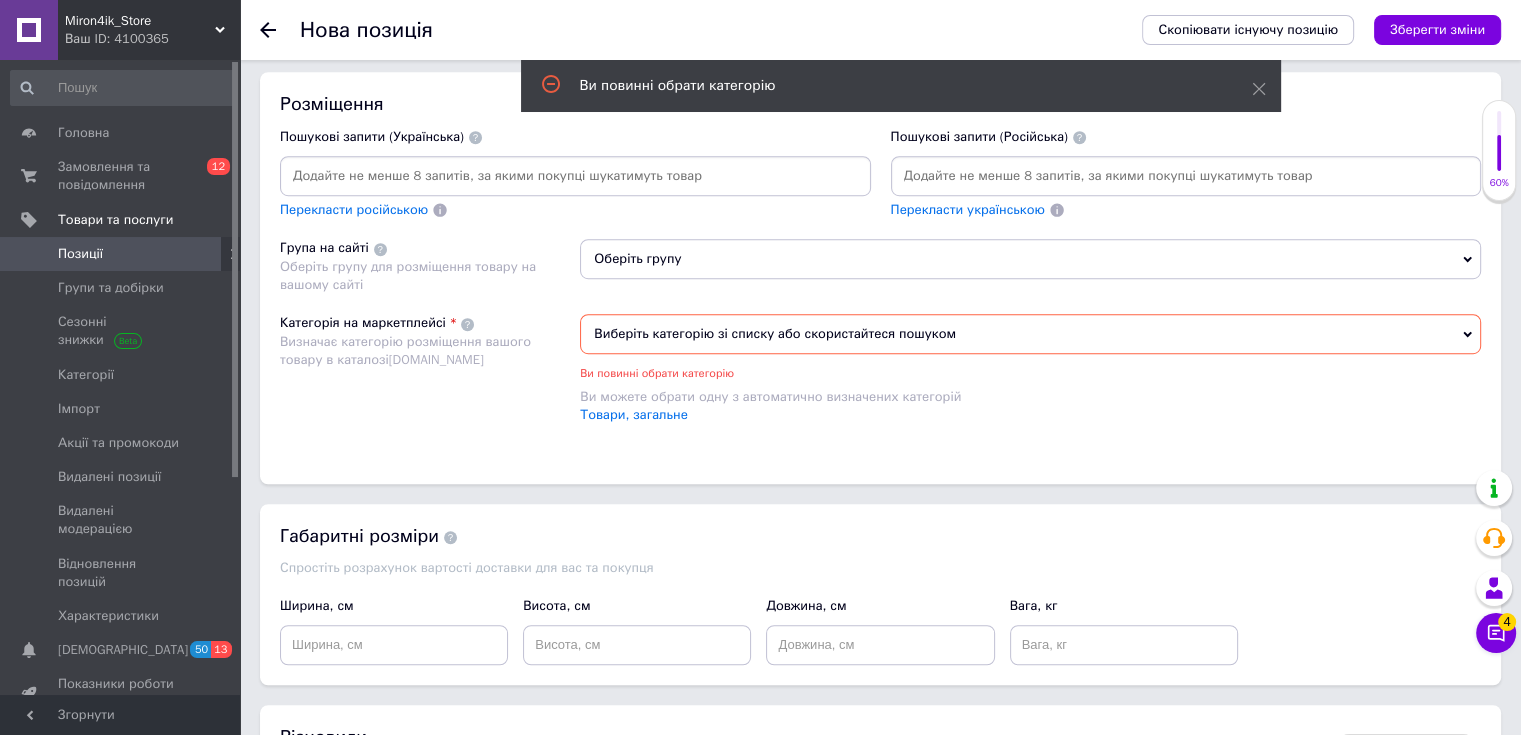 click on "Виберіть категорію зі списку або скористайтеся пошуком" at bounding box center (1030, 334) 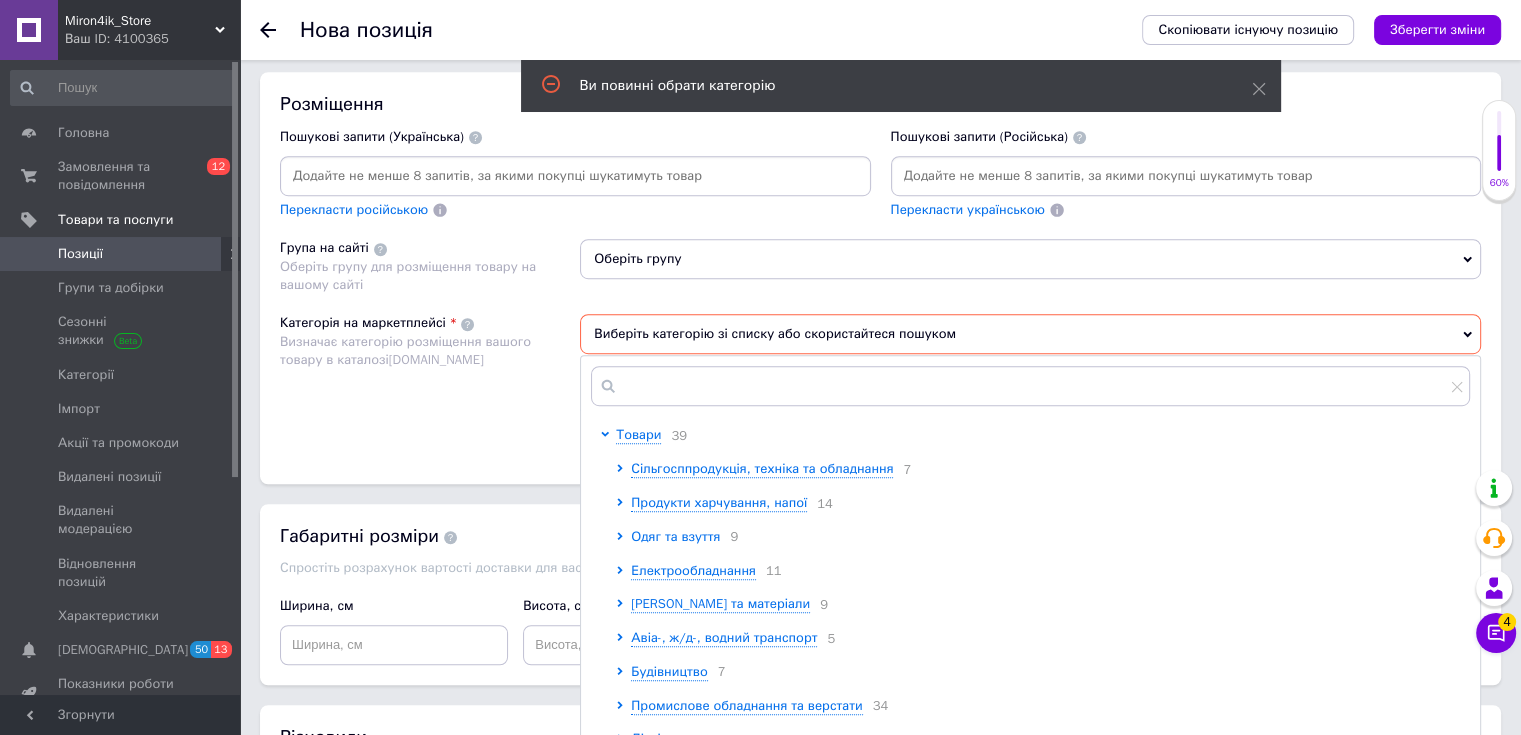 click on "Одяг та взуття" at bounding box center (675, 536) 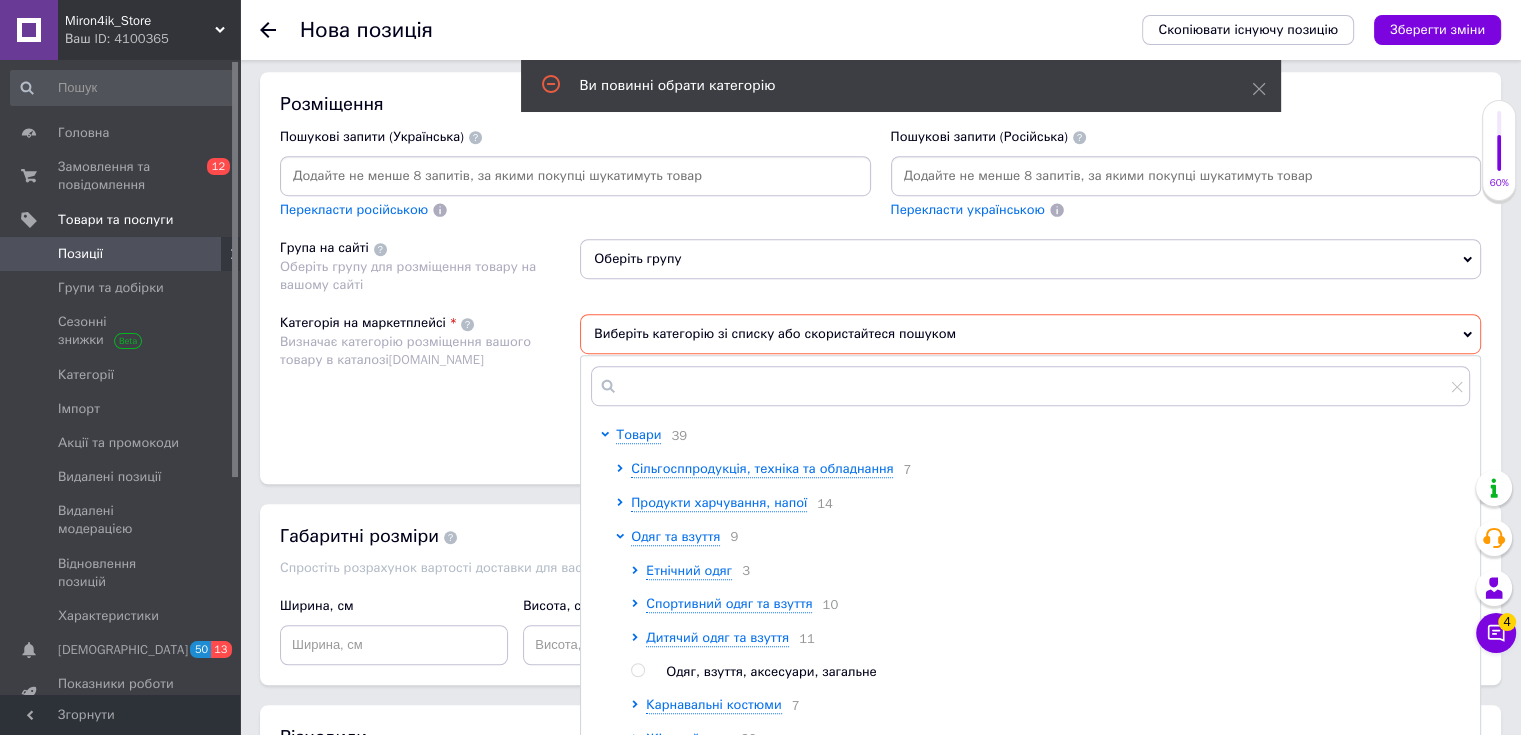 click on "Етнічний одяг 3 Спортивний одяг та взуття 10 Дитячий одяг та взуття 11 Одяг, взуття, аксесуари, загальне Карнавальні костюми 7 Жіночий одяг 20 Чоловічий одяг  13 Взуття 3 Аксесуари для взуття 5" at bounding box center (1050, 706) 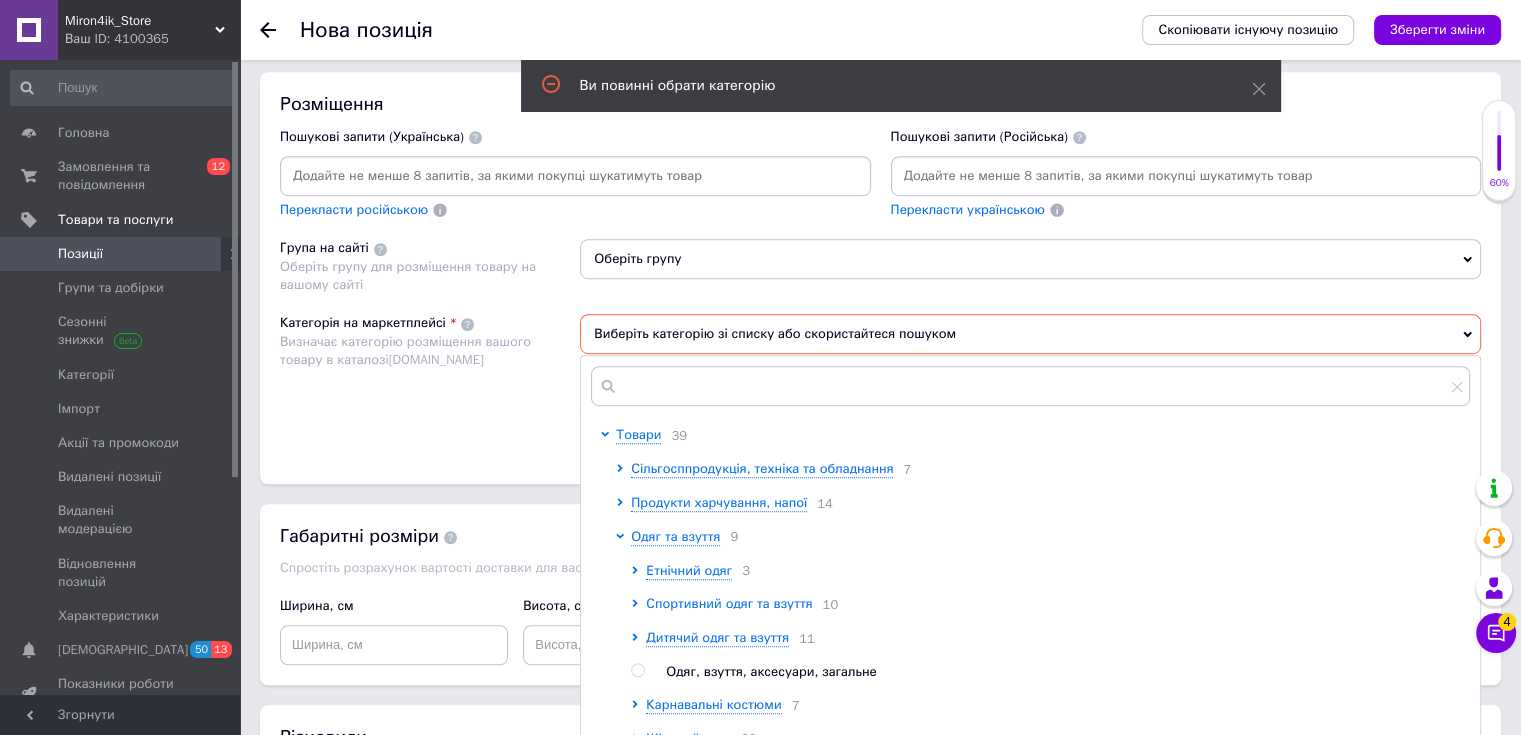 click on "Спортивний одяг та взуття" at bounding box center [729, 603] 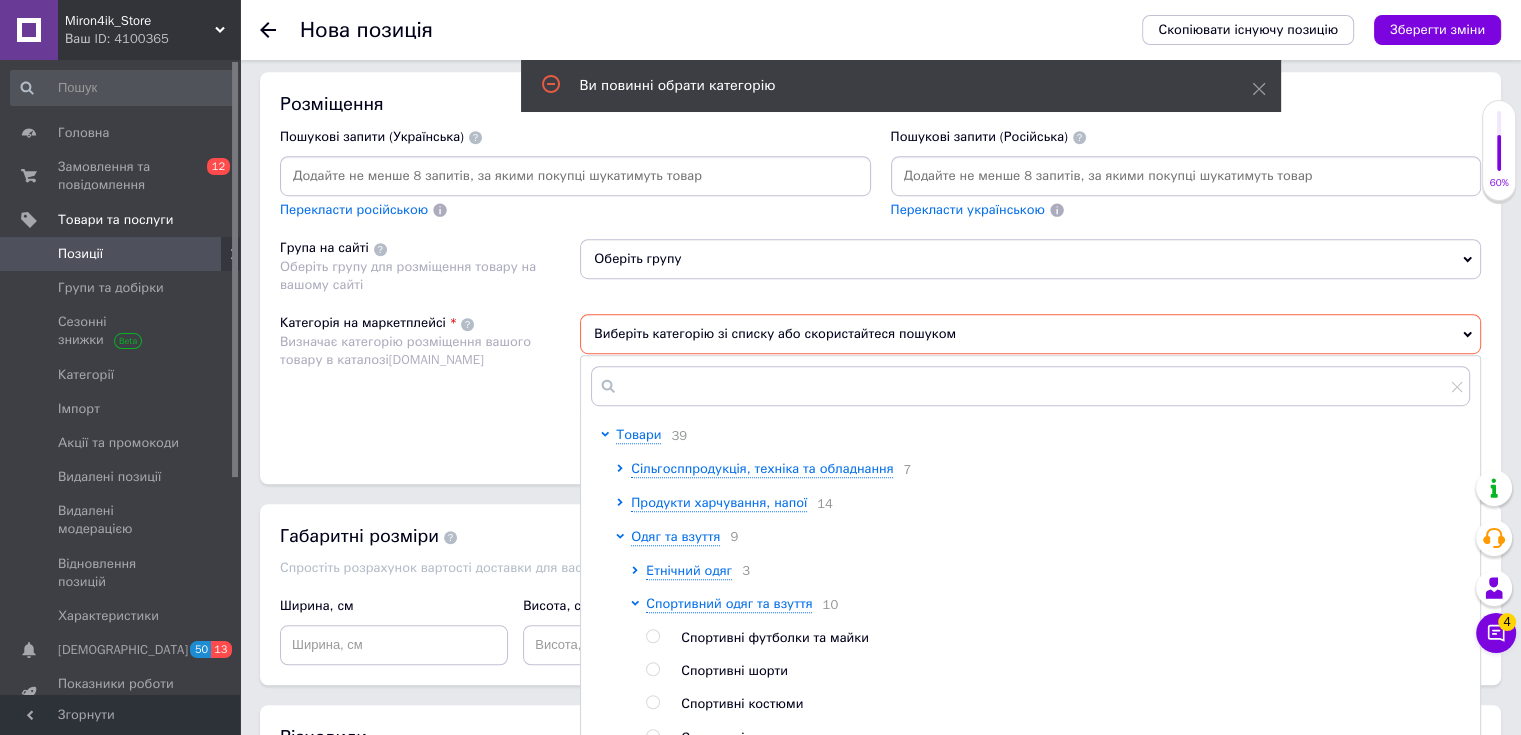 click at bounding box center [652, 669] 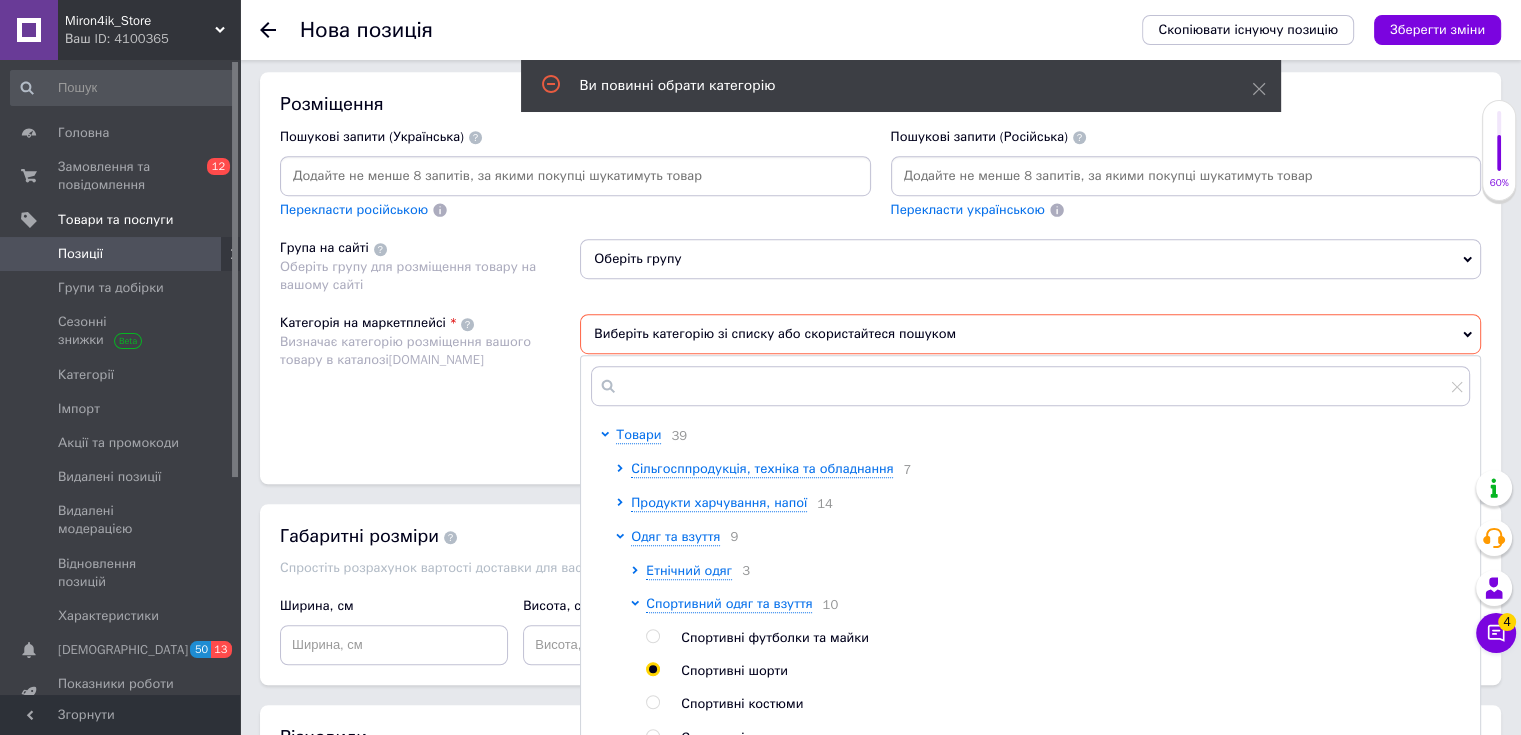 radio on "true" 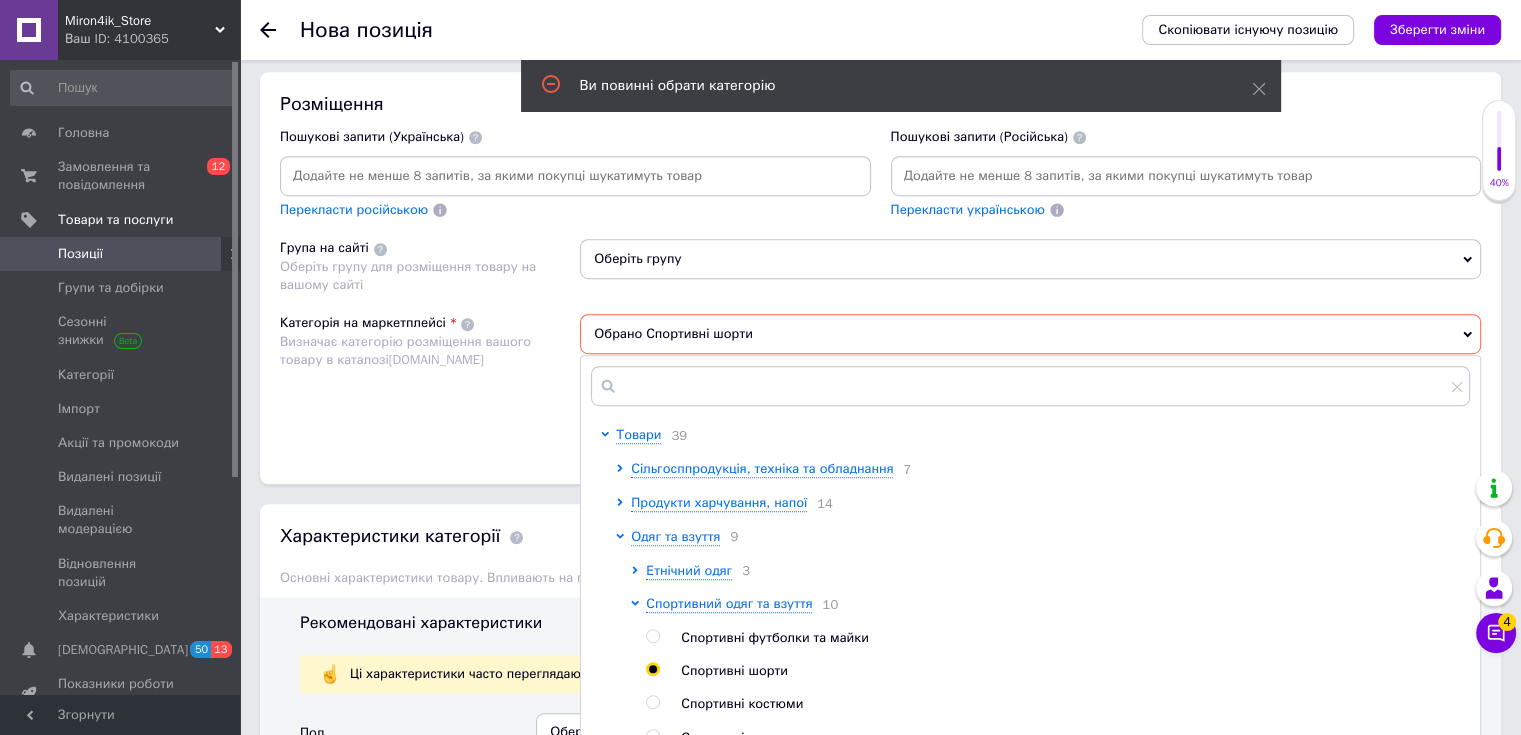 click on "Основна інформація При сохранении товара пустые поля будут переведены автоматически. Щоб вручну відправити поле на переклад, натисніть на посилання під ним.  Детальніше Назва позиції (Українська) New Шорти Nike Tech Fleece Спортивні Шорти Найк Чоловічі Шорти Nike Чорні Шорти Найк Теч Фліс на літо Перекласти російською Код/Артикул 643820 Назва позиції (Російська) New Шорты Nike Tech Fleece Спортивные Шорты Найк Мужские Шорты Nike Черные Шорты Найк Теч Флис на лето Перекласти українською Опис позиції (Українська) New
Шорты Nike Tech Fleece
Размера: S/M/L/XL;
Кольори: Чорний/Сірий;" at bounding box center (880, 266) 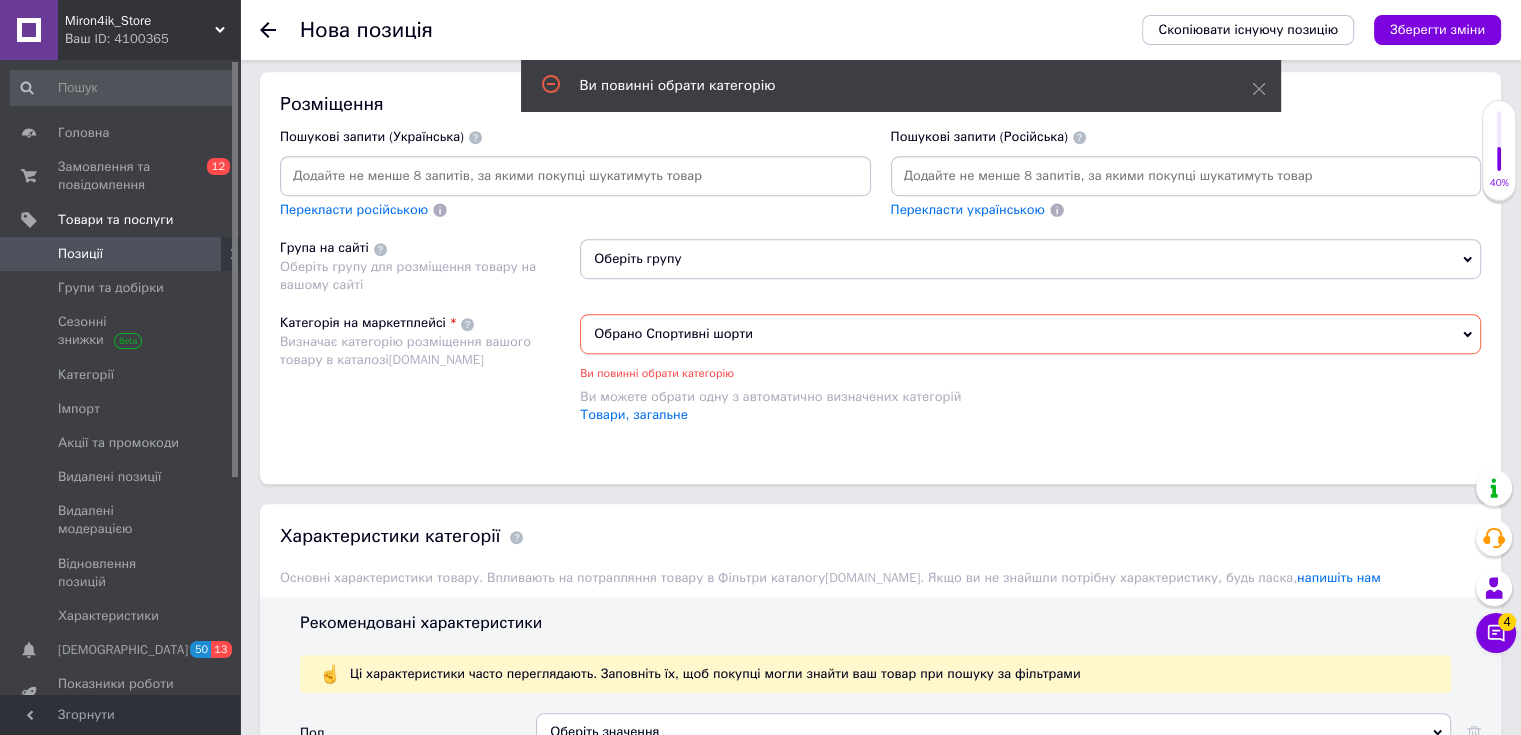 click on "Оберіть групу" at bounding box center [1030, 259] 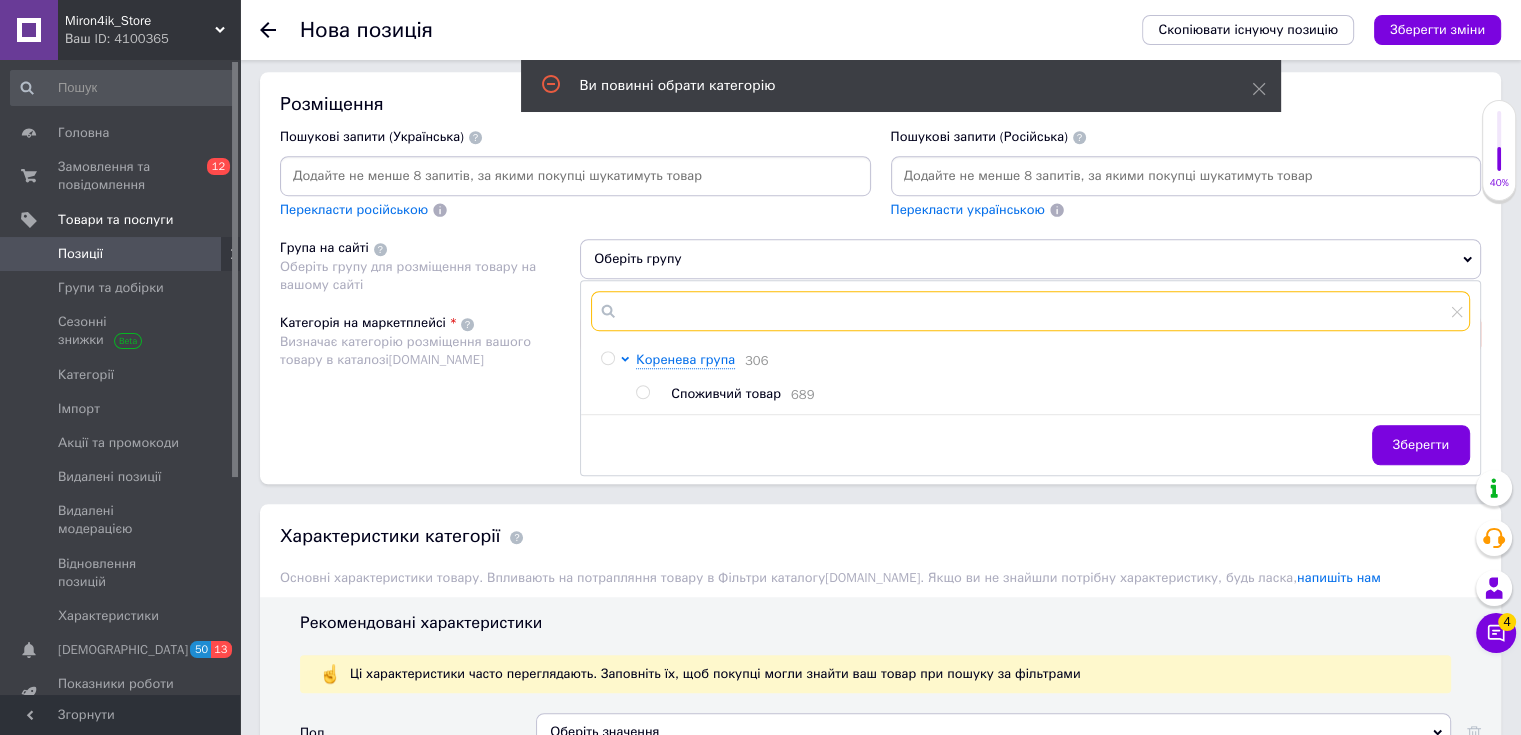 click at bounding box center (1030, 311) 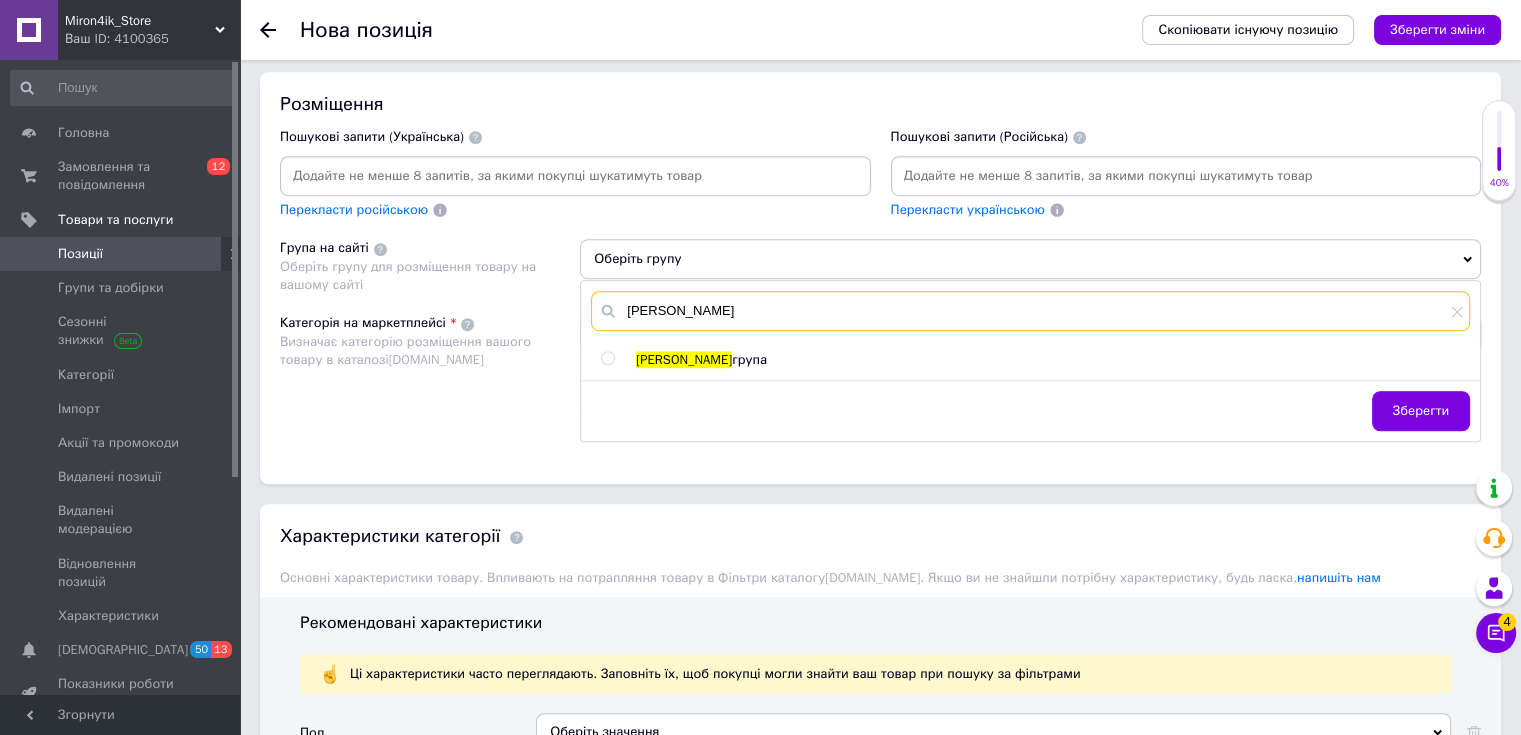 type on "[PERSON_NAME]" 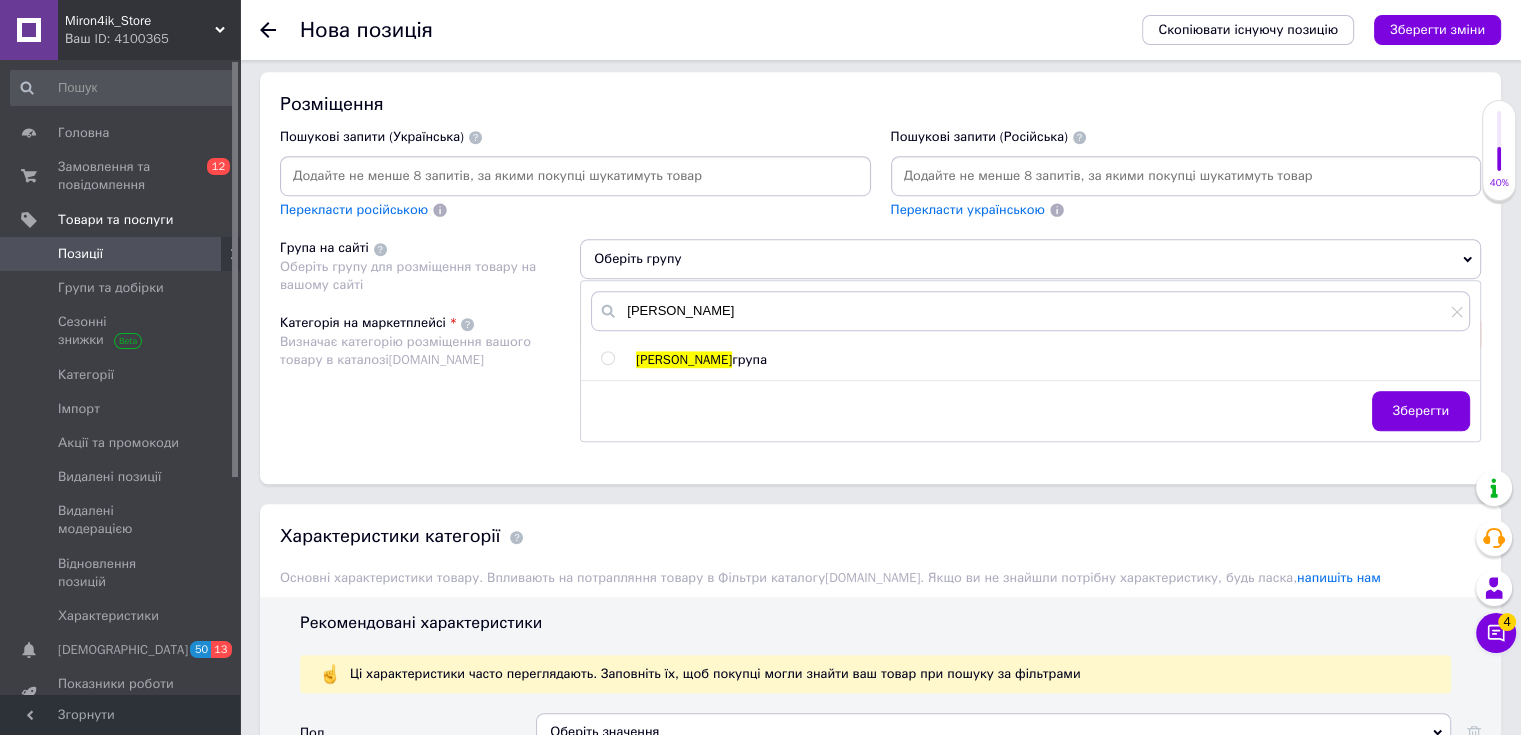 click at bounding box center (607, 358) 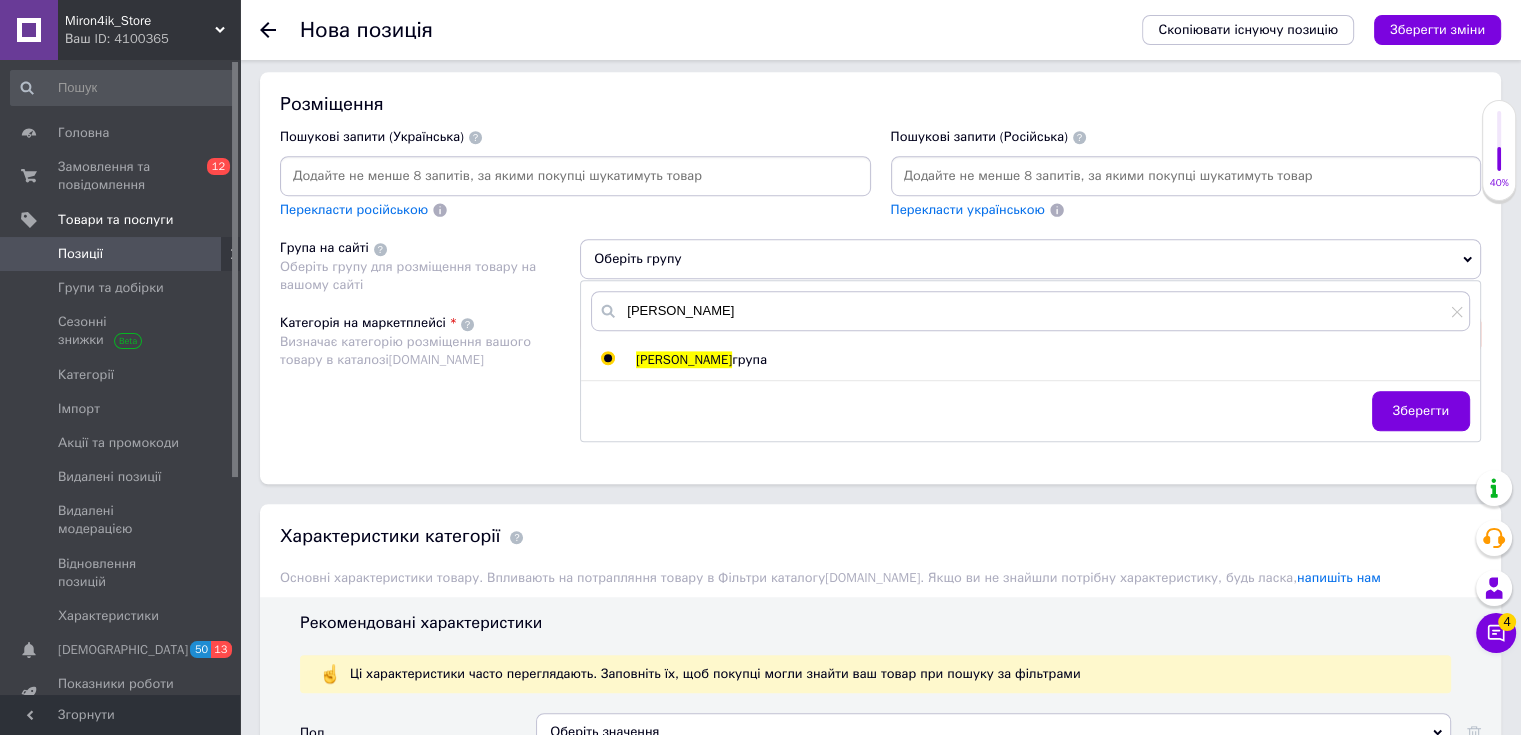 radio on "true" 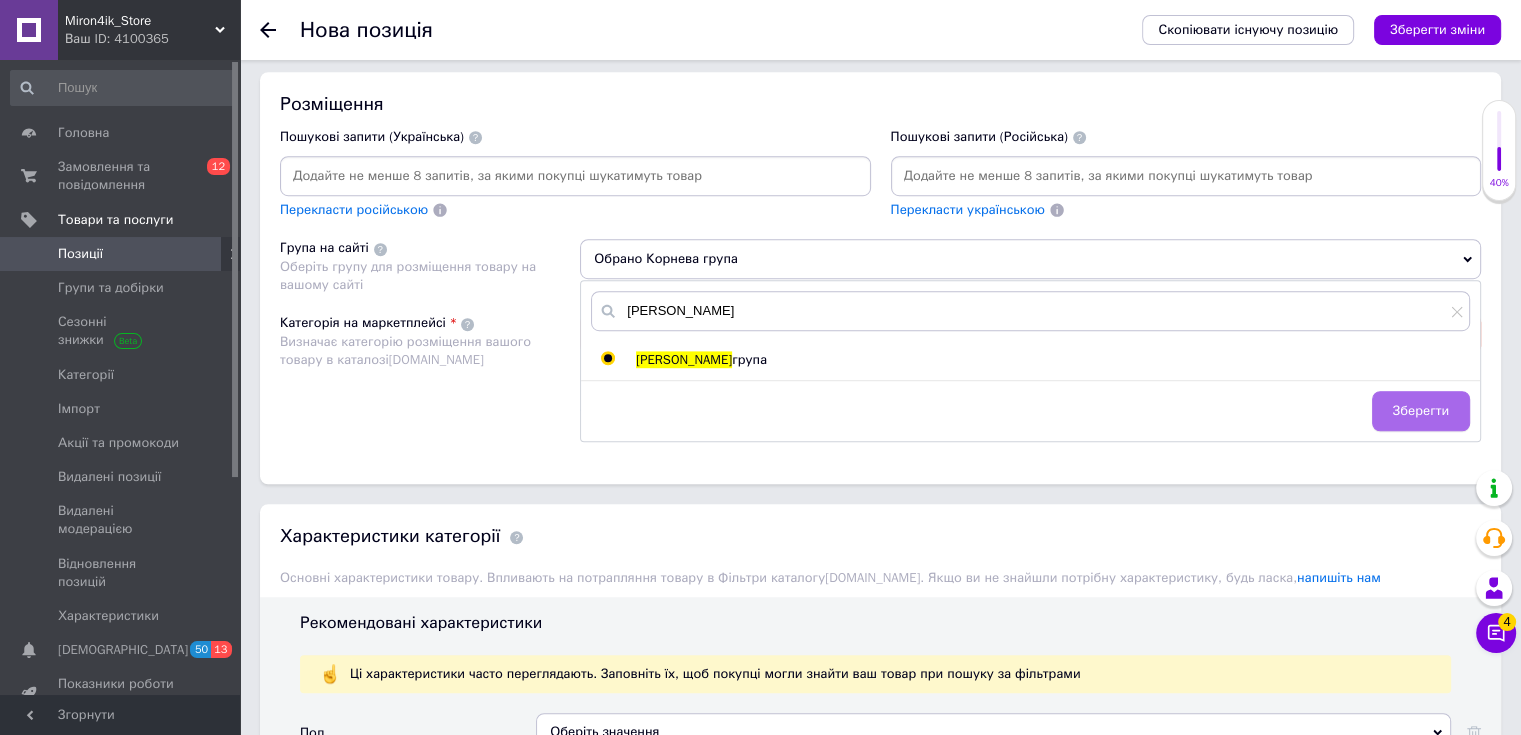 click on "Зберегти" at bounding box center (1421, 411) 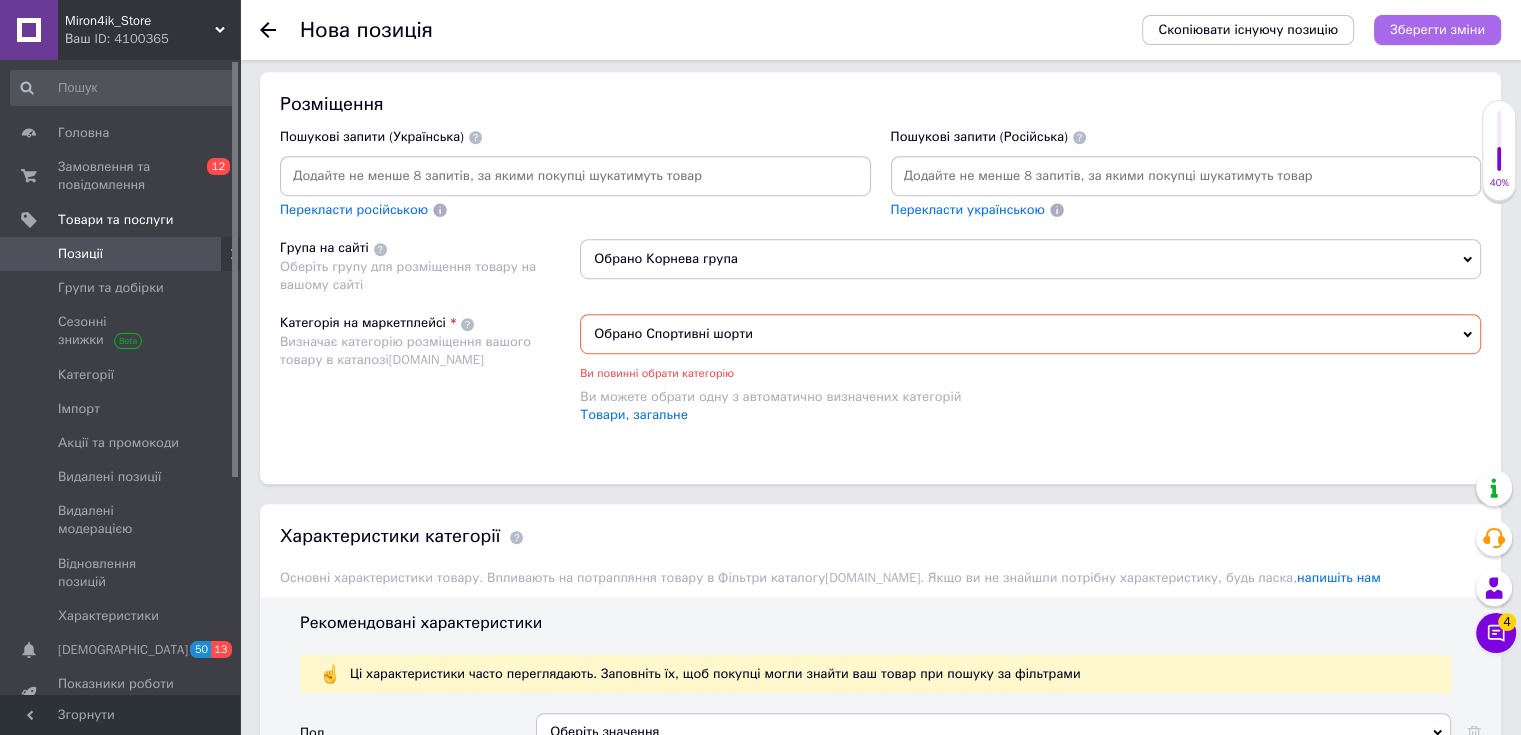click on "Зберегти зміни" at bounding box center (1437, 30) 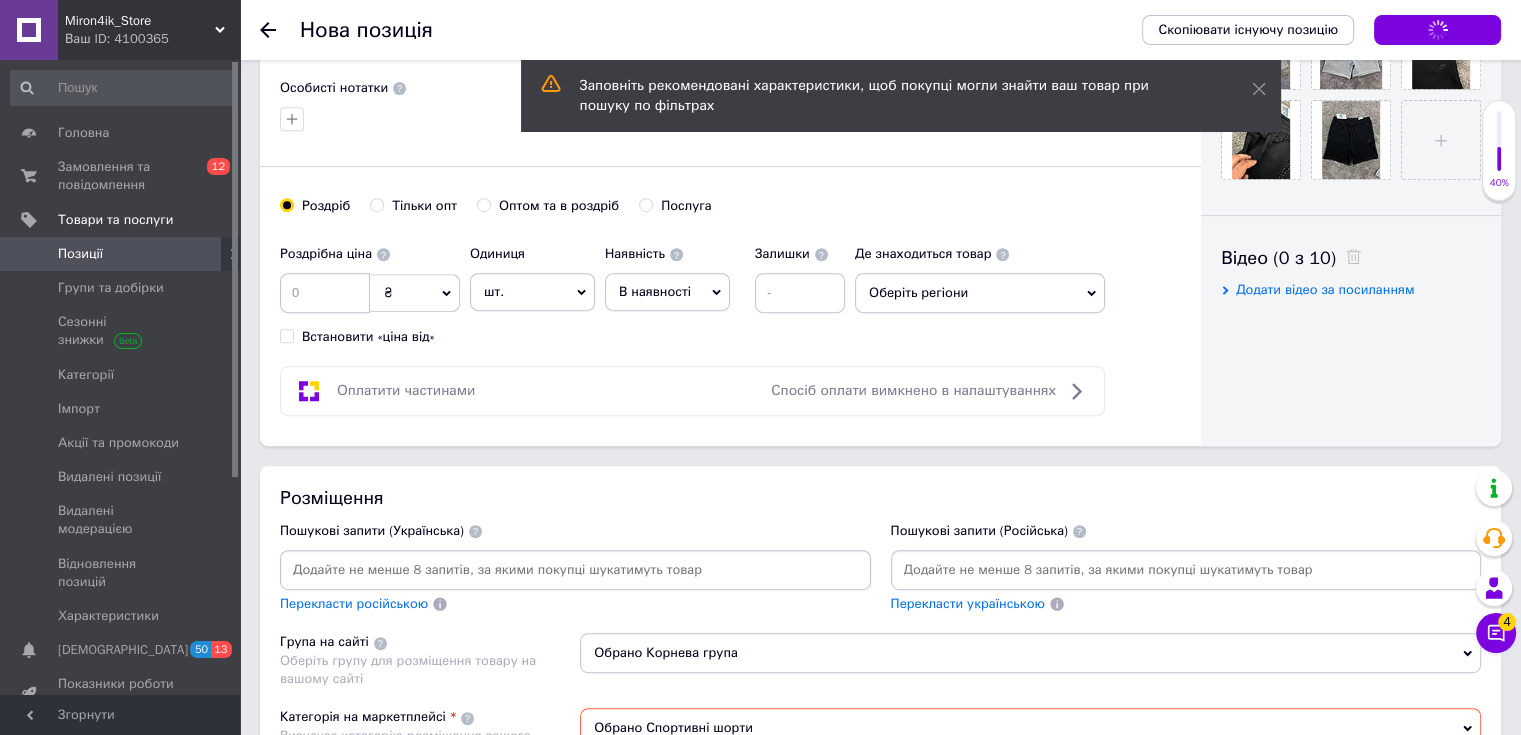scroll, scrollTop: 841, scrollLeft: 0, axis: vertical 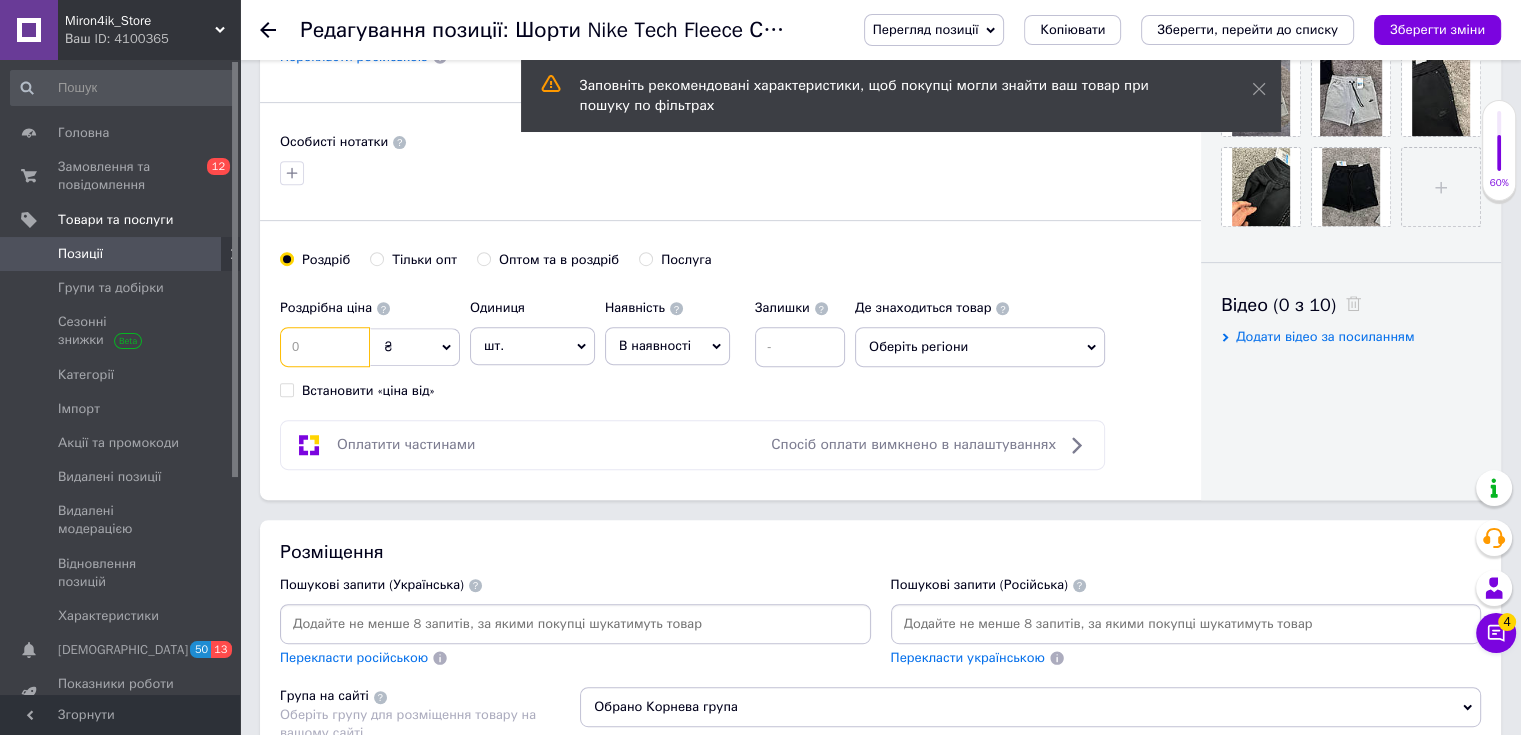 click at bounding box center [325, 347] 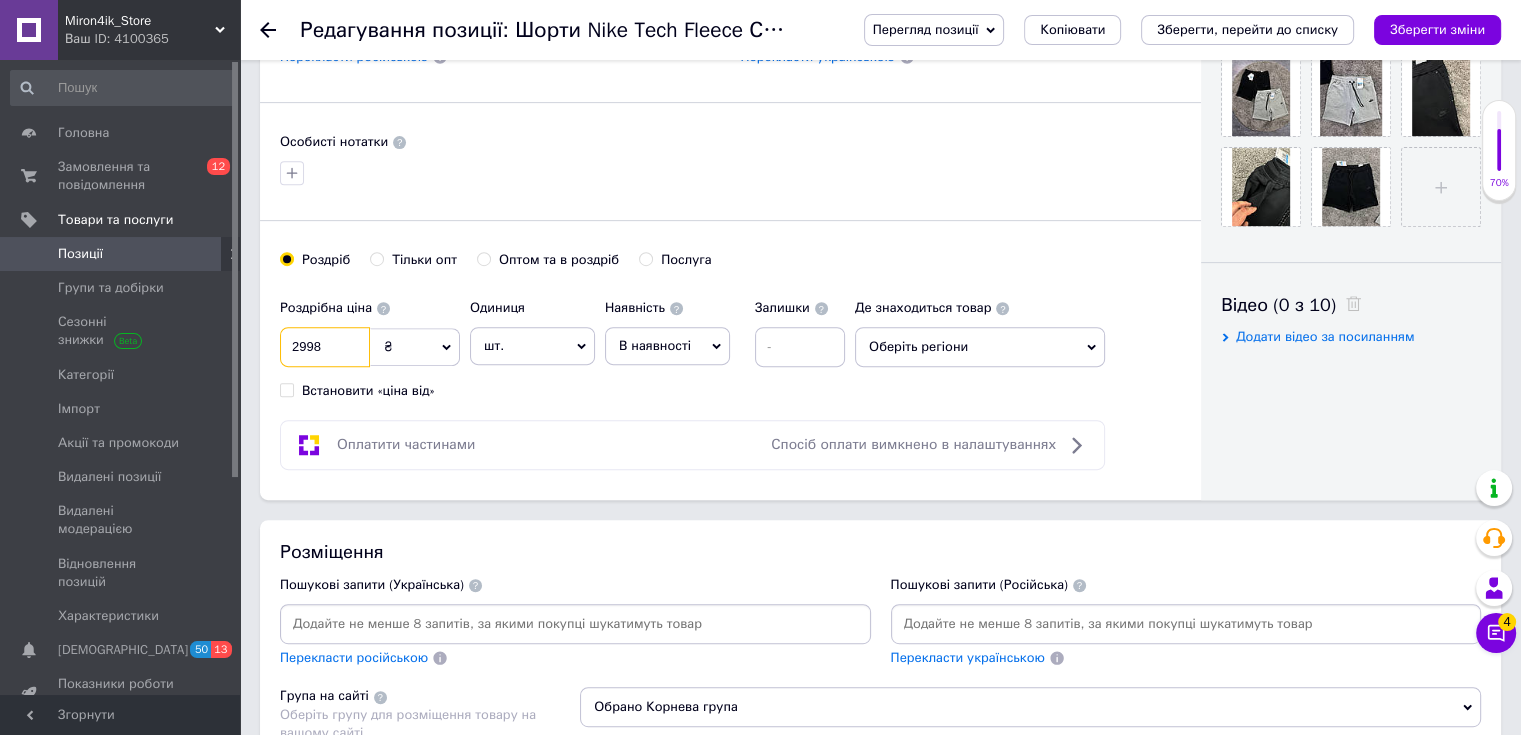 type on "2998" 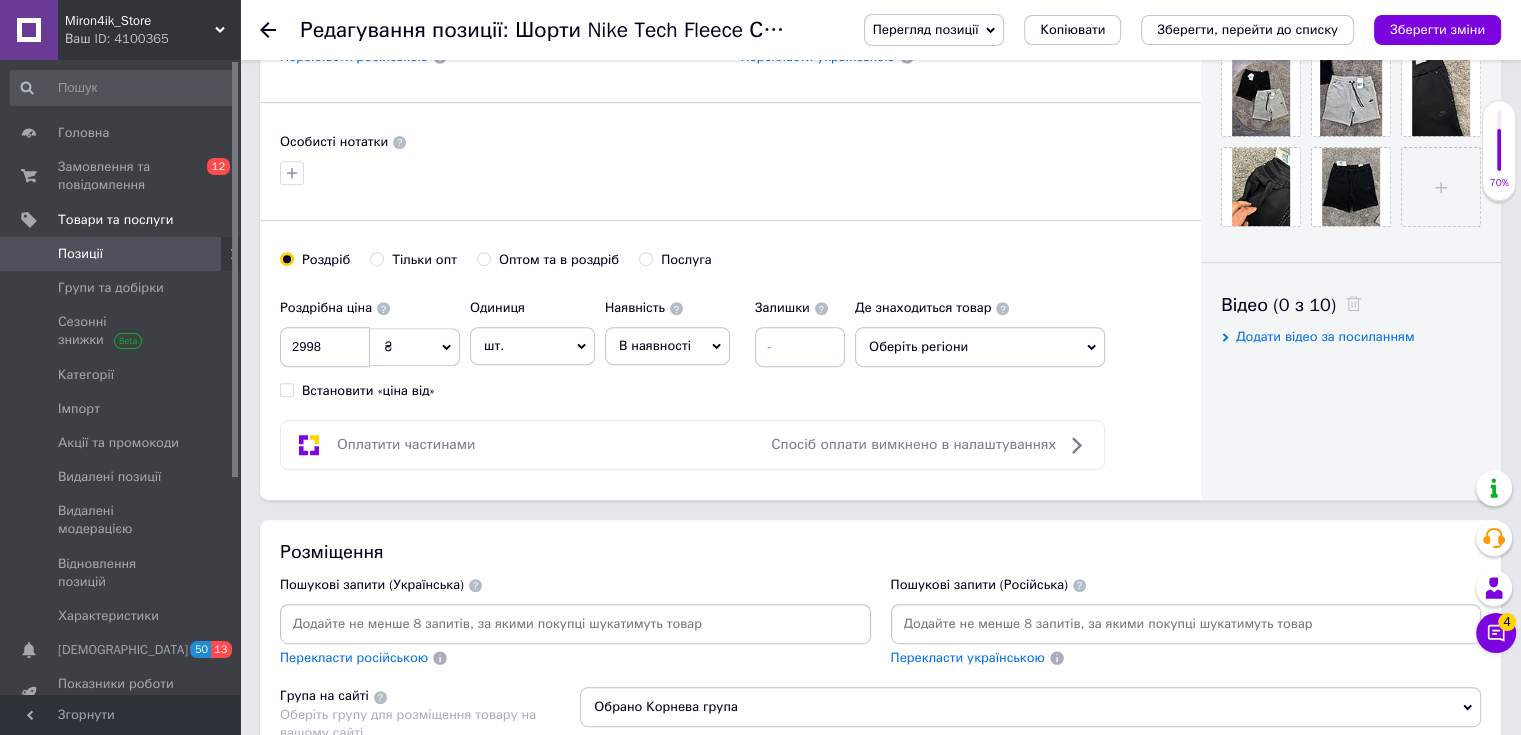 click on "Оптом та в роздріб" at bounding box center (483, 258) 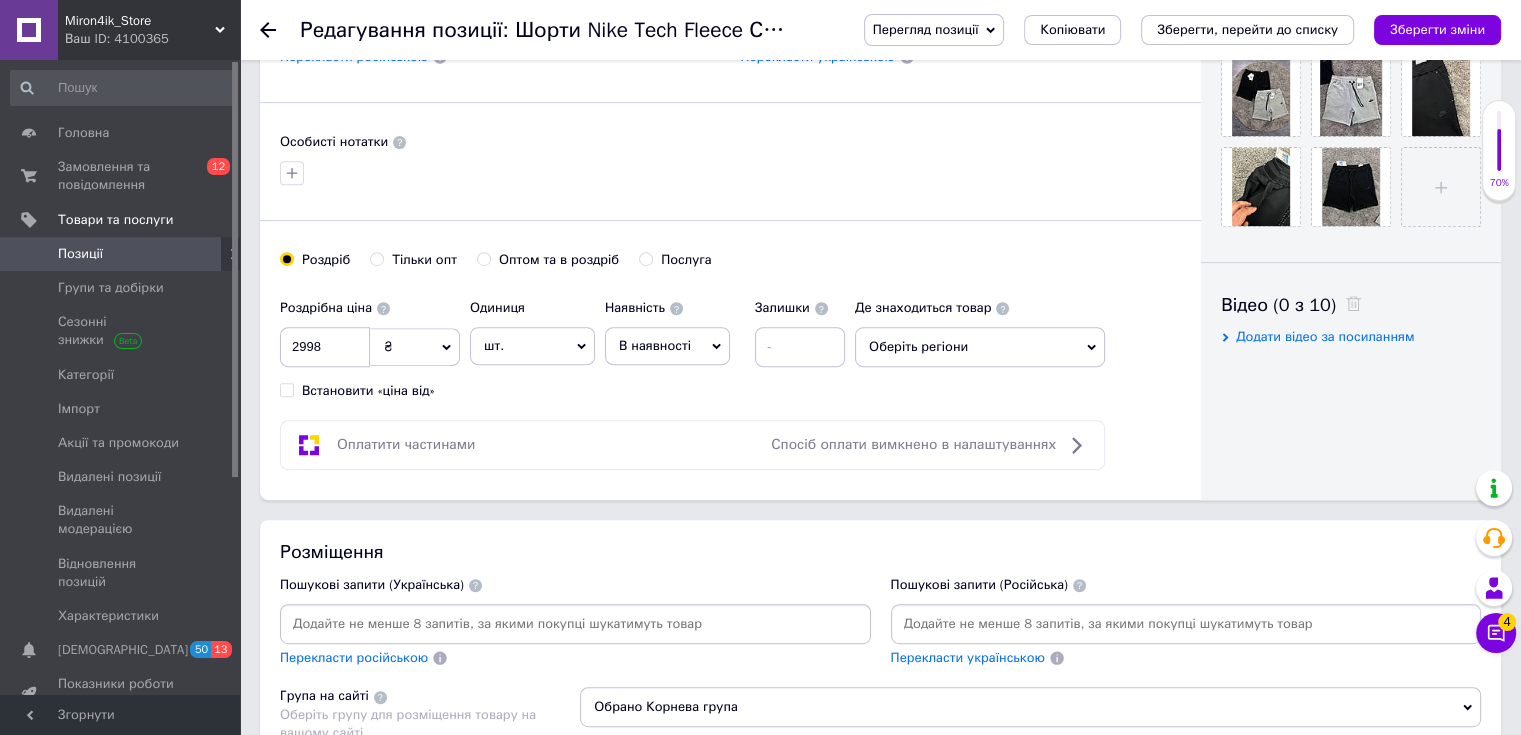 radio on "true" 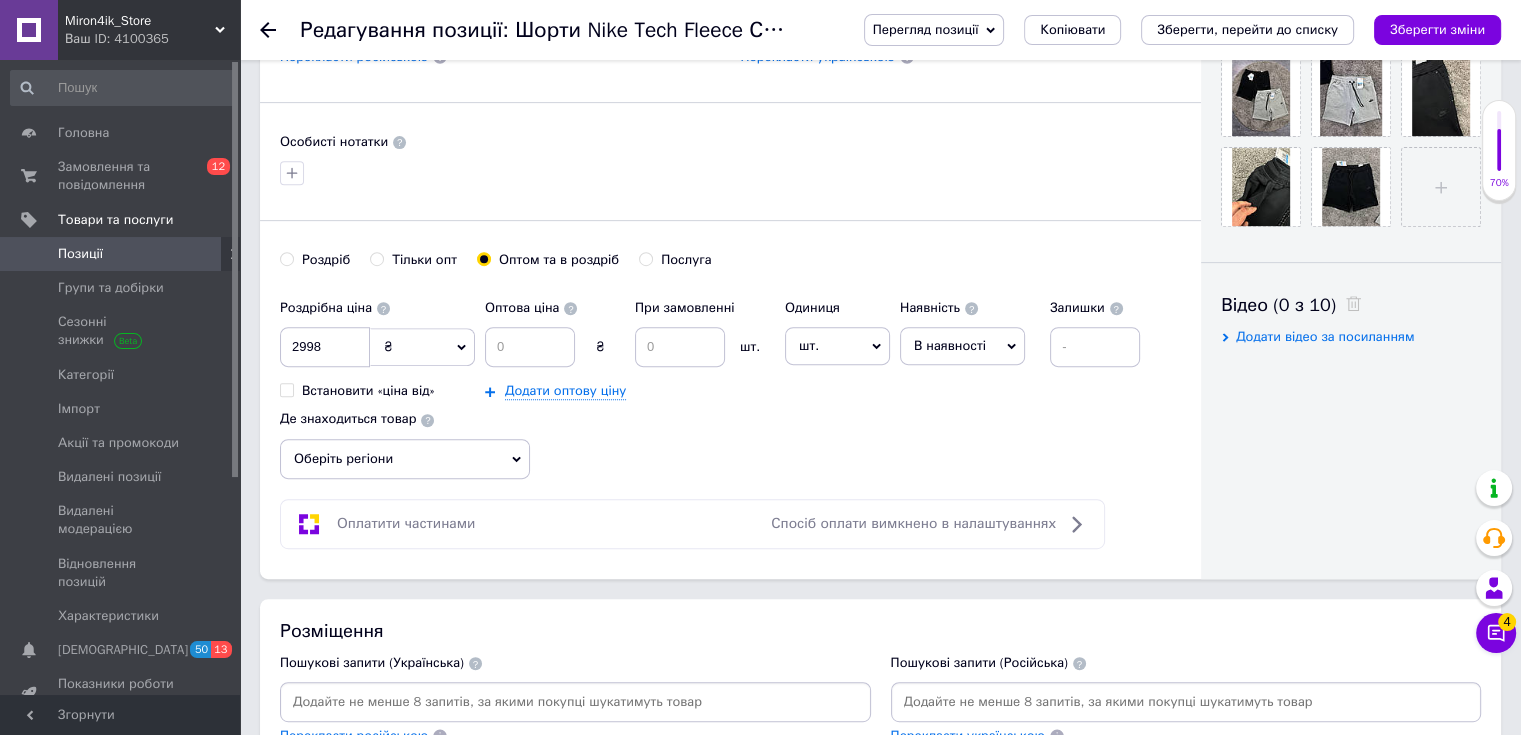 drag, startPoint x: 480, startPoint y: 256, endPoint x: 464, endPoint y: 395, distance: 139.91783 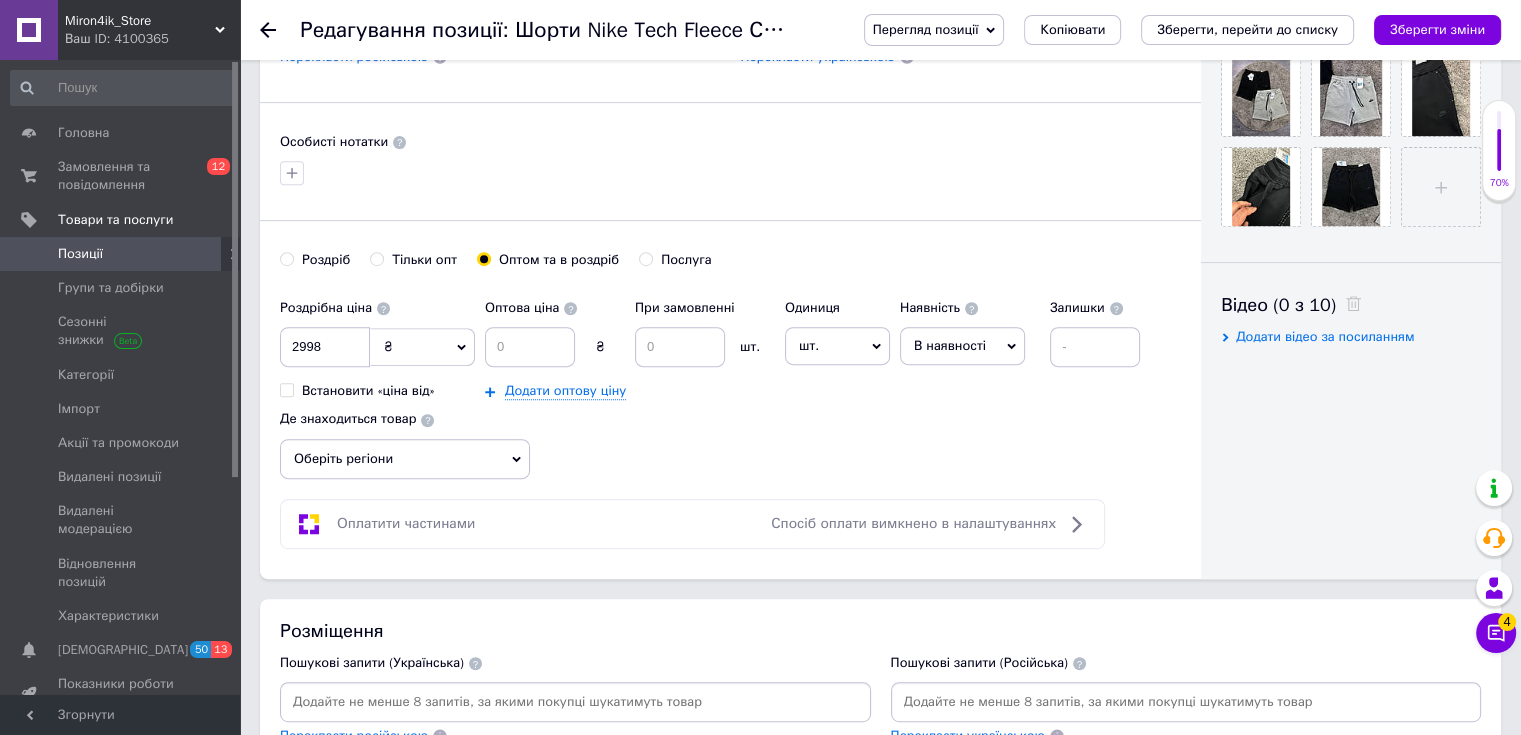 click on "Де знаходиться товар Оберіть регіони" at bounding box center (405, 439) 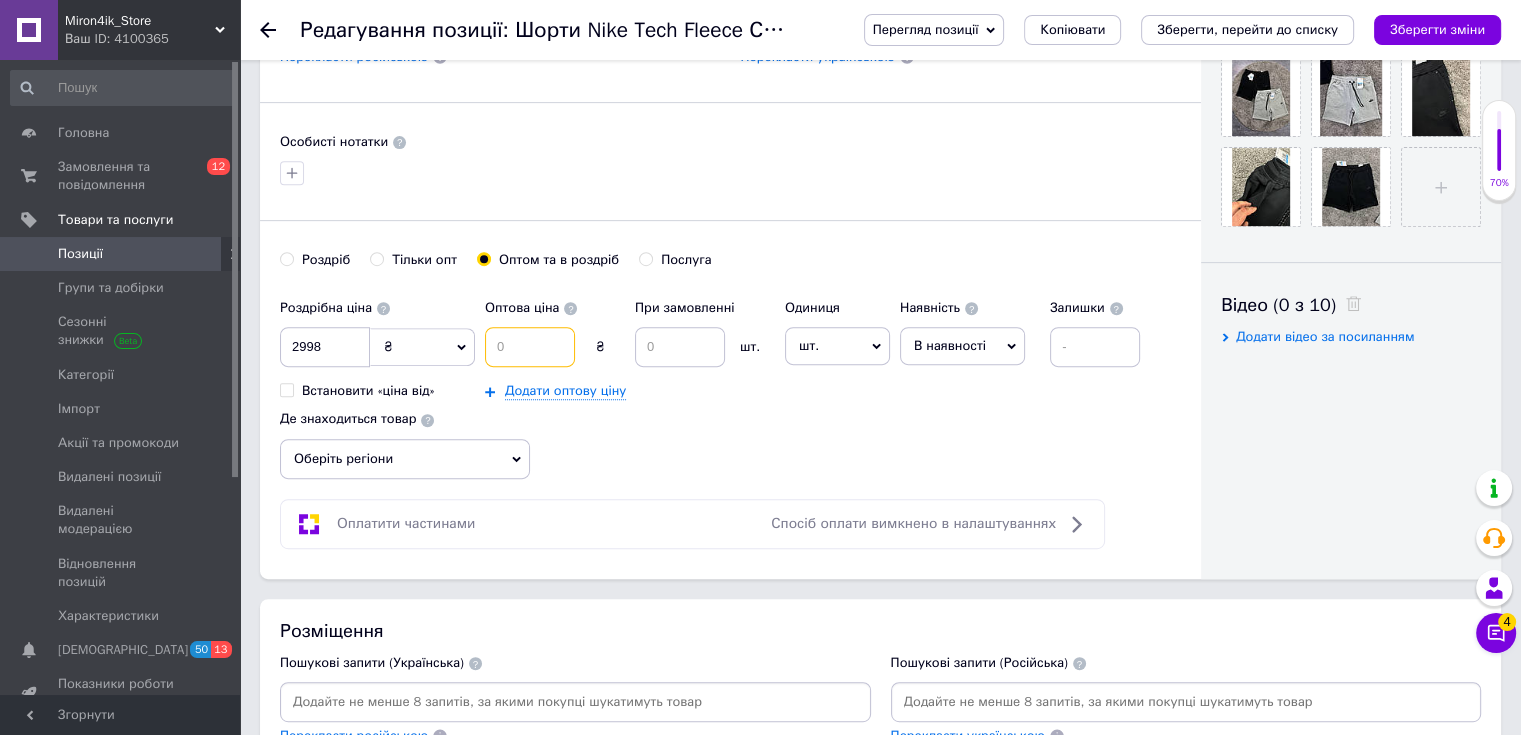 drag, startPoint x: 516, startPoint y: 341, endPoint x: 928, endPoint y: 706, distance: 550.4262 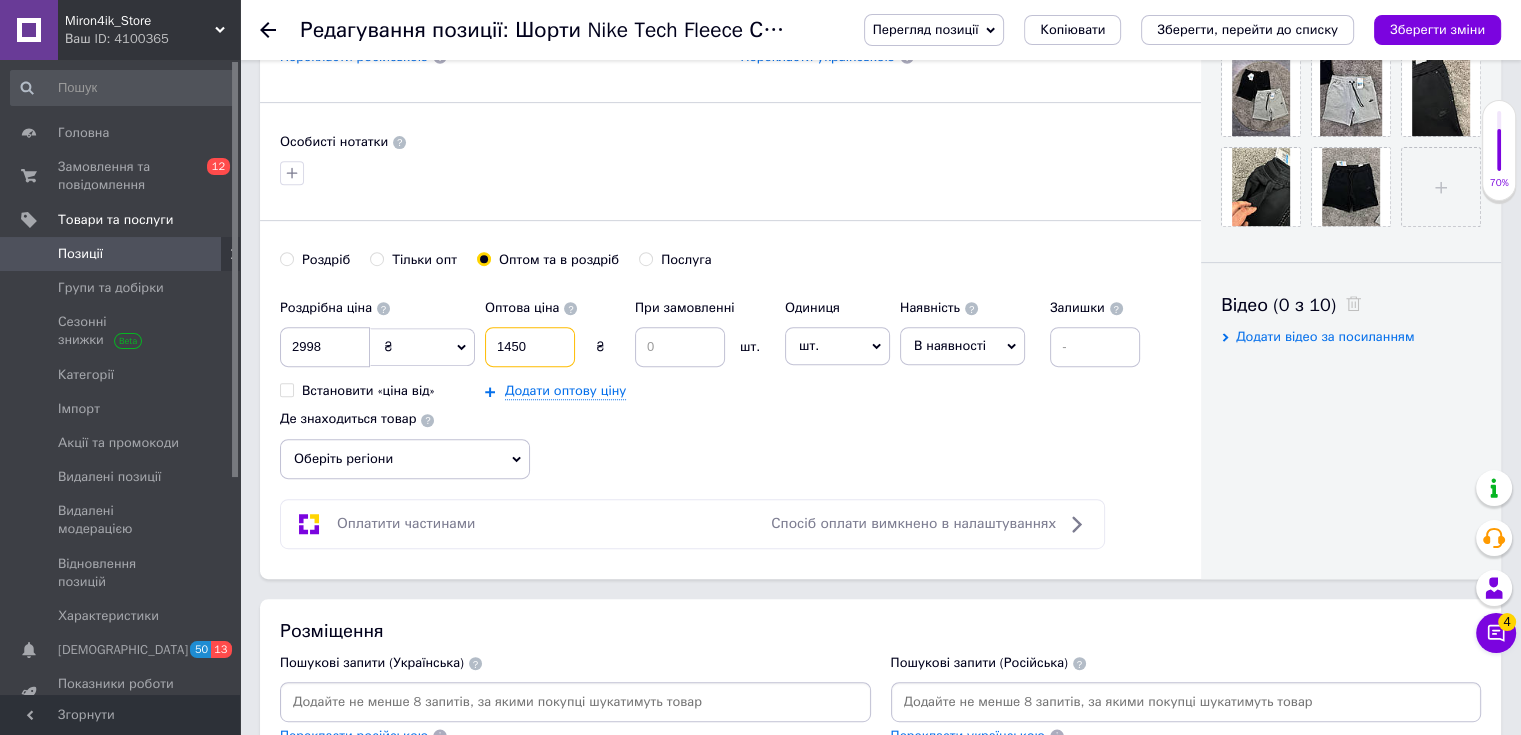 type on "1450" 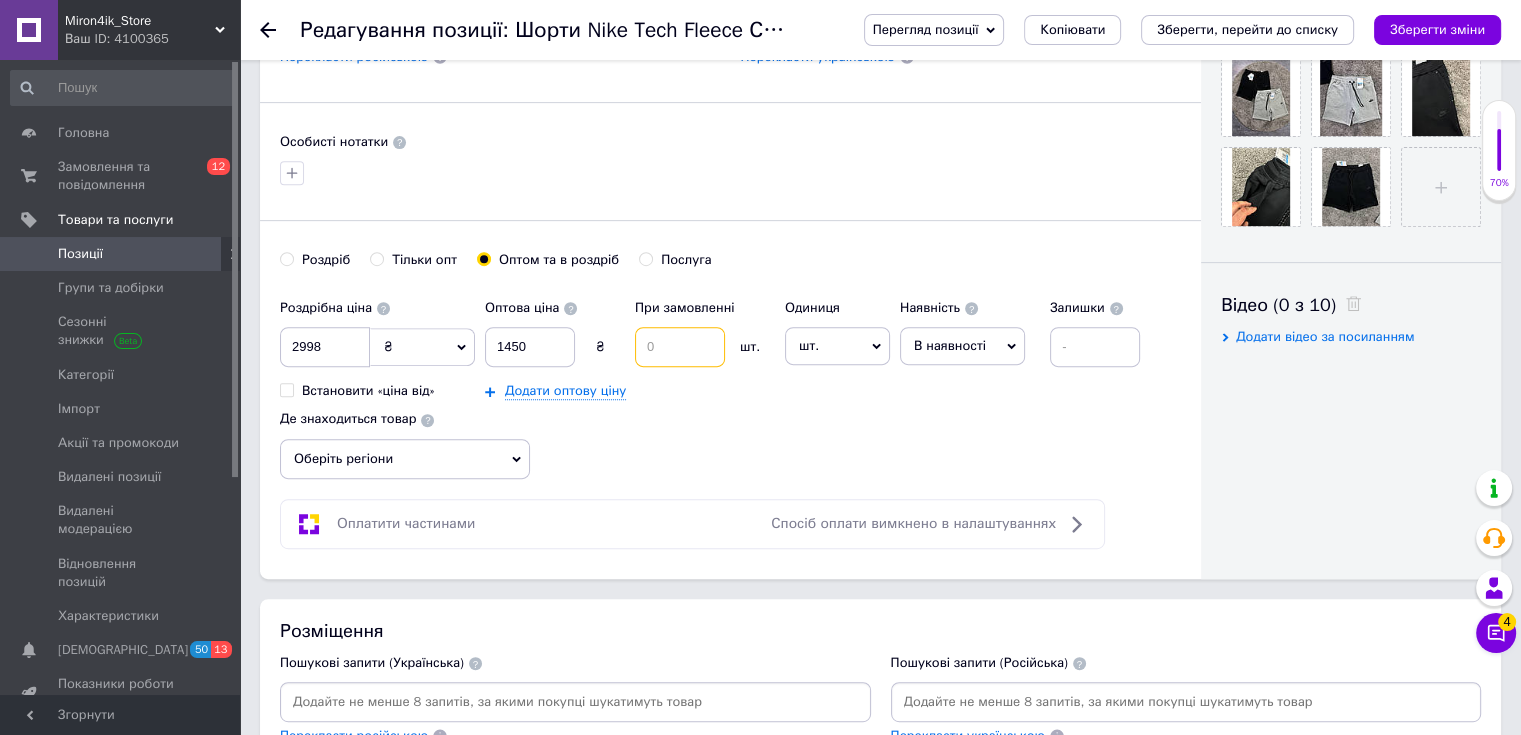 click at bounding box center (680, 347) 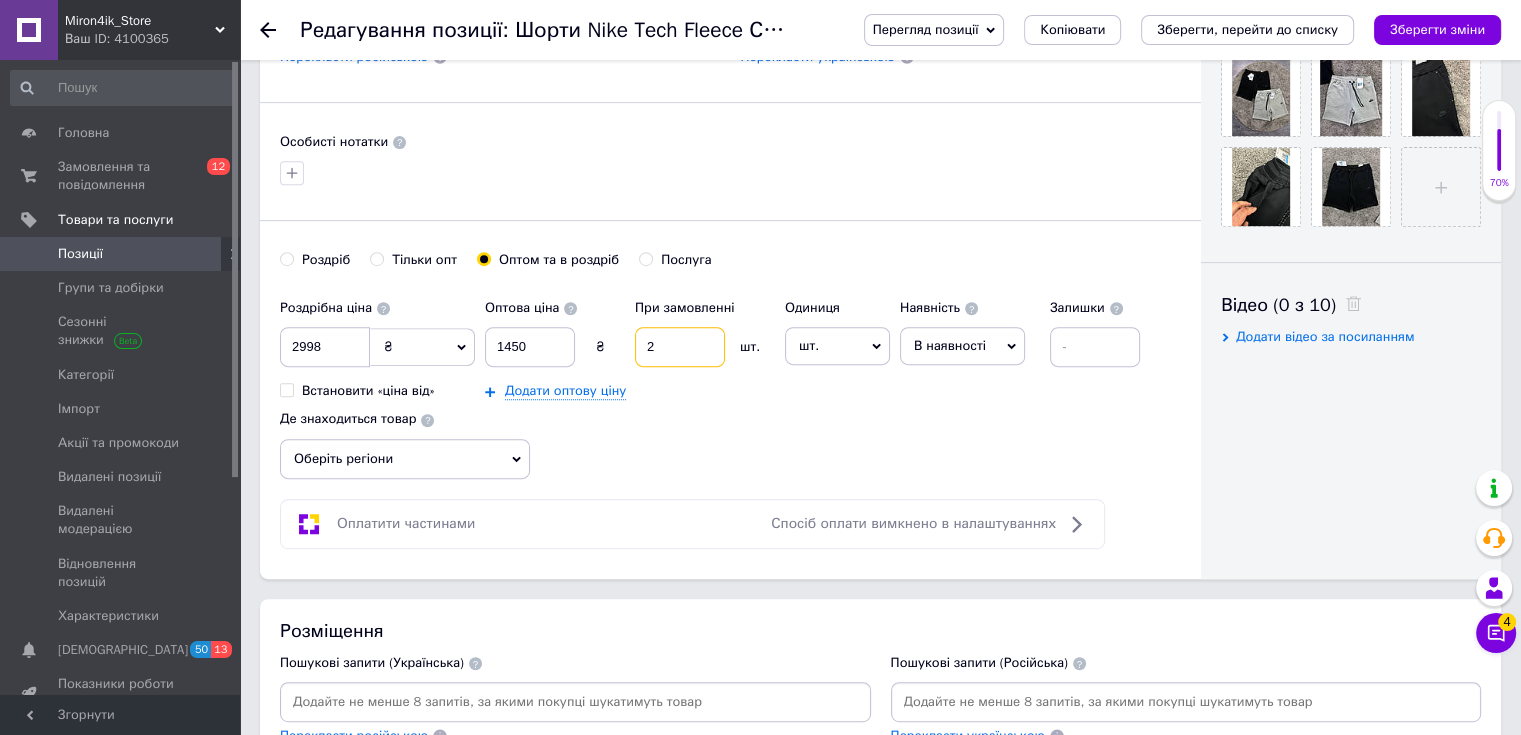 type on "2" 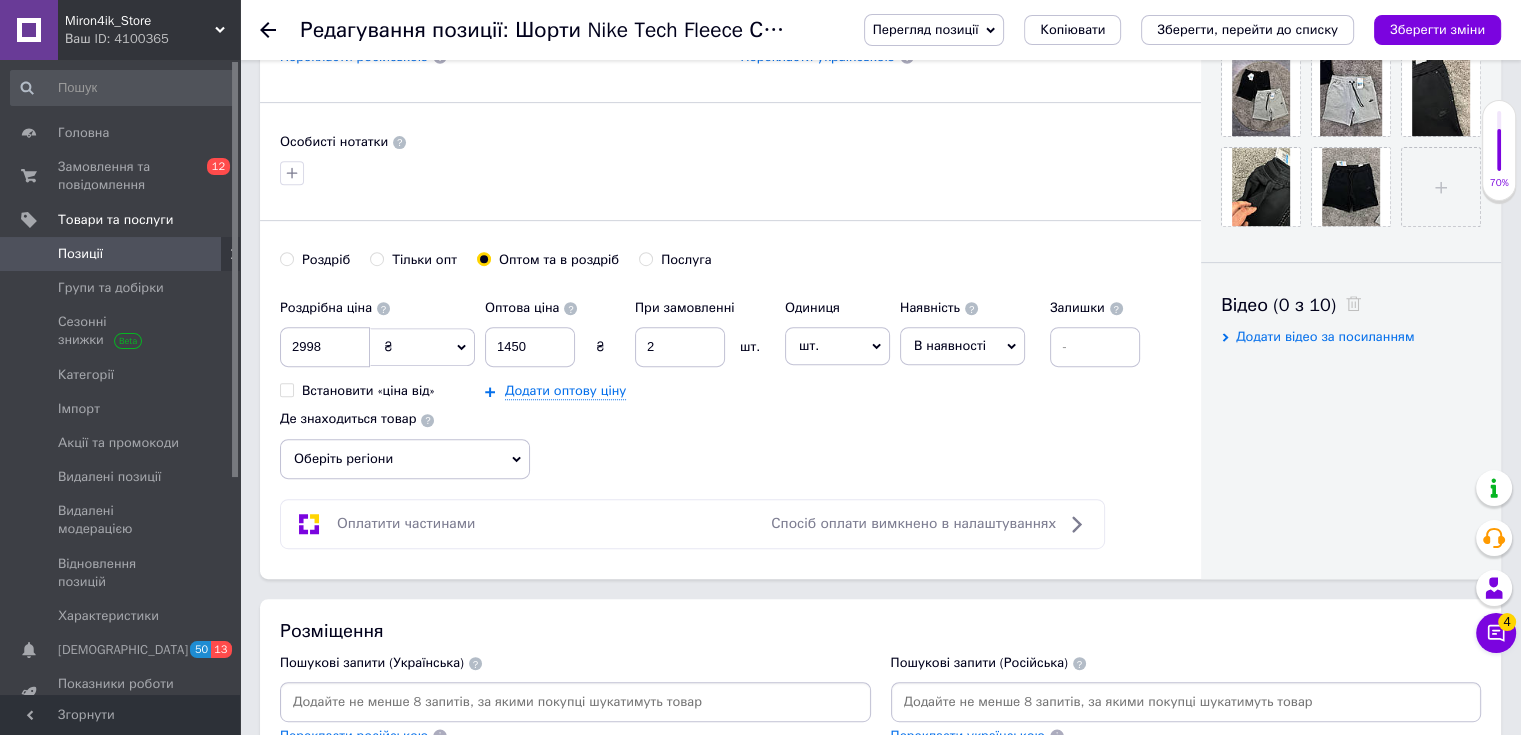 click on "Оберіть регіони" at bounding box center [405, 459] 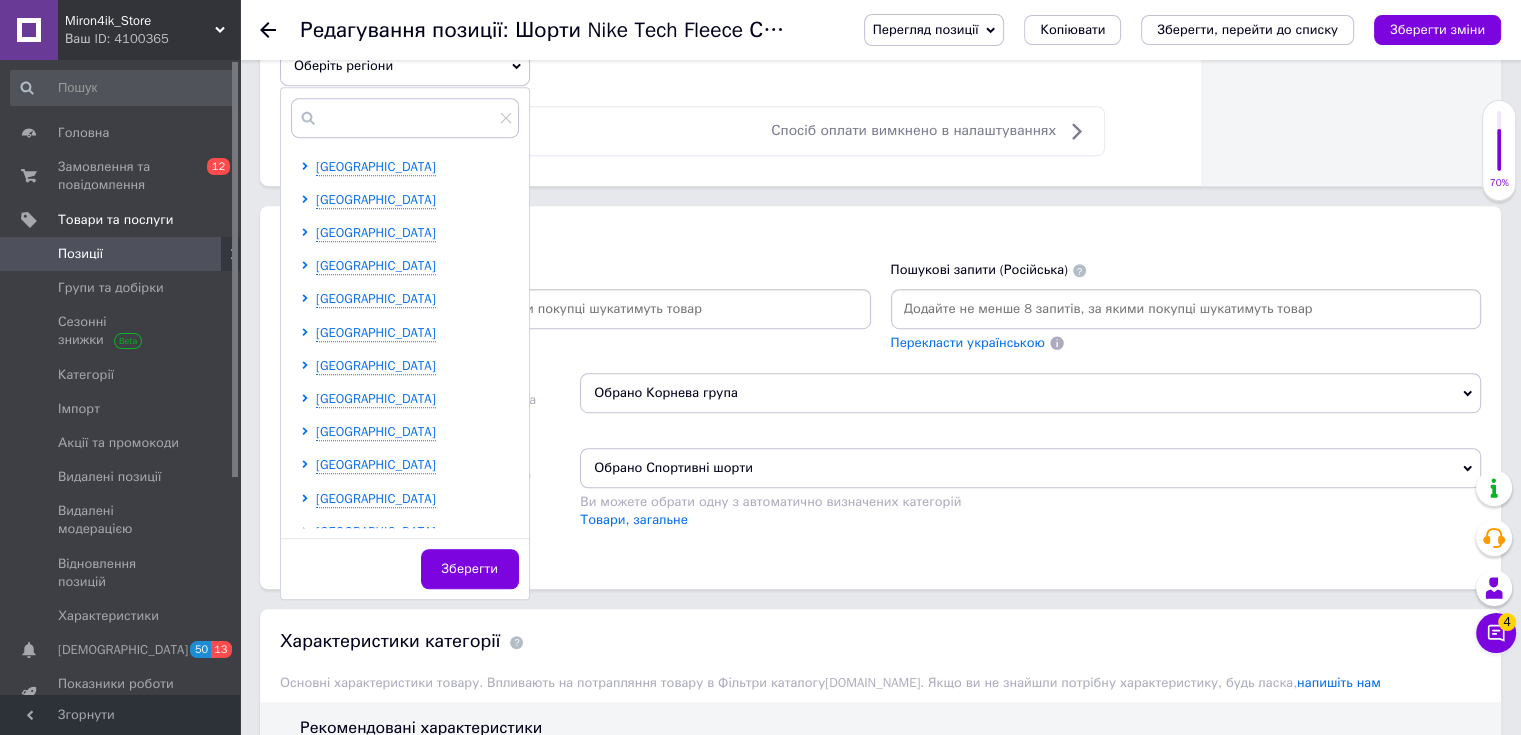 scroll, scrollTop: 1300, scrollLeft: 0, axis: vertical 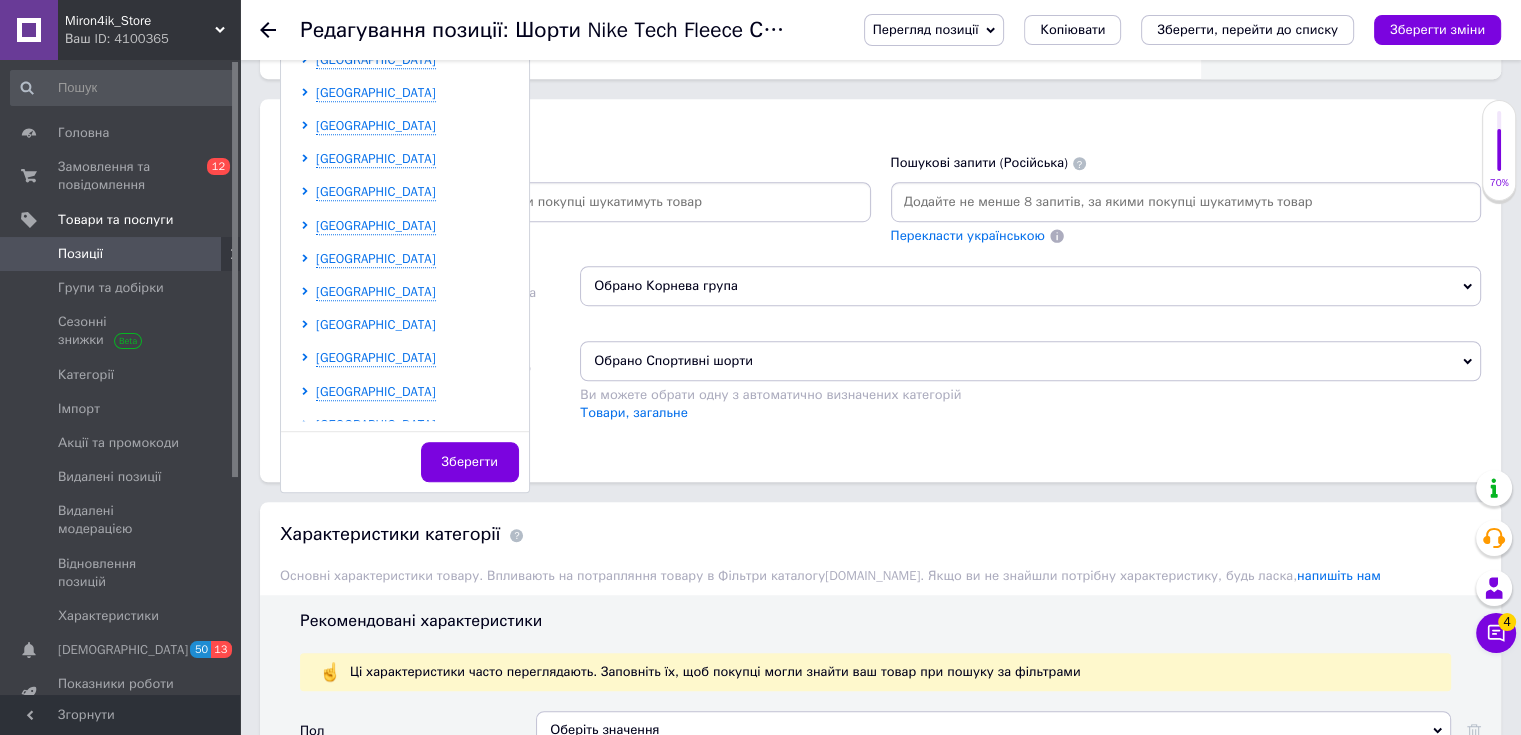 click on "[GEOGRAPHIC_DATA]" at bounding box center (376, 324) 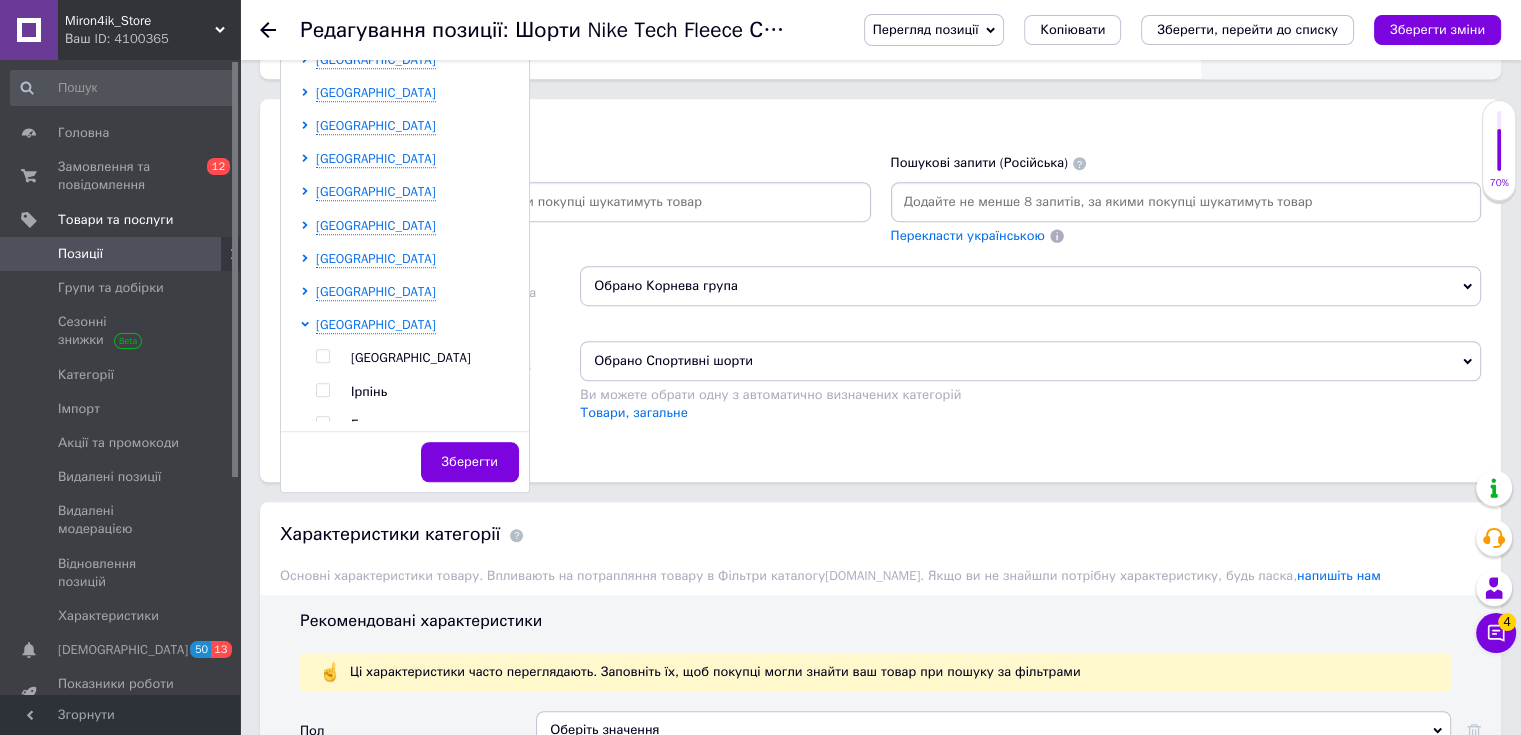 drag, startPoint x: 325, startPoint y: 351, endPoint x: 349, endPoint y: 336, distance: 28.301943 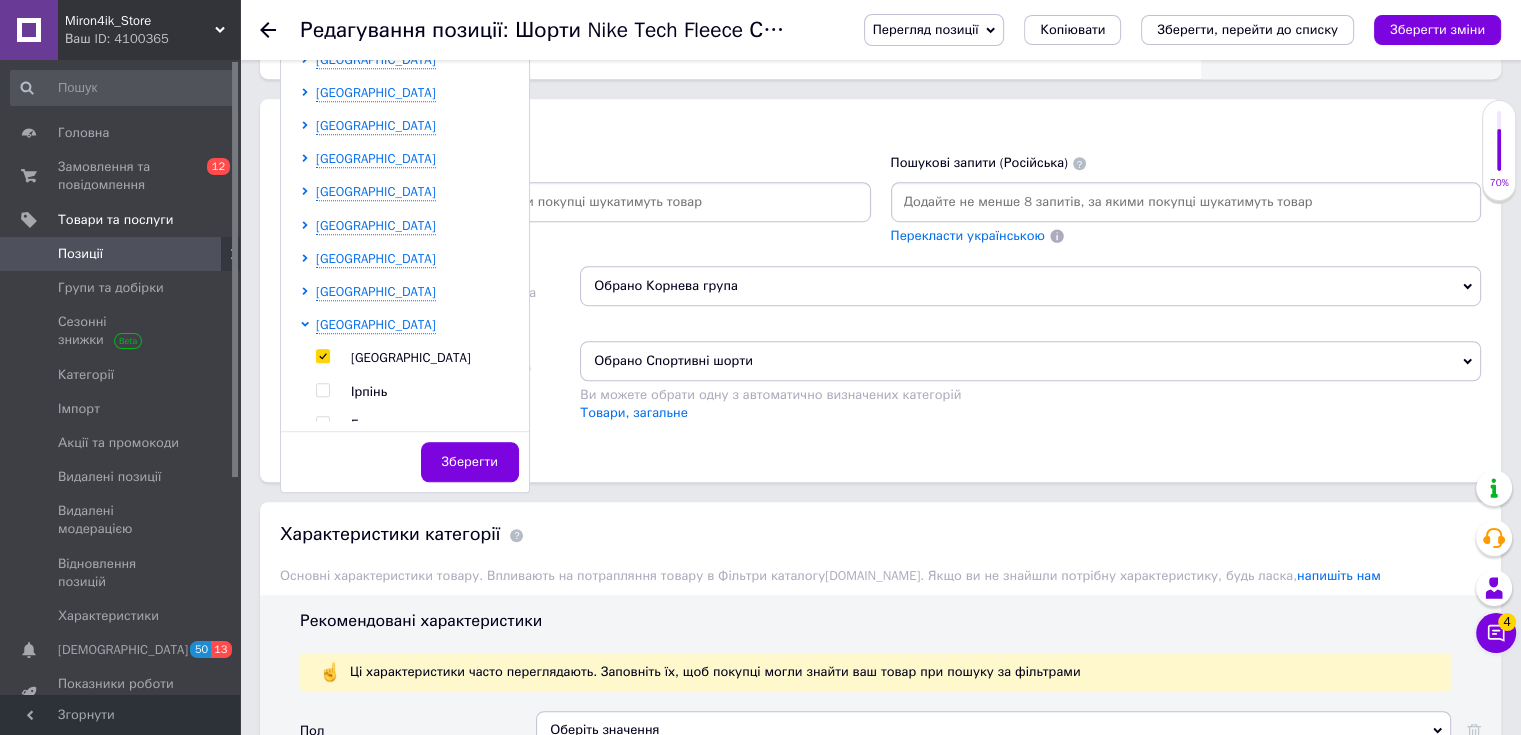 checkbox on "true" 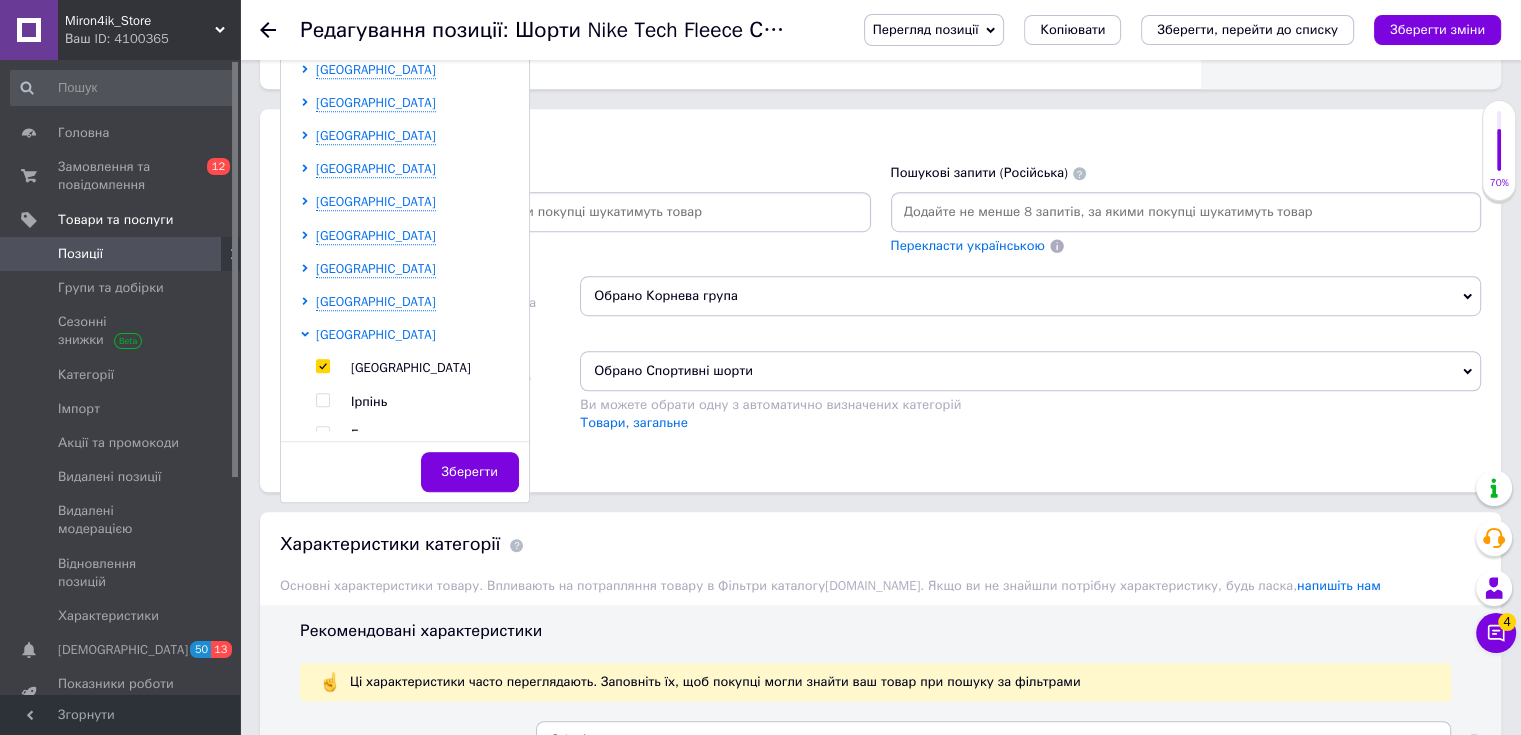 scroll, scrollTop: 1310, scrollLeft: 0, axis: vertical 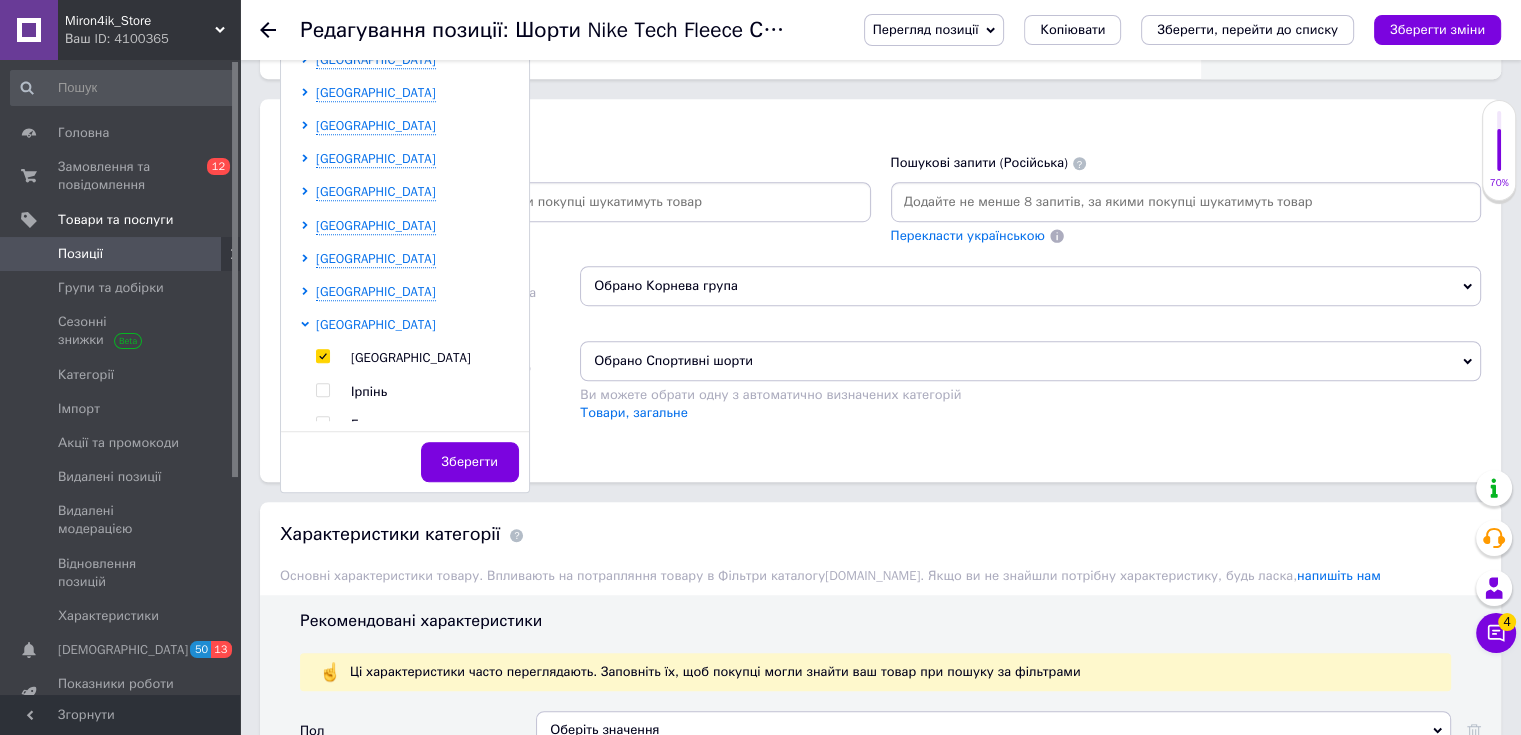 click on "[GEOGRAPHIC_DATA]" at bounding box center (376, 324) 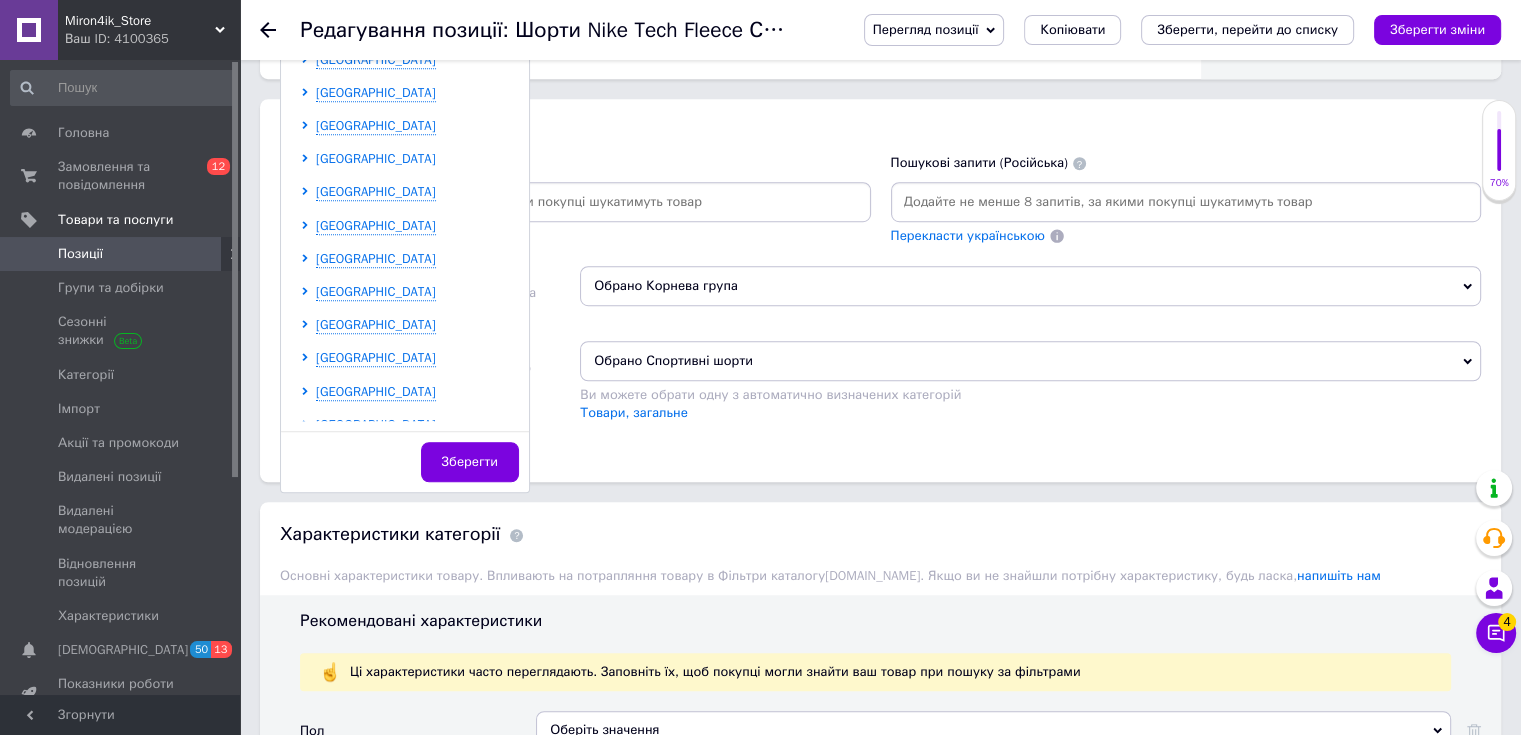 click on "[GEOGRAPHIC_DATA]" at bounding box center (376, 158) 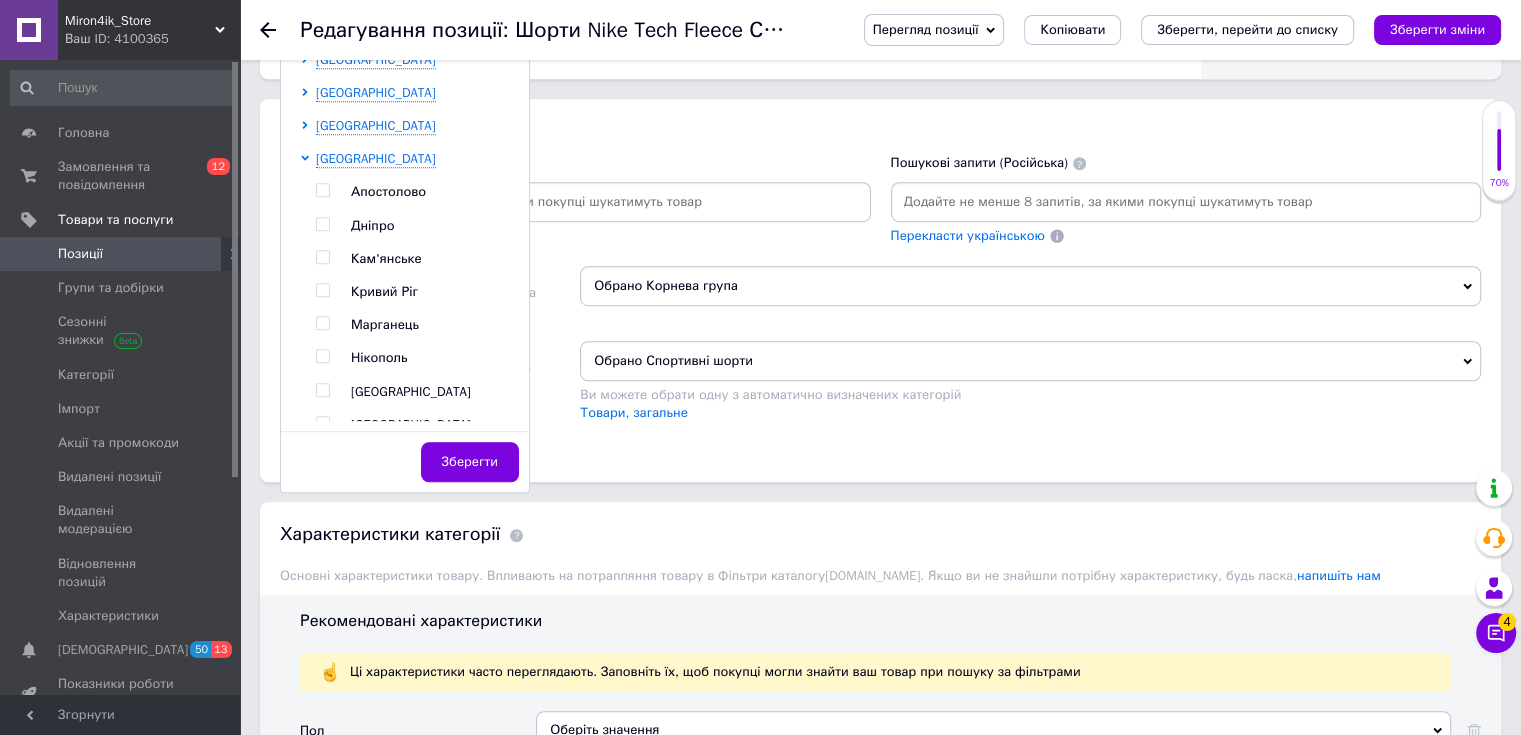 click at bounding box center [322, 224] 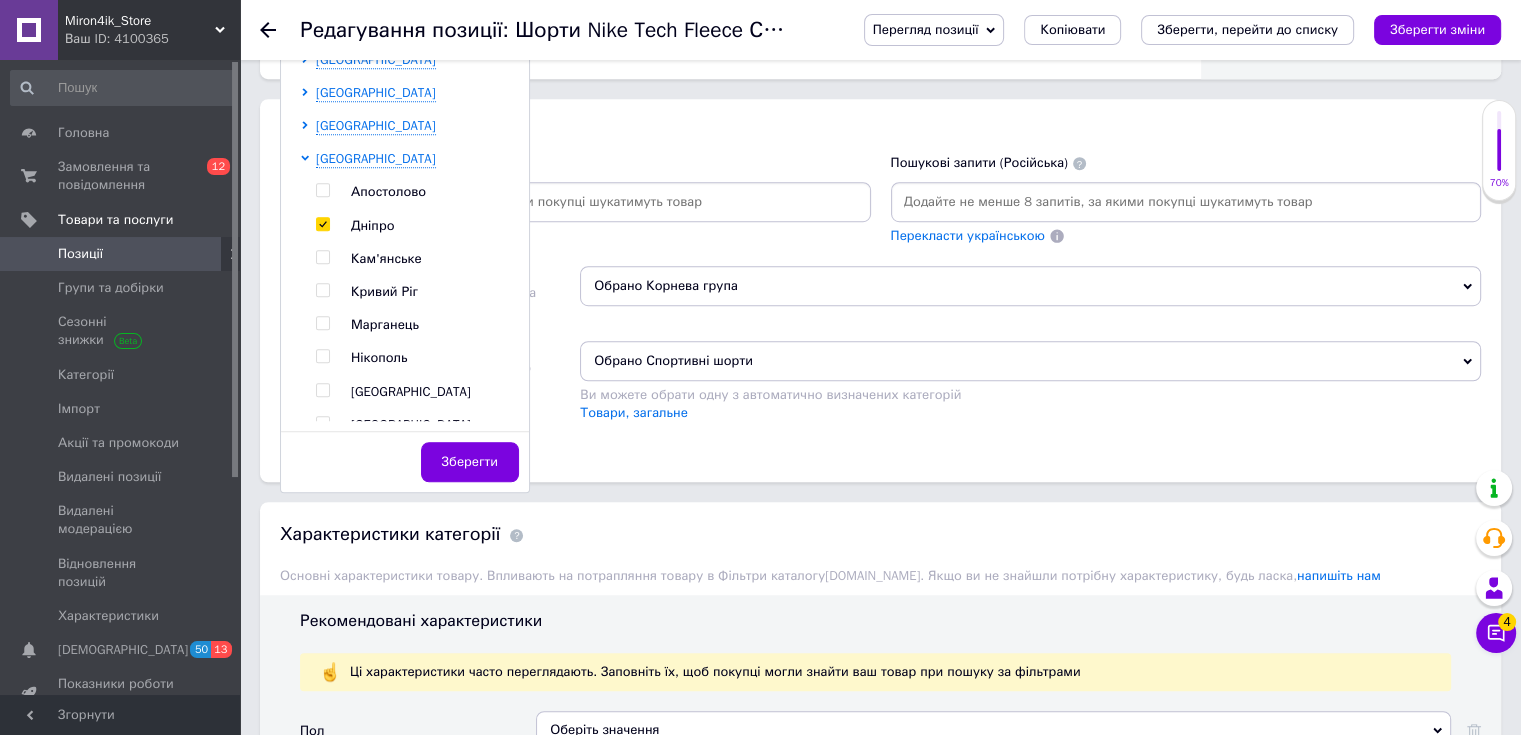 checkbox on "true" 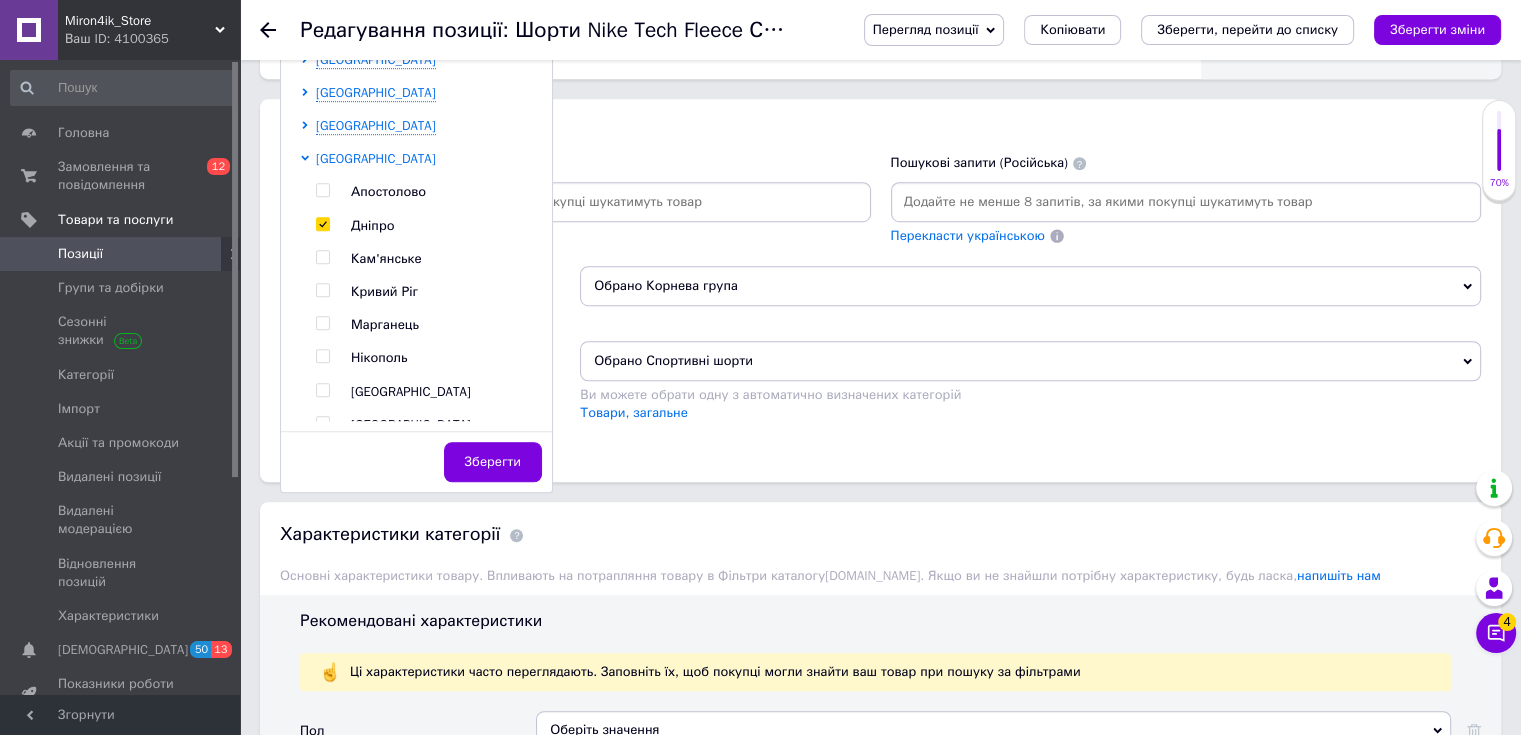 click on "[GEOGRAPHIC_DATA]" at bounding box center [376, 158] 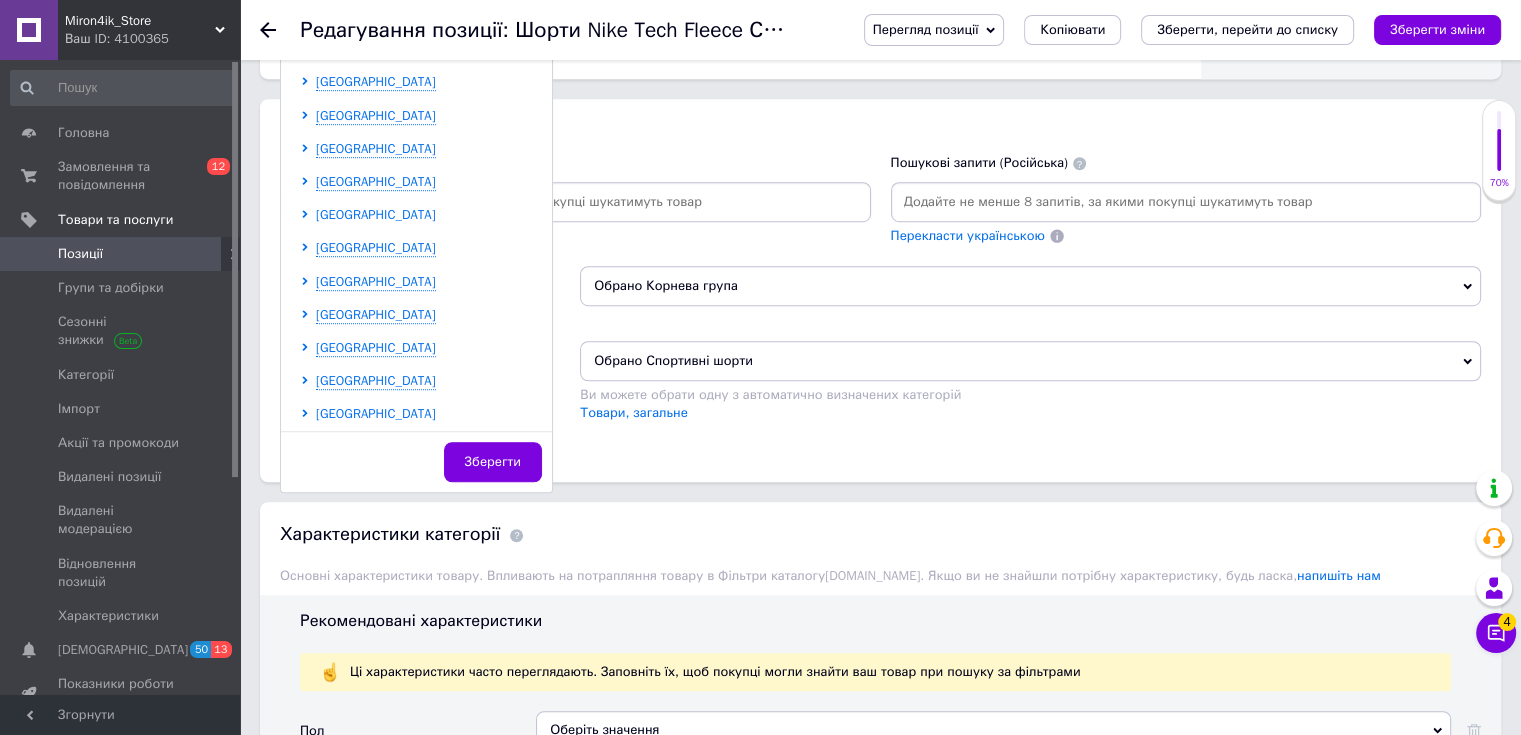 scroll, scrollTop: 412, scrollLeft: 0, axis: vertical 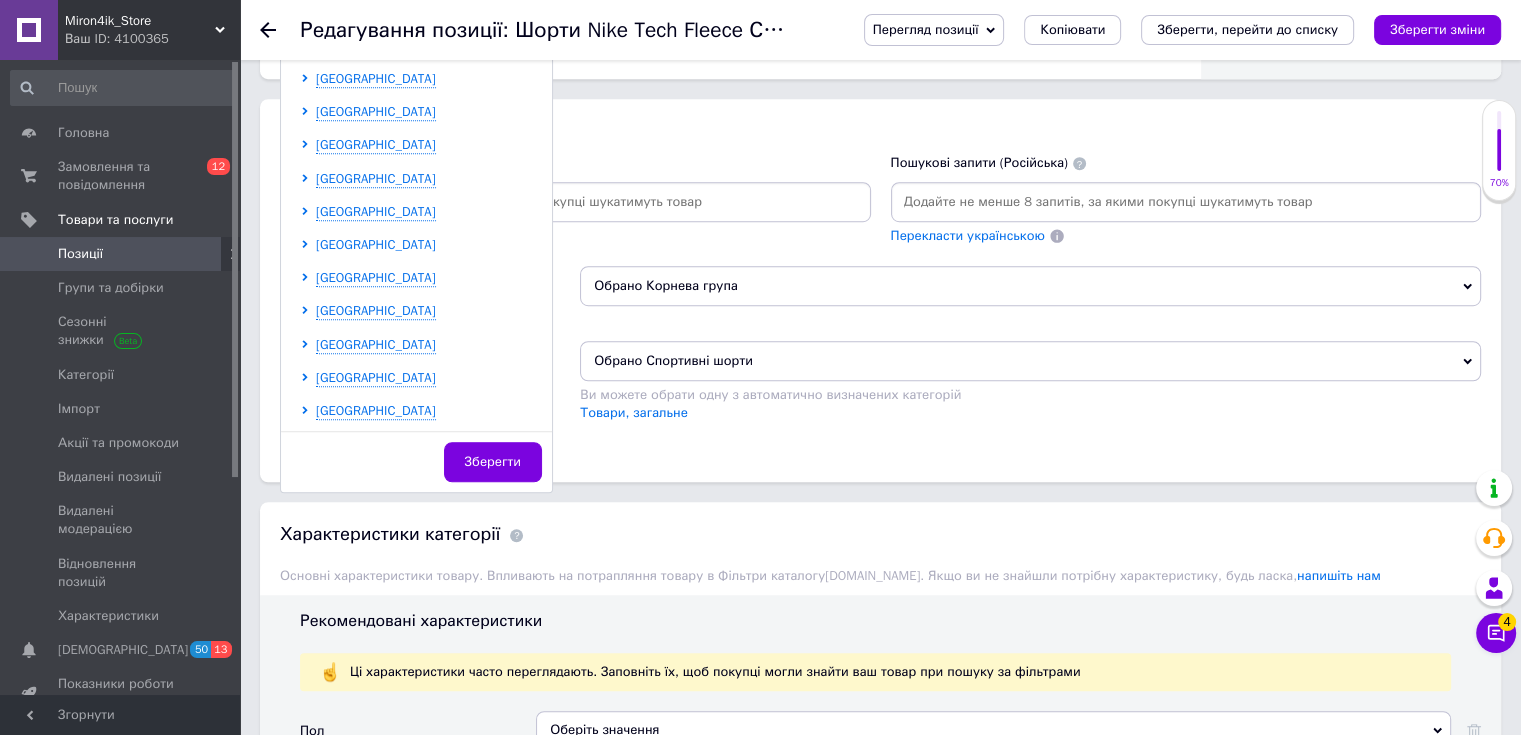 click on "[GEOGRAPHIC_DATA]" at bounding box center (376, 244) 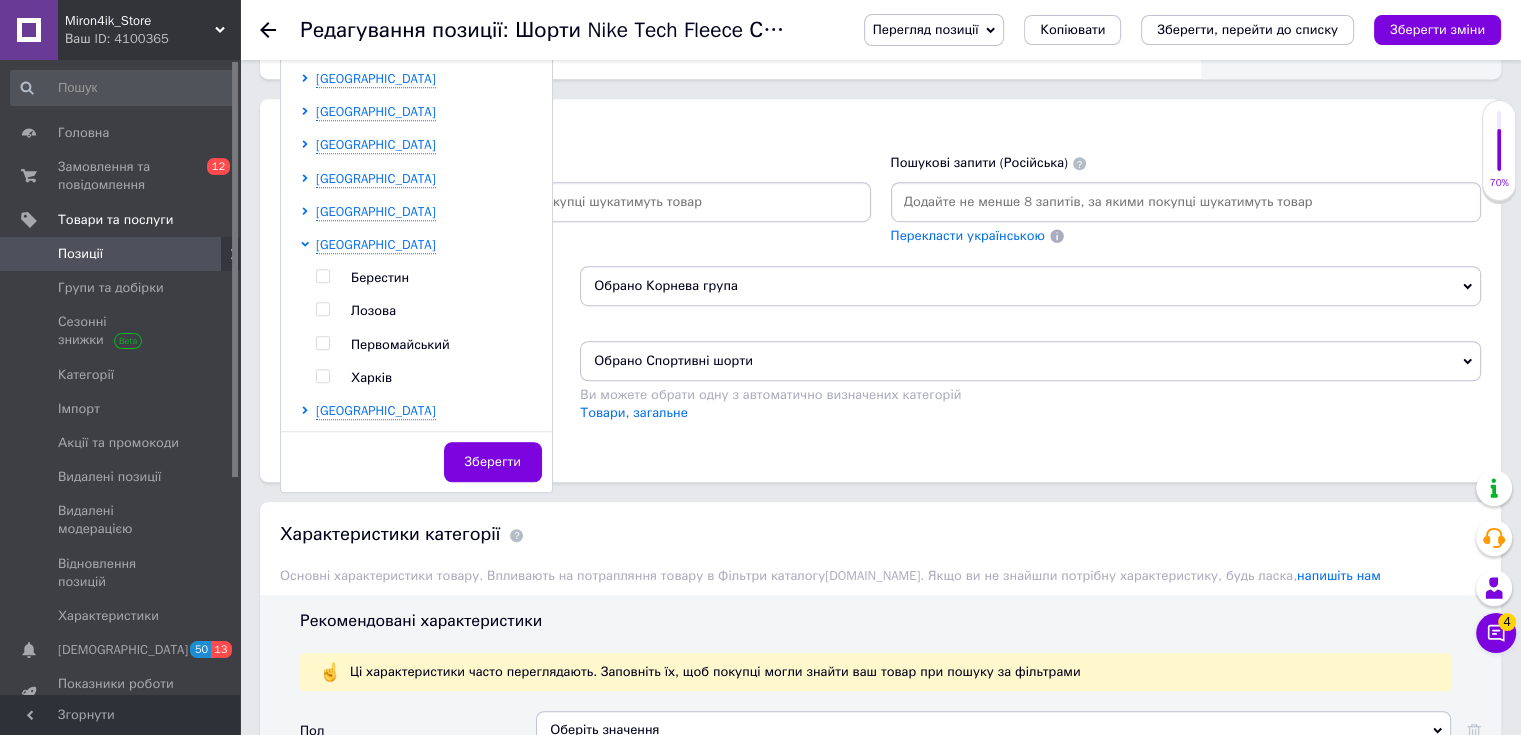 click at bounding box center [322, 376] 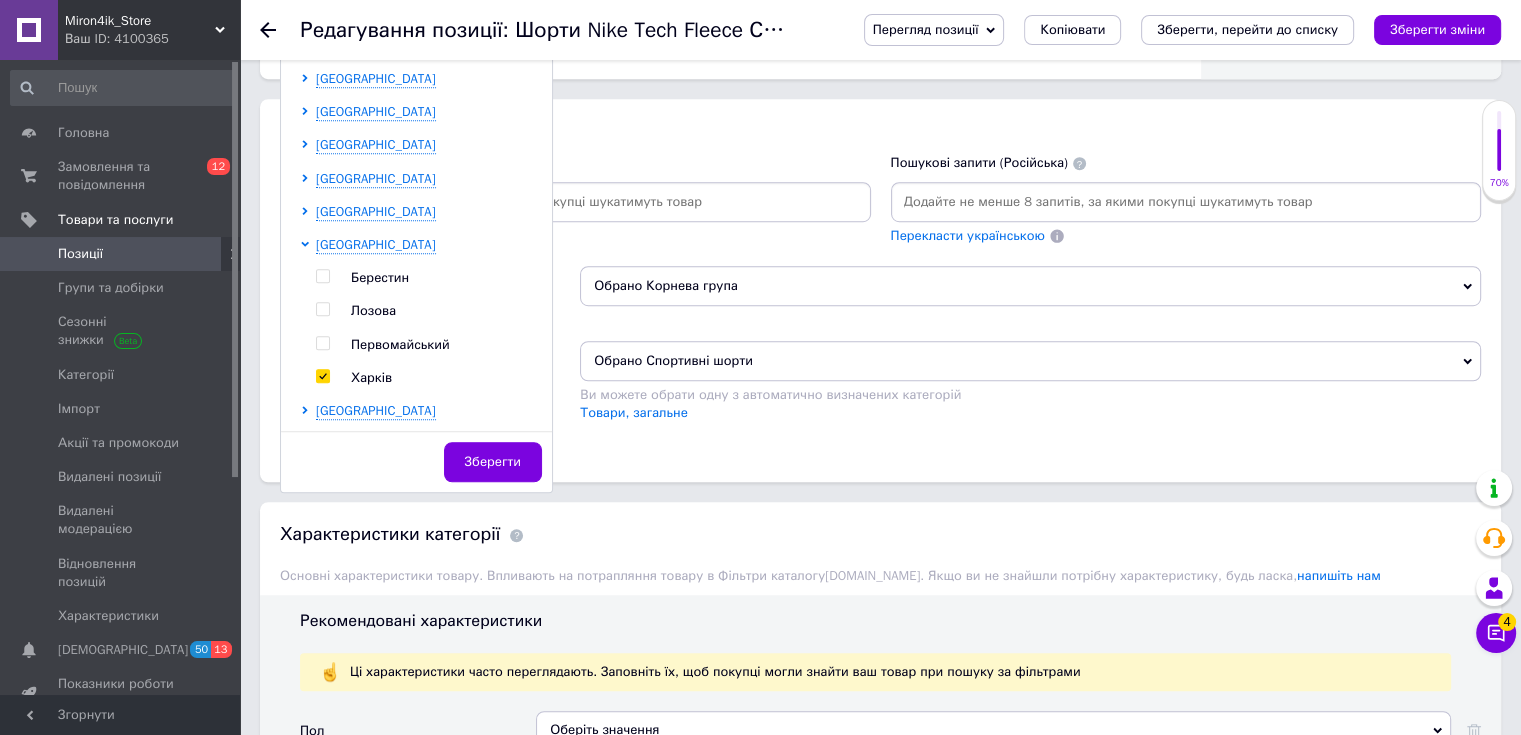 checkbox on "true" 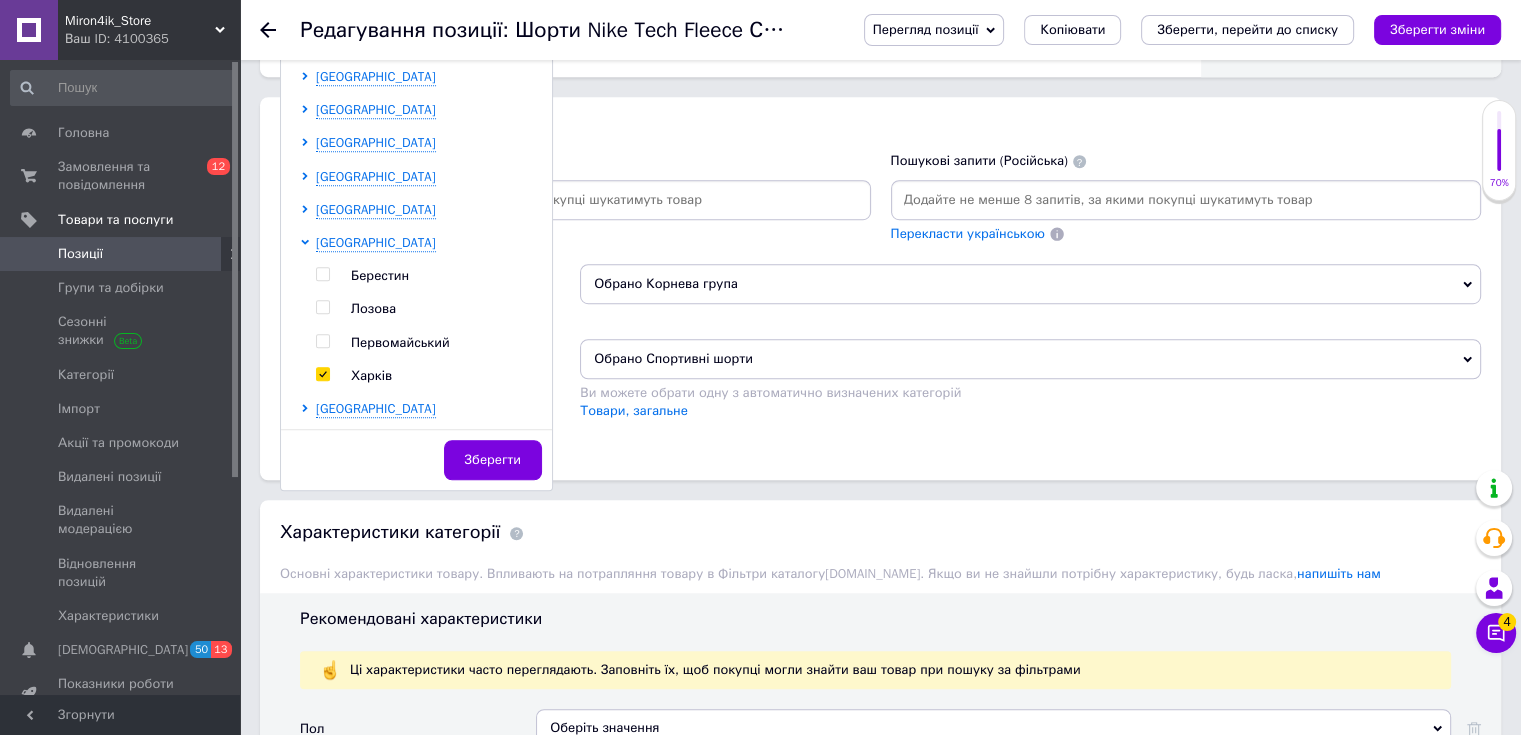 click on "Основна інформація При сохранении товара пустые поля будут переведены автоматически. Щоб вручну відправити поле на переклад, натисніть на посилання під ним.  Детальніше Назва позиції (Українська) New Шорти Nike Tech Fleece Спортивні Шорти Найк Чоловічі Шорти Nike Чорні Шорти Найк Теч Фліс на літо Перекласти російською Код/Артикул 643820 Назва позиції (Російська) New Шорты Nike Tech Fleece Спортивные Шорты Найк Мужские Шорты Nike Черные Шорты Найк Теч Флис на лето Перекласти українською Опис позиції (Українська) New
Шорты Nike Tech Fleece
Размера: S/M/L/XL;
Кольори: Чорний/Сірий;" at bounding box center (880, 333) 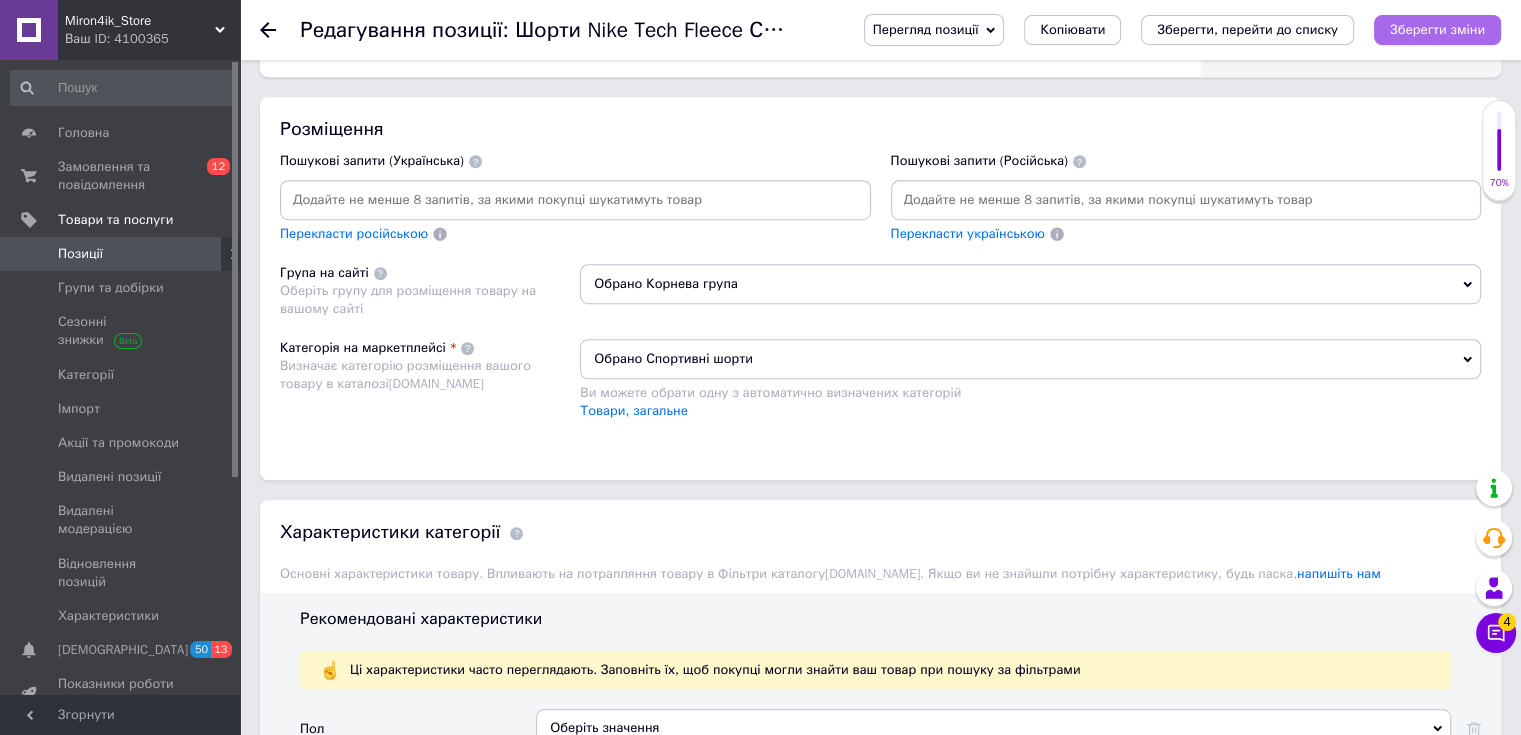 type 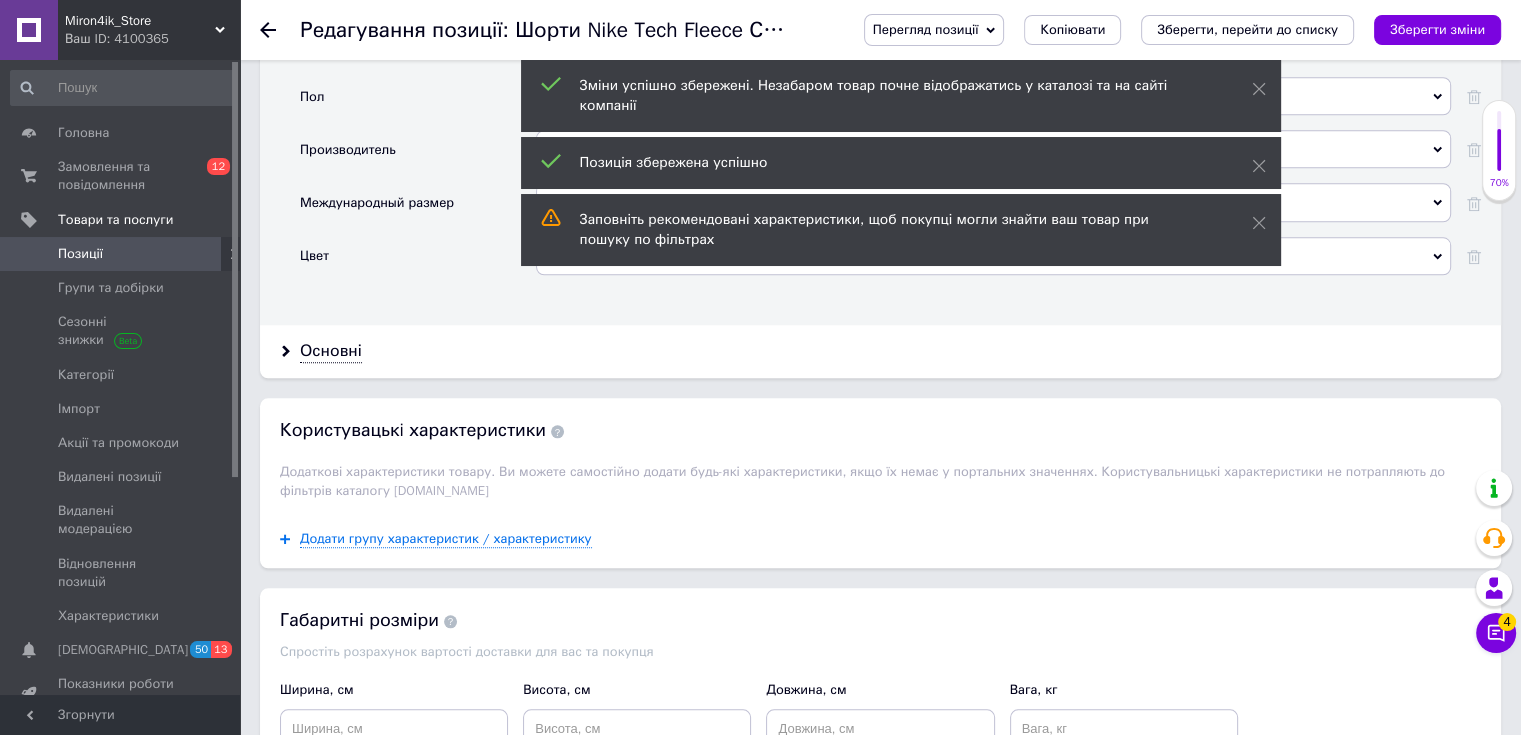 scroll, scrollTop: 1712, scrollLeft: 0, axis: vertical 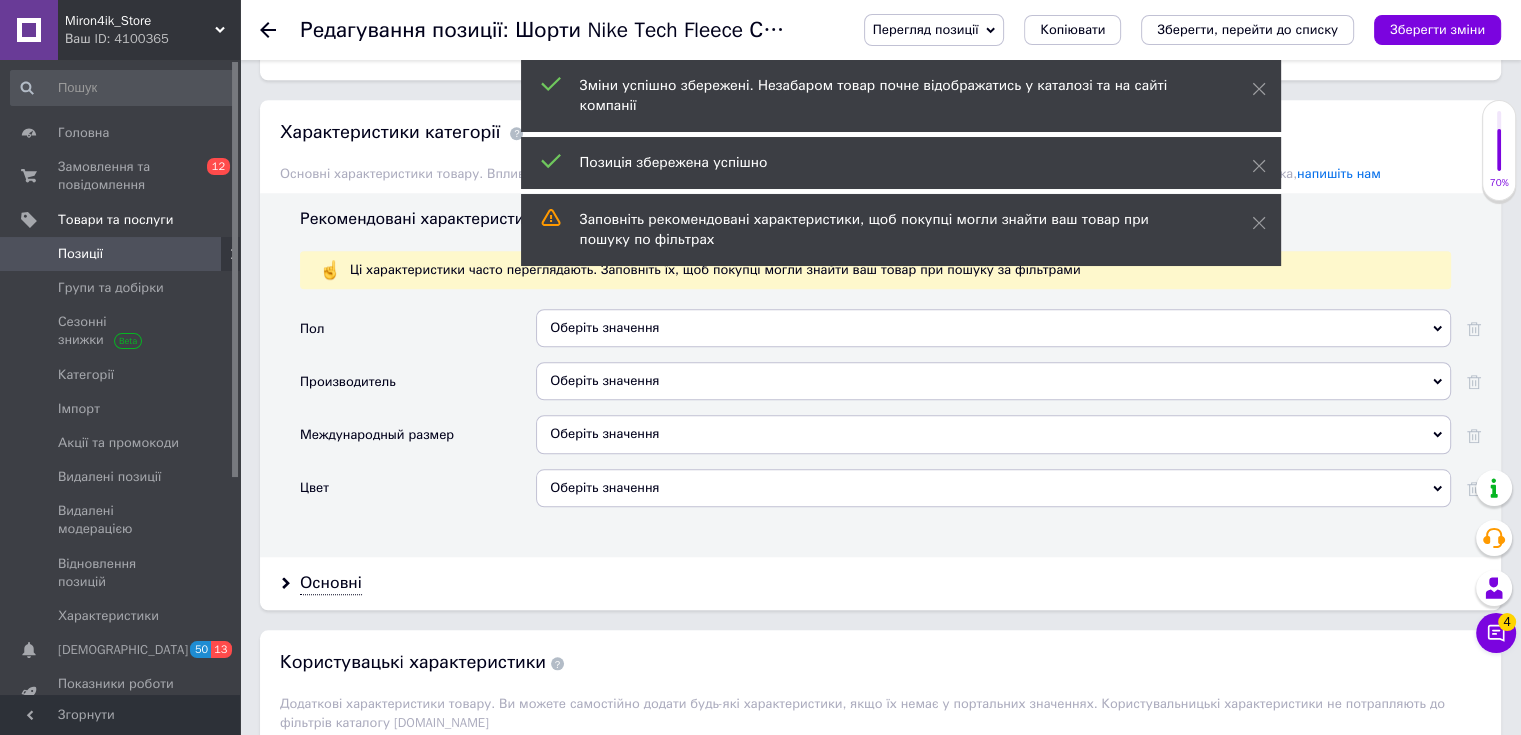 click on "Оберіть значення" at bounding box center (993, 328) 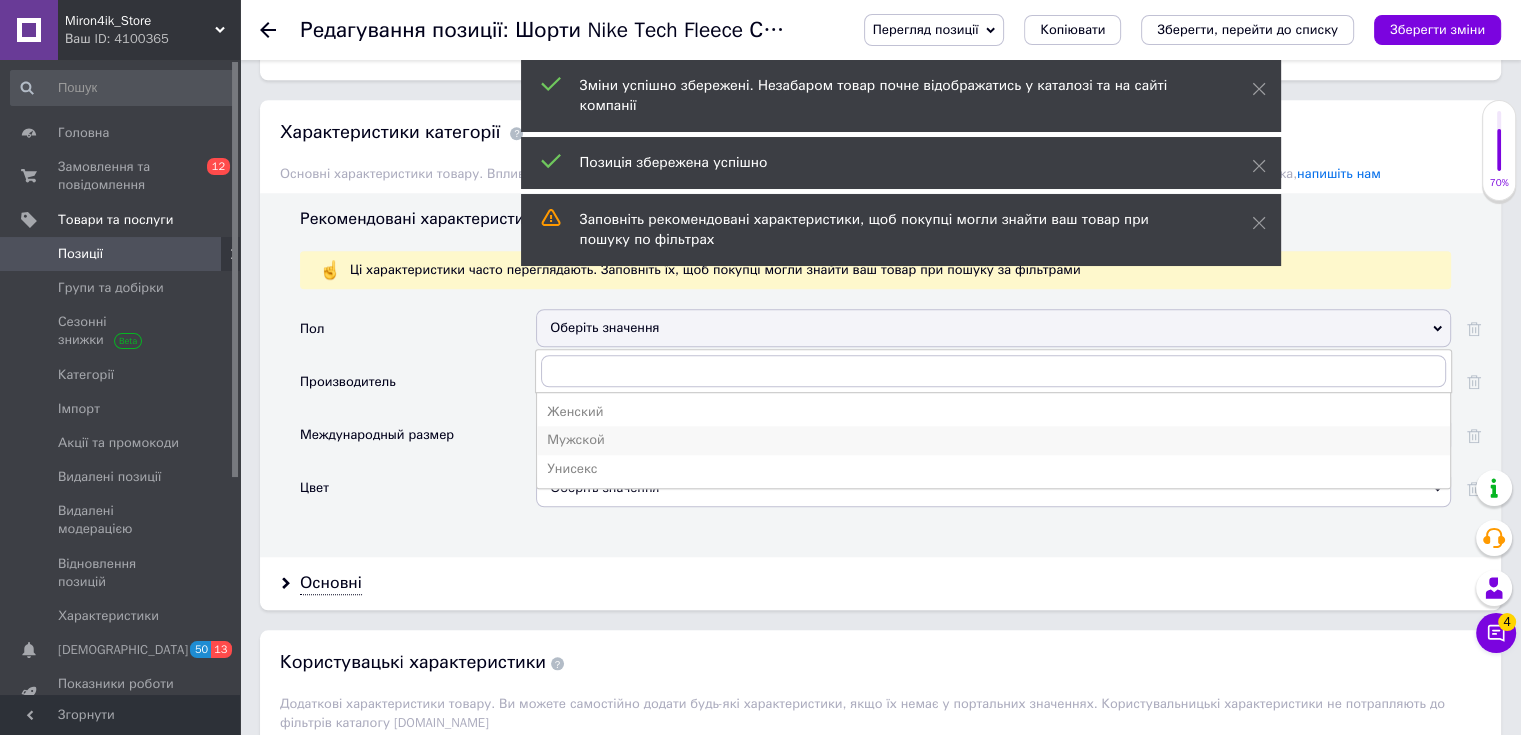 click on "Мужской" at bounding box center (993, 440) 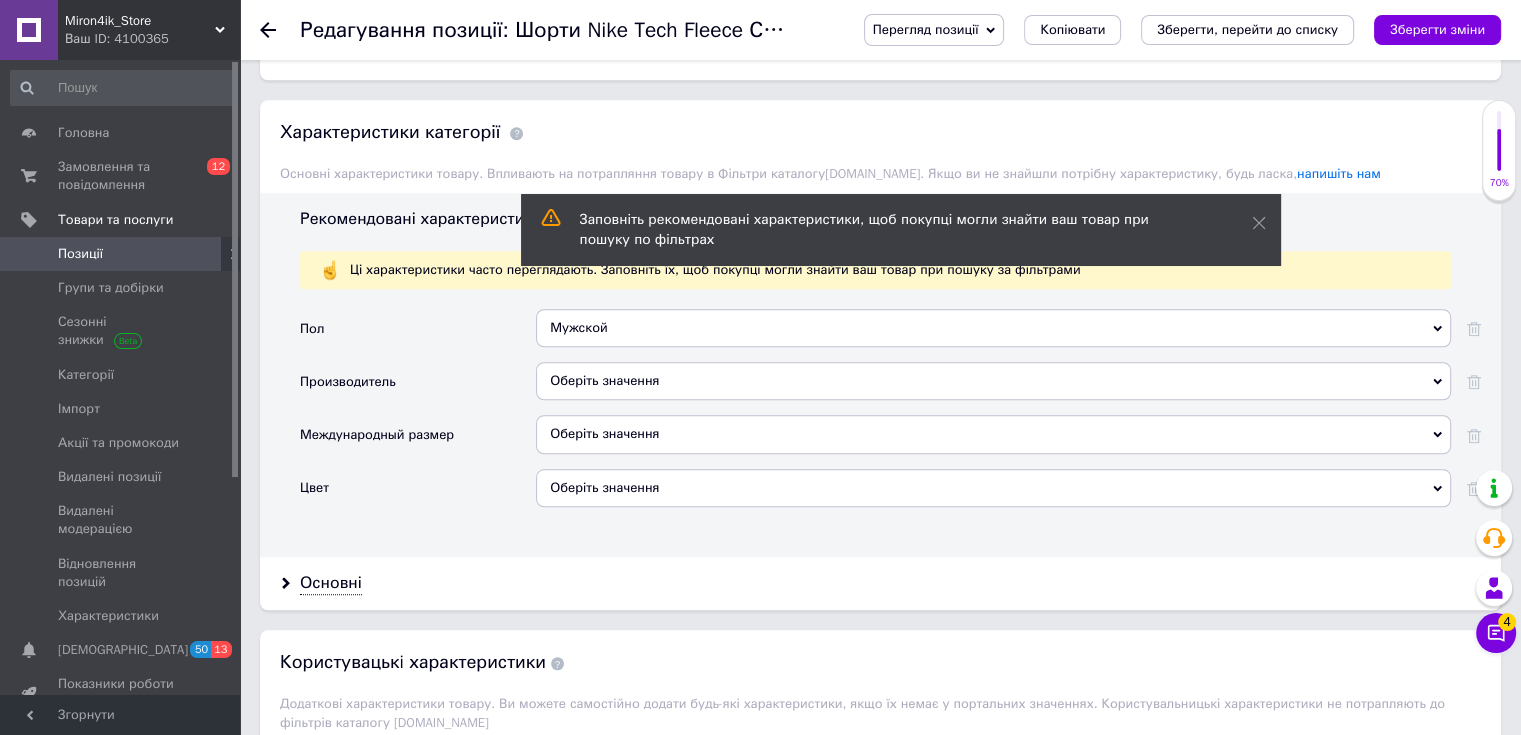 click on "Оберіть значення" at bounding box center (993, 381) 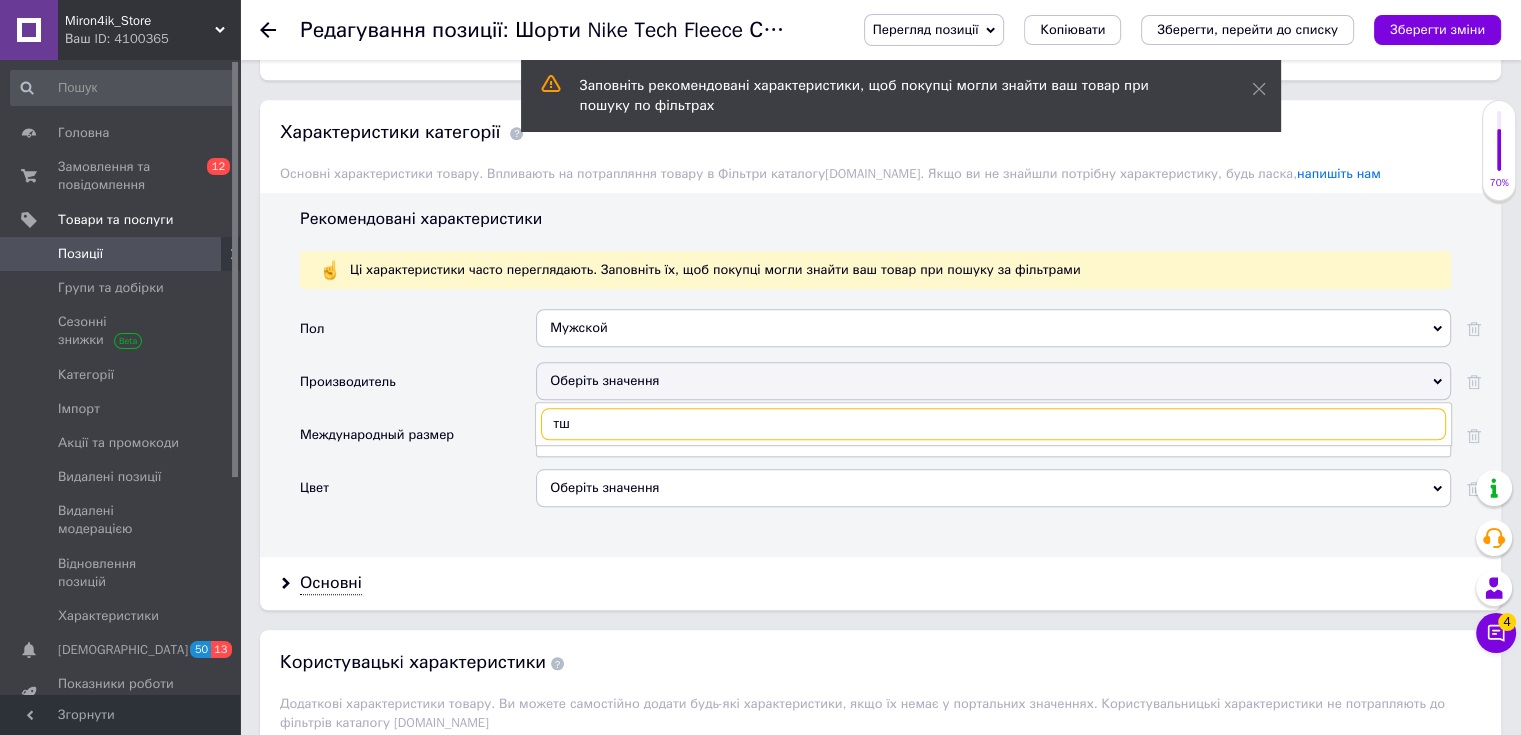 type on "т" 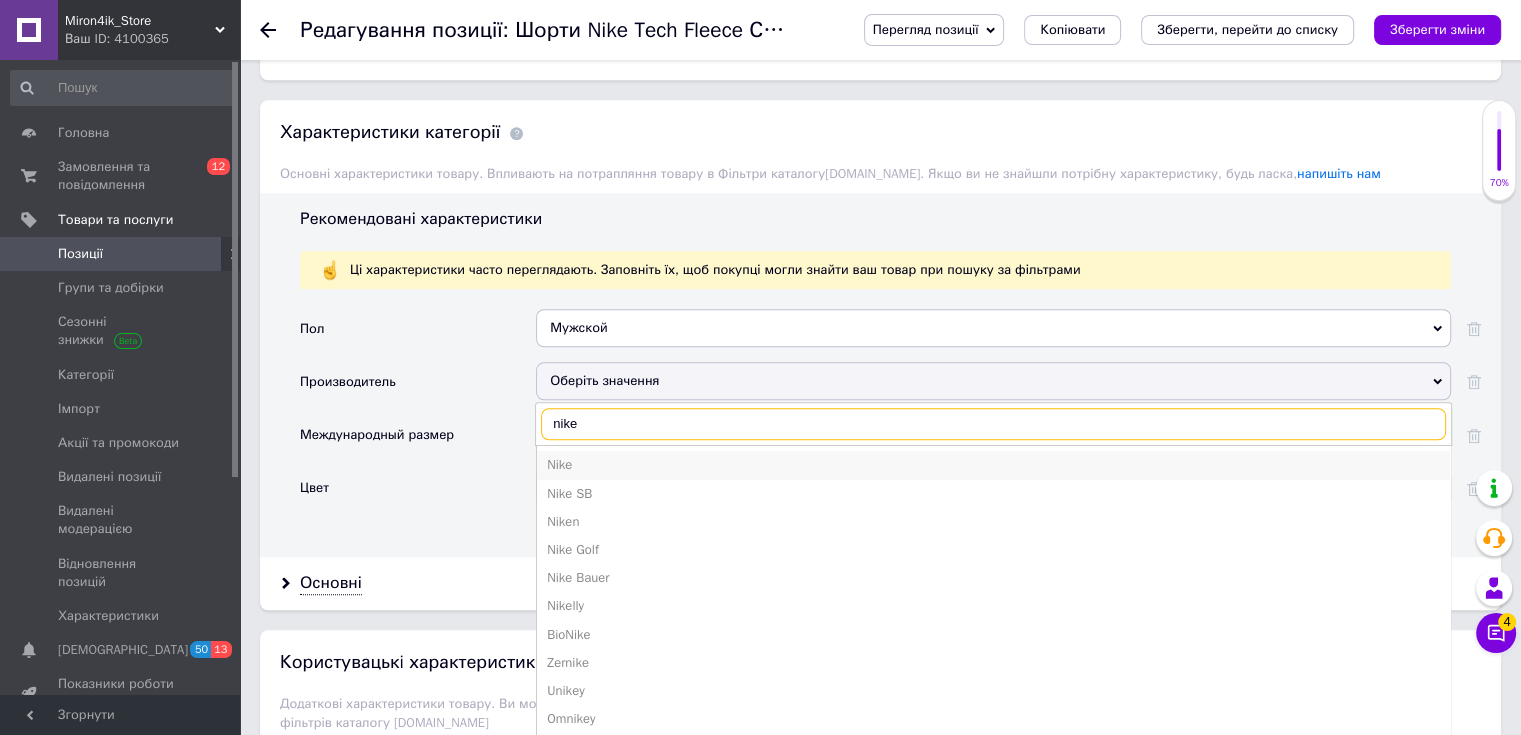 type on "nike" 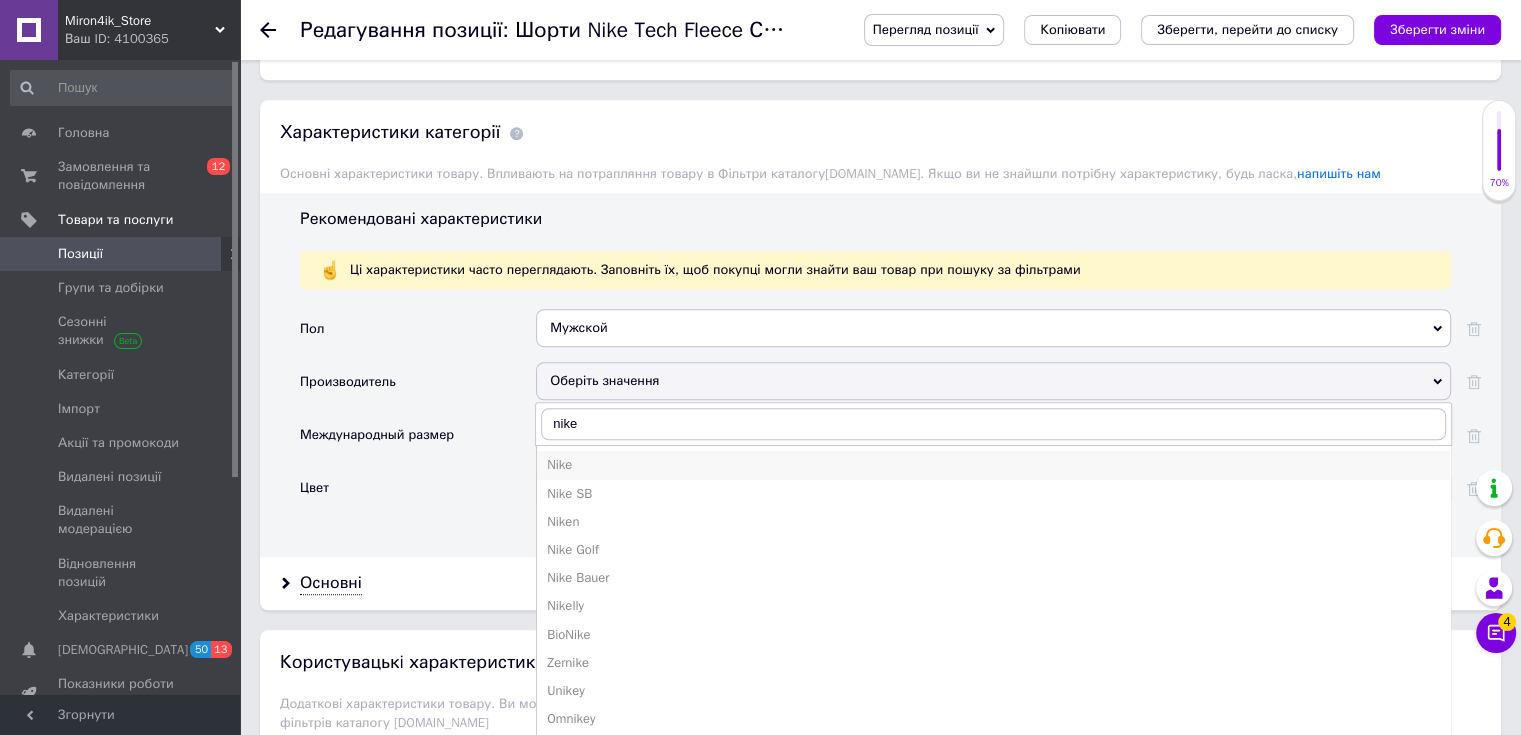 click on "Nike" at bounding box center (993, 465) 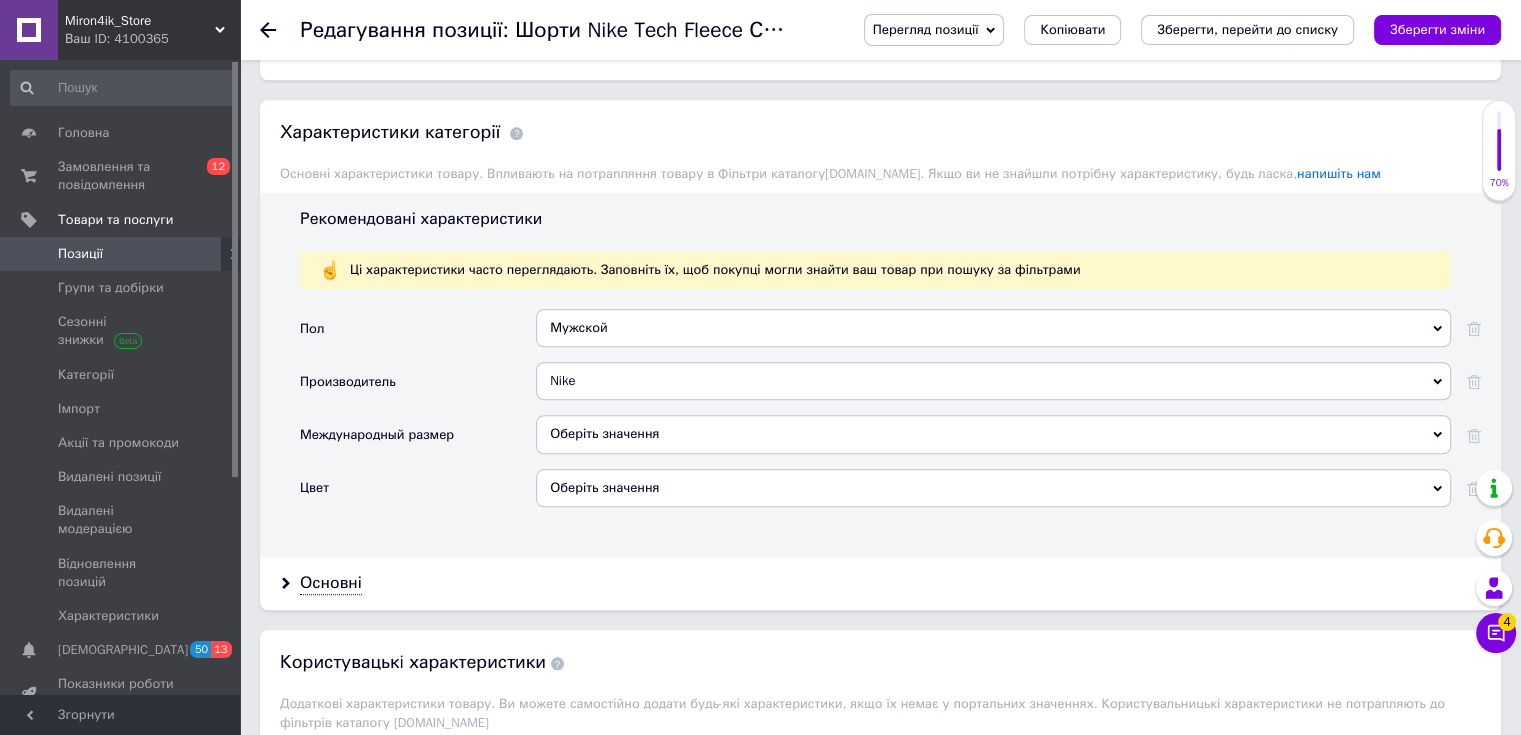 click on "Оберіть значення" at bounding box center (993, 434) 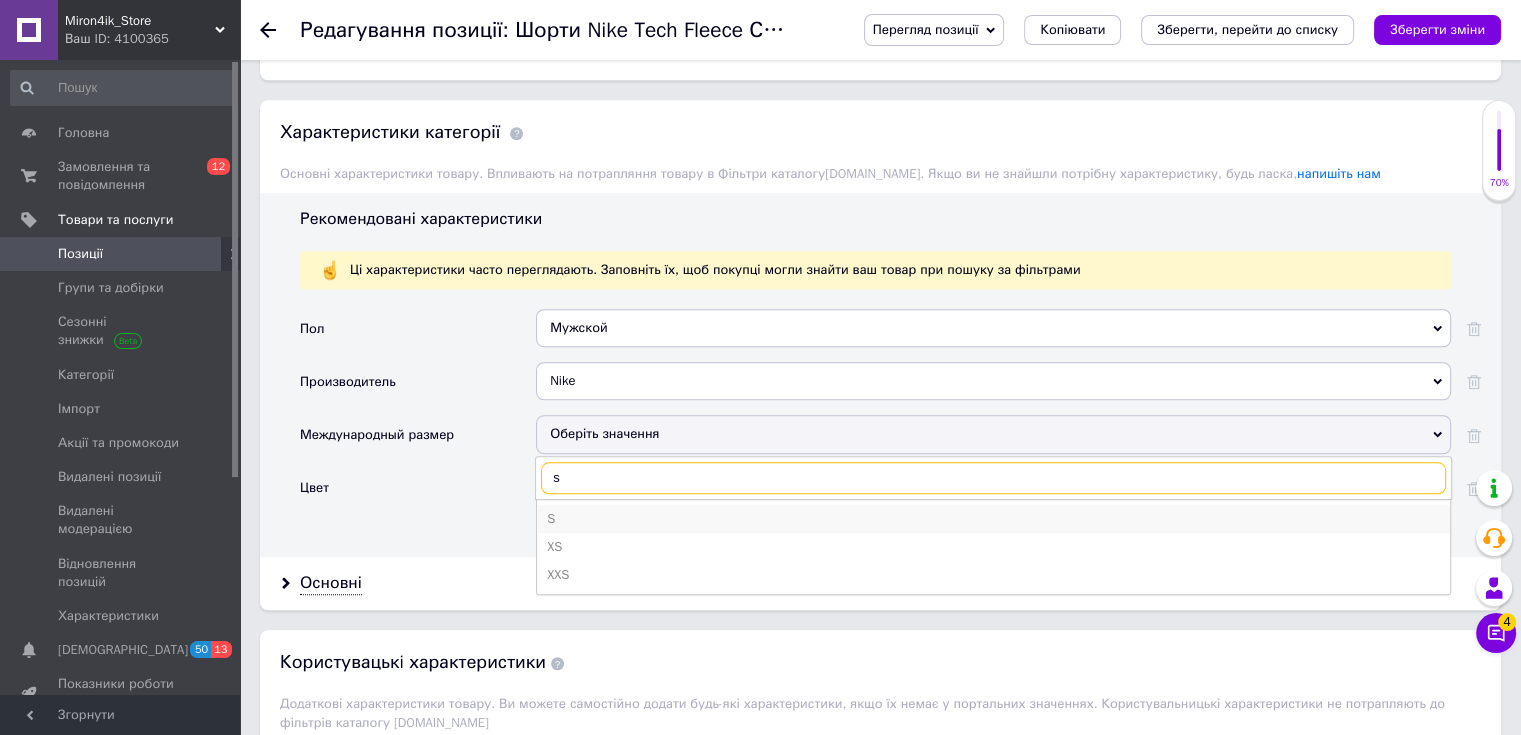 type on "s" 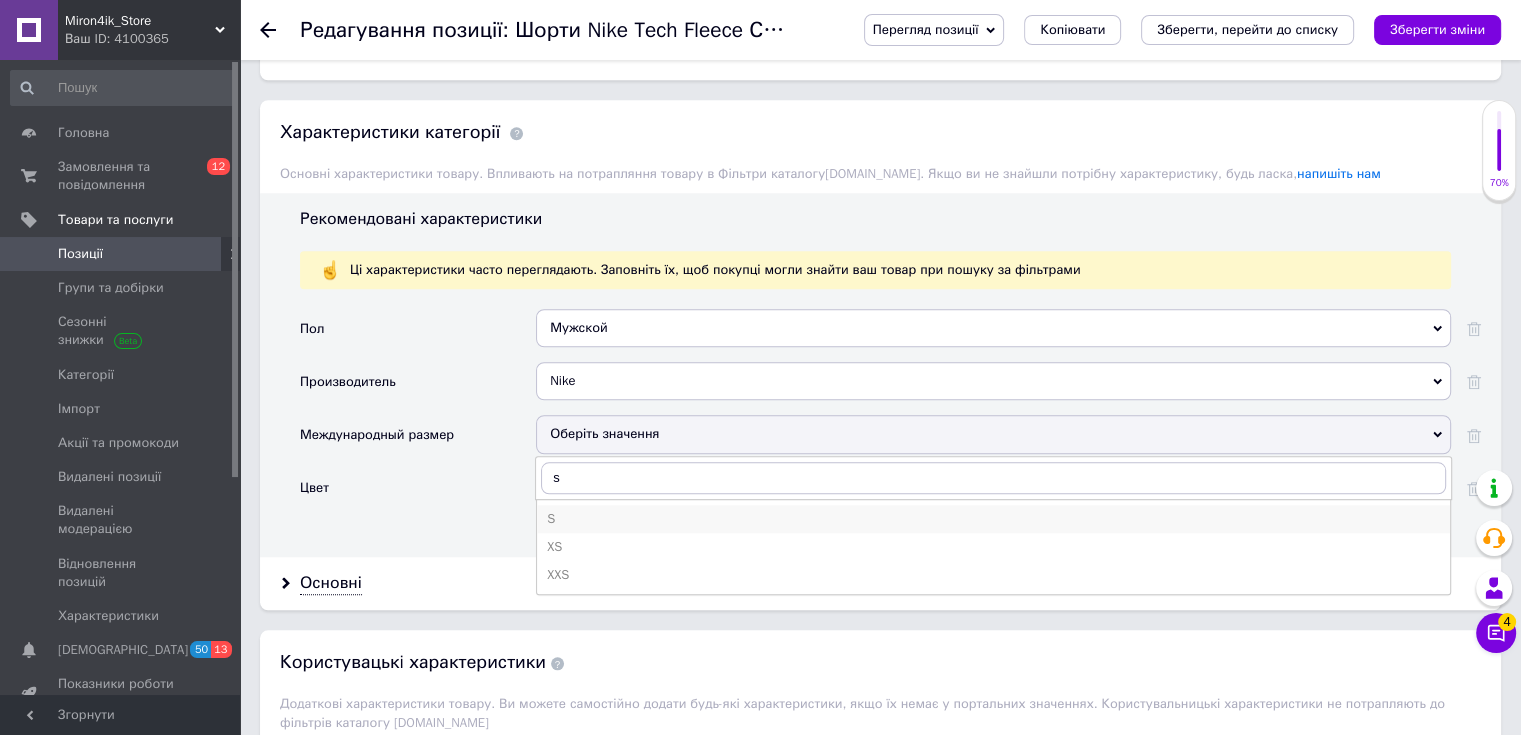 click on "S" at bounding box center (993, 519) 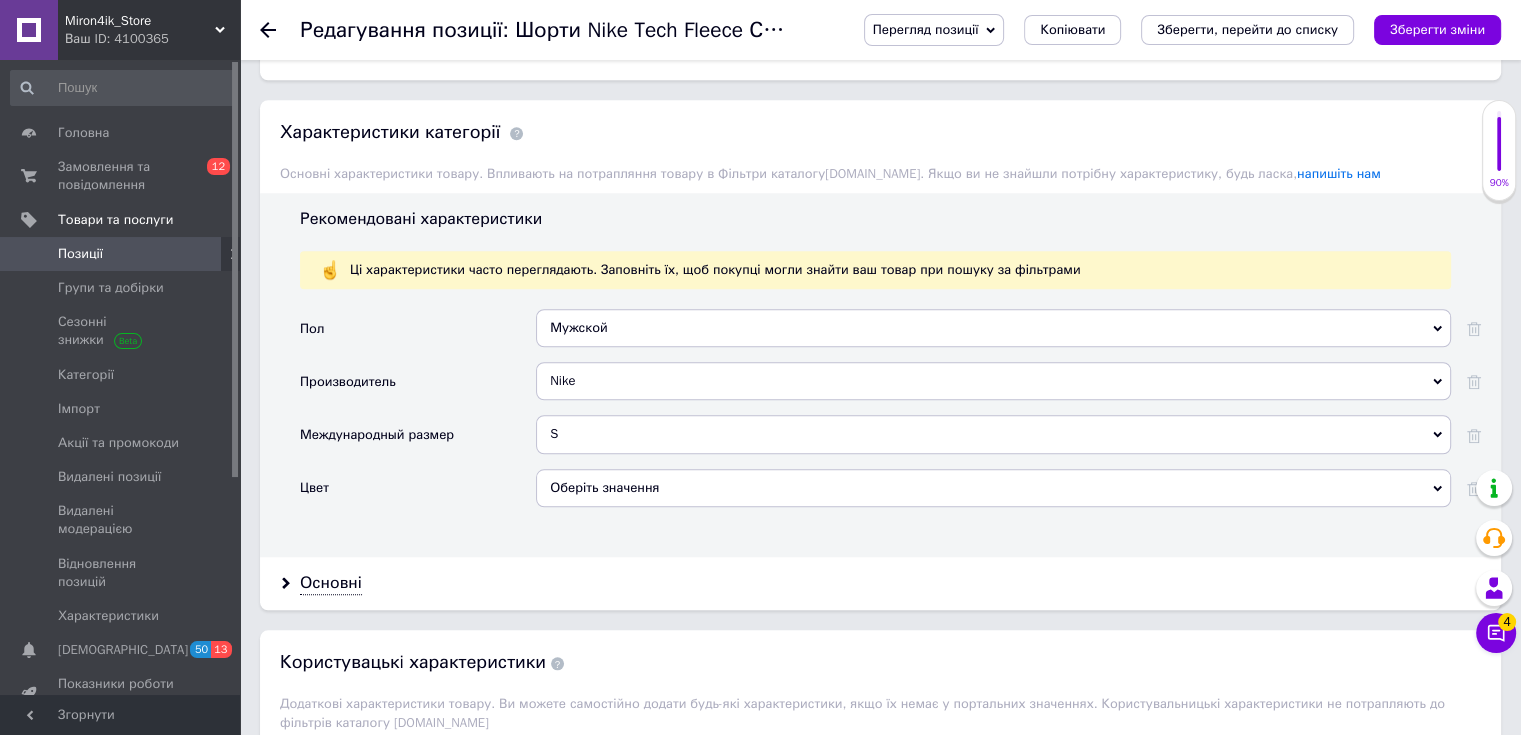 click on "Оберіть значення" at bounding box center [993, 488] 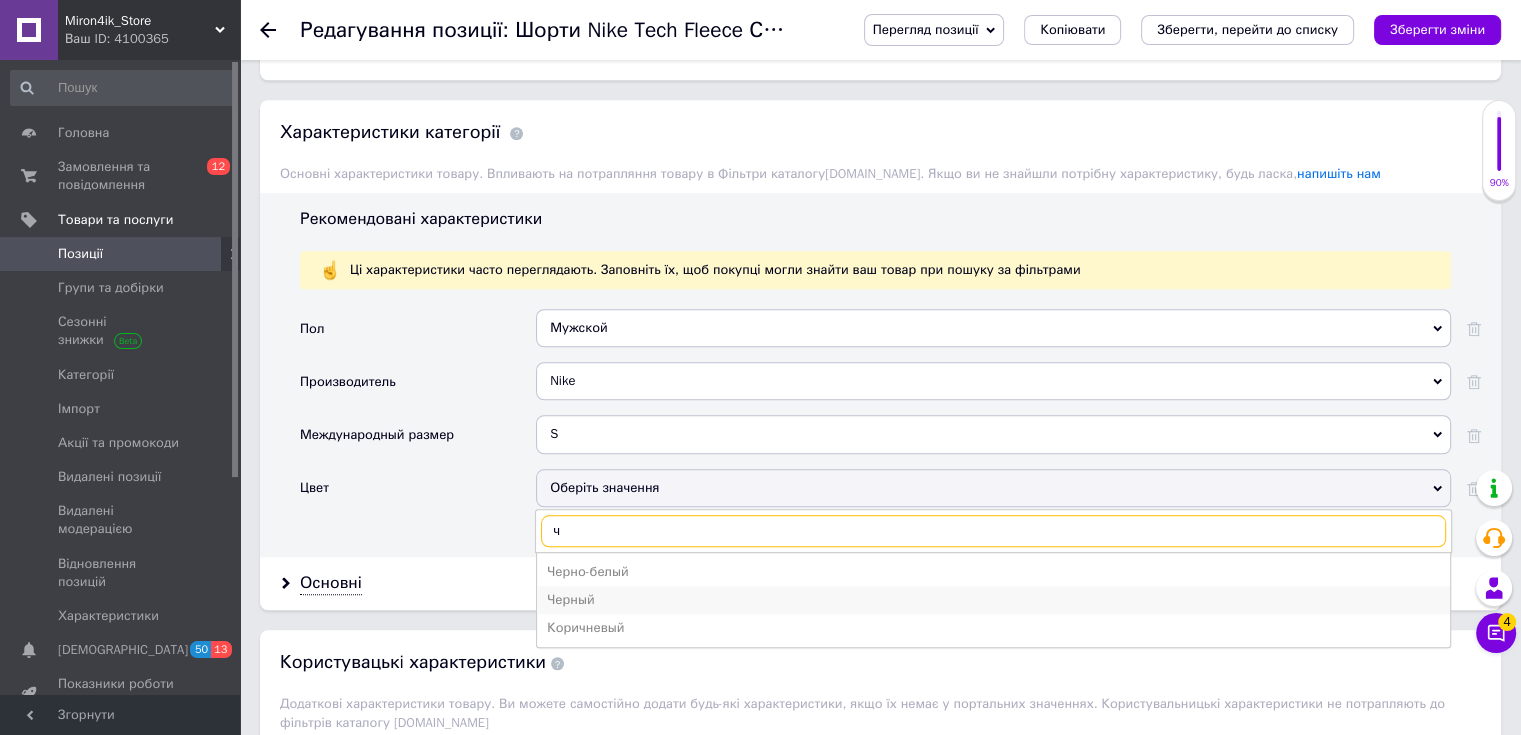 type on "ч" 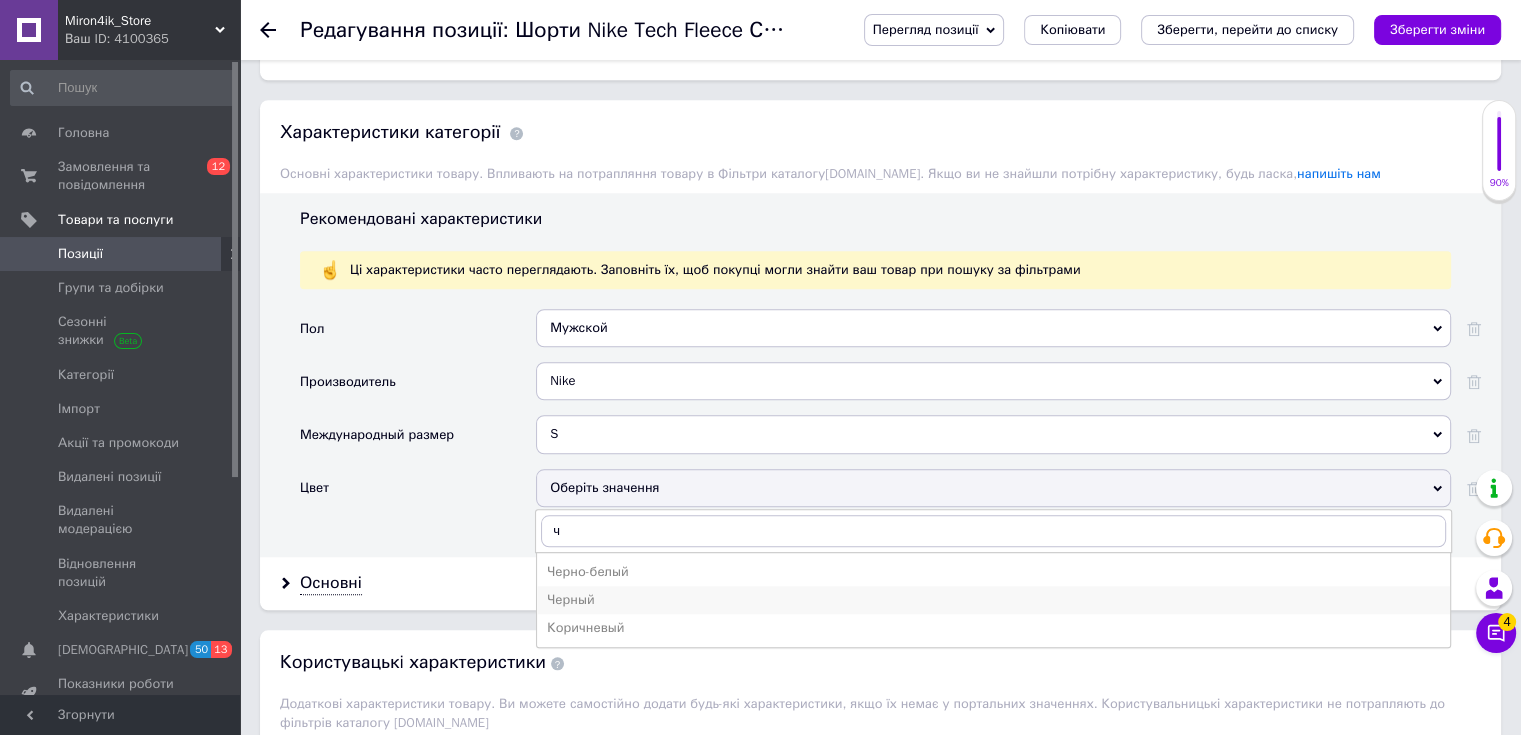 click on "Черный" at bounding box center [993, 600] 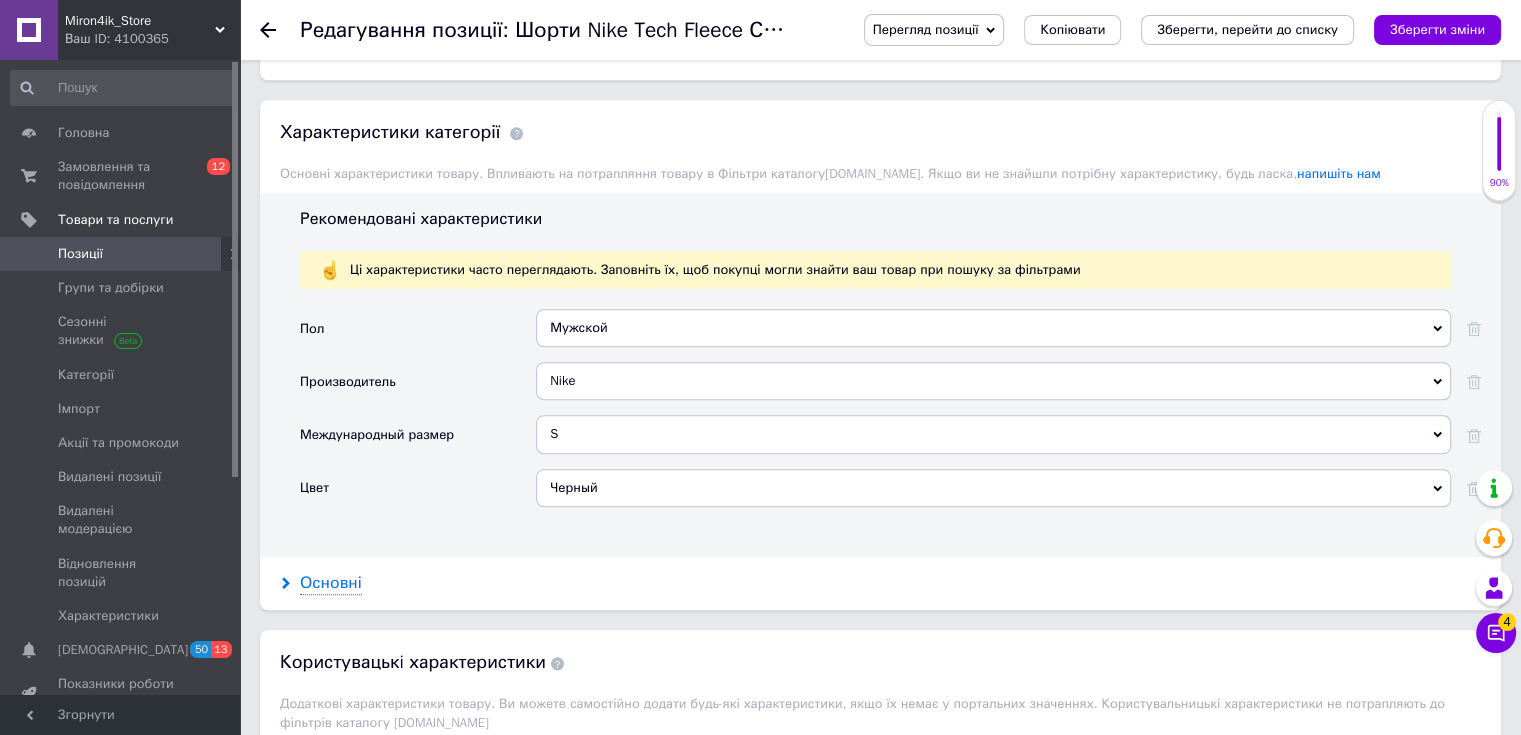 click on "Основні" at bounding box center [331, 583] 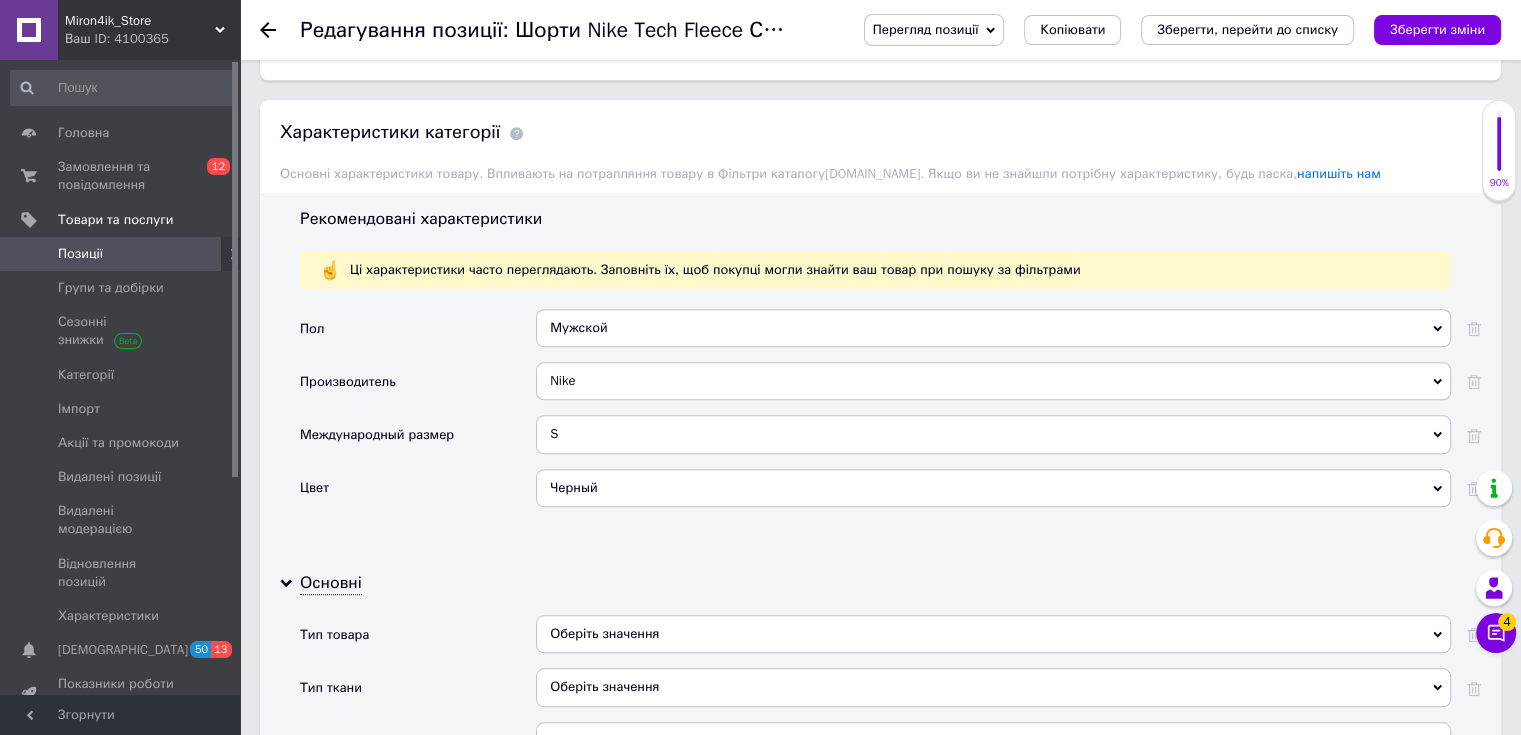 click on "Оберіть значення" at bounding box center [993, 634] 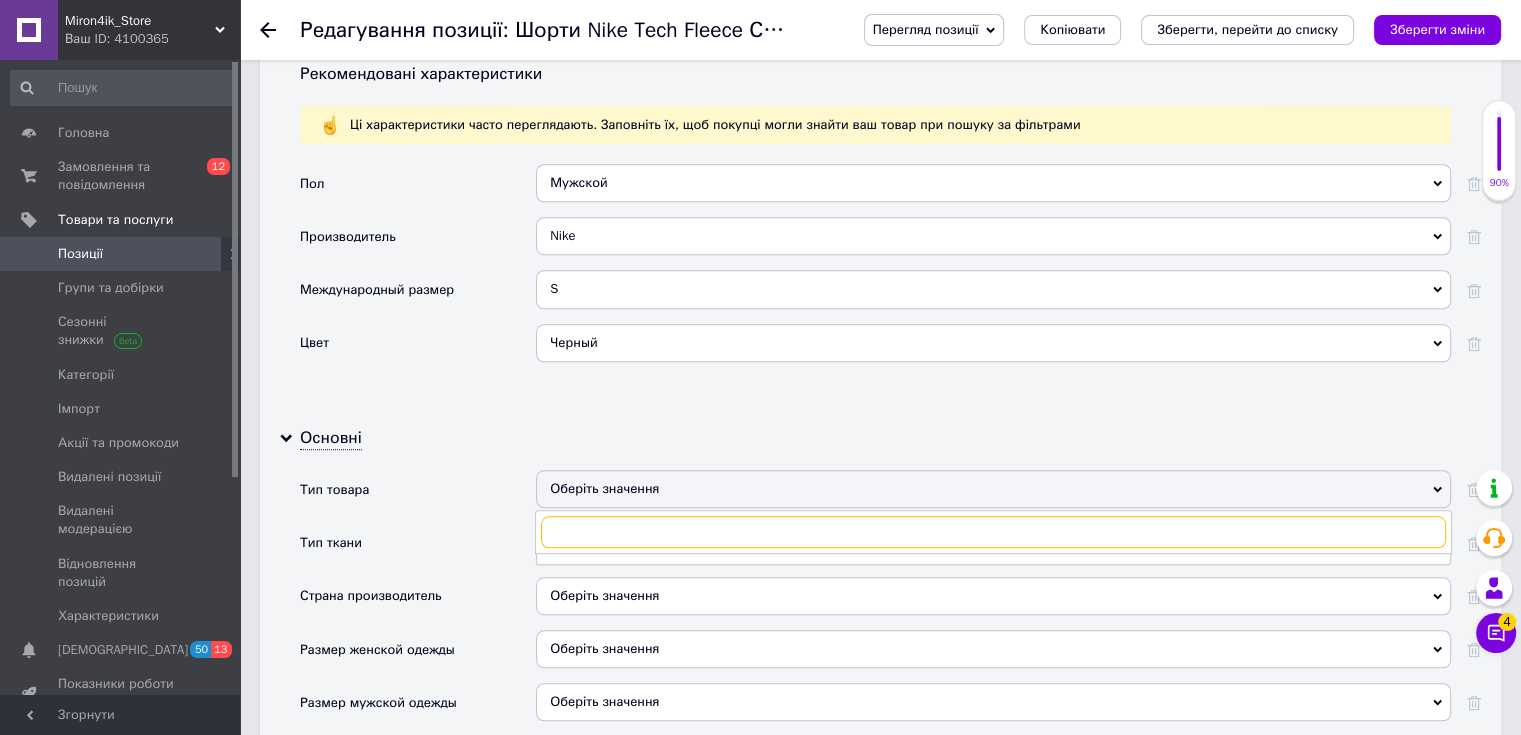 scroll, scrollTop: 1912, scrollLeft: 0, axis: vertical 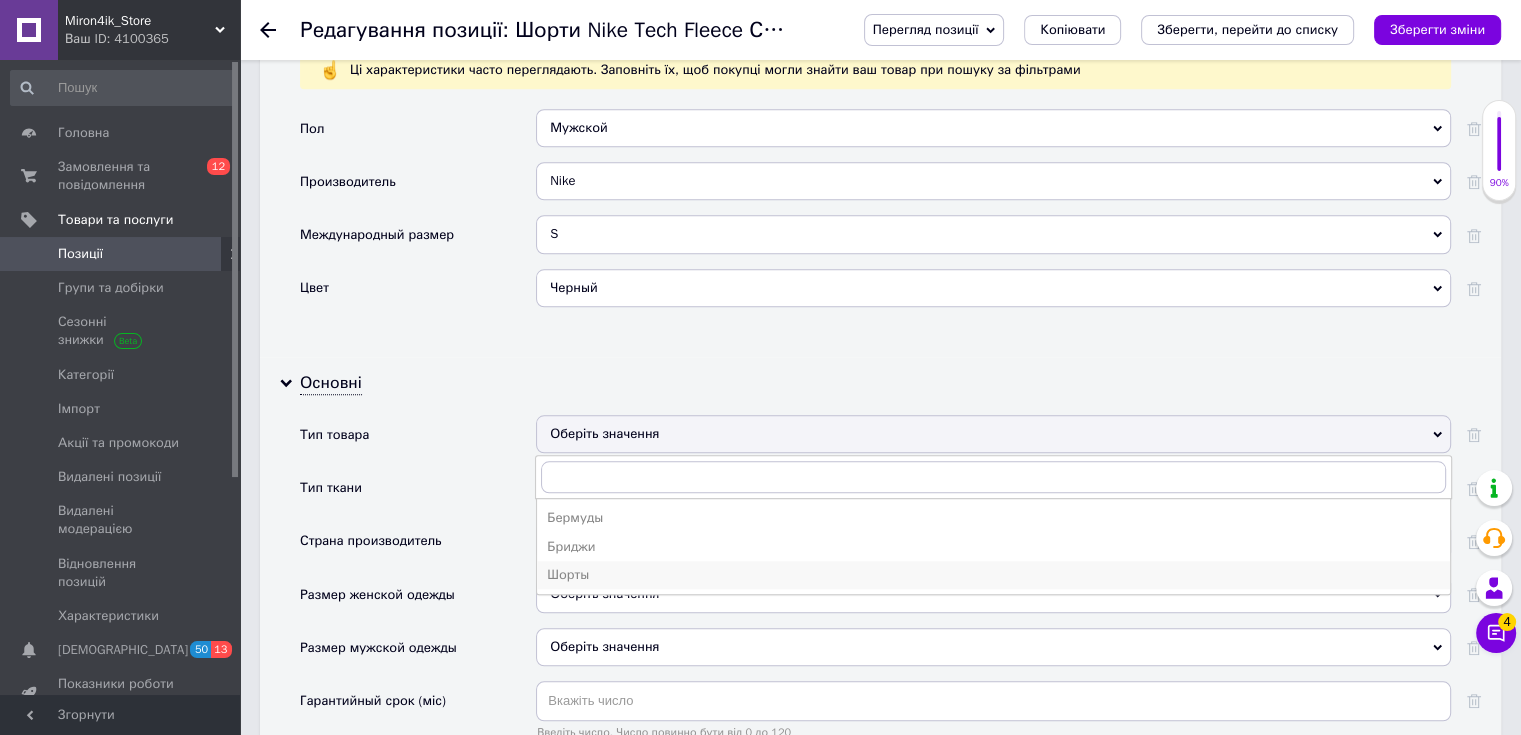 click on "Шорты" at bounding box center [993, 575] 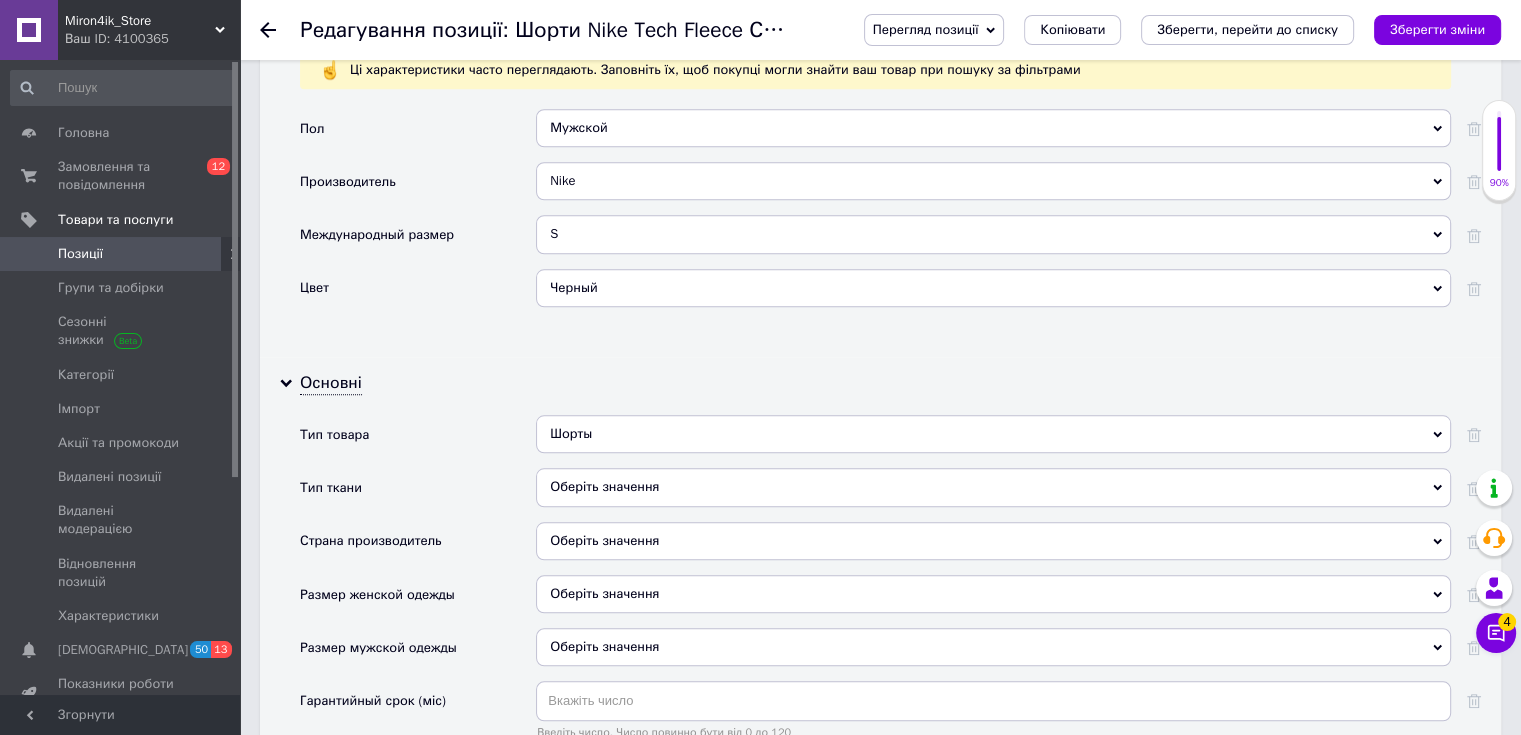 drag, startPoint x: 636, startPoint y: 486, endPoint x: 992, endPoint y: 588, distance: 370.3242 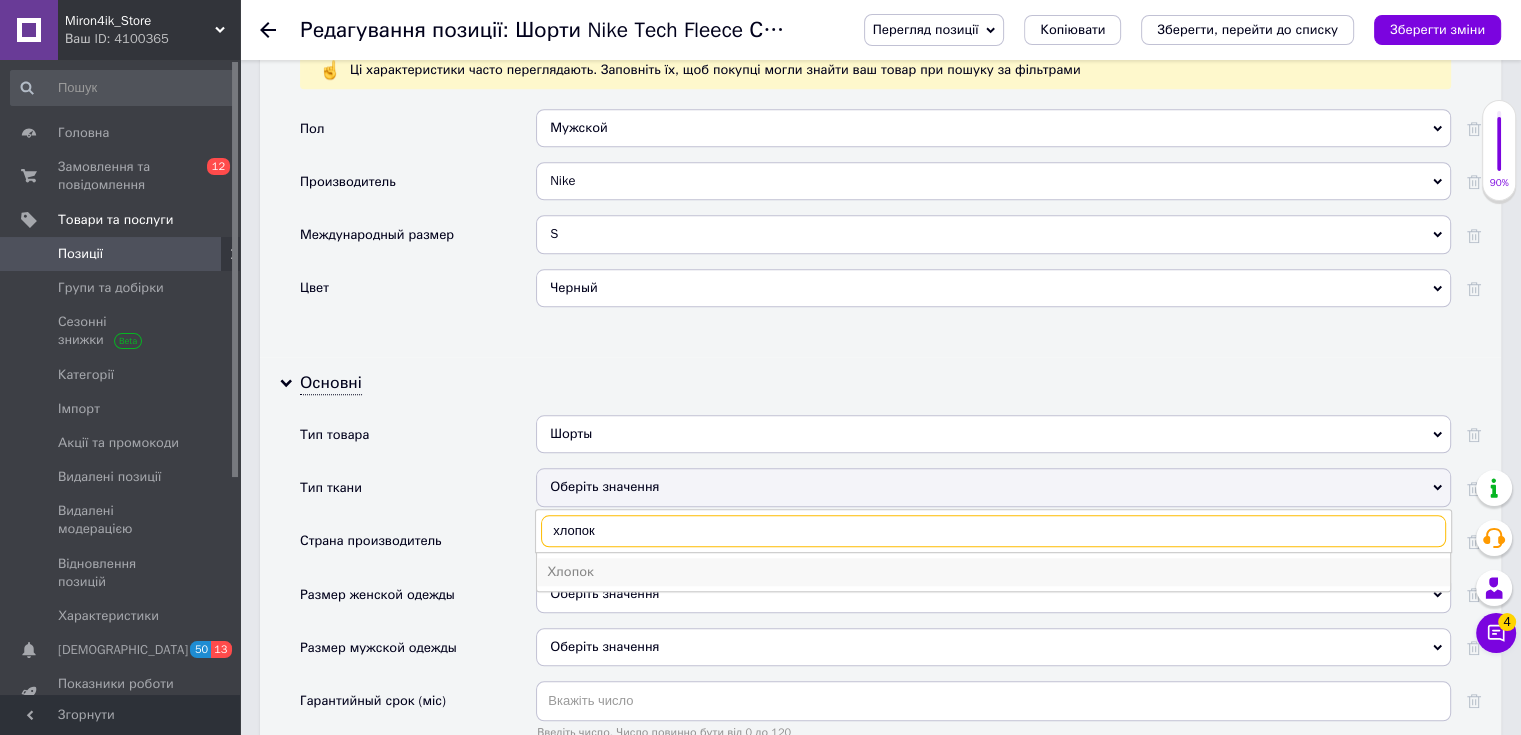 type on "хлопок" 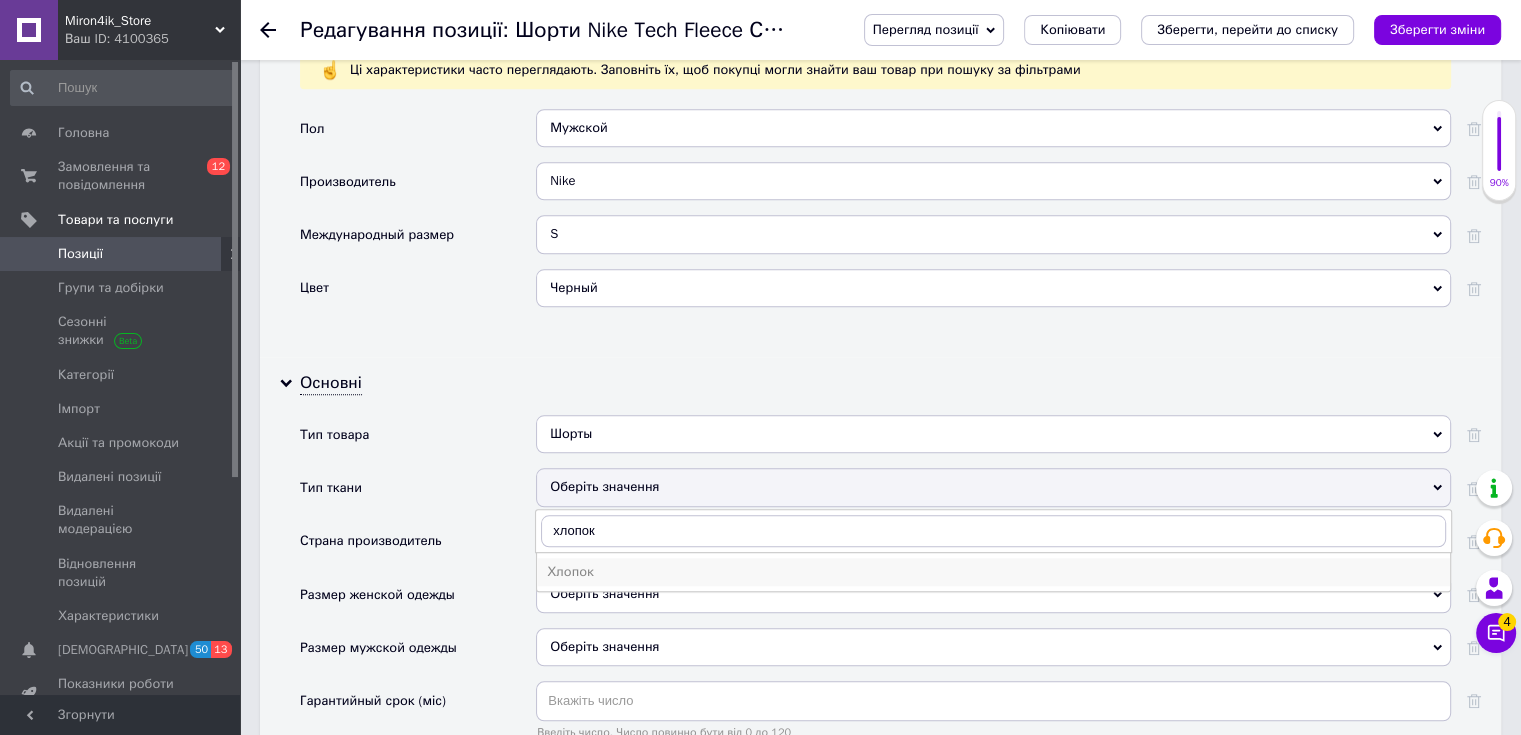 click on "Хлопок" at bounding box center [993, 572] 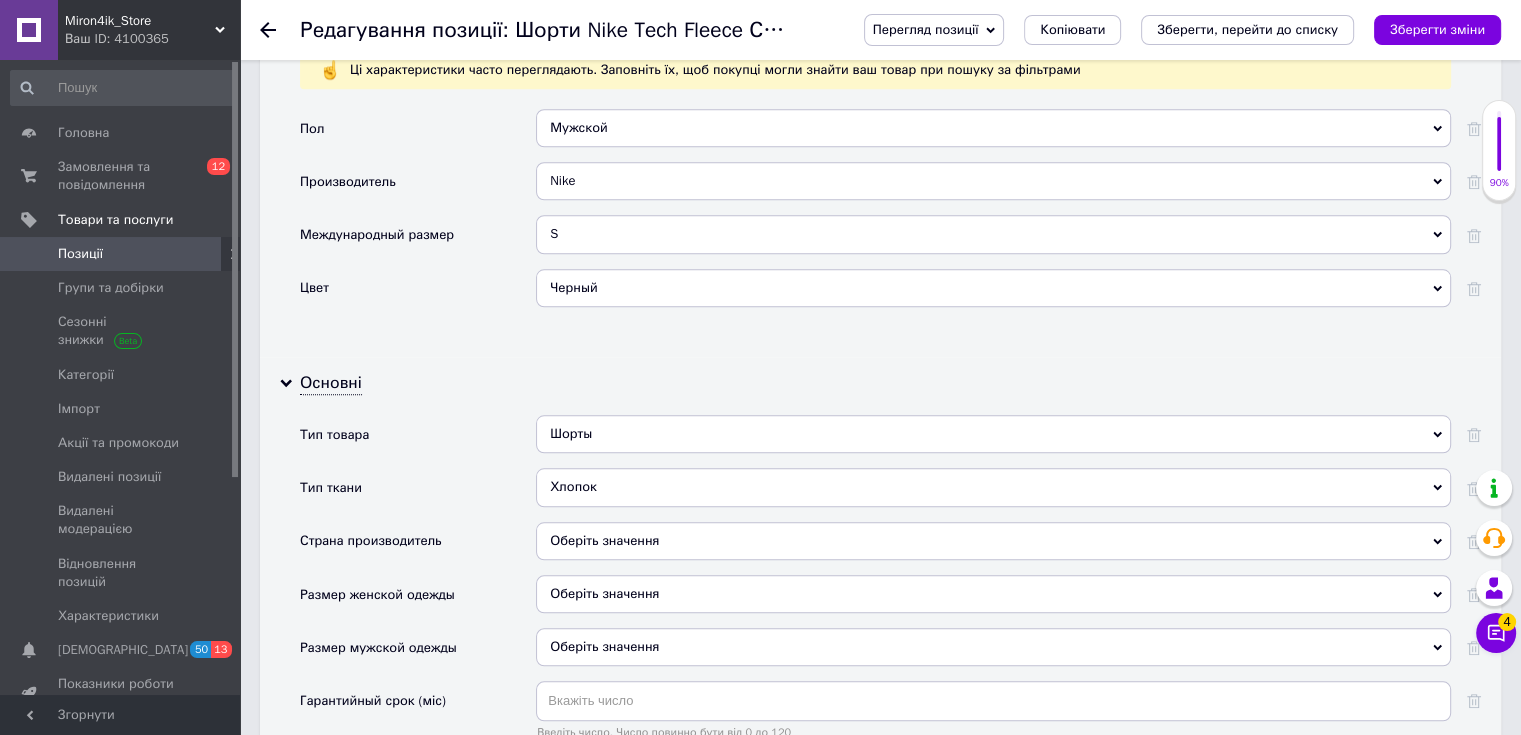 click on "Оберіть значення" at bounding box center (993, 541) 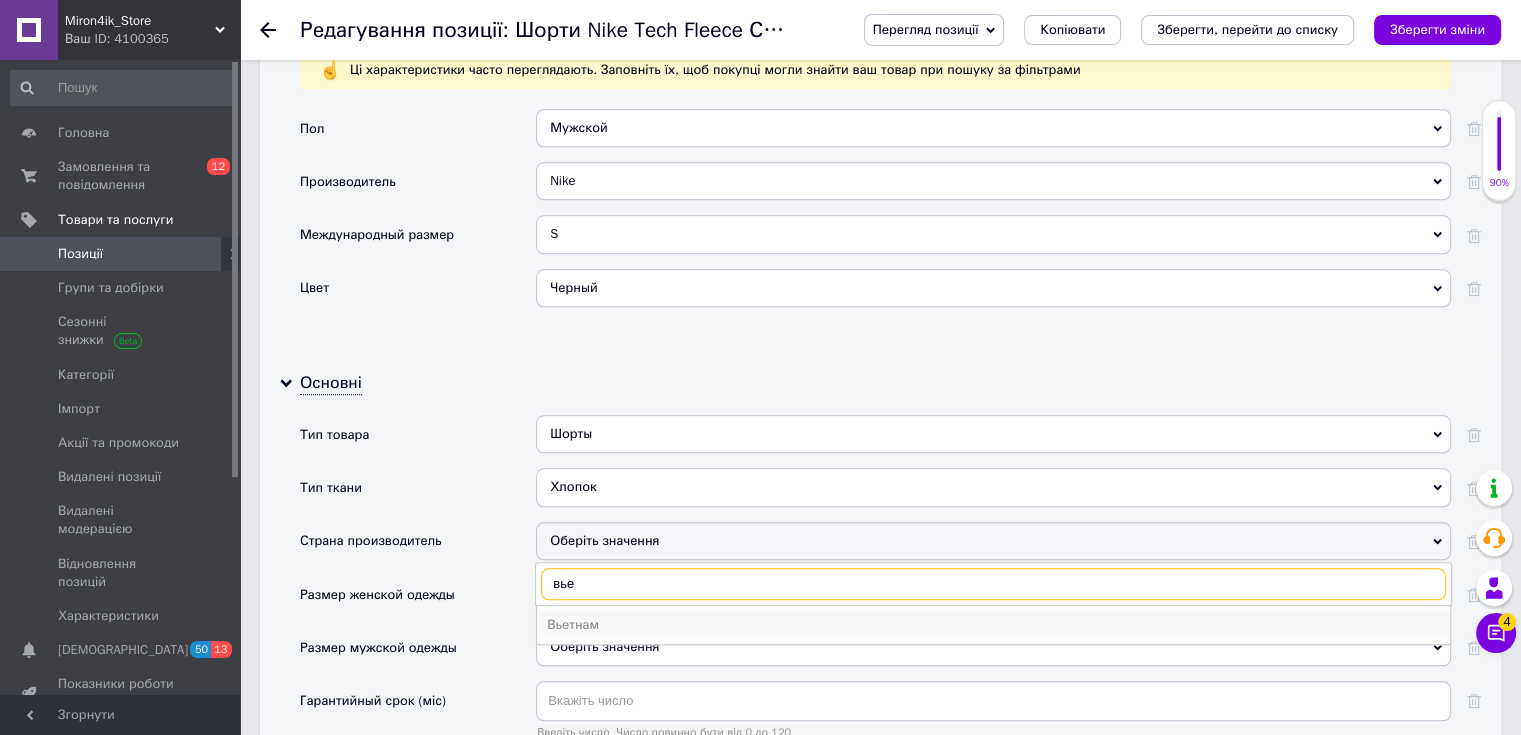 type on "вье" 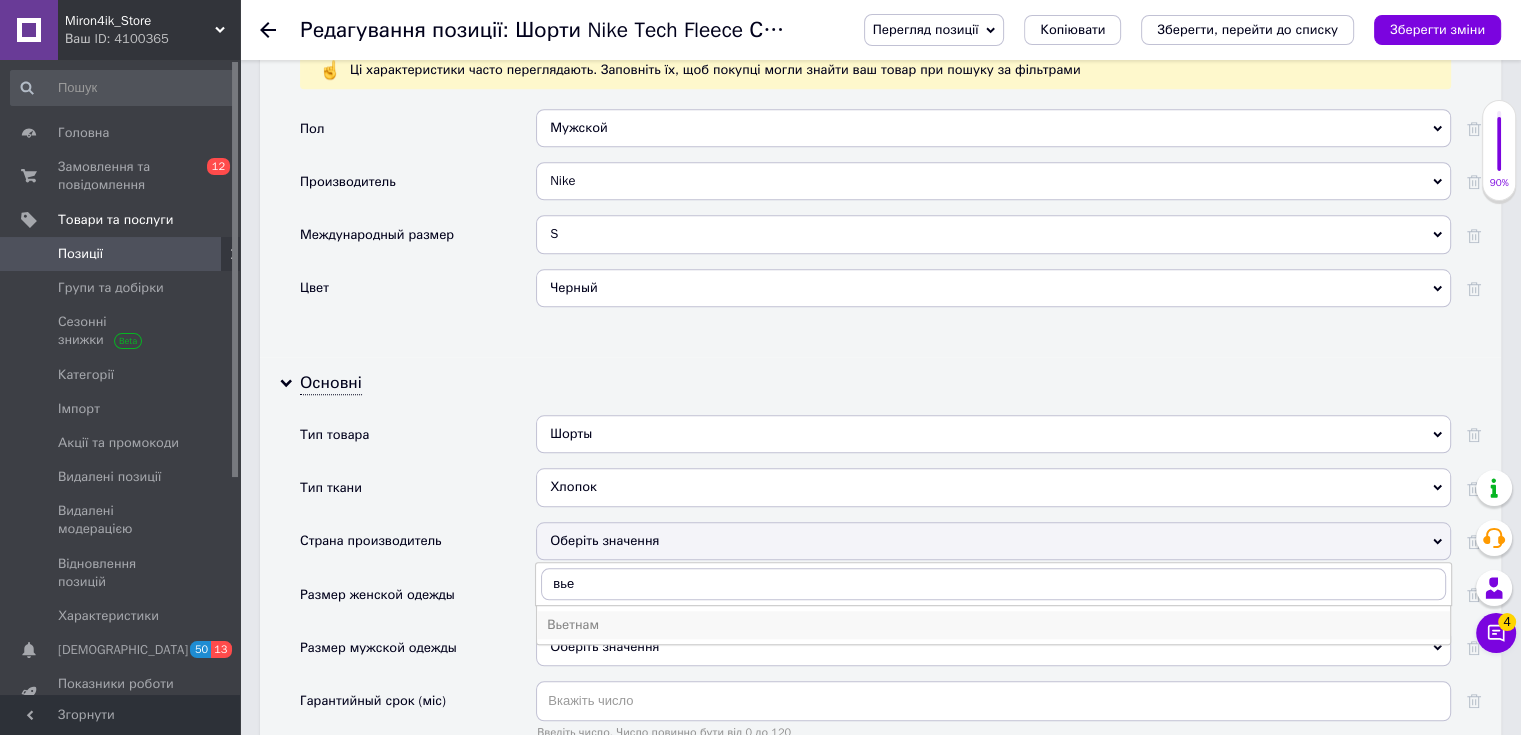 click on "Вьетнам" at bounding box center [993, 625] 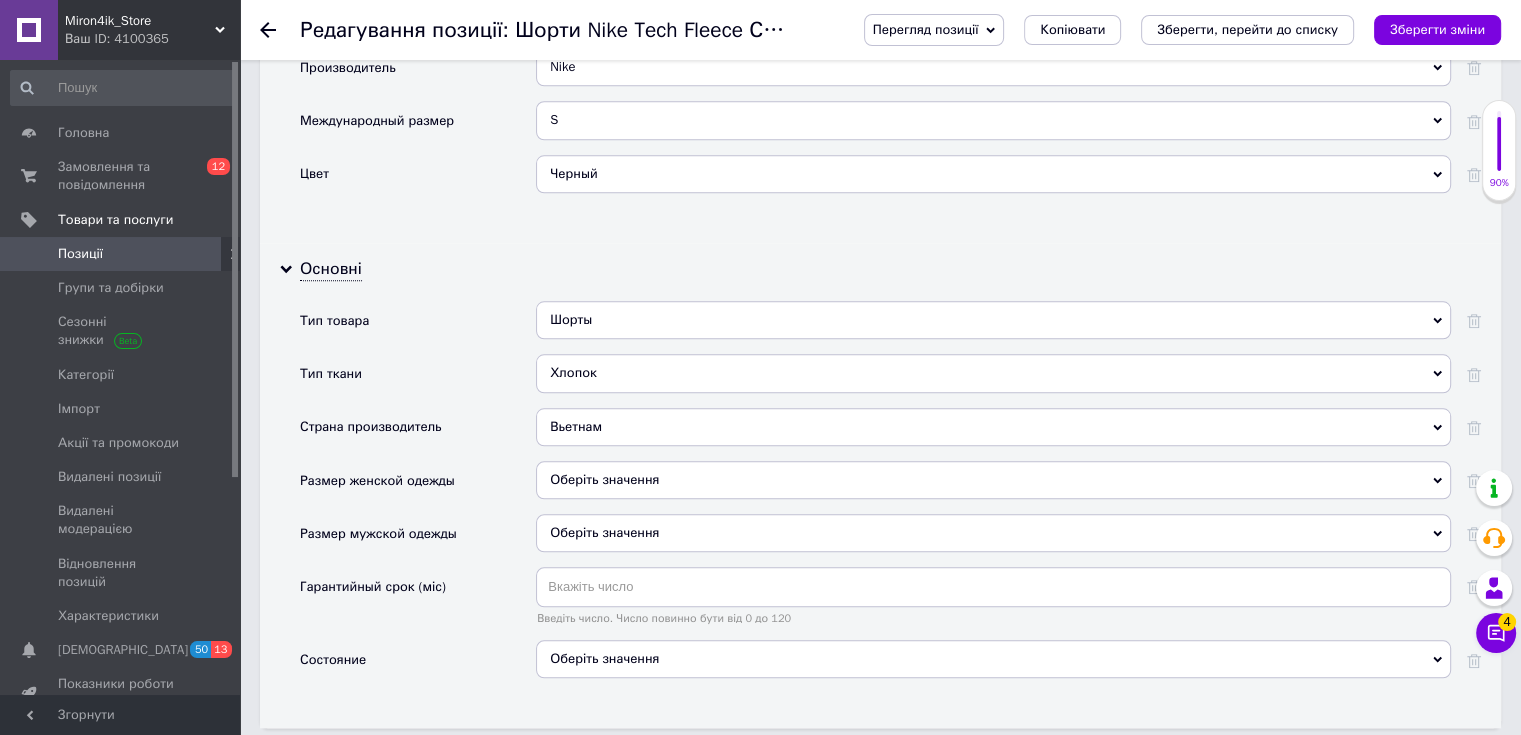 scroll, scrollTop: 2212, scrollLeft: 0, axis: vertical 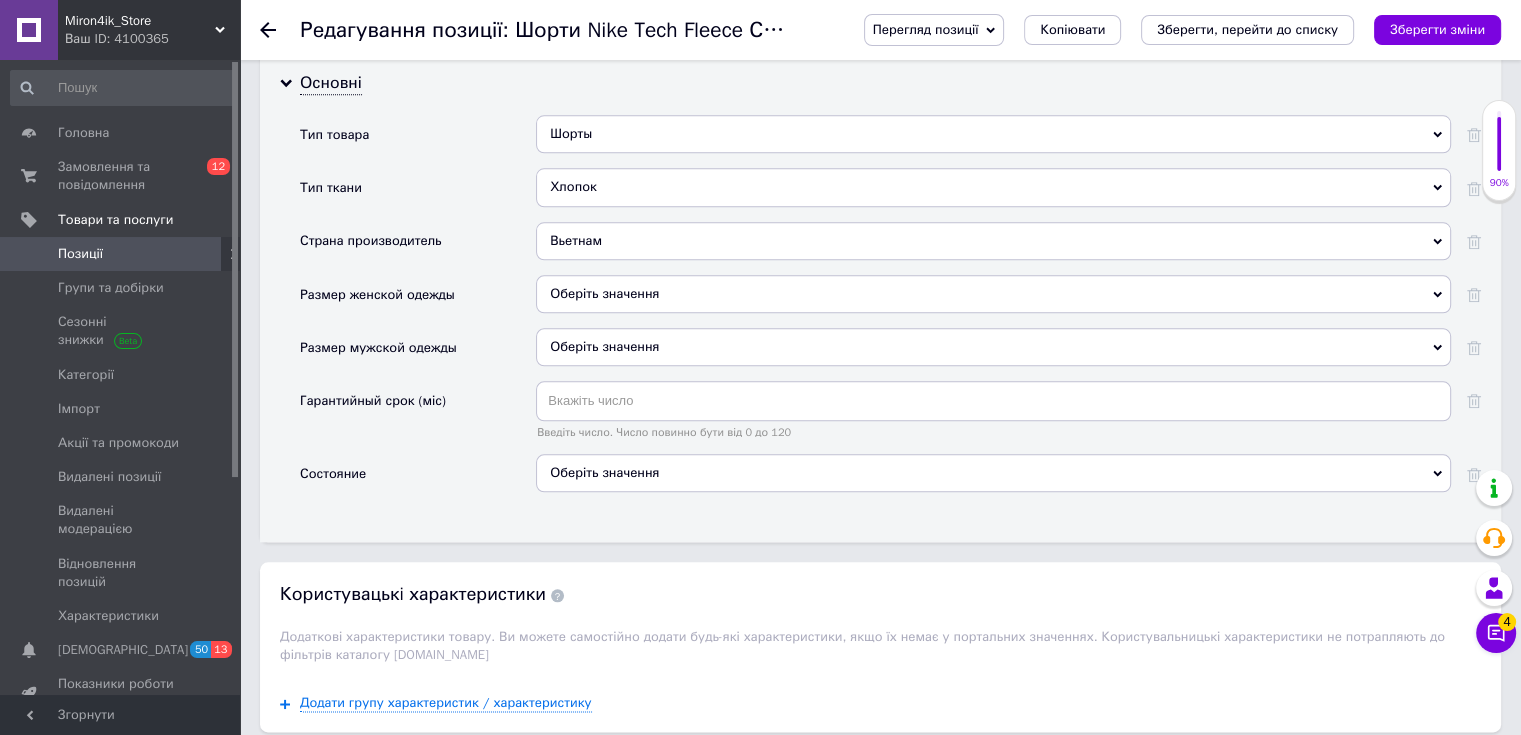 drag, startPoint x: 616, startPoint y: 487, endPoint x: 613, endPoint y: 499, distance: 12.369317 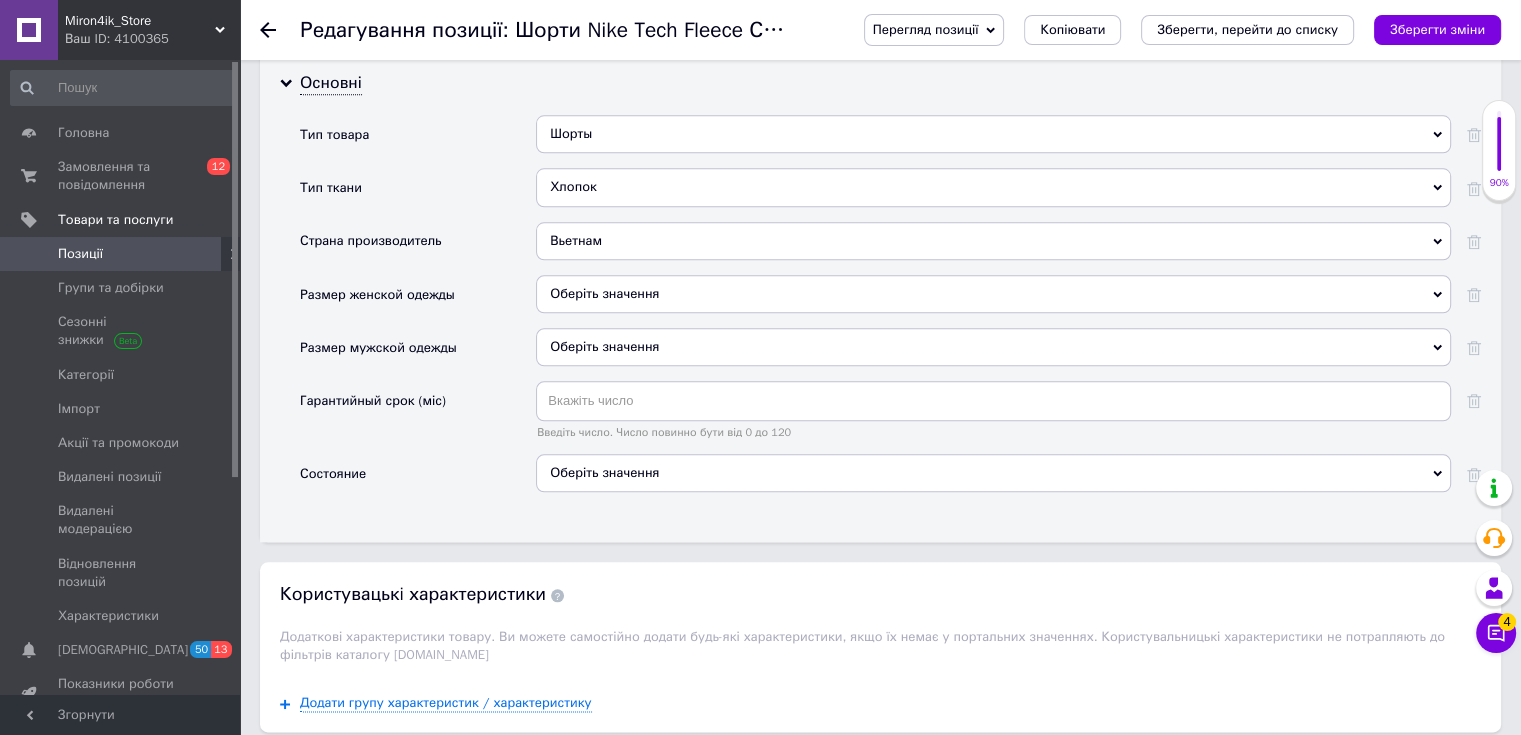 click on "Оберіть значення" at bounding box center (993, 473) 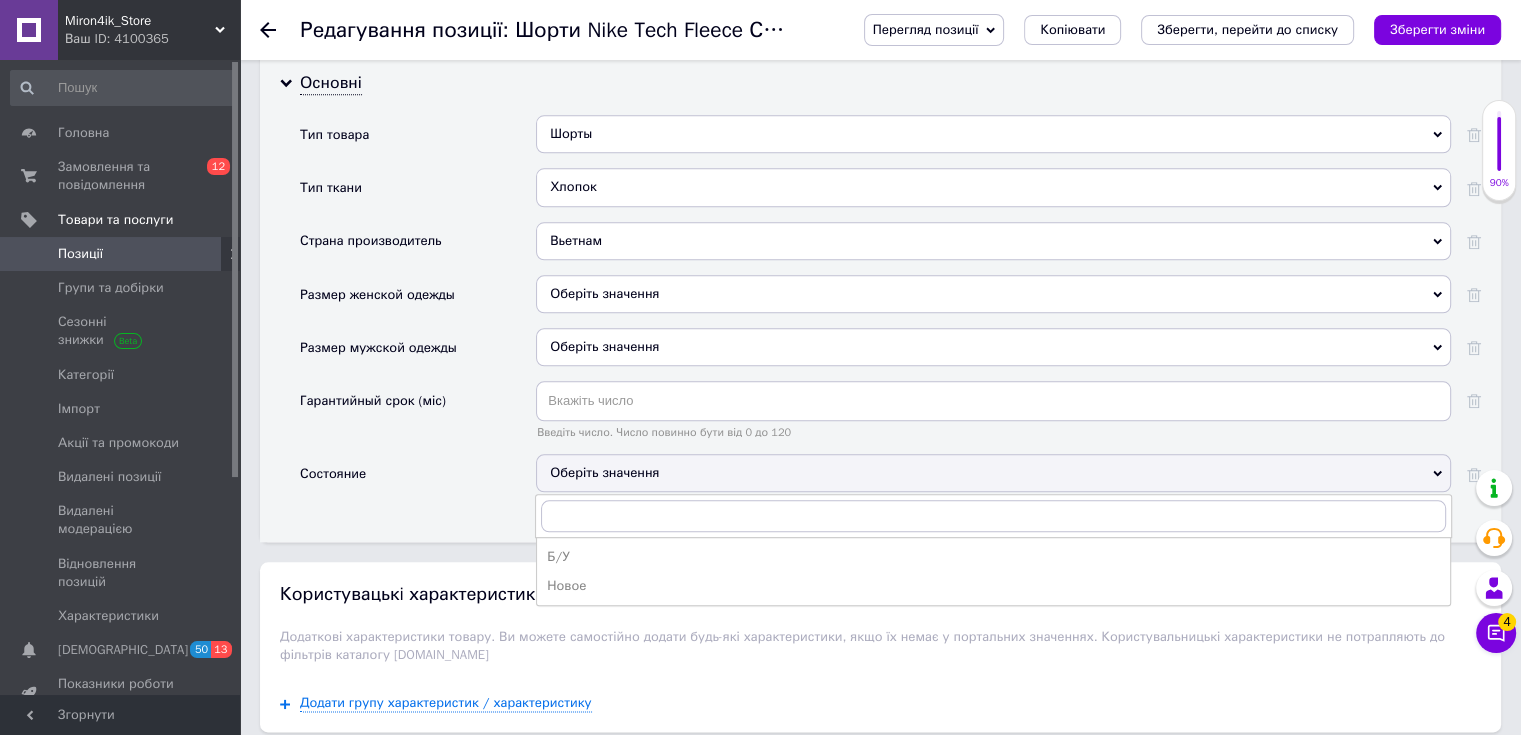 click on "Новое" at bounding box center [993, 586] 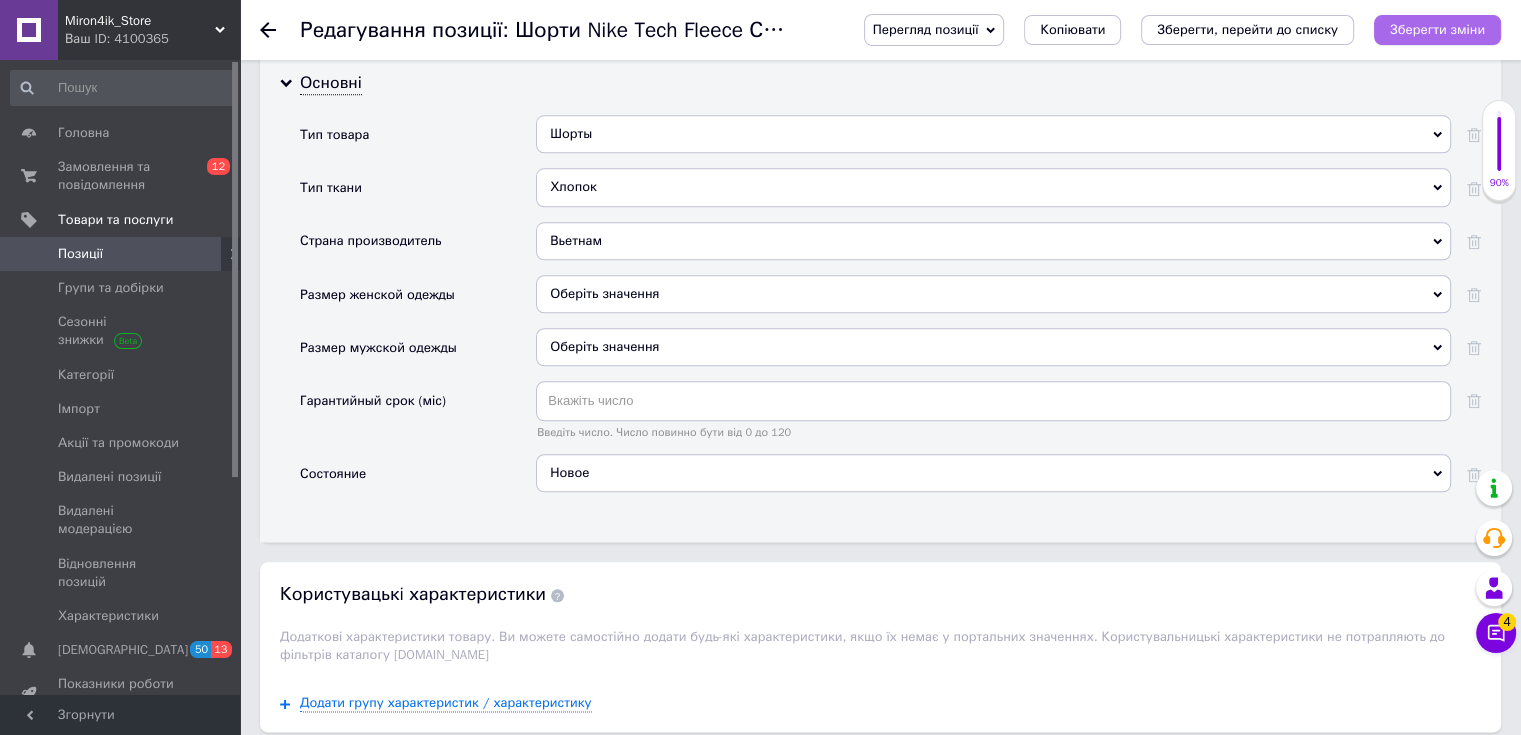click on "Зберегти зміни" at bounding box center (1437, 30) 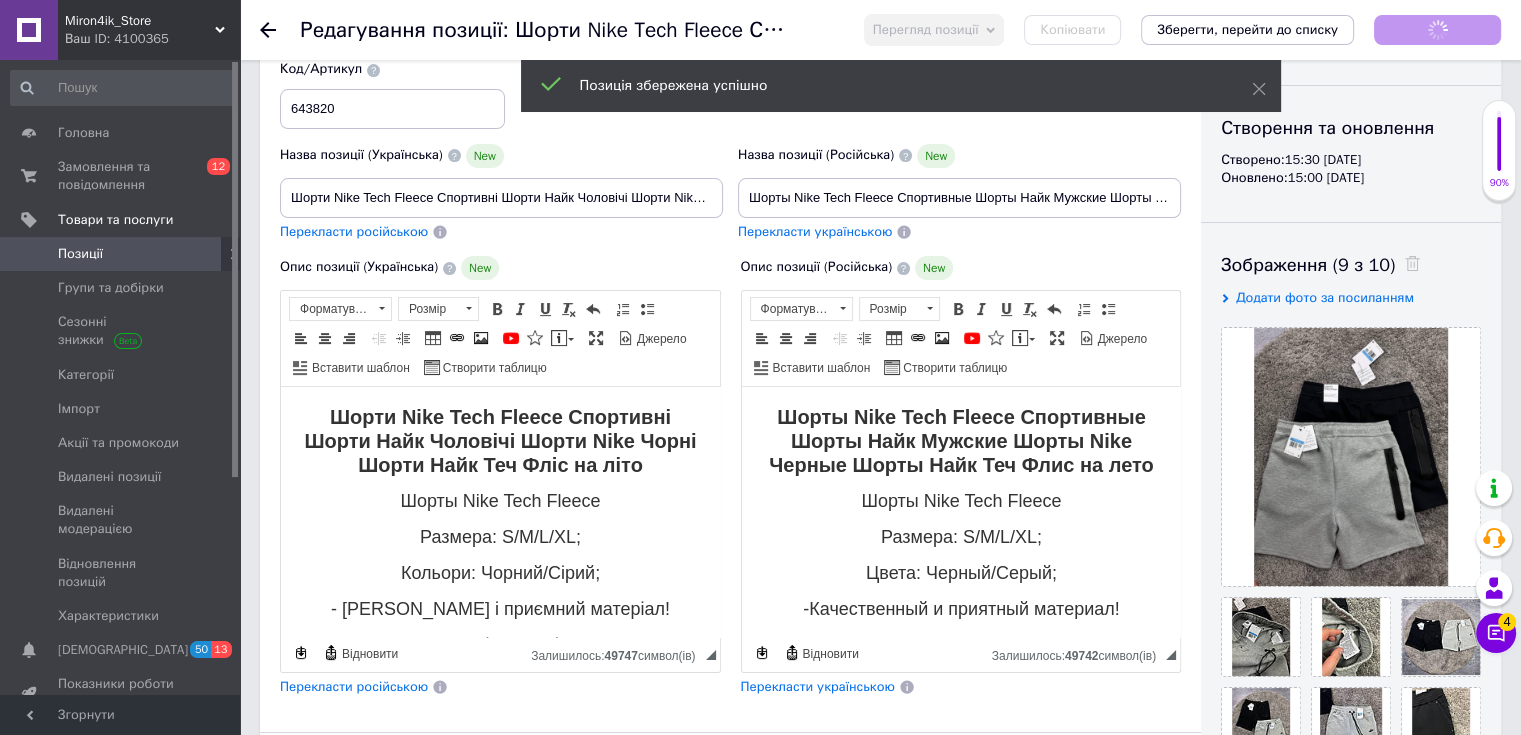scroll, scrollTop: 112, scrollLeft: 0, axis: vertical 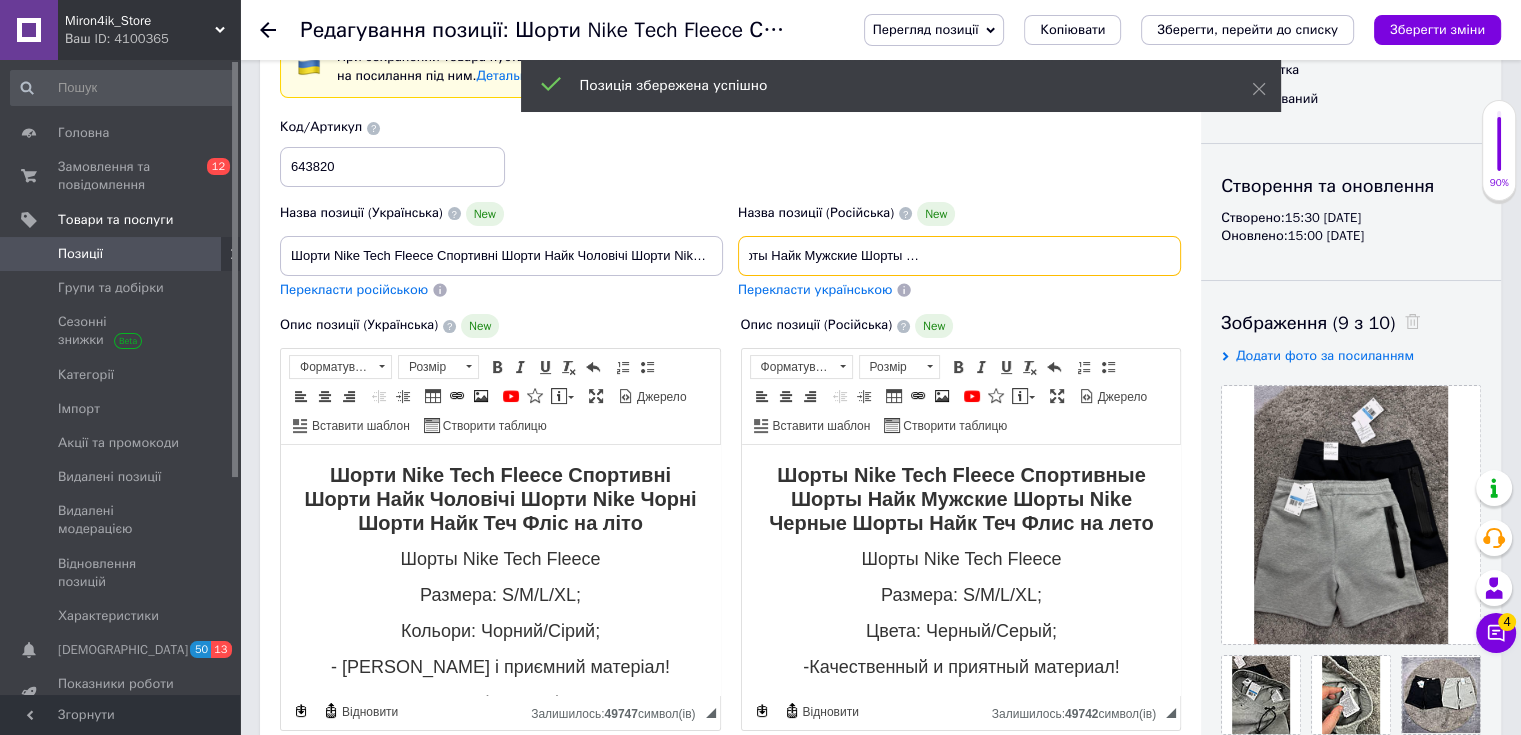 drag, startPoint x: 745, startPoint y: 257, endPoint x: 1235, endPoint y: 271, distance: 490.19995 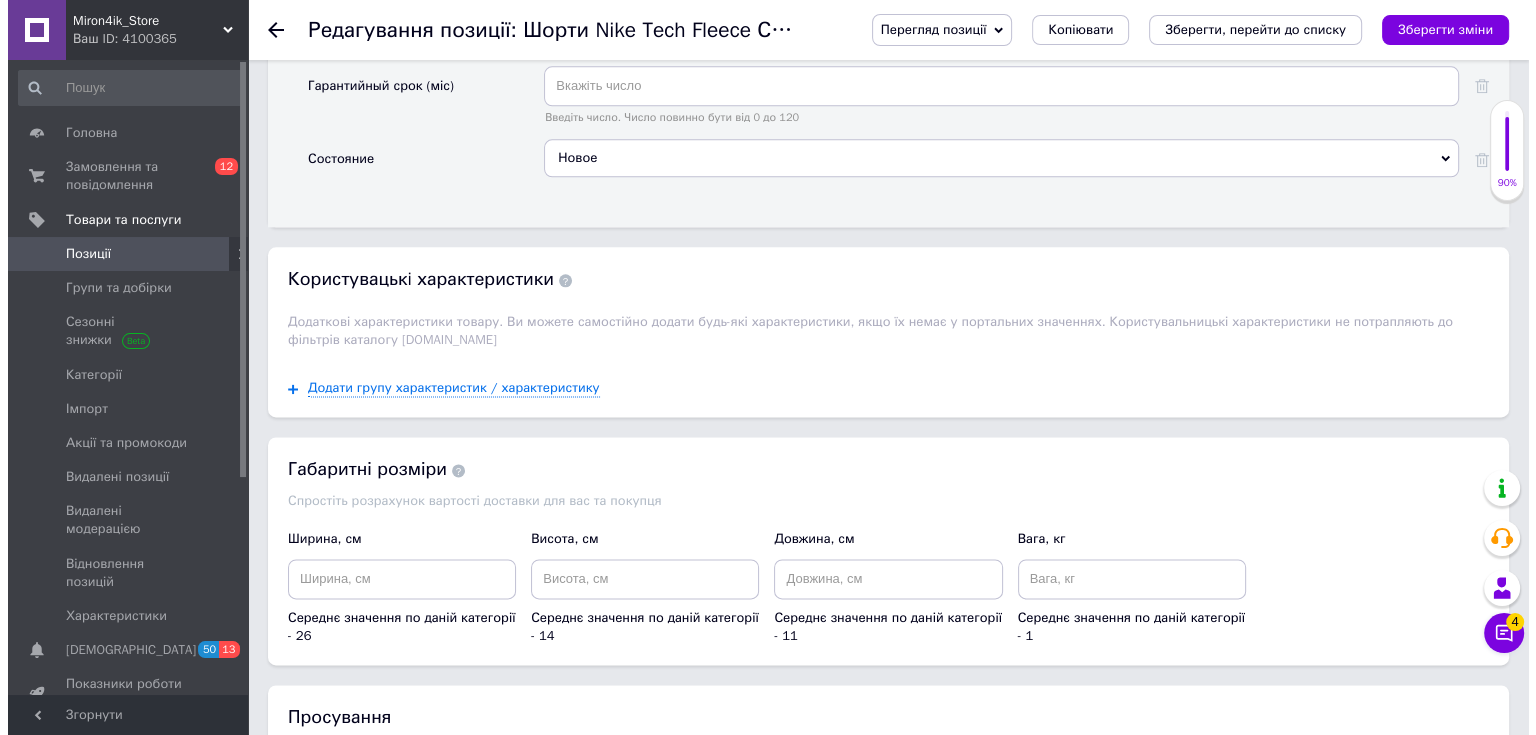 scroll, scrollTop: 2512, scrollLeft: 0, axis: vertical 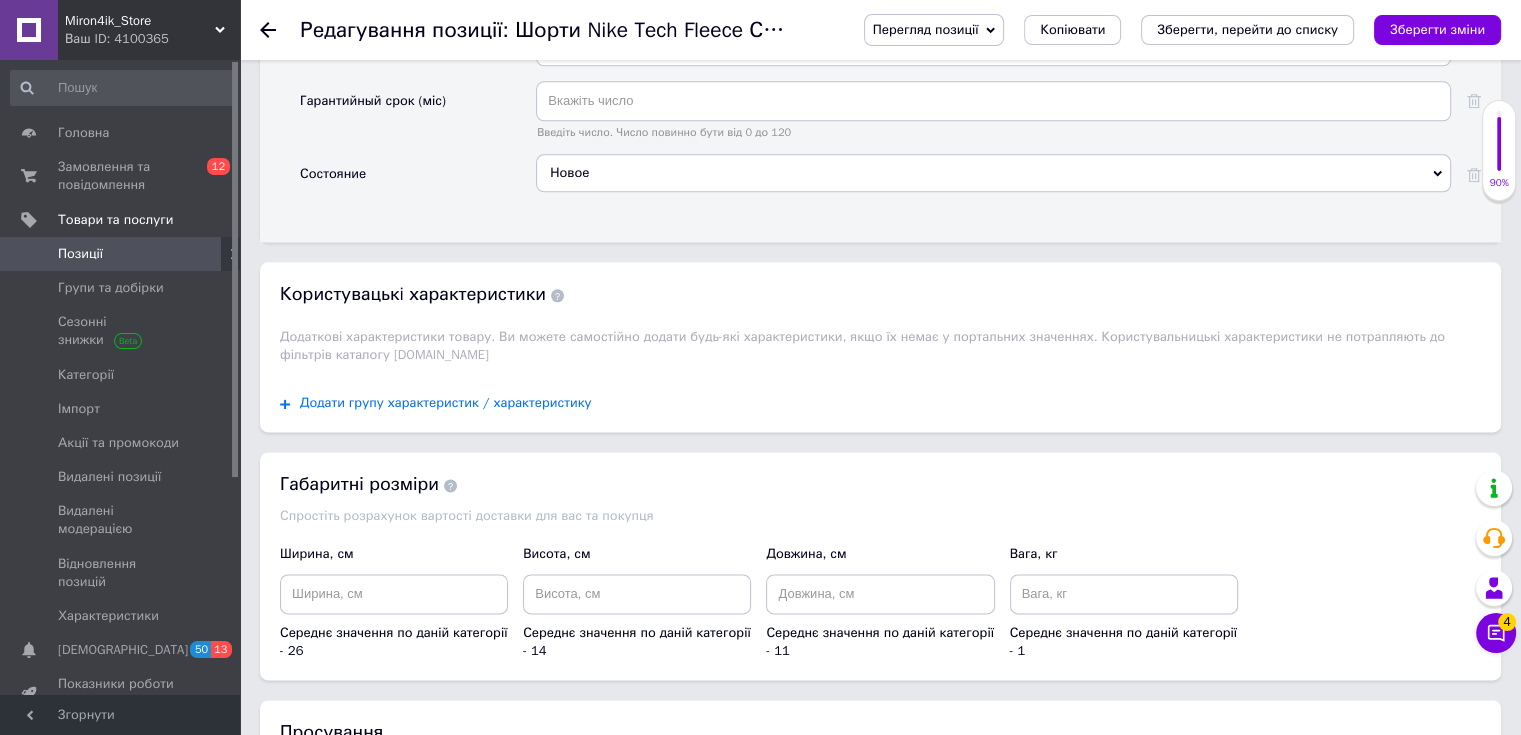 click on "Додати групу характеристик / характеристику" at bounding box center [446, 403] 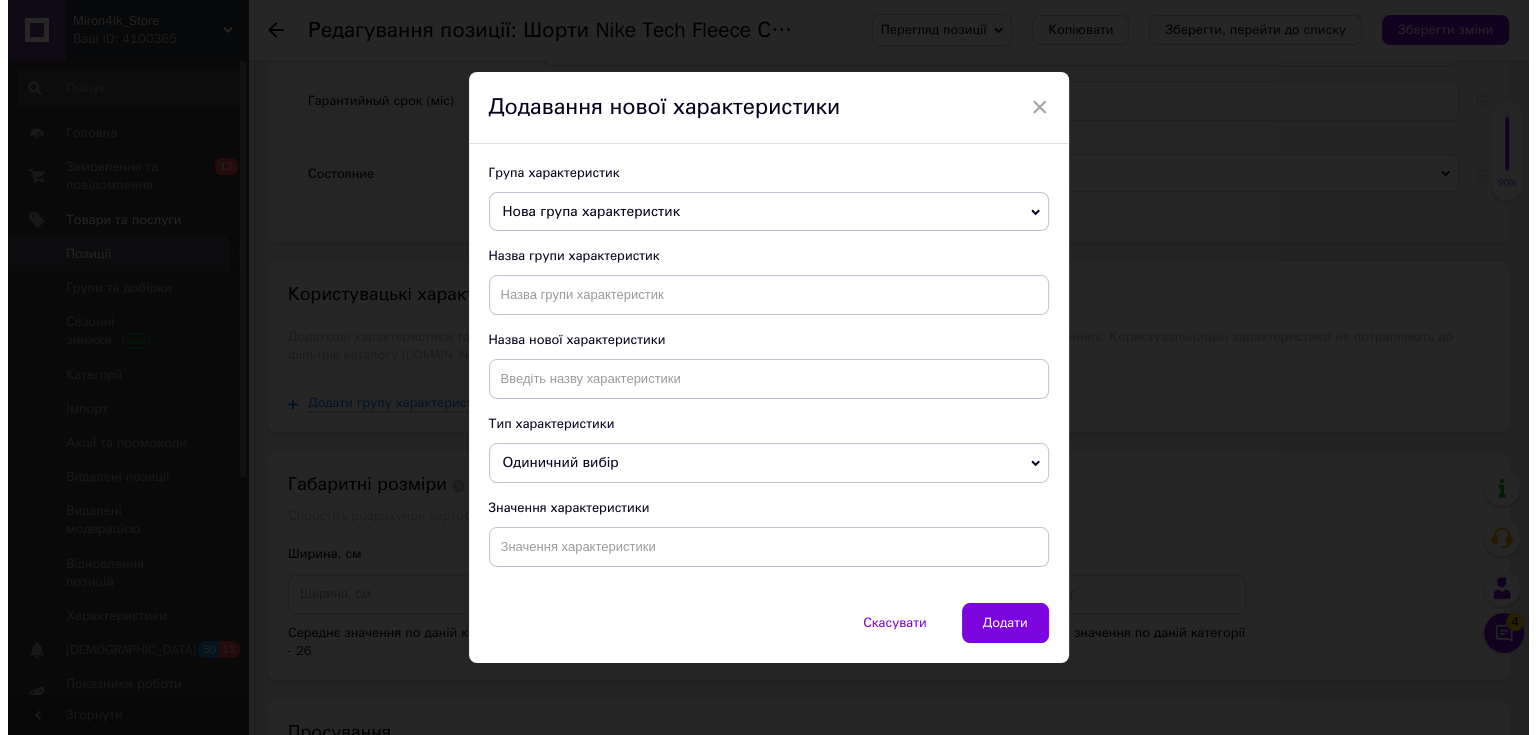 scroll, scrollTop: 0, scrollLeft: 0, axis: both 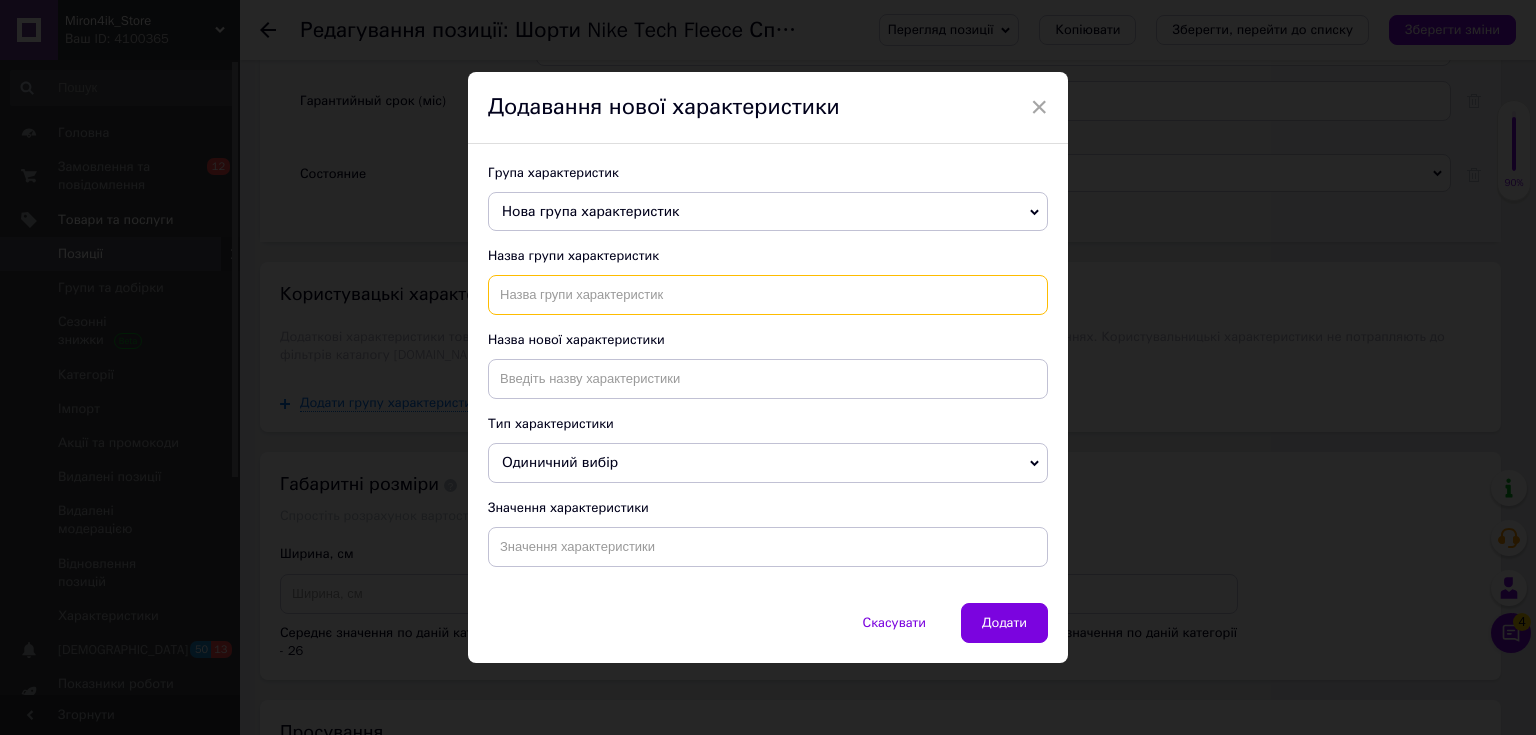 click at bounding box center [768, 295] 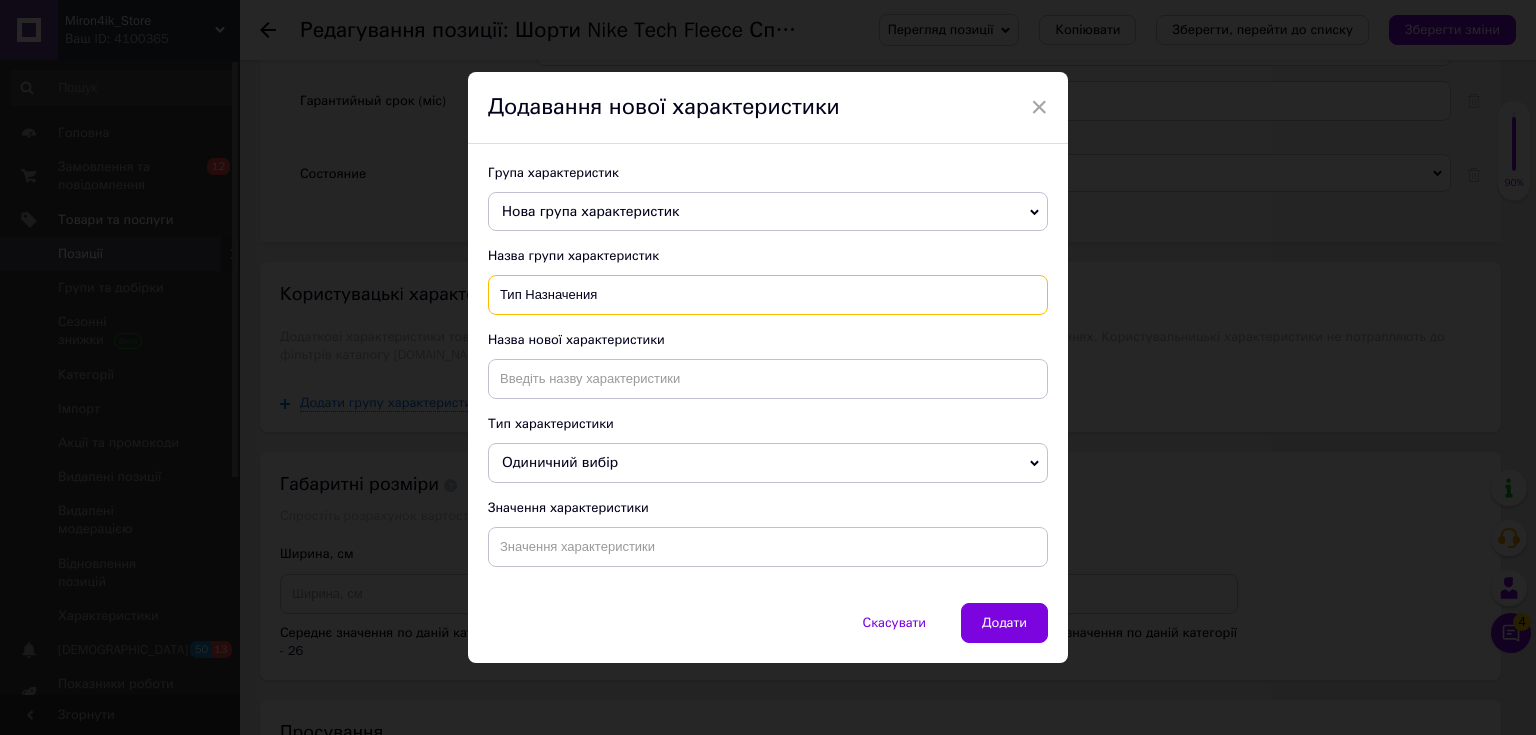 type on "Тип Назначения" 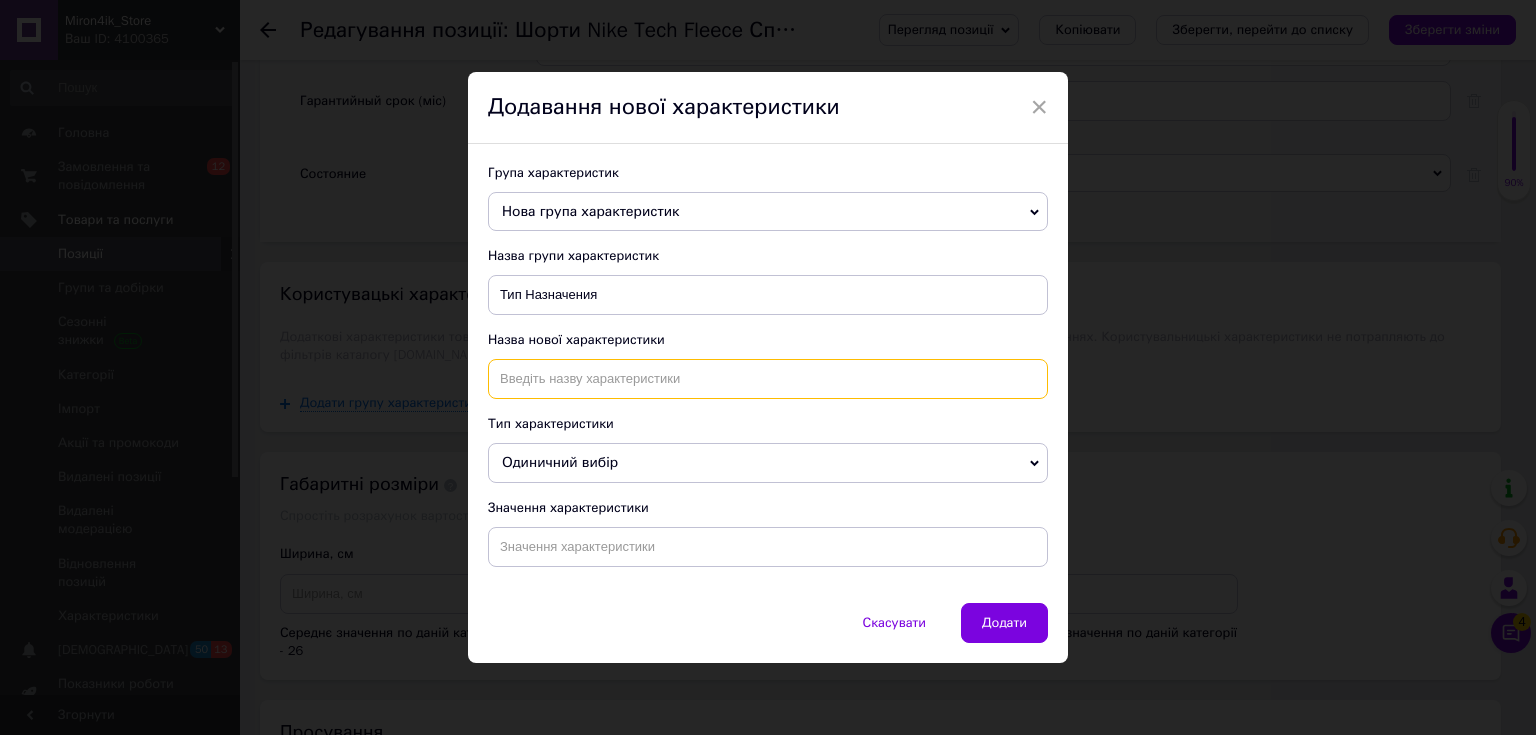 click at bounding box center [768, 379] 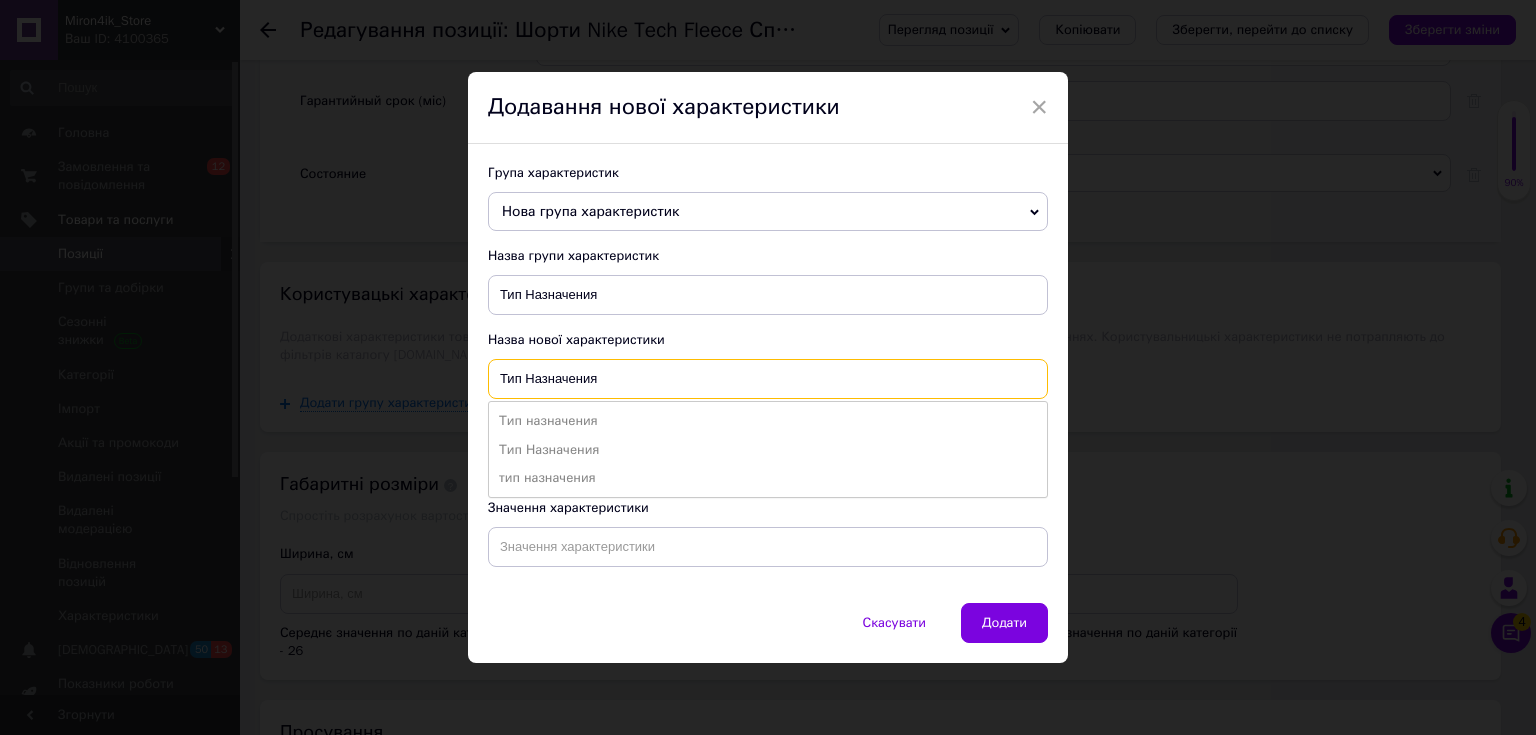 type on "Тип Назначения" 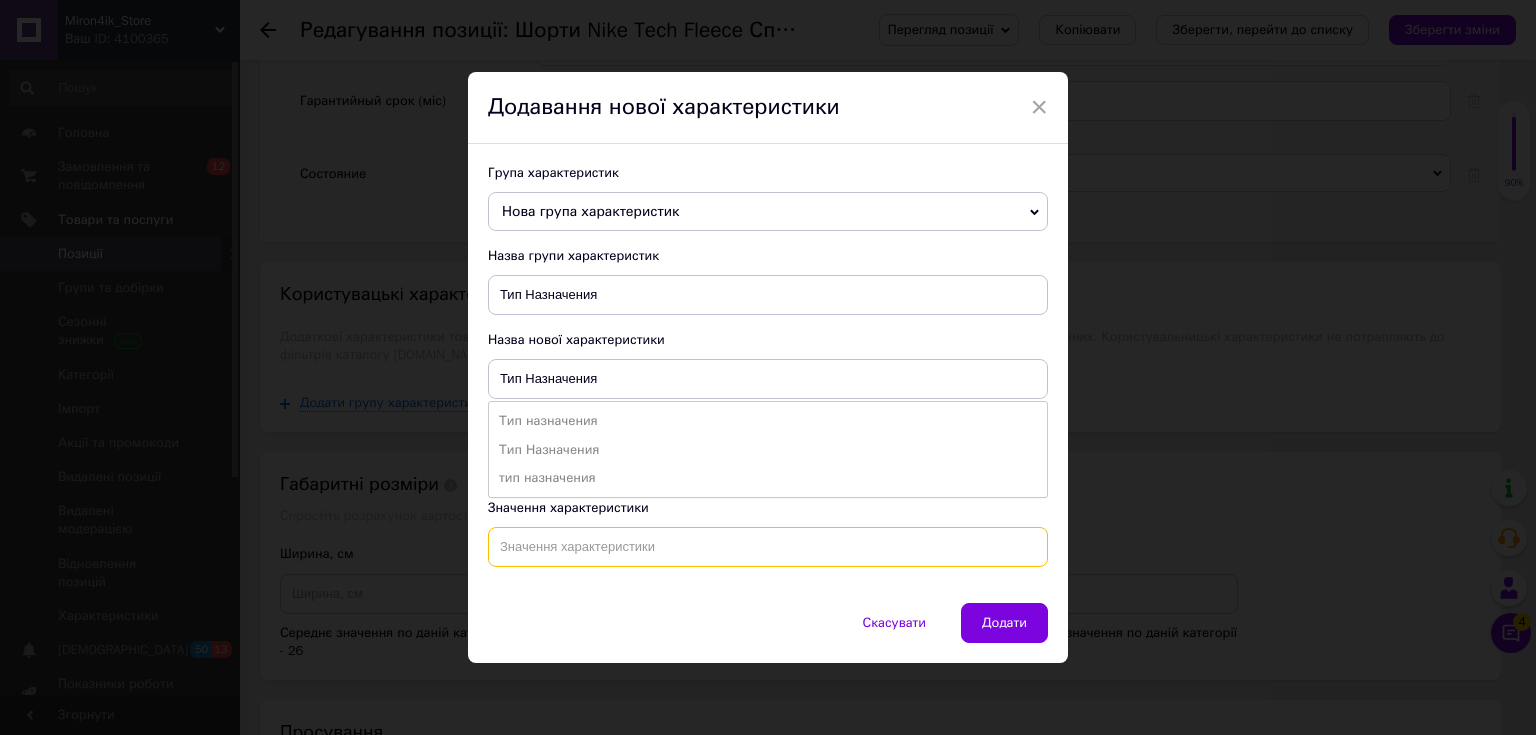 drag, startPoint x: 733, startPoint y: 549, endPoint x: 752, endPoint y: 548, distance: 19.026299 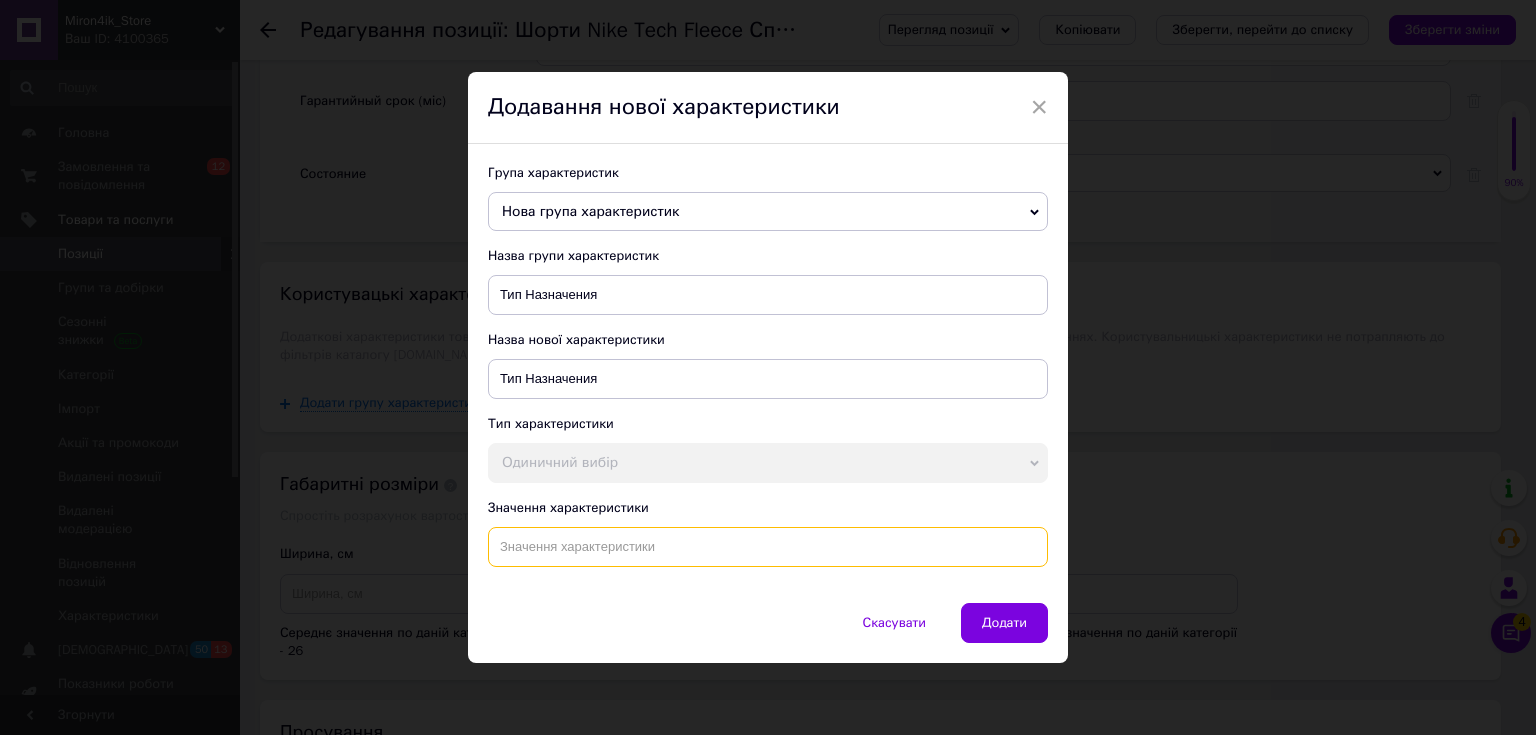 paste on "Шорты Nike Tech Fleece Спортивные Шорты Найк Мужские Шорты Nike Черные Шорты Найк Теч Флис на лето" 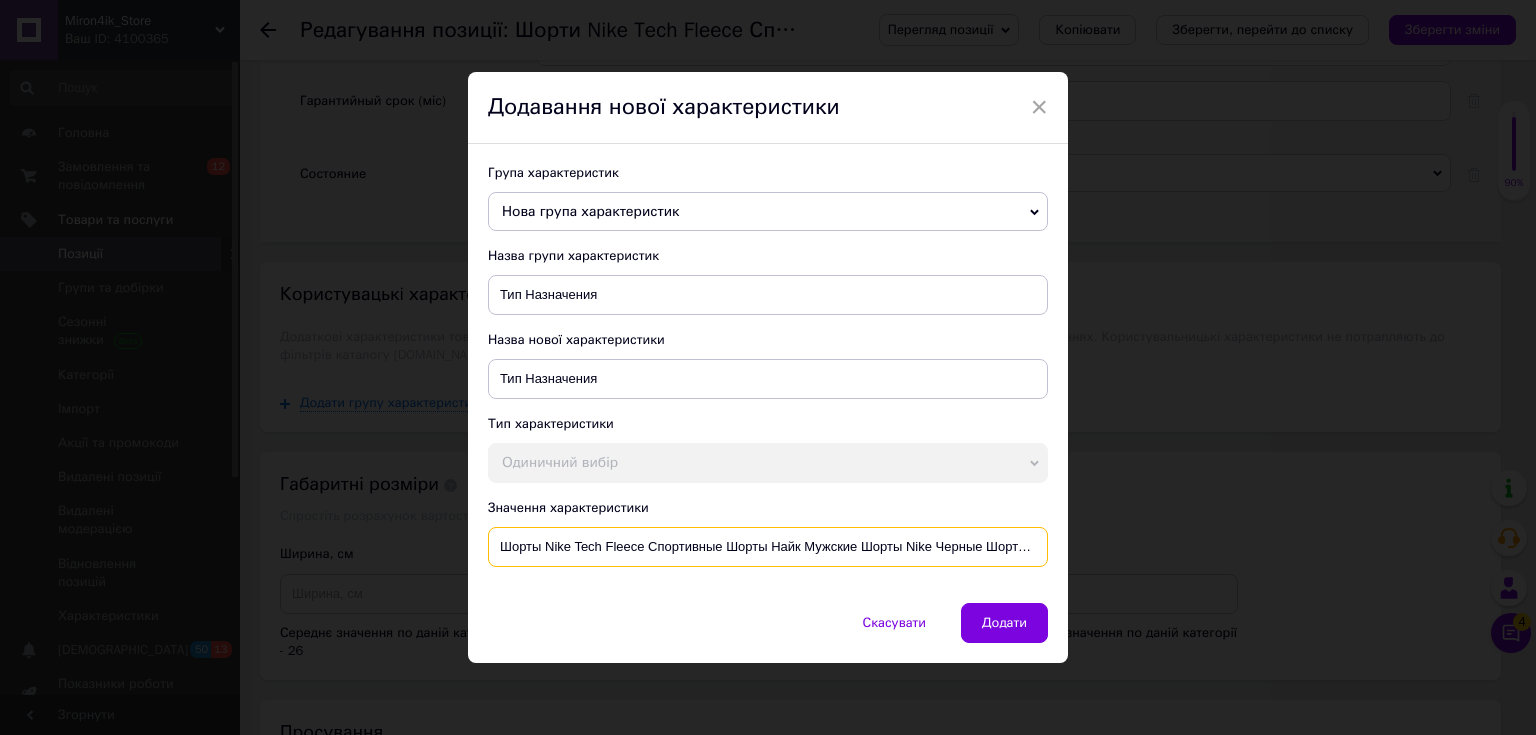 scroll, scrollTop: 0, scrollLeft: 132, axis: horizontal 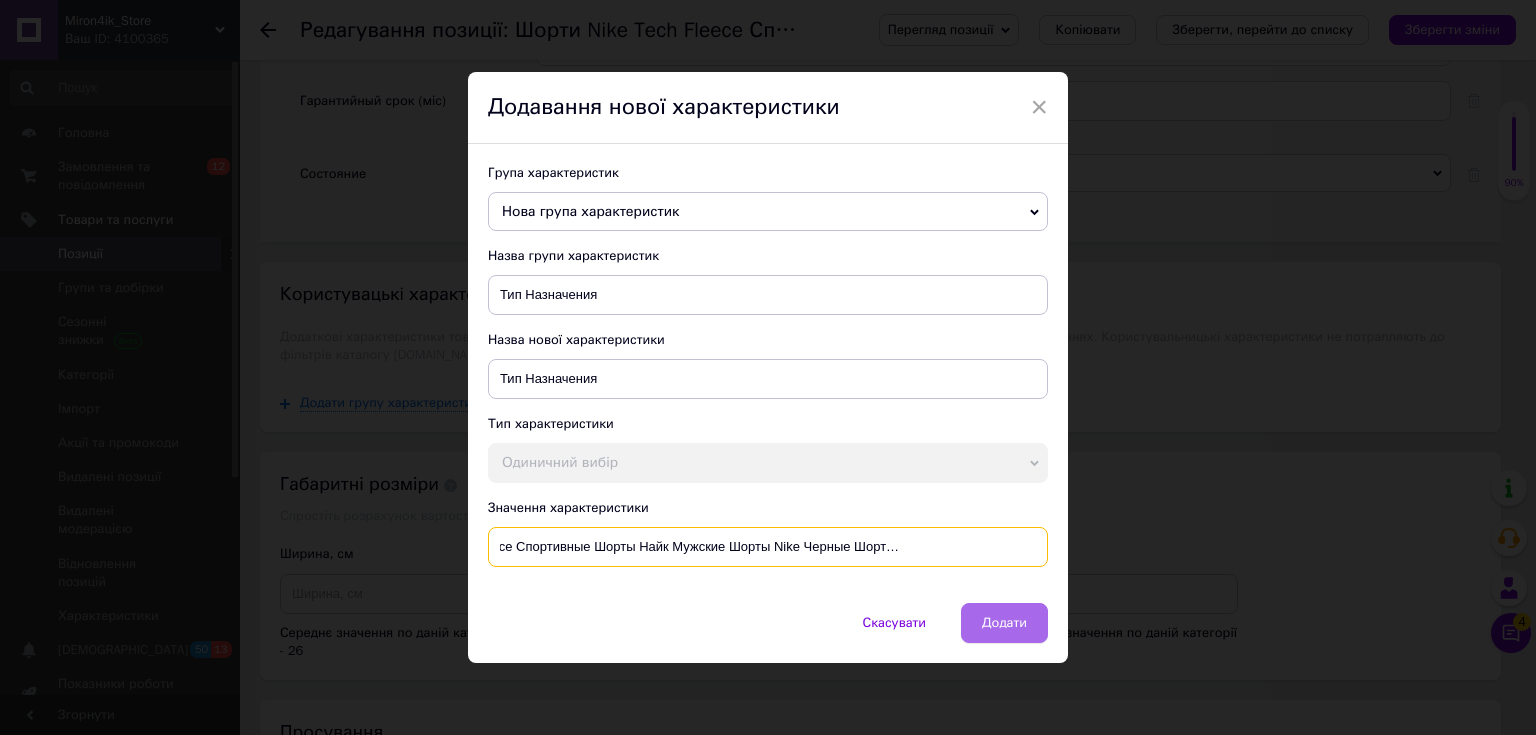 type on "Шорты Nike Tech Fleece Спортивные Шорты Найк Мужские Шорты Nike Черные Шорты Найк Теч Флис на лето" 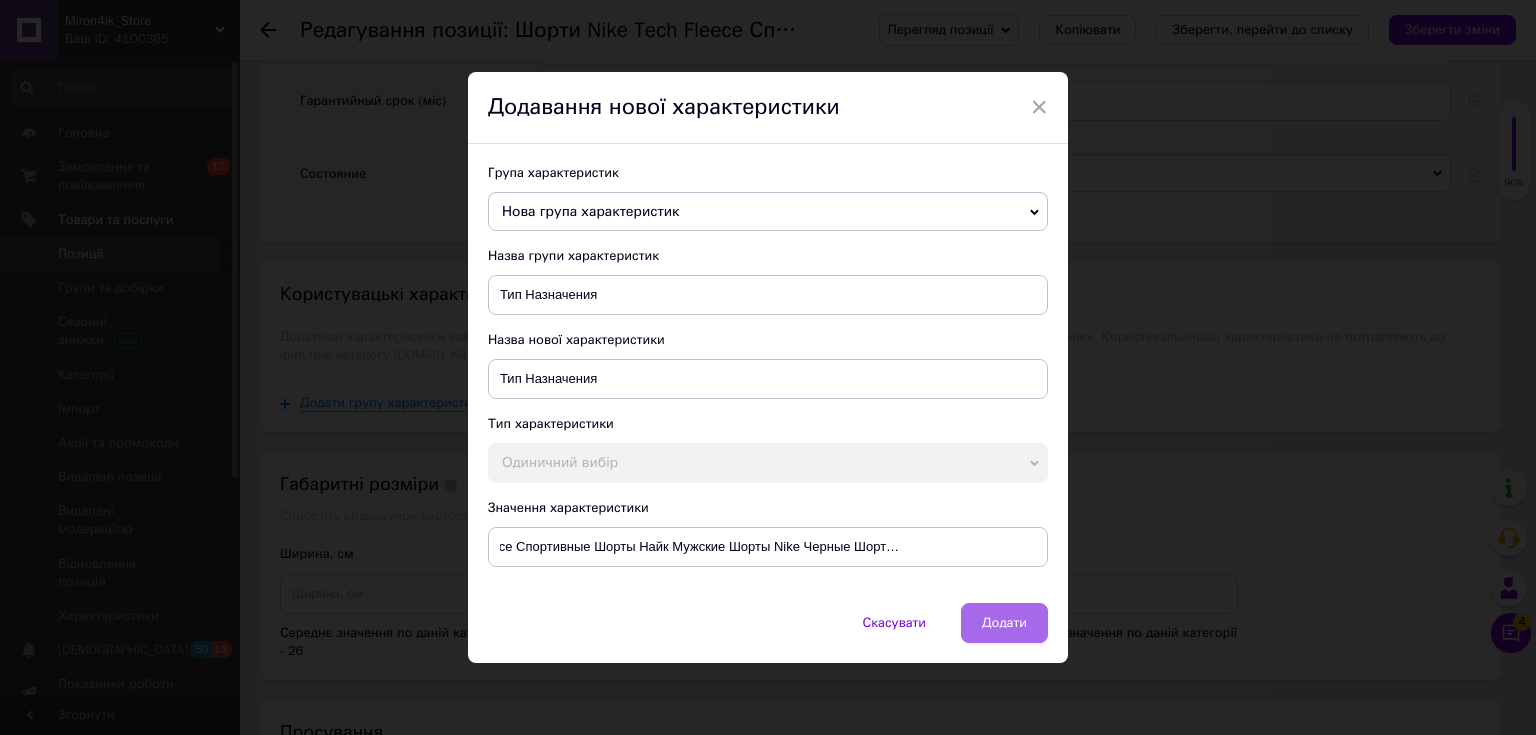click on "Додати" at bounding box center [1004, 623] 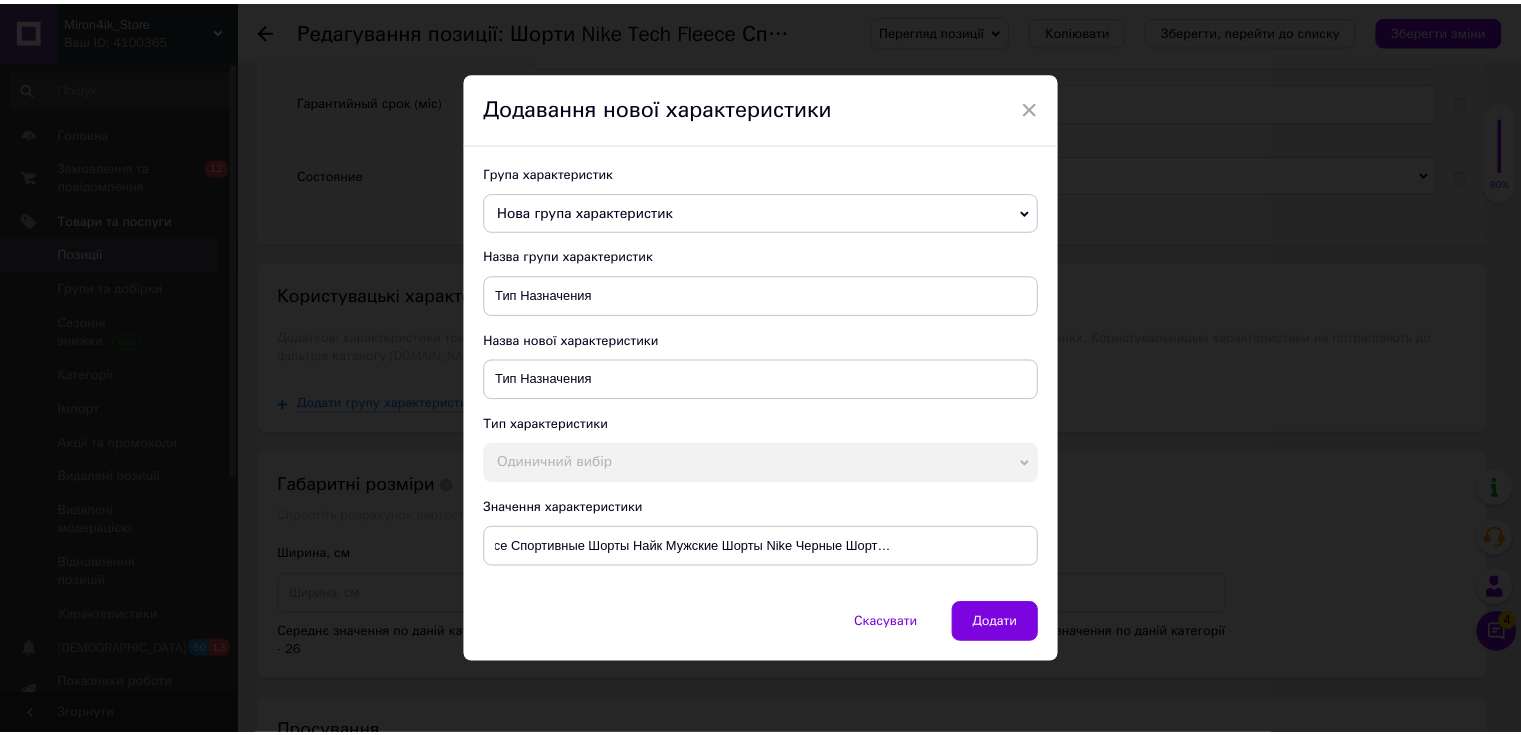 scroll, scrollTop: 0, scrollLeft: 0, axis: both 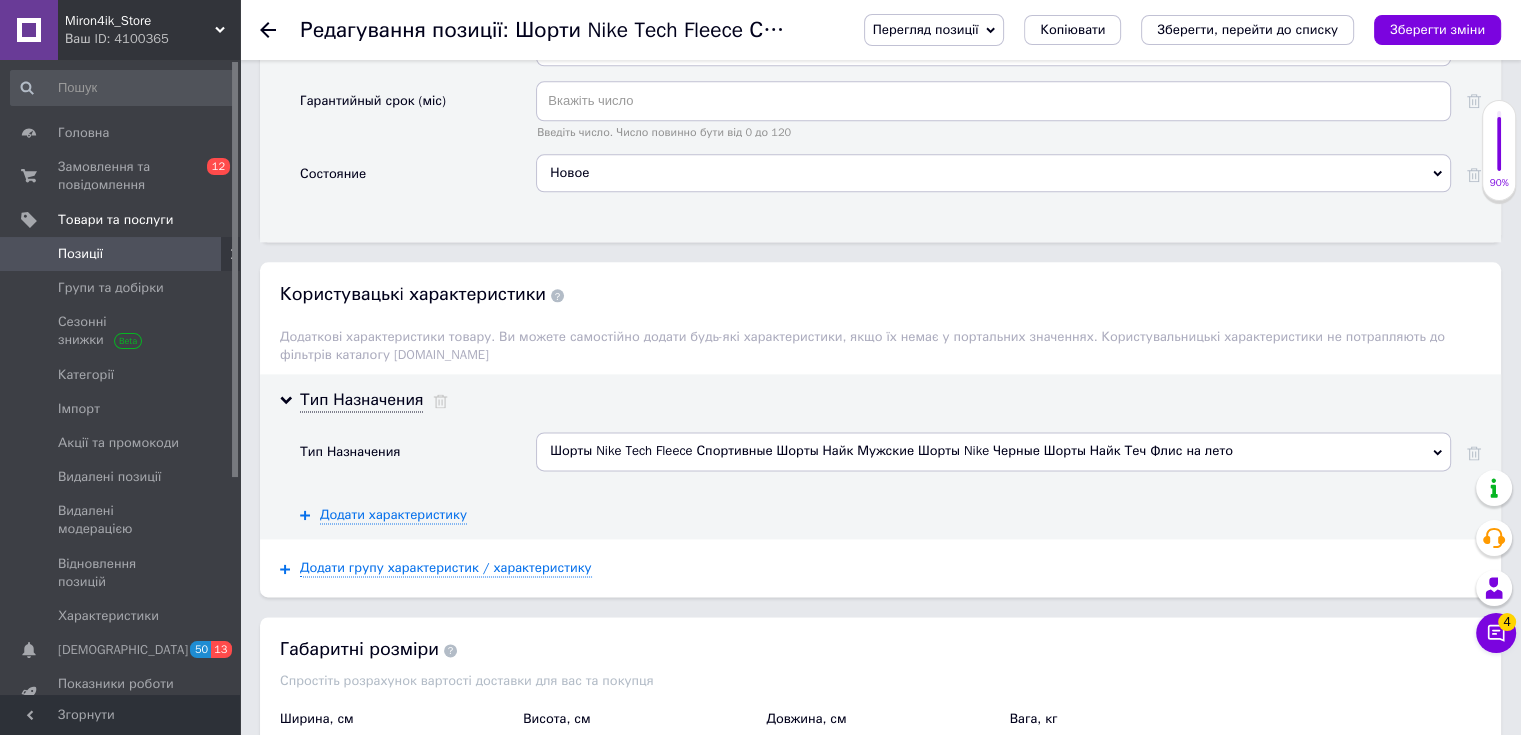 click on "Перегляд позиції Зберегти та переглянути на сайті Зберегти та переглянути на маркетплейсі Копіювати Зберегти, перейти до списку Зберегти зміни" at bounding box center [1172, 30] 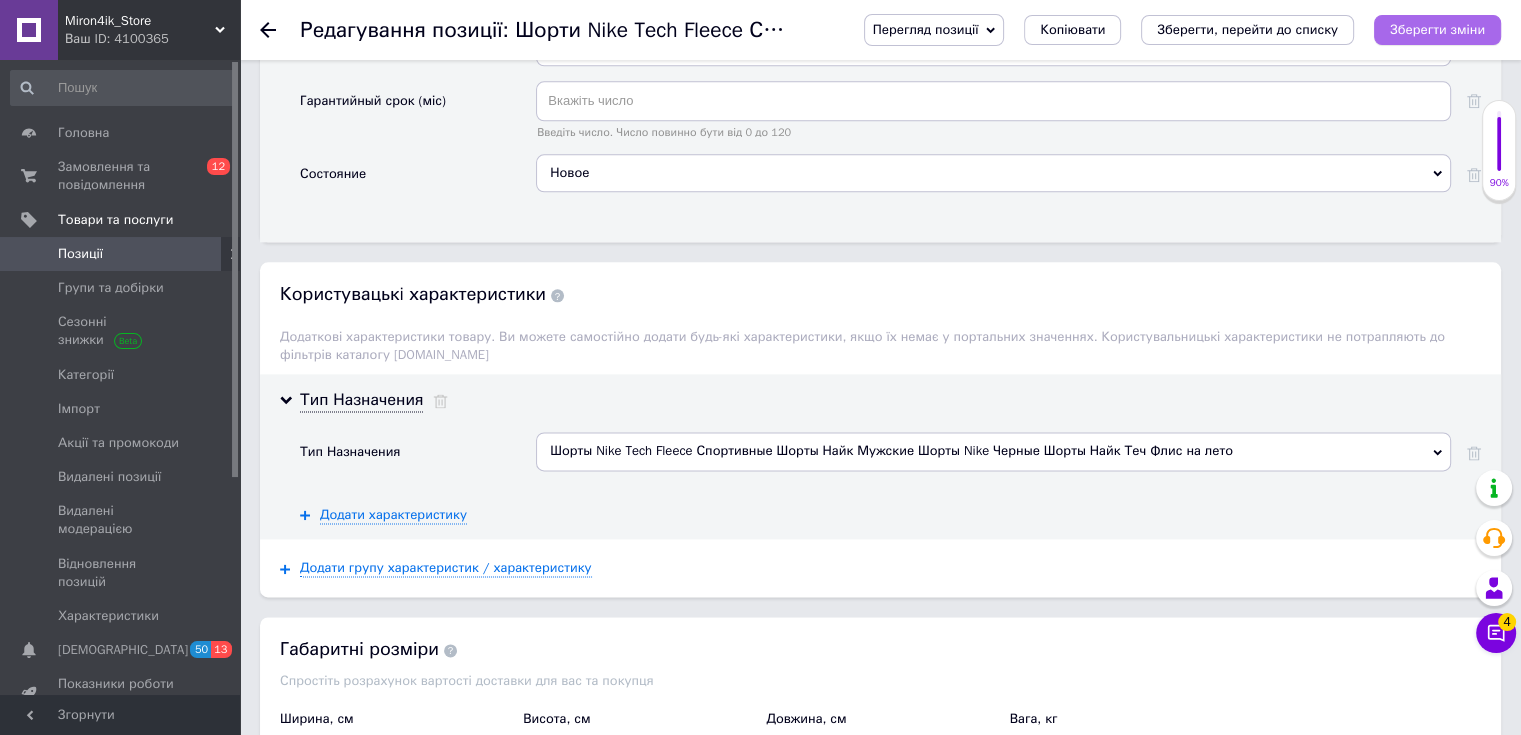 click on "Зберегти зміни" at bounding box center [1437, 29] 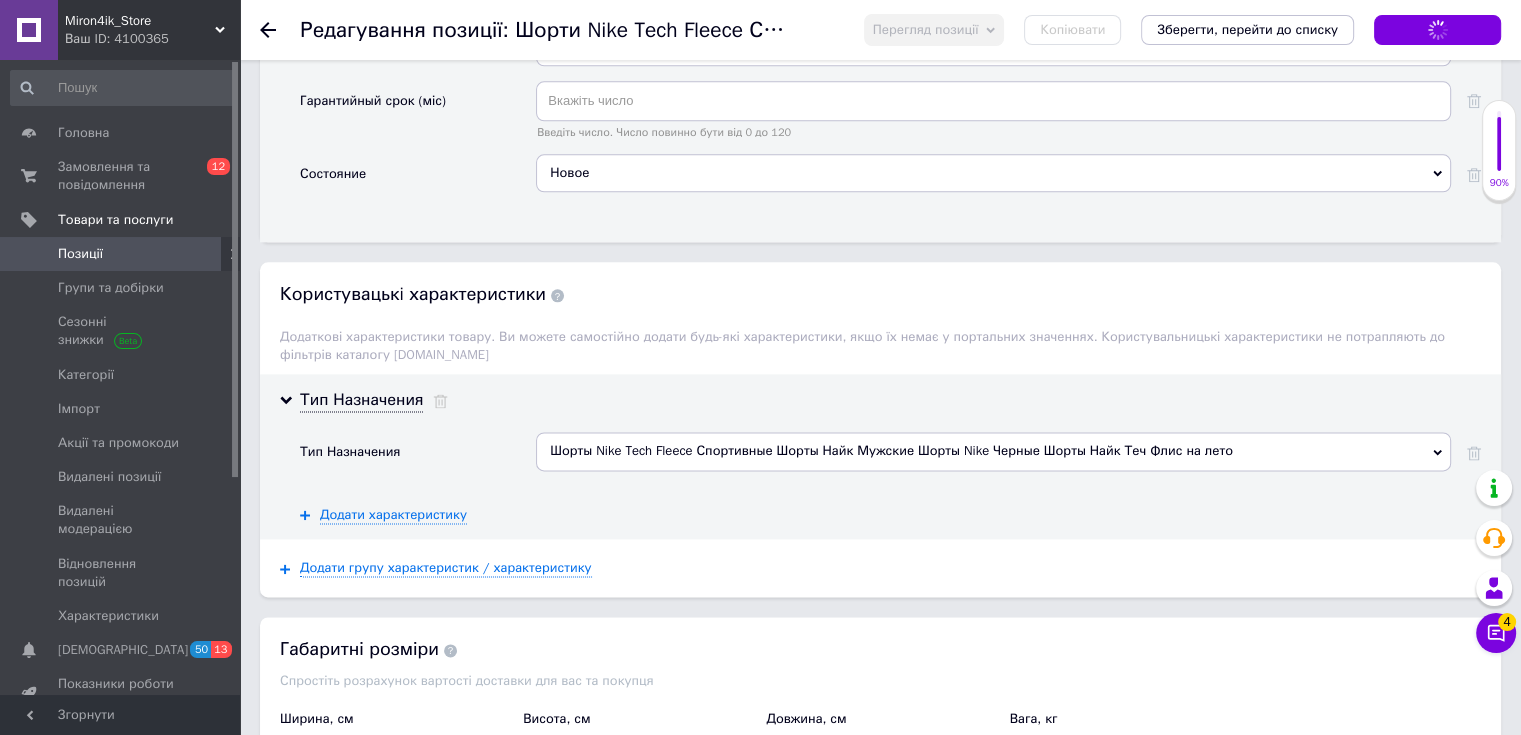 click on "Зберегти зміни" at bounding box center [1437, 30] 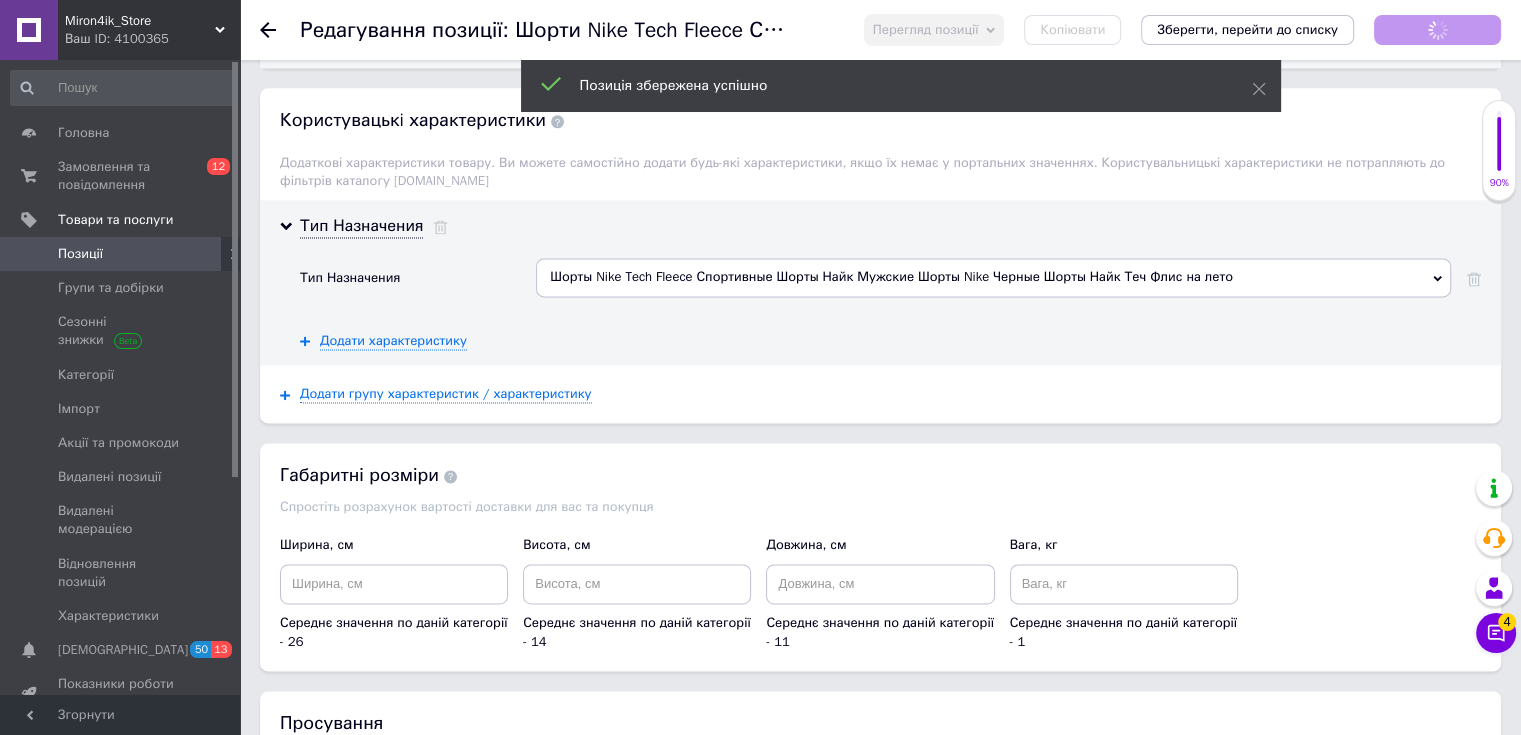 scroll, scrollTop: 3012, scrollLeft: 0, axis: vertical 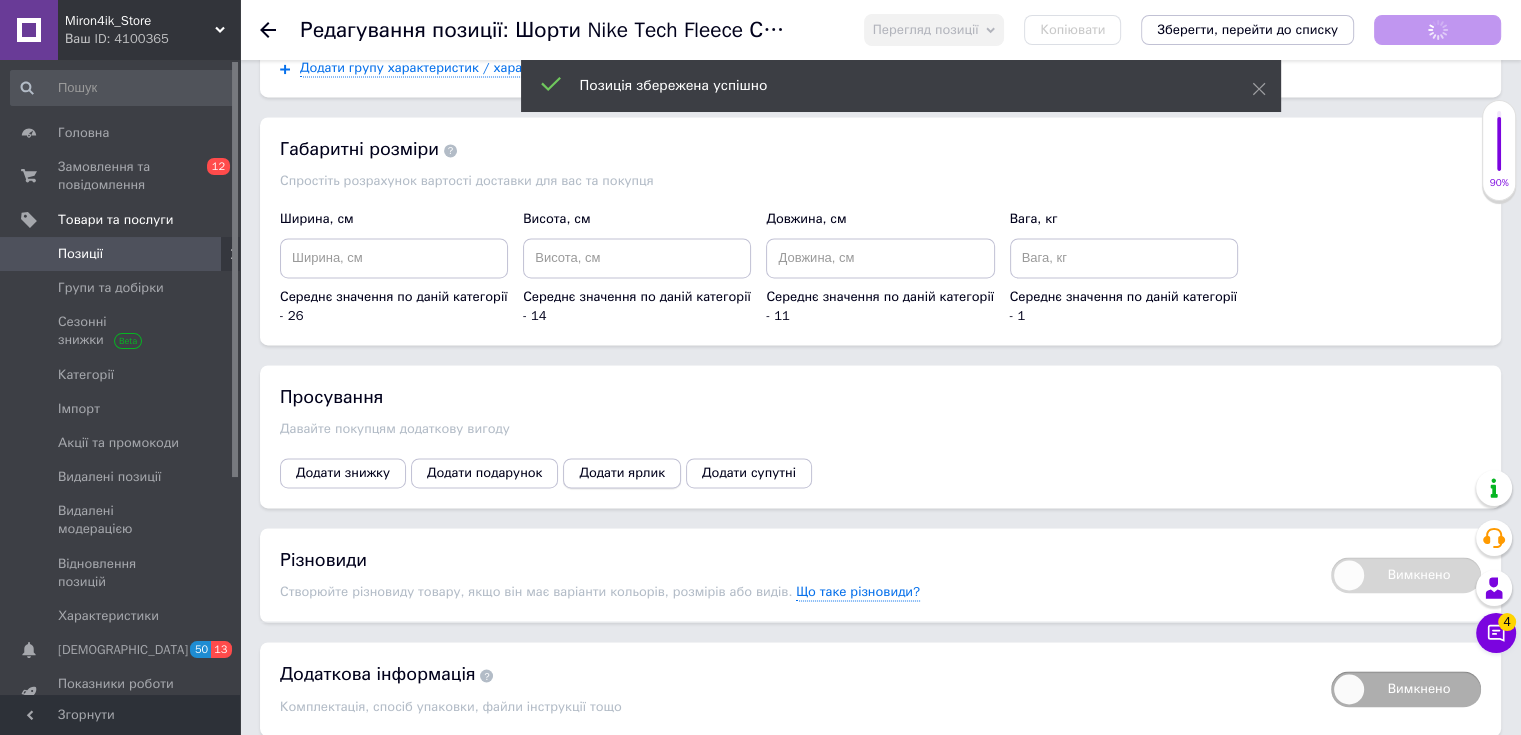 click on "Додати ярлик" at bounding box center [622, 473] 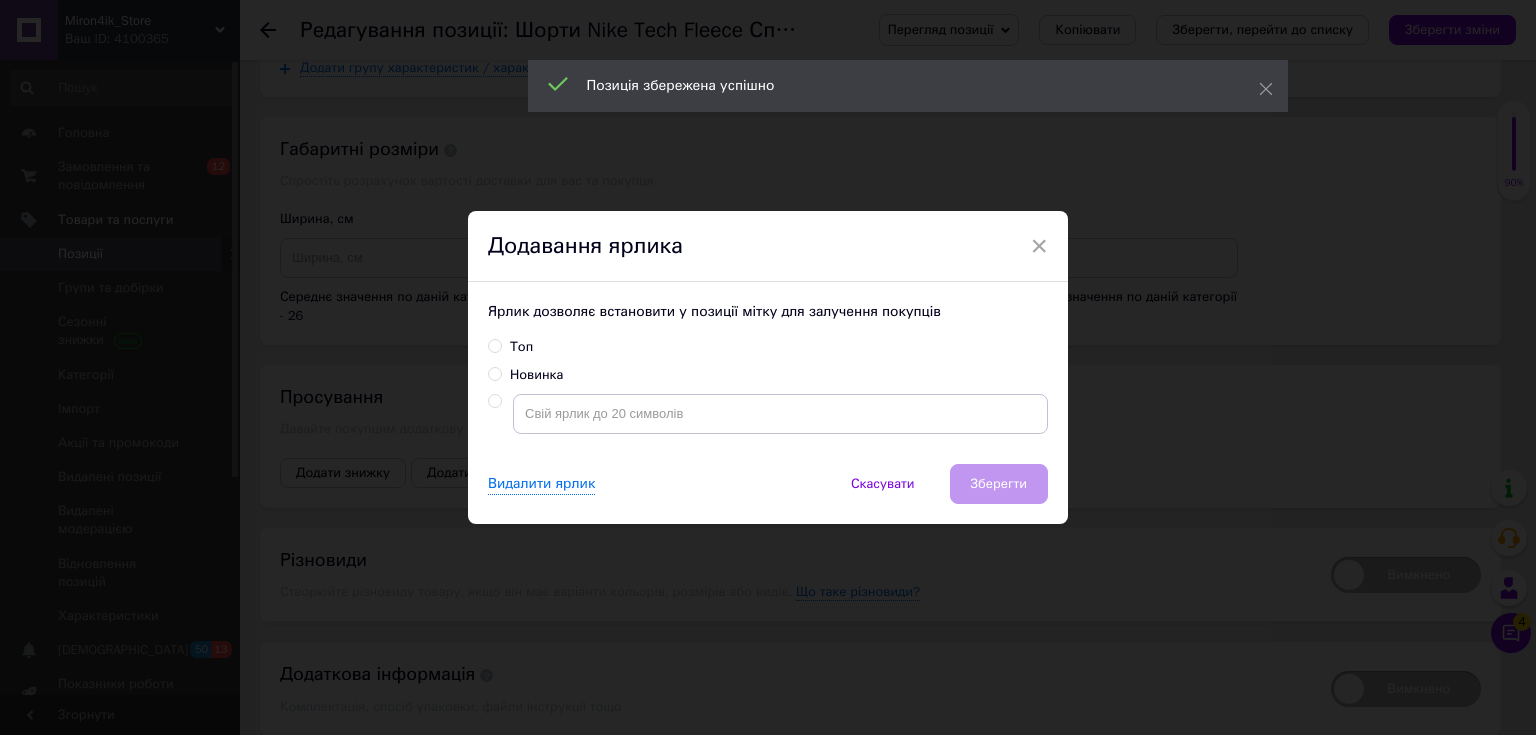 drag, startPoint x: 494, startPoint y: 351, endPoint x: 586, endPoint y: 379, distance: 96.16652 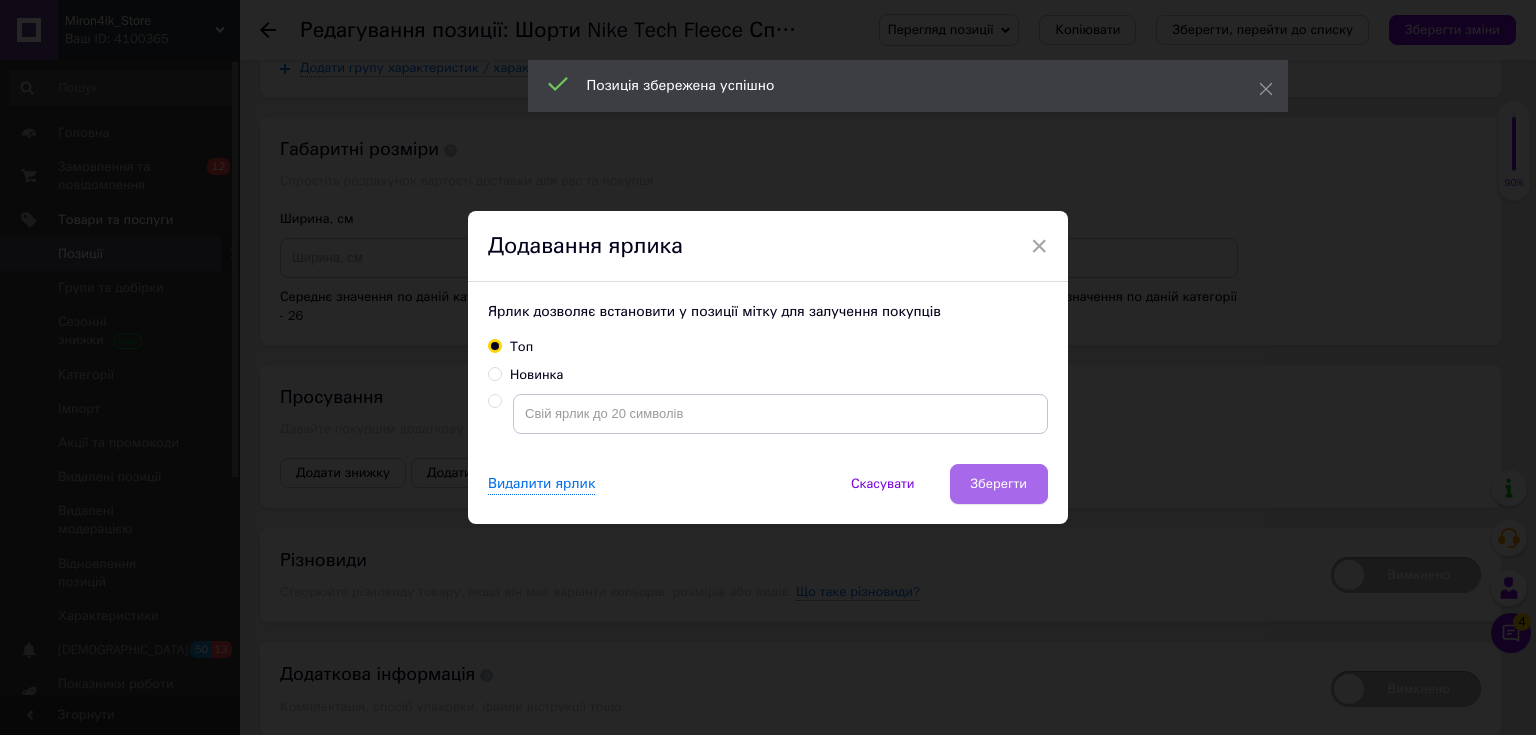 click on "Зберегти" at bounding box center [999, 484] 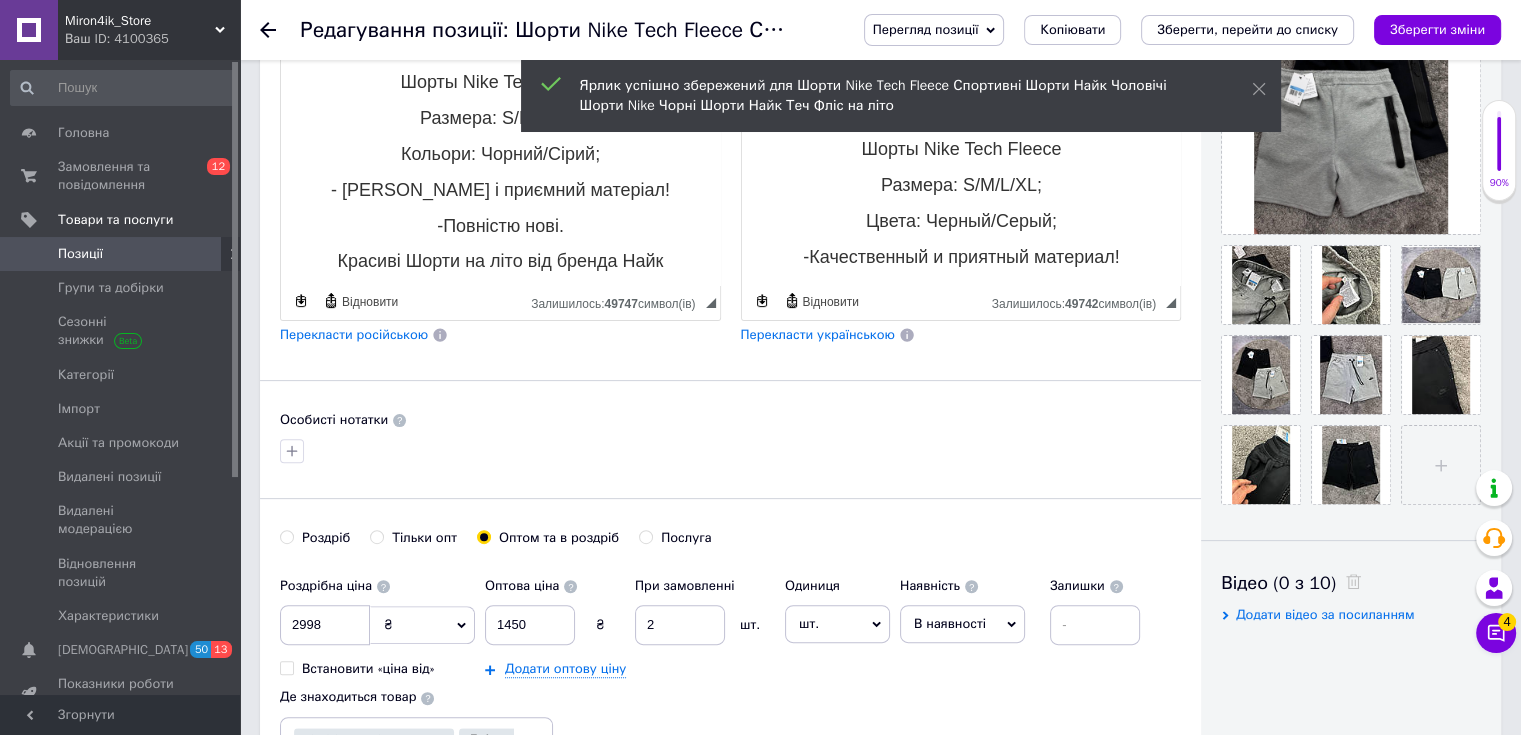 scroll, scrollTop: 0, scrollLeft: 0, axis: both 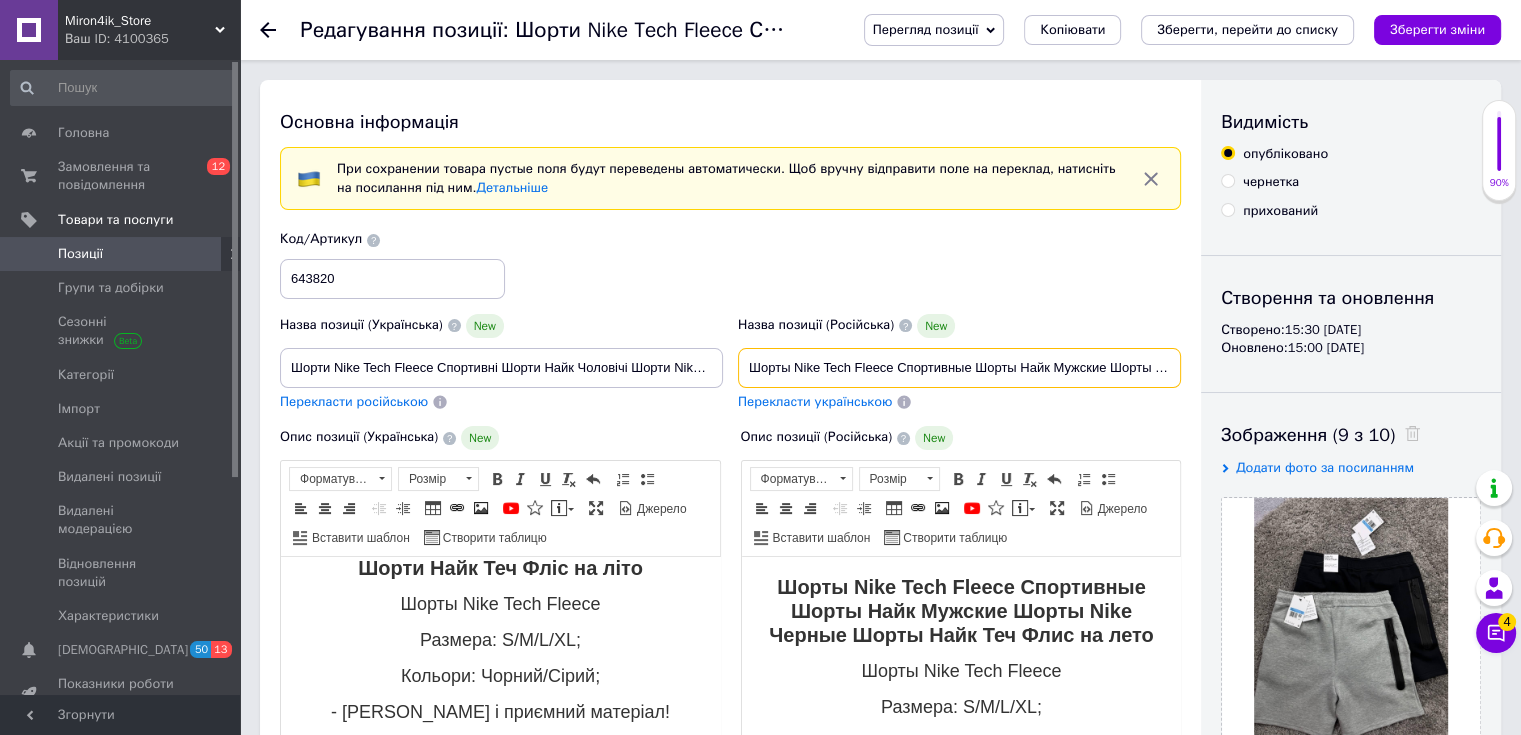 click on "Шорты Nike Tech Fleece Спортивные Шорты Найк Мужские Шорты Nike Черные Шорты Найк Теч Флис на лето" at bounding box center [959, 368] 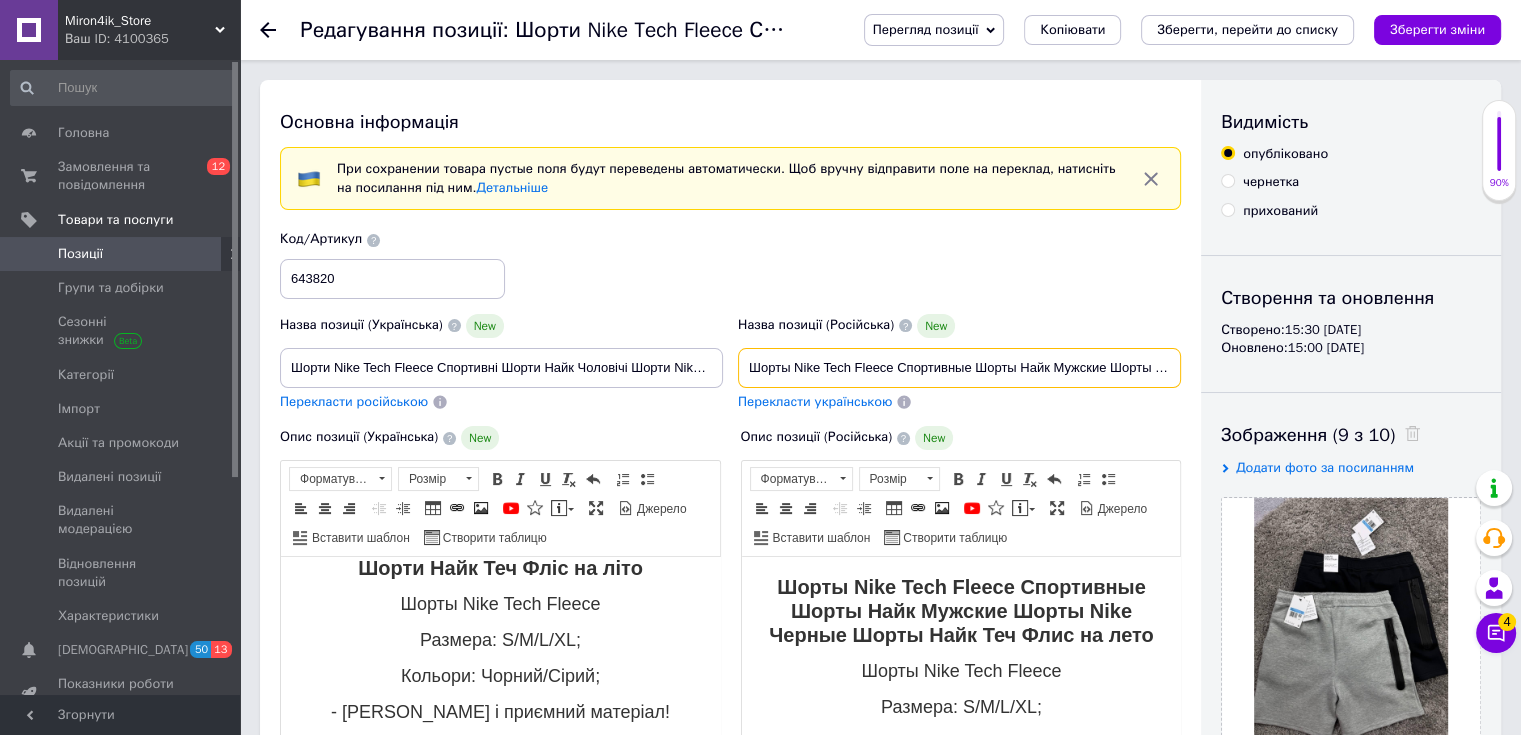 drag, startPoint x: 796, startPoint y: 374, endPoint x: 892, endPoint y: 379, distance: 96.13012 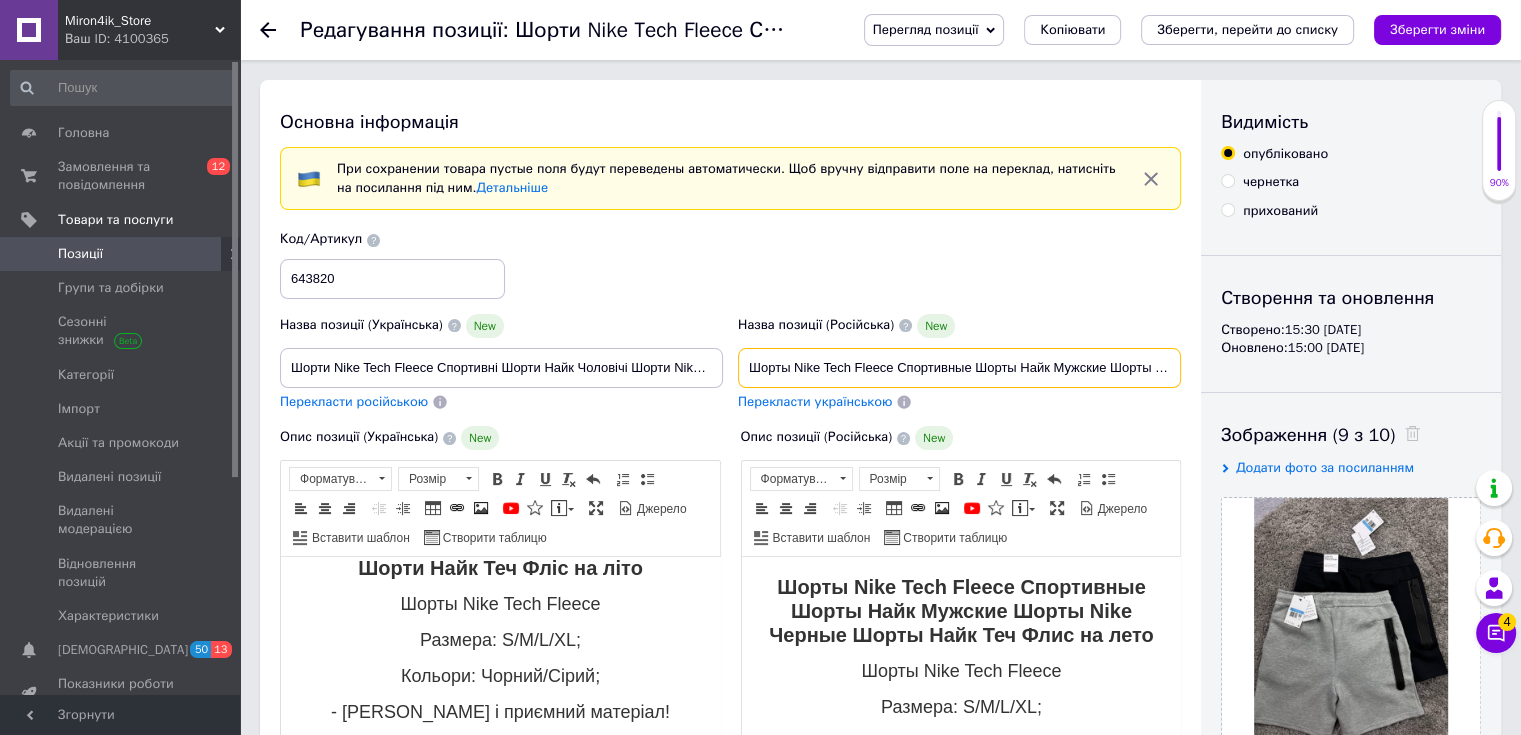 click on "Шорты Nike Tech Fleece Спортивные Шорты Найк Мужские Шорты Nike Черные Шорты Найк Теч Флис на лето" at bounding box center [959, 368] 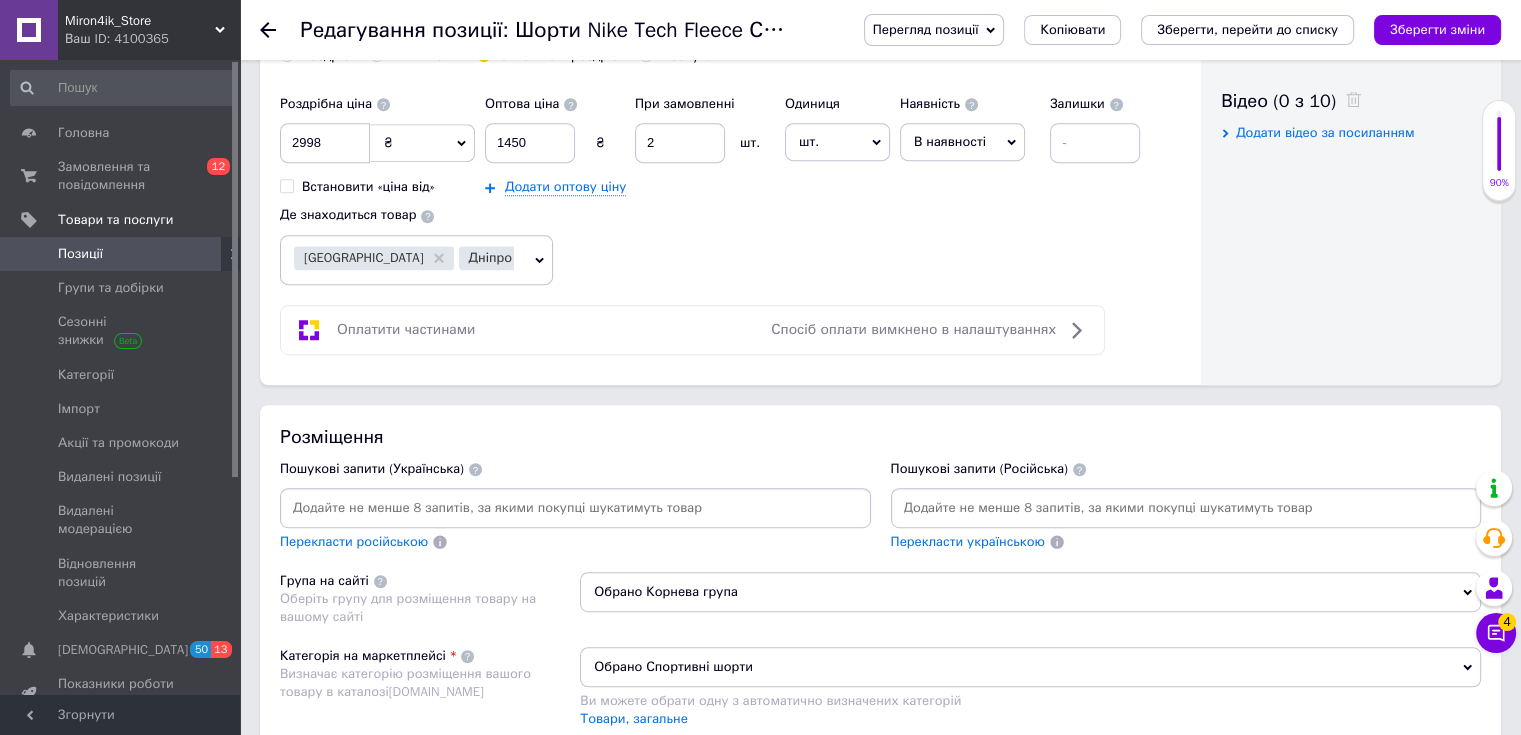 scroll, scrollTop: 1200, scrollLeft: 0, axis: vertical 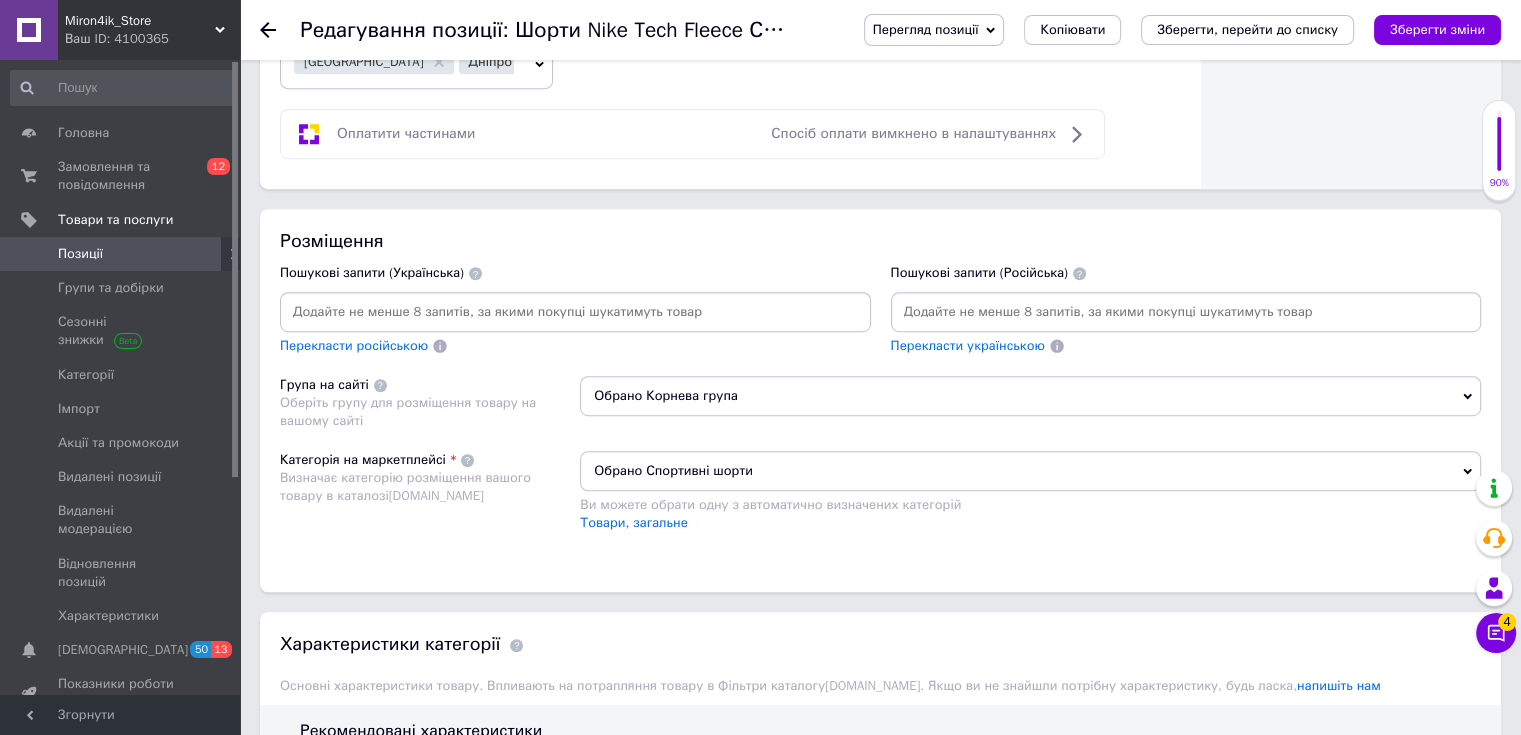 drag, startPoint x: 962, startPoint y: 313, endPoint x: 1002, endPoint y: 319, distance: 40.4475 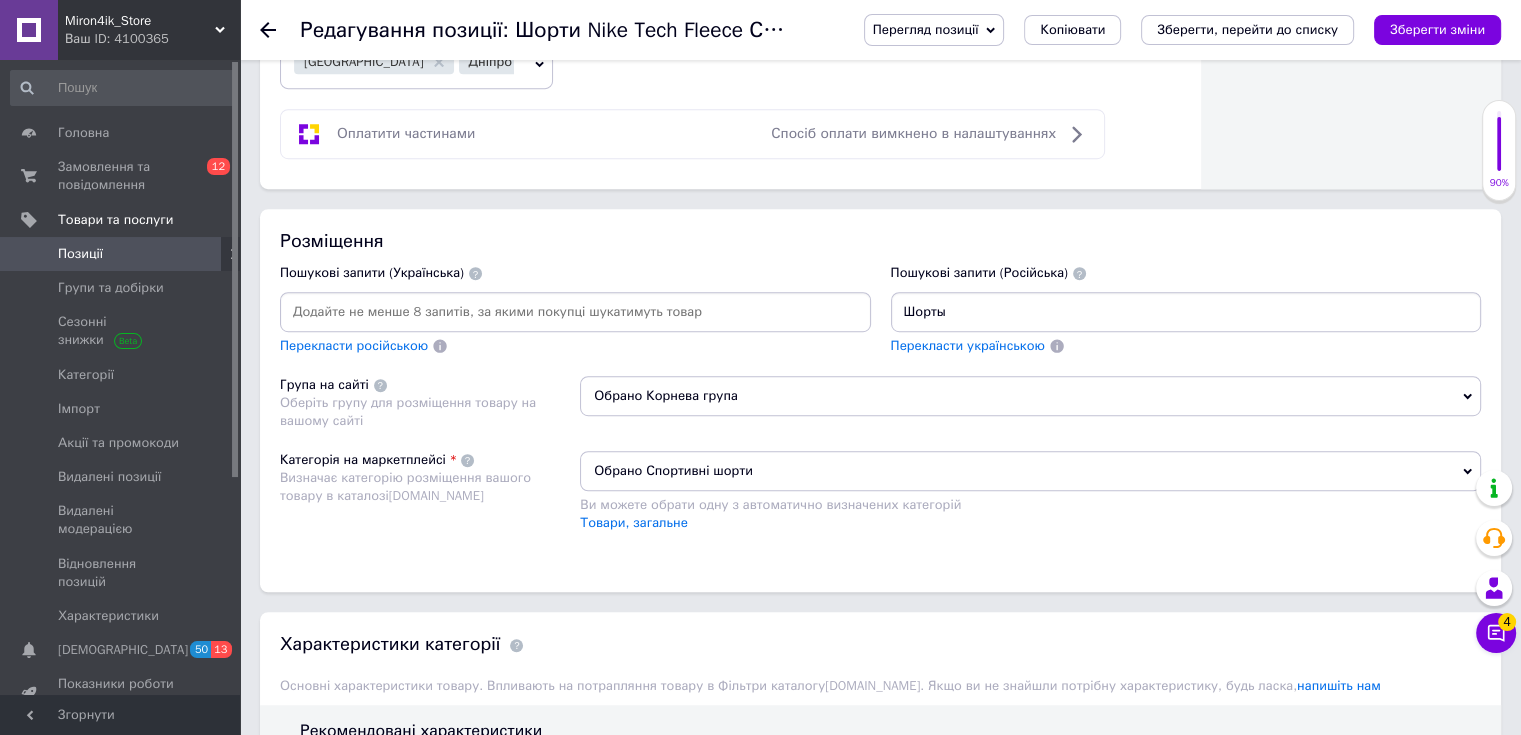 paste on "Nike Tech Fleece" 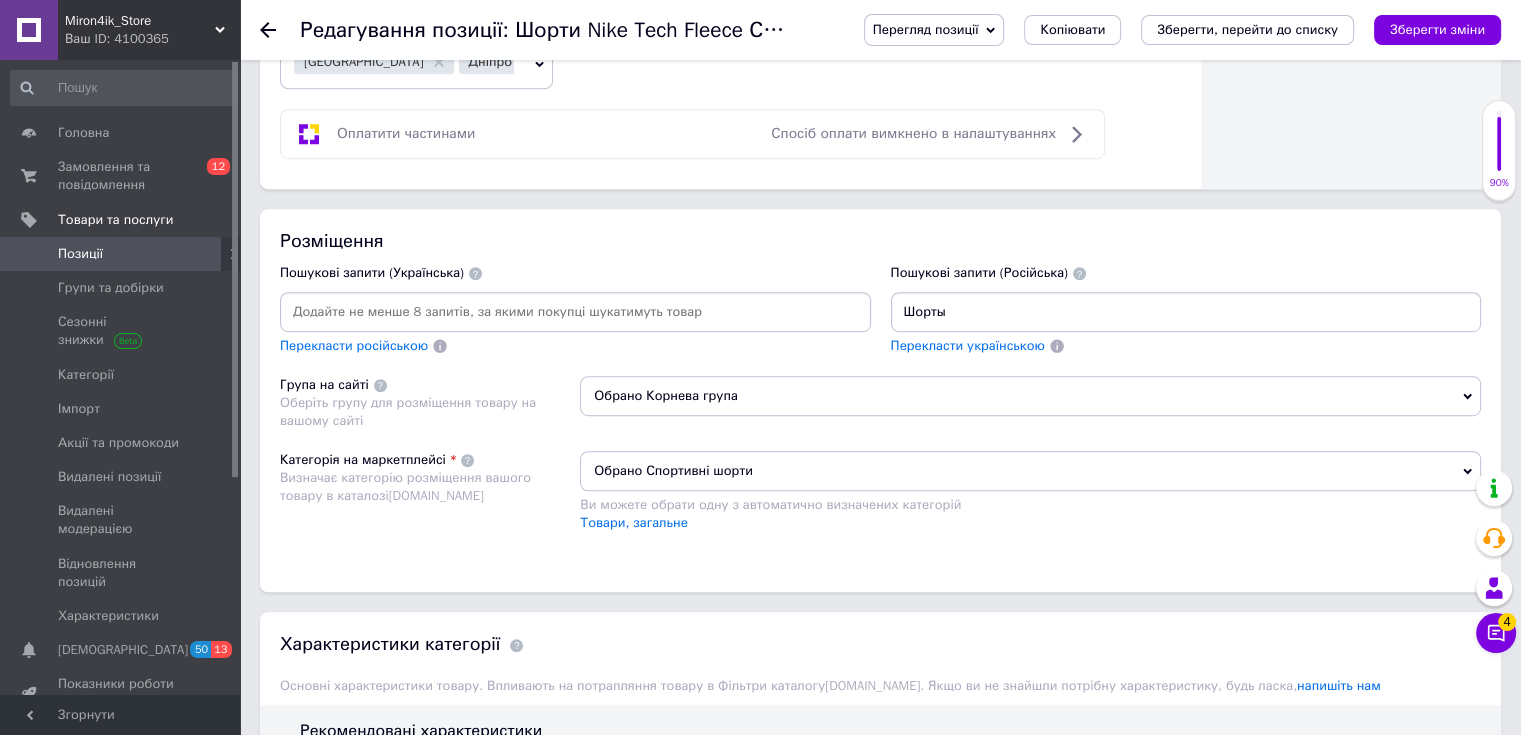 type on "Шорты Nike Tech Fleece" 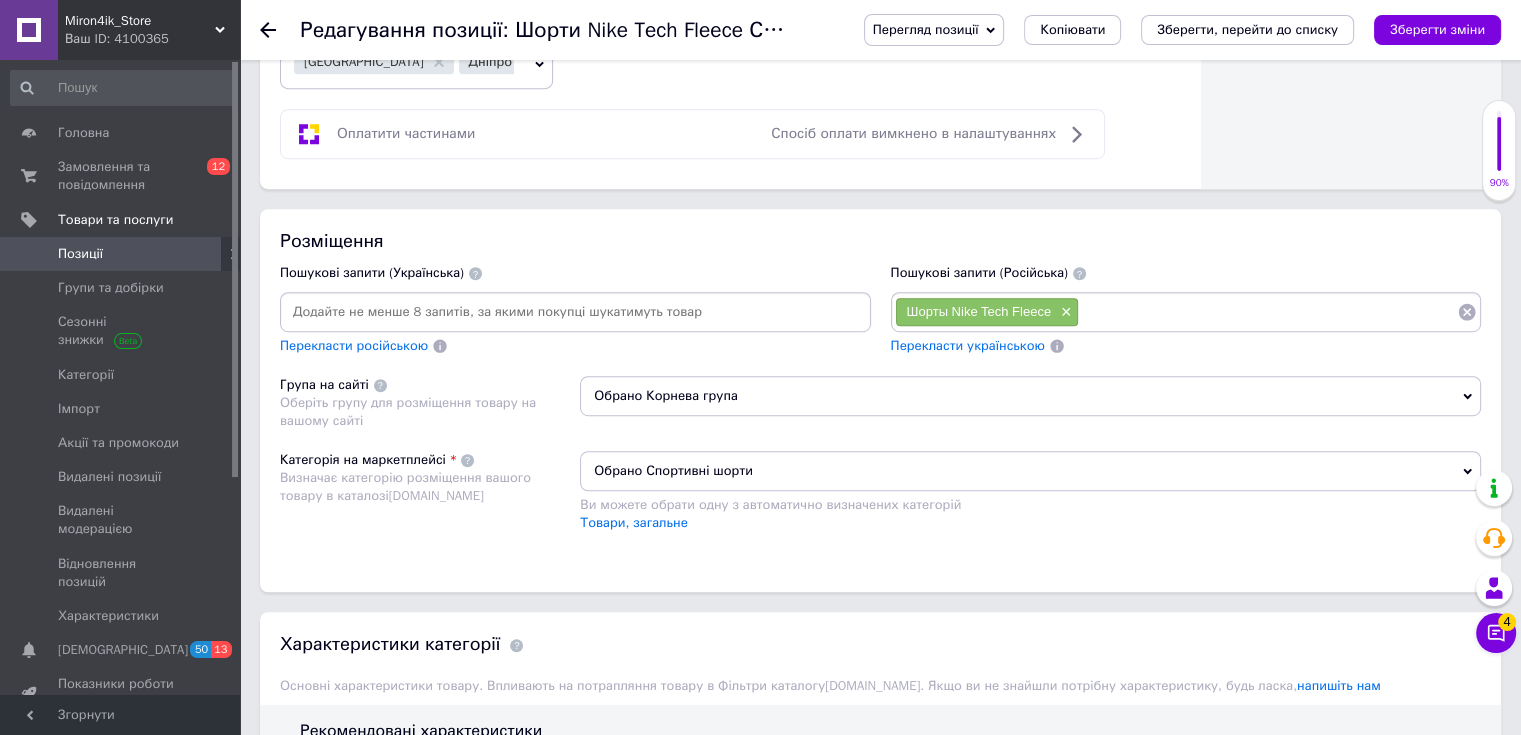 paste on "Nike Tech Fleece" 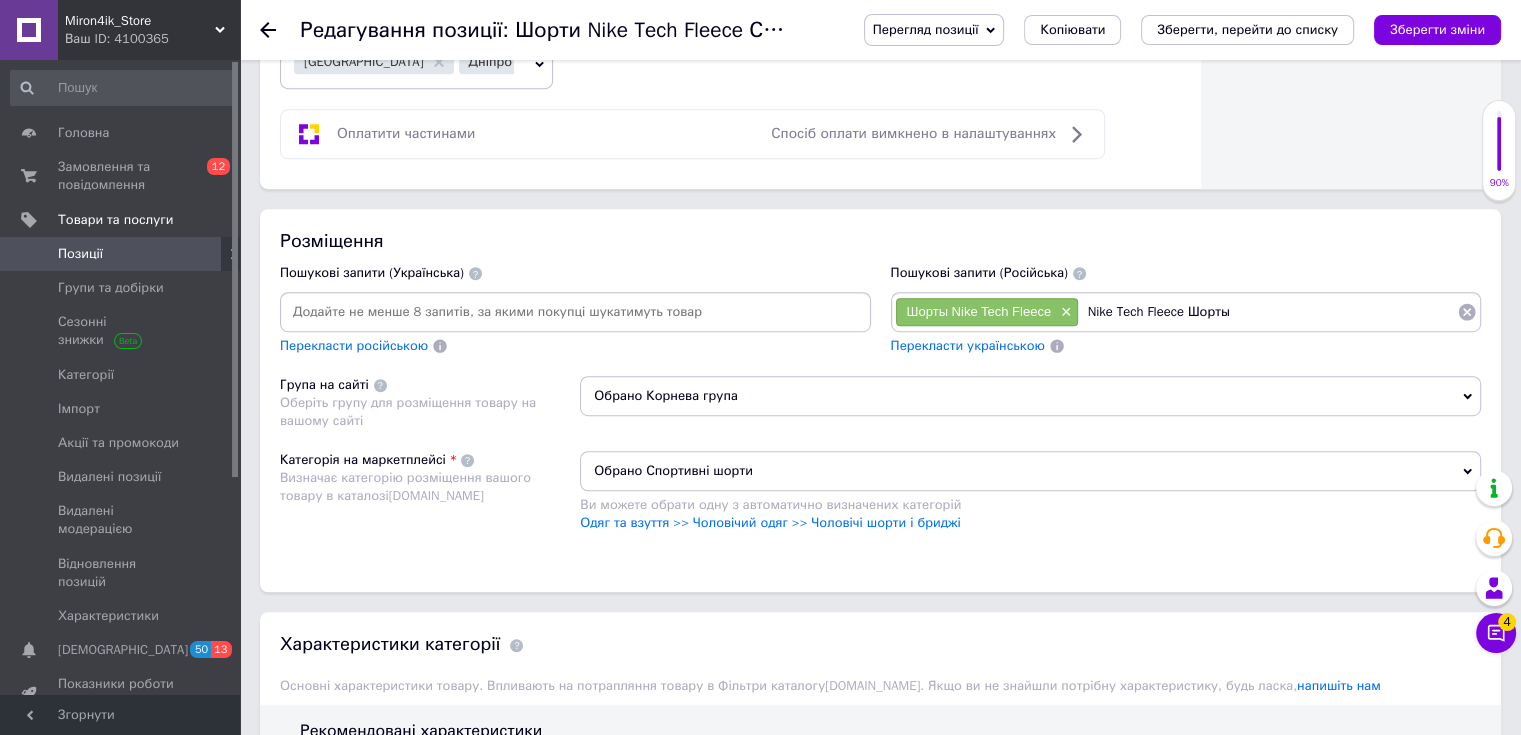 type on "Nike Tech Fleece Шорты" 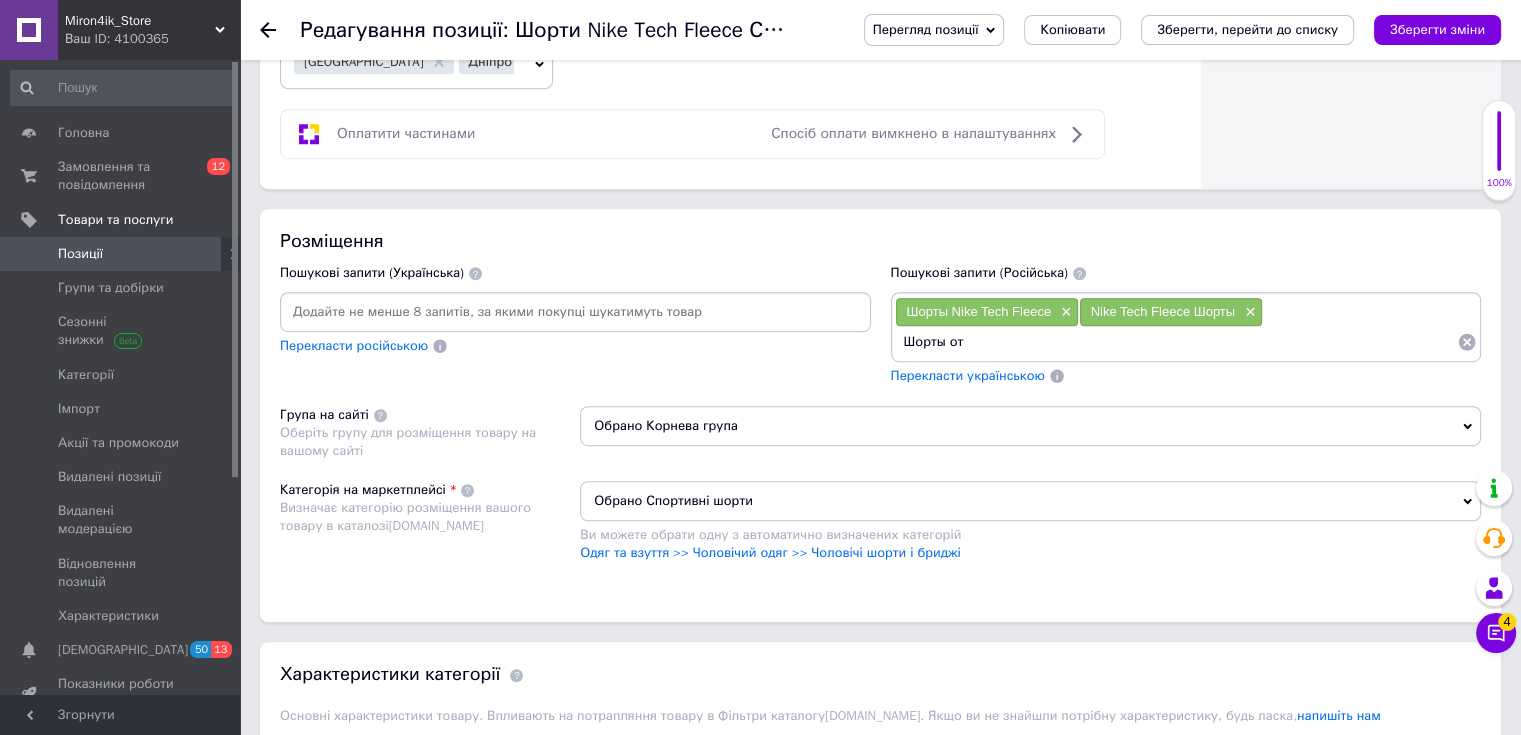 paste on "Nike Tech Fleece" 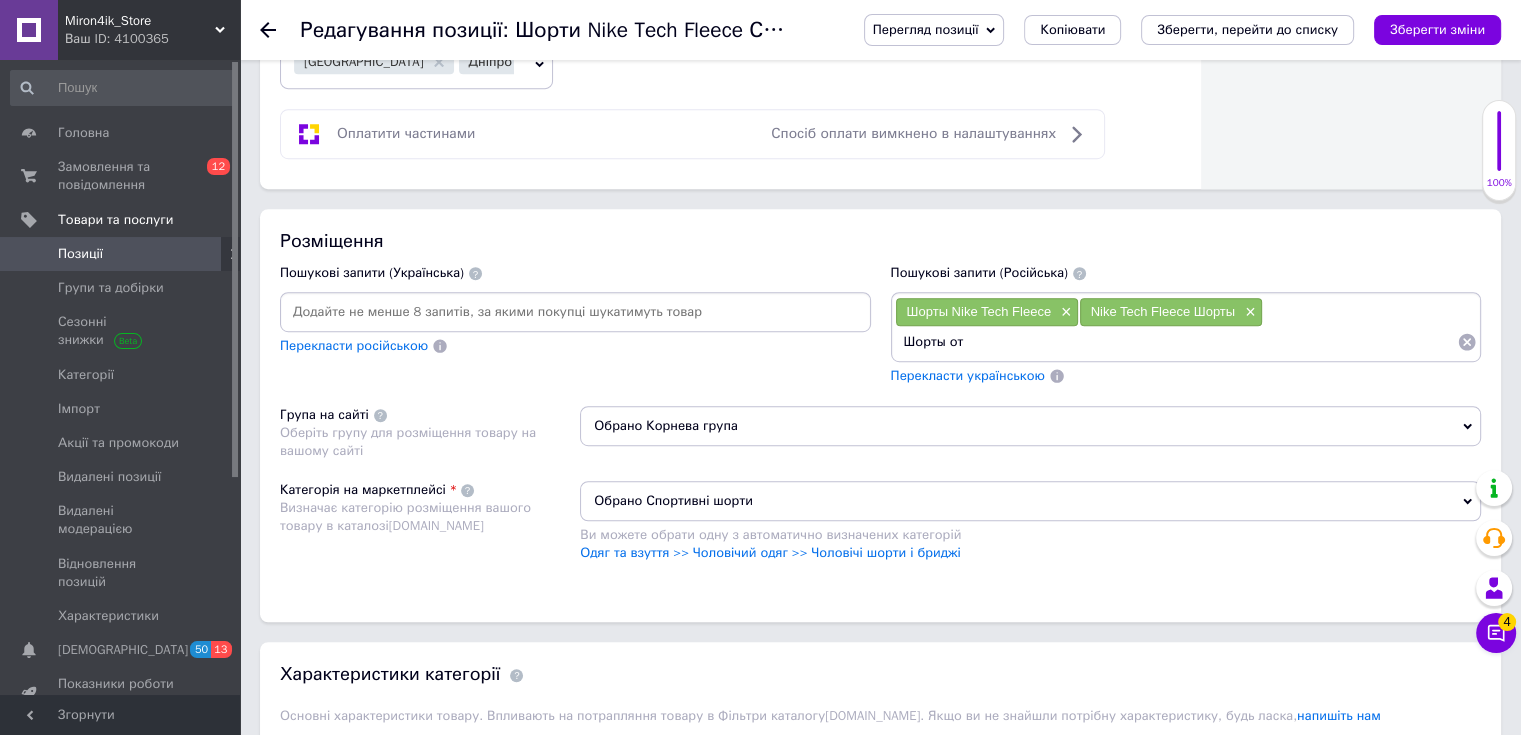 type on "Шорты от Nike Tech Fleece" 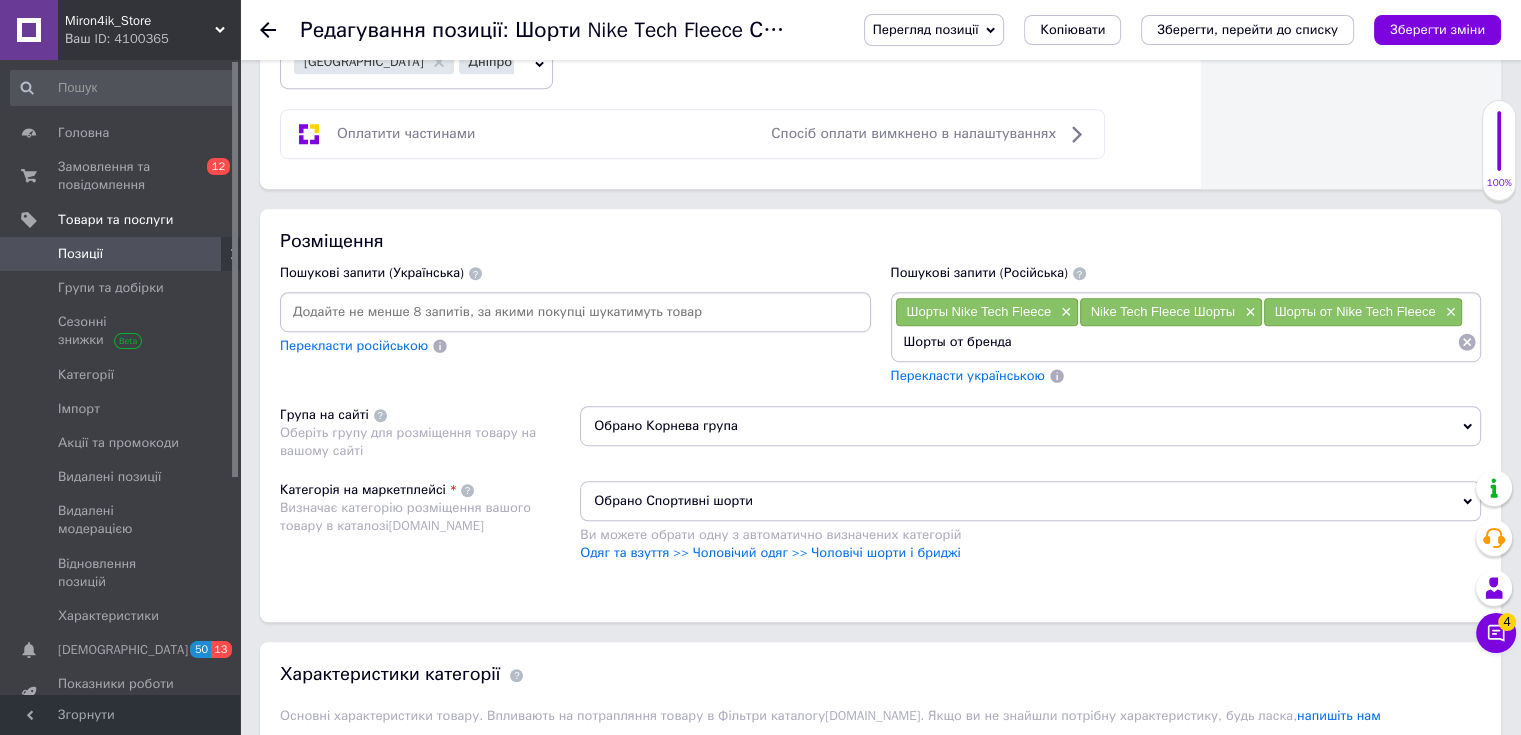 paste on "Nike Tech Fleece" 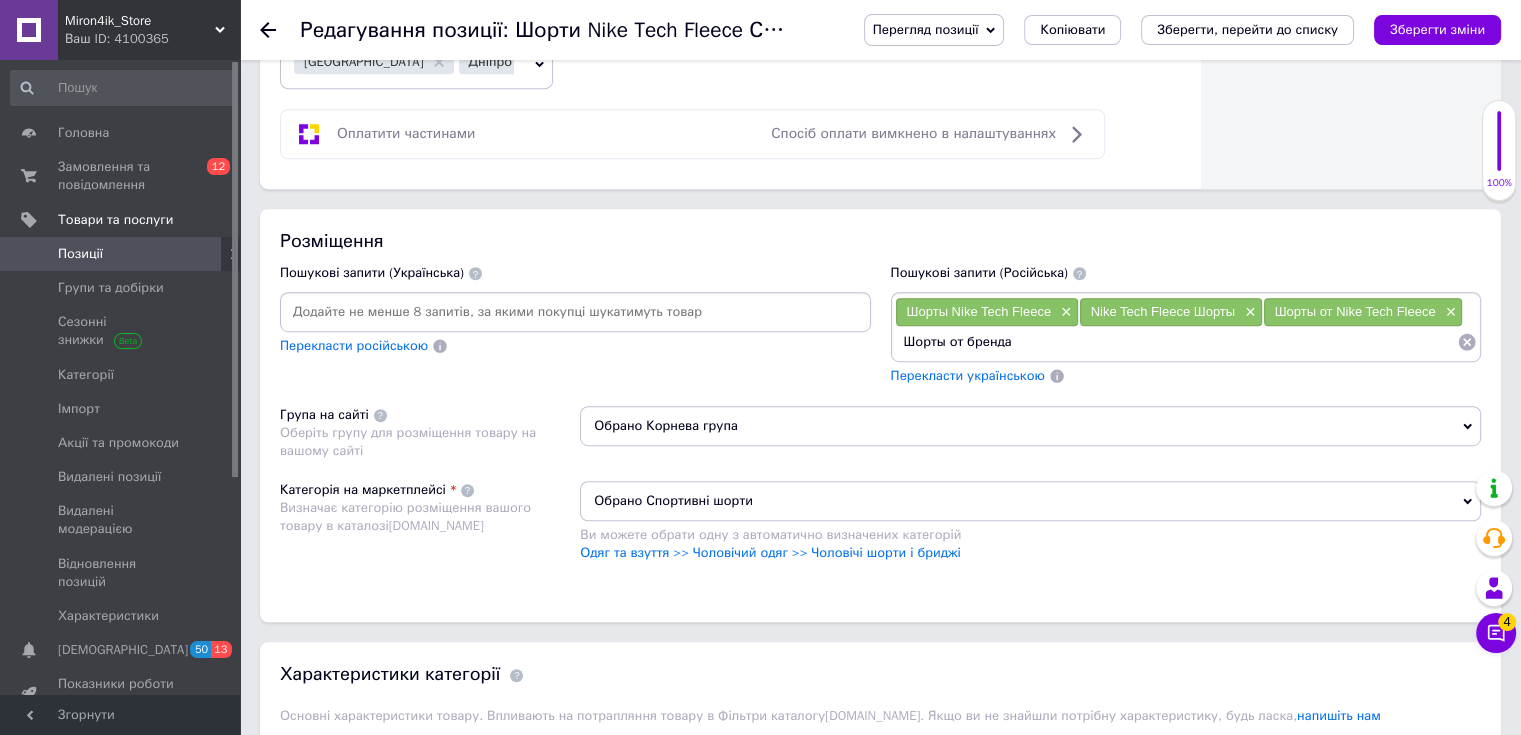 type on "Шорты от бренда Nike Tech Fleece" 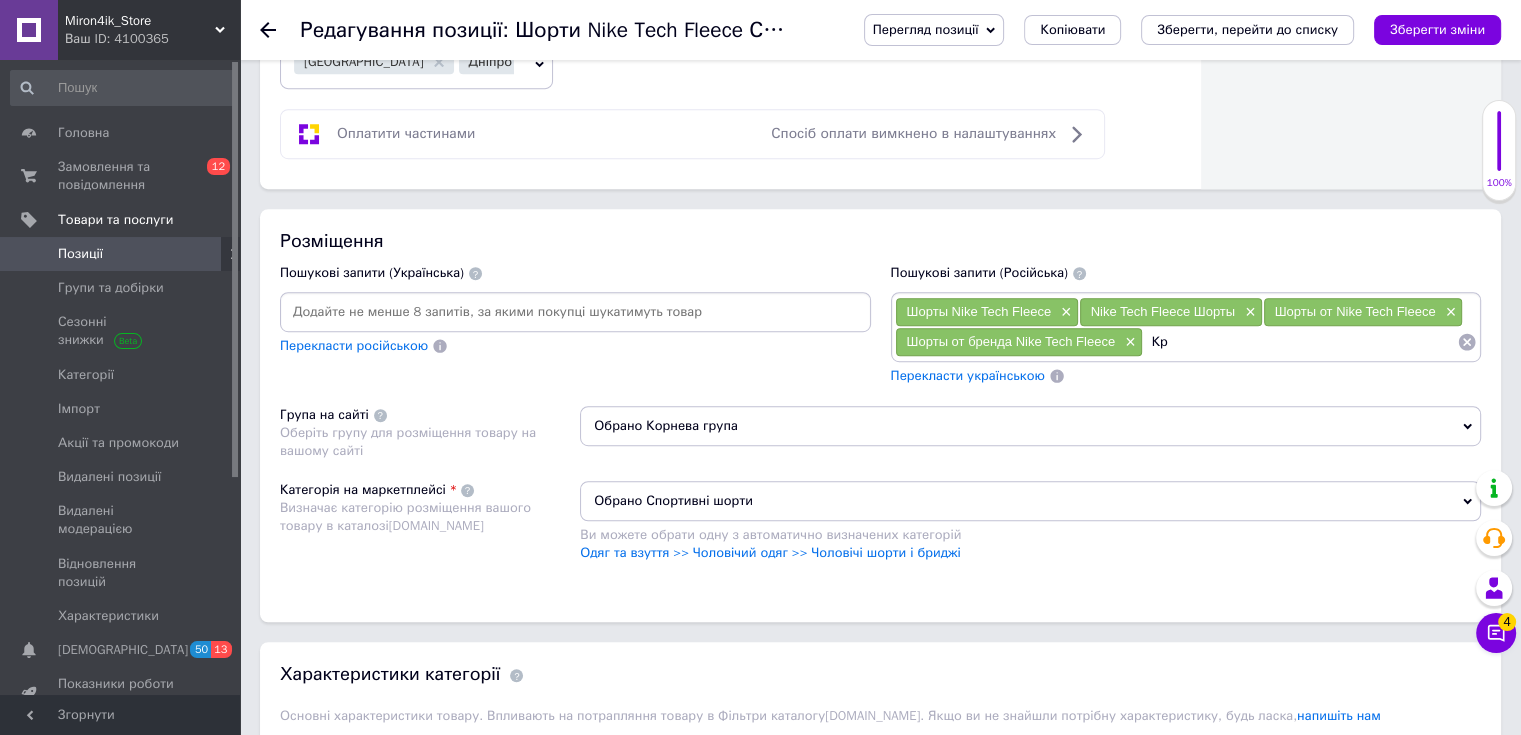 type on "К" 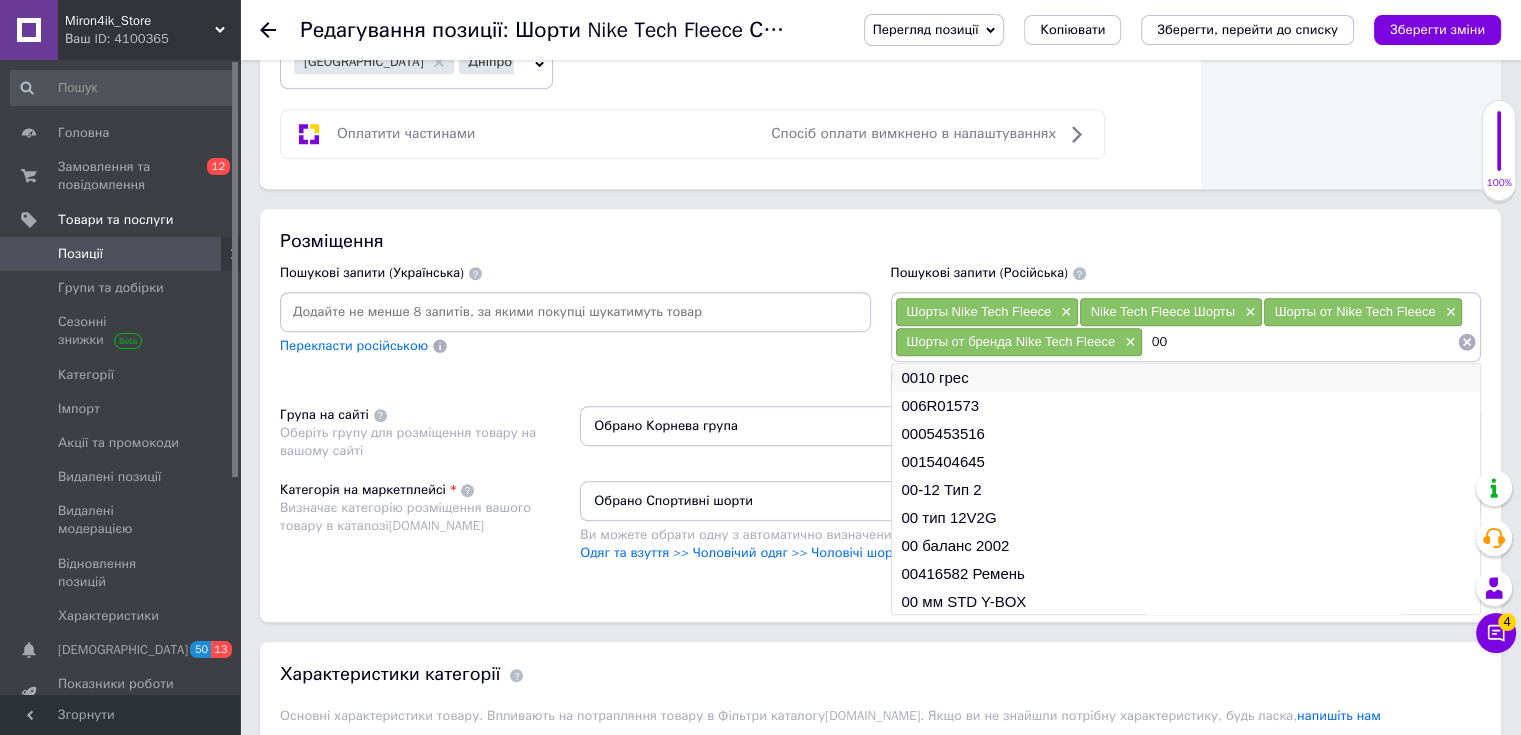 type on "0" 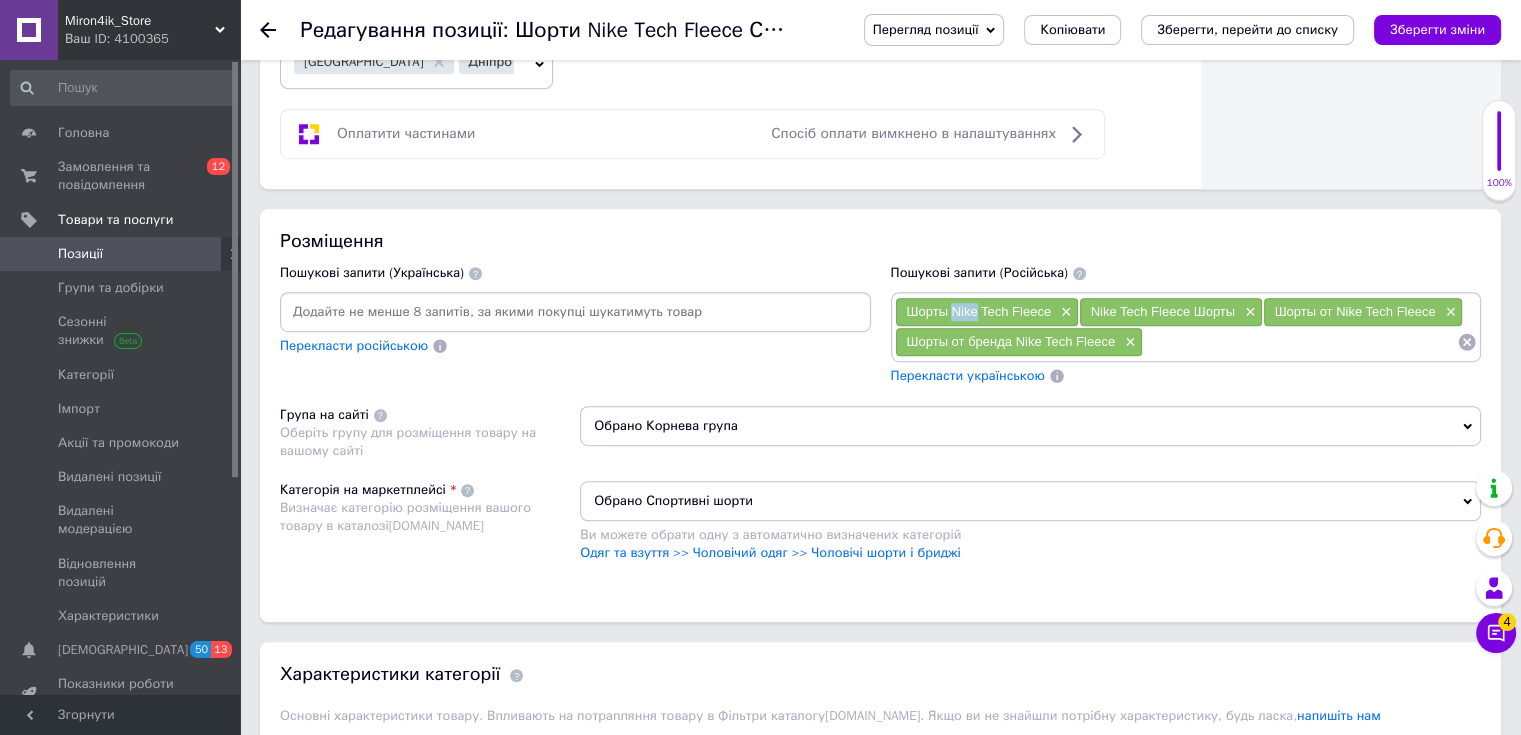drag, startPoint x: 959, startPoint y: 308, endPoint x: 975, endPoint y: 311, distance: 16.27882 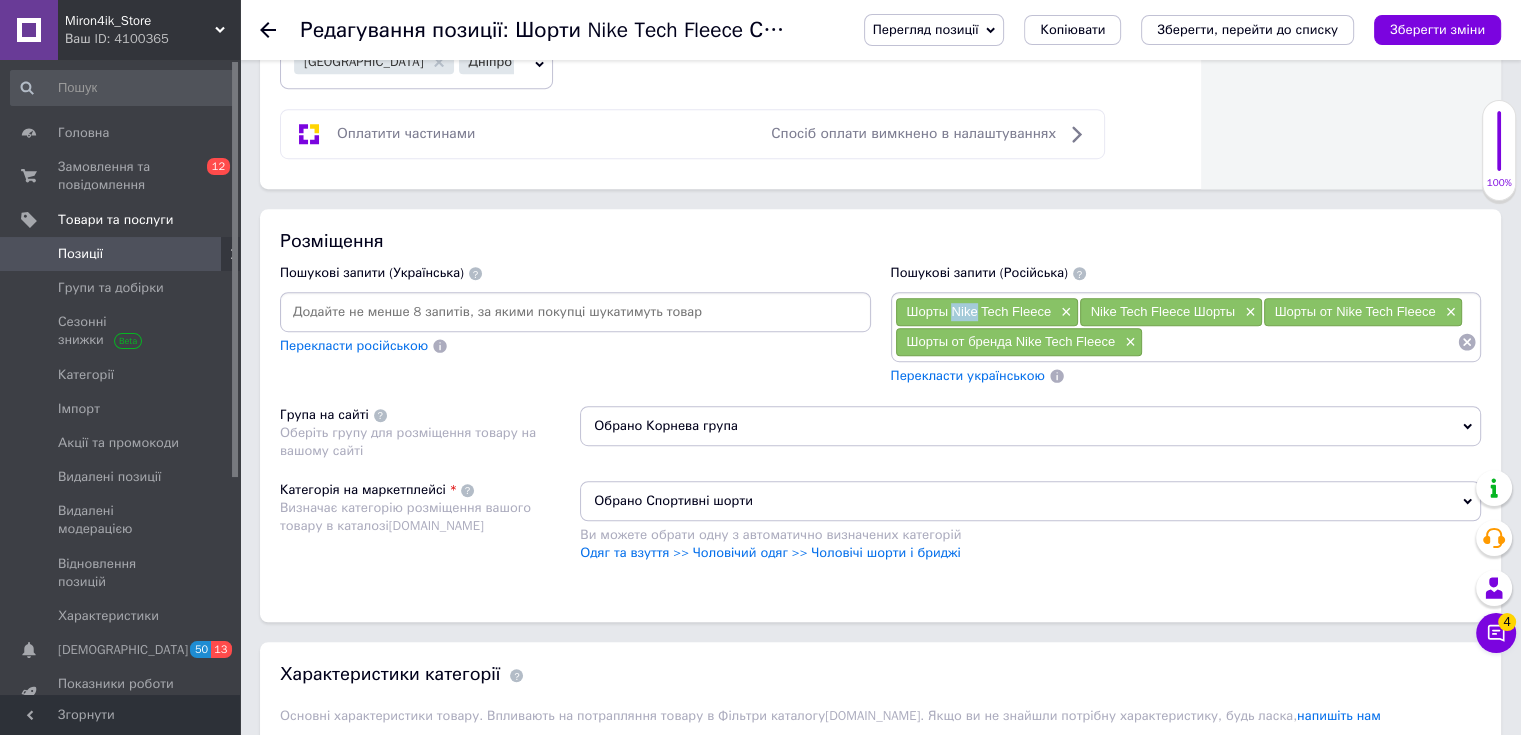 click on "Шорты Nike Tech Fleece" at bounding box center [979, 311] 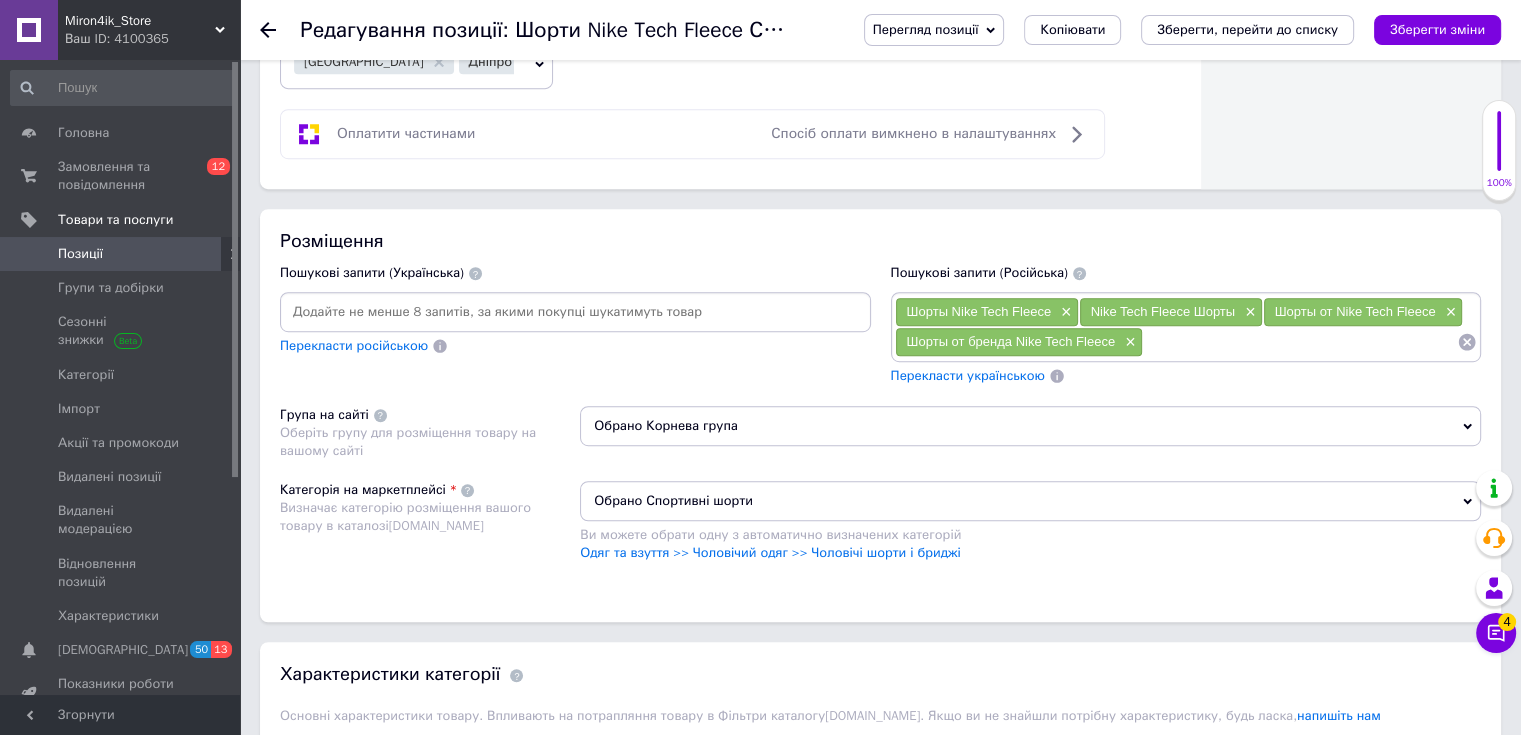 click at bounding box center [1300, 342] 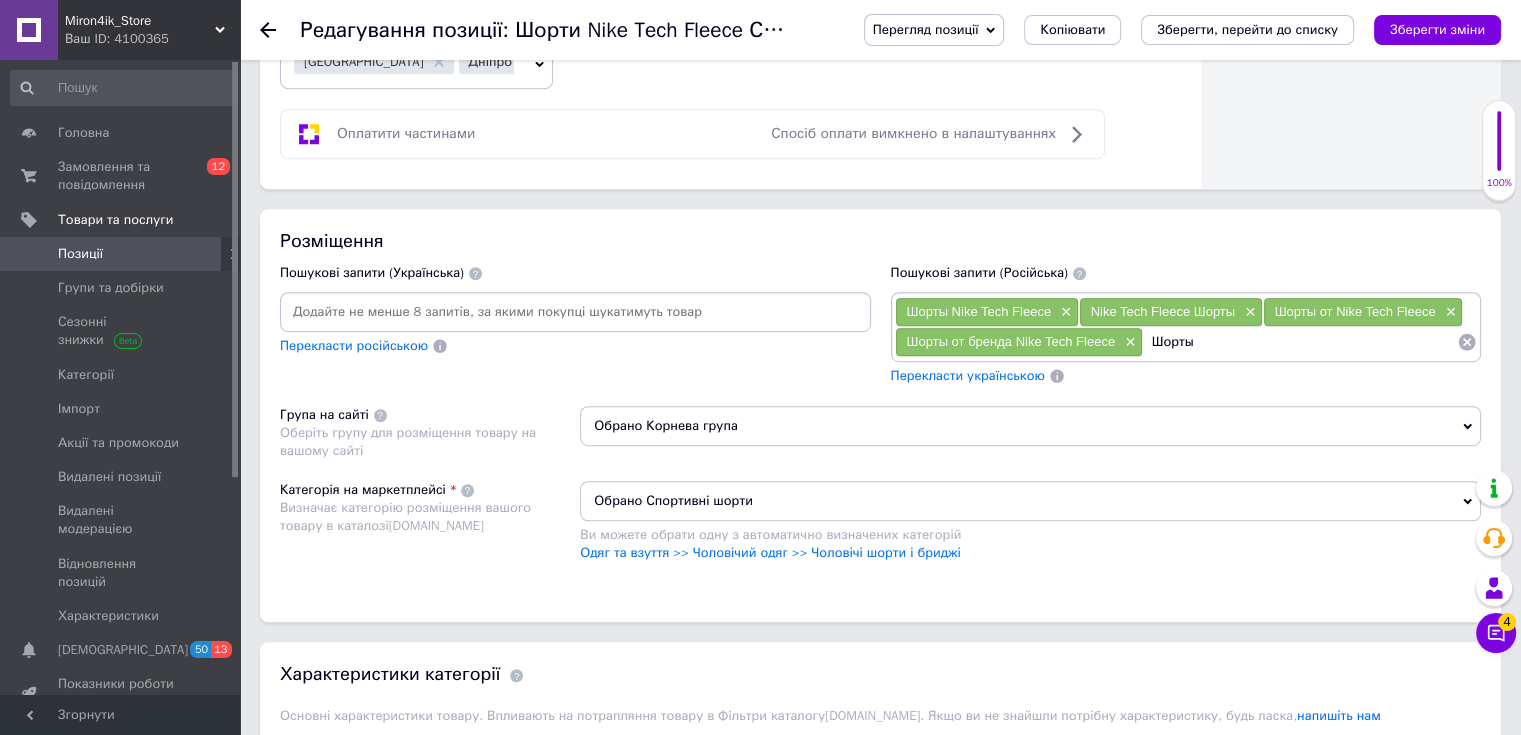 paste on "Nike" 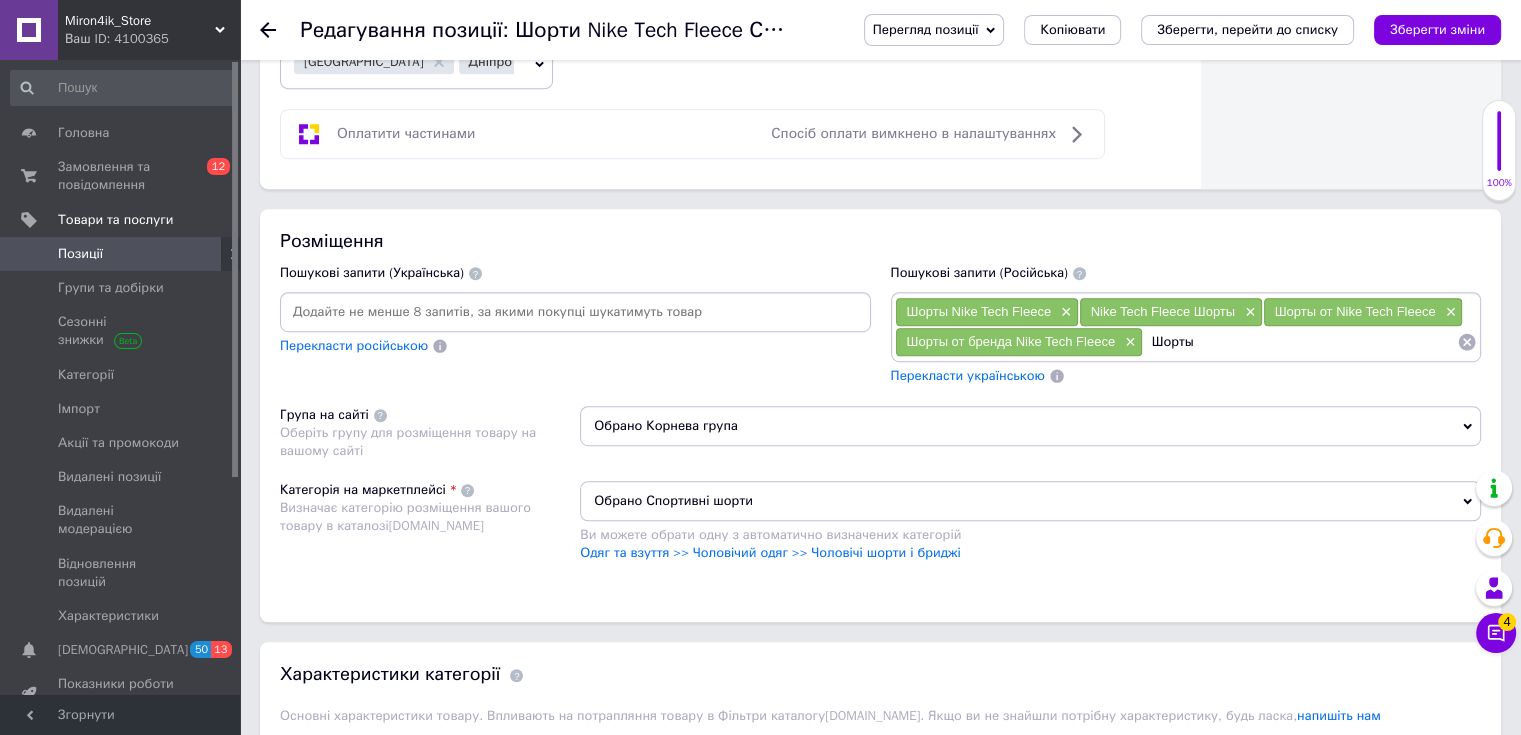 type on "Шорты Nike" 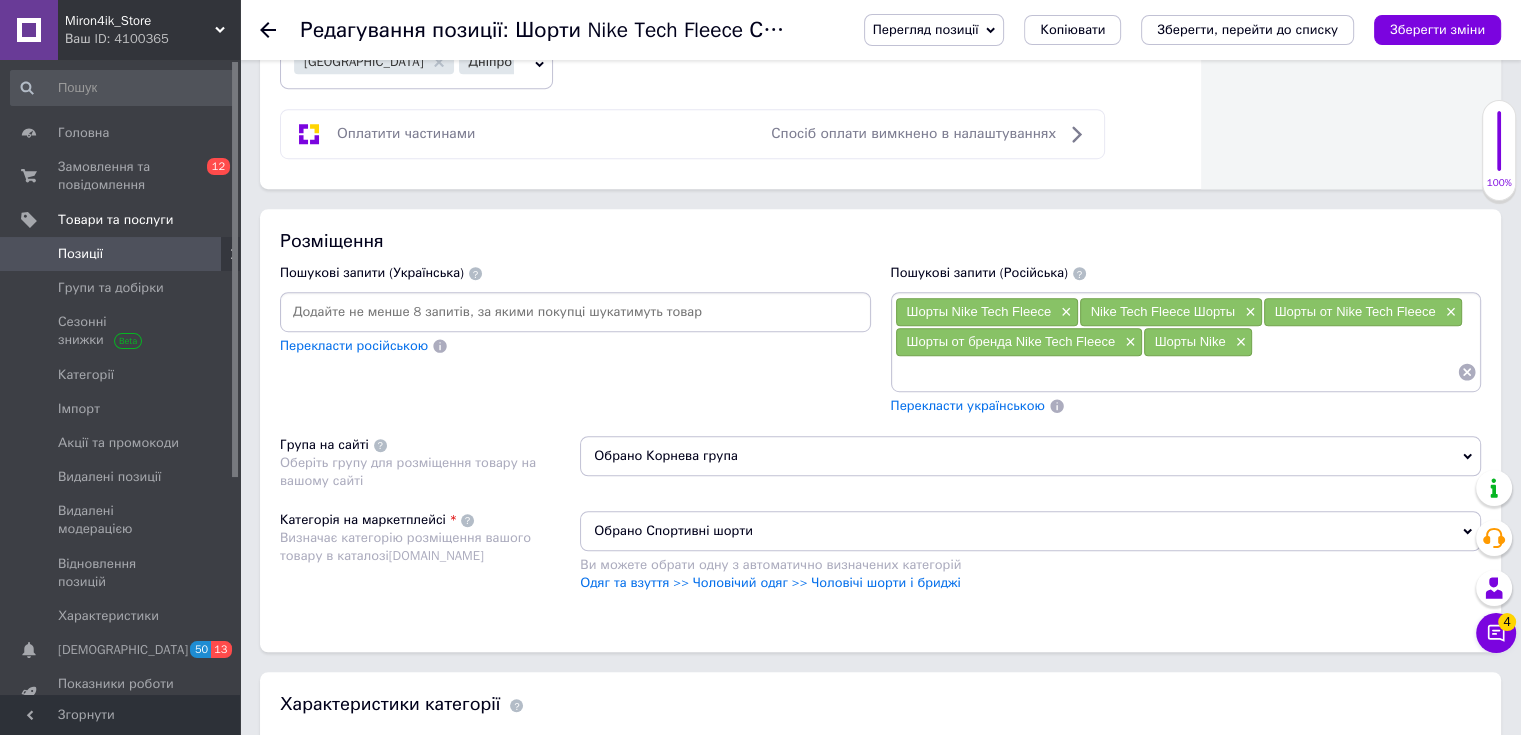 paste on "Nike" 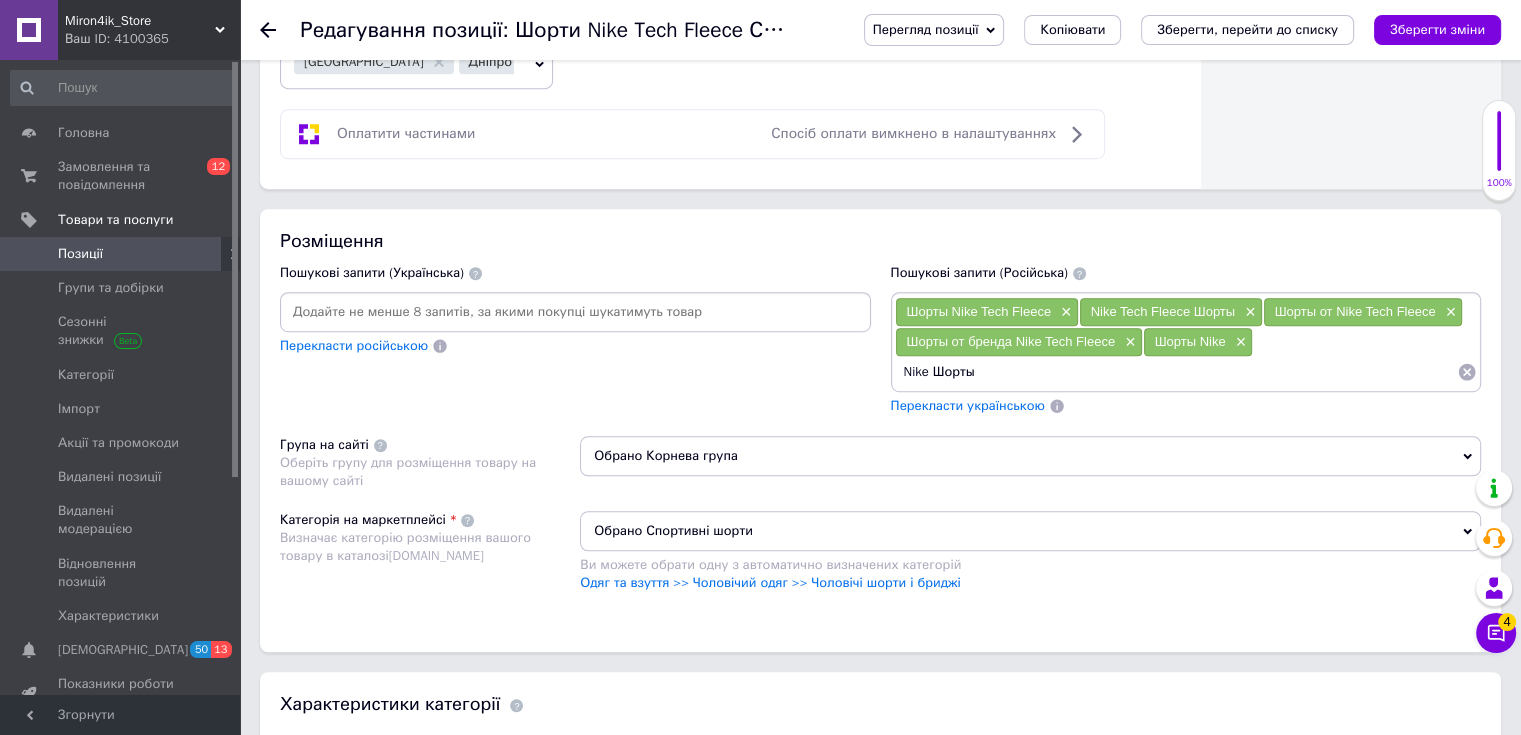 type on "Nike Шорты" 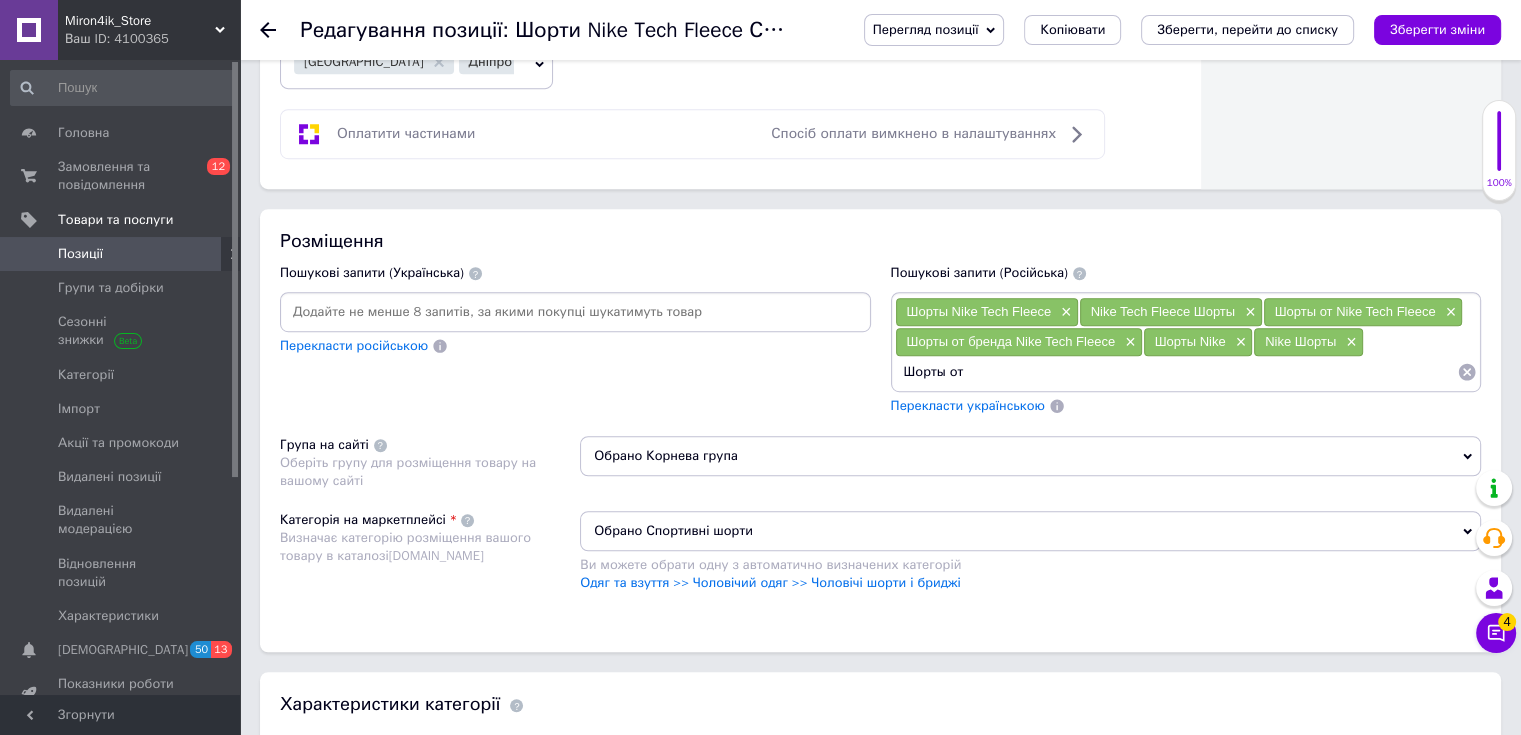 paste on "Nike" 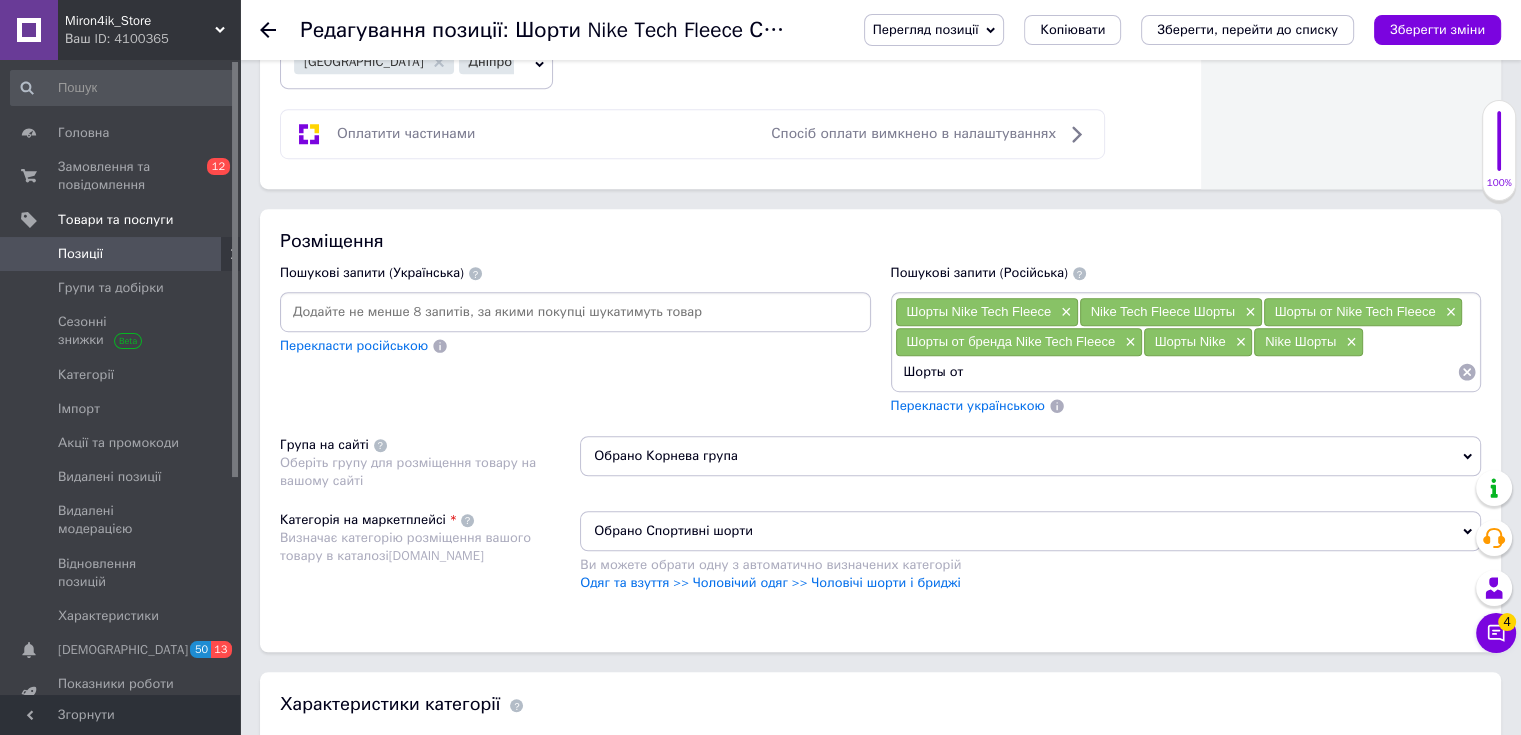 type on "Шорты от Nike" 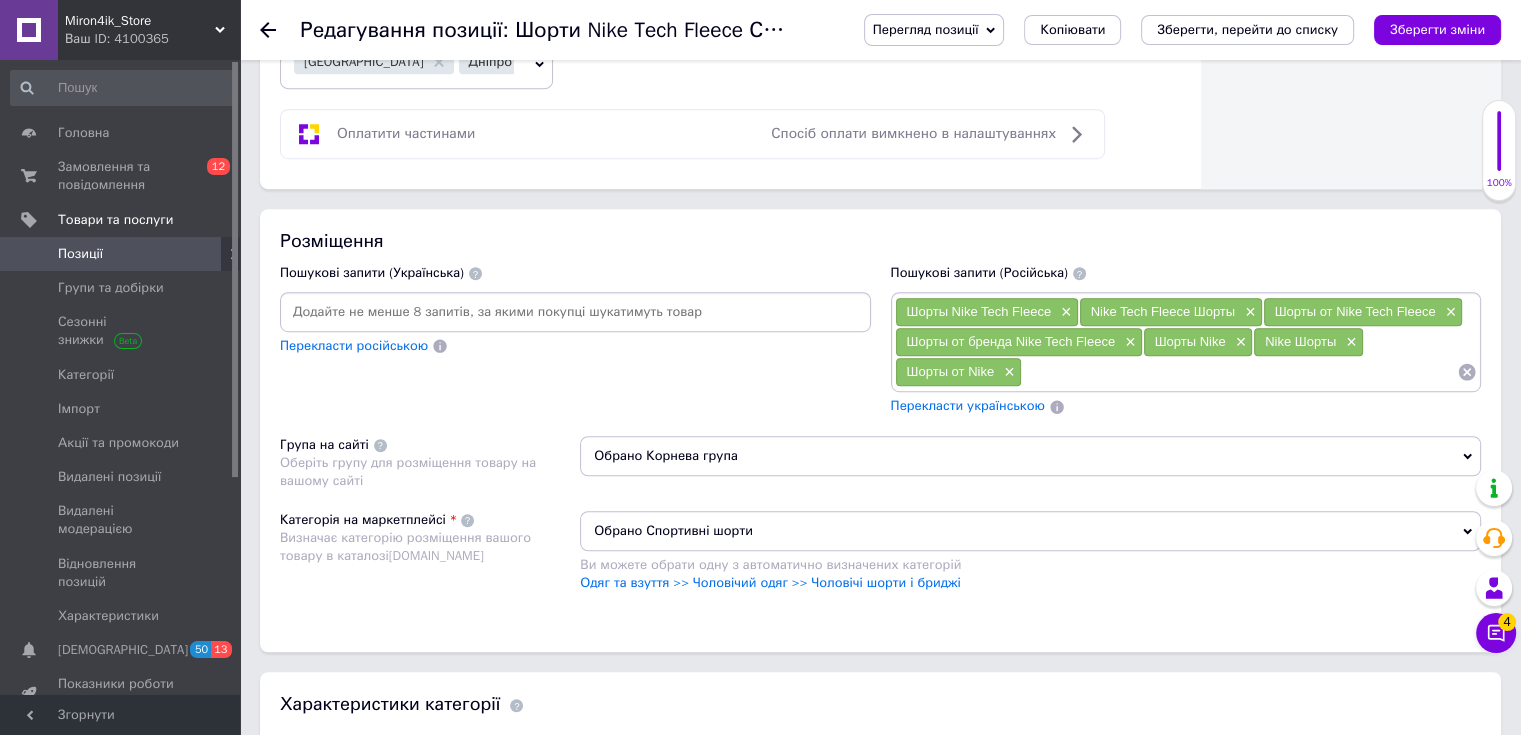 paste on "Nike" 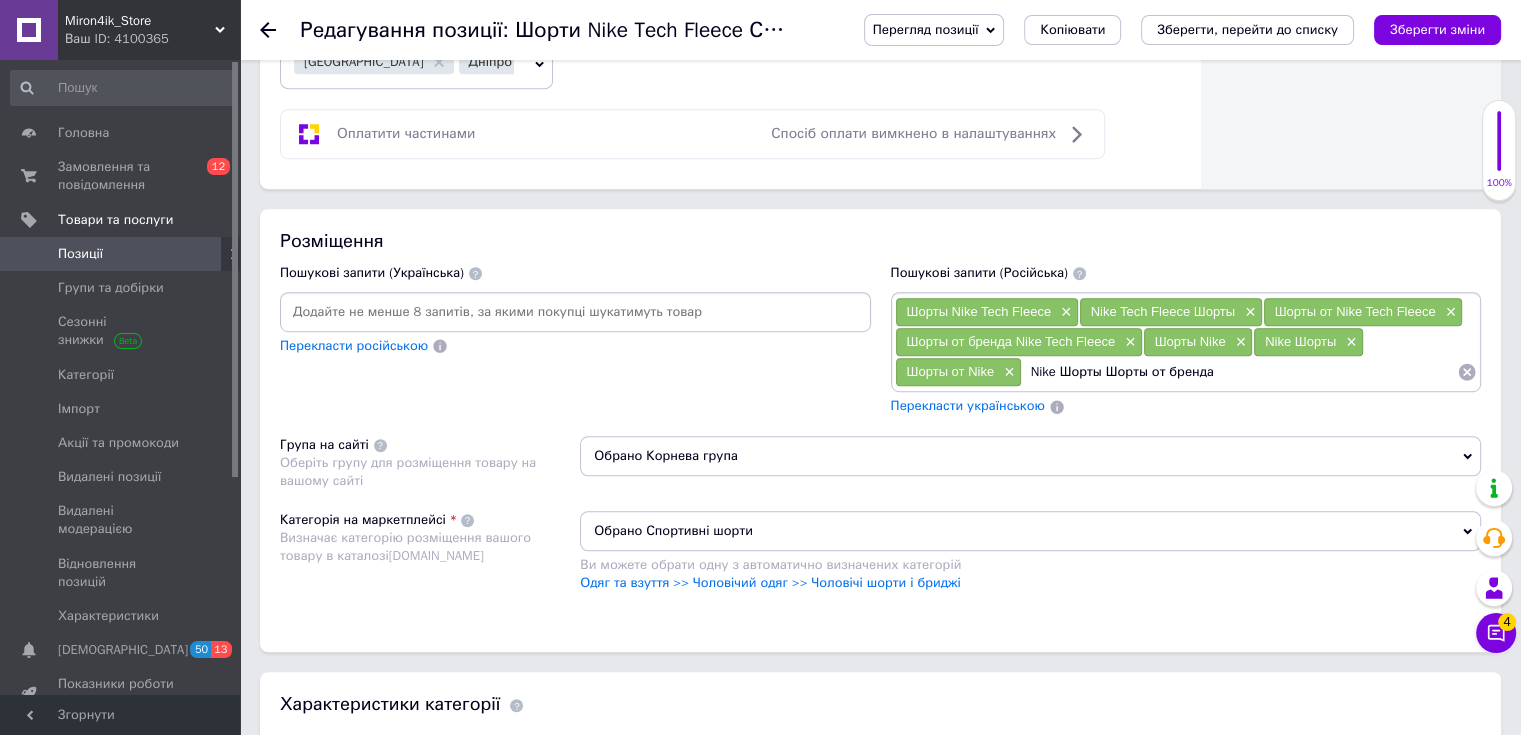 paste on "Nike" 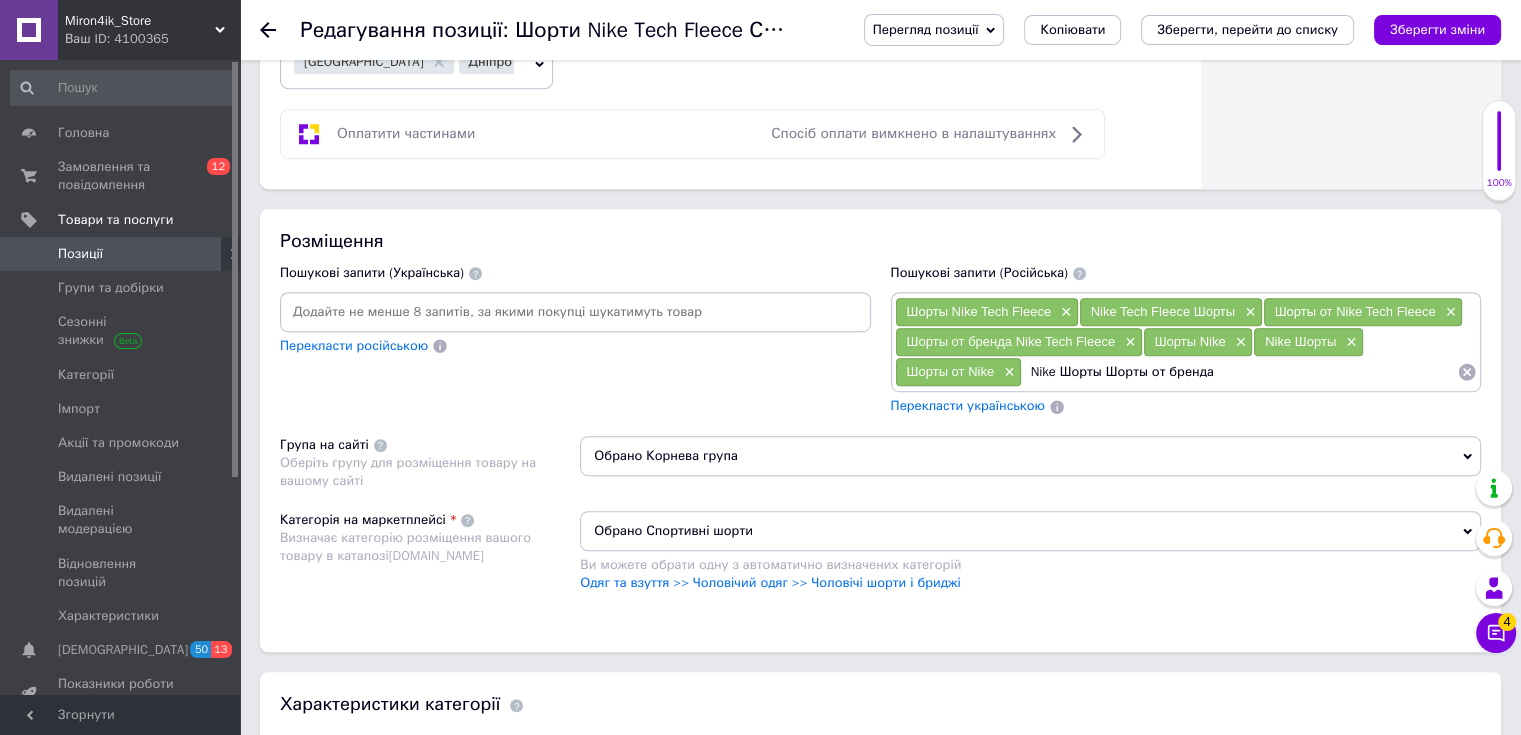 type on "Nike Шорты Шорты от бренда Nike" 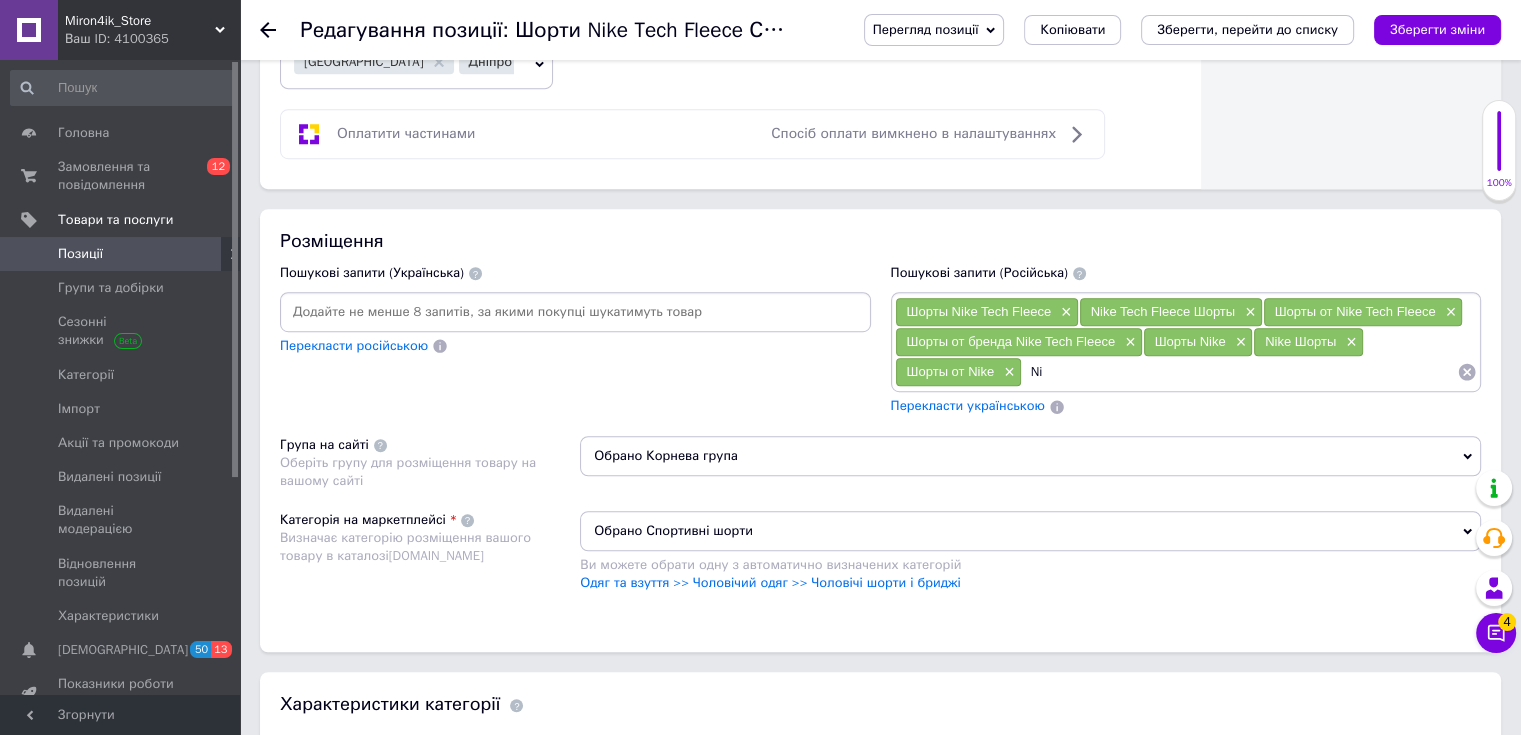 type on "N" 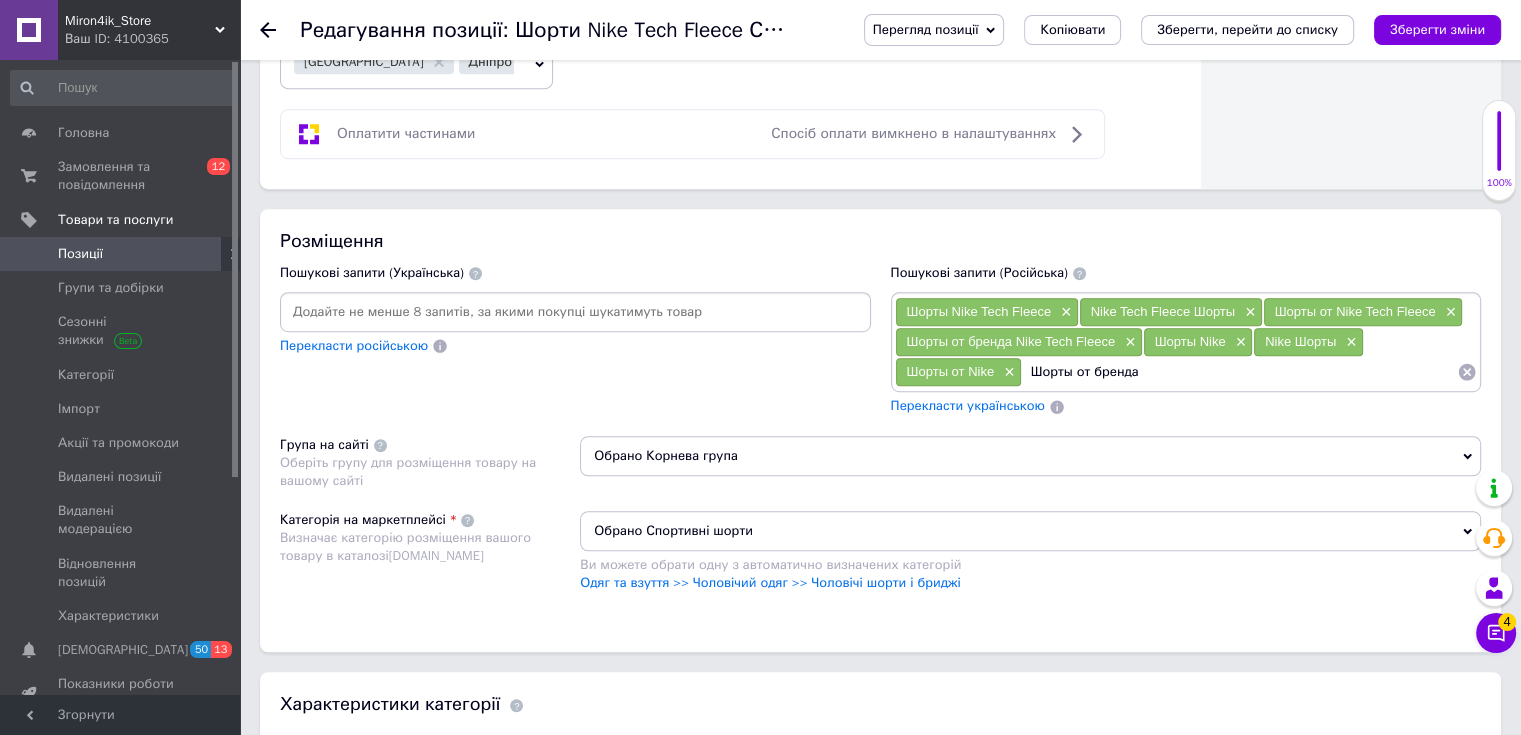 paste on "Nike" 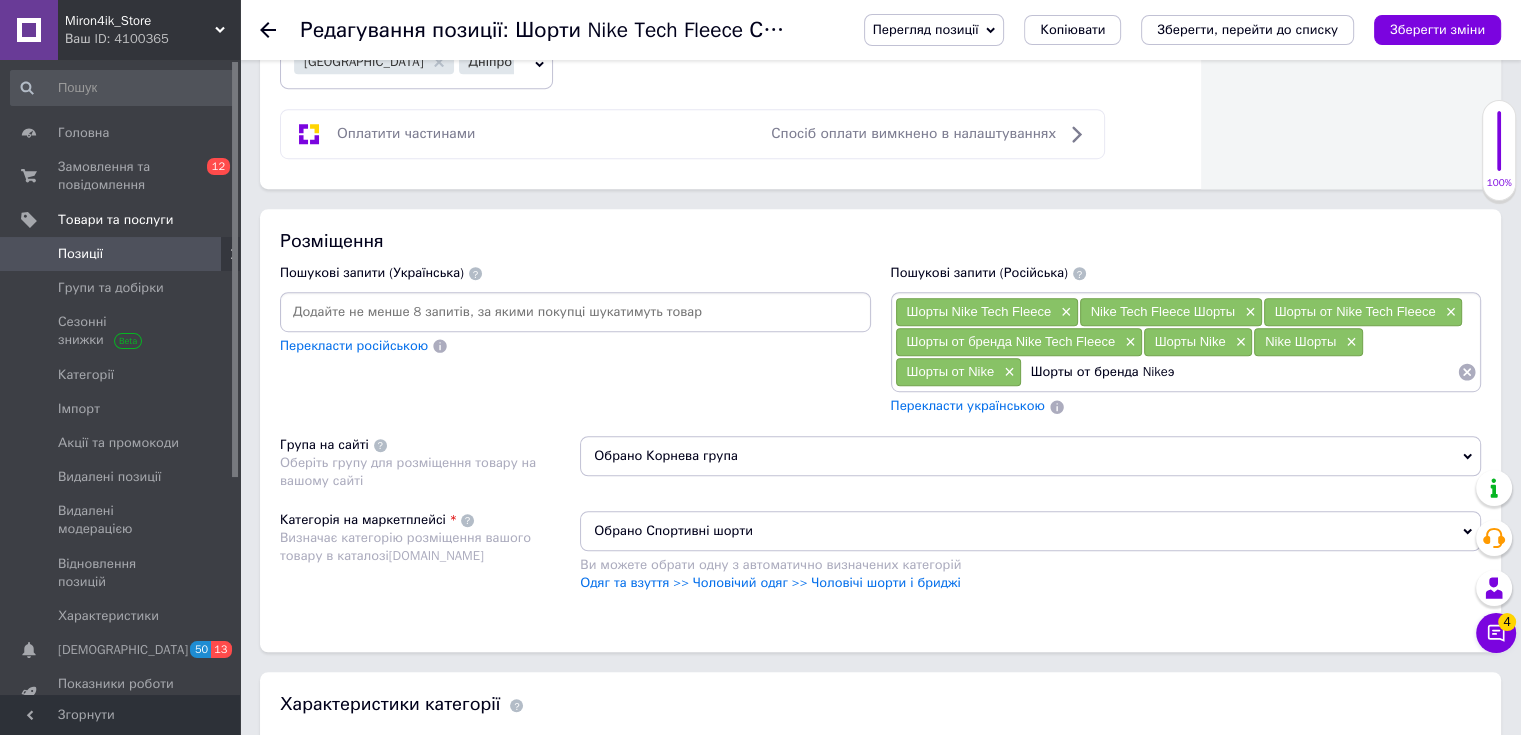 type on "Шорты от бренда Nike" 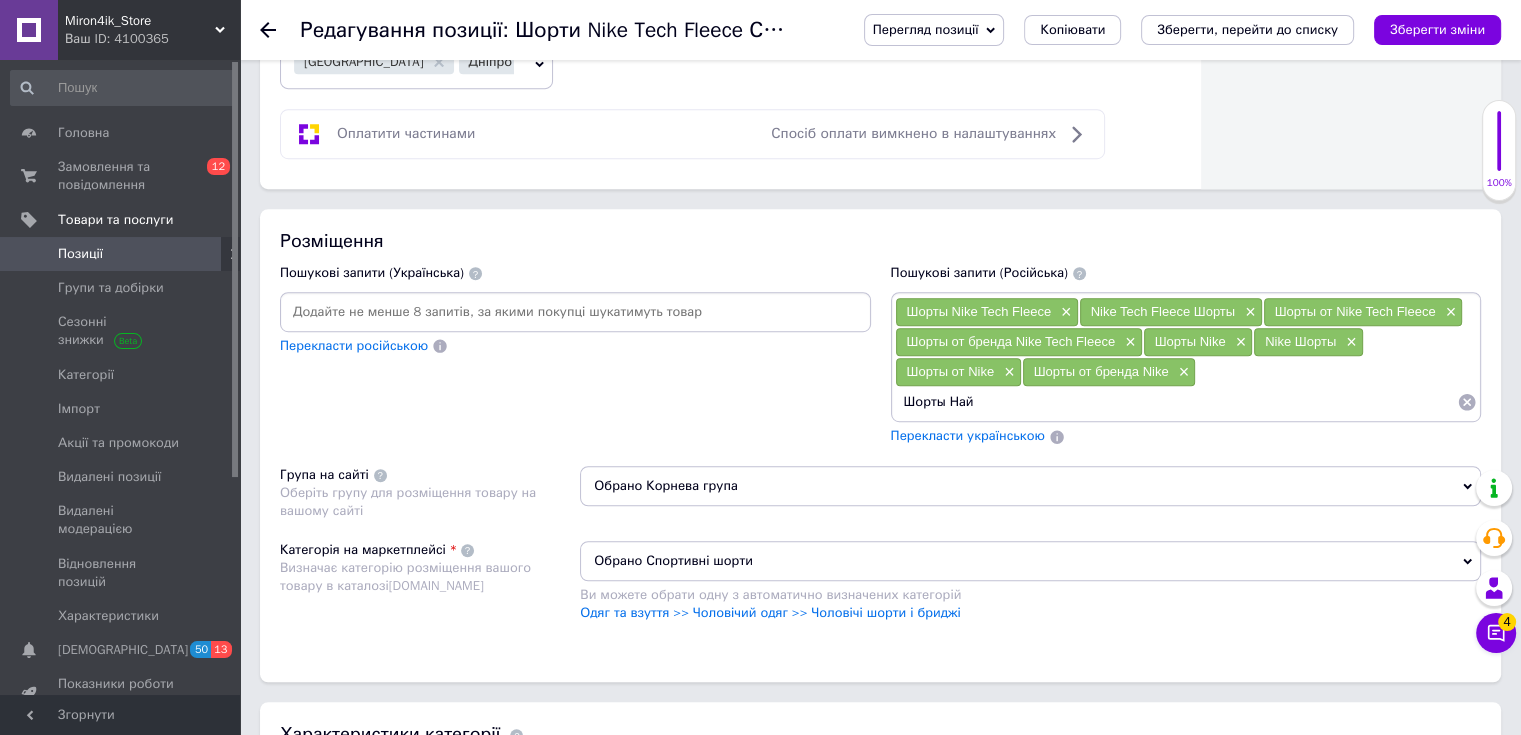 type on "Шорты Найк" 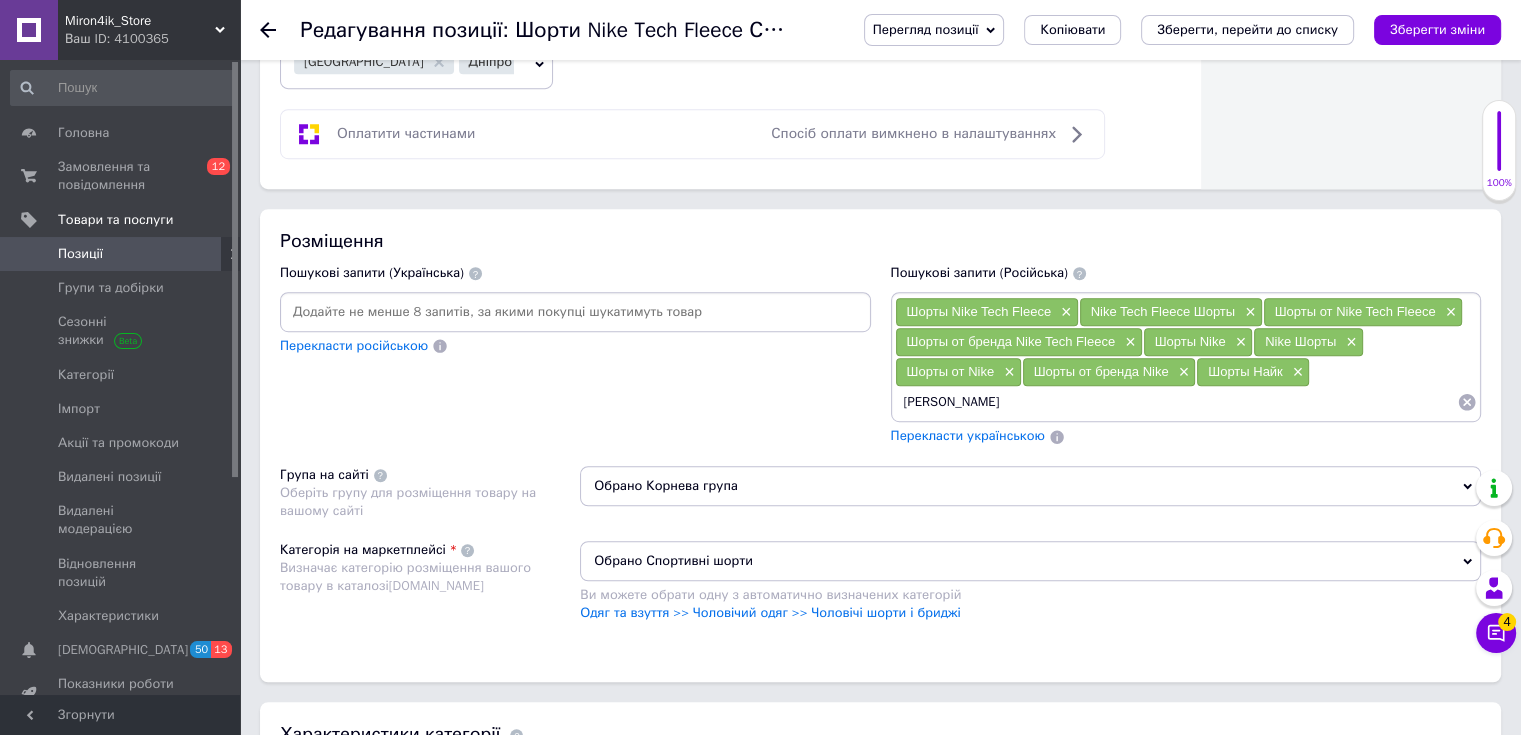 type on "Найк Шорты" 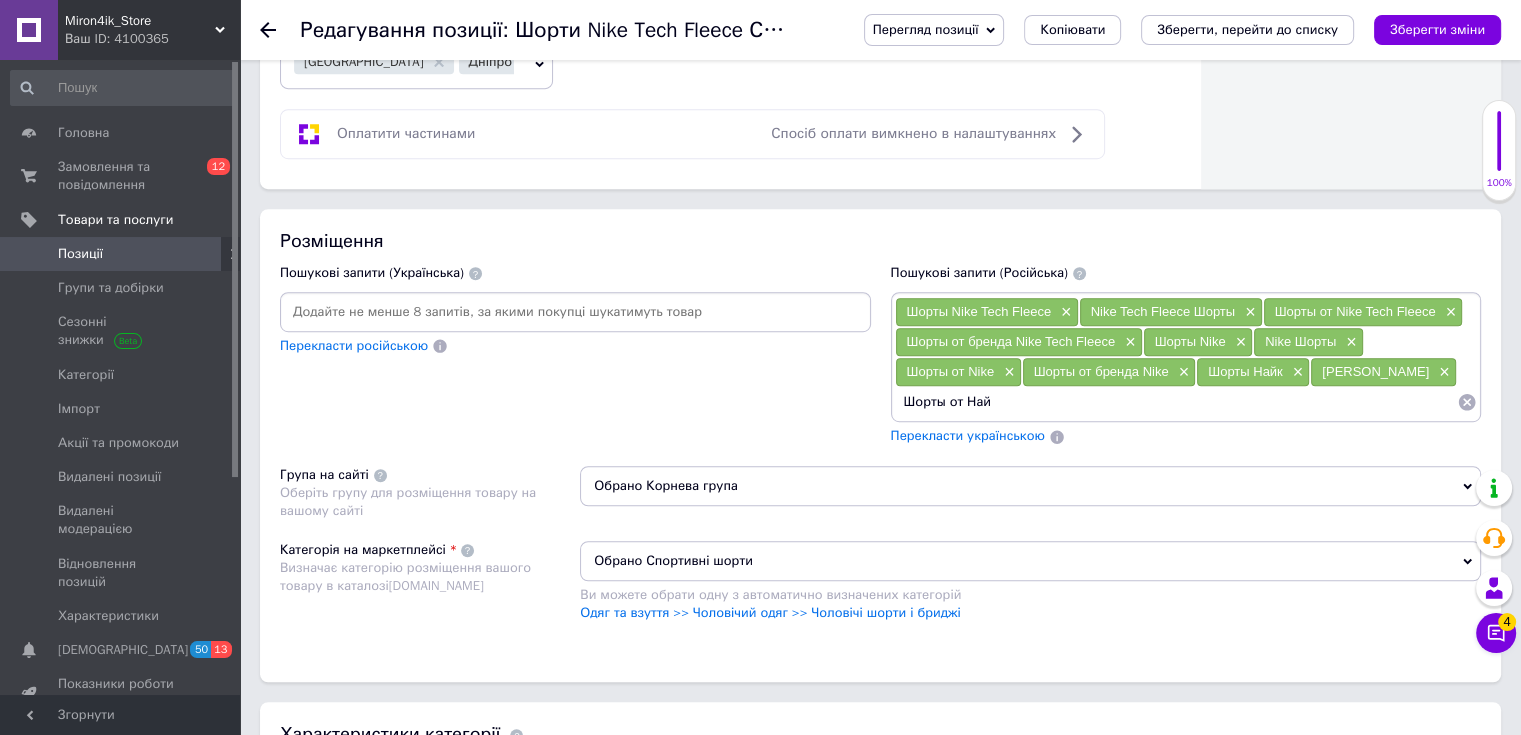 type on "Шорты от Найк" 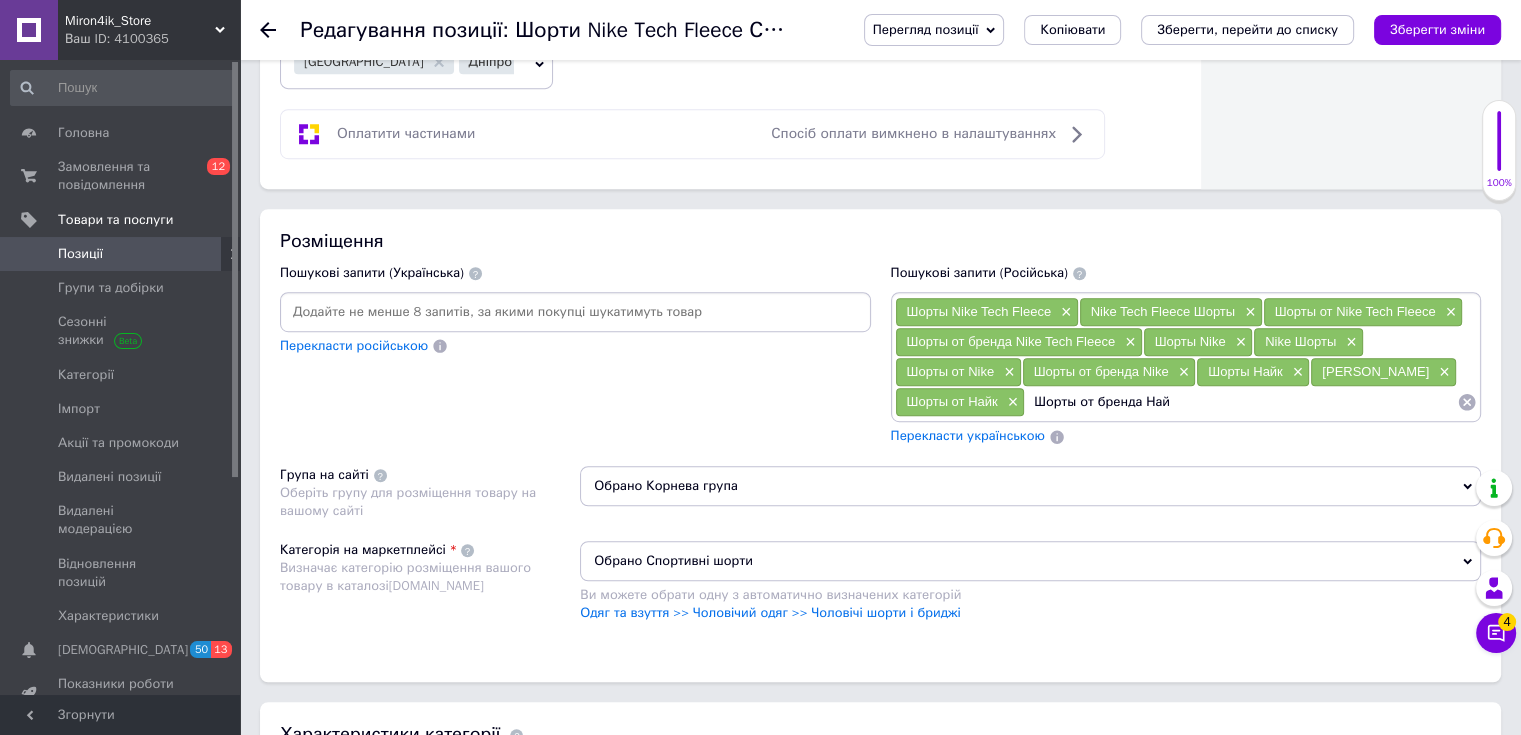 type on "Шорты от бренда Найк" 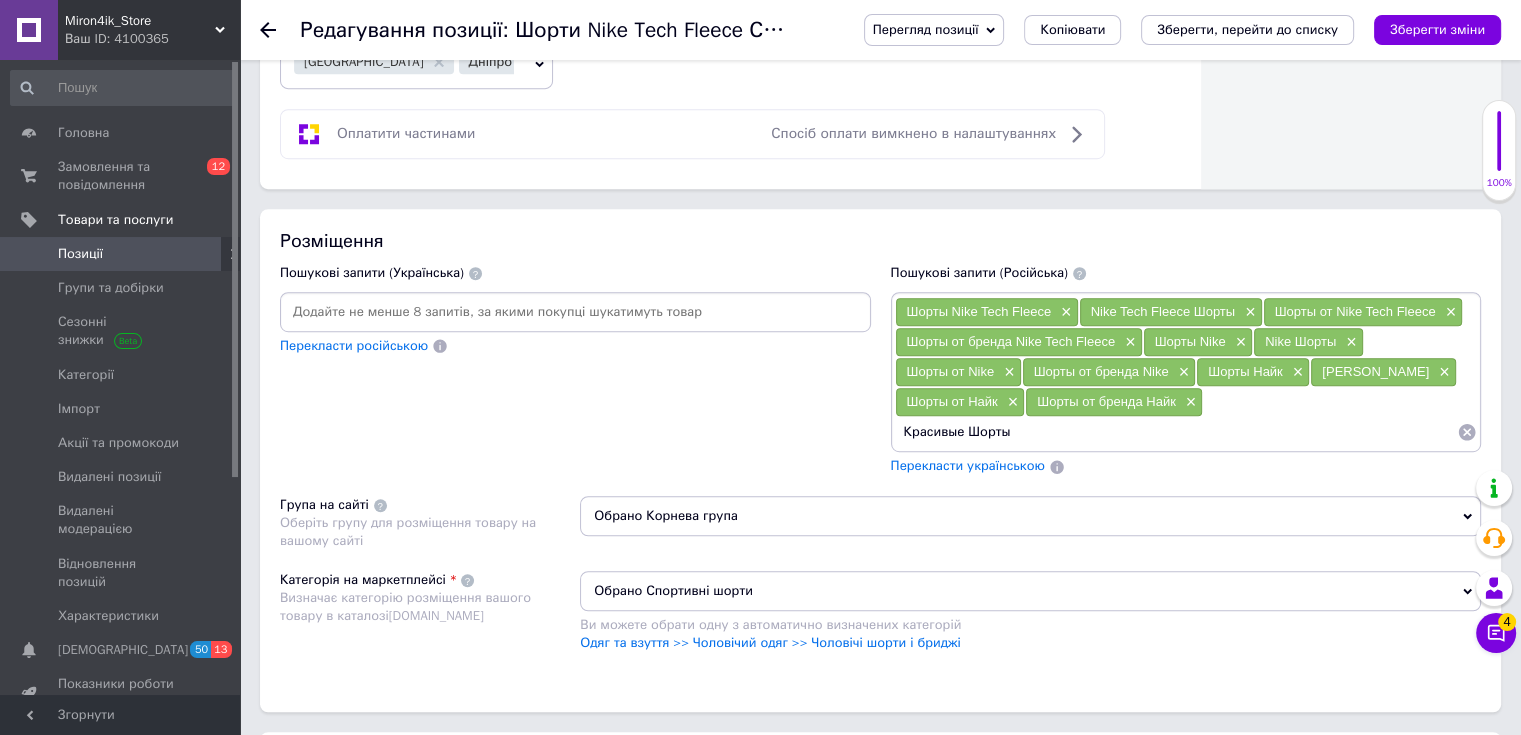 paste on "Nike" 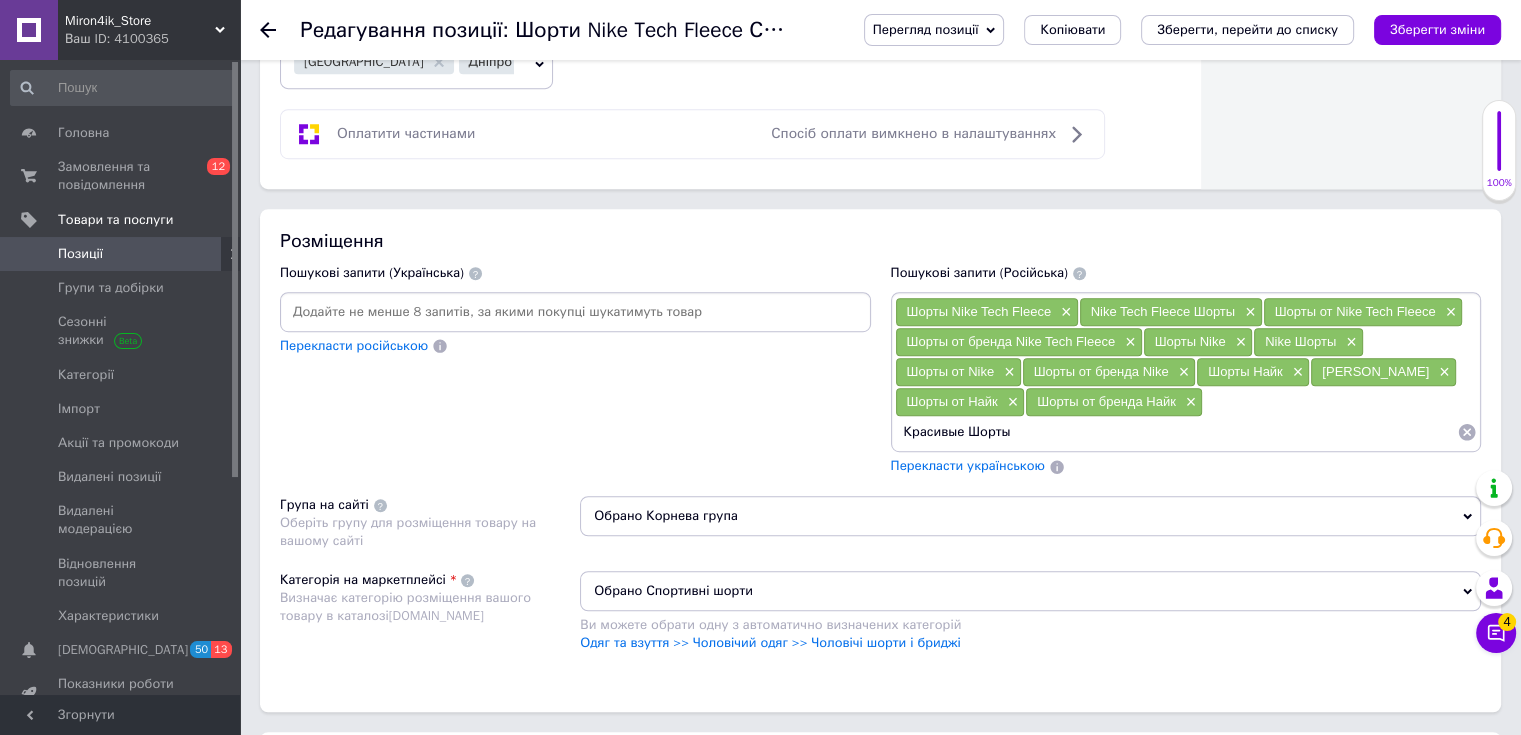 type on "Красивые Шорты Nike" 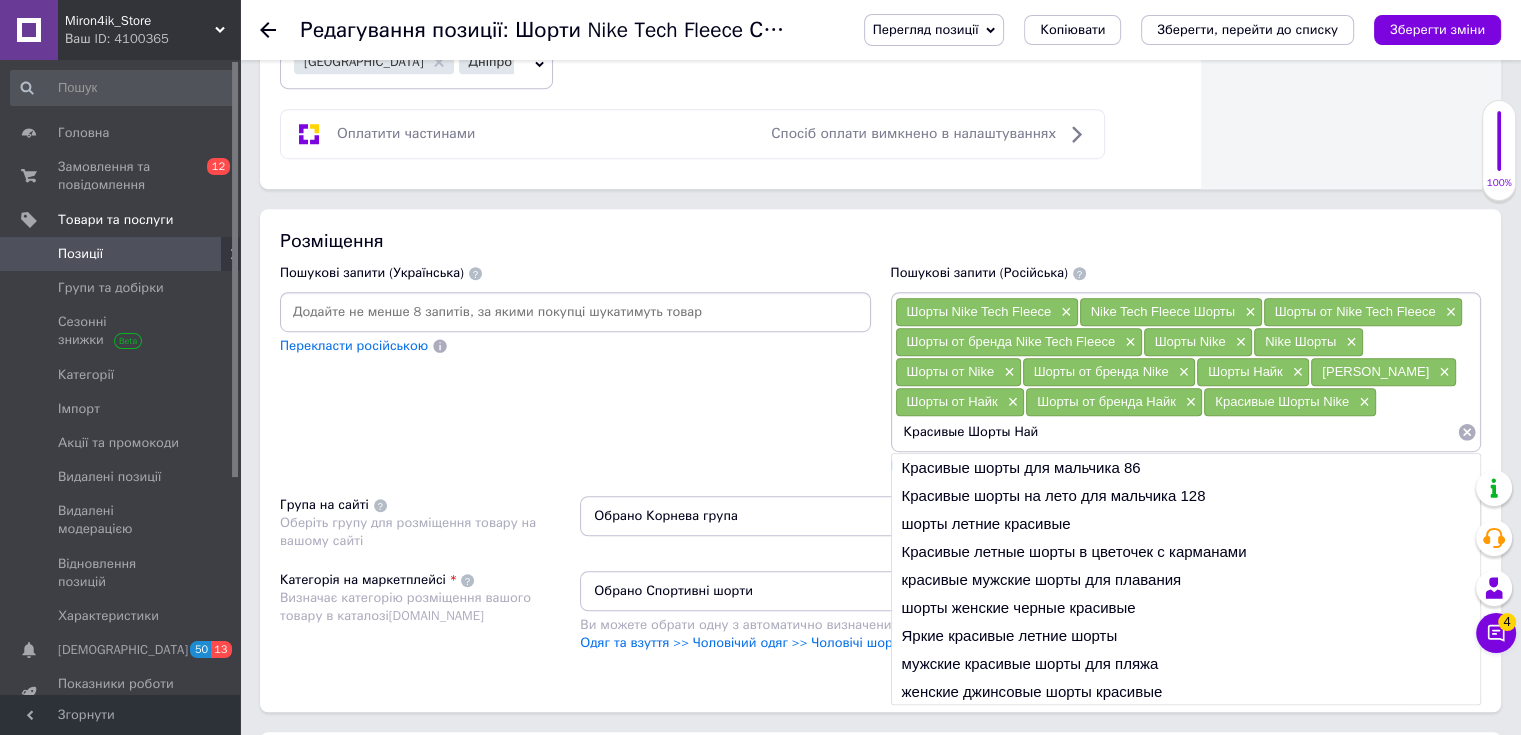 type on "Красивые Шорты Найк" 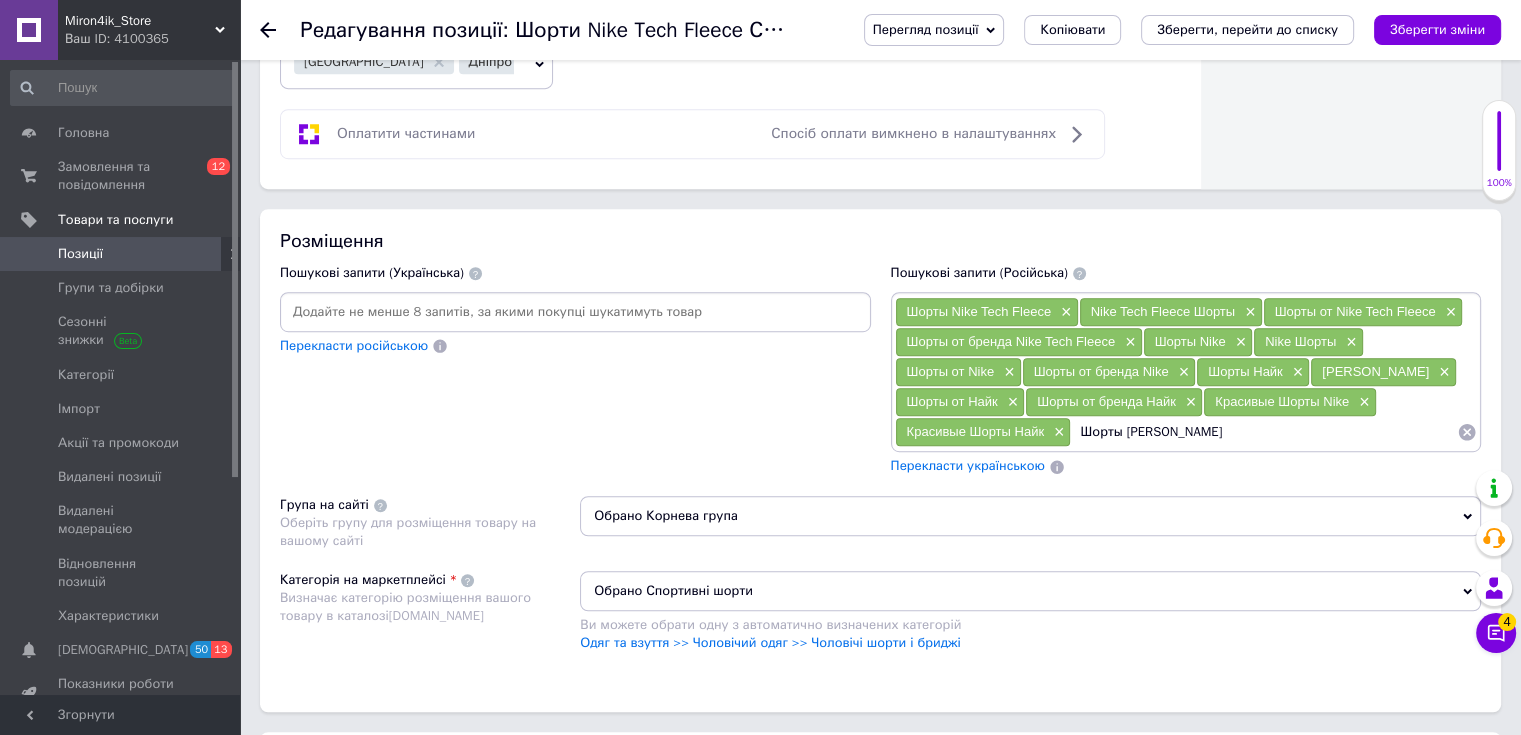 type on "Шорты Найк Теч Флис" 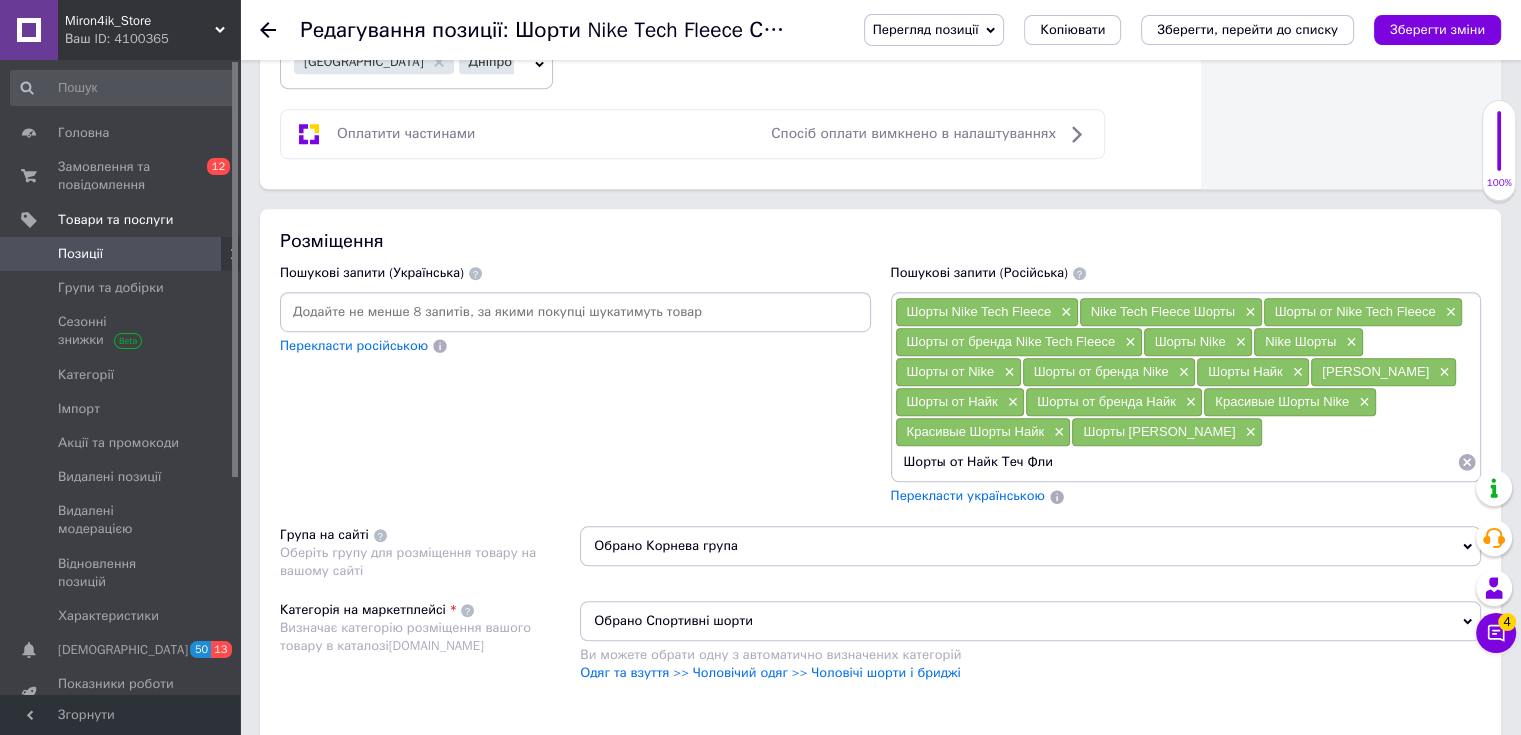 type on "Шорты от Найк Теч Флис" 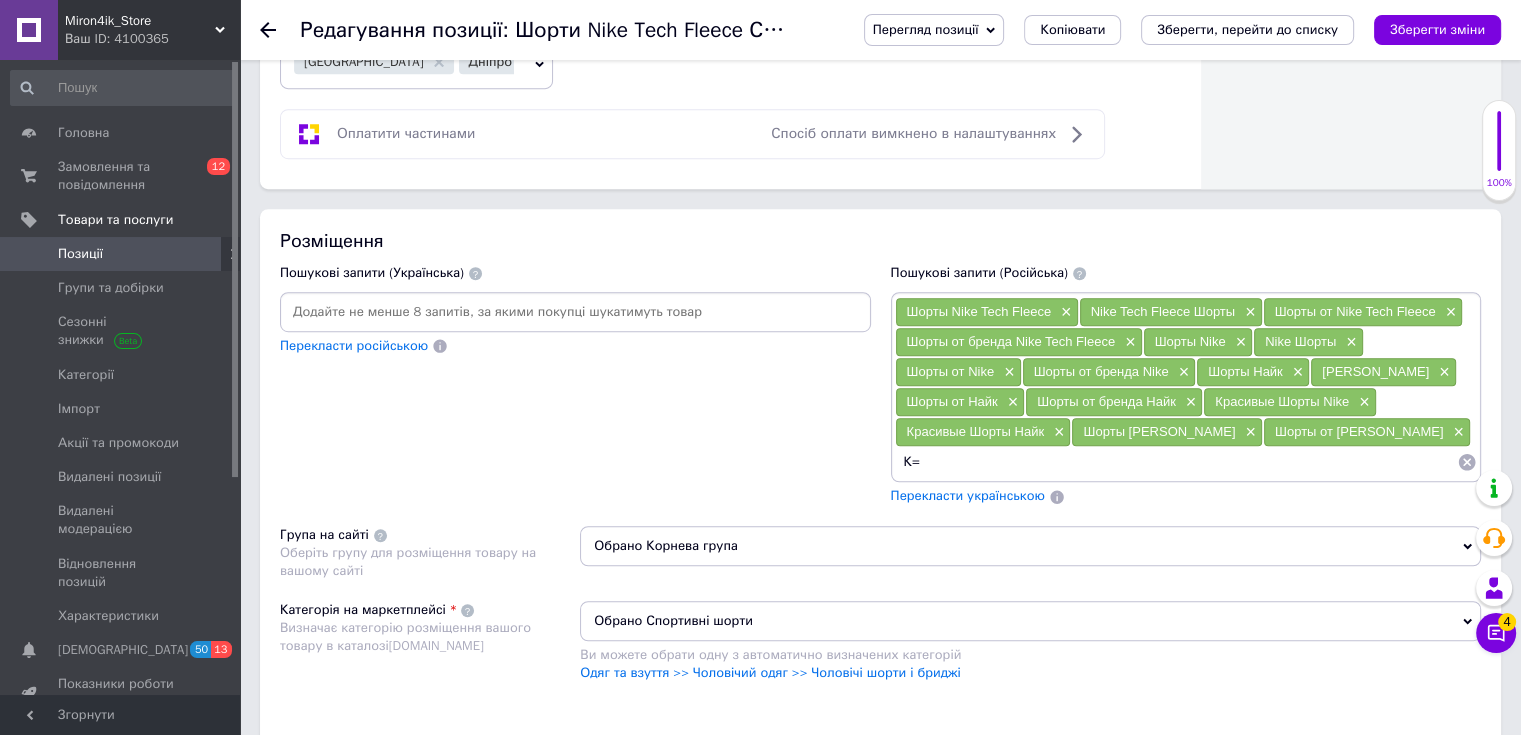 type on "К" 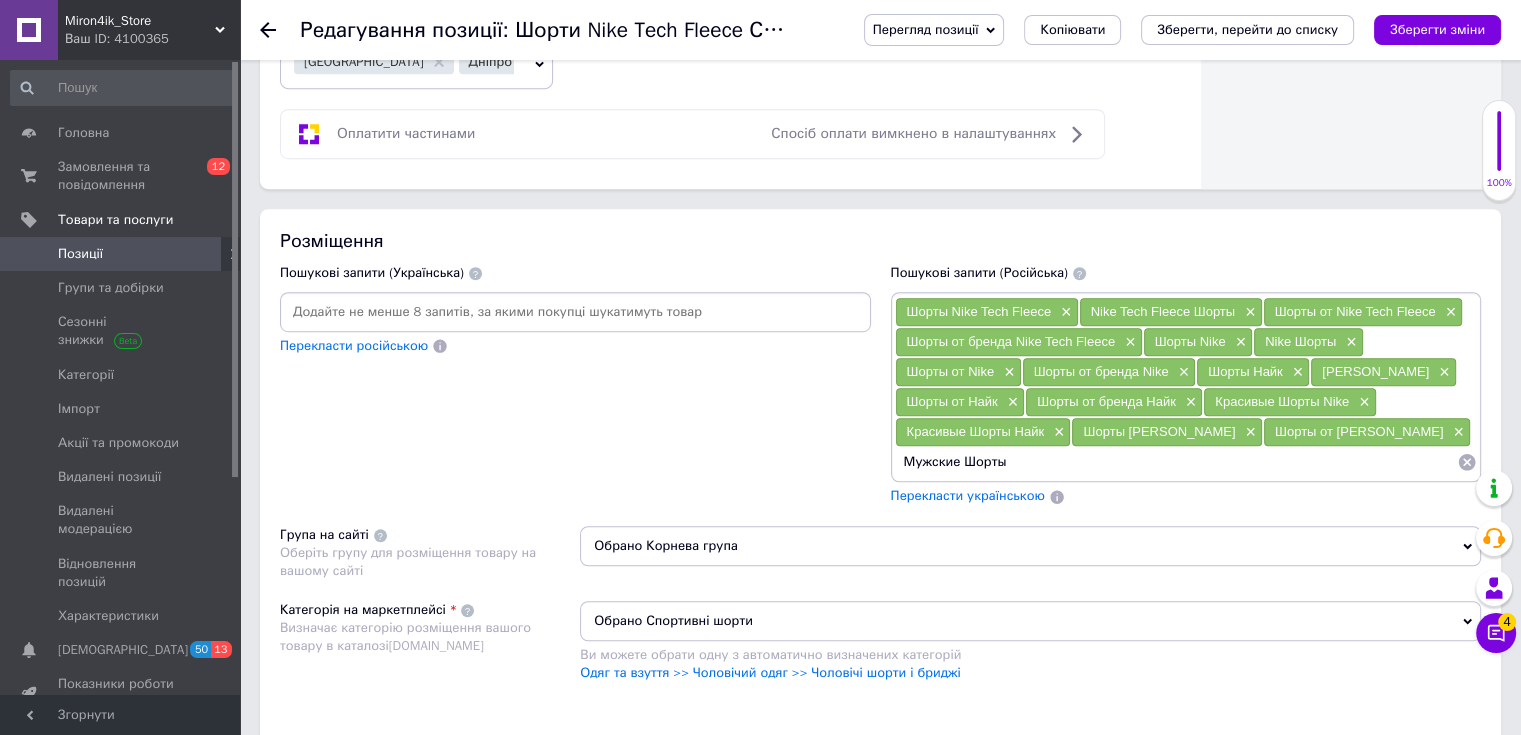 paste on "Nike" 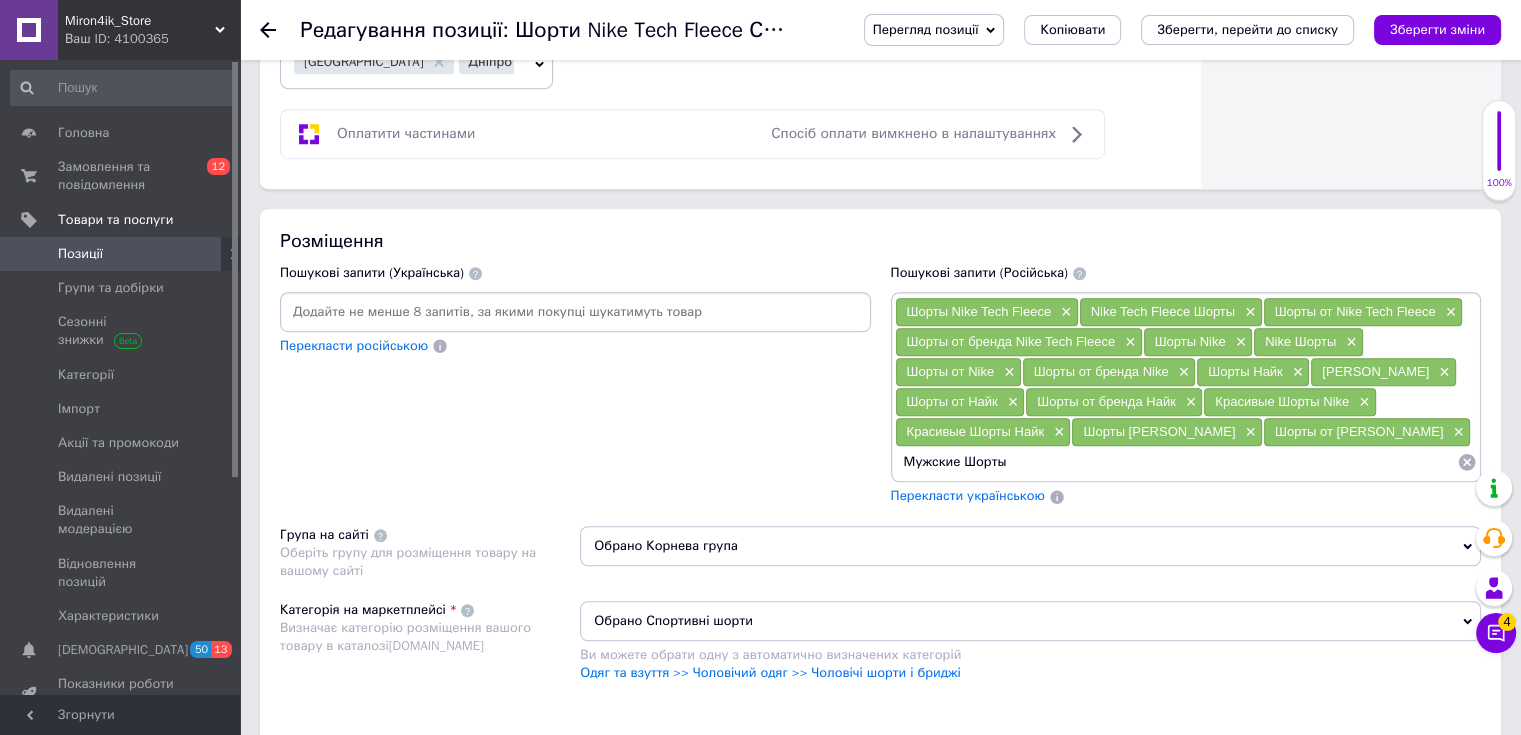 type on "Мужские Шорты Nike" 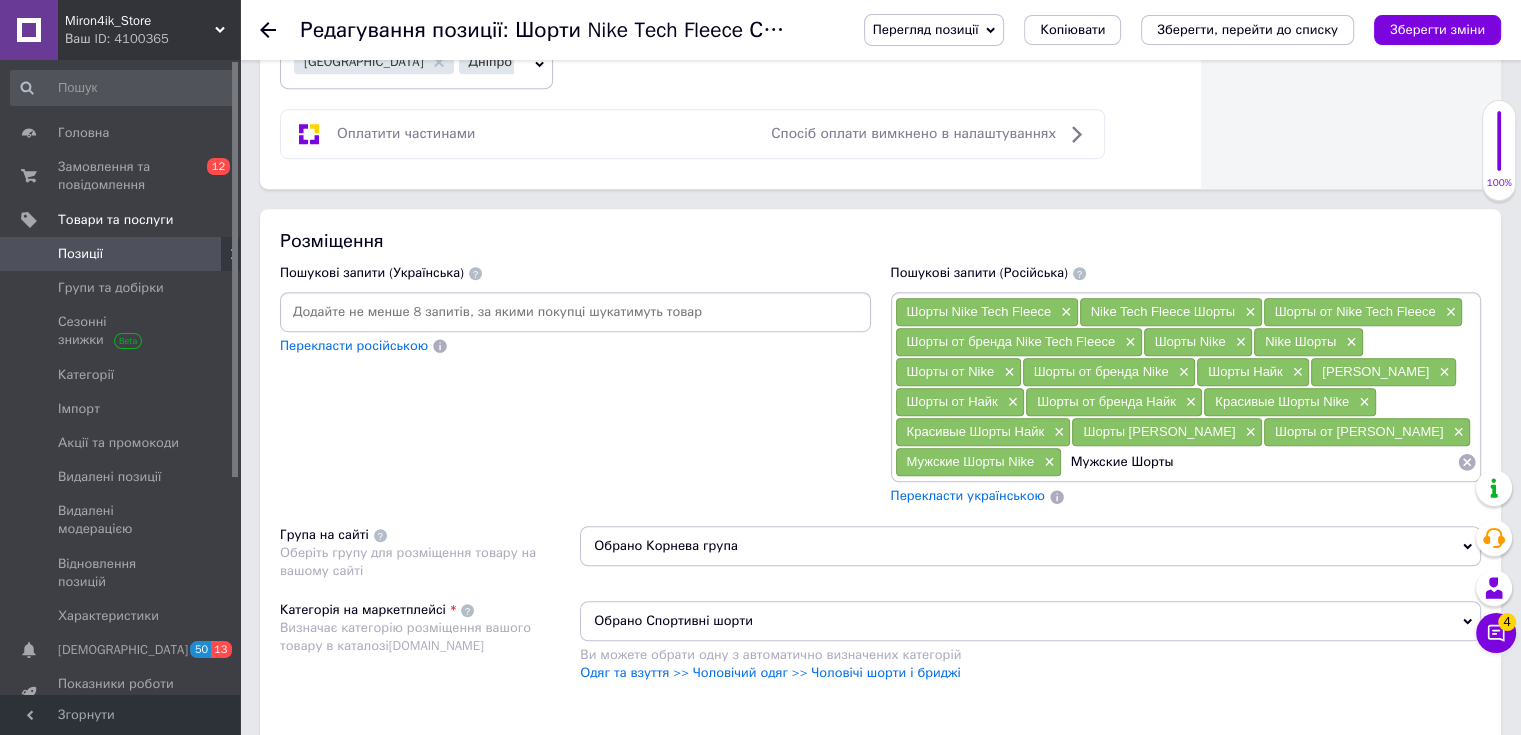 paste on "Nike" 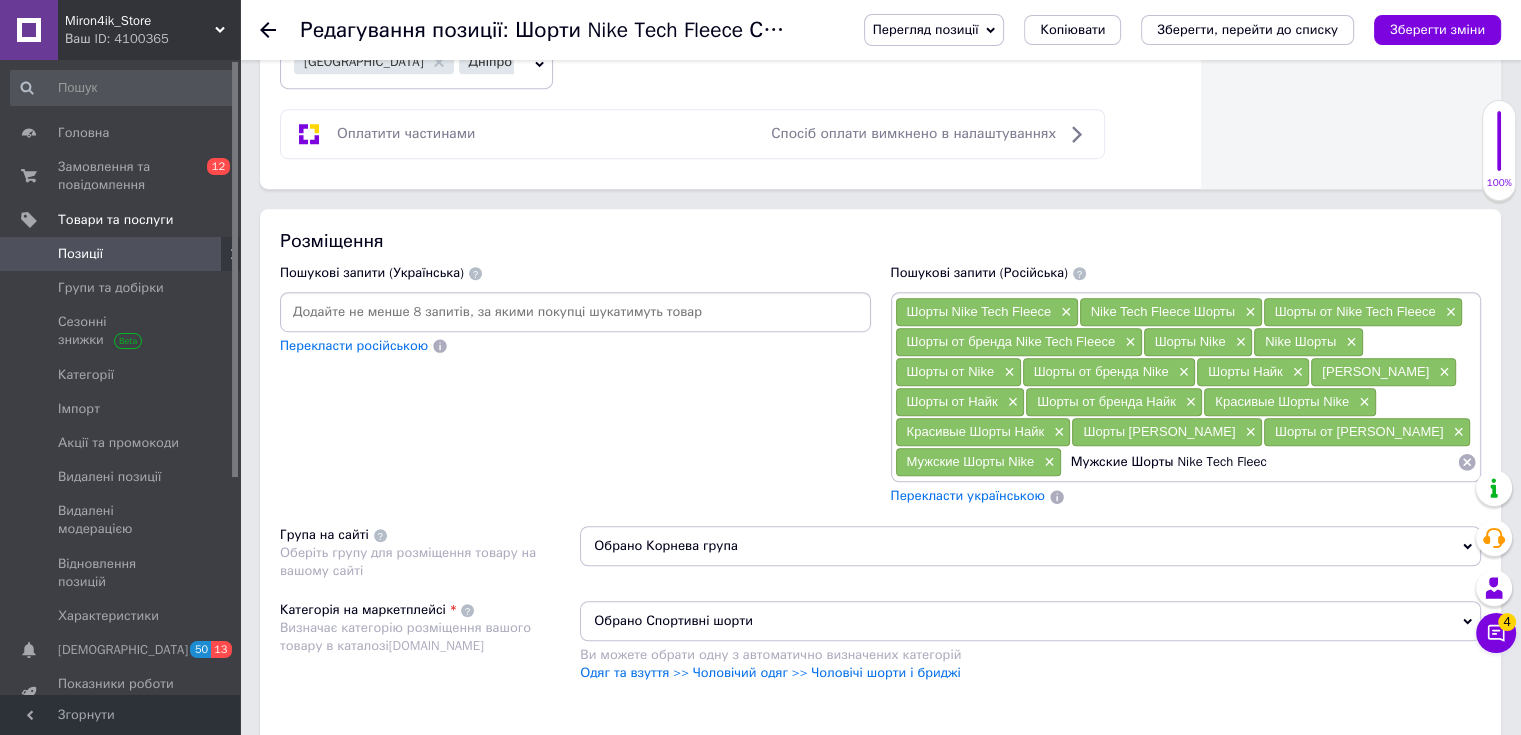 type on "Мужские Шорты Nike Tech Fleece" 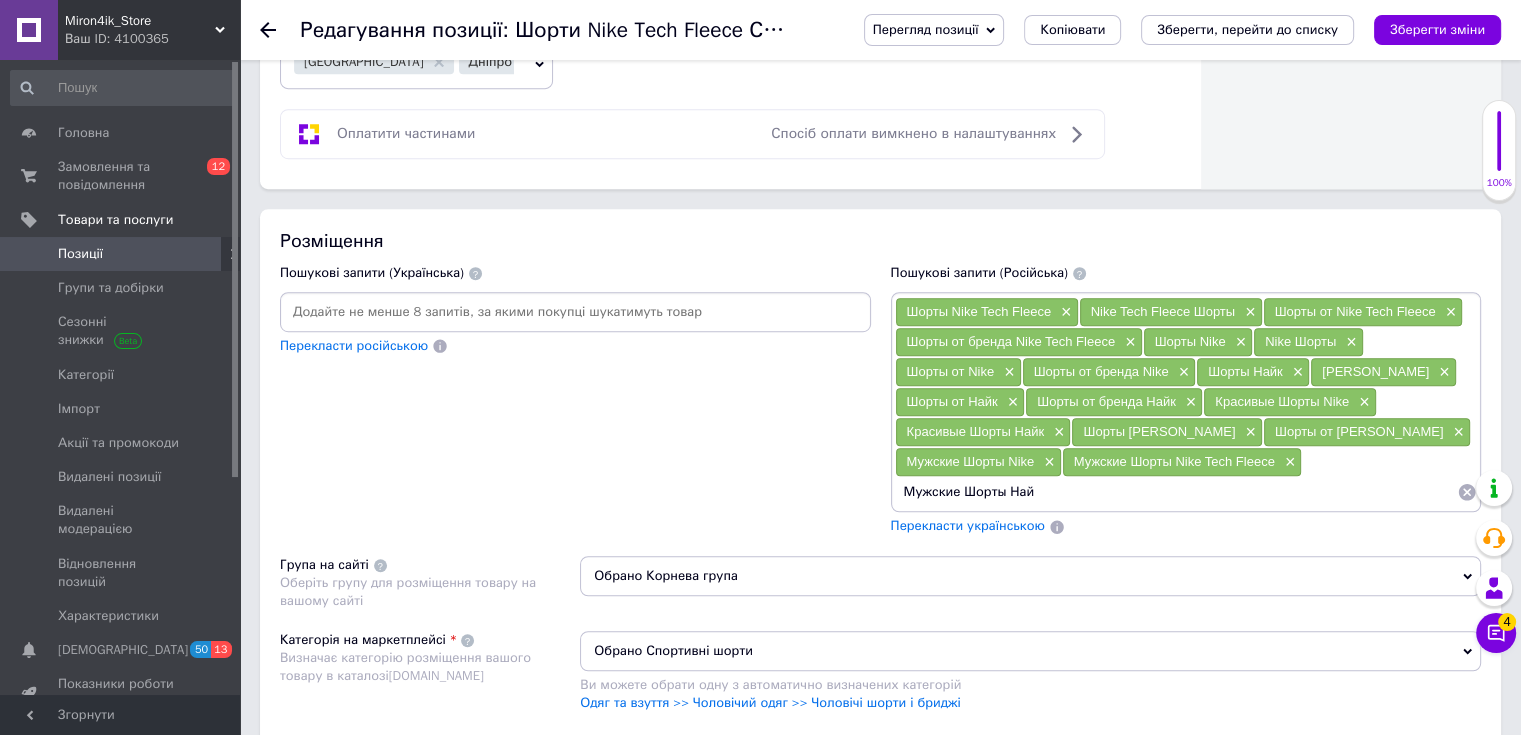 type on "Мужские Шорты Найк" 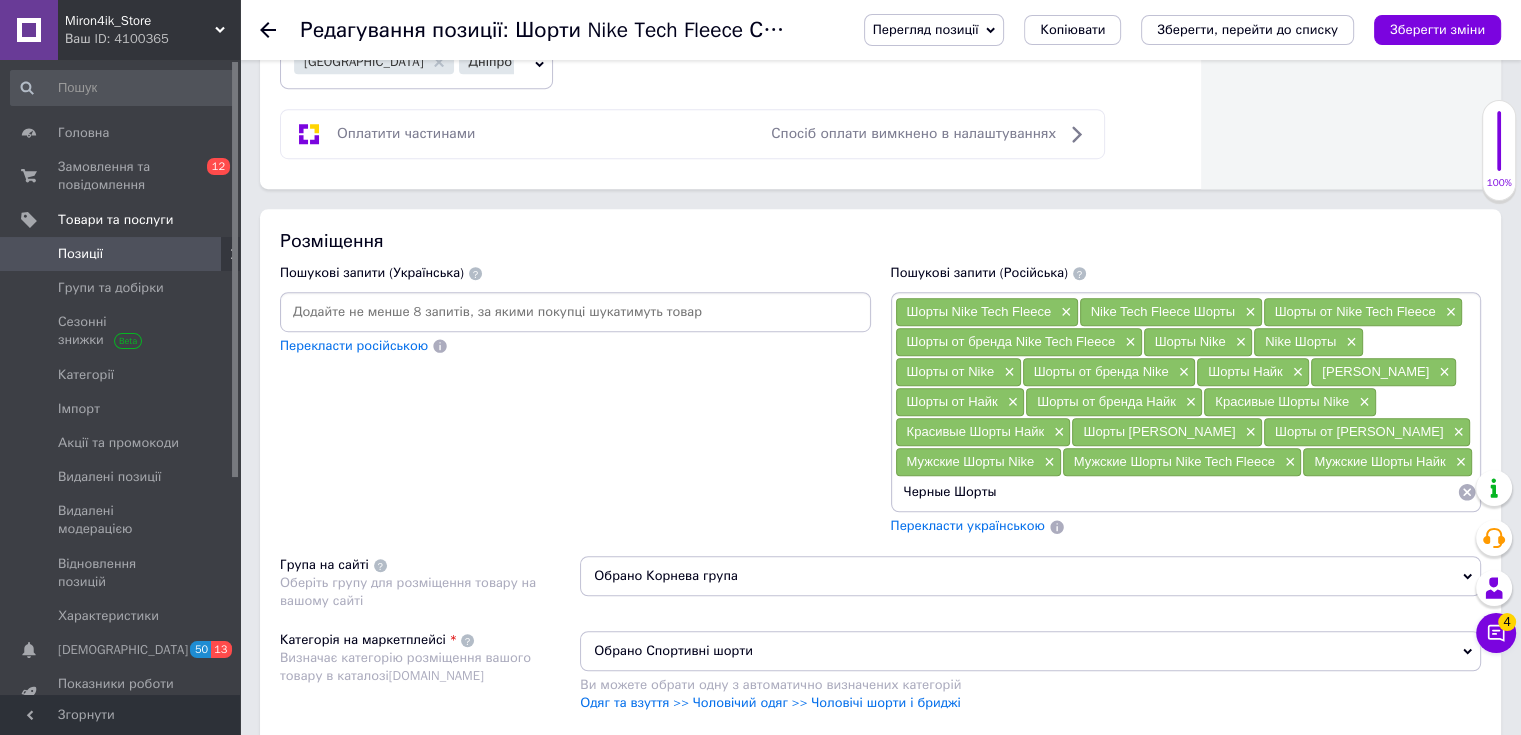 paste on "Nike" 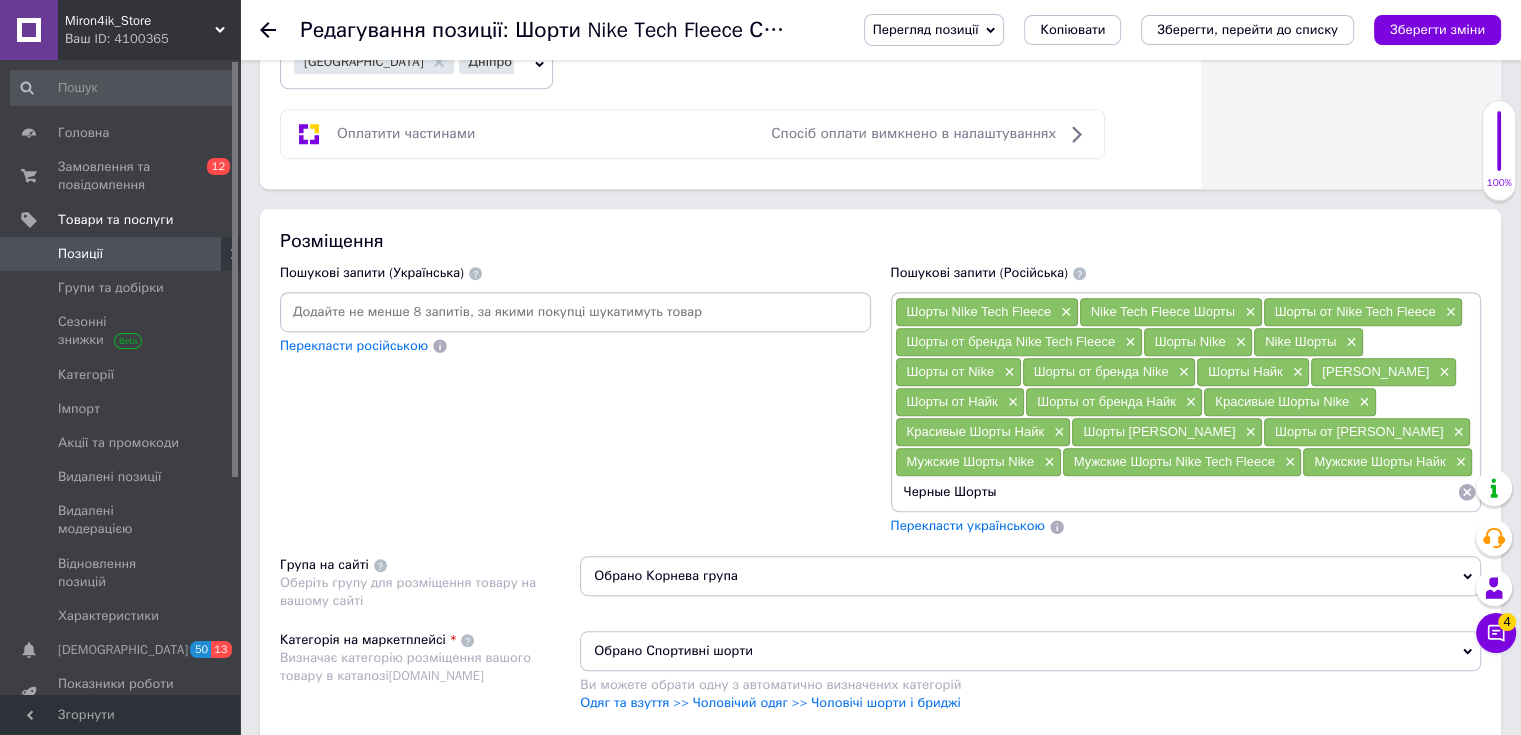 type on "Черные Шорты Nike" 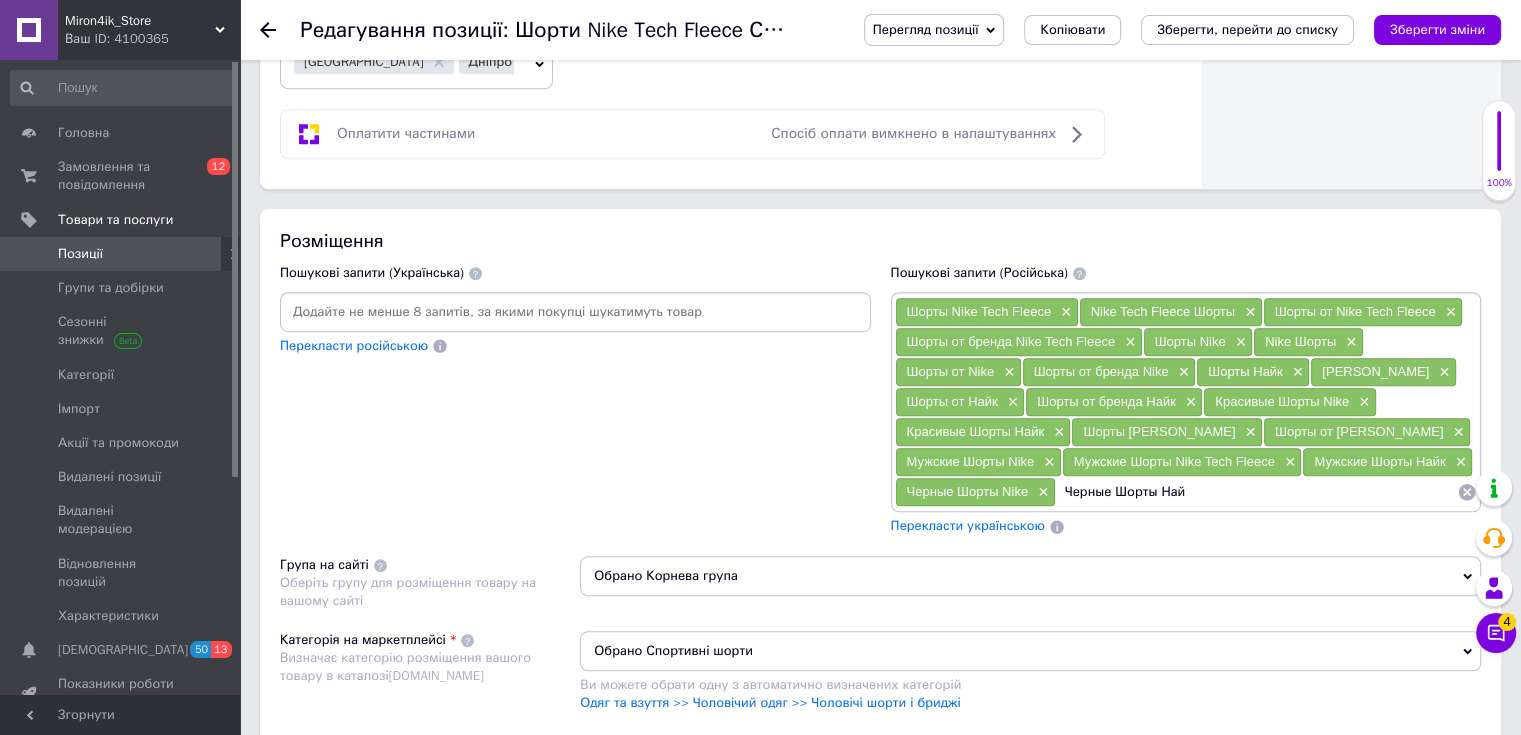 type on "Черные Шорты Найк" 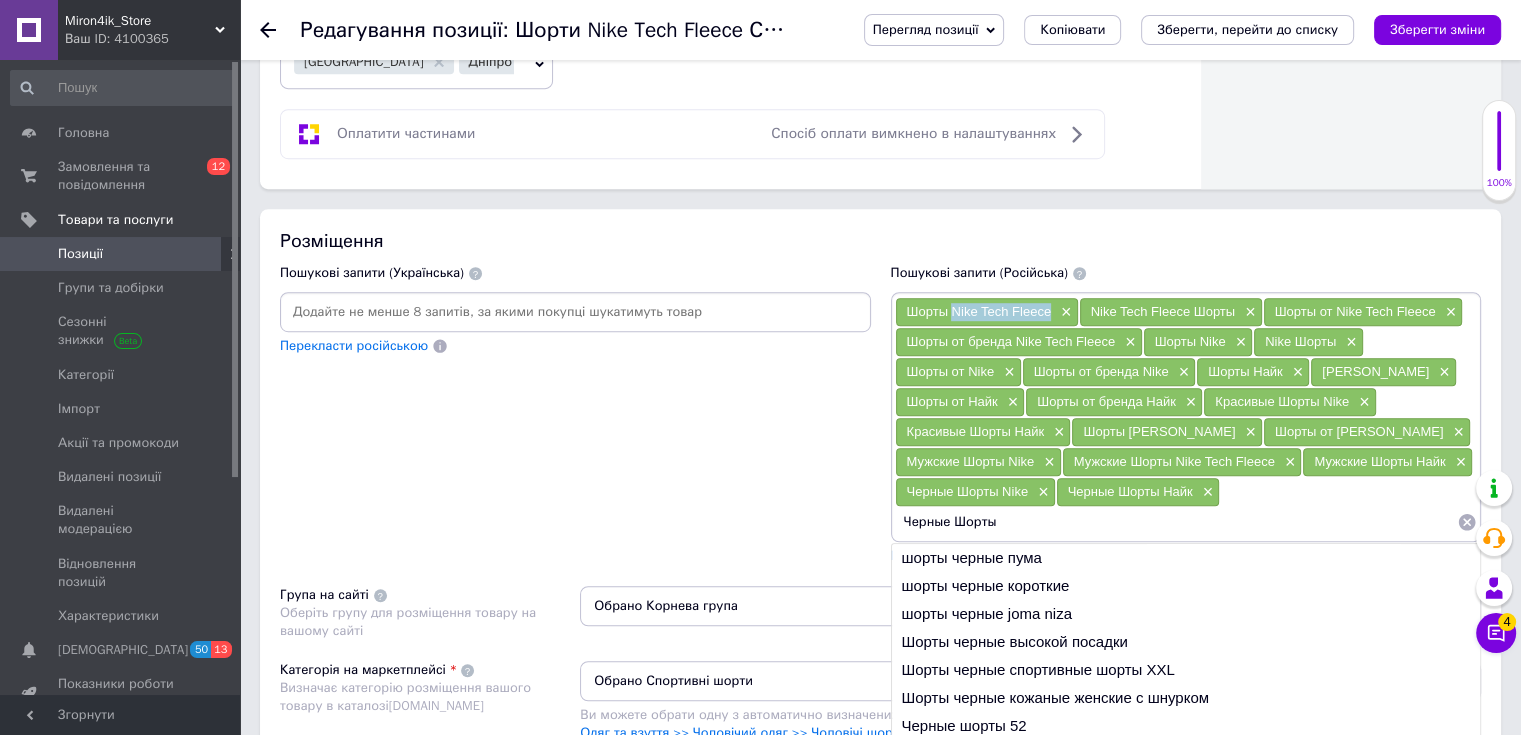 drag, startPoint x: 951, startPoint y: 302, endPoint x: 1059, endPoint y: 318, distance: 109.17875 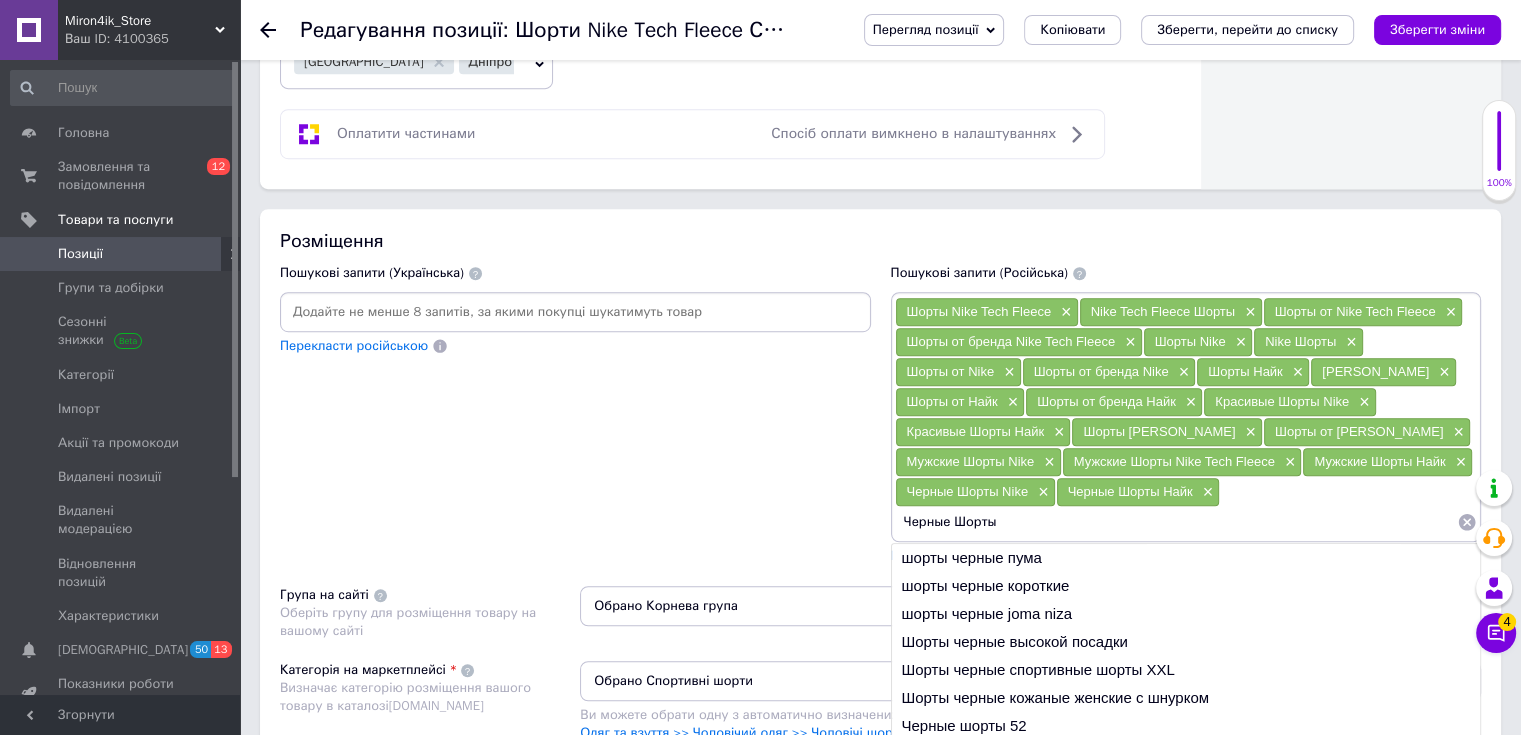 click on "Черные Шорты" at bounding box center (1176, 522) 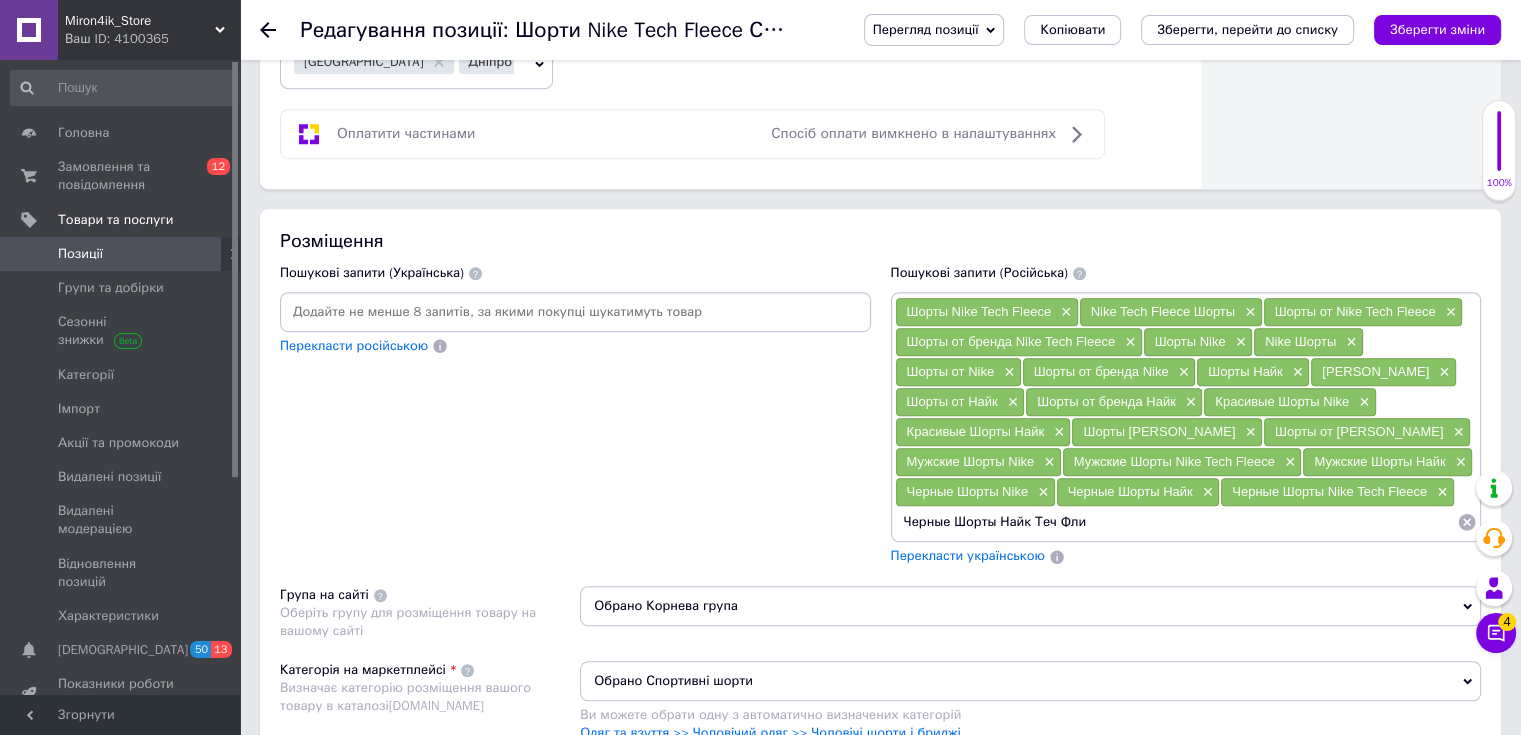 type on "Черные Шорты Найк Теч Флис" 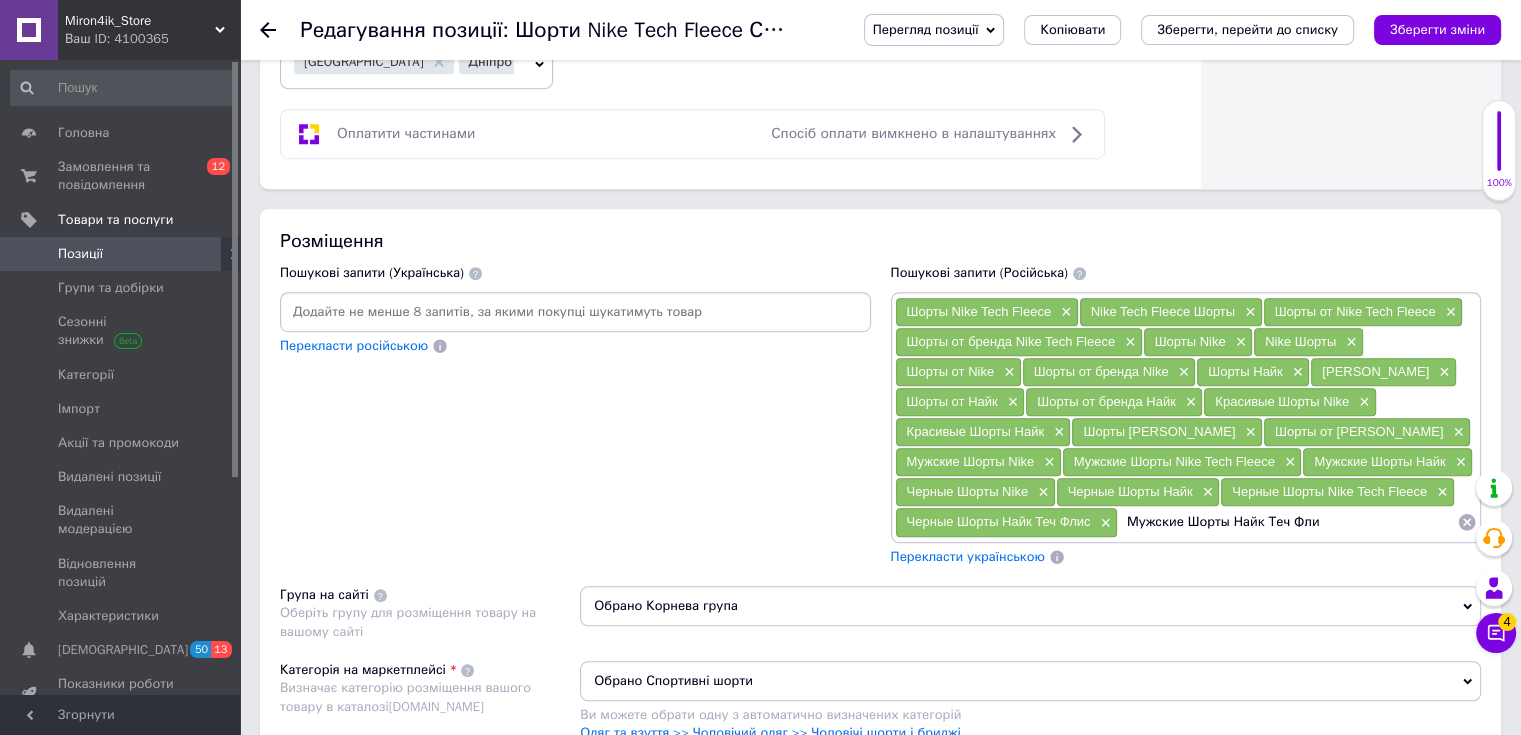 type on "Мужские Шорты Найк Теч Флис" 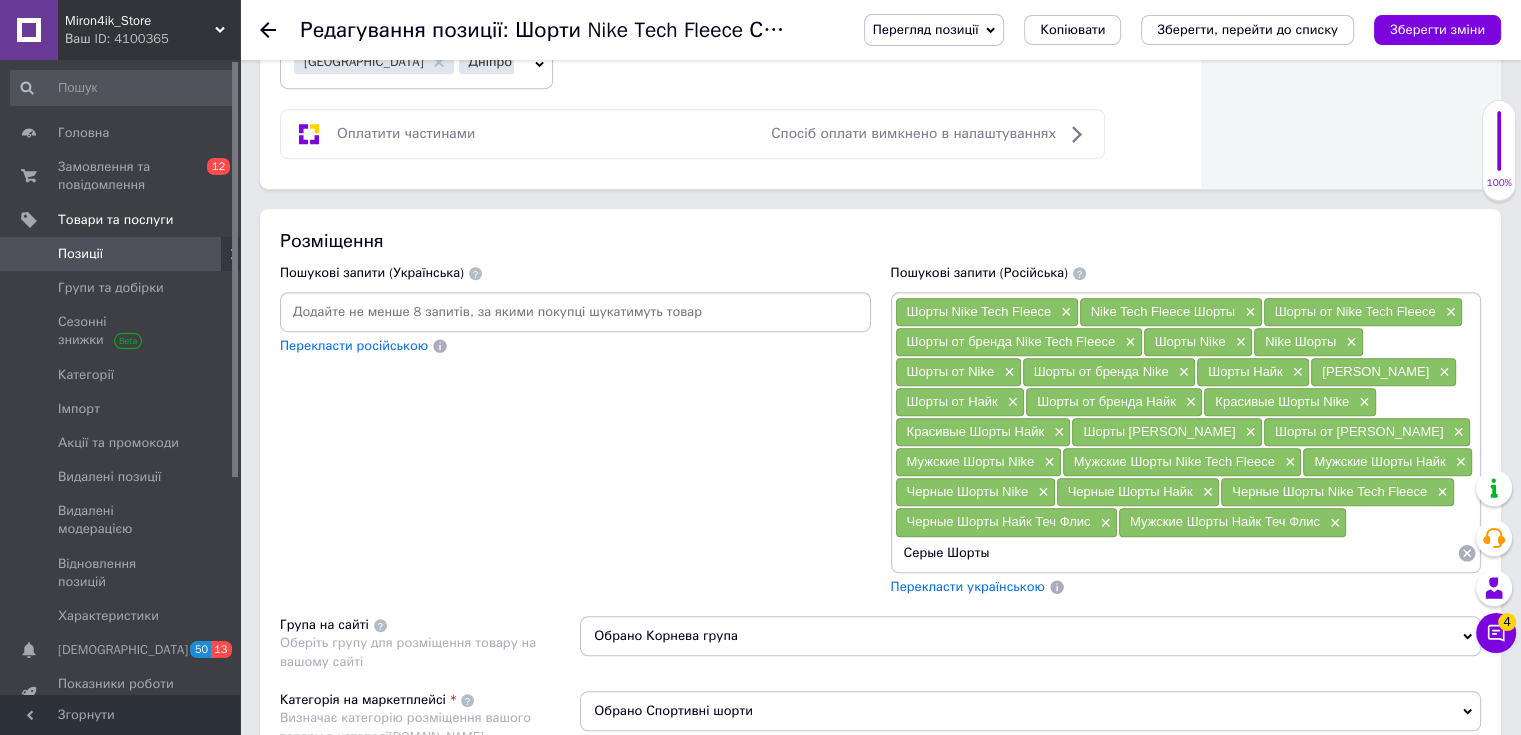 paste on "Nike Tech Fleece" 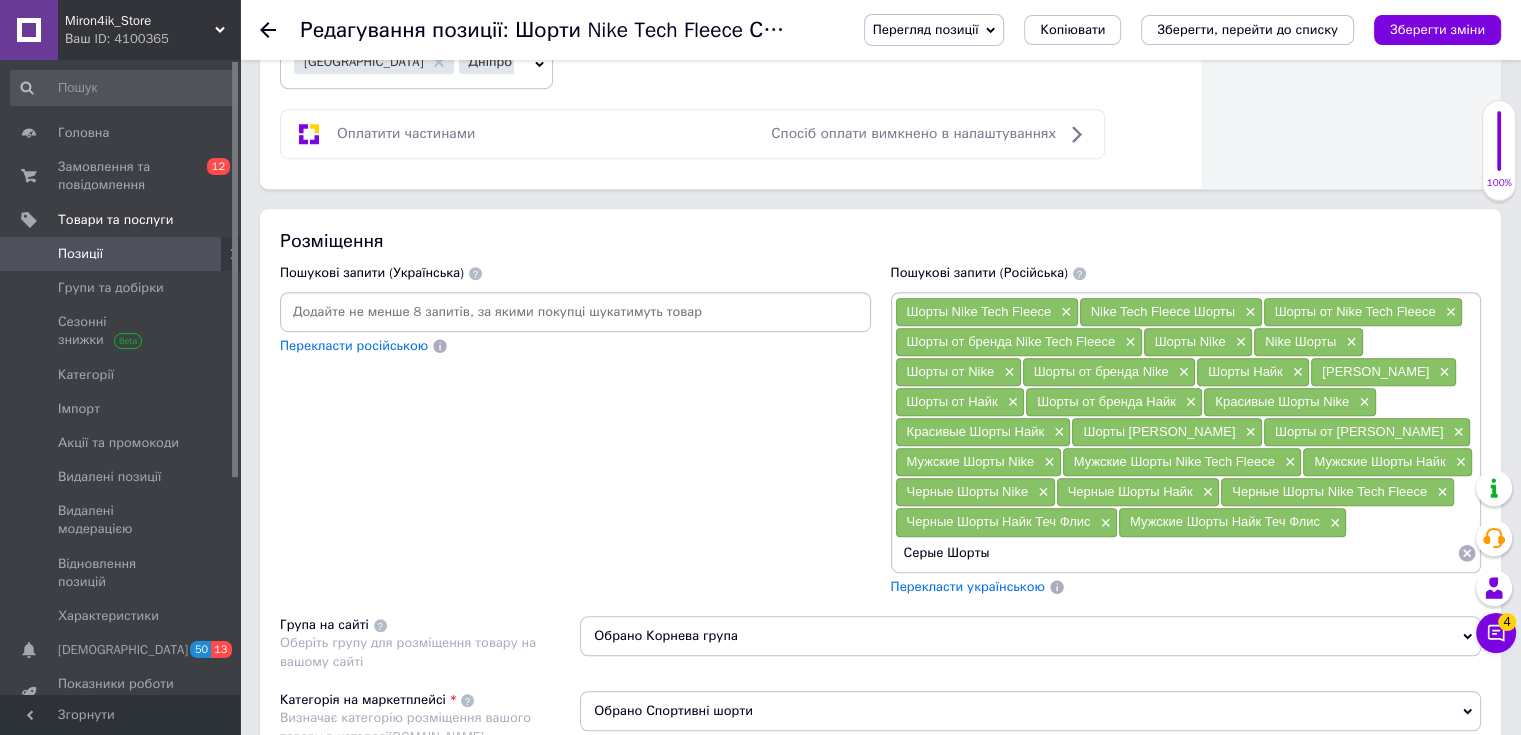 type on "Серые Шорты Nike Tech Fleece" 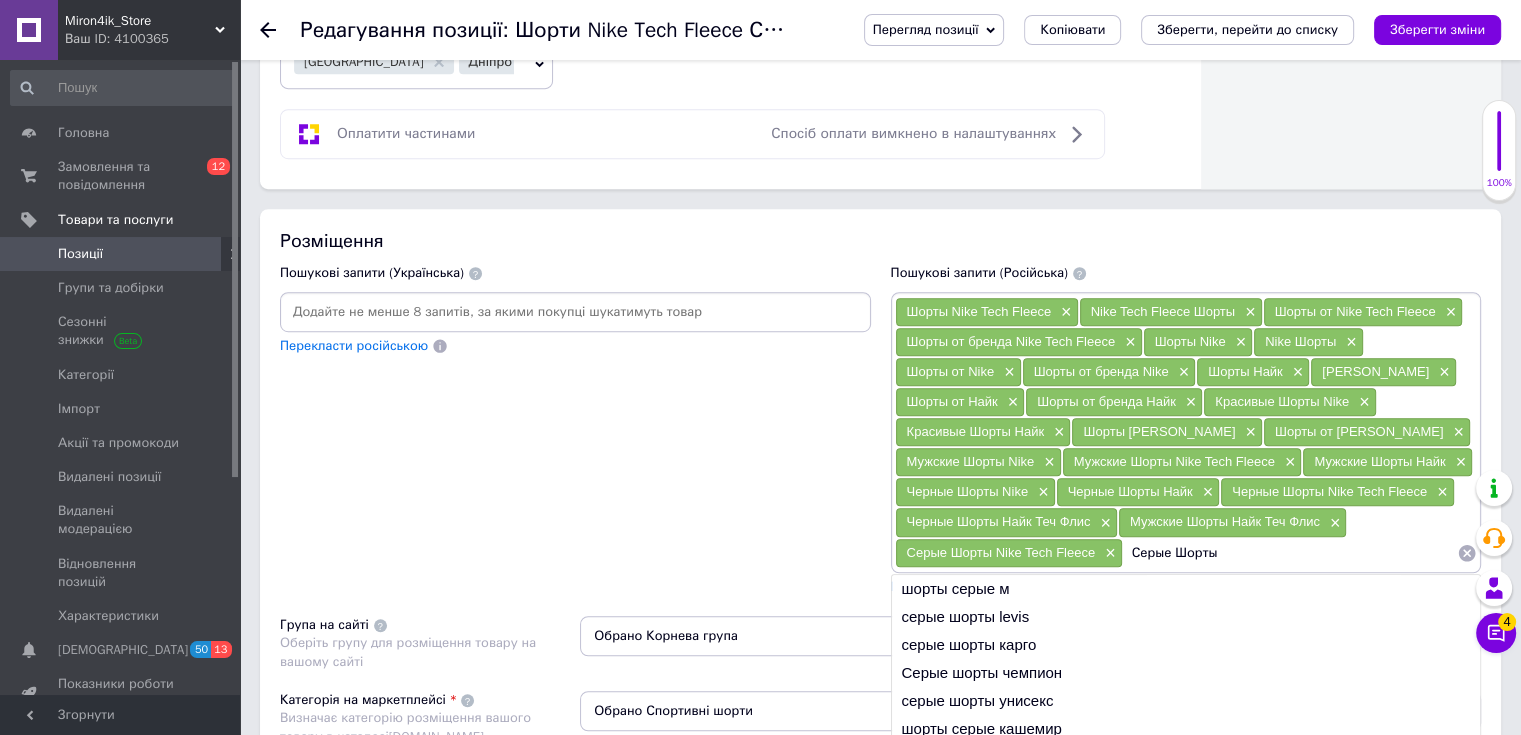 paste on "Nike Tech Fleece" 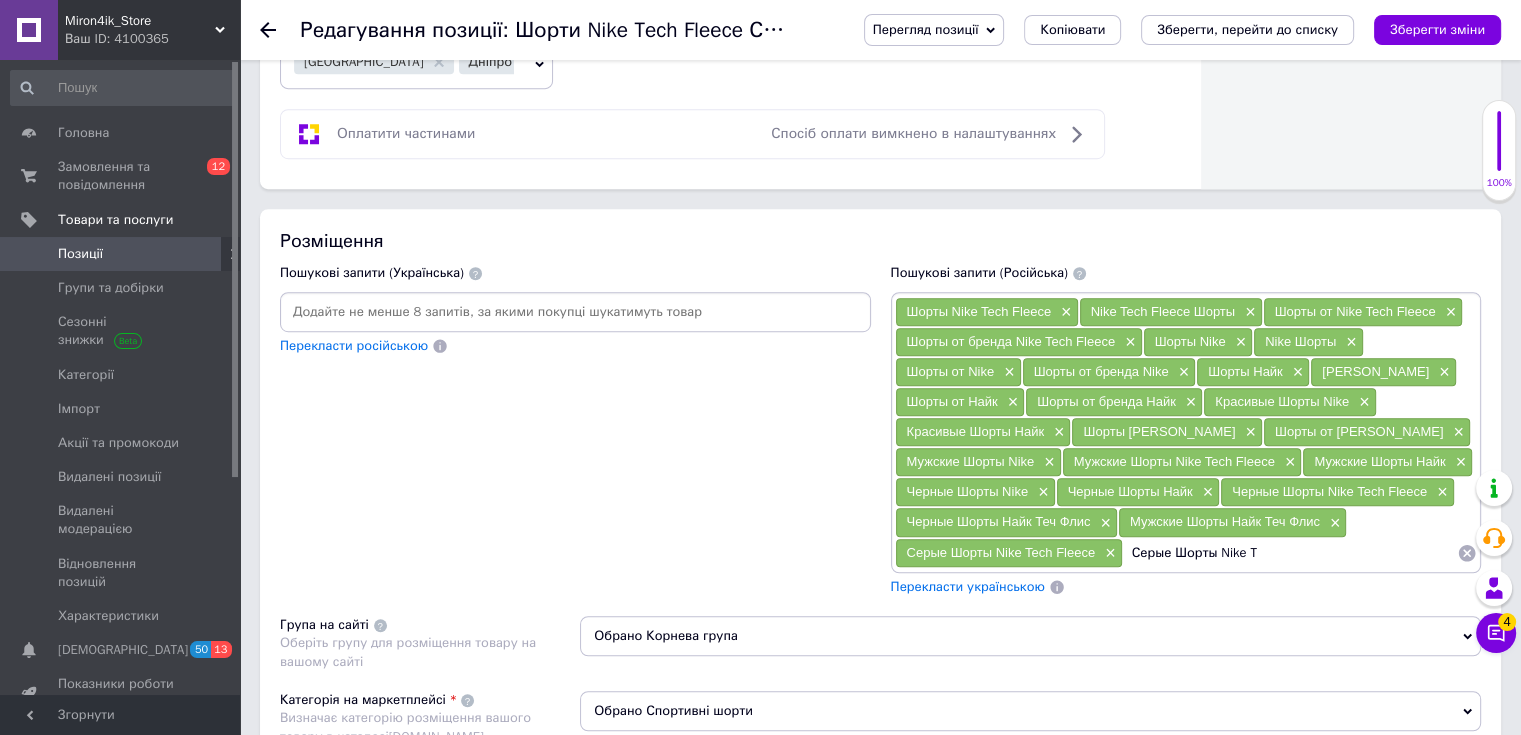 type on "Серые Шорты Nike" 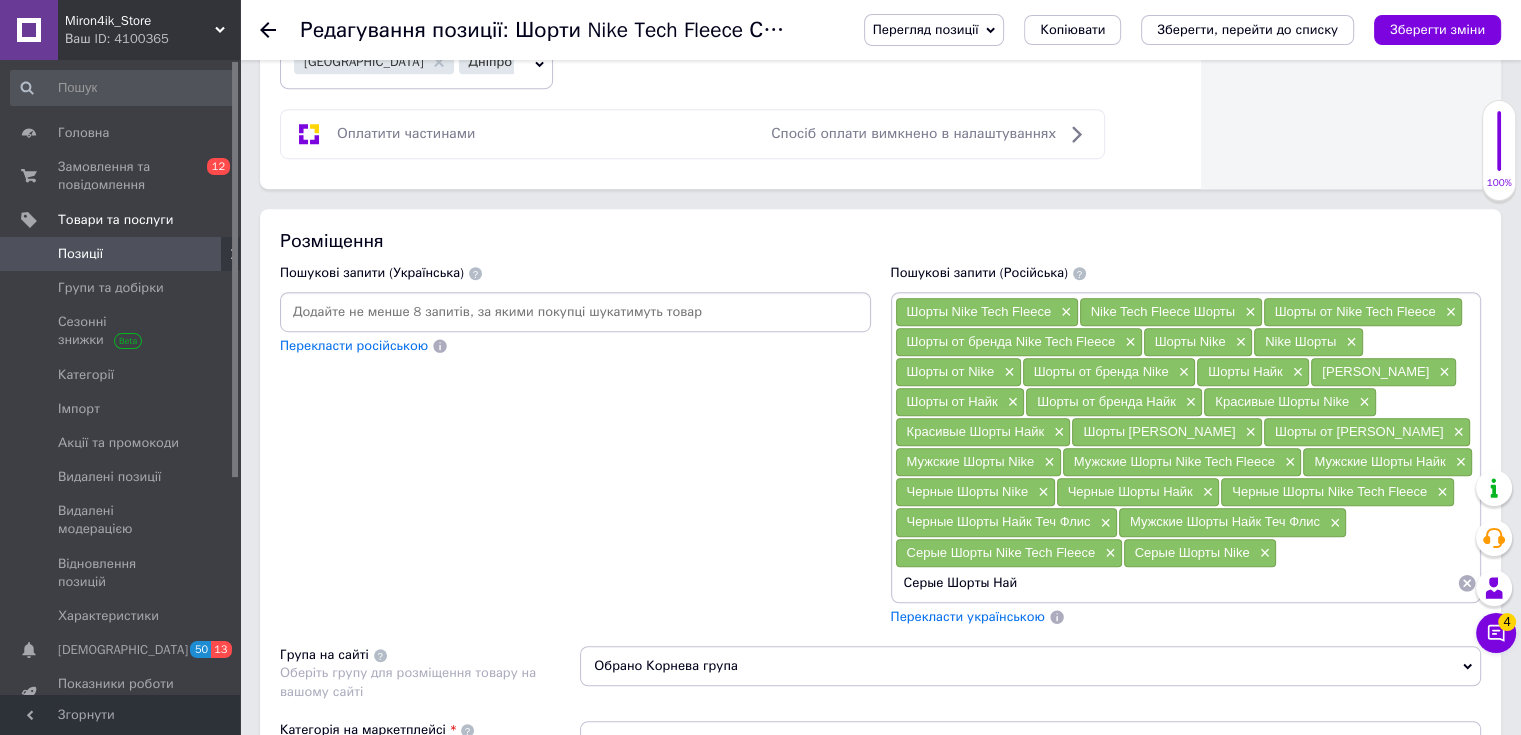 type on "Серые Шорты Найк" 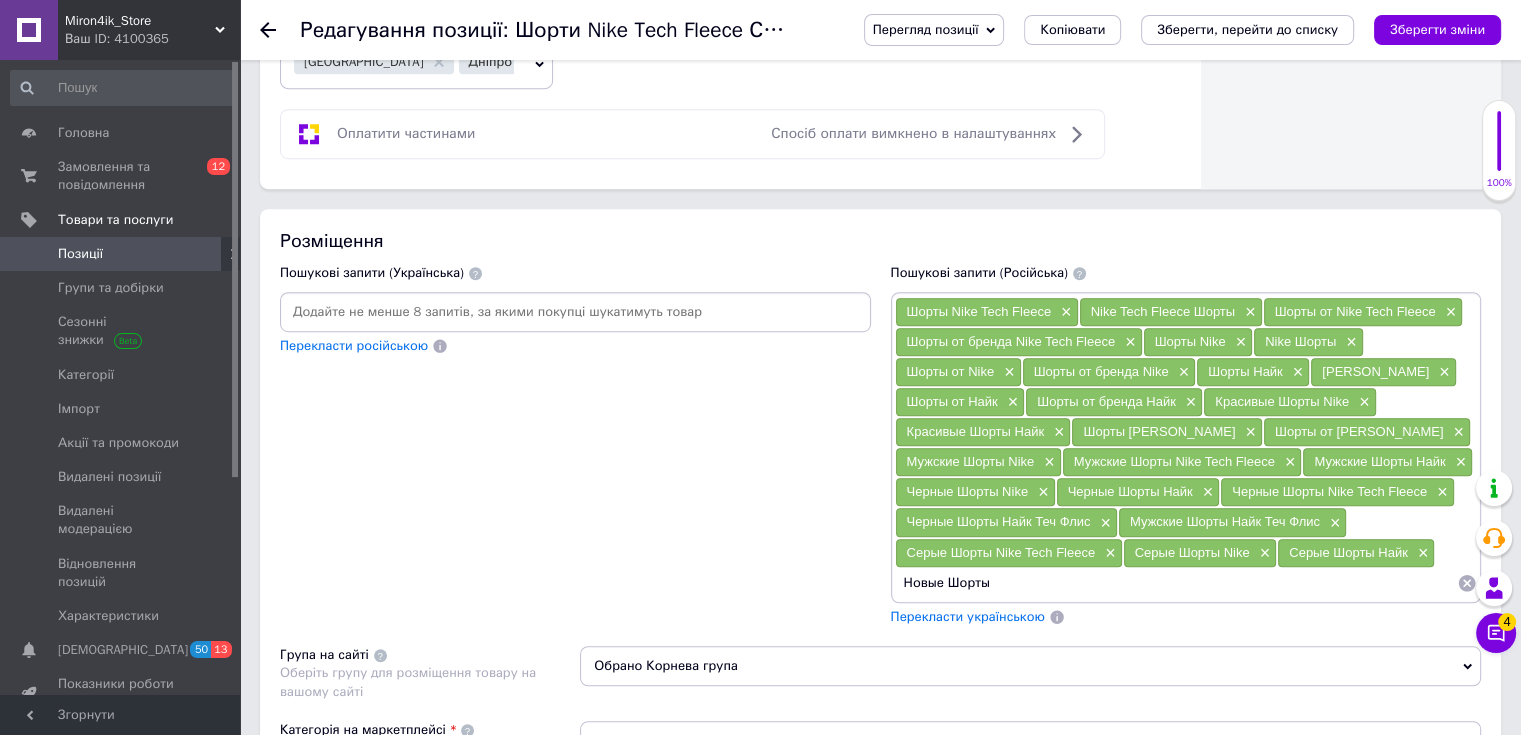 paste on "Nike Tech Fleece" 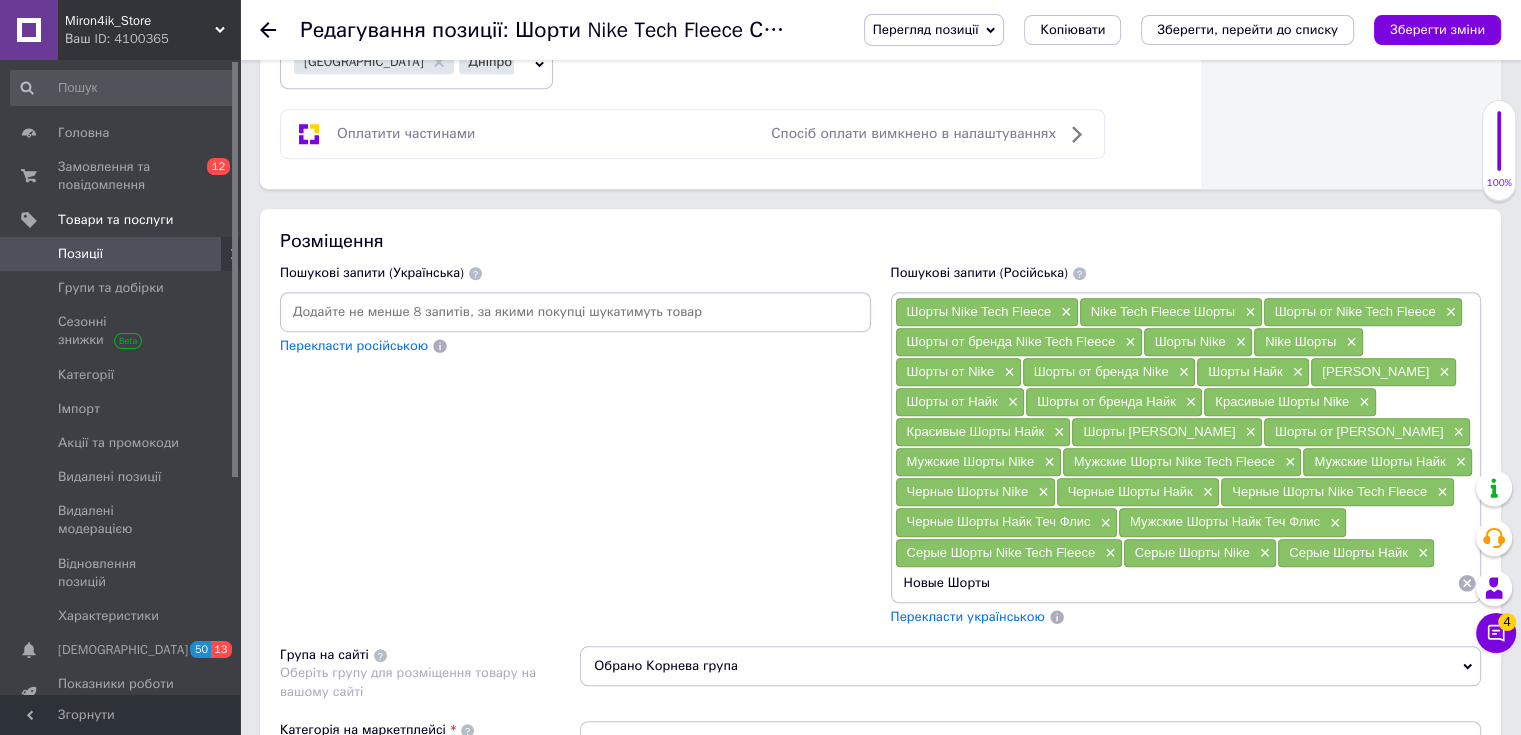 type on "Новые Шорты Nike Tech Fleece" 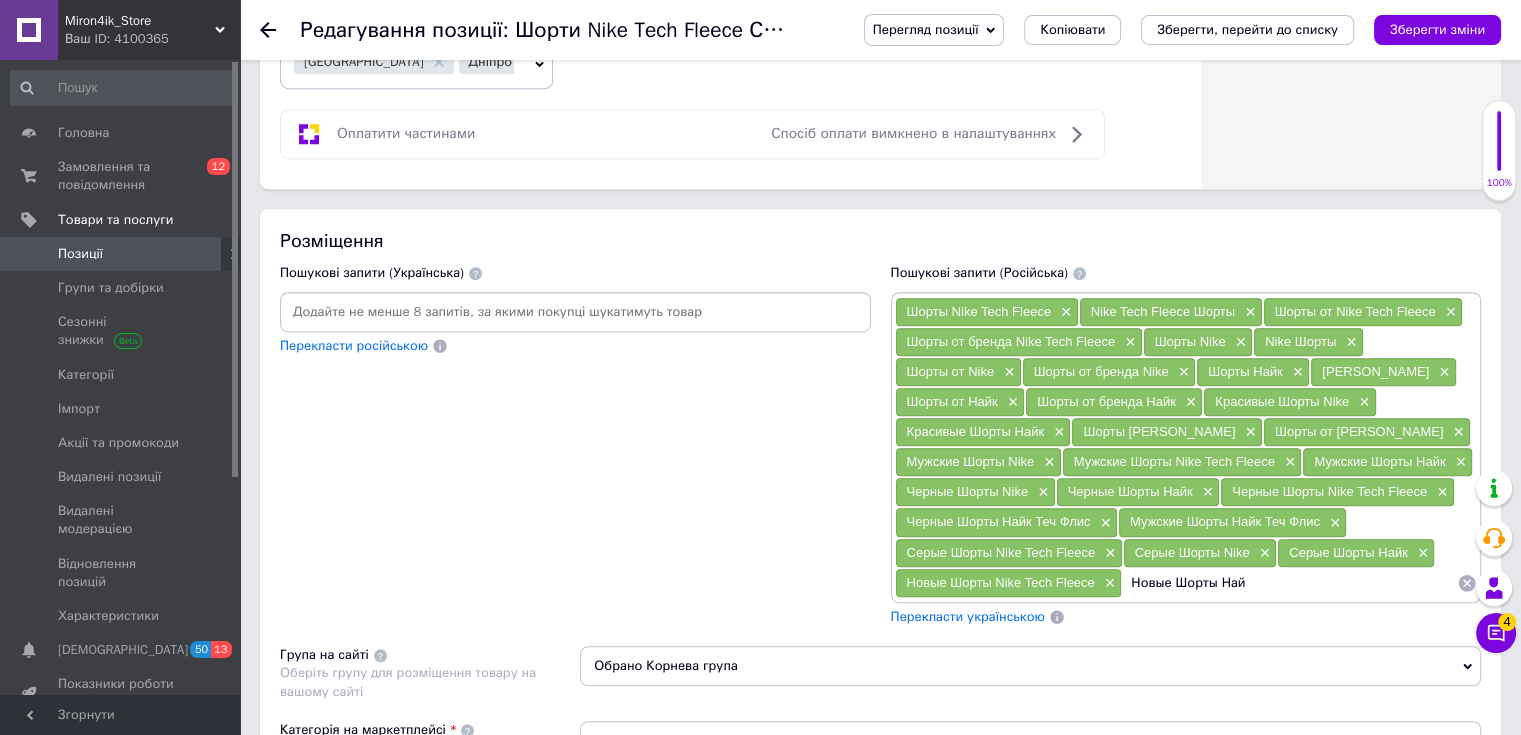 type on "Новые Шорты Найк" 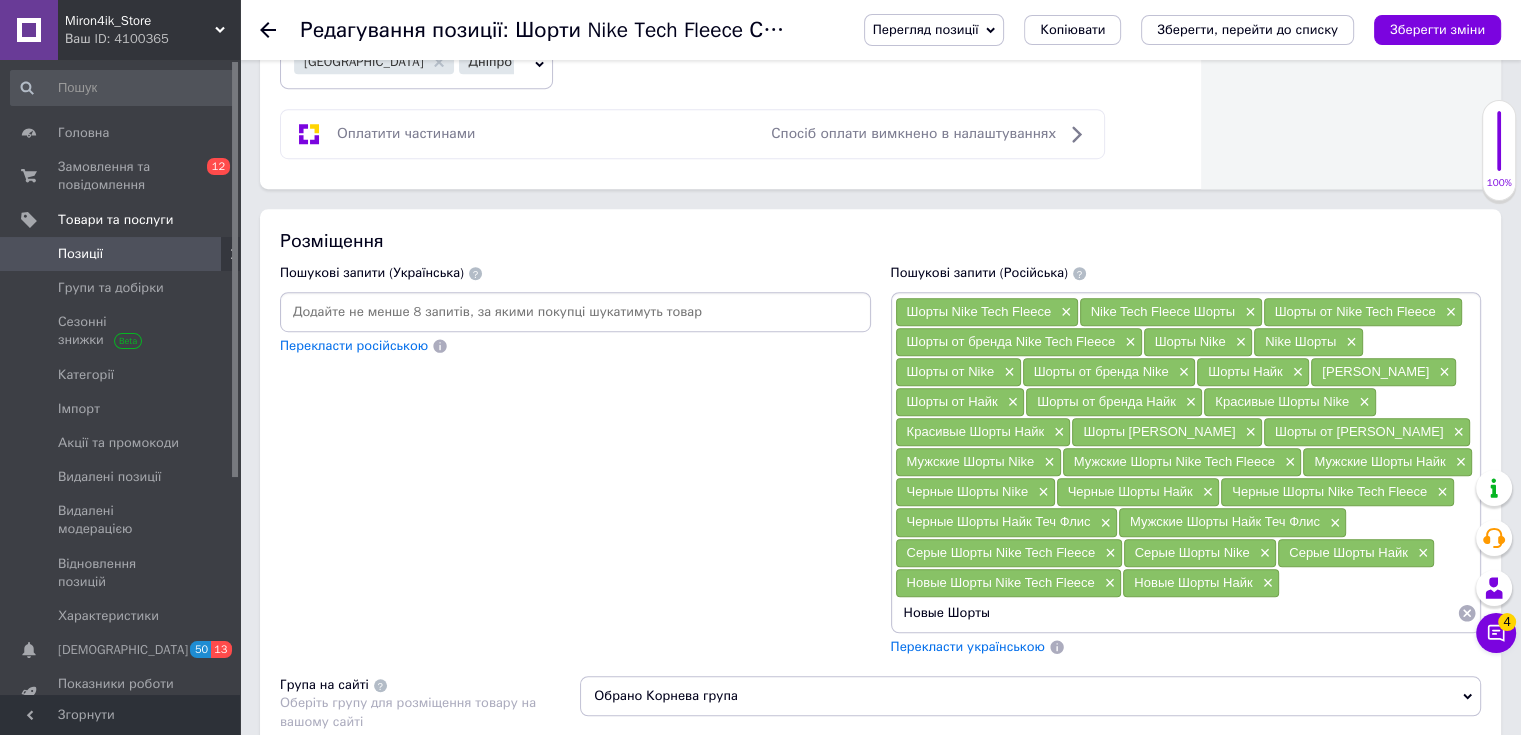 paste on "Nike Tech Fleece" 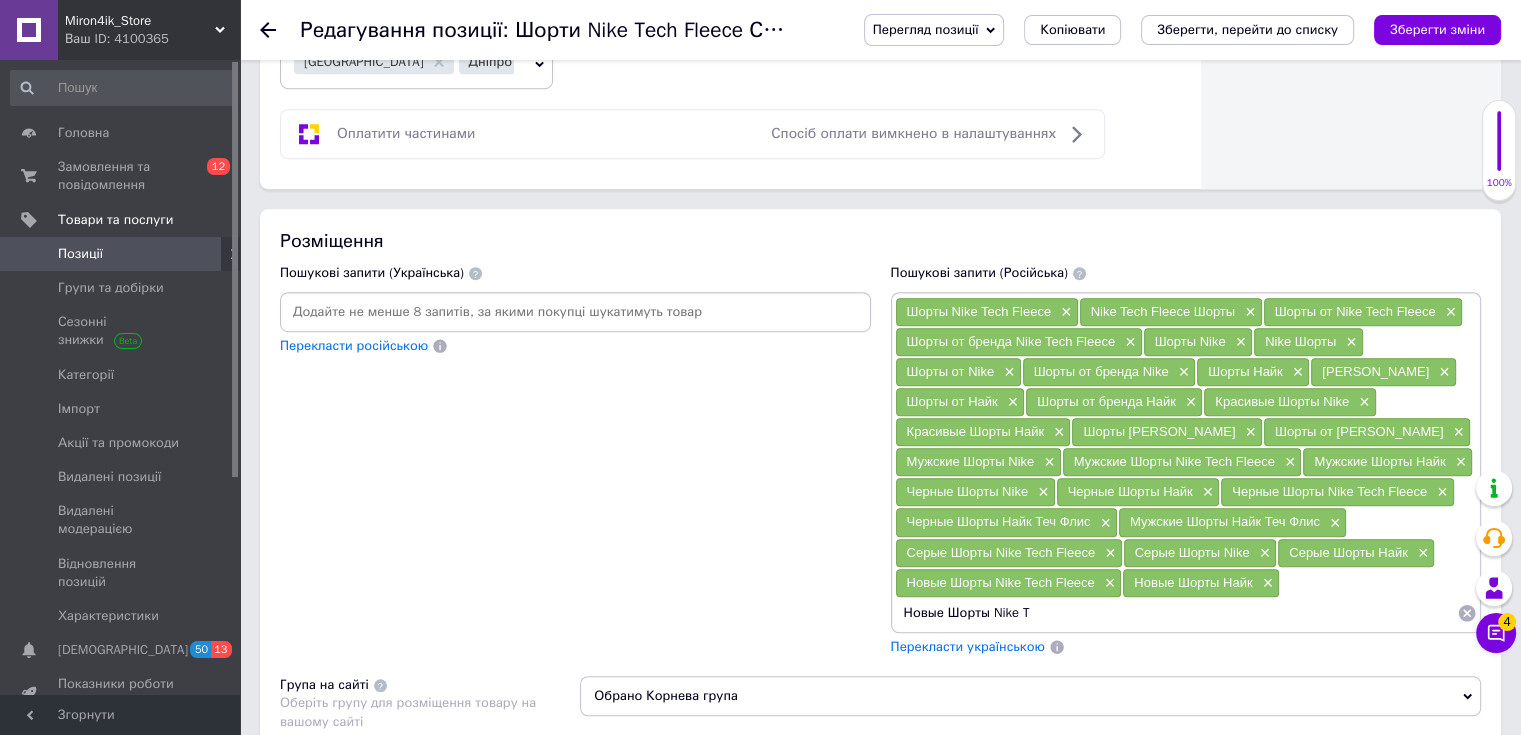 type on "Новые Шорты Nike" 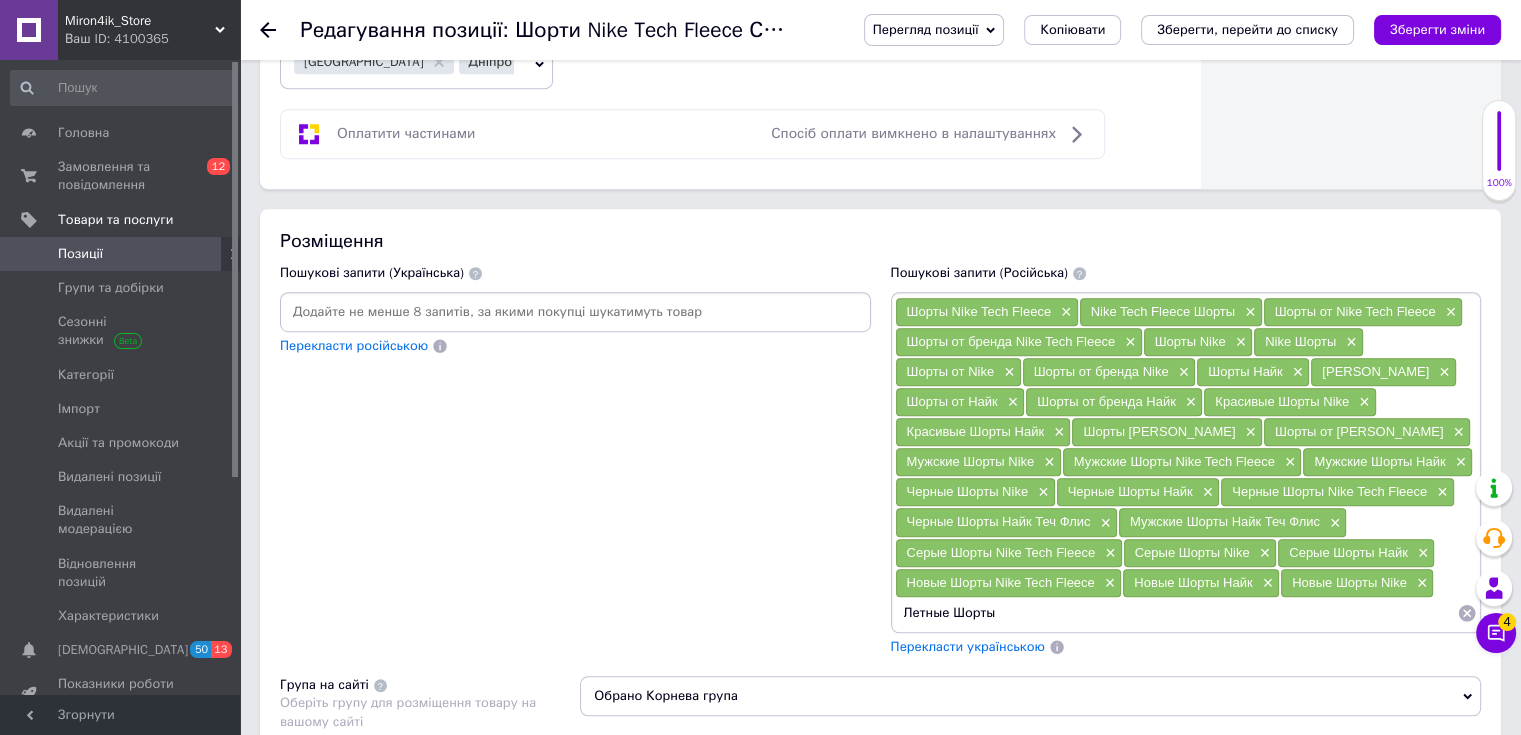 paste on "Nike Tech Fleece" 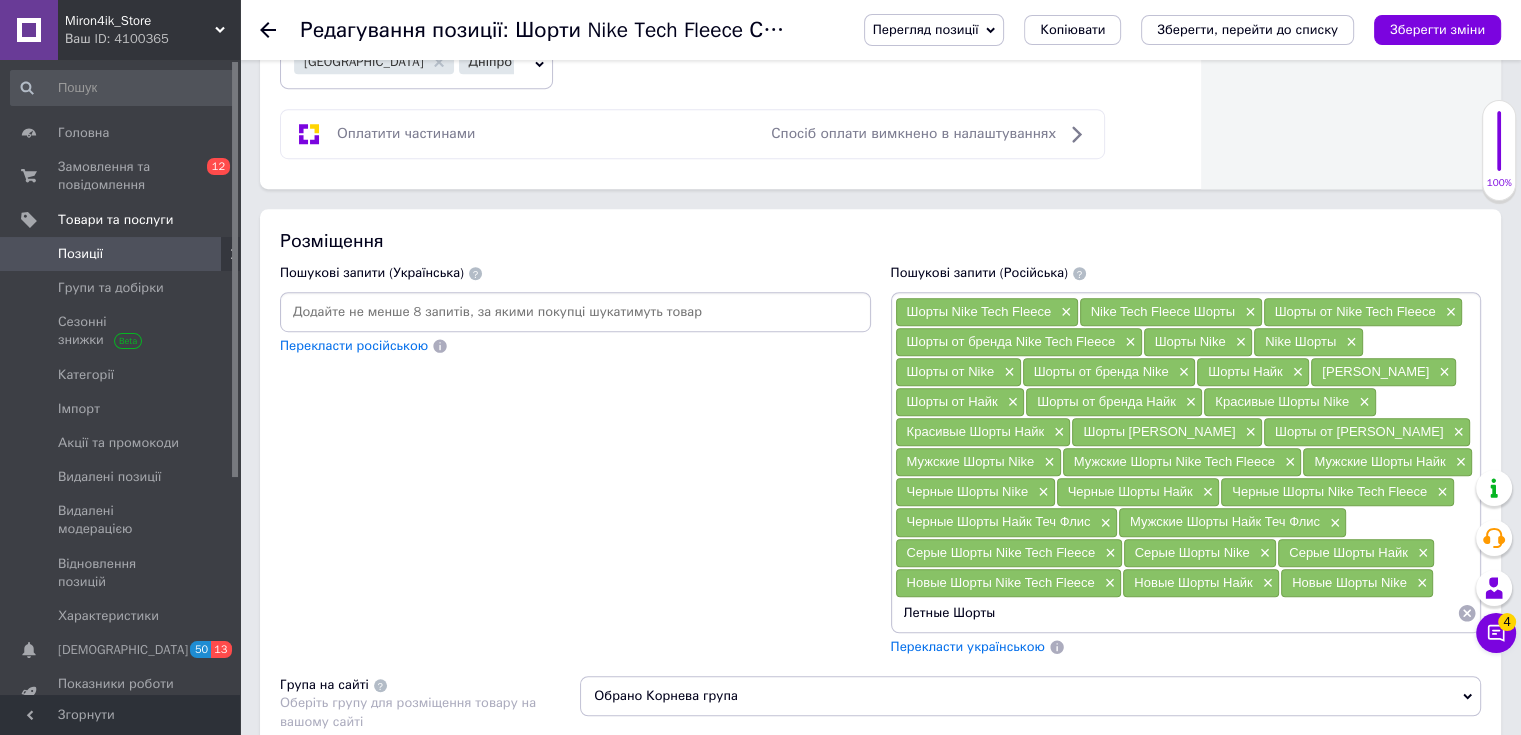 type on "Летные Шорты Nike Tech Fleece" 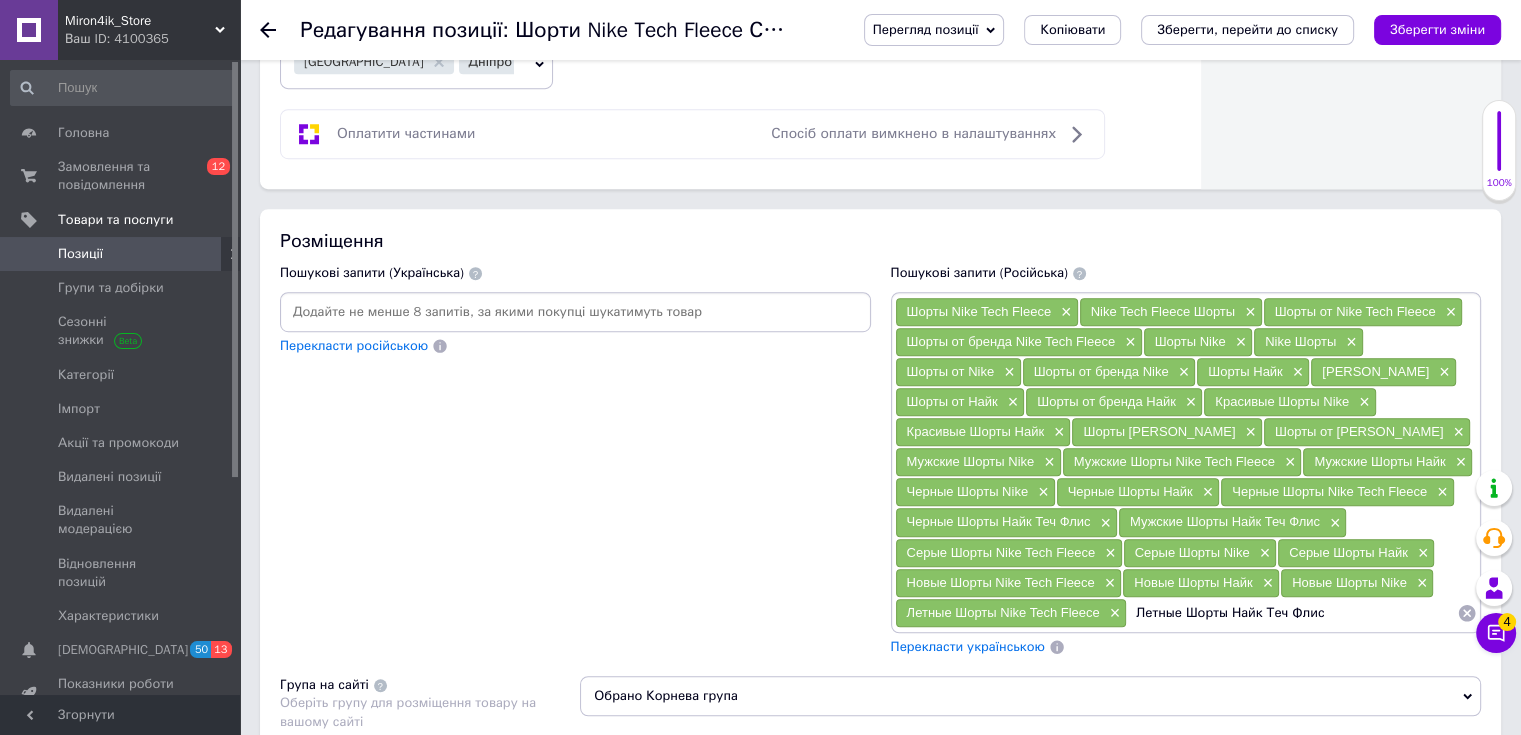 type on "Летные Шорты Найк Теч Флис" 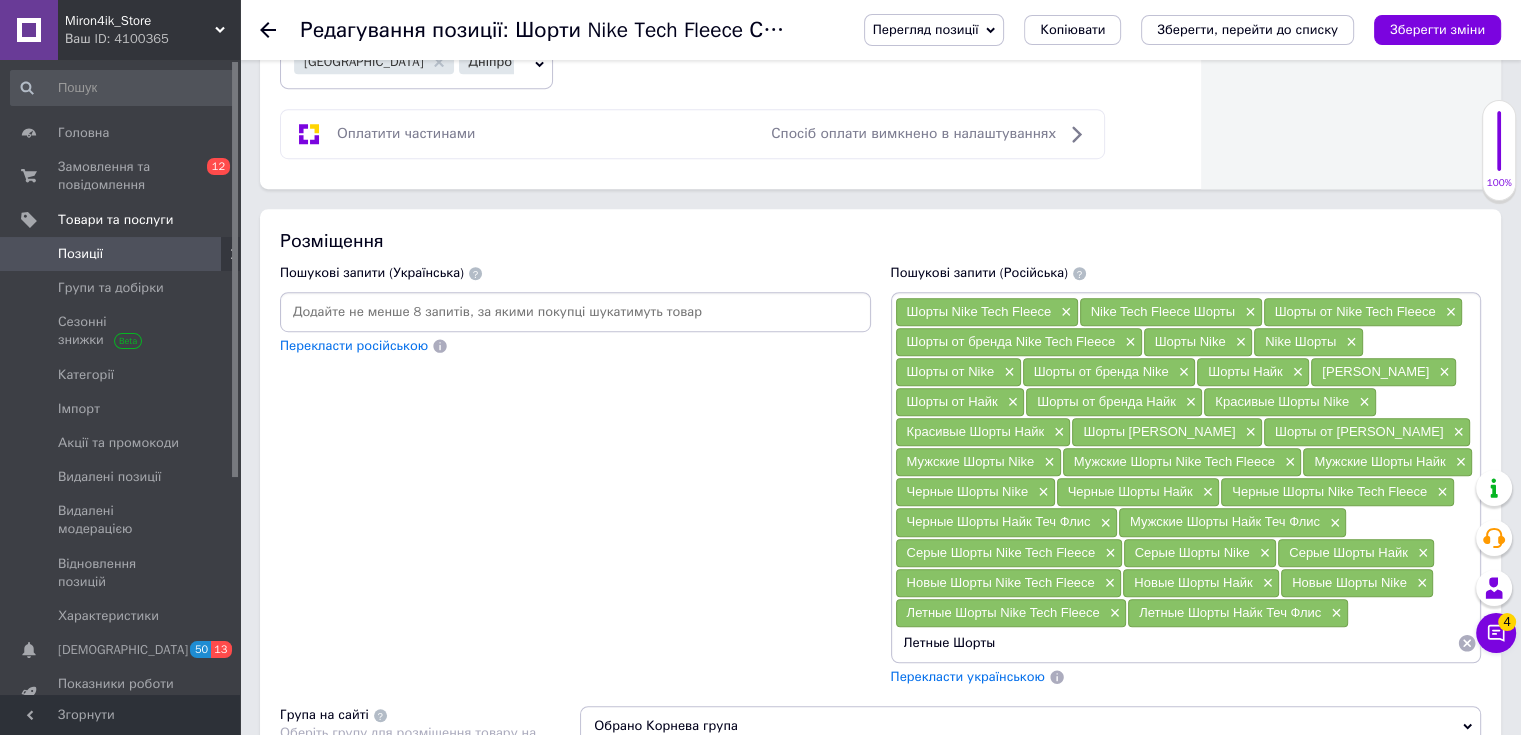 paste on "Nike Tech Fleece" 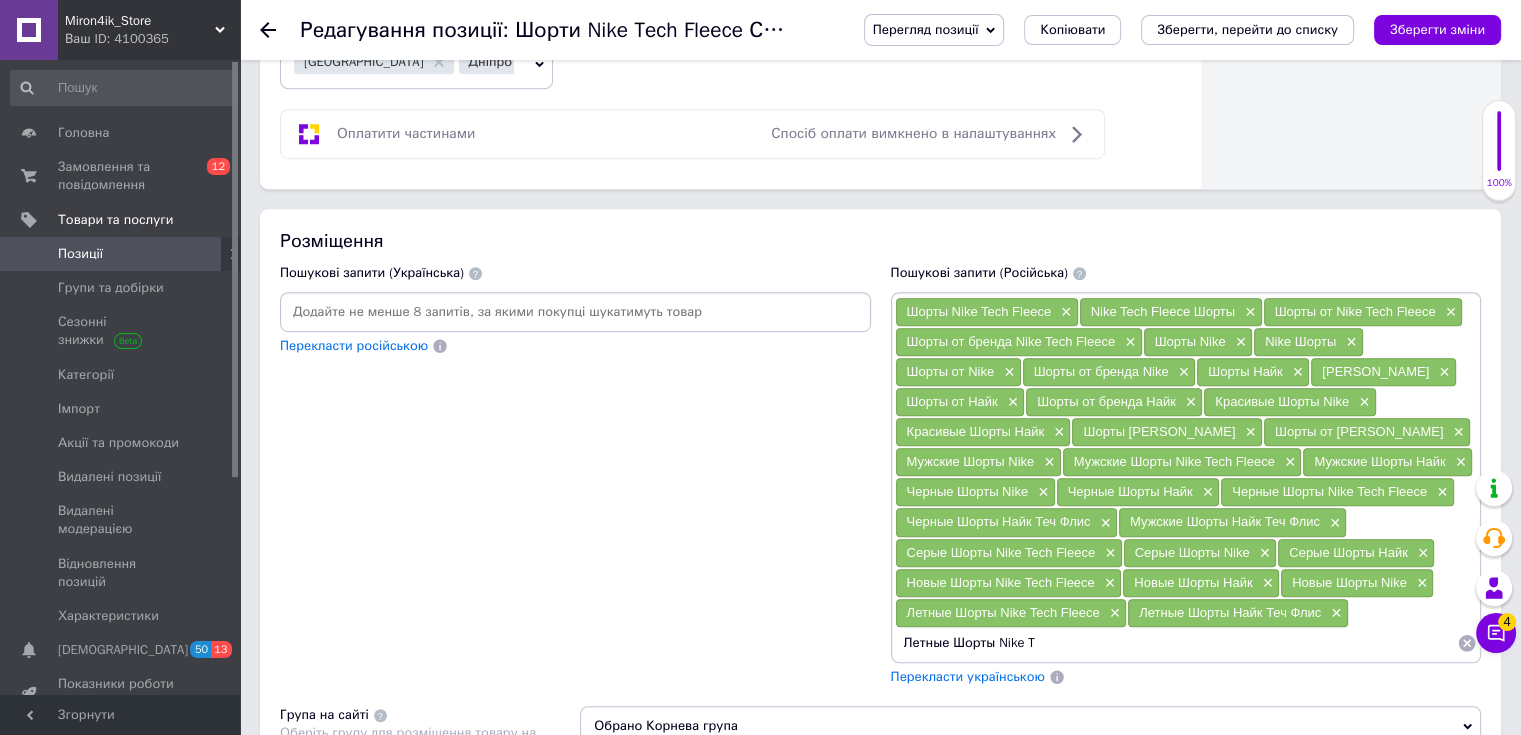 type on "Летные Шорты Nike" 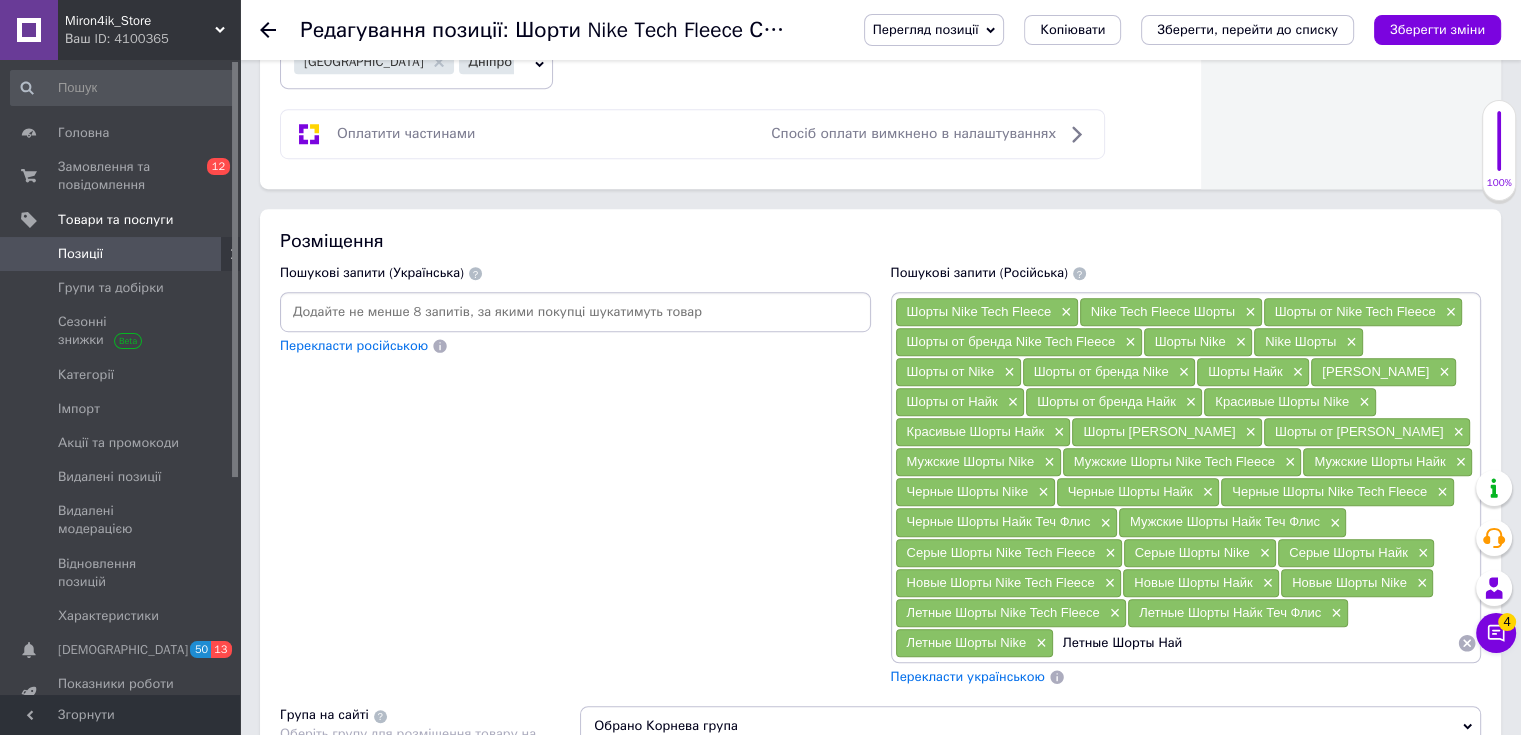 type on "Летные Шорты Найк" 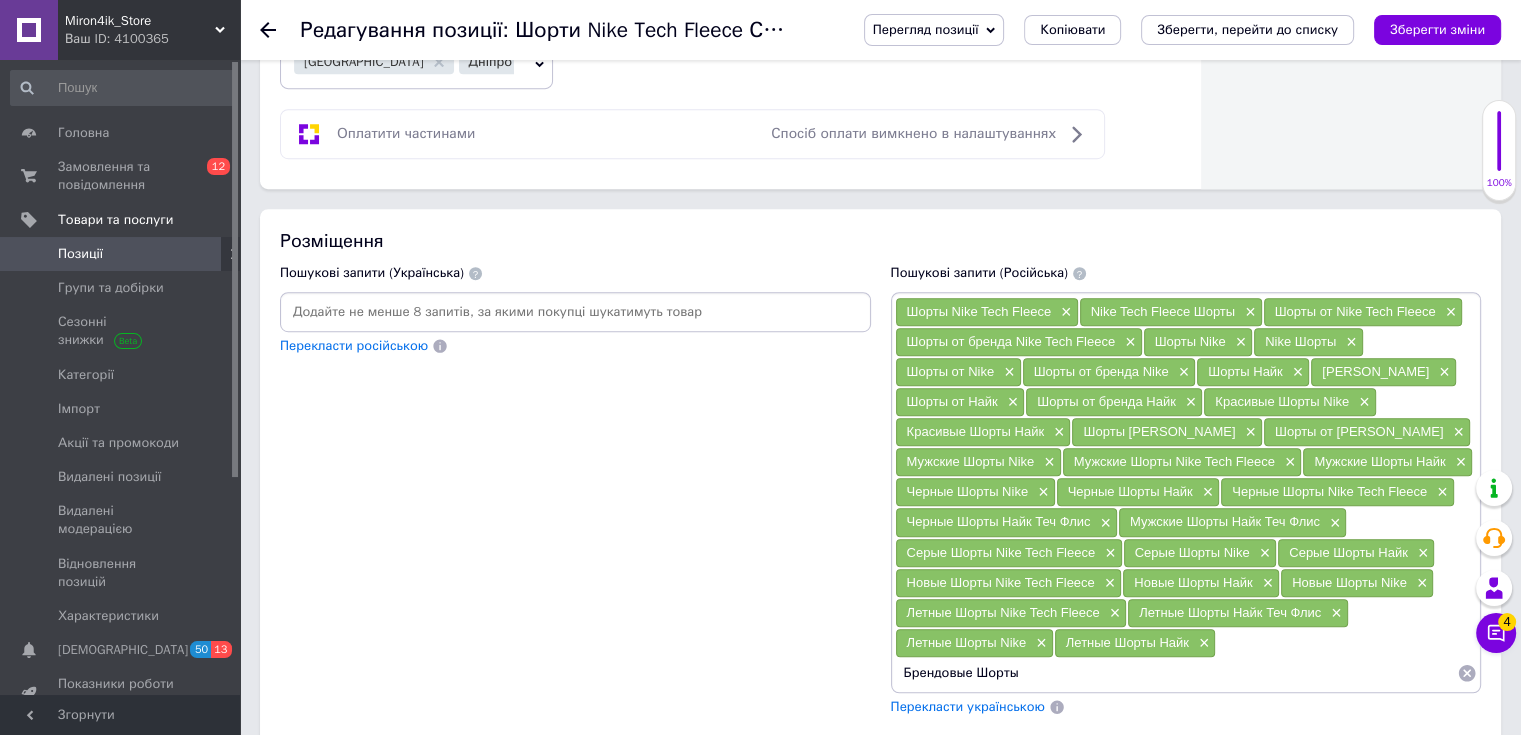 paste on "Nike Tech Fleece" 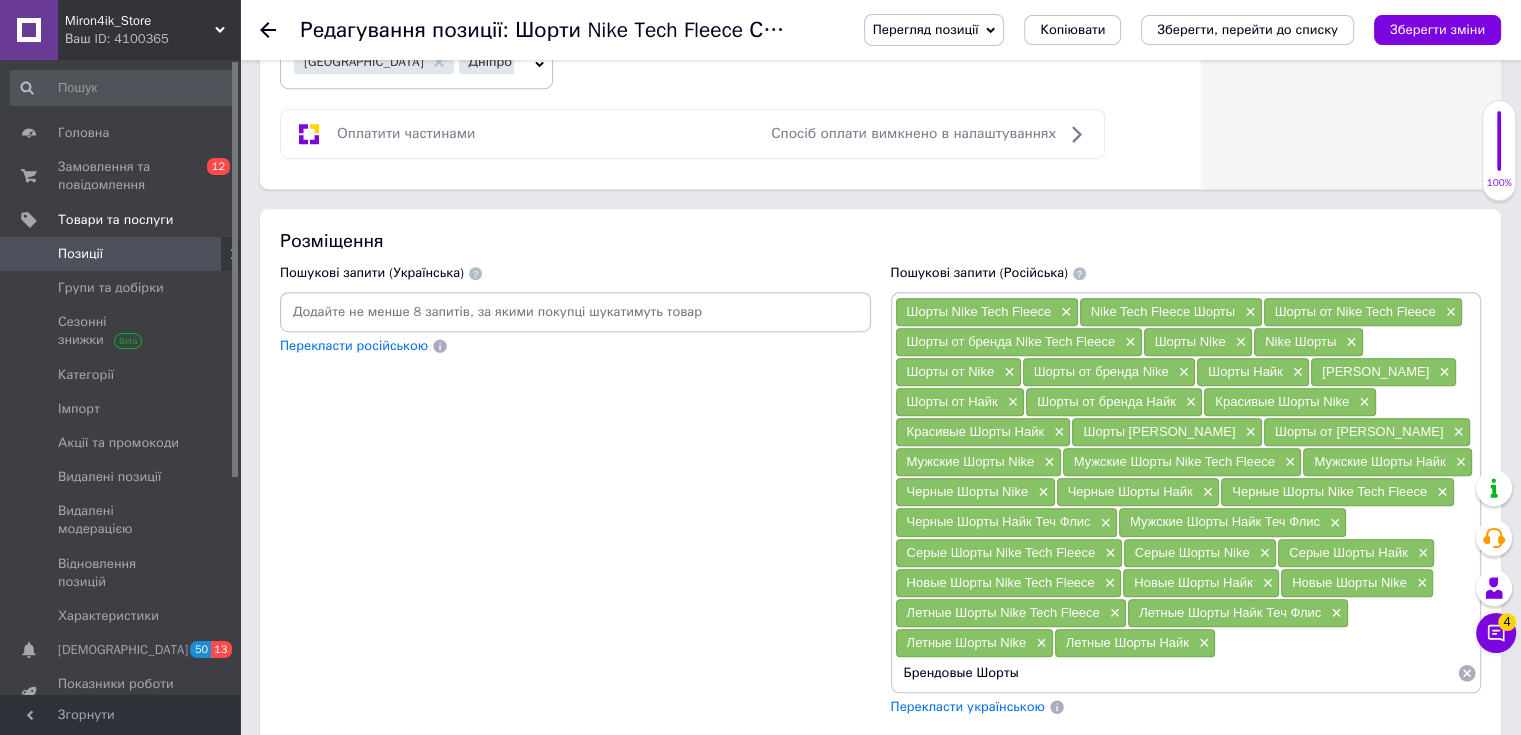 type on "Брендовые Шорты Nike Tech Fleece" 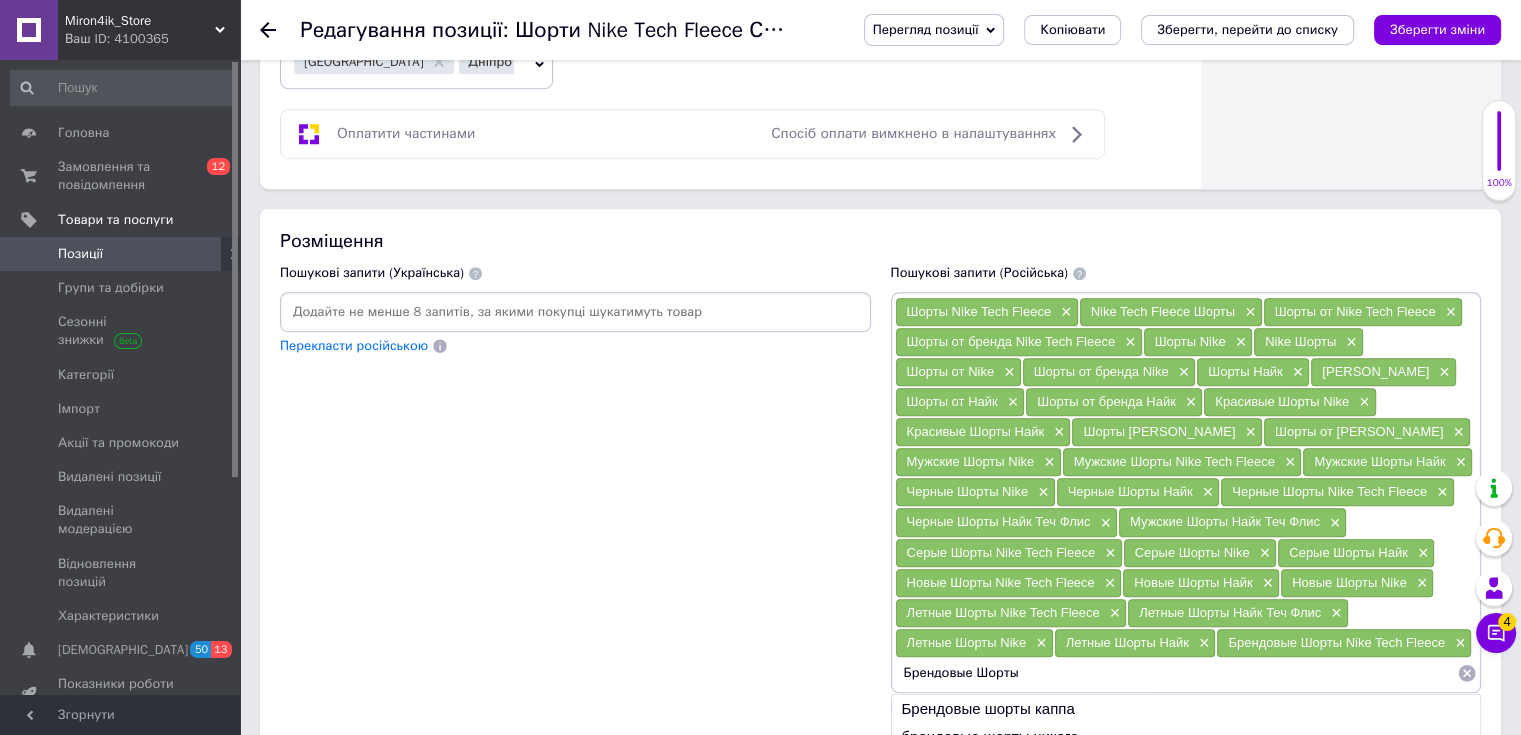 paste on "Nike Tech Fleece" 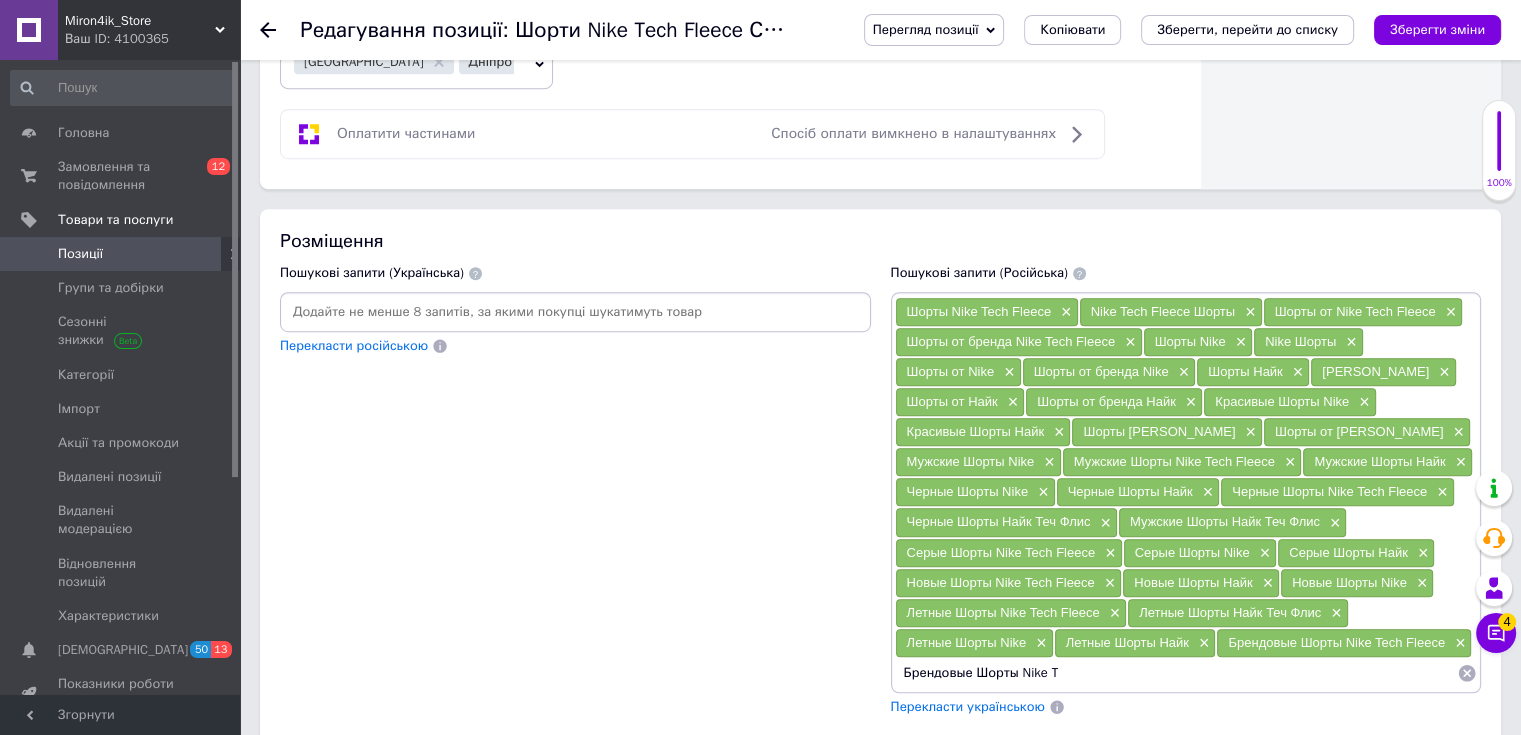 type on "Брендовые Шорты Nike" 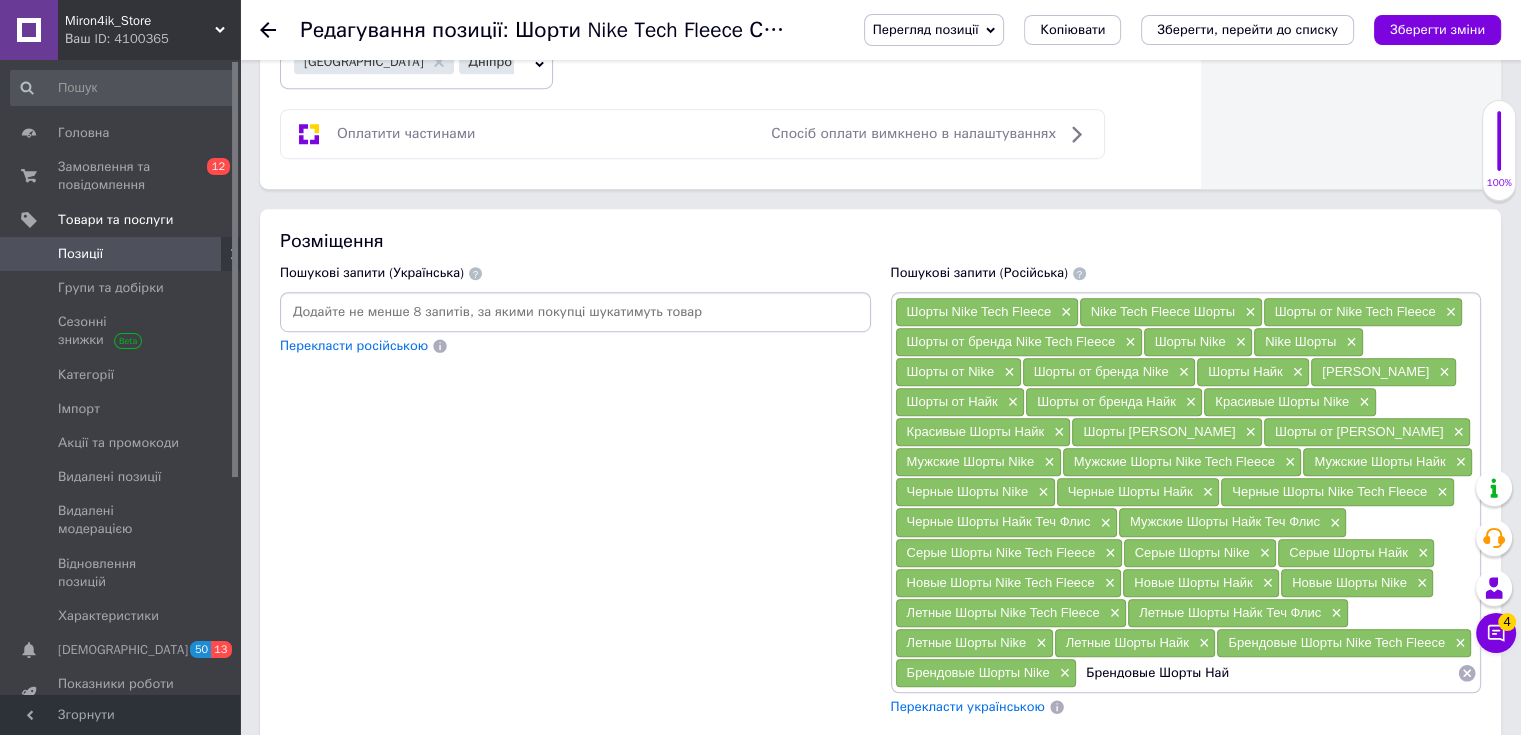 type on "Брендовые Шорты Найк" 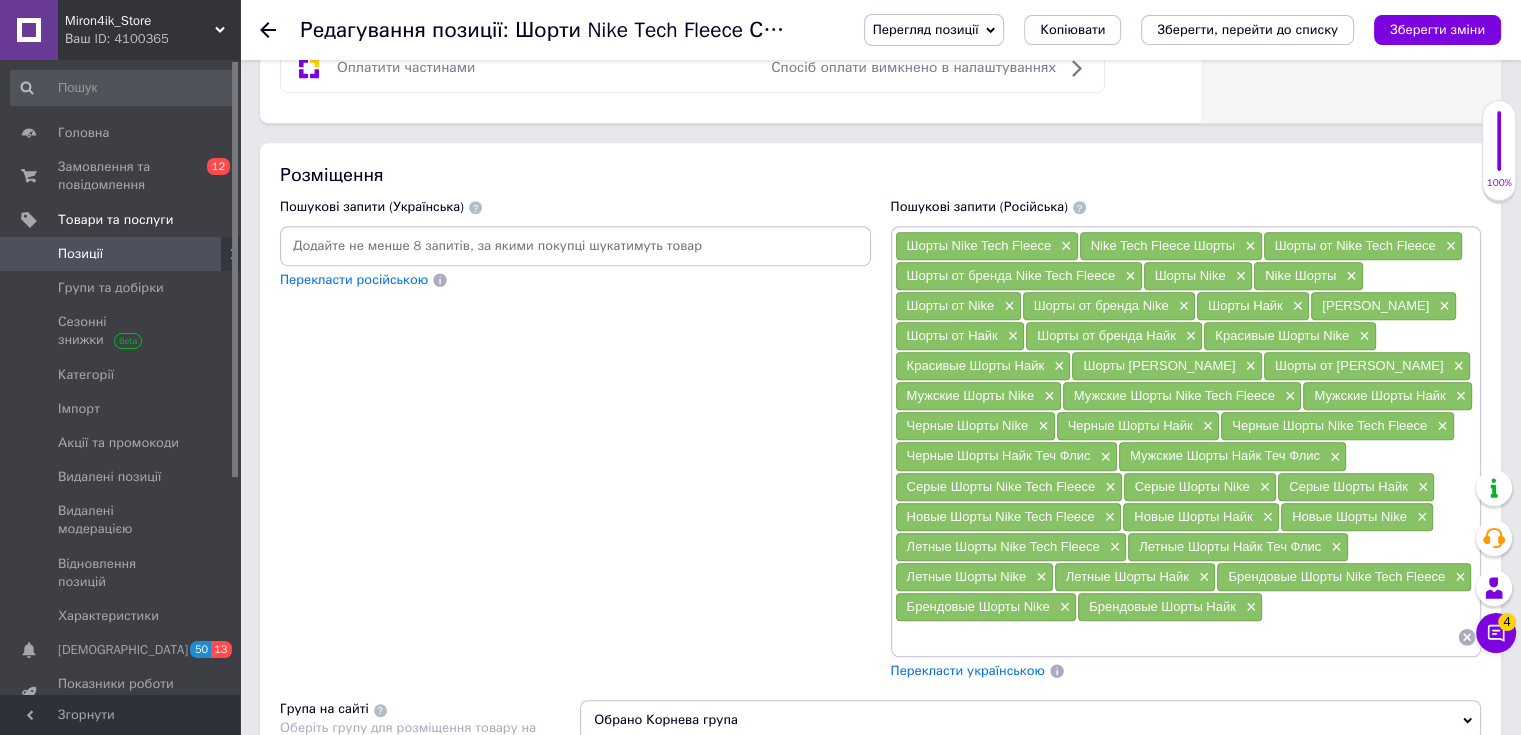 scroll, scrollTop: 1400, scrollLeft: 0, axis: vertical 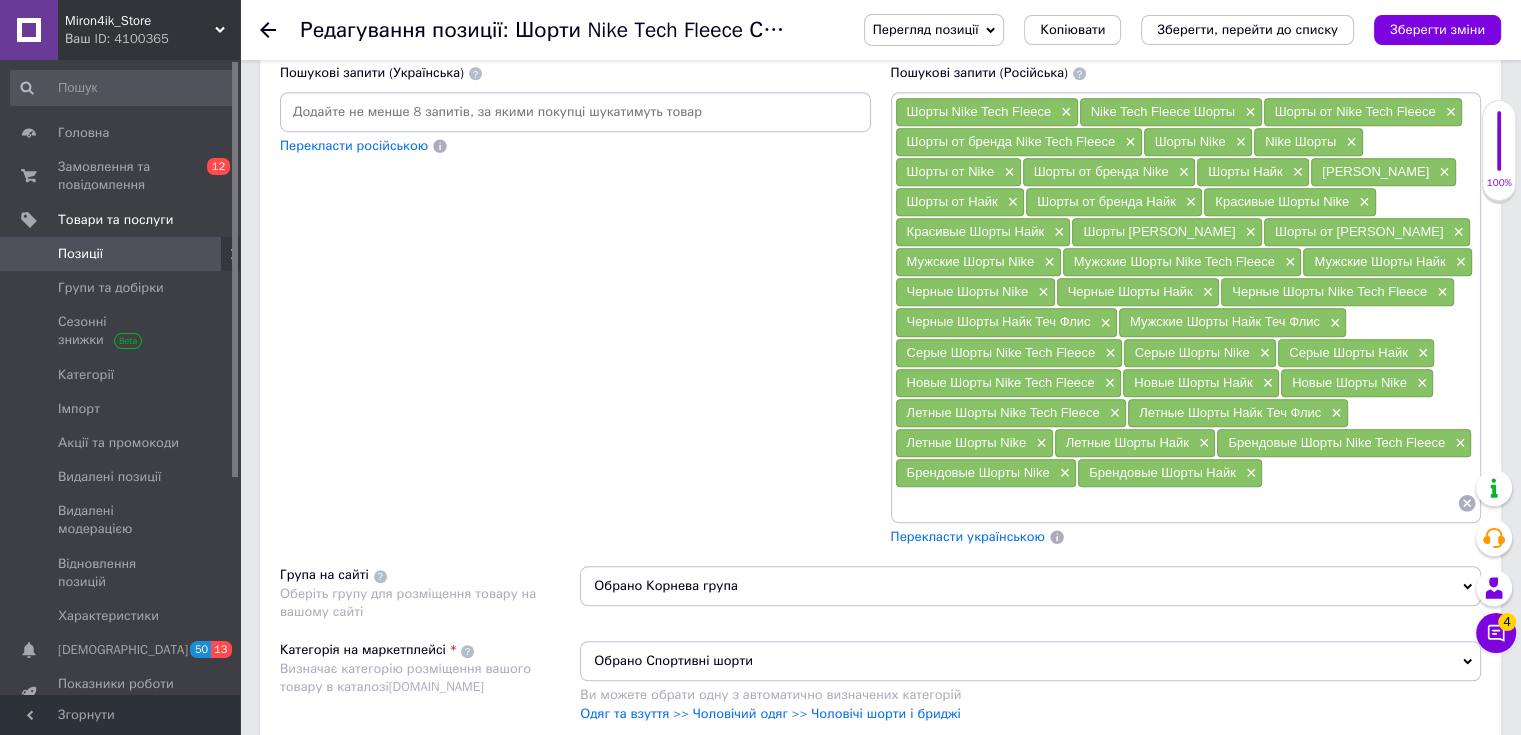 type 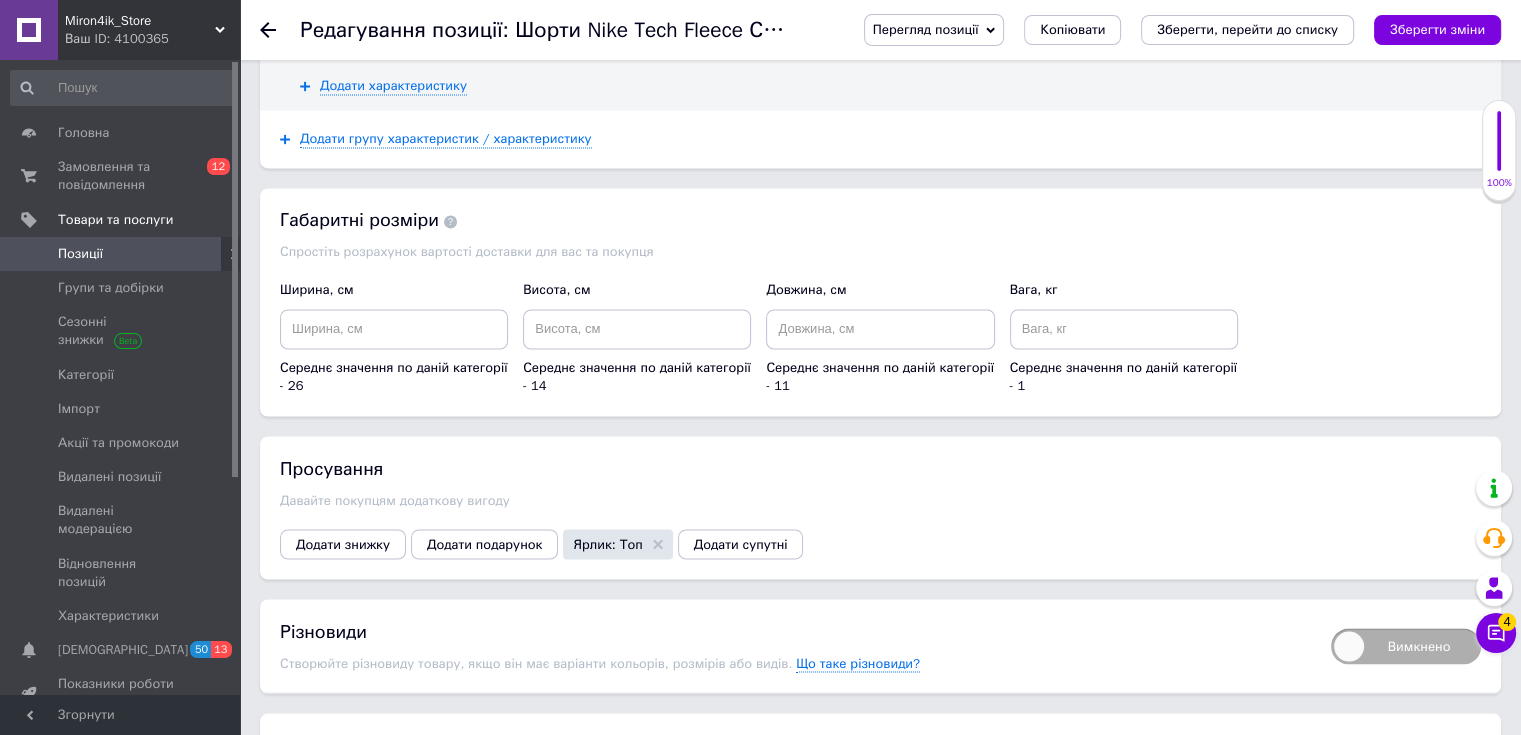 scroll, scrollTop: 3465, scrollLeft: 0, axis: vertical 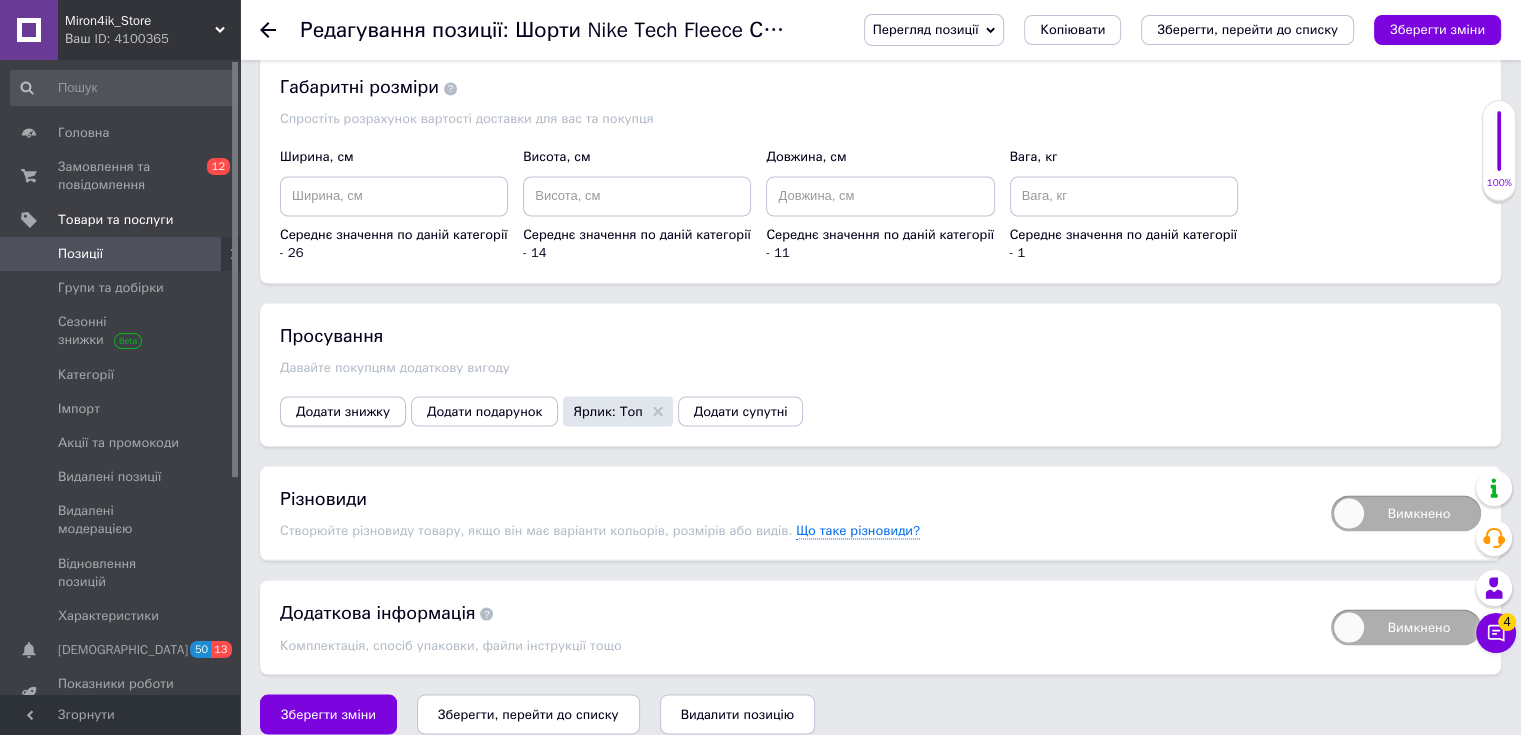 click on "Додати знижку" at bounding box center [343, 411] 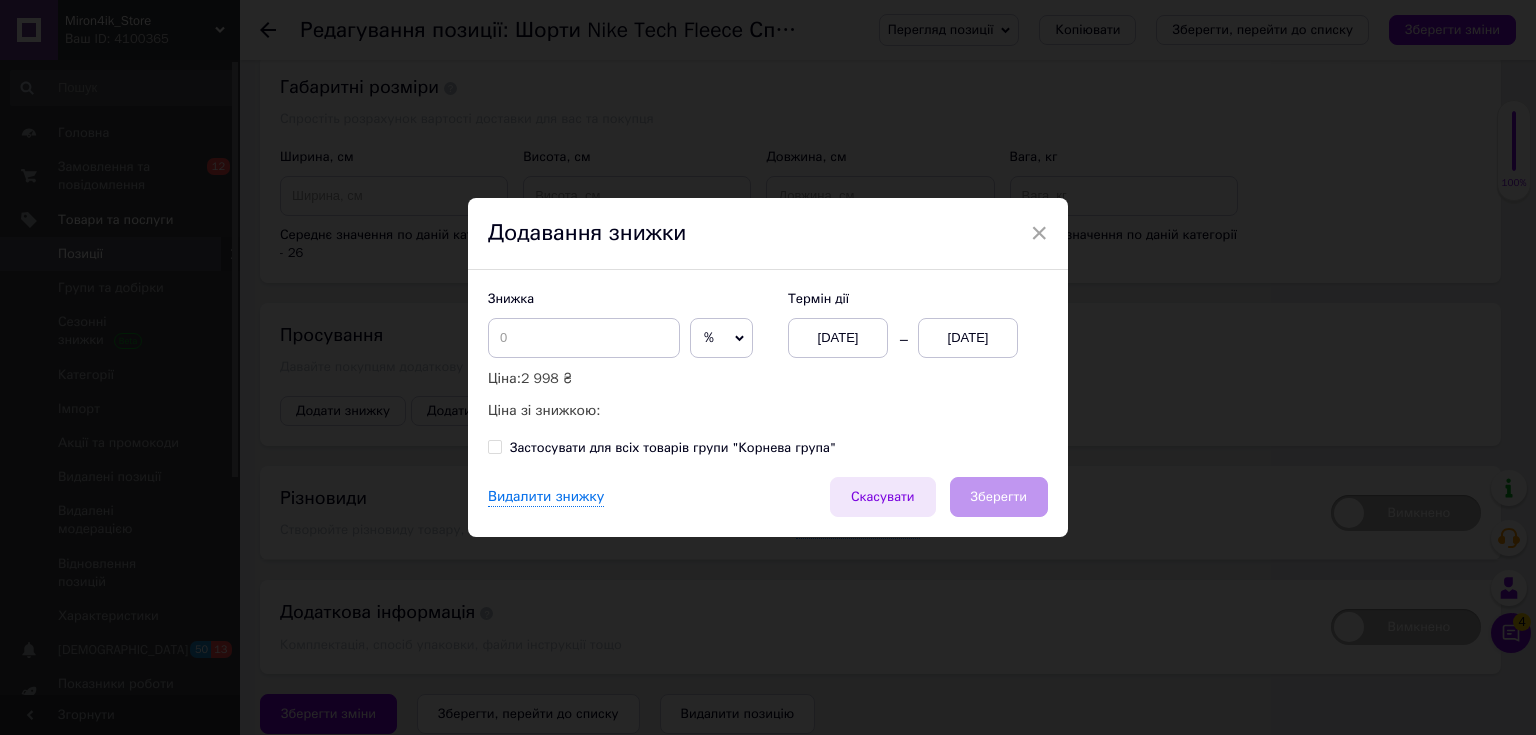 click on "Скасувати" at bounding box center [883, 497] 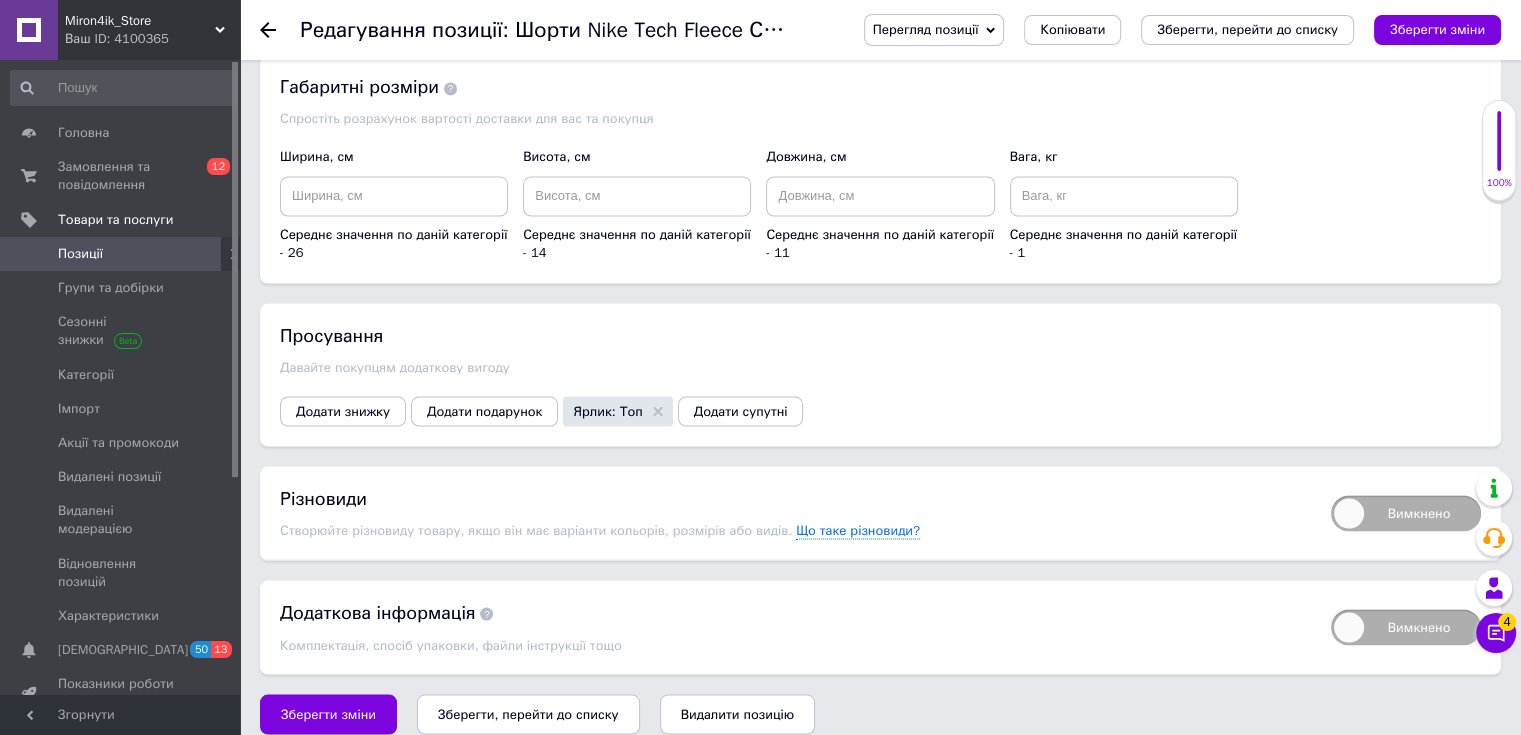 click on "Вимкнено" at bounding box center [1406, 513] 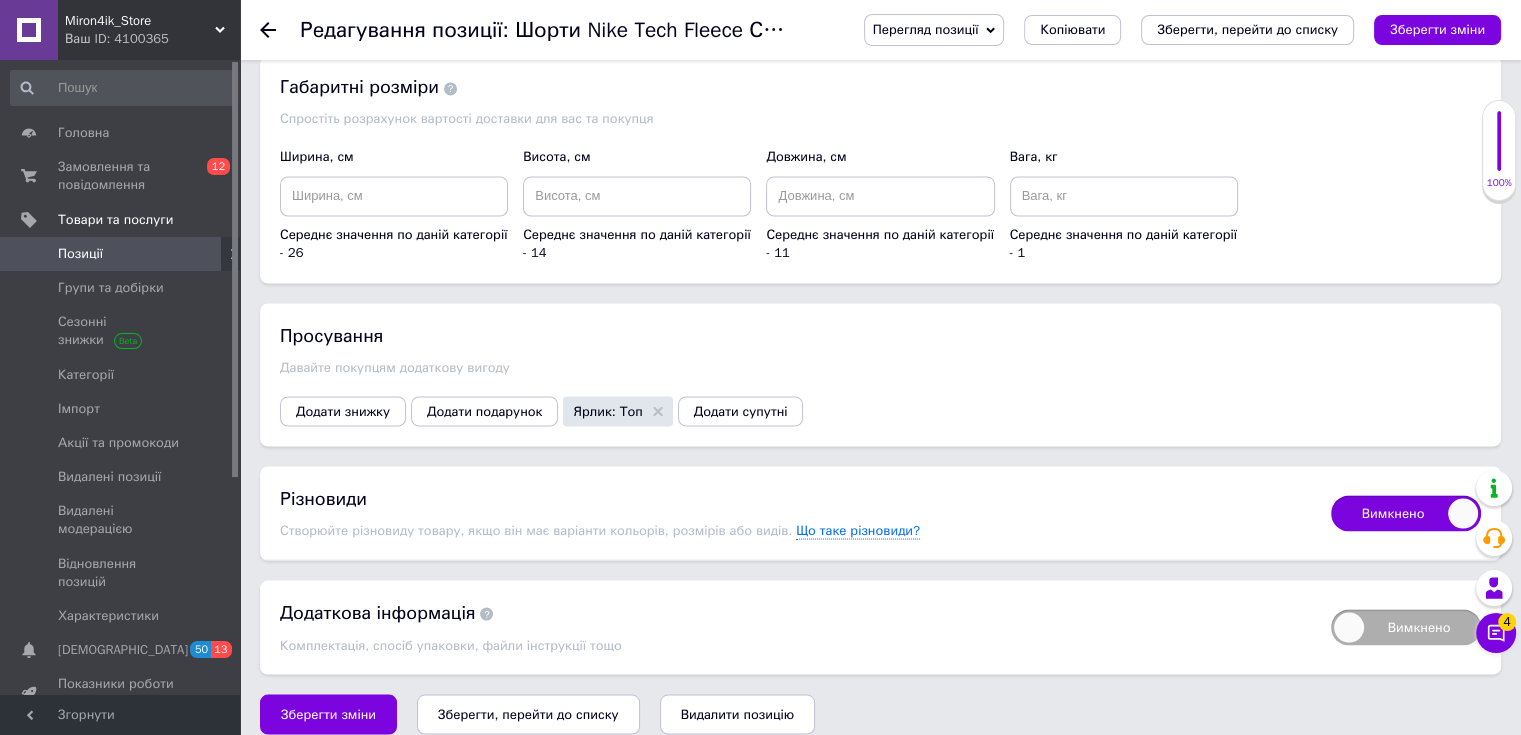 checkbox on "true" 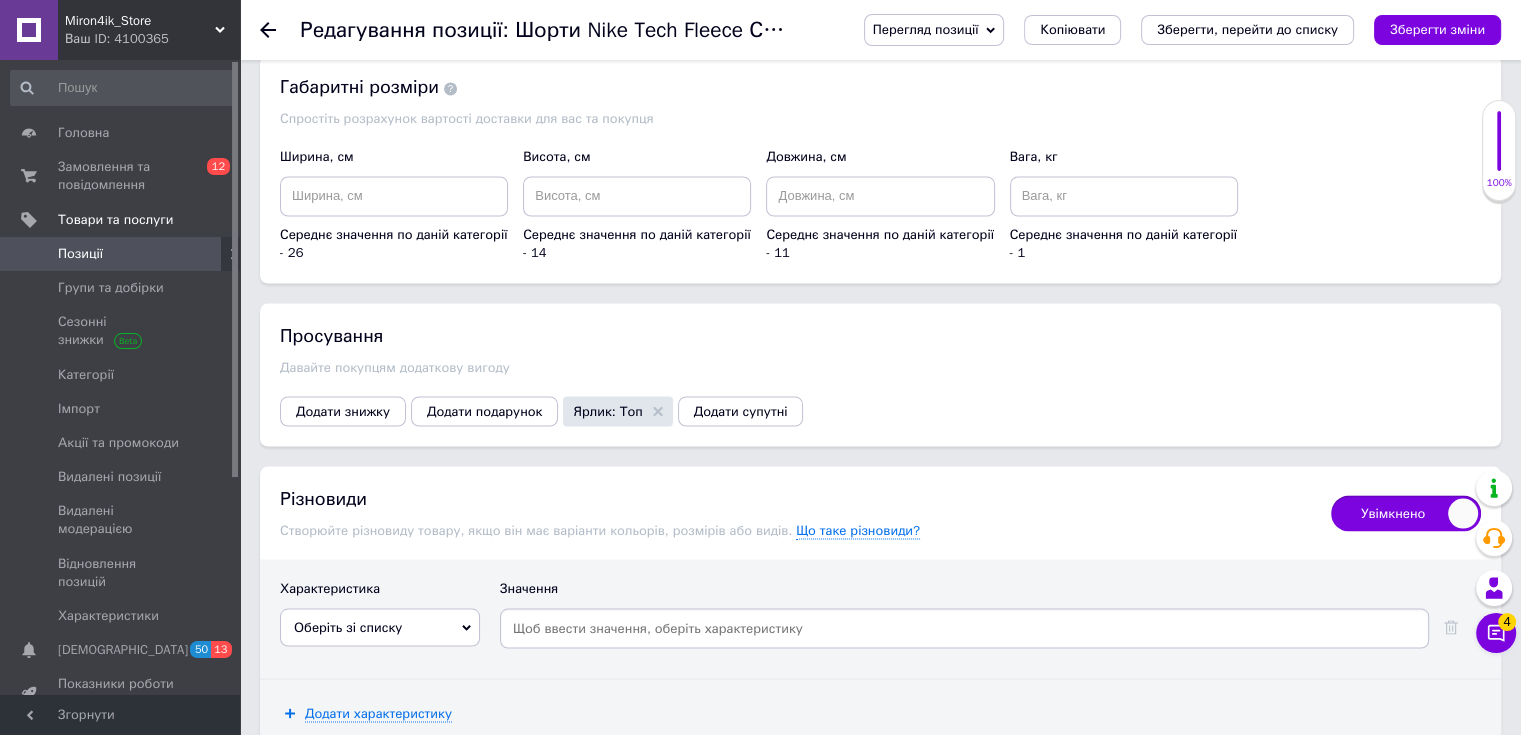 click on "Оберіть зі списку" at bounding box center (380, 627) 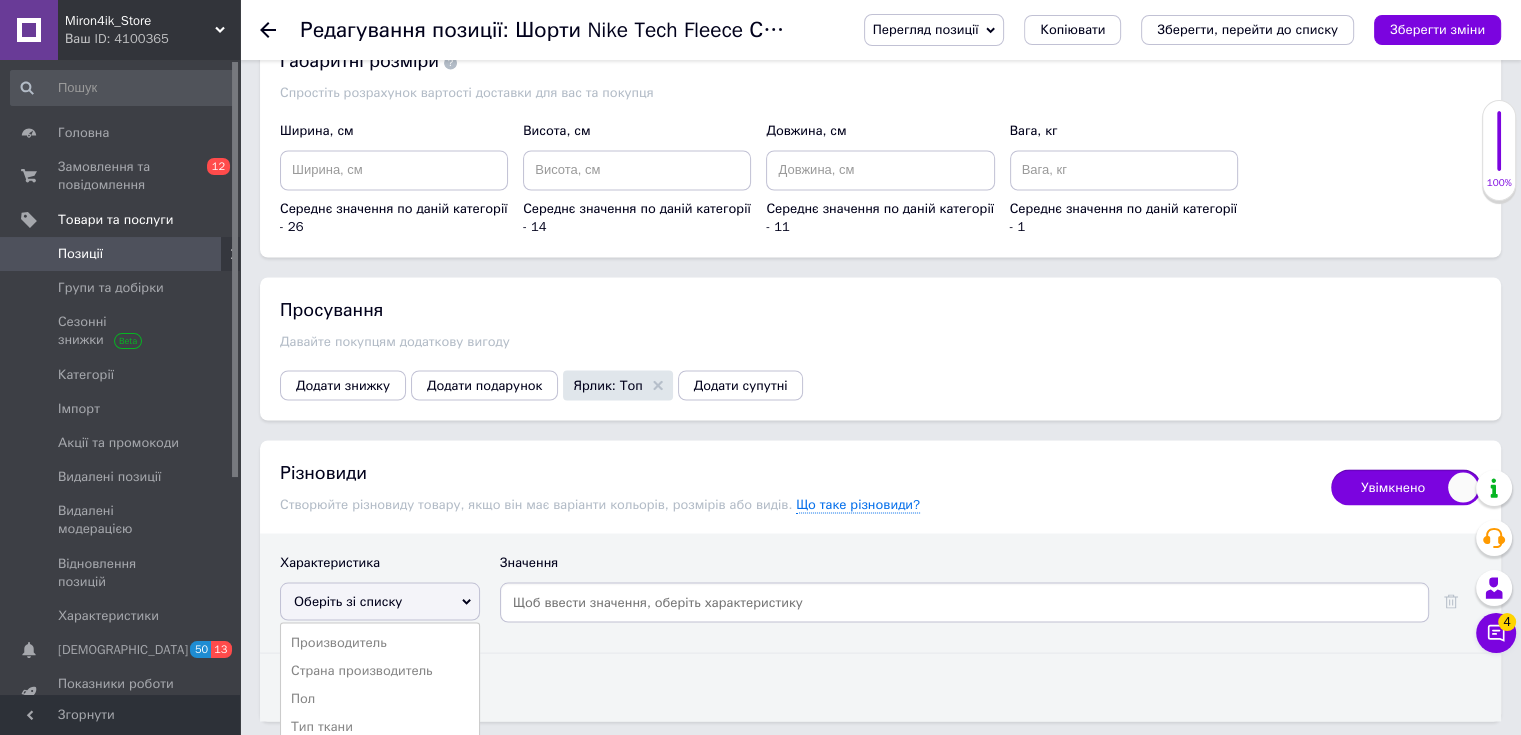 scroll, scrollTop: 3652, scrollLeft: 0, axis: vertical 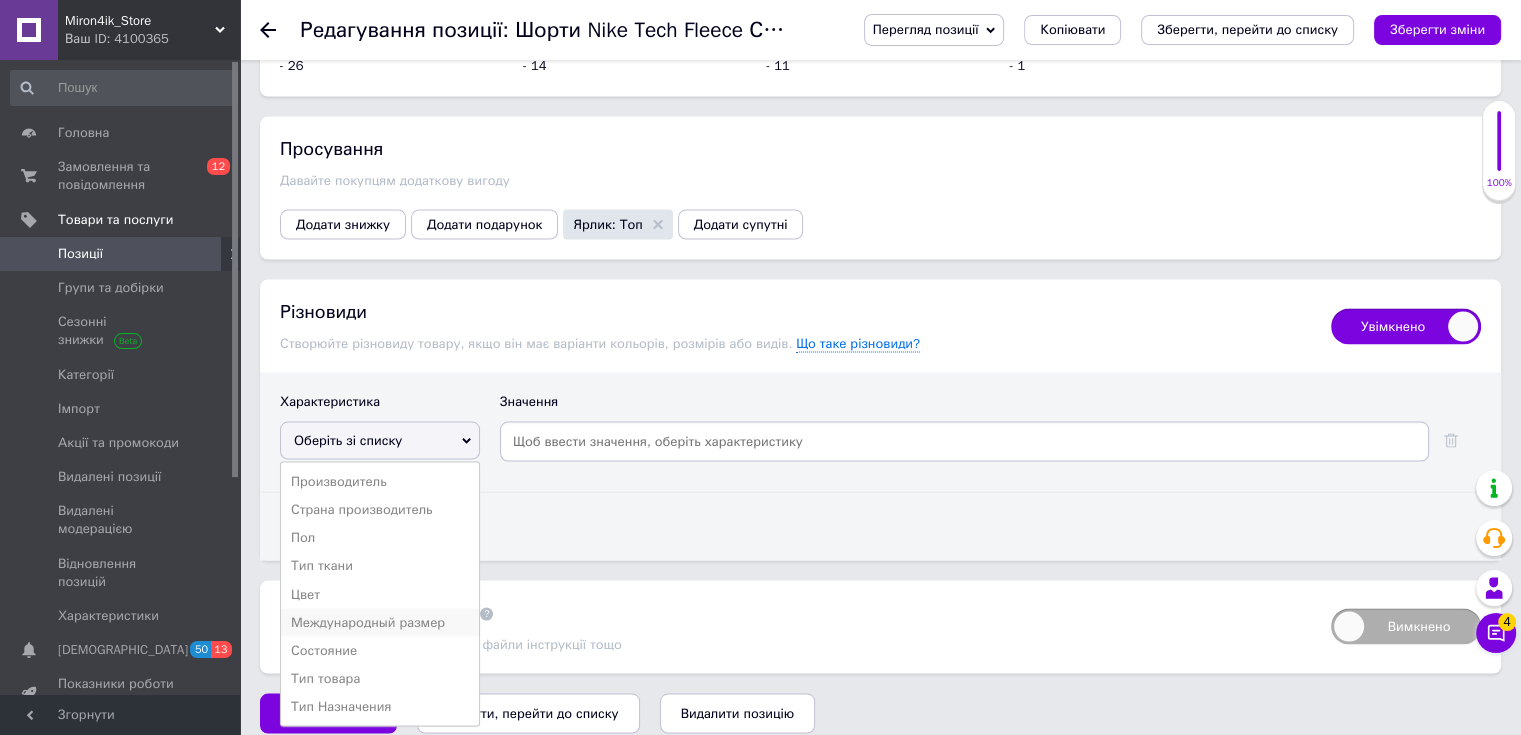 click on "Международный размер" at bounding box center [380, 622] 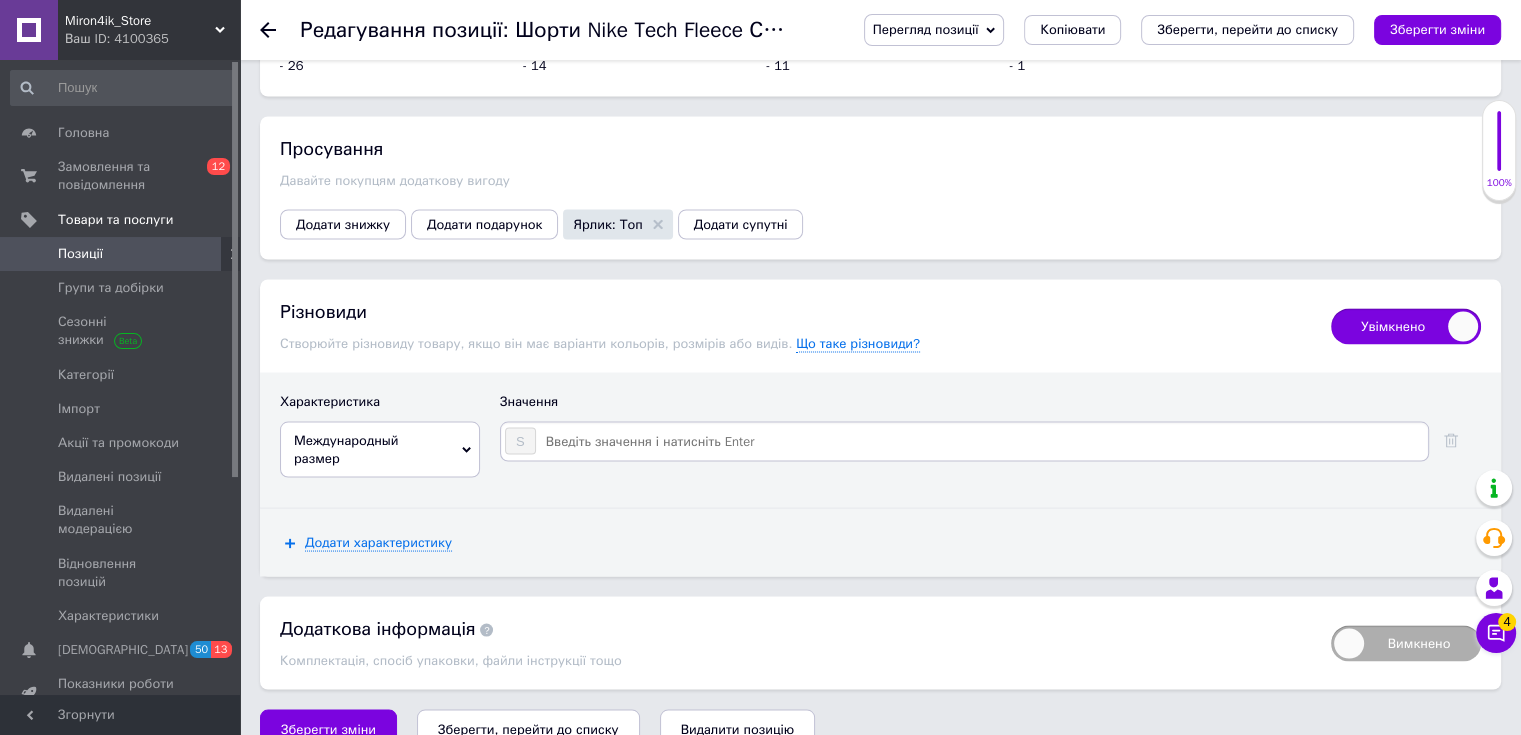 click at bounding box center (981, 441) 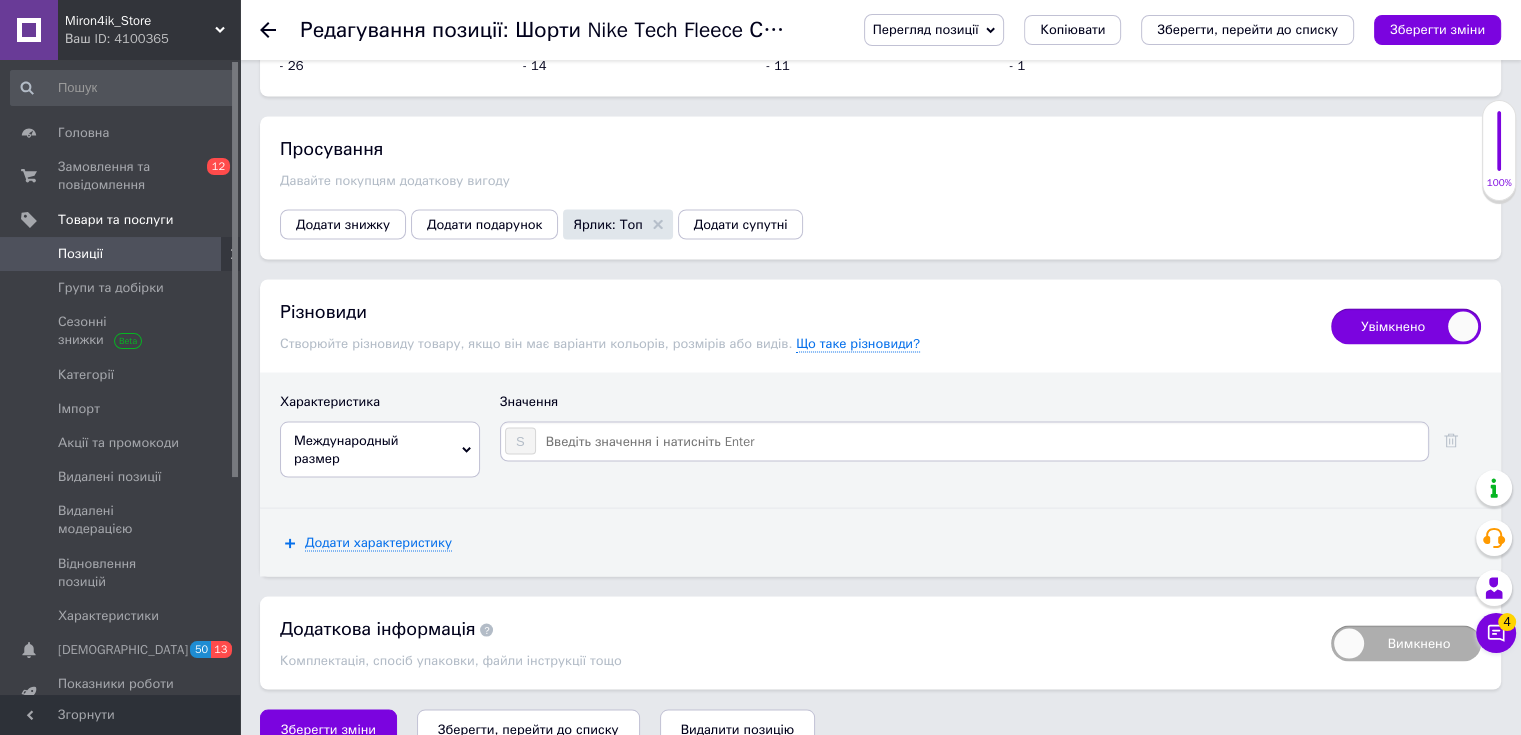 type on "Ь" 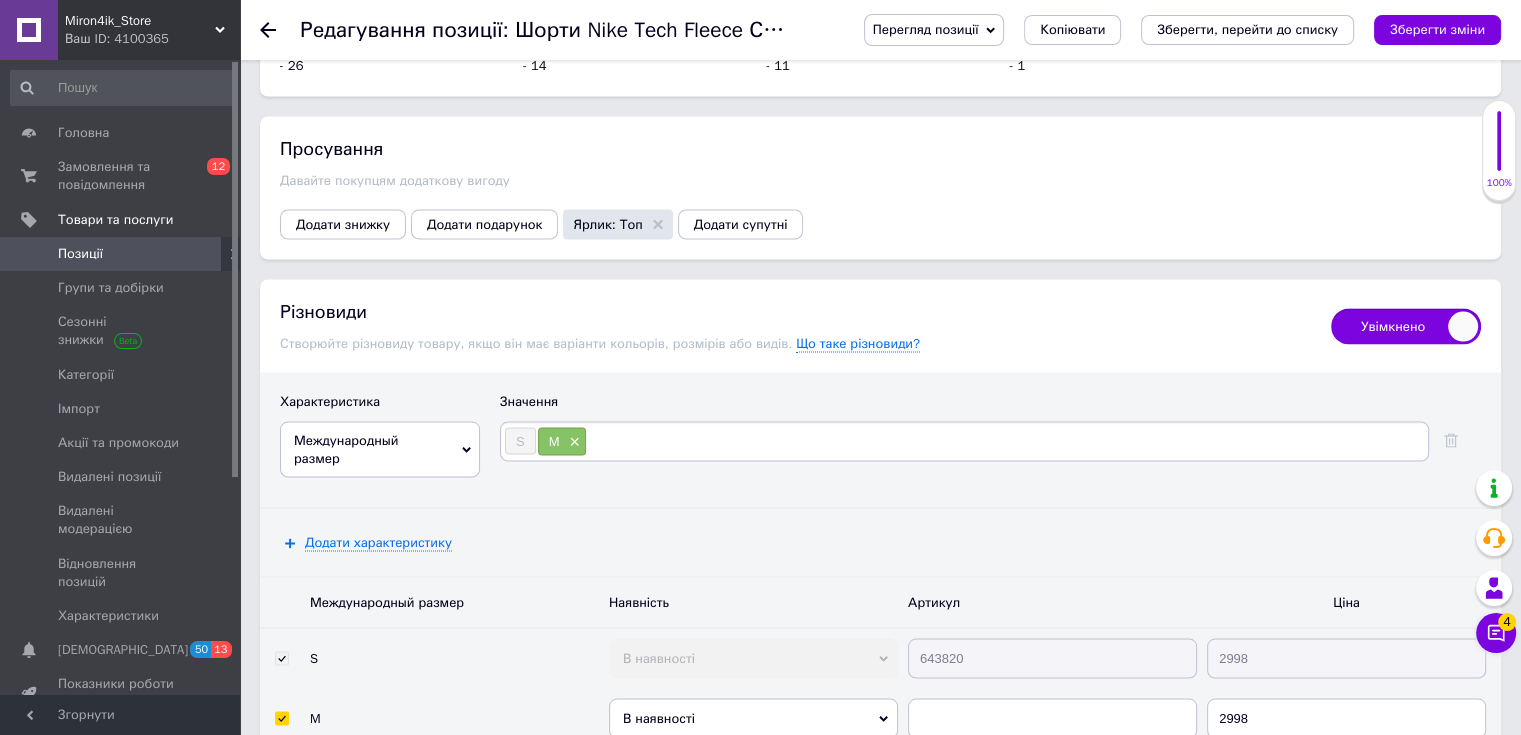 type on "L" 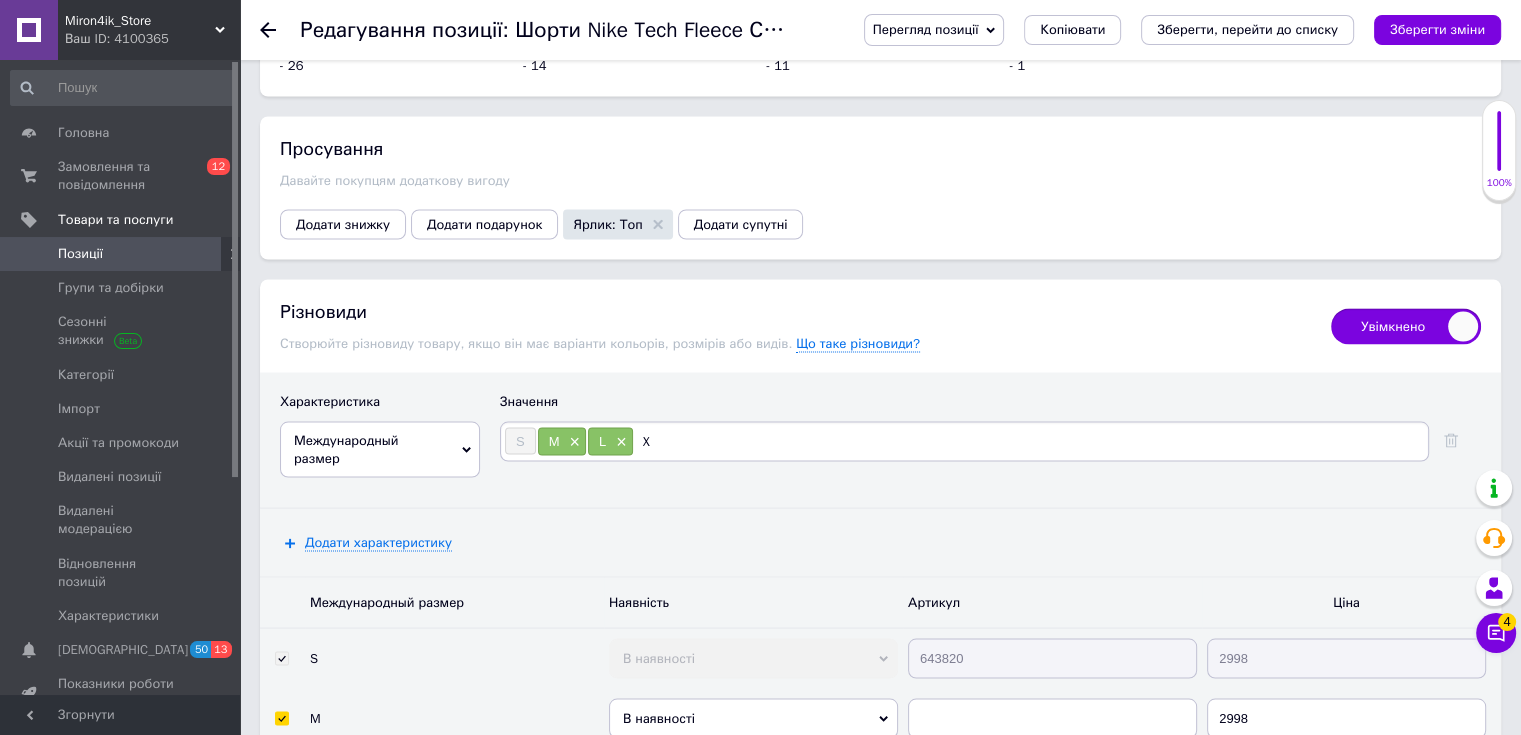 type on "XL" 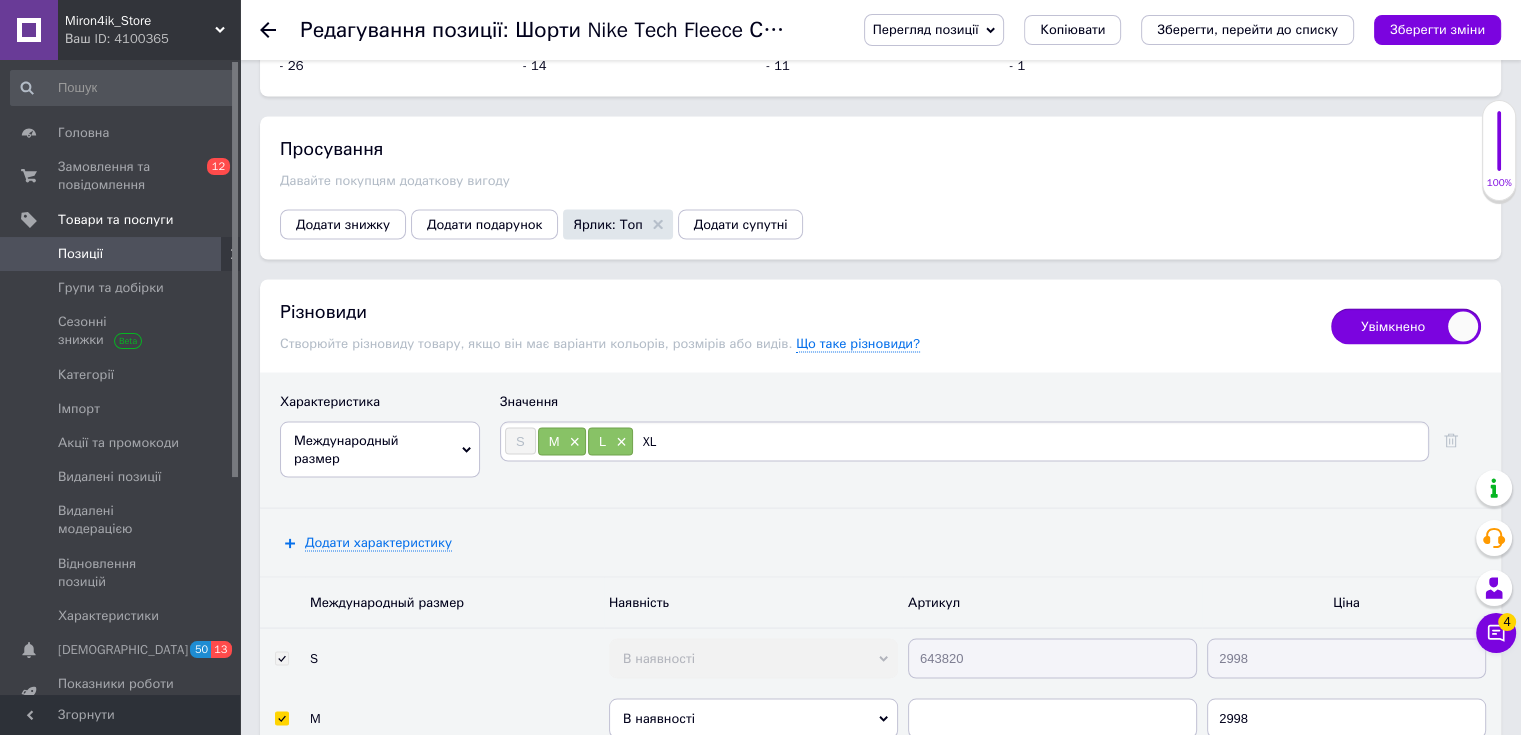 type 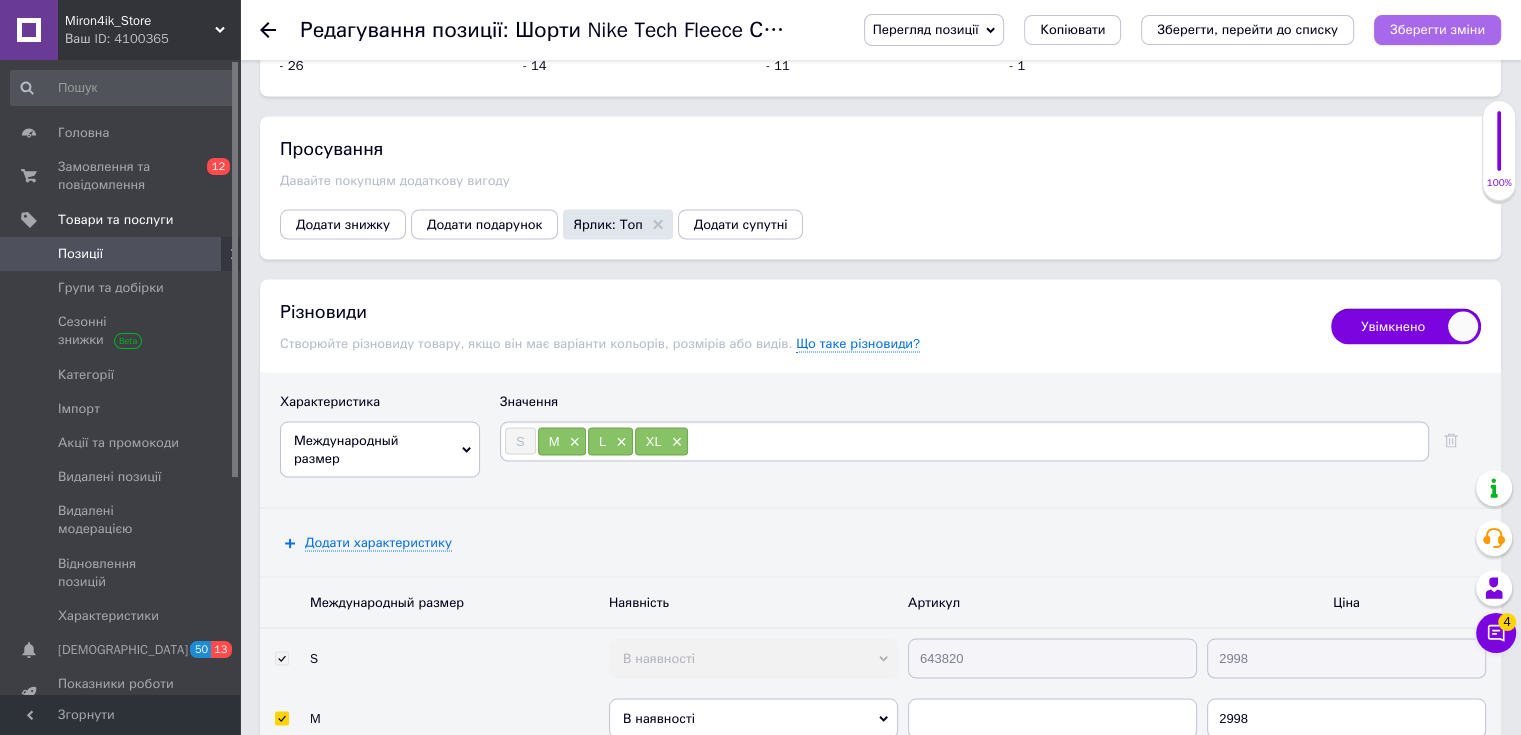 click on "Зберегти зміни" at bounding box center [1437, 29] 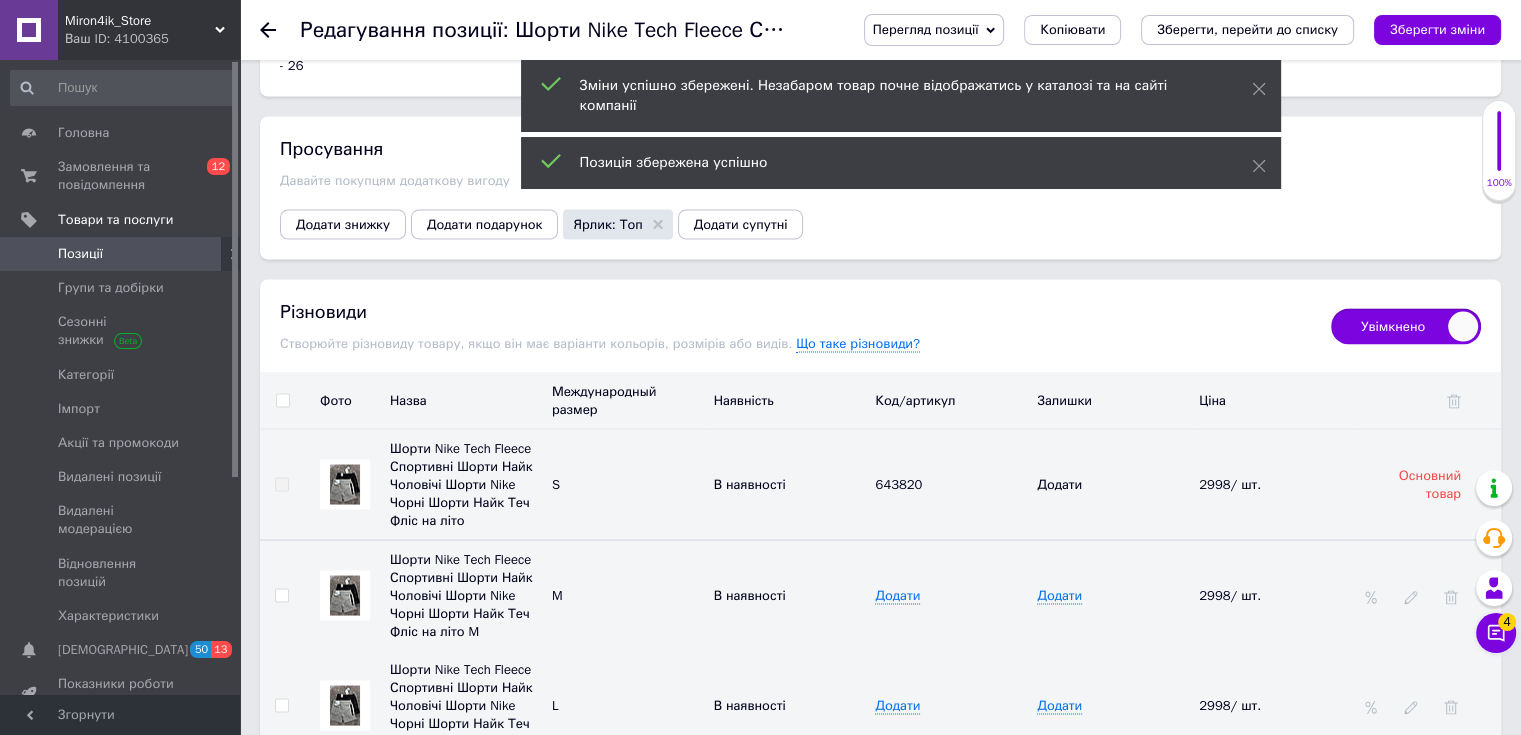 click at bounding box center [282, 400] 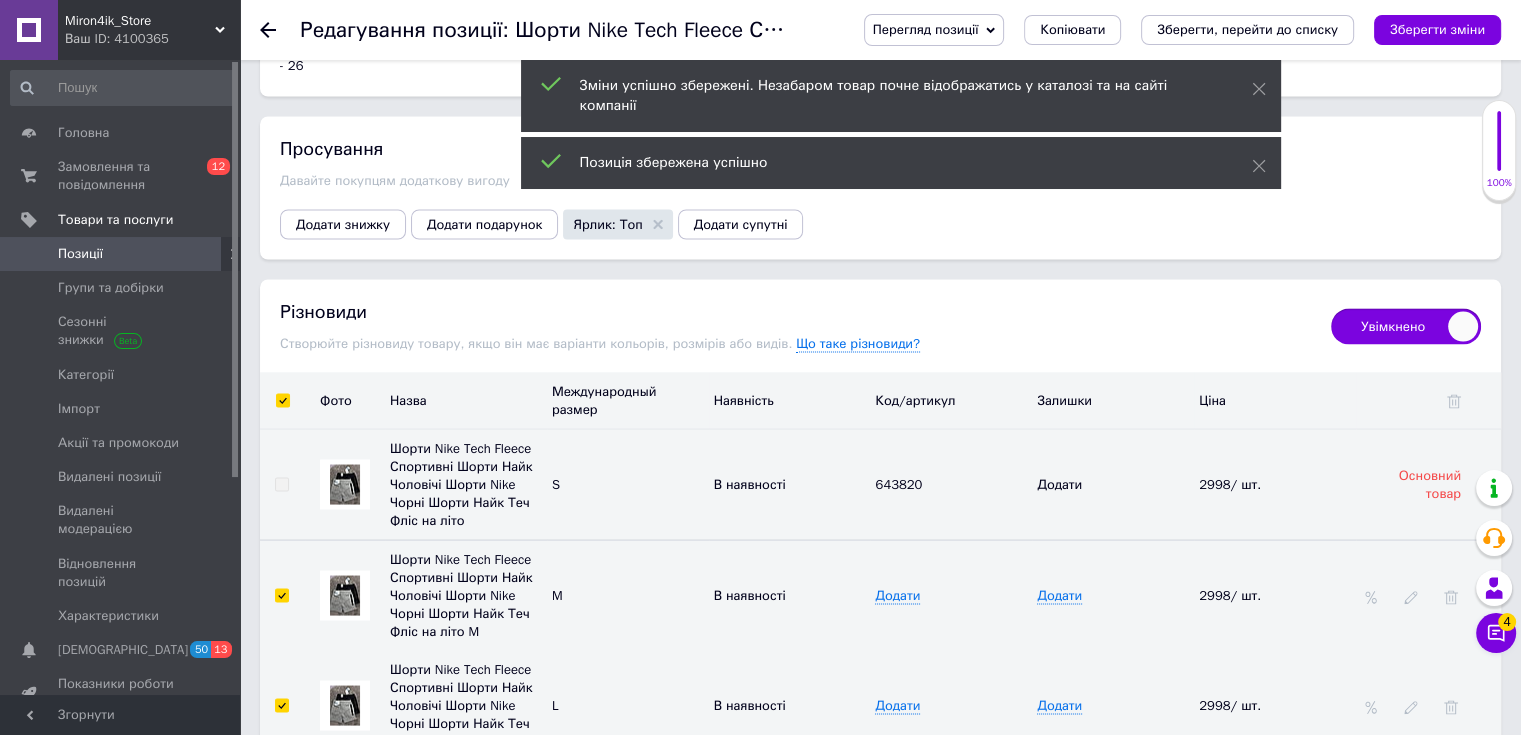 checkbox on "true" 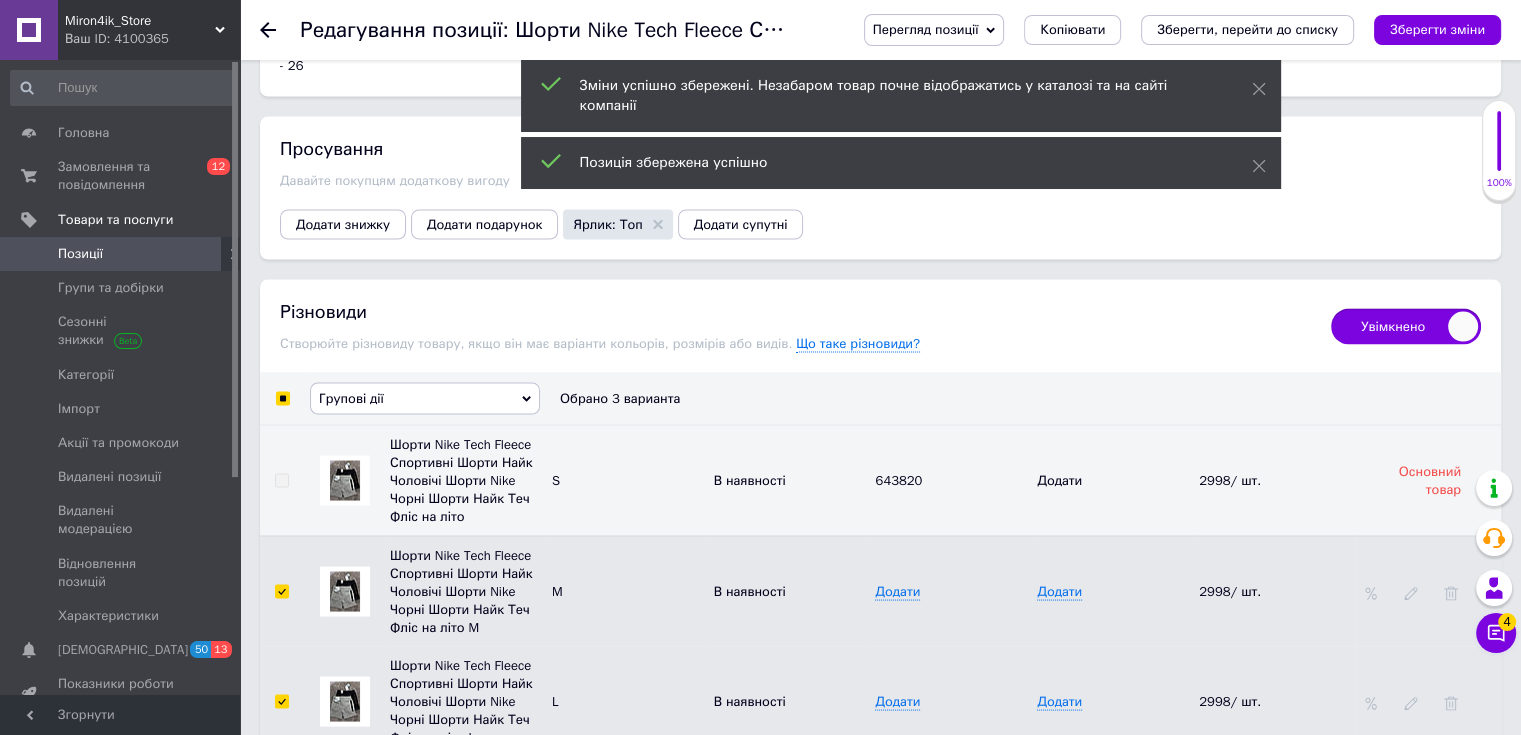 click on "Групові дії" at bounding box center (351, 397) 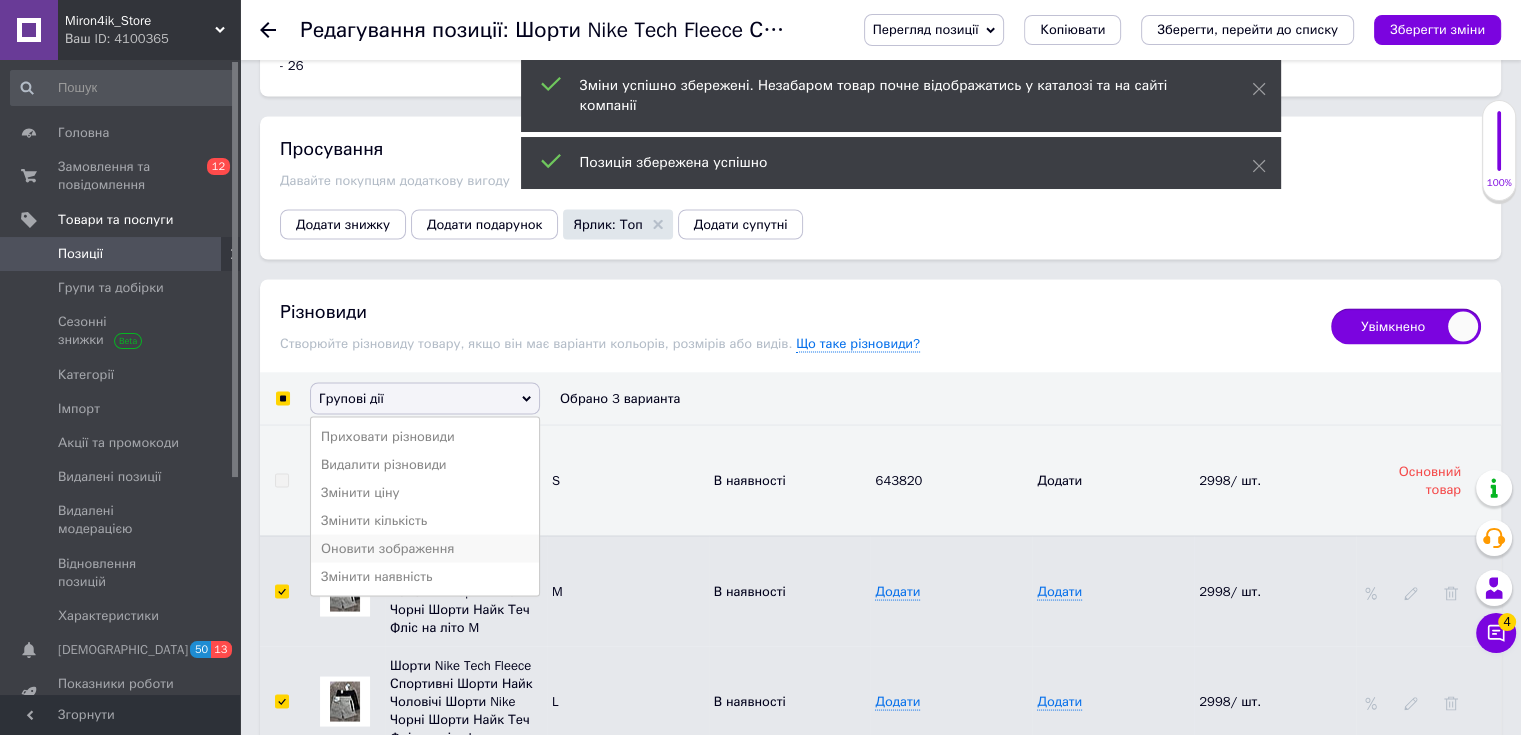 click on "Оновити зображення" at bounding box center [425, 548] 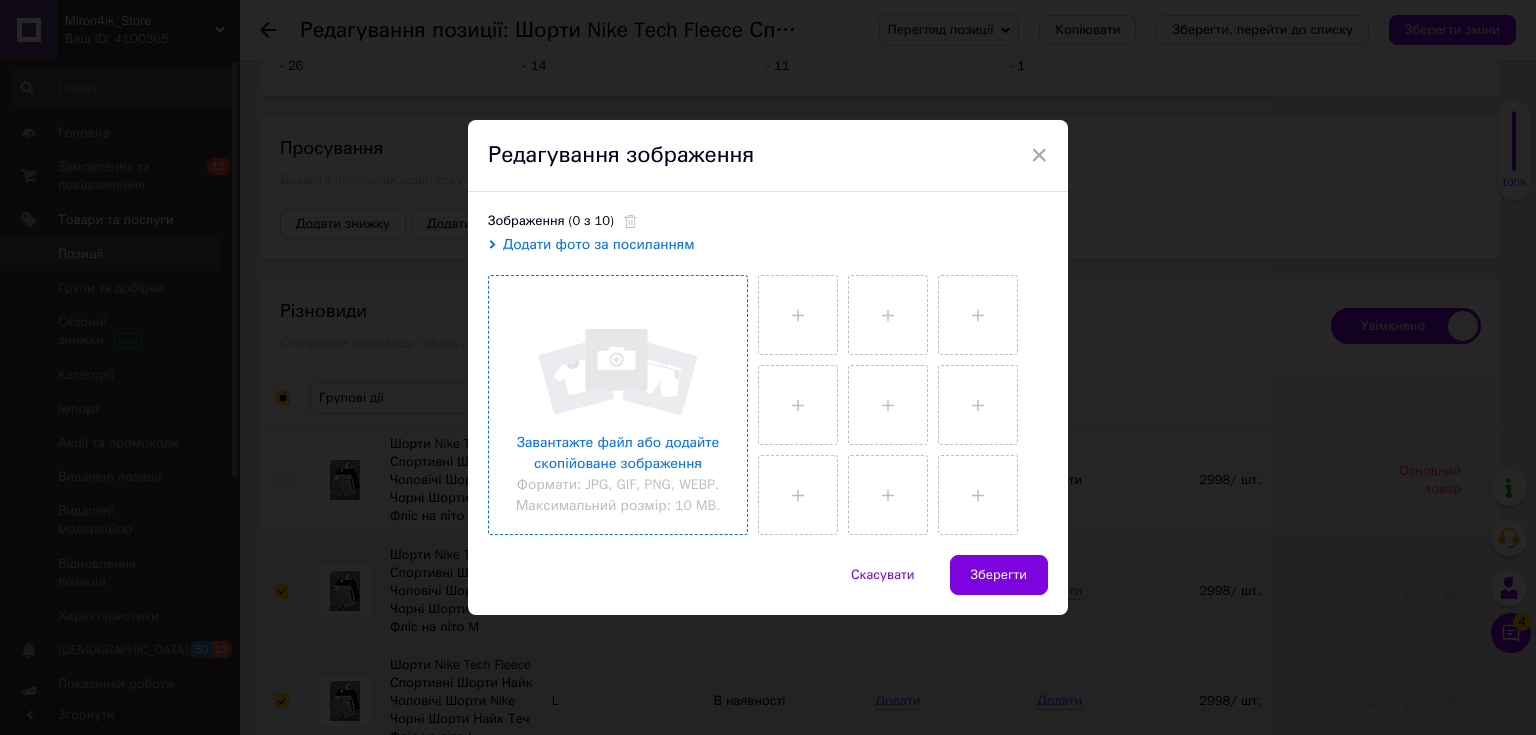 click at bounding box center (618, 405) 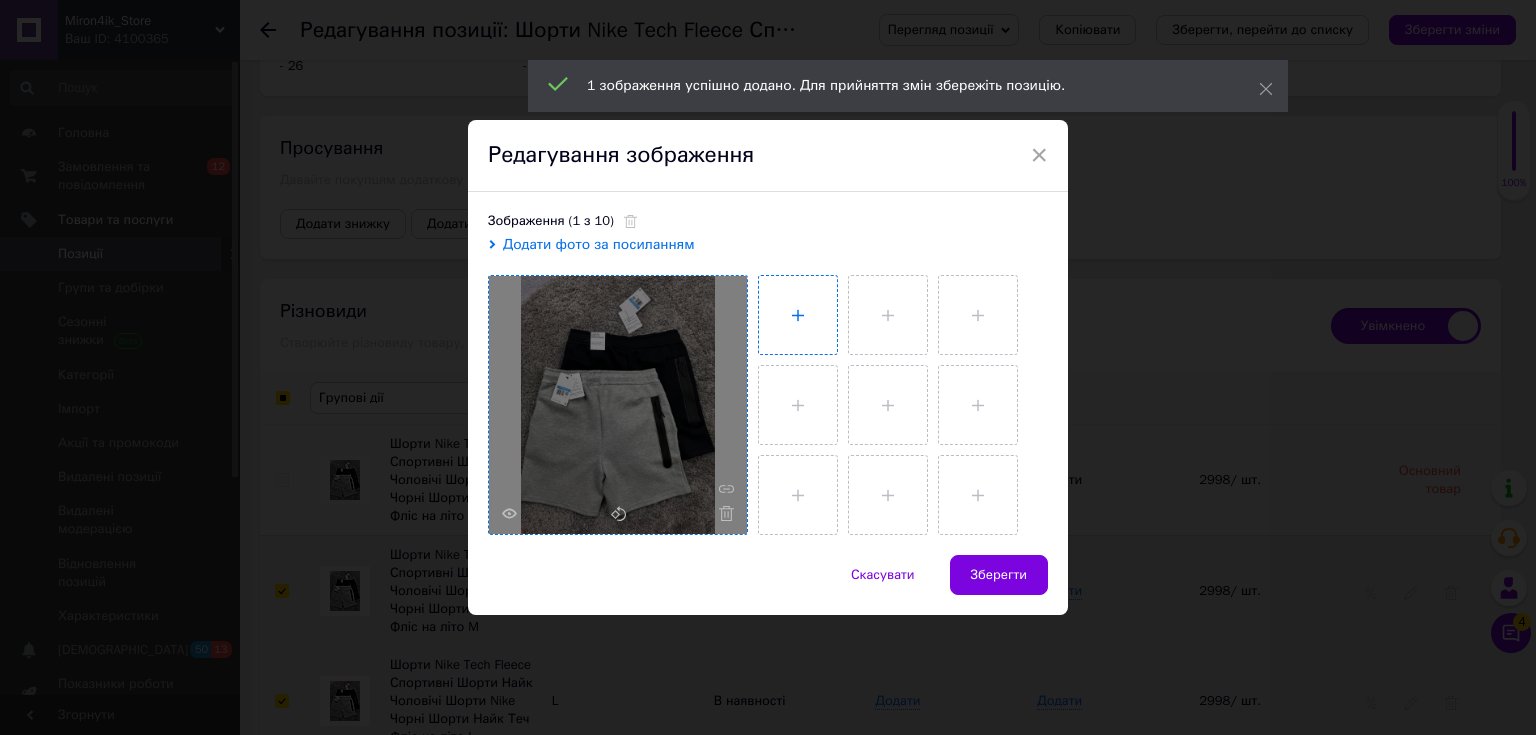 click at bounding box center [798, 315] 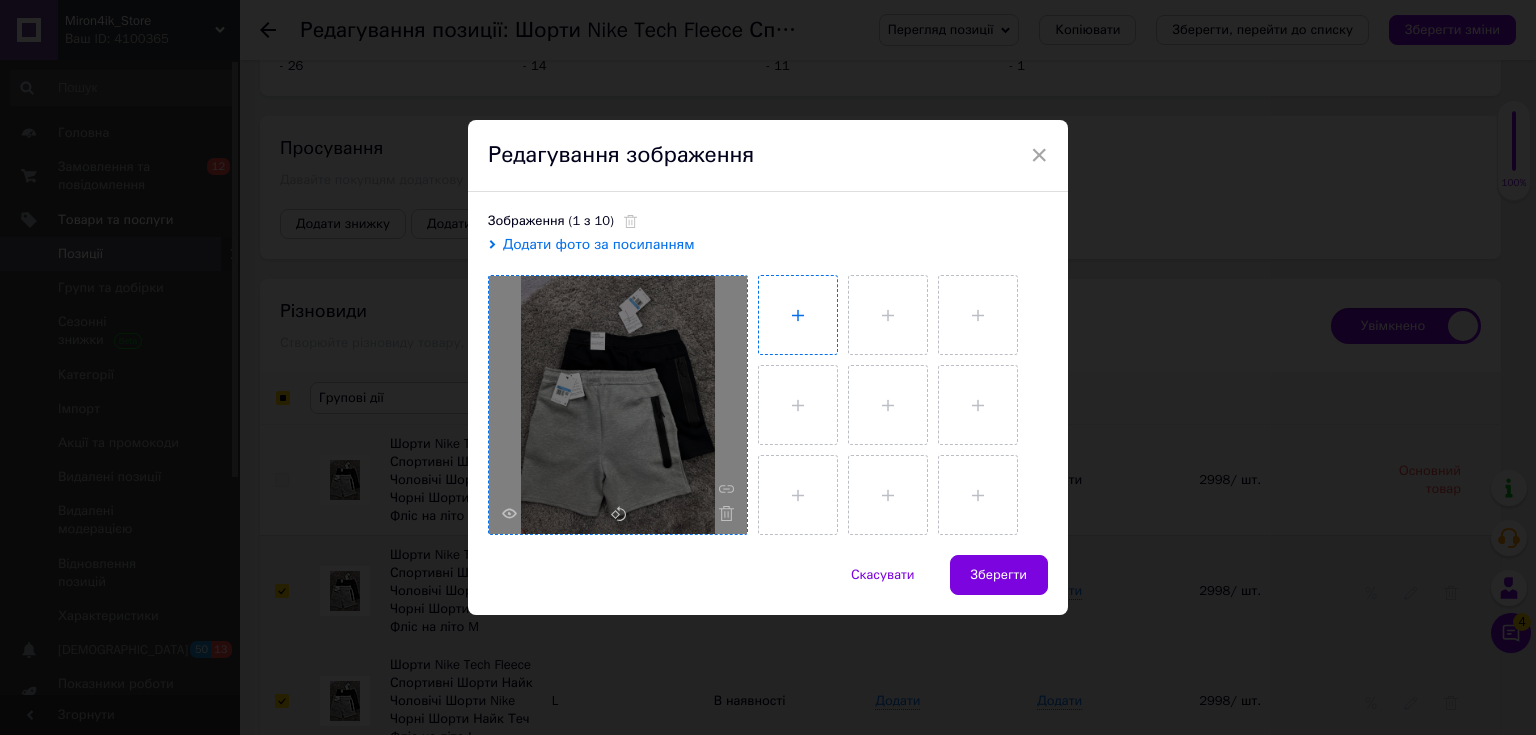 type on "C:\fakepath\5436086149329321238.jpg" 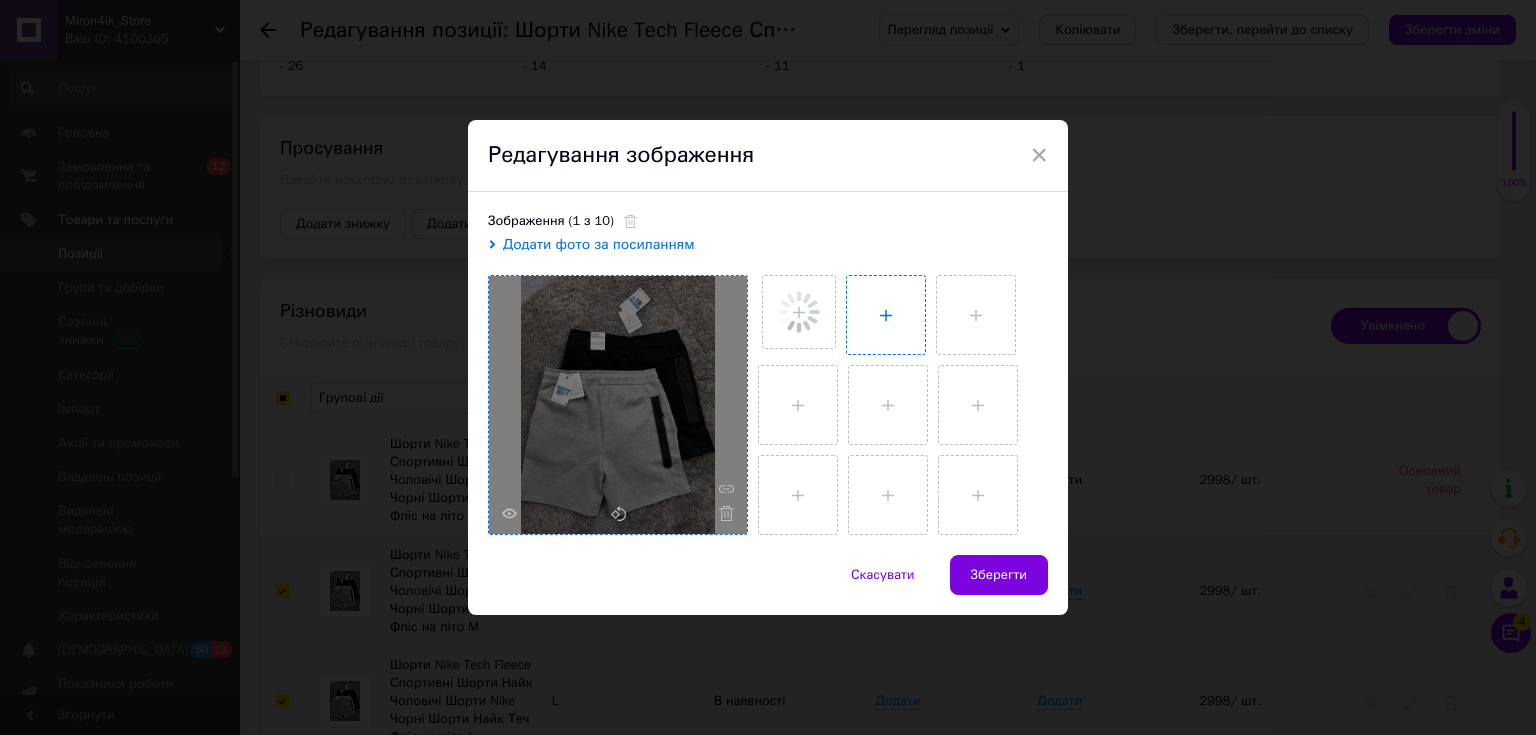 click at bounding box center [886, 315] 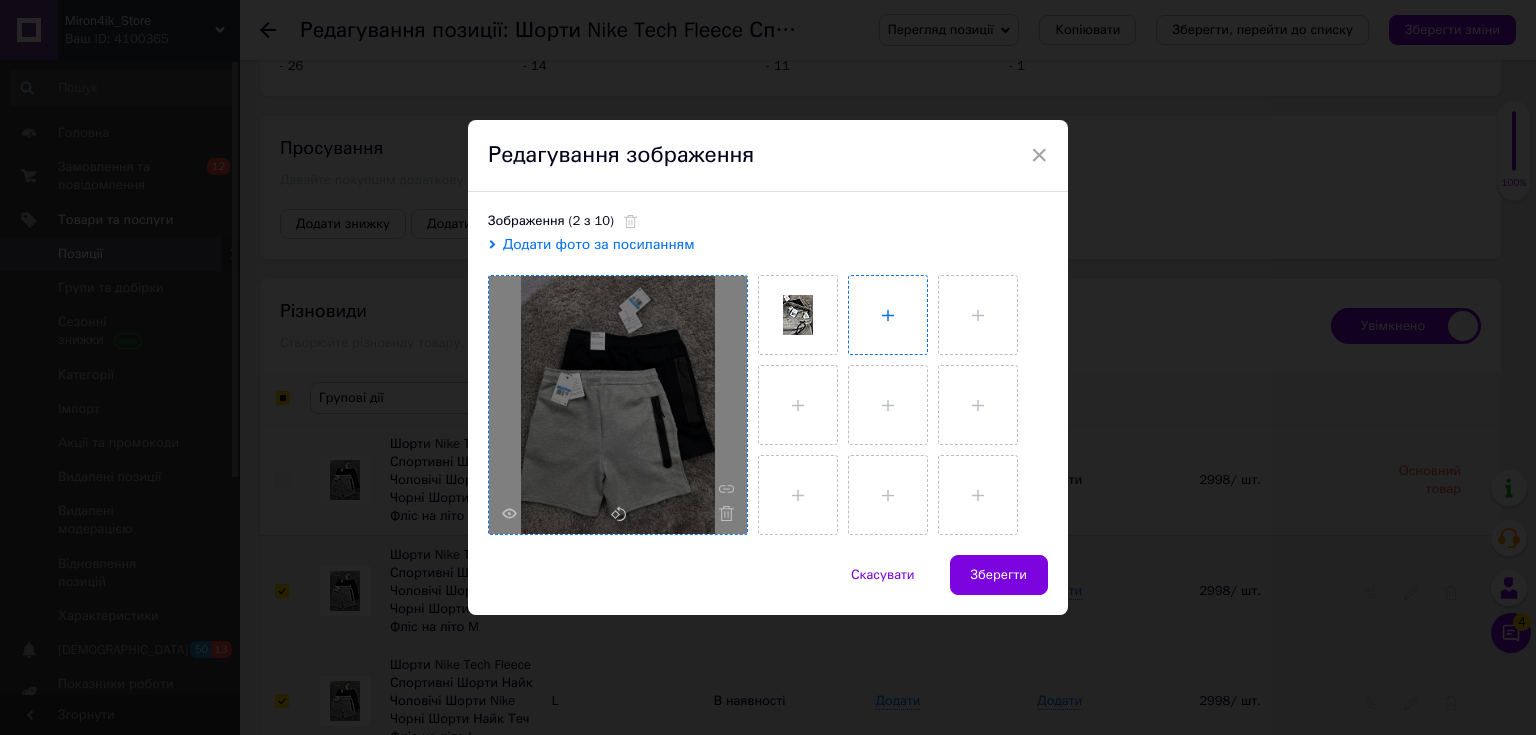 type on "C:\fakepath\5436086149329321240.jpg" 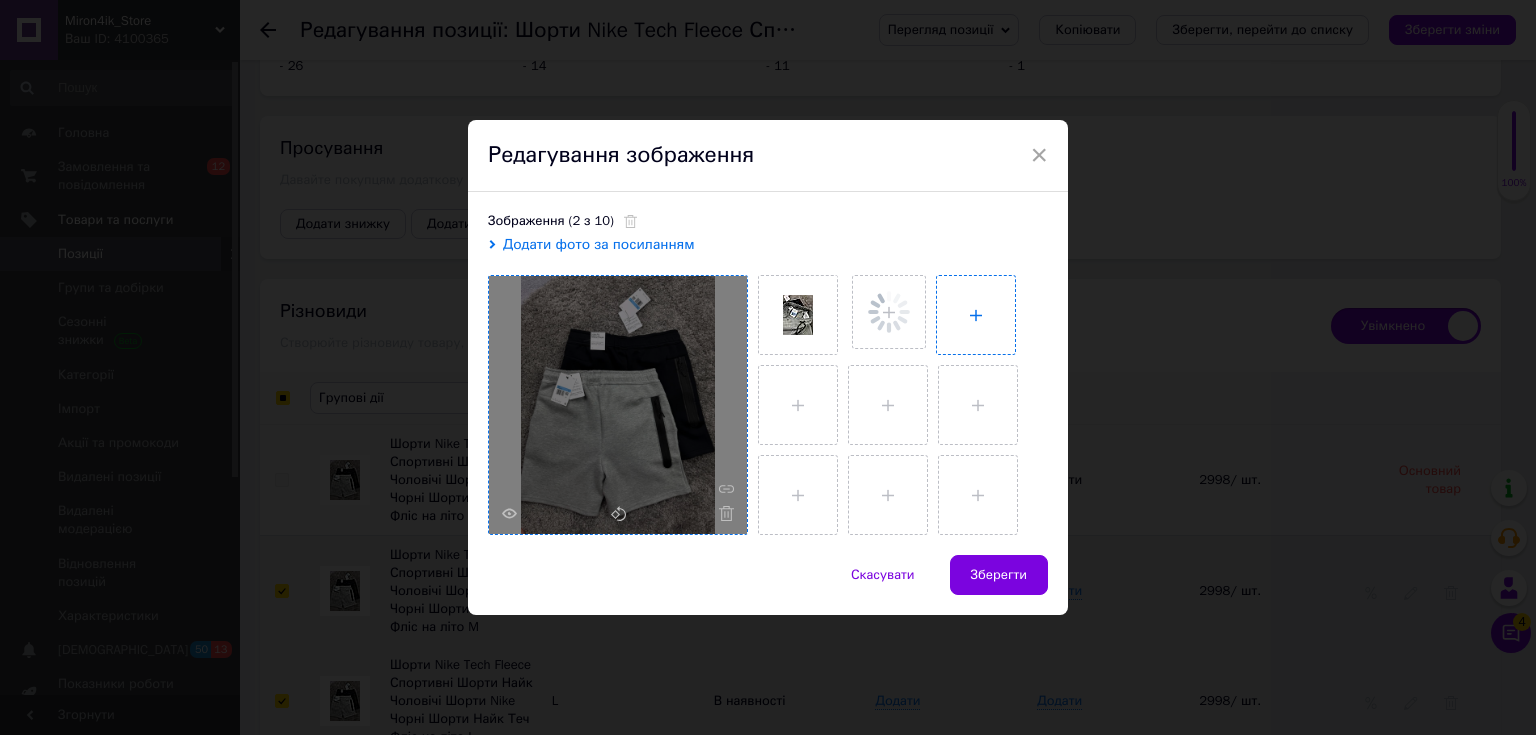click at bounding box center [976, 315] 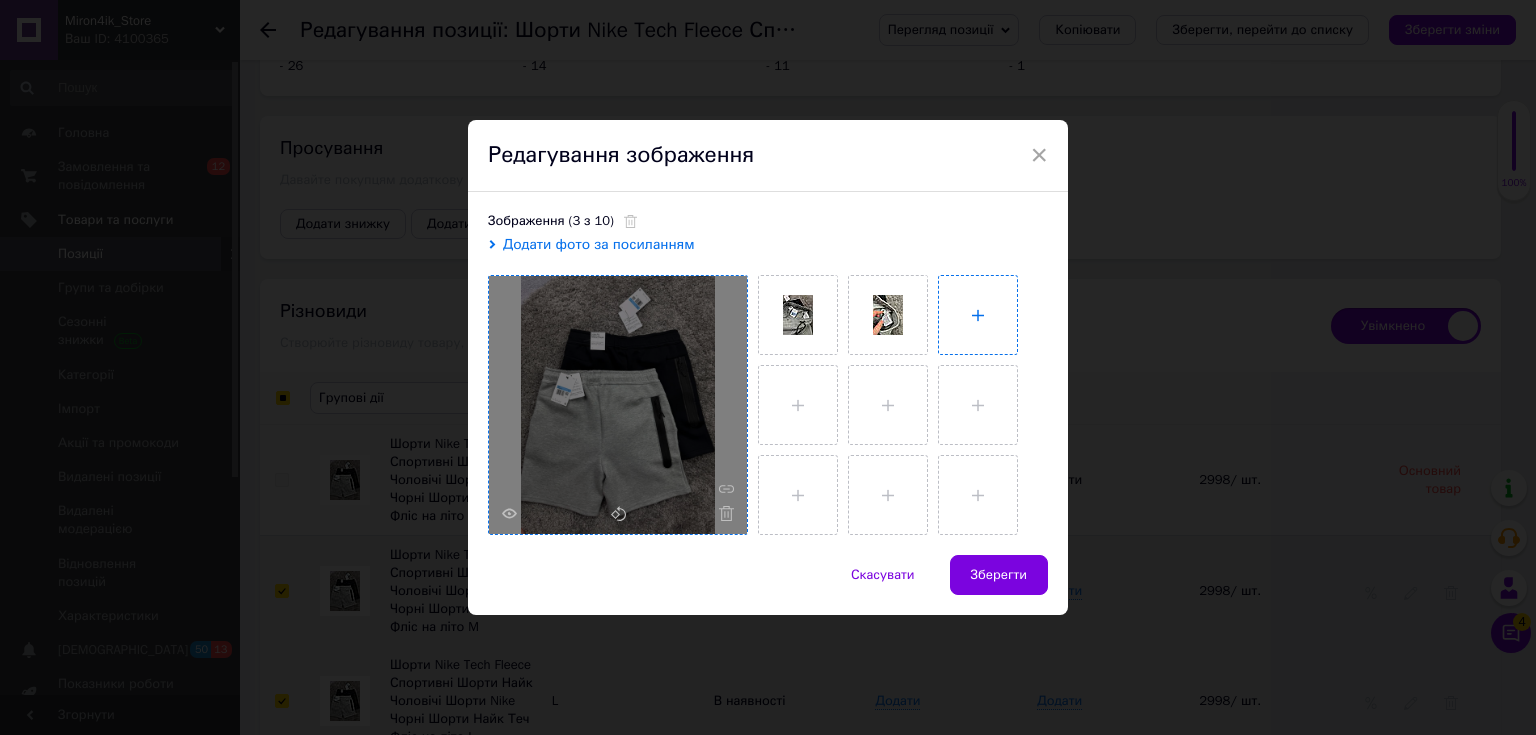 type on "C:\fakepath\5436086149329321231.jpg" 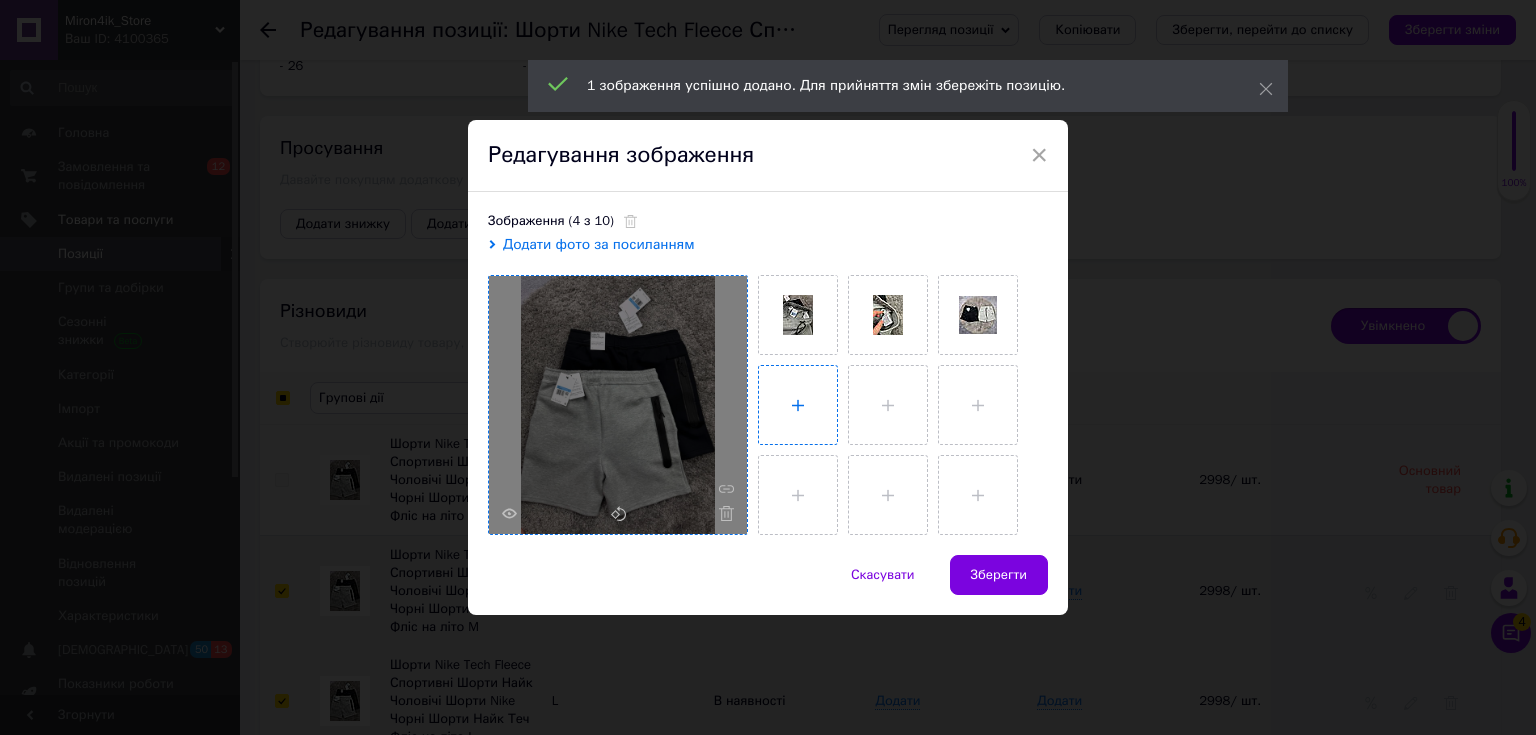 drag, startPoint x: 807, startPoint y: 396, endPoint x: 789, endPoint y: 396, distance: 18 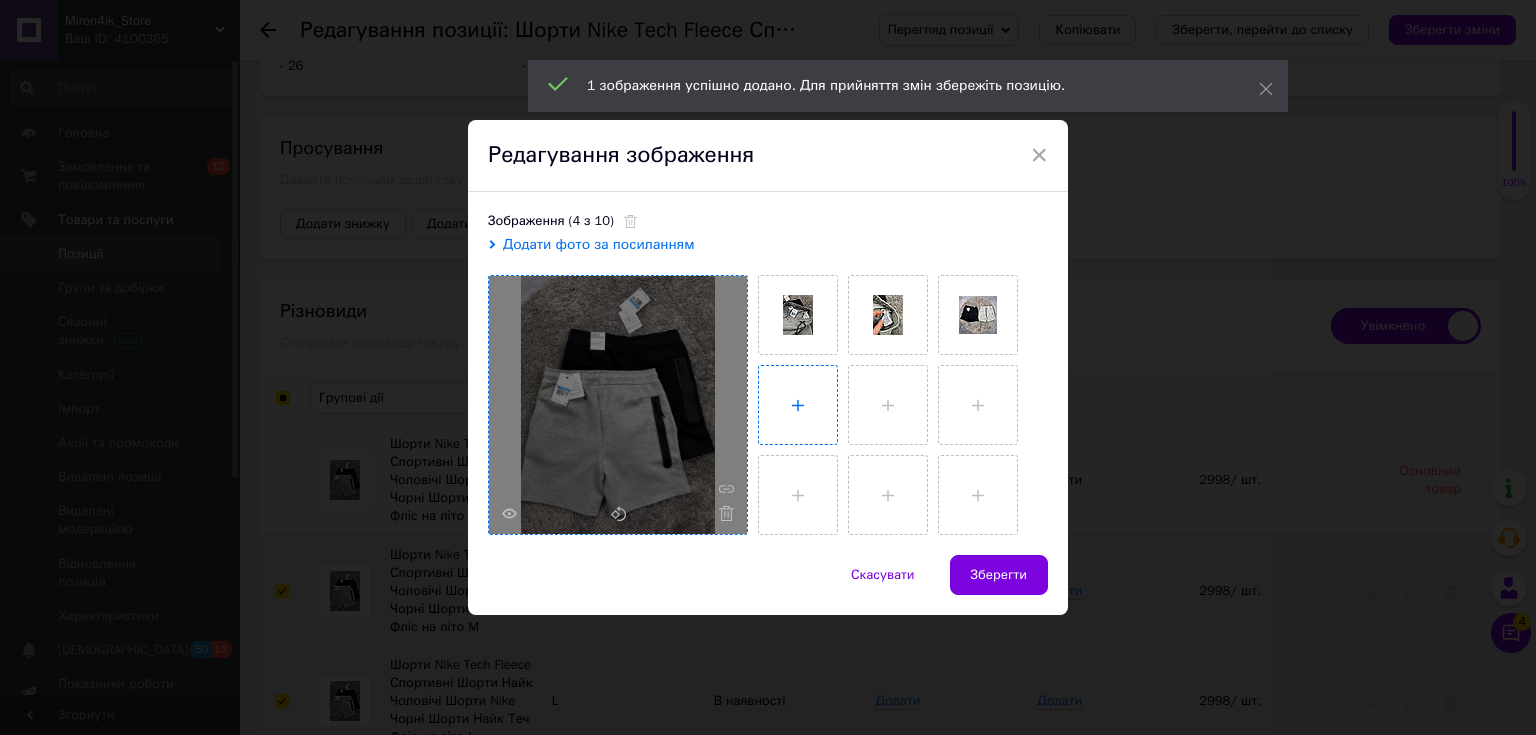 click at bounding box center [798, 405] 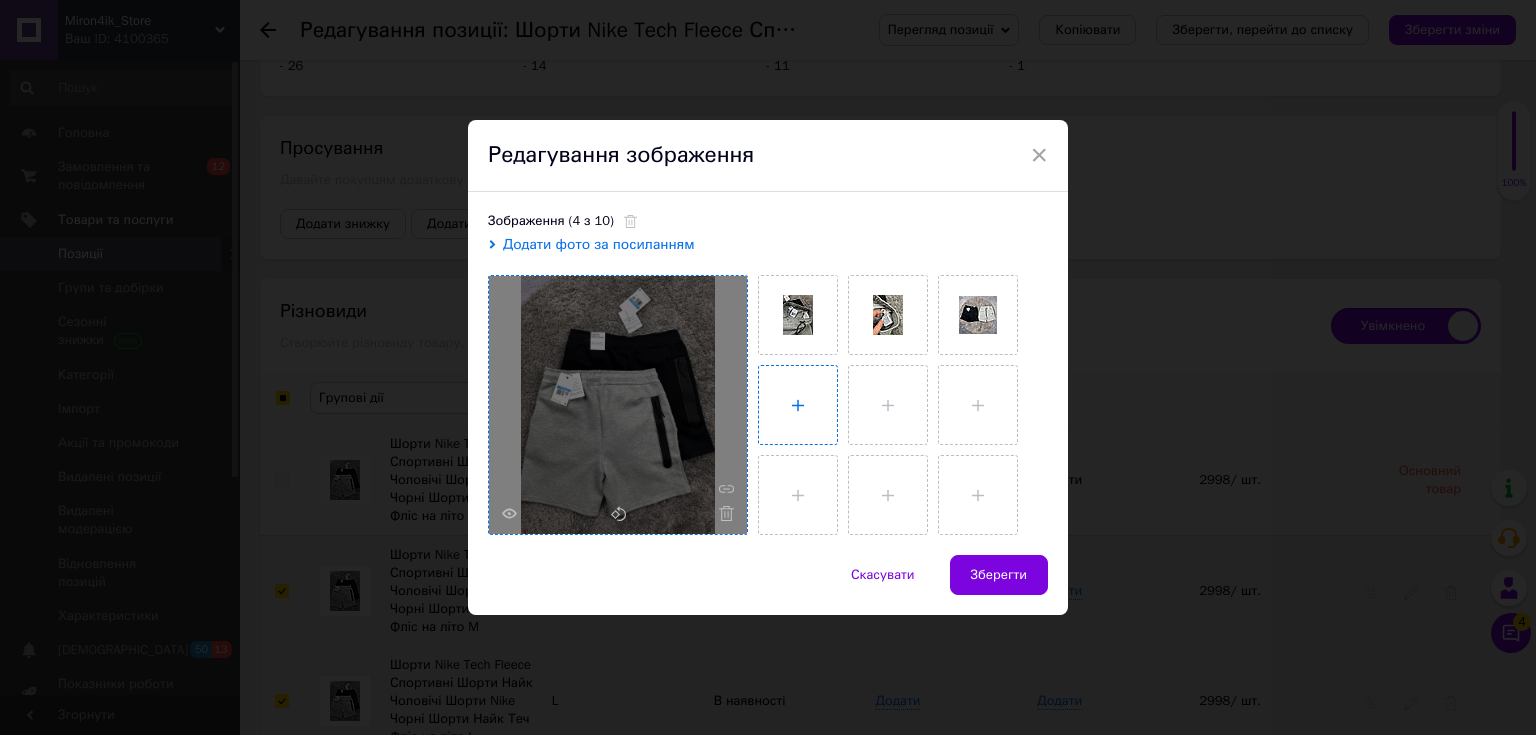 type on "C:\fakepath\5436086149329321232.jpg" 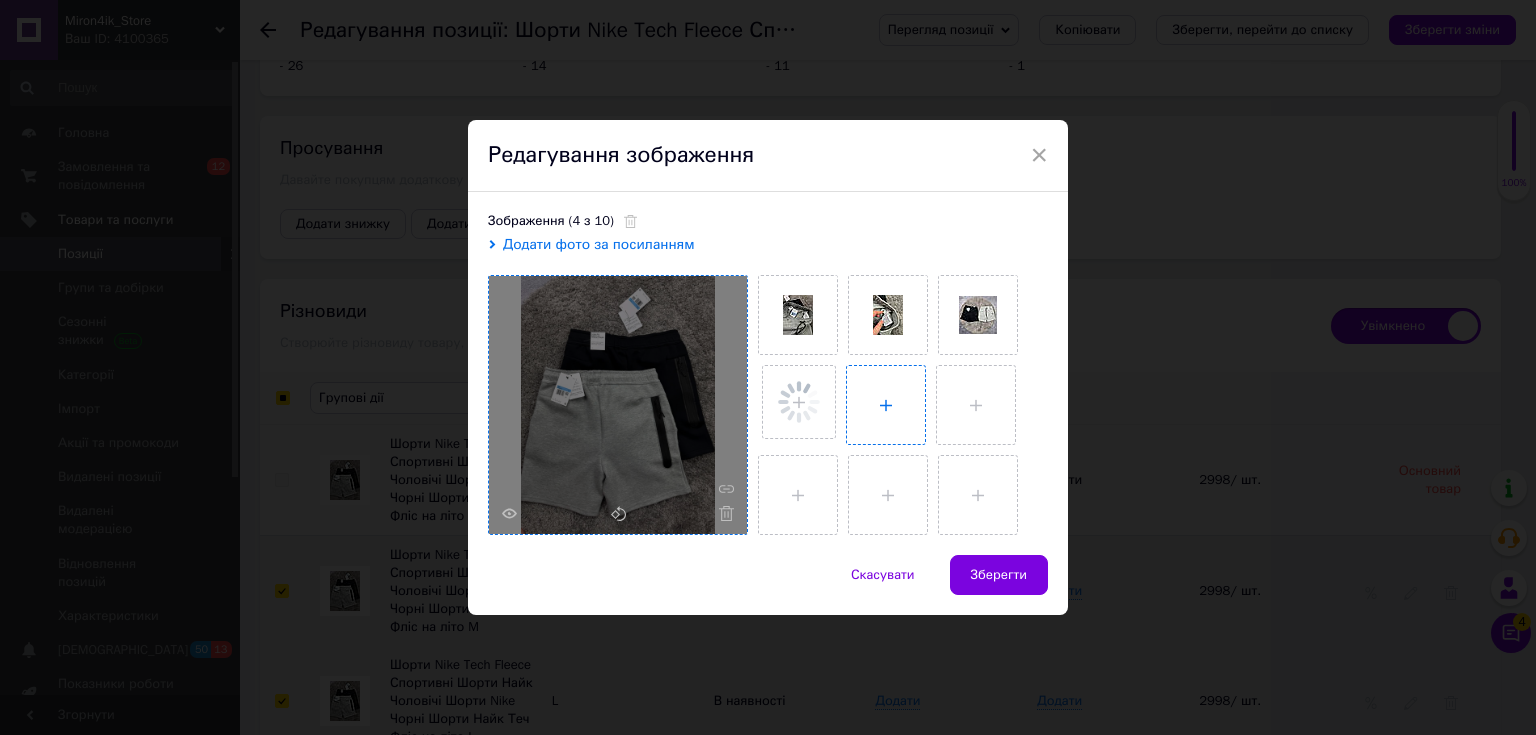 click at bounding box center [886, 405] 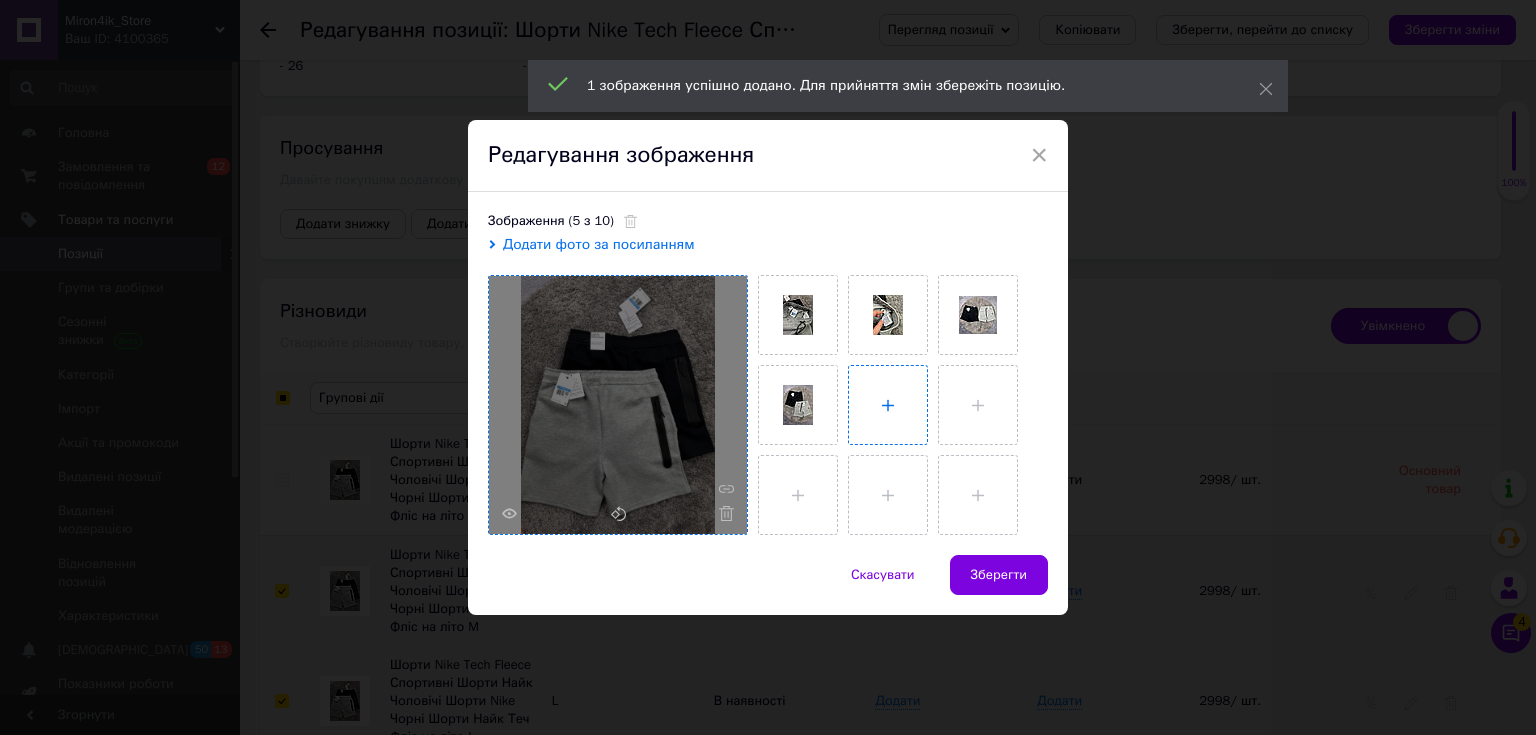 type on "C:\fakepath\5436086149329321233.jpg" 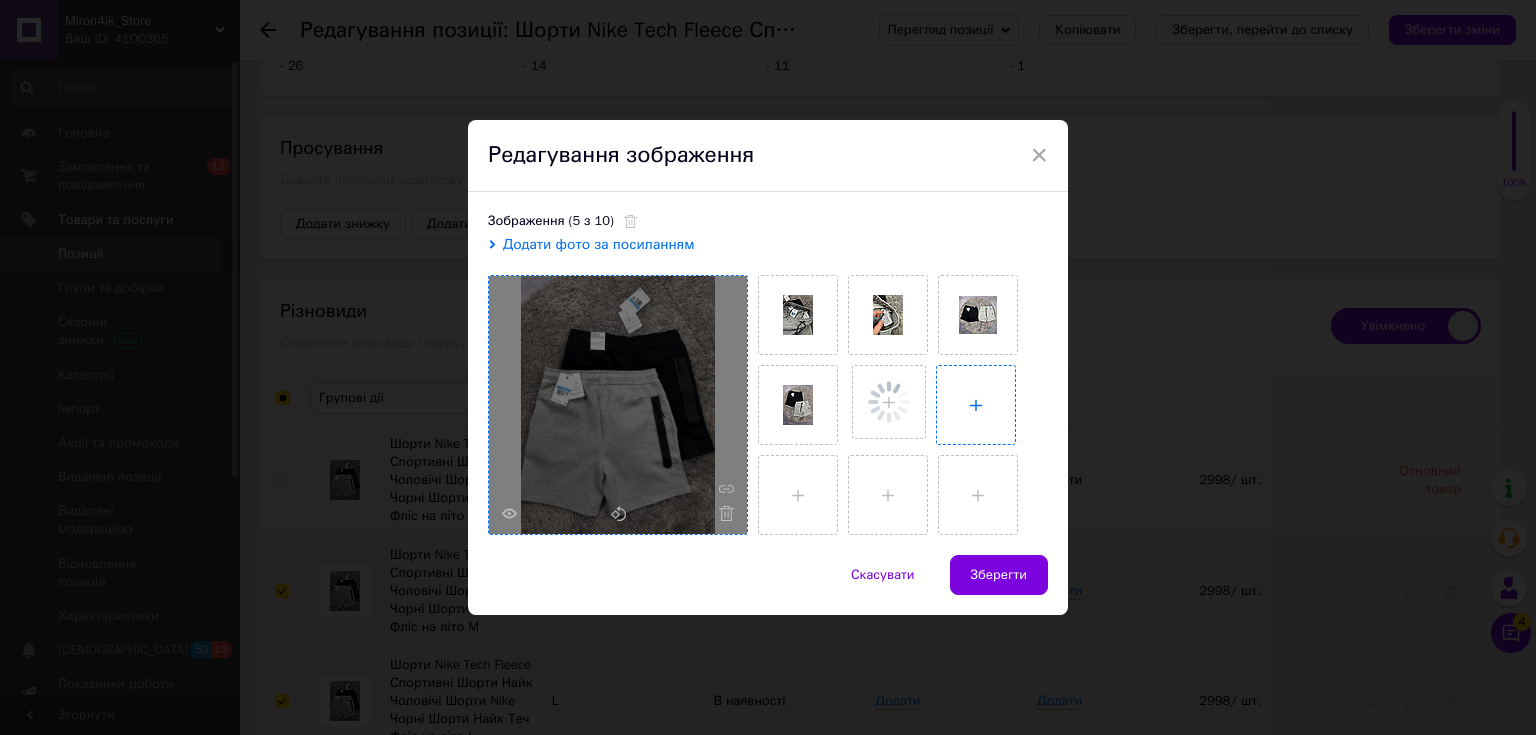 click at bounding box center [976, 405] 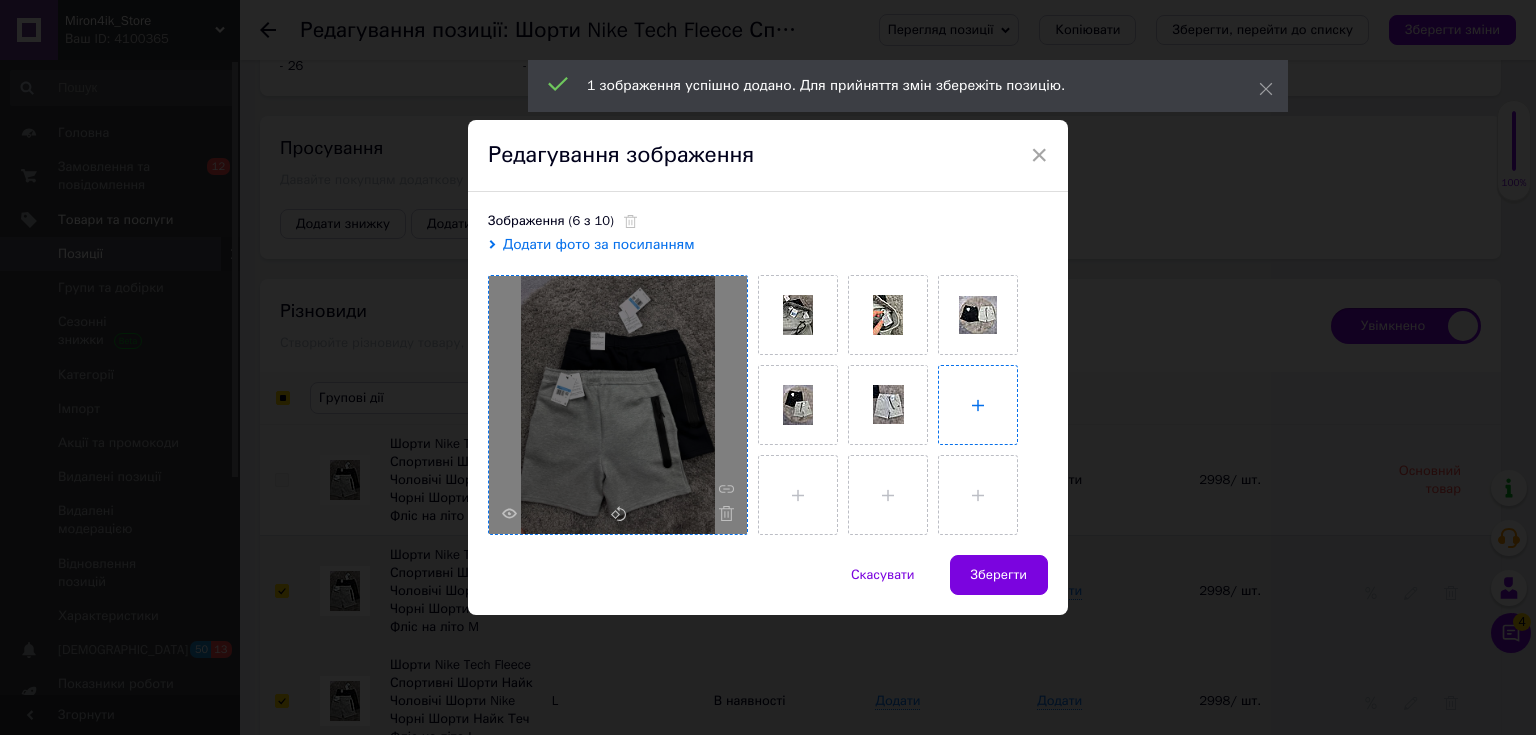 type on "C:\fakepath\5436086149329321234.jpg" 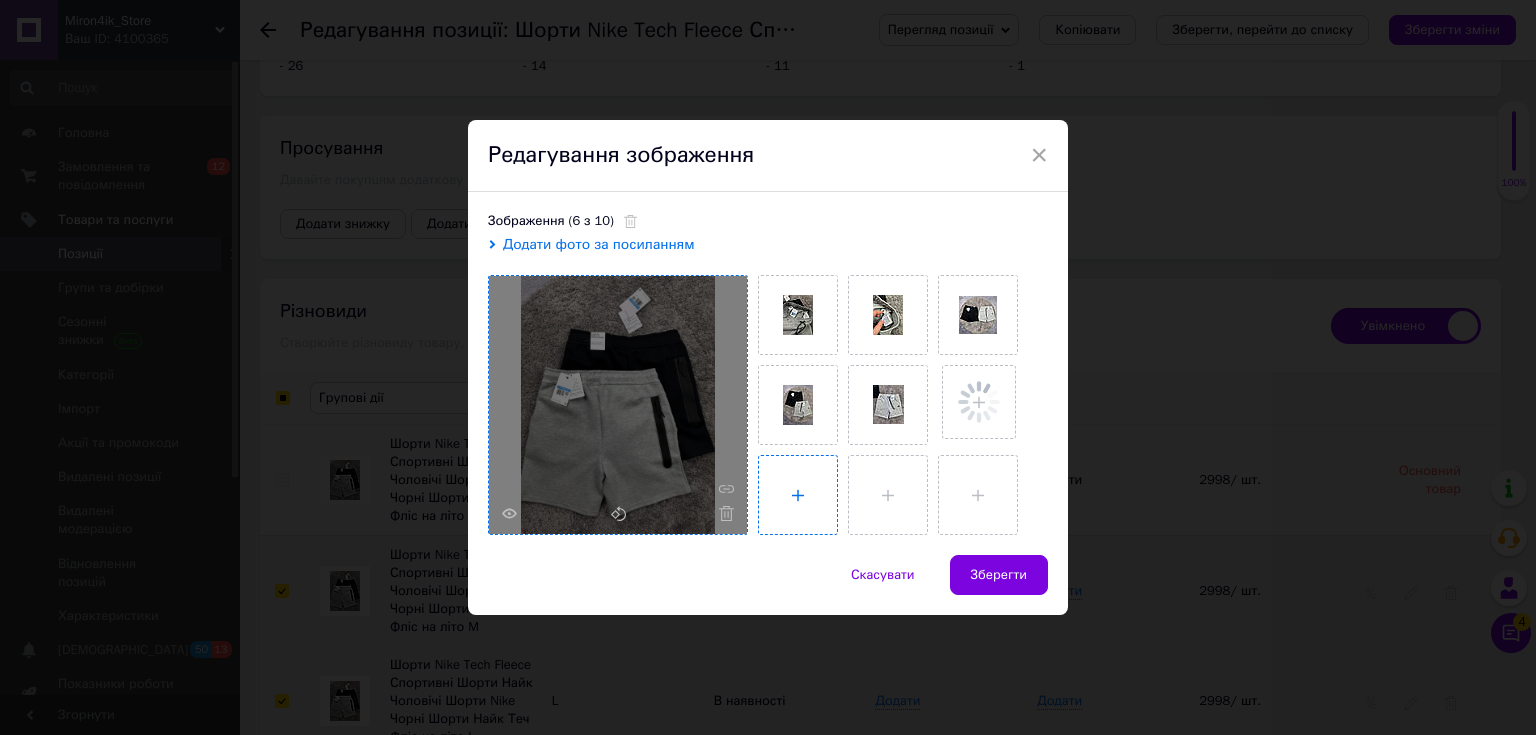 click at bounding box center [798, 495] 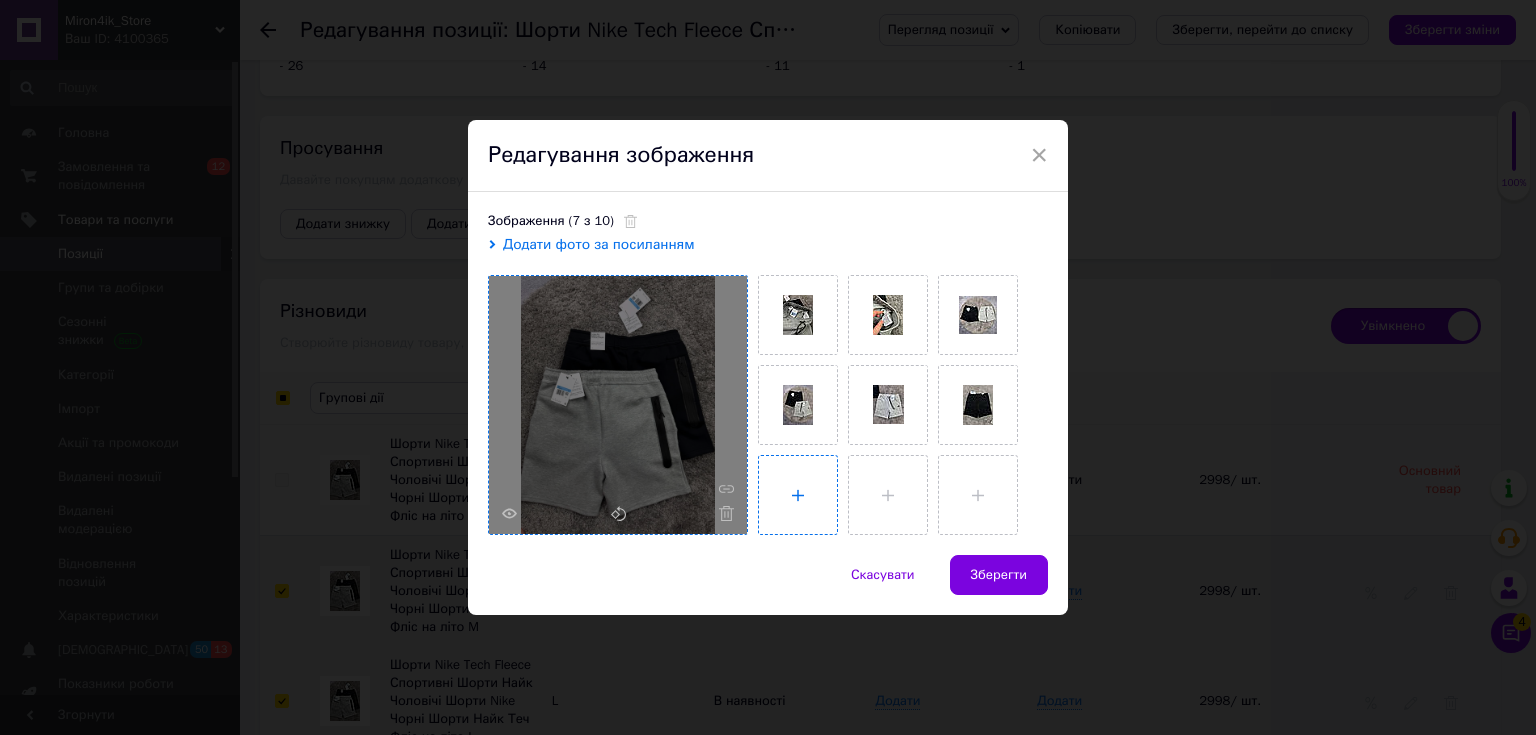 type on "C:\fakepath\5436086149329321236.jpg" 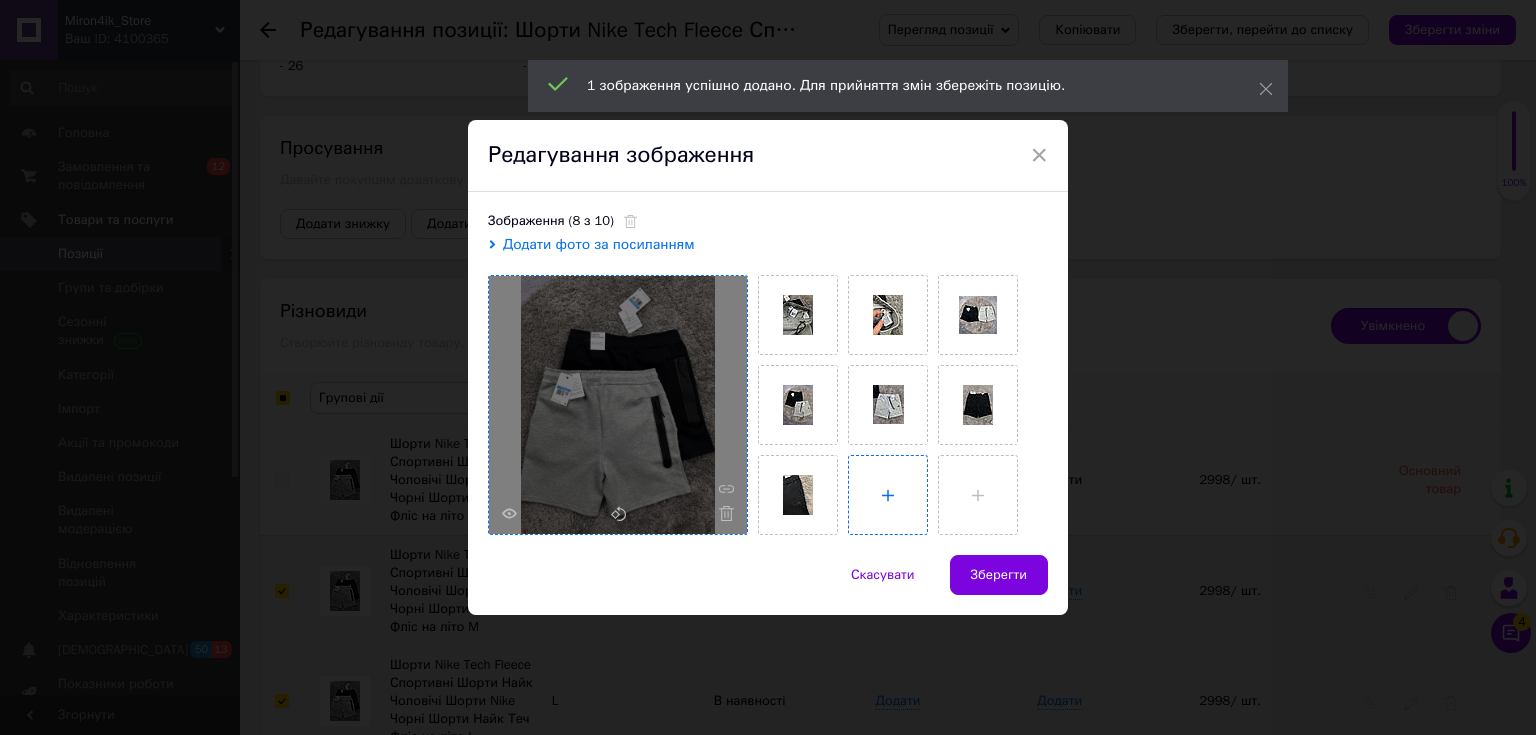 click at bounding box center (888, 495) 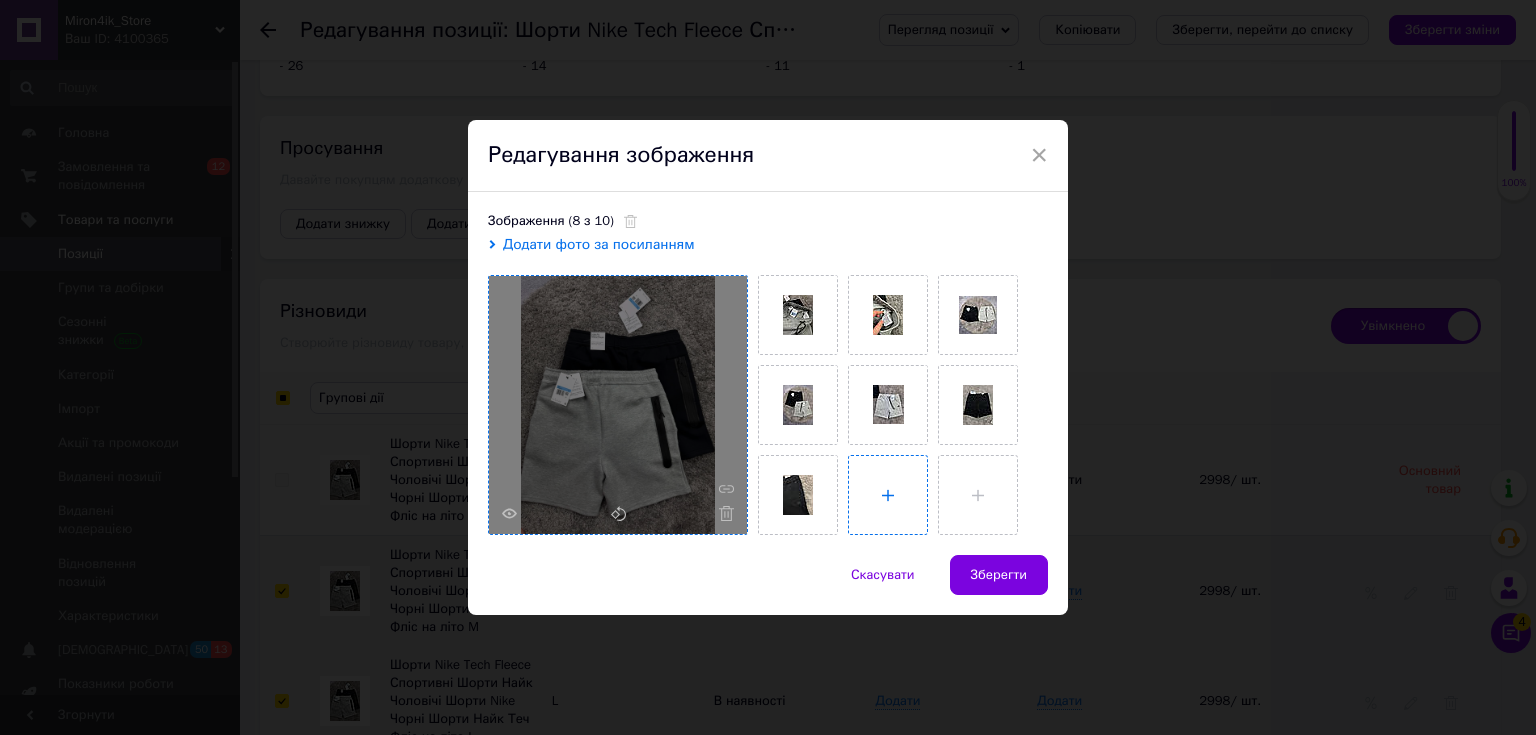 type on "C:\fakepath\5436086149329321235.jpg" 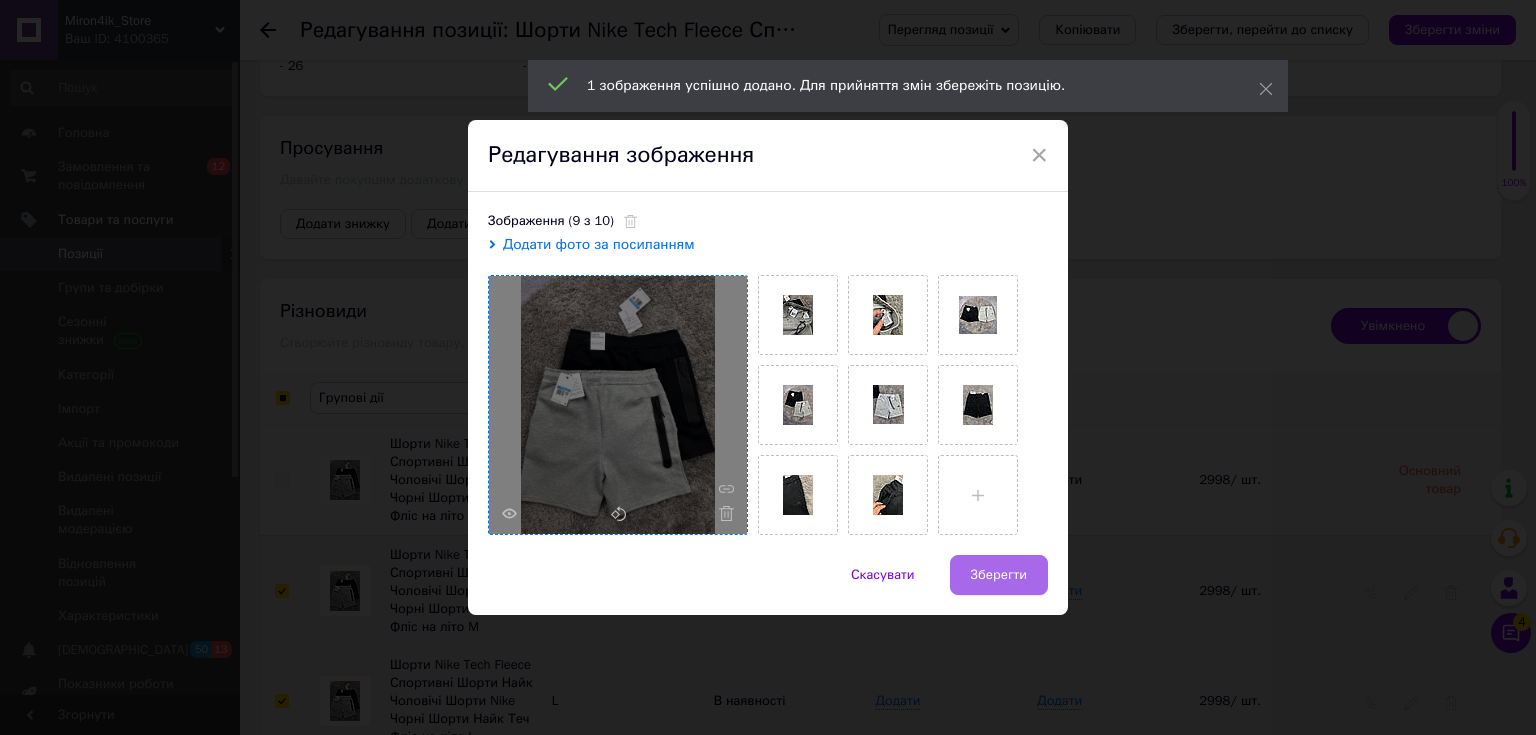 click on "Зберегти" at bounding box center [999, 575] 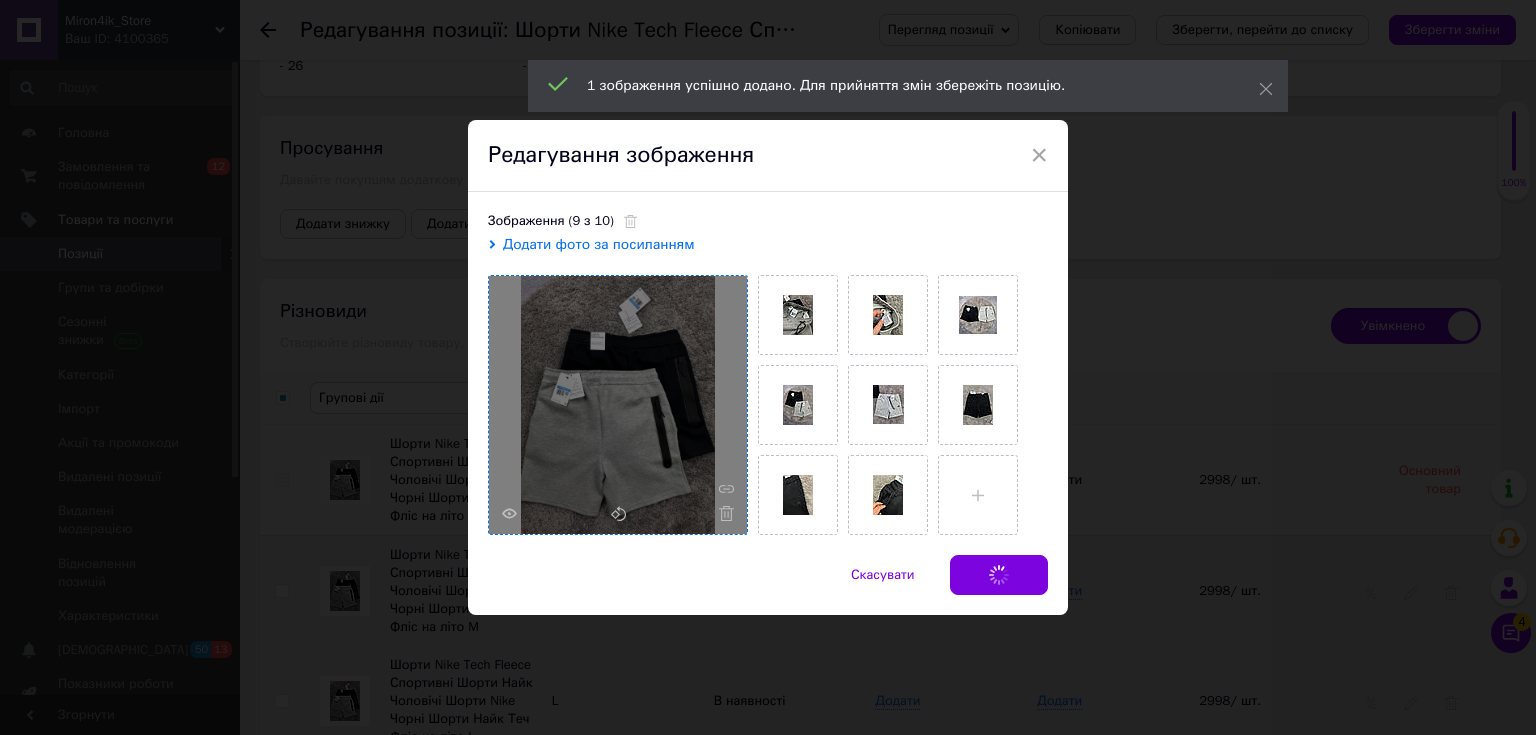 checkbox on "false" 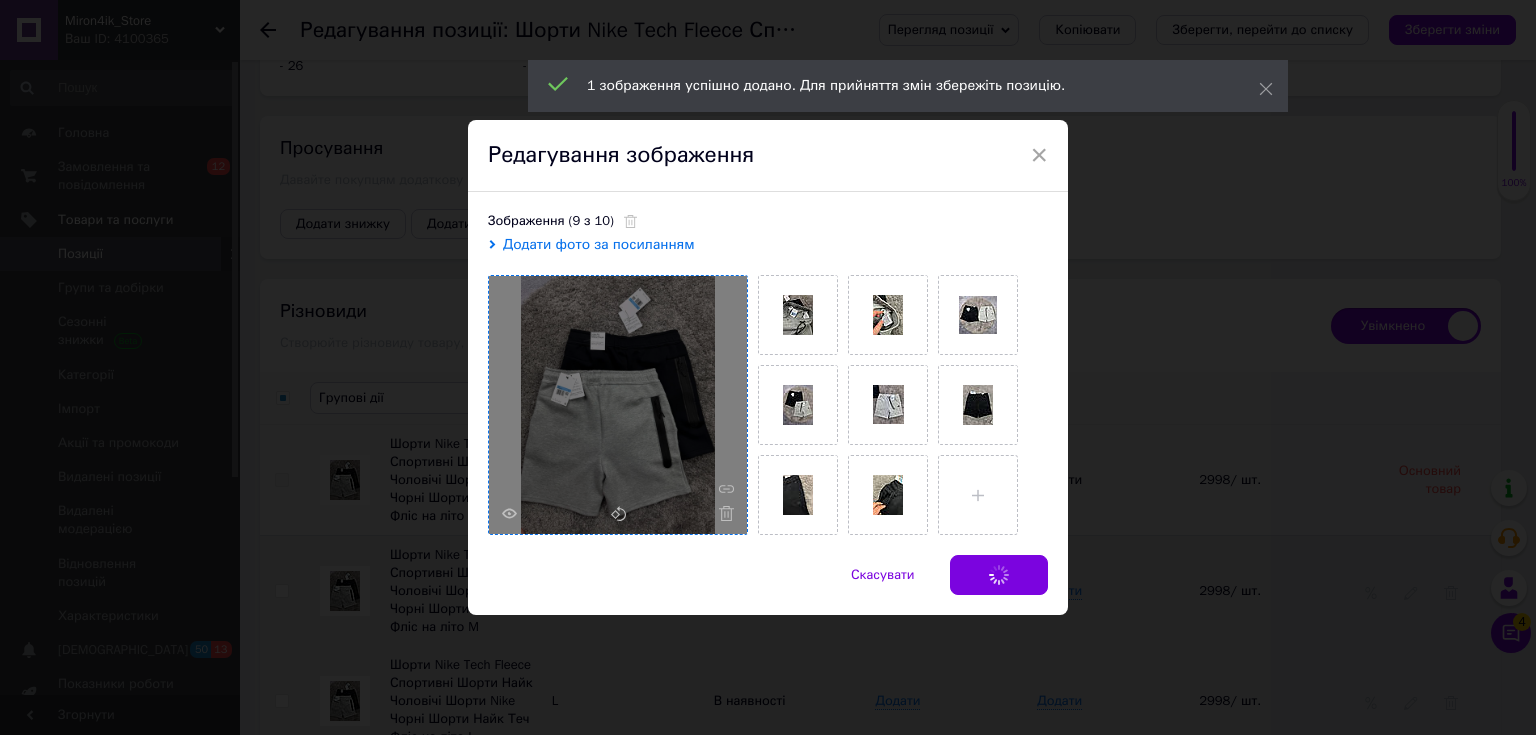 checkbox on "false" 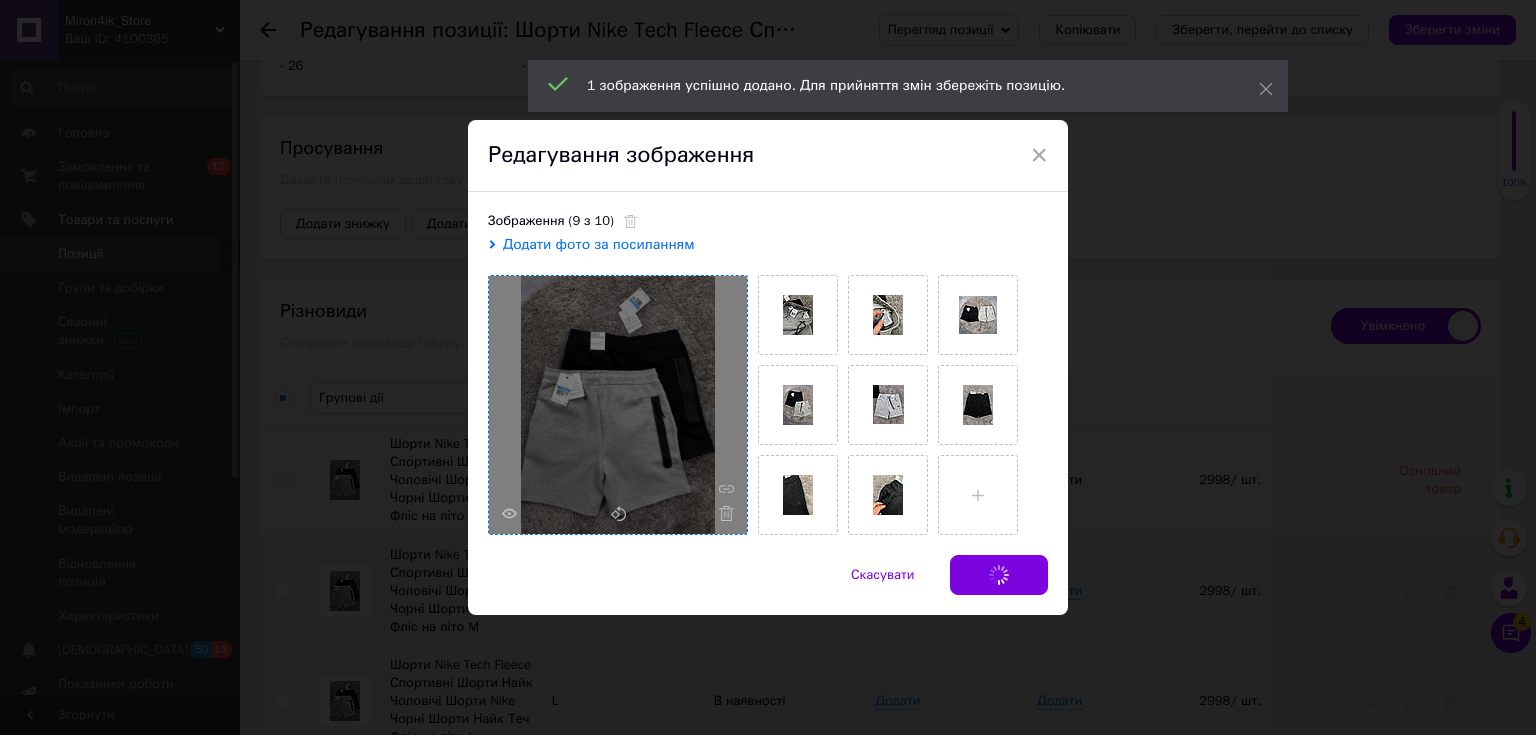checkbox on "false" 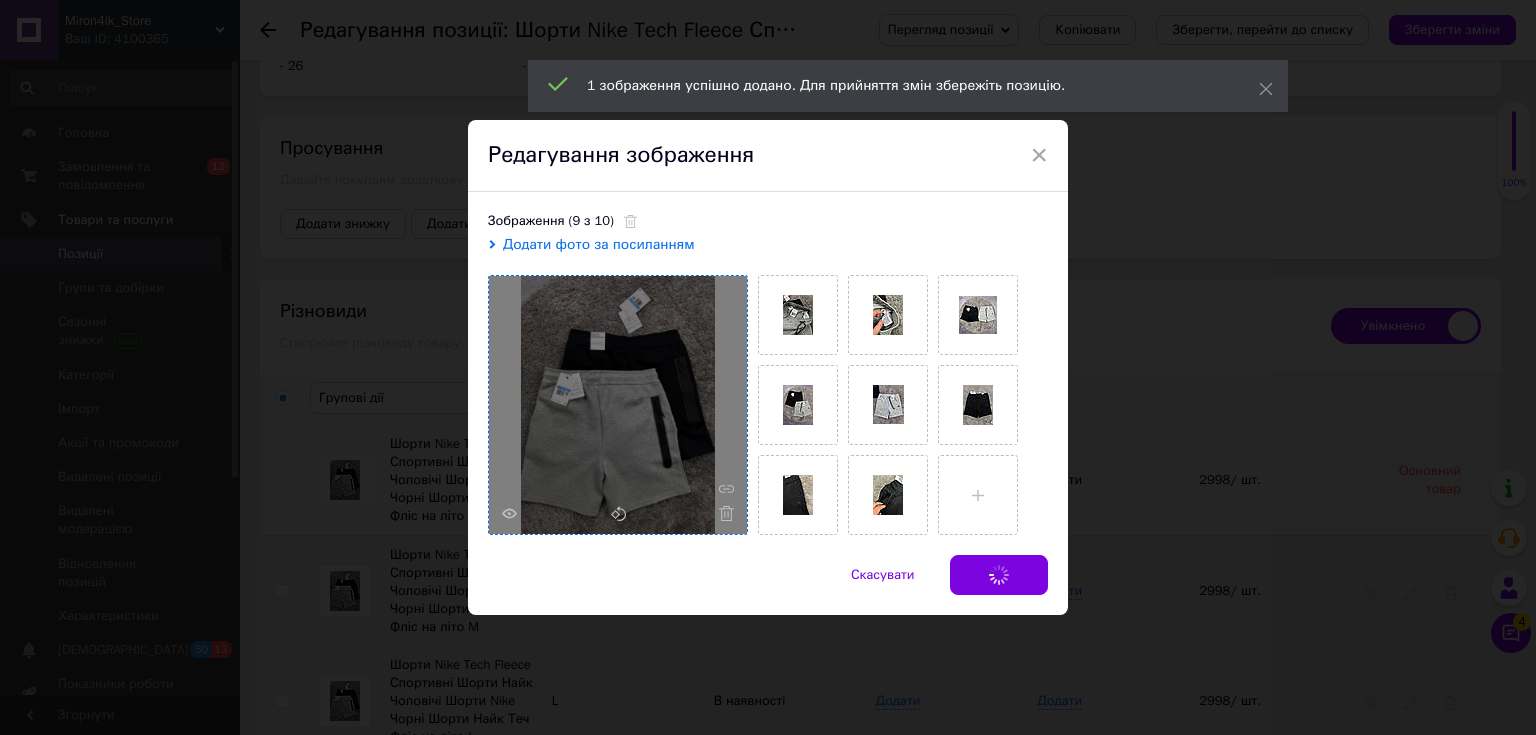checkbox on "false" 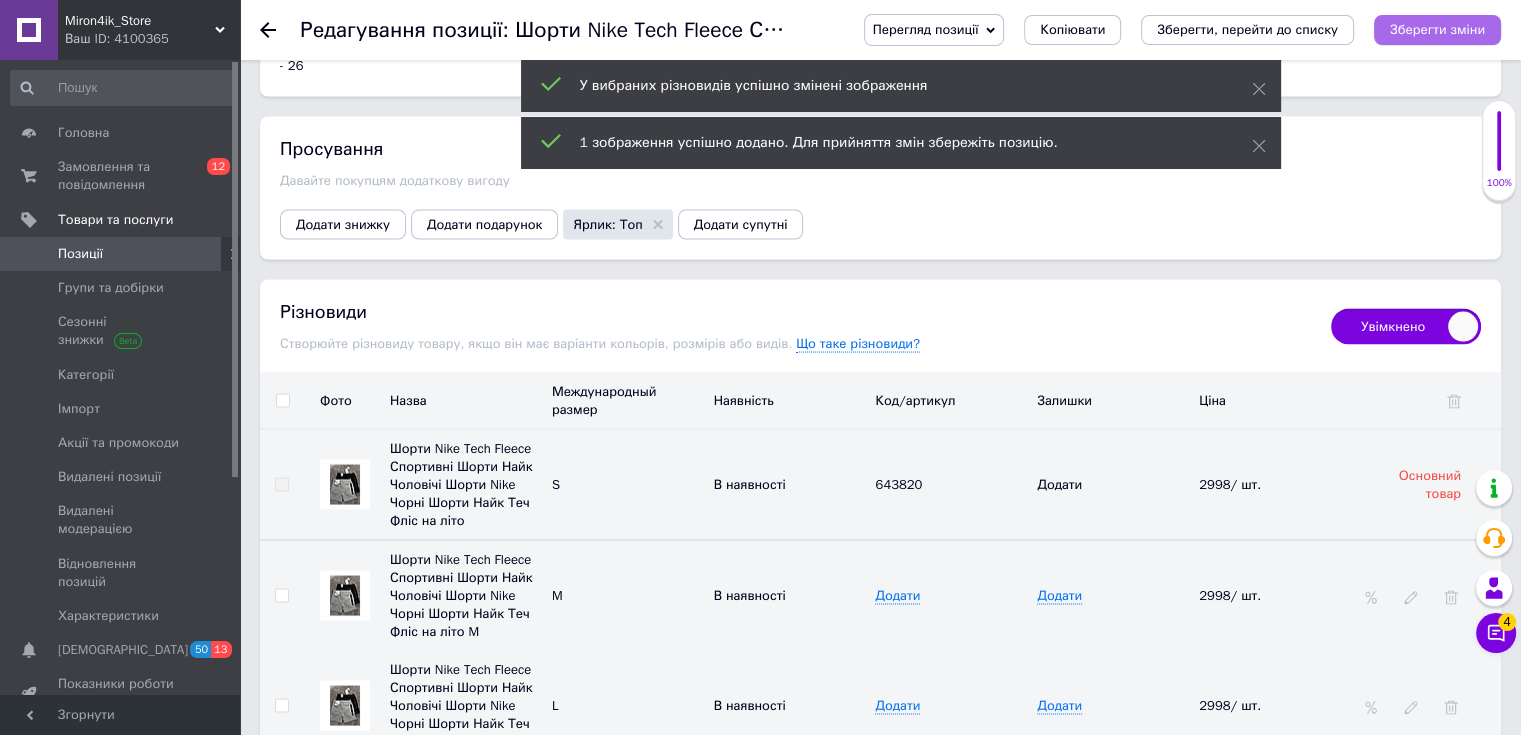 click on "Зберегти зміни" at bounding box center (1437, 29) 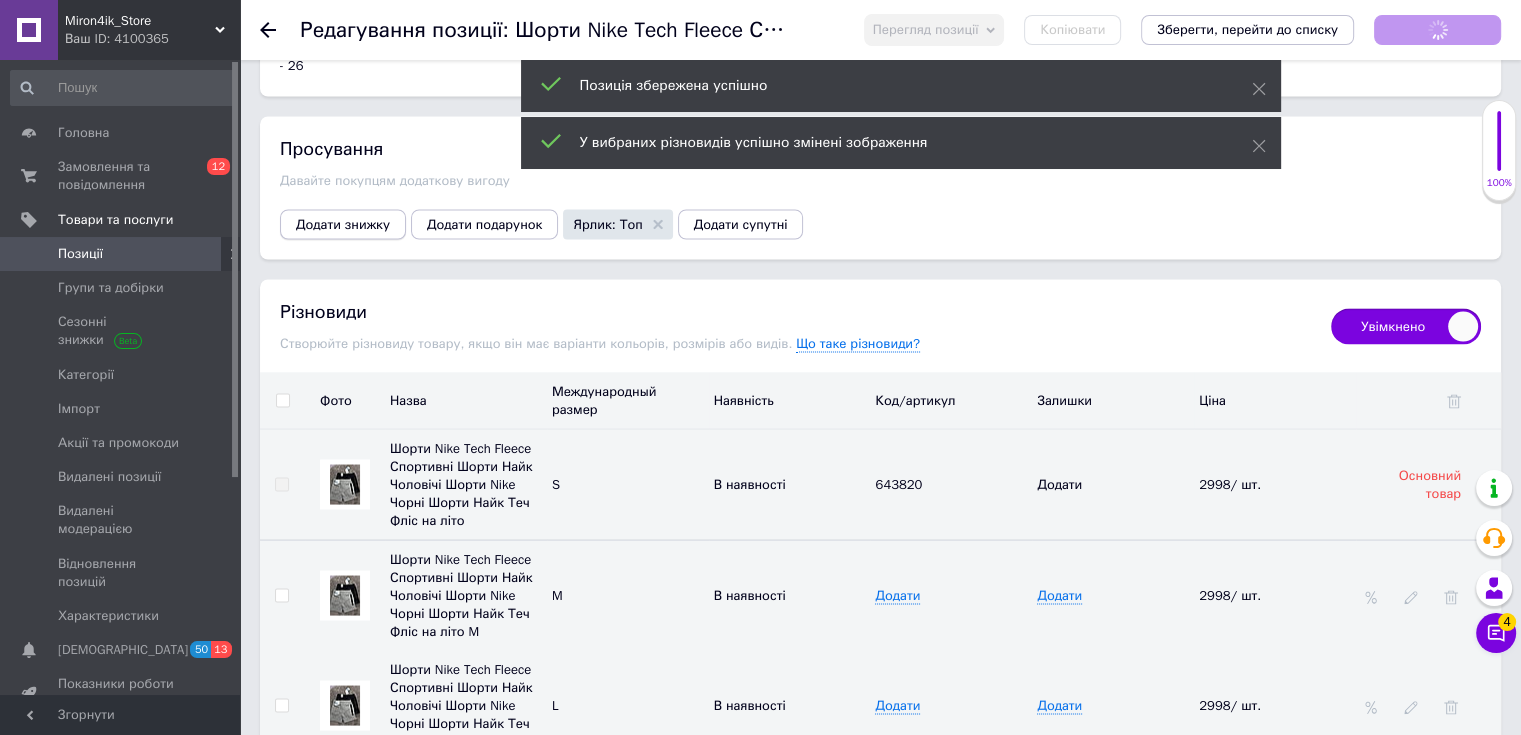 click on "Додати знижку" at bounding box center (343, 224) 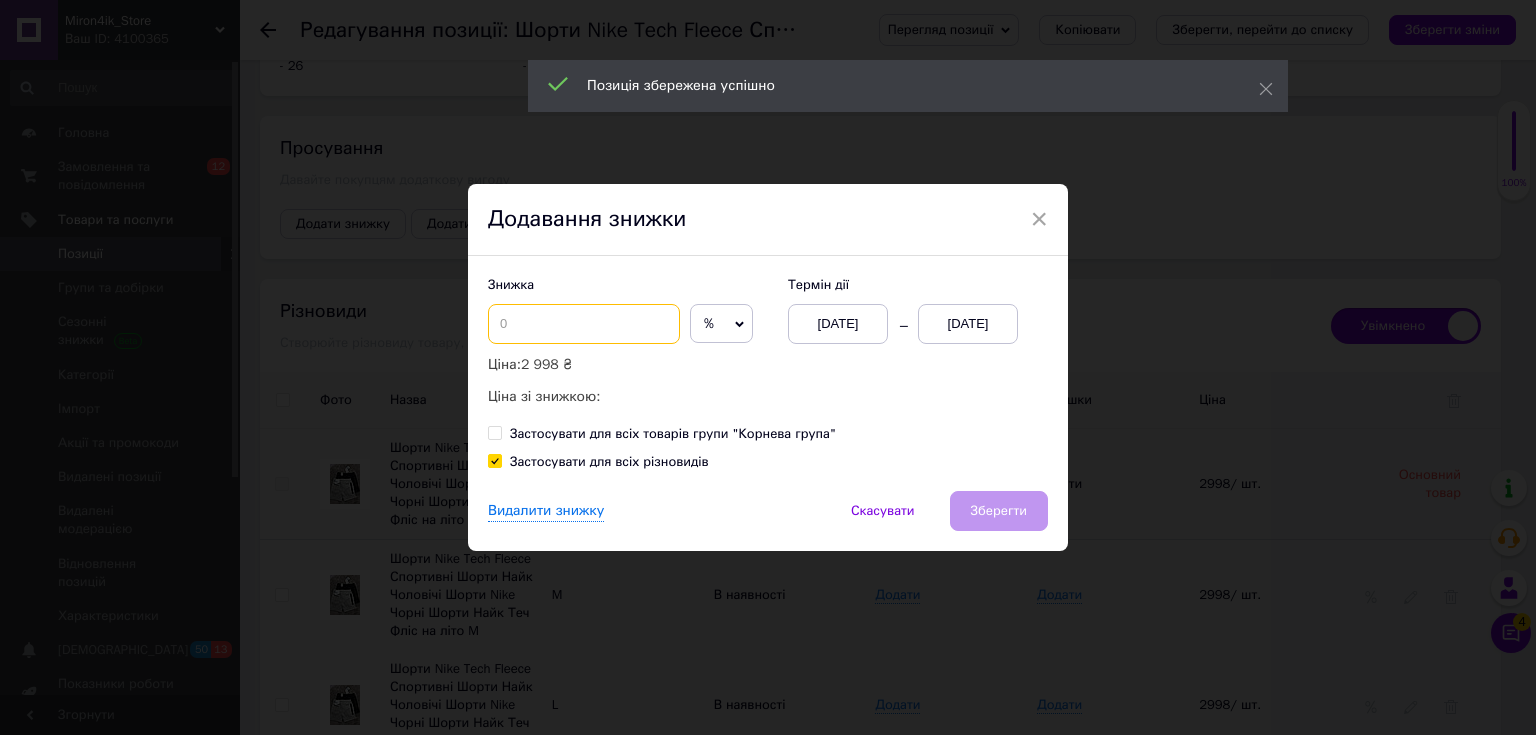 click at bounding box center [584, 324] 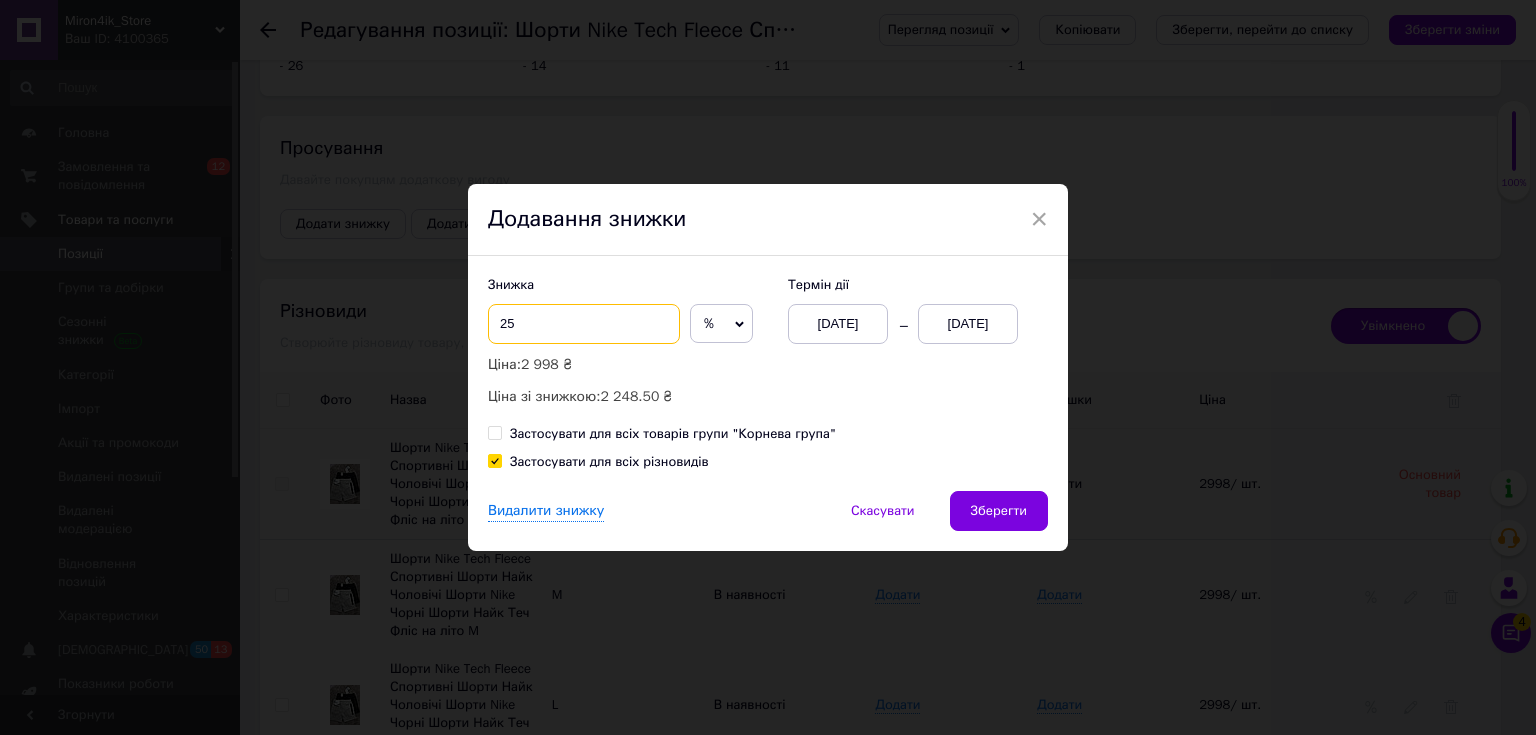 type on "25" 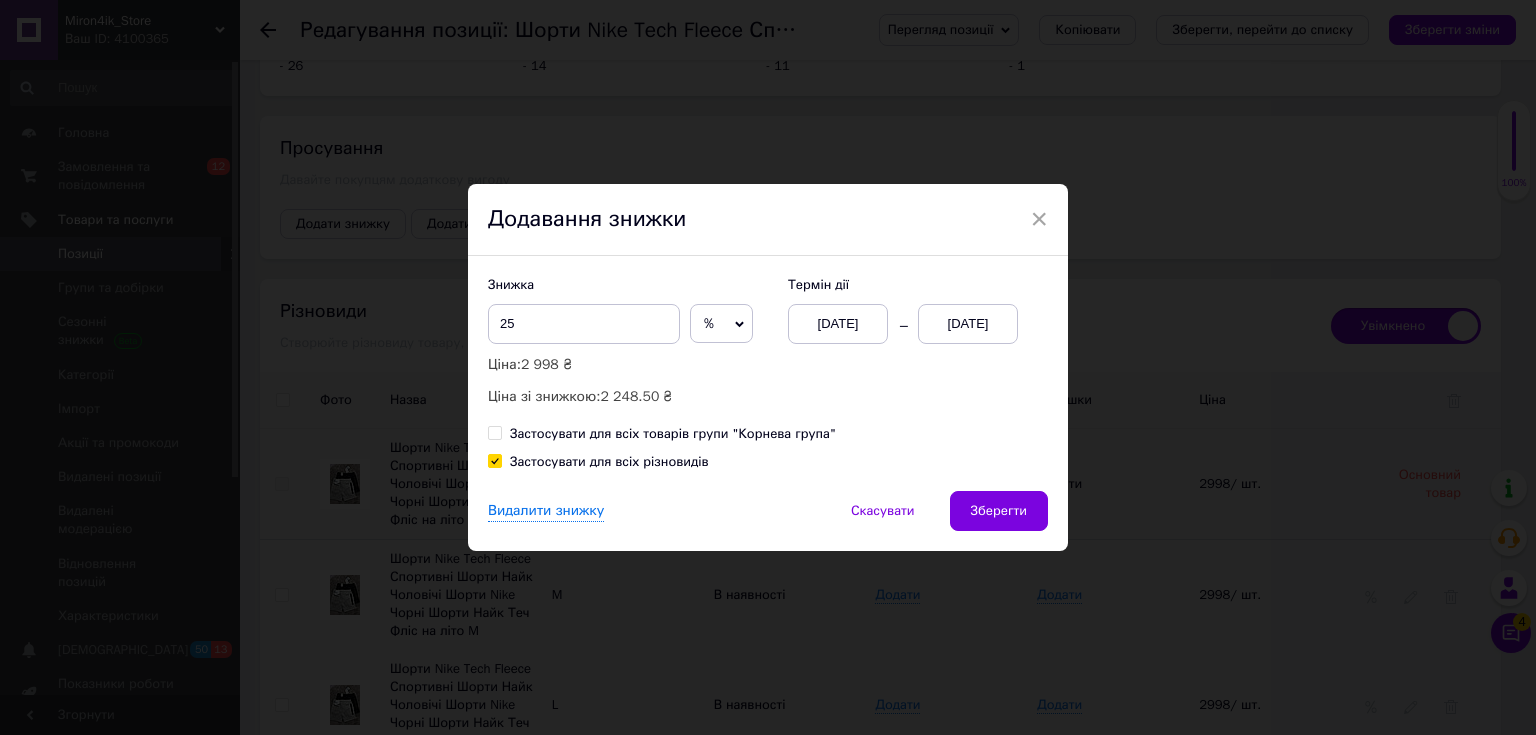 click on "[DATE]" at bounding box center [968, 324] 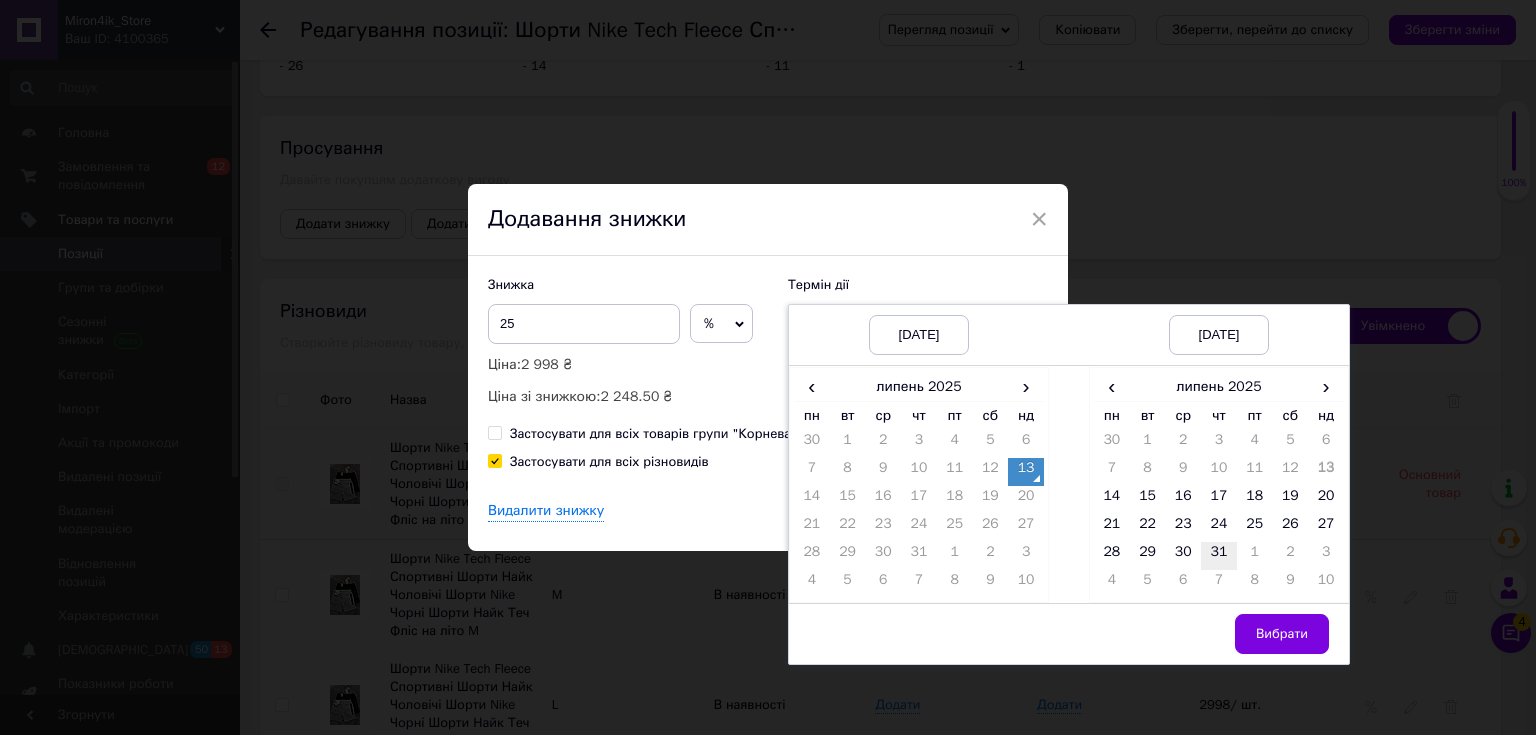 click on "31" at bounding box center [1219, 556] 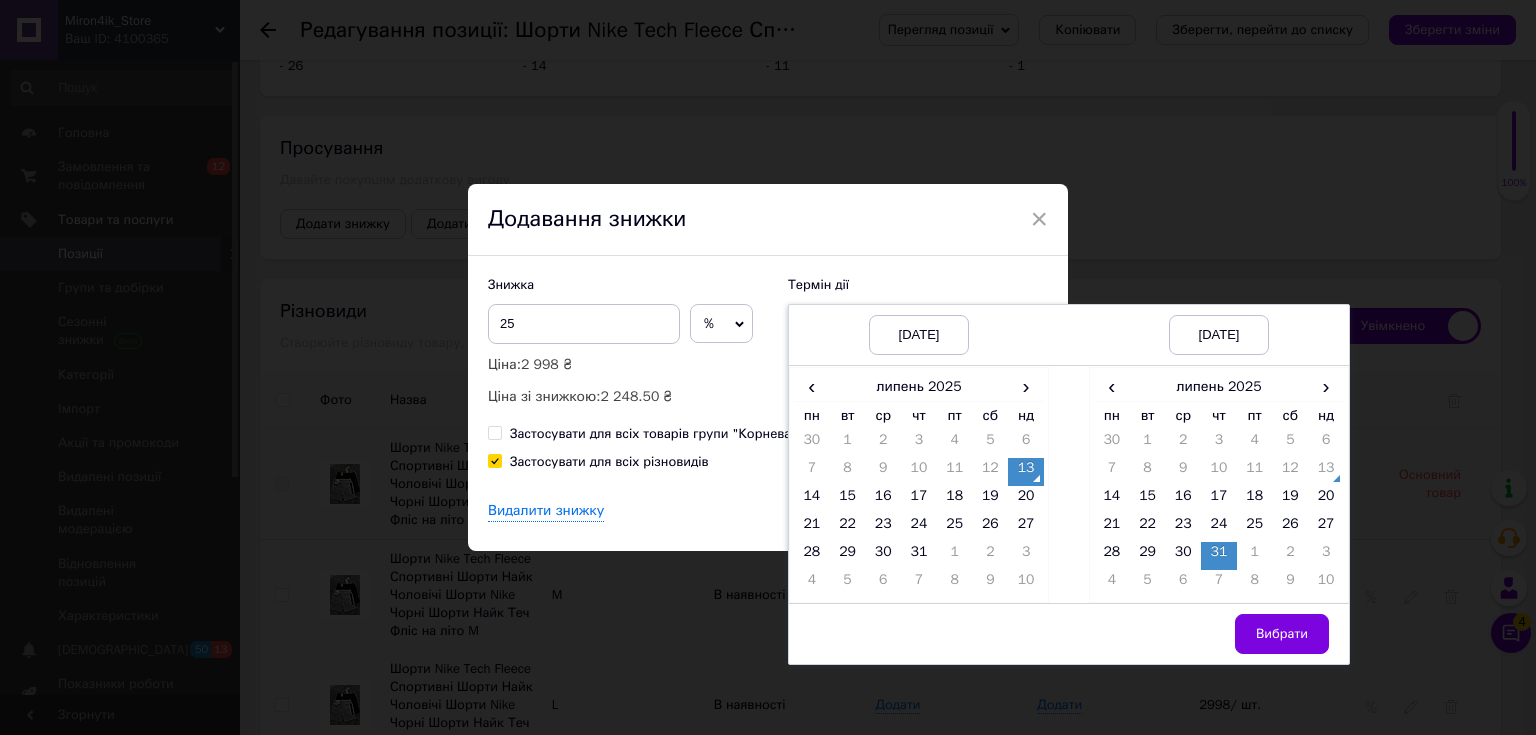 click on "Вибрати" at bounding box center (1282, 634) 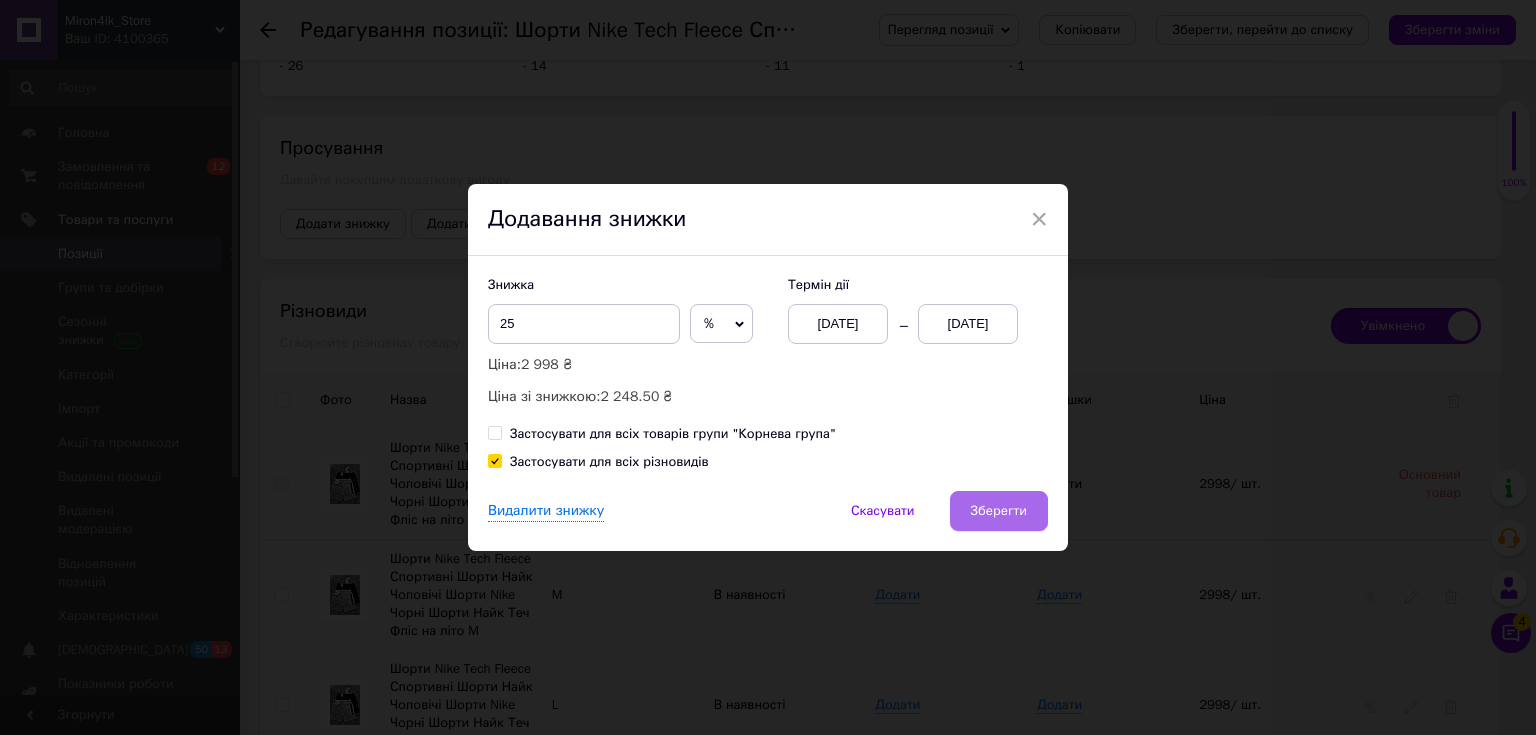 click on "Зберегти" at bounding box center [999, 511] 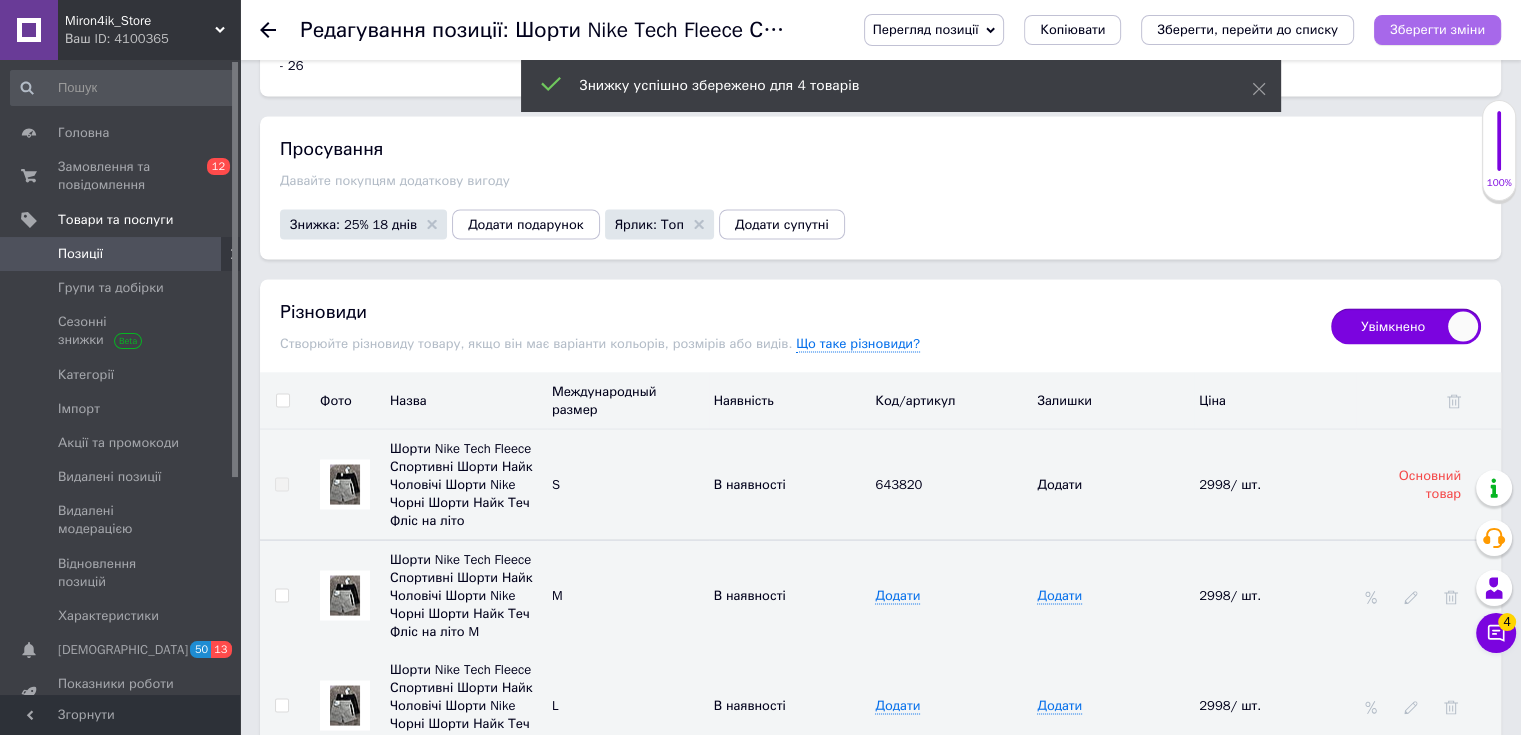 click on "Зберегти зміни" at bounding box center (1437, 29) 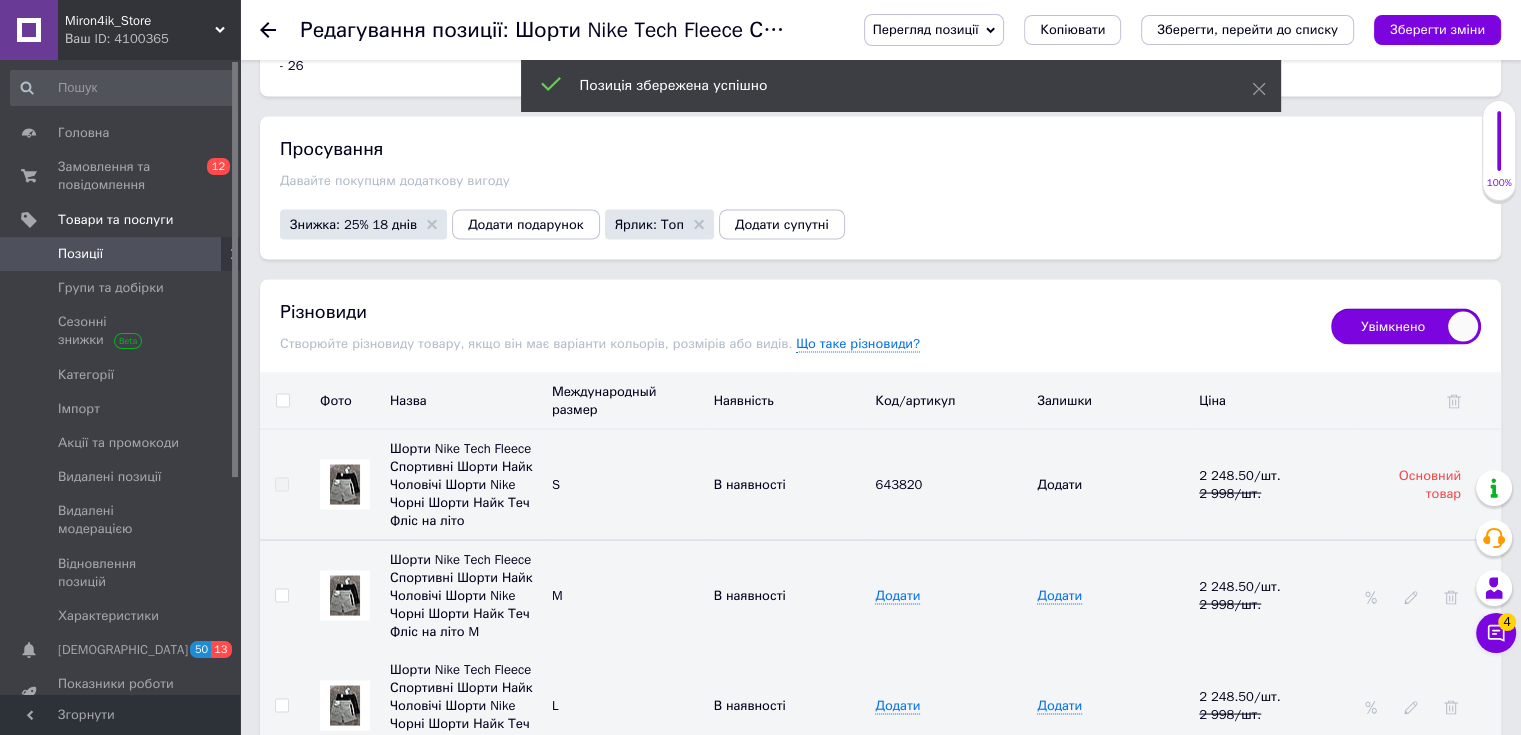 click on "Позиції" at bounding box center [121, 254] 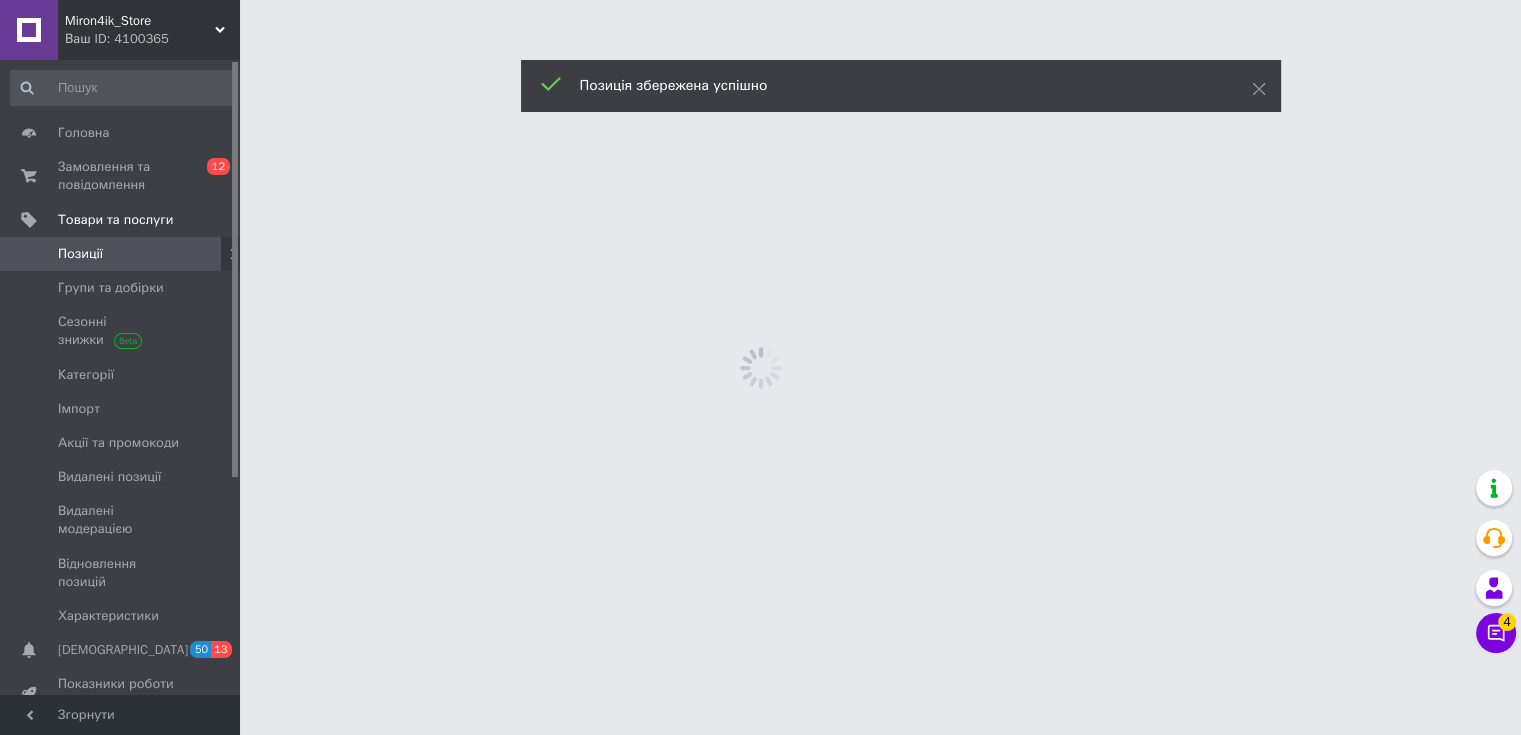 scroll, scrollTop: 0, scrollLeft: 0, axis: both 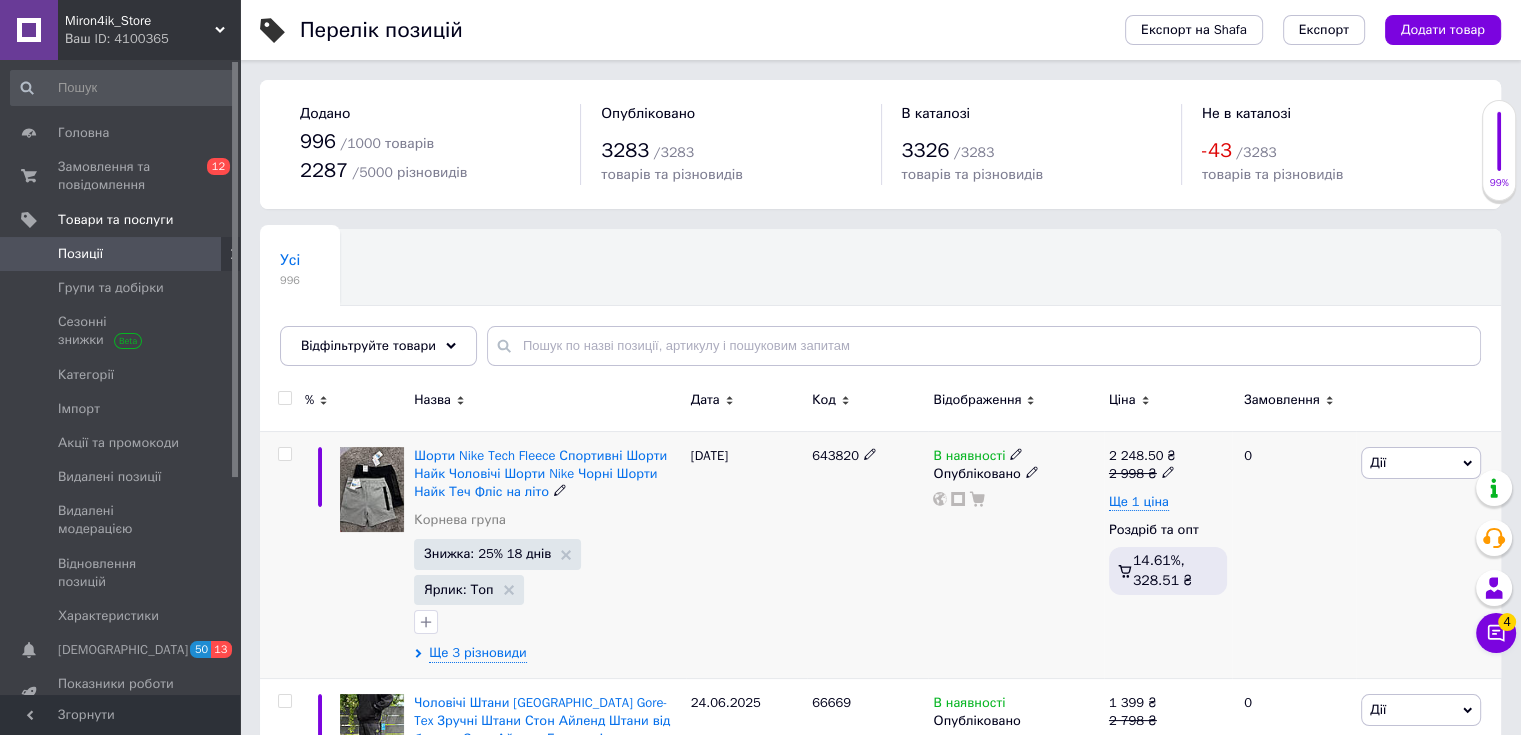 click 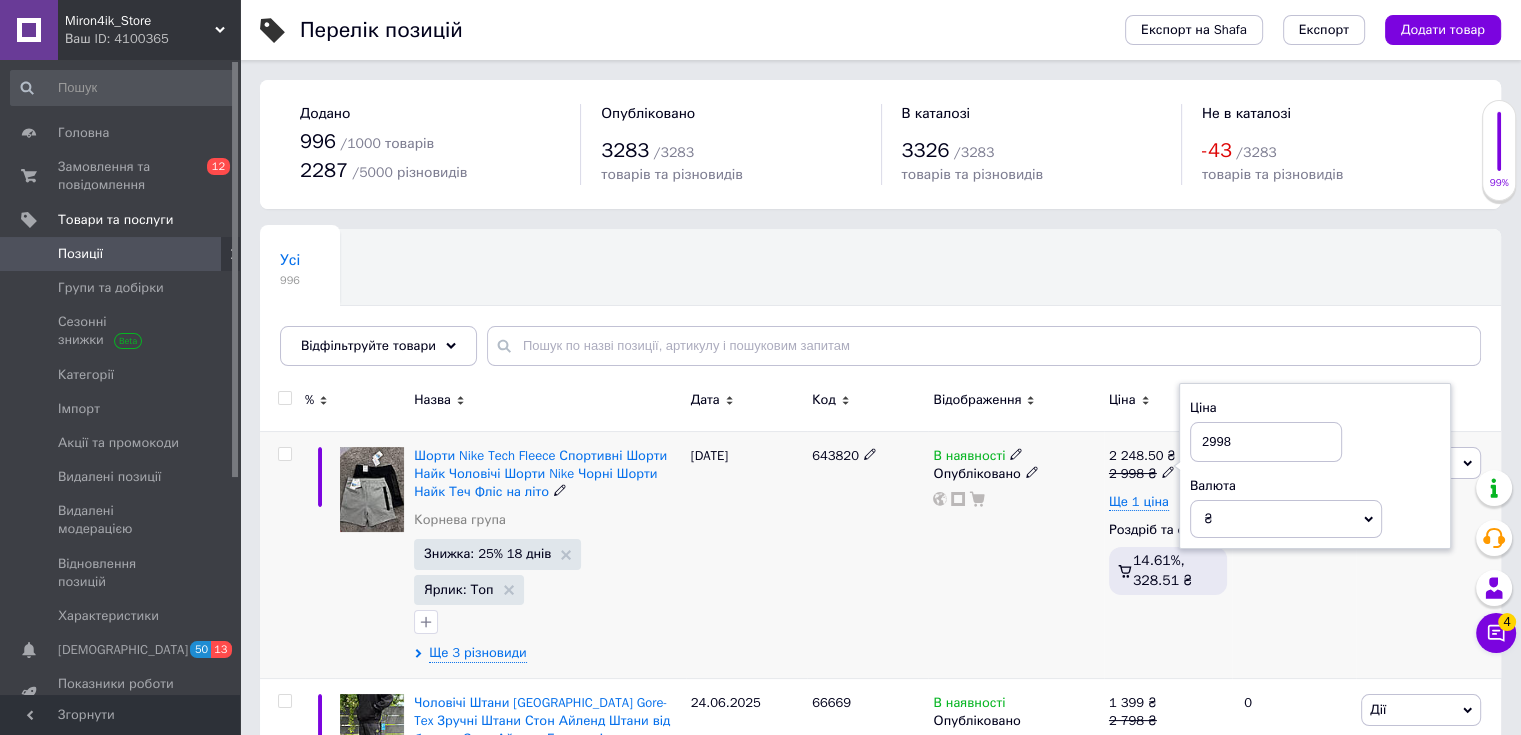 click on "0" at bounding box center (1294, 554) 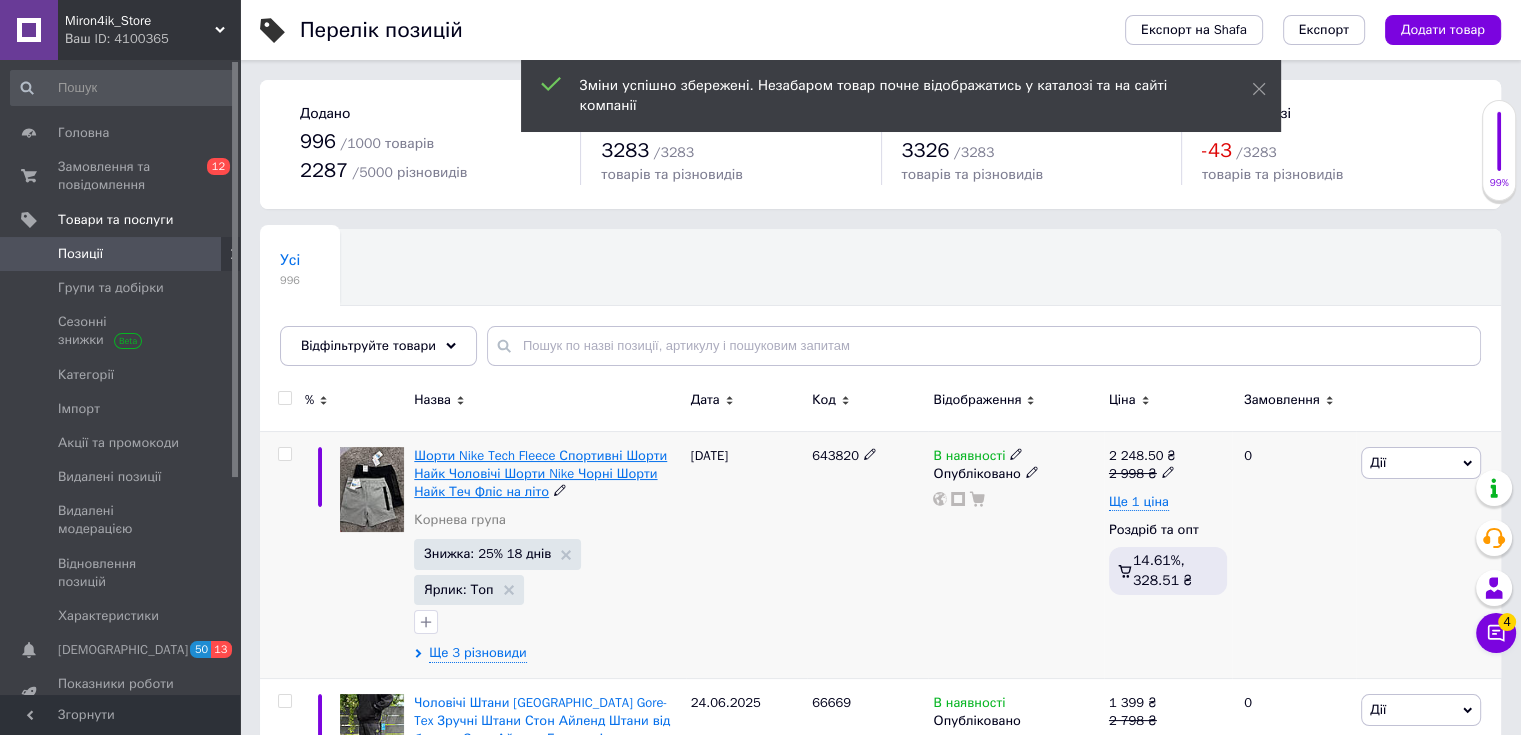 click on "Шорти Nike Tech Fleece Спортивні Шорти Найк Чоловічі Шорти Nike Чорні Шорти Найк Теч Фліс на літо" at bounding box center (540, 473) 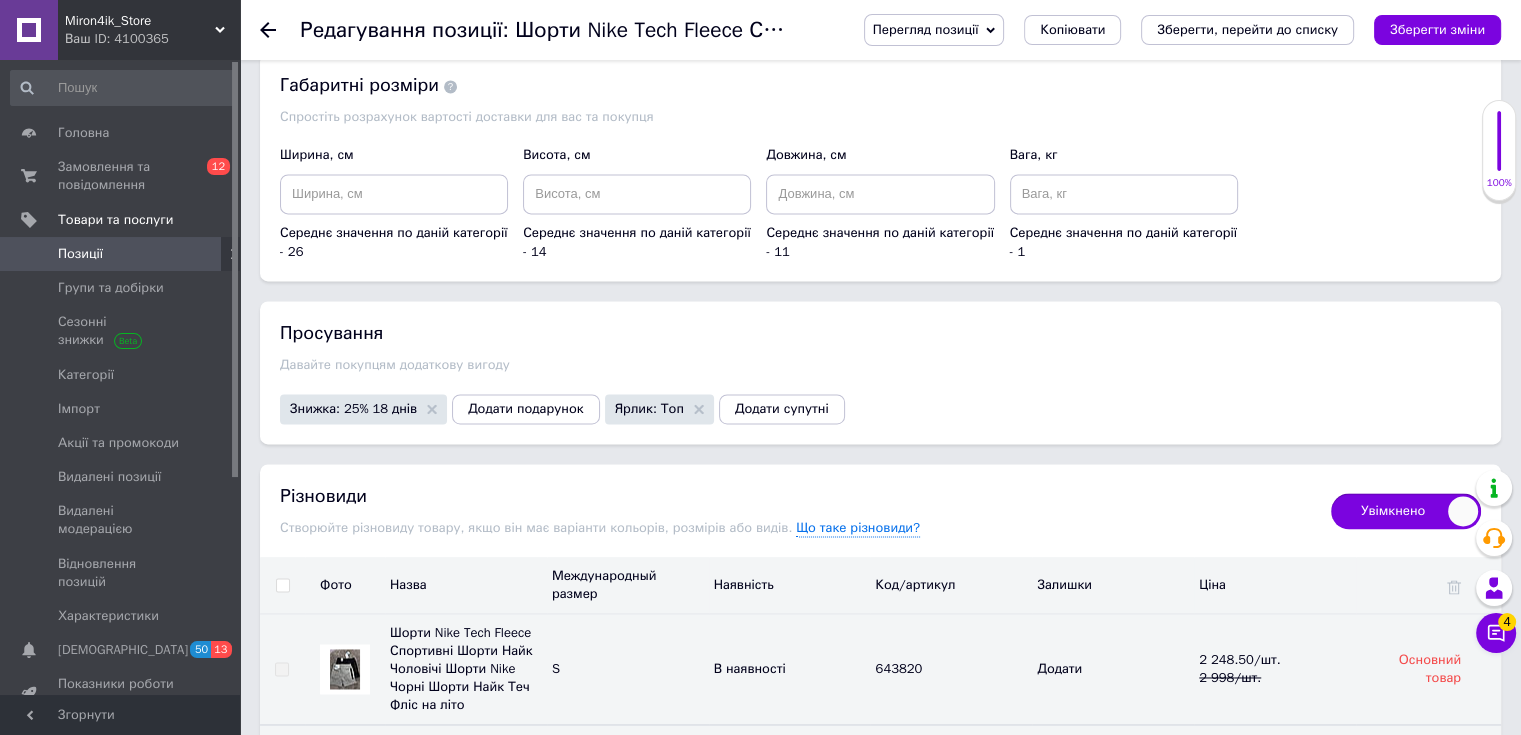 scroll, scrollTop: 3000, scrollLeft: 0, axis: vertical 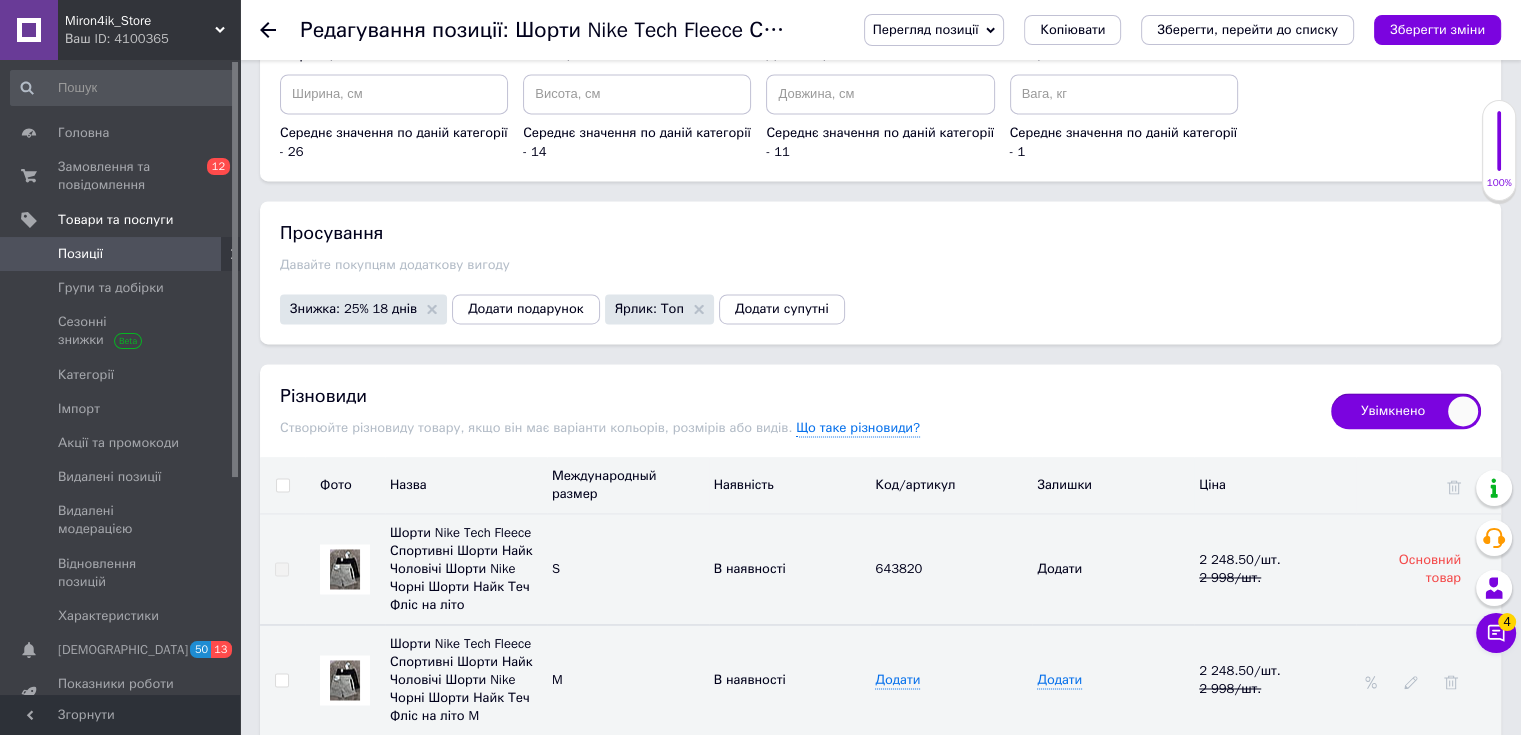 click on "Знижка: 25% 18 днів" at bounding box center [363, 309] 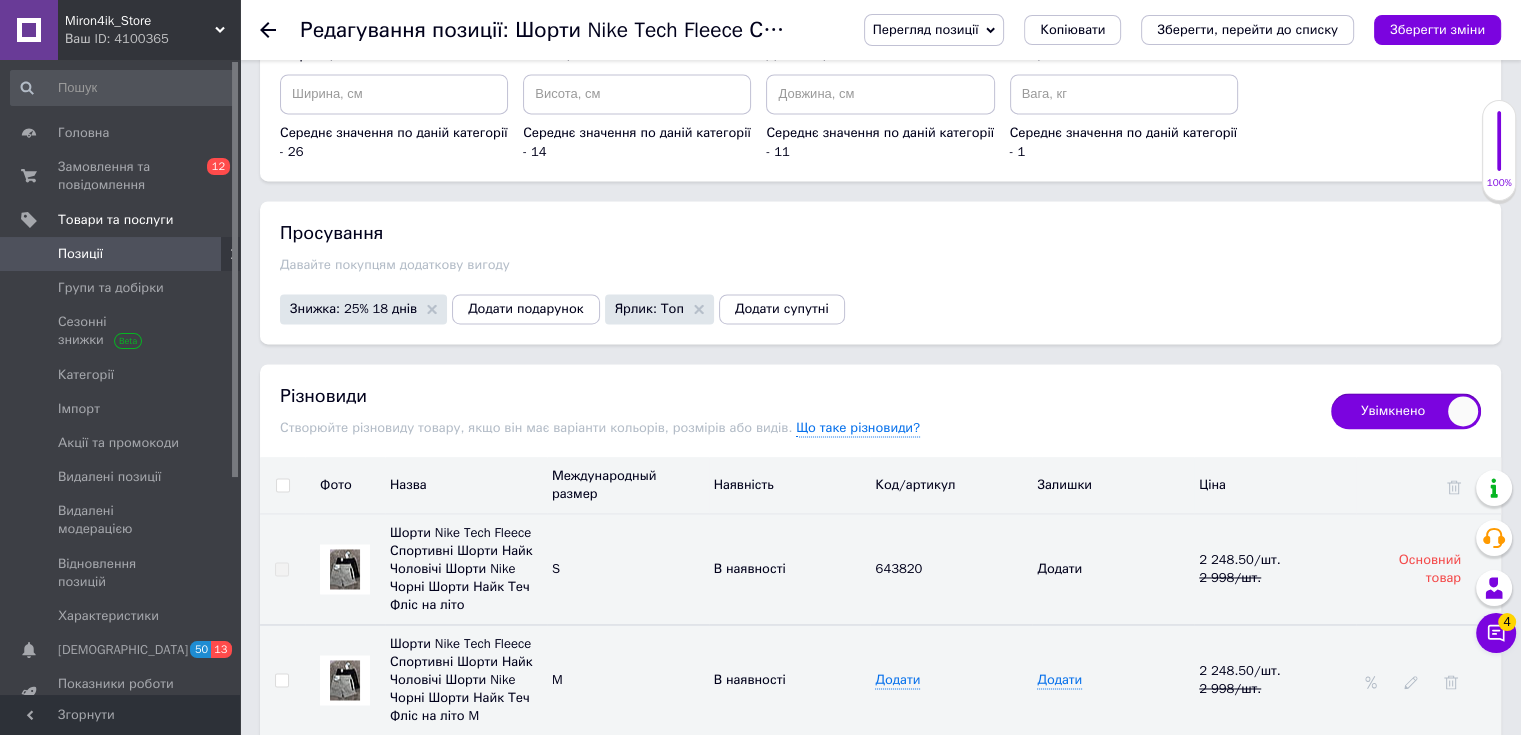 click on "Знижка: 25% 18 днів" at bounding box center (353, 308) 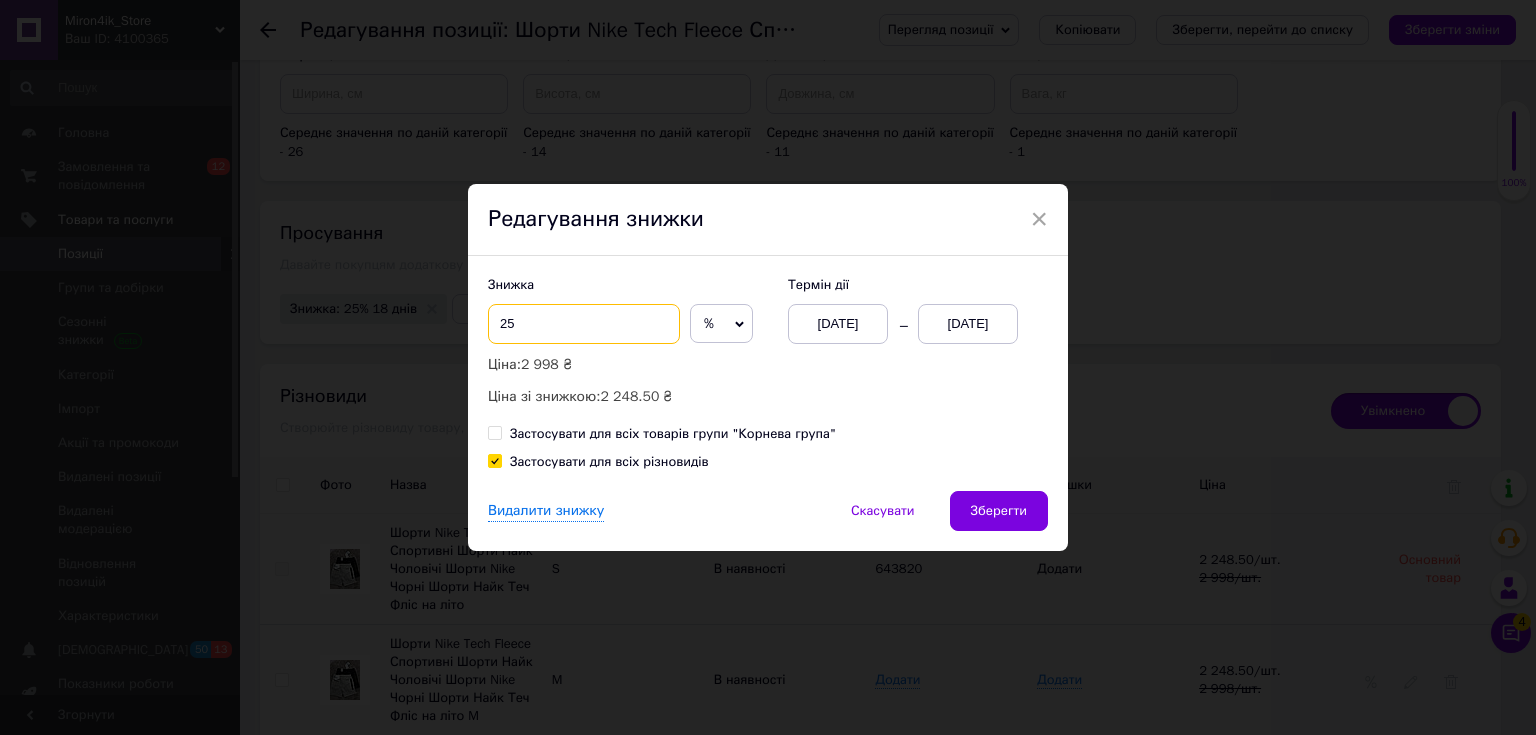 click on "25" at bounding box center (584, 324) 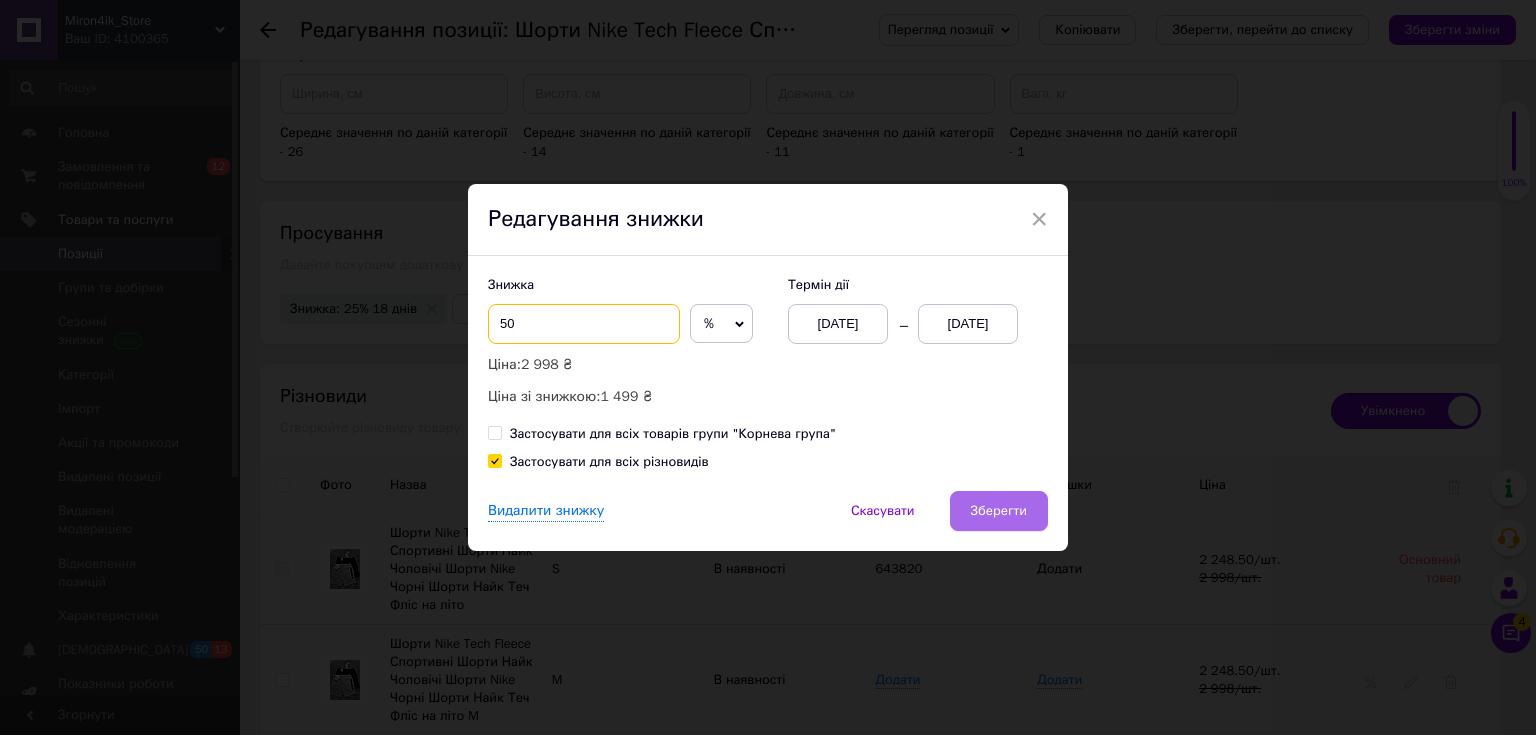 type on "50" 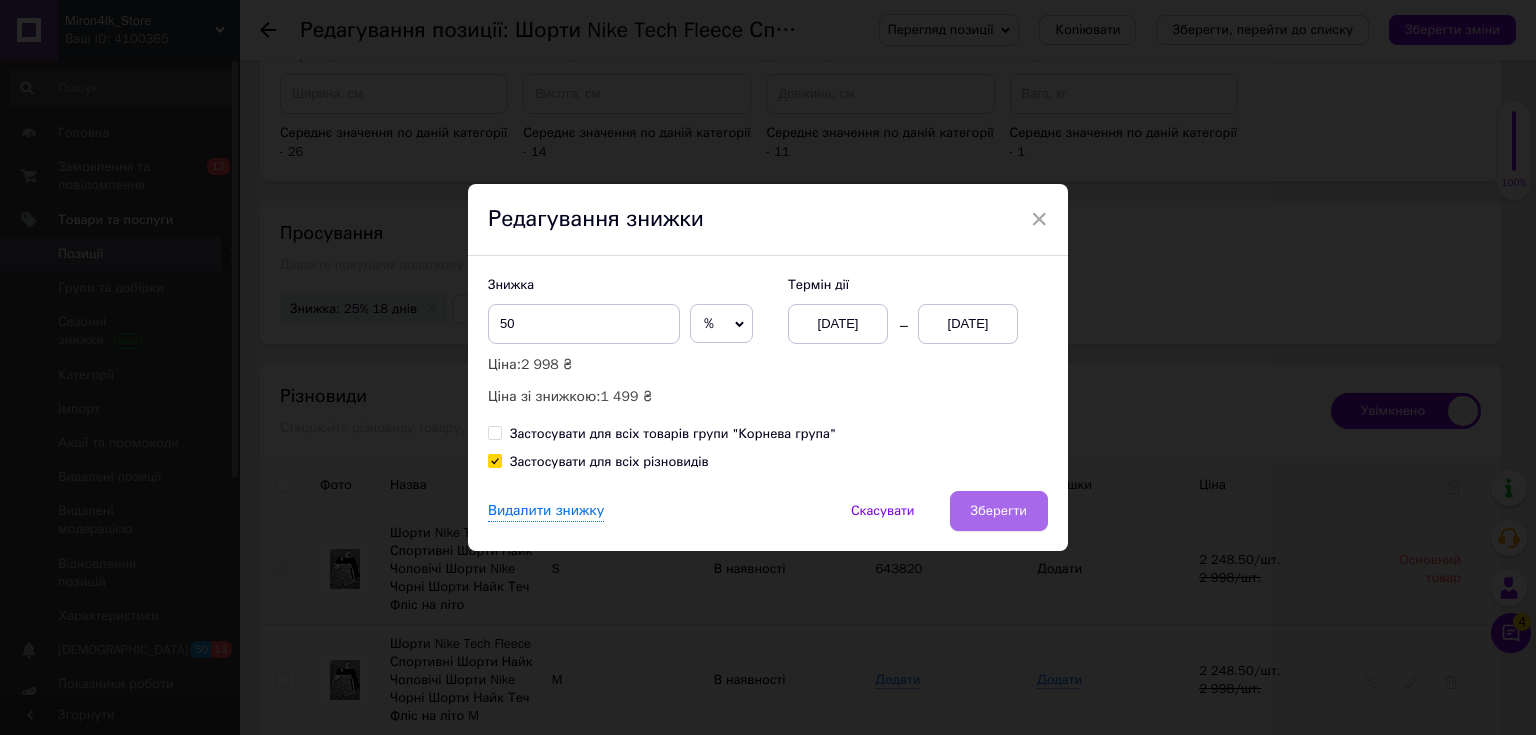 click on "Зберегти" at bounding box center [999, 511] 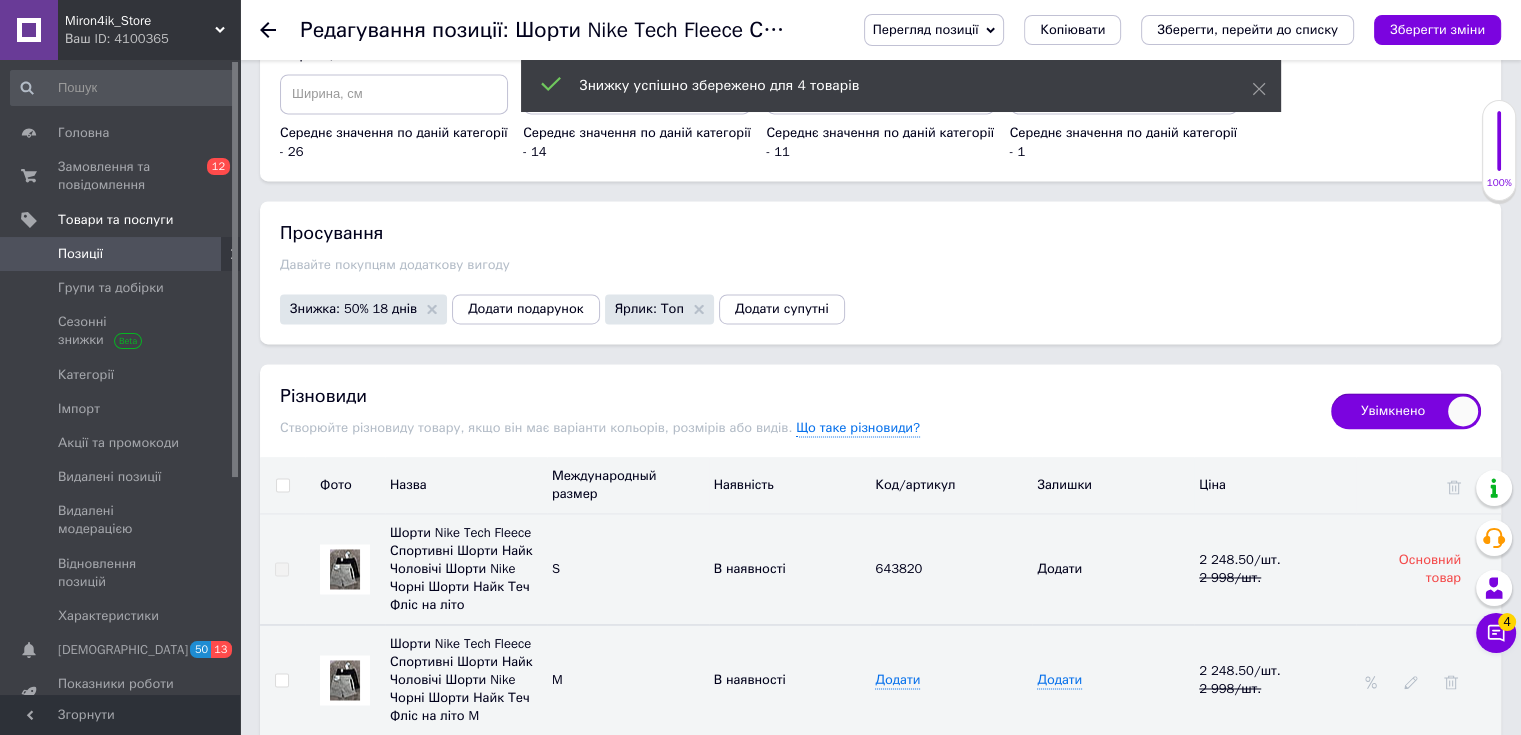 click on "Зберегти зміни" at bounding box center [1437, 29] 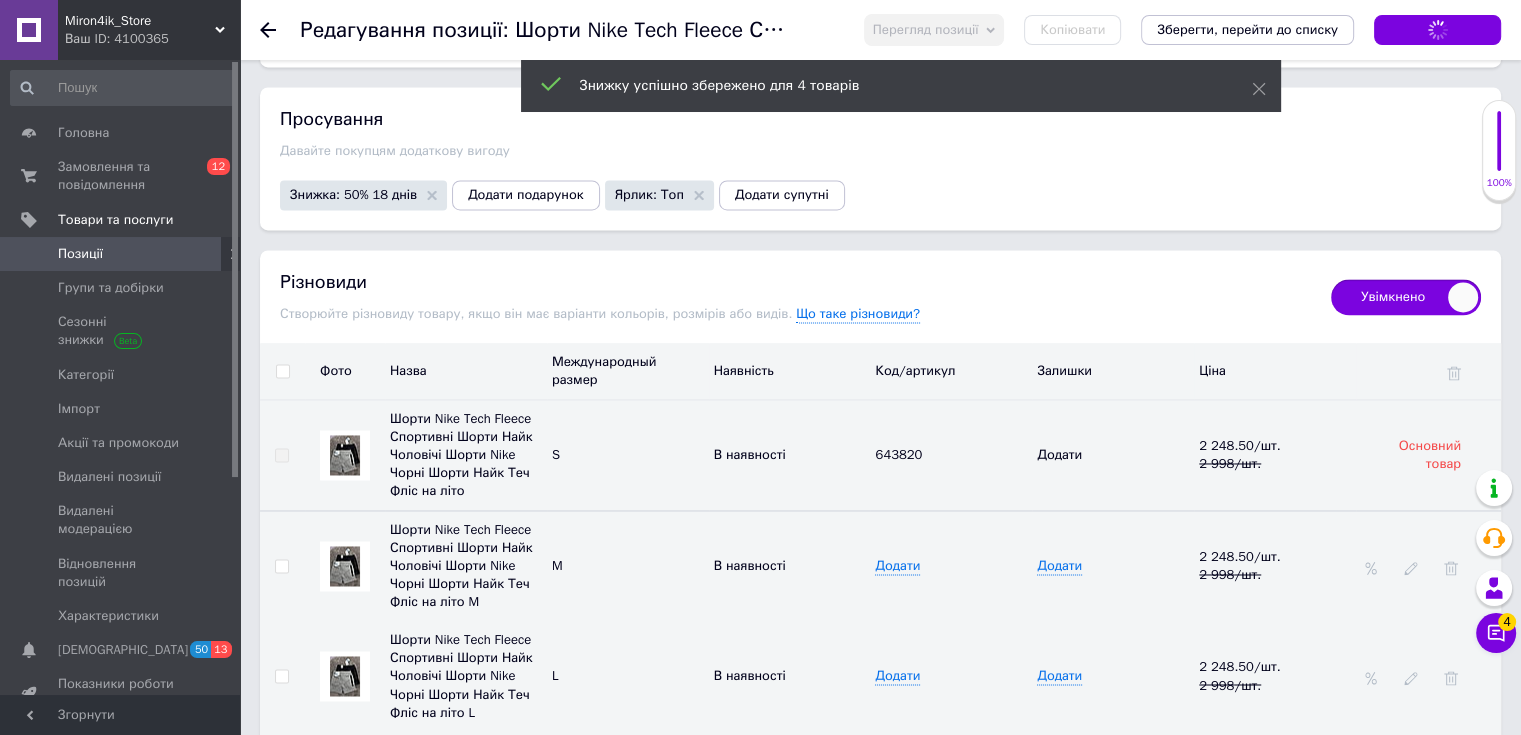 scroll, scrollTop: 3200, scrollLeft: 0, axis: vertical 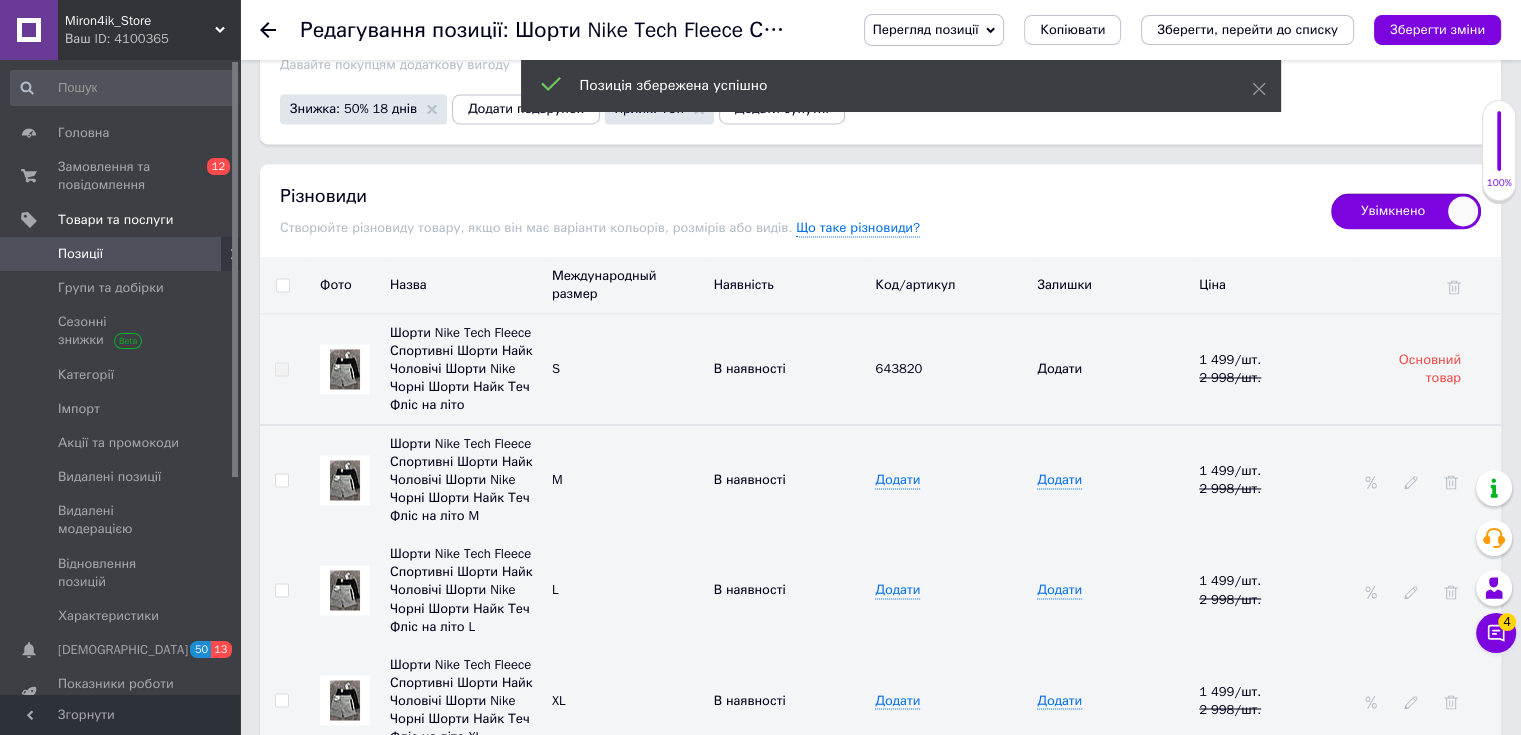 click on "Позиції" at bounding box center (121, 254) 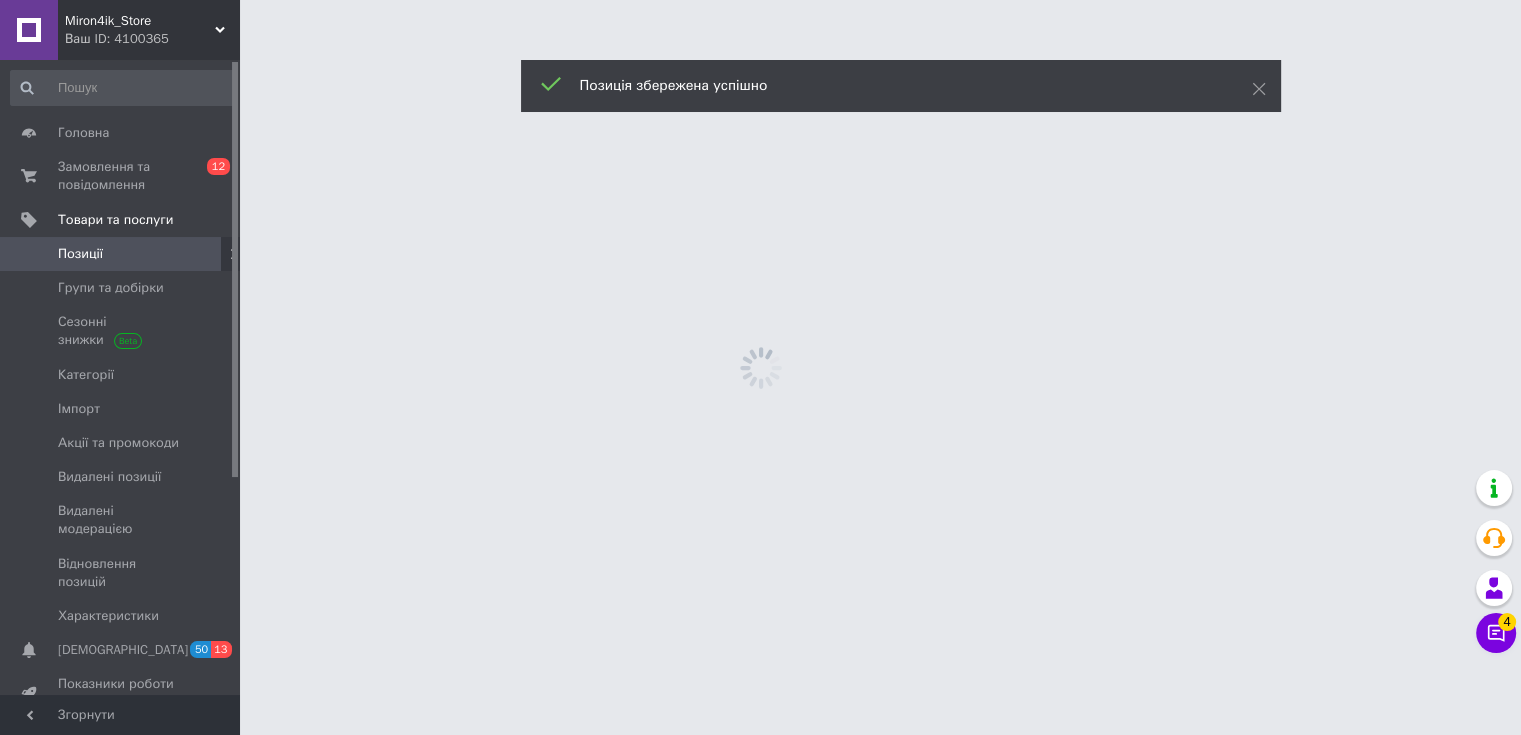 scroll, scrollTop: 0, scrollLeft: 0, axis: both 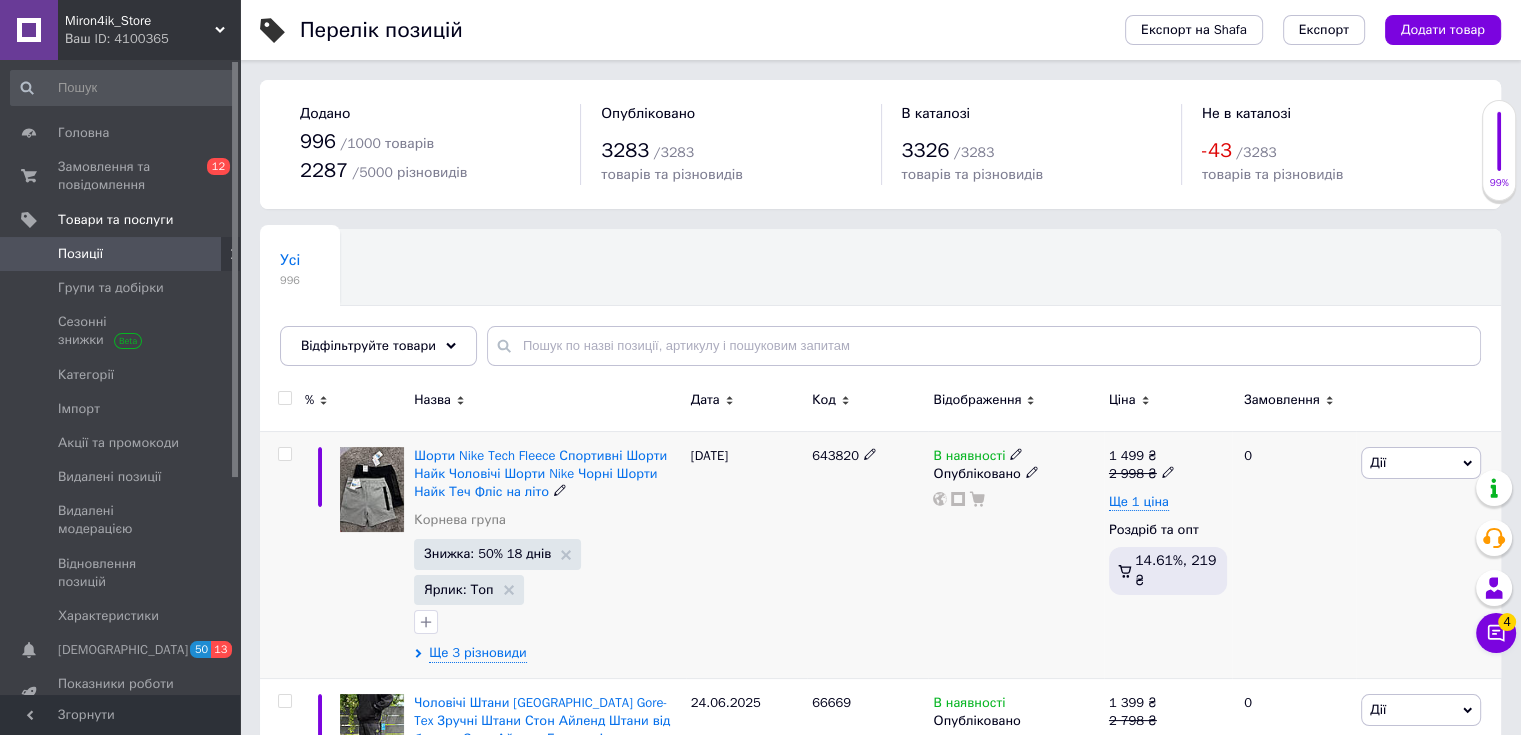 click on "Дії" at bounding box center [1421, 463] 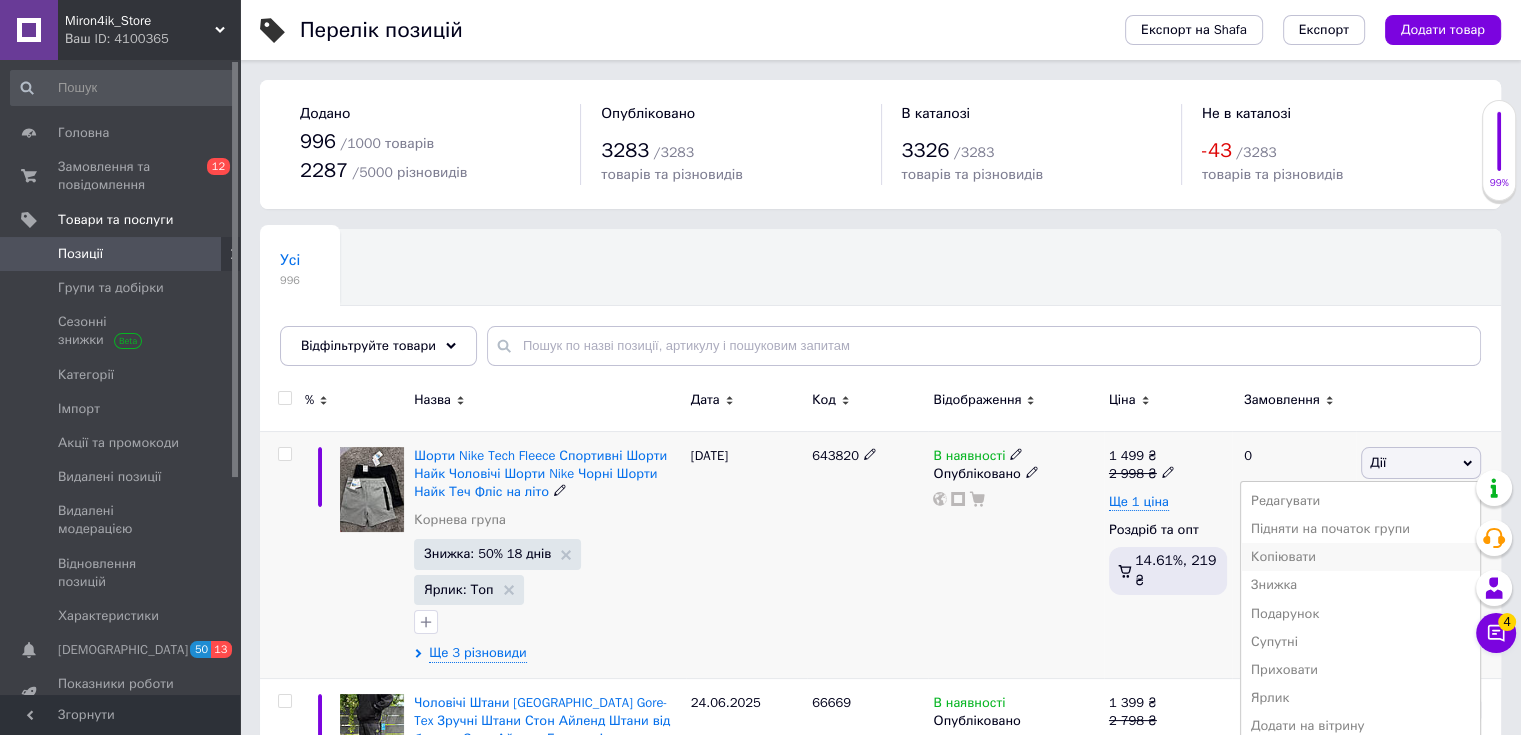 click on "Копіювати" at bounding box center (1360, 557) 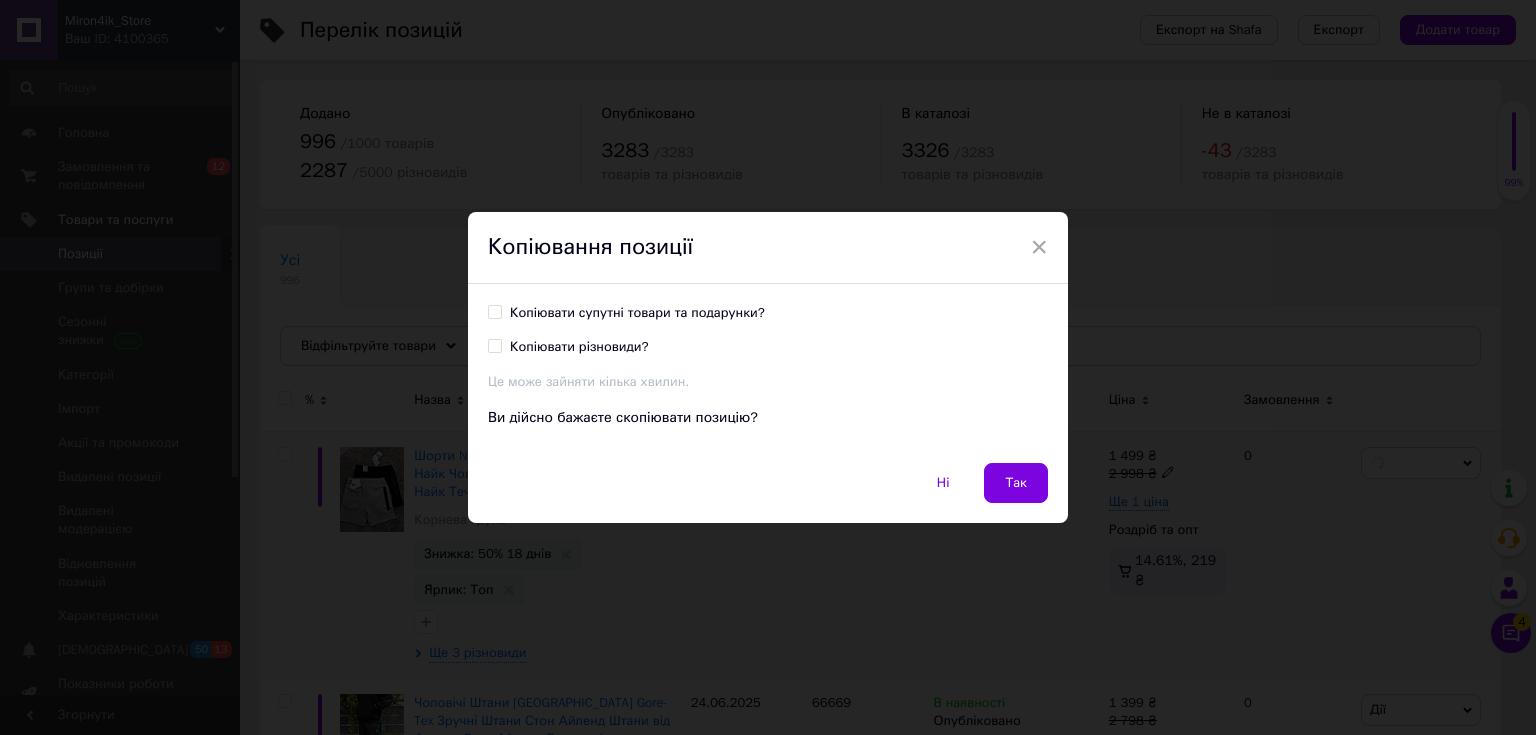 drag, startPoint x: 558, startPoint y: 350, endPoint x: 558, endPoint y: 334, distance: 16 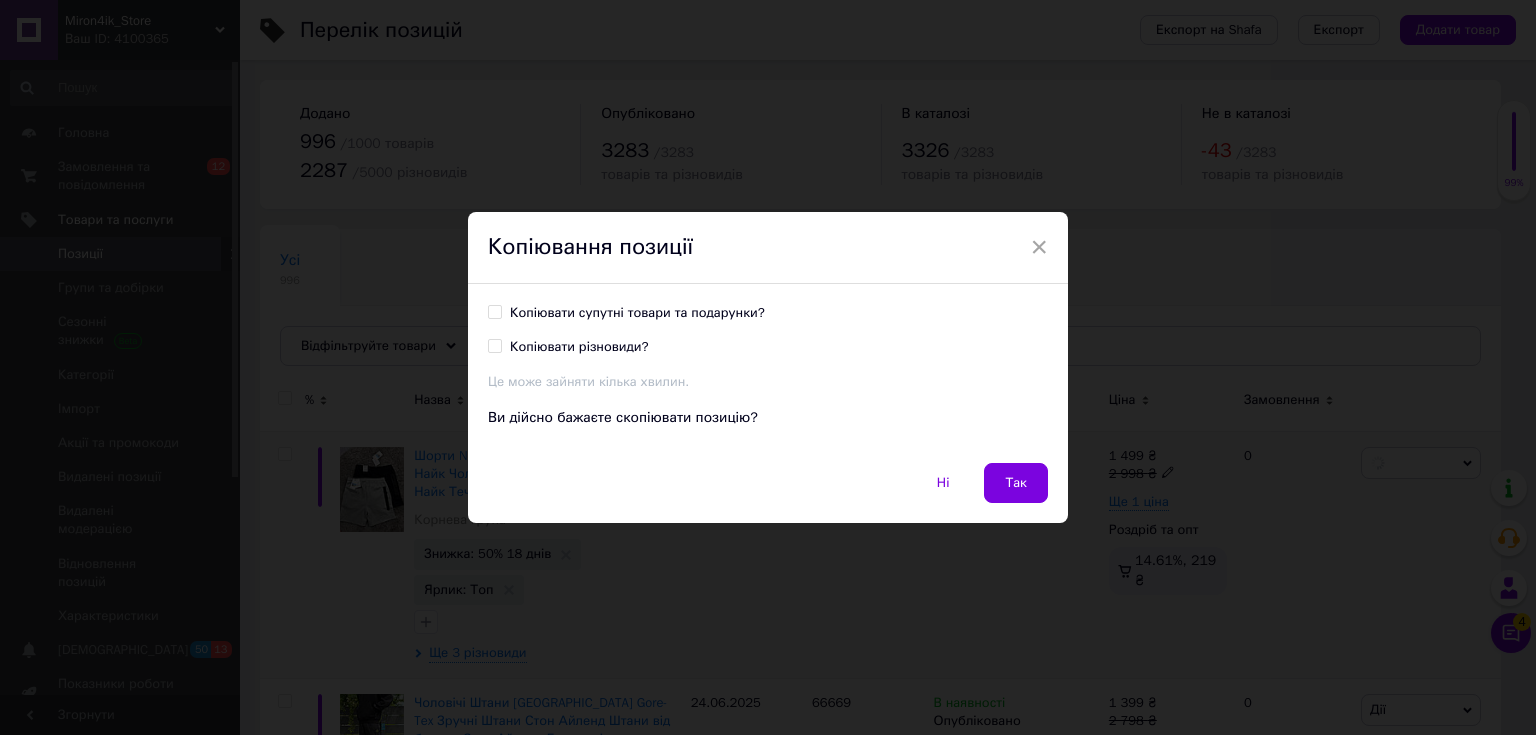 click on "Копіювати різновиди?" at bounding box center [579, 347] 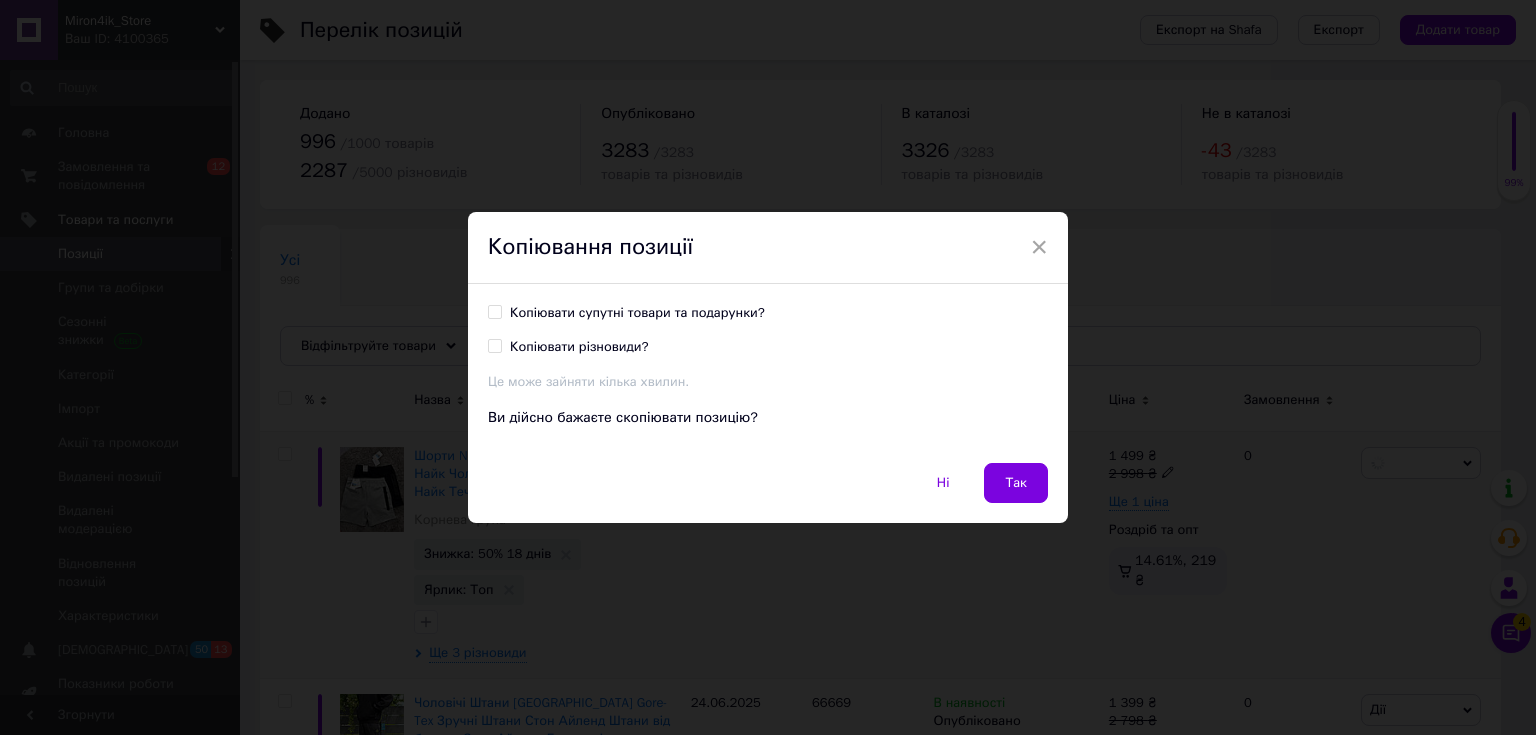click on "Копіювати різновиди?" at bounding box center (494, 345) 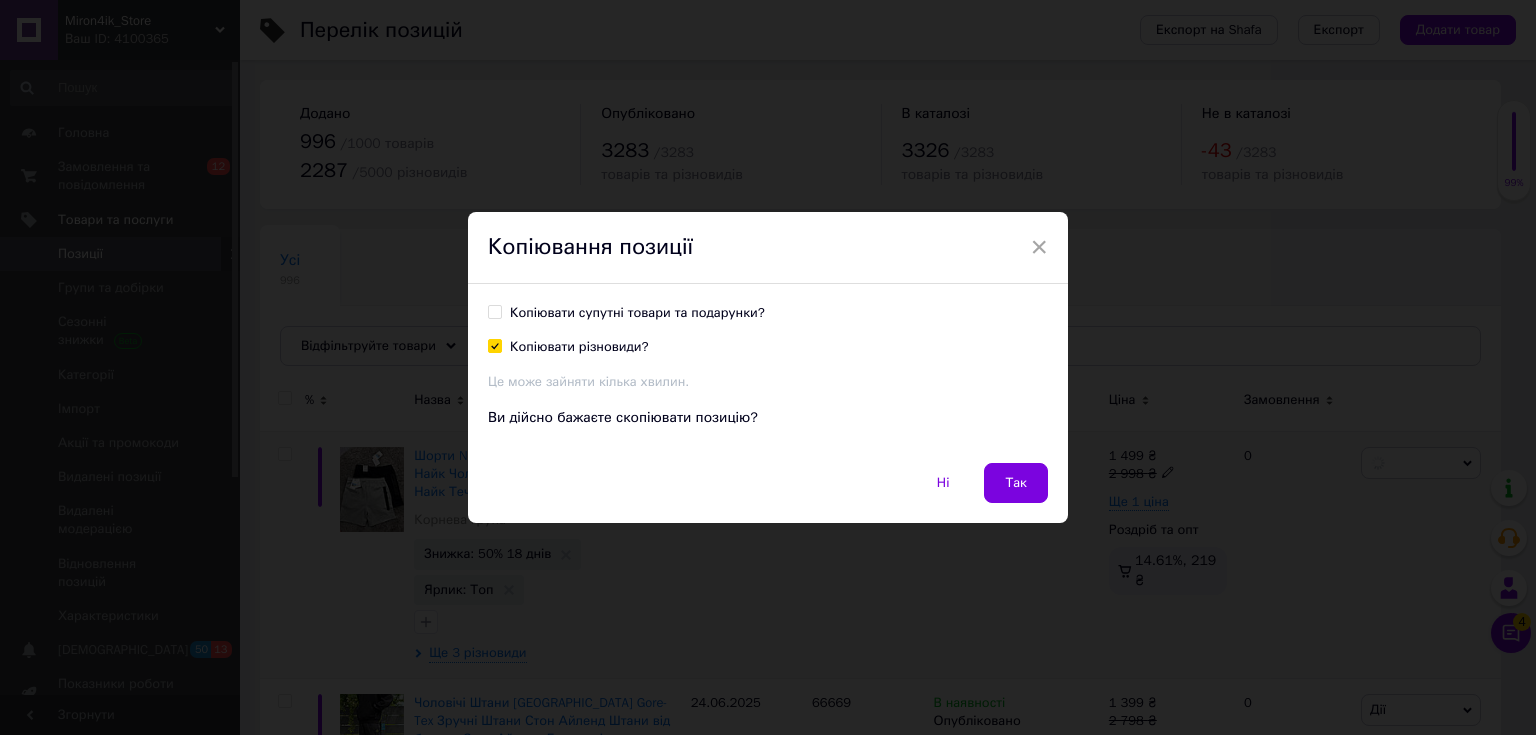 checkbox on "true" 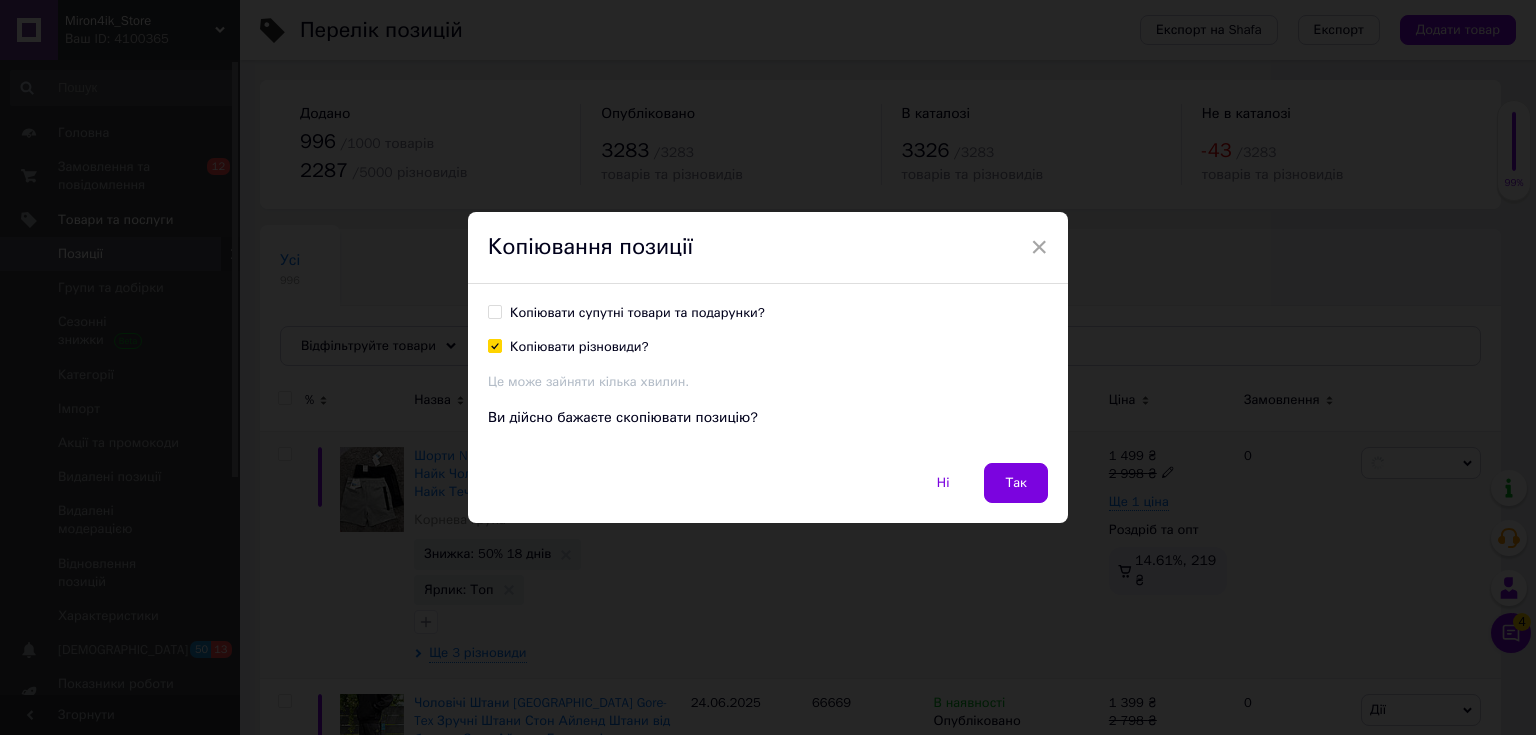 click on "Копіювати супутні товари та подарунки?" at bounding box center (637, 313) 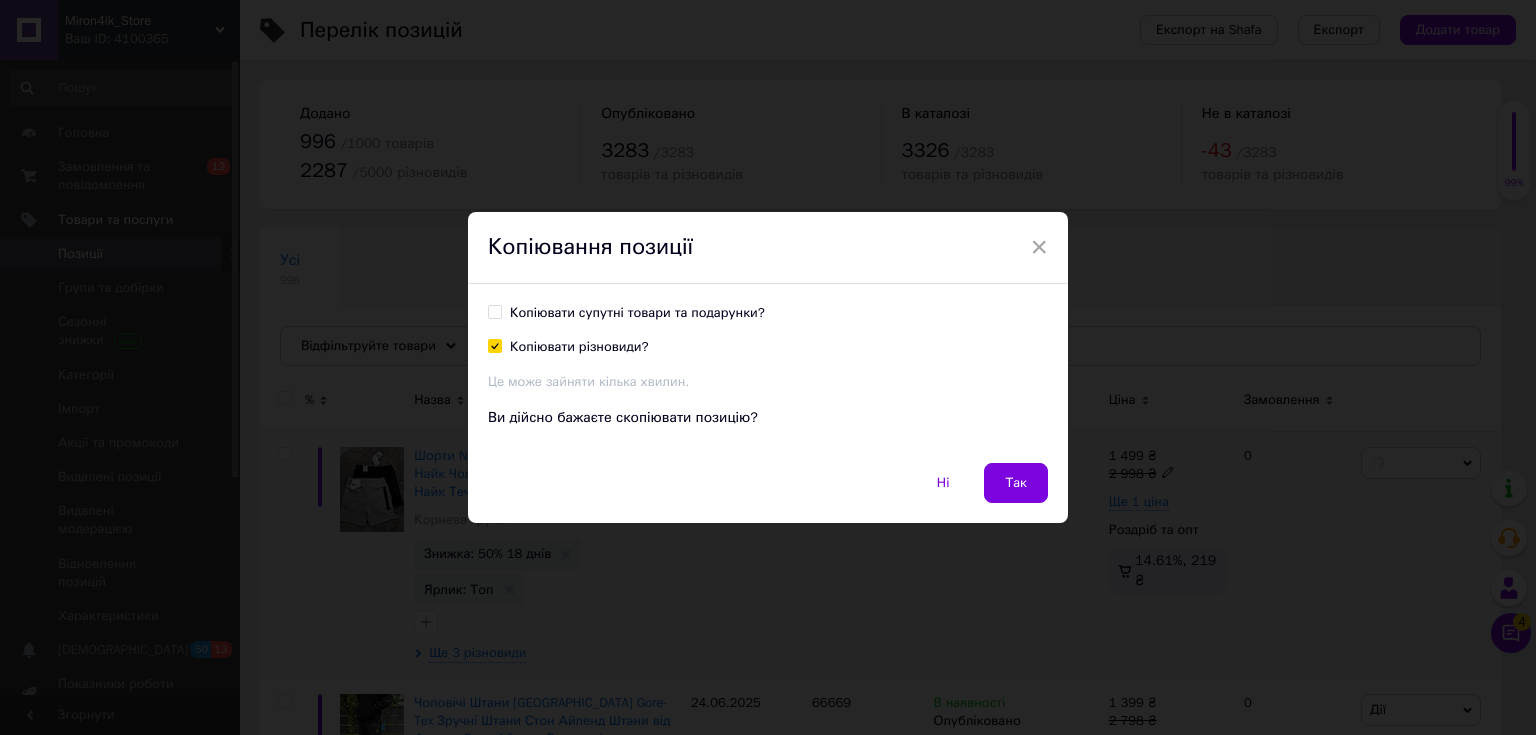 click on "Копіювати супутні товари та подарунки?" at bounding box center (494, 311) 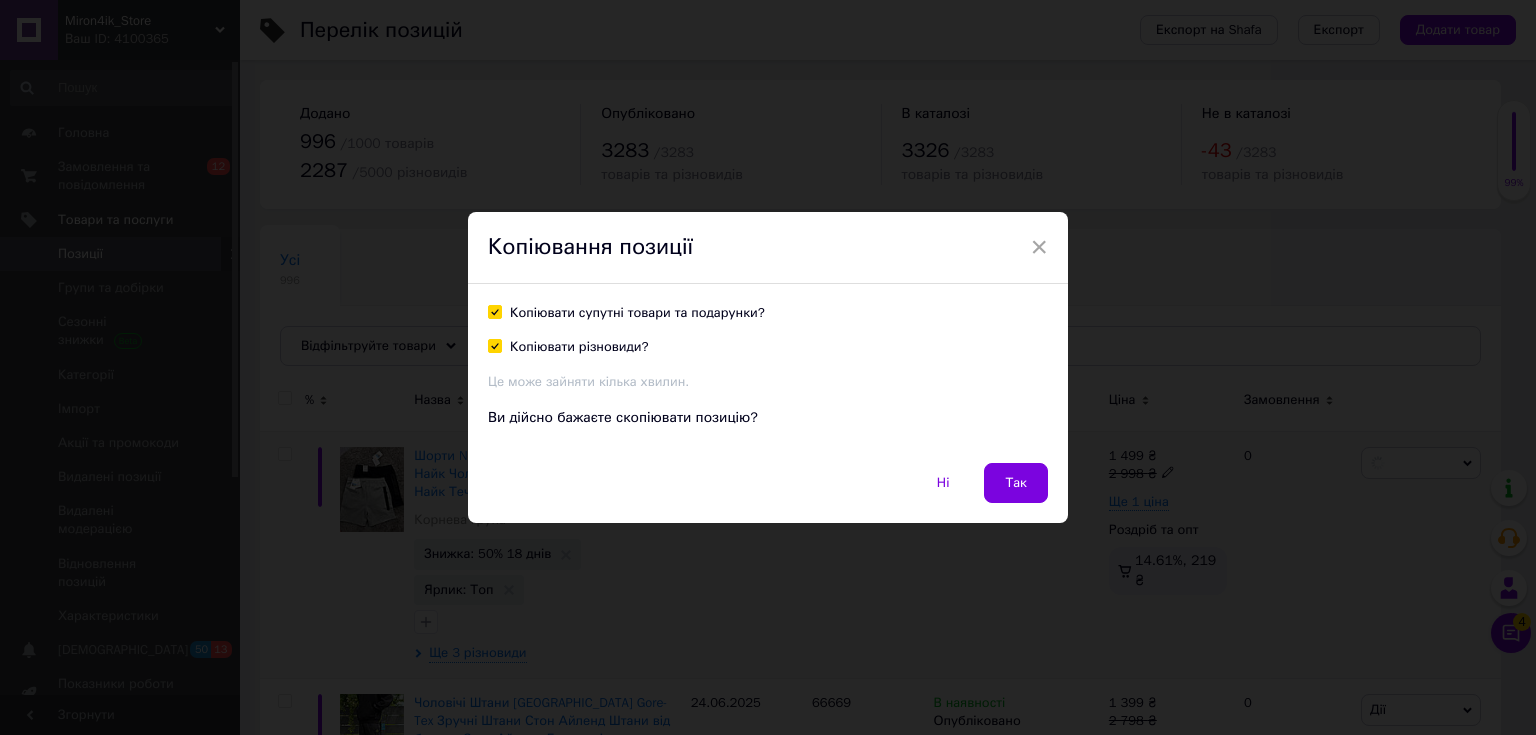 checkbox on "true" 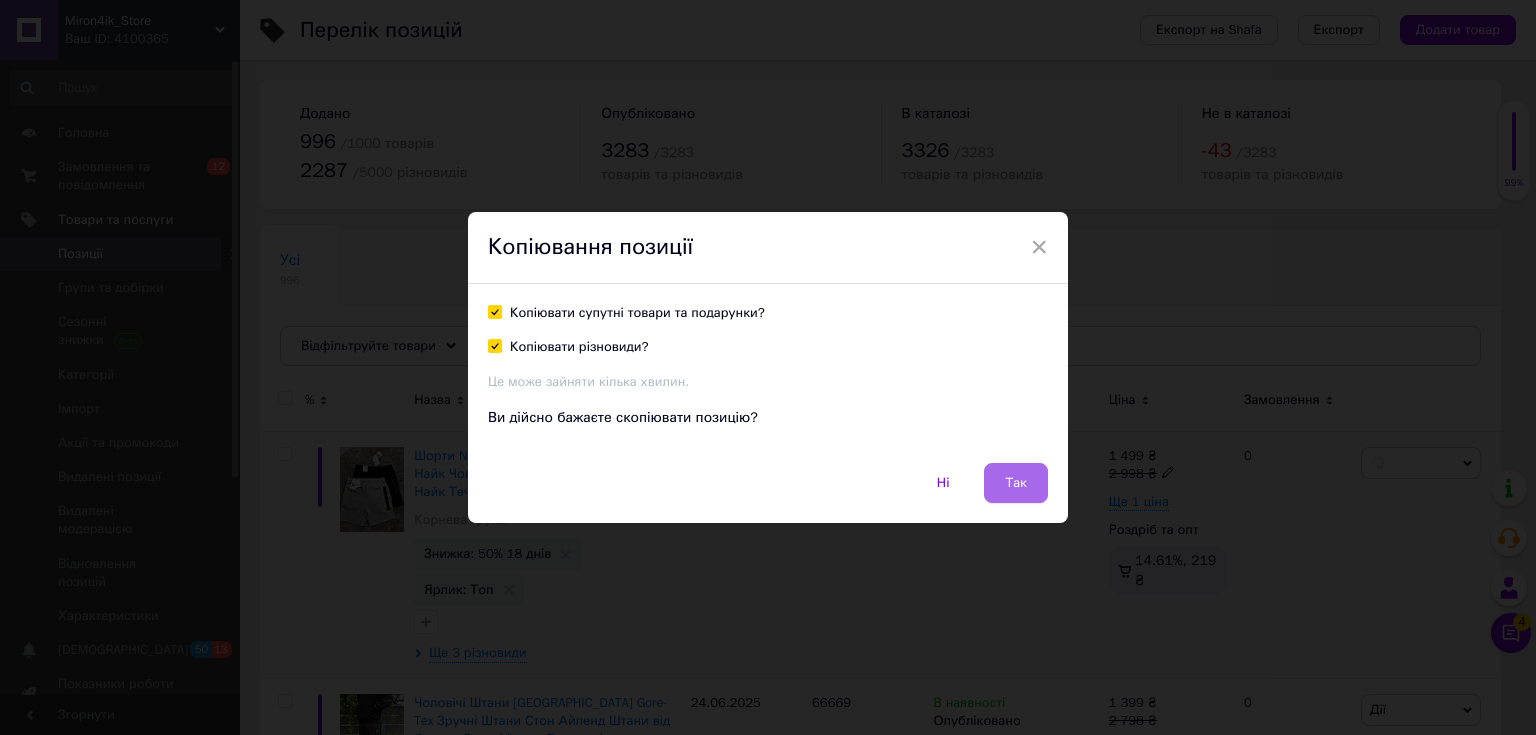 click on "Так" at bounding box center [1016, 483] 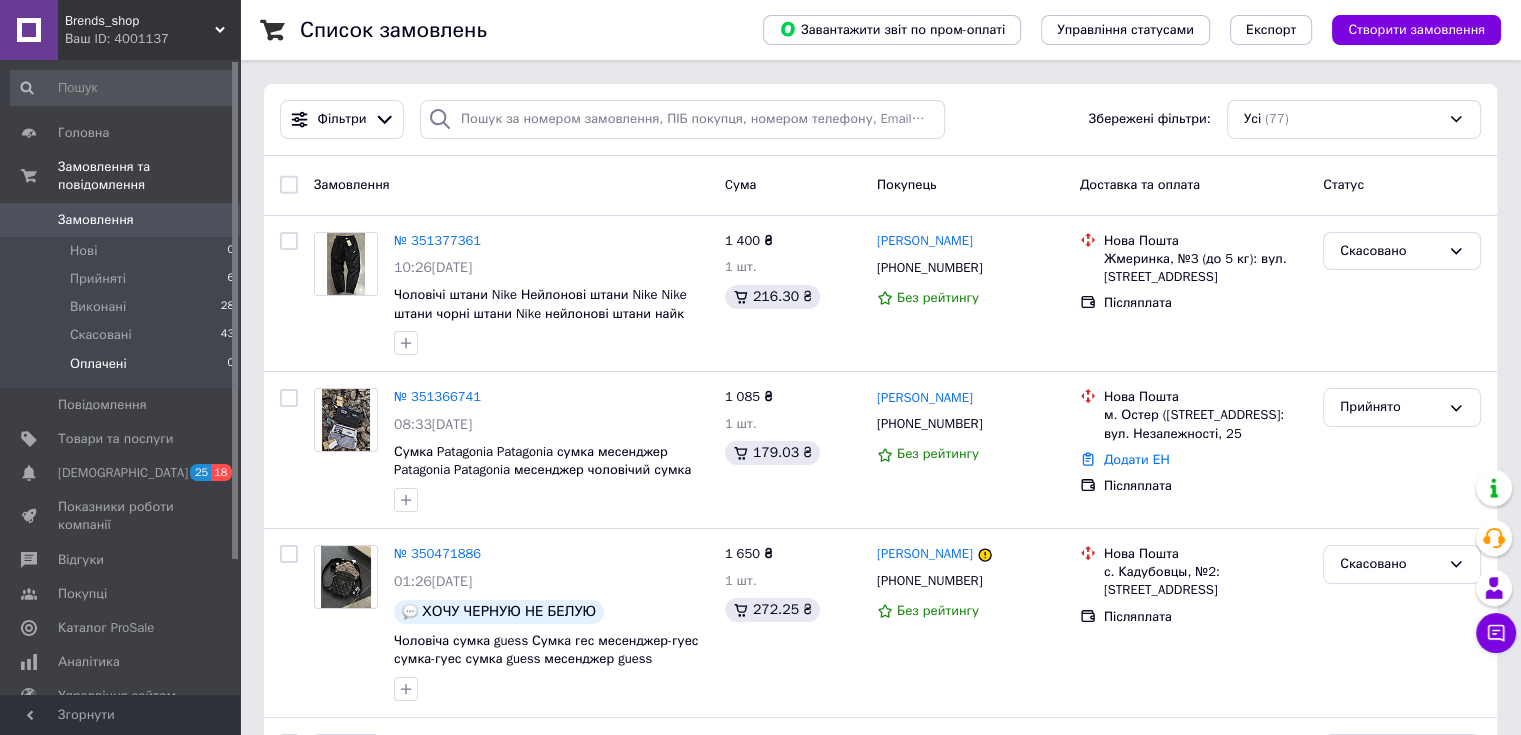 scroll, scrollTop: 100, scrollLeft: 0, axis: vertical 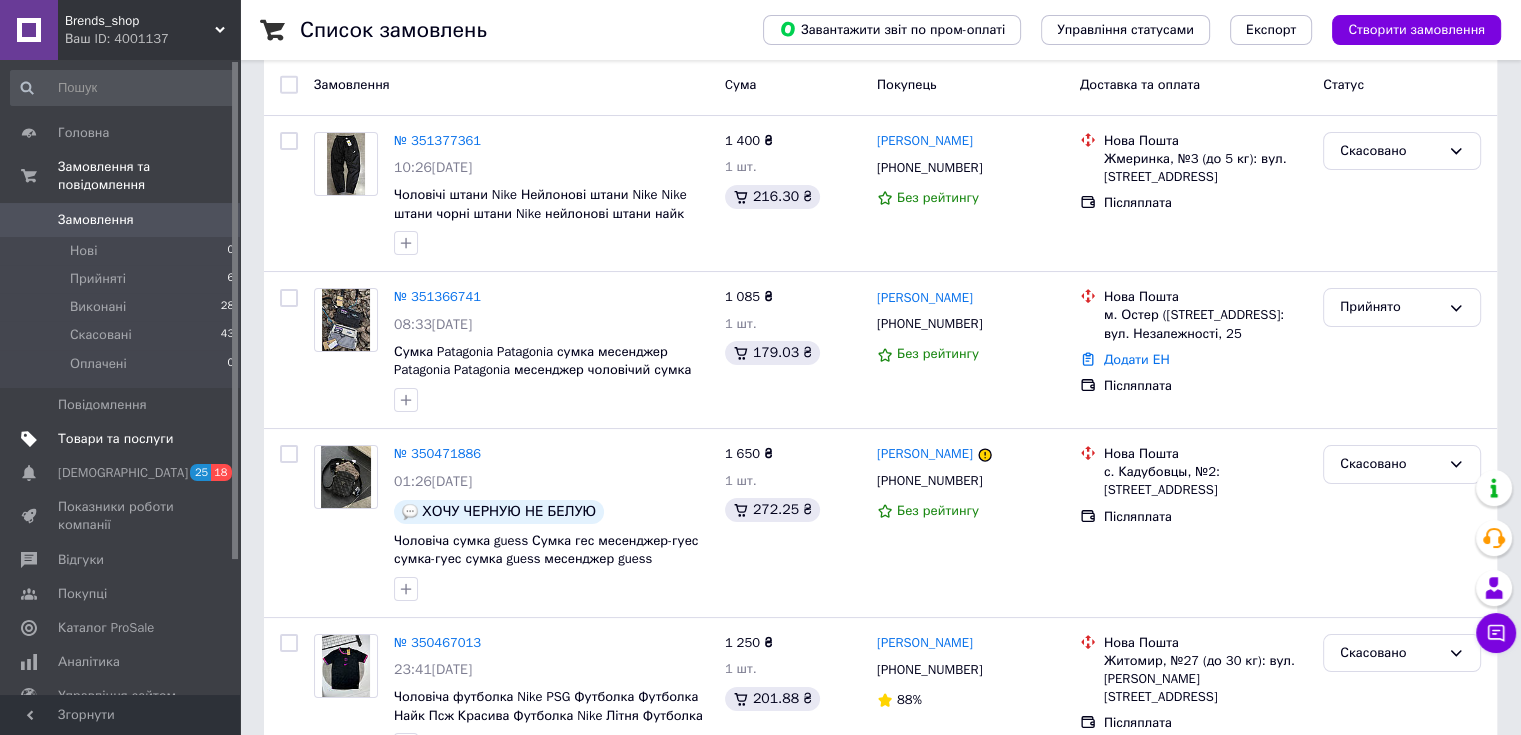 click on "Товари та послуги" at bounding box center (115, 439) 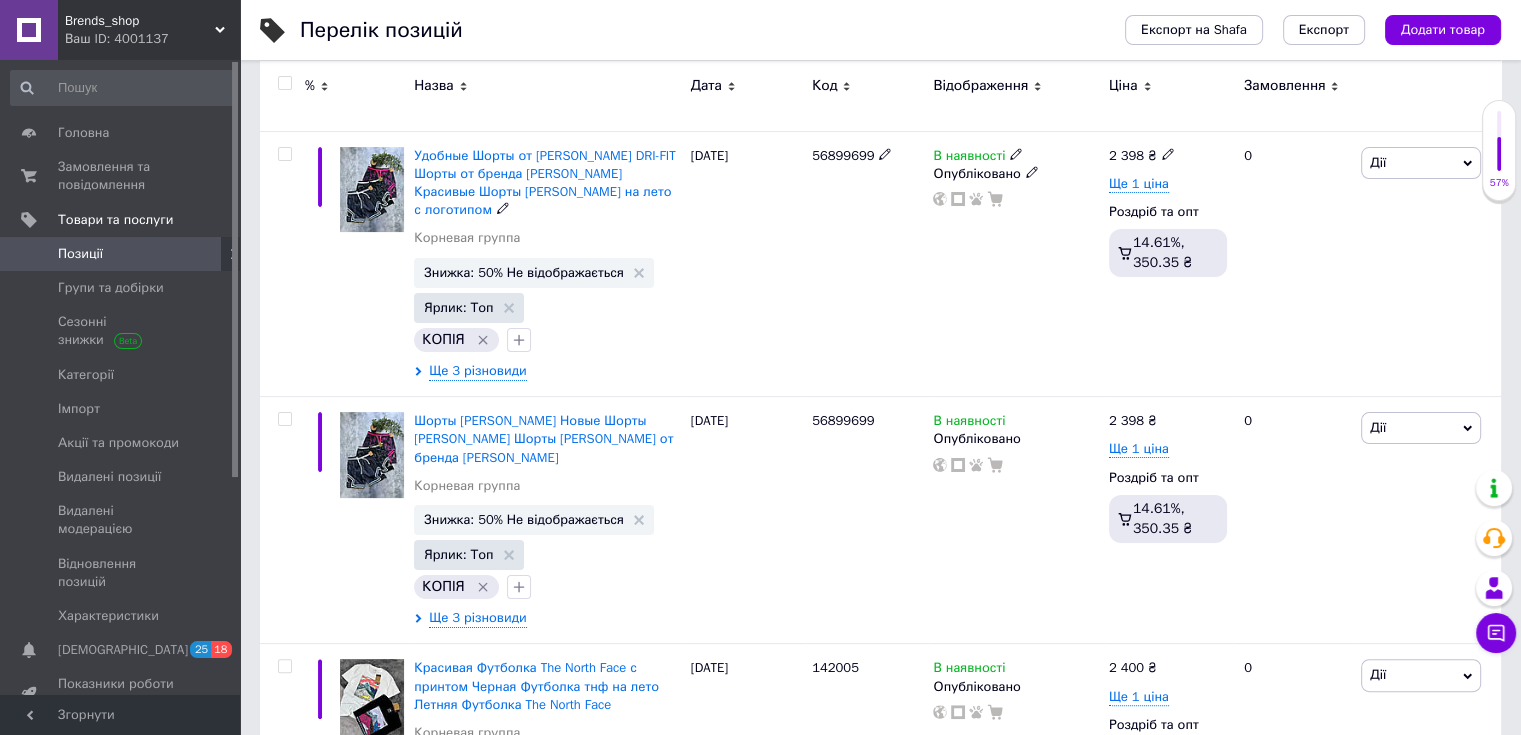scroll, scrollTop: 0, scrollLeft: 0, axis: both 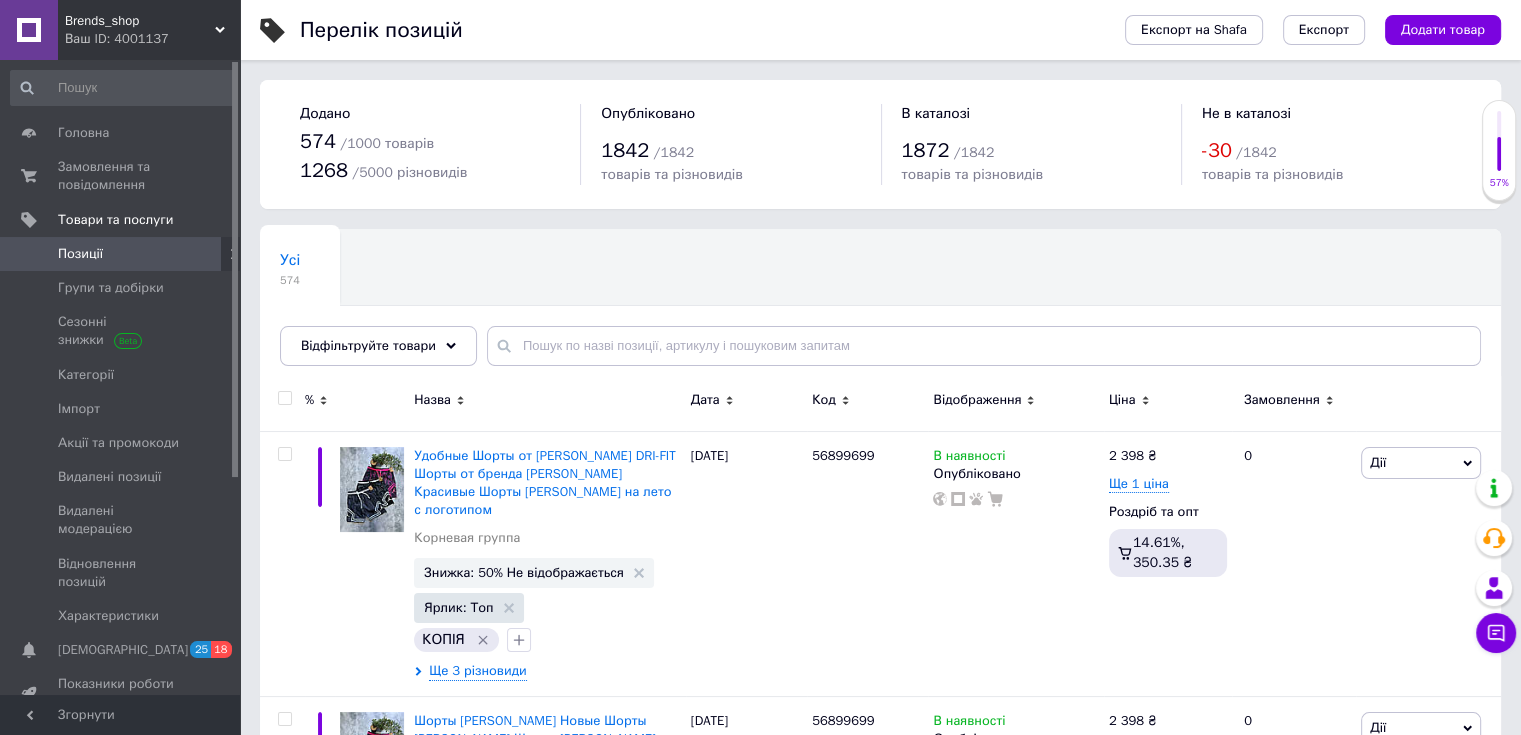click at bounding box center [284, 398] 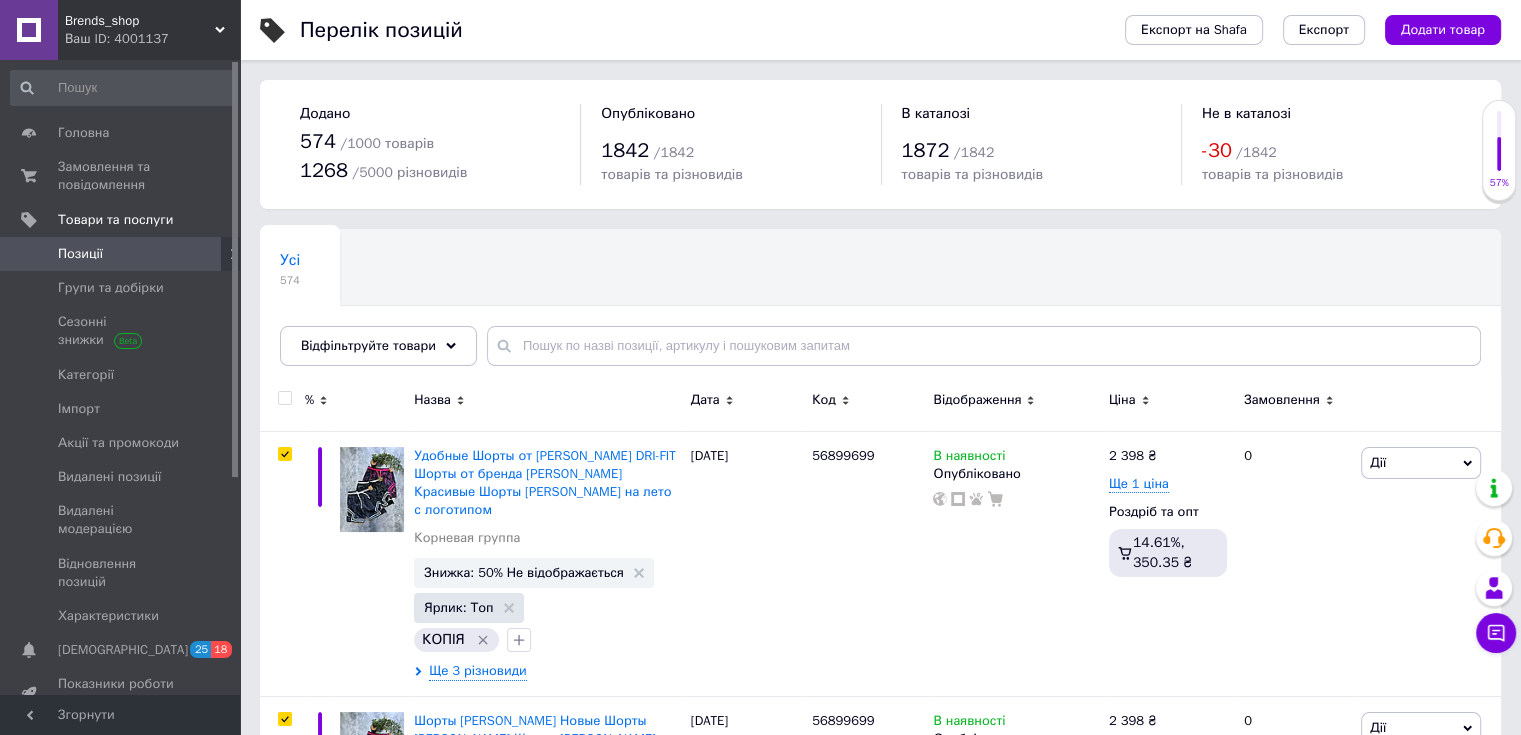 checkbox on "true" 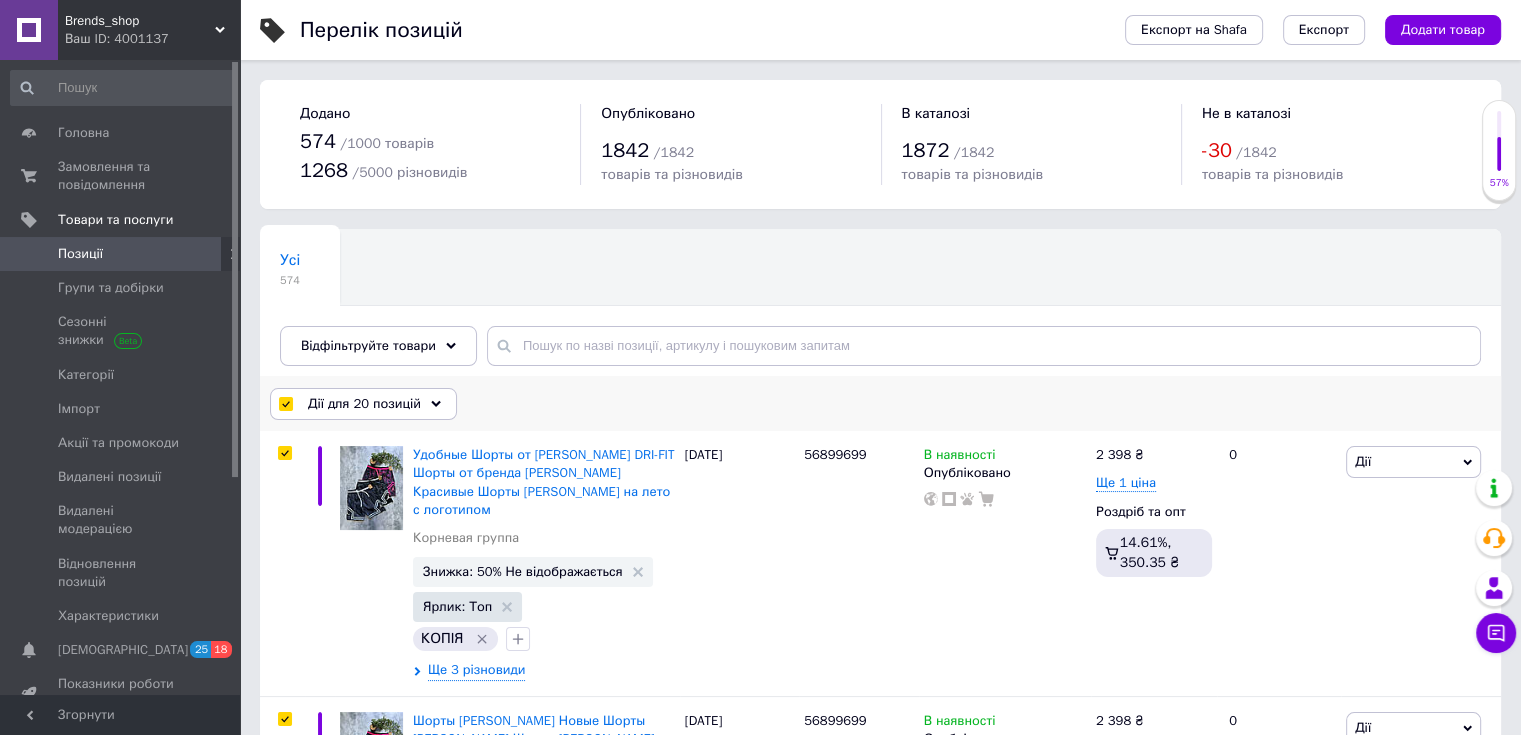 click on "Дії для 20 позицій" at bounding box center [364, 404] 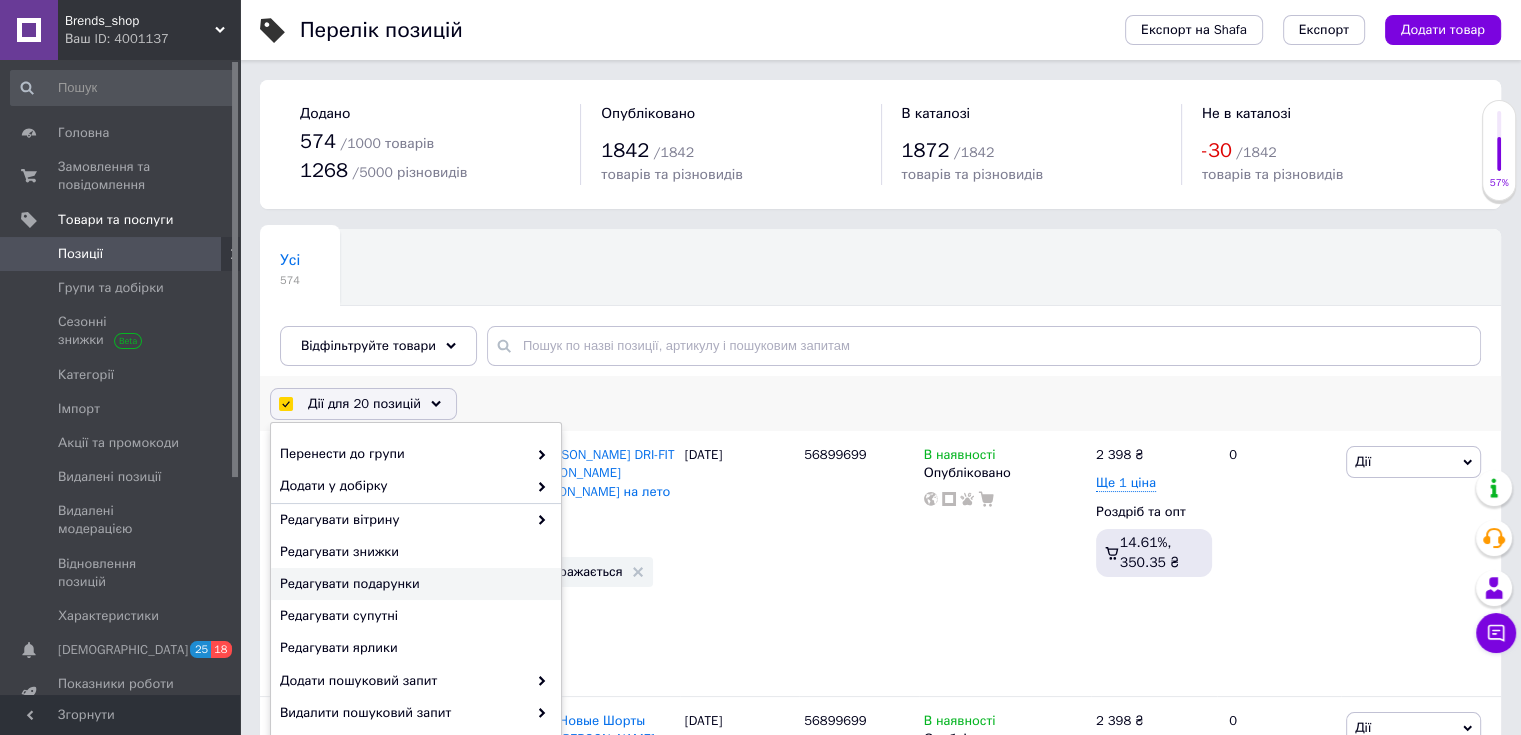 scroll, scrollTop: 100, scrollLeft: 0, axis: vertical 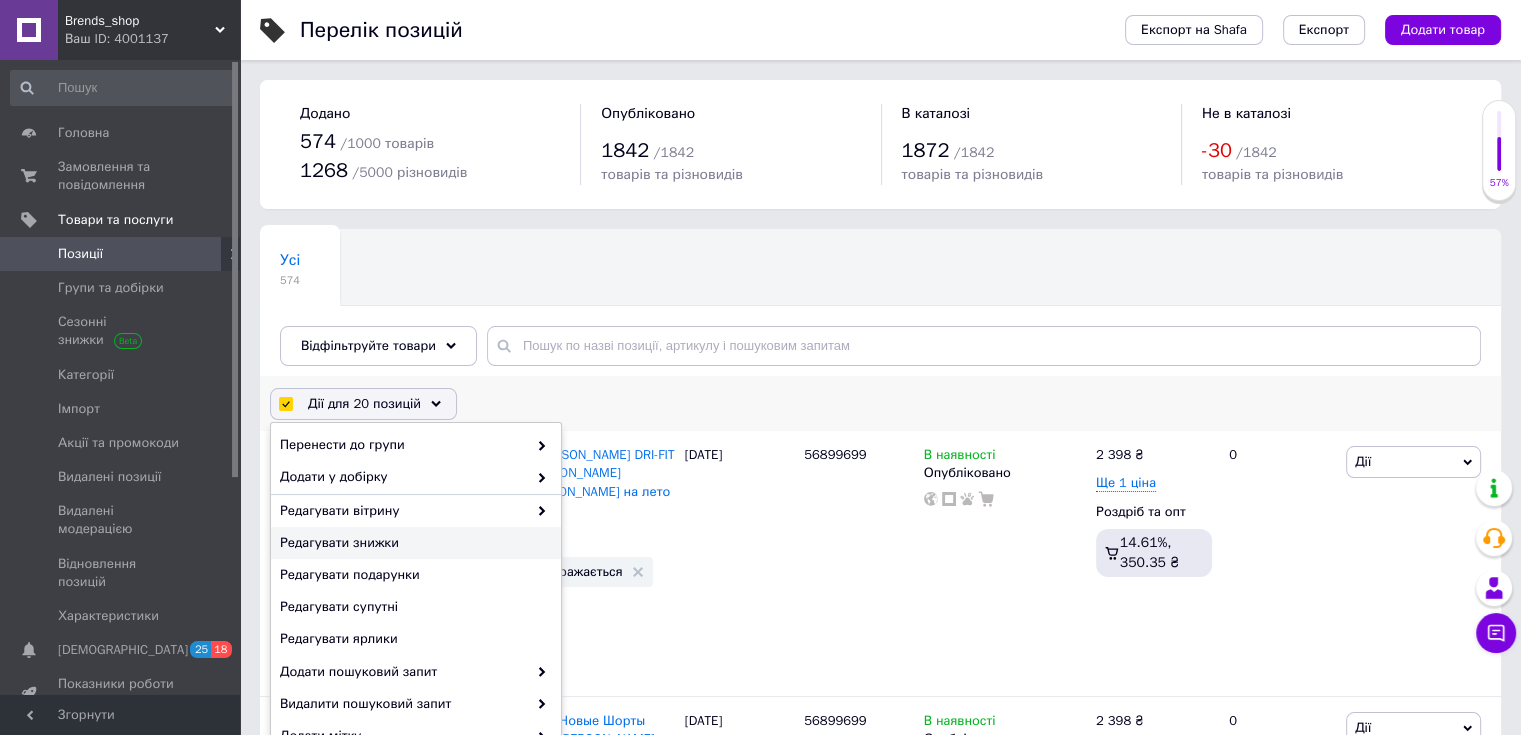 click on "Редагувати знижки" at bounding box center [413, 543] 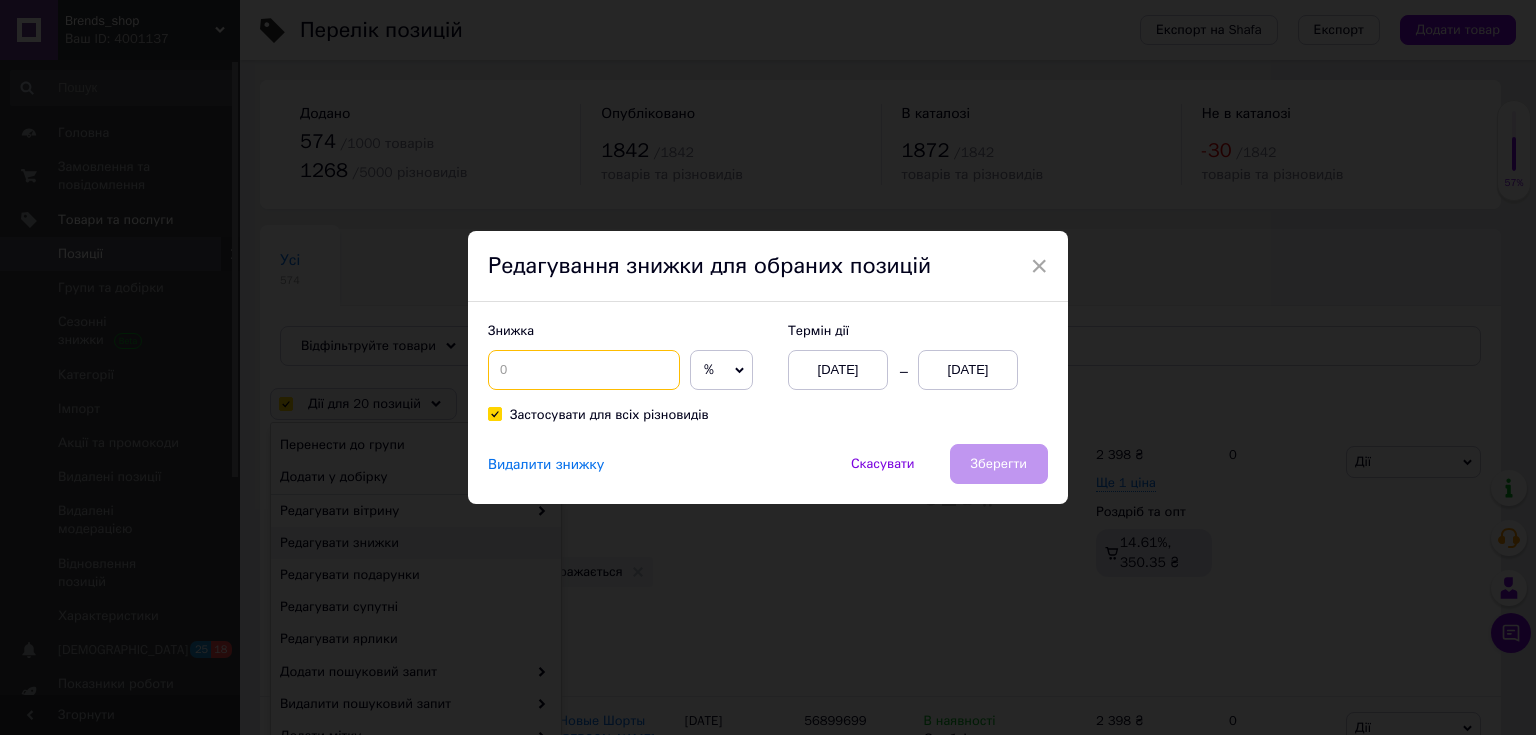 click at bounding box center [584, 370] 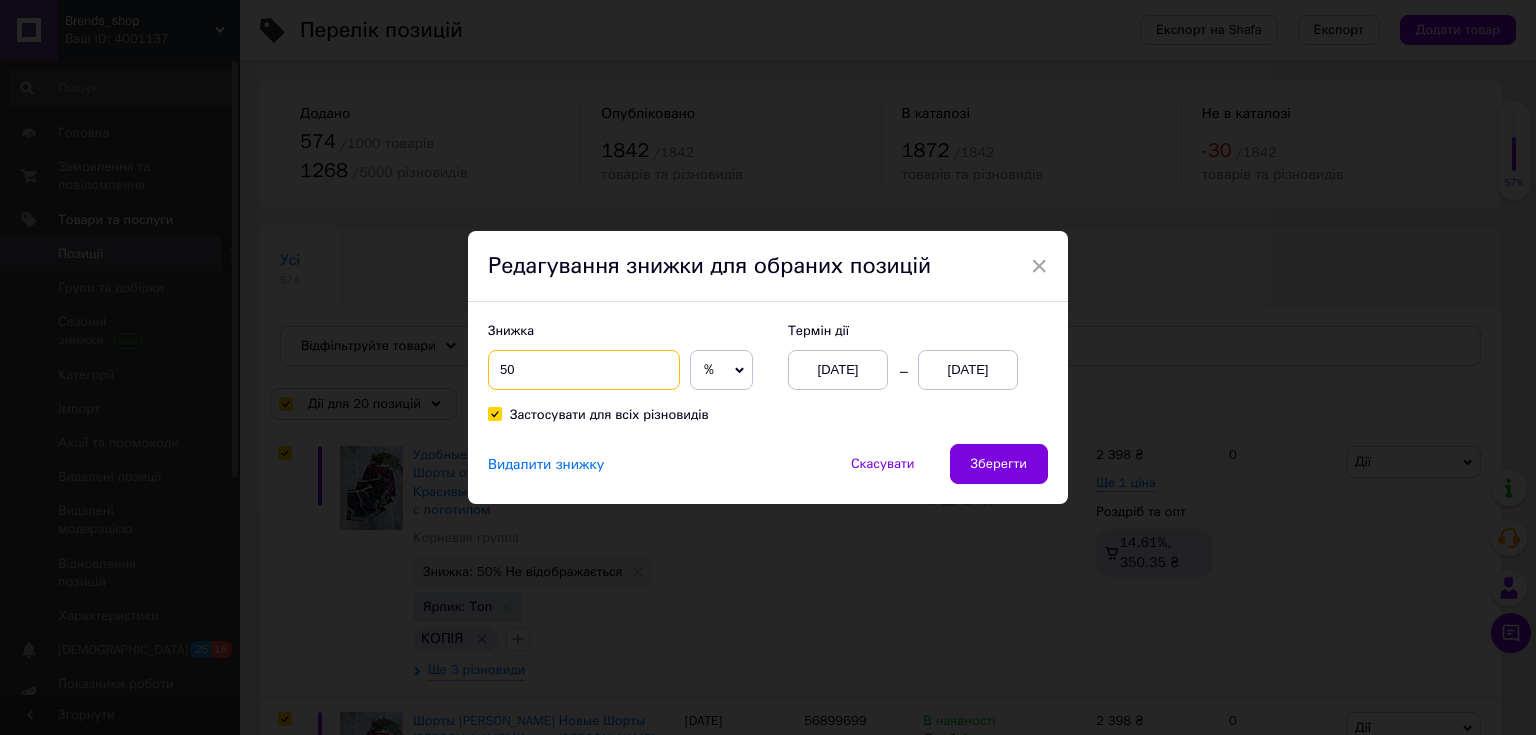type on "50" 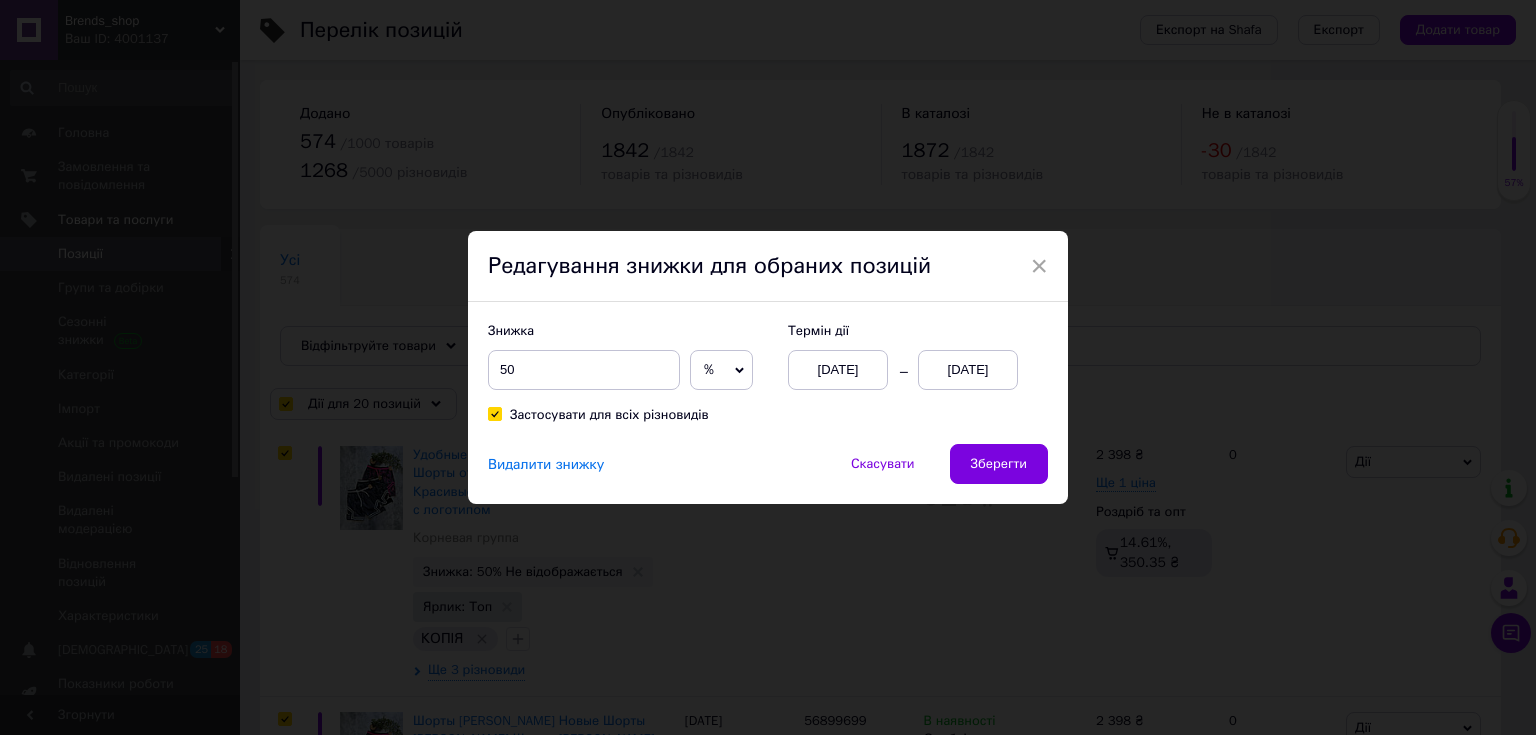 click on "[DATE]" at bounding box center [968, 370] 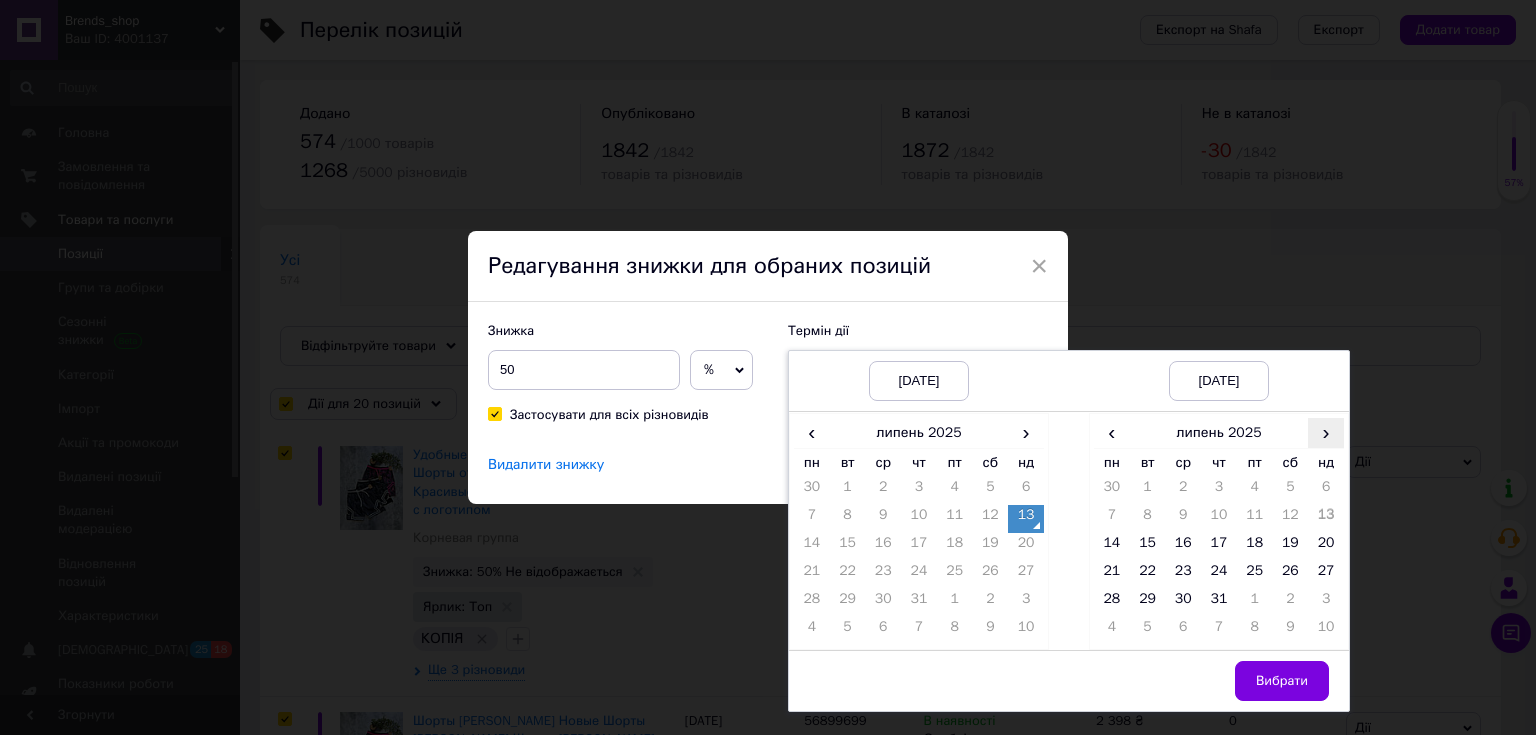 click on "›" at bounding box center (1326, 432) 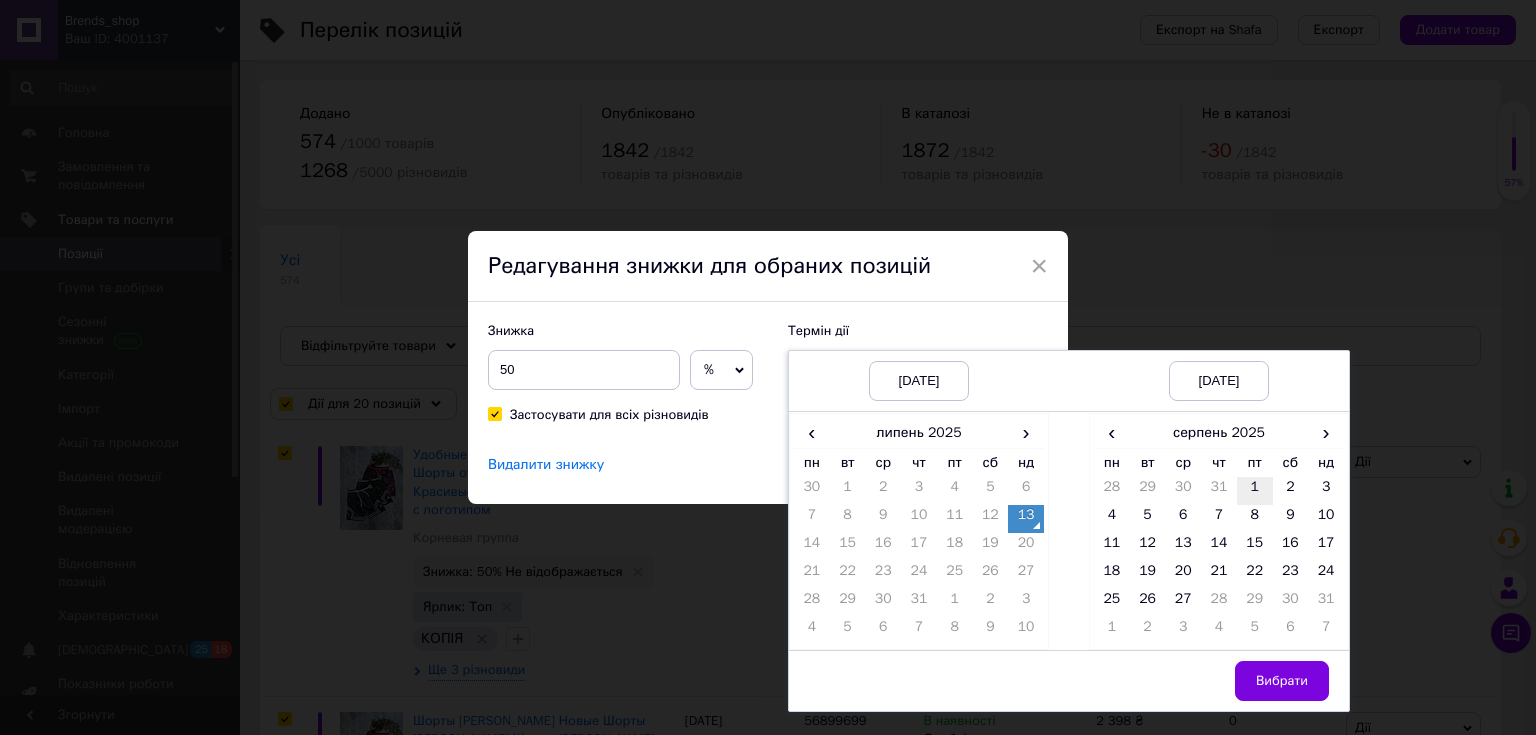 click on "1" at bounding box center (1255, 491) 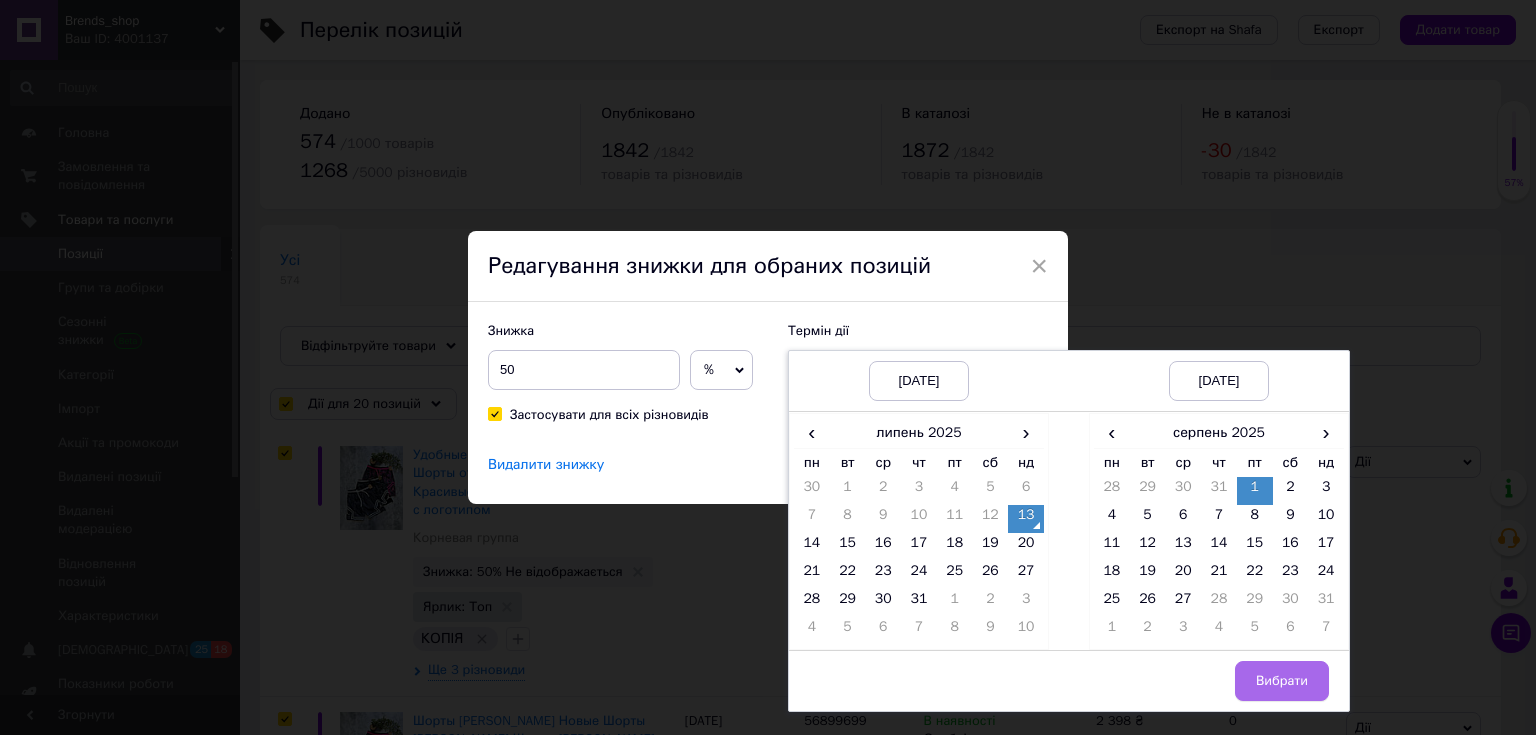 click on "Вибрати" at bounding box center [1282, 681] 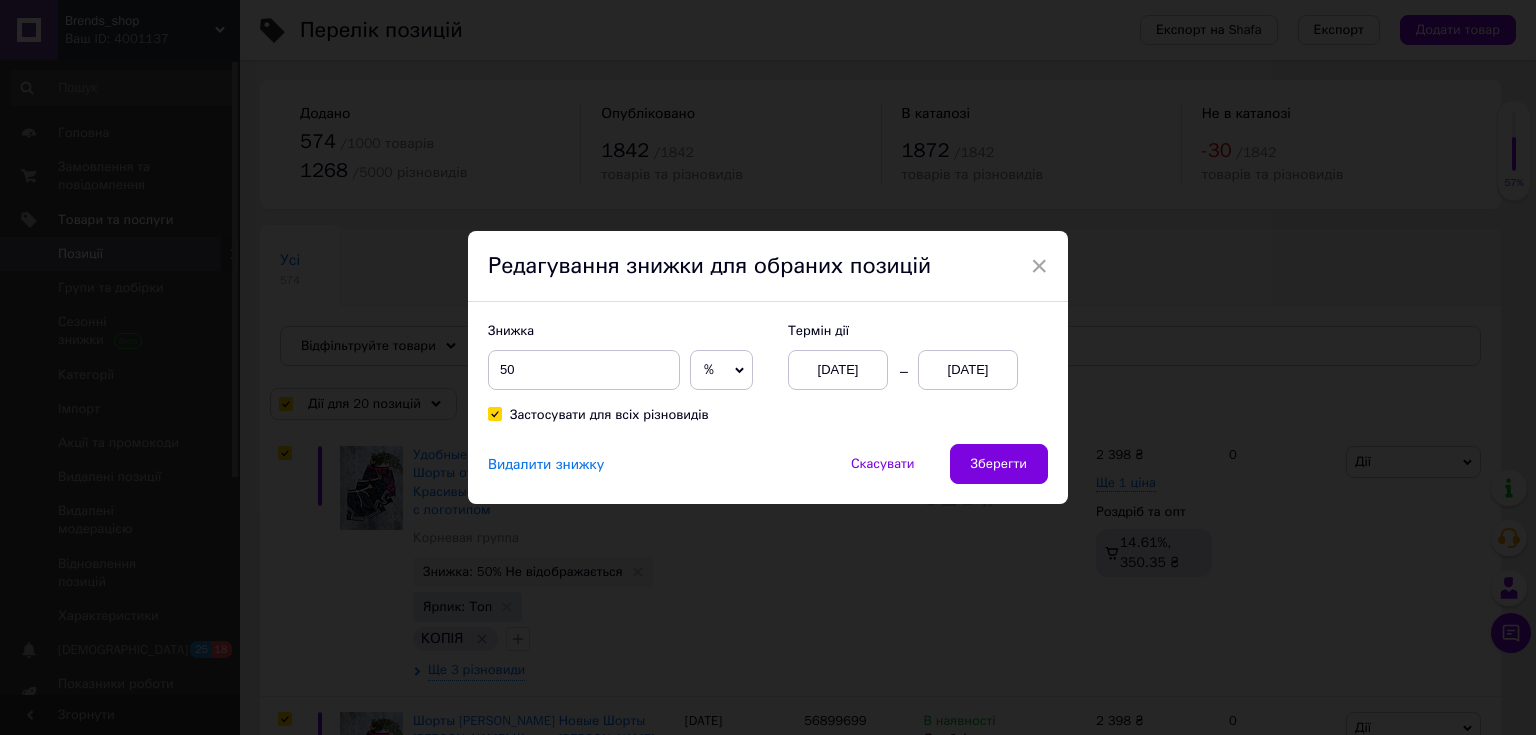 drag, startPoint x: 996, startPoint y: 464, endPoint x: 1002, endPoint y: 474, distance: 11.661903 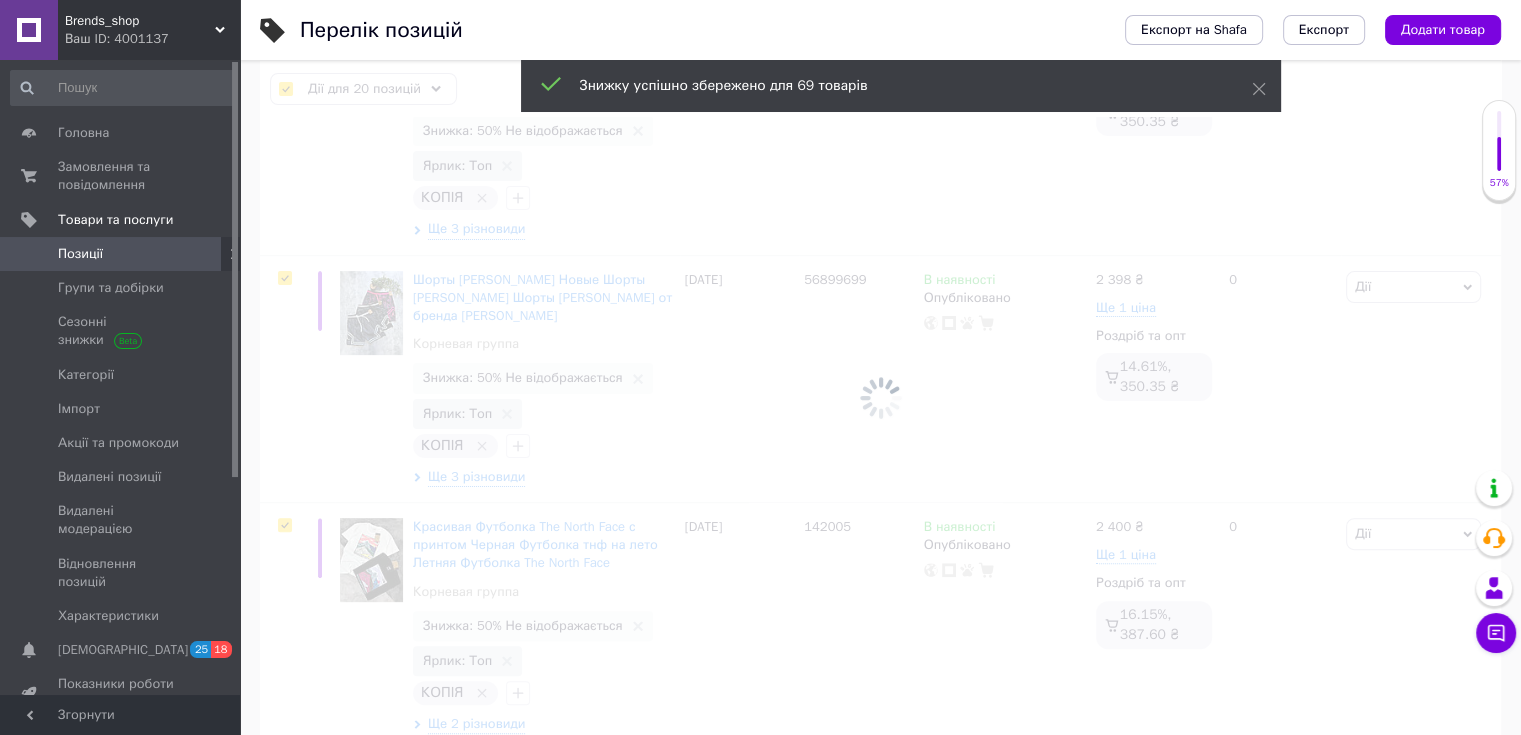 scroll, scrollTop: 600, scrollLeft: 0, axis: vertical 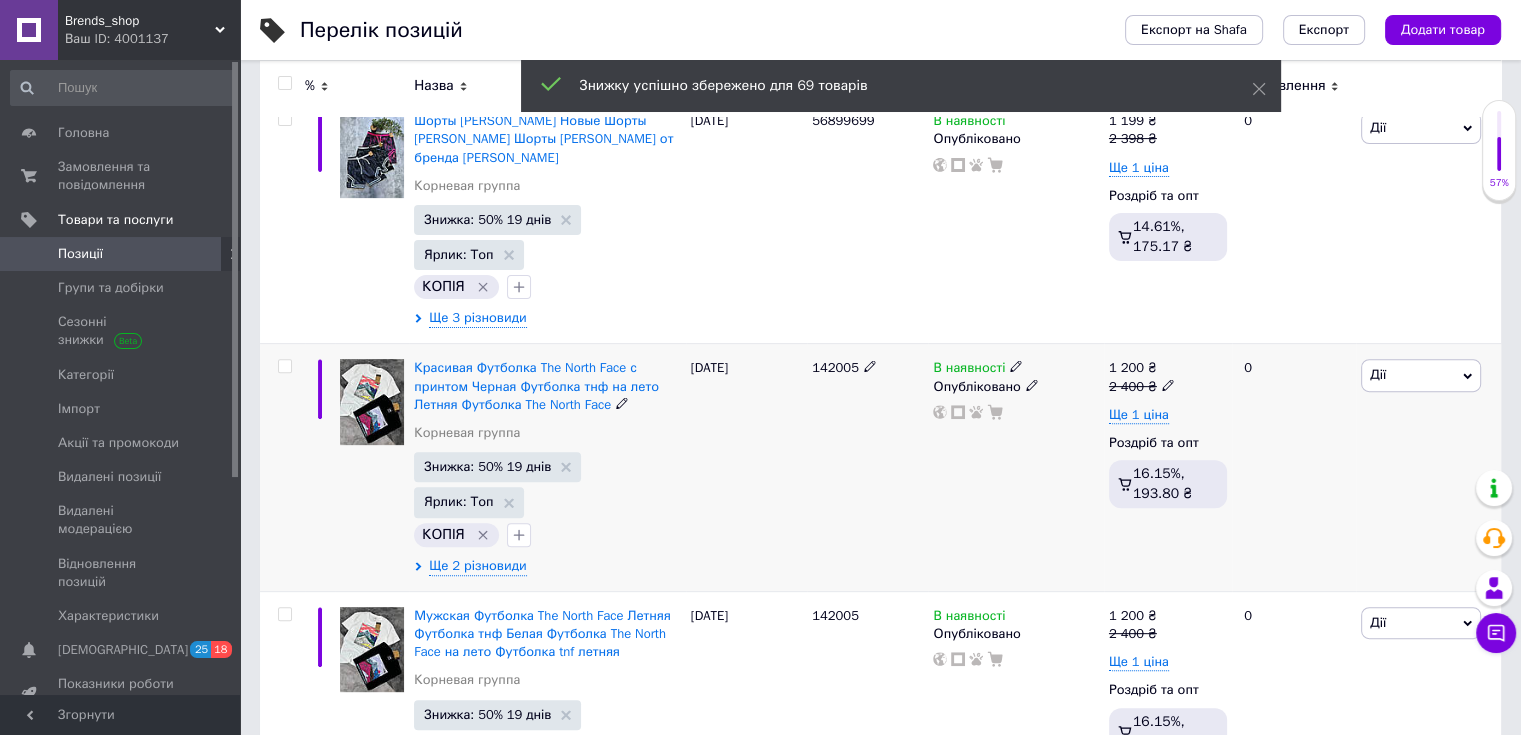checkbox on "false" 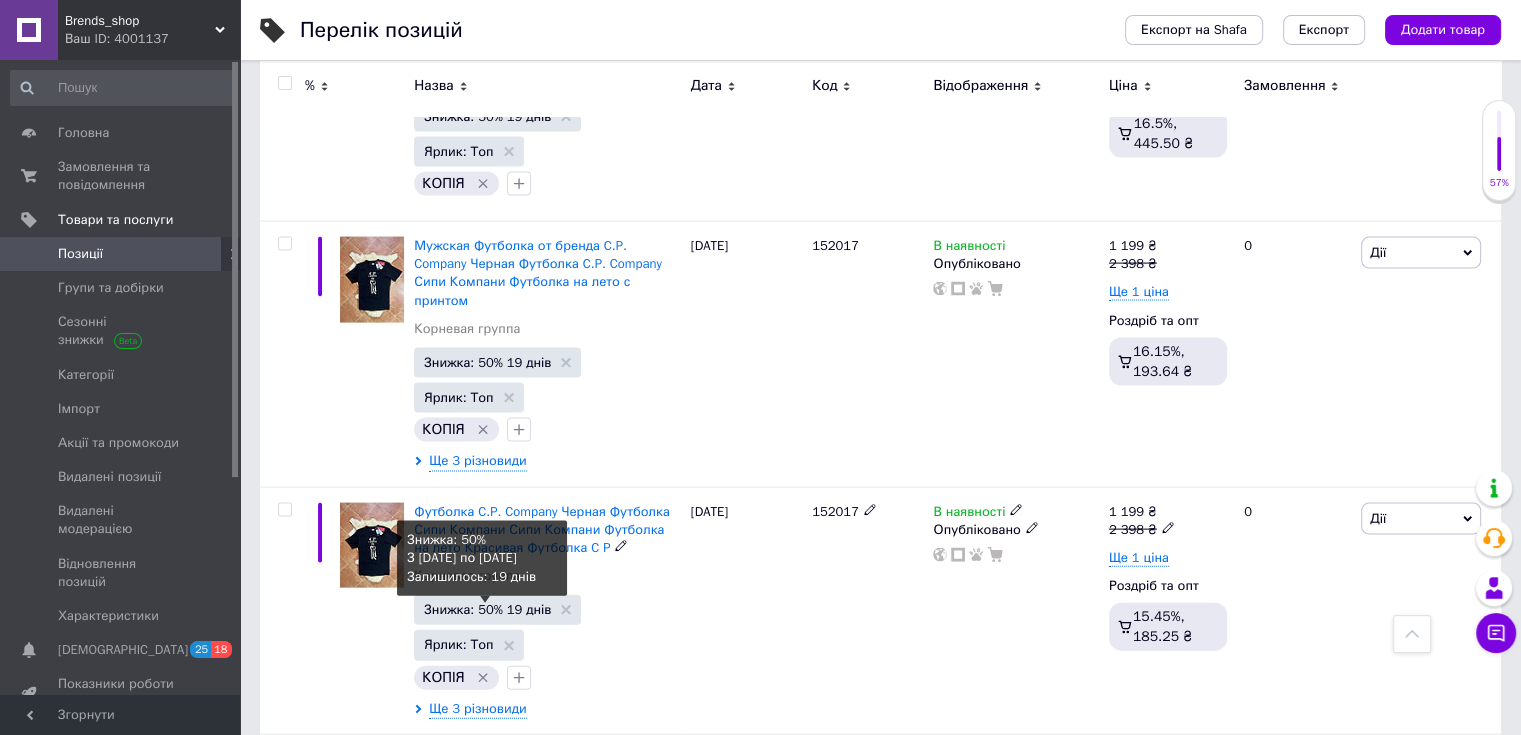 scroll, scrollTop: 4696, scrollLeft: 0, axis: vertical 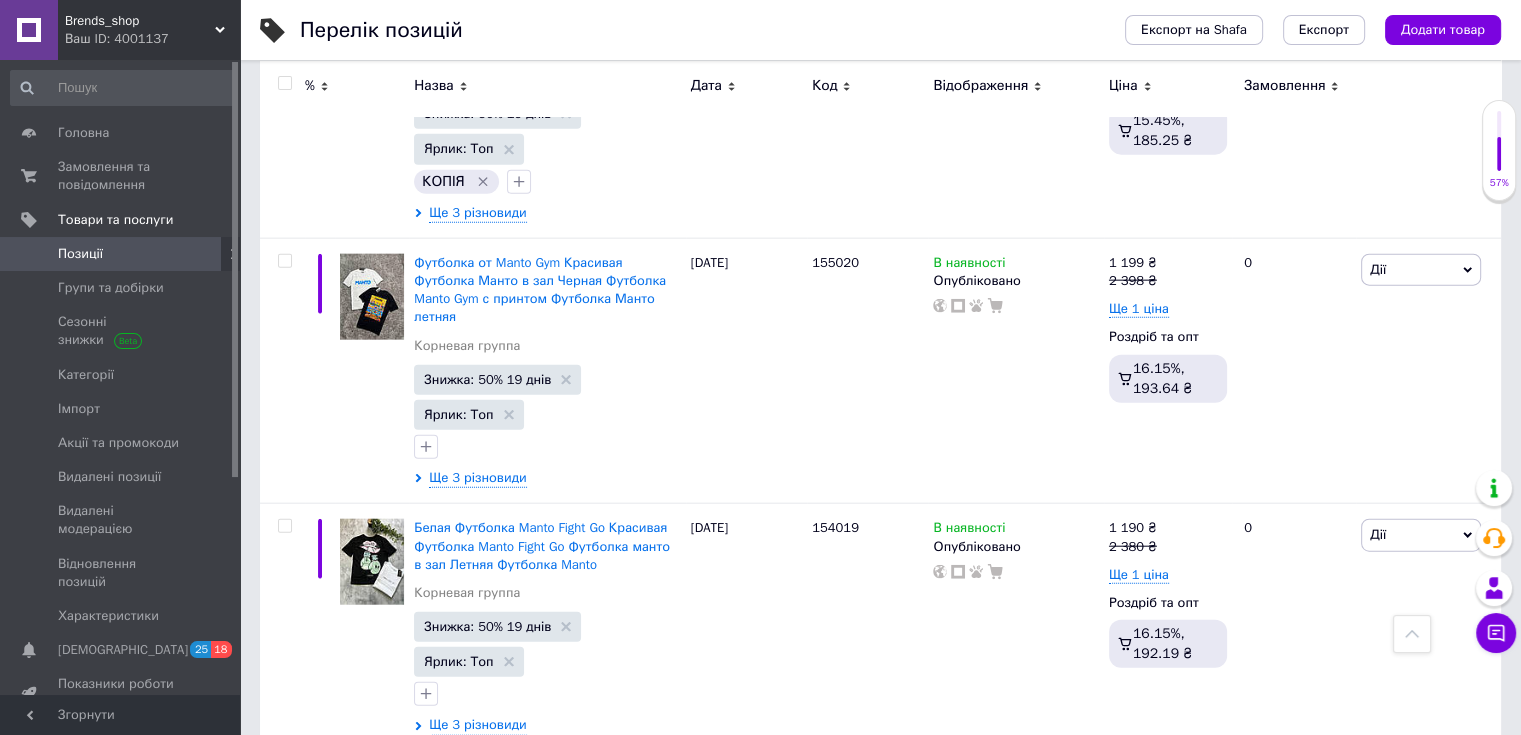 click on "2" at bounding box center [327, 792] 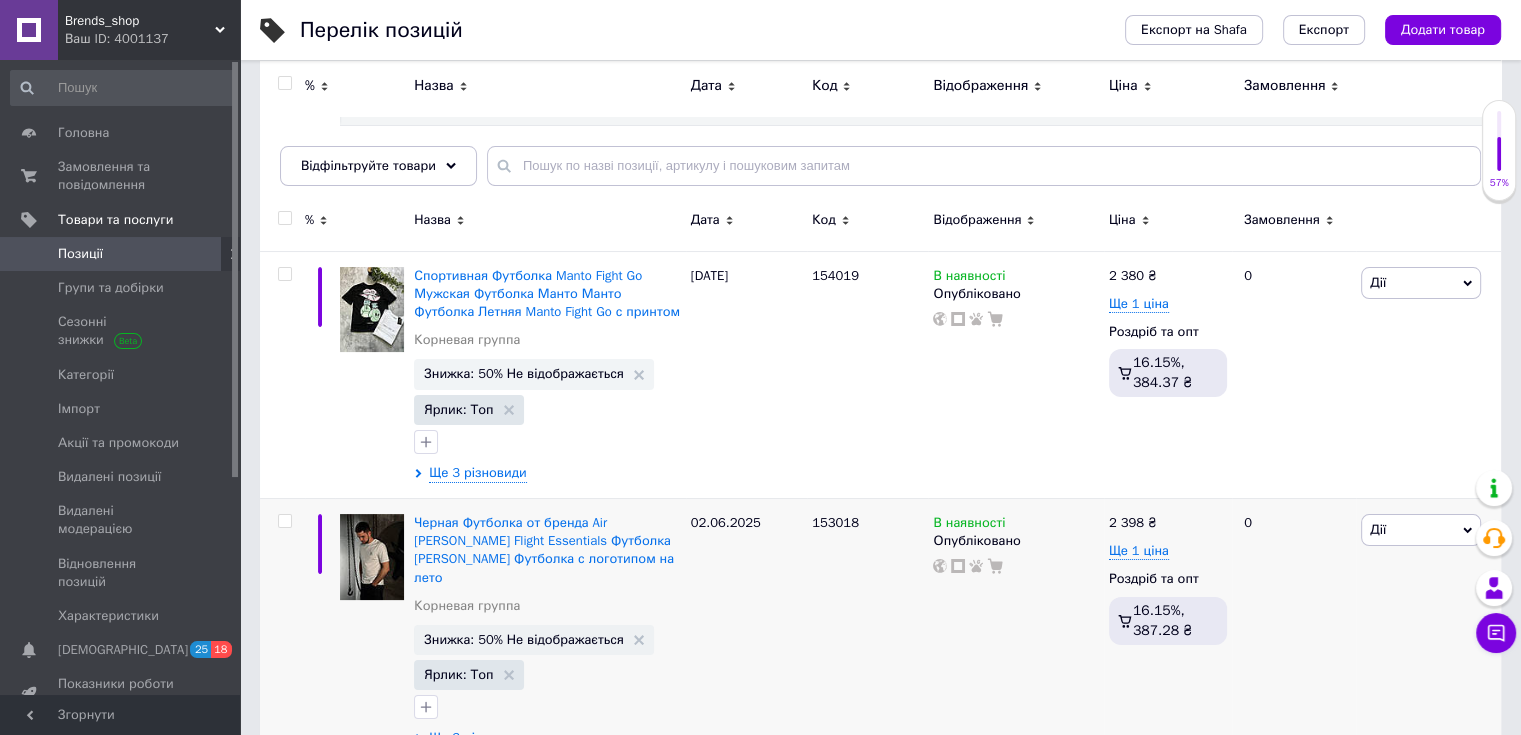 scroll, scrollTop: 0, scrollLeft: 0, axis: both 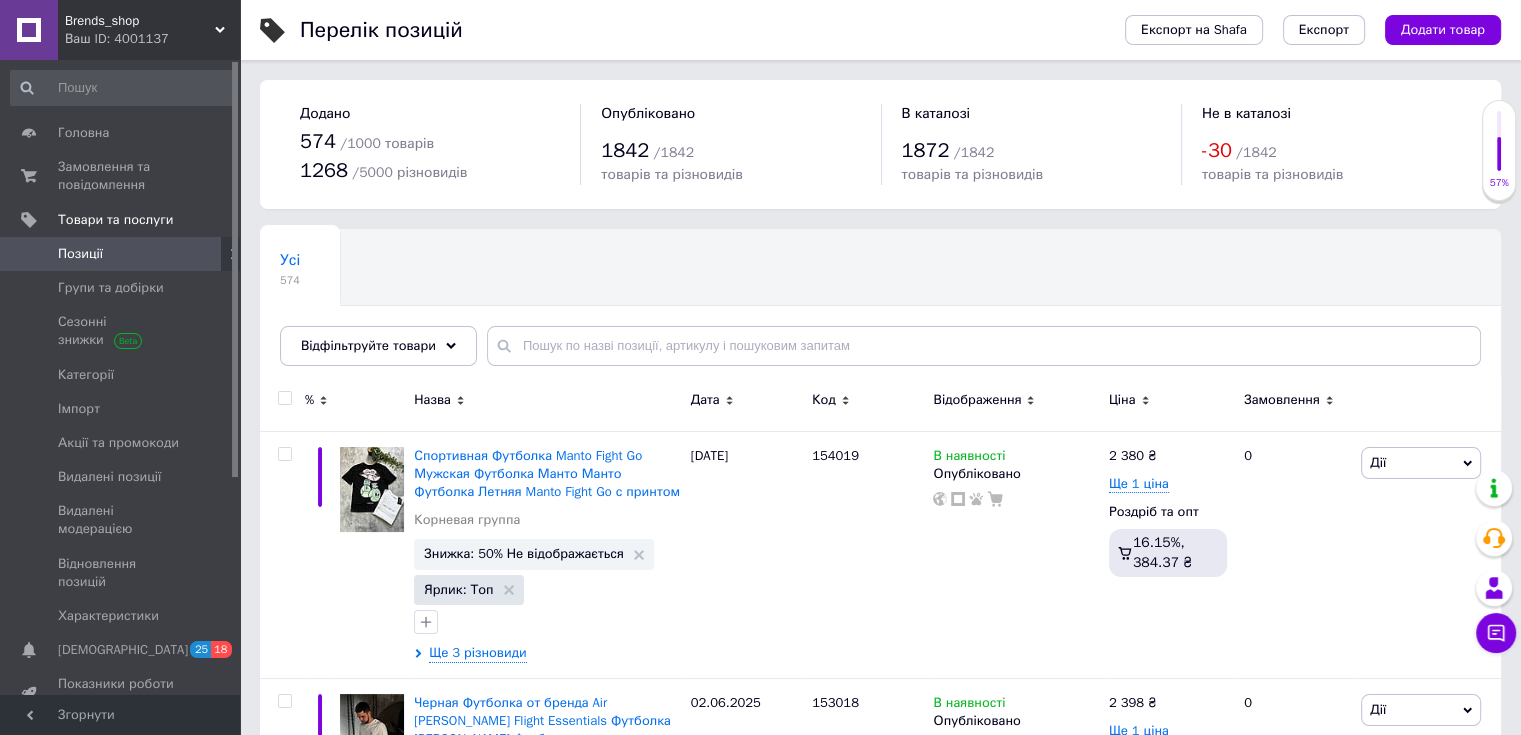 click at bounding box center (284, 398) 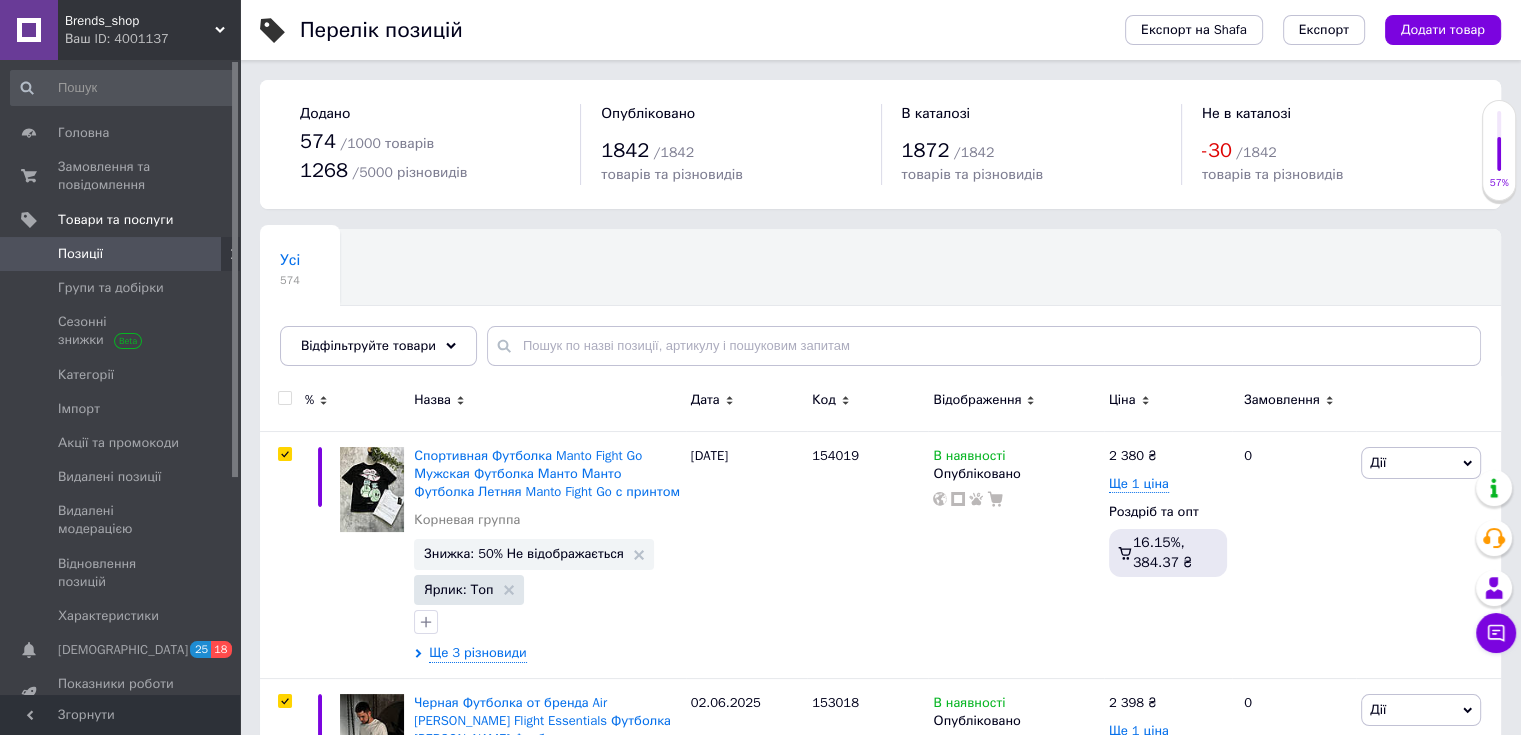 checkbox on "true" 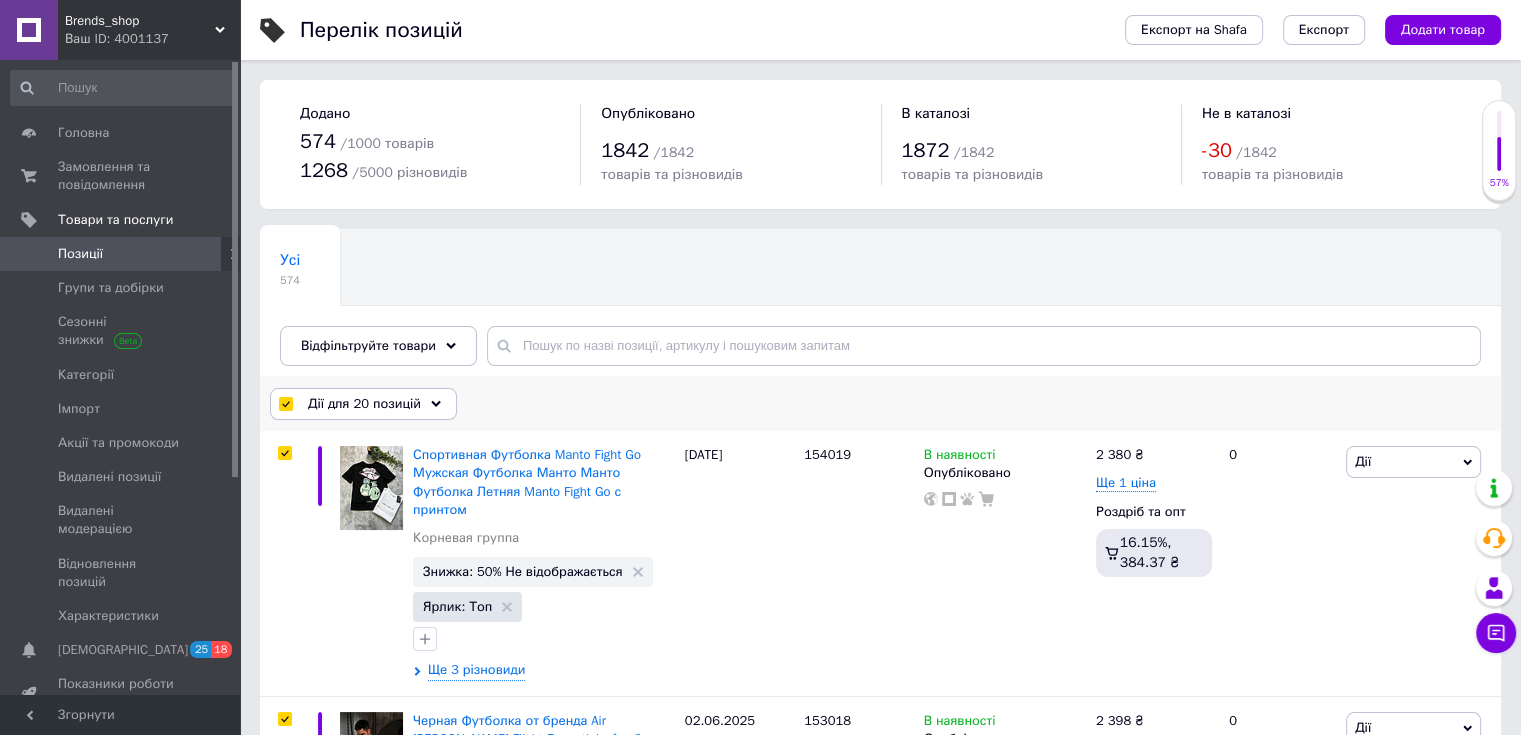 click on "Дії для 20 позицій" at bounding box center [364, 404] 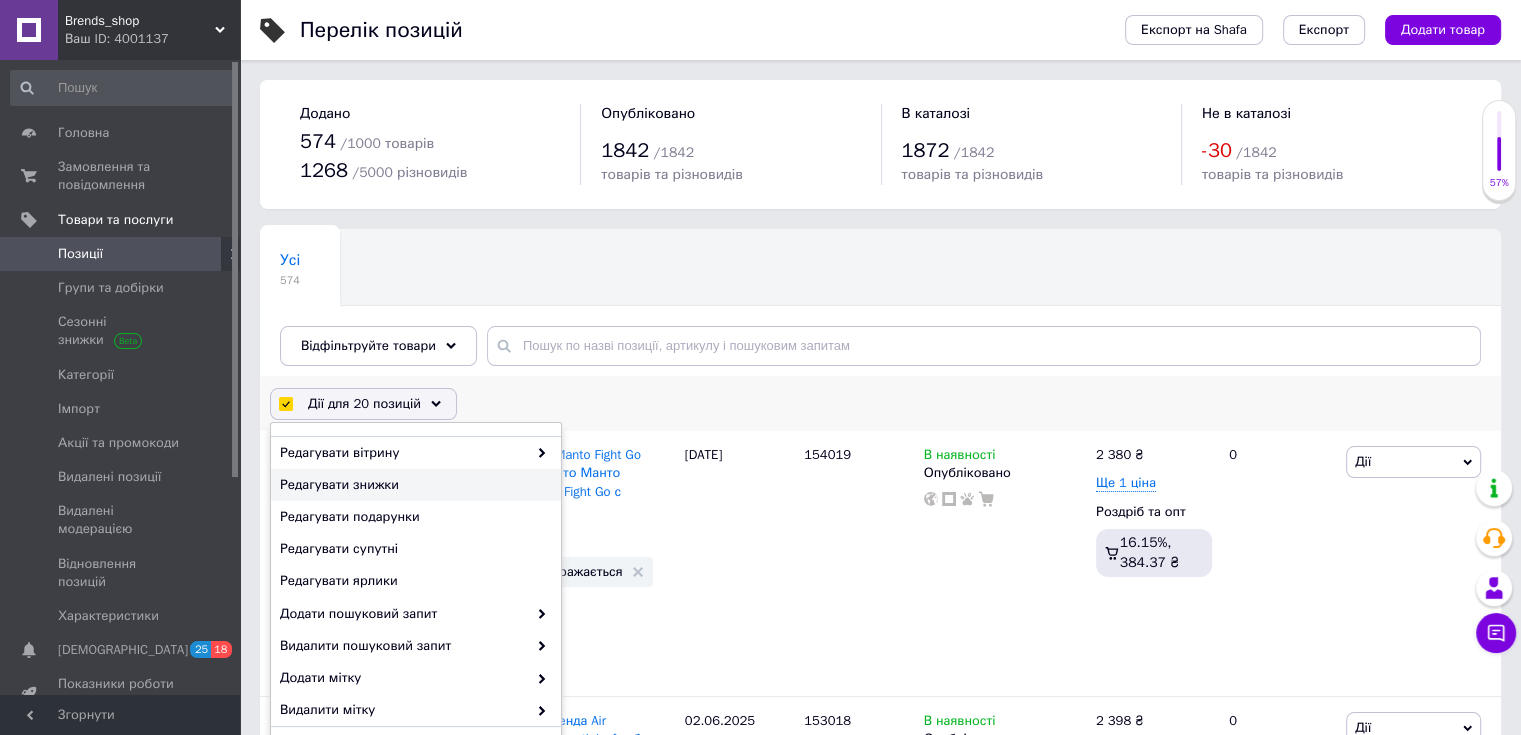 scroll, scrollTop: 160, scrollLeft: 0, axis: vertical 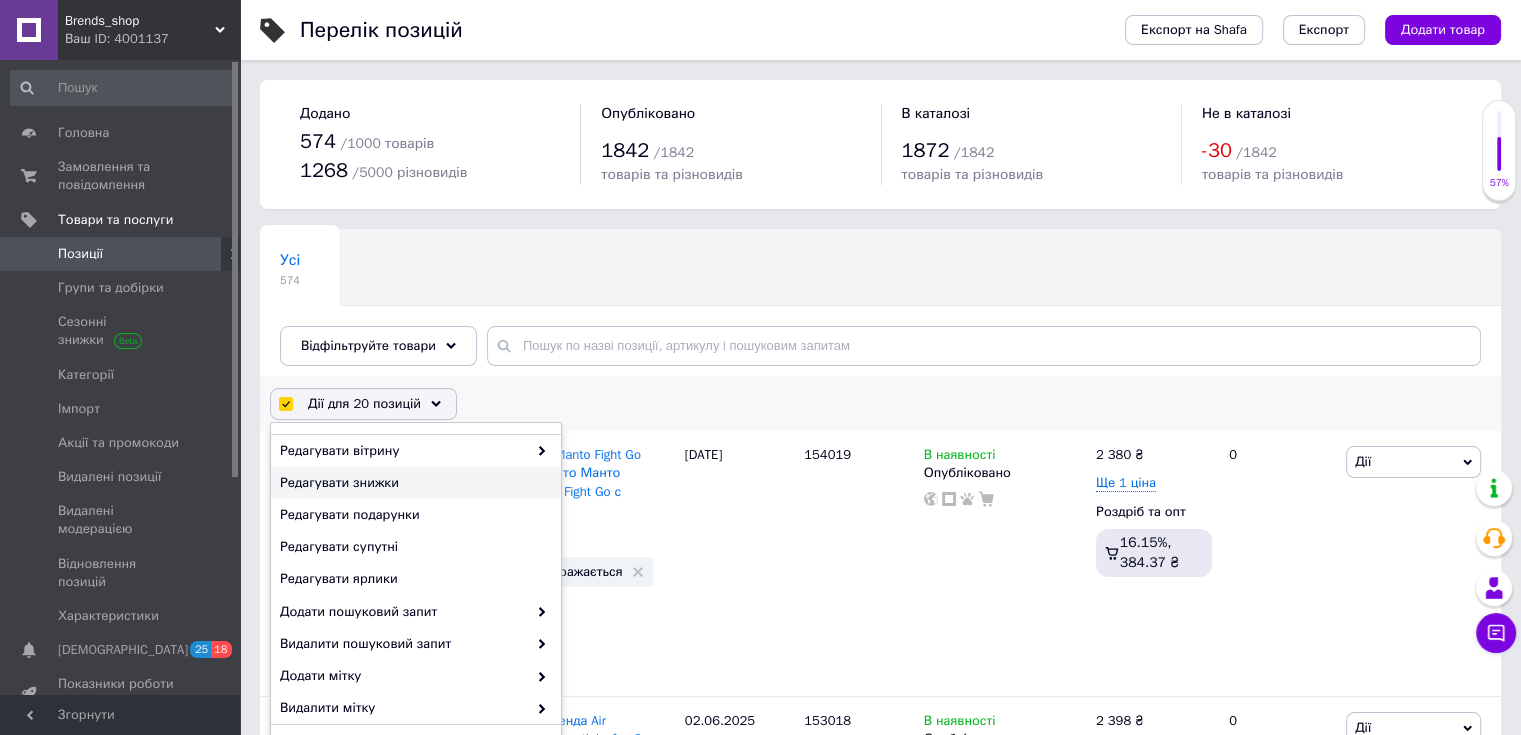 click on "Редагувати знижки" at bounding box center [413, 483] 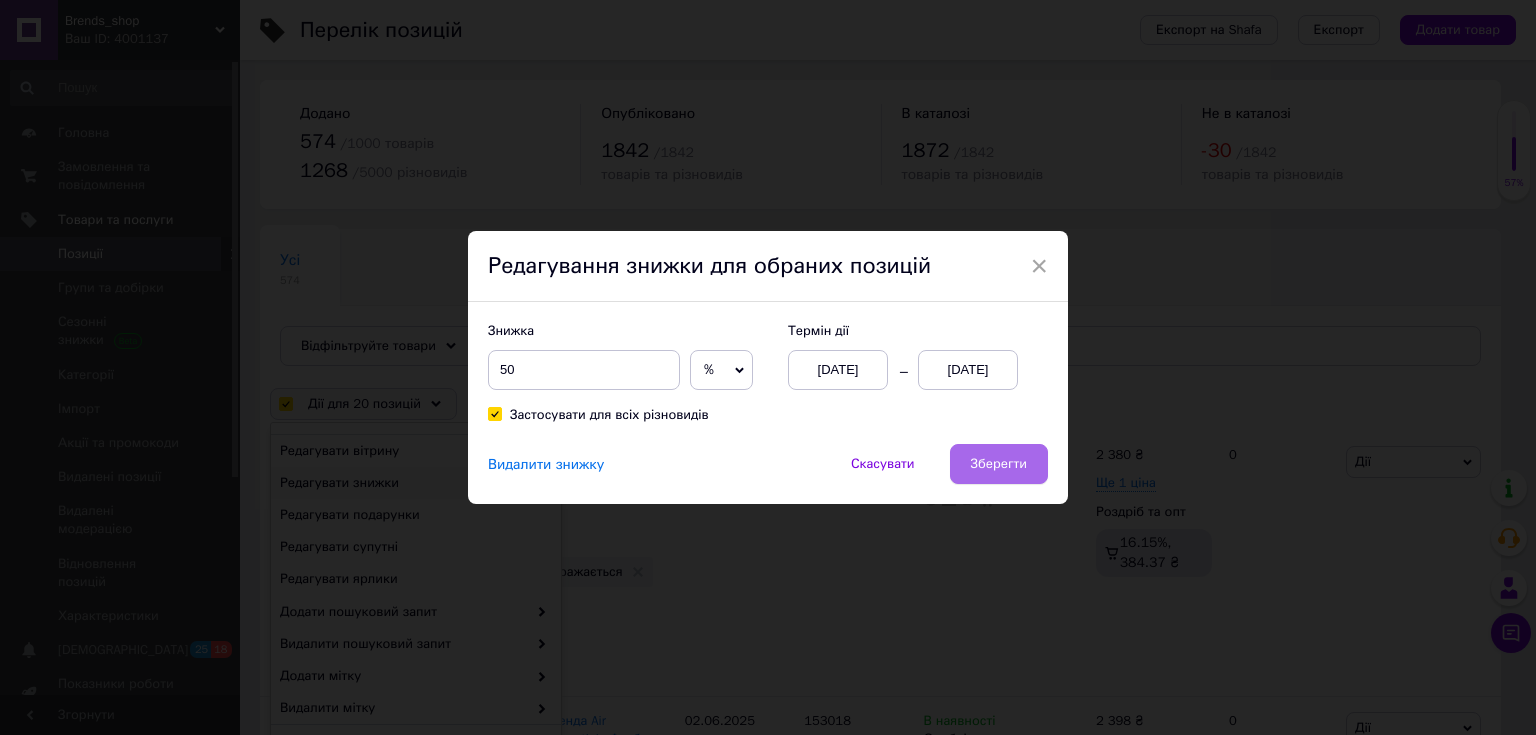click on "Зберегти" at bounding box center (999, 464) 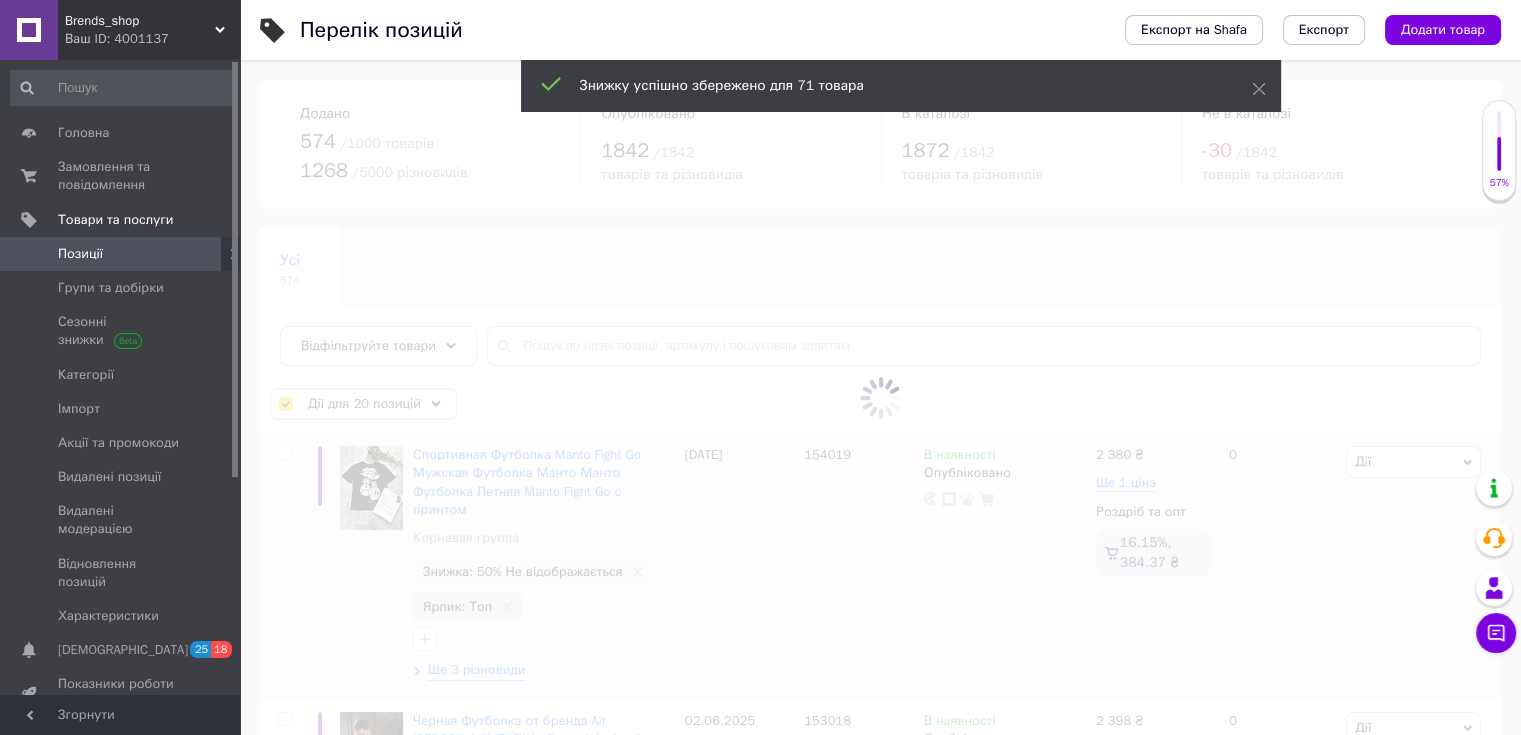 checkbox on "false" 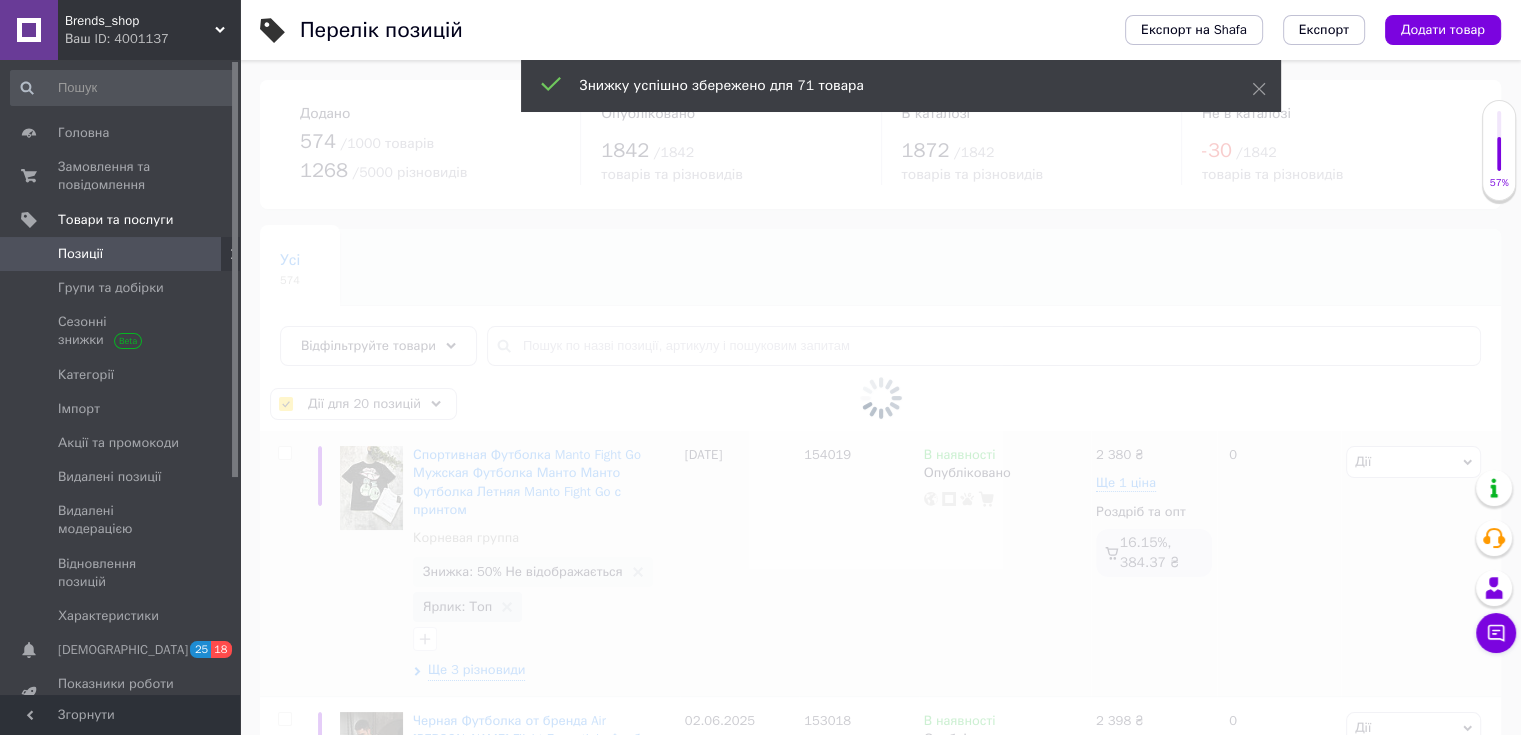checkbox on "false" 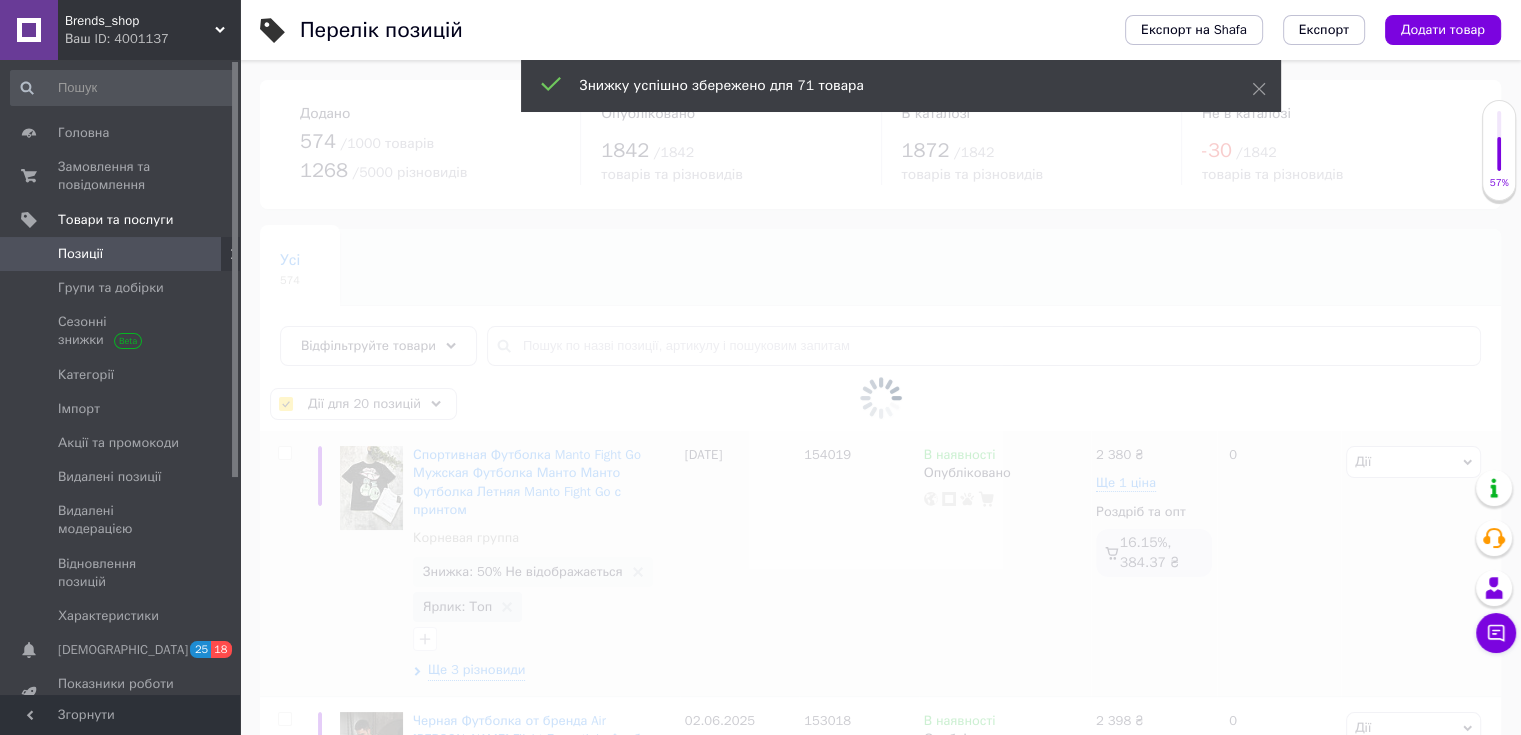 checkbox on "false" 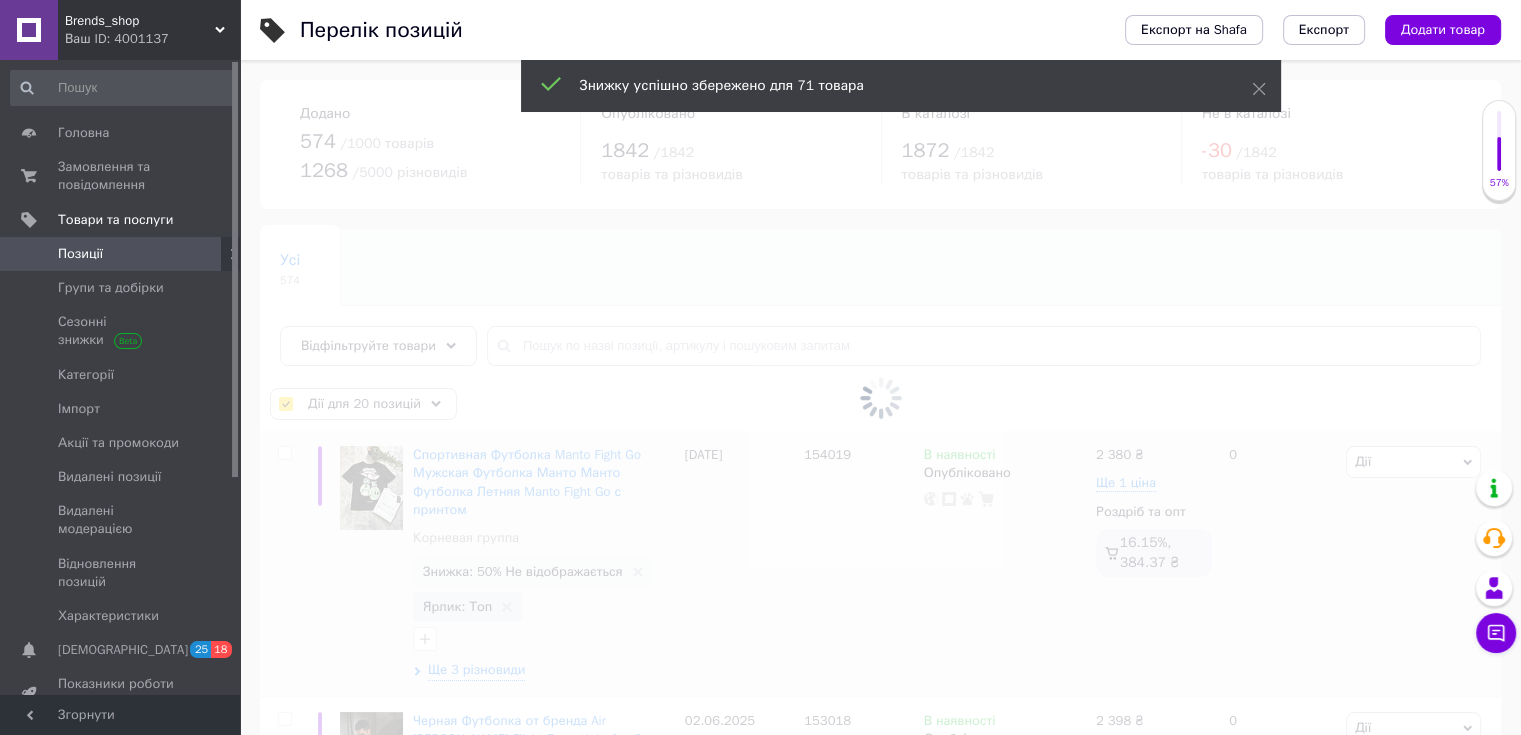 checkbox on "false" 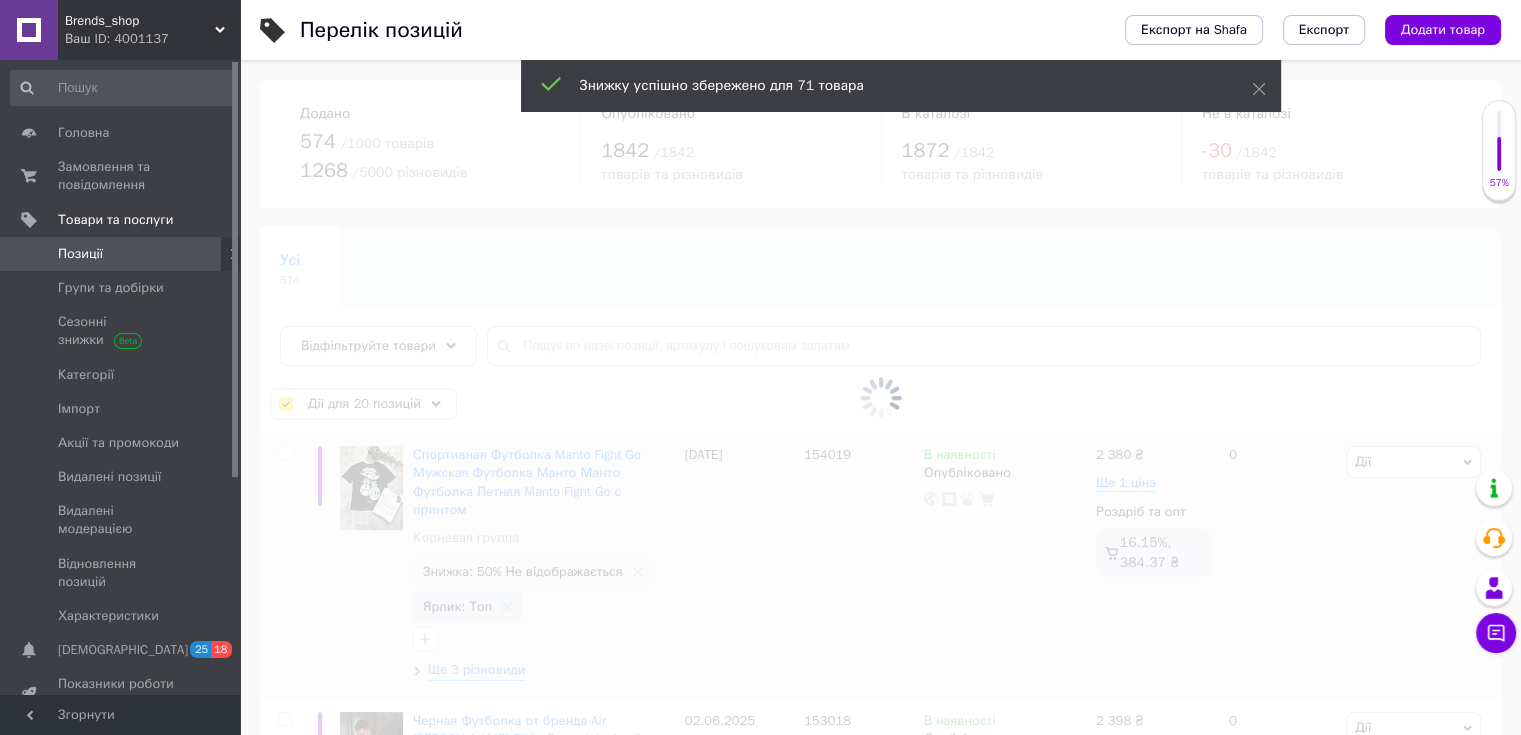 checkbox on "false" 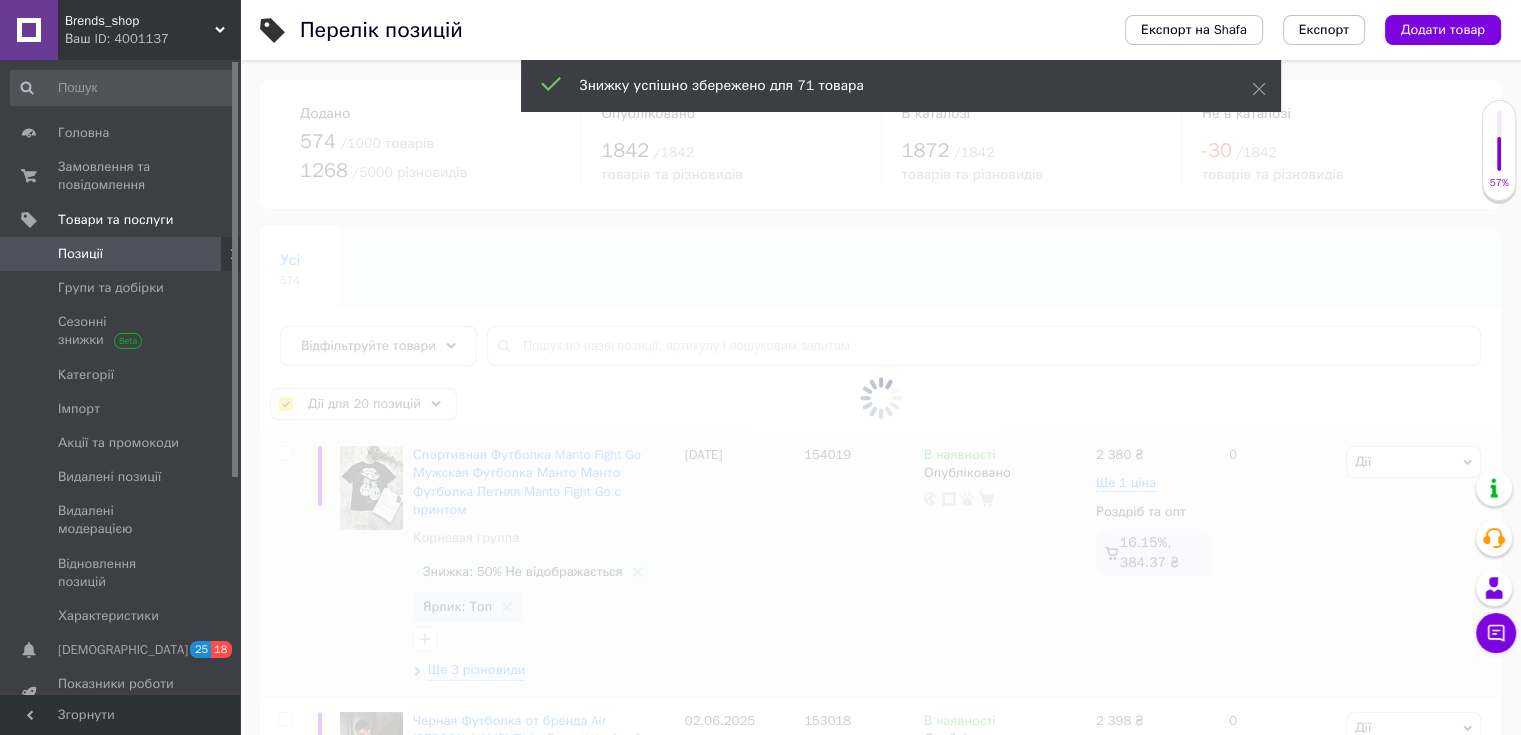 checkbox on "false" 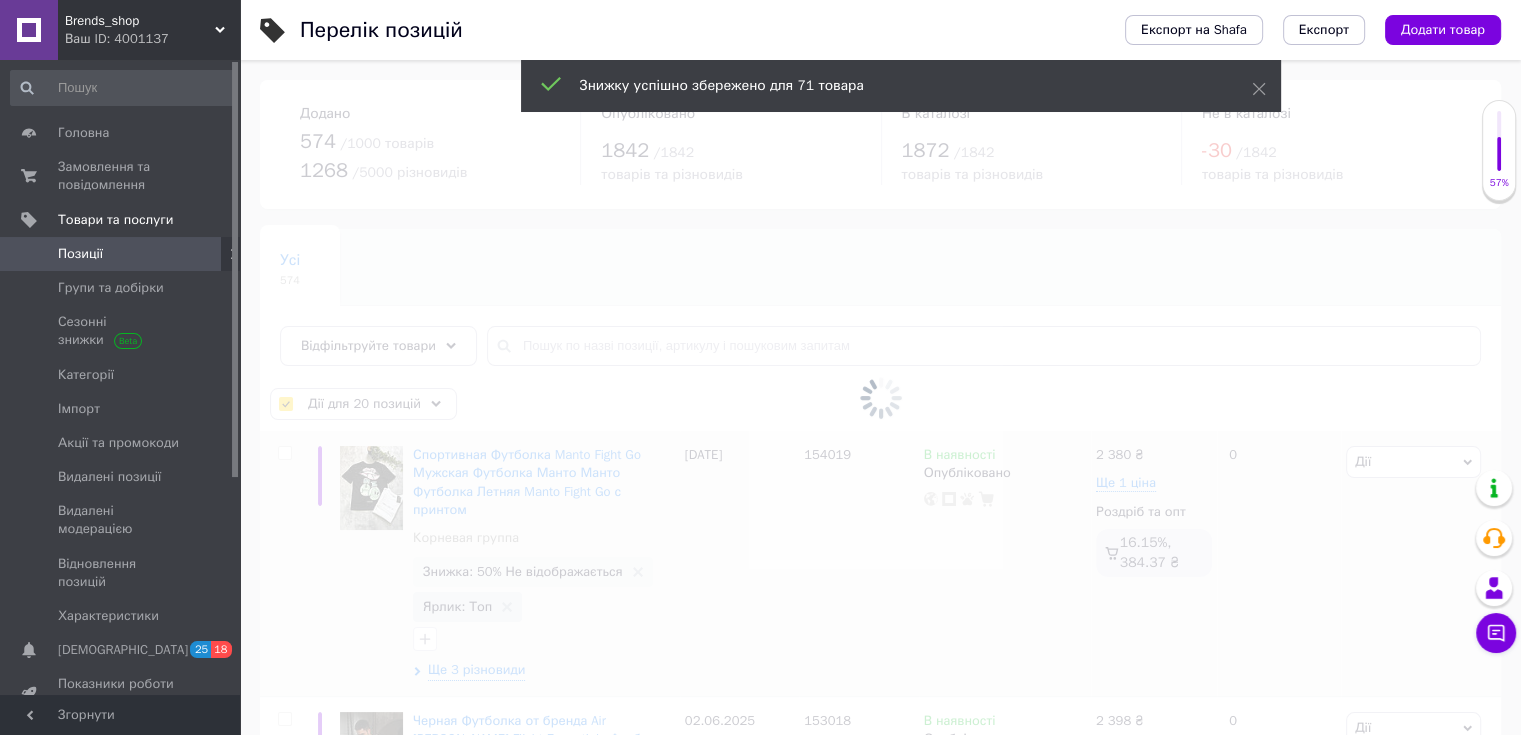 checkbox on "false" 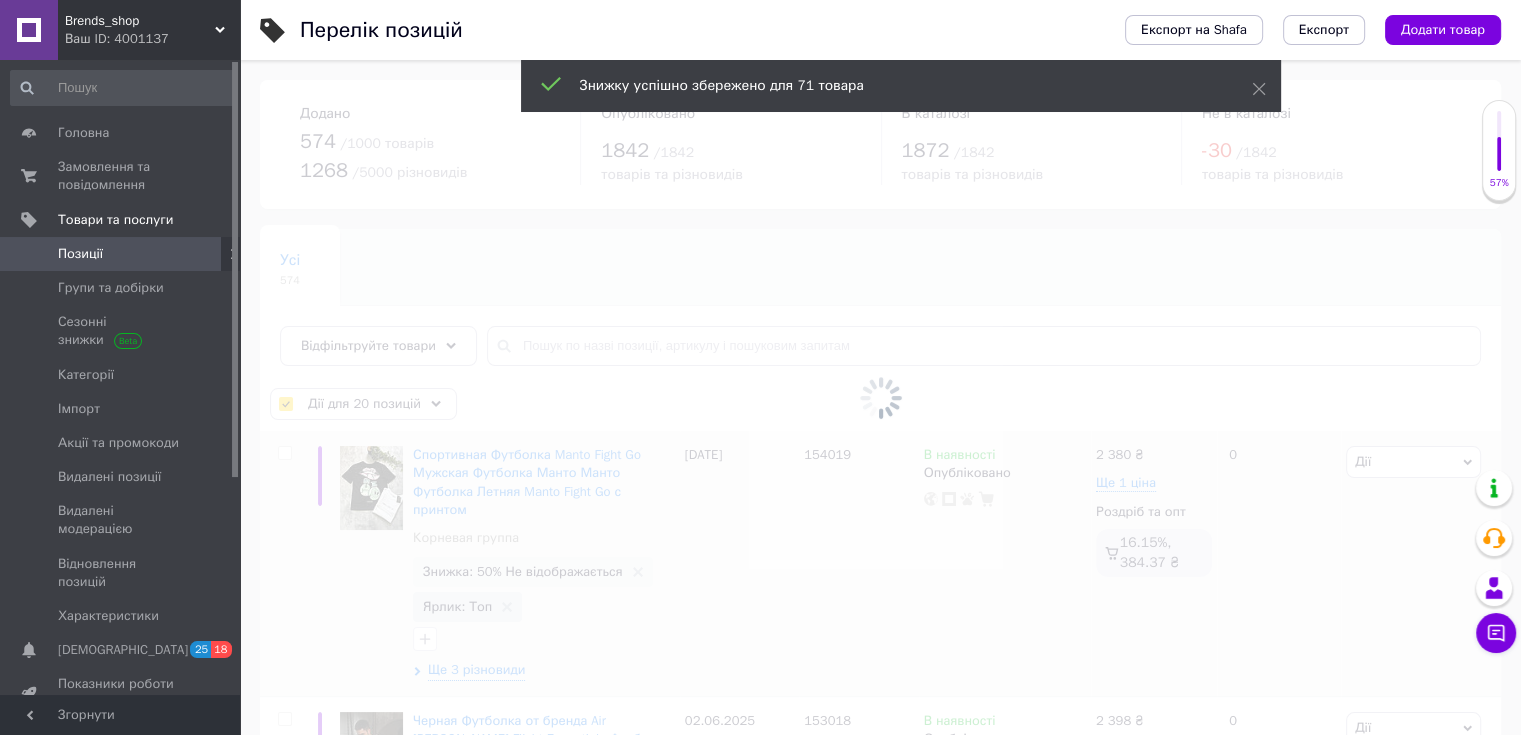 checkbox on "false" 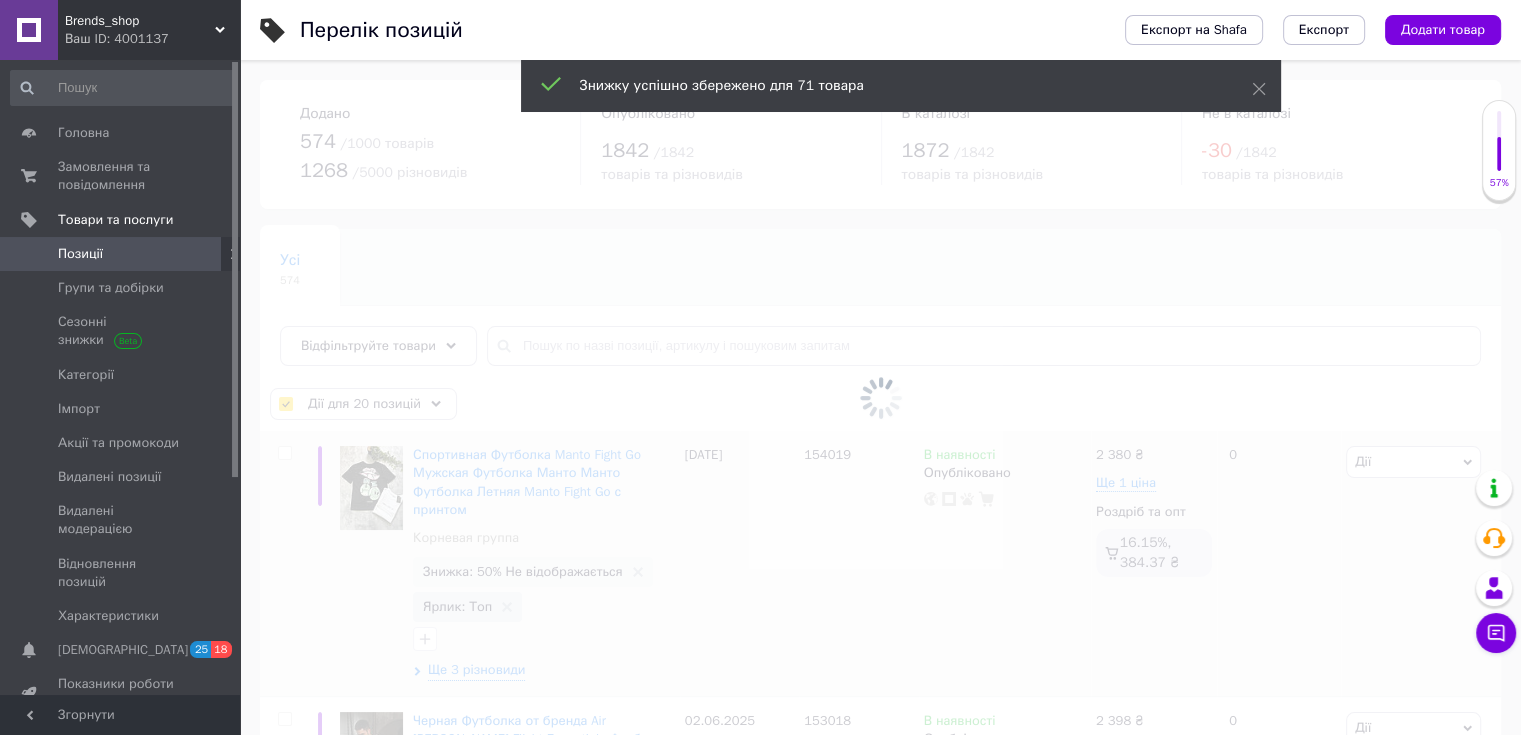 checkbox on "false" 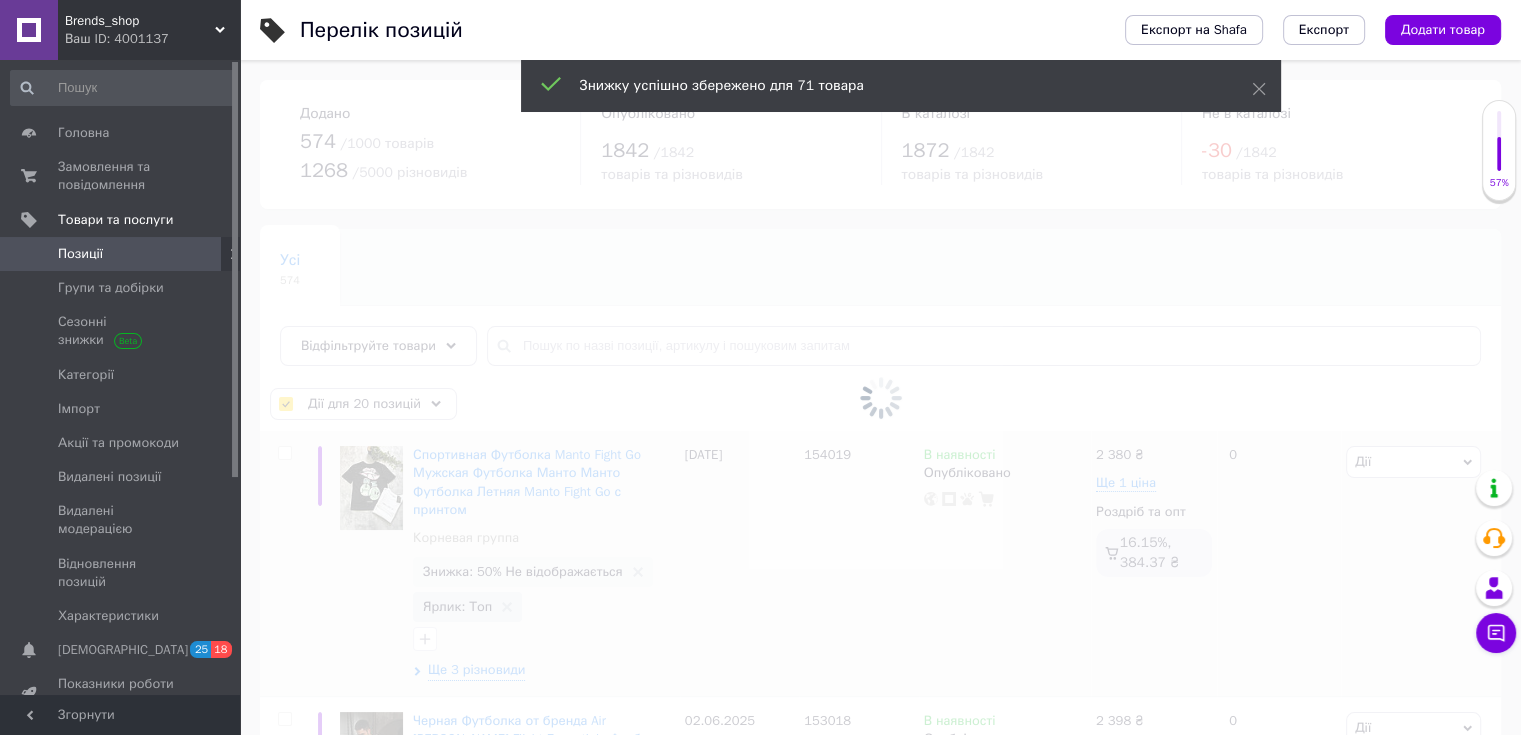 checkbox on "false" 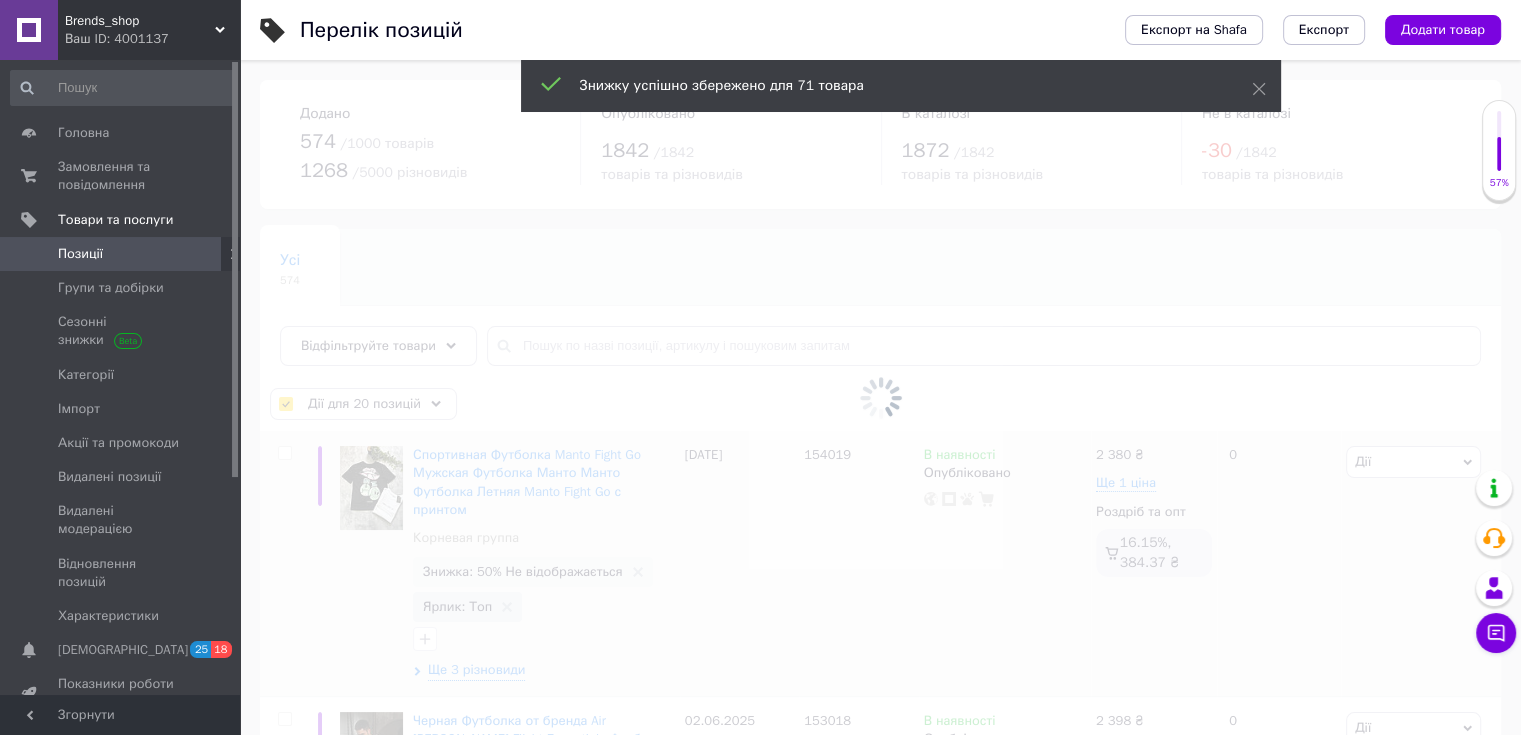 checkbox on "false" 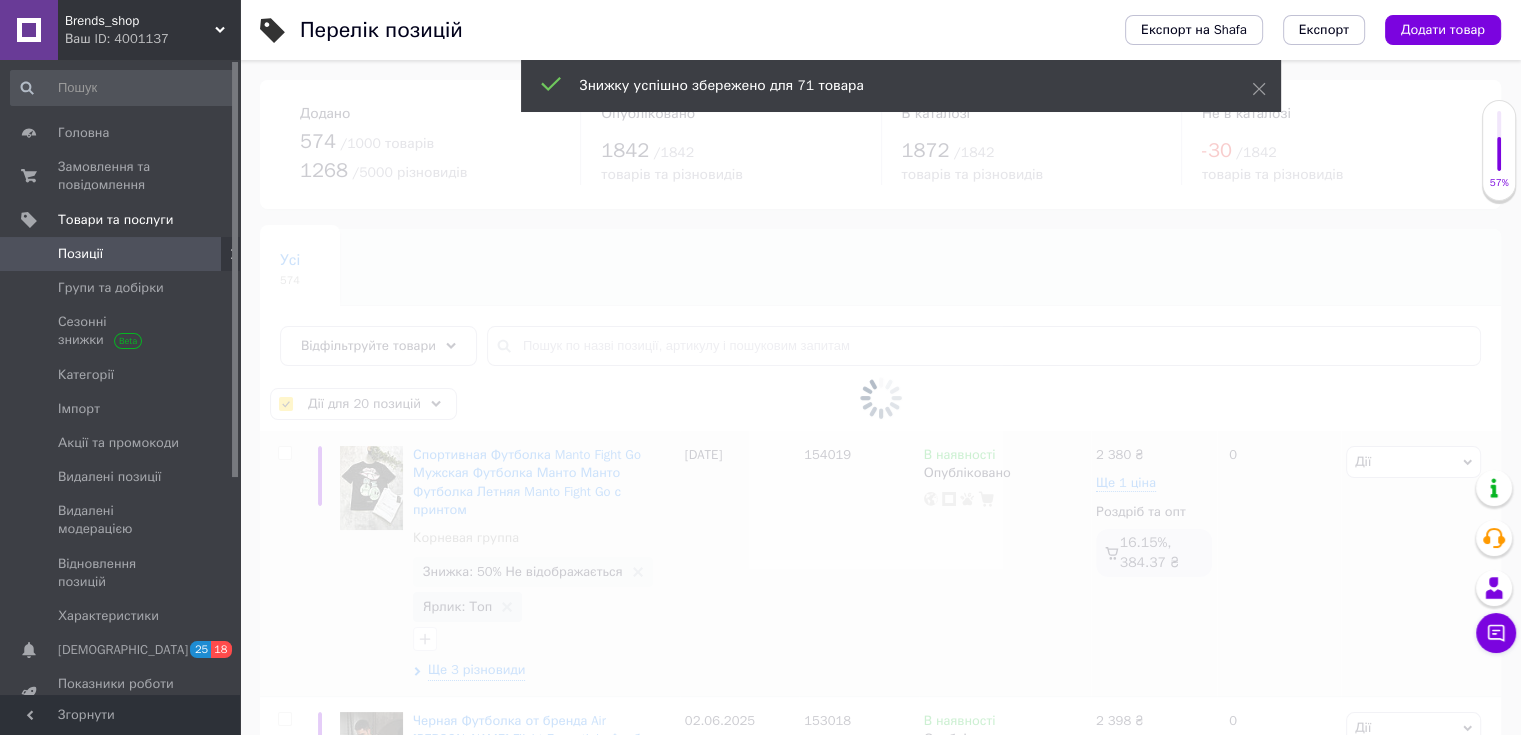 checkbox on "false" 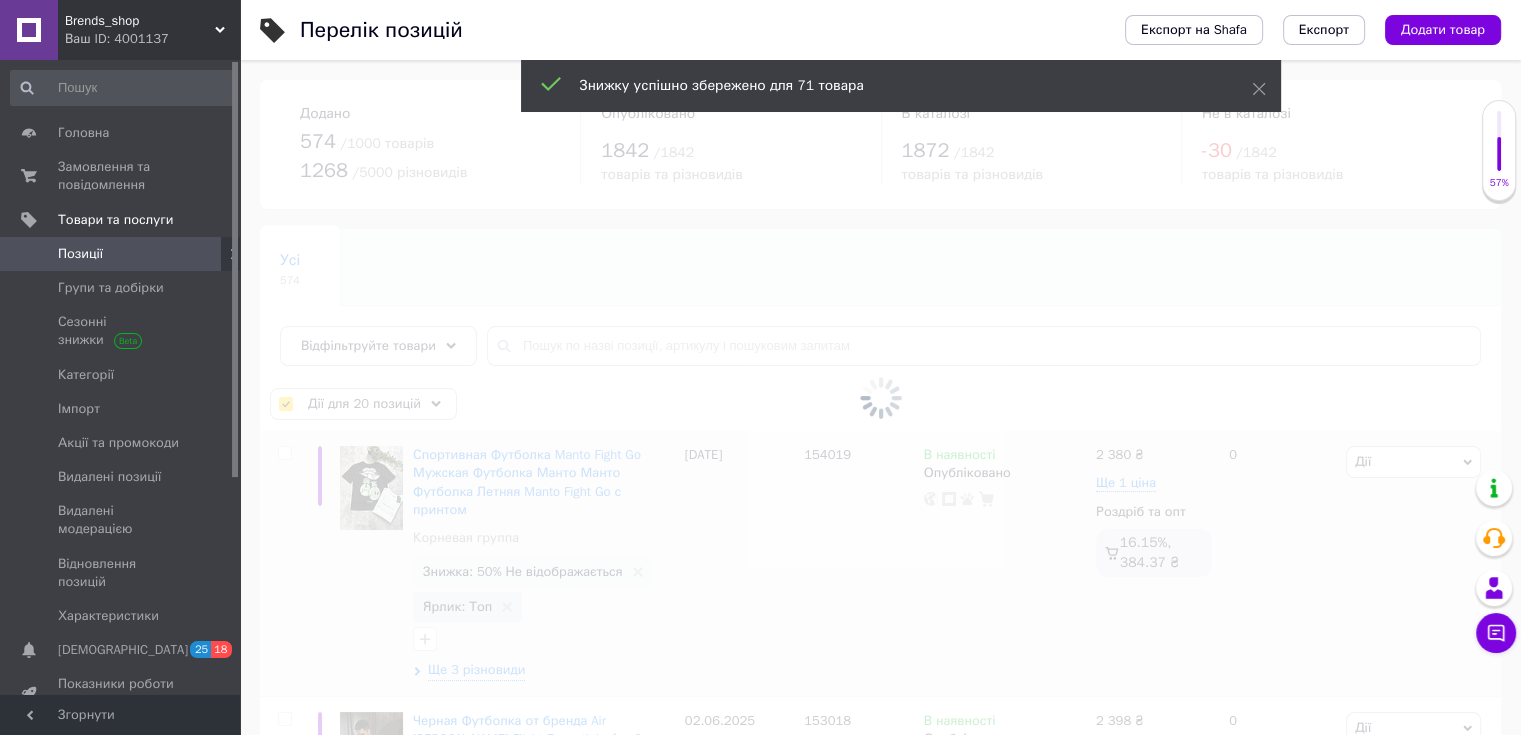 checkbox on "false" 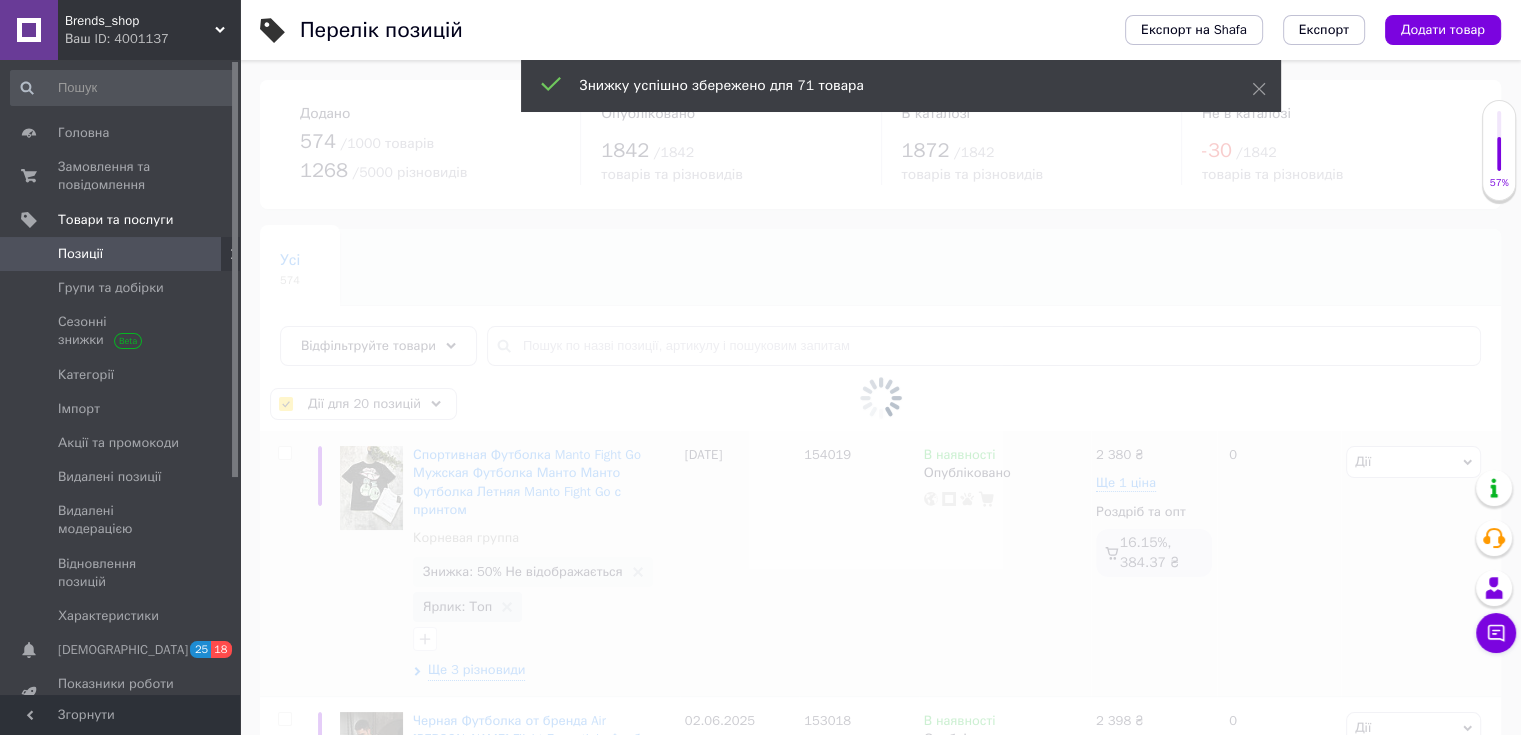 checkbox on "false" 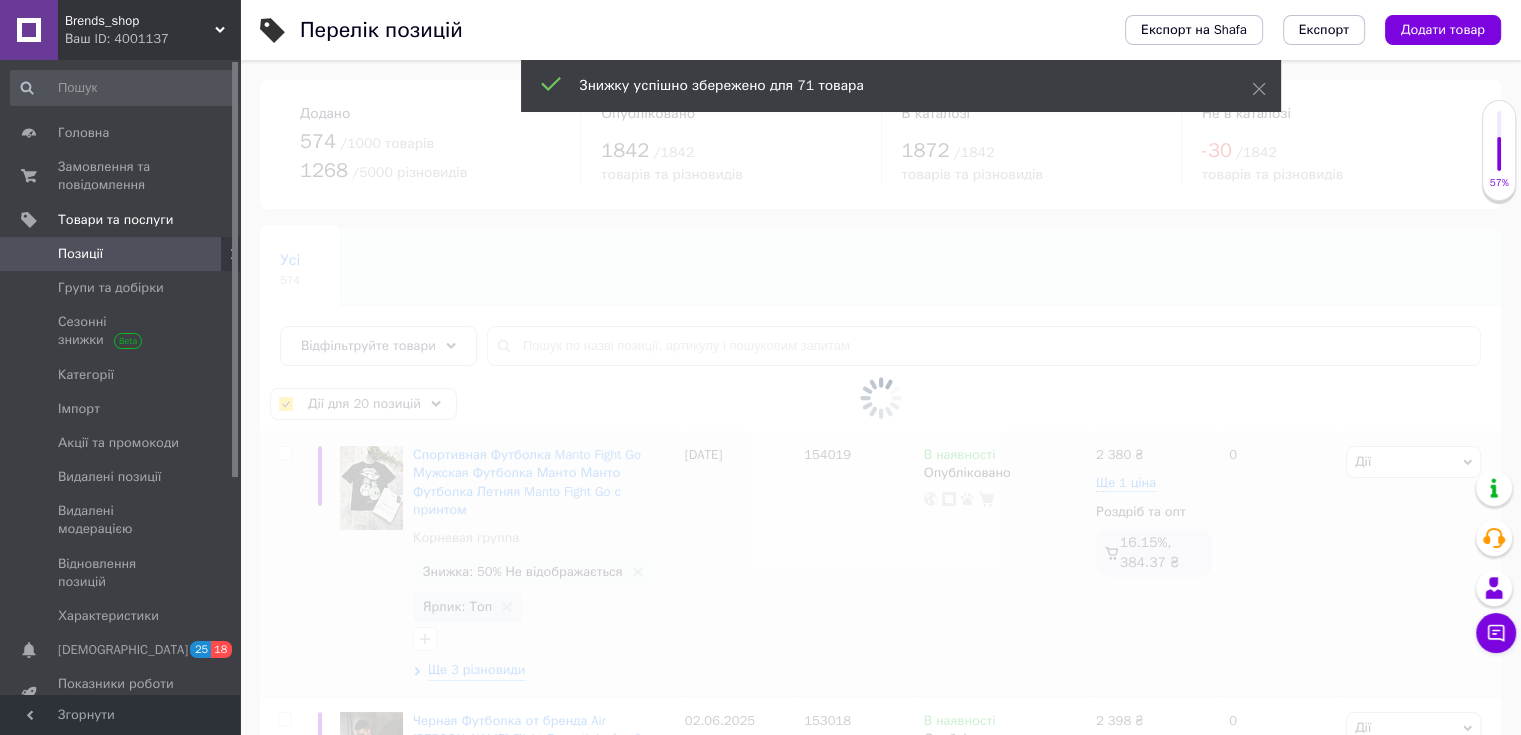 checkbox on "false" 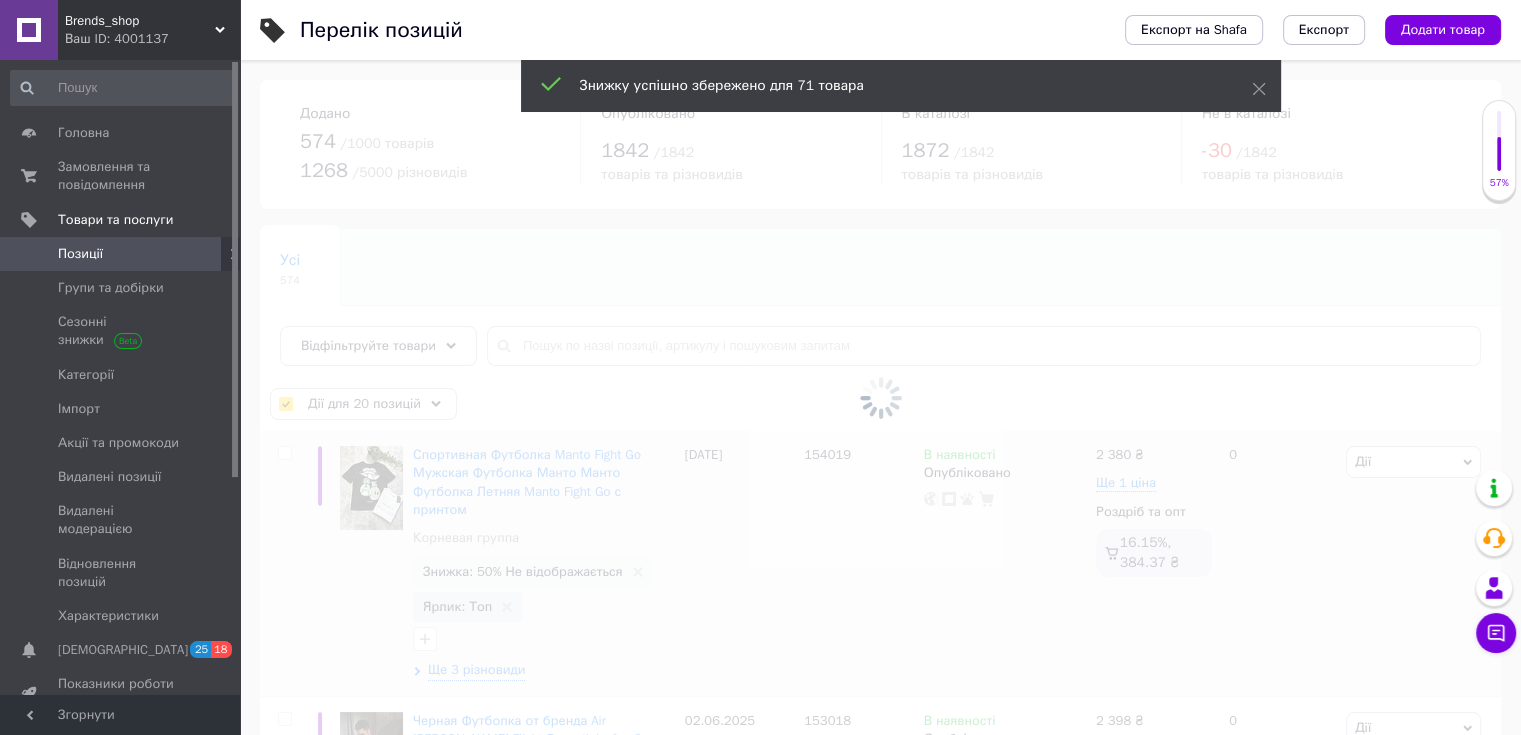 checkbox on "false" 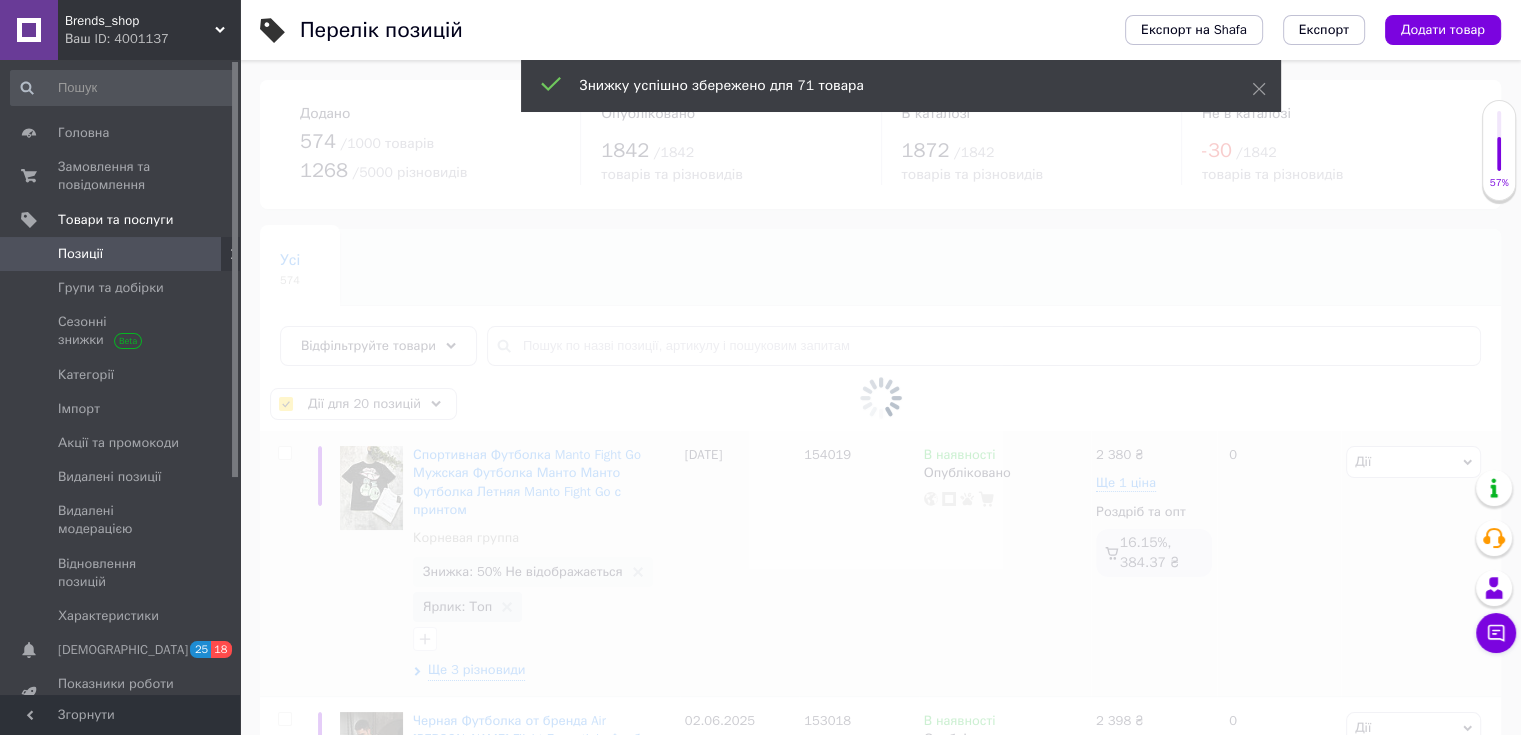 checkbox on "false" 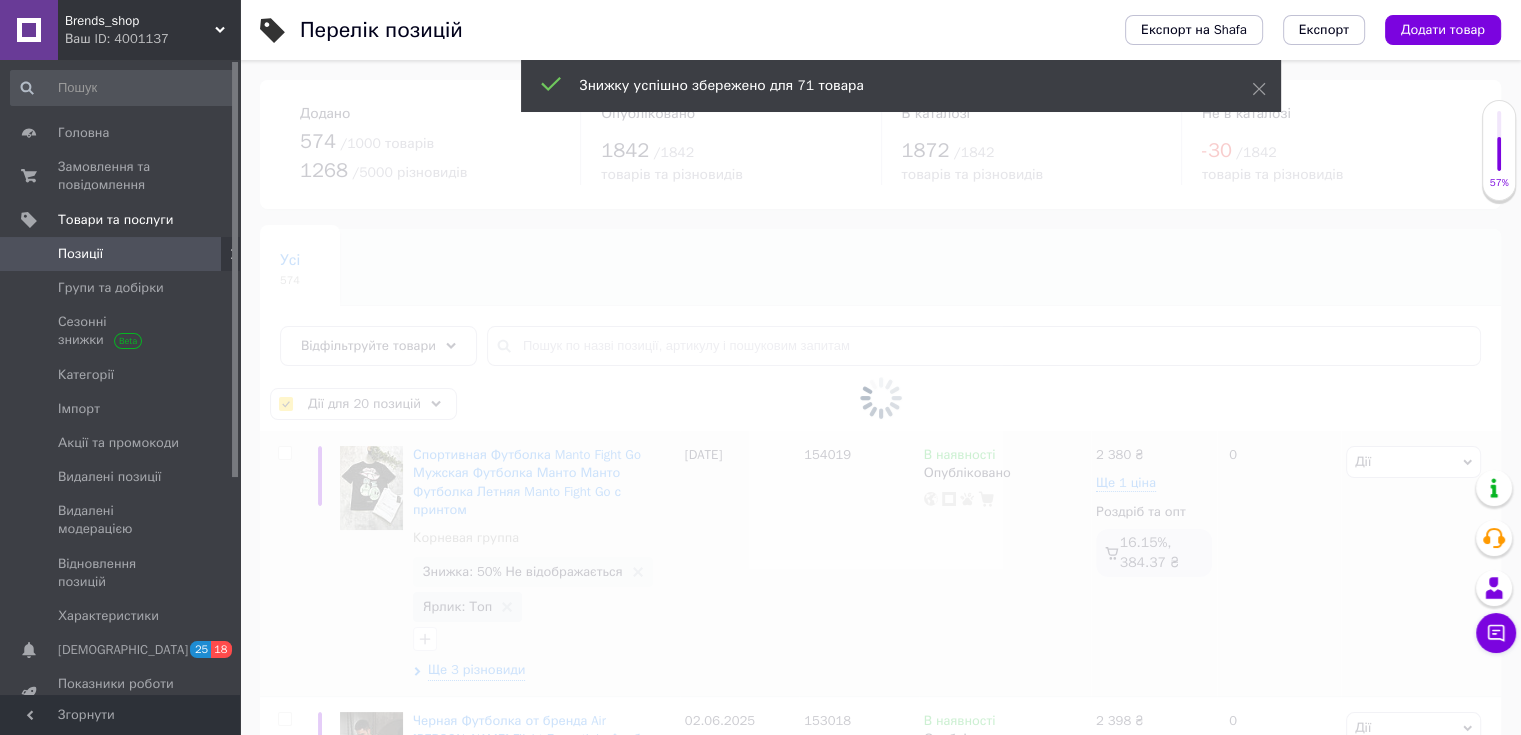 checkbox on "false" 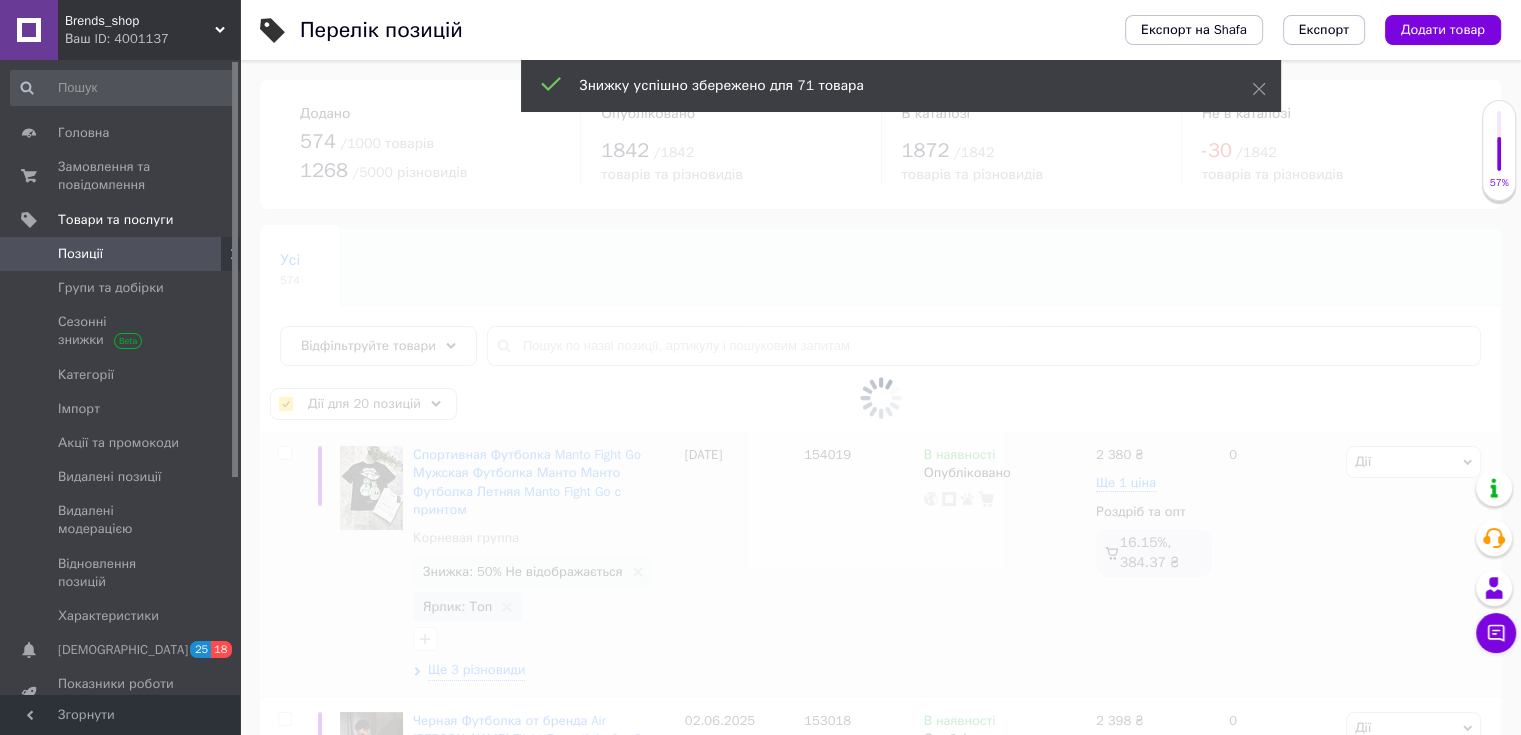 checkbox on "false" 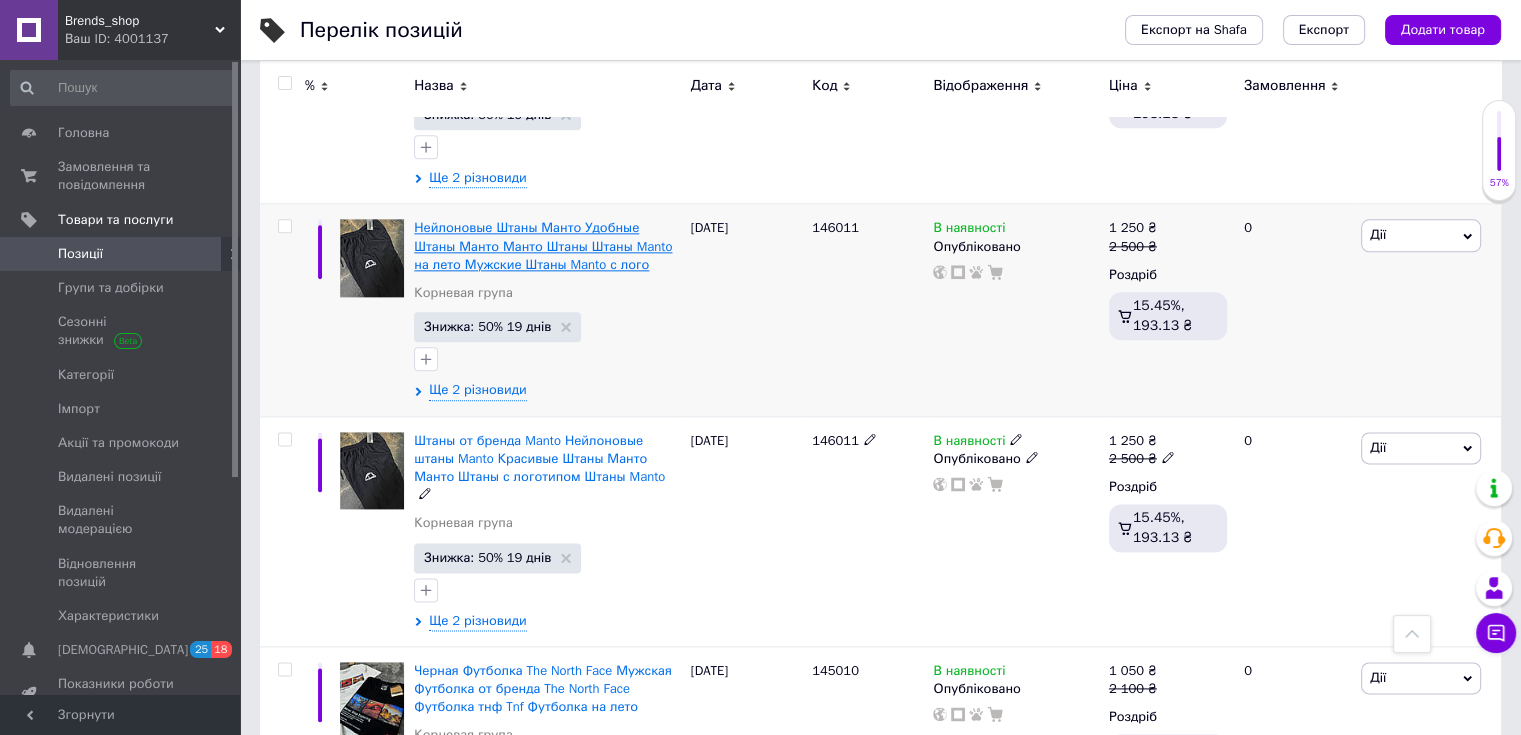 scroll, scrollTop: 2500, scrollLeft: 0, axis: vertical 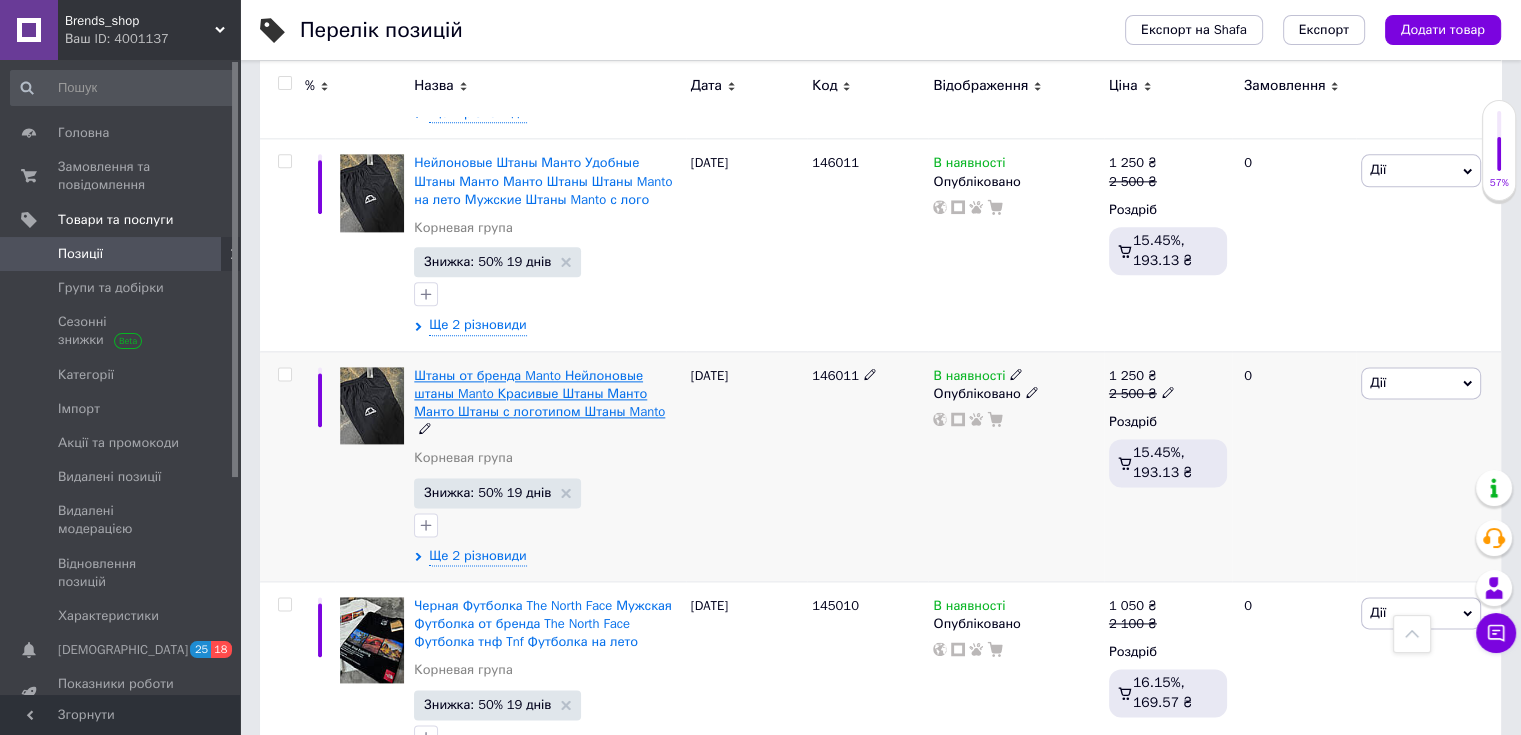 click on "Штаны от бренда Manto Нейлоновые штаны Manto Красивые Штаны Манто Манто Штаны с логотипом Штаны Manto" at bounding box center (539, 393) 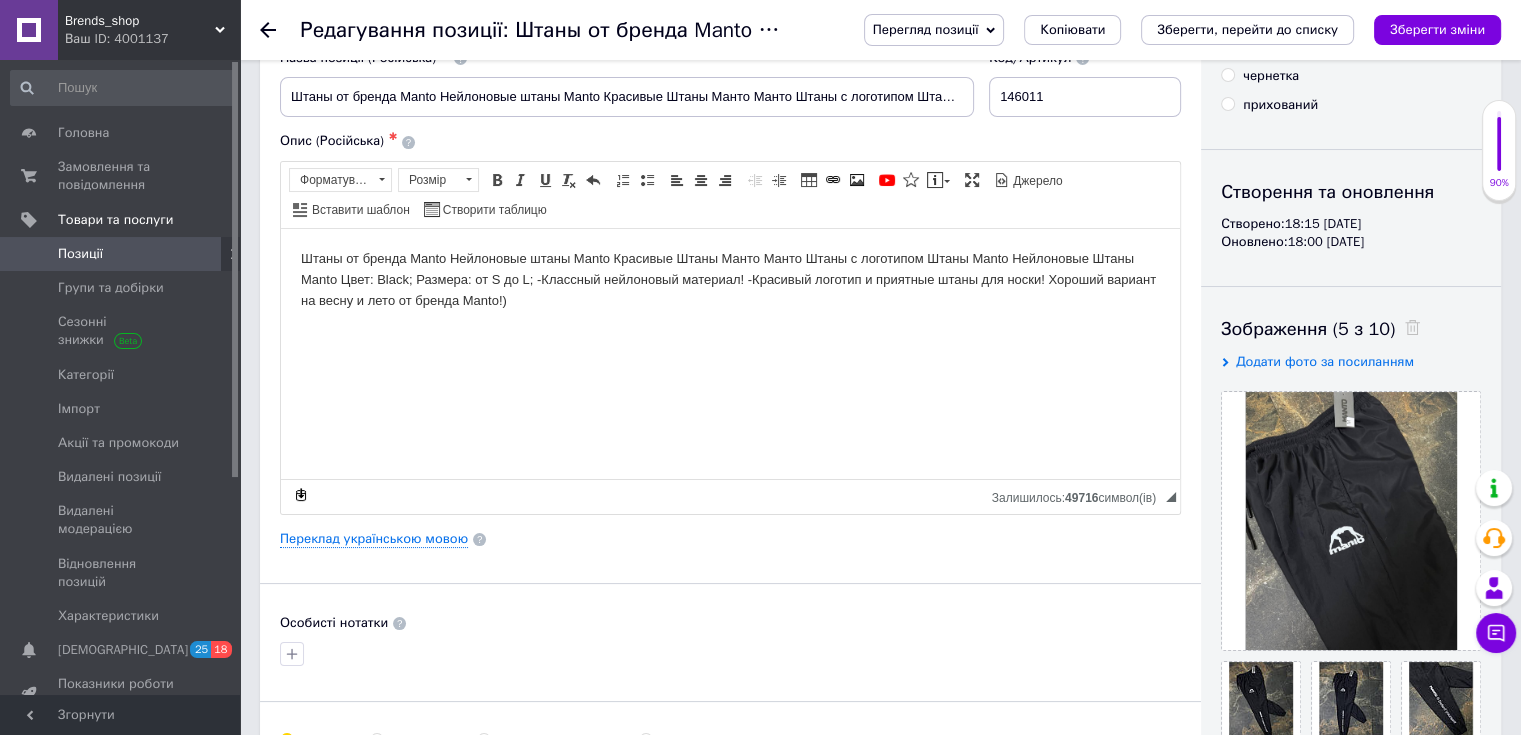 scroll, scrollTop: 0, scrollLeft: 0, axis: both 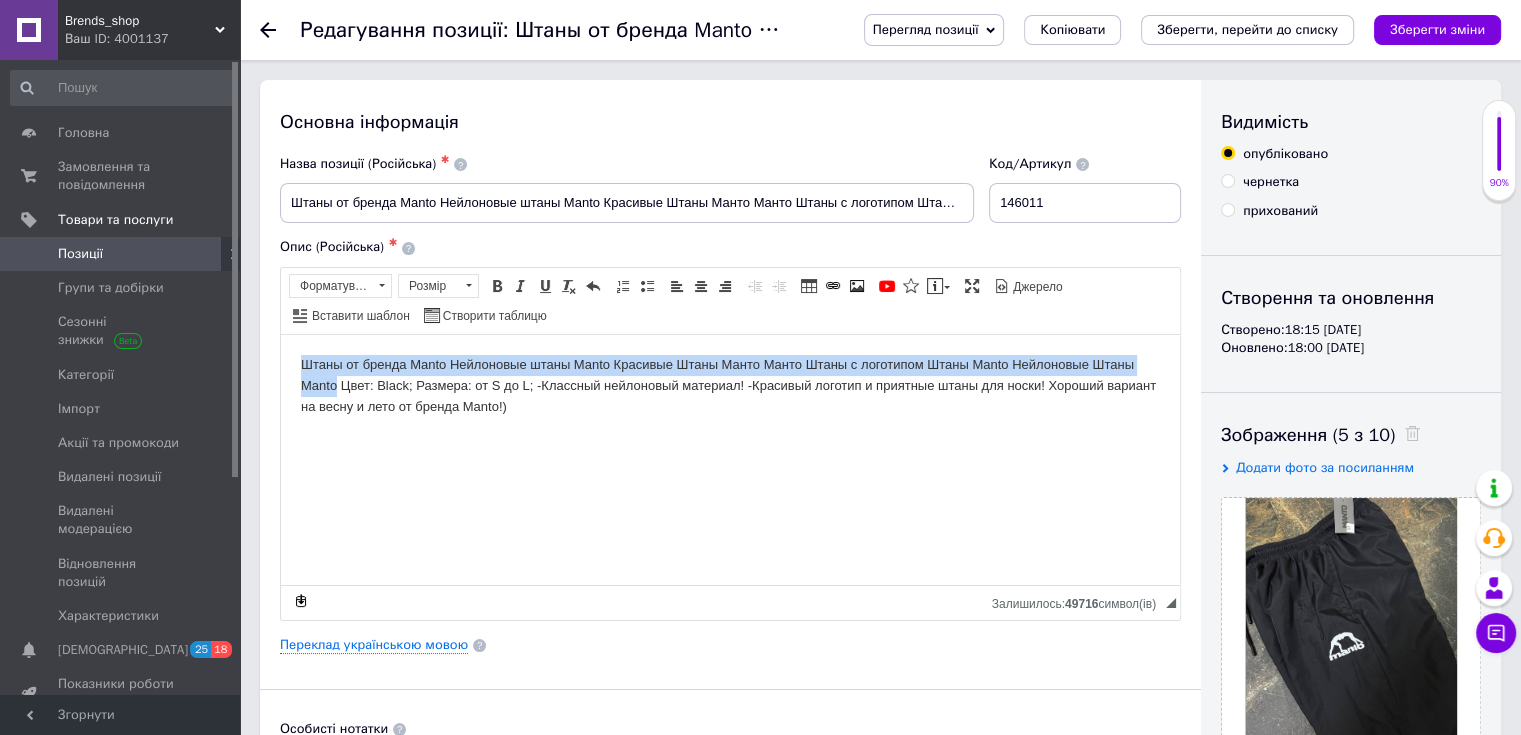 drag, startPoint x: 289, startPoint y: 357, endPoint x: 337, endPoint y: 381, distance: 53.66563 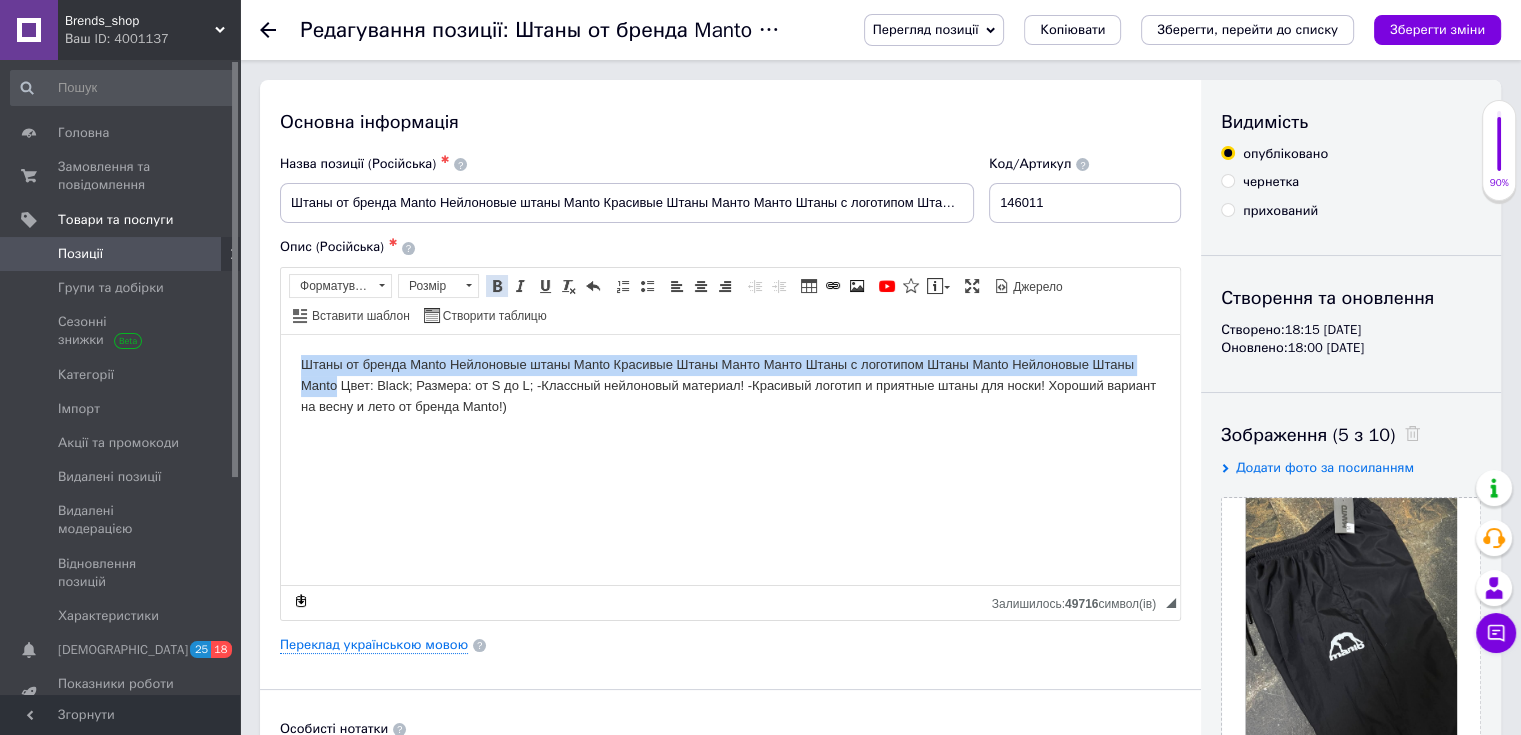 click at bounding box center (497, 286) 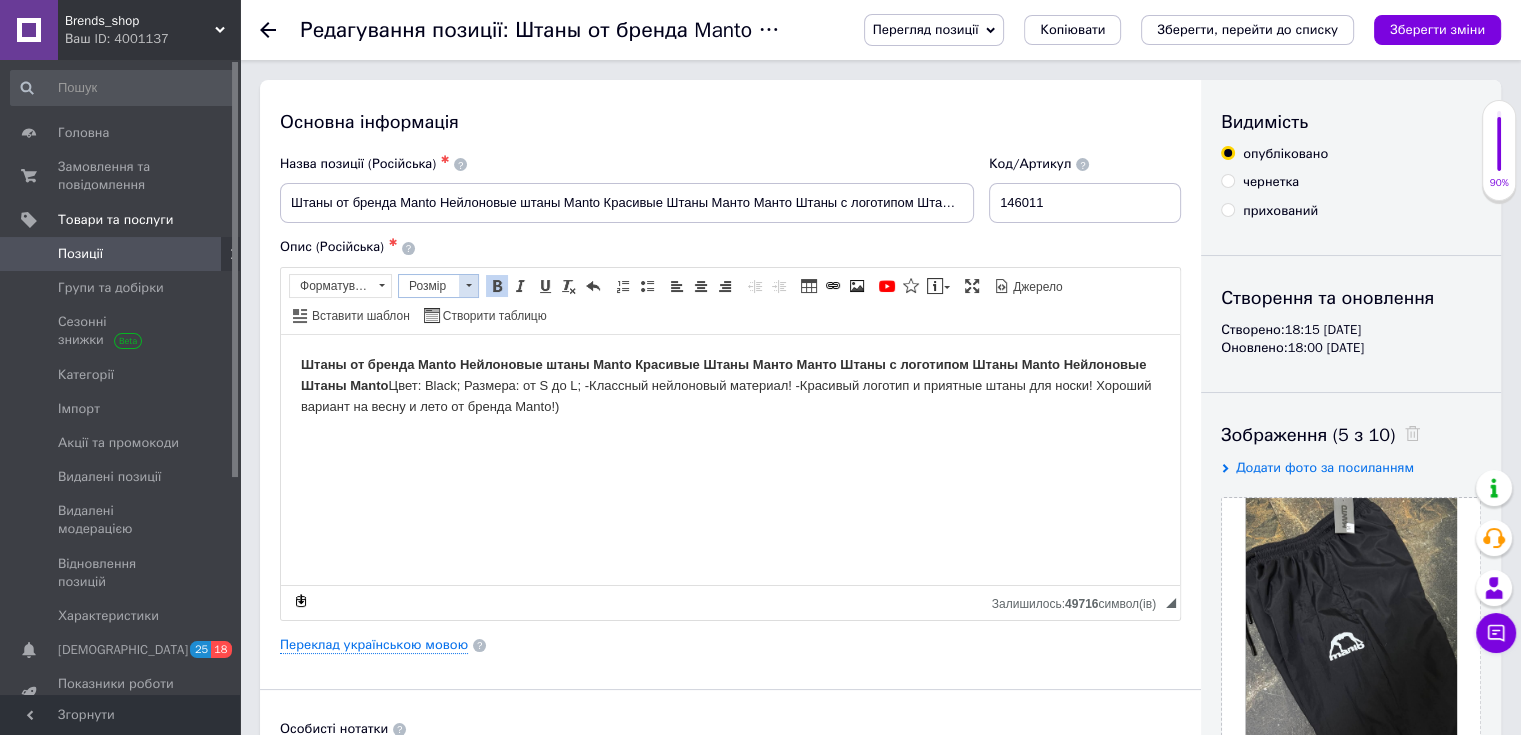 click at bounding box center [468, 286] 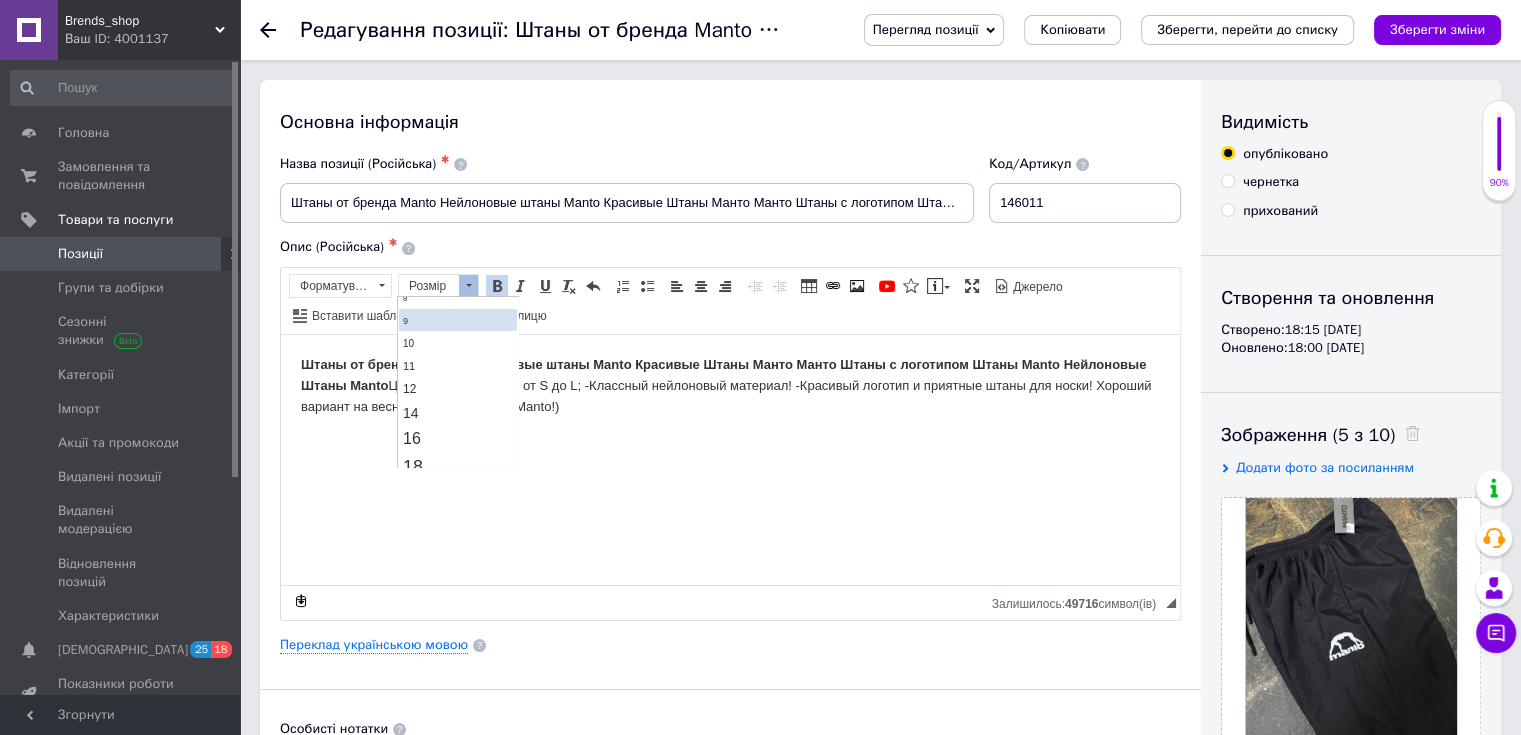 scroll, scrollTop: 100, scrollLeft: 0, axis: vertical 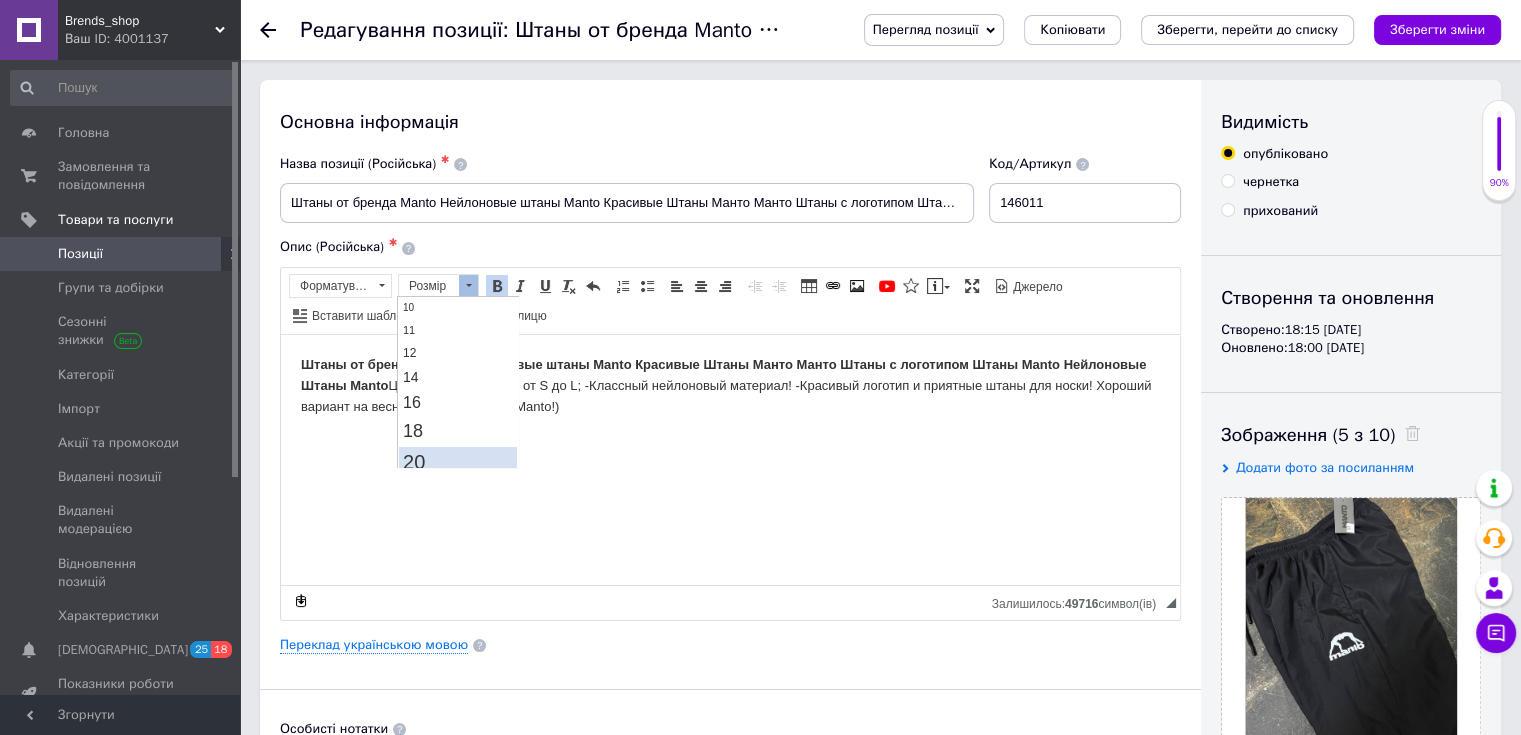 click on "20" at bounding box center (458, 462) 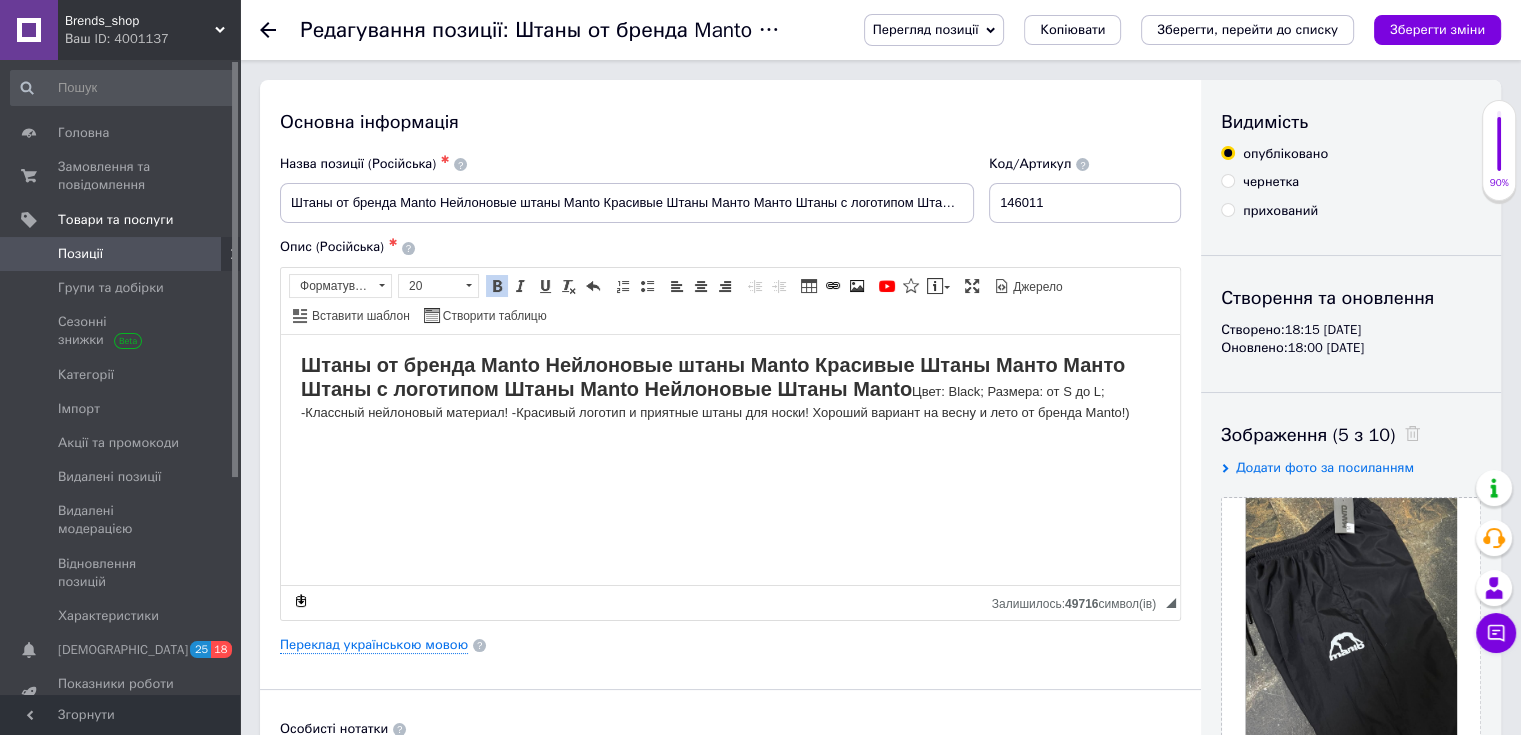 scroll, scrollTop: 0, scrollLeft: 0, axis: both 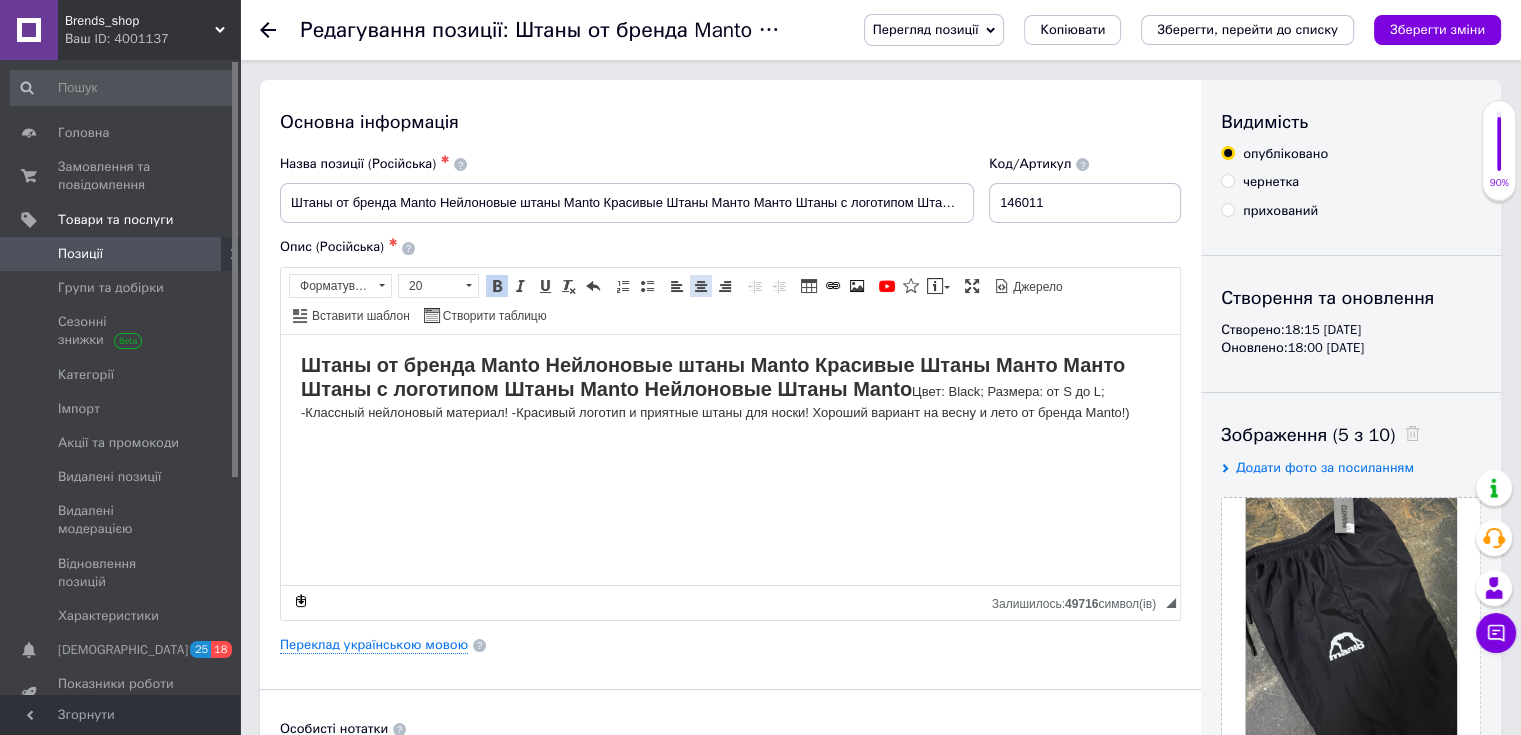 click at bounding box center (701, 286) 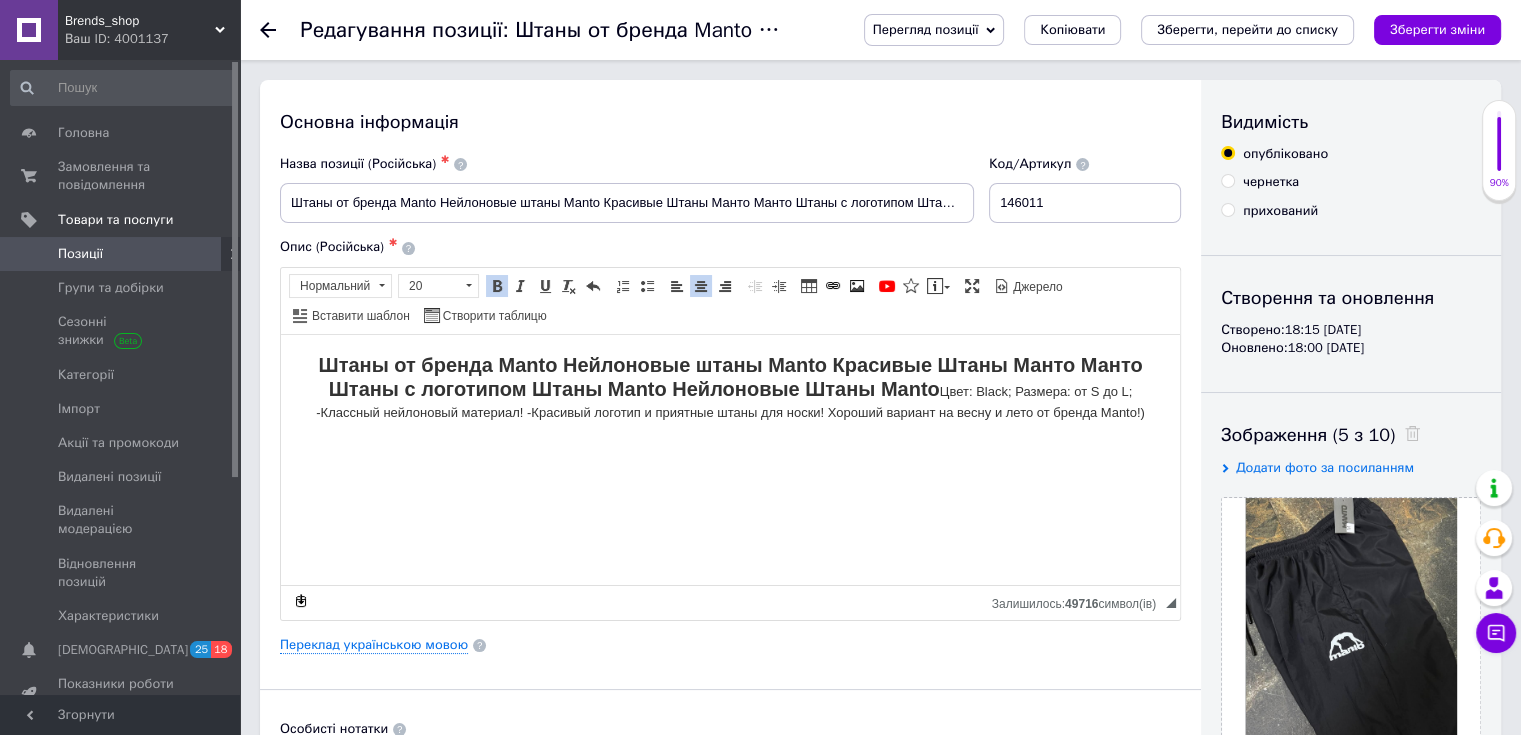 click on "Штаны от бренда Manto Нейлоновые штаны Manto Красивые Штаны Манто Манто Штаны с логотипом Штаны Manto Нейлоновые Штаны Manto  Цвет: Black; Размера: от S до L; -Классный нейлоновый материал! -Красивый логотип и приятные штаны для носки! Хороший вариант на весну и лето от бренда Manto!)" at bounding box center (730, 388) 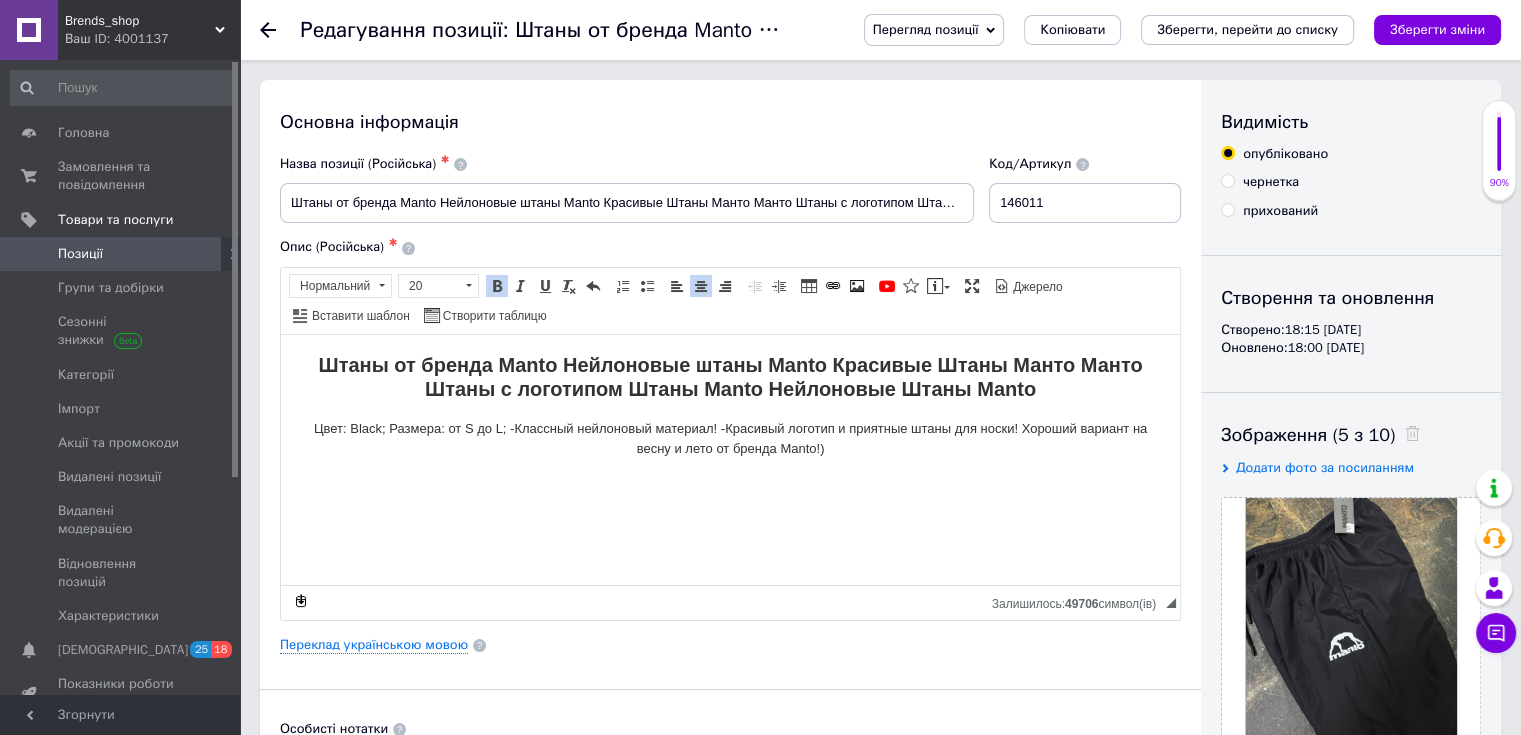 click on "​​​​​​​  Цвет: Black; Размера: от S до L; -Классный нейлоновый материал! -Красивый логотип и приятные штаны для носки! Хороший вариант на весну и лето от бренда Manto!)" at bounding box center (730, 437) 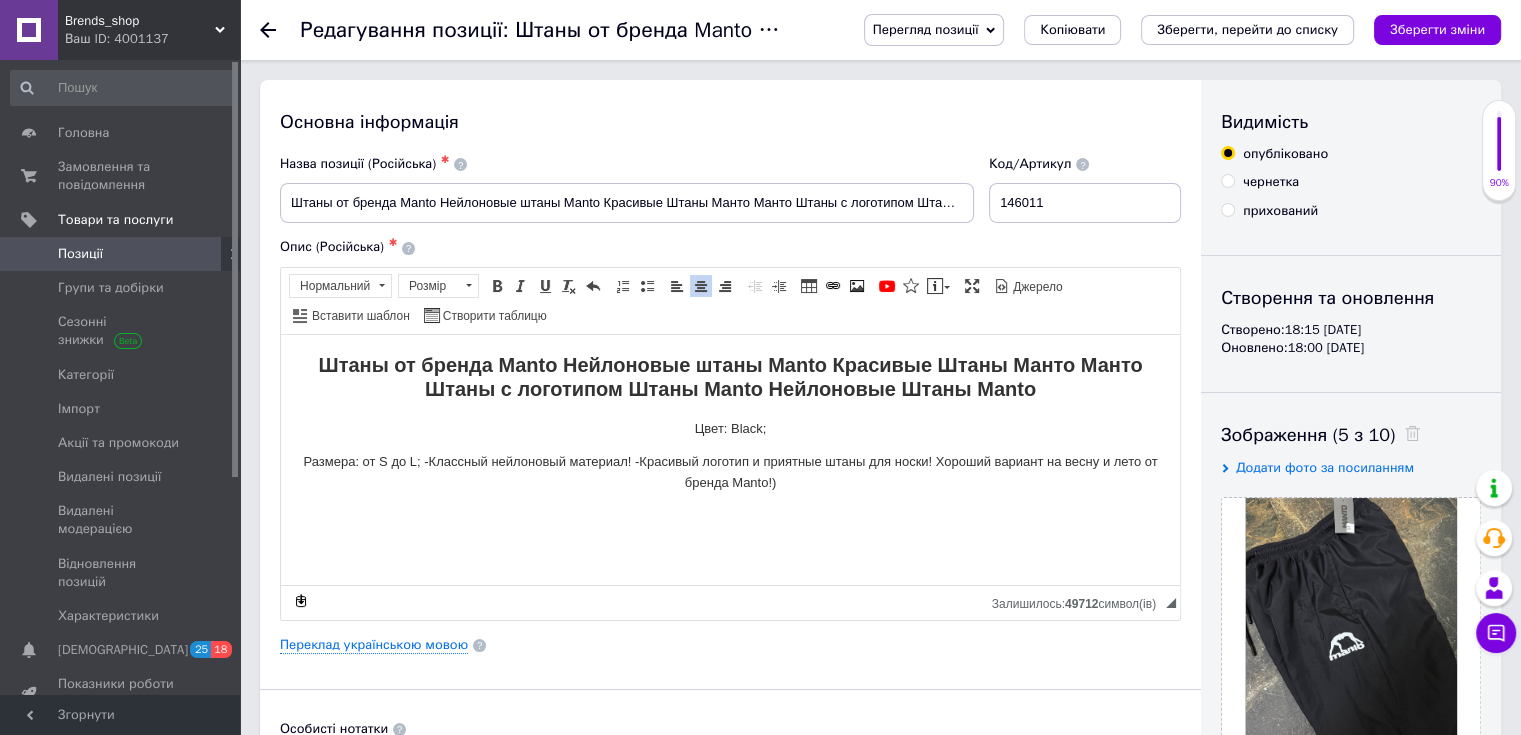click on "Размера: от S до L; -Классный нейлоновый материал! -Красивый логотип и приятные штаны для носки! Хороший вариант на весну и лето от бренда Manto!)" at bounding box center (730, 472) 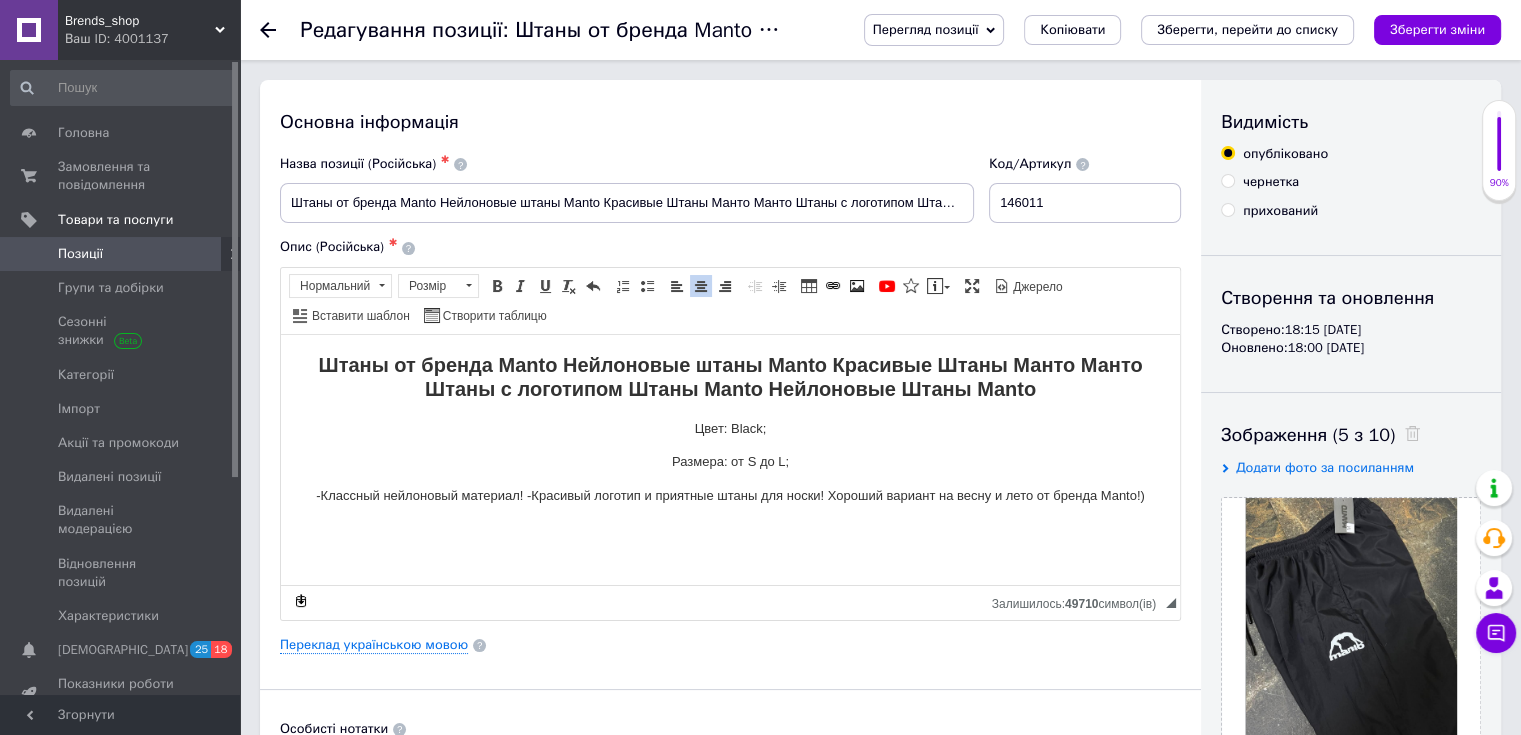 click on "-Классный нейлоновый материал! -Красивый логотип и приятные штаны для носки! Хороший вариант на весну и лето от бренда Manto!)" at bounding box center (730, 495) 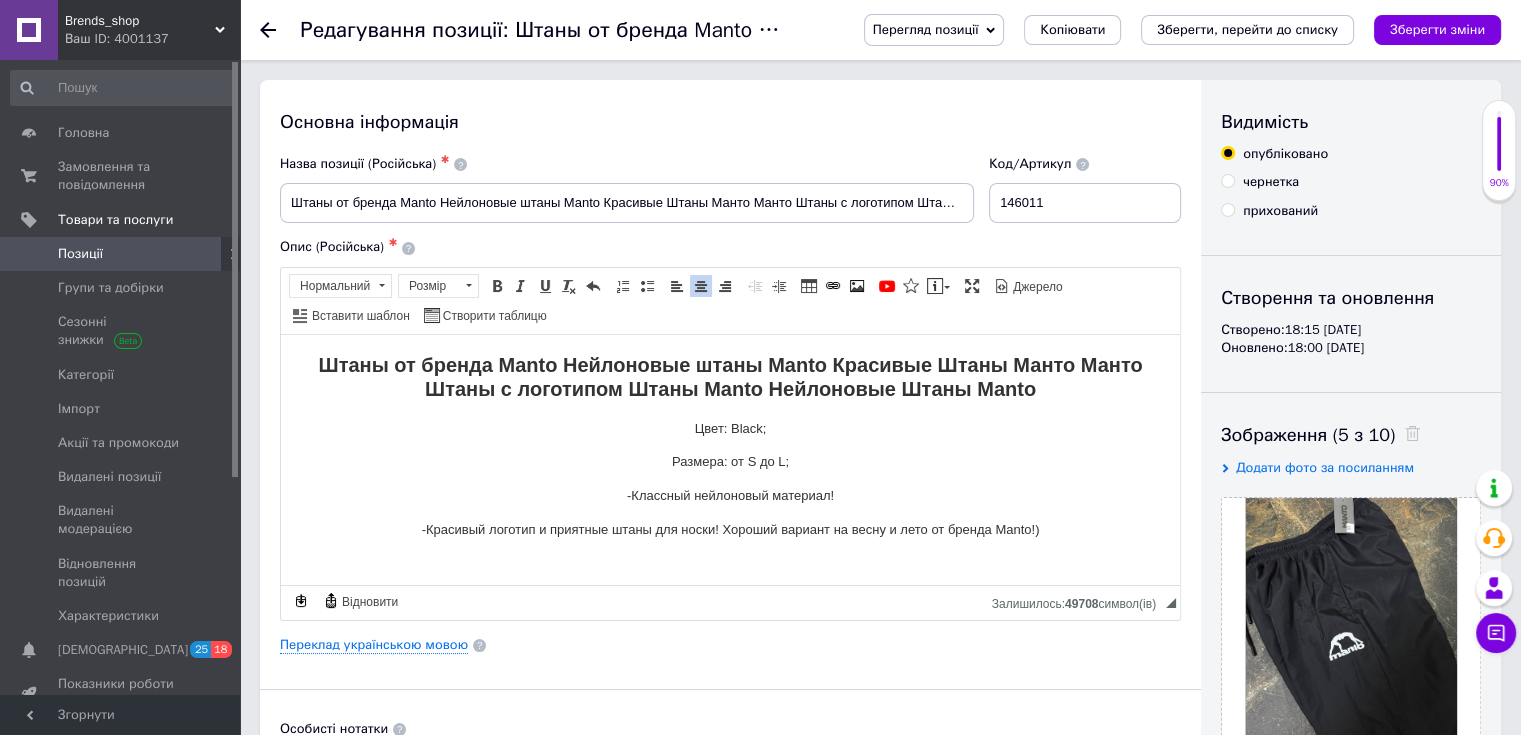 click on "-Красивый логотип и приятные штаны для носки! Хороший вариант на весну и лето от бренда Manto!)" at bounding box center (730, 529) 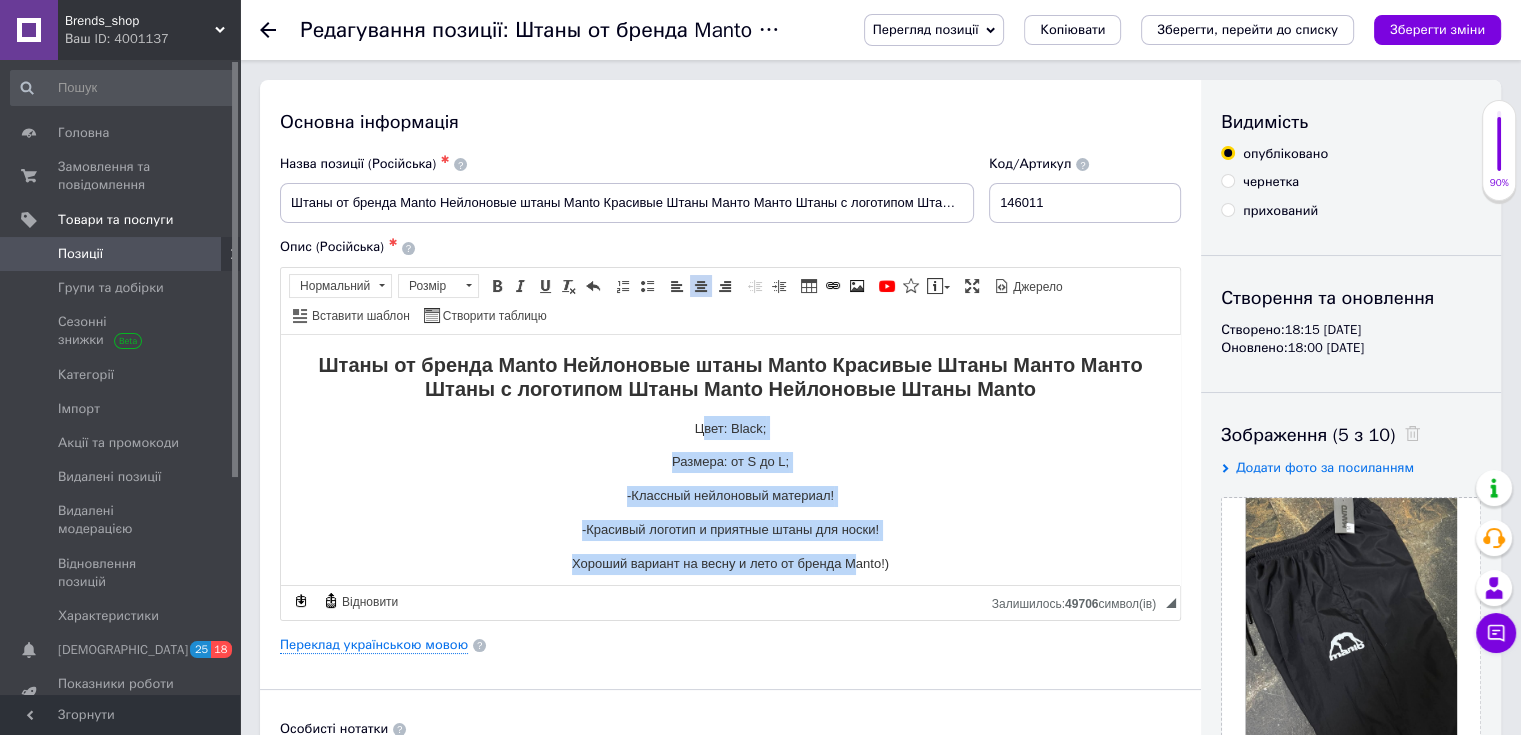 scroll, scrollTop: 7, scrollLeft: 0, axis: vertical 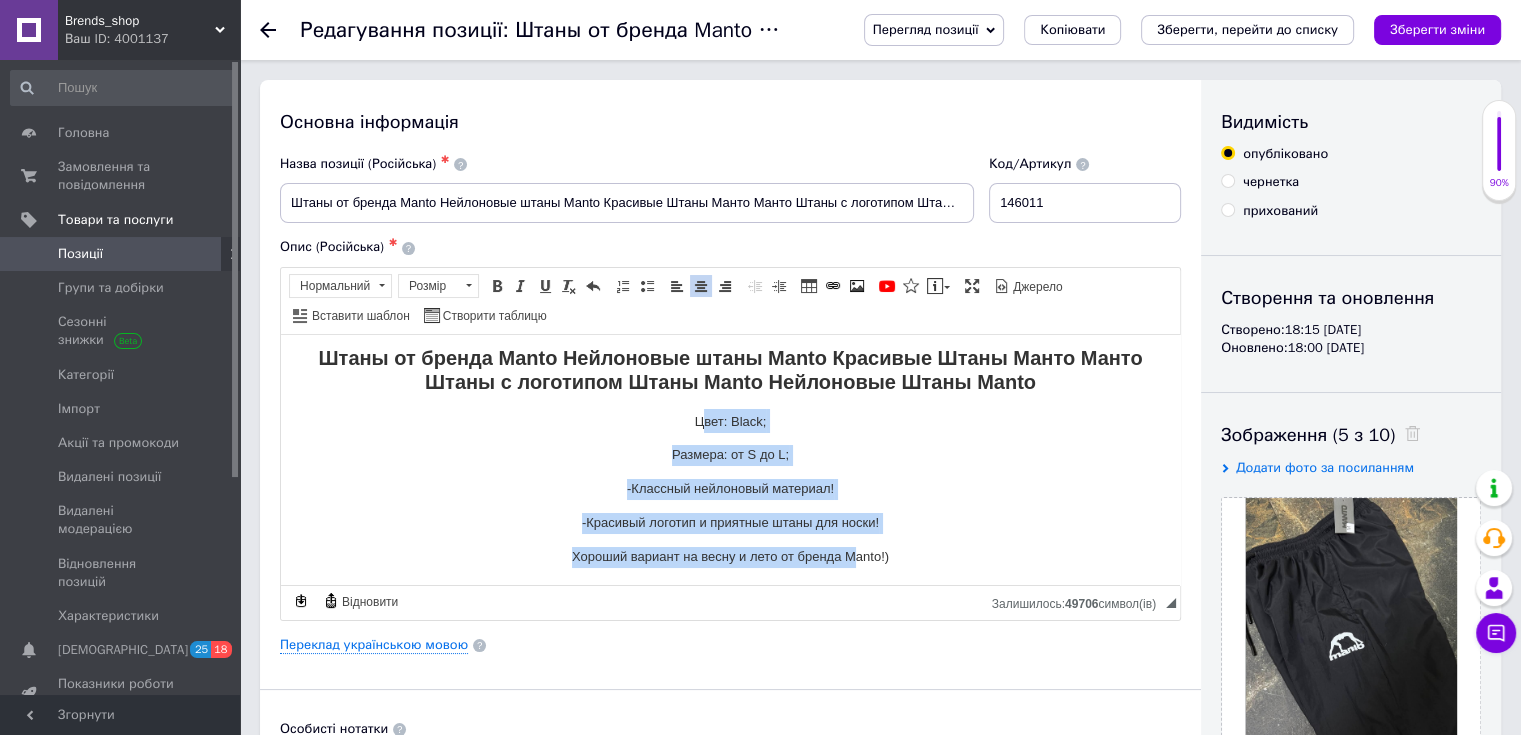 drag, startPoint x: 682, startPoint y: 432, endPoint x: 949, endPoint y: 574, distance: 302.41196 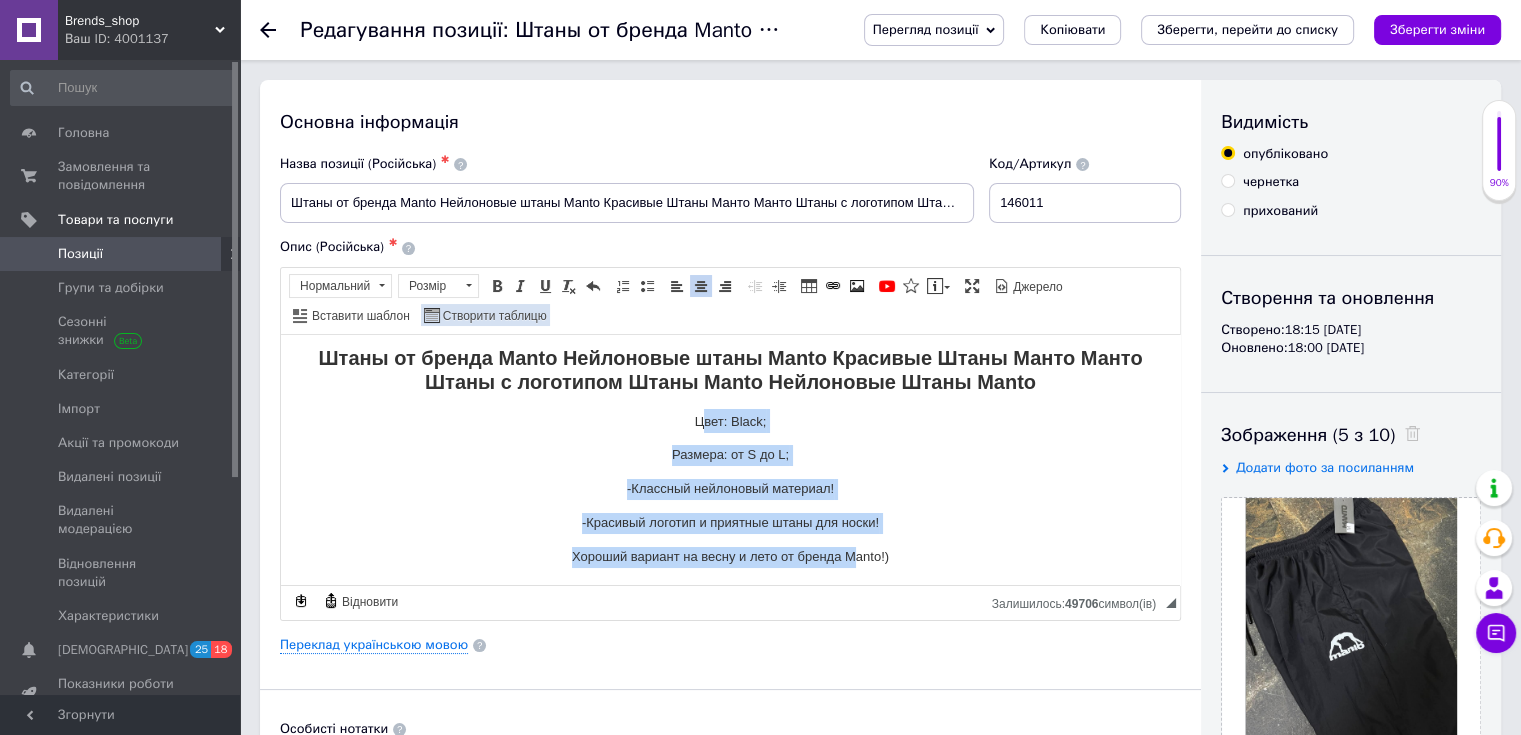 drag, startPoint x: 461, startPoint y: 280, endPoint x: 456, endPoint y: 323, distance: 43.289722 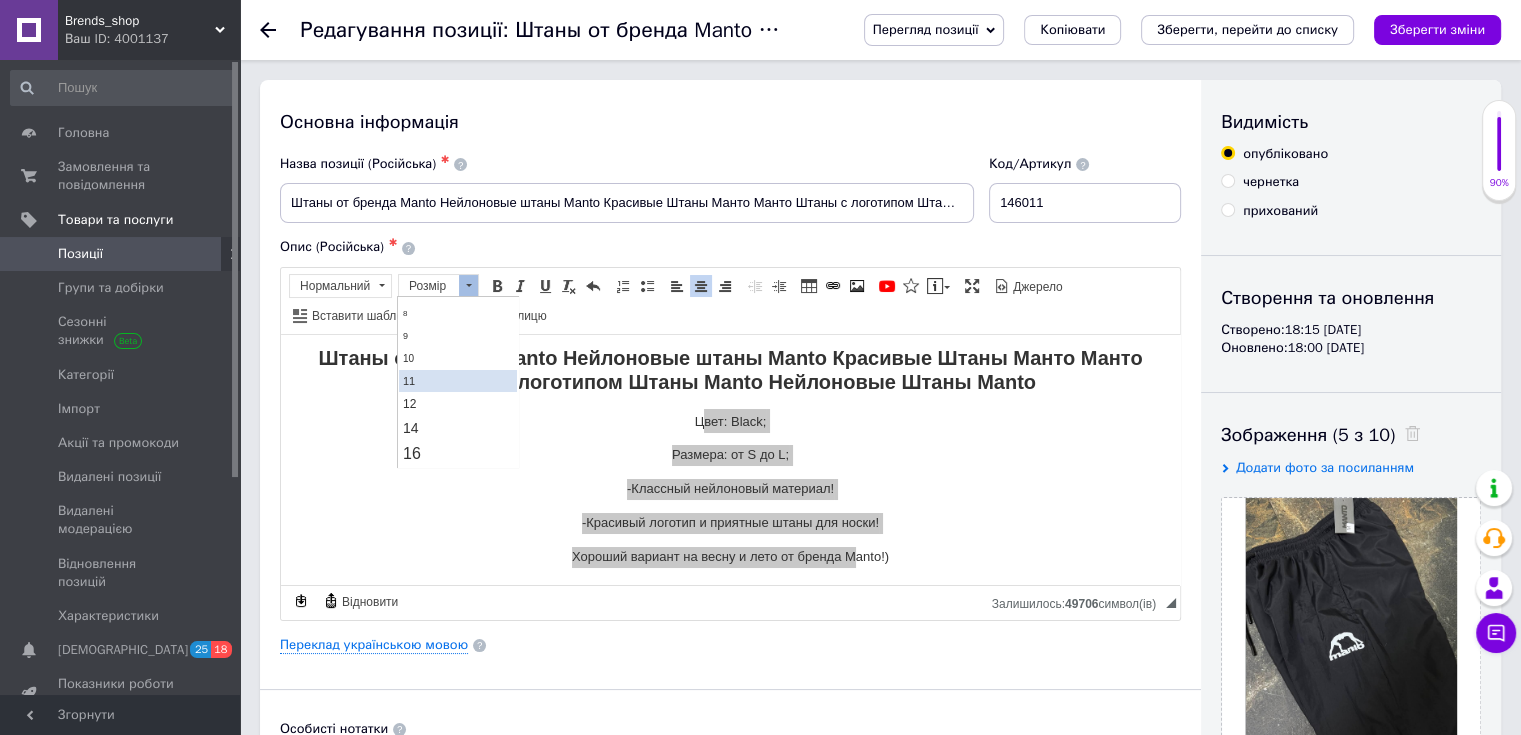 scroll, scrollTop: 200, scrollLeft: 0, axis: vertical 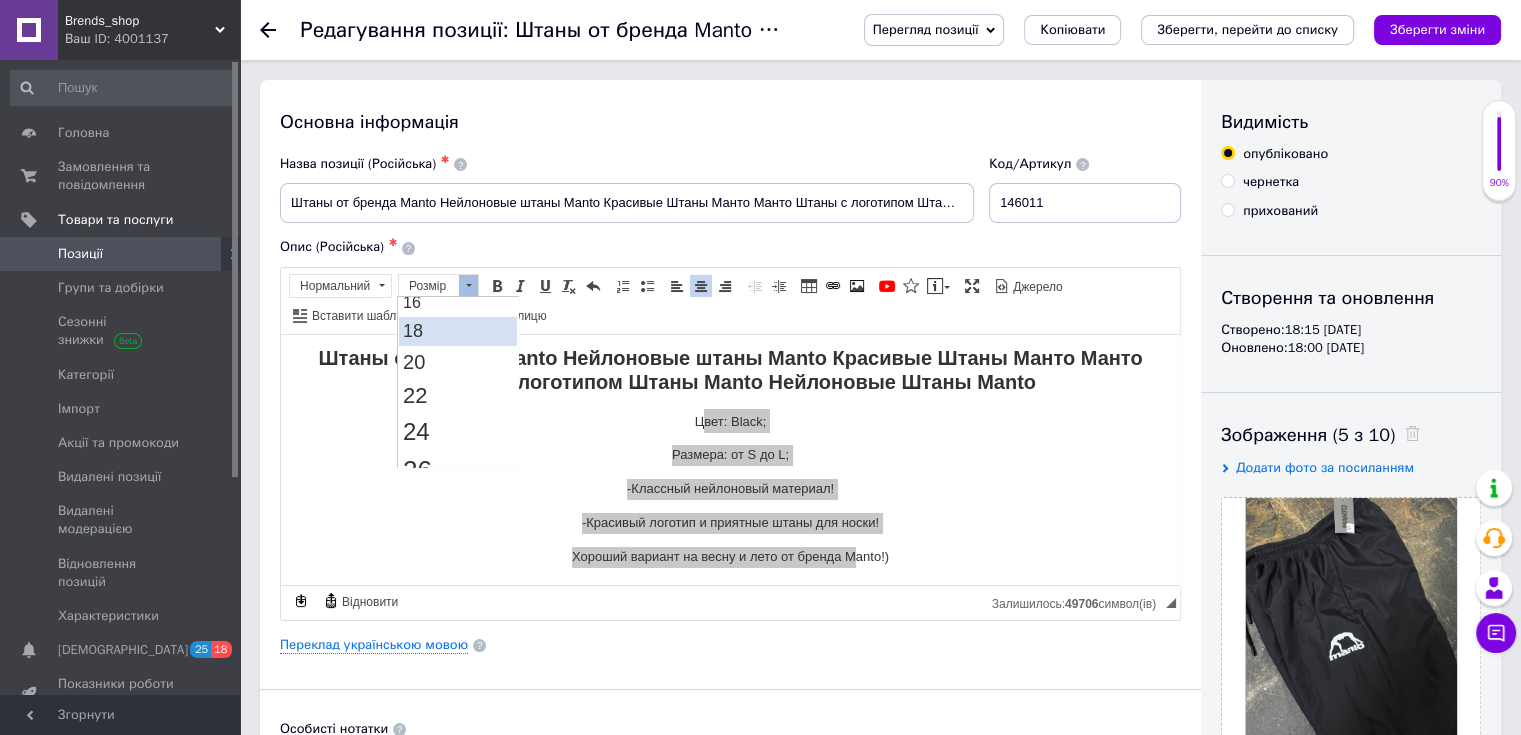 drag, startPoint x: 432, startPoint y: 332, endPoint x: 558, endPoint y: 338, distance: 126.14278 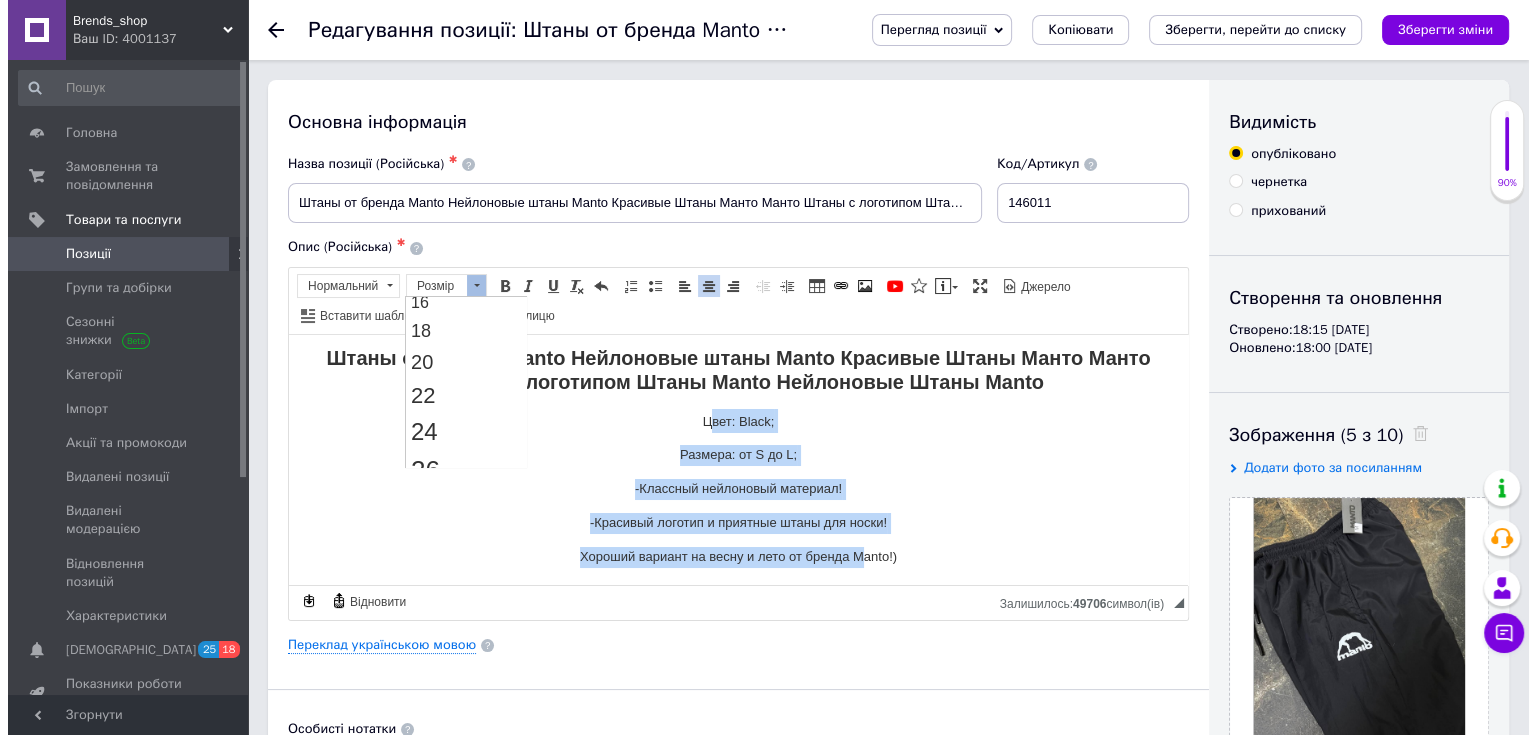 scroll, scrollTop: 0, scrollLeft: 0, axis: both 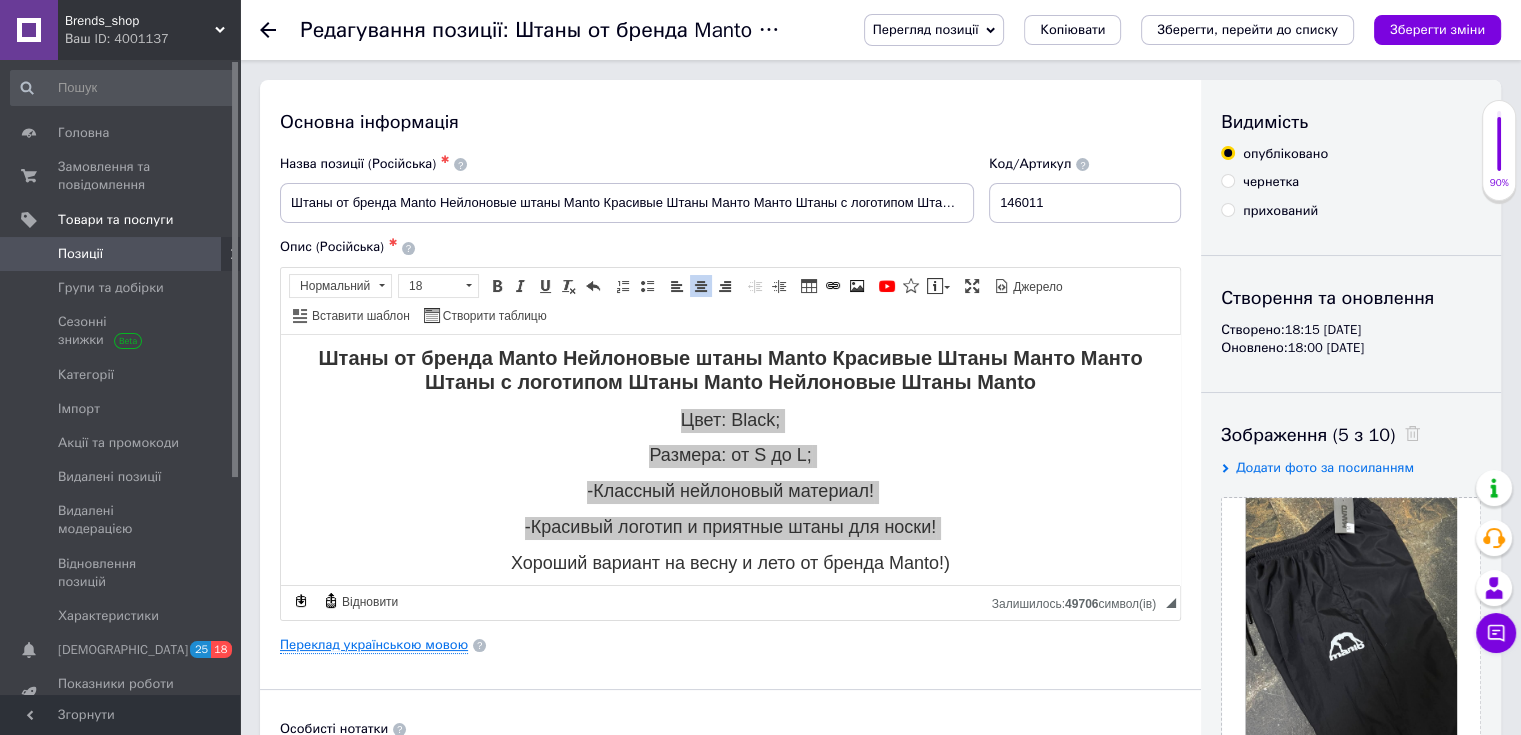 click on "Переклад українською мовою" at bounding box center (374, 645) 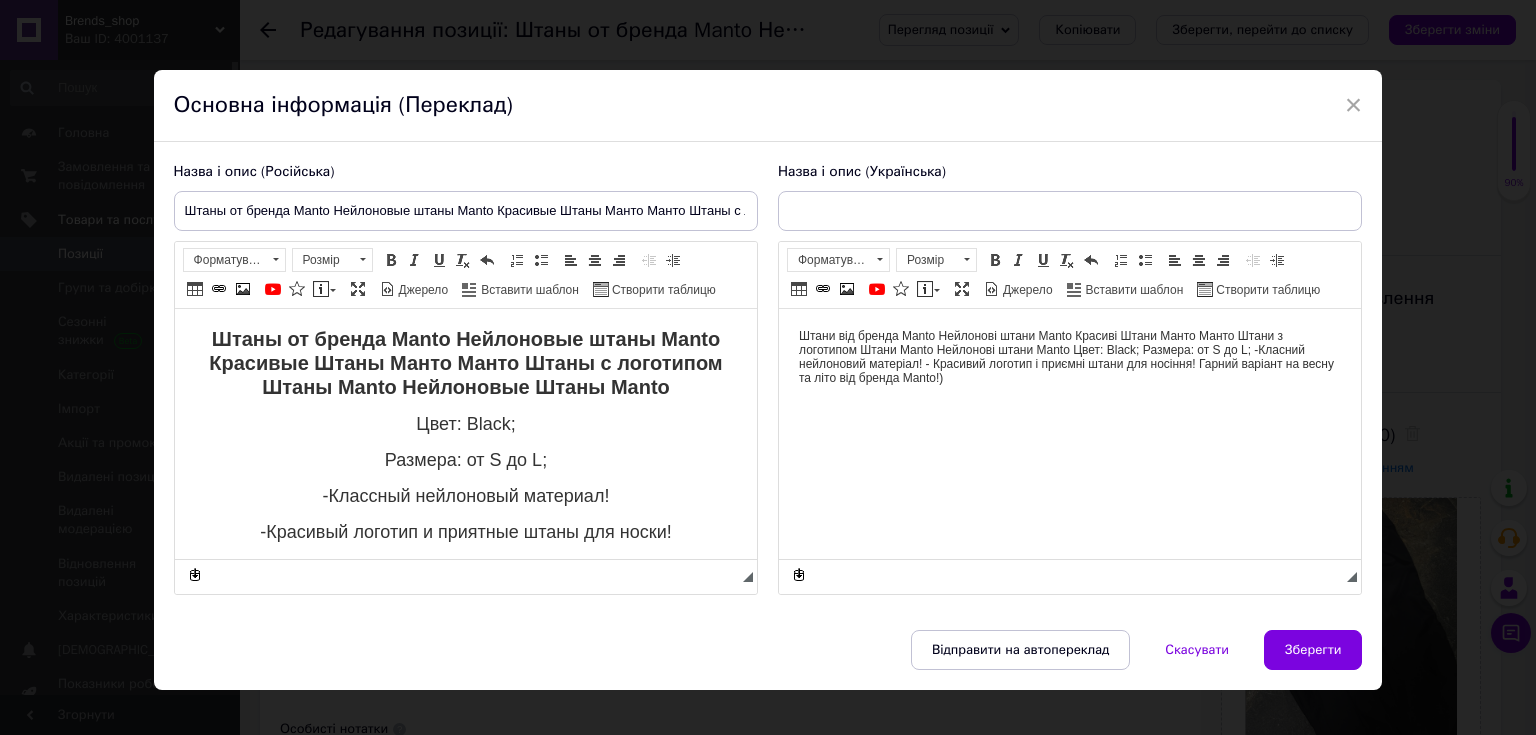 type on "Штани від бренда [PERSON_NAME] штани Manto Красиві Штани Манто Манто Штани з логотипом Штани Manto" 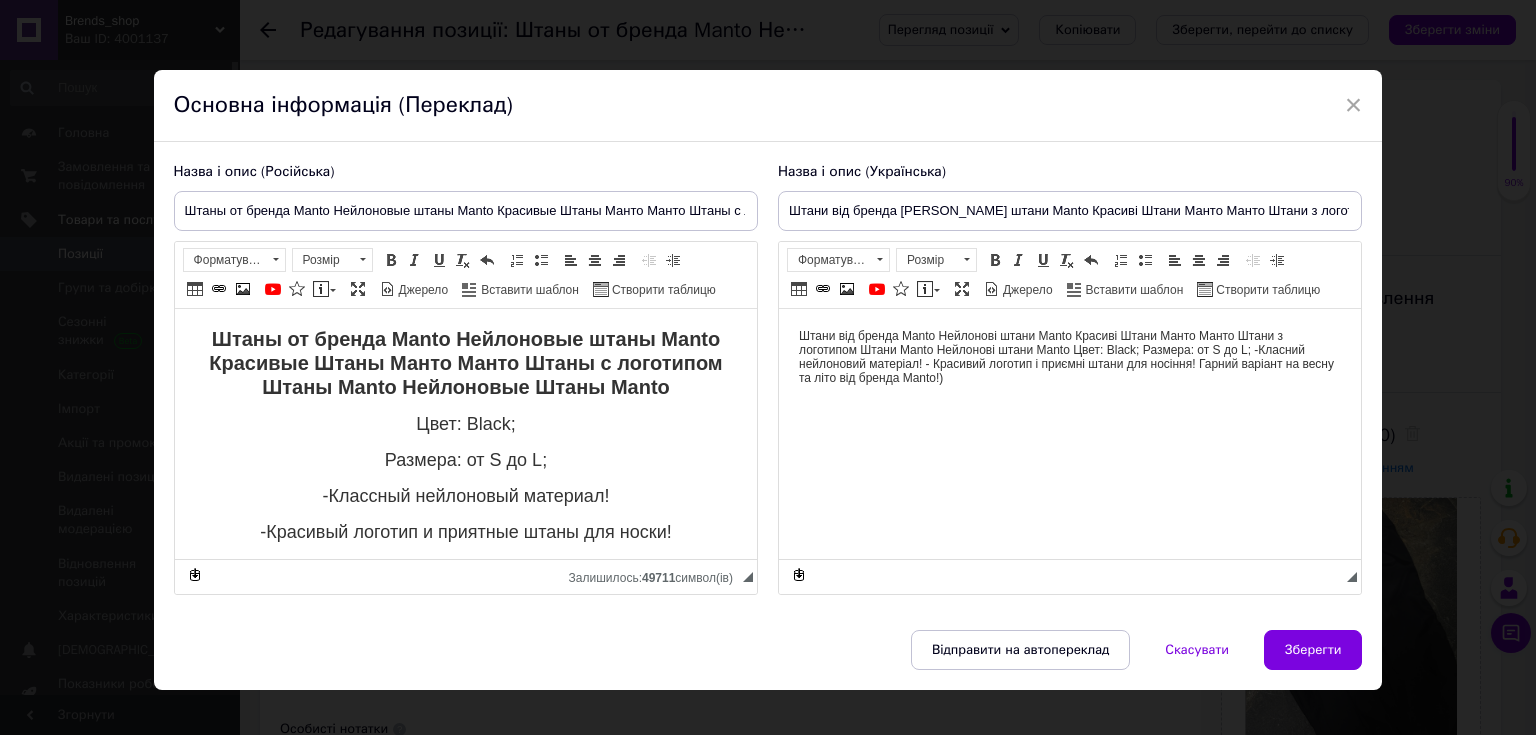 scroll, scrollTop: 0, scrollLeft: 0, axis: both 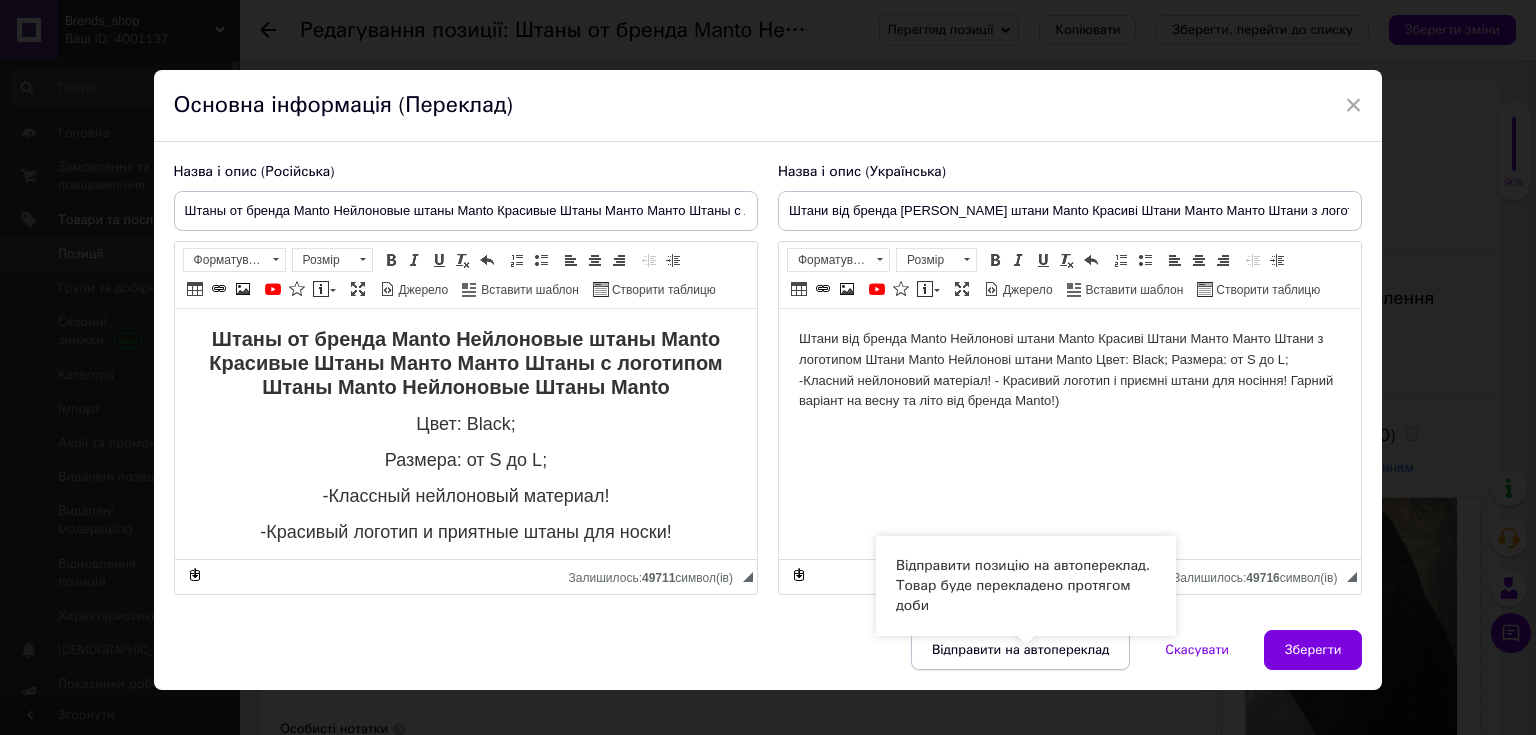 click on "Відправити на автопереклад" at bounding box center (1020, 650) 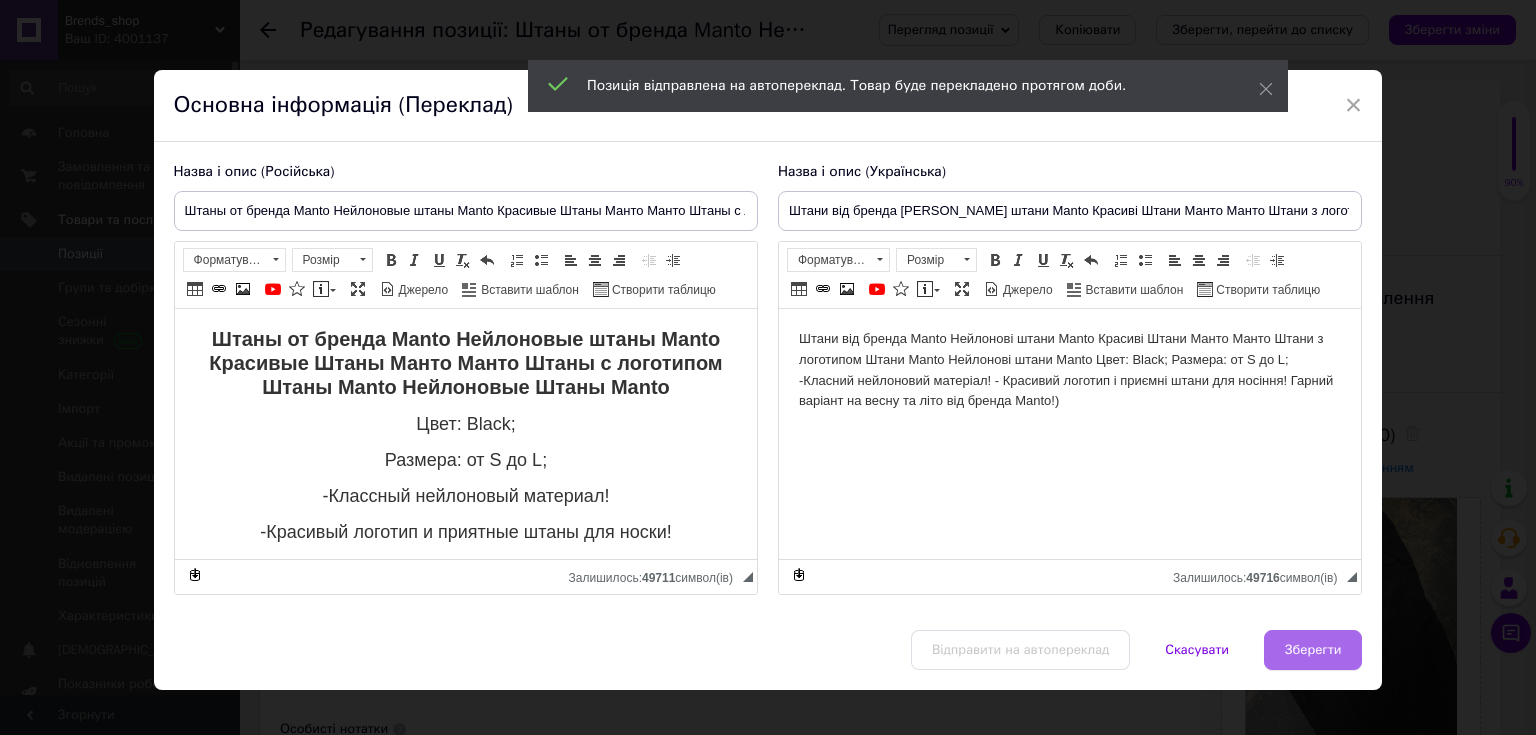 click on "Зберегти" at bounding box center [1313, 650] 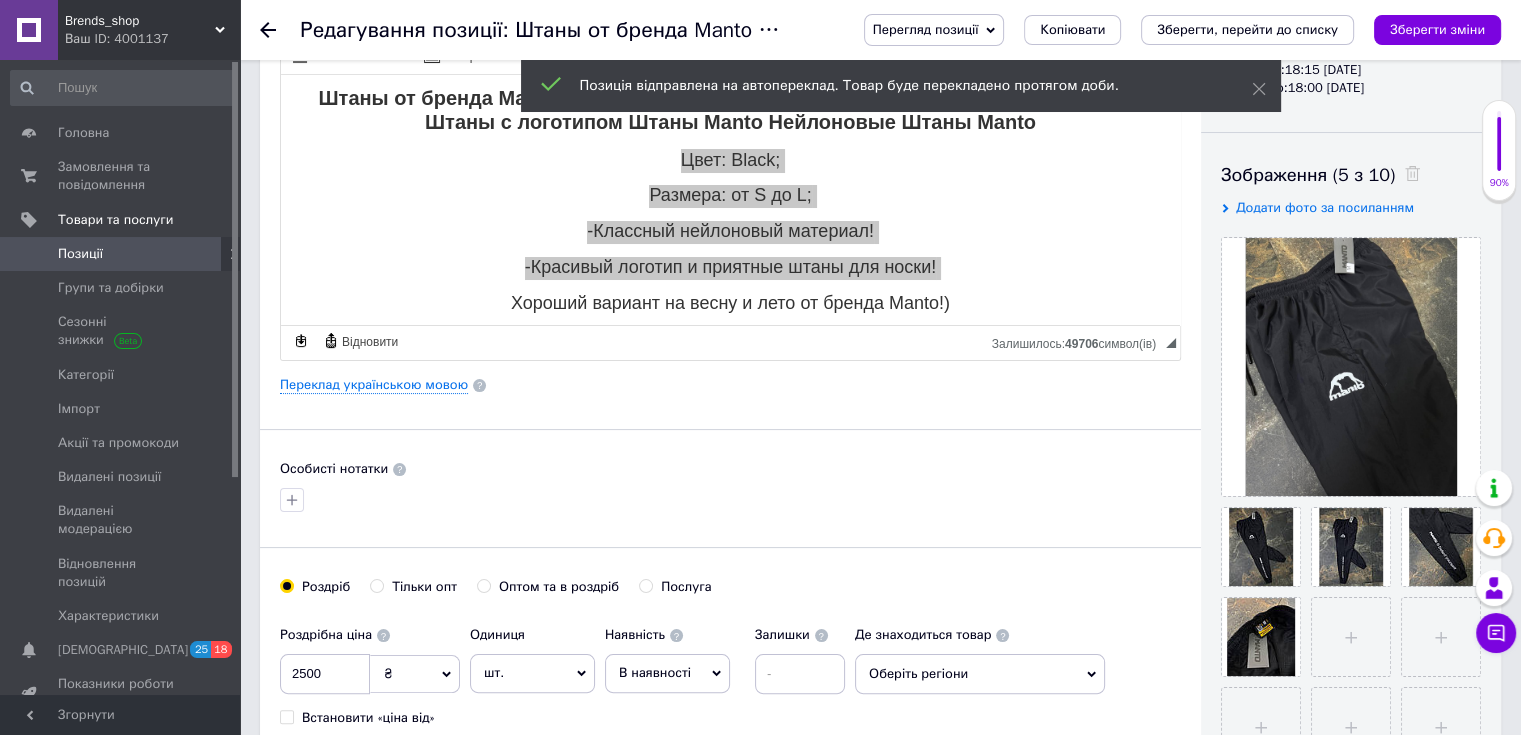scroll, scrollTop: 300, scrollLeft: 0, axis: vertical 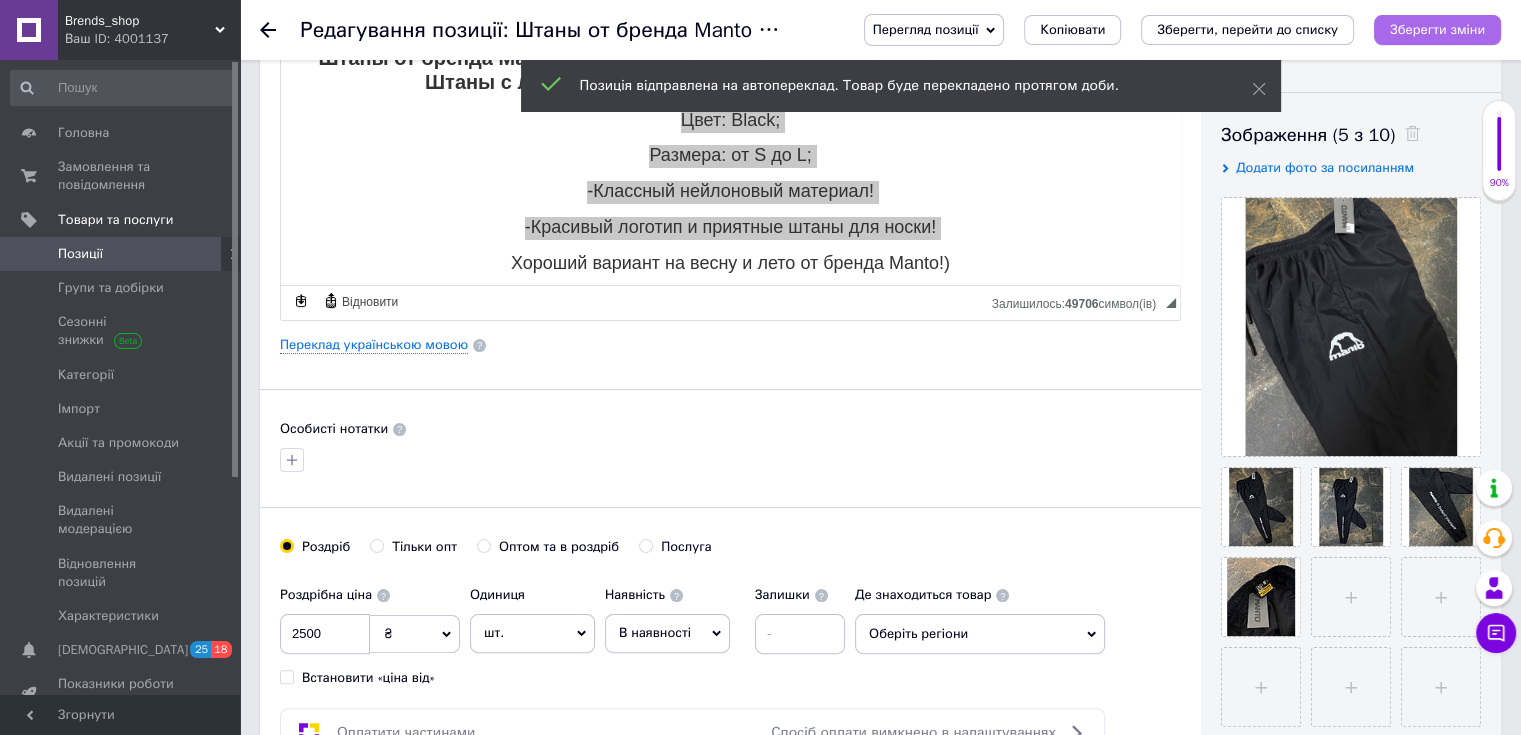 click on "Зберегти зміни" at bounding box center (1437, 29) 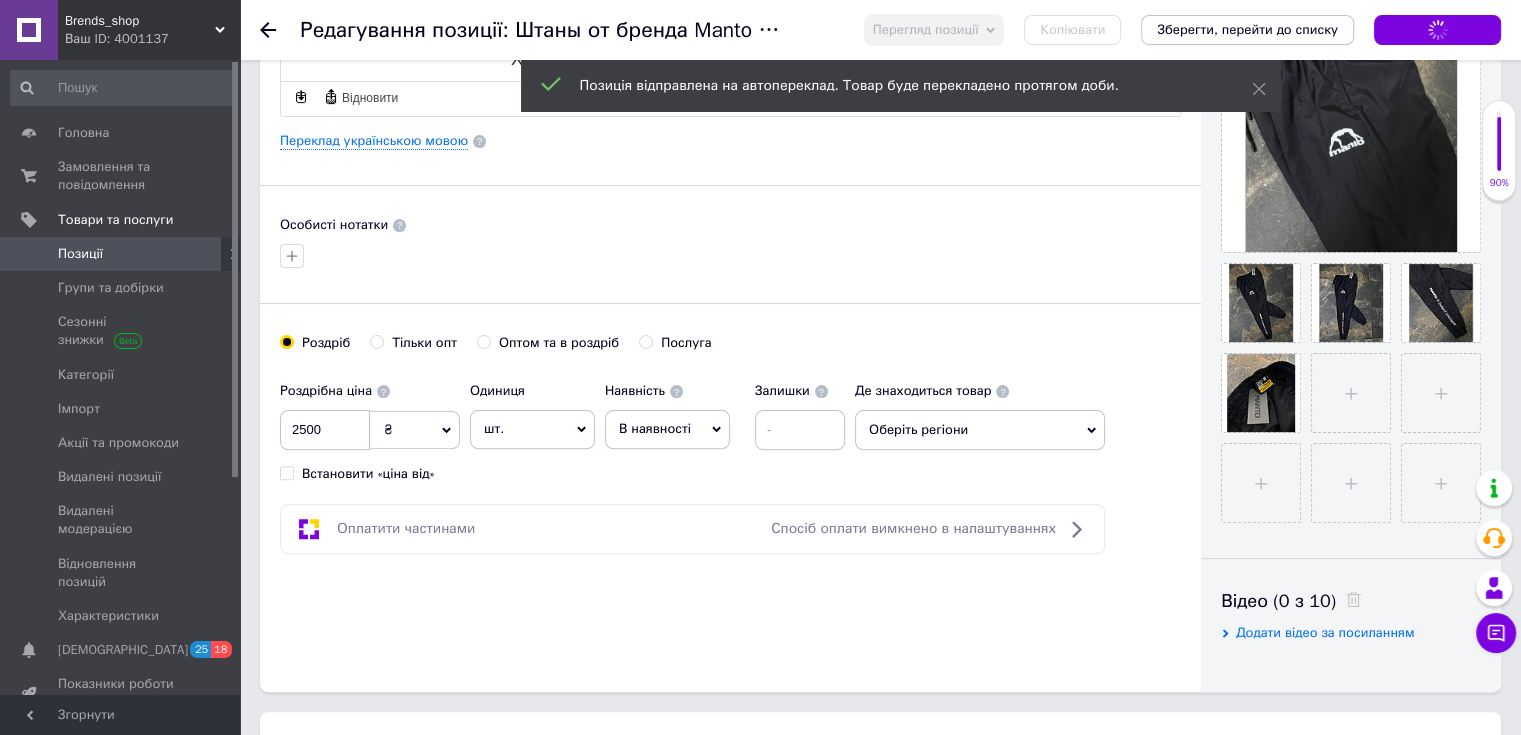 scroll, scrollTop: 600, scrollLeft: 0, axis: vertical 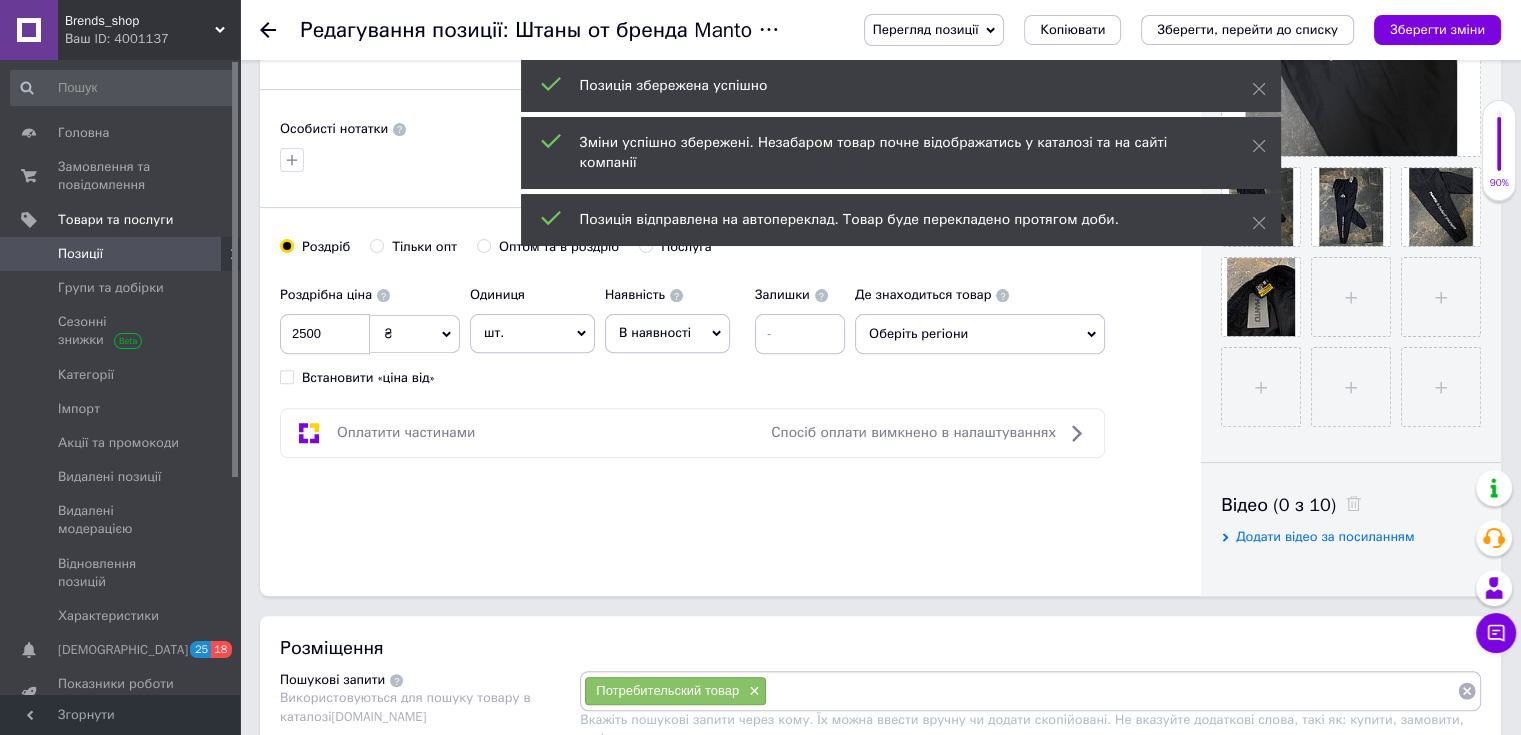 click on "[PERSON_NAME] опт Оптом та в роздріб Послуга" at bounding box center [730, 257] 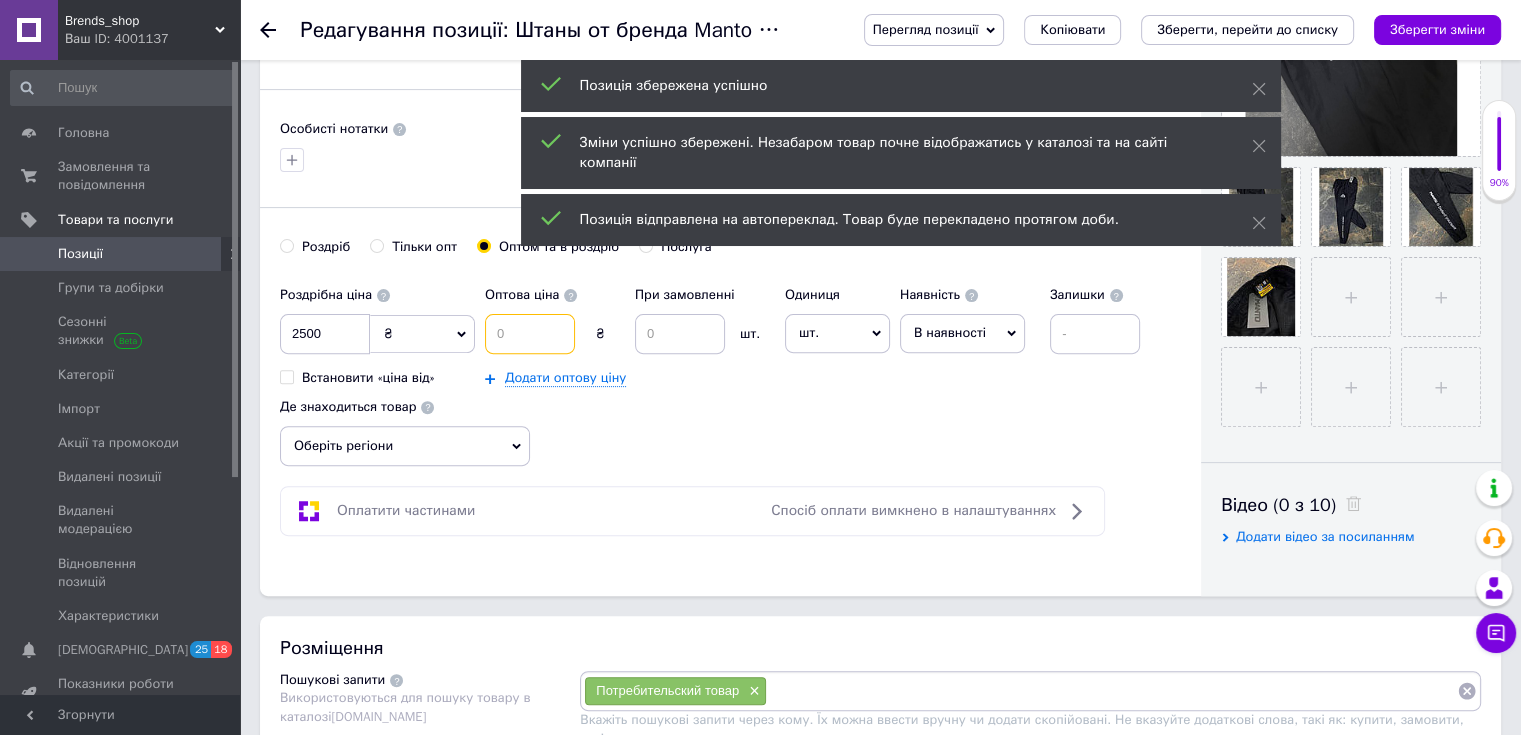 click at bounding box center [530, 334] 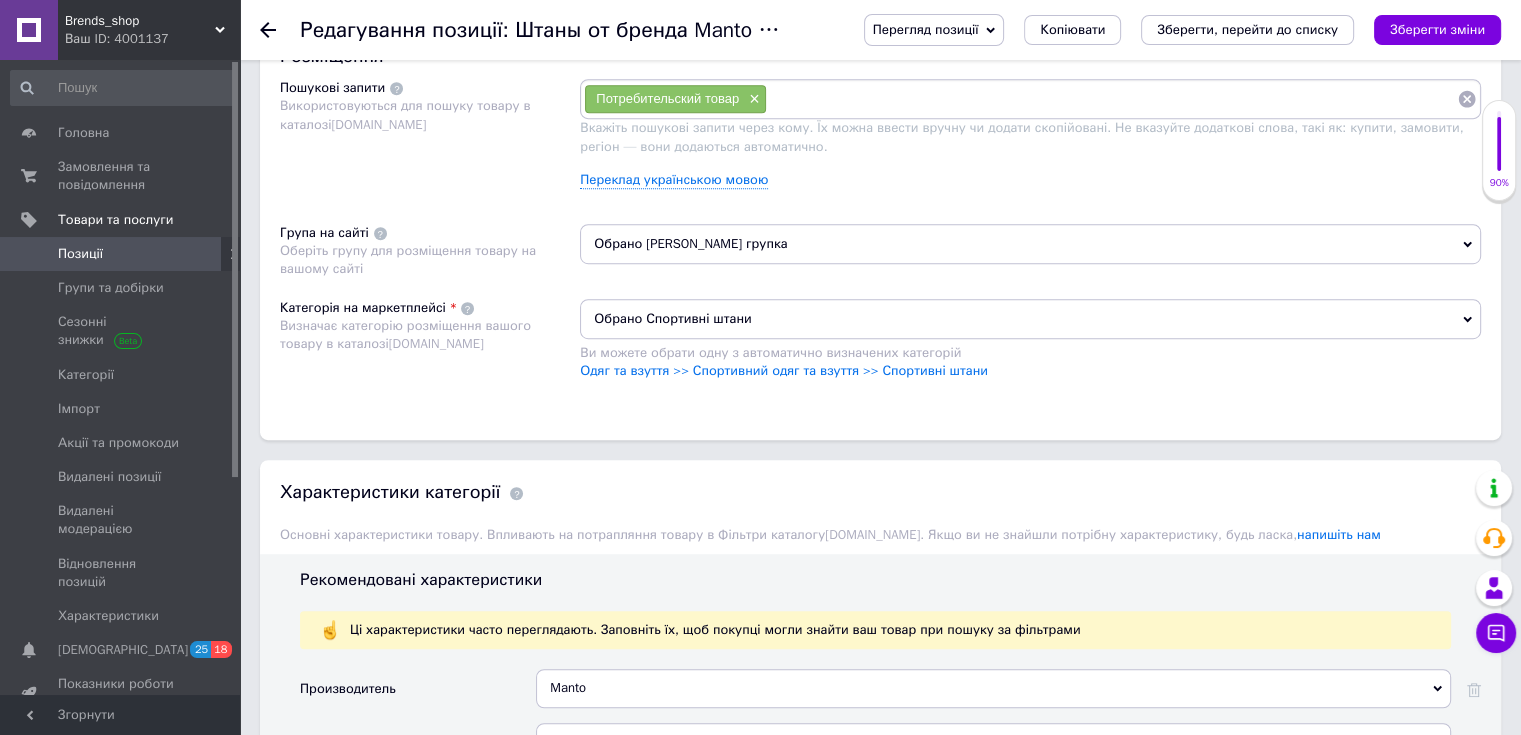 scroll, scrollTop: 1100, scrollLeft: 0, axis: vertical 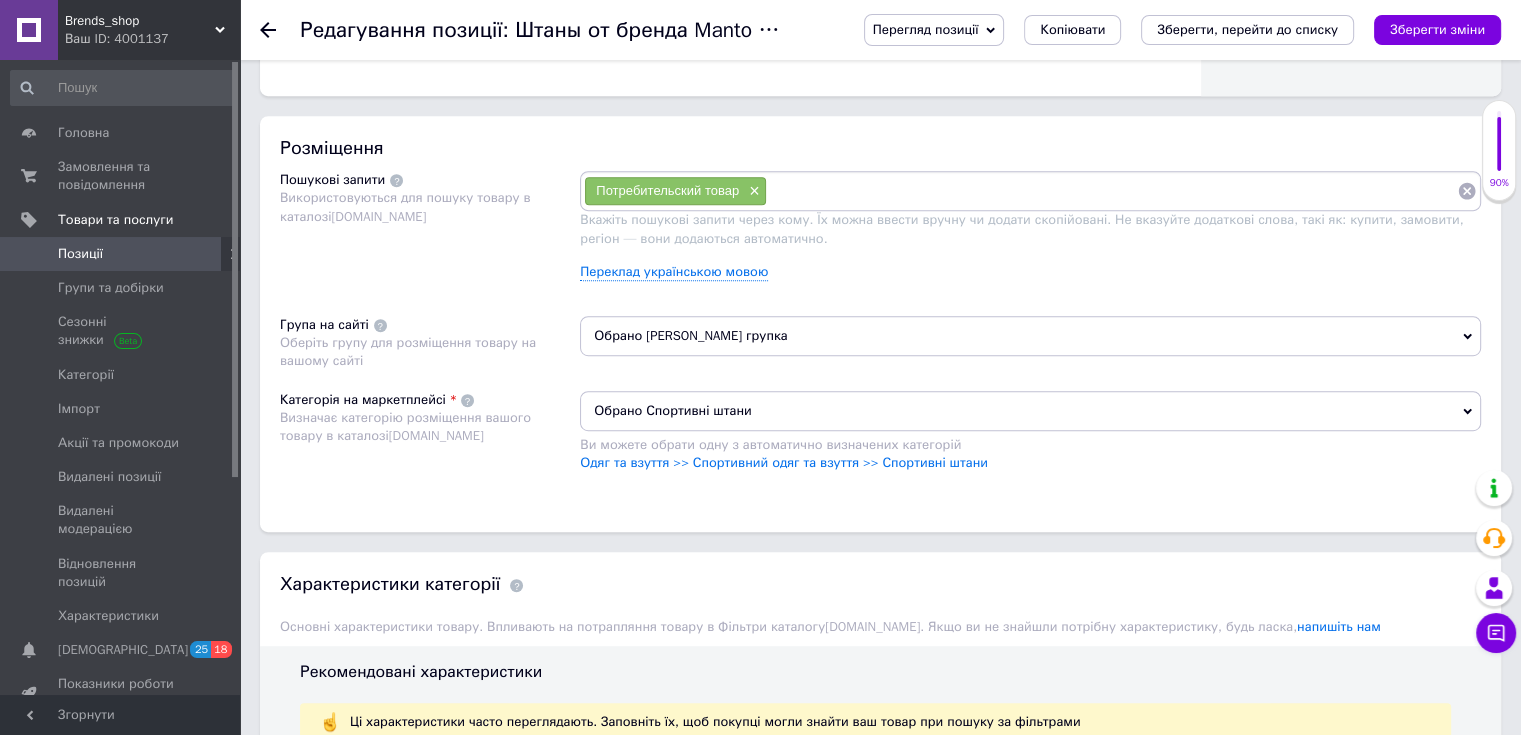 click on "Обрано [PERSON_NAME] групка" at bounding box center (1030, 336) 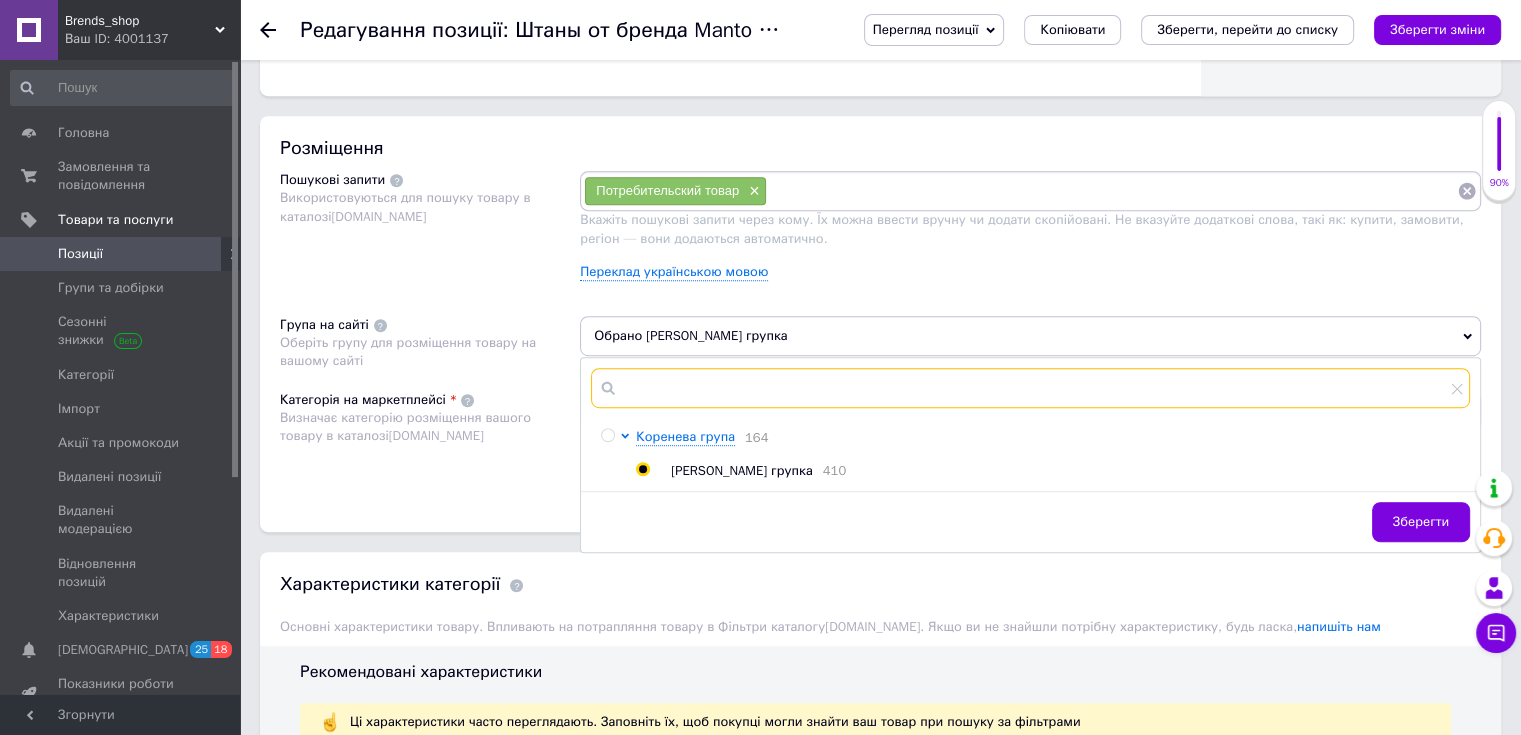 click at bounding box center (1030, 388) 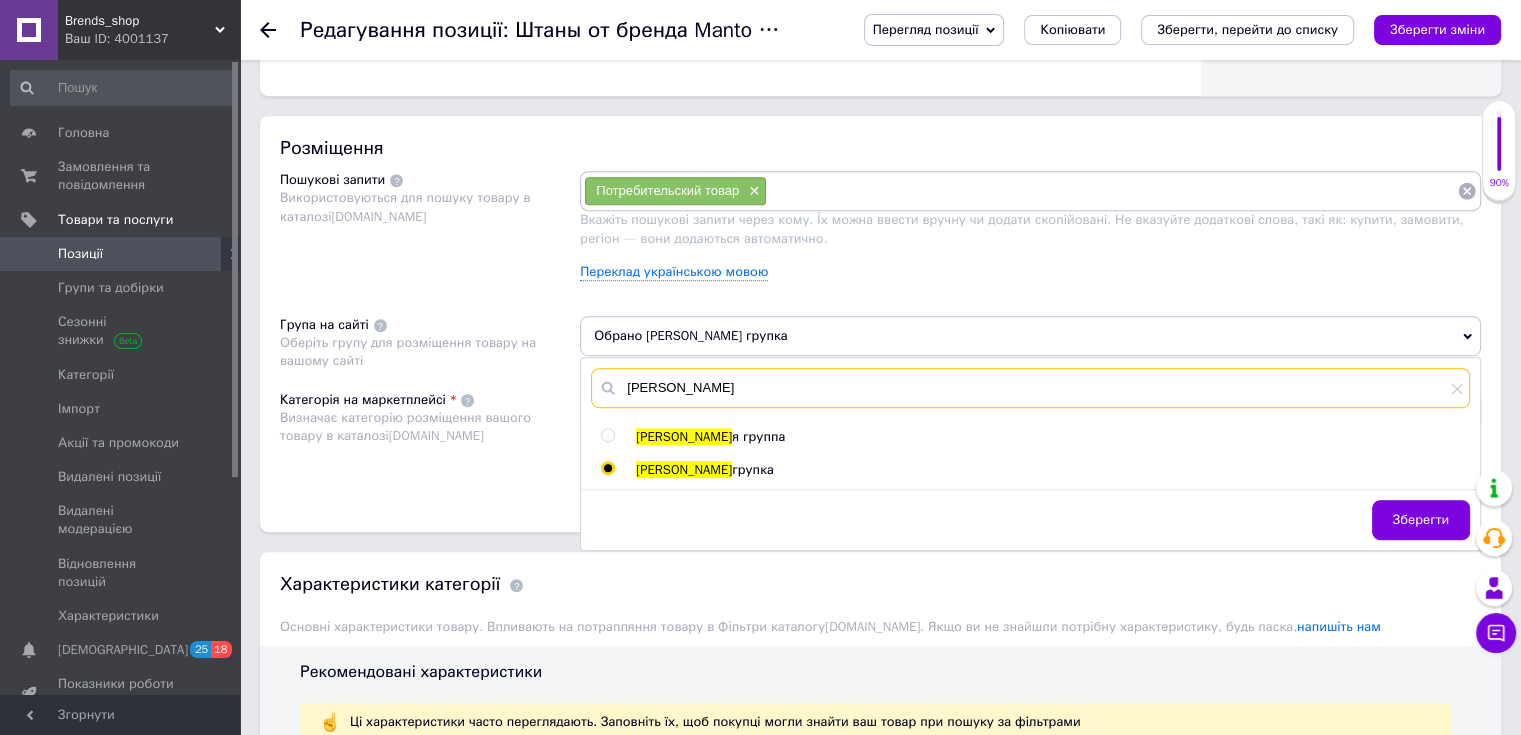 type on "[PERSON_NAME]" 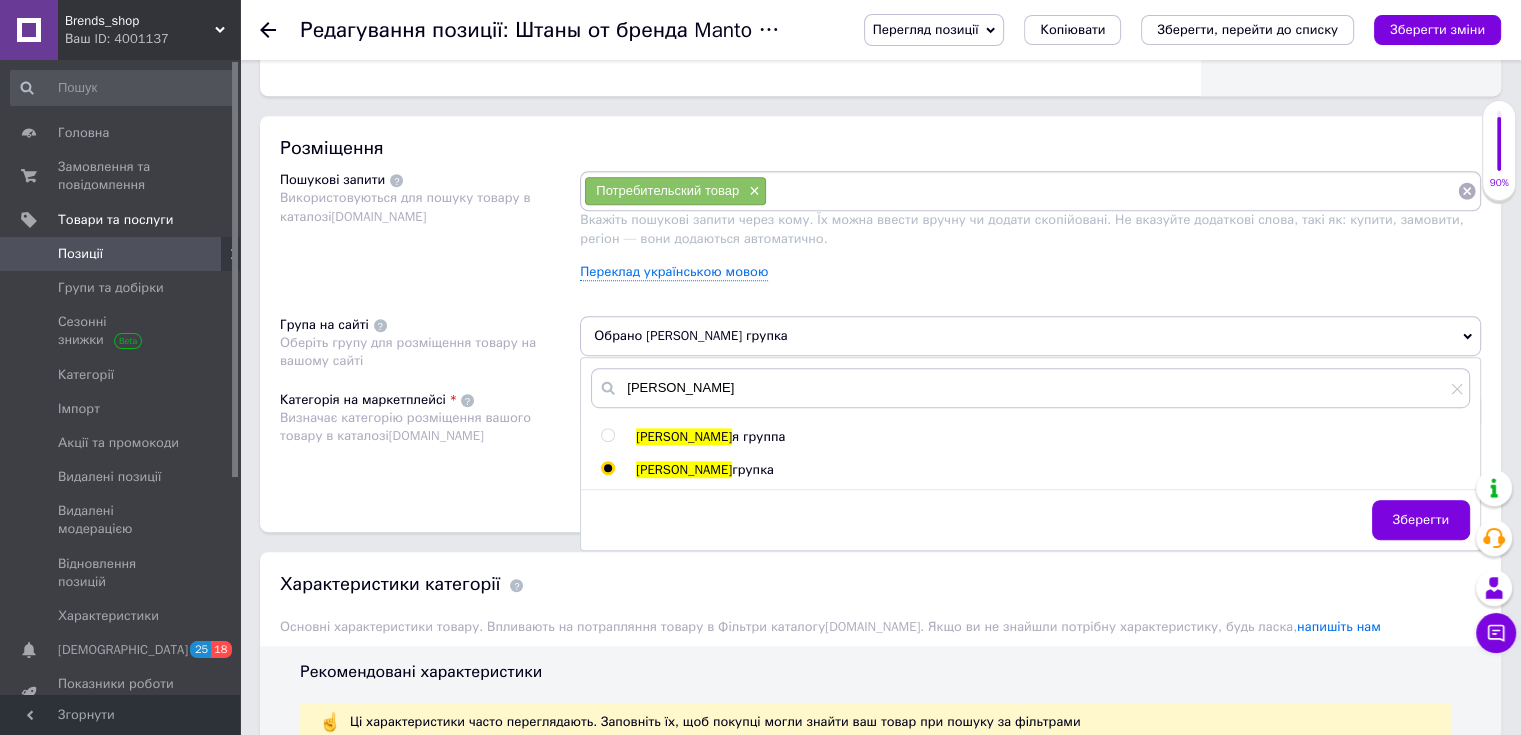 click at bounding box center (607, 435) 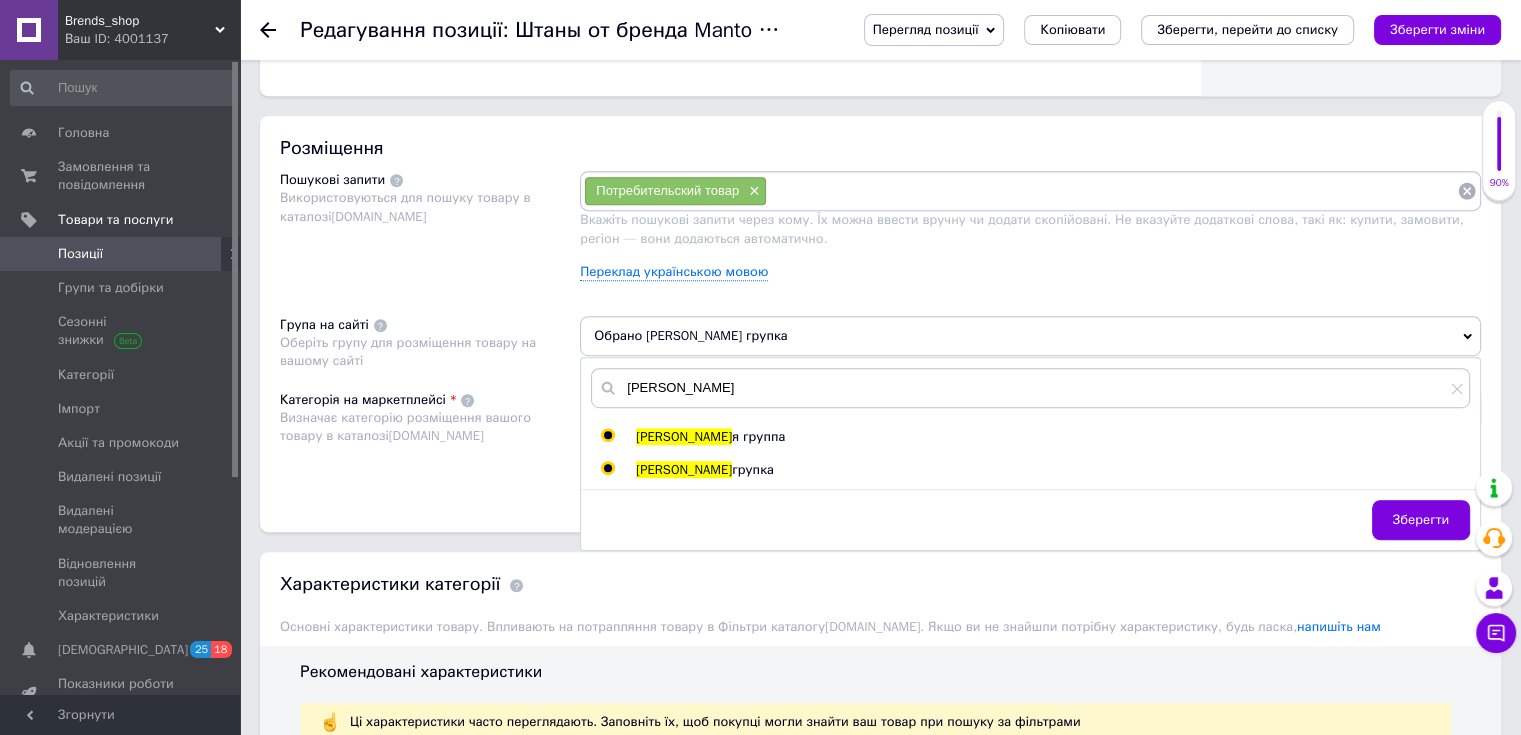 radio on "true" 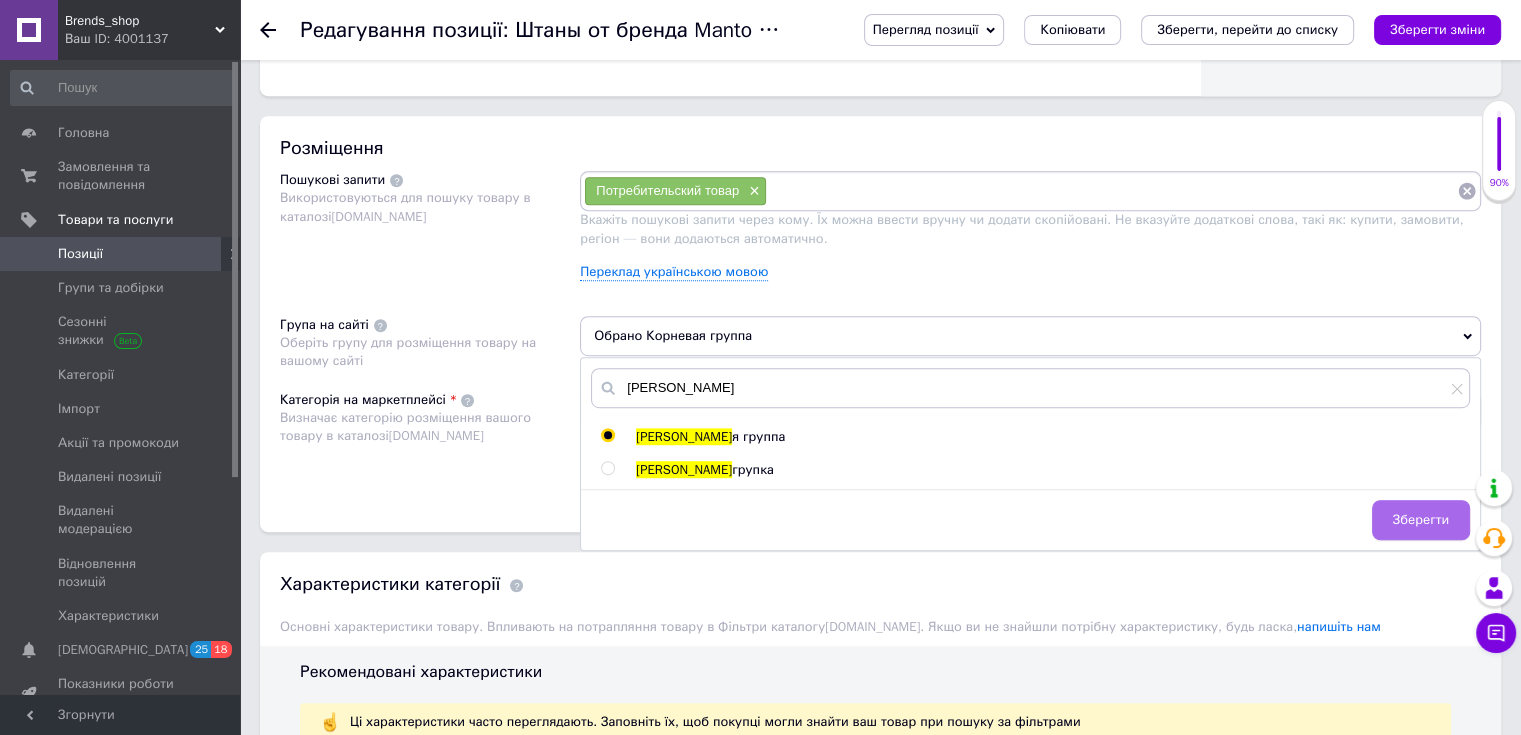 click on "Зберегти" at bounding box center [1421, 520] 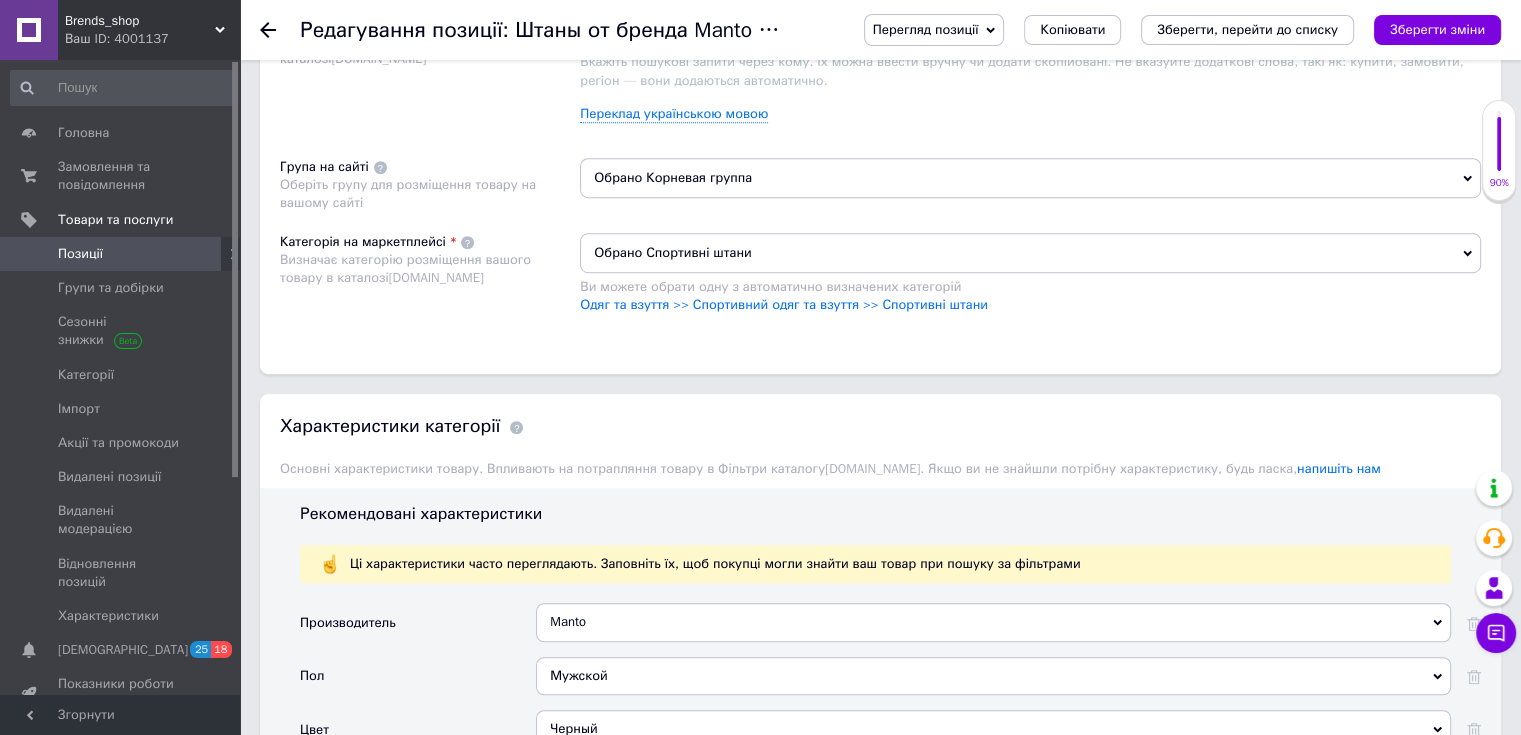 scroll, scrollTop: 1400, scrollLeft: 0, axis: vertical 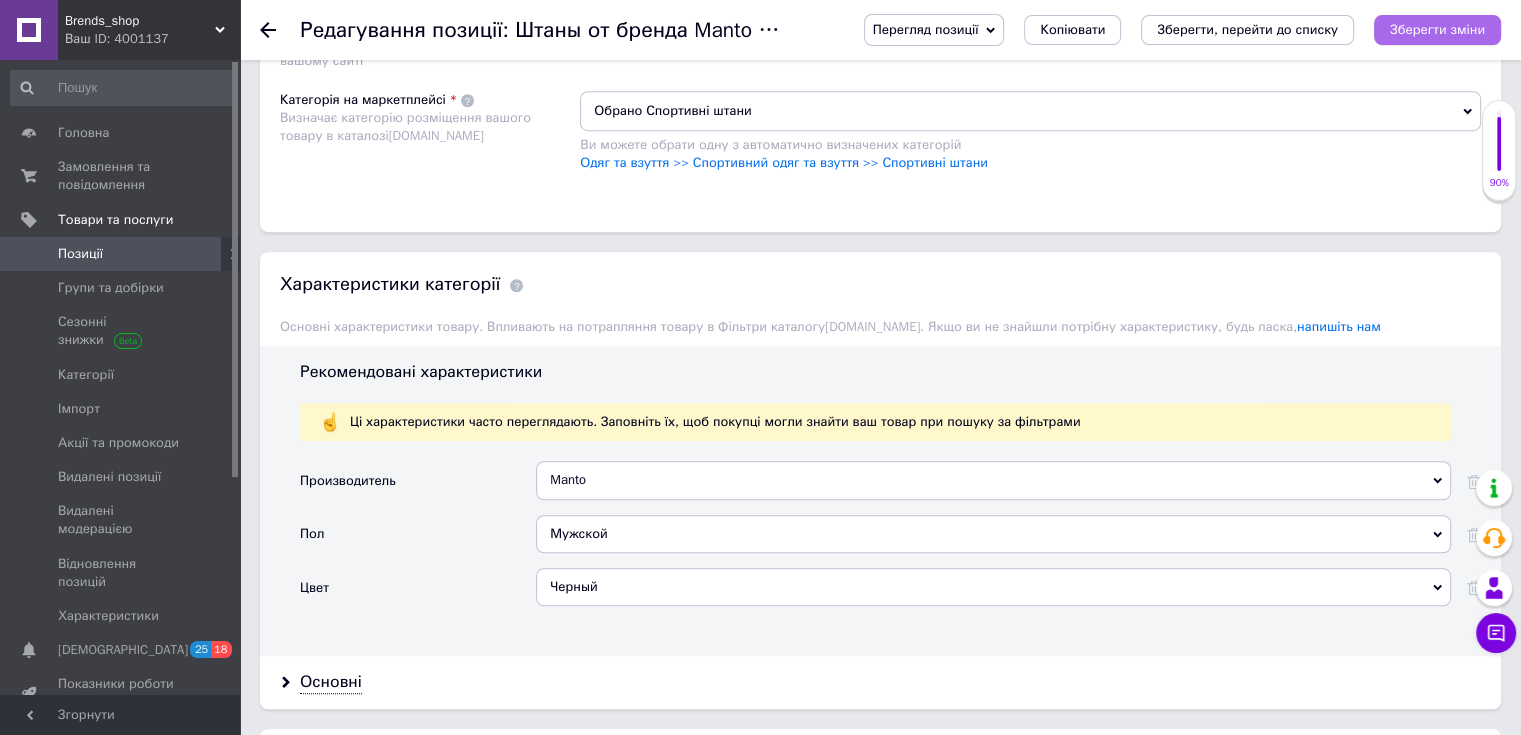 click on "Зберегти зміни" at bounding box center (1437, 29) 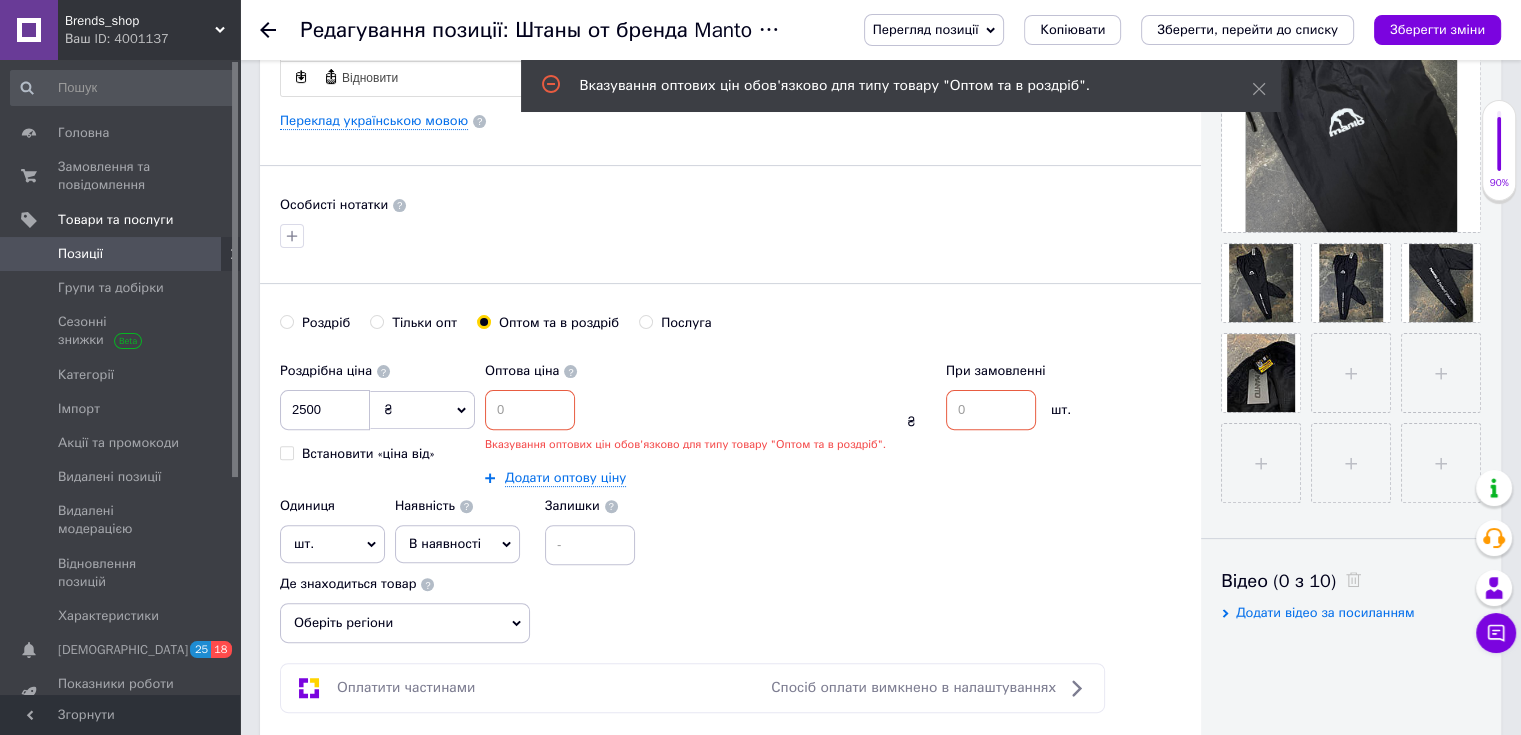scroll, scrollTop: 516, scrollLeft: 0, axis: vertical 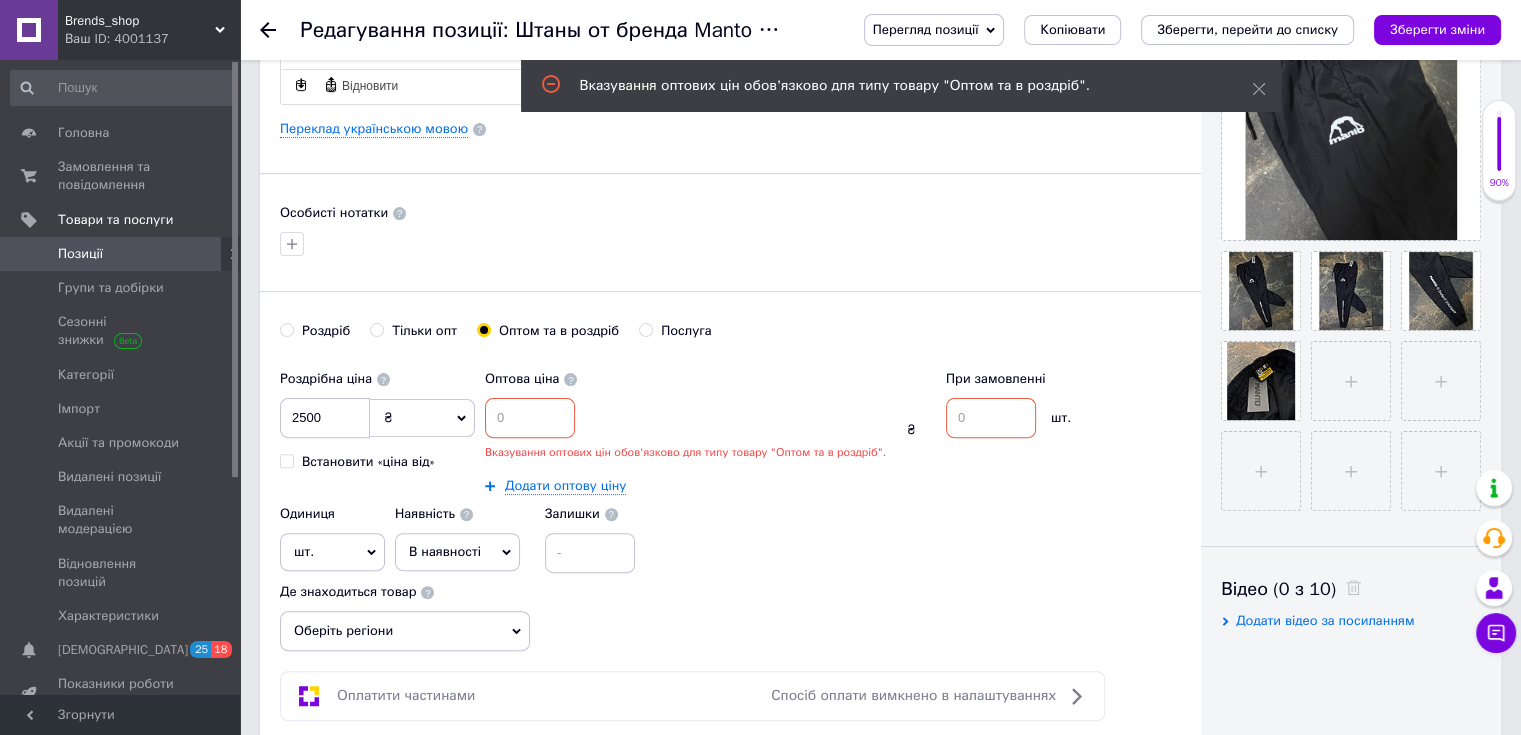 click on "Вказування оптових цін обов'язково для типу товару "Оптом та в роздріб"." at bounding box center [685, 429] 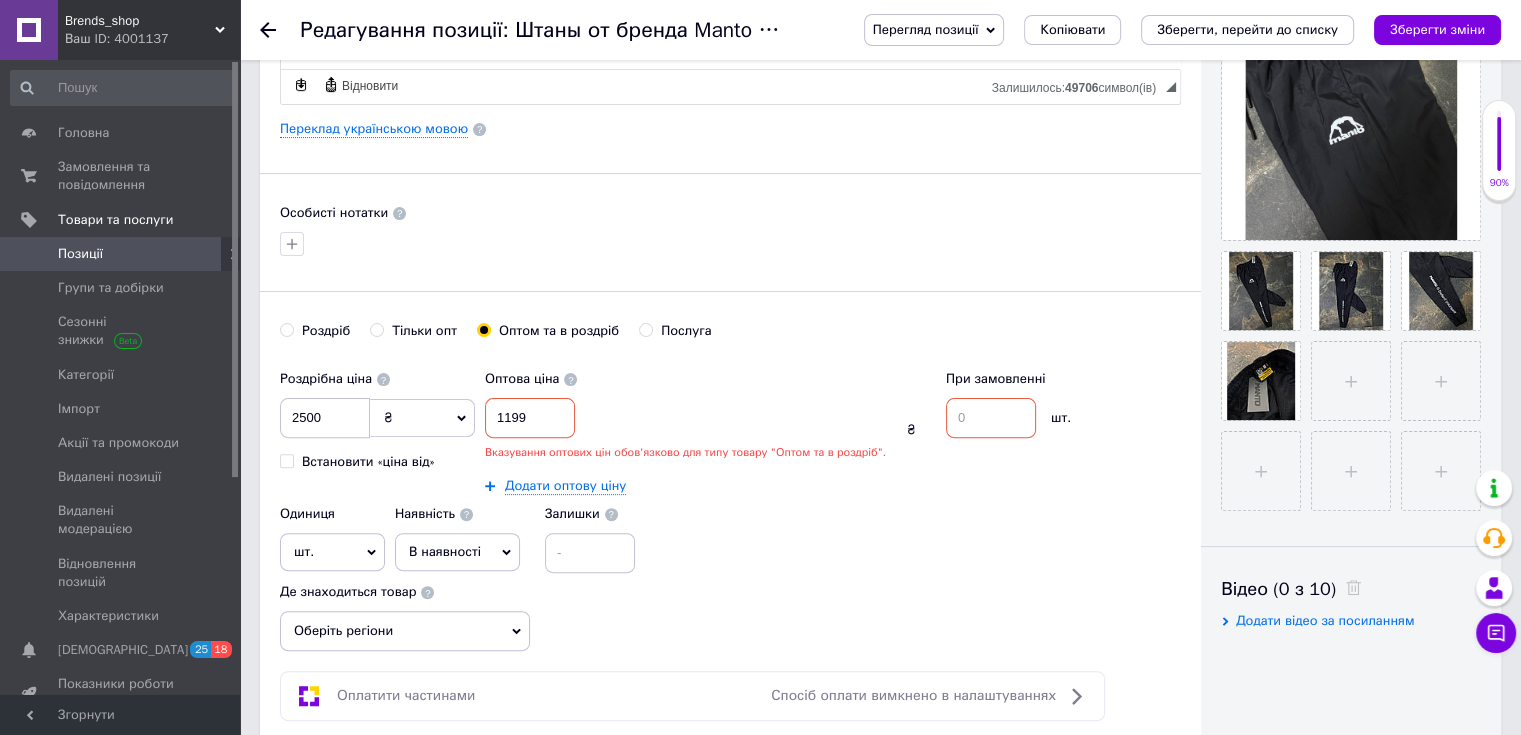 type on "1199" 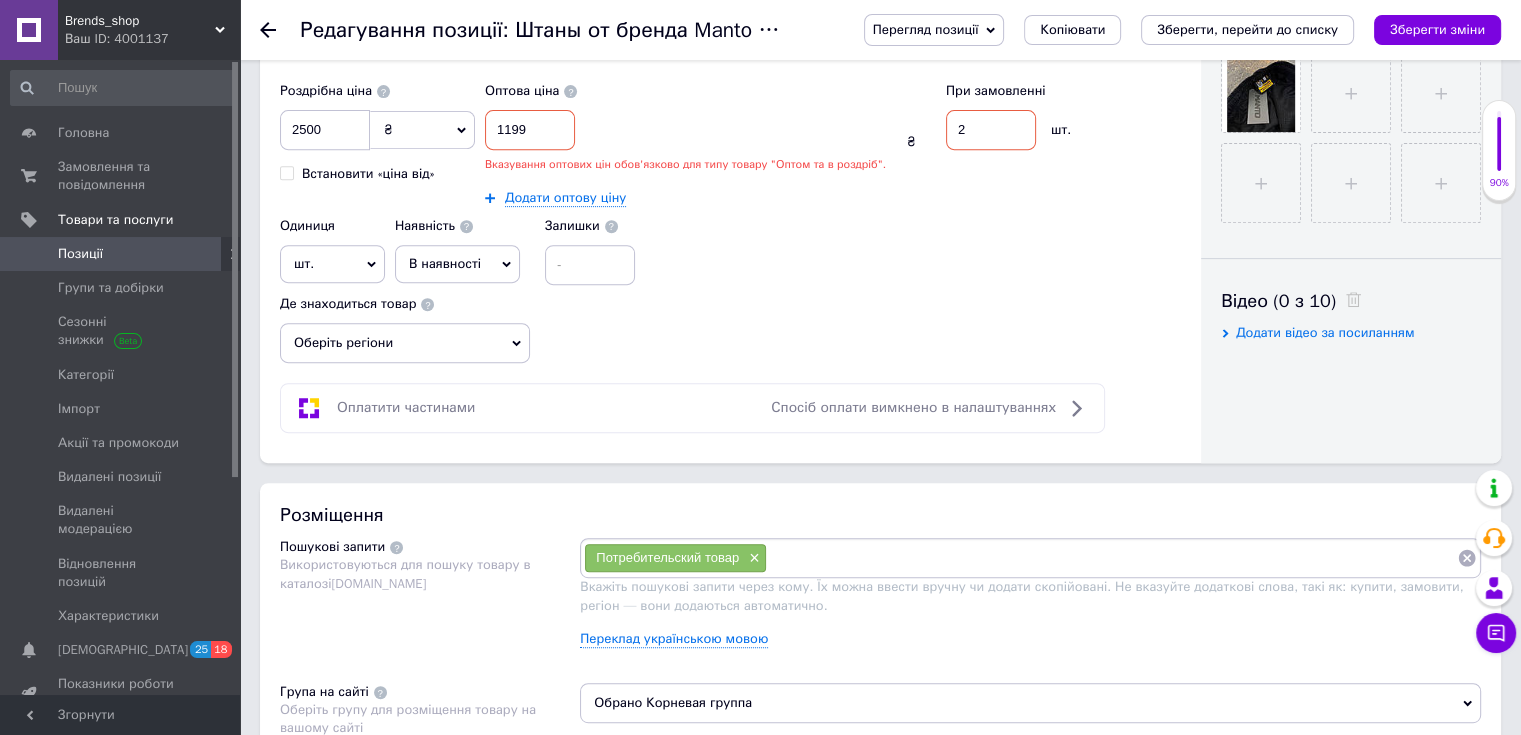 scroll, scrollTop: 816, scrollLeft: 0, axis: vertical 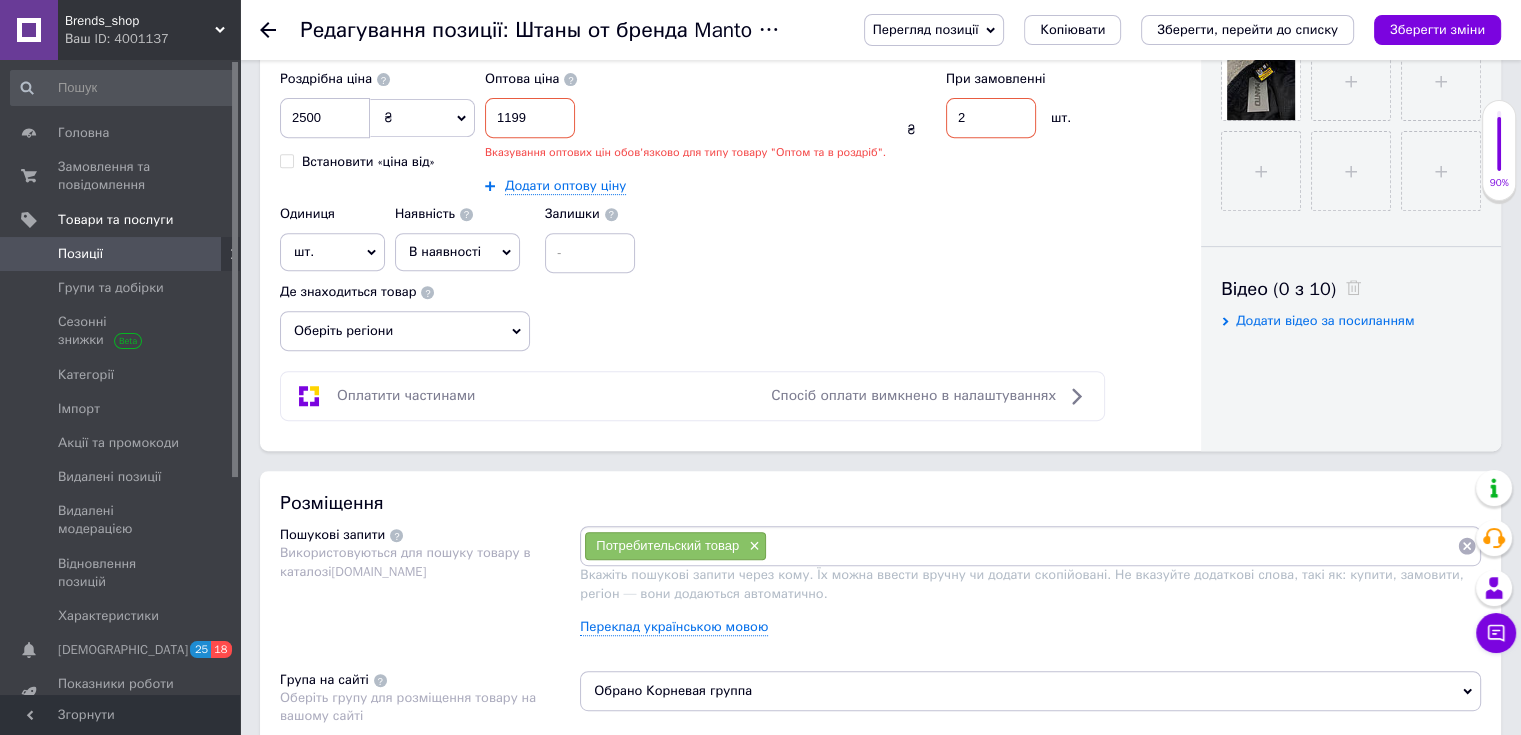 type on "2" 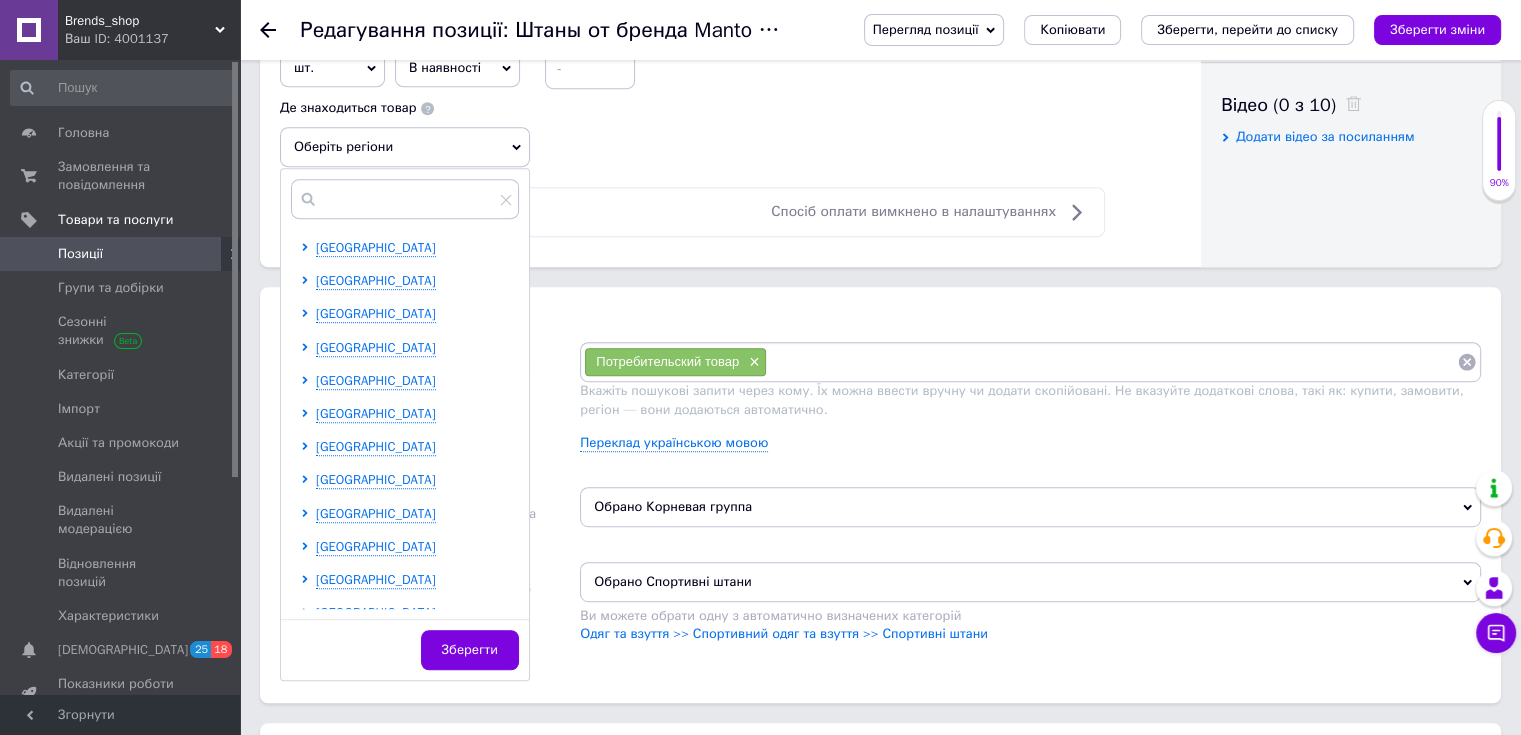 scroll, scrollTop: 1016, scrollLeft: 0, axis: vertical 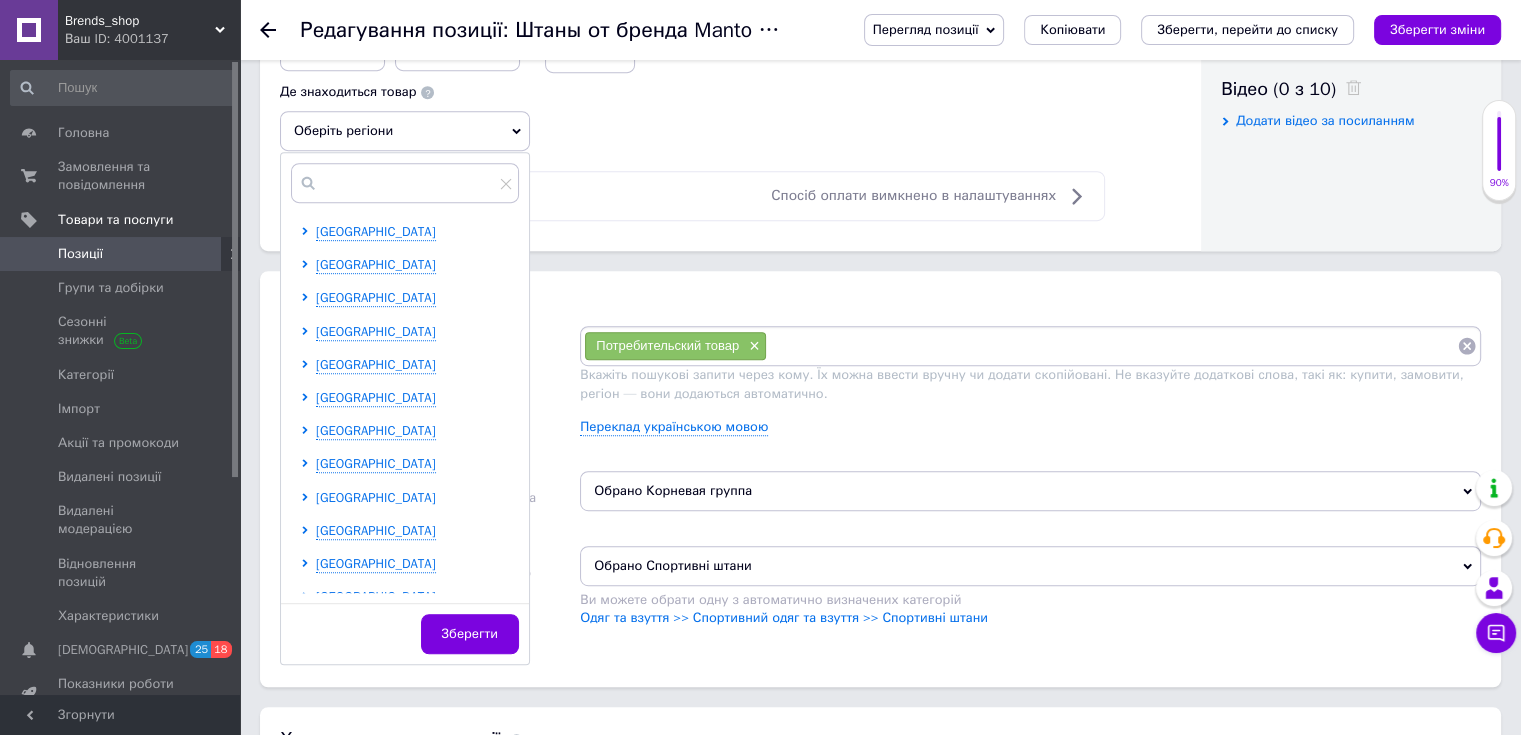 click on "[GEOGRAPHIC_DATA]" at bounding box center (376, 497) 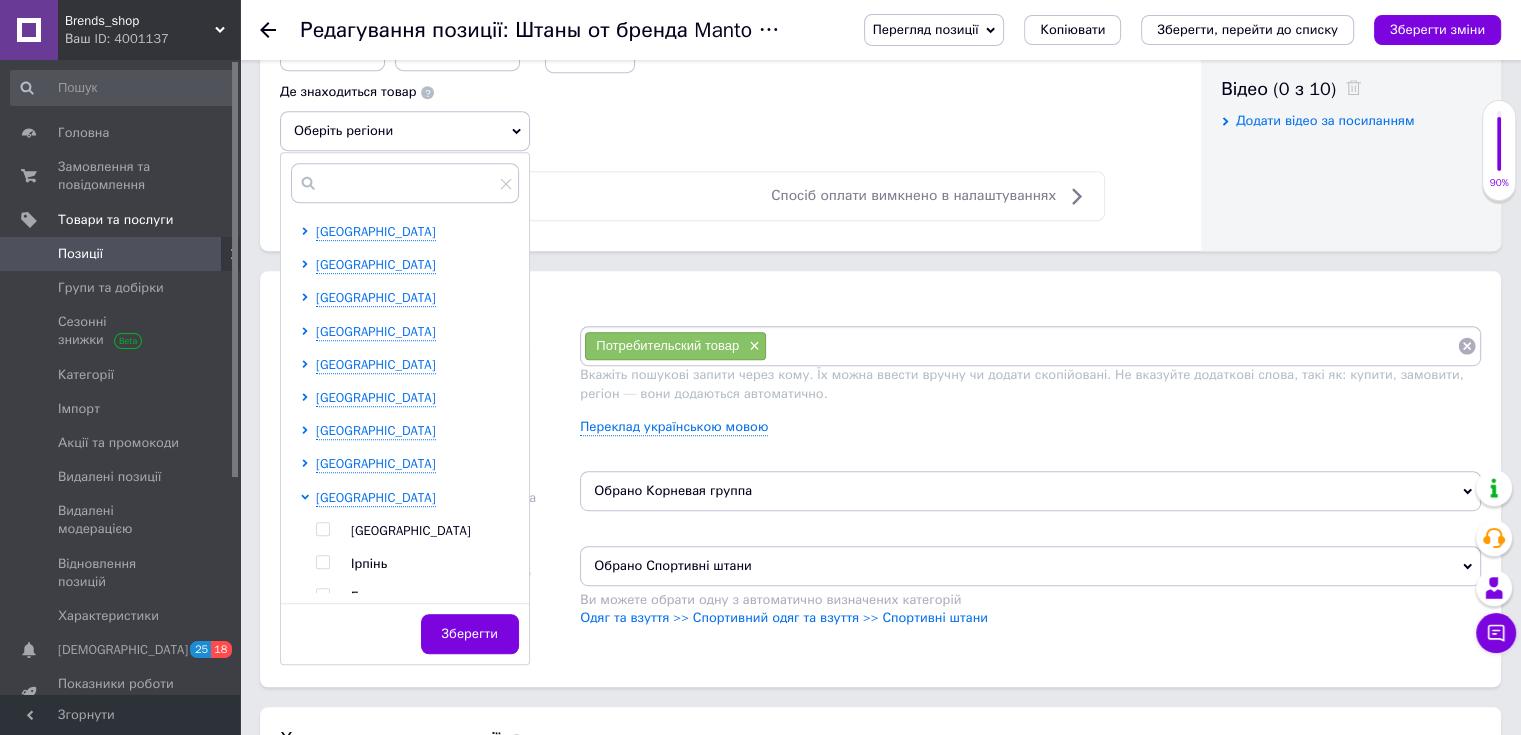click at bounding box center (322, 529) 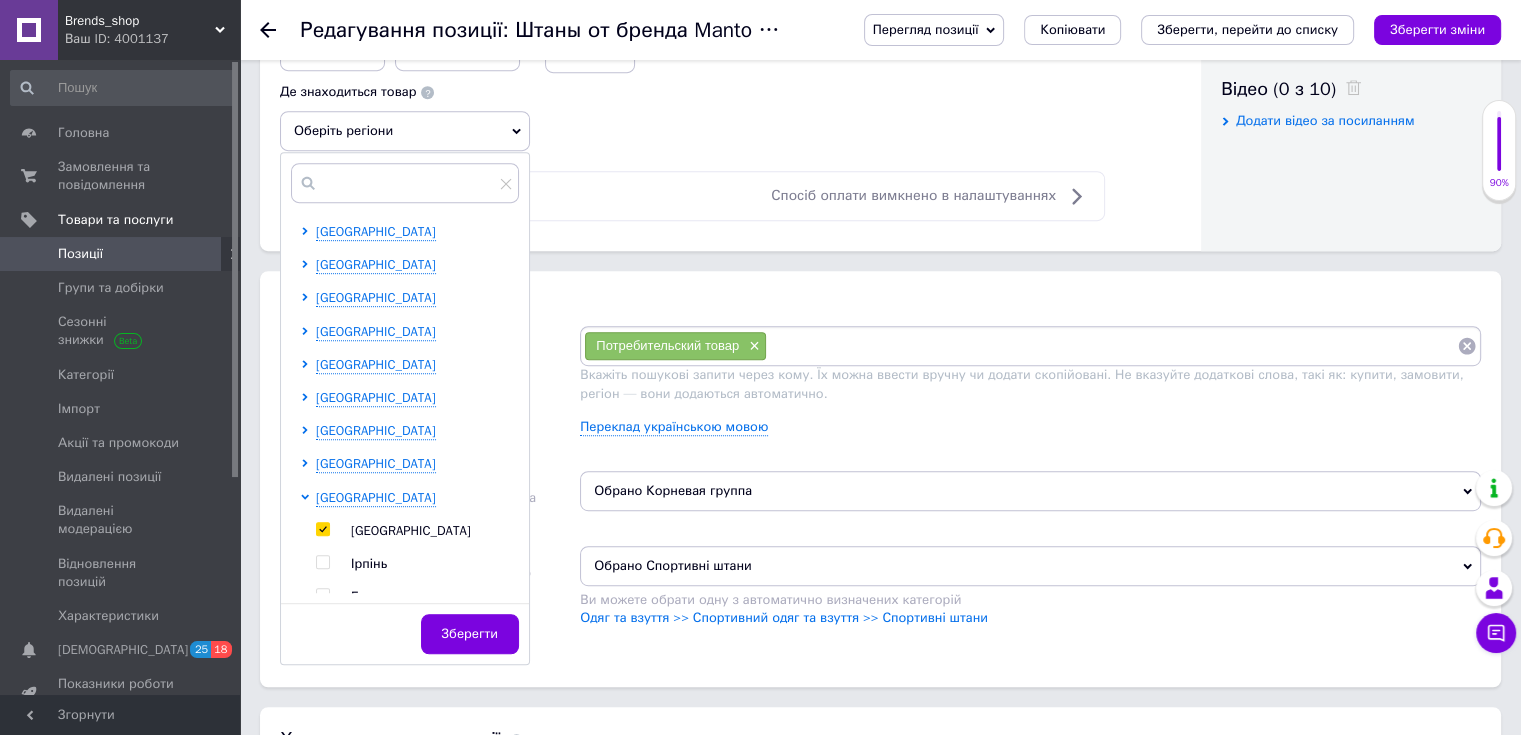checkbox on "true" 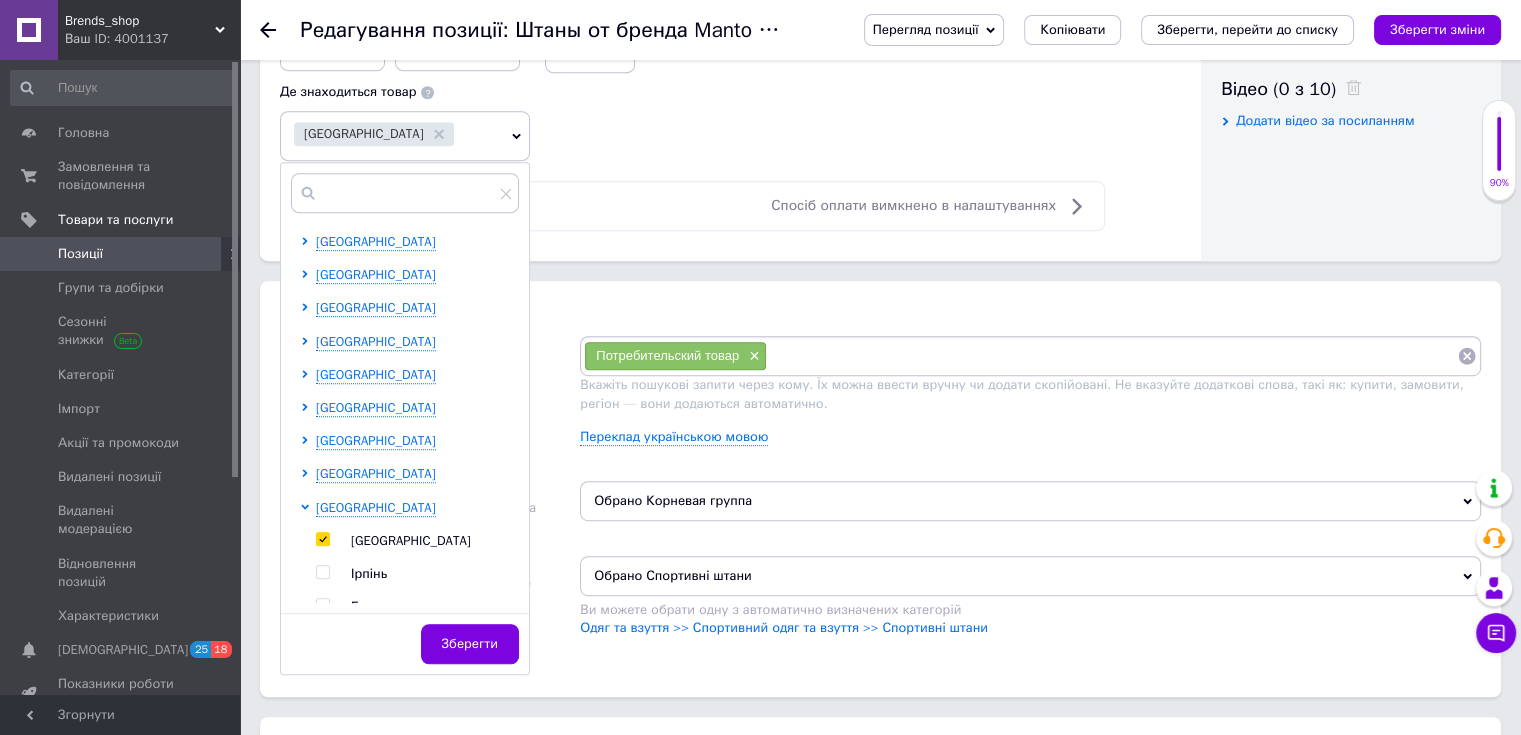 click on "[GEOGRAPHIC_DATA]" at bounding box center [376, 507] 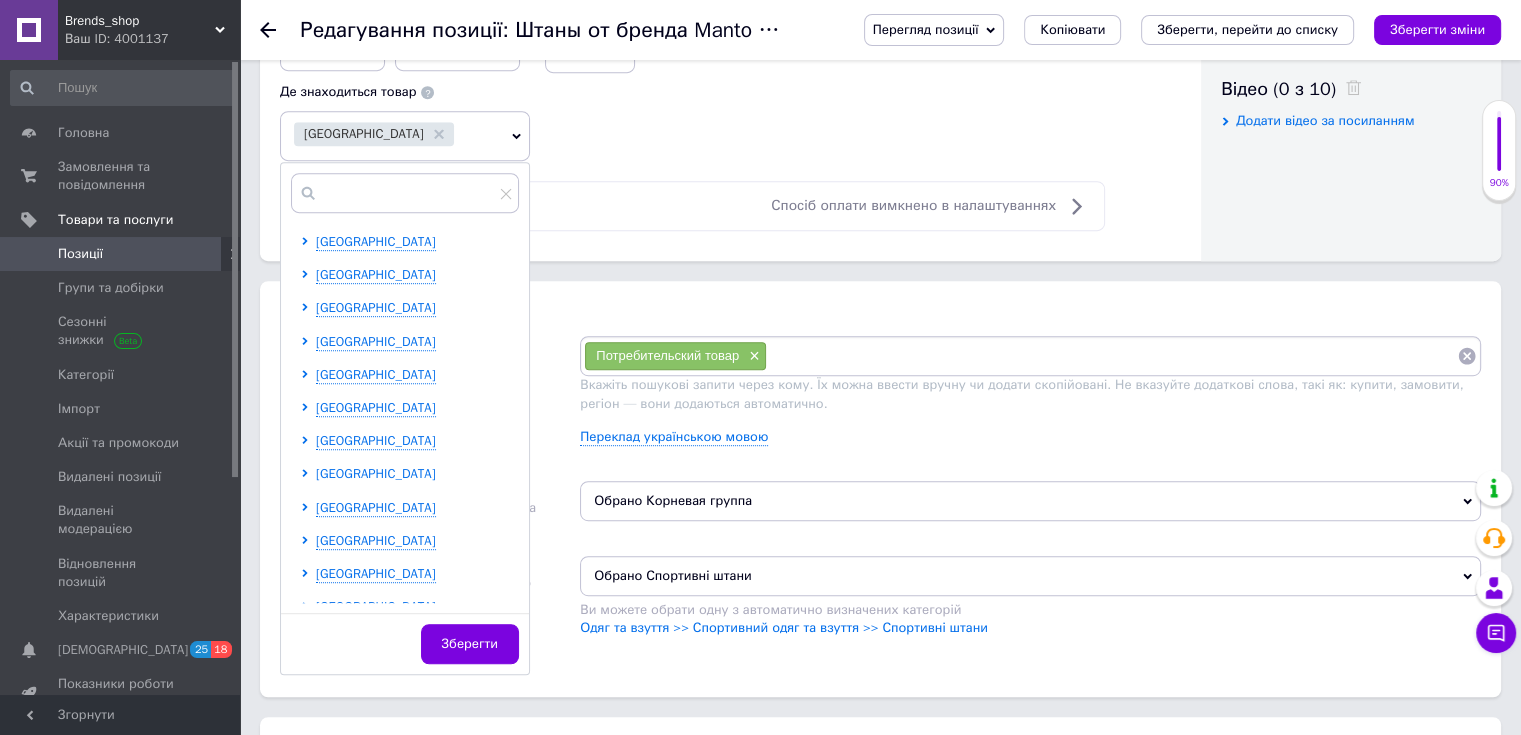 click on "[GEOGRAPHIC_DATA]" at bounding box center [376, 473] 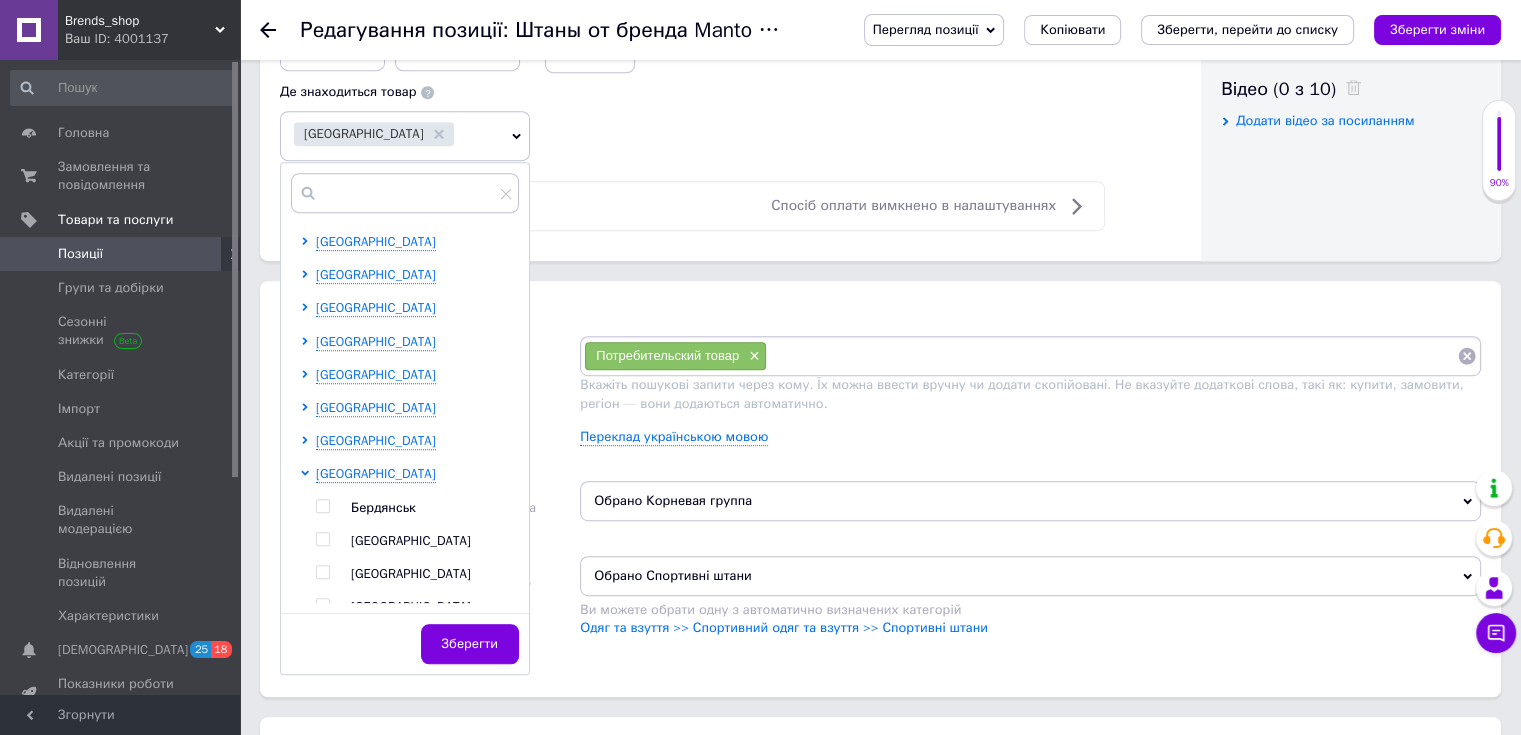 click at bounding box center [323, 572] 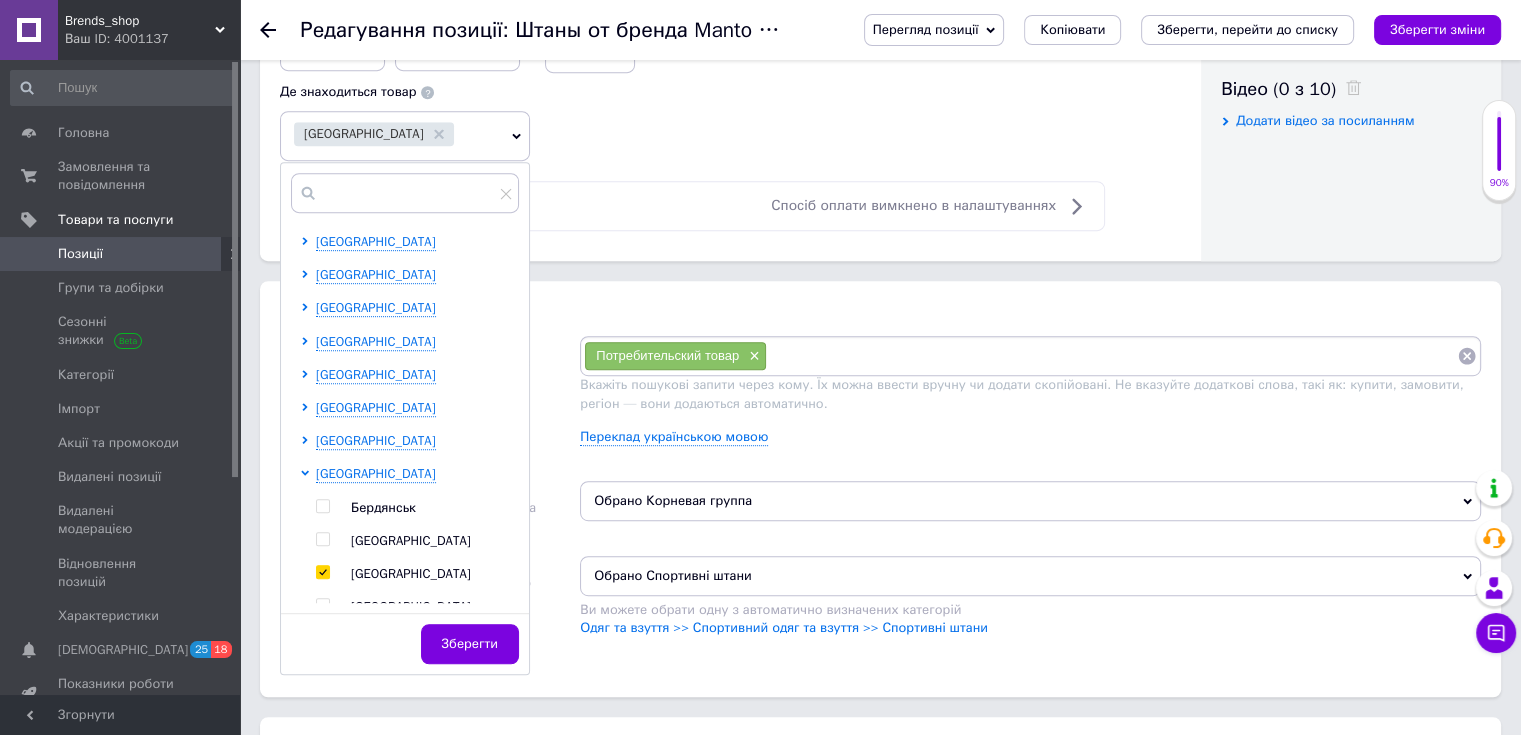 checkbox on "true" 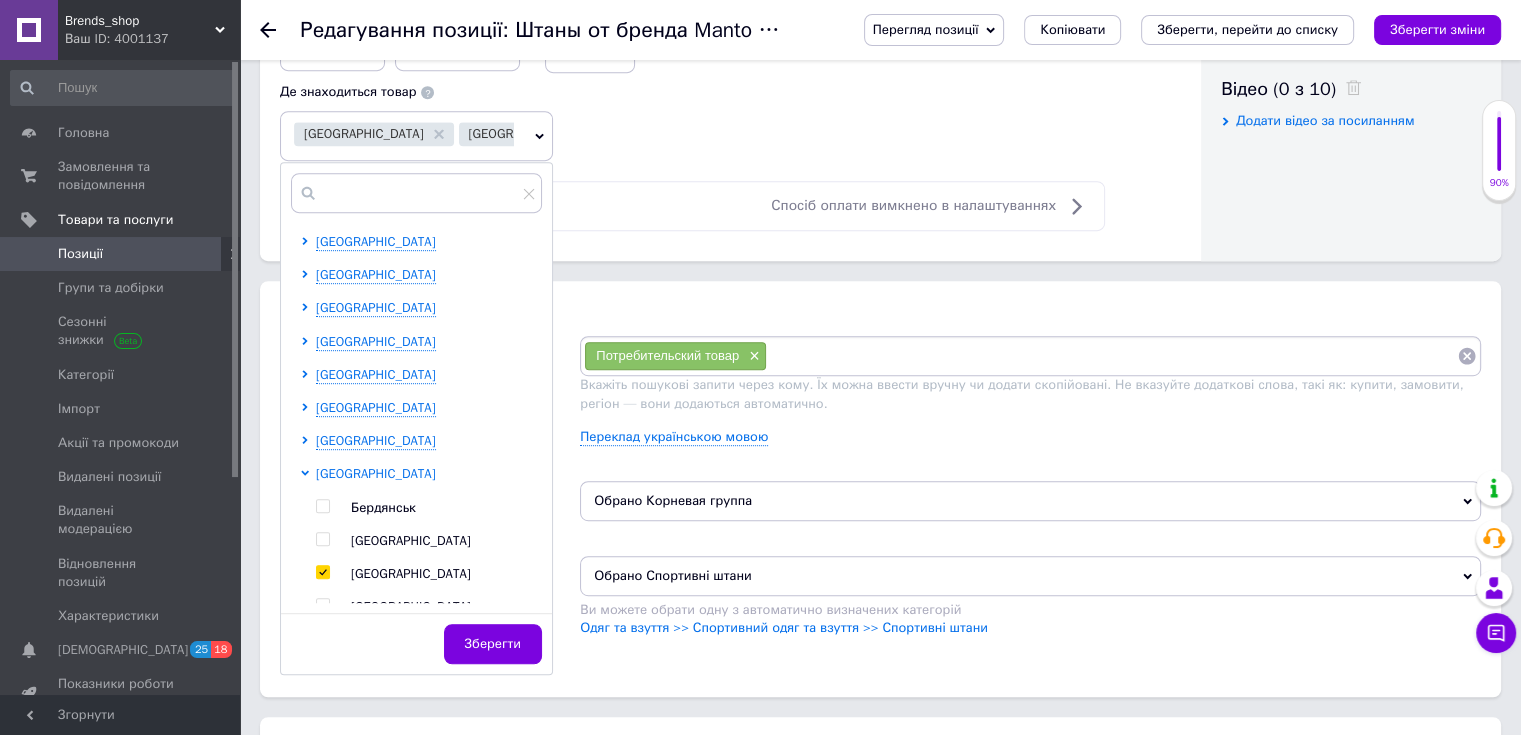 click on "[GEOGRAPHIC_DATA]" at bounding box center (376, 473) 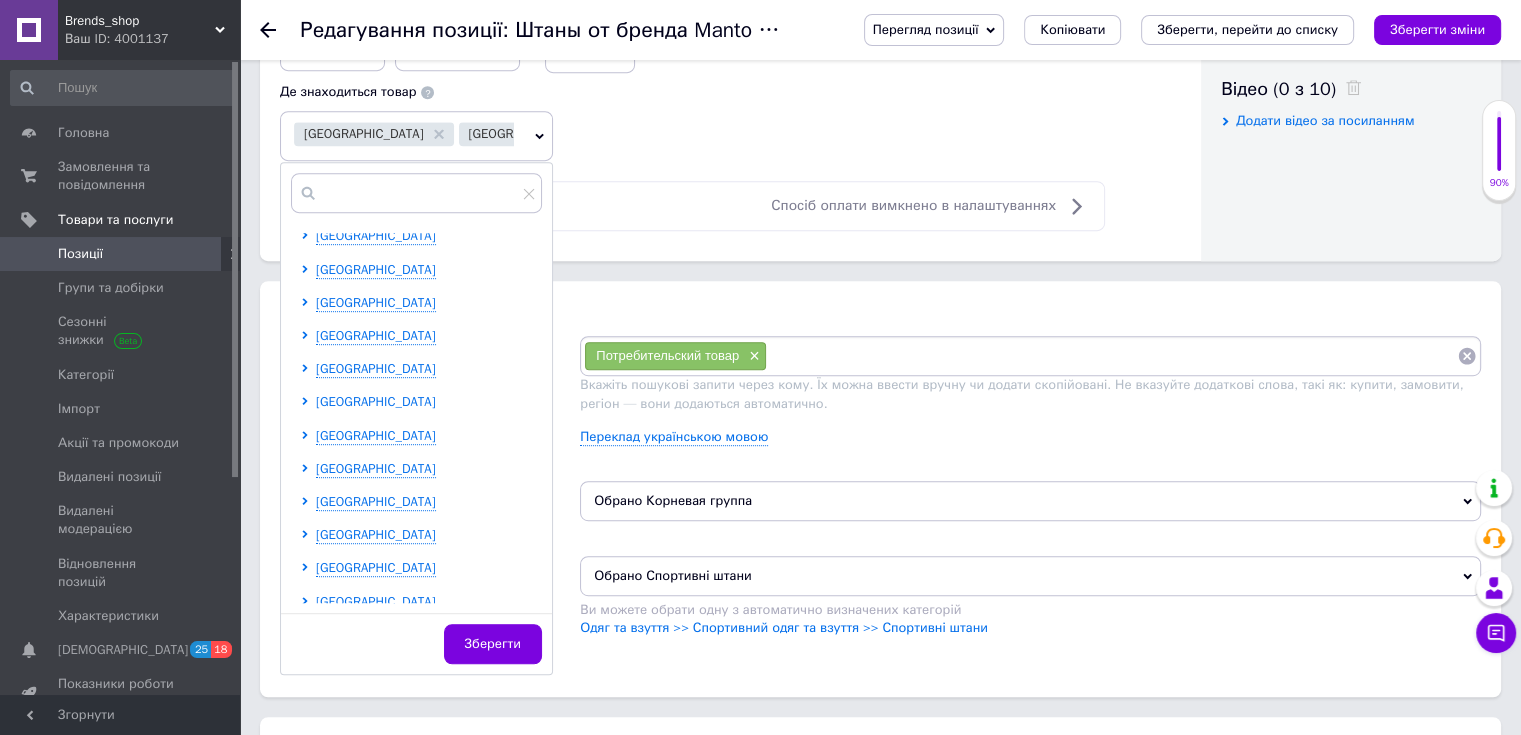 scroll, scrollTop: 400, scrollLeft: 0, axis: vertical 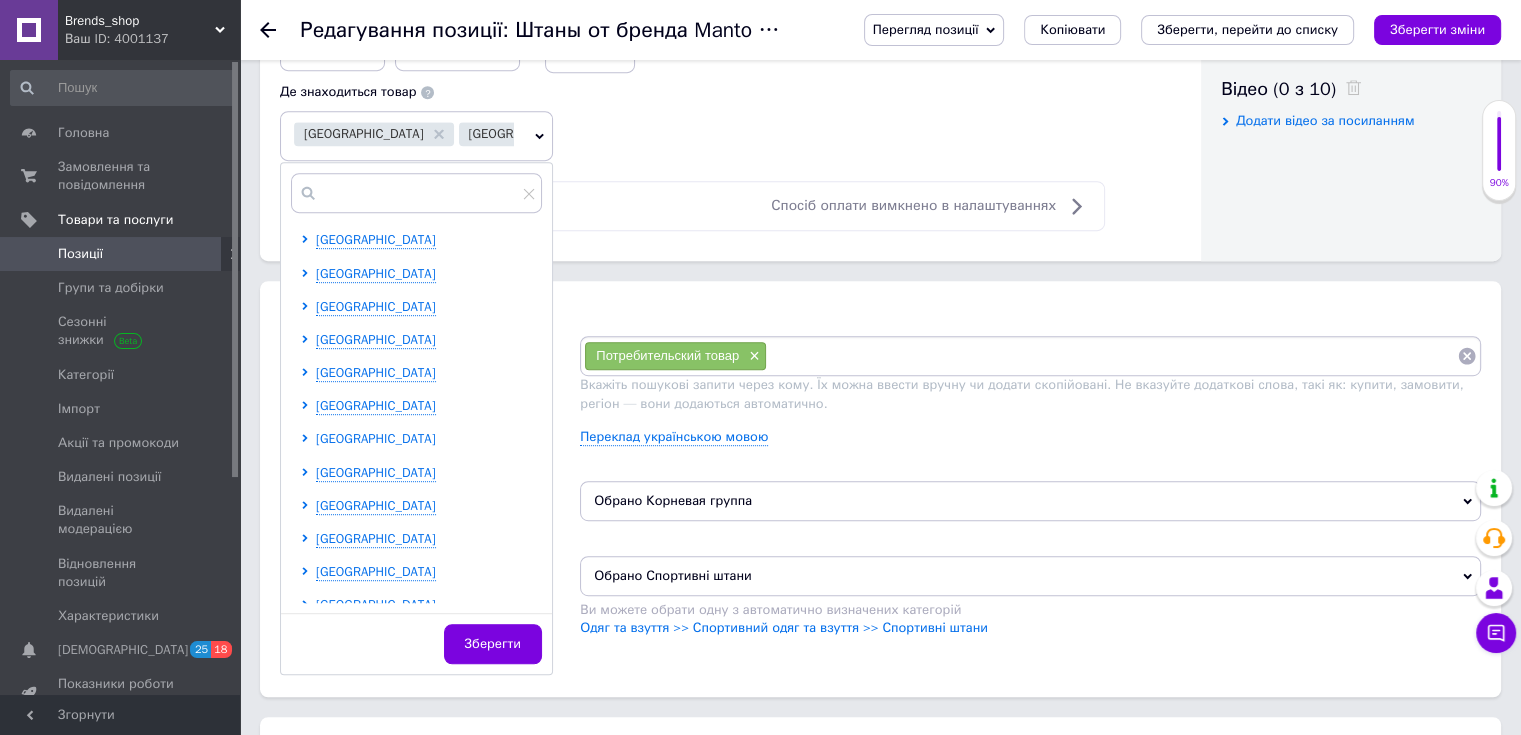 click on "[GEOGRAPHIC_DATA]" at bounding box center [376, 438] 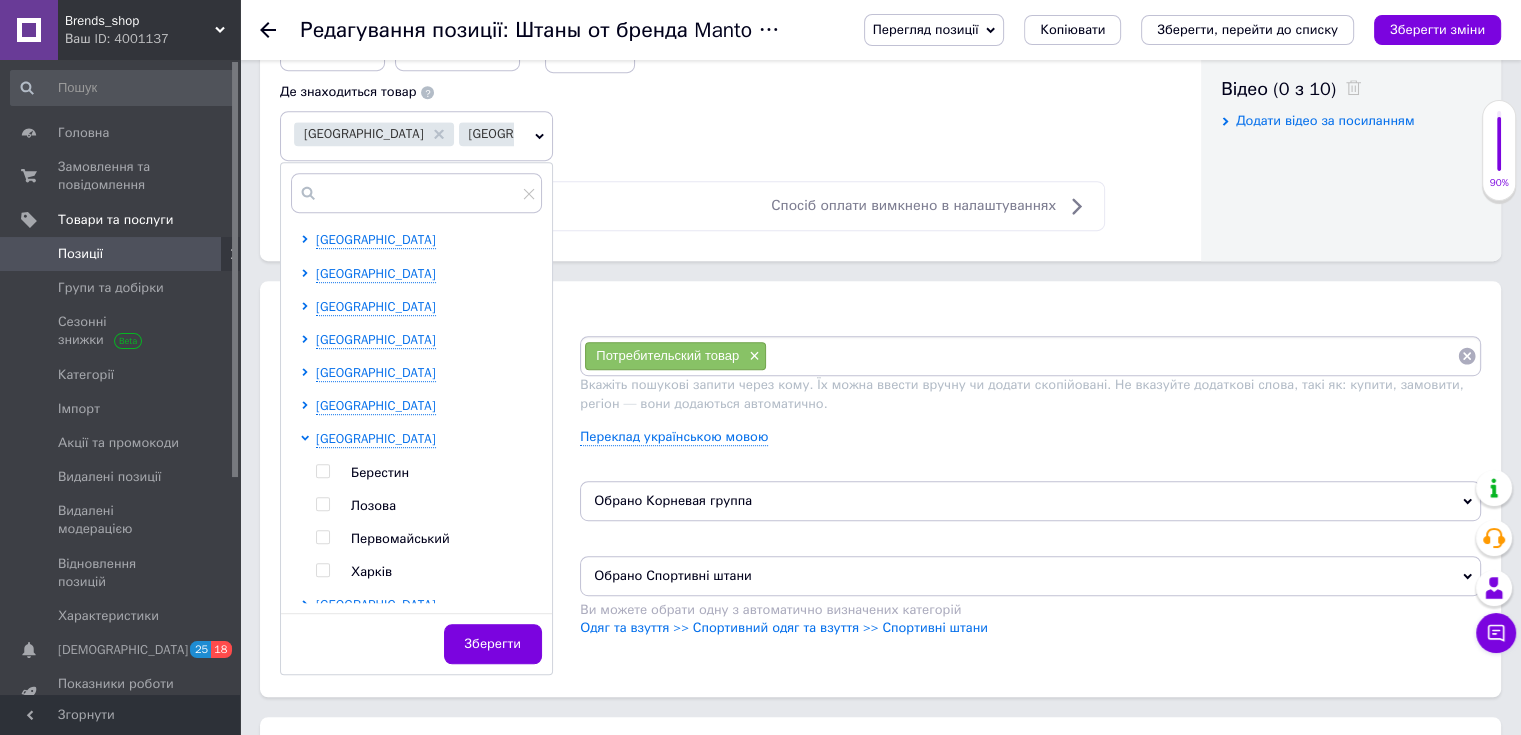 click at bounding box center [322, 570] 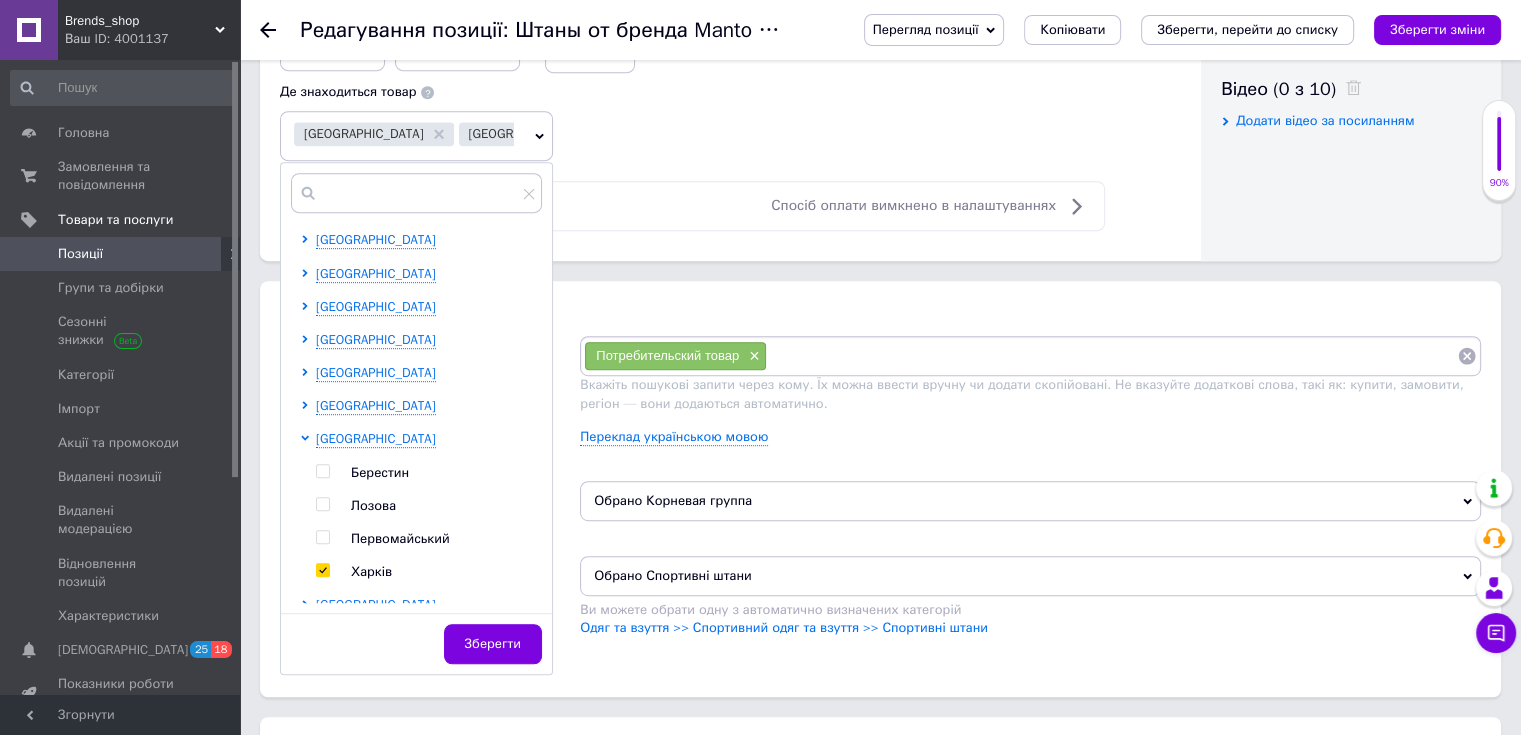 checkbox on "true" 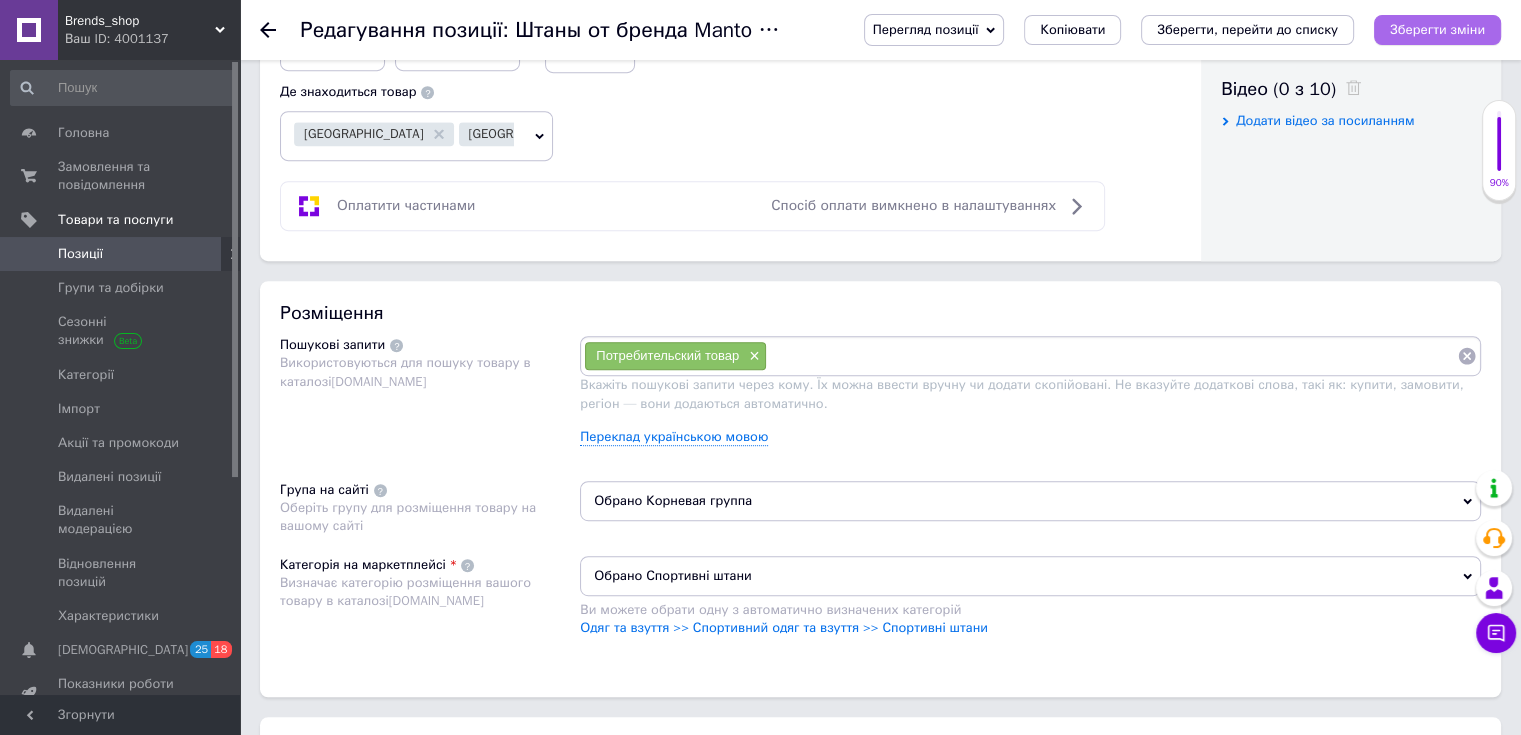 click on "Зберегти зміни" at bounding box center [1437, 29] 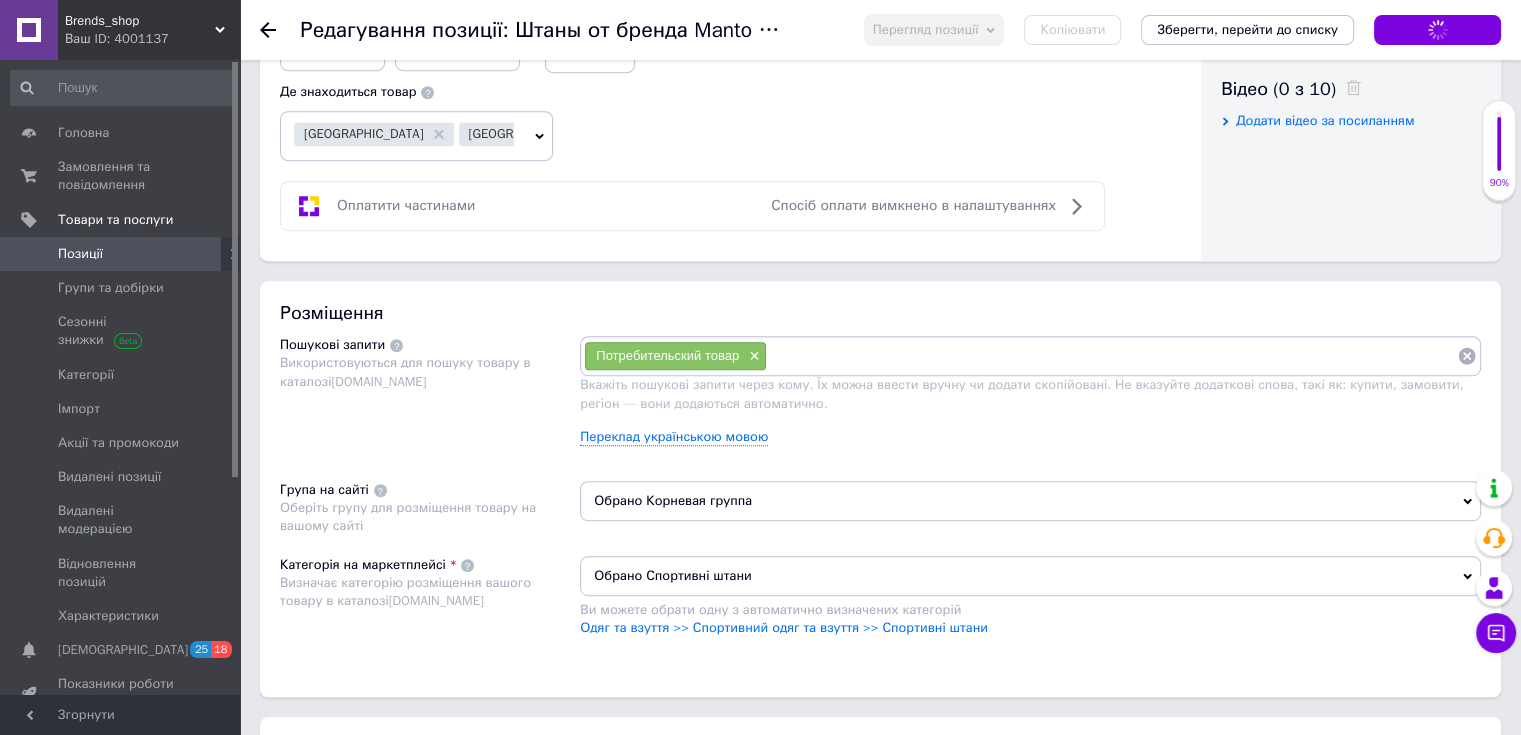 type 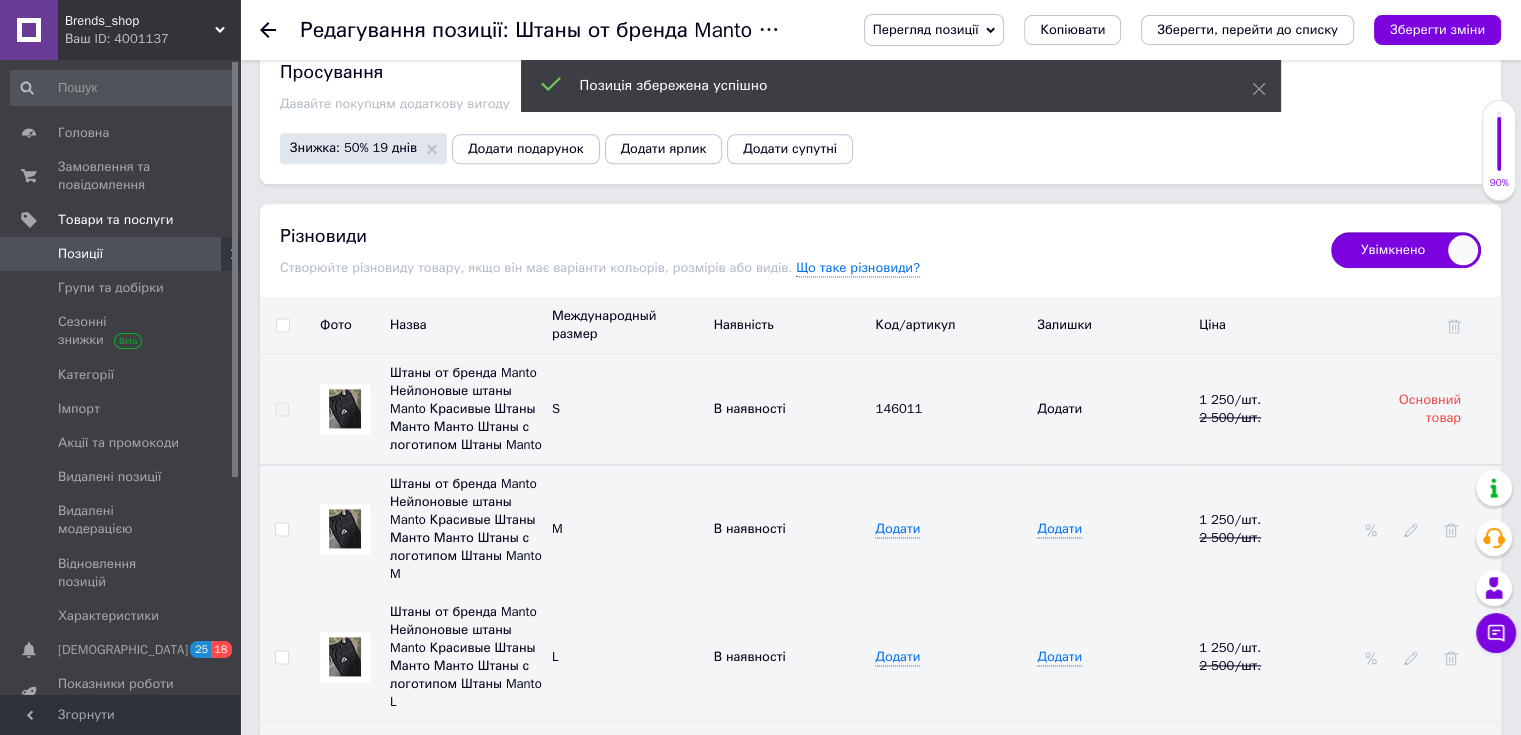 scroll, scrollTop: 2581, scrollLeft: 0, axis: vertical 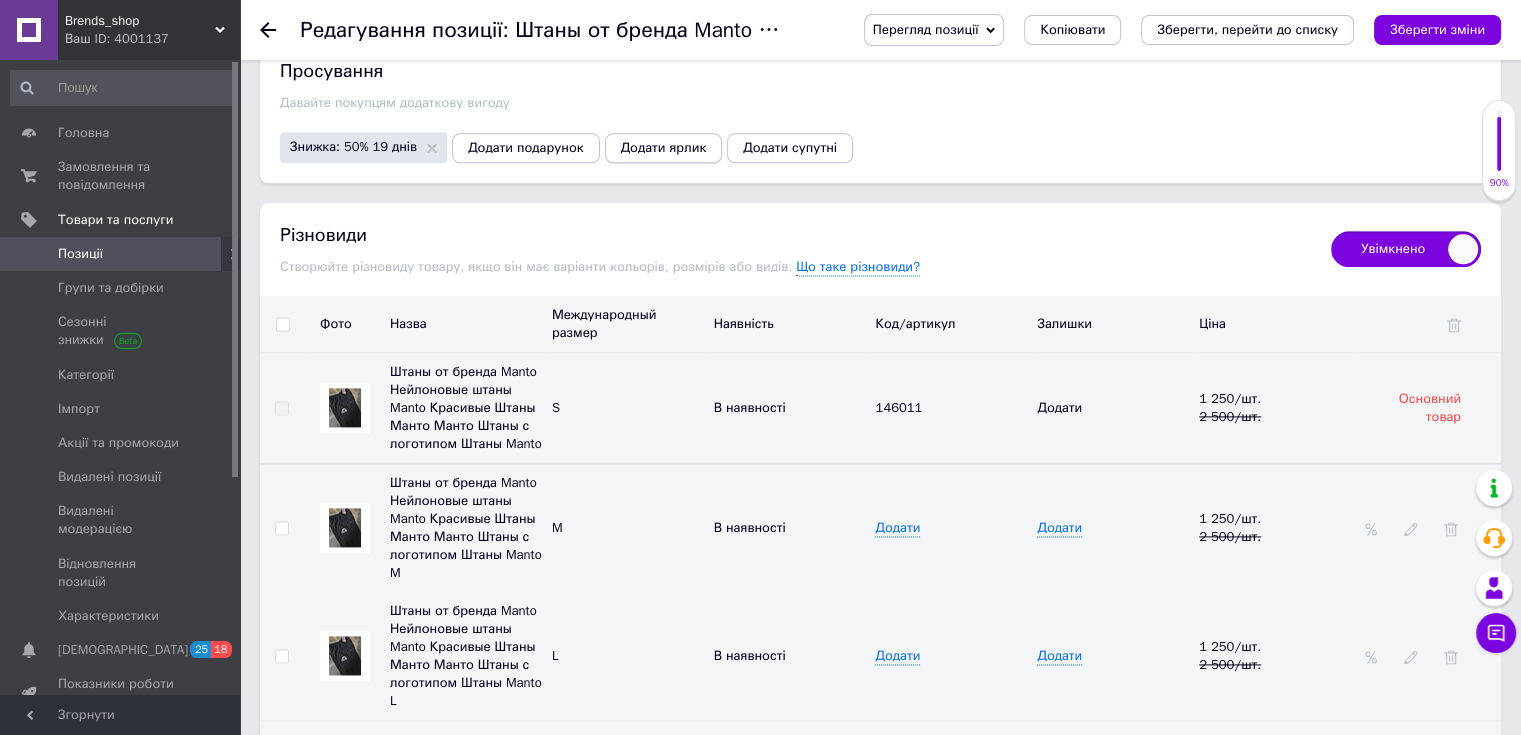 click on "Додати ярлик" at bounding box center (664, 148) 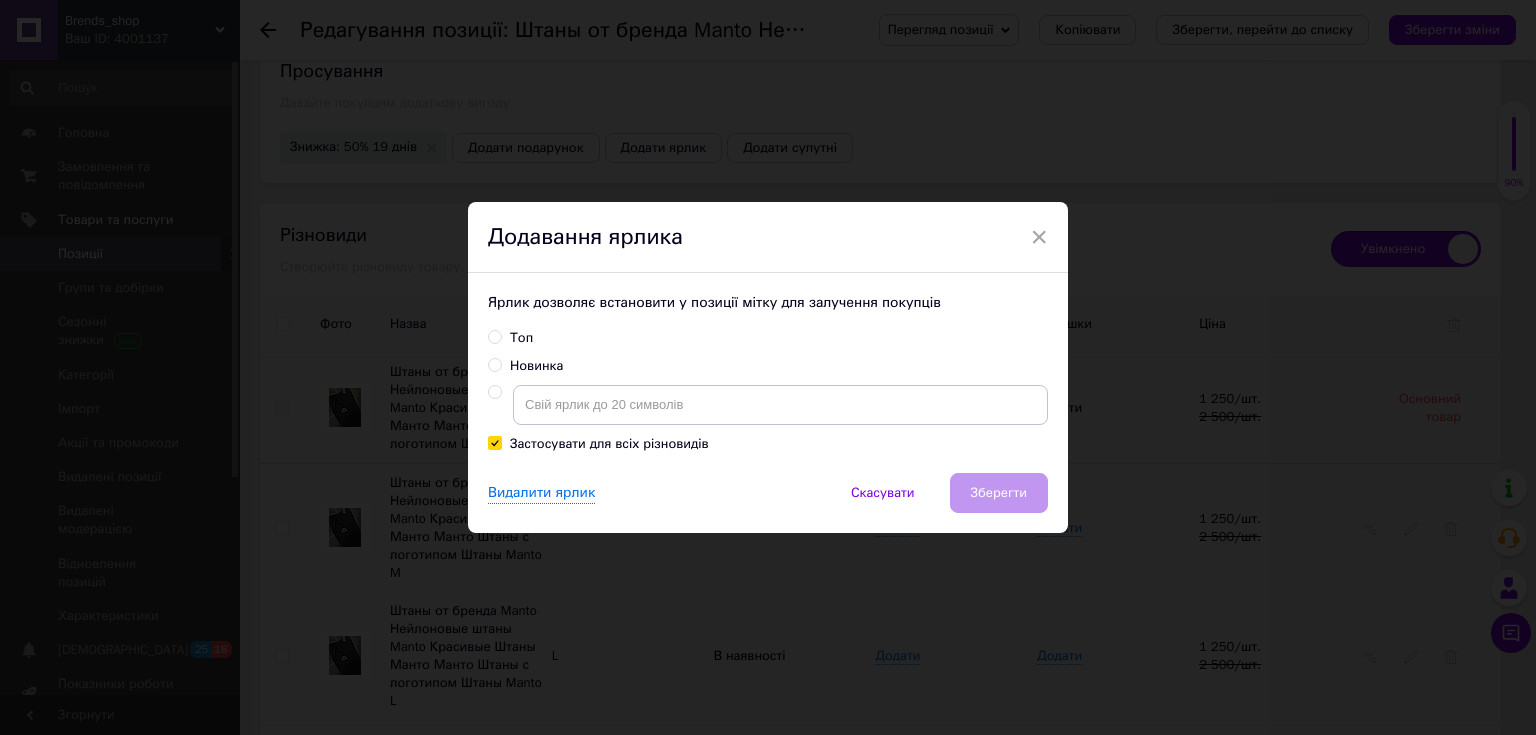 click on "Топ" at bounding box center (510, 338) 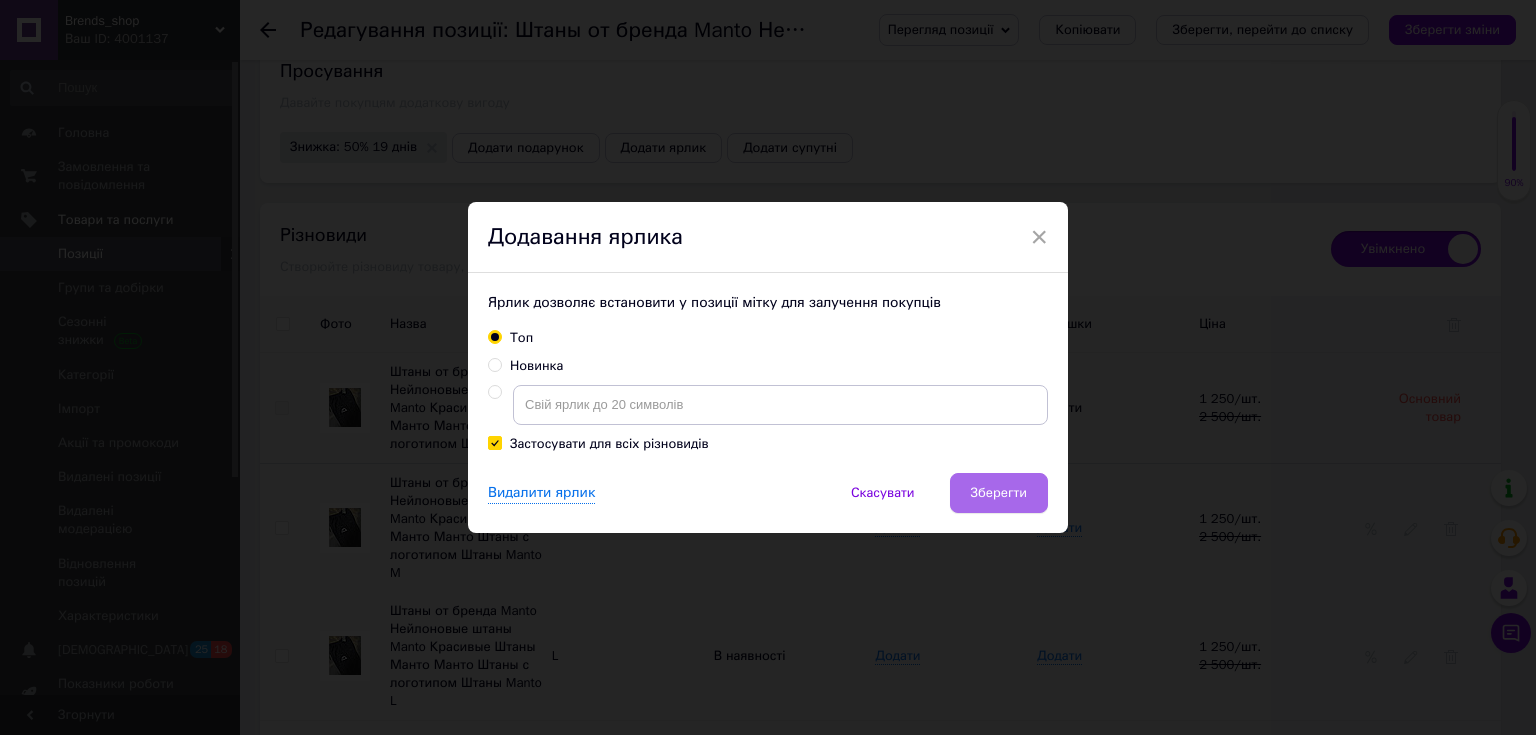 click on "Зберегти" at bounding box center [999, 493] 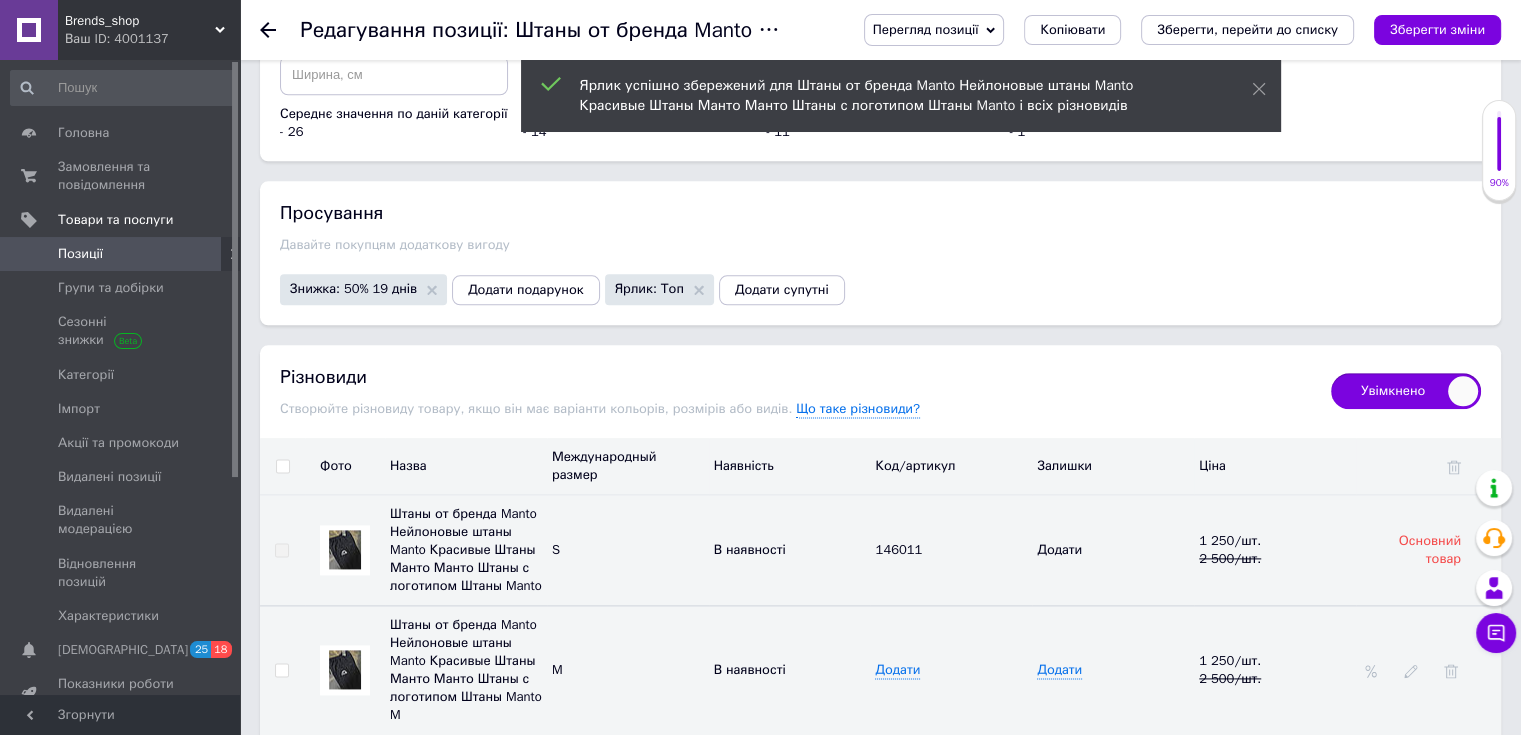 scroll, scrollTop: 2381, scrollLeft: 0, axis: vertical 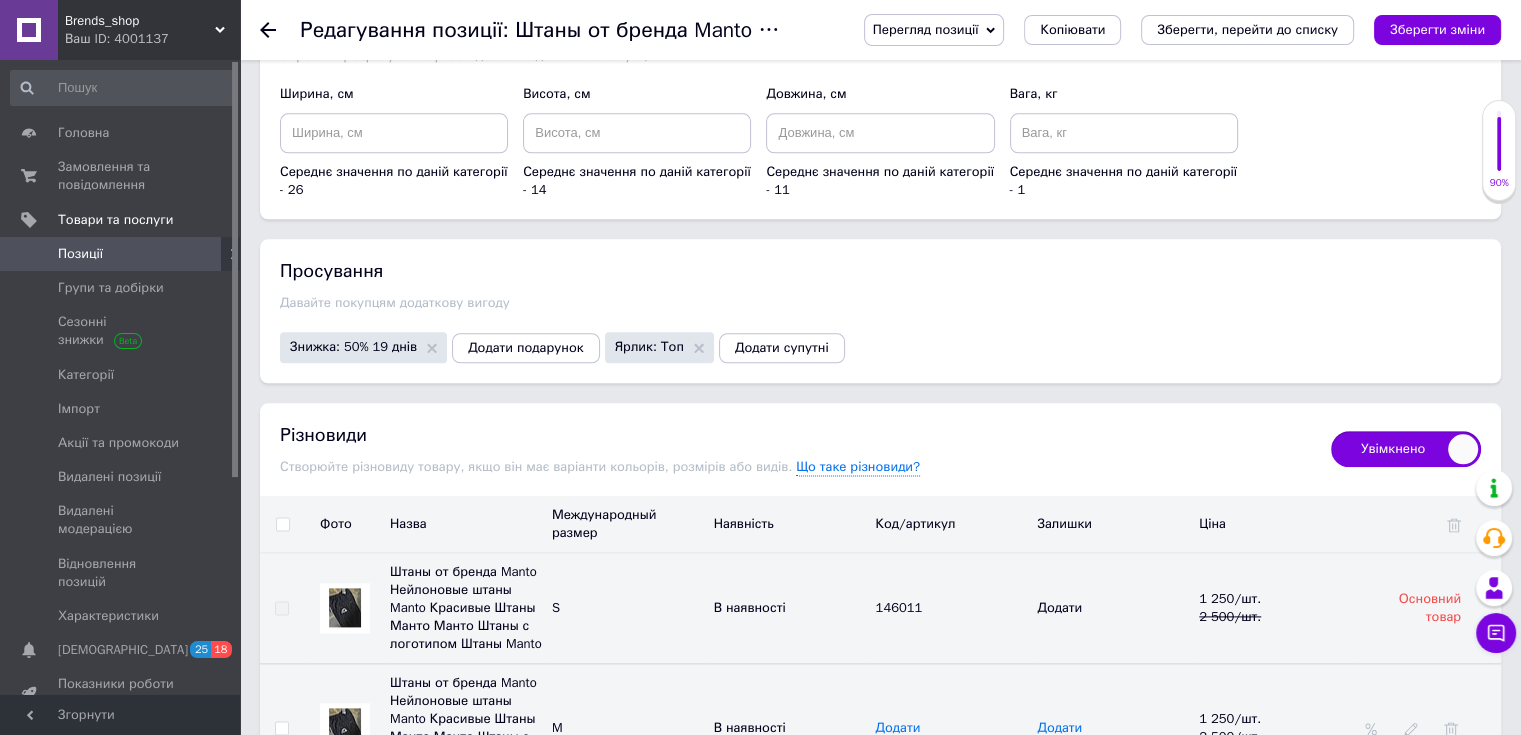 click on "Зберегти зміни" at bounding box center [1437, 29] 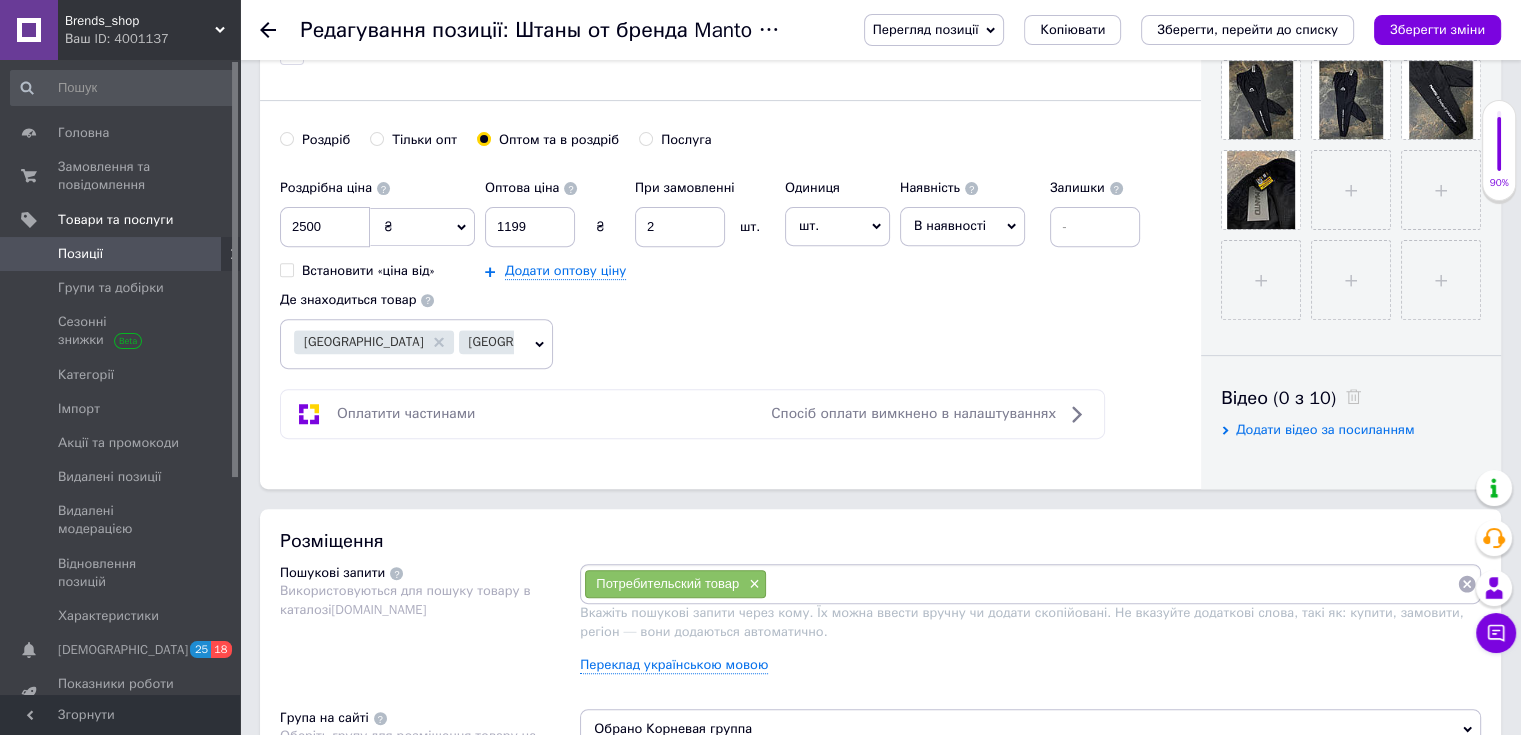 scroll, scrollTop: 681, scrollLeft: 0, axis: vertical 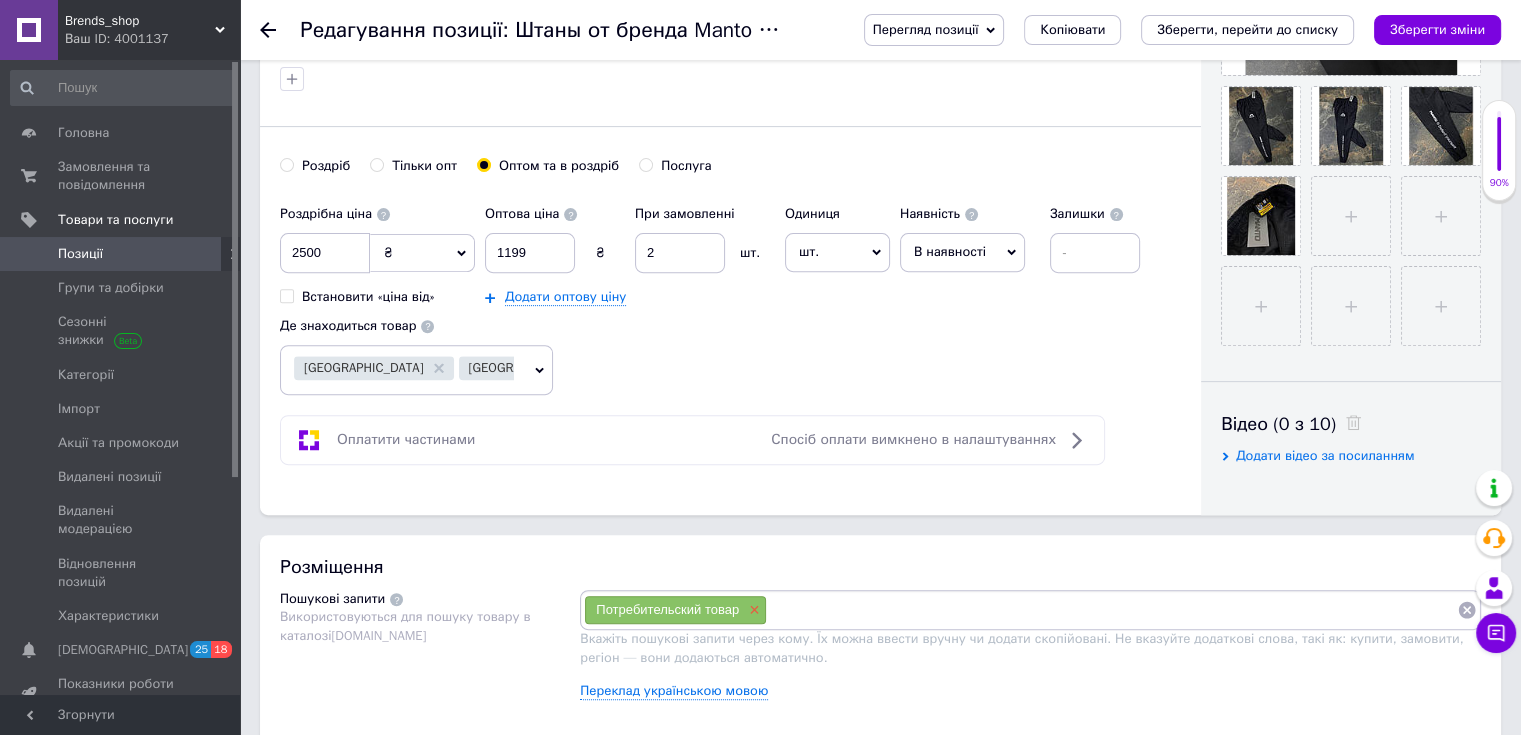 click on "×" at bounding box center [752, 610] 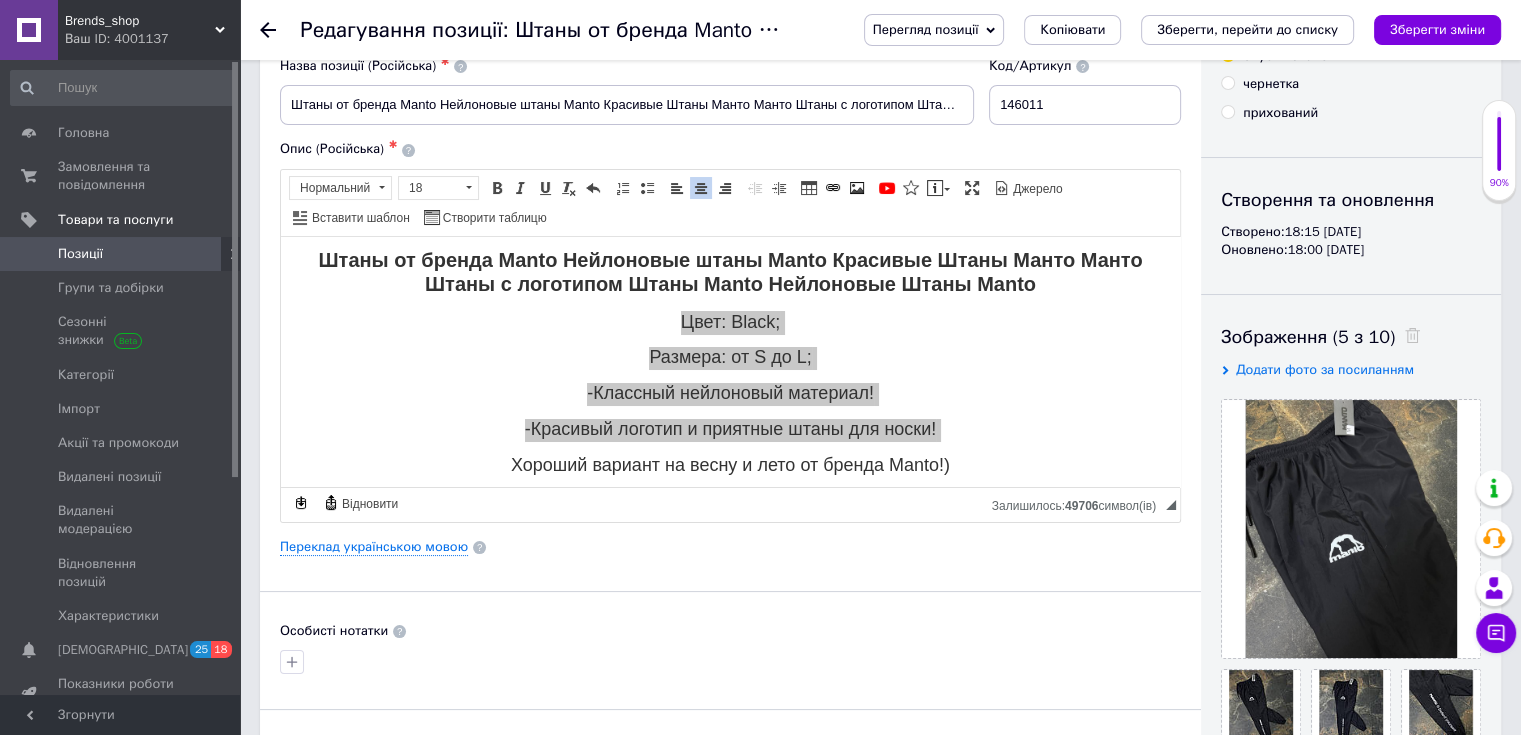 scroll, scrollTop: 81, scrollLeft: 0, axis: vertical 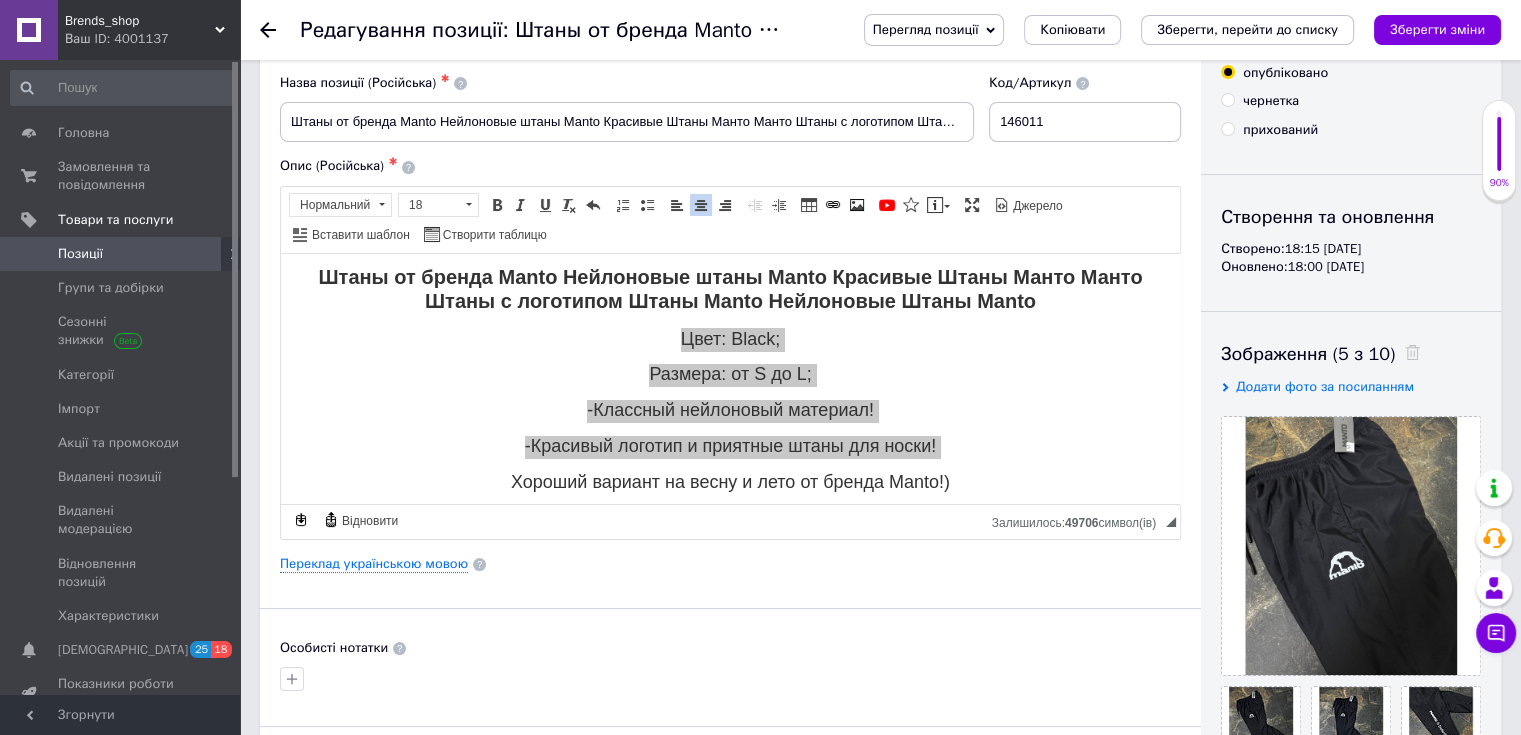 click on "Особисті нотатки" at bounding box center [730, 667] 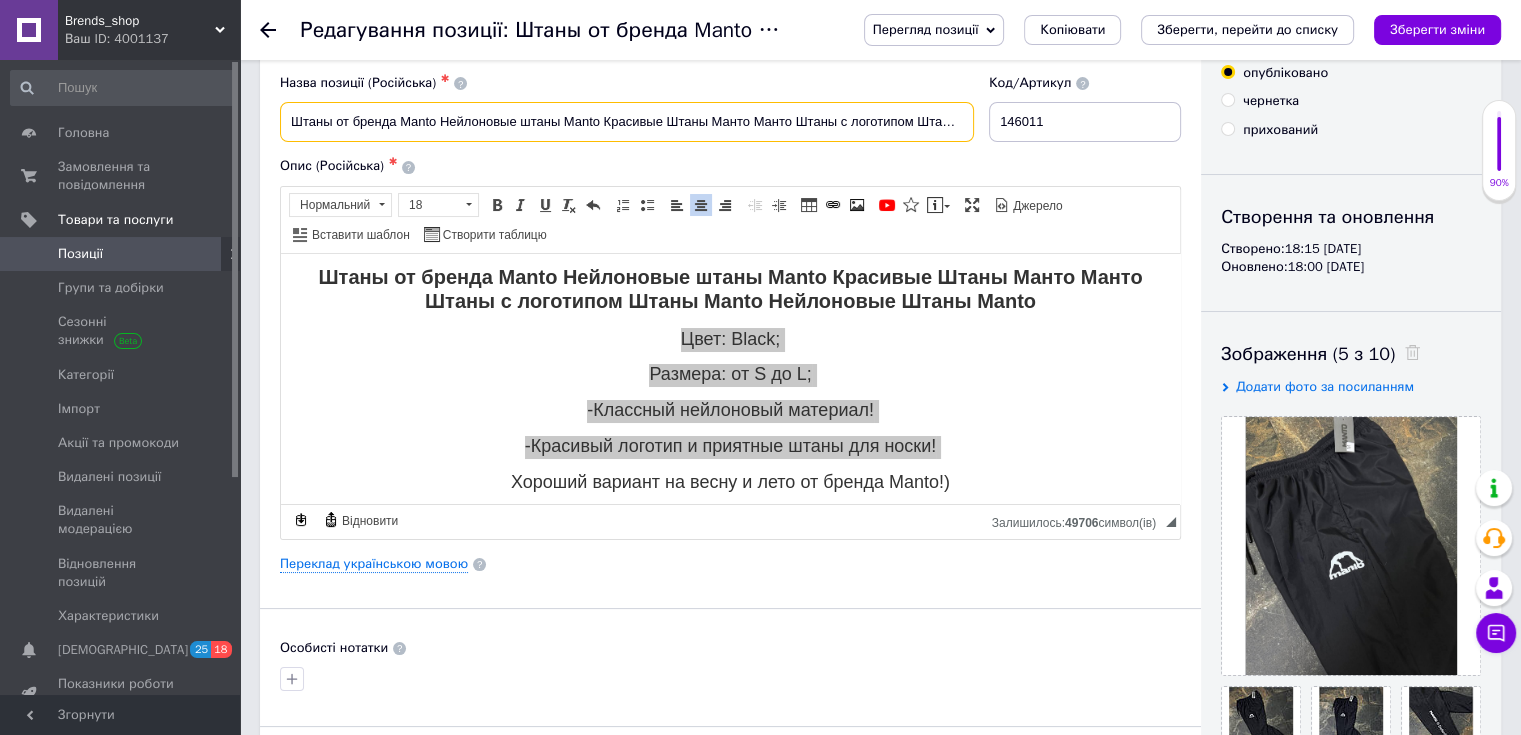 drag, startPoint x: 402, startPoint y: 127, endPoint x: 435, endPoint y: 127, distance: 33 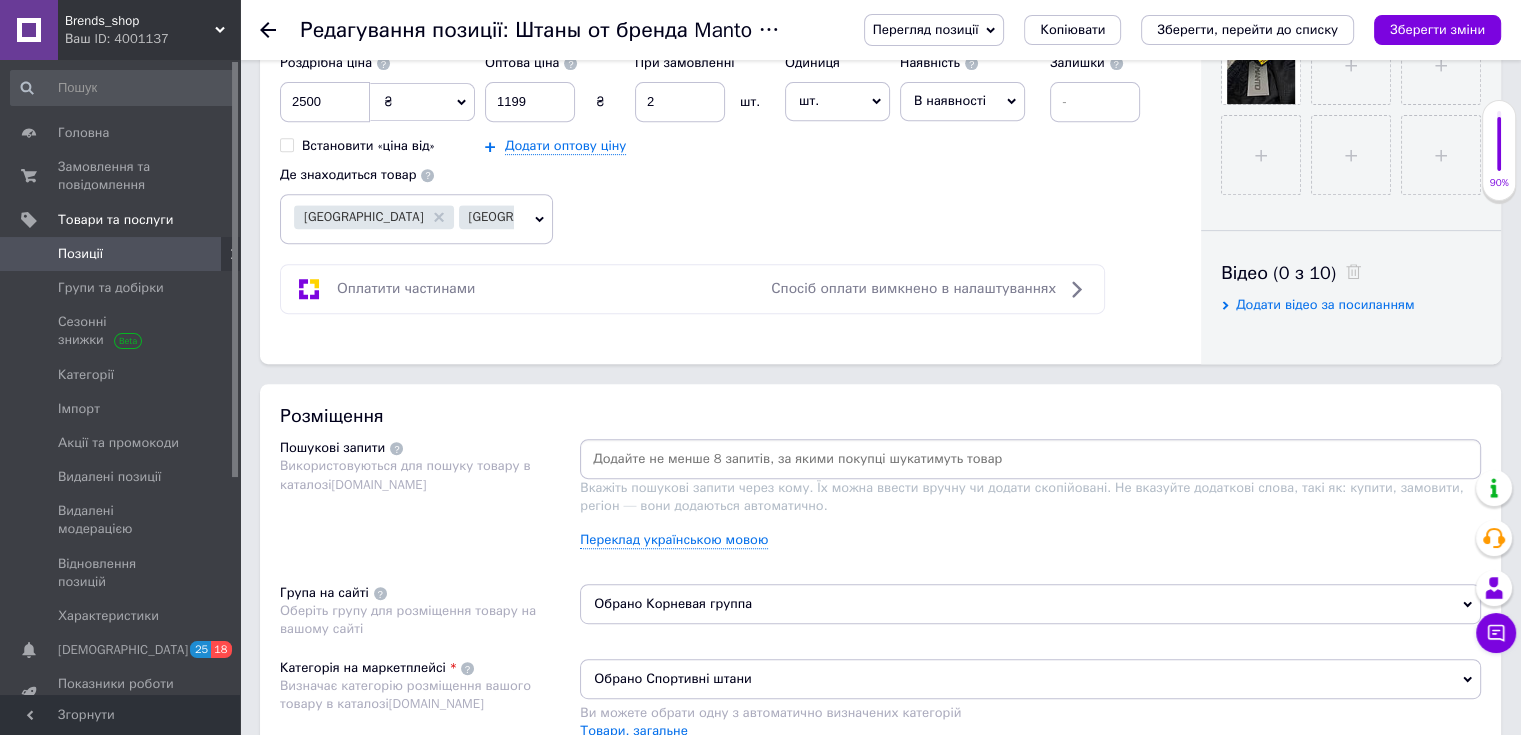 scroll, scrollTop: 881, scrollLeft: 0, axis: vertical 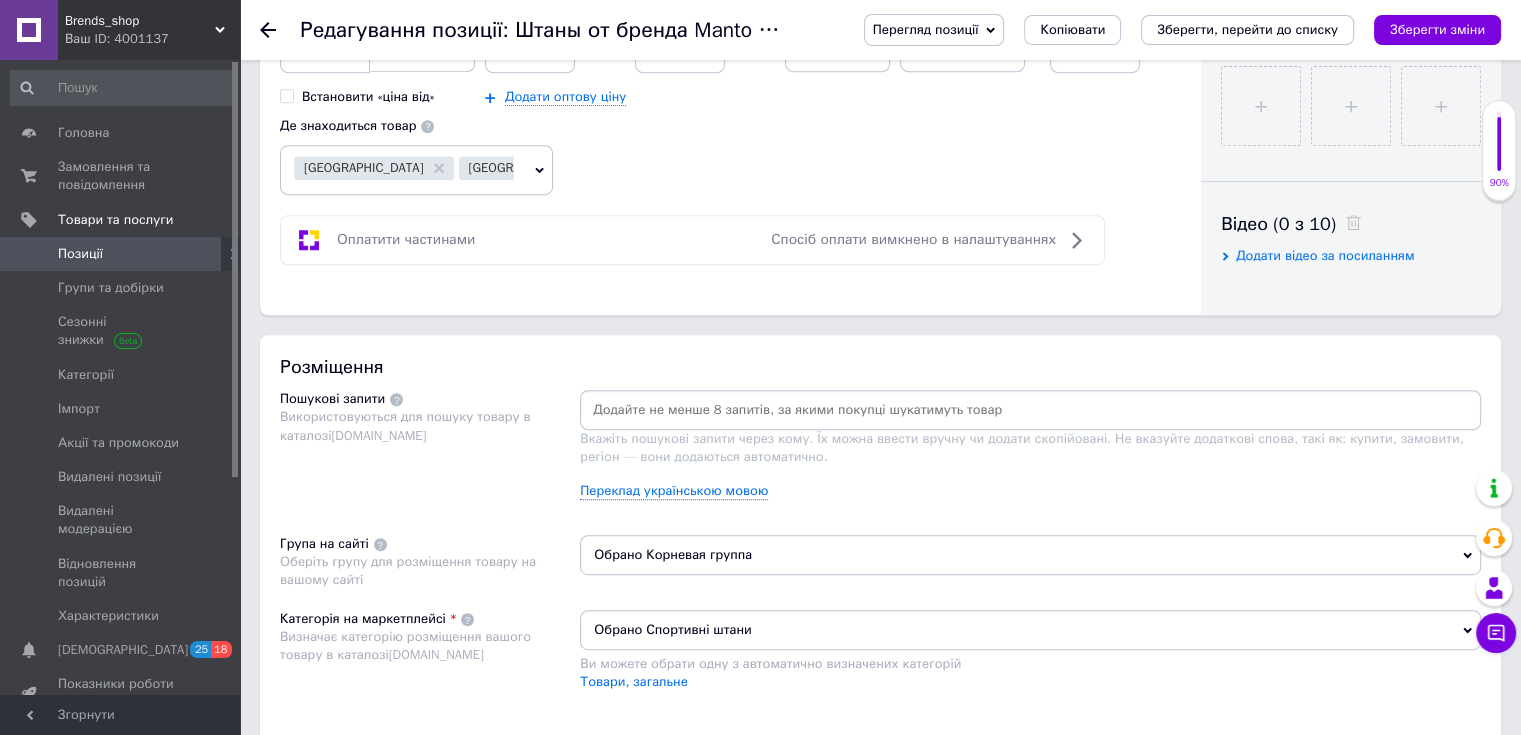 click at bounding box center (1030, 410) 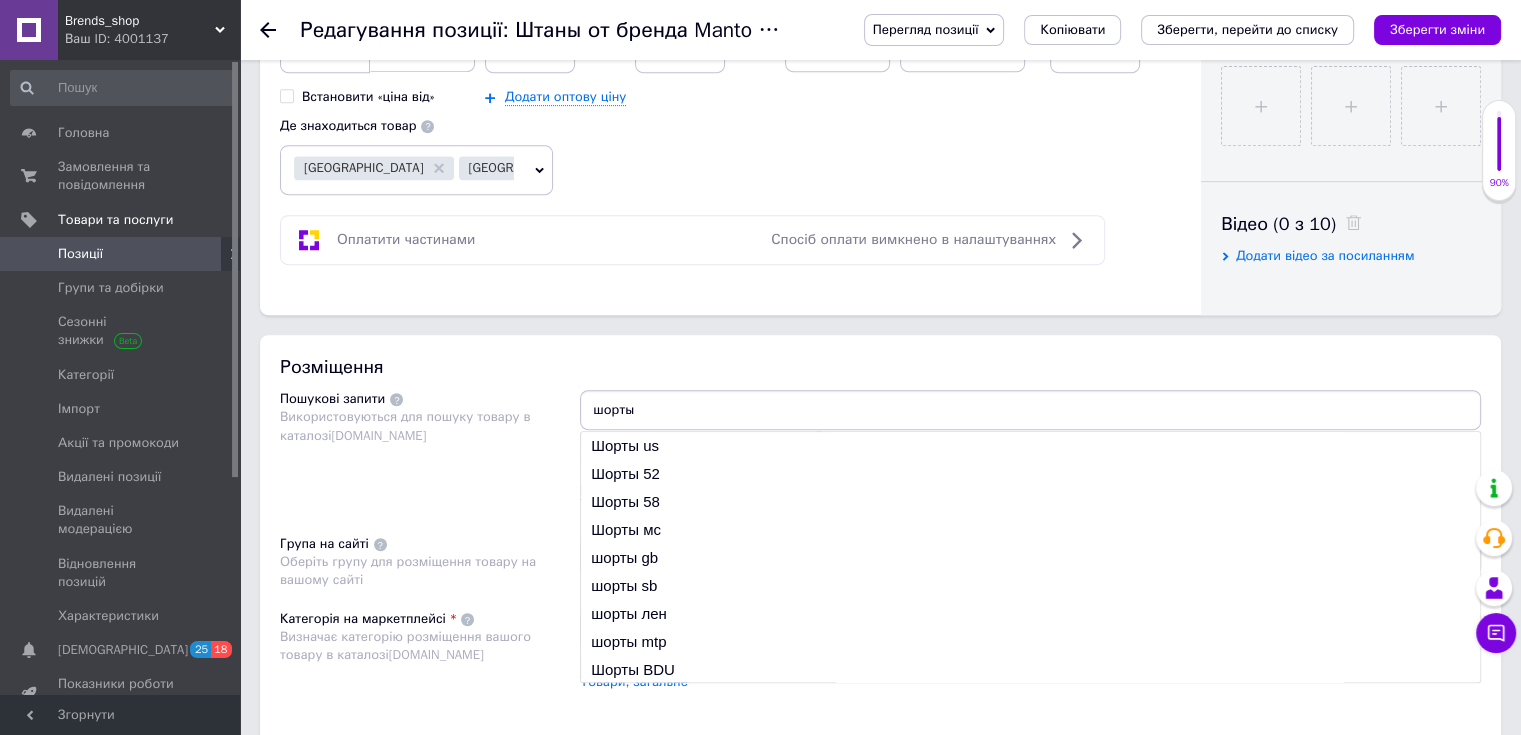 type on "шорты ф" 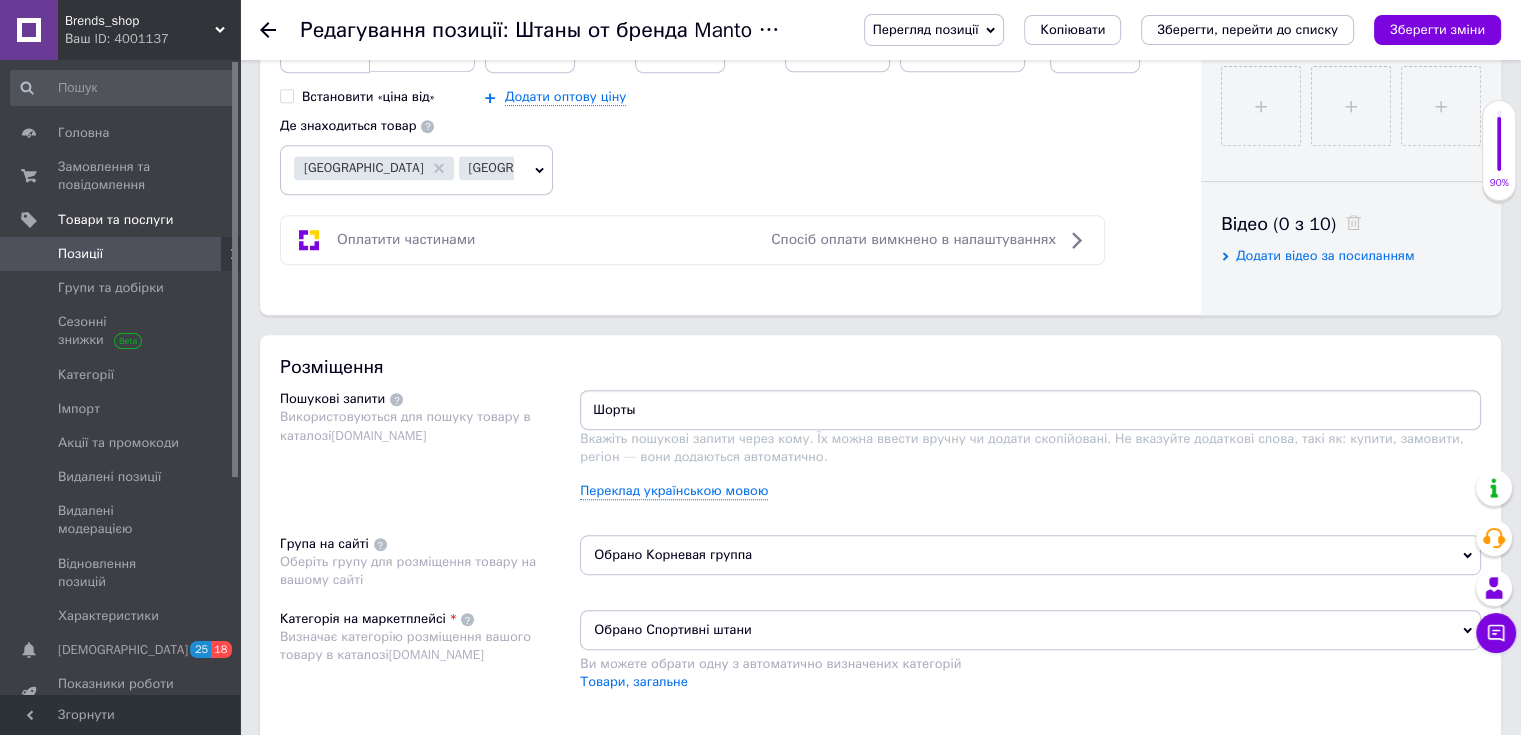paste on "Manto" 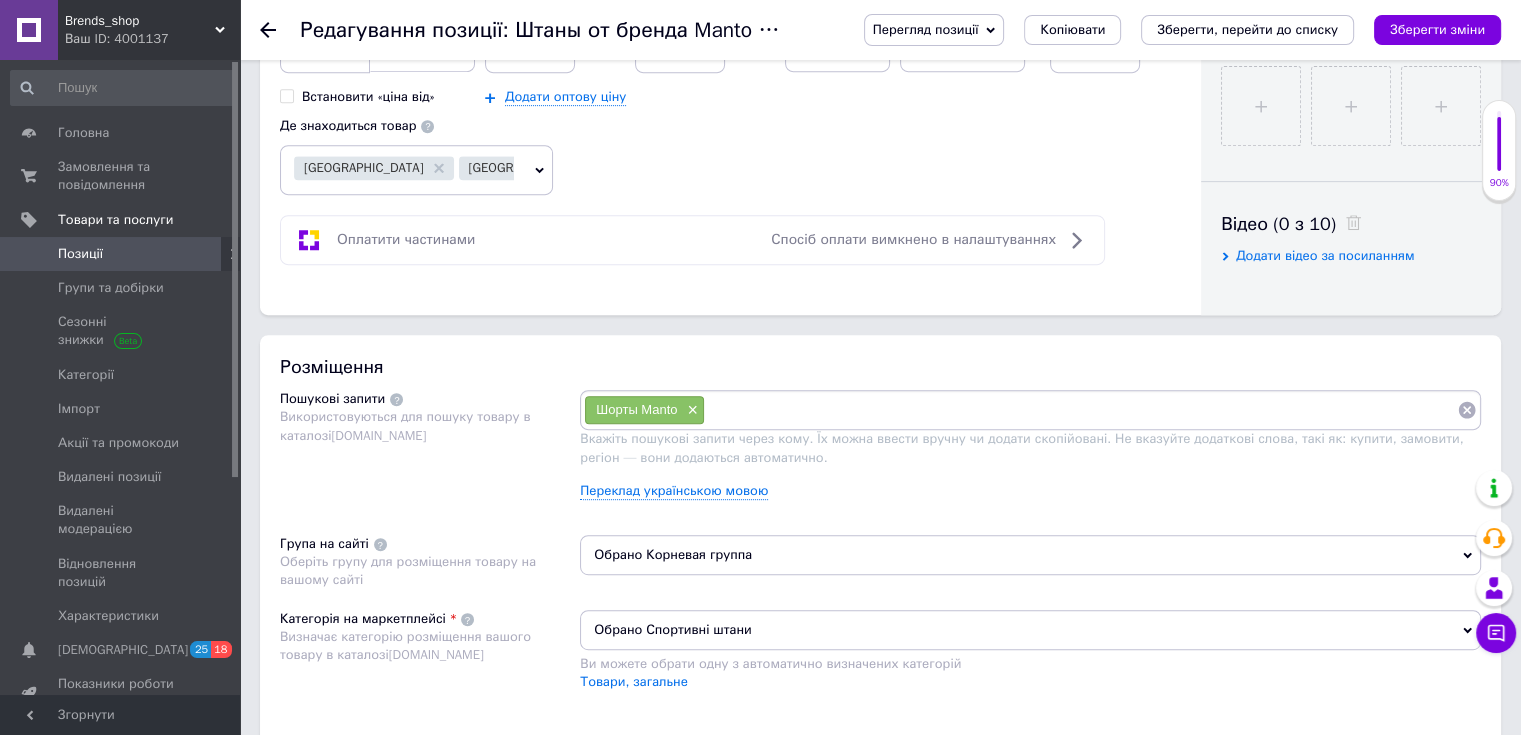 paste on "Manto" 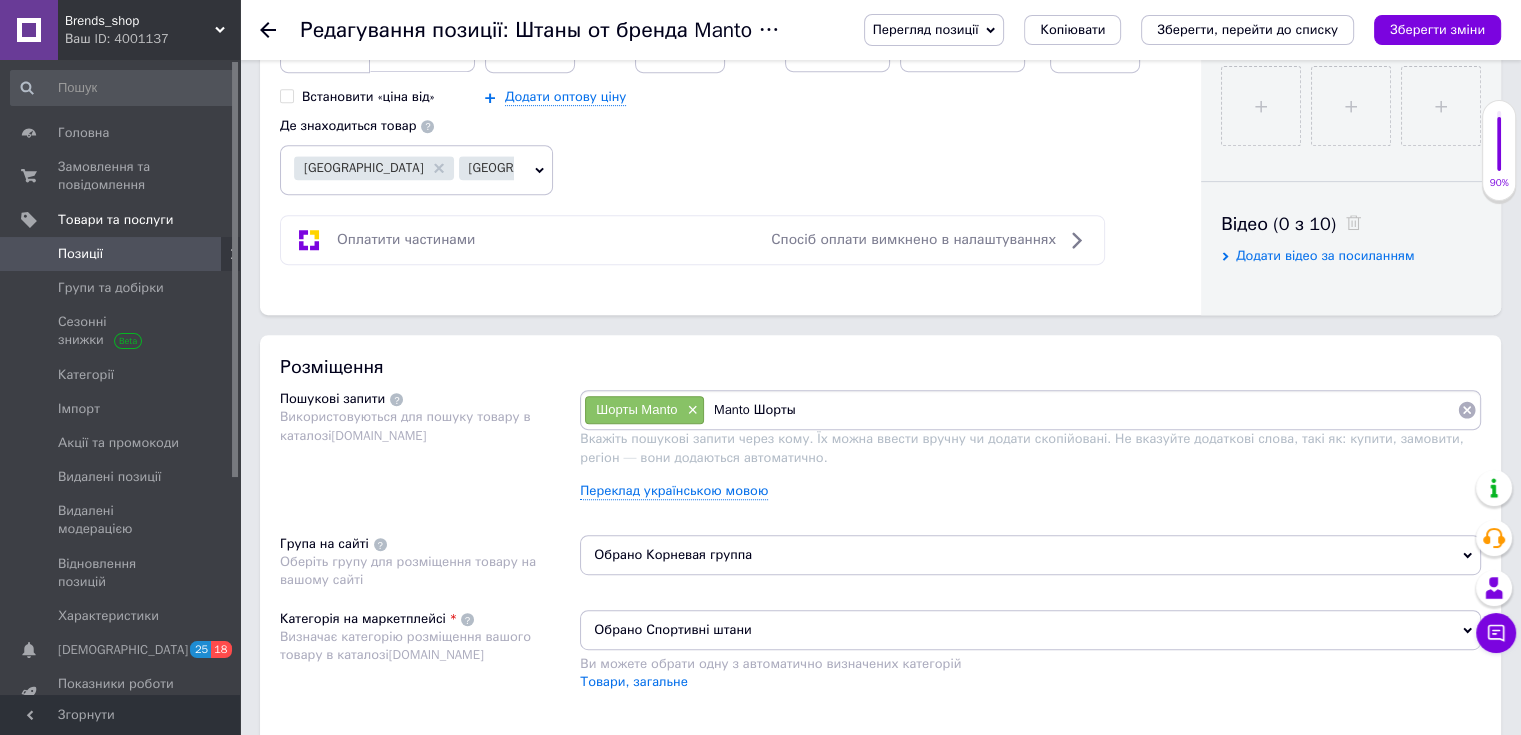 type on "Manto Шорты" 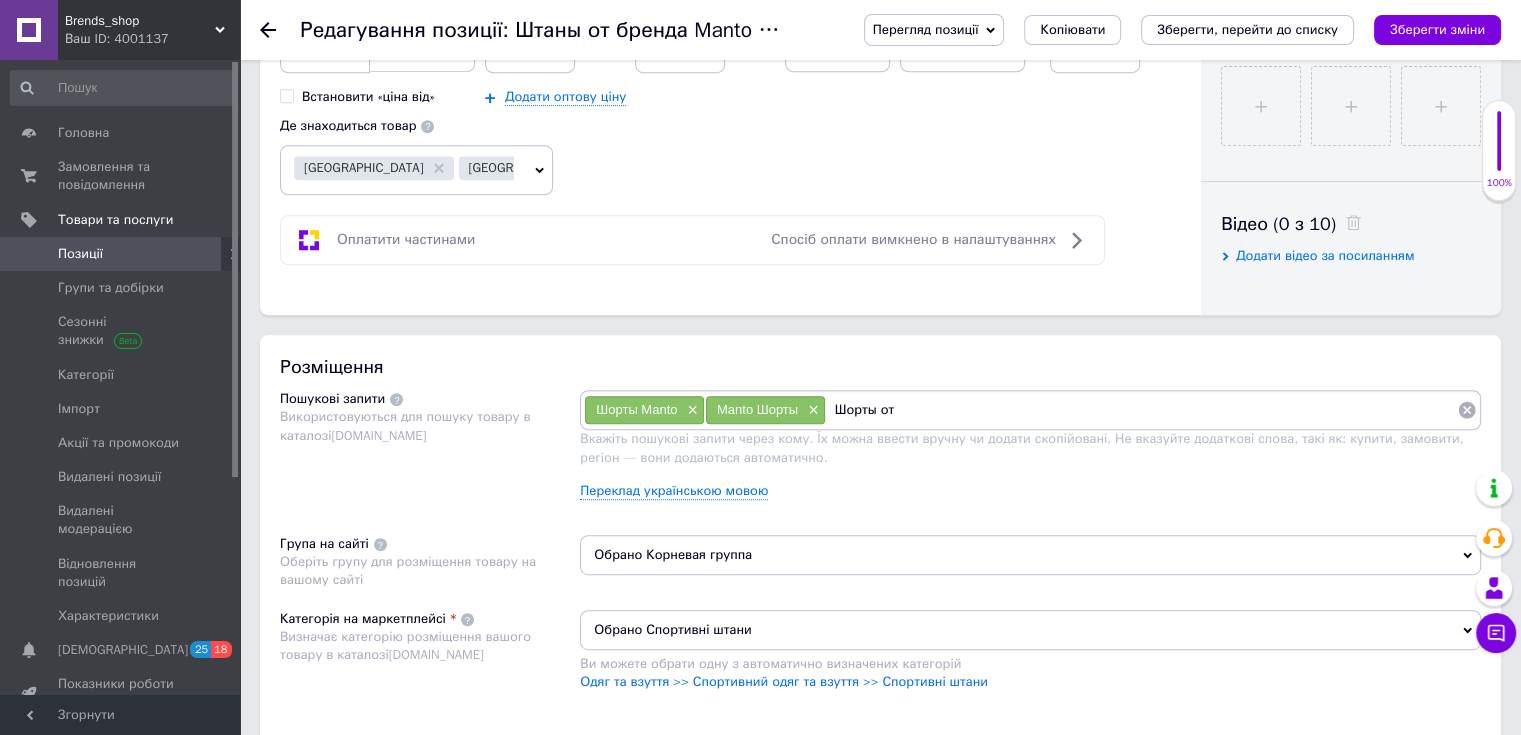 paste on "Manto" 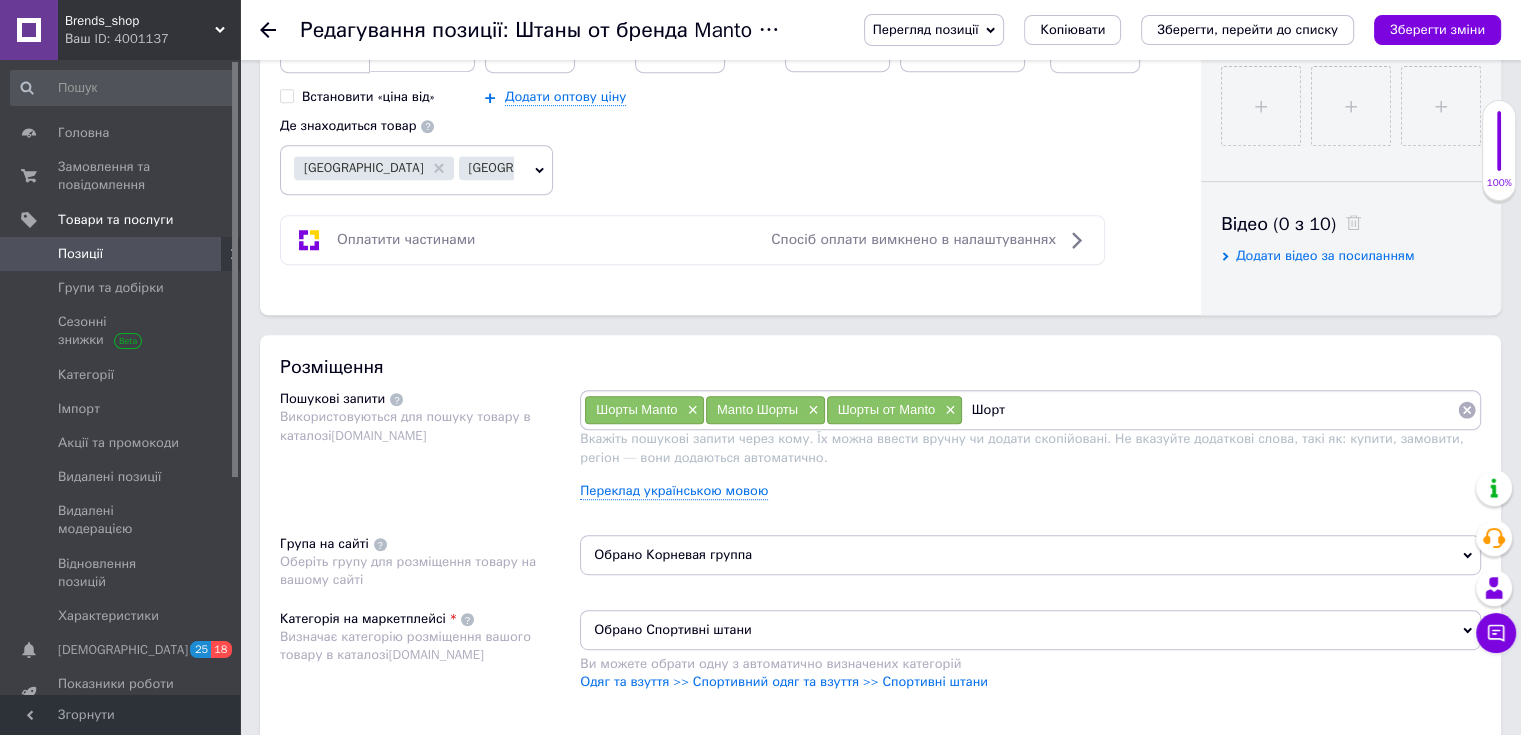 type on "Шорты" 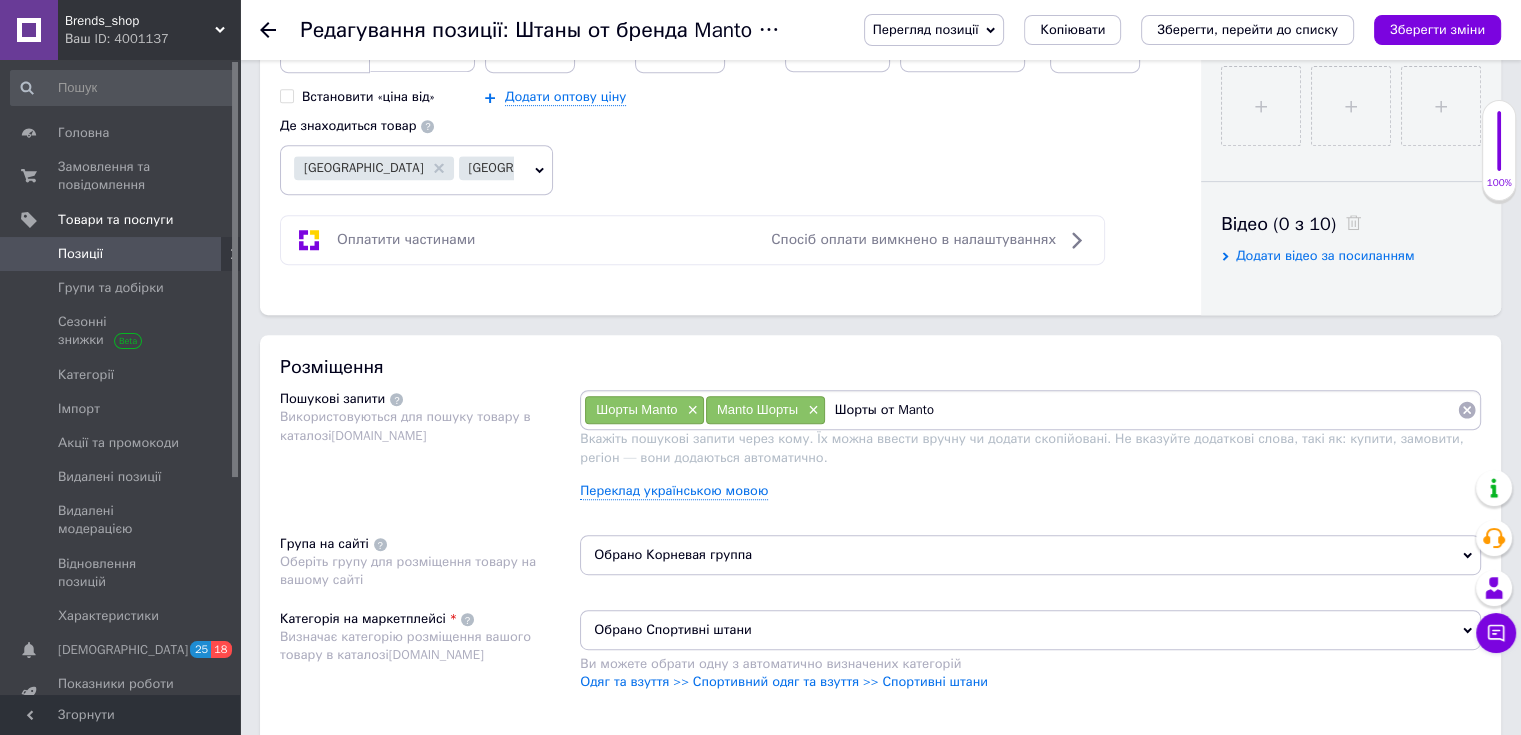type on "Шорты от Mant" 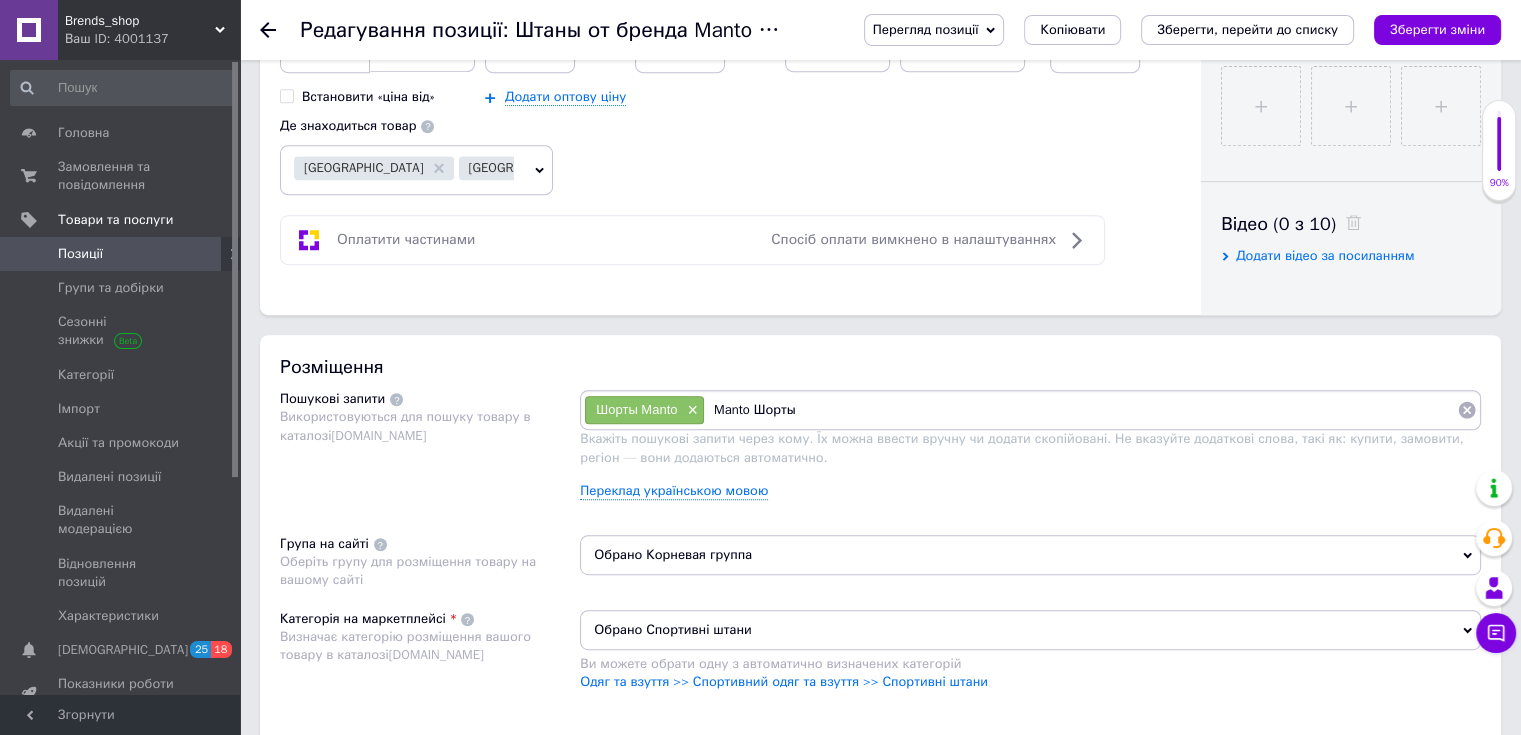 type on "[PERSON_NAME]" 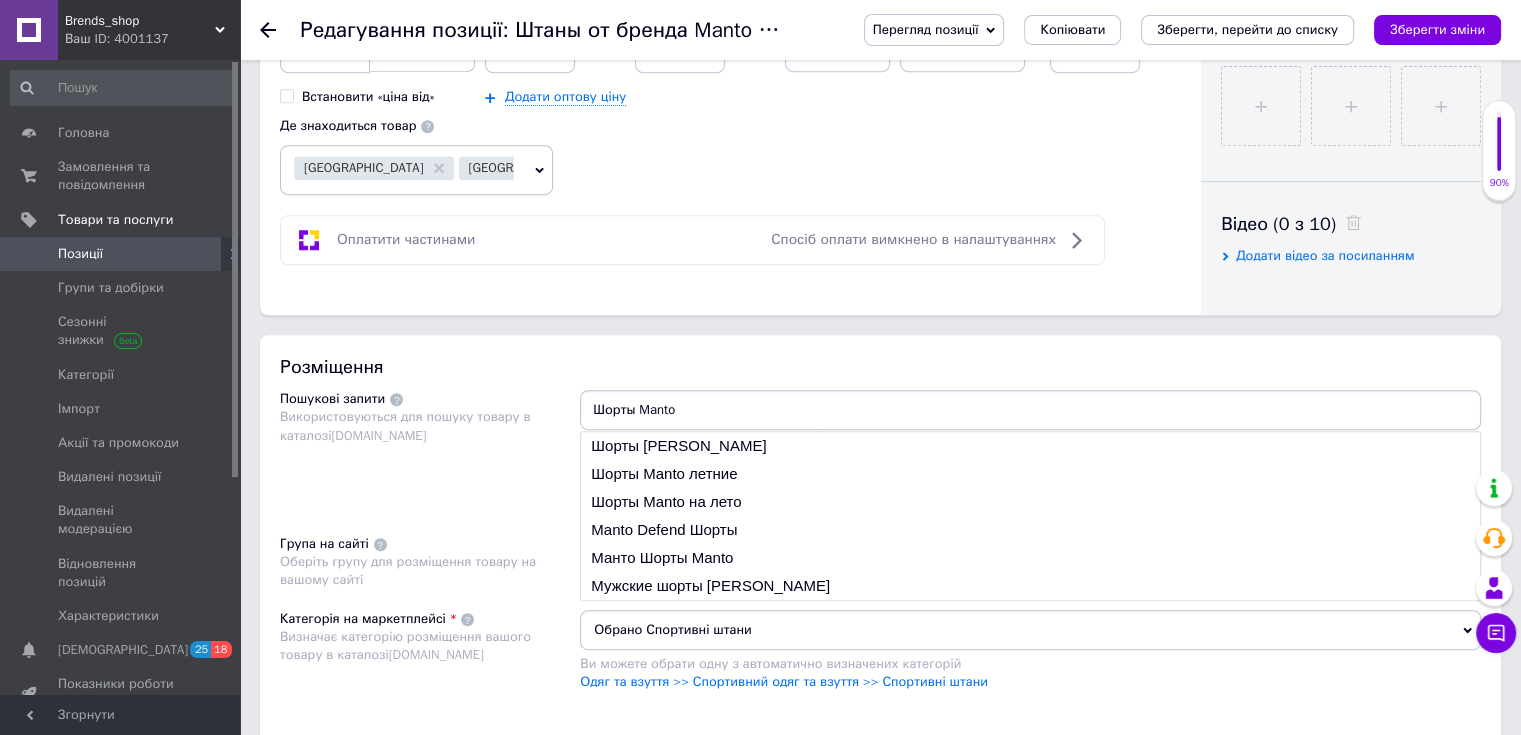 type on "Шорты Mant" 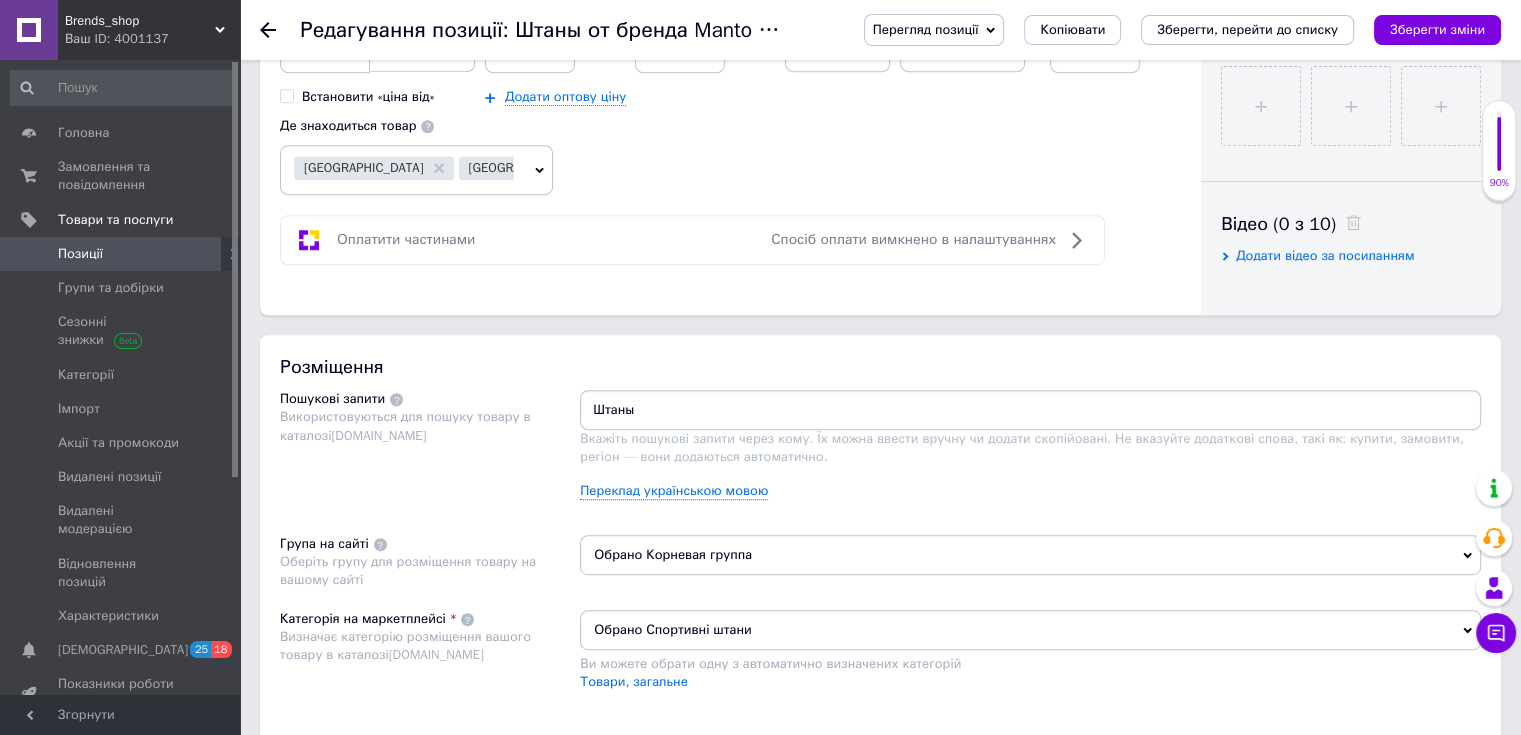 paste on "Manto" 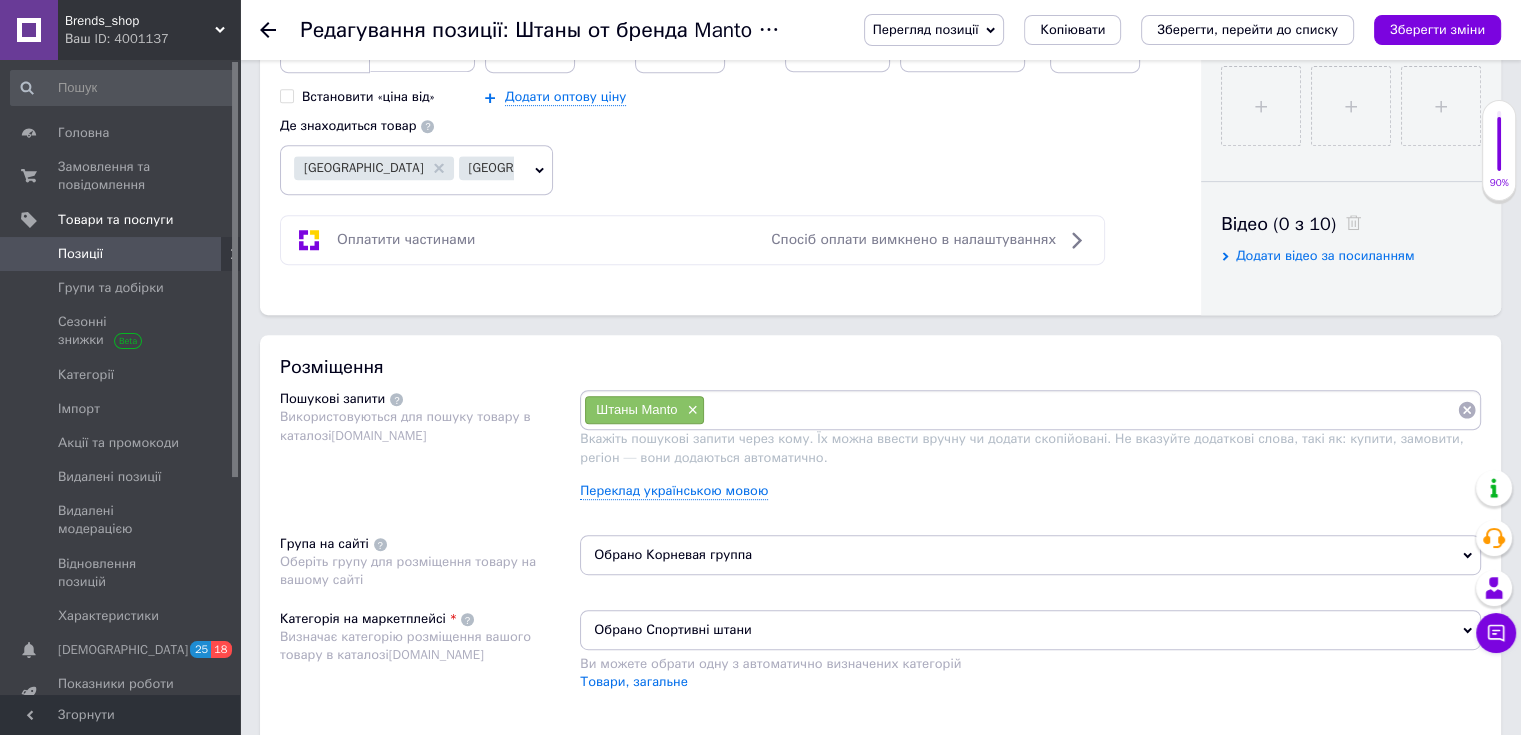 paste on "Manto" 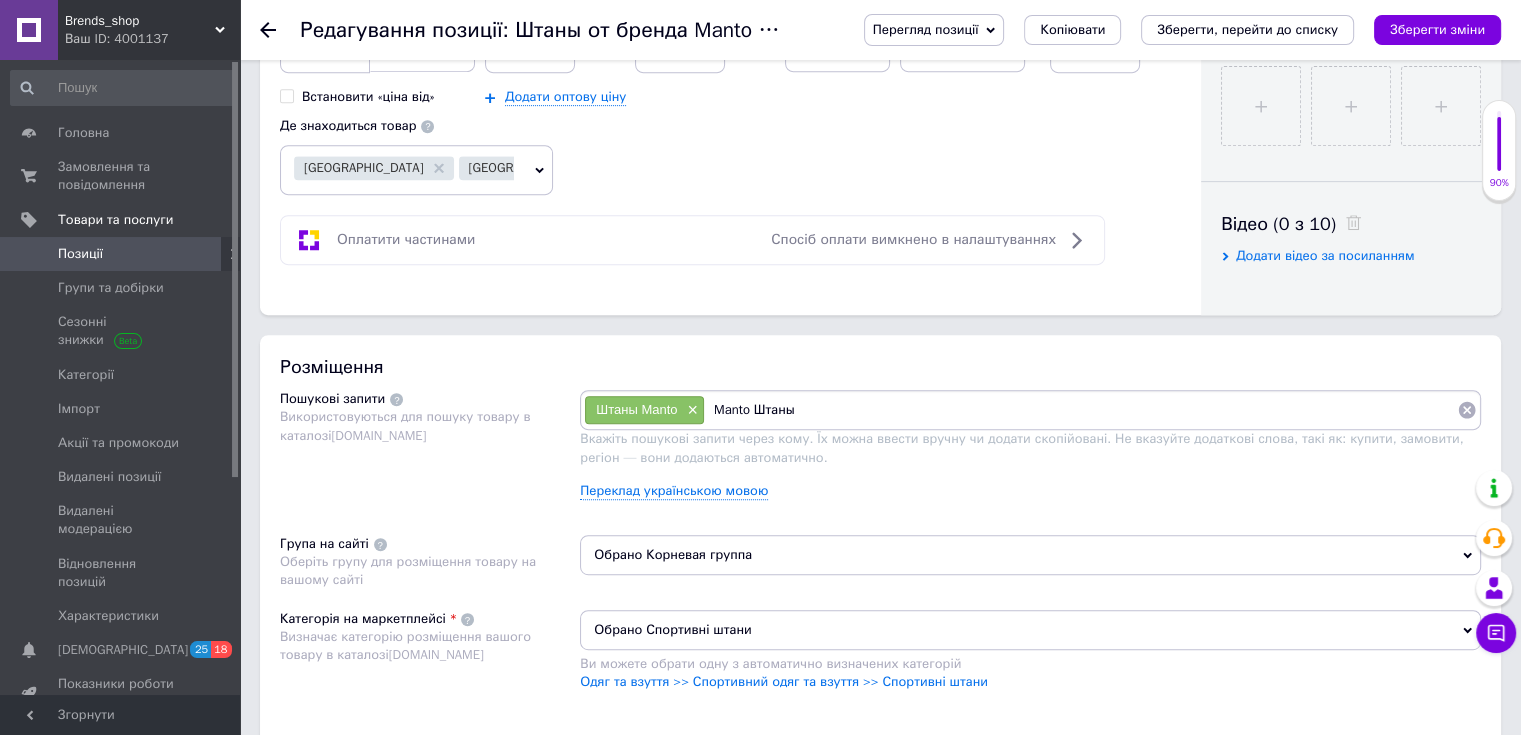 type on "Manto Штаны" 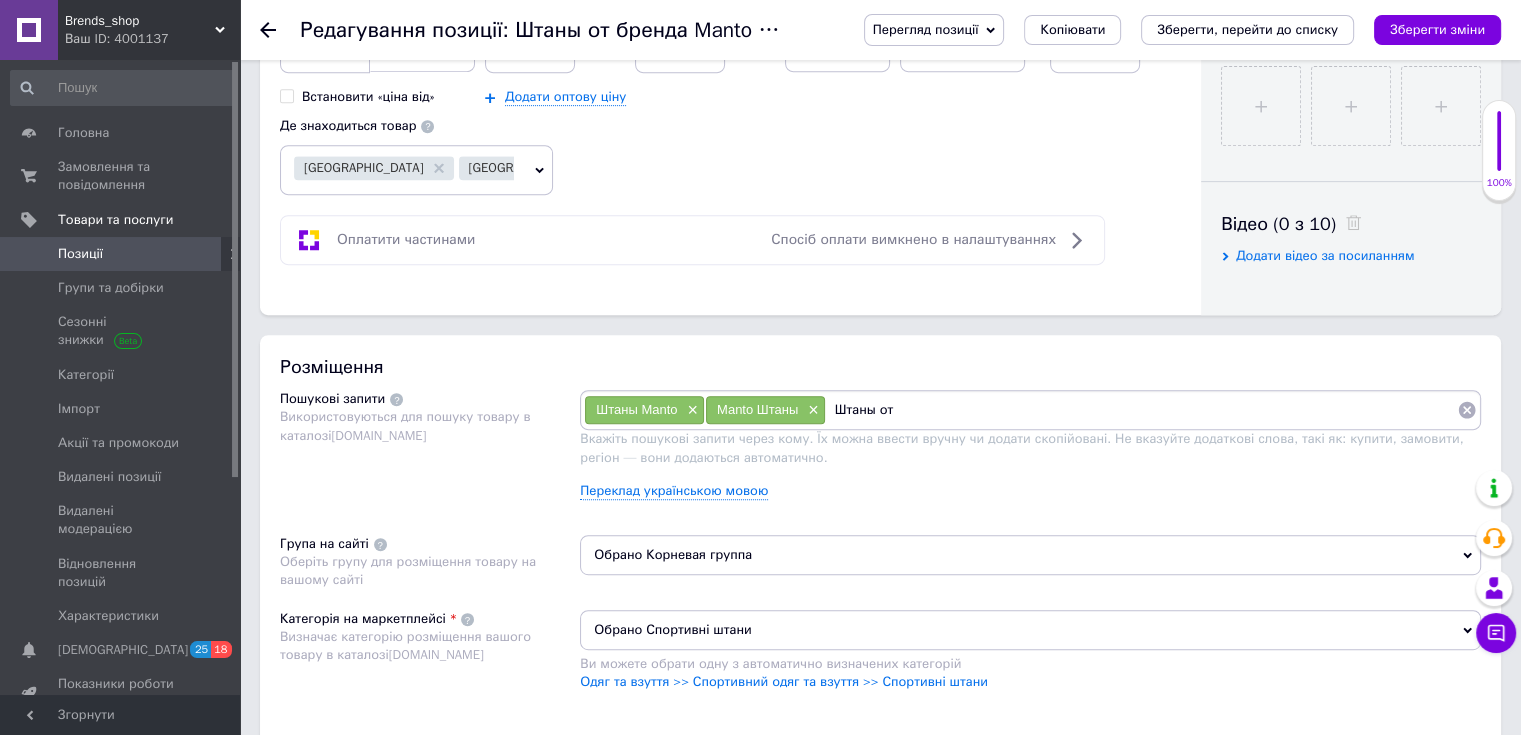 paste on "Manto" 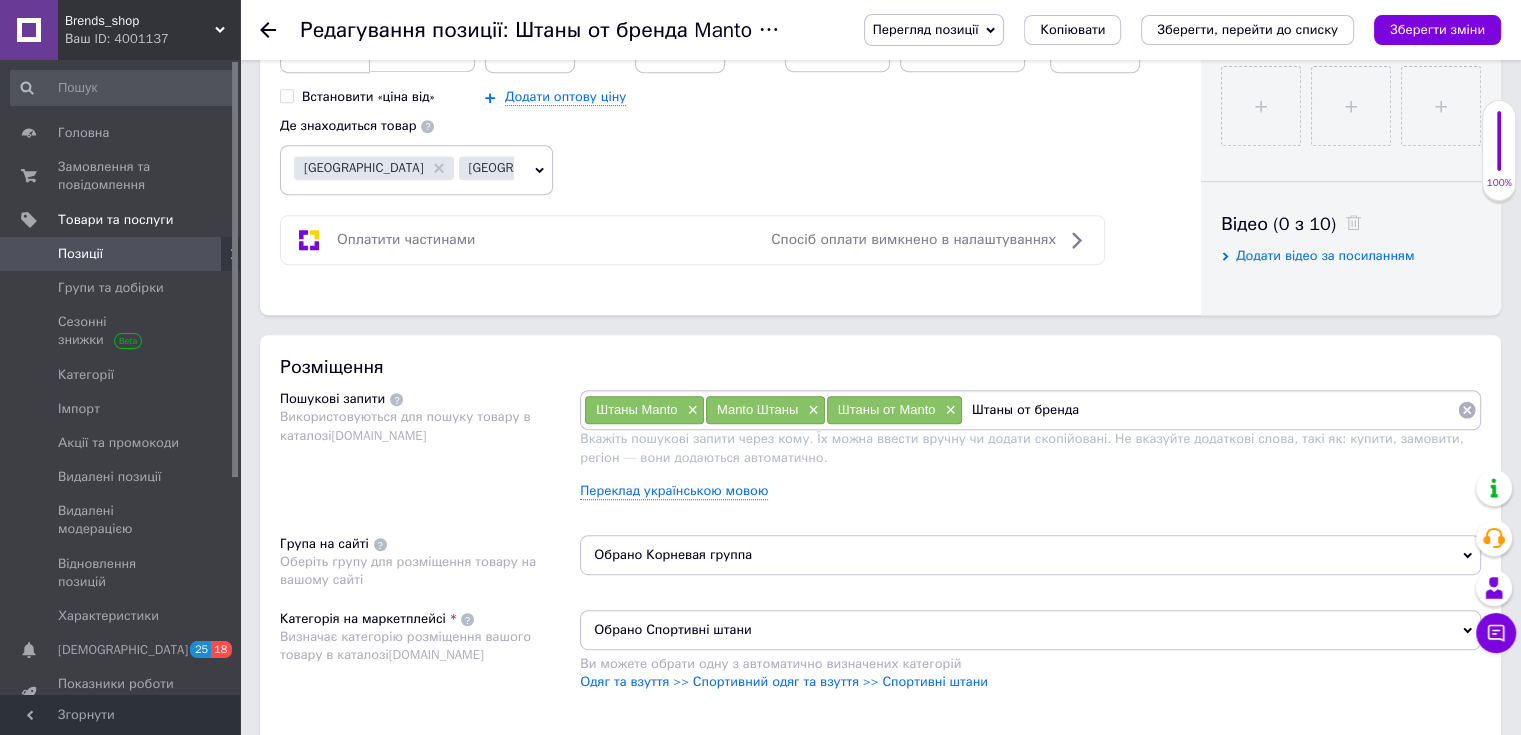 paste on "Manto" 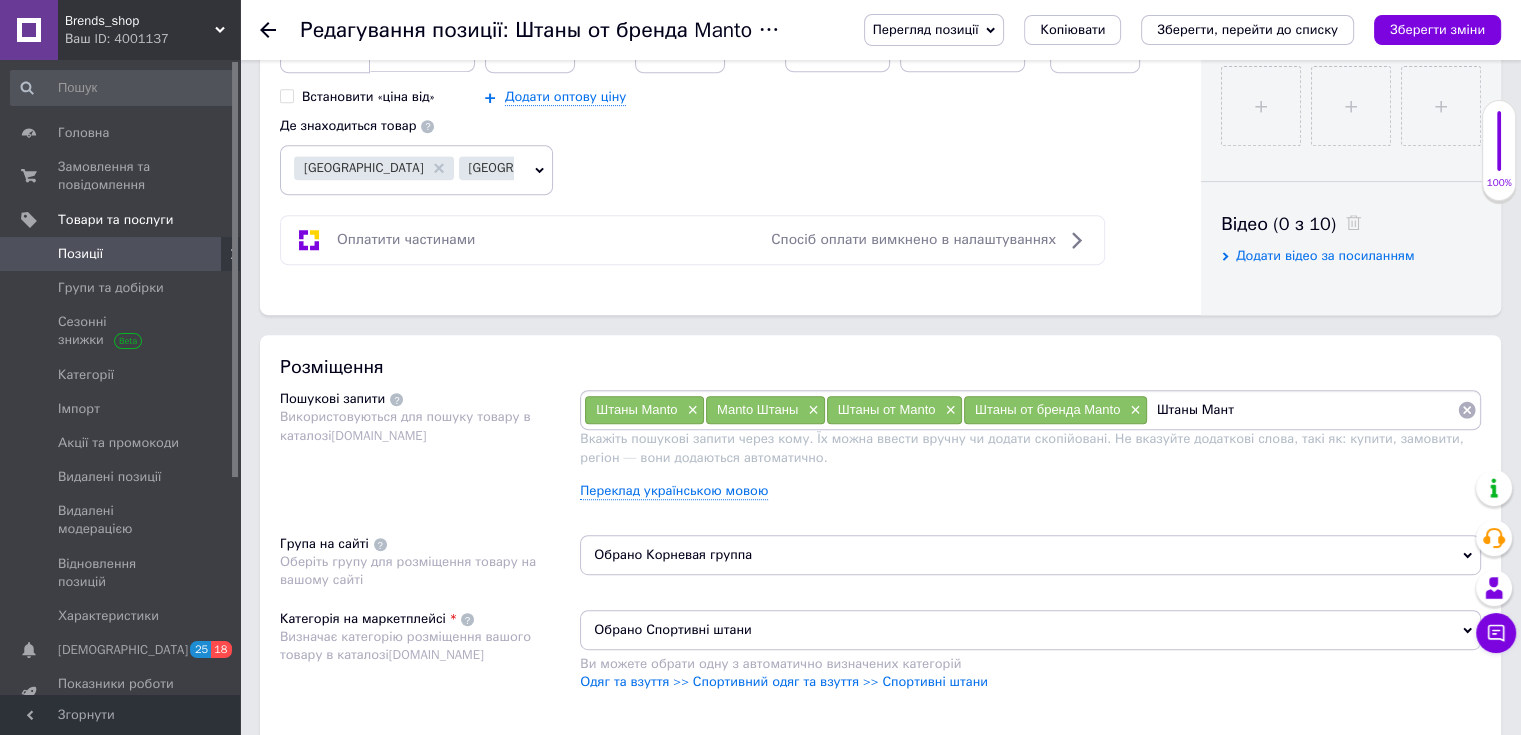 type on "Штаны Манто" 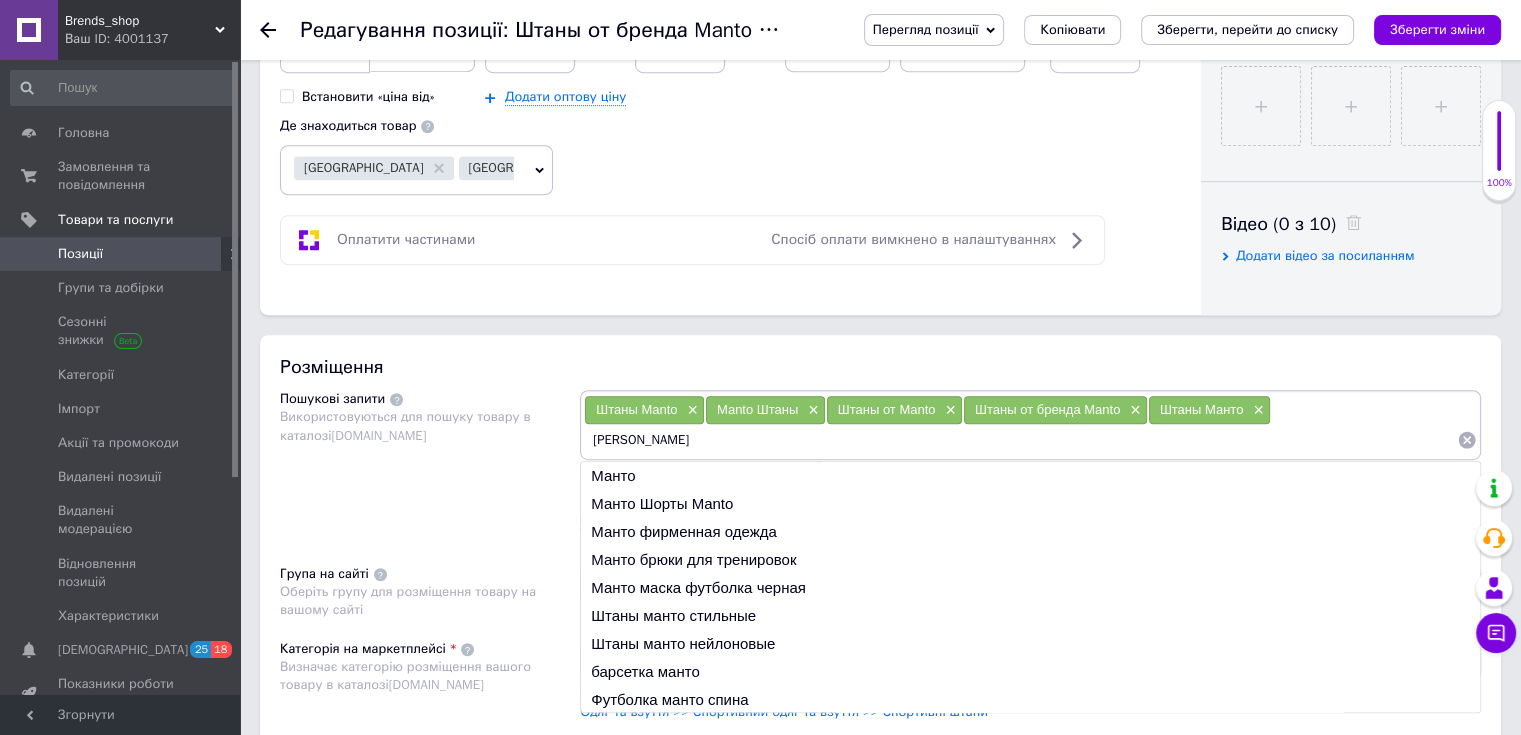 type on "[PERSON_NAME]" 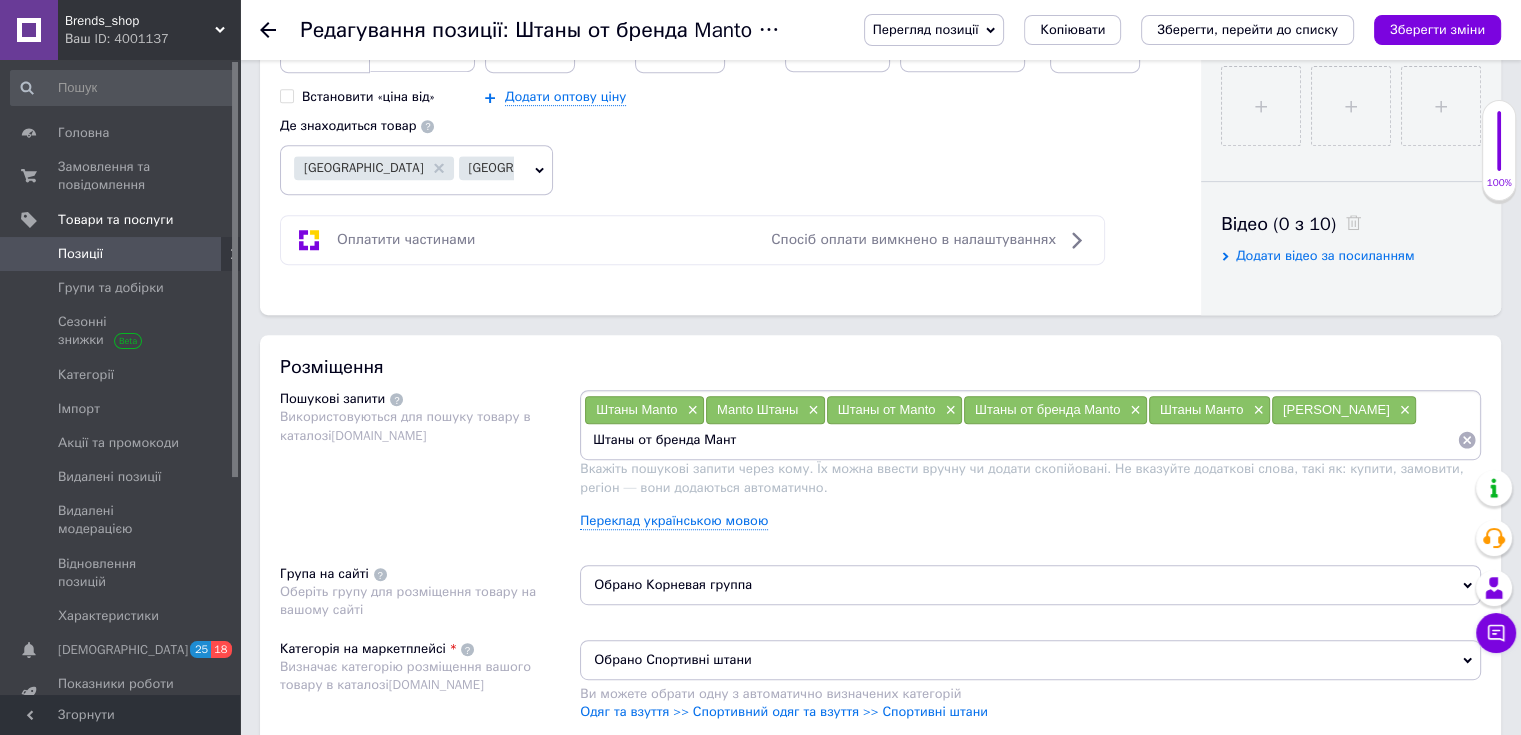type on "Штаны от бренда Манто" 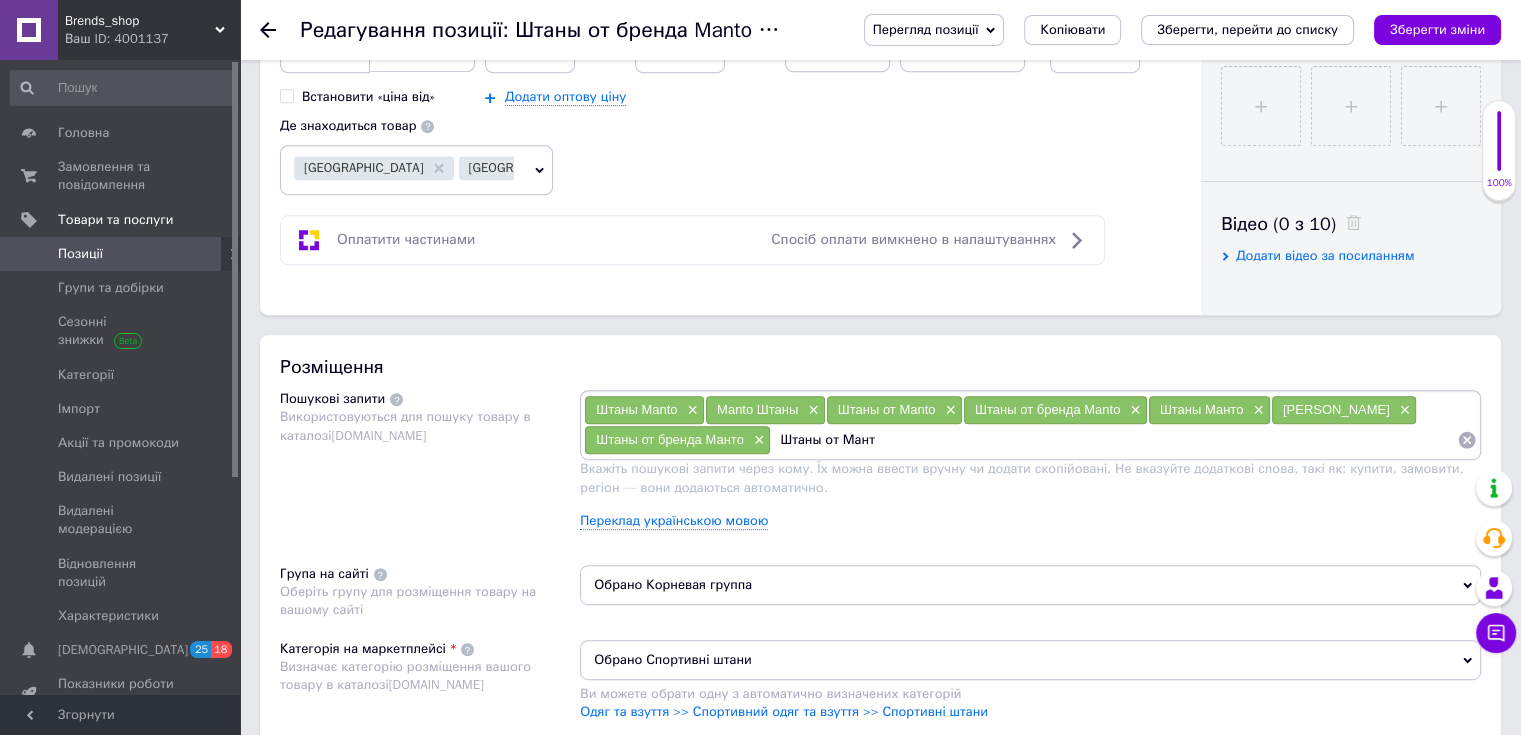 type on "Штаны от Манто" 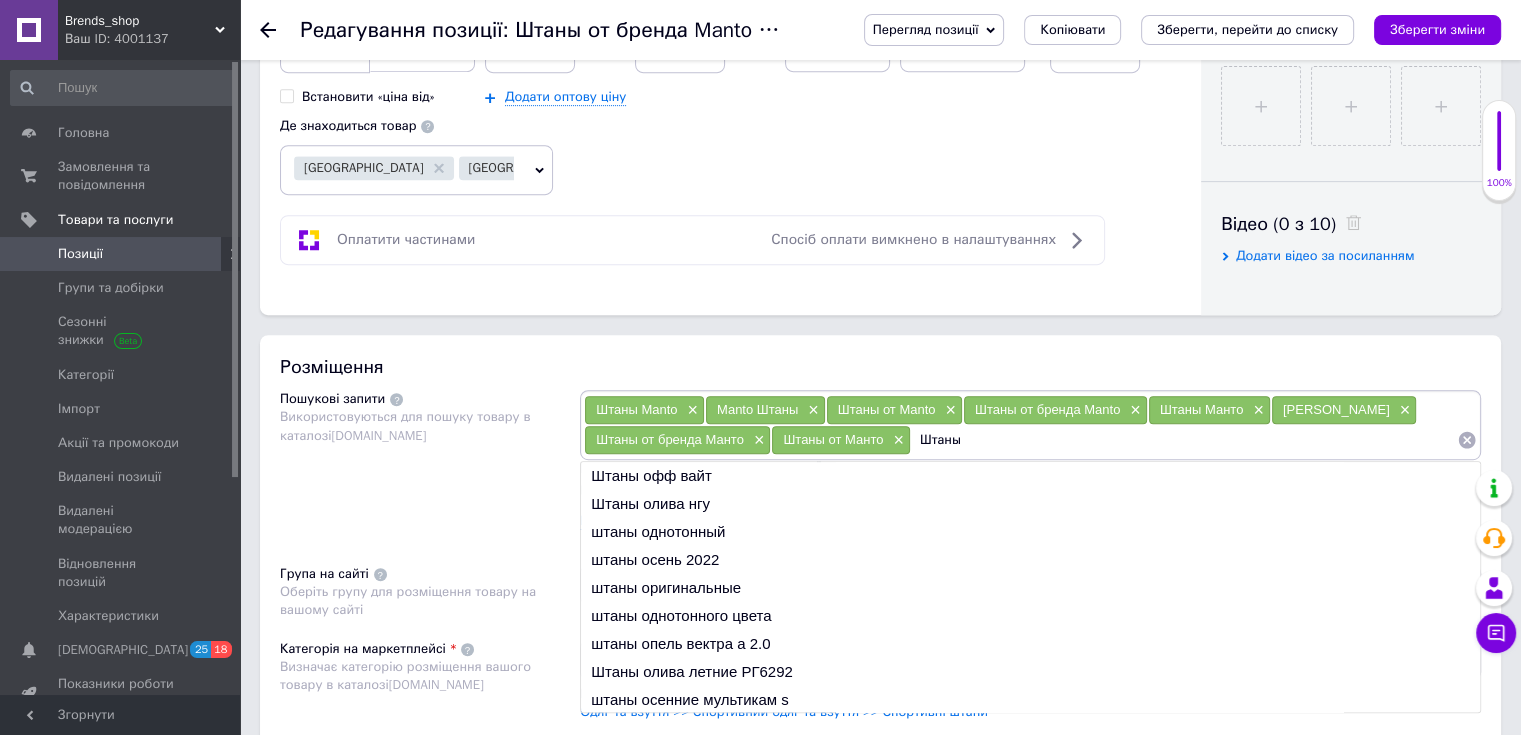 paste on "Manto" 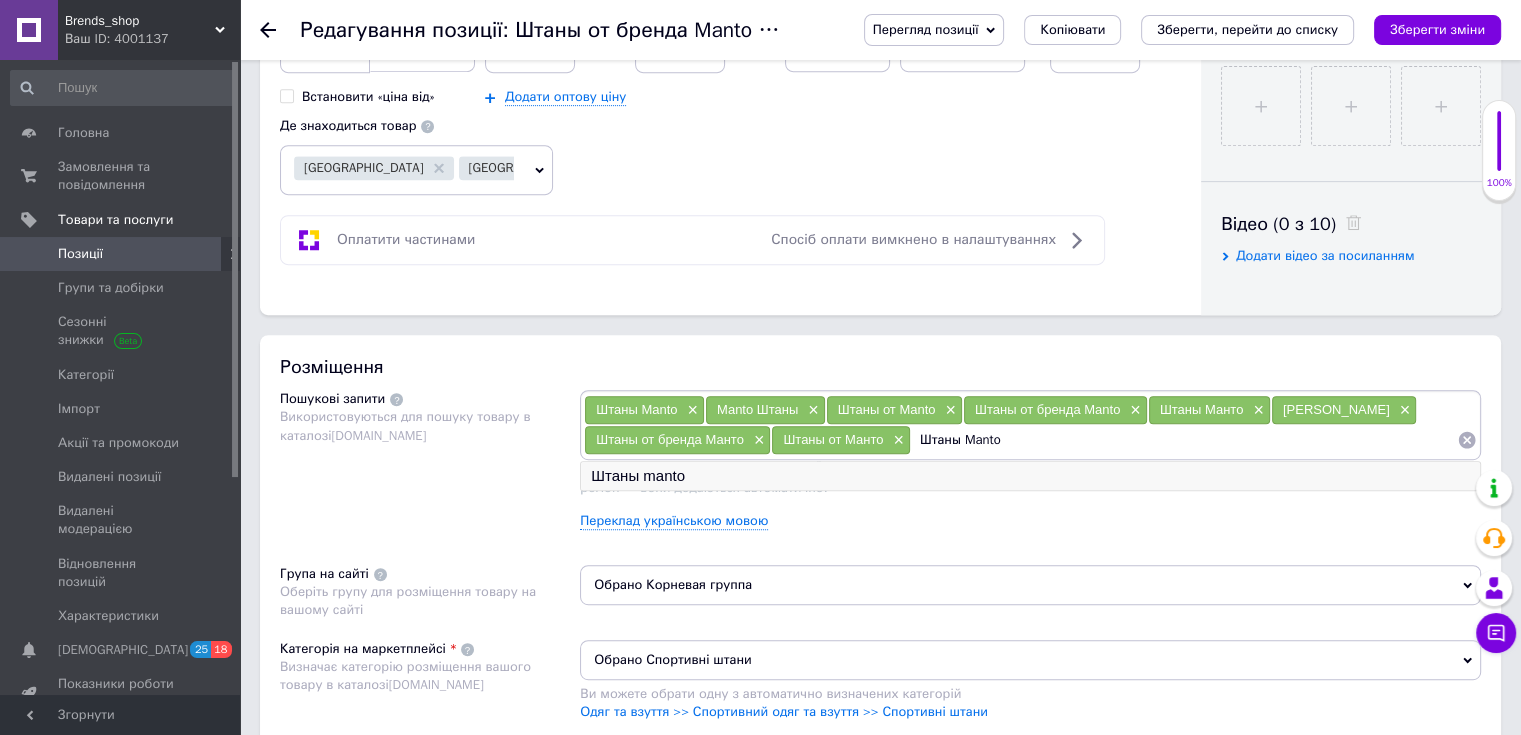 type on "Штаны Manto" 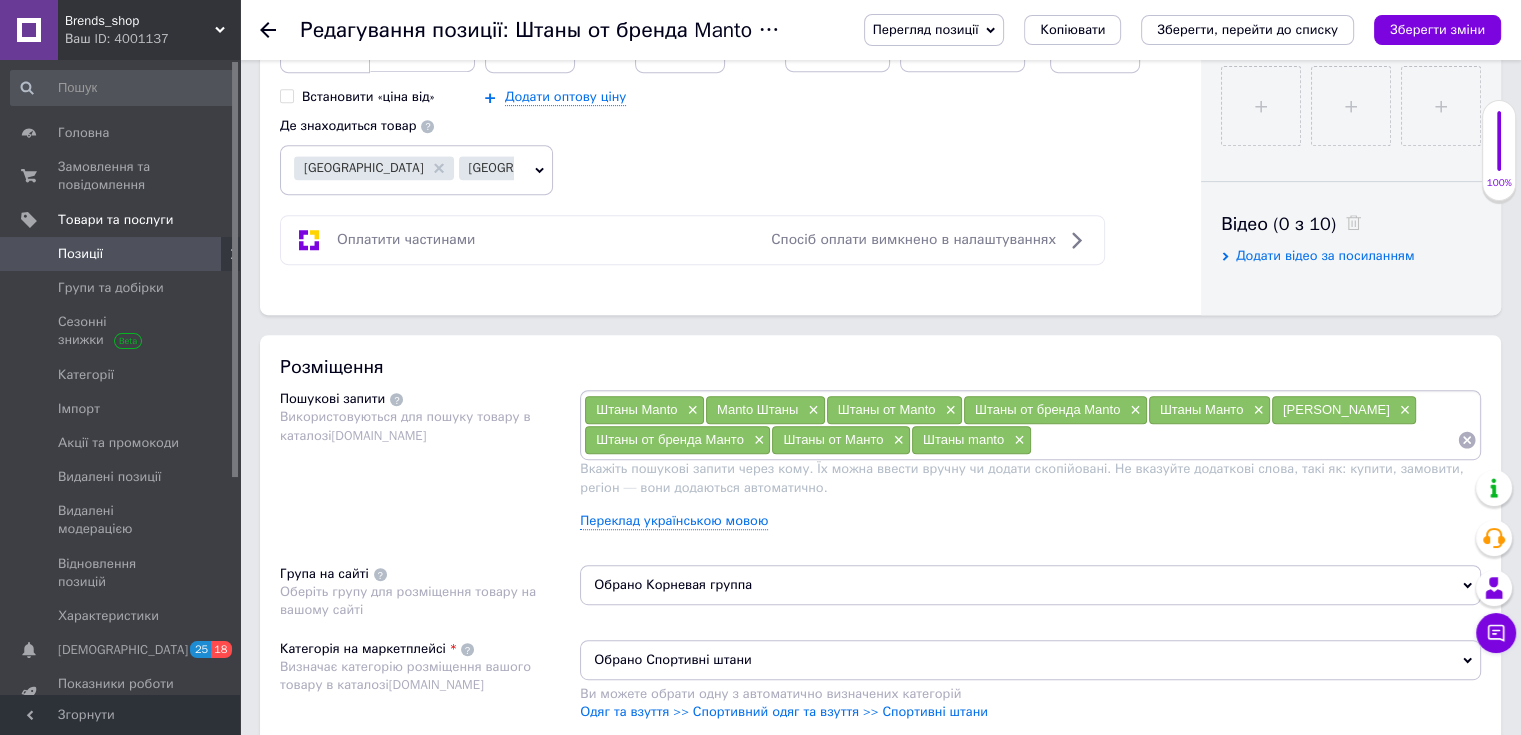 click at bounding box center (1244, 440) 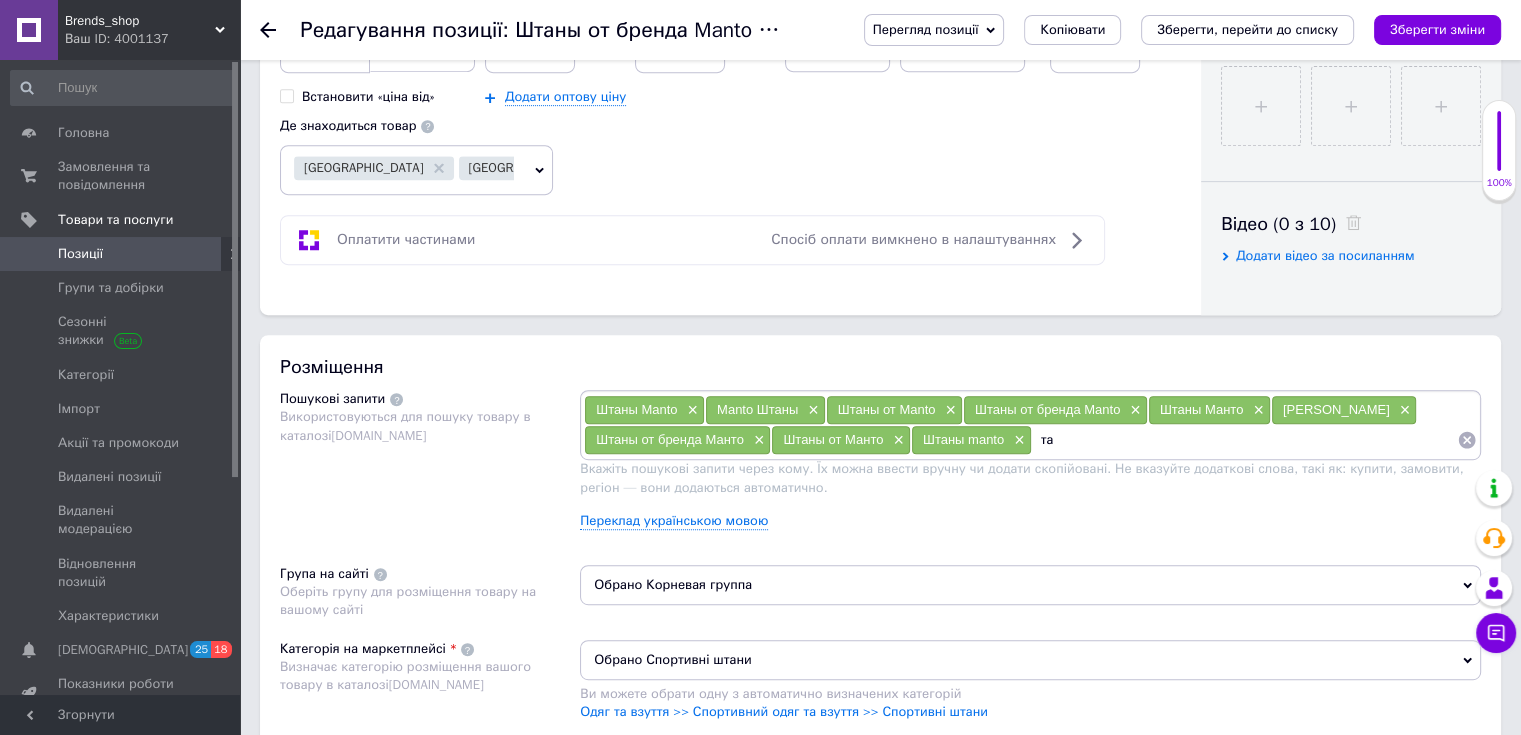 type on "т" 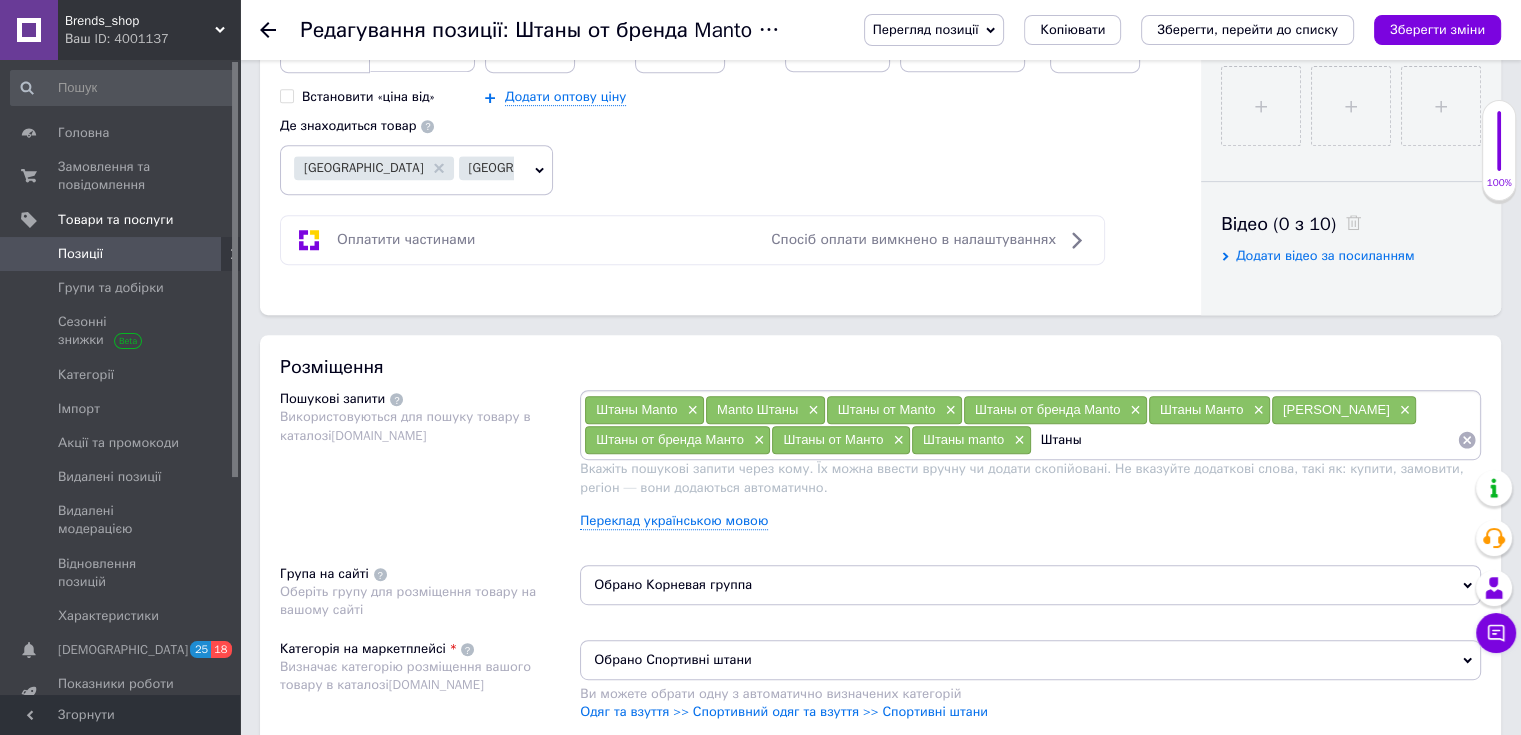 paste on "Manto" 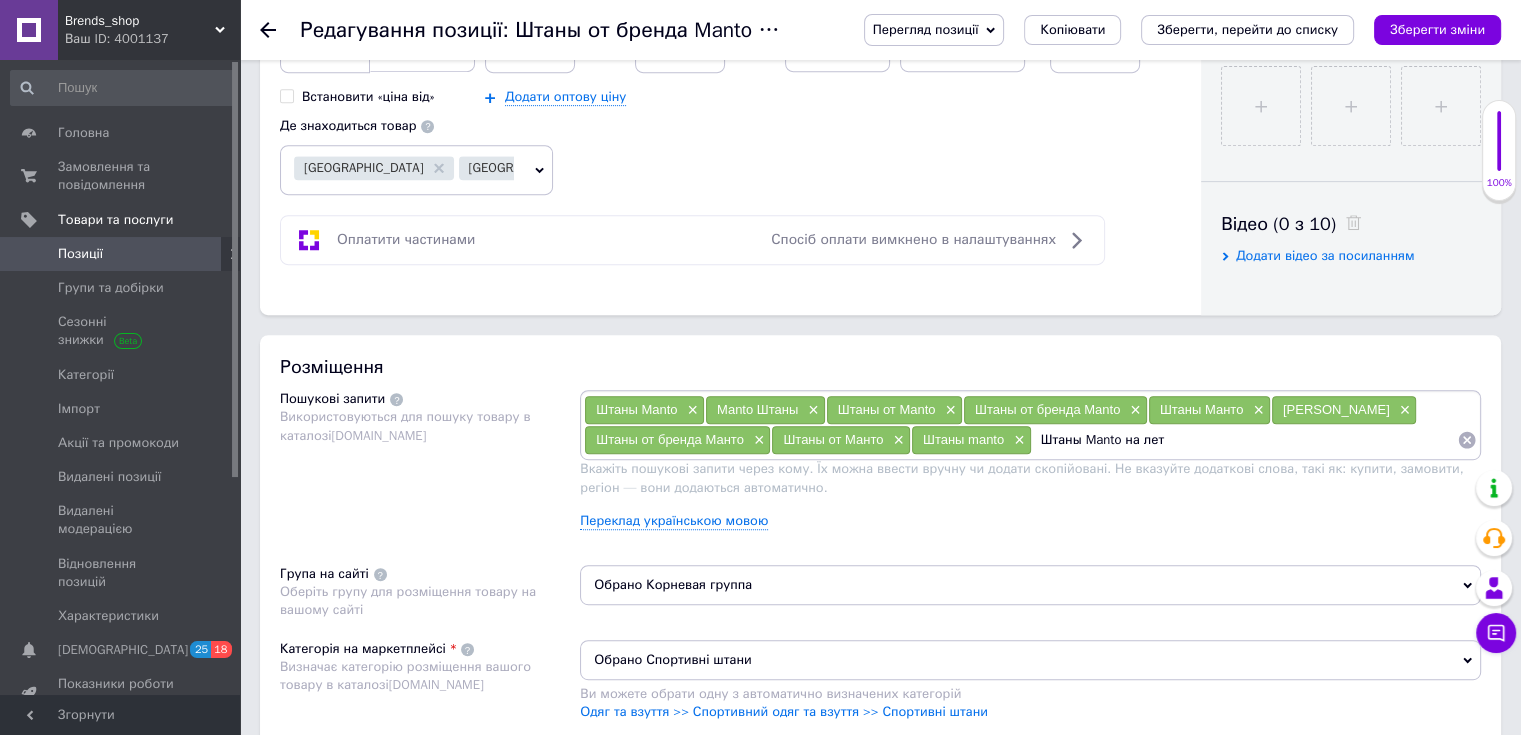 type on "Штаны Manto на лето" 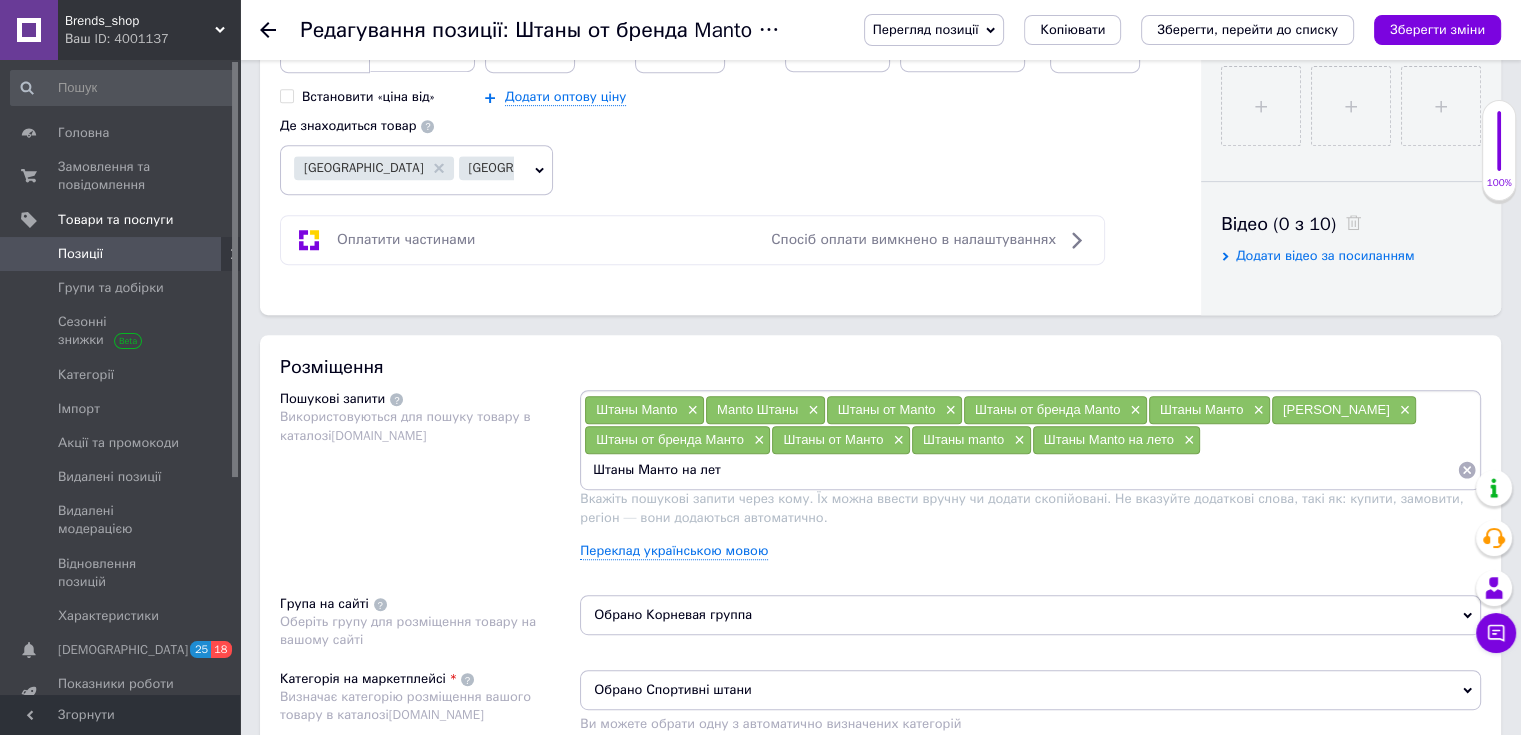 type on "Штаны Манто на лето" 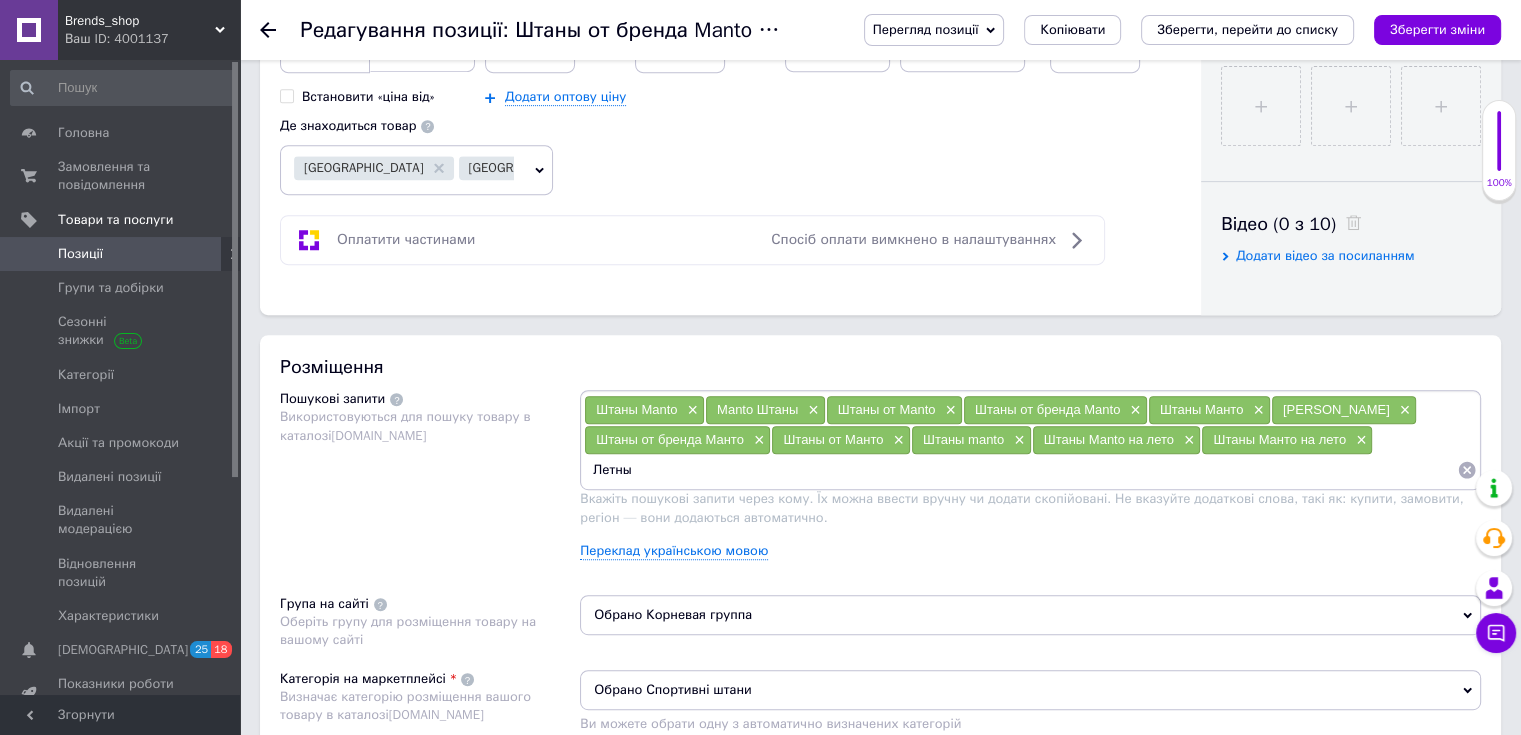 type on "Летн" 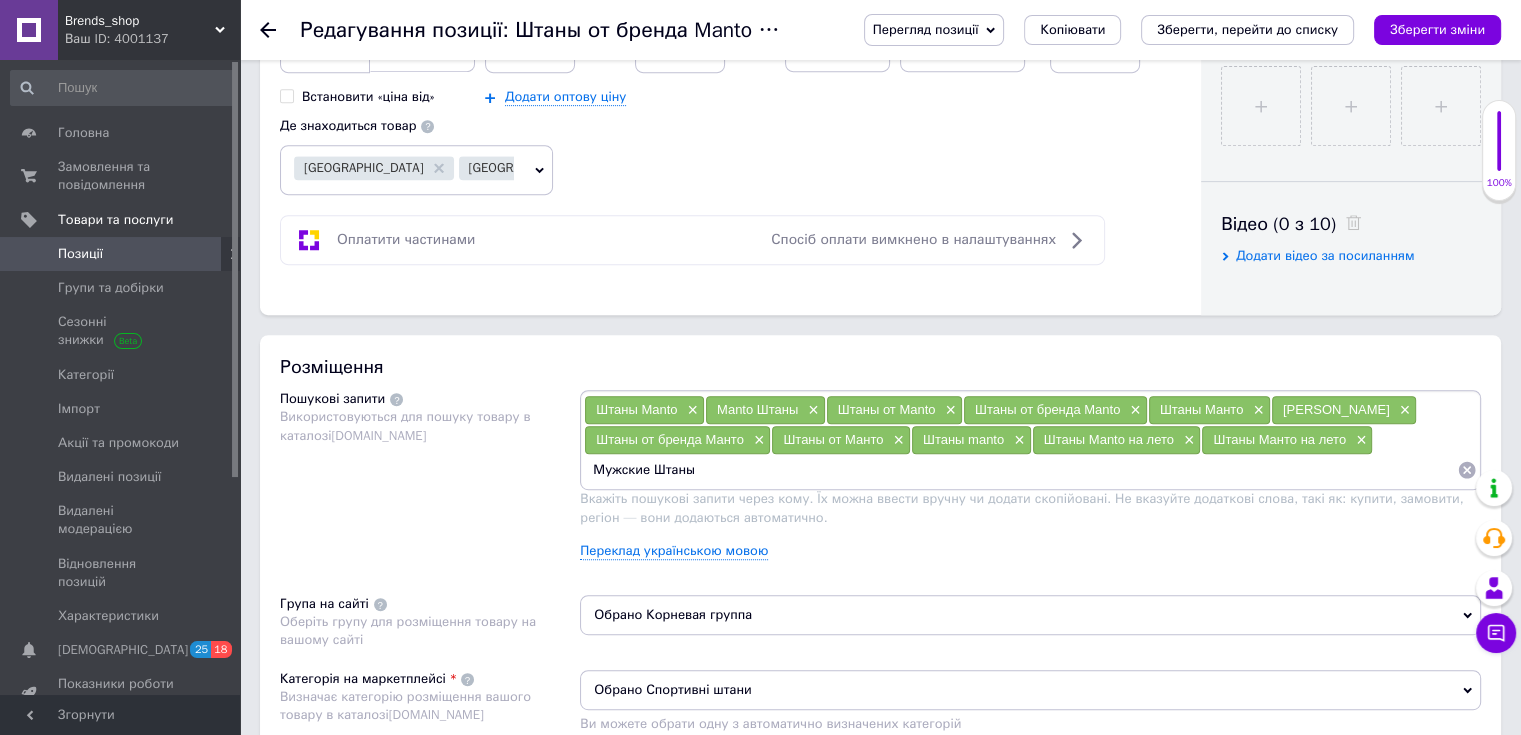 paste on "Manto" 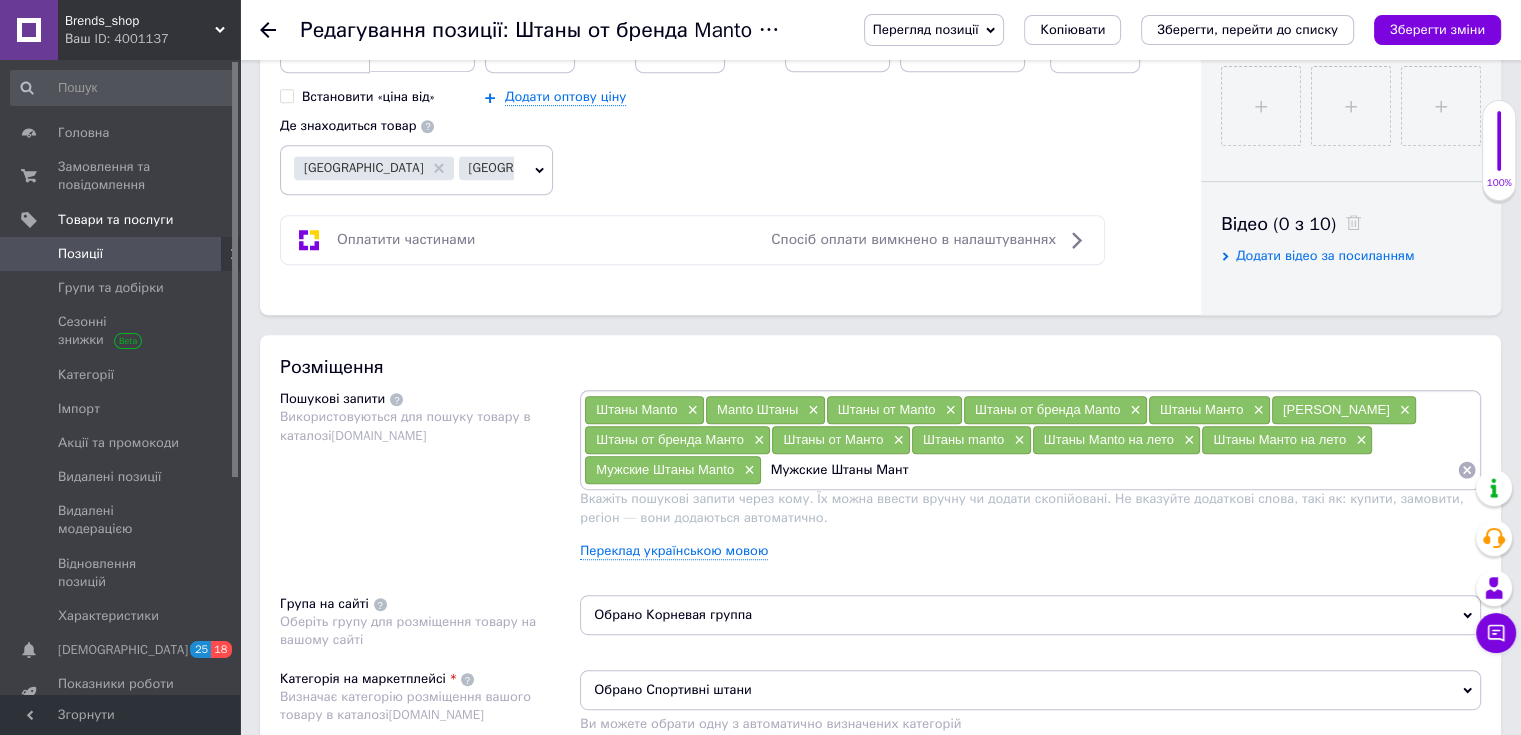 type on "Мужские Штаны Манто" 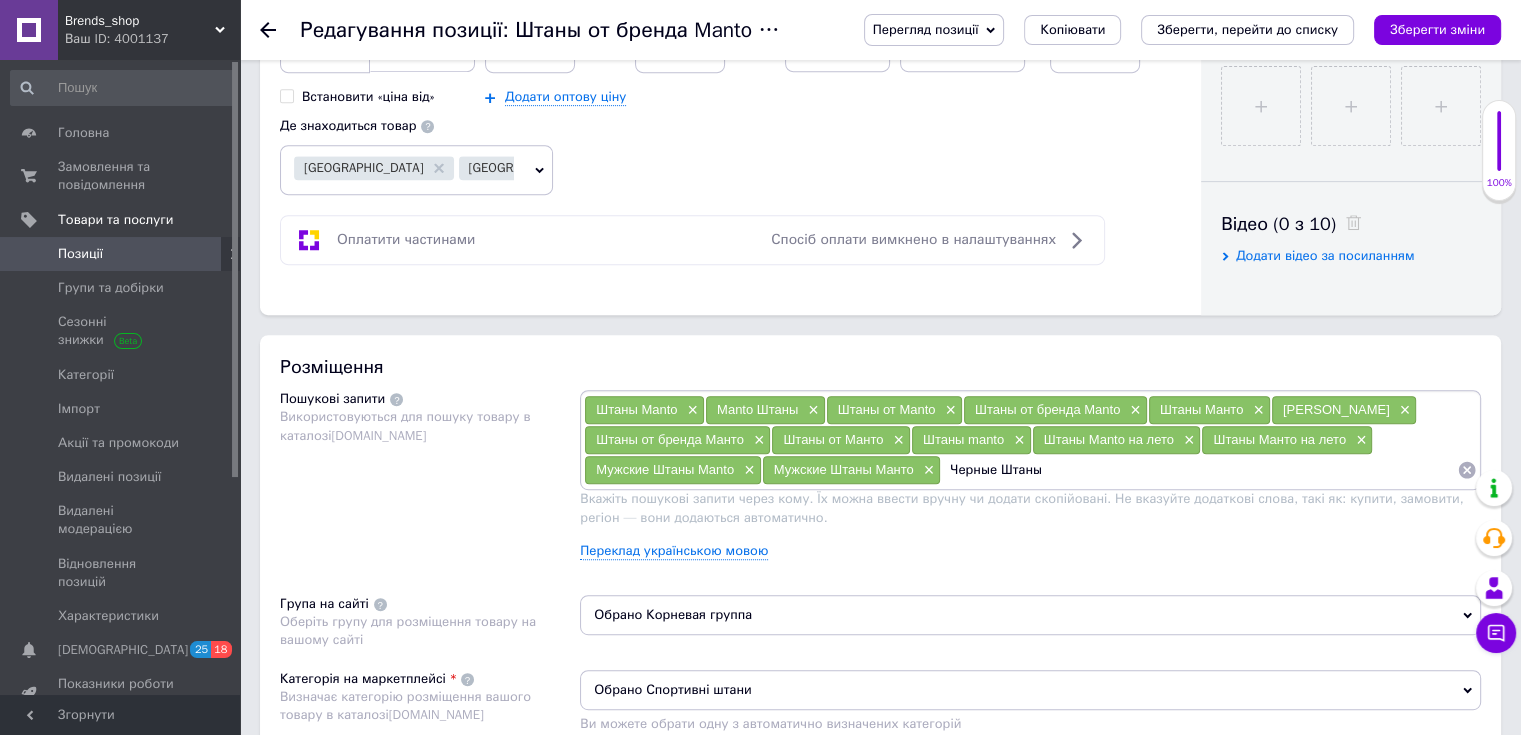 paste on "Manto" 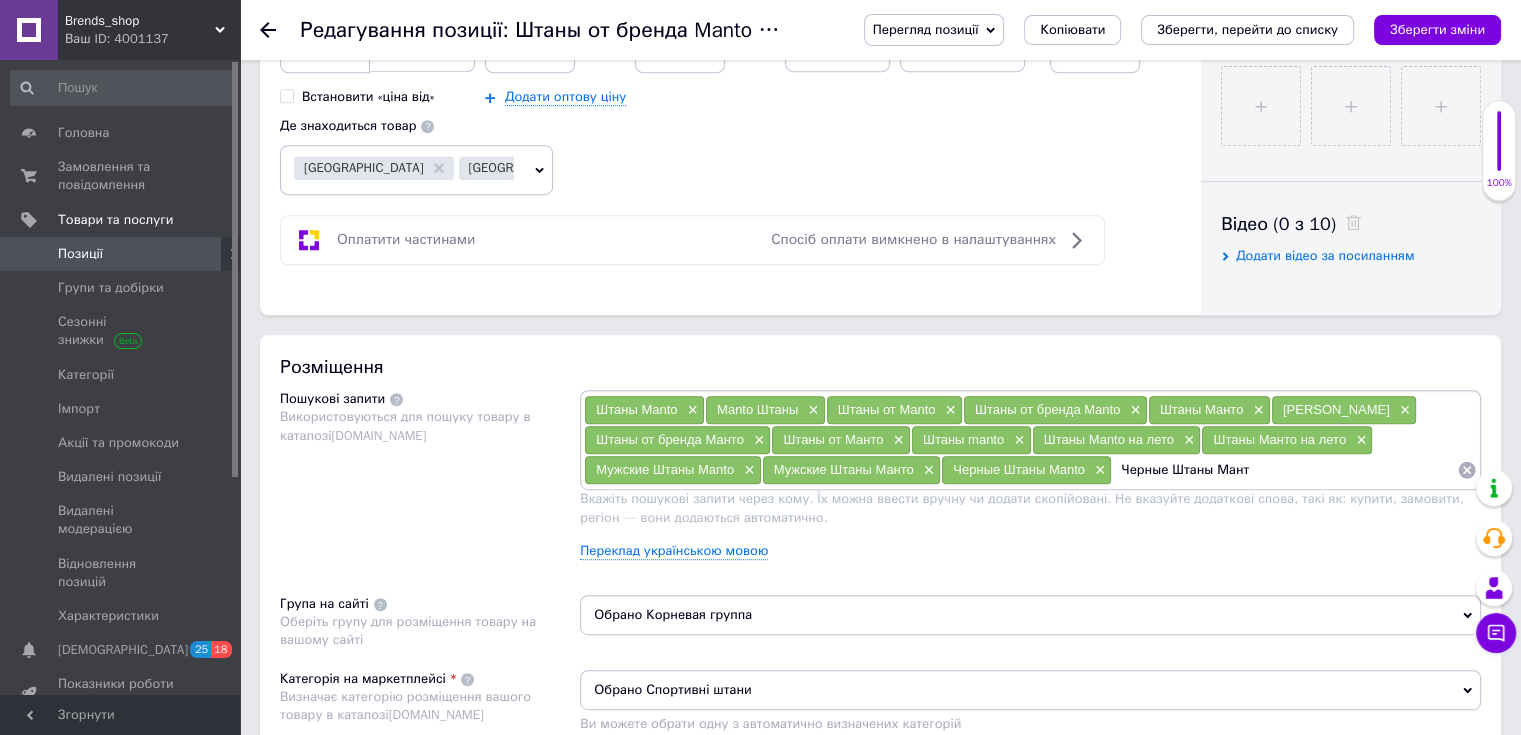 type on "Черные Штаны Манто" 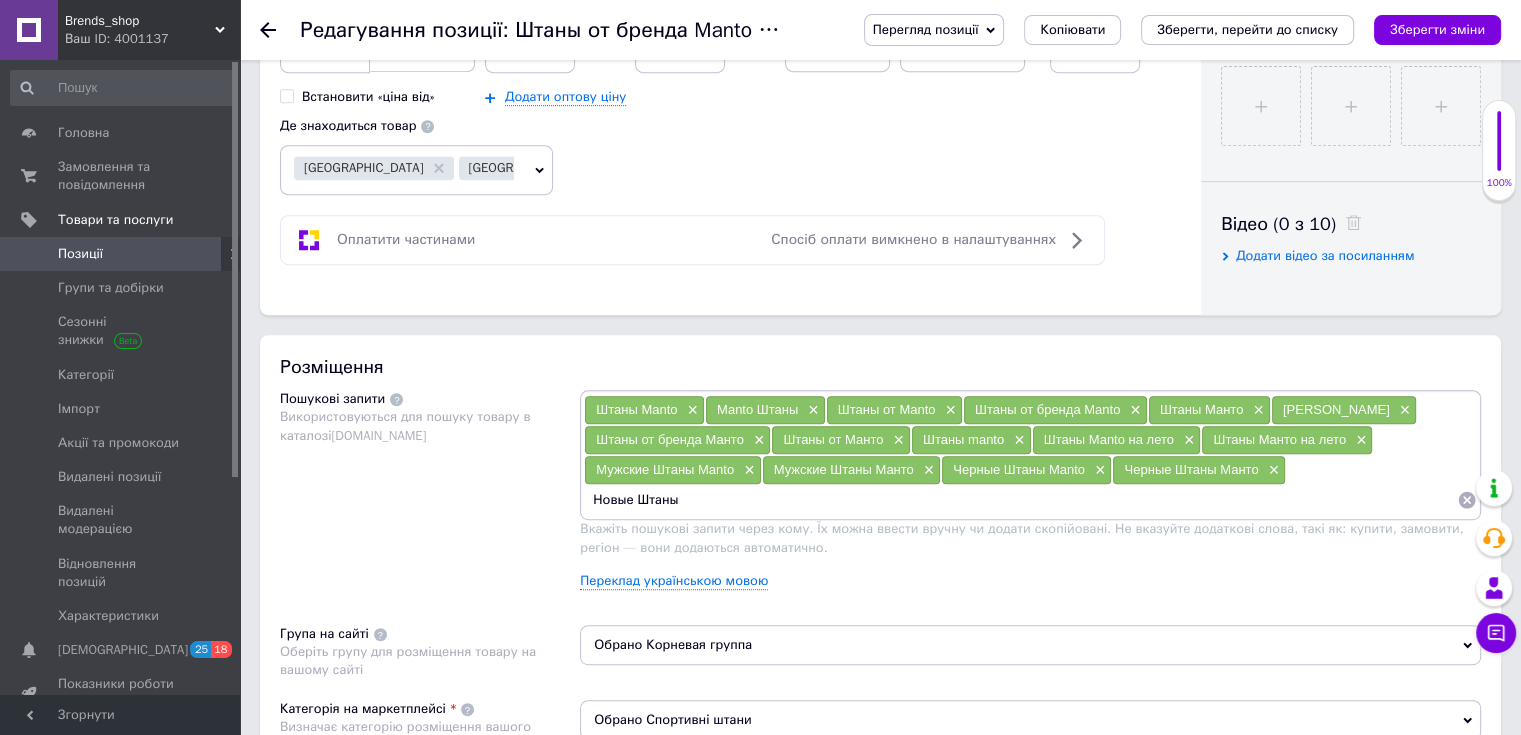 paste on "Manto" 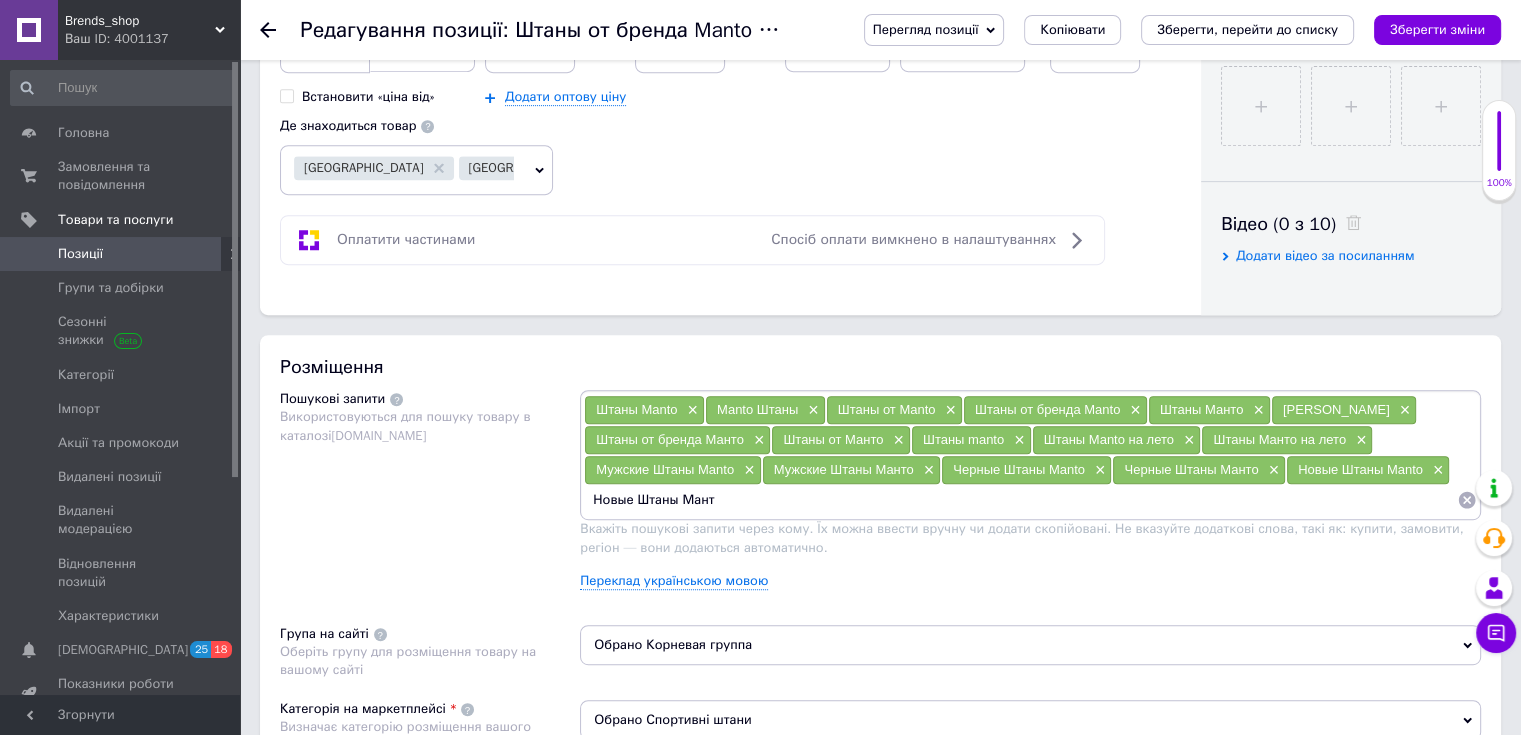 type on "Новые Штаны Манто" 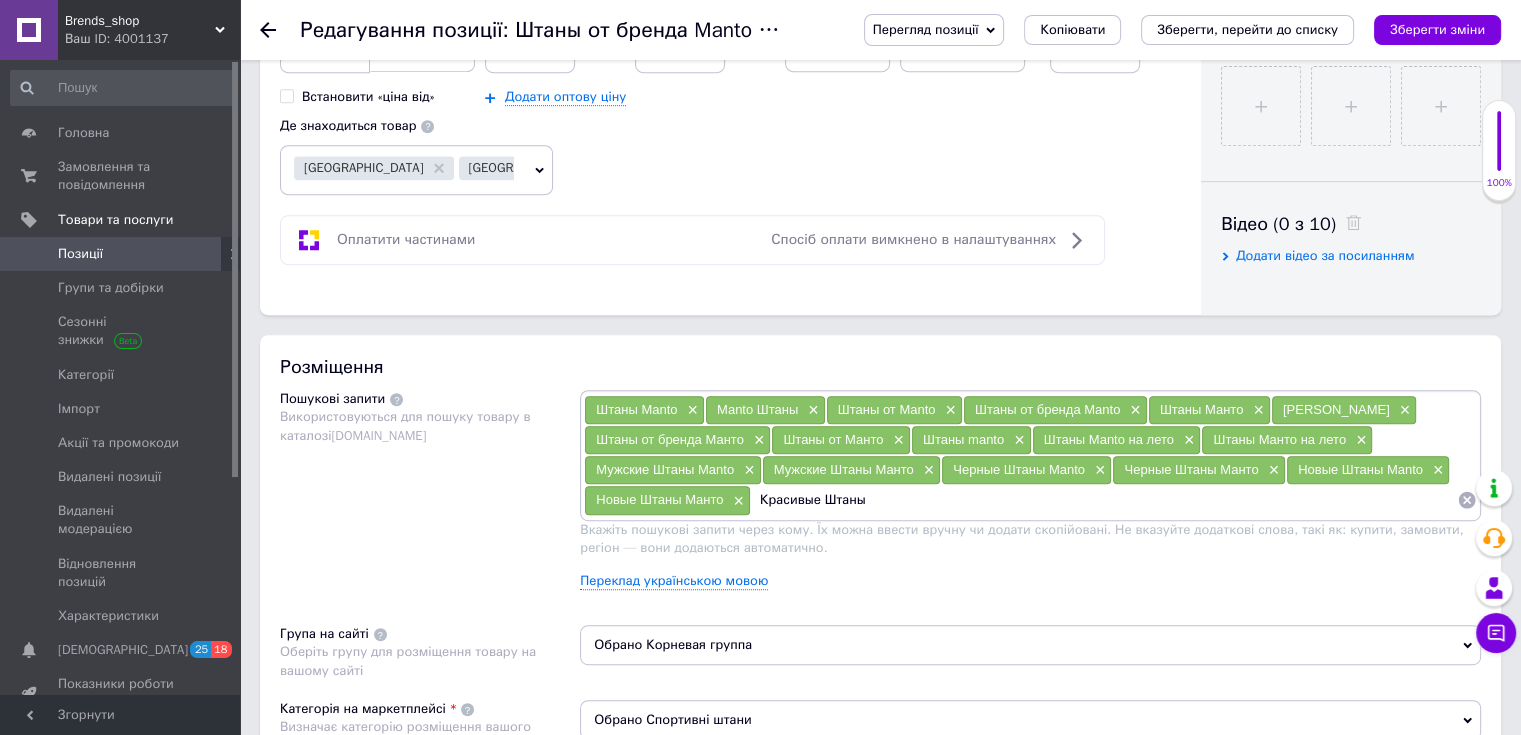 paste on "Manto" 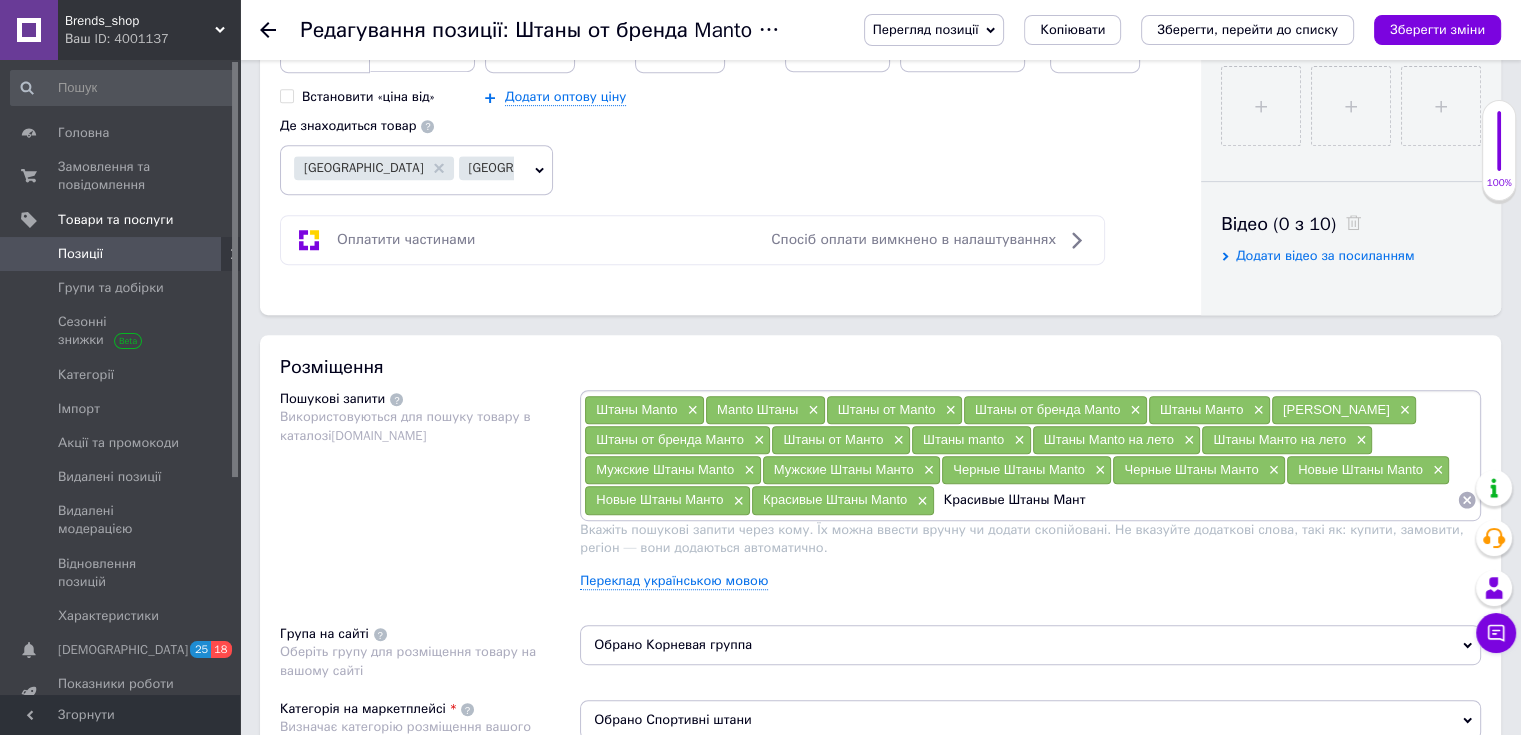 type on "Красивые Штаны Манто" 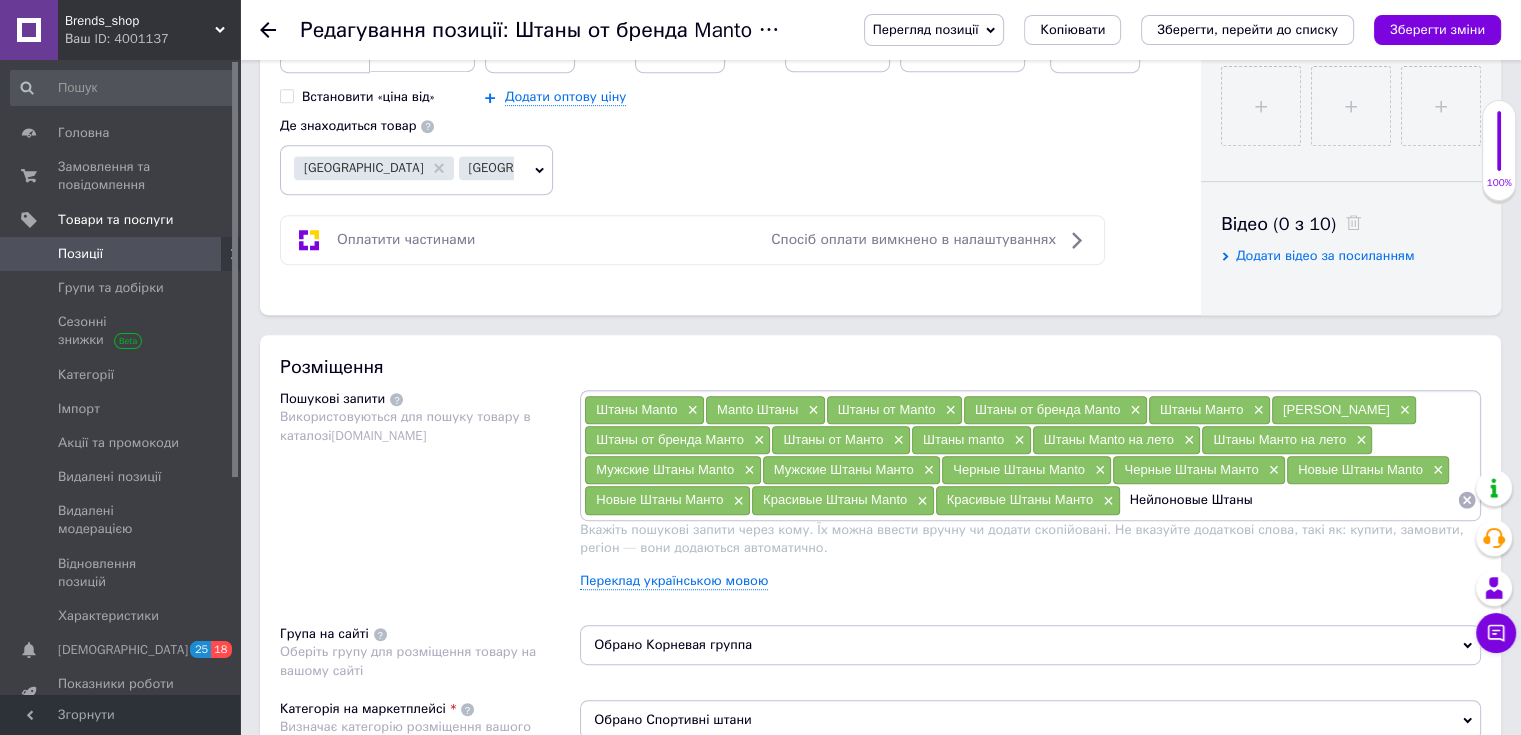 paste on "Manto" 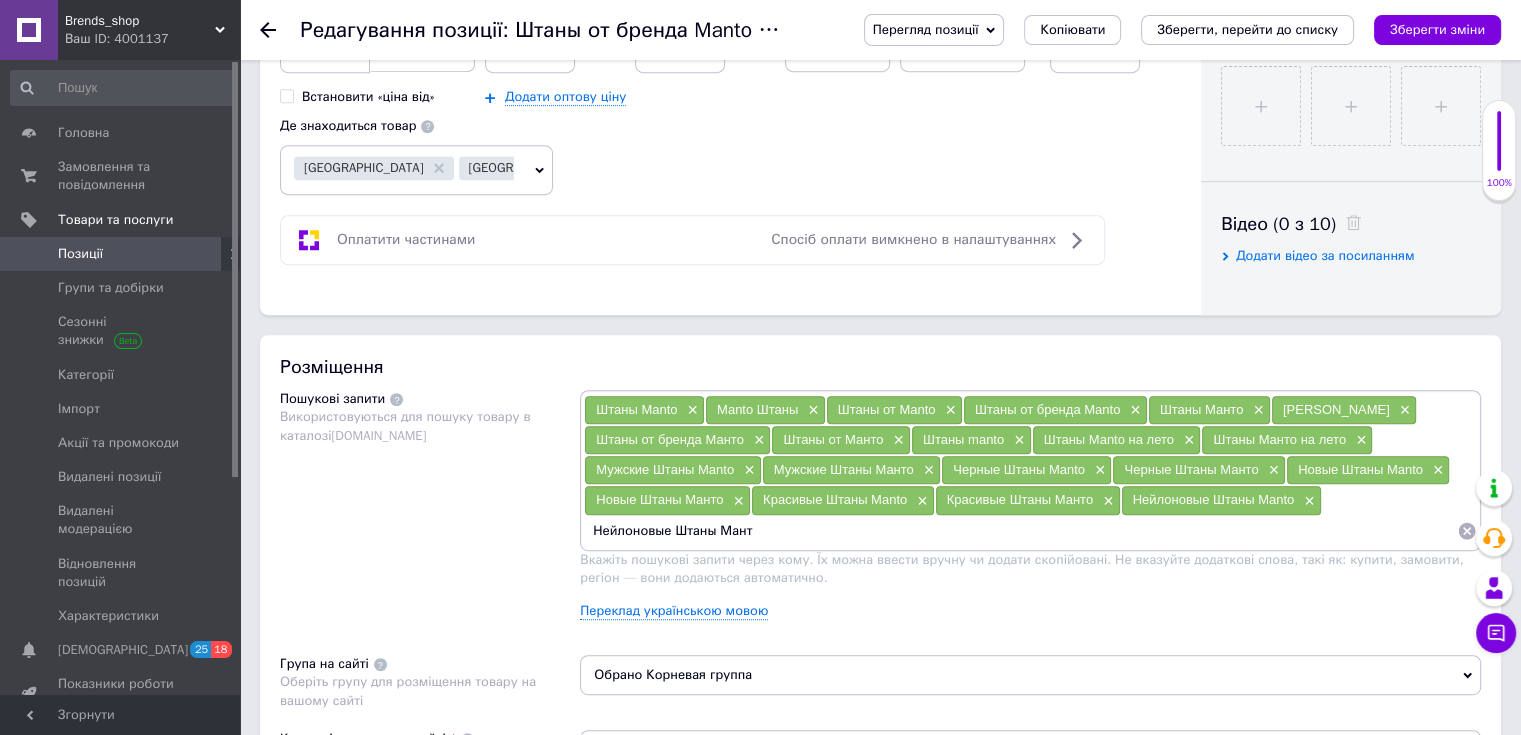 type on "Нейлоновые Штаны Манто" 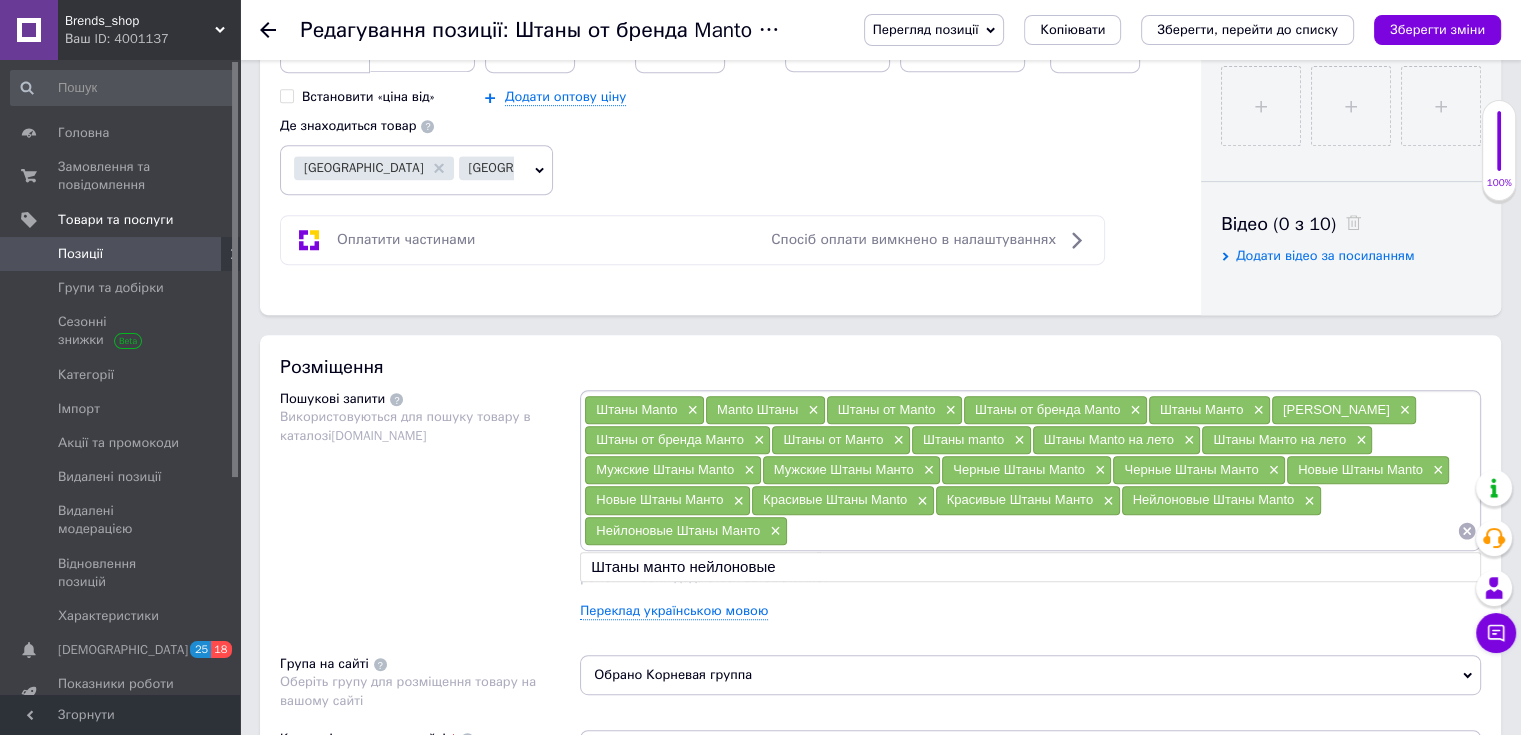 click on "Вкажіть пошукові запити через кому. Їх можна ввести вручну чи додати скопійовані. Не вказуйте додаткові слова, такі як: купити, замовити, регіон — вони додаються автоматично." at bounding box center [1021, 568] 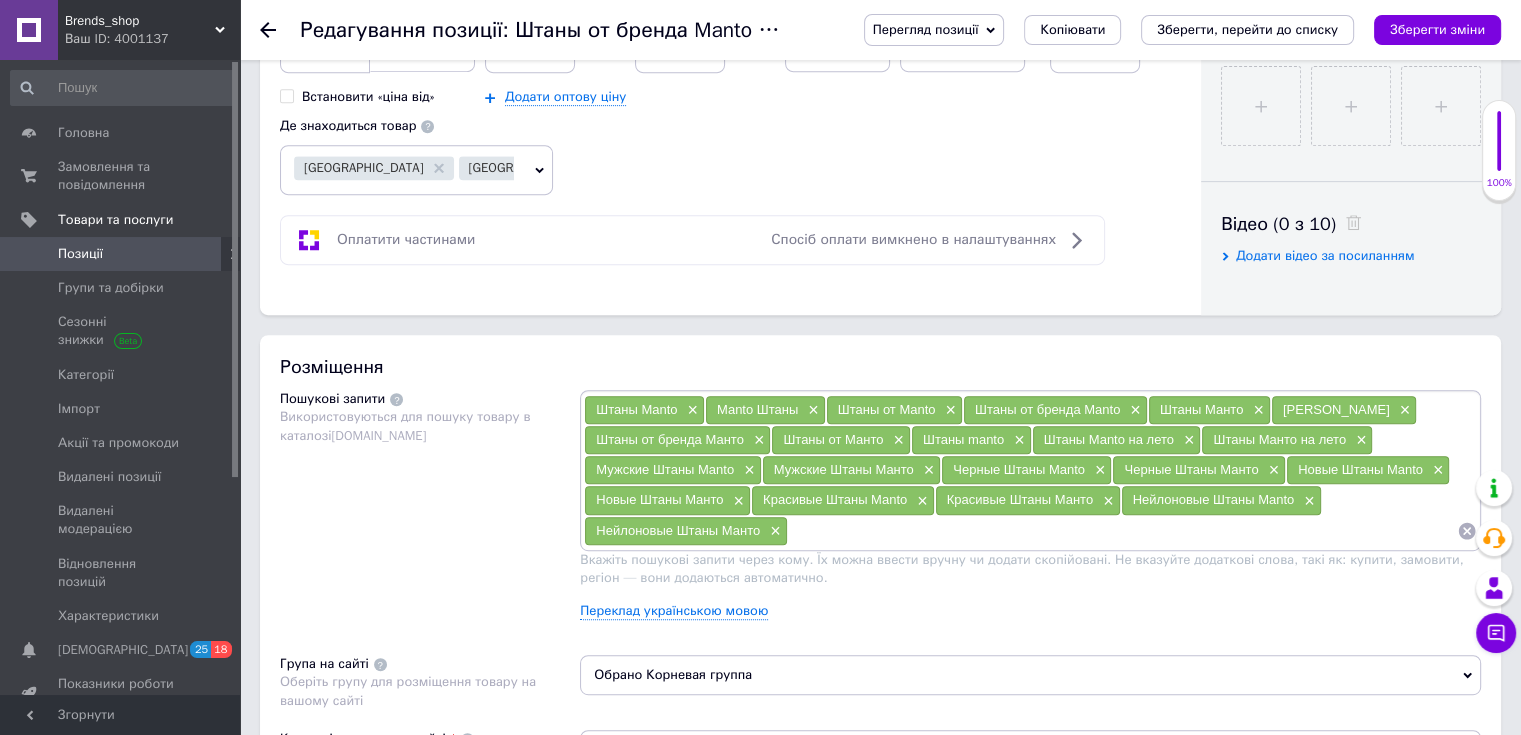 click at bounding box center [1122, 531] 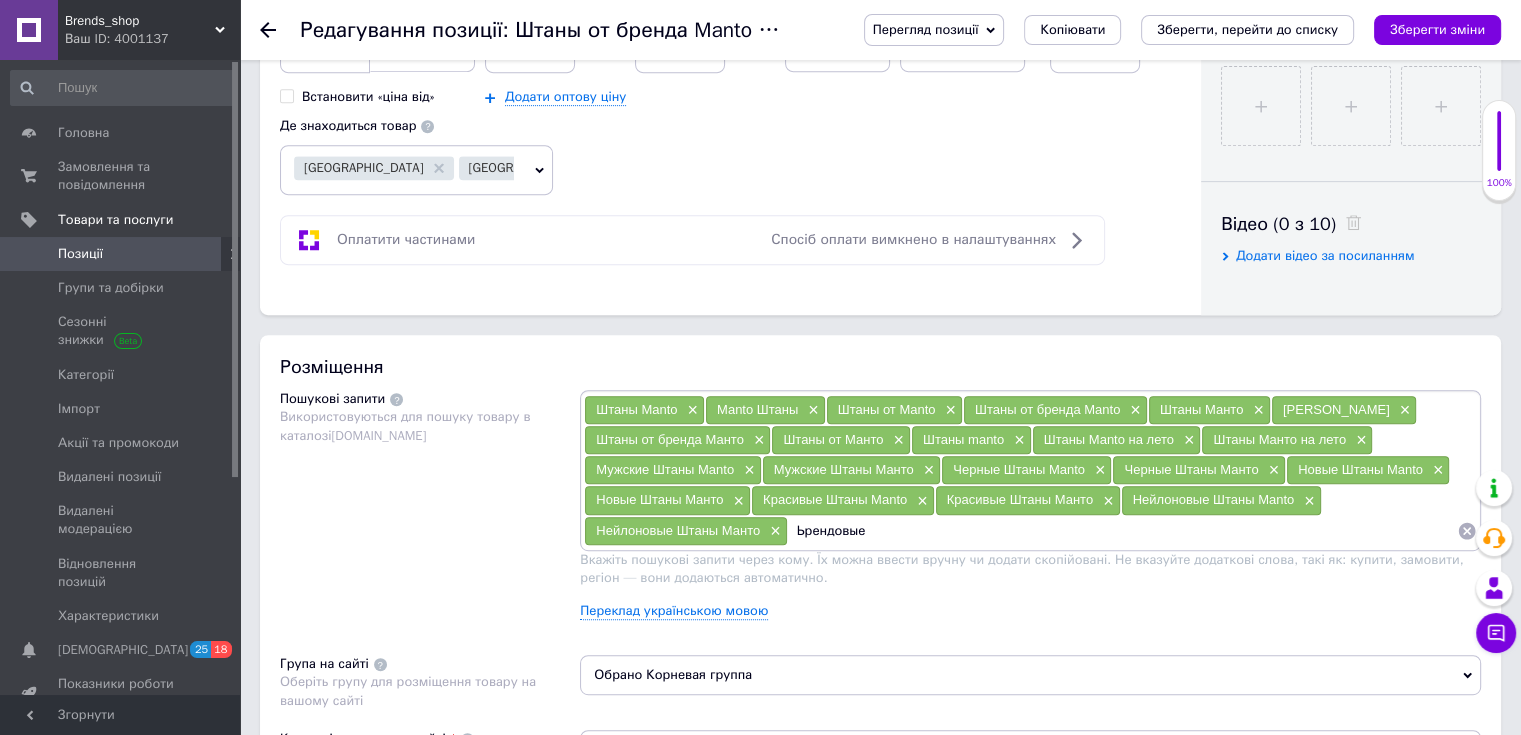 type on "Ьрендовые" 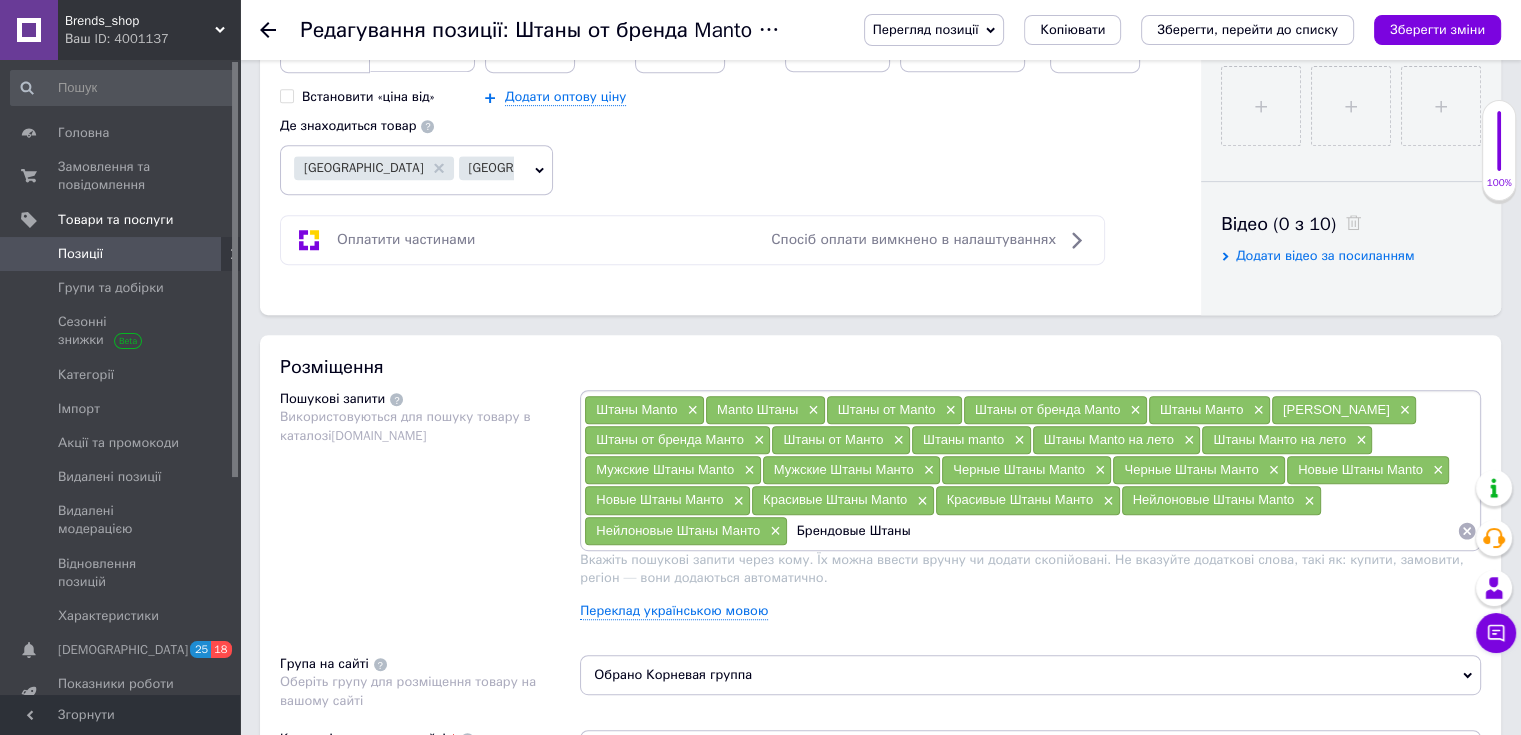 paste on "Manto" 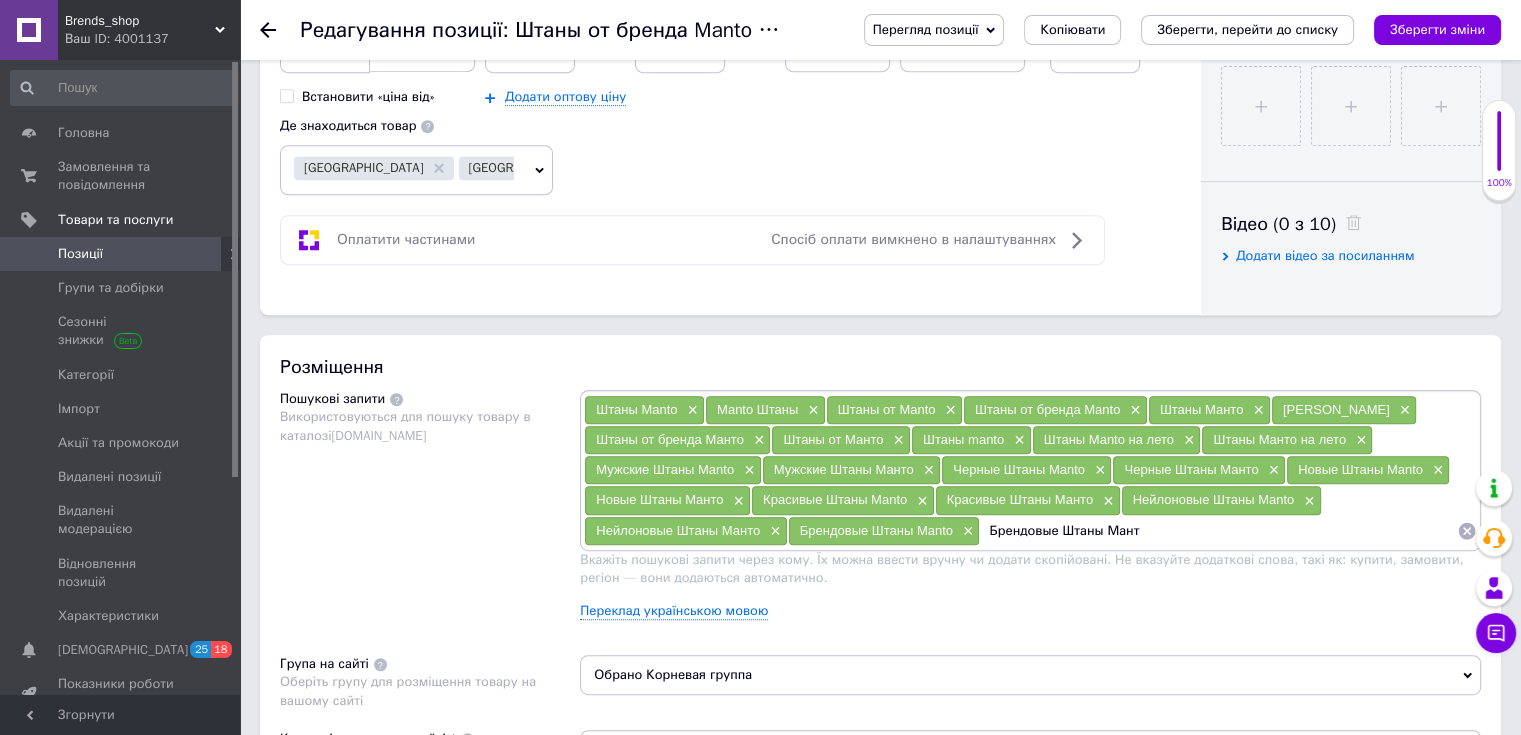 type on "Брендовые [PERSON_NAME]" 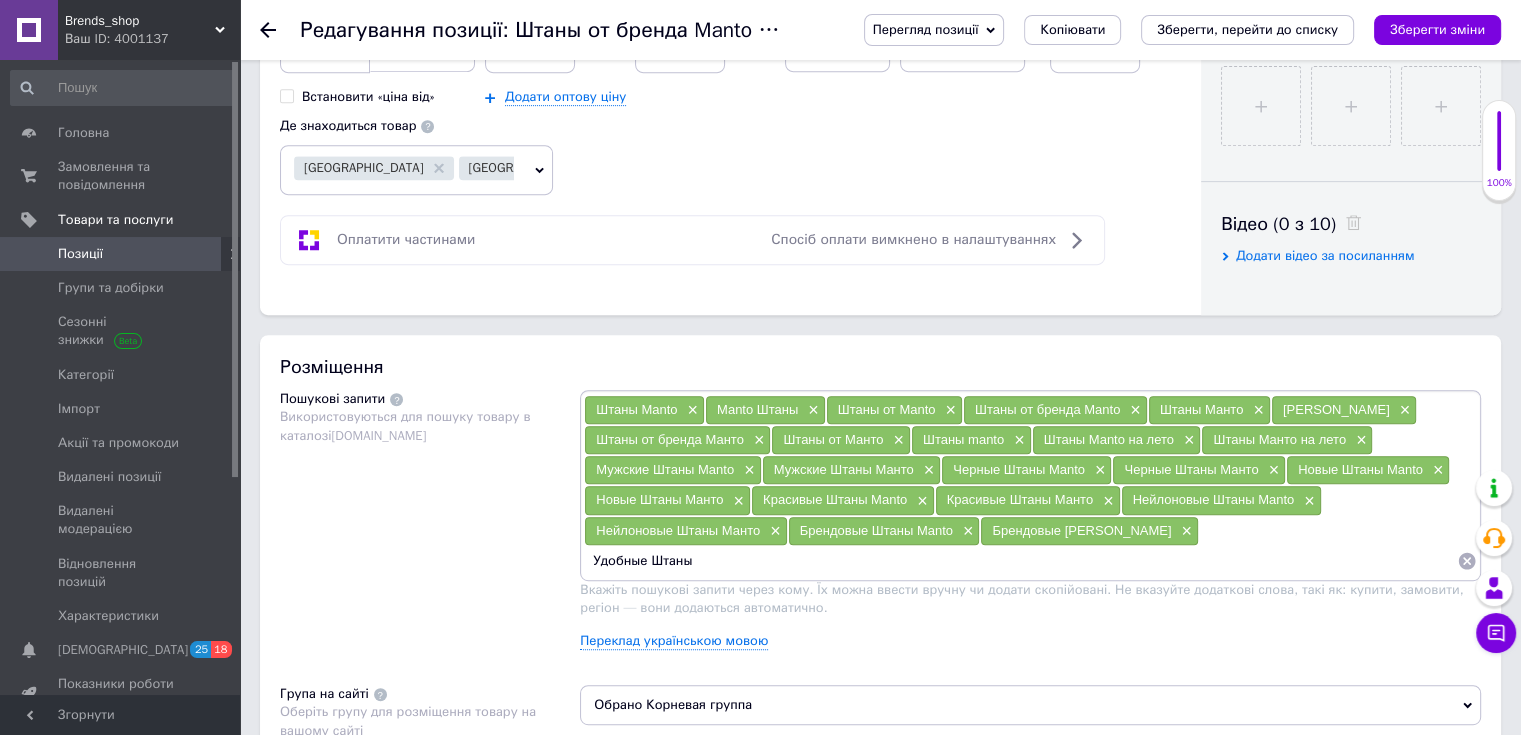 paste on "Manto" 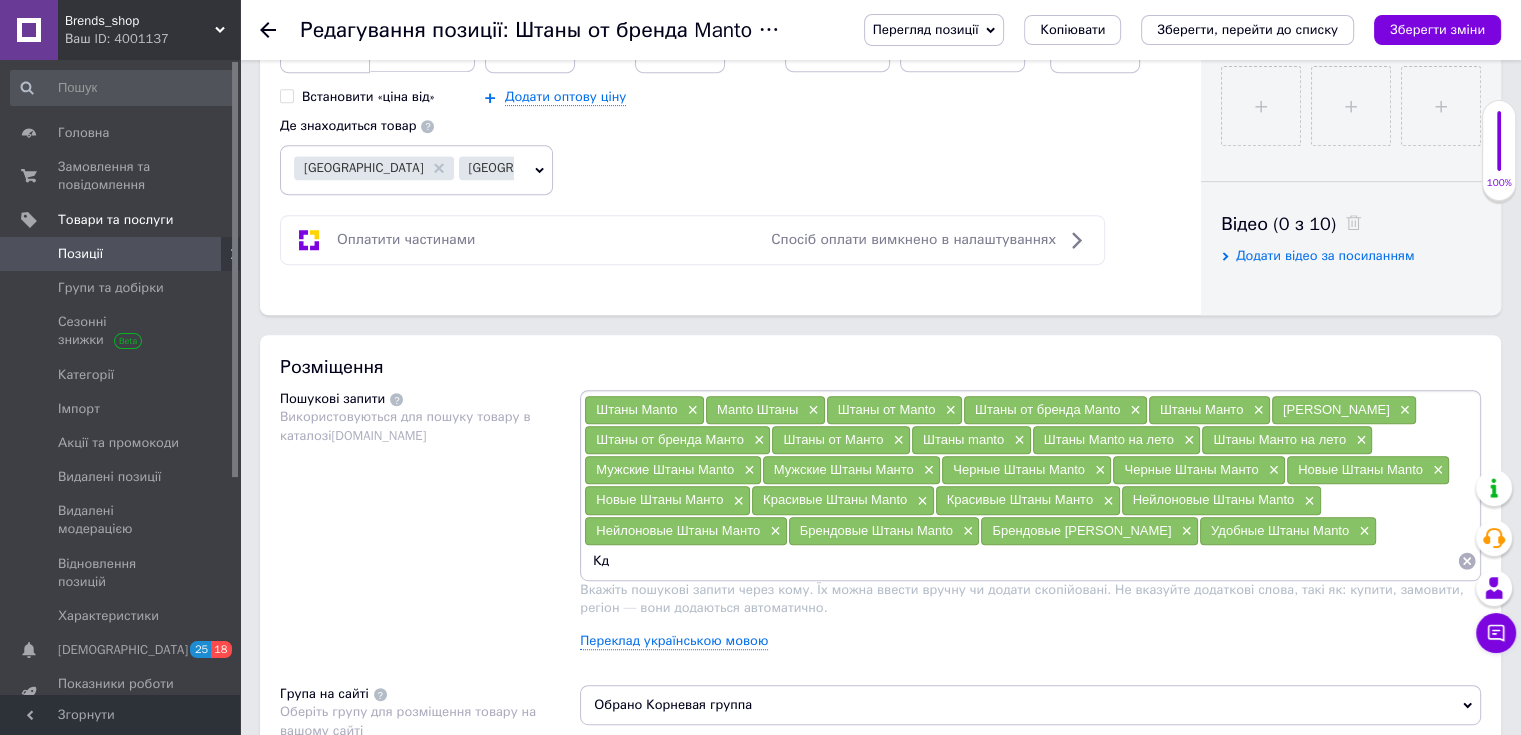 type on "К" 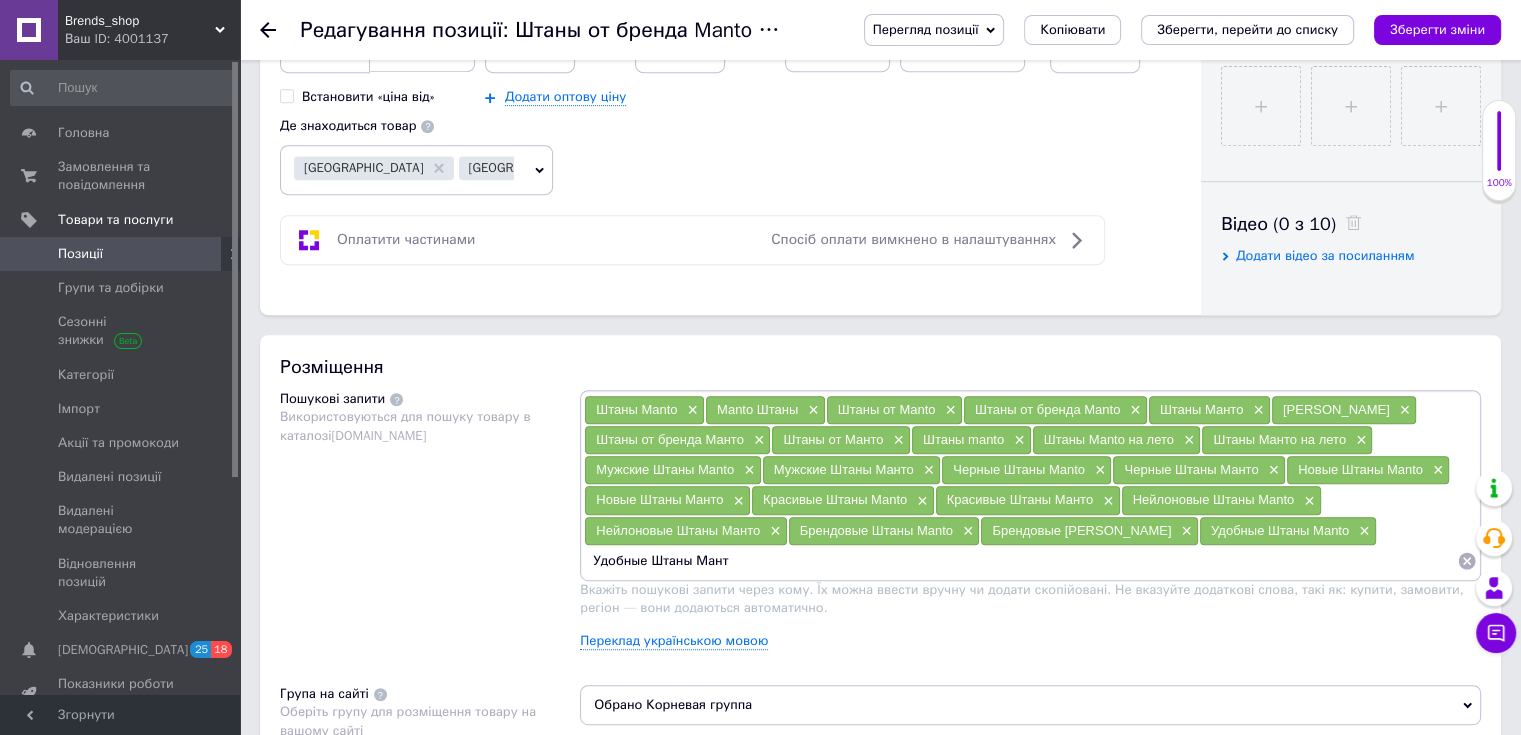 type on "Удобные Штаны Манто" 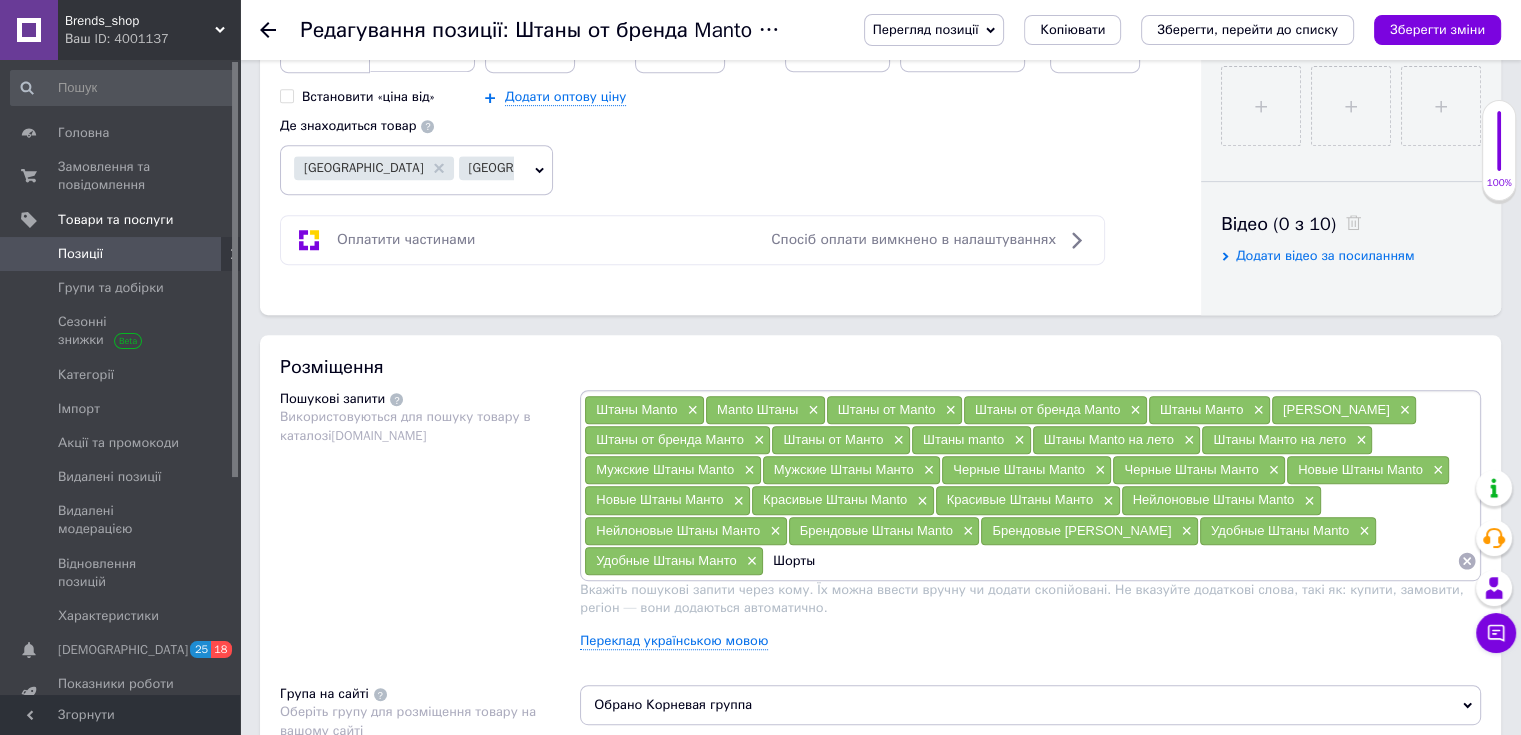 paste on "Manto" 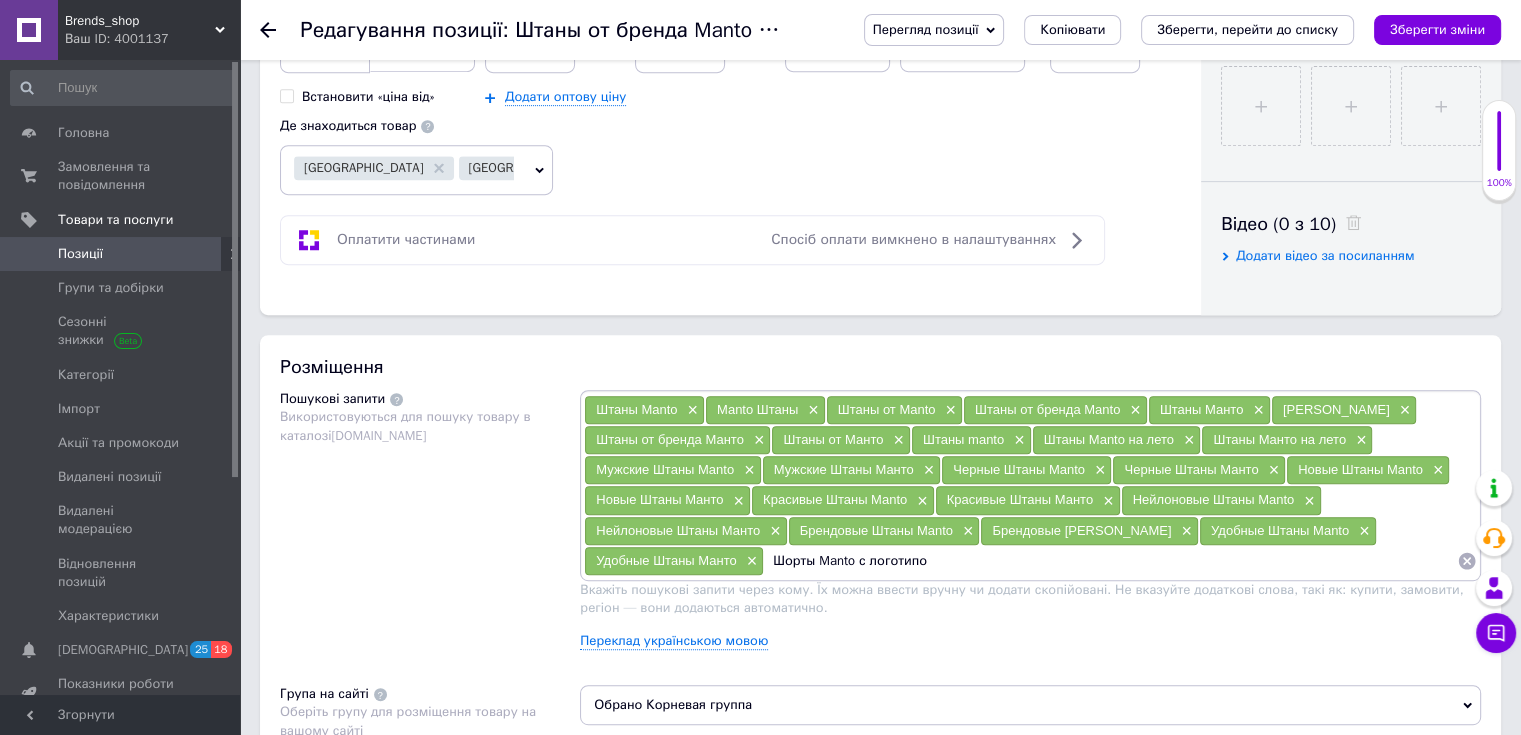 type on "Шорты Manto с логотипом" 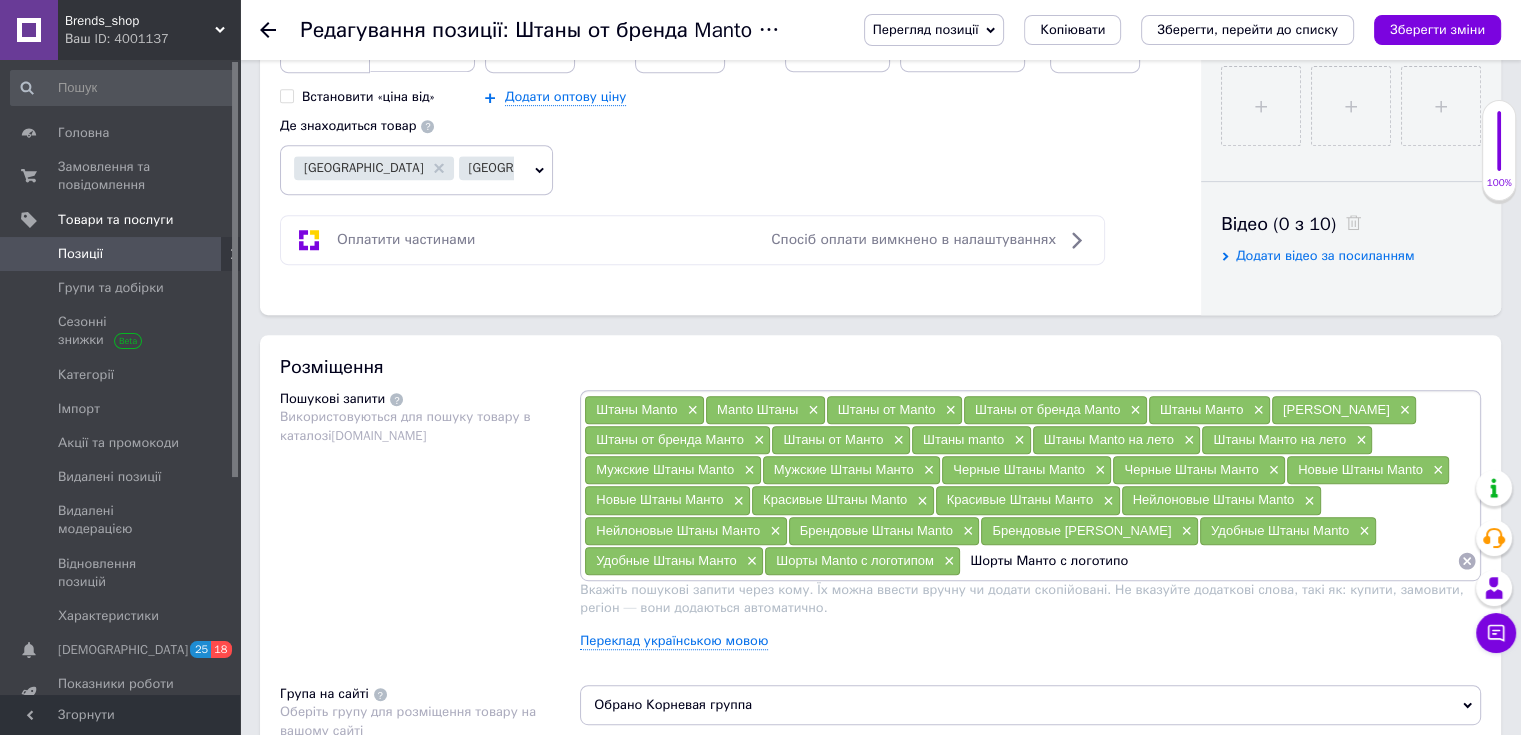 type on "Шорты Манто с логотипом" 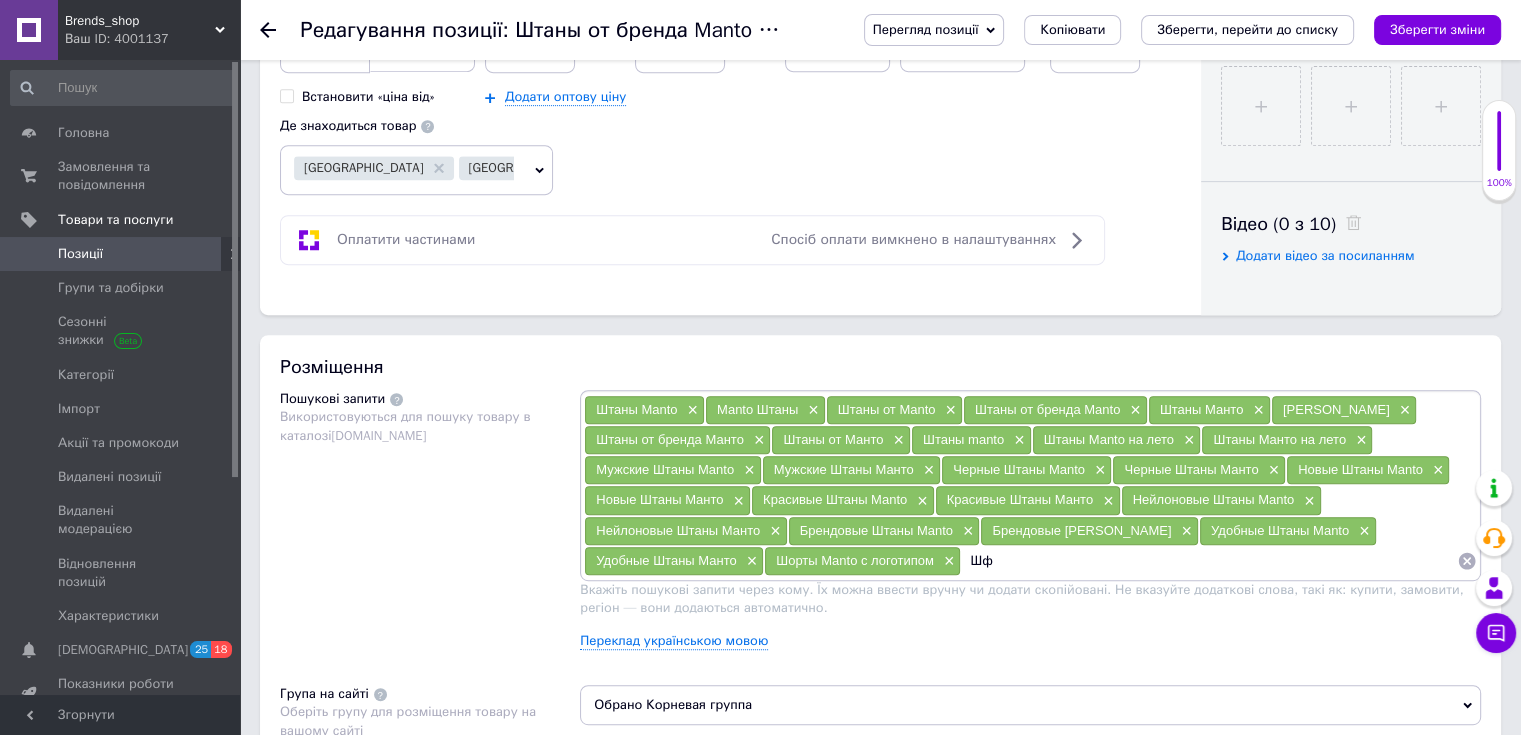 type on "Ш" 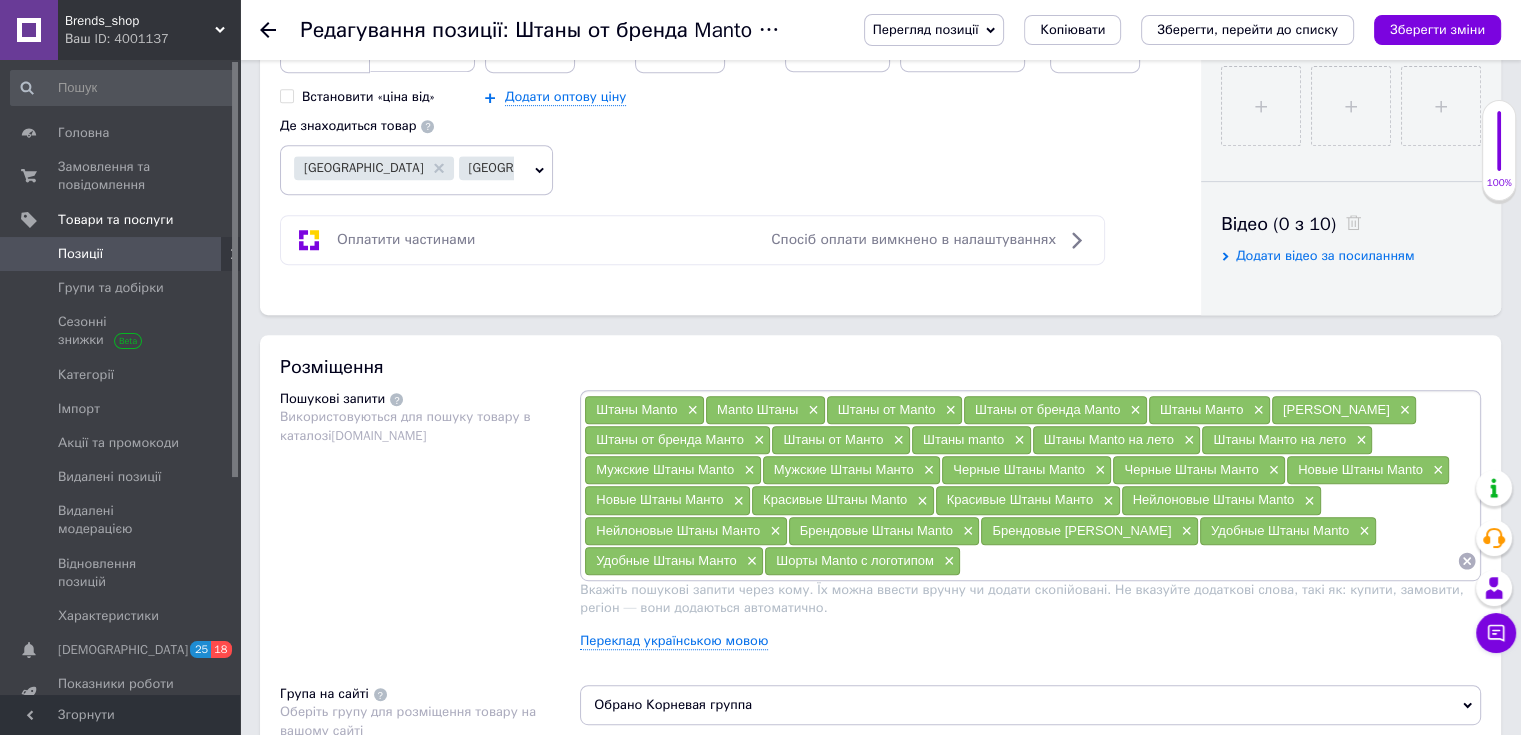 type on "Шорты Manto с логотипом" 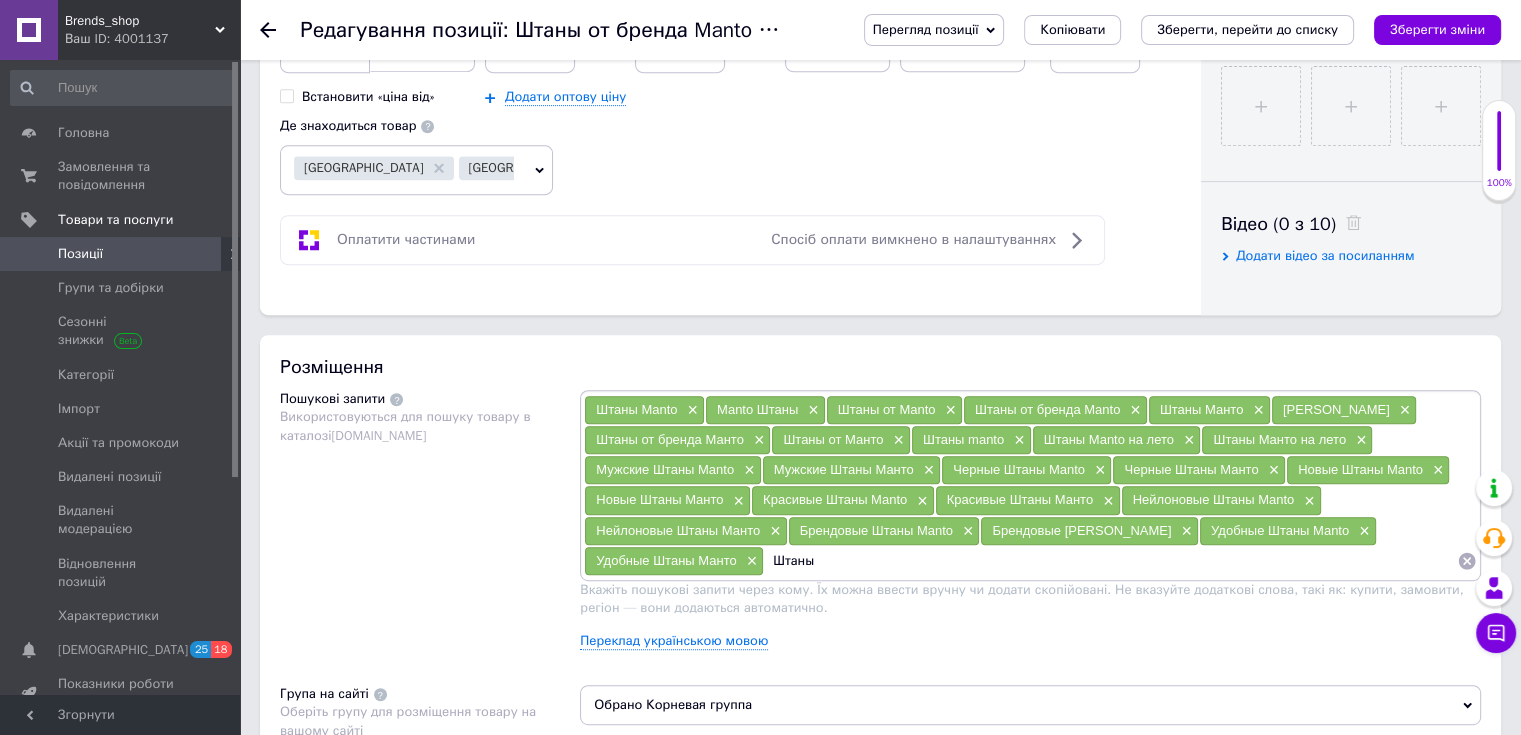 paste on "Manto" 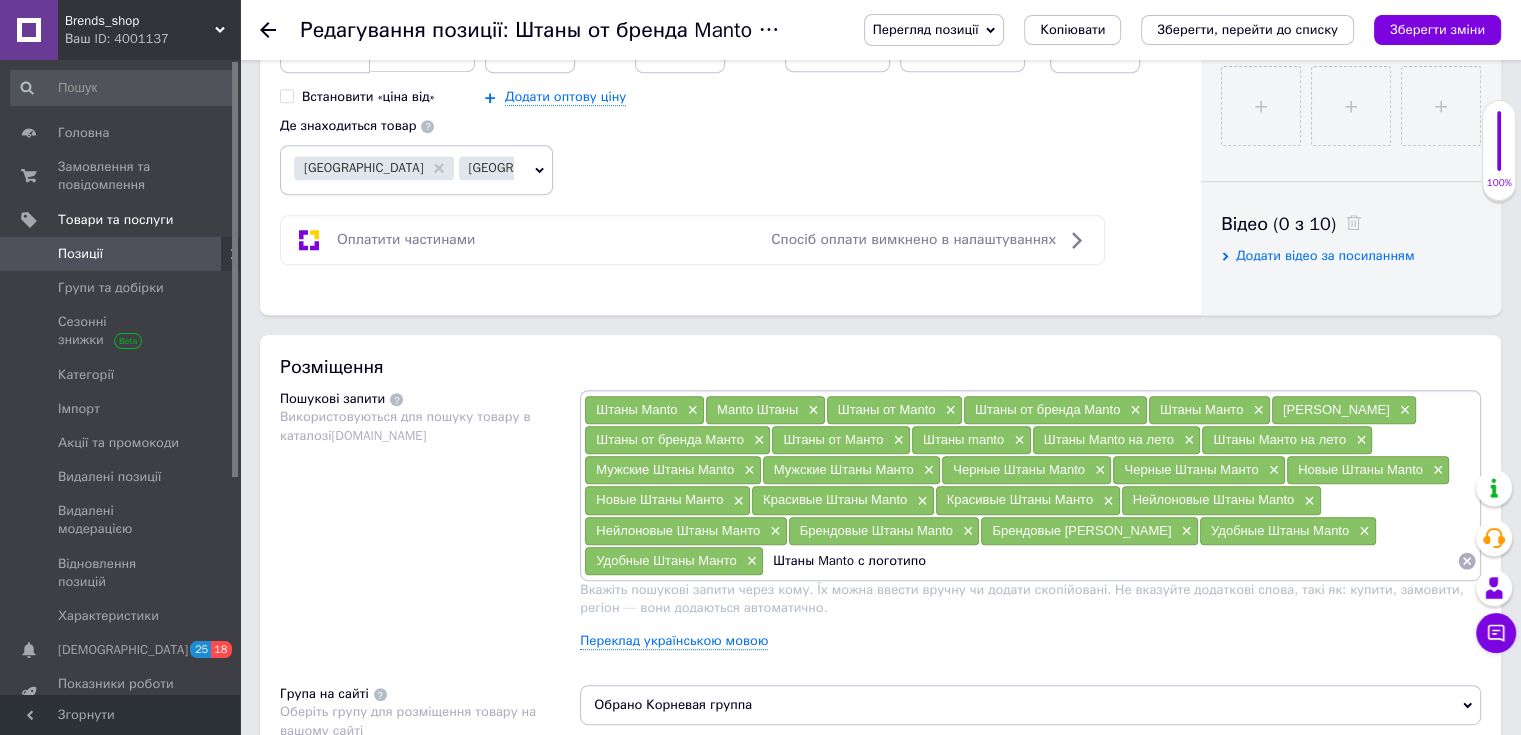 type on "Штаны Manto с логотипом" 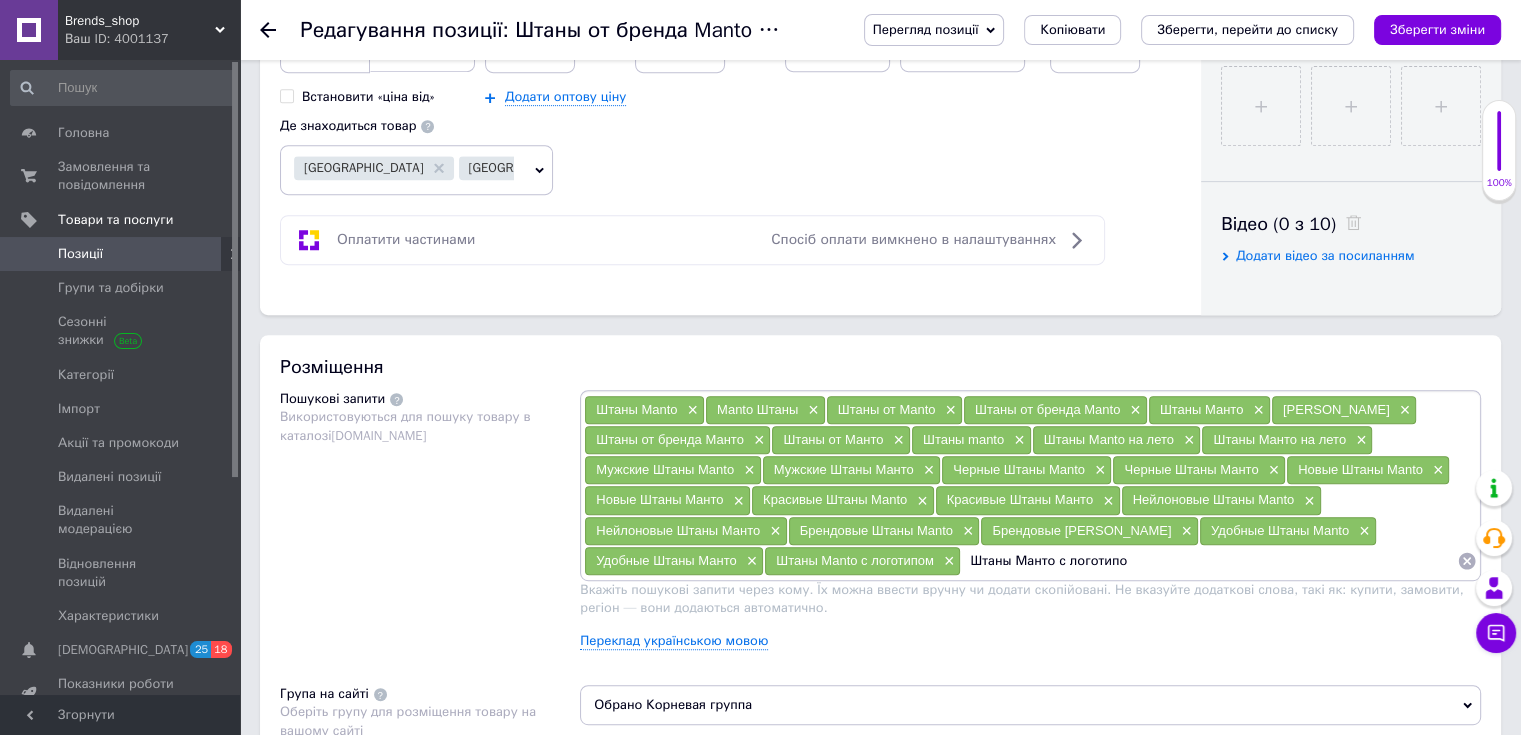 type on "Штаны Манто с логотипом" 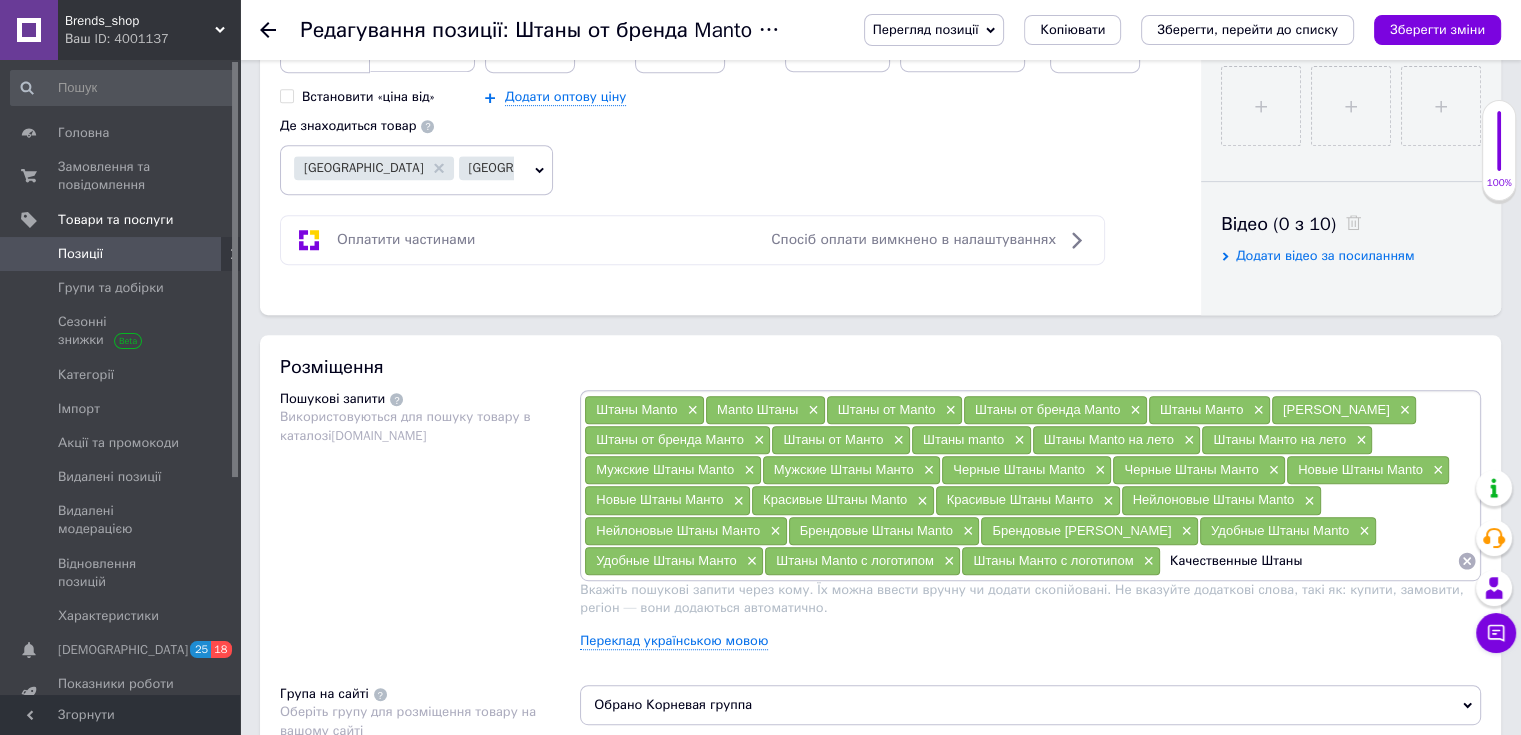 paste on "Manto" 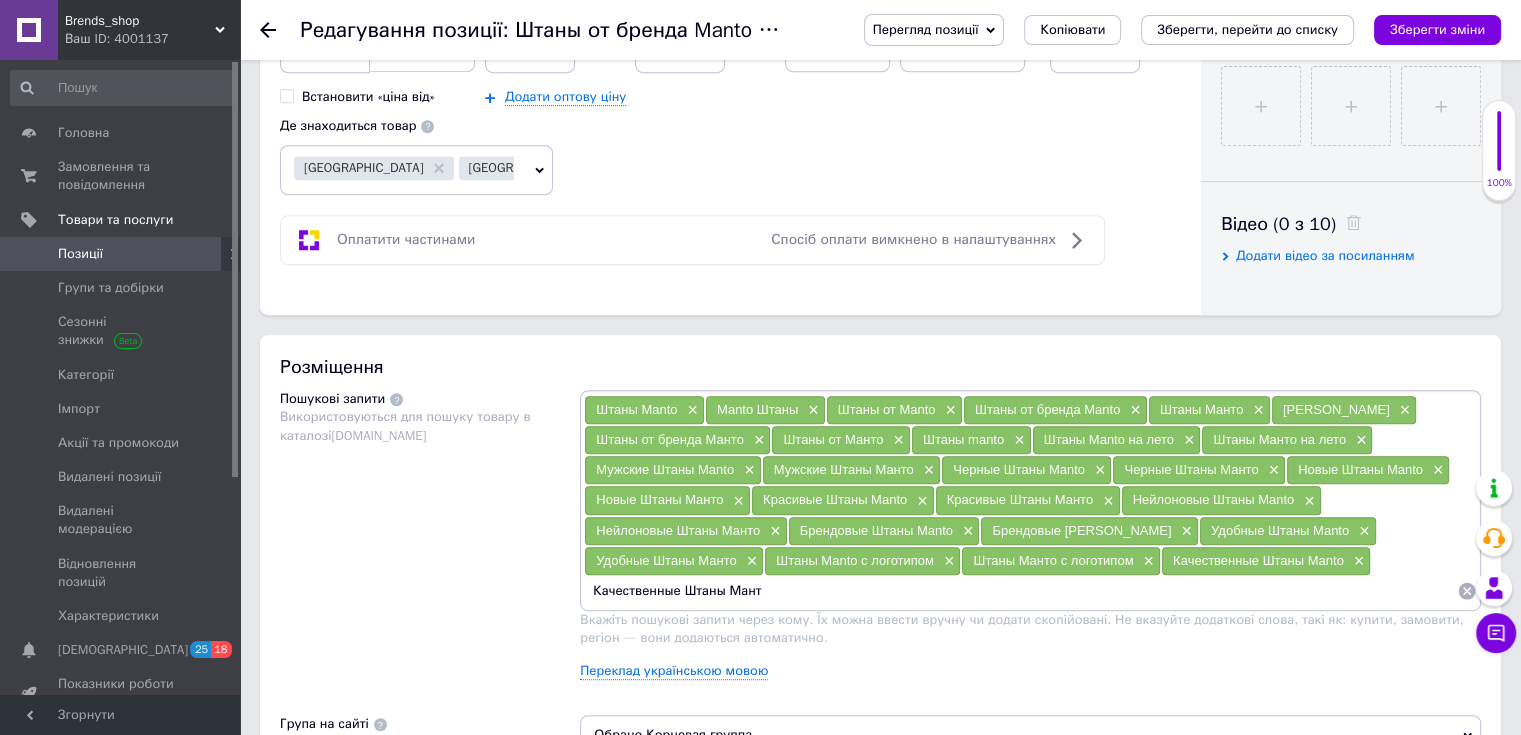 type on "Качественные Штаны Манто" 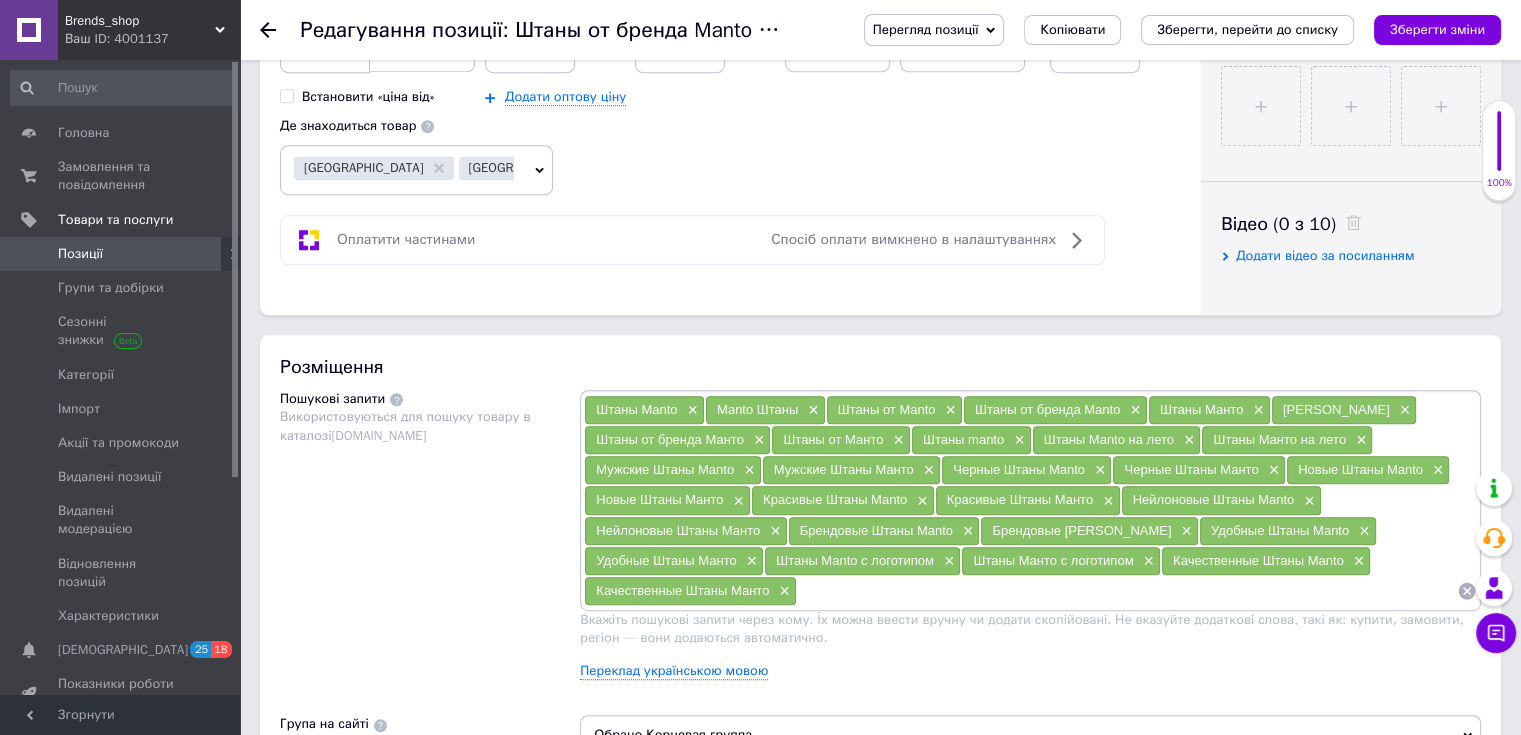 type 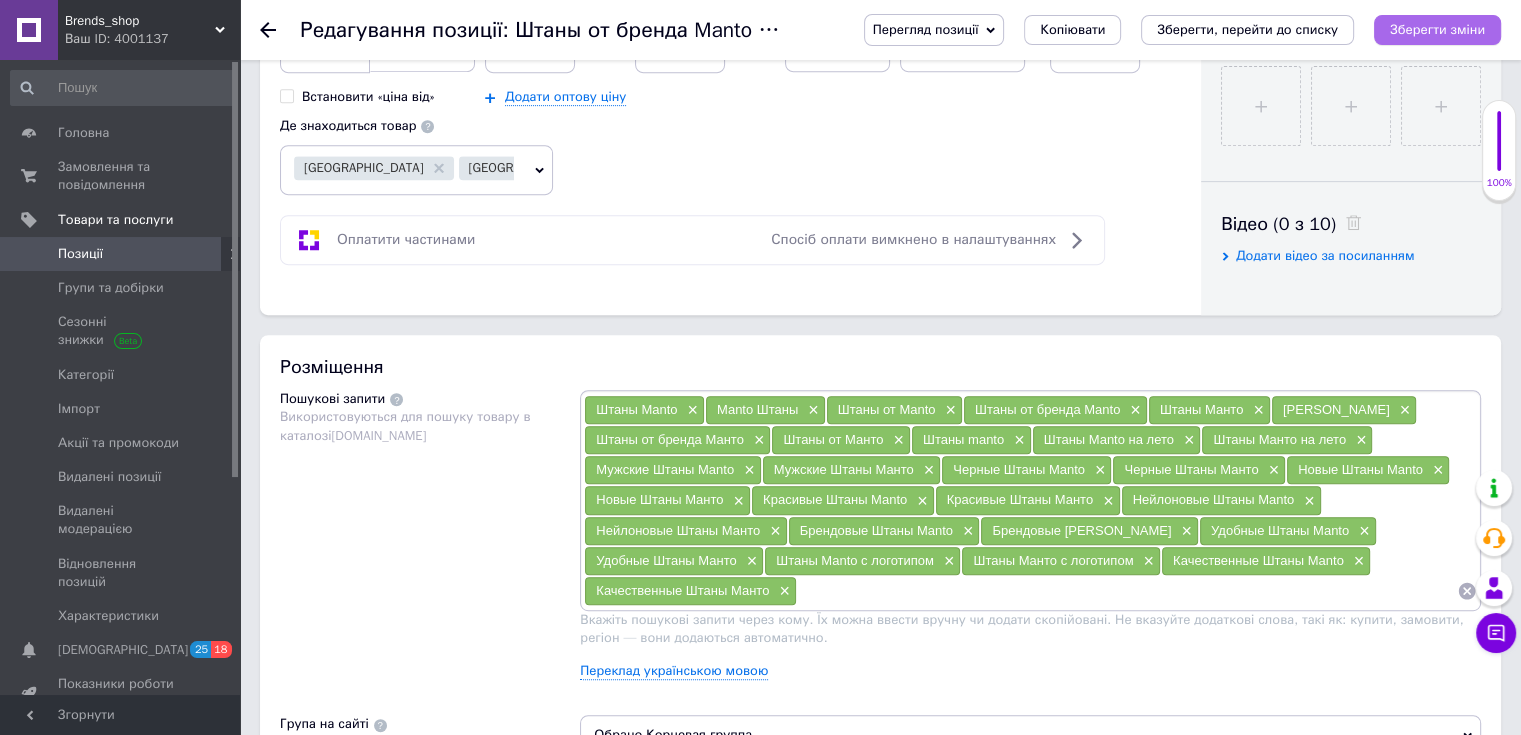 click on "Зберегти зміни" at bounding box center (1437, 30) 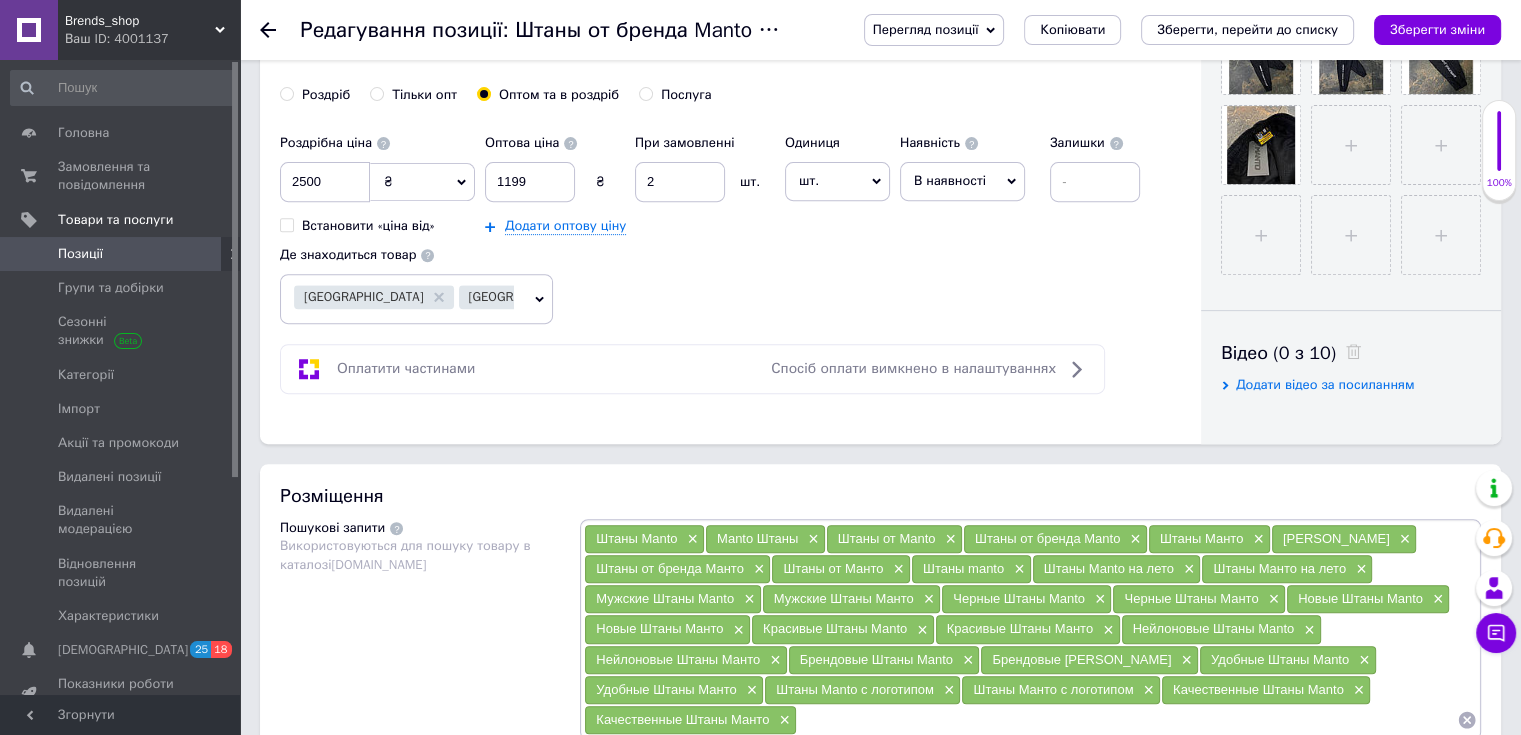 scroll, scrollTop: 881, scrollLeft: 0, axis: vertical 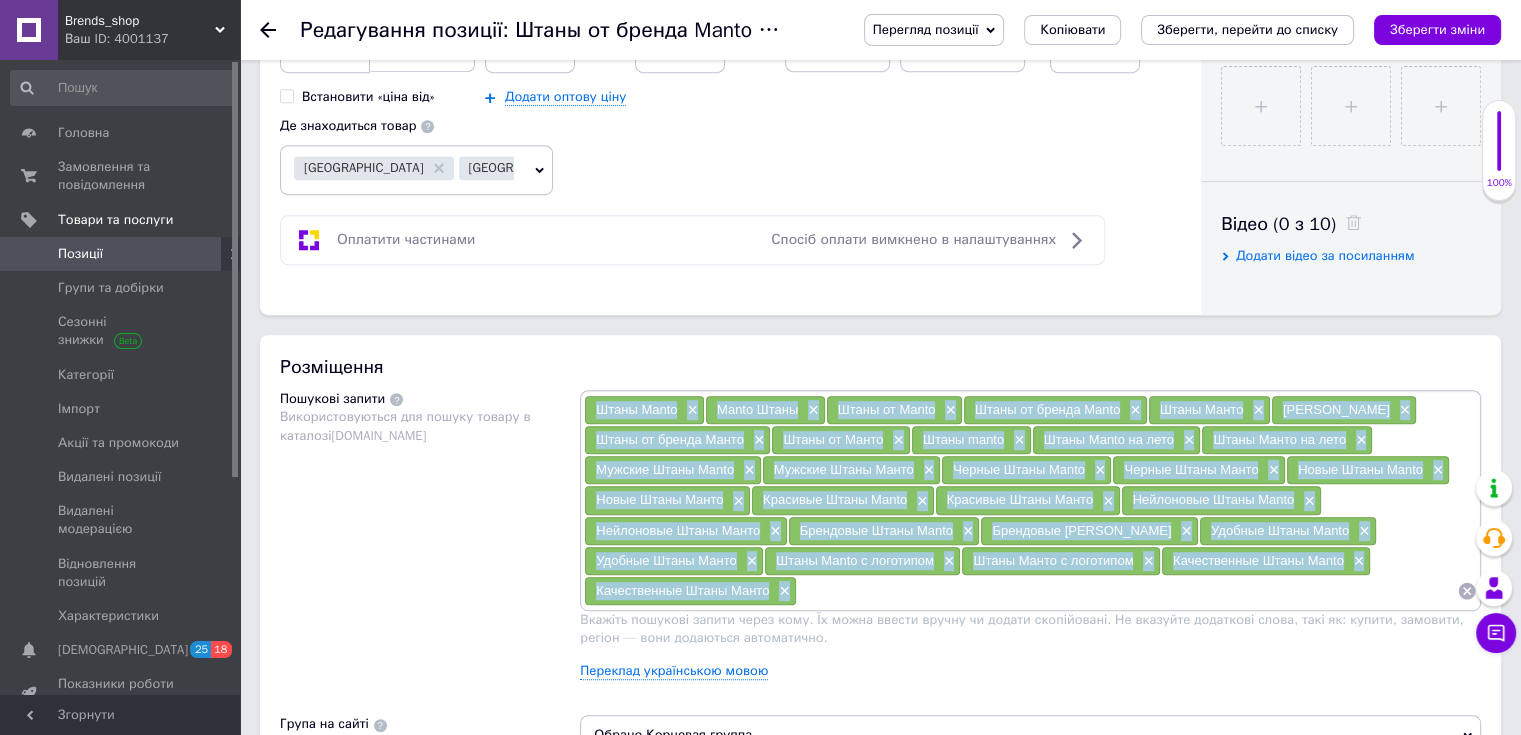 drag, startPoint x: 589, startPoint y: 402, endPoint x: 790, endPoint y: 591, distance: 275.90216 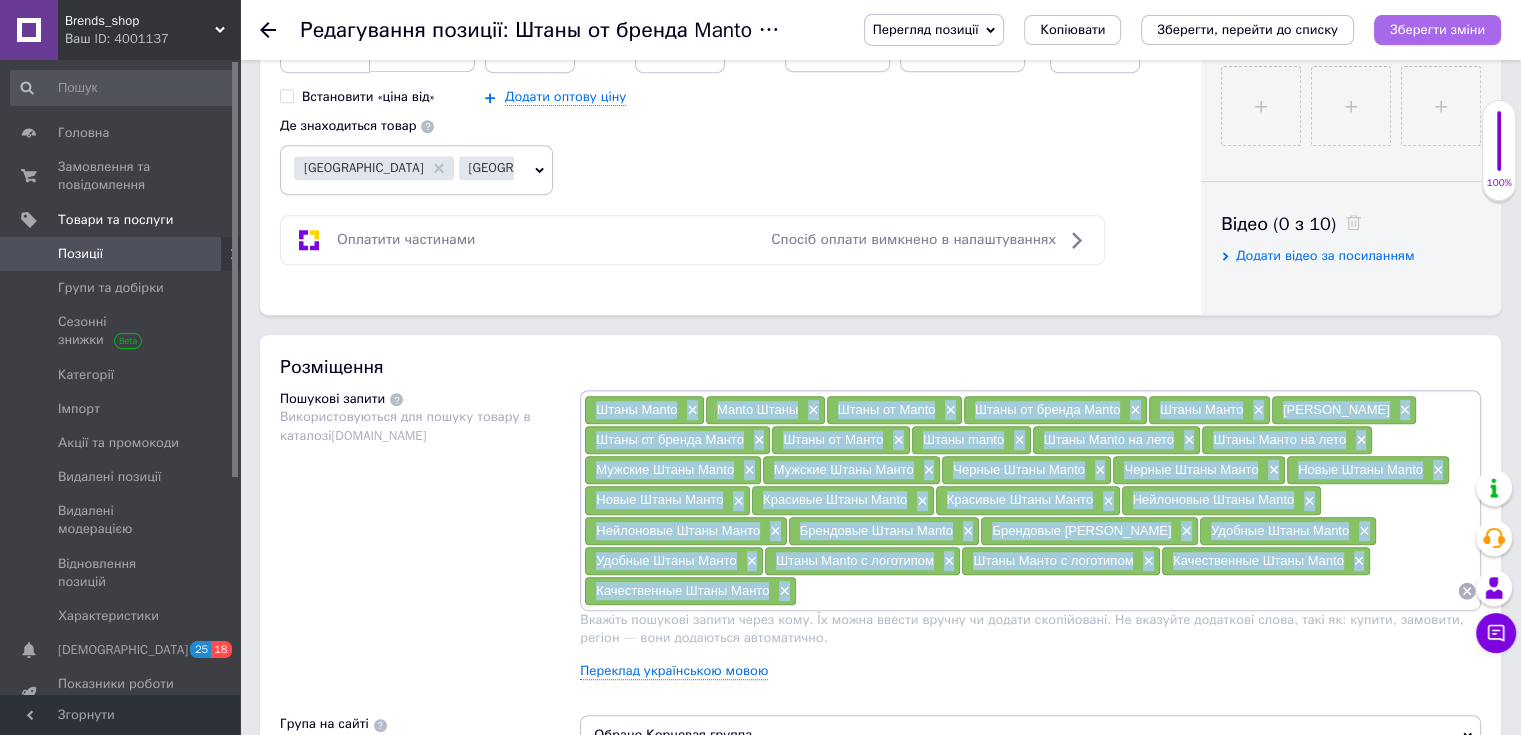 click on "Зберегти зміни" at bounding box center (1437, 29) 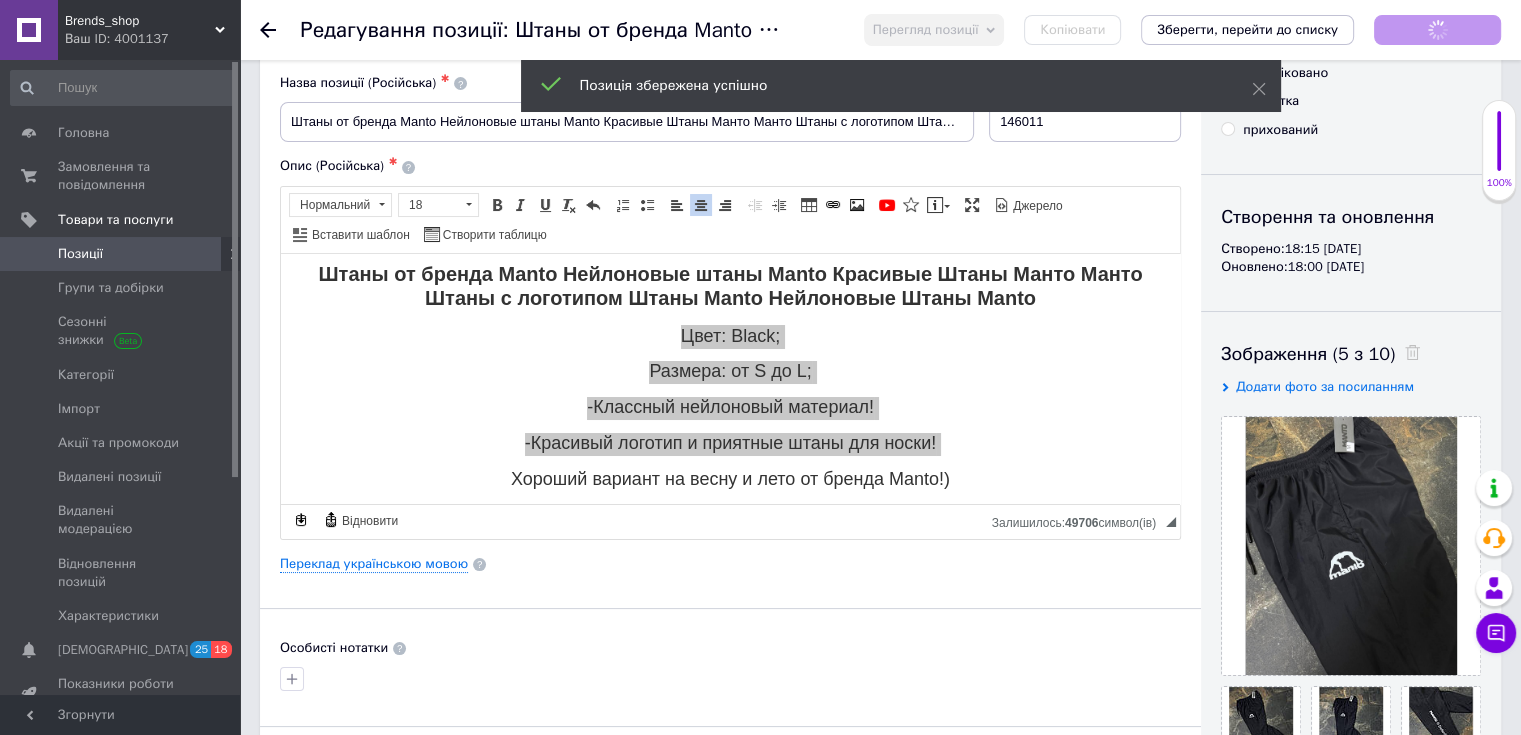 scroll, scrollTop: 0, scrollLeft: 0, axis: both 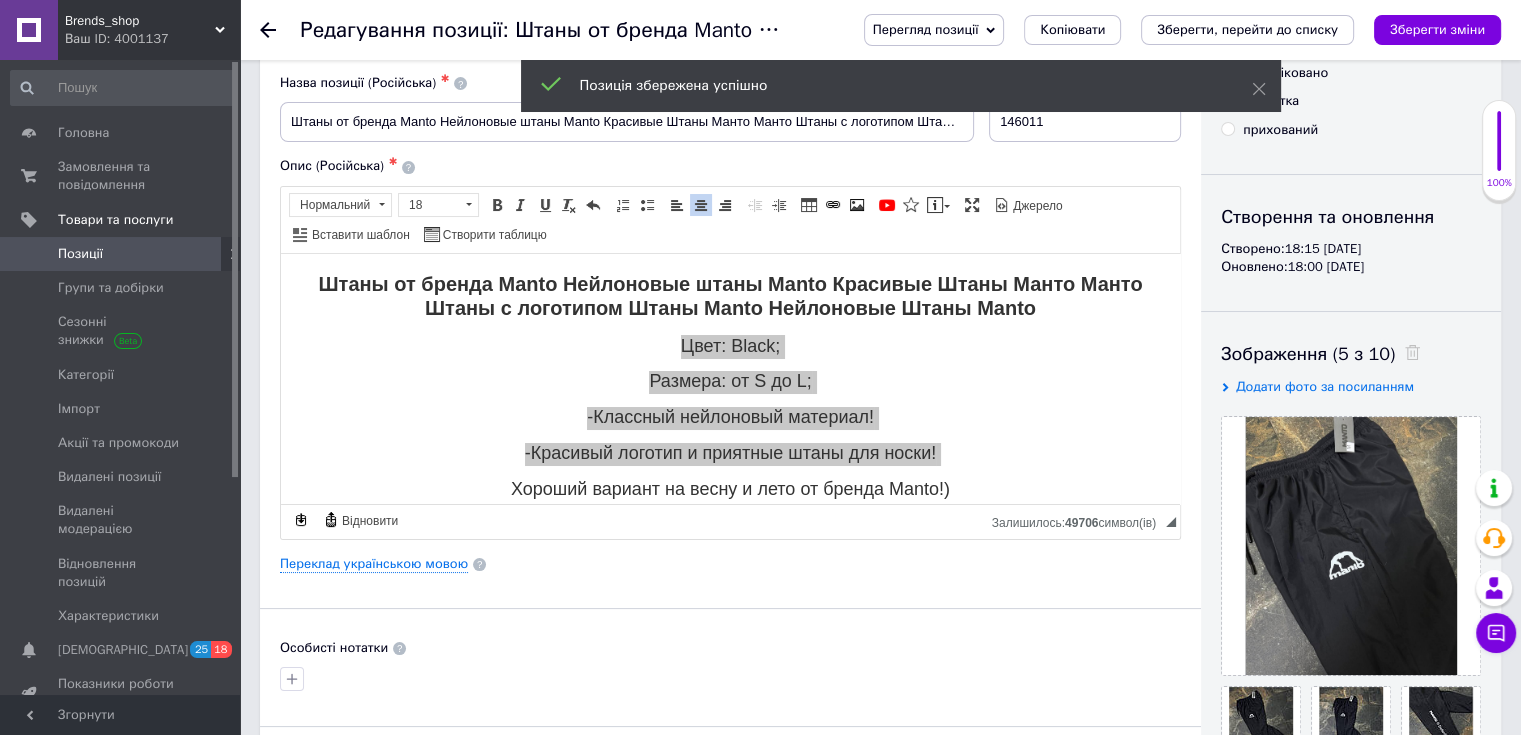 click 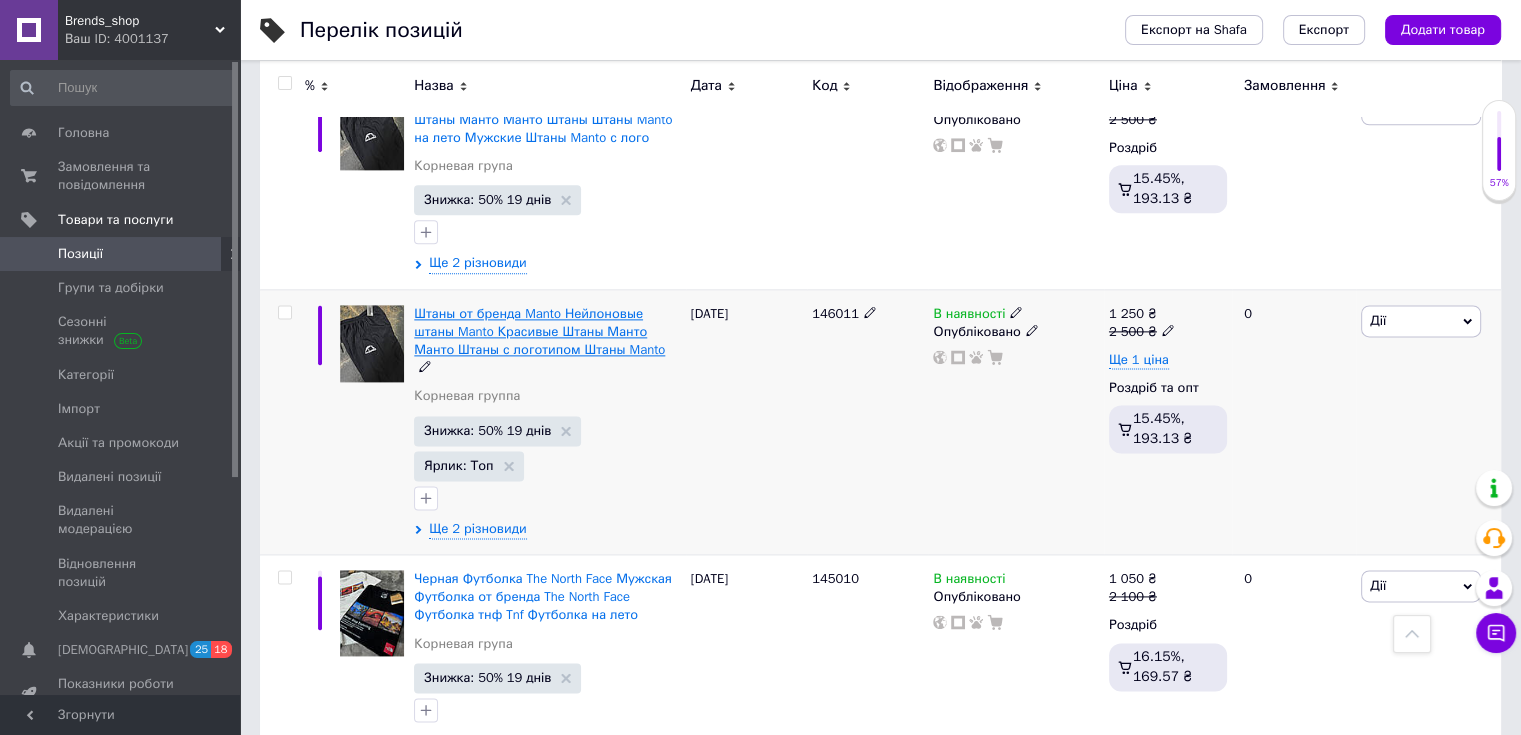 scroll, scrollTop: 2400, scrollLeft: 0, axis: vertical 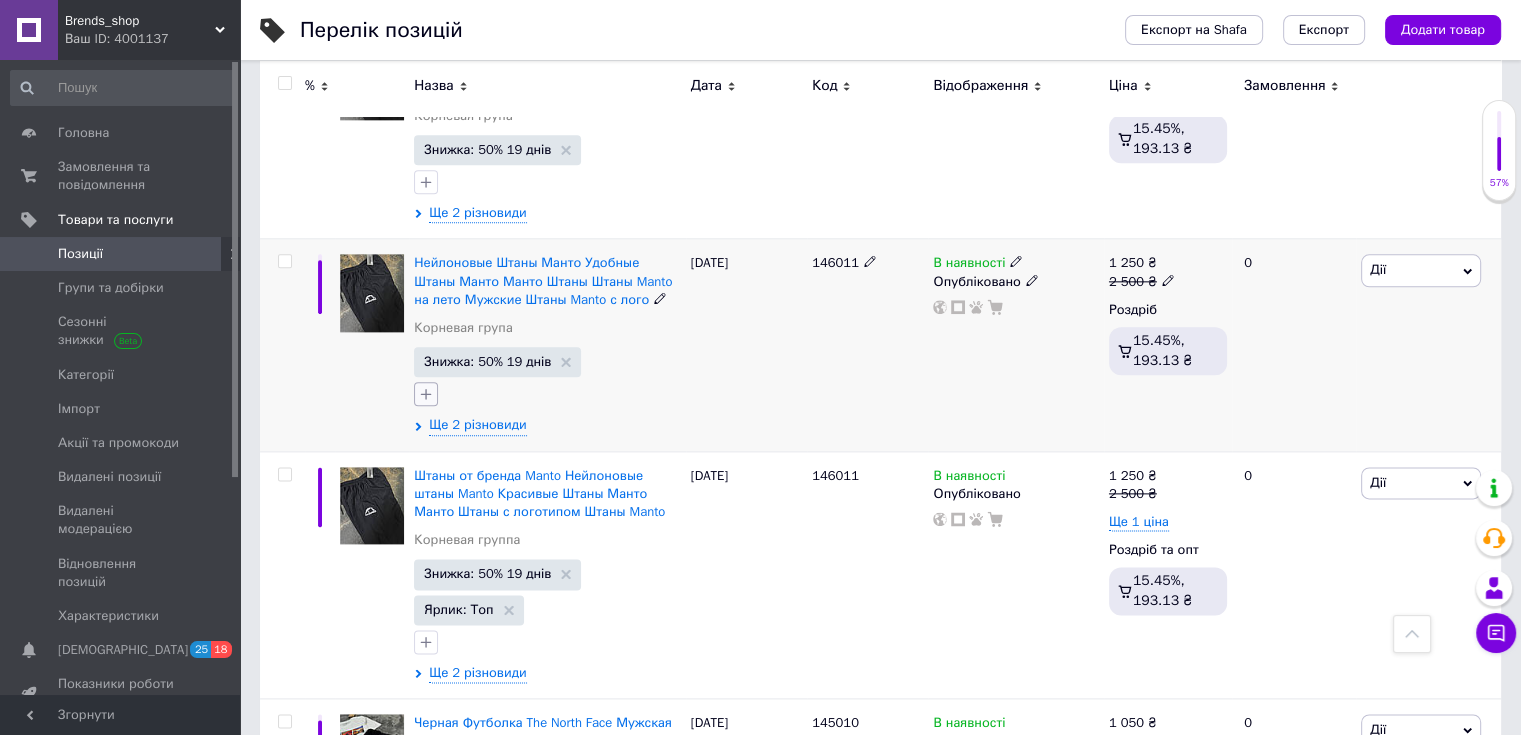 click 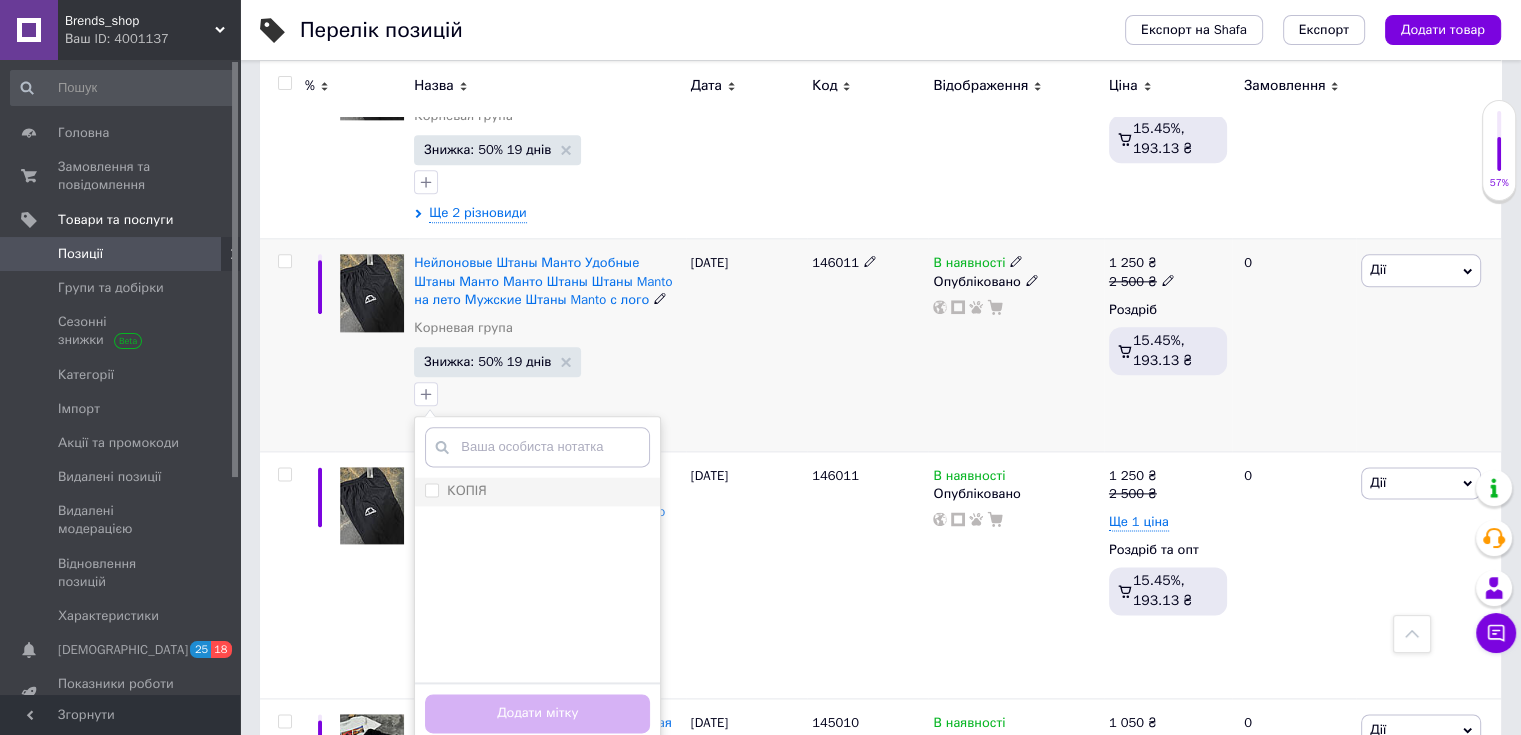 click on "КОПІЯ" at bounding box center (431, 489) 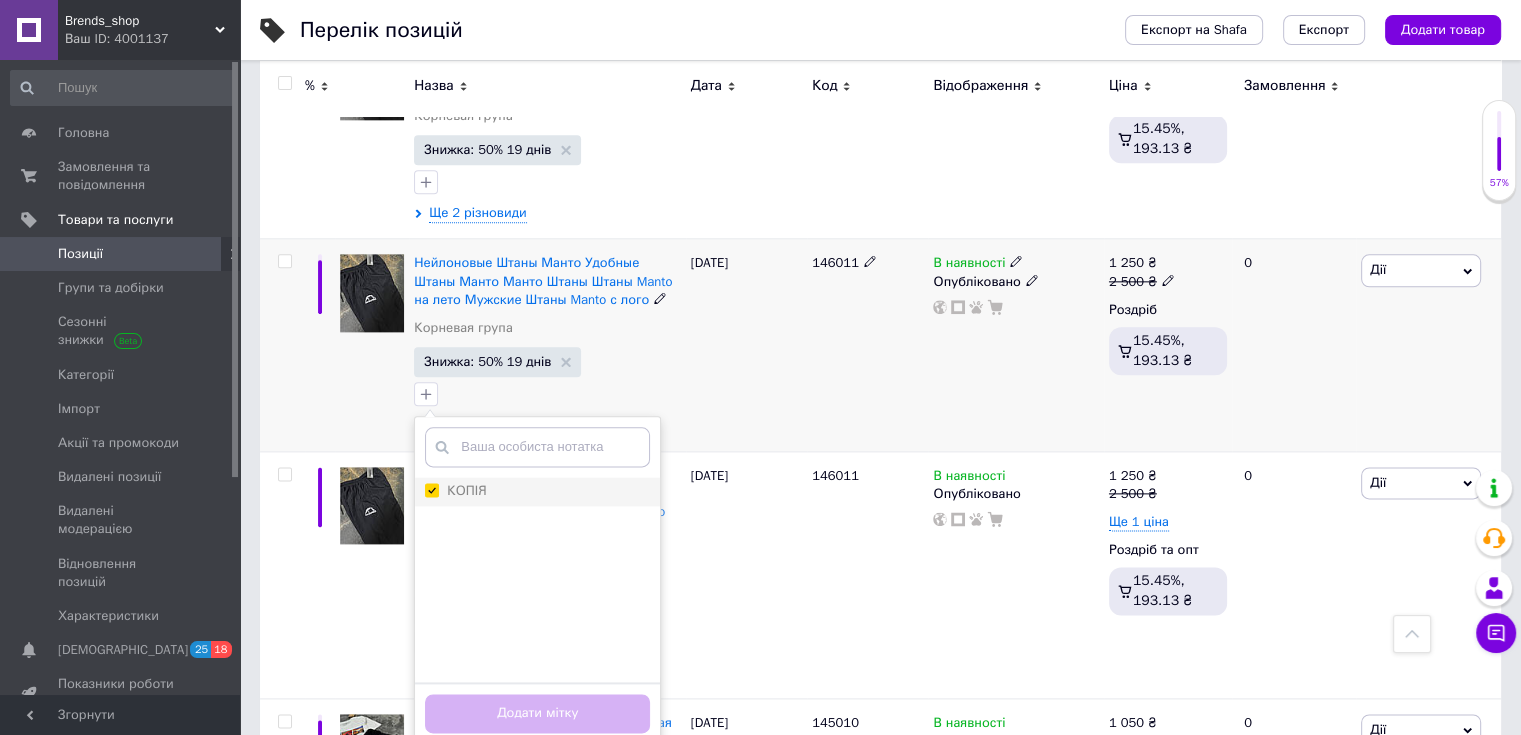 checkbox on "true" 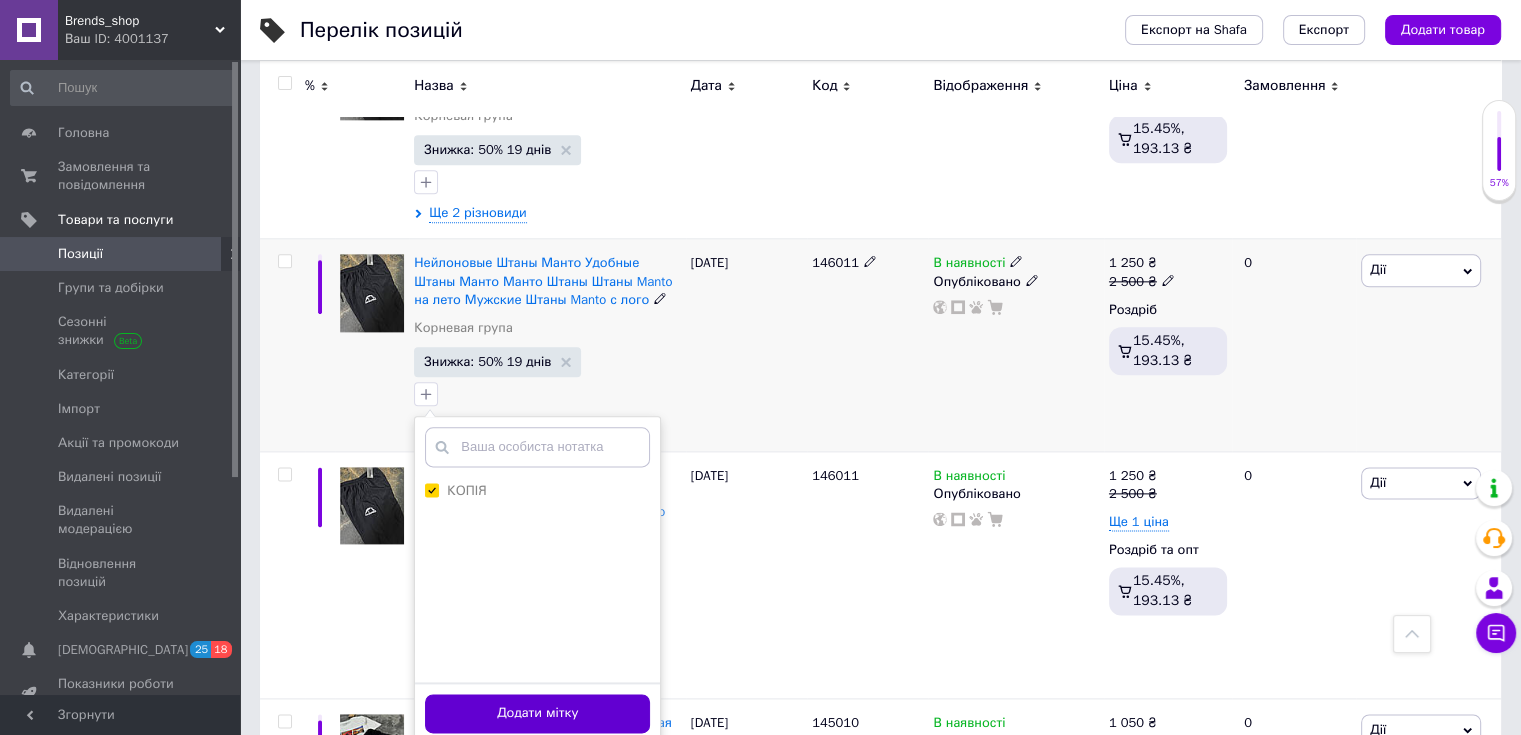 click on "Додати мітку" at bounding box center [537, 713] 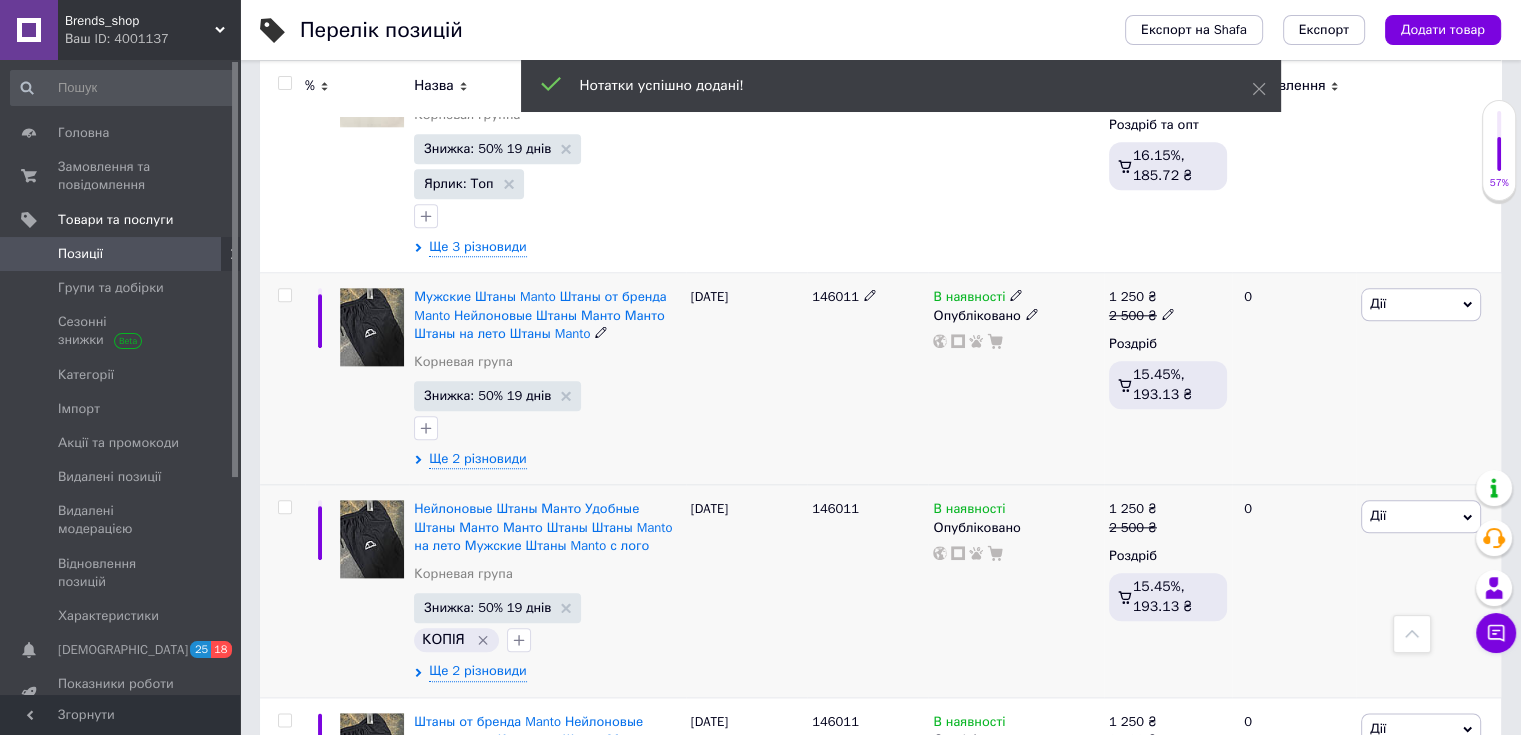 scroll, scrollTop: 2100, scrollLeft: 0, axis: vertical 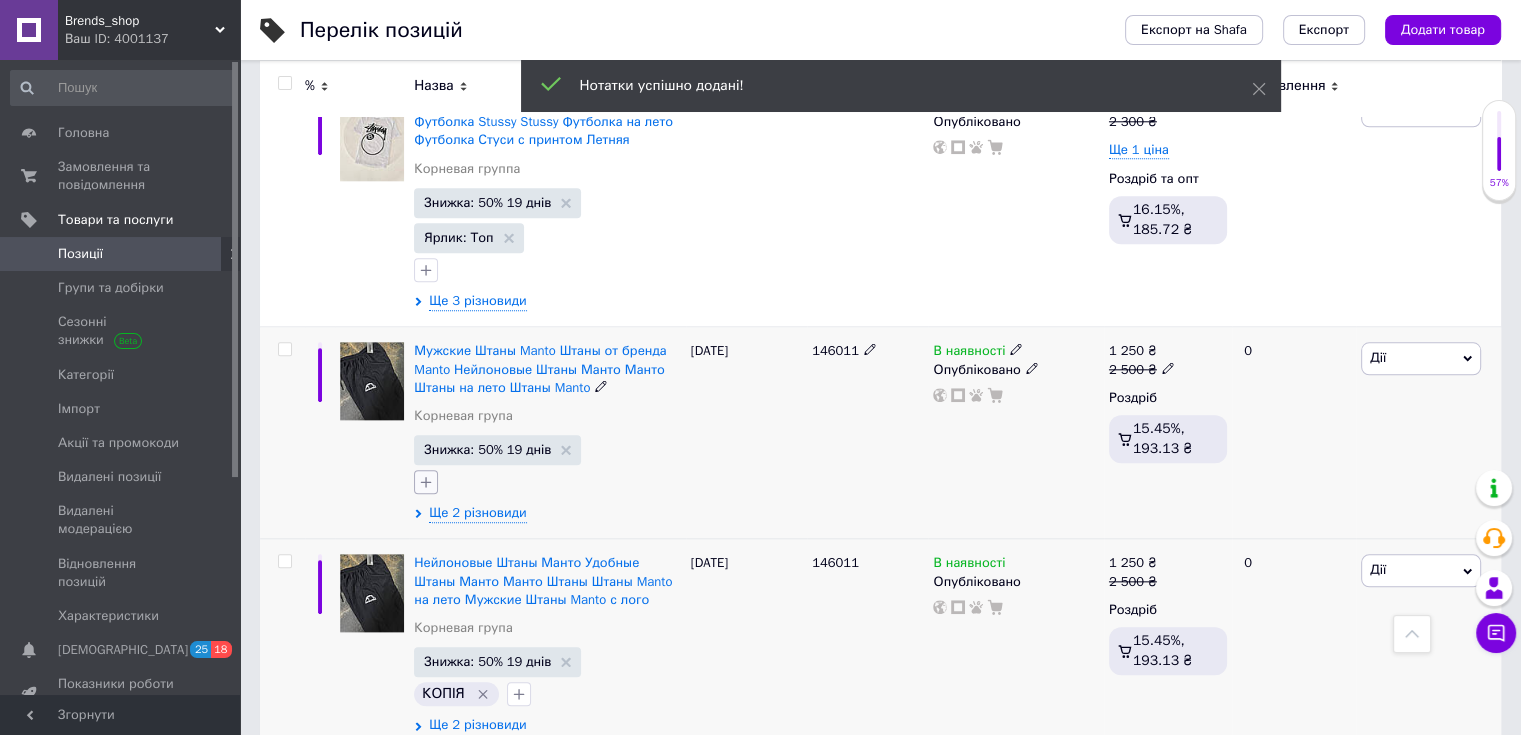 click 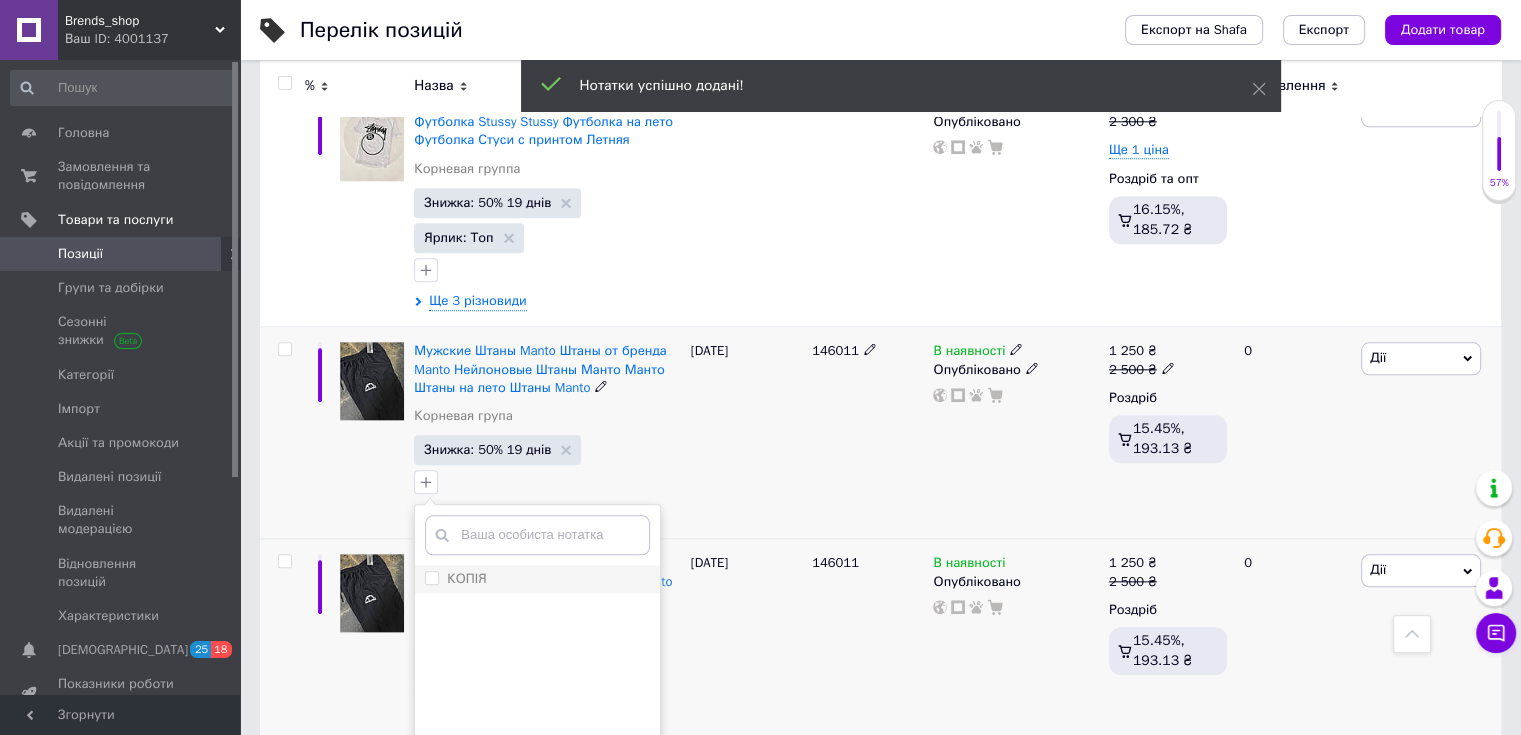 click on "КОПІЯ" at bounding box center [431, 577] 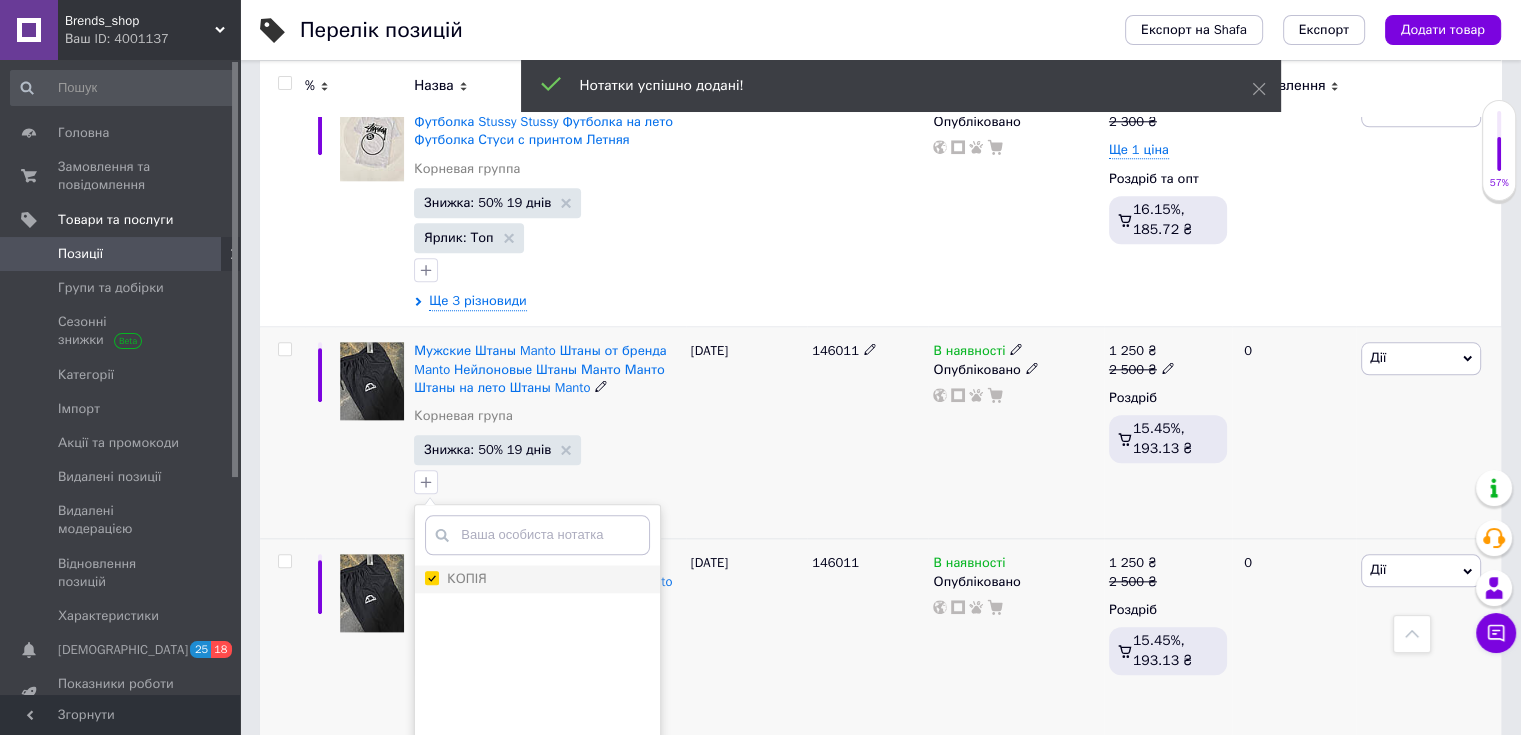 checkbox on "true" 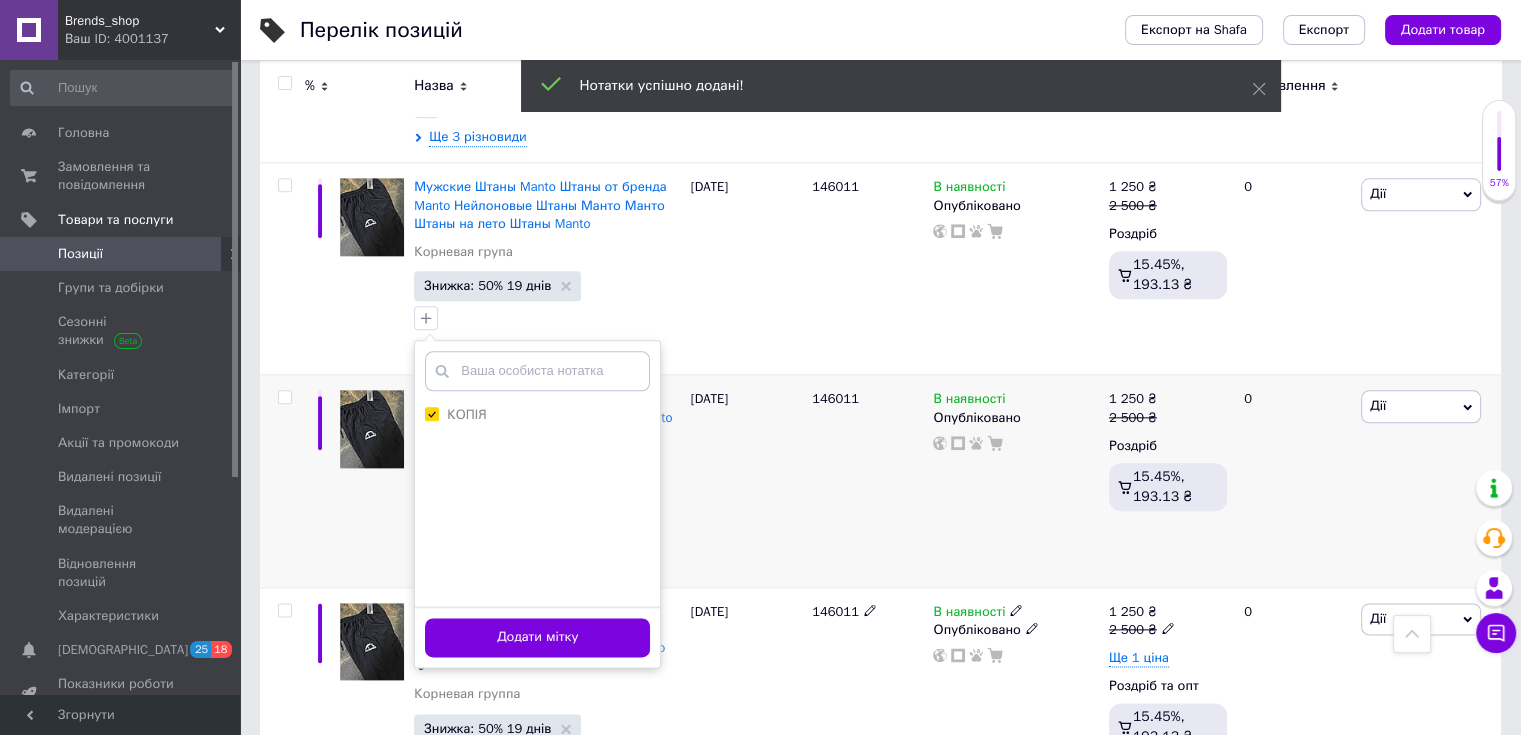 scroll, scrollTop: 2600, scrollLeft: 0, axis: vertical 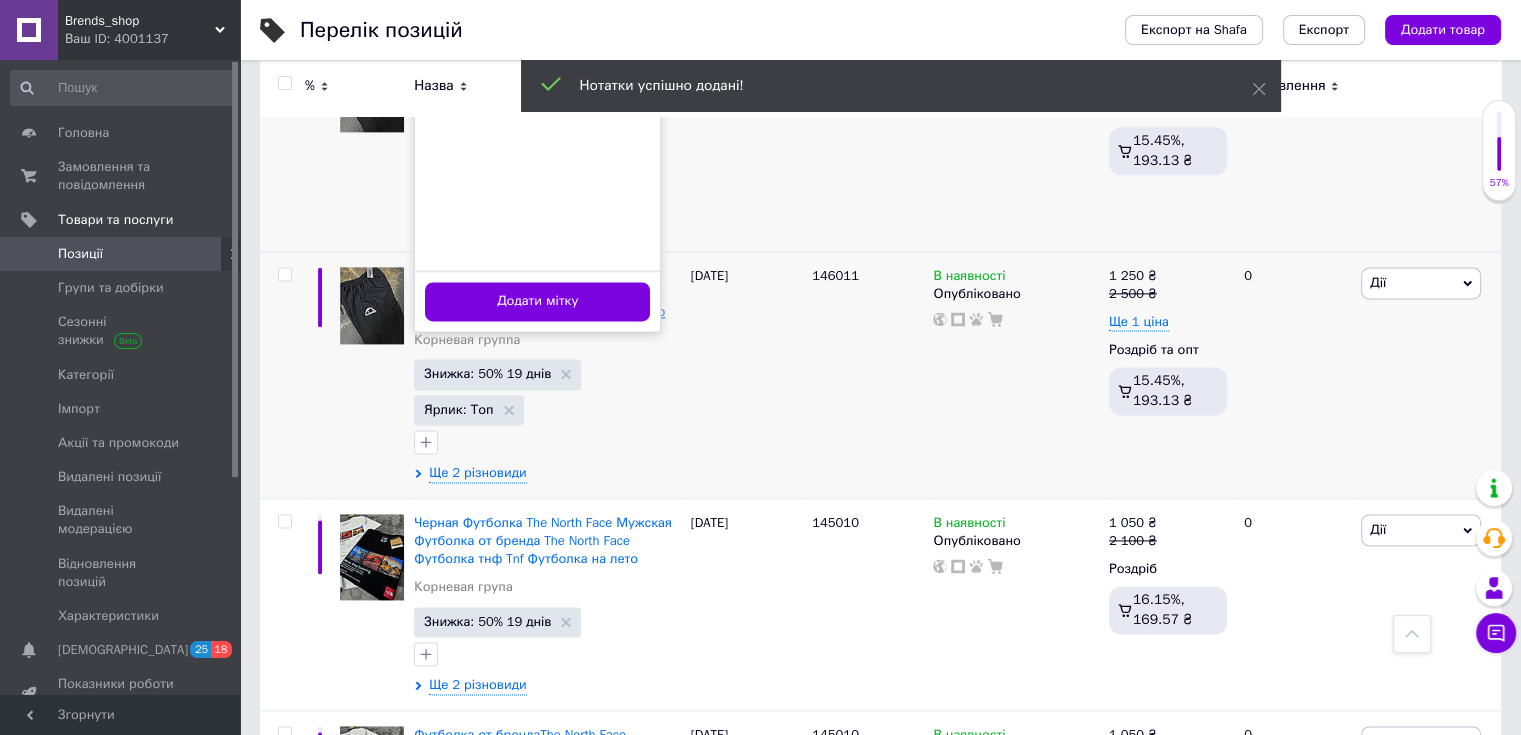 click on "Додати мітку" at bounding box center (537, 301) 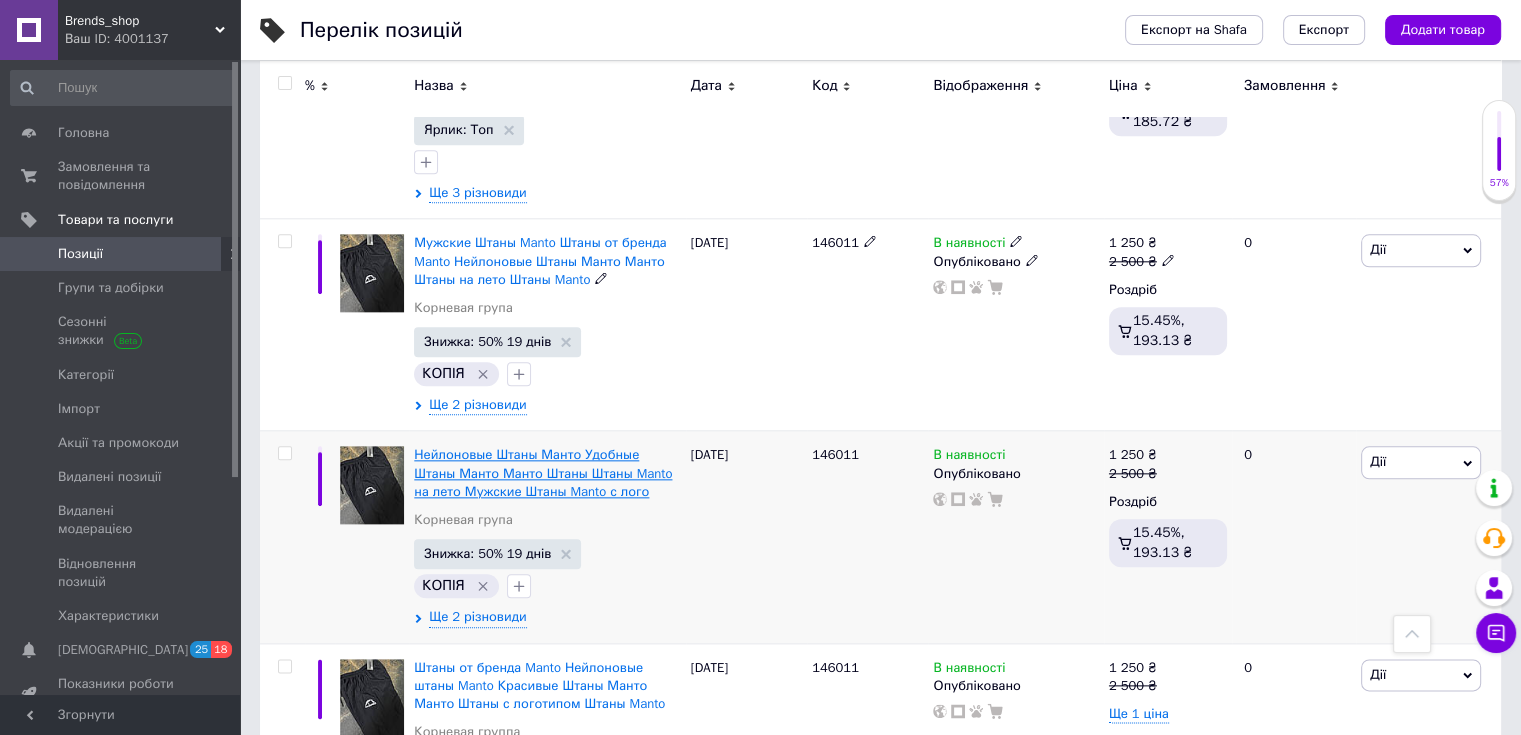 scroll, scrollTop: 2200, scrollLeft: 0, axis: vertical 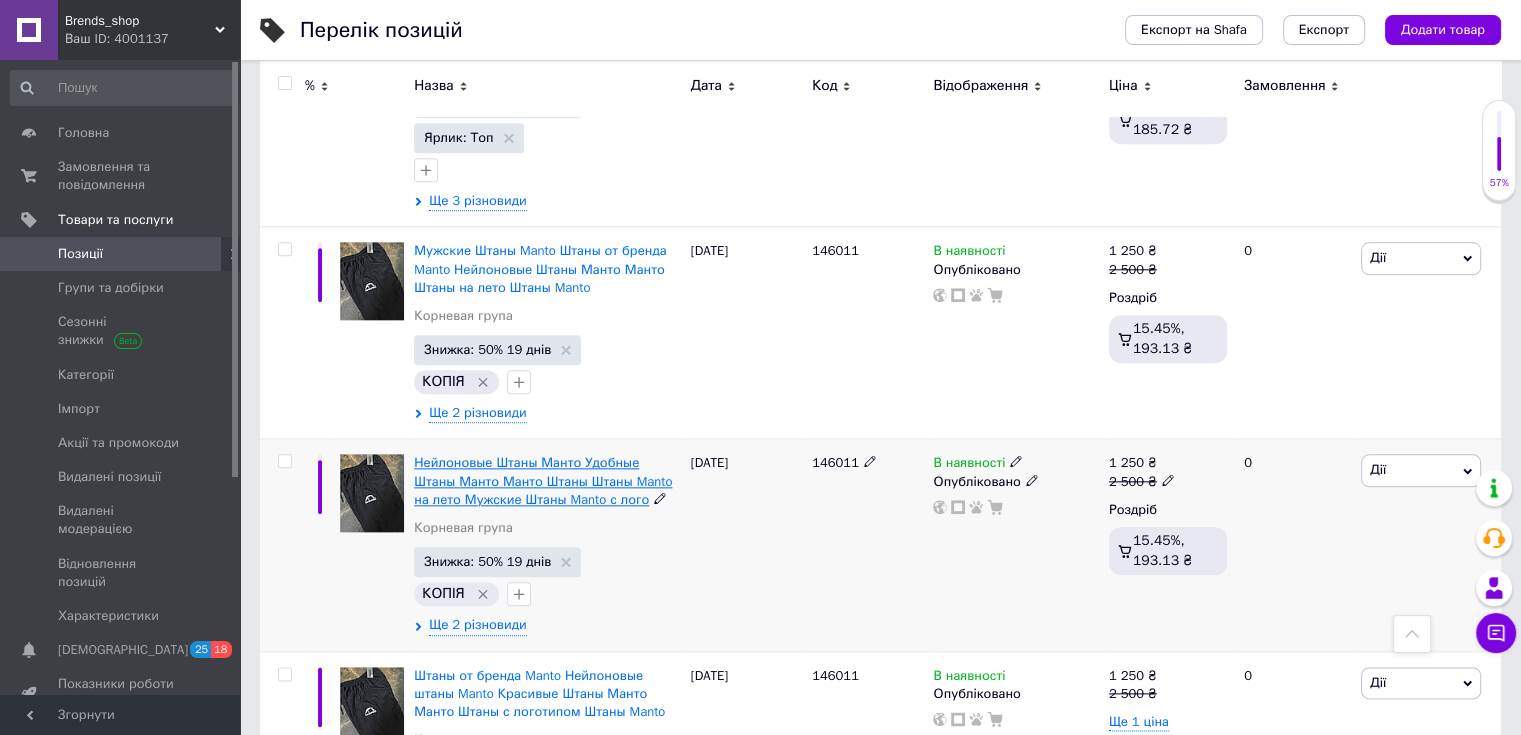 click on "Нейлоновые Штаны Манто Удобные Штаны Манто Манто Штаны Штаны Manto на лето Мужские Штаны Manto с лого" at bounding box center [543, 480] 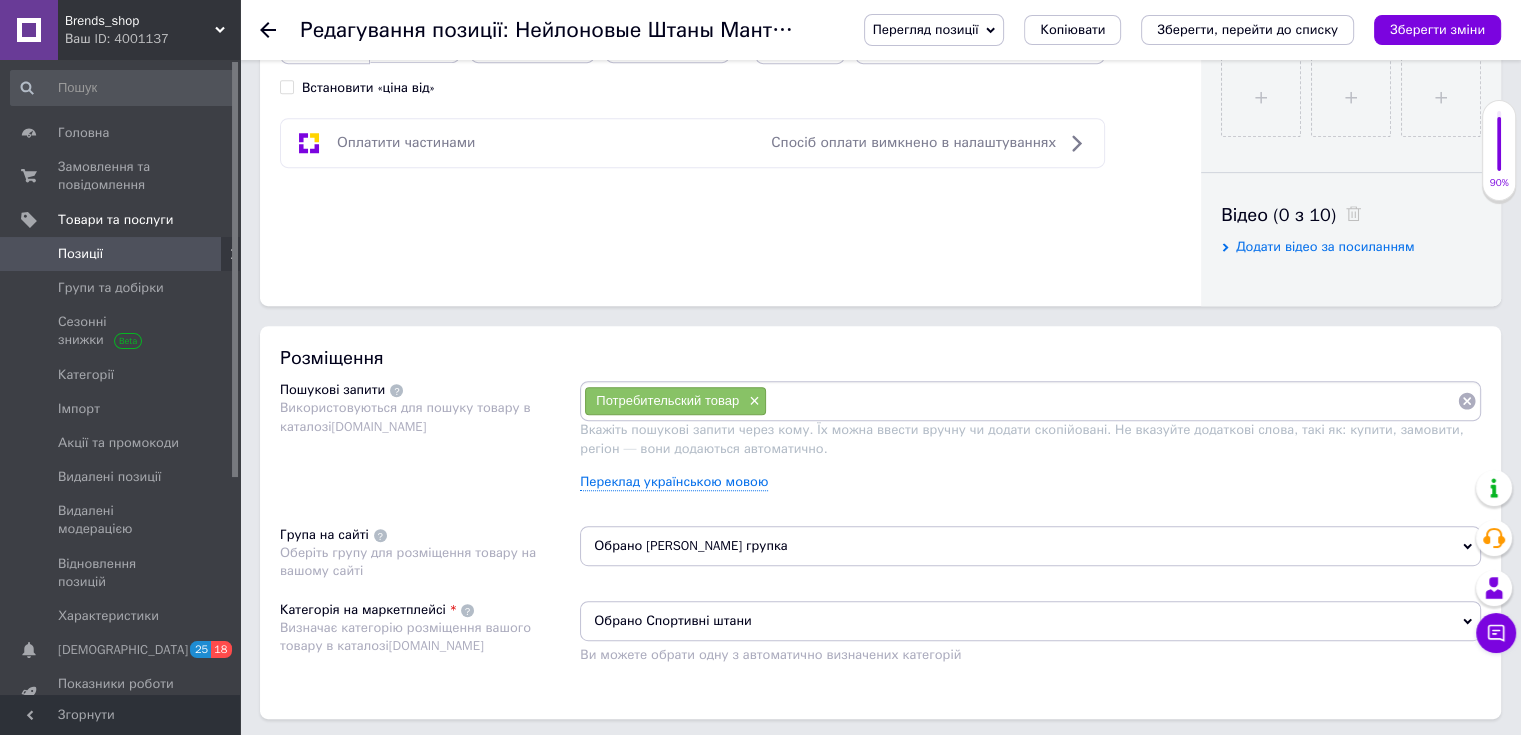scroll, scrollTop: 1000, scrollLeft: 0, axis: vertical 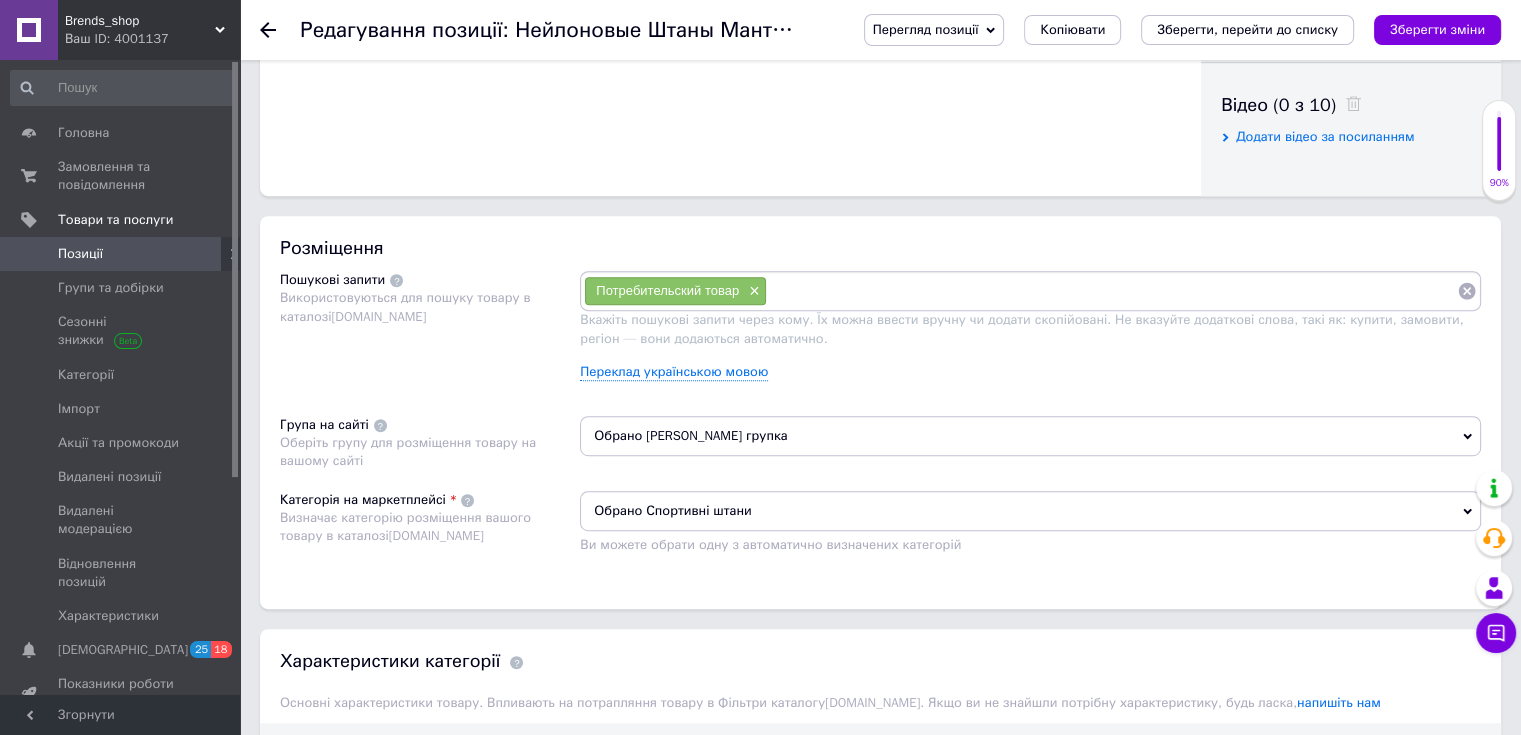 click on "Обрано [PERSON_NAME] групка" at bounding box center [1030, 436] 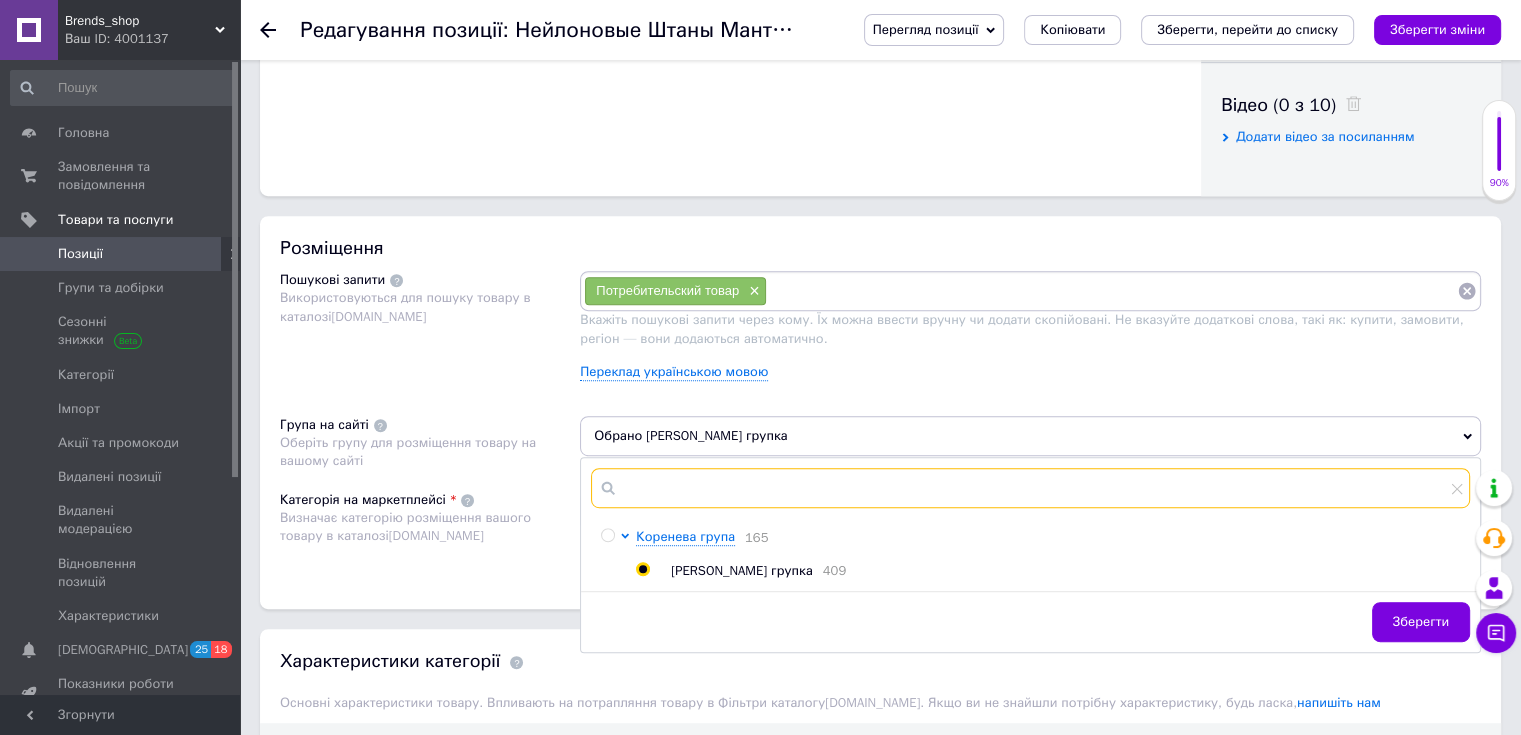 click at bounding box center [1030, 488] 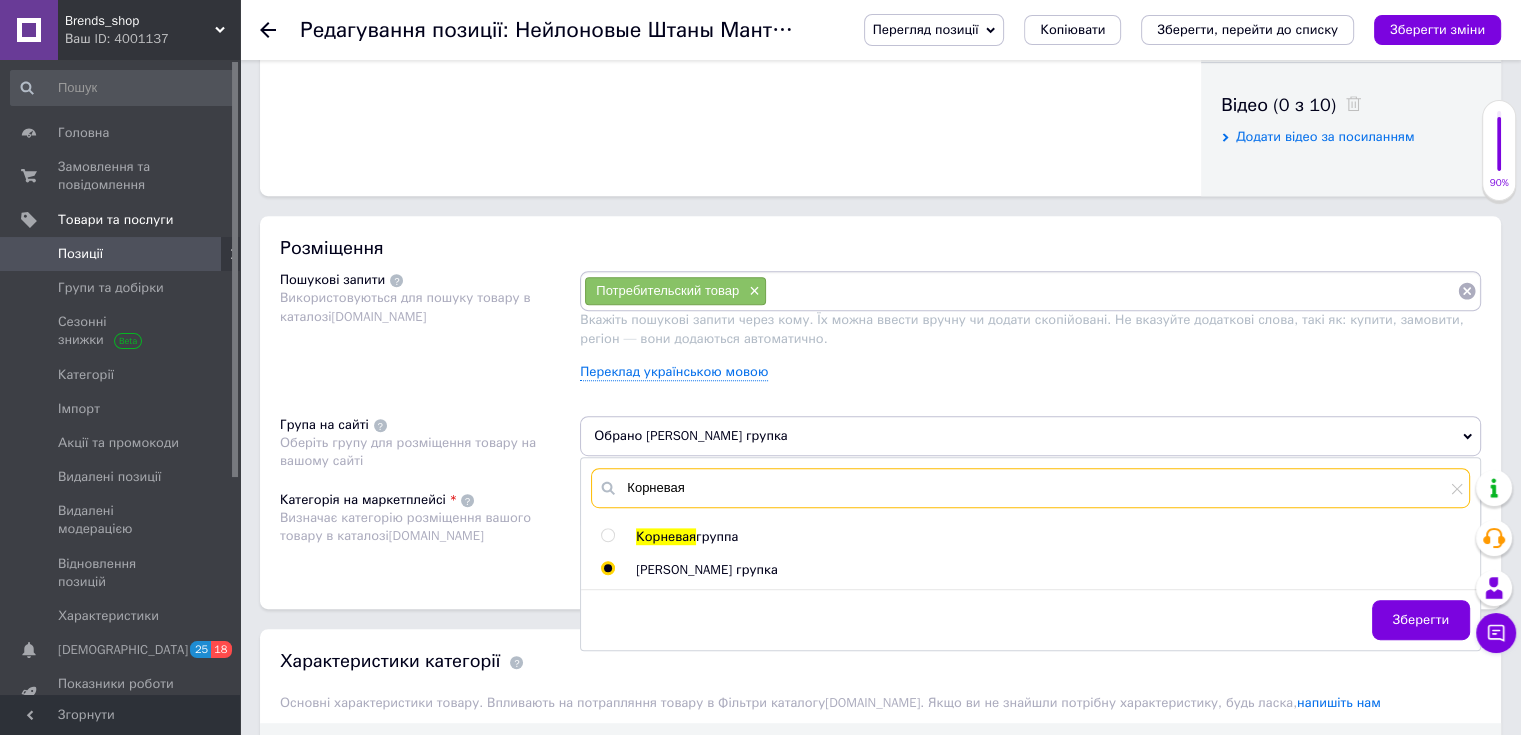 type on "Корневая" 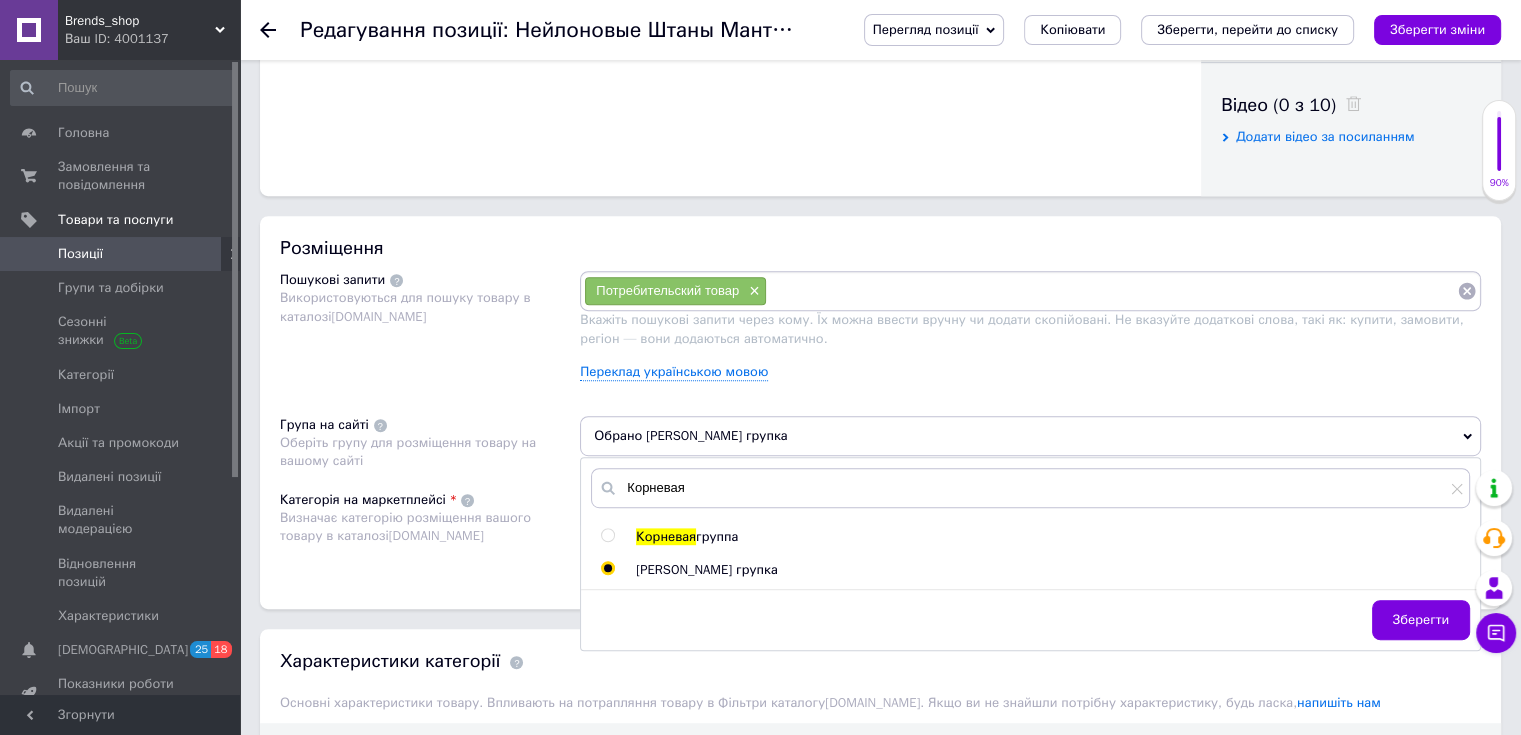 click at bounding box center [607, 535] 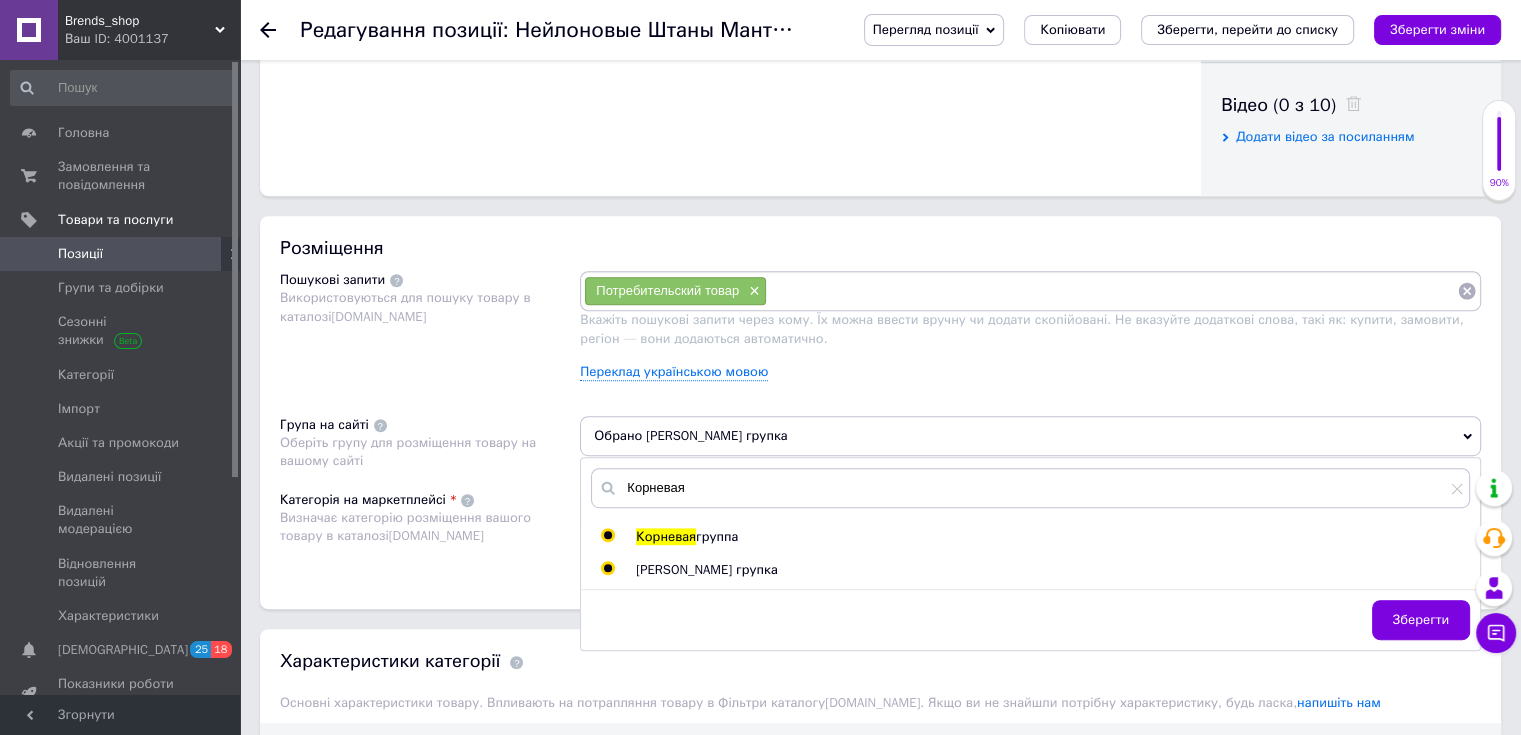 radio on "true" 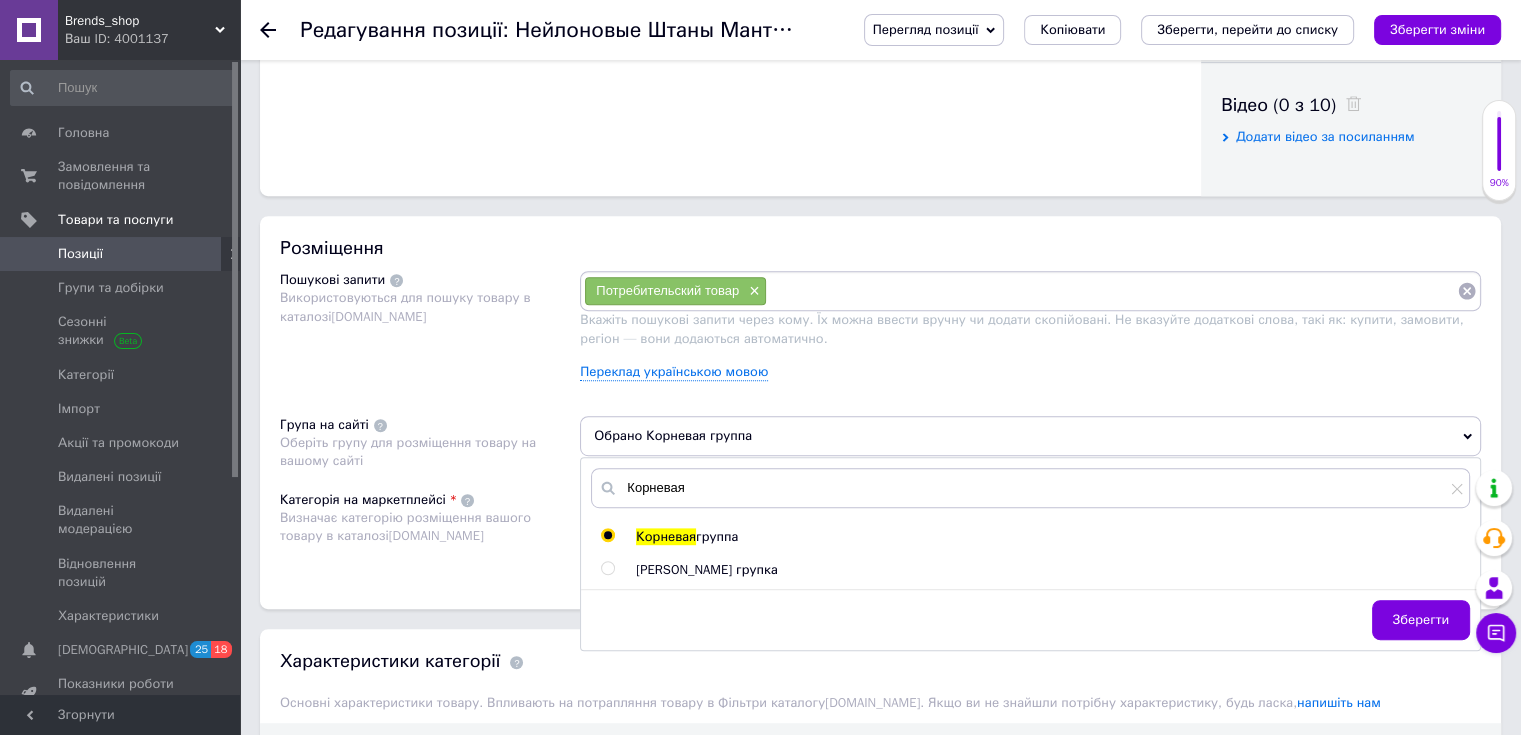 drag, startPoint x: 517, startPoint y: 569, endPoint x: 588, endPoint y: 543, distance: 75.61085 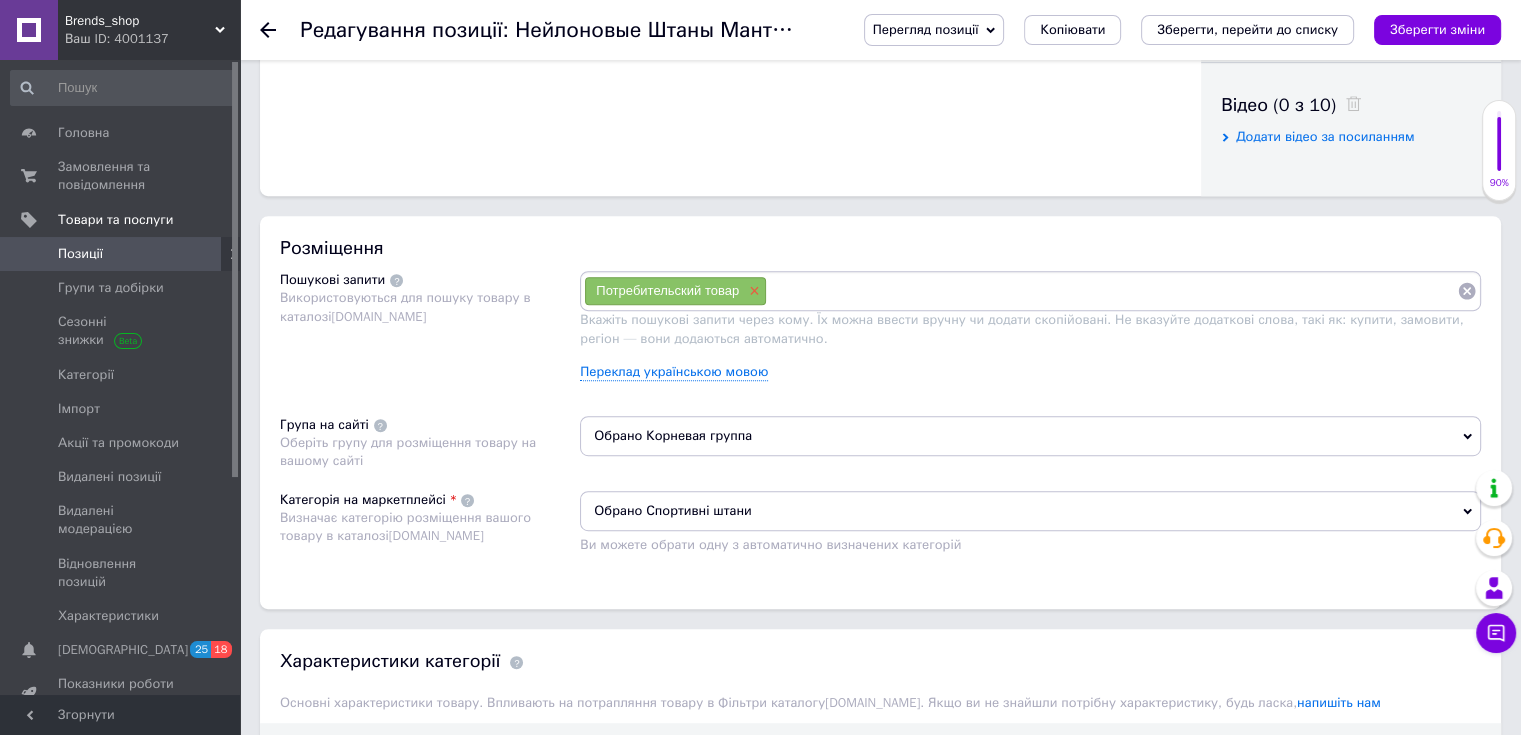 click on "×" at bounding box center (752, 291) 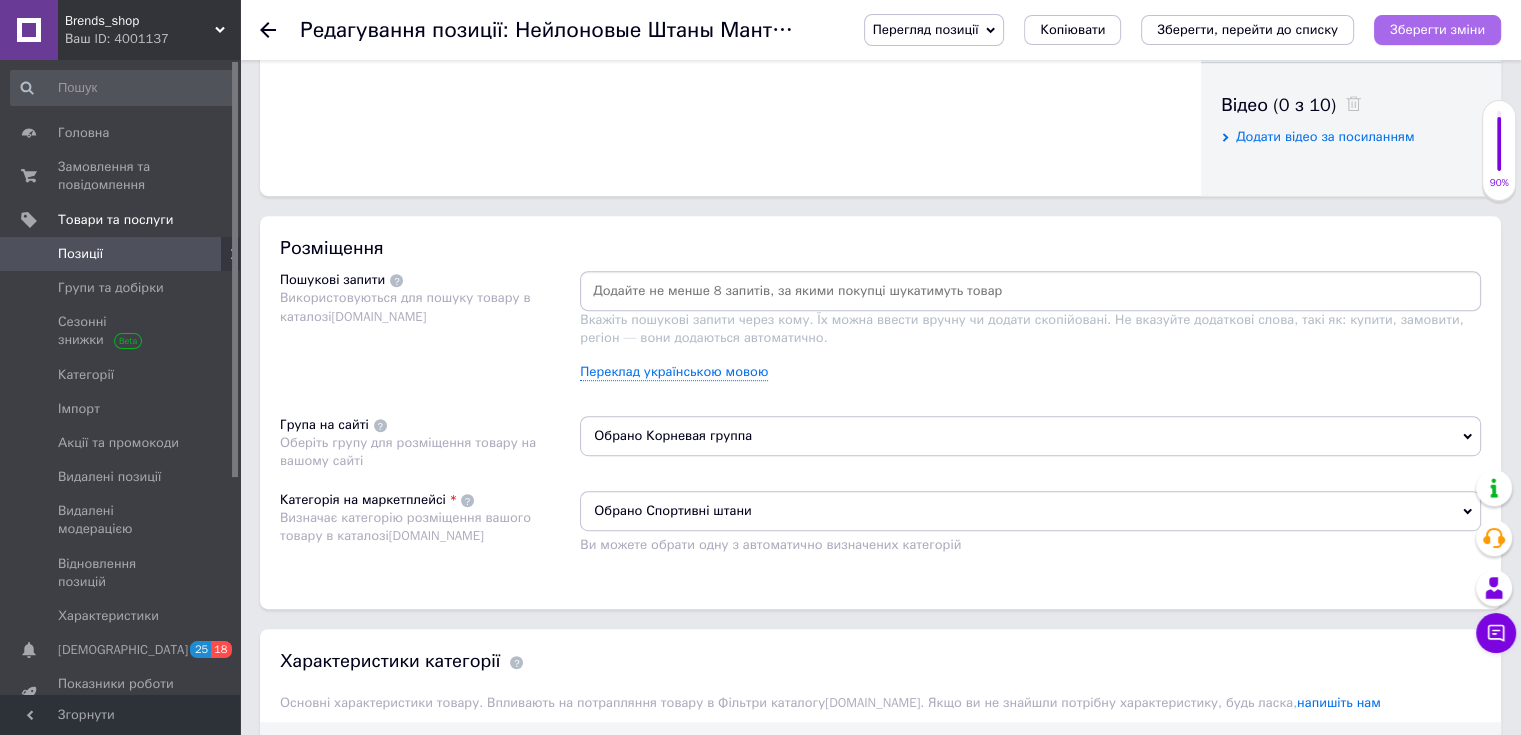 click on "Зберегти зміни" at bounding box center (1437, 29) 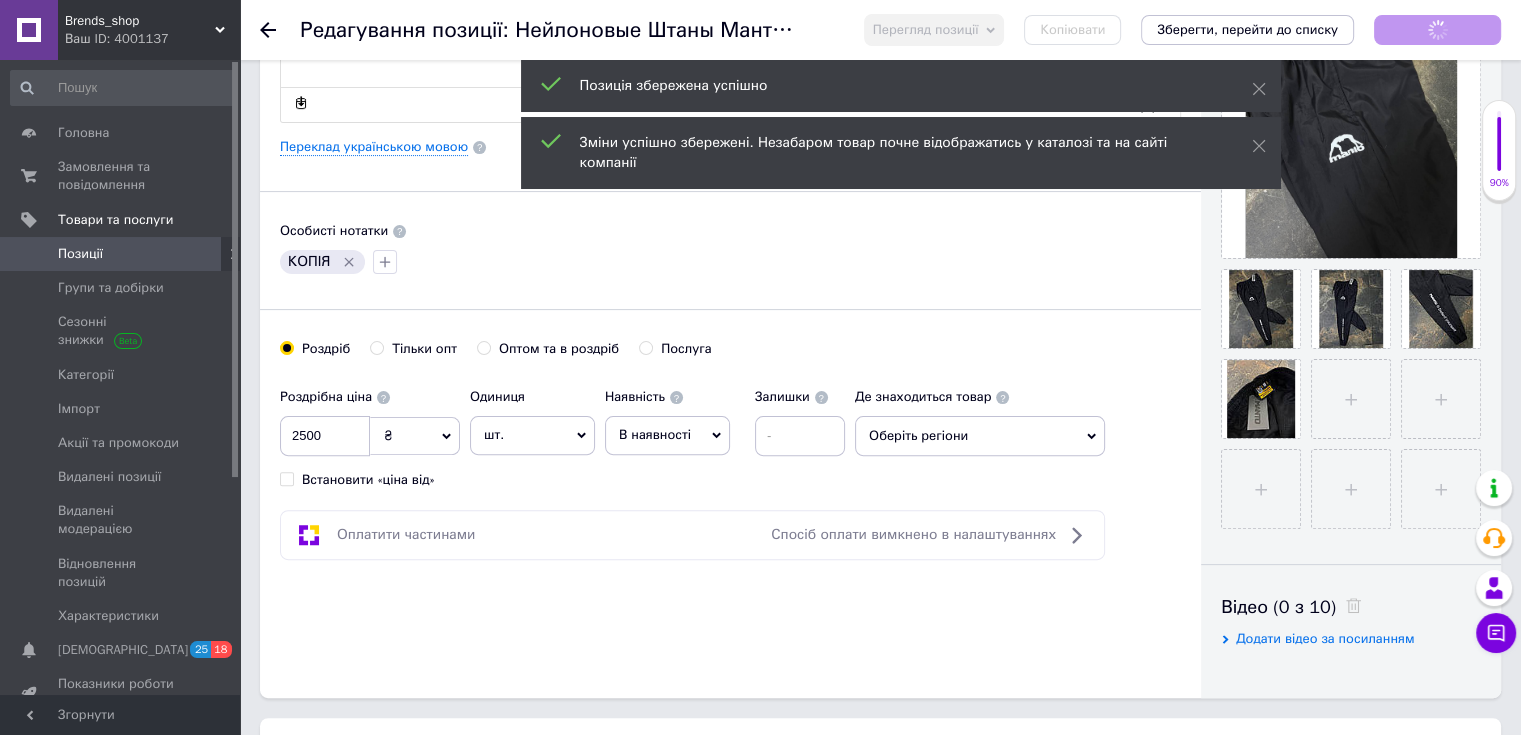 scroll, scrollTop: 200, scrollLeft: 0, axis: vertical 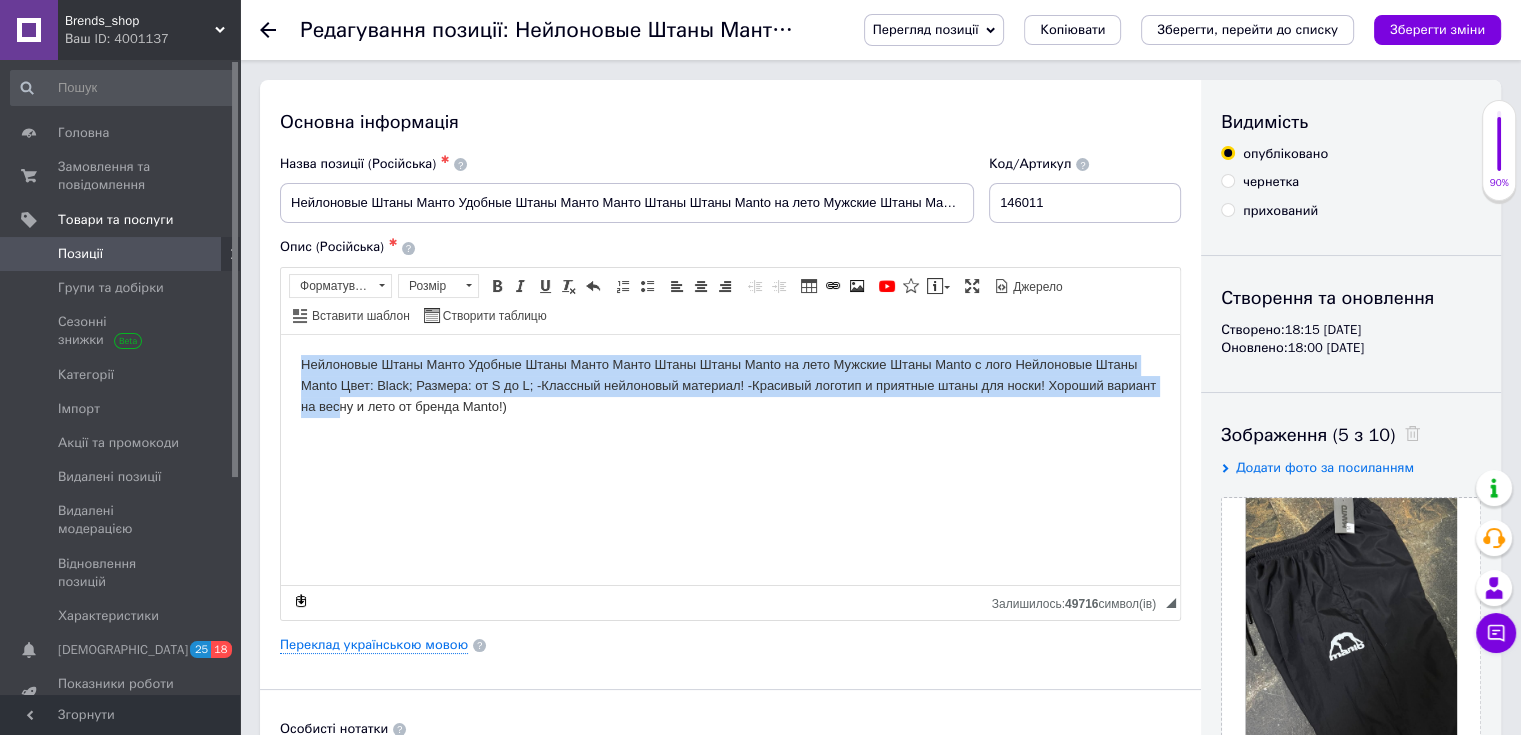 drag, startPoint x: 295, startPoint y: 364, endPoint x: 342, endPoint y: 396, distance: 56.859474 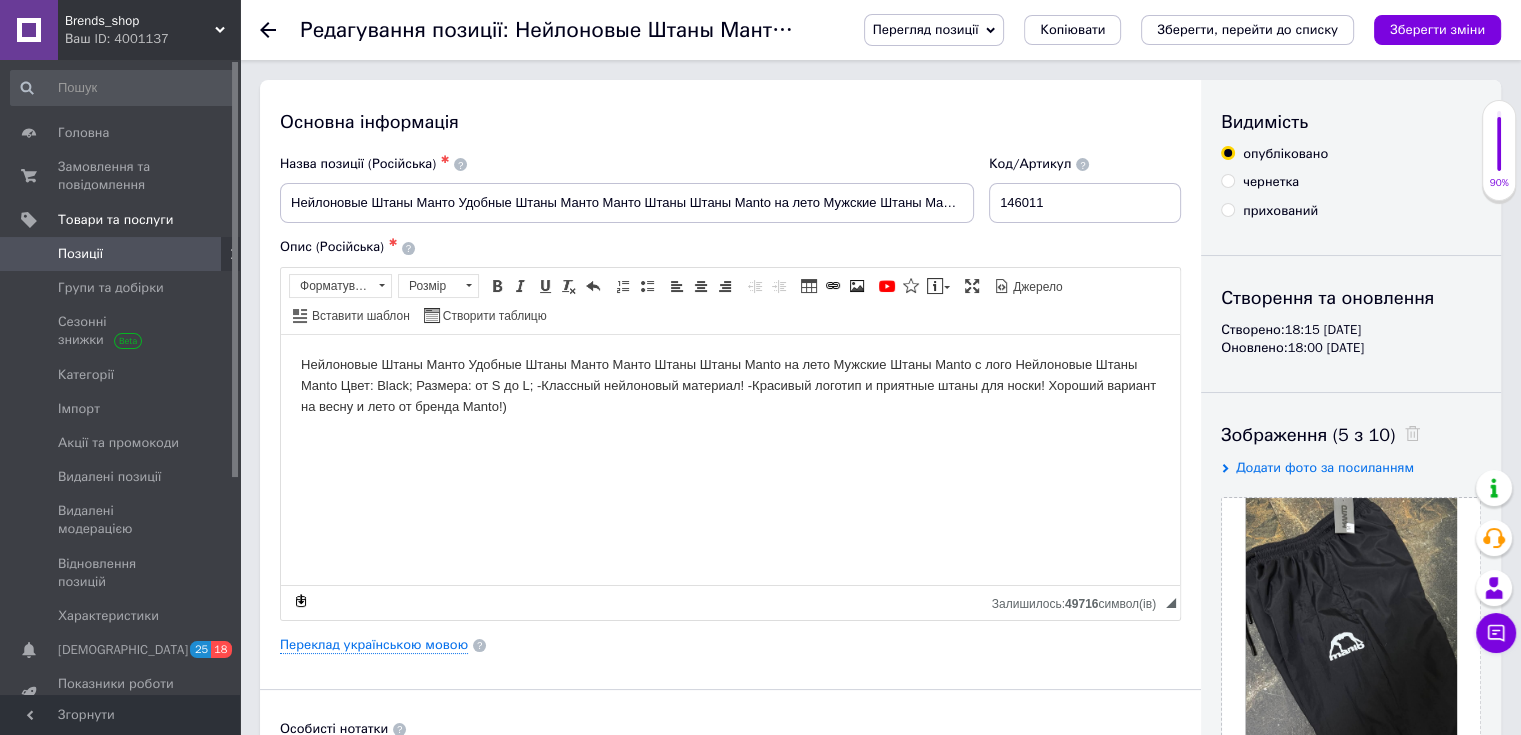 click on "Нейлоновые Штаны Манто Удобные Штаны Манто Манто Штаны Штаны Manto на лето Мужские Штаны Manto с лого Нейлоновые Штаны Manto Цвет: Black; Размера: от S до L; -Классный нейлоновый материал! -Красивый логотип и приятные штаны для носки! Хороший вариант на весну и лето от бренда Manto!)" at bounding box center [730, 385] 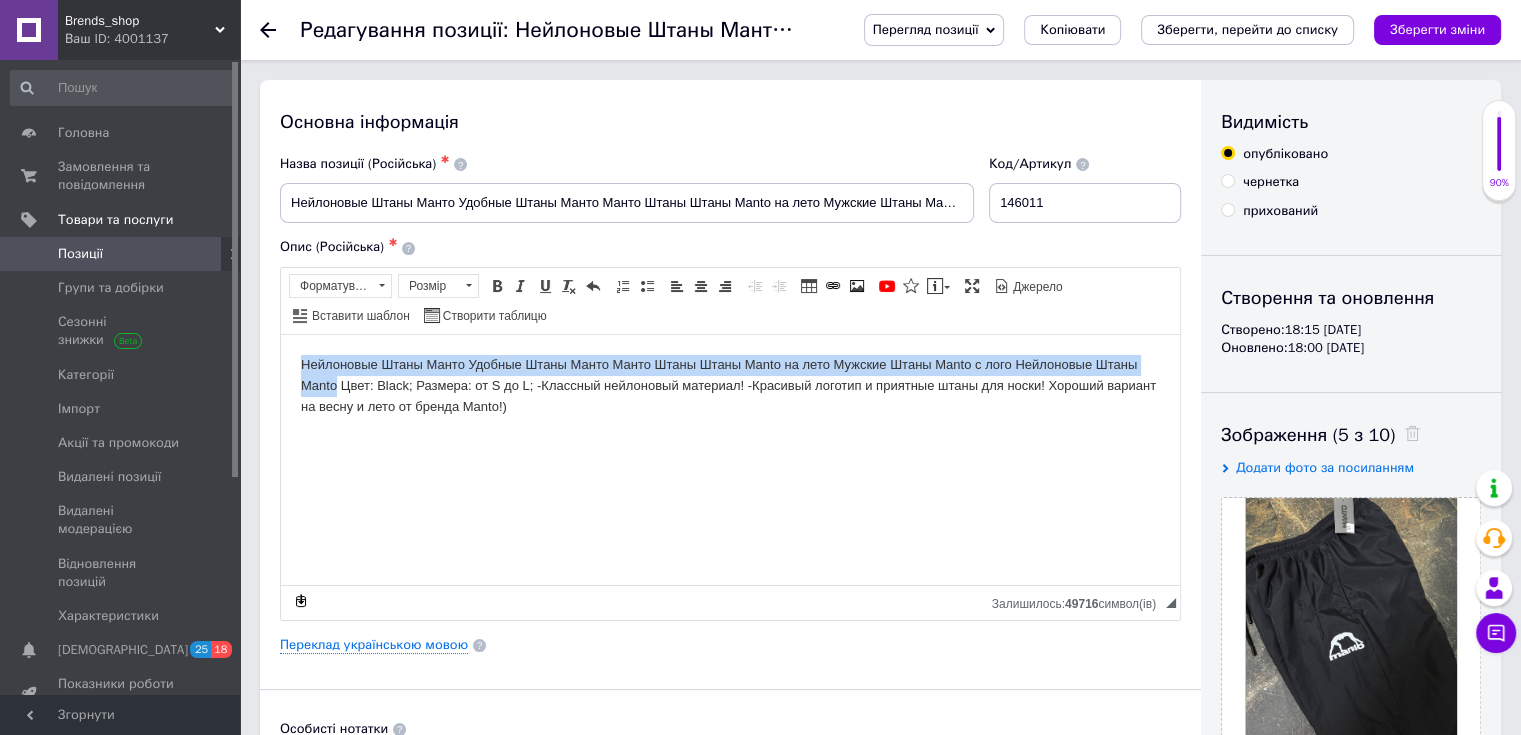 drag, startPoint x: 291, startPoint y: 360, endPoint x: 338, endPoint y: 385, distance: 53.235325 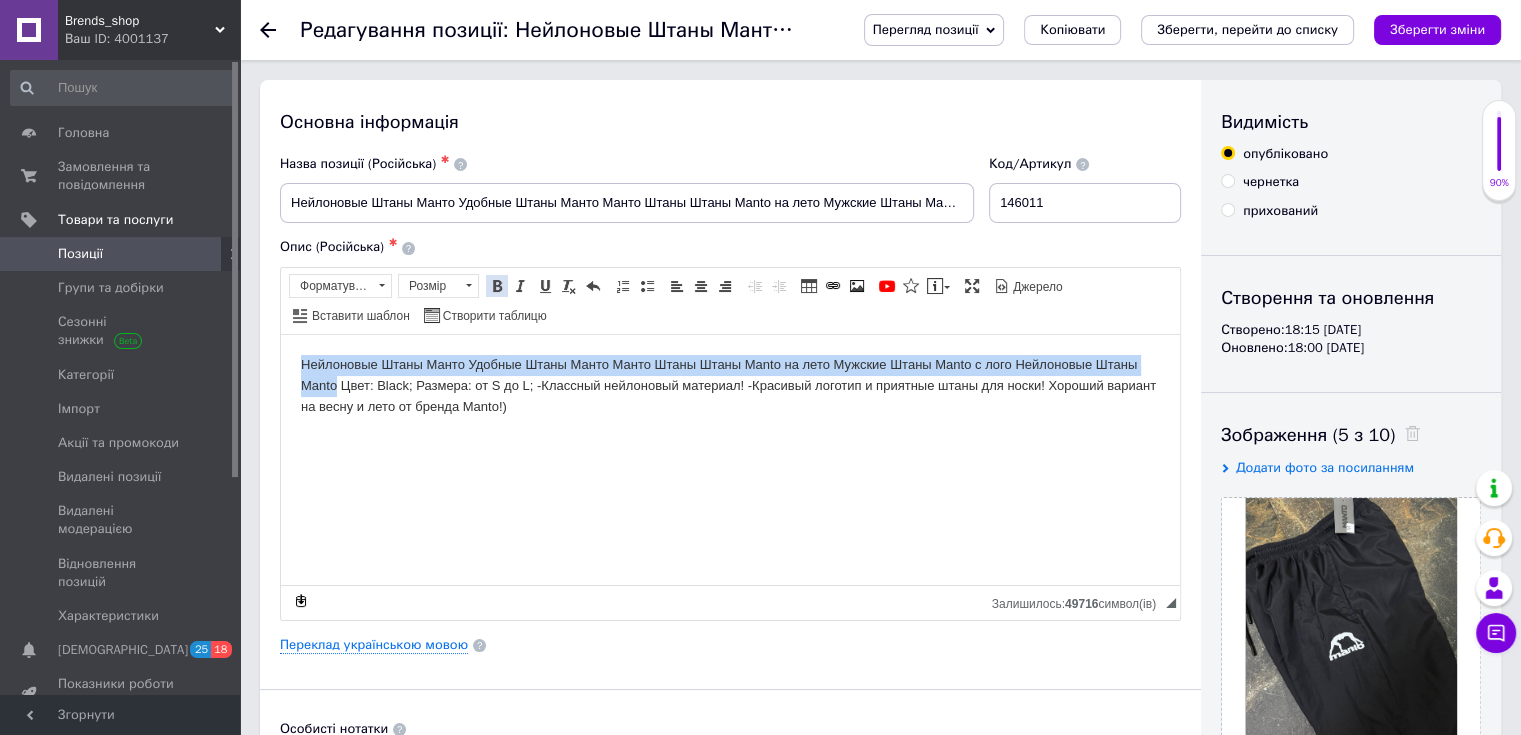 click at bounding box center [497, 286] 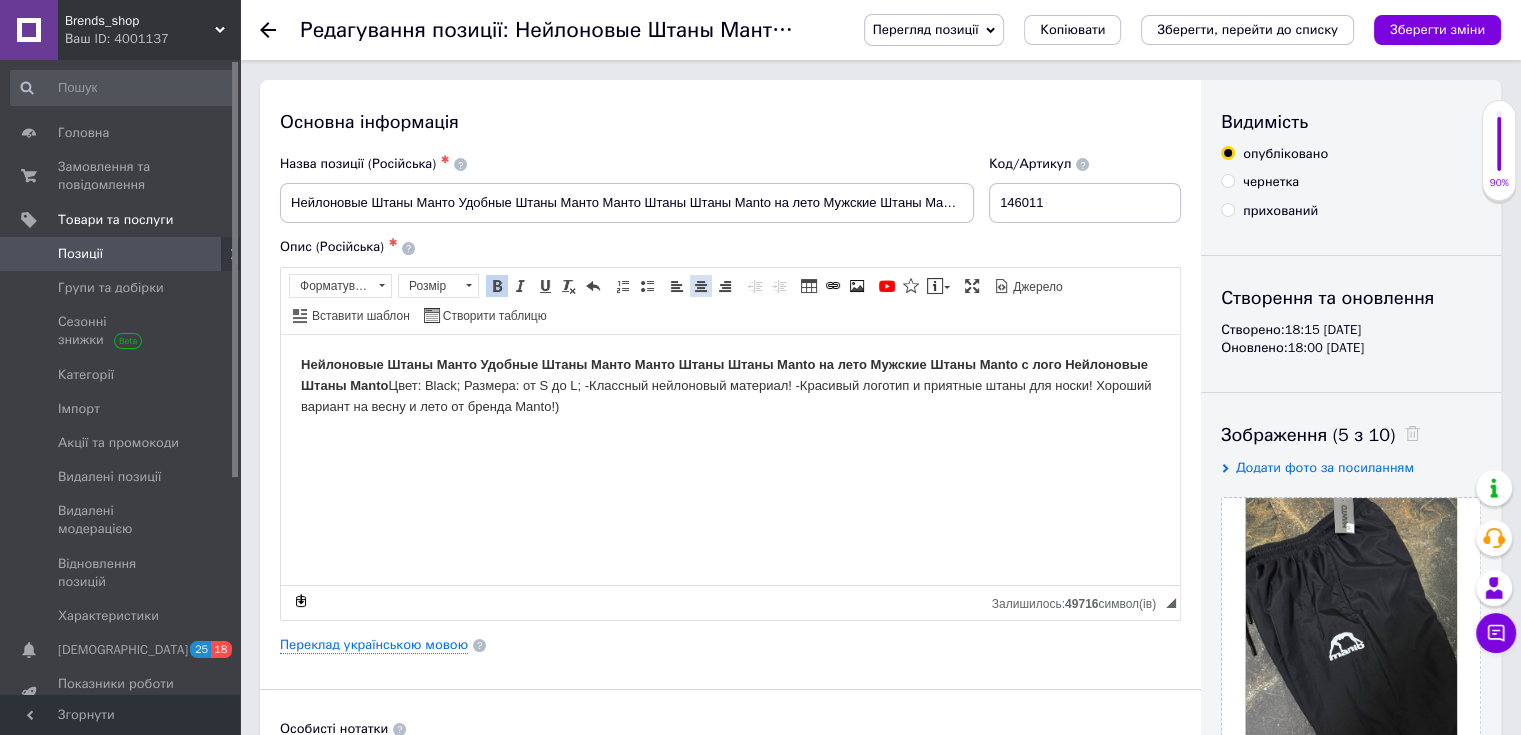 click at bounding box center [701, 286] 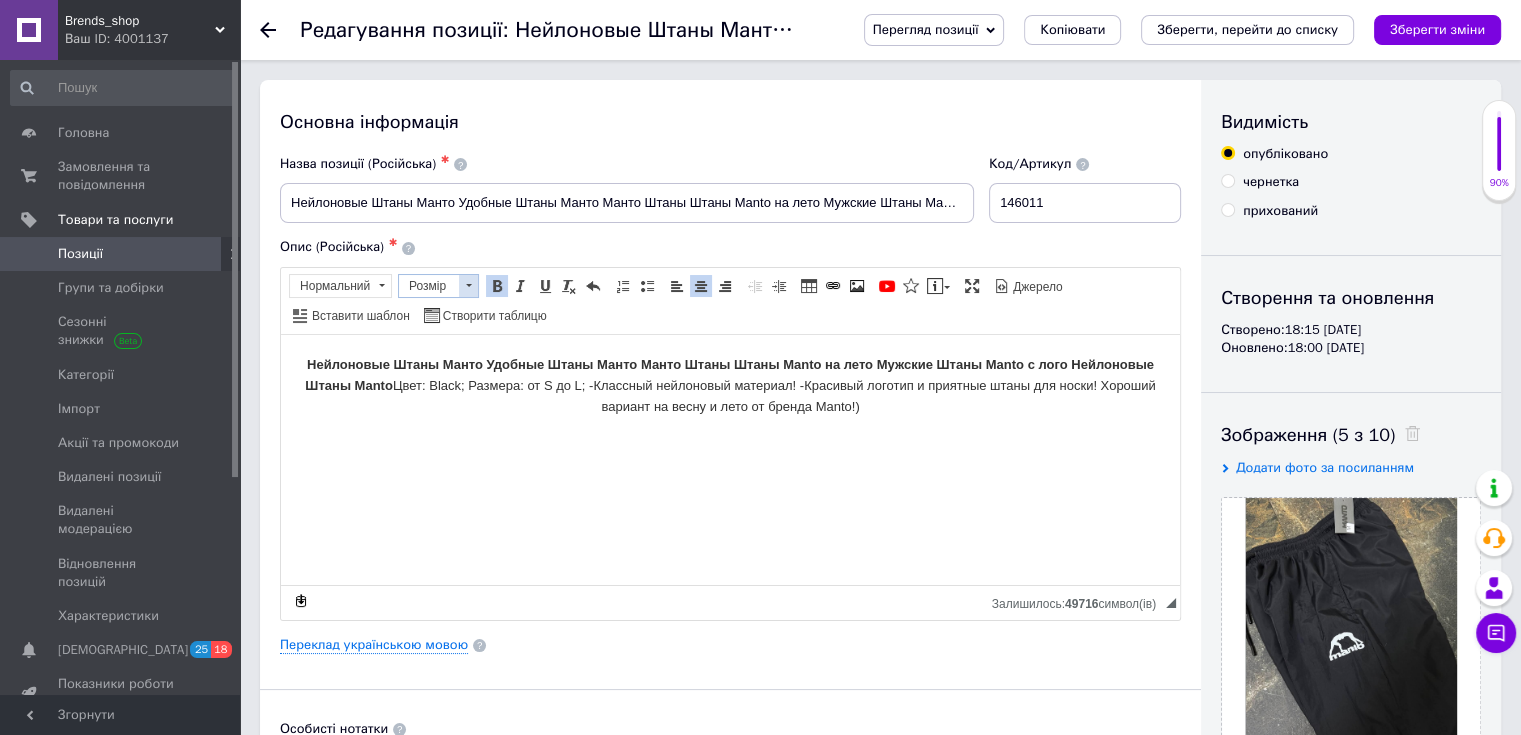 click at bounding box center [468, 286] 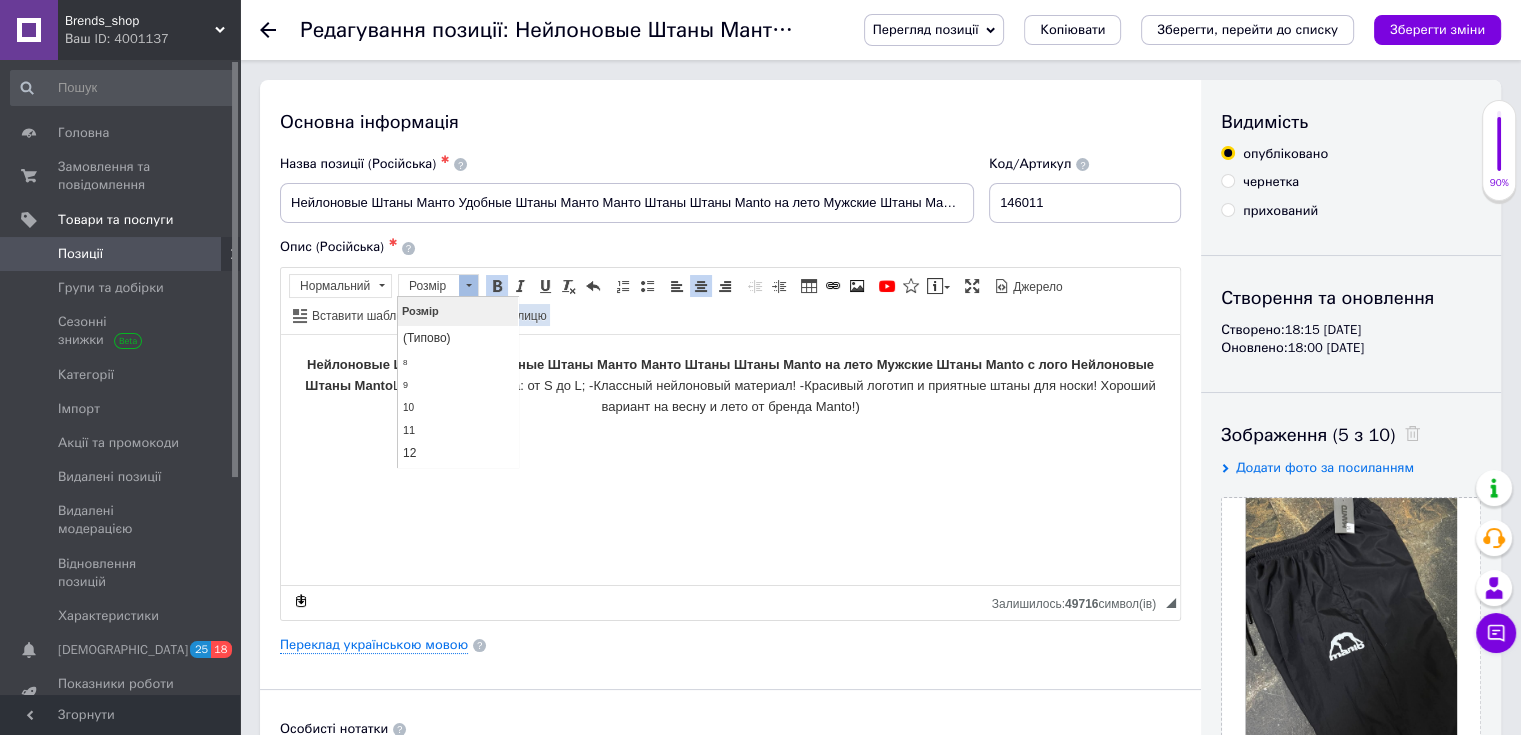 scroll, scrollTop: 200, scrollLeft: 0, axis: vertical 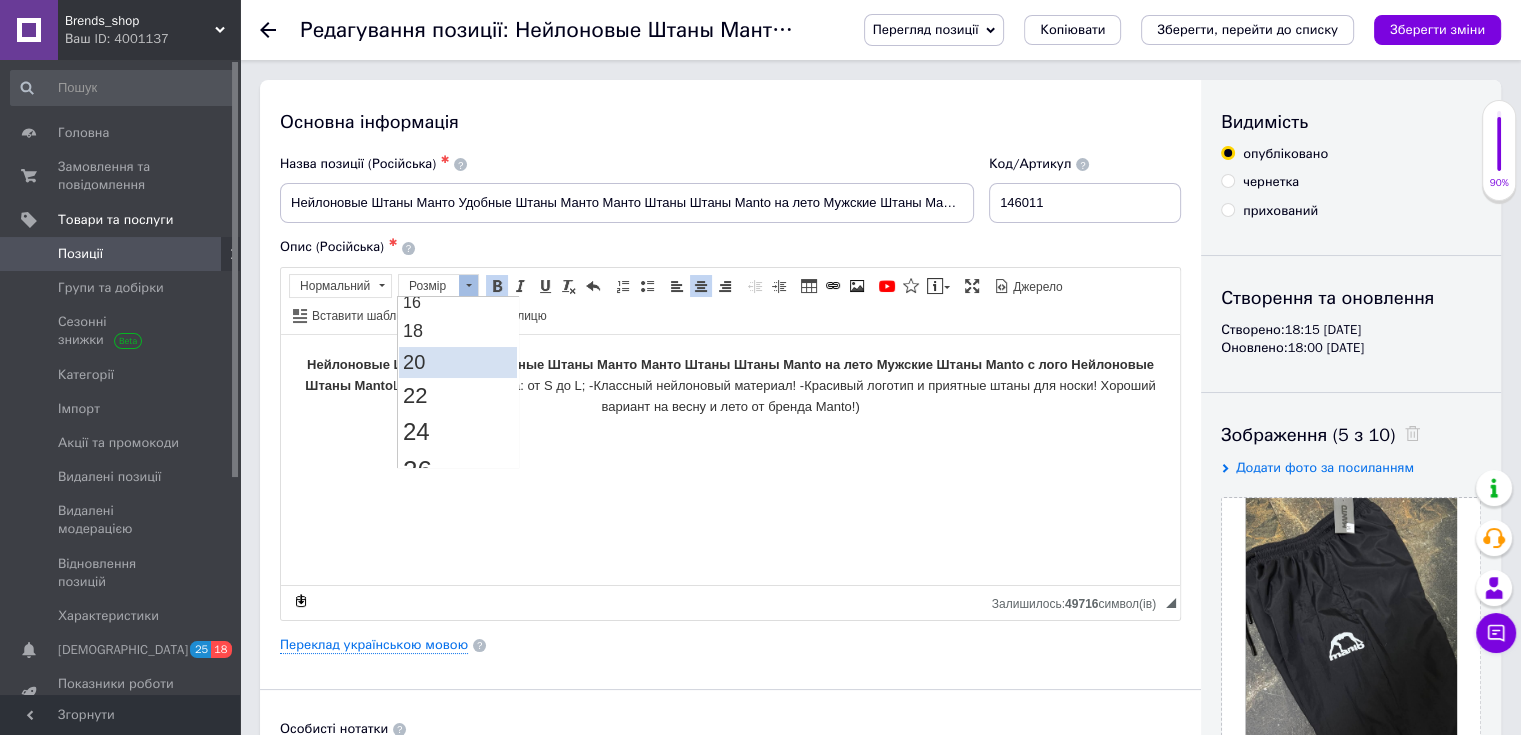 click on "20" at bounding box center (458, 362) 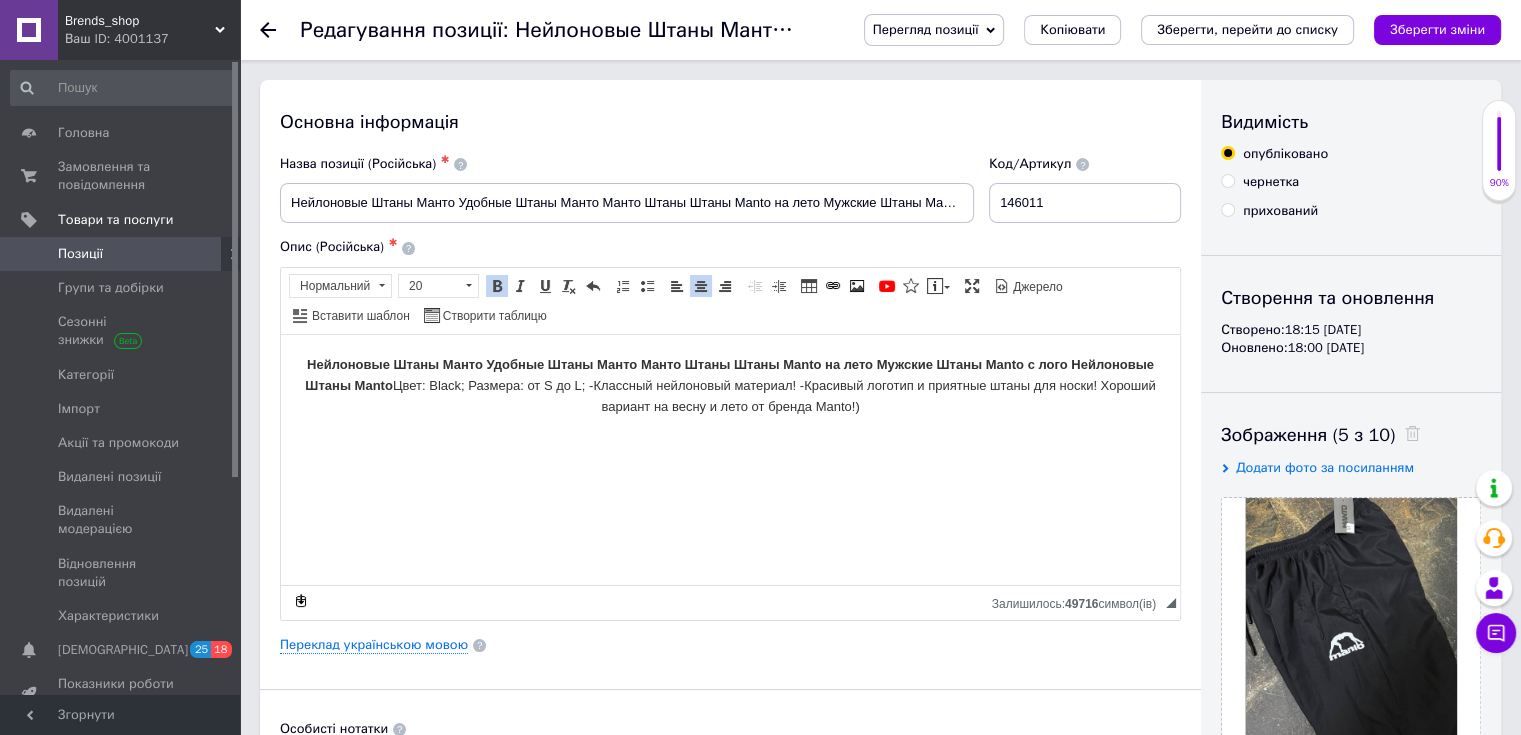 scroll, scrollTop: 0, scrollLeft: 0, axis: both 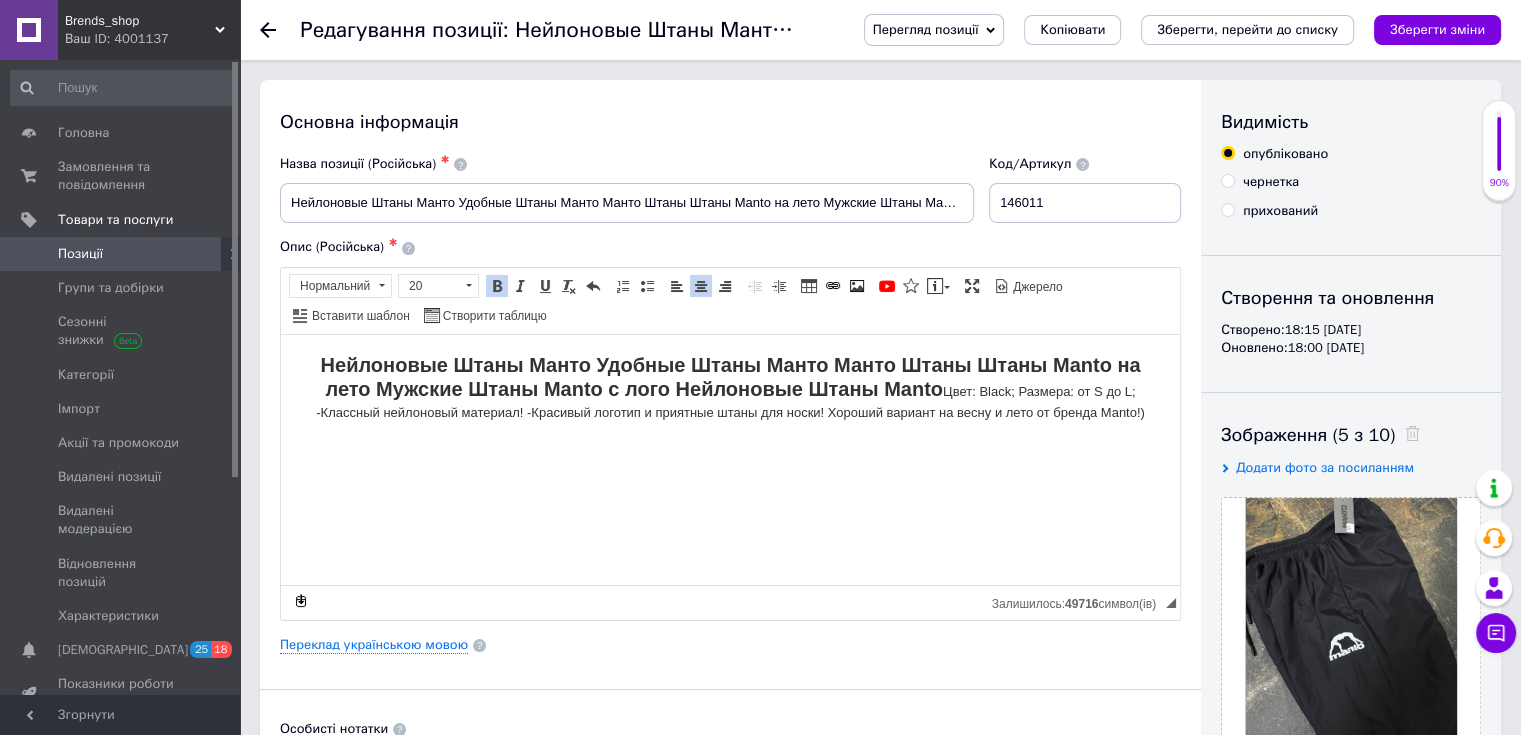 click on "Нейлоновые Штаны Манто Удобные Штаны Манто Манто Штаны Штаны Manto на лето Мужские Штаны Manto с лого Нейлоновые Штаны Manto  Цвет: Black; Размера: от S до L; -Классный нейлоновый материал! -Красивый логотип и приятные штаны для носки! Хороший вариант на весну и лето от бренда Manto!)" at bounding box center (730, 388) 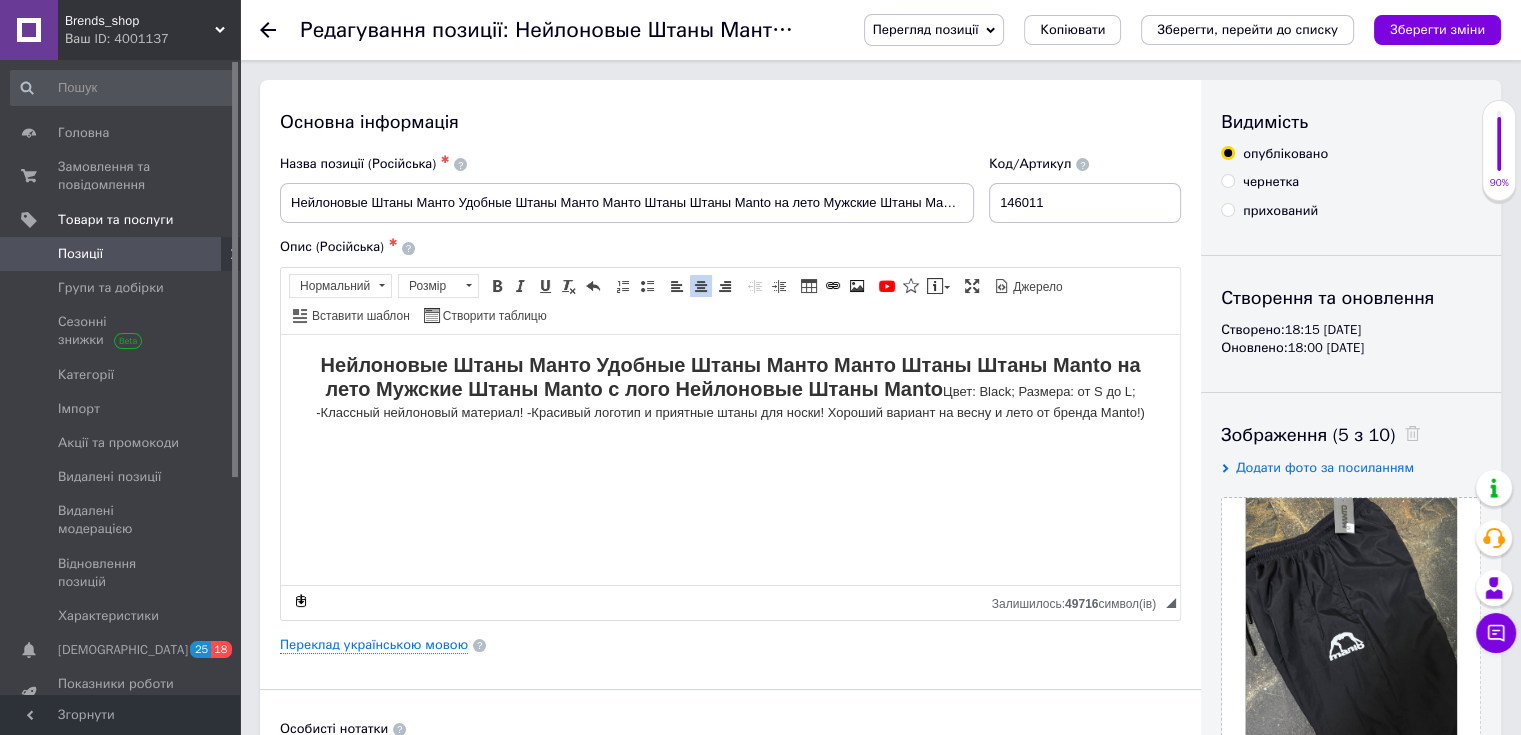 click on "Нейлоновые Штаны Манто Удобные Штаны Манто Манто Штаны Штаны Manto на лето Мужские Штаны Manto с лого Нейлоновые Штаны Manto  Цвет: Black; Размера: от S до L; -Классный нейлоновый материал! -Красивый логотип и приятные штаны для носки! Хороший вариант на весну и лето от бренда Manto!)" at bounding box center [730, 388] 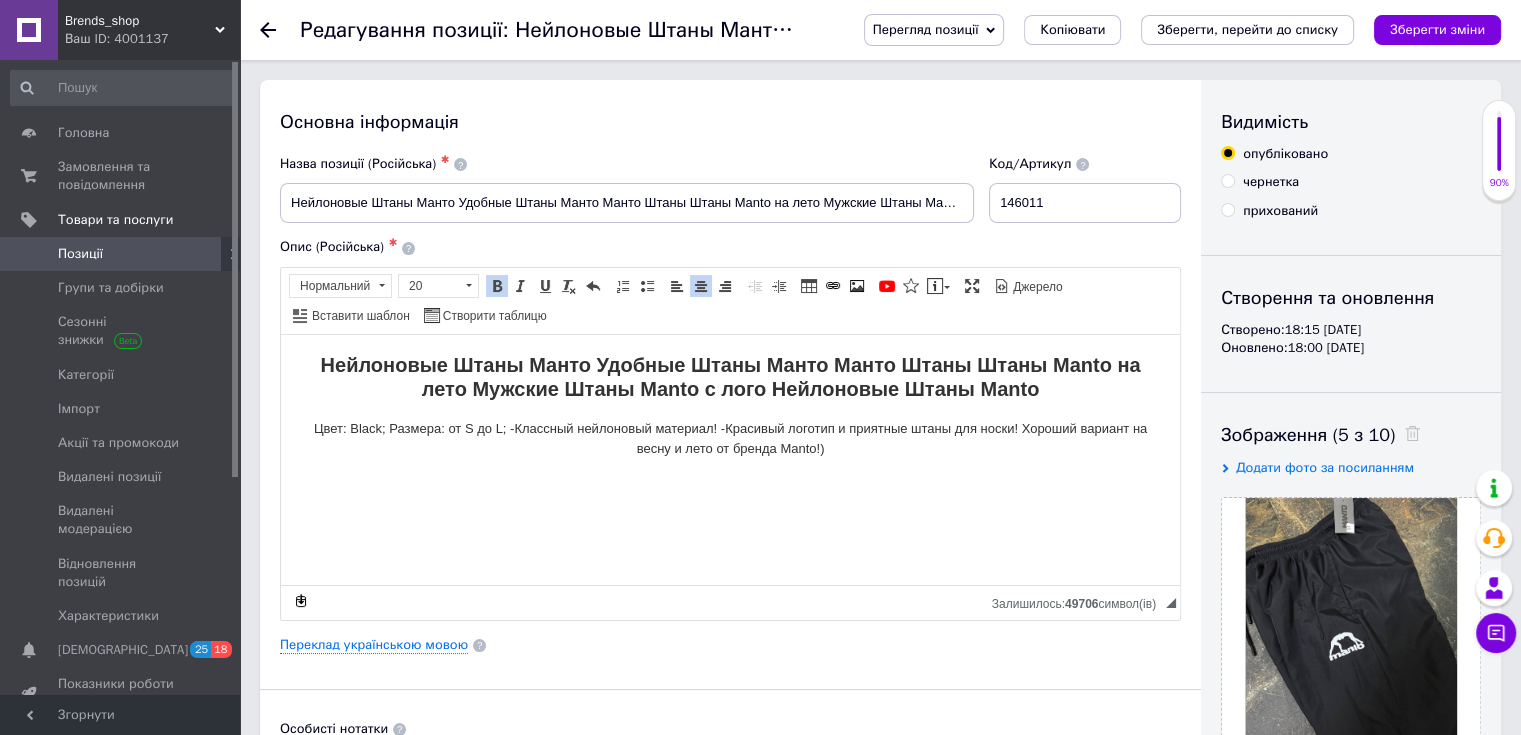 click on "​​​​​​​  Цвет: Black; Размера: от S до L; -Классный нейлоновый материал! -Красивый логотип и приятные штаны для носки! Хороший вариант на весну и лето от бренда Manto!)" at bounding box center (730, 437) 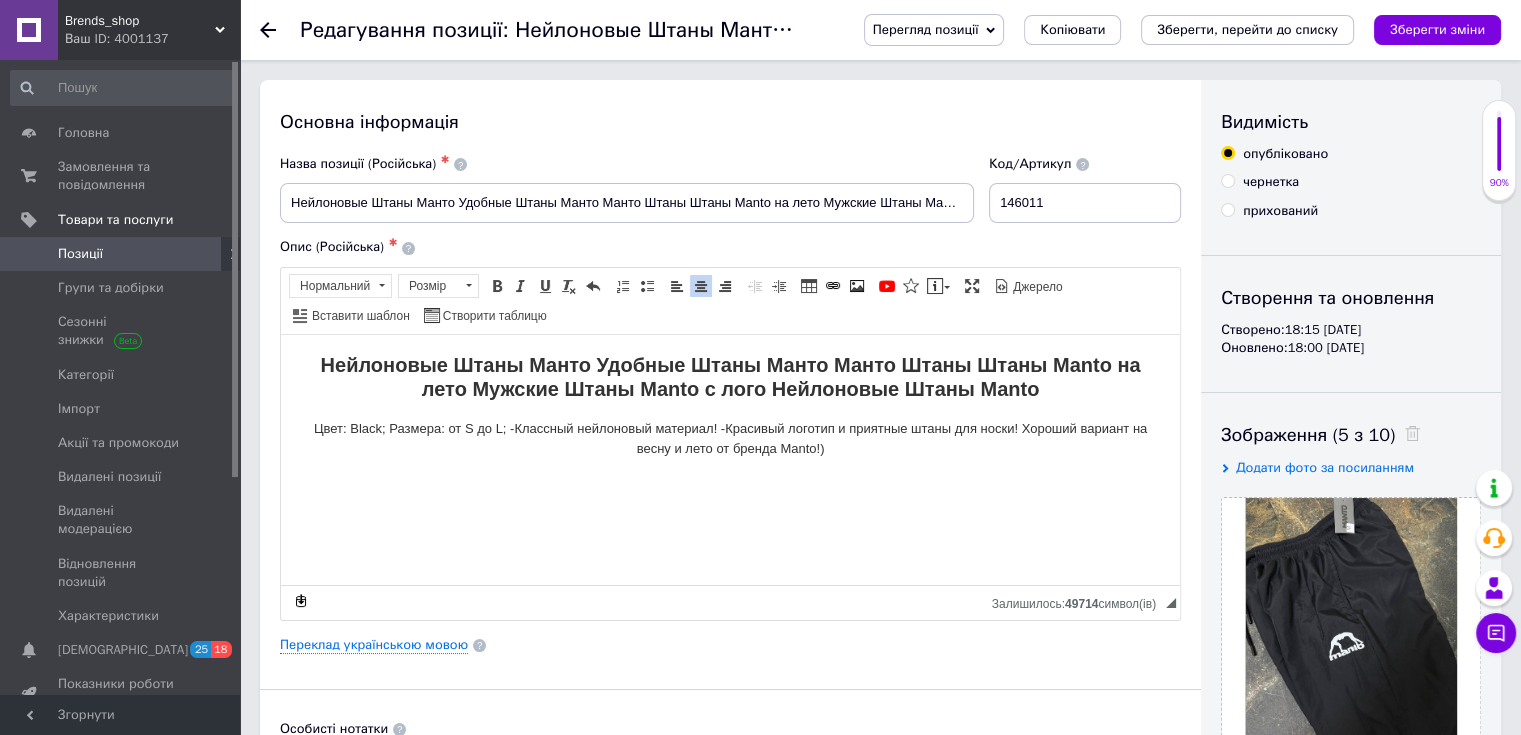 click on "Цвет: Black ; Размера: от S до L; -Классный нейлоновый материал! -Красивый логотип и приятные штаны для носки! Хороший вариант на весну и лето от бренда Manto!)" at bounding box center (730, 437) 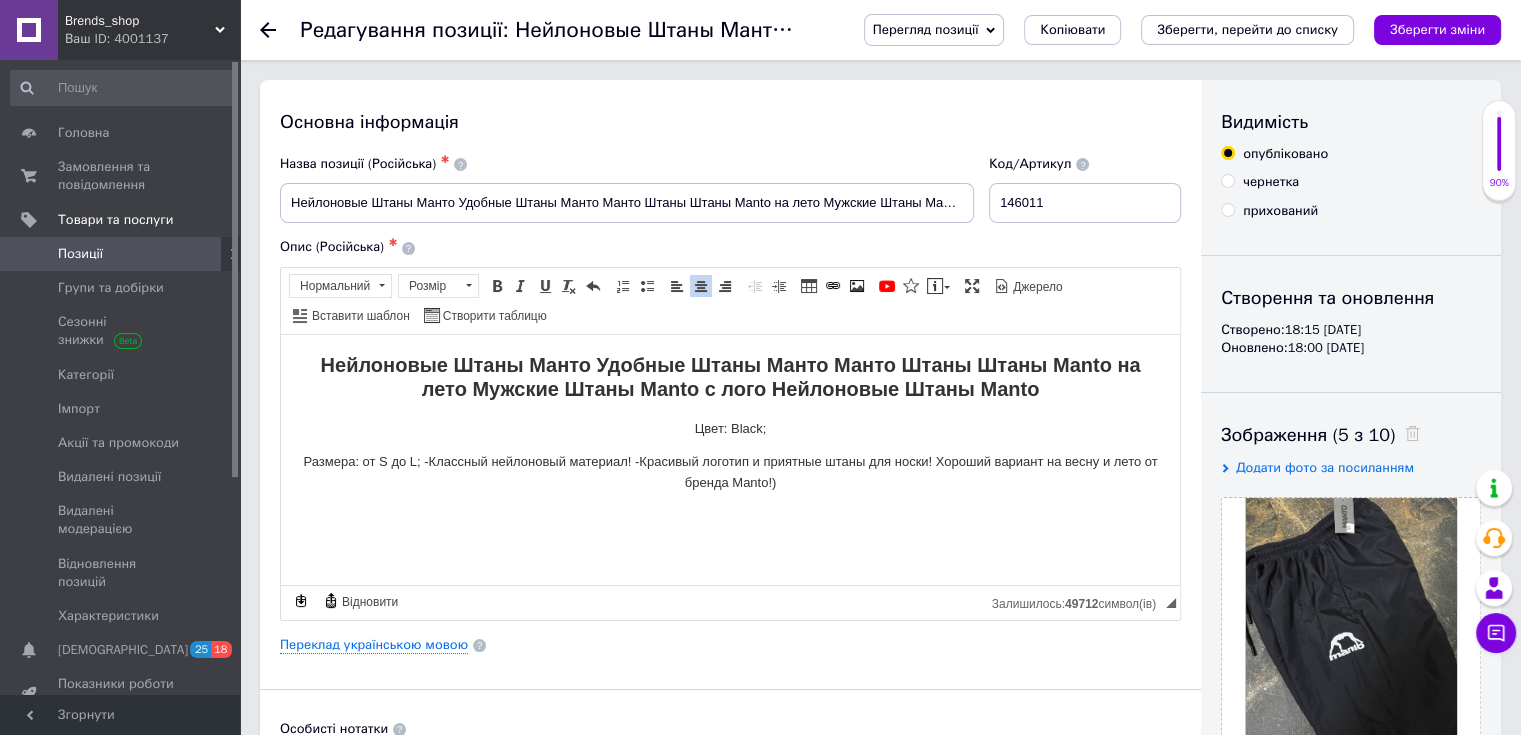 click on "Размера: от S до L; -Классный нейлоновый материал! -Красивый логотип и приятные штаны для носки! Хороший вариант на весну и лето от бренда Manto!)" at bounding box center [730, 472] 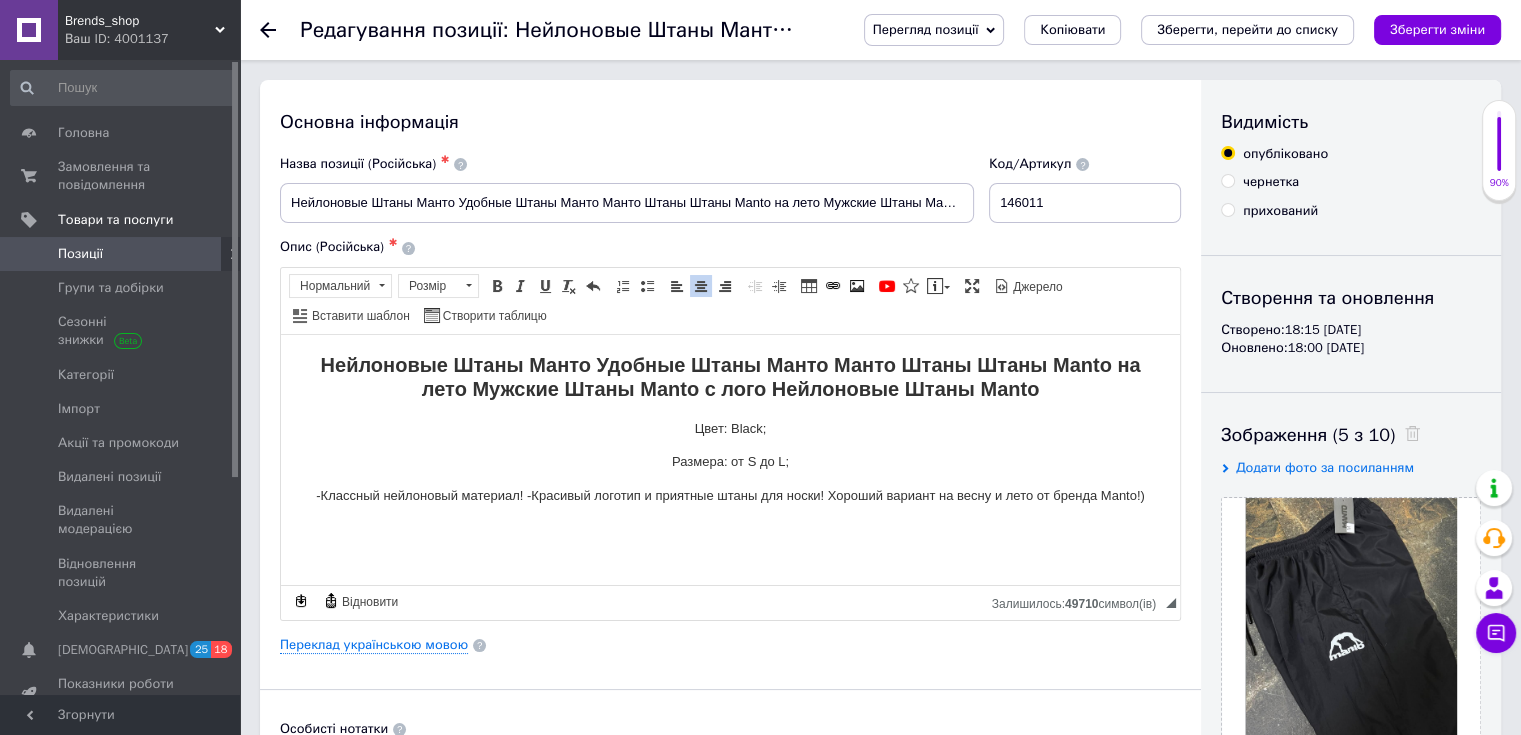 click on "-Классный нейлоновый материал! -Красивый логотип и приятные штаны для носки! Хороший вариант на весну и лето от бренда Manto!)" at bounding box center (730, 495) 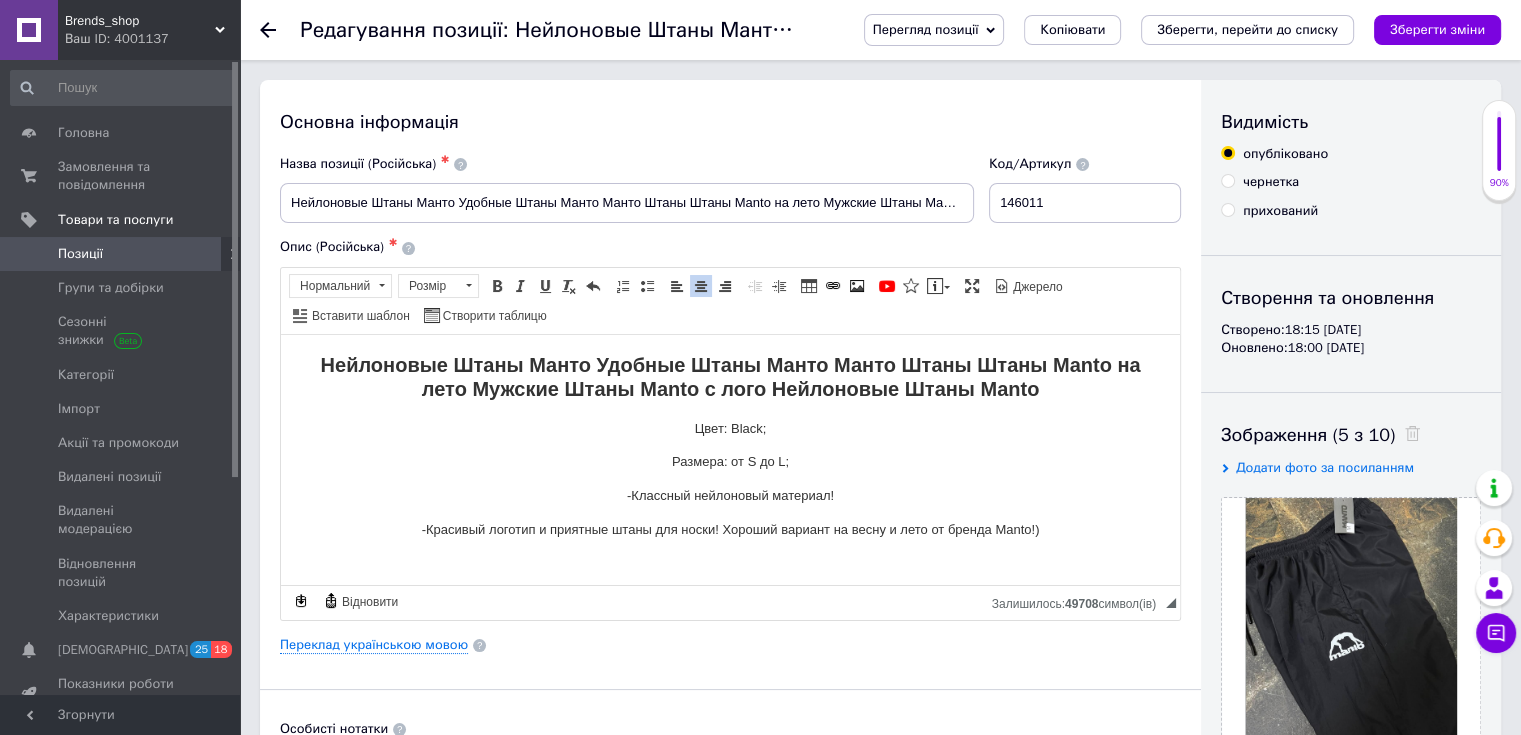 click on "-Красивый логотип и приятные штаны для носки! Хороший вариант на весну и лето от бренда Manto!)" at bounding box center (730, 529) 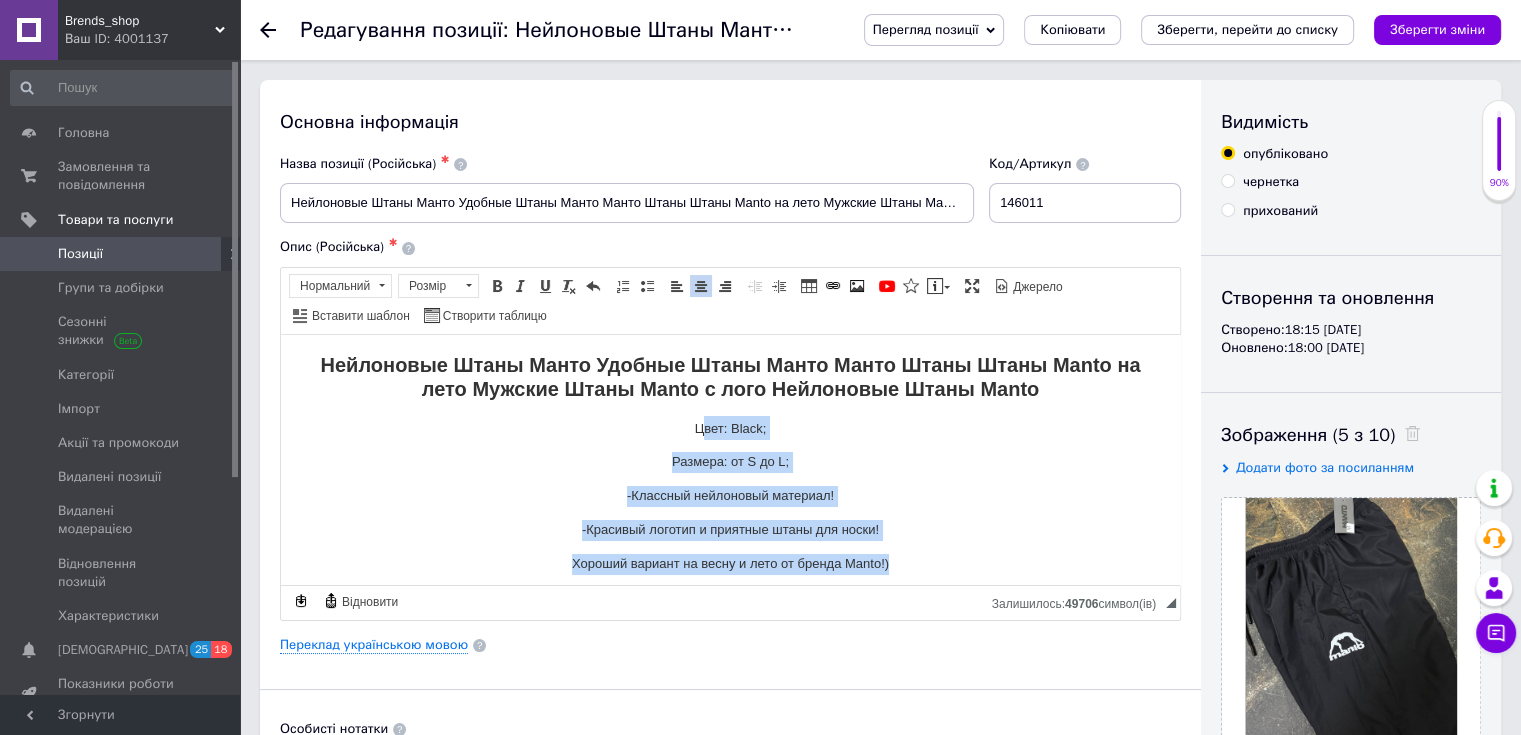 drag, startPoint x: 677, startPoint y: 433, endPoint x: 933, endPoint y: 567, distance: 288.94983 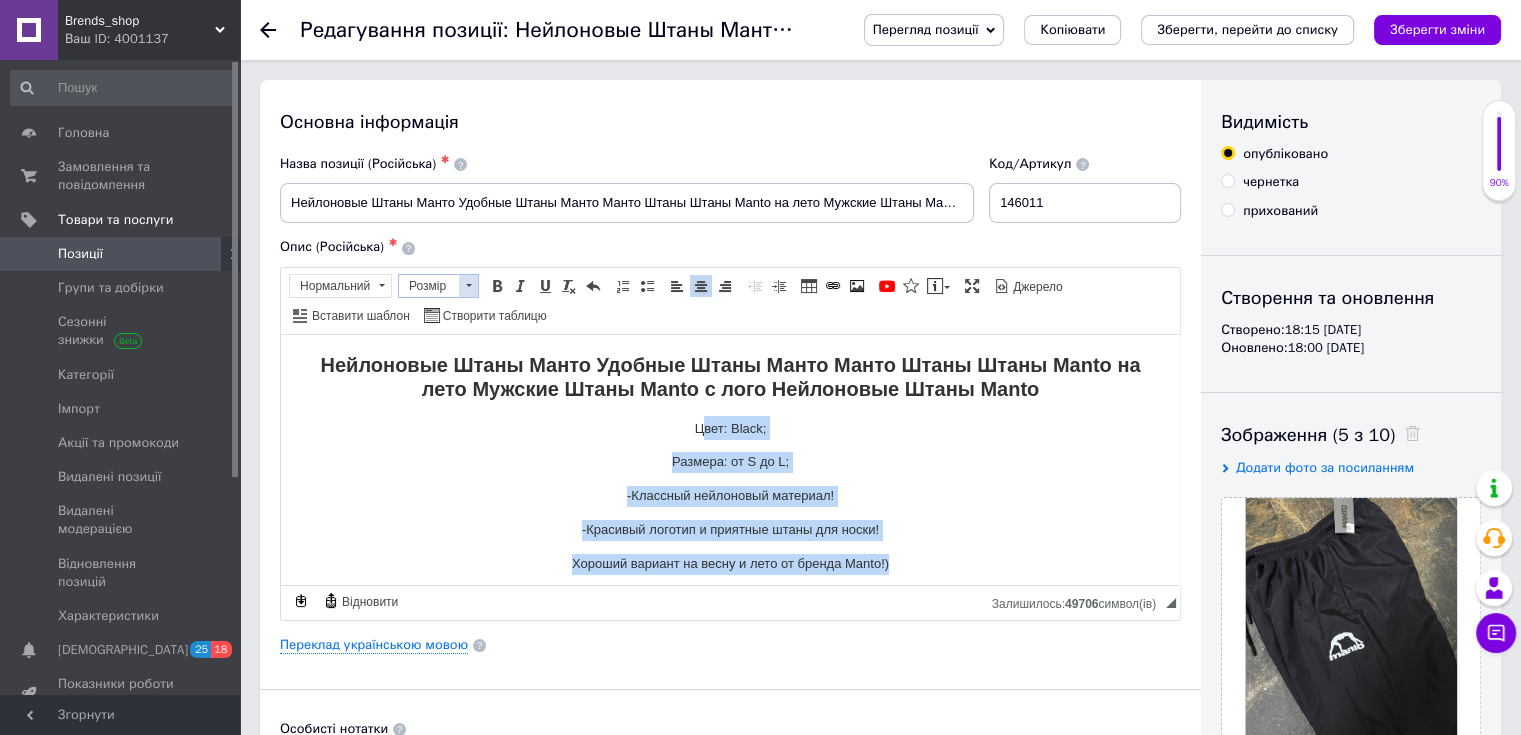 click at bounding box center [468, 286] 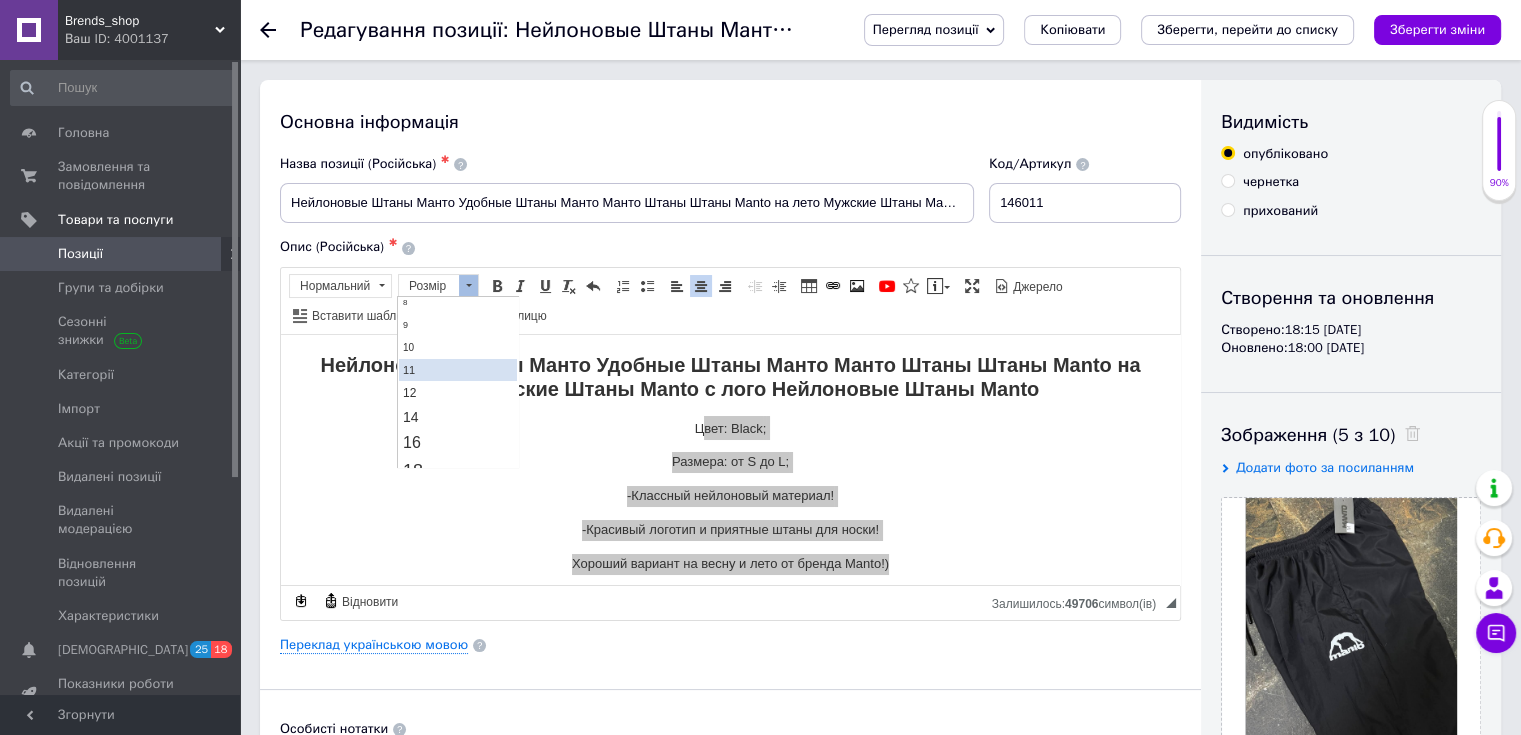 scroll, scrollTop: 100, scrollLeft: 0, axis: vertical 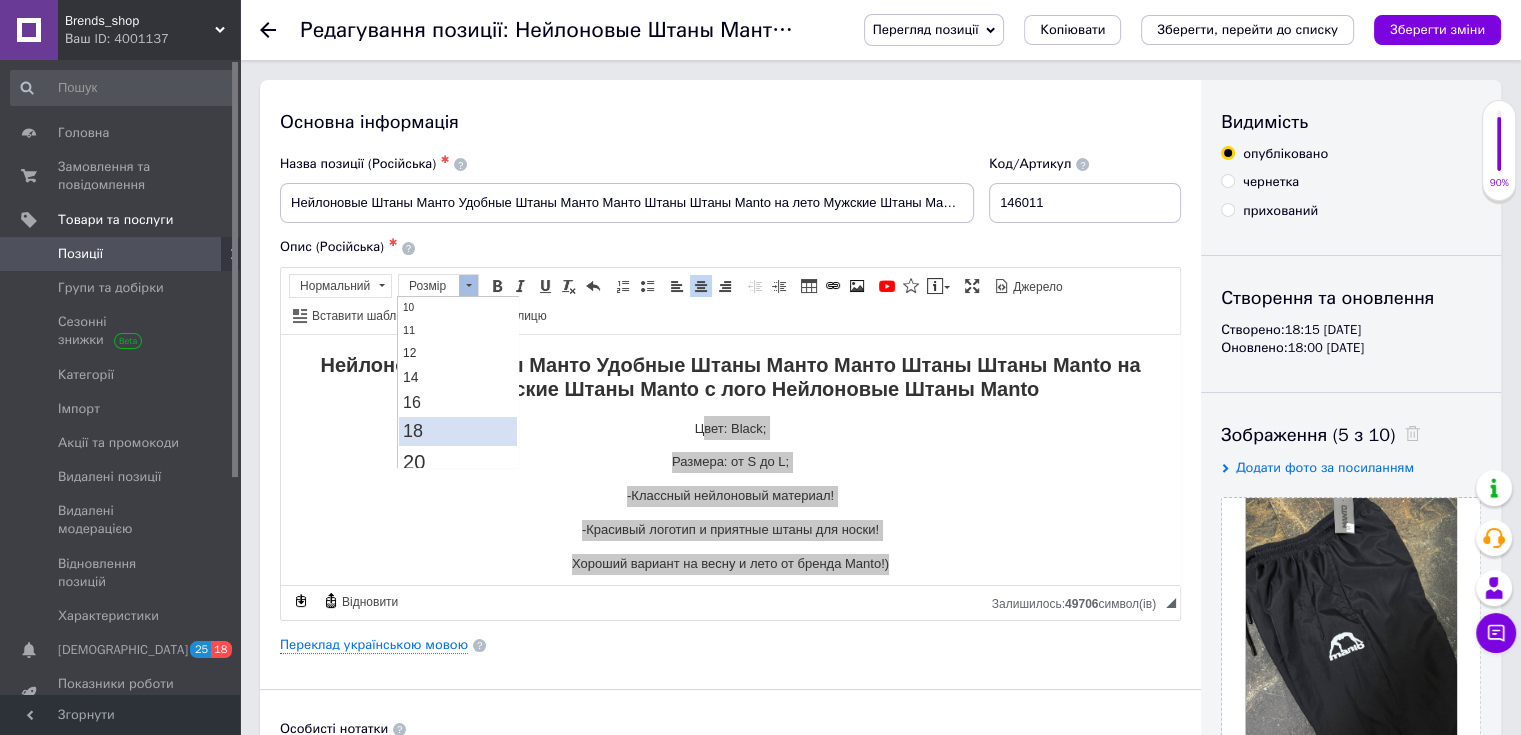 click on "18" at bounding box center (458, 431) 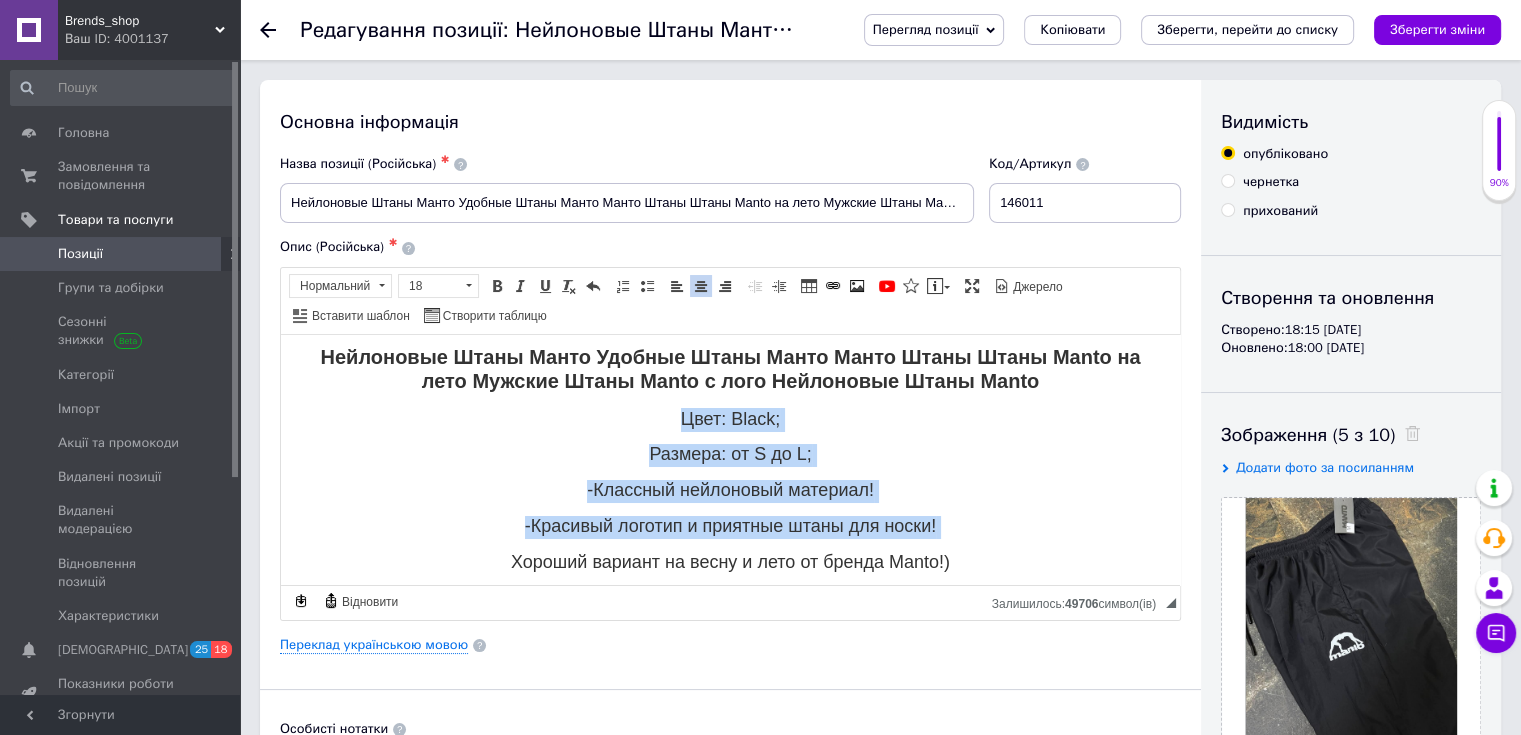 scroll, scrollTop: 10, scrollLeft: 0, axis: vertical 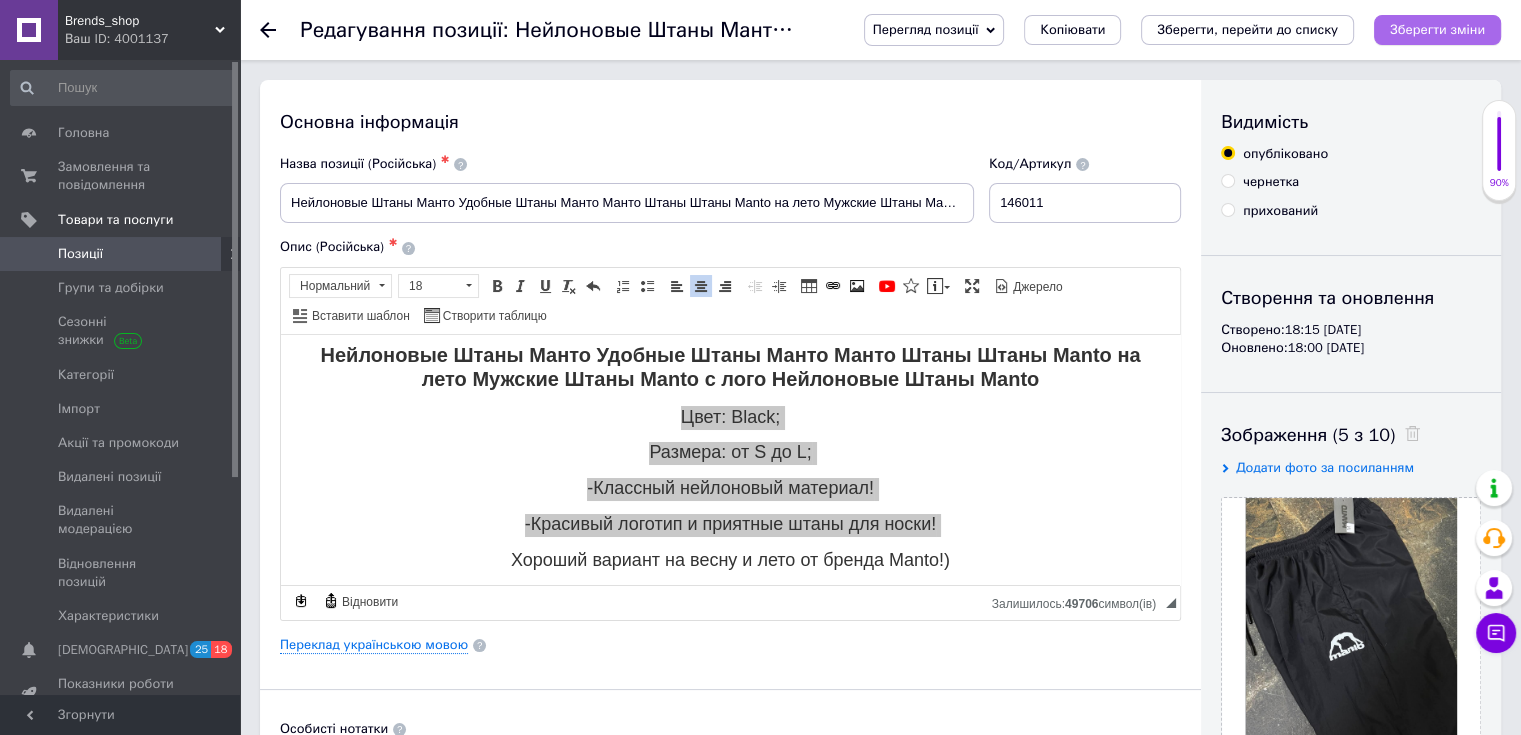 type 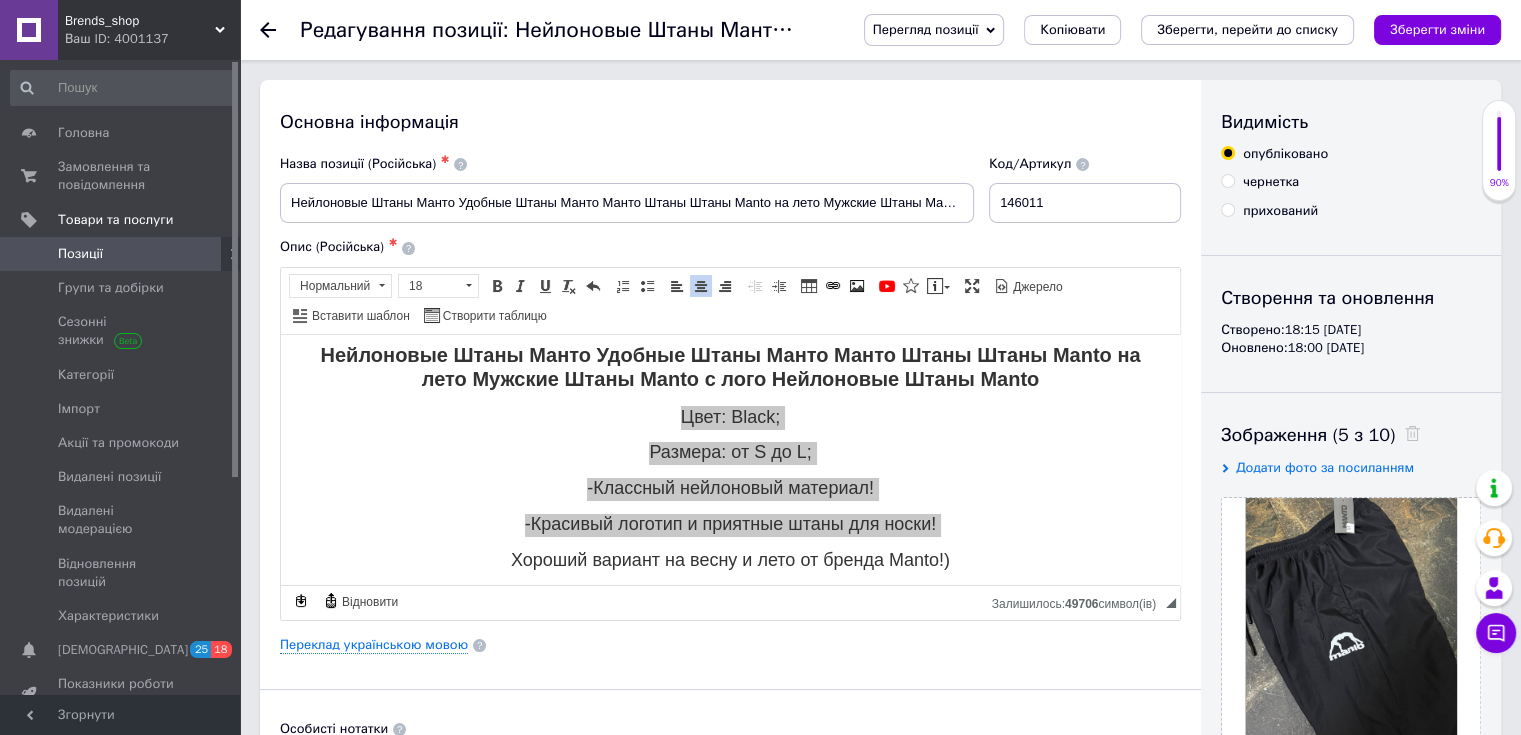 click on "Зберегти зміни" at bounding box center [1437, 29] 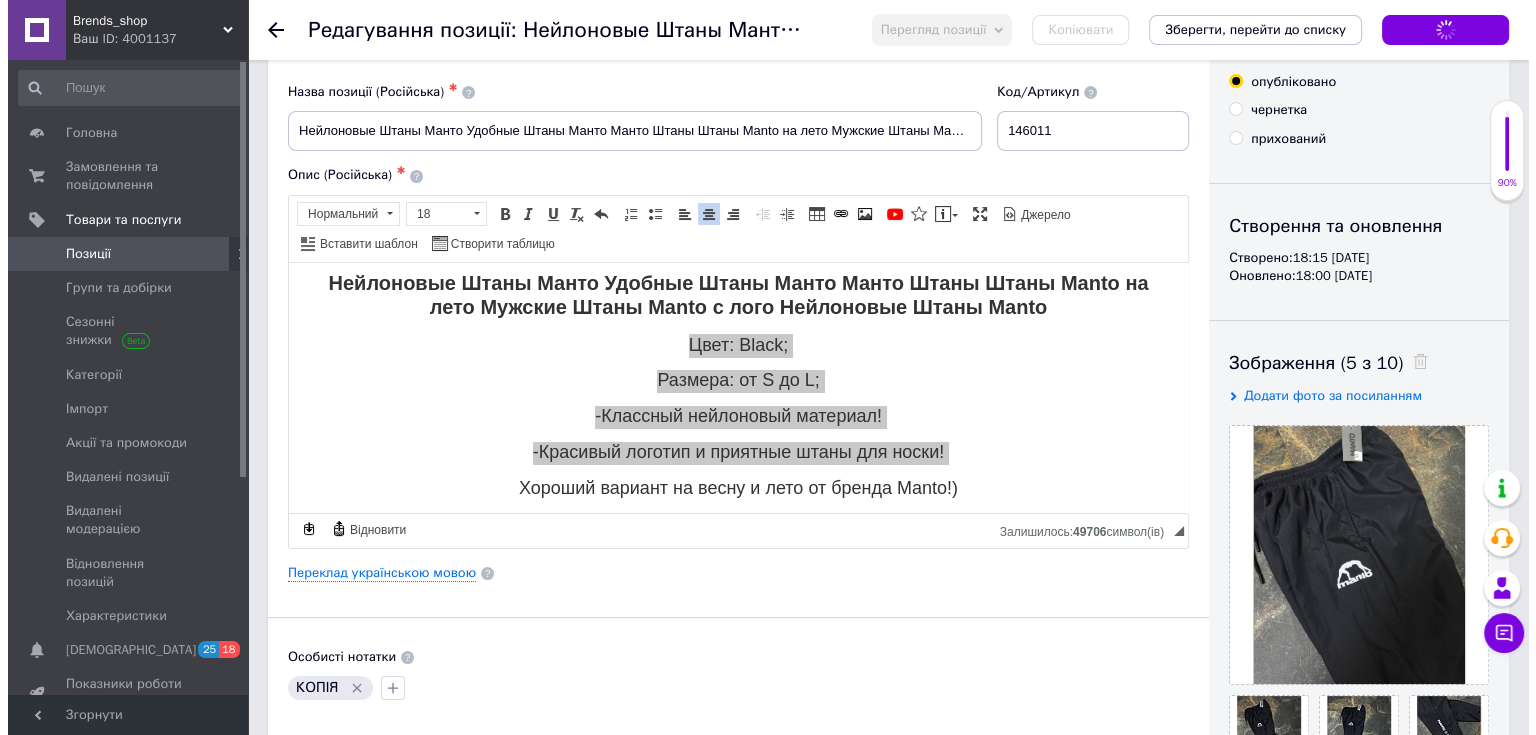scroll, scrollTop: 100, scrollLeft: 0, axis: vertical 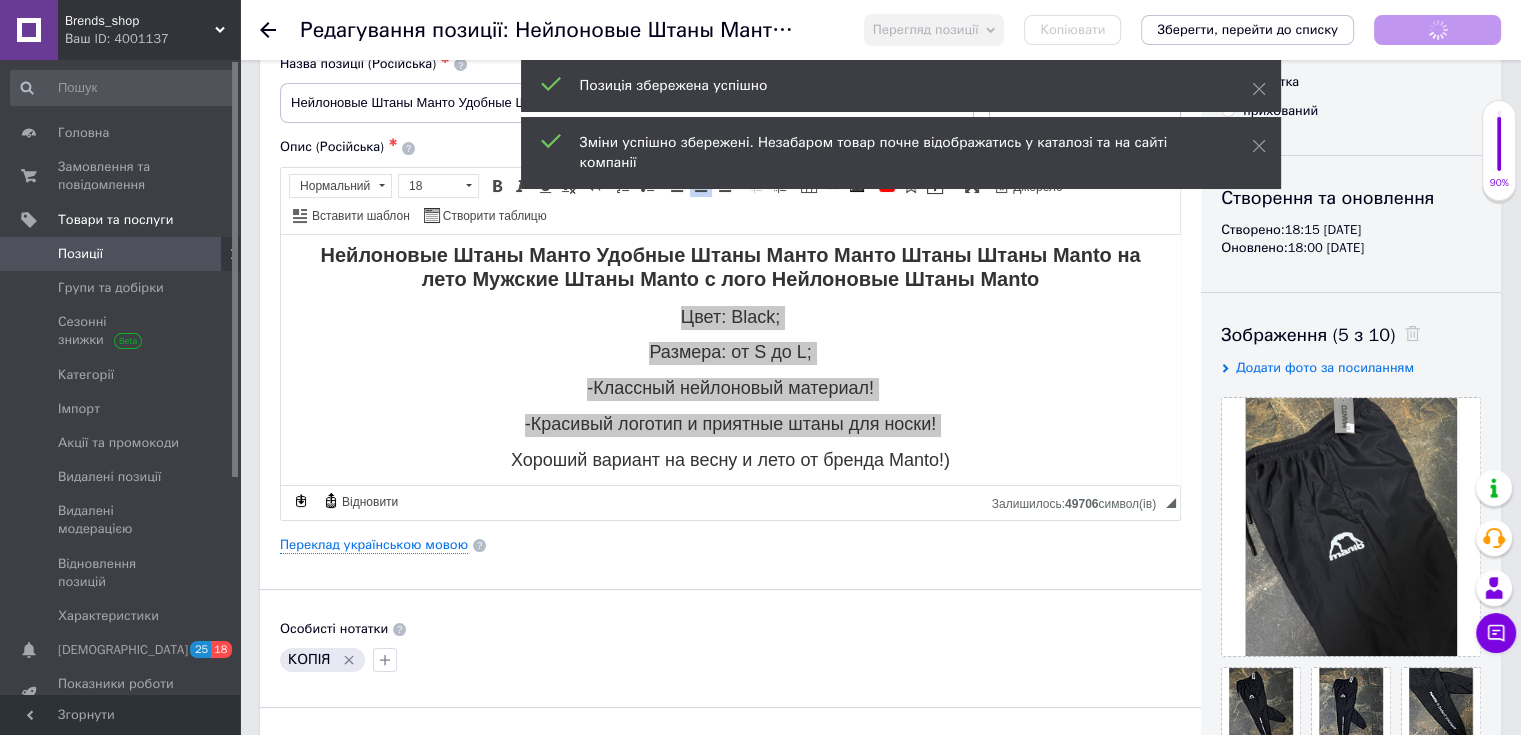 click on "Основна інформація Назва позиції (Російська) ✱ Нейлоновые Штаны Манто Удобные Штаны Манто Манто Штаны Штаны Manto на лето Мужские Штаны Manto с лого Код/Артикул 146011 Опис (Російська) ✱ Нейлоновые Штаны Манто Удобные Штаны Манто Манто Штаны Штаны Manto на лето Мужские Штаны Manto с лого Нейлоновые Штаны Manto
Цвет: Black;
Размера: от S до L;
-Классный нейлоновый материал!
-Красивый логотип и приятные штаны для носки!
Хороший вариант на весну и лето от бренда Manto!)
Розширений текстовий редактор, F2130AB6-D713-4B7C-96DF-80AAD11240BC Панель інструментів редактора Форматування 18     $" at bounding box center (730, 538) 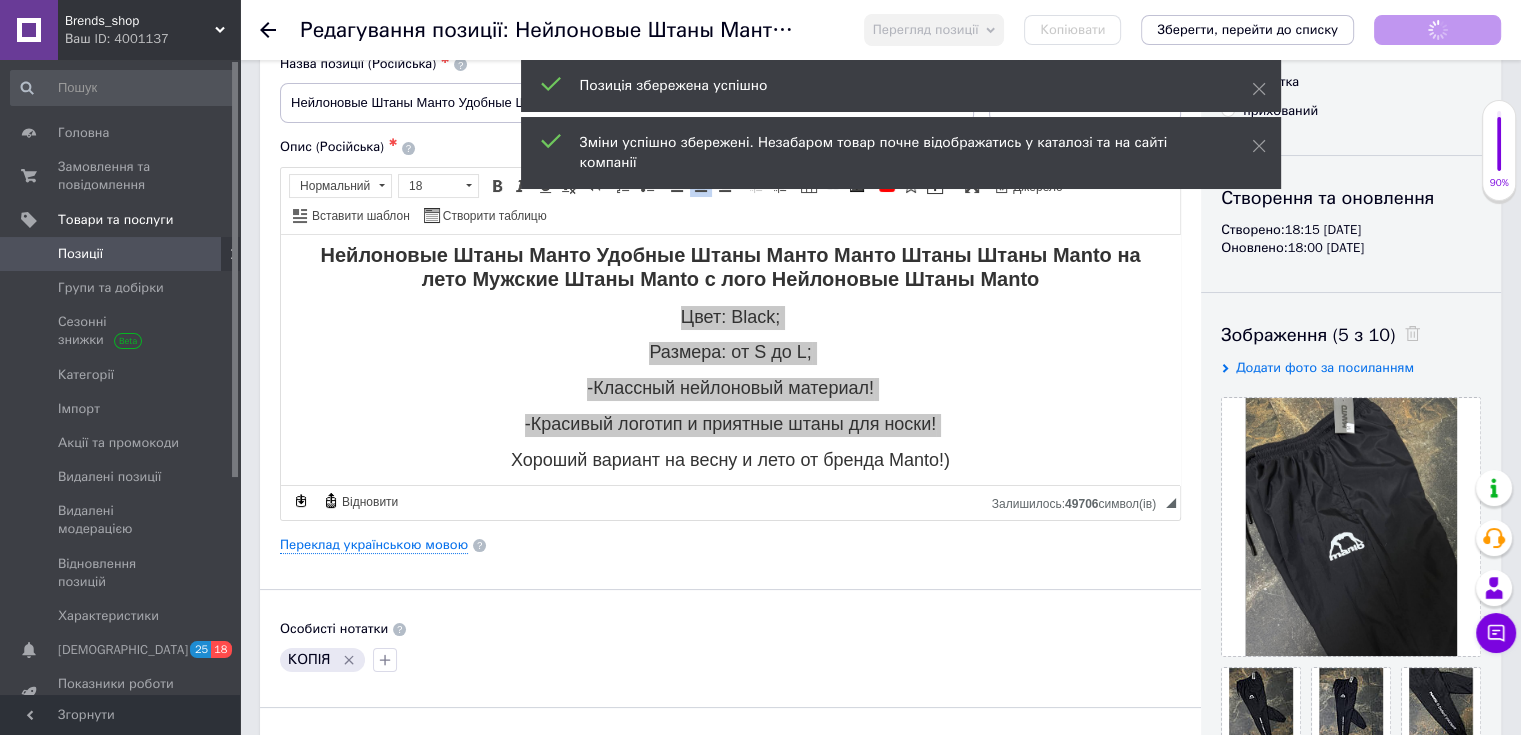 click on "Опис (Російська) ✱ Нейлоновые Штаны Манто Удобные Штаны Манто Манто Штаны Штаны Manto на лето Мужские Штаны Manto с лого Нейлоновые Штаны Manto
Цвет: Black;
Размера: от S до L;
-Классный нейлоновый материал!
-Красивый логотип и приятные штаны для носки!
Хороший вариант на весну и лето от бренда Manto!)
Розширений текстовий редактор, F2130AB6-D713-4B7C-96DF-80AAD11240BC Панель інструментів редактора Форматування Нормальний Розмір 18   Жирний  Сполучення клавіш Ctrl+B   Курсив  Сполучення клавіш Ctrl+I   Підкреслений  Сполучення клавіш Ctrl+U   Видалити форматування   Повернути" at bounding box center [730, 329] 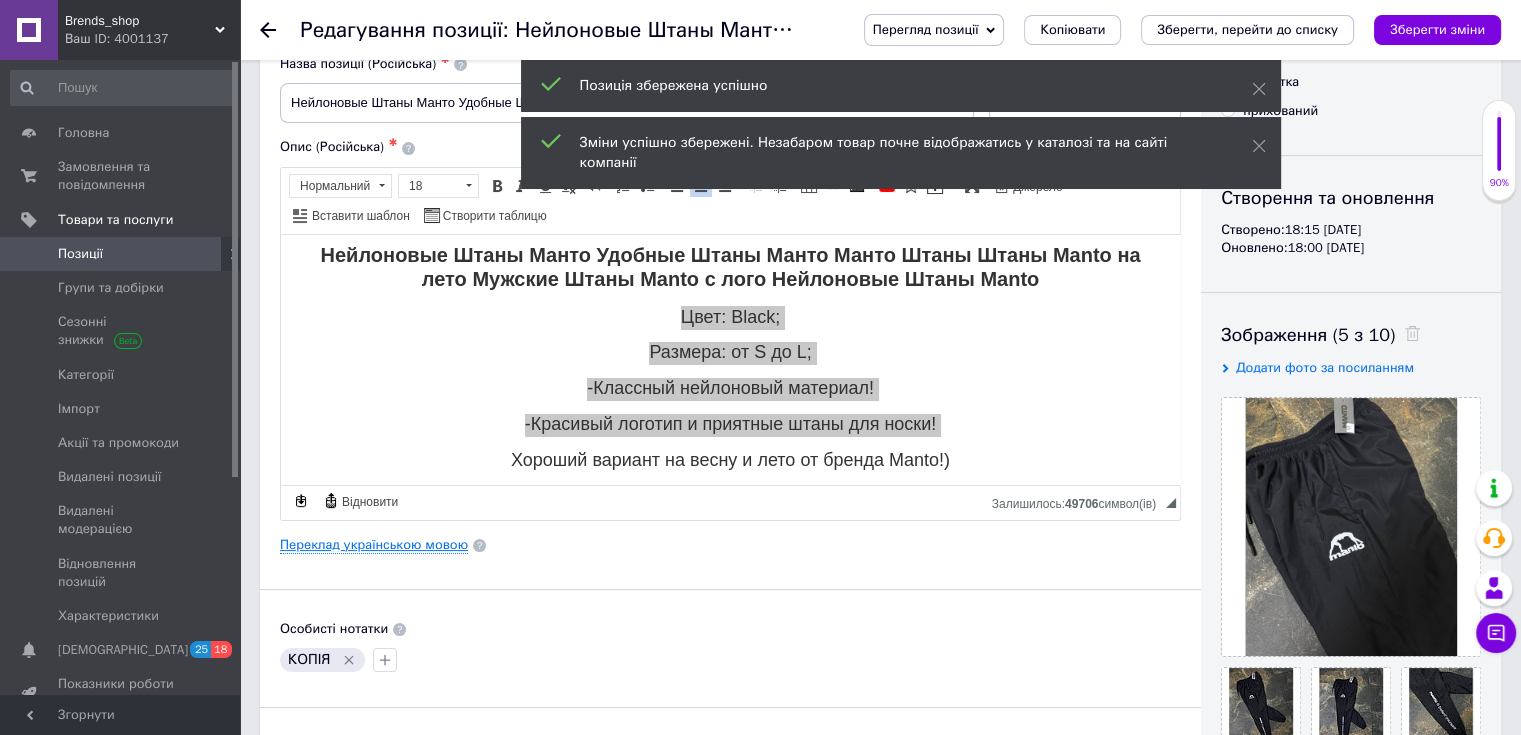 click on "Переклад українською мовою" at bounding box center [374, 545] 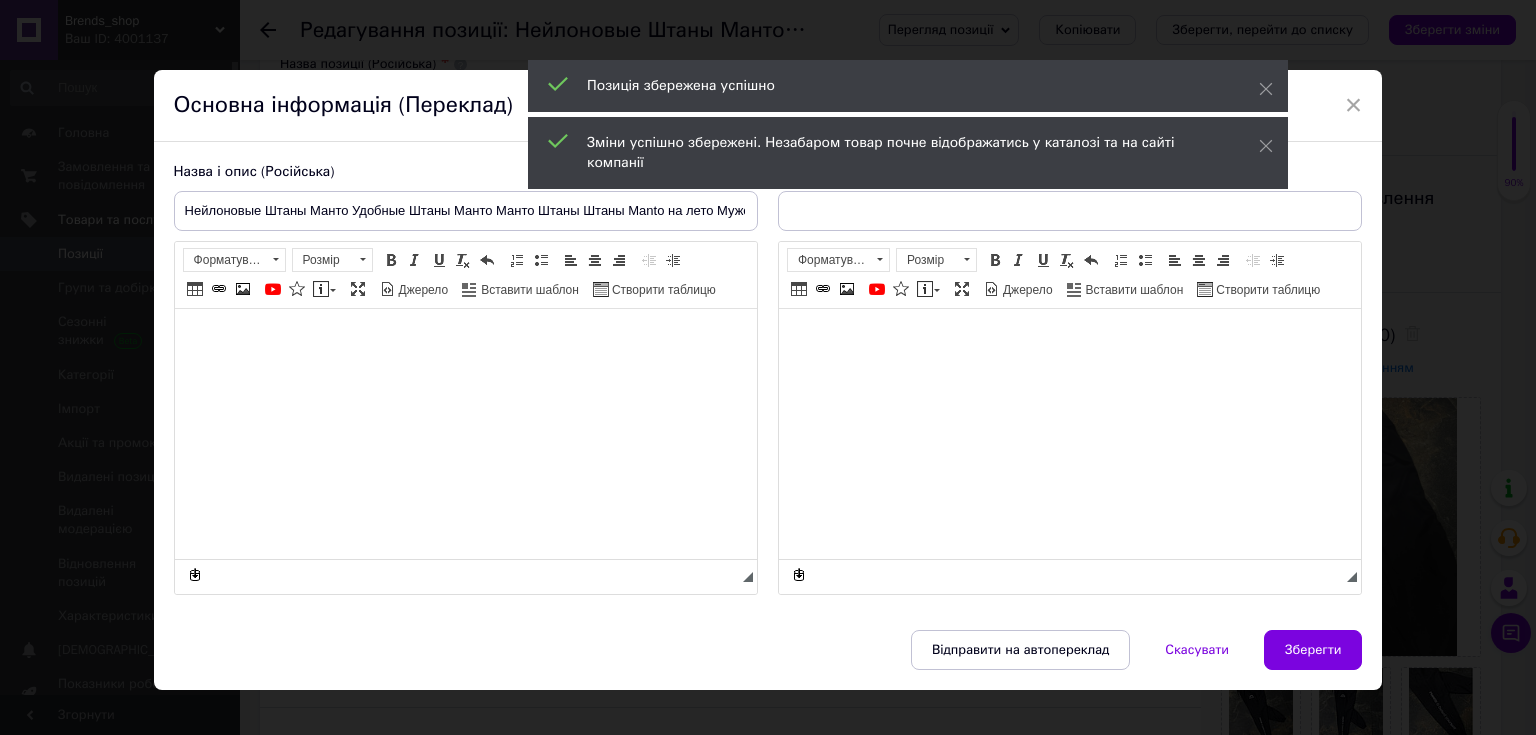 type on "Нейлонові [PERSON_NAME] Зручні [PERSON_NAME] Штани Штани Штани Manto на літо Чоловічі Штани Manto з лого" 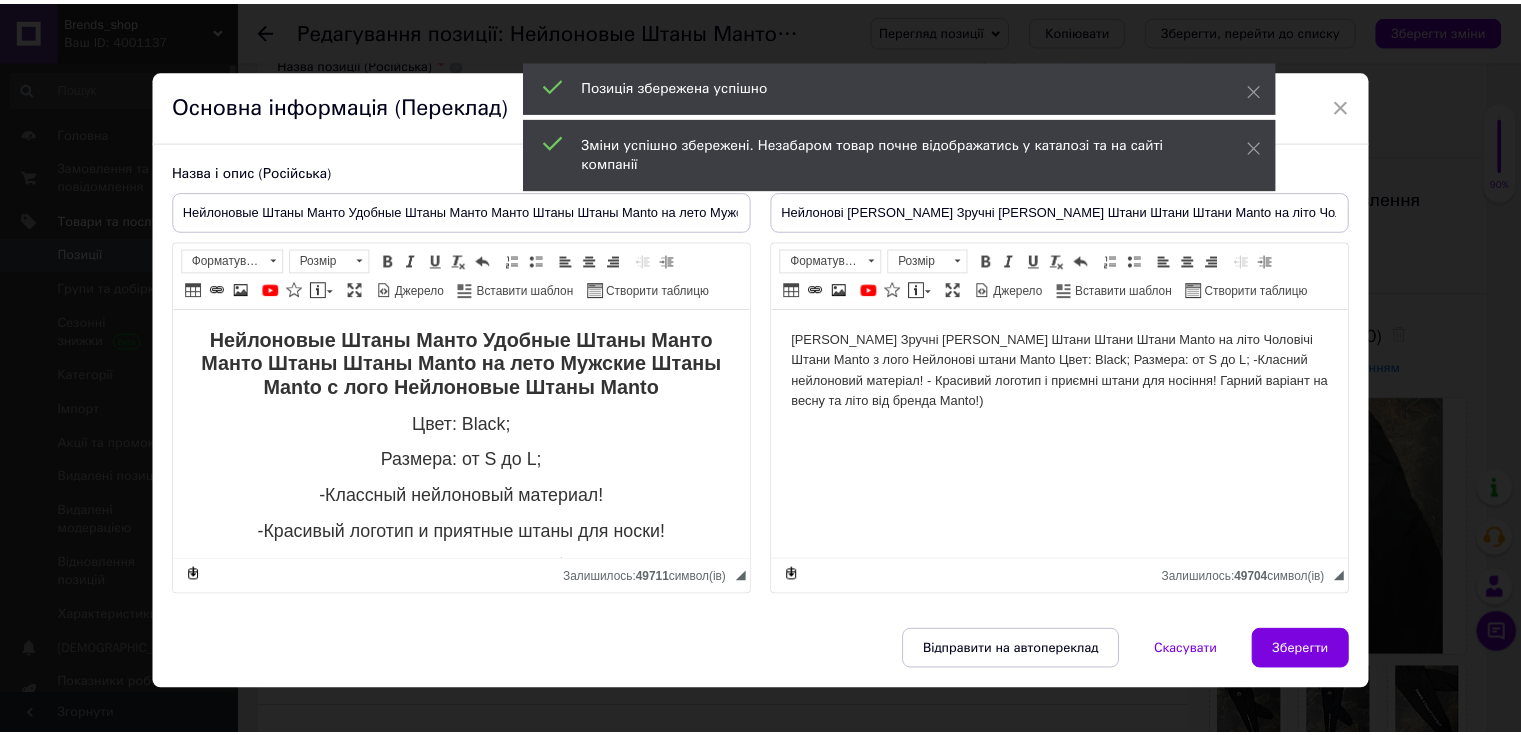 scroll, scrollTop: 0, scrollLeft: 0, axis: both 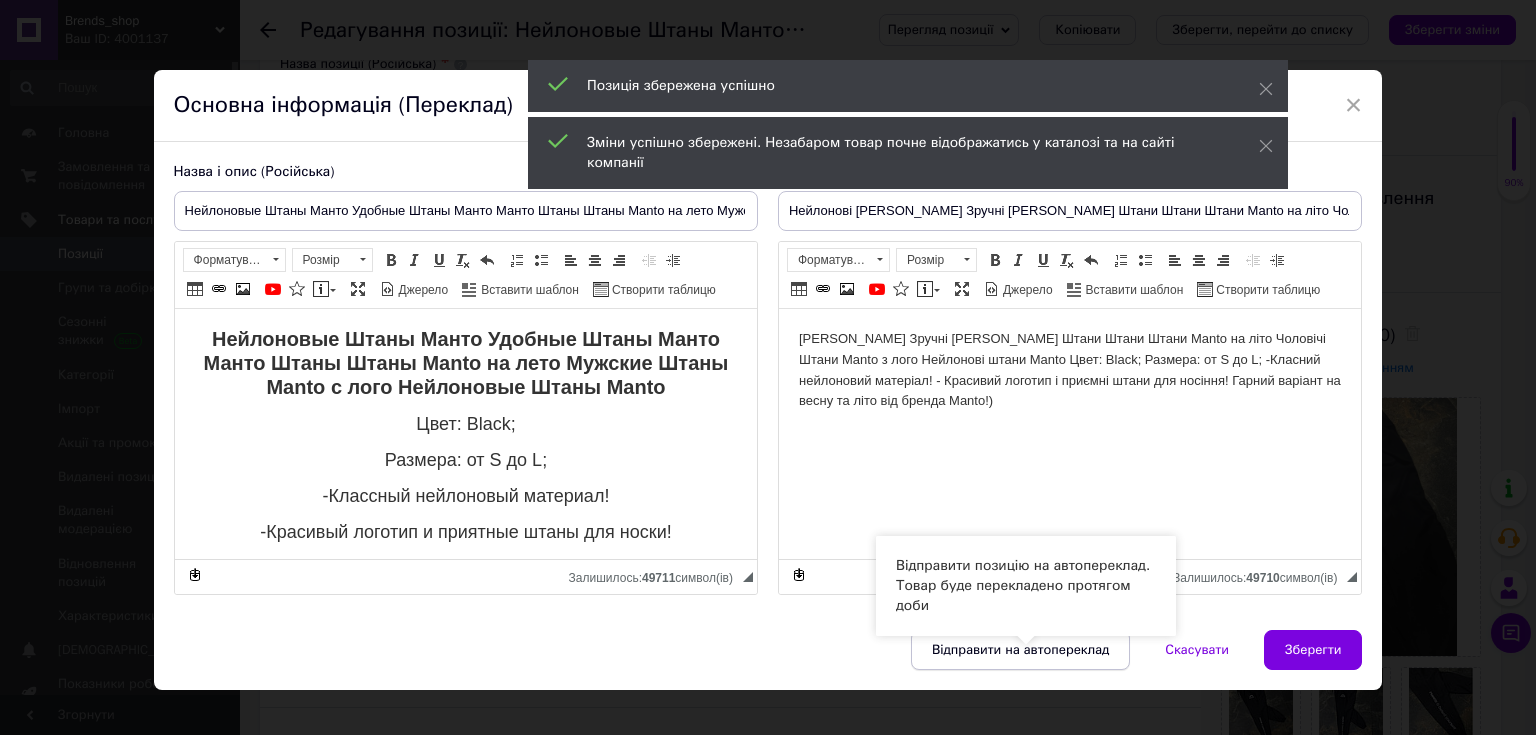 click on "Відправити на автопереклад" at bounding box center (1020, 650) 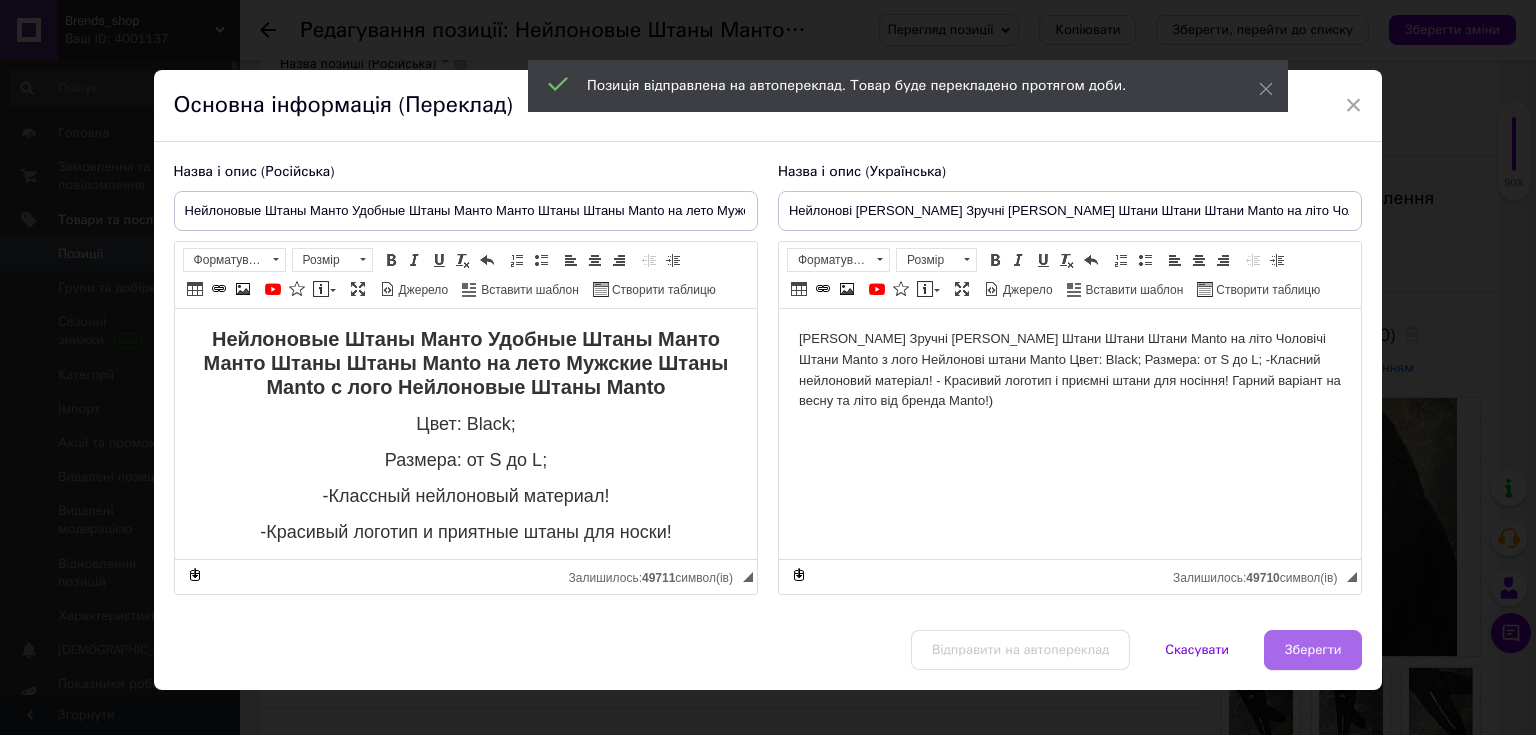 click on "Зберегти" at bounding box center [1313, 650] 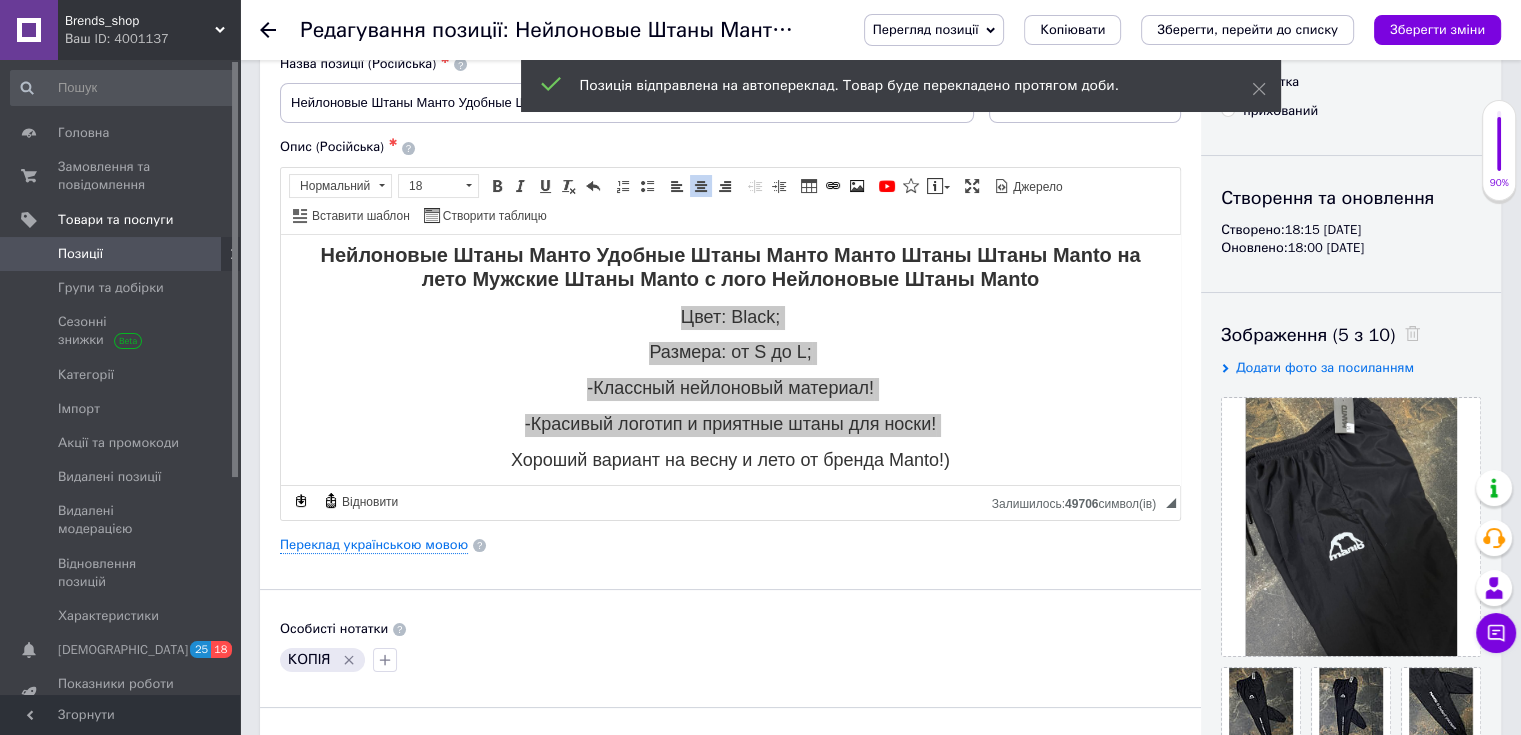 click on "Зберегти зміни" at bounding box center [1437, 30] 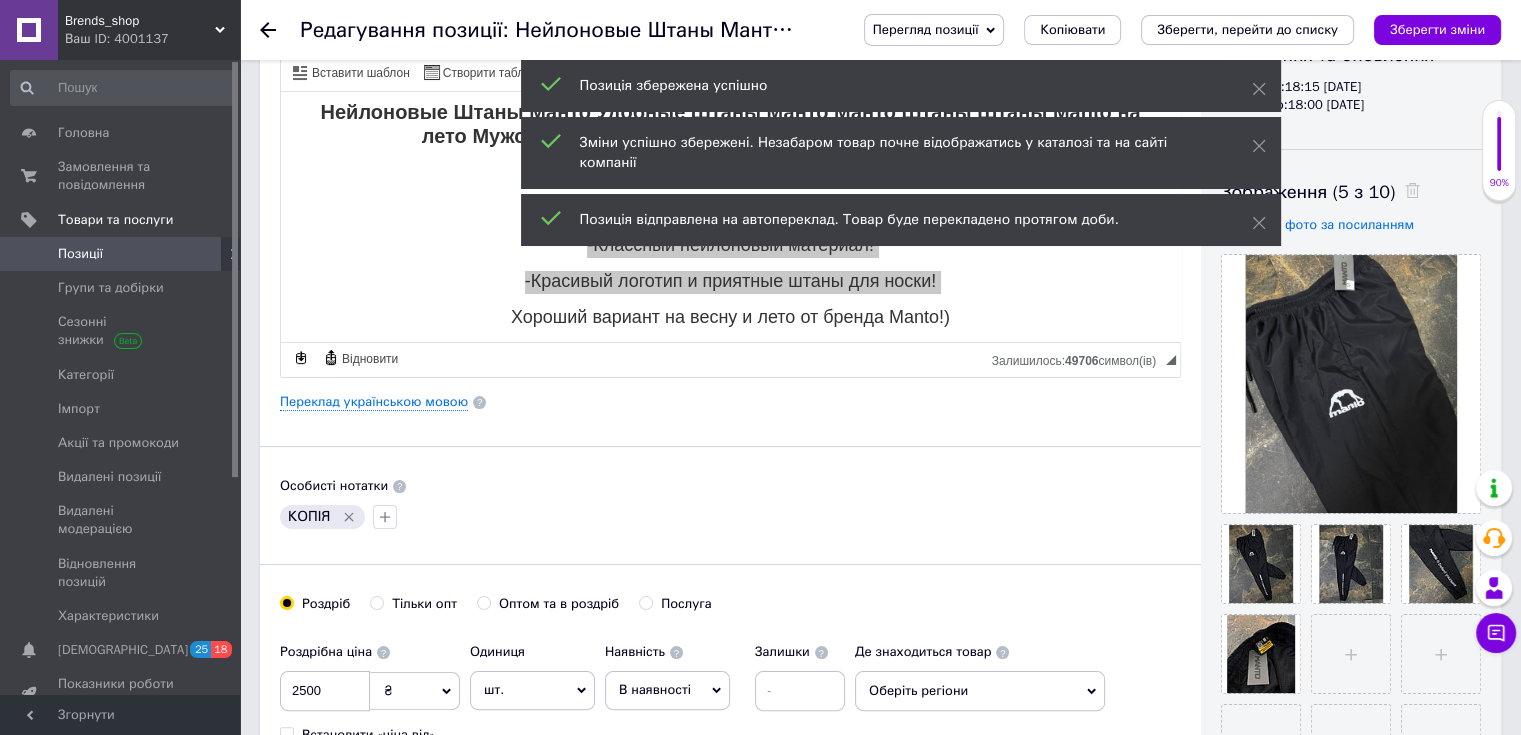 scroll, scrollTop: 600, scrollLeft: 0, axis: vertical 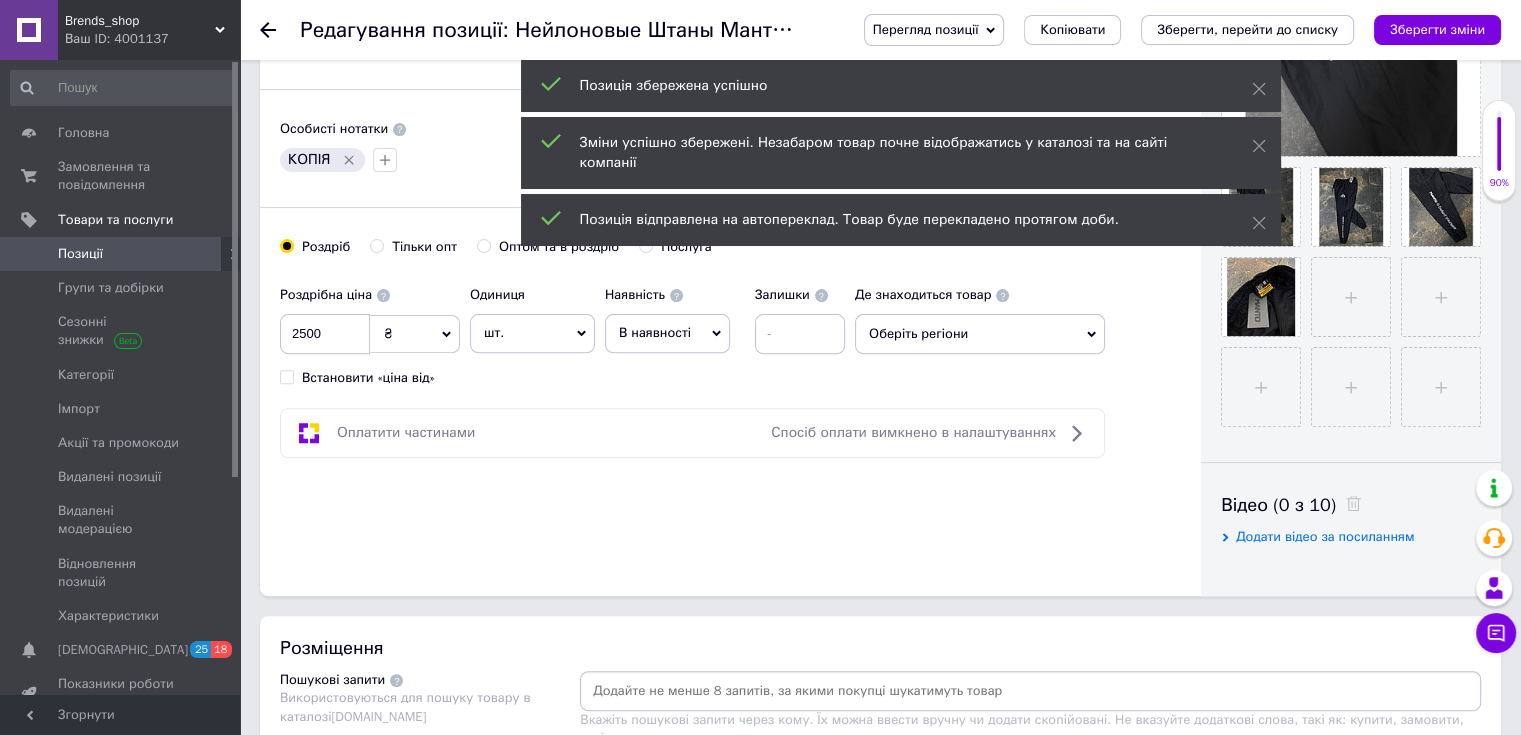 click on "Тільки опт" at bounding box center [376, 245] 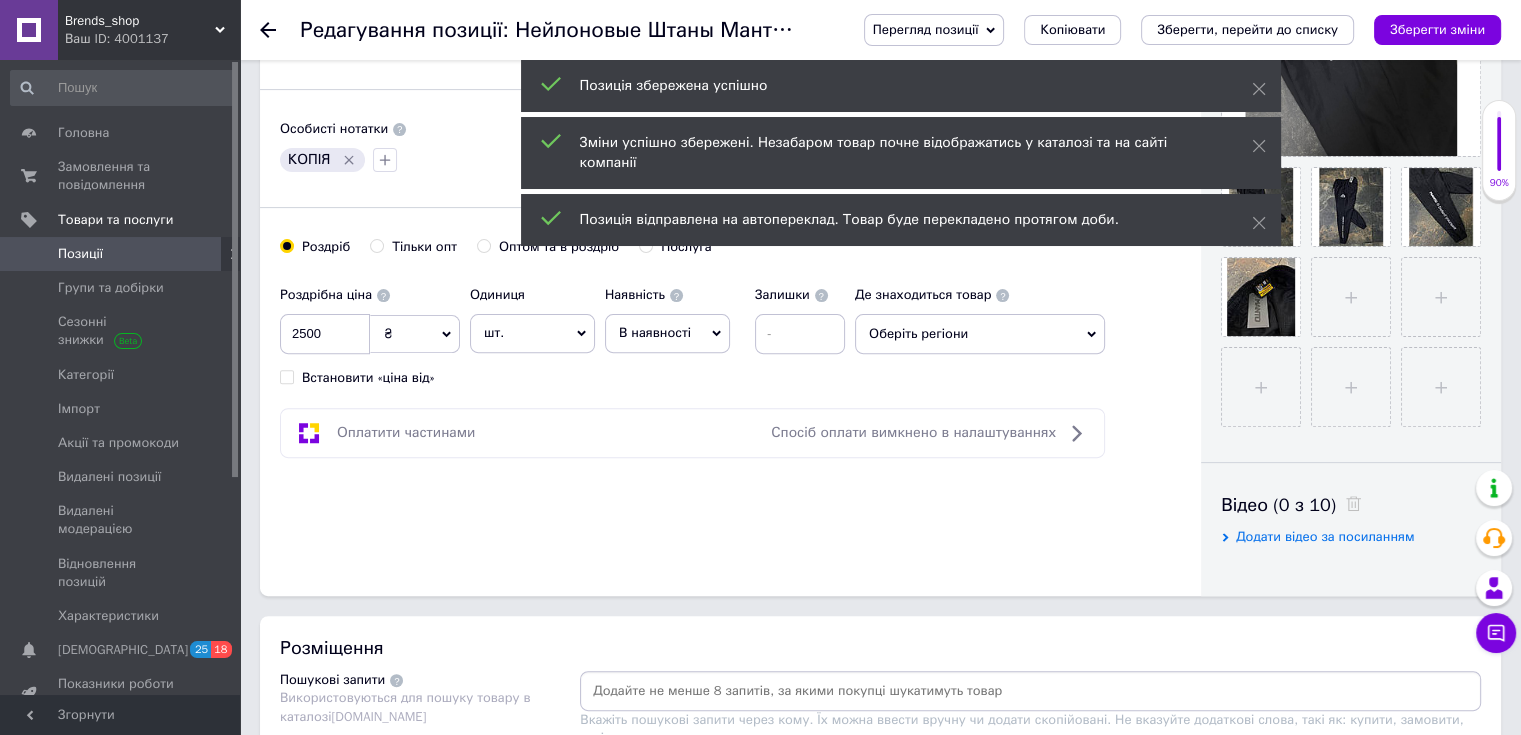 radio on "true" 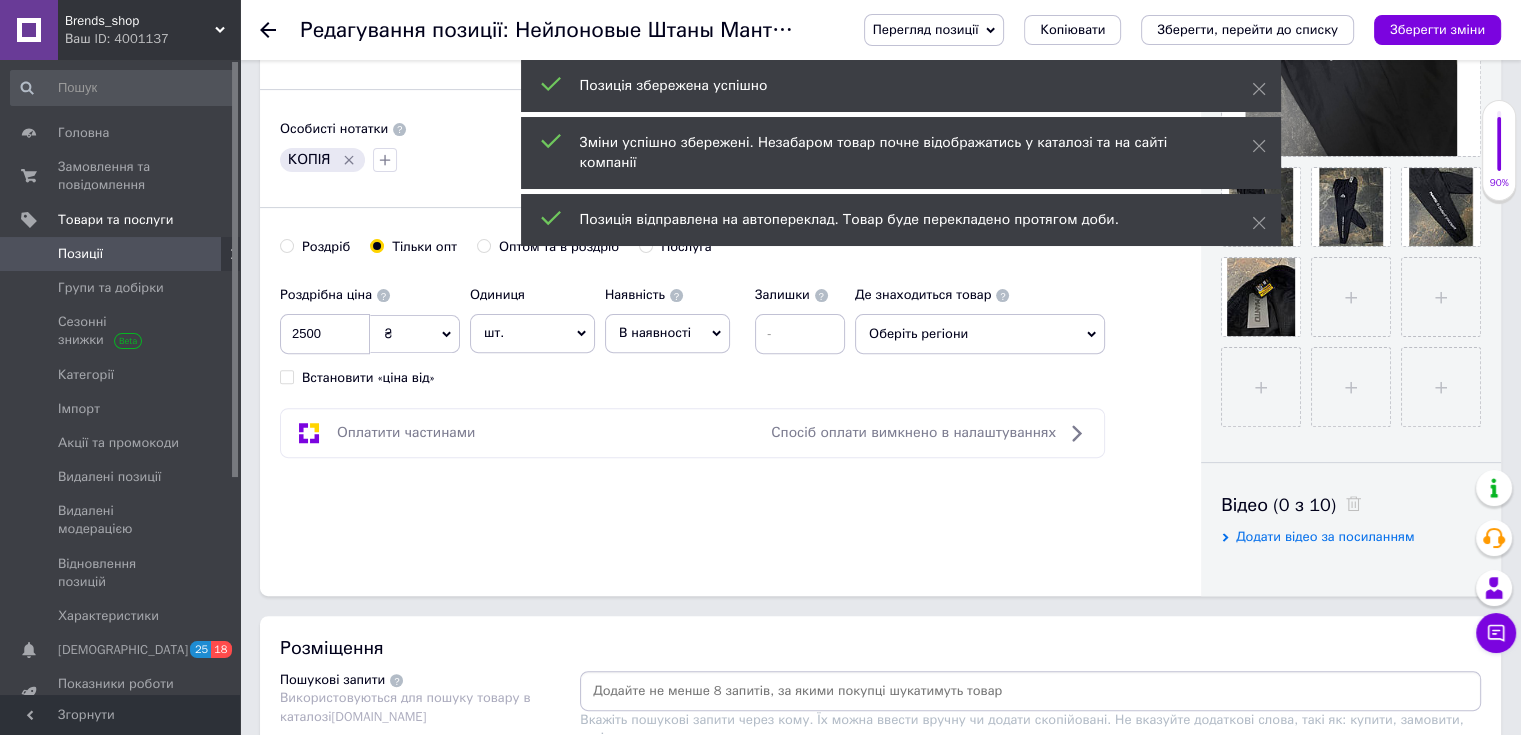 click on "Оптом та в роздріб" at bounding box center (483, 245) 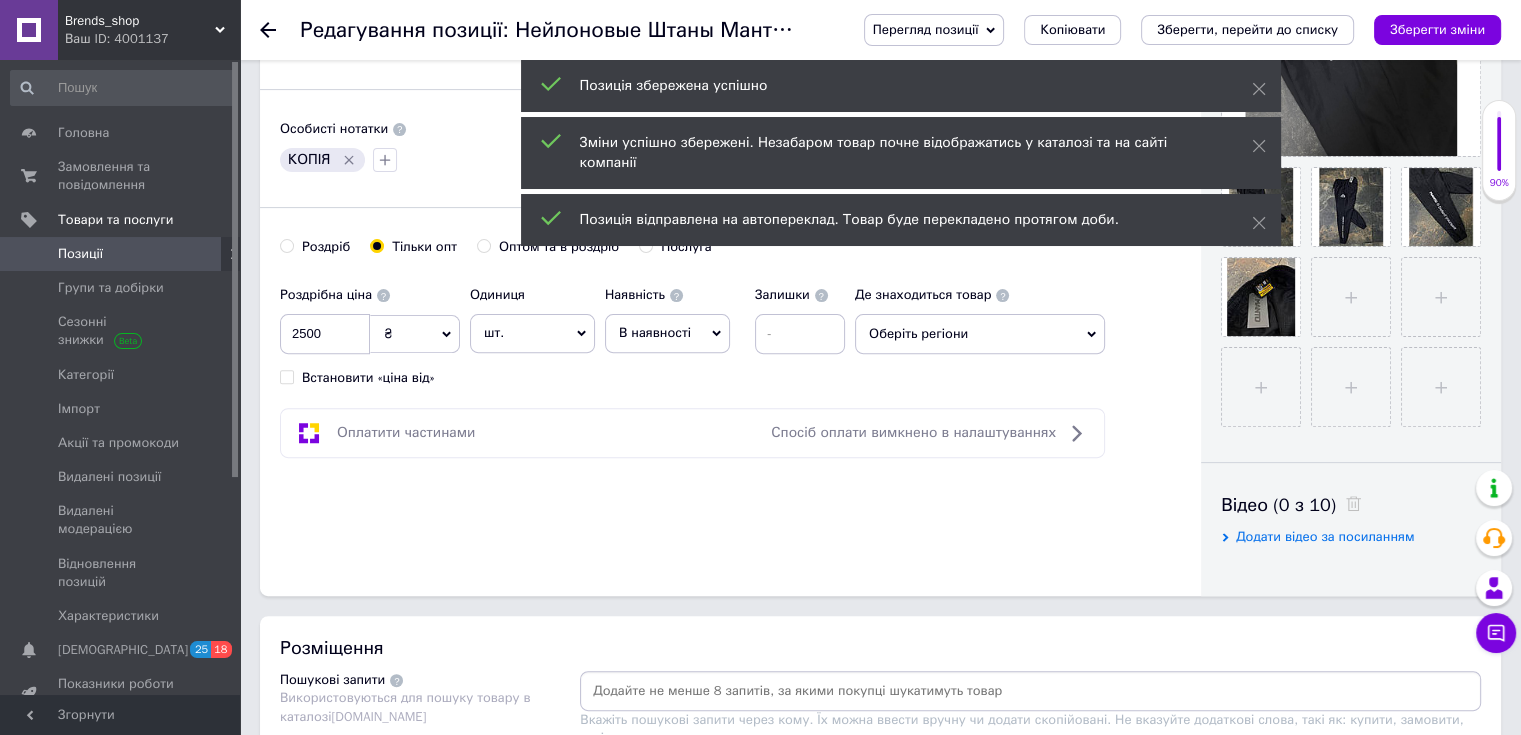 radio on "true" 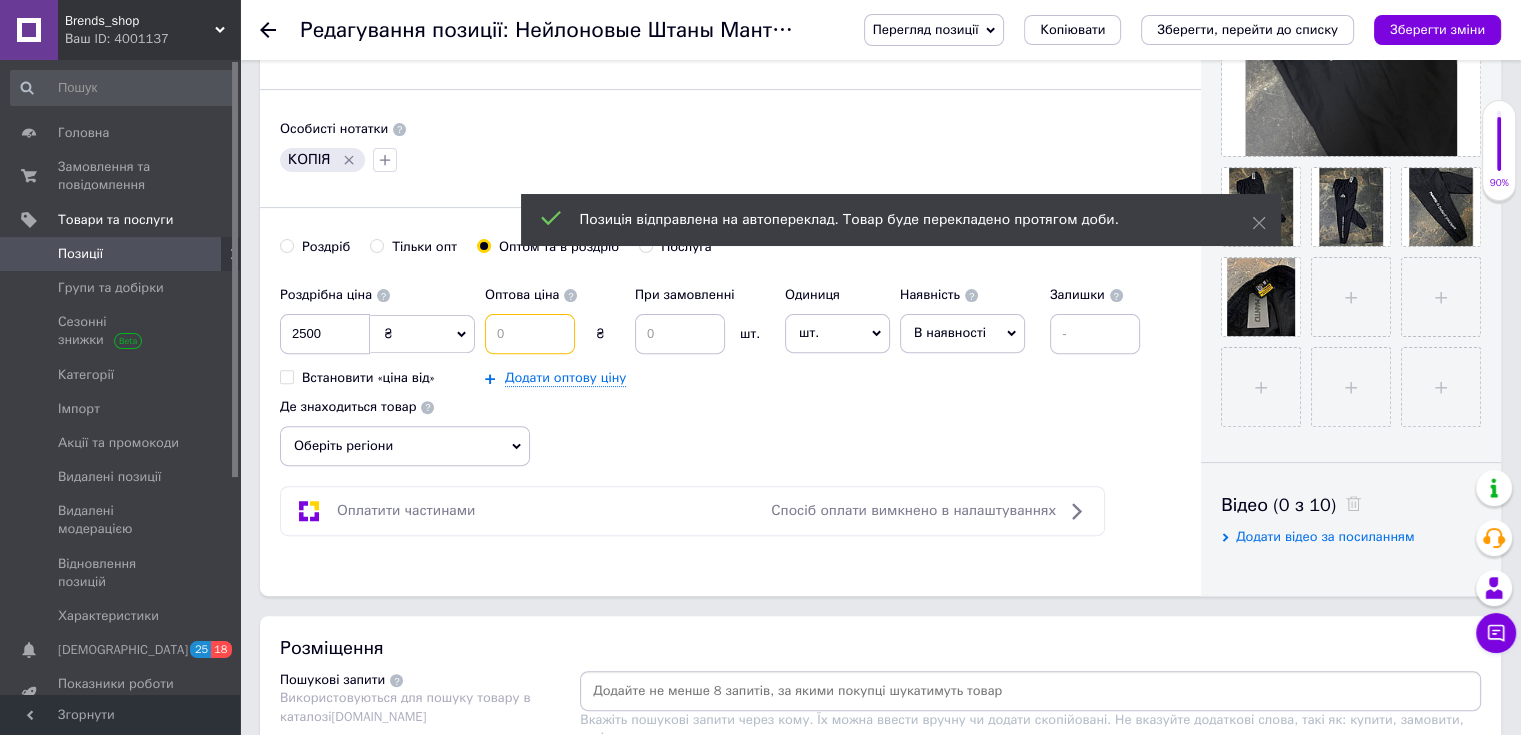 click at bounding box center [530, 334] 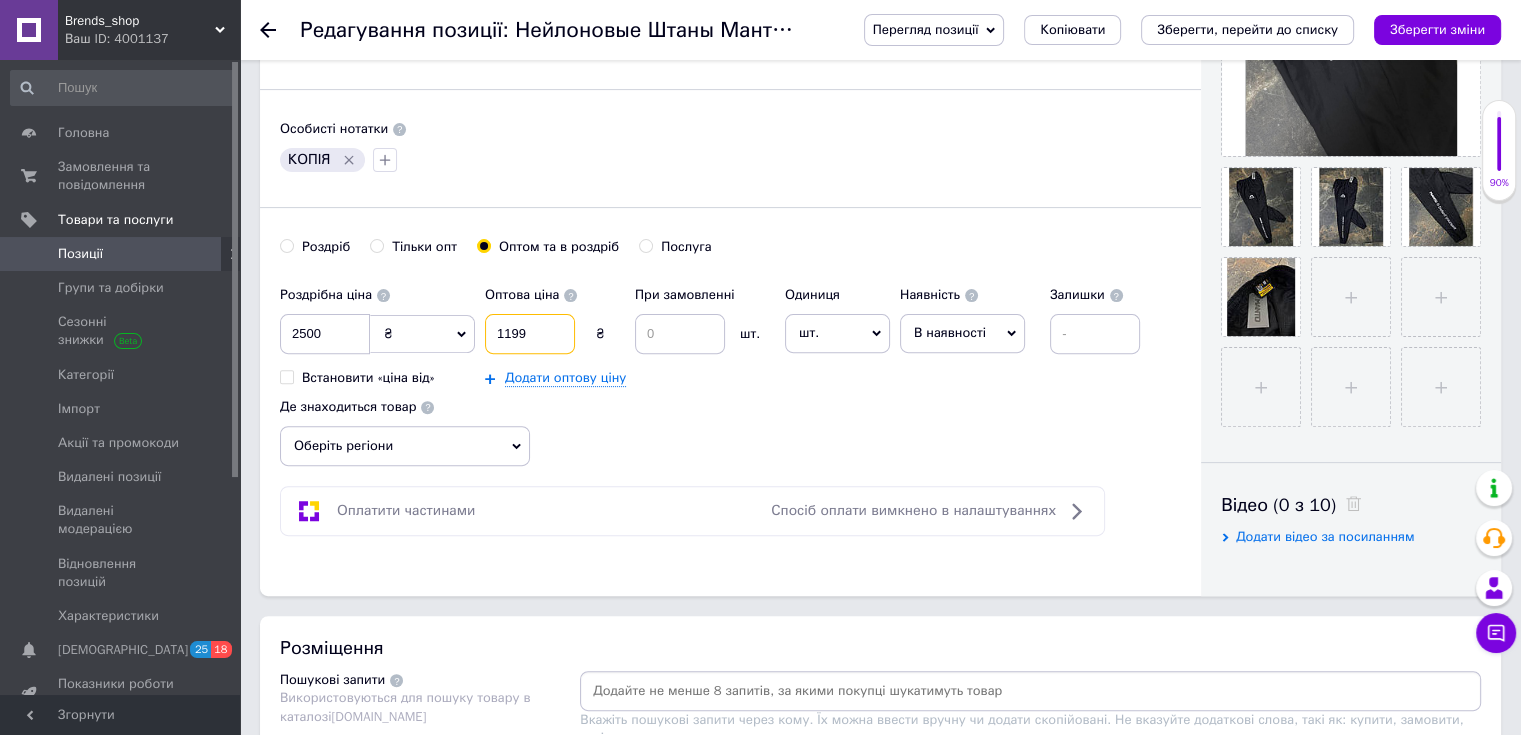 type on "1199" 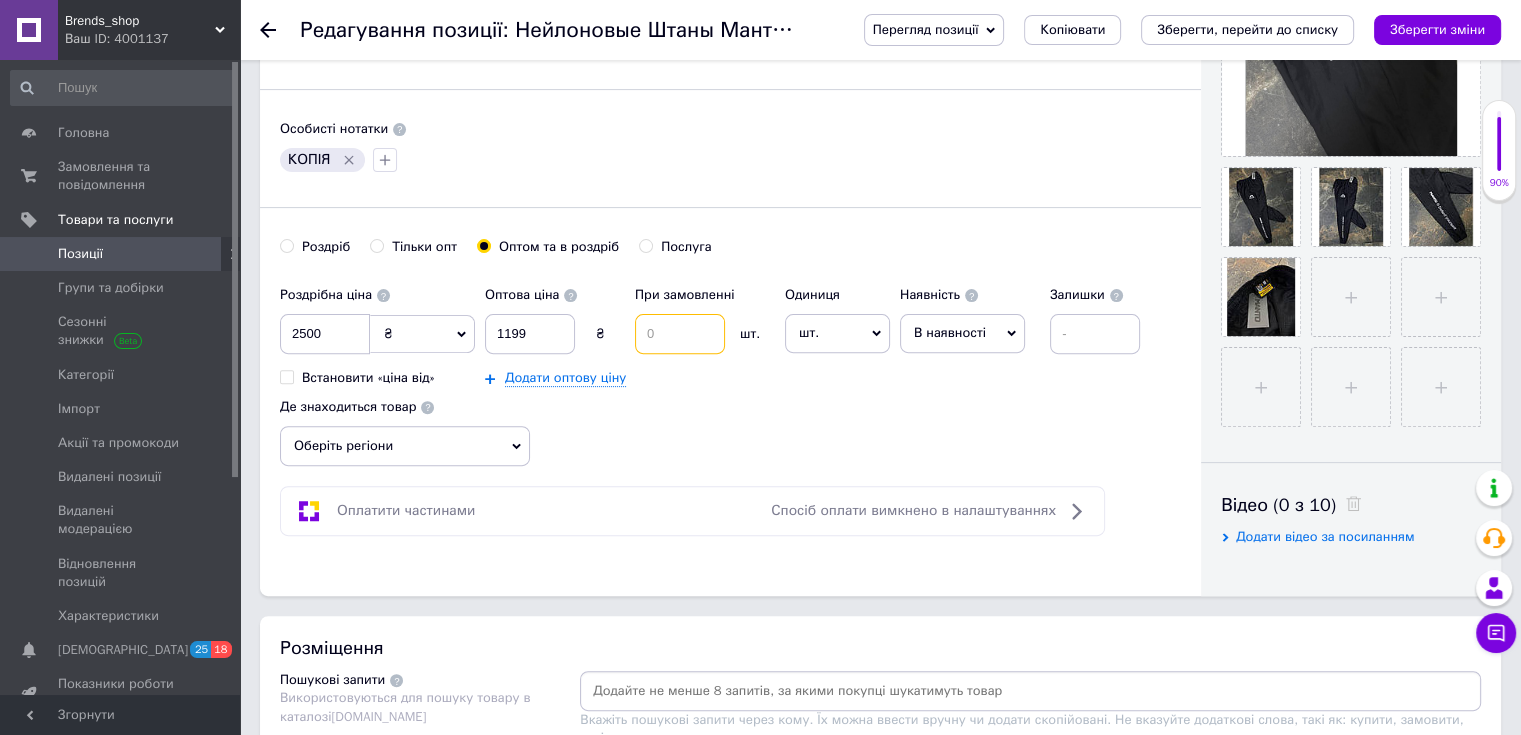 click at bounding box center (680, 334) 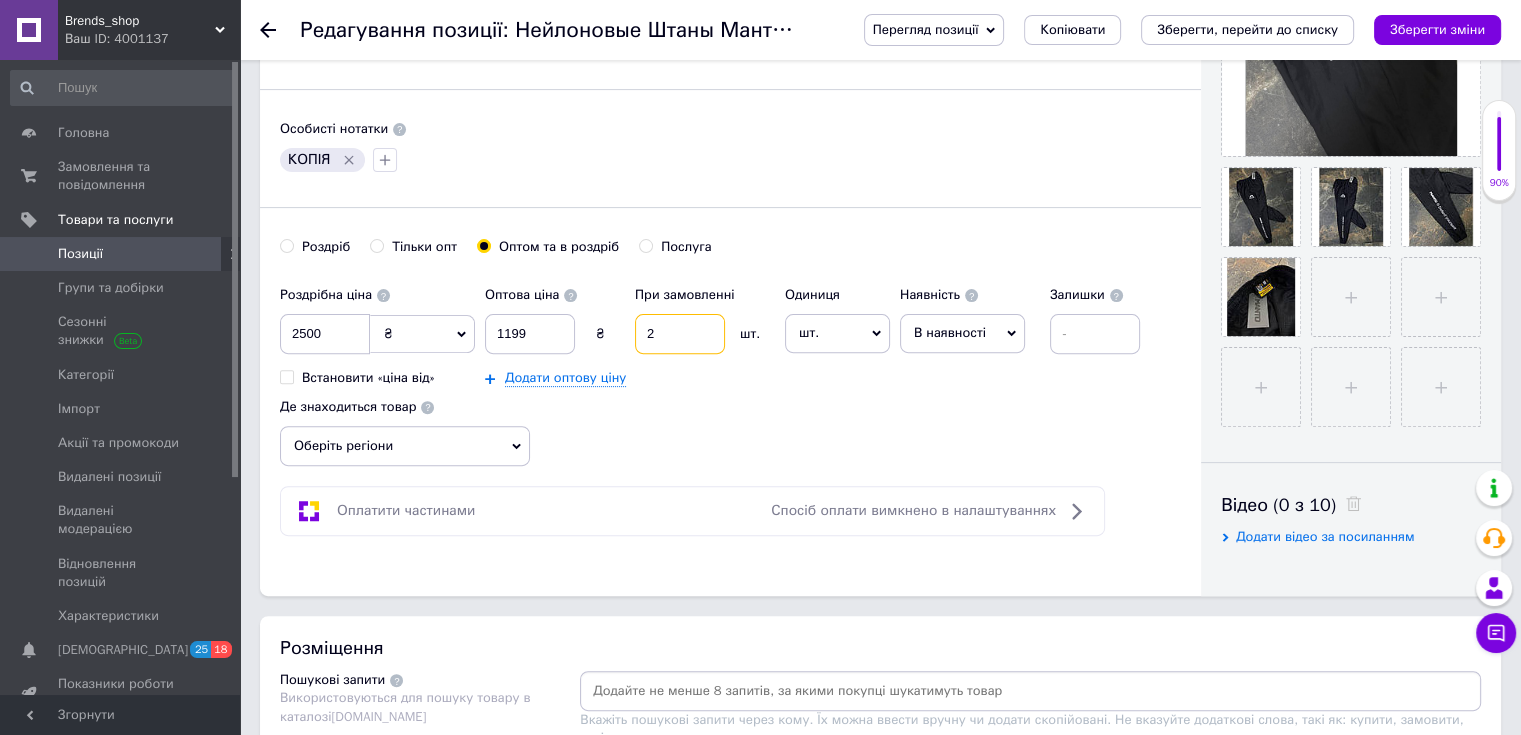 type on "2" 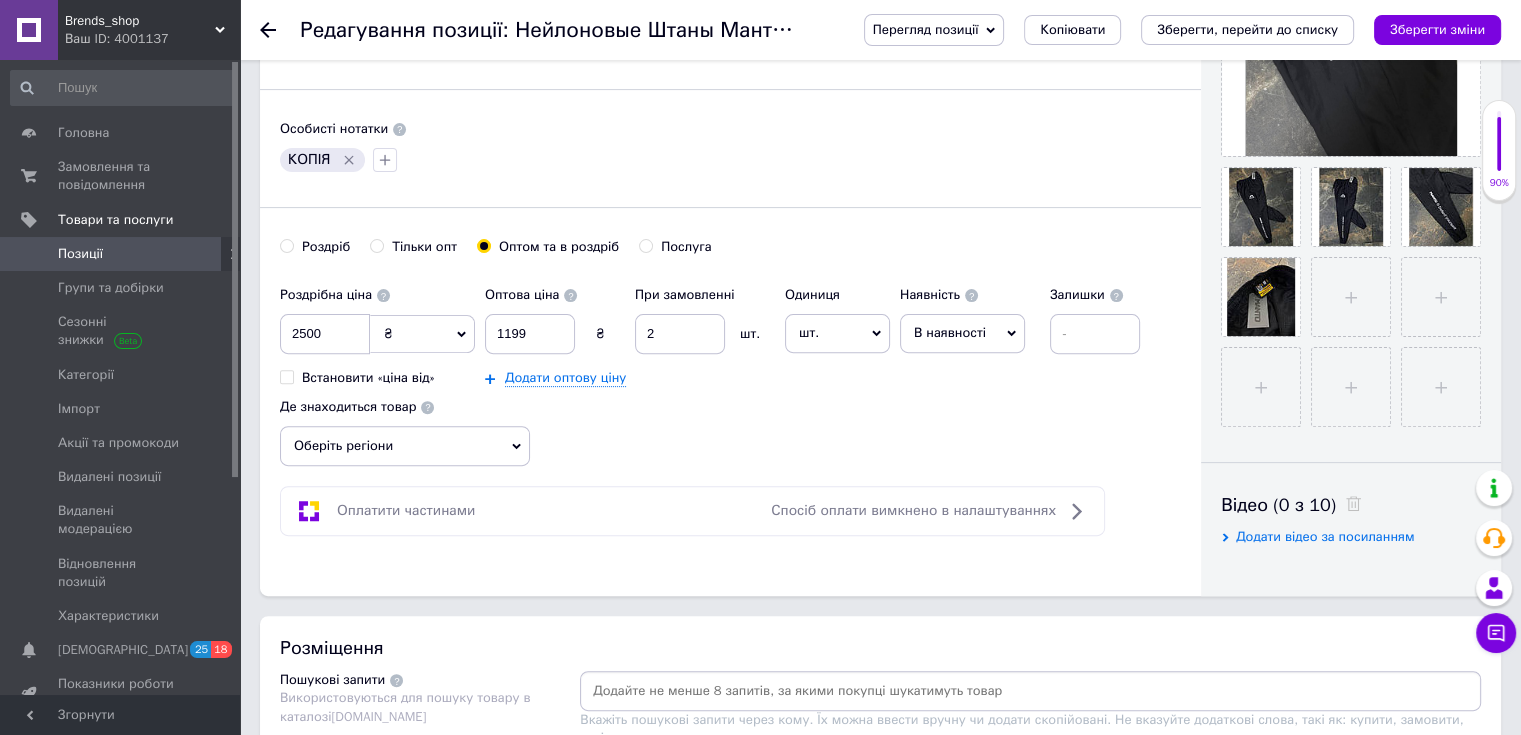 click on "Оберіть регіони" at bounding box center [405, 446] 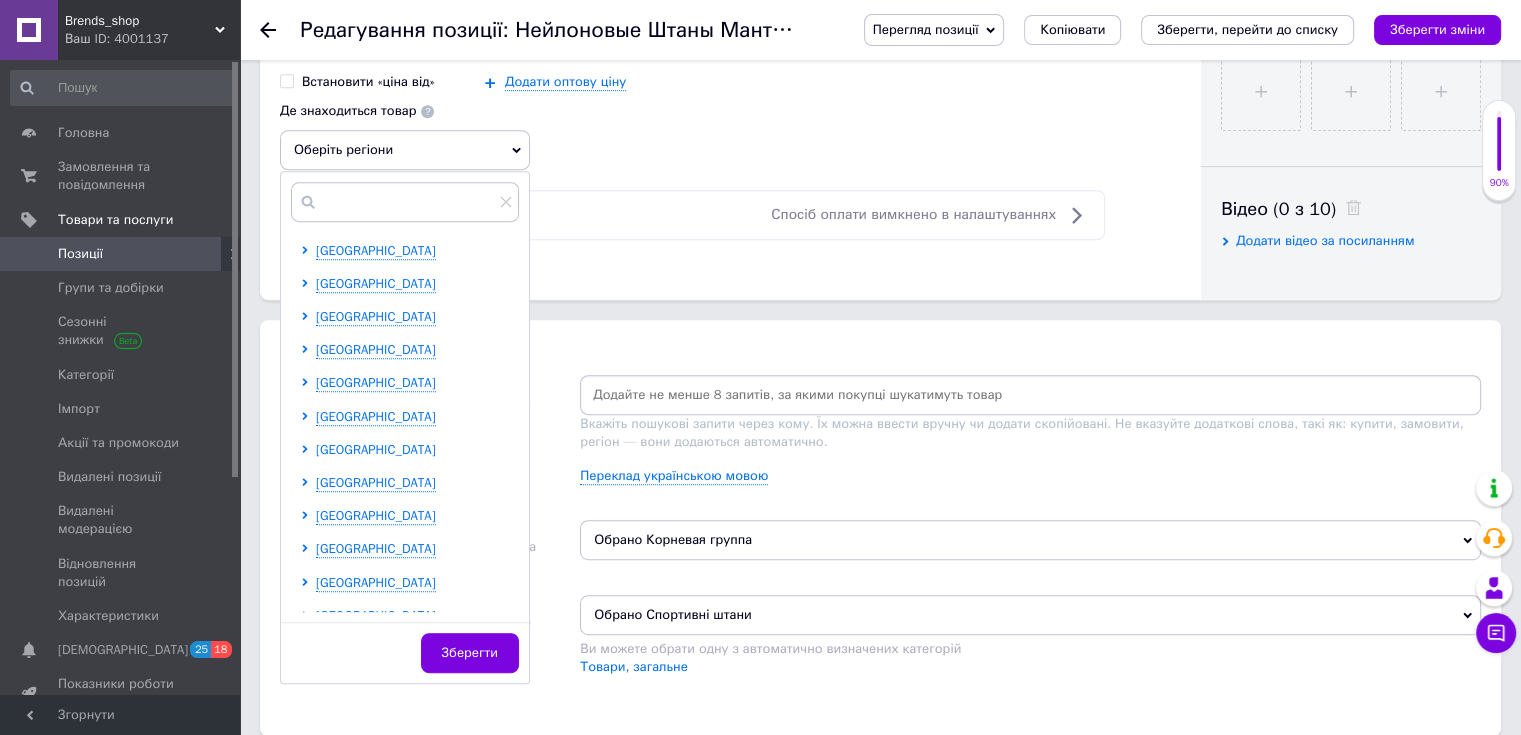 scroll, scrollTop: 900, scrollLeft: 0, axis: vertical 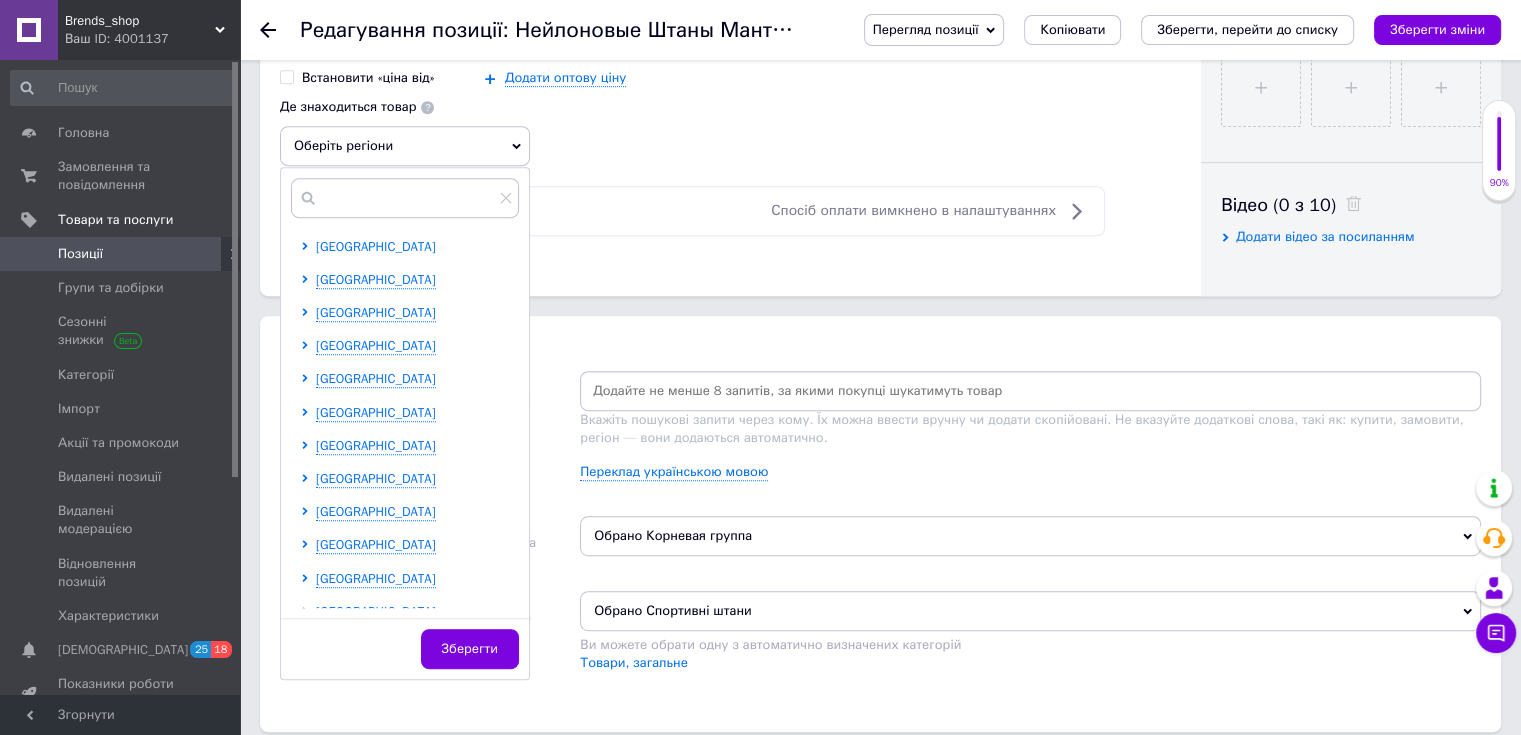 click on "[GEOGRAPHIC_DATA] [GEOGRAPHIC_DATA] [GEOGRAPHIC_DATA] [GEOGRAPHIC_DATA] [GEOGRAPHIC_DATA] [GEOGRAPHIC_DATA] [GEOGRAPHIC_DATA] [GEOGRAPHIC_DATA] [GEOGRAPHIC_DATA] [GEOGRAPHIC_DATA] [GEOGRAPHIC_DATA] [GEOGRAPHIC_DATA] [GEOGRAPHIC_DATA] [GEOGRAPHIC_DATA] [GEOGRAPHIC_DATA] [GEOGRAPHIC_DATA] [GEOGRAPHIC_DATA] [GEOGRAPHIC_DATA] [GEOGRAPHIC_DATA] [GEOGRAPHIC_DATA] [GEOGRAPHIC_DATA] [GEOGRAPHIC_DATA] [GEOGRAPHIC_DATA] [GEOGRAPHIC_DATA] Зберегти" at bounding box center (405, 423) 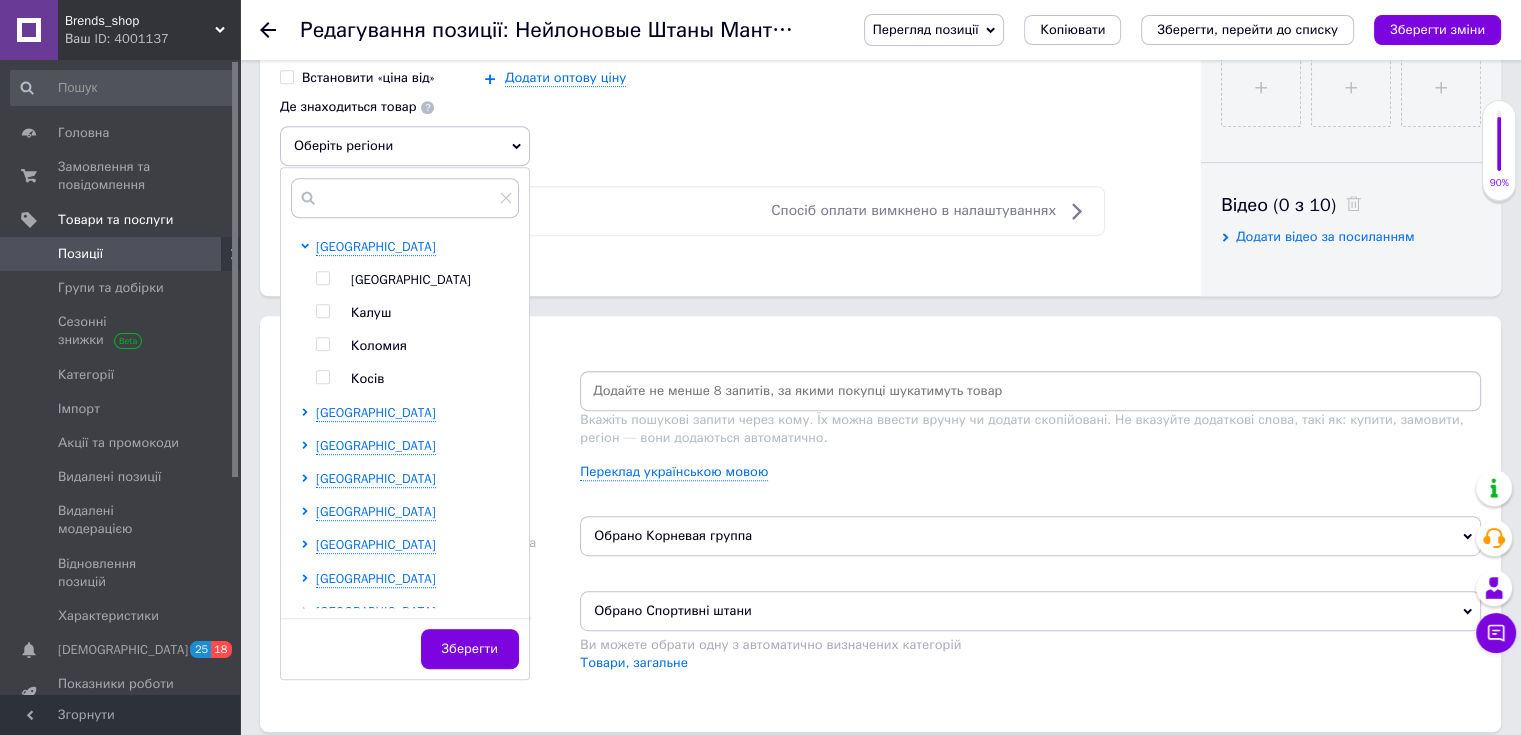 click at bounding box center (322, 278) 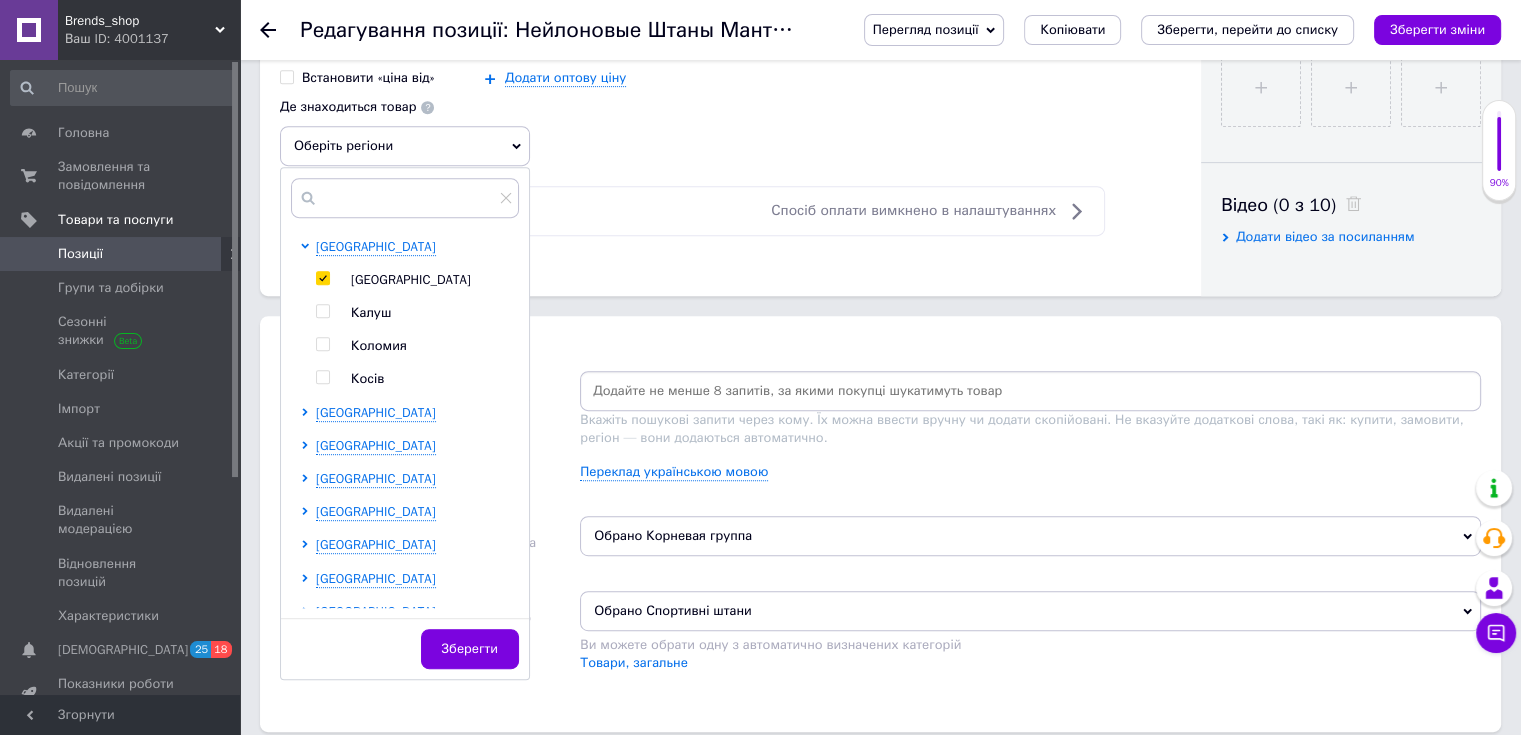 checkbox on "true" 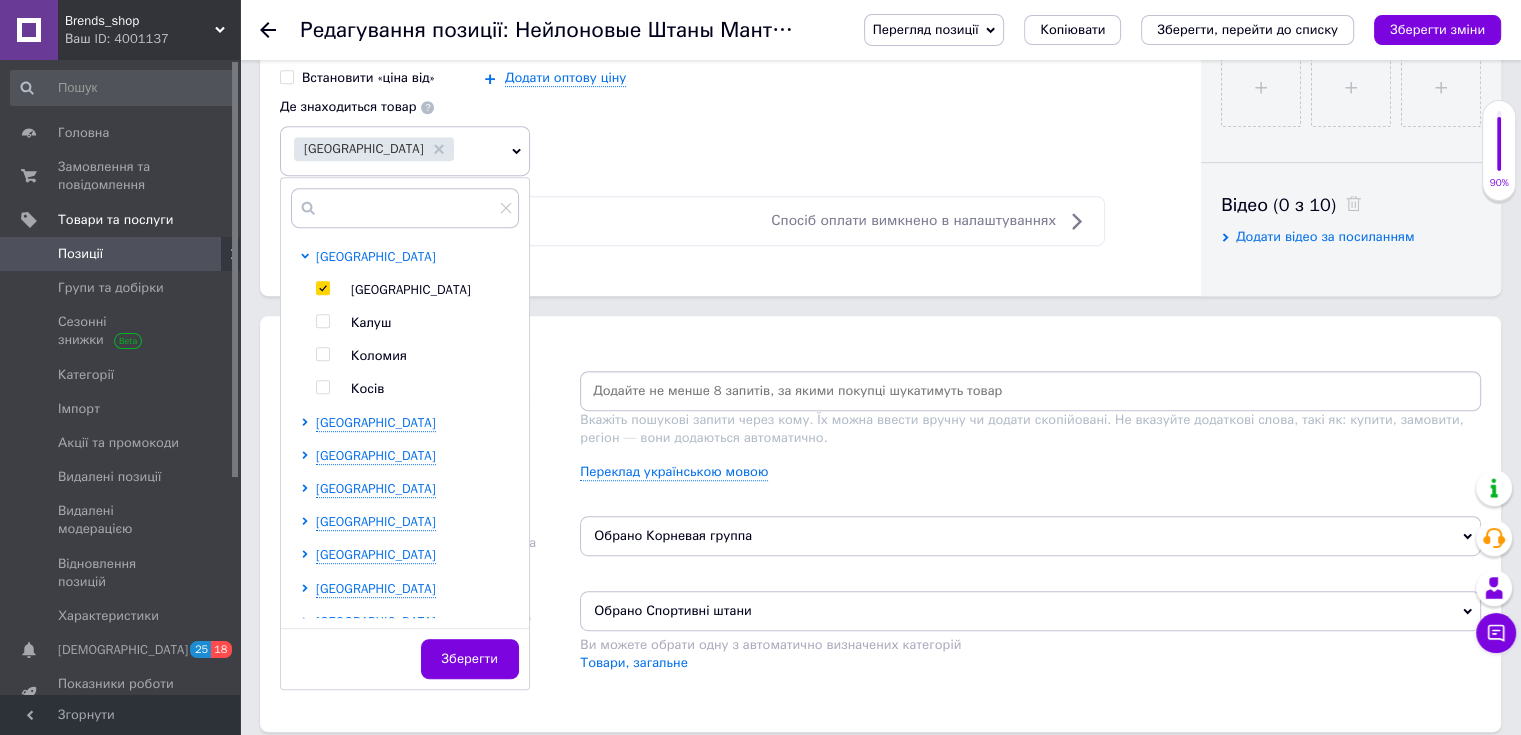 click on "[GEOGRAPHIC_DATA]" at bounding box center [376, 256] 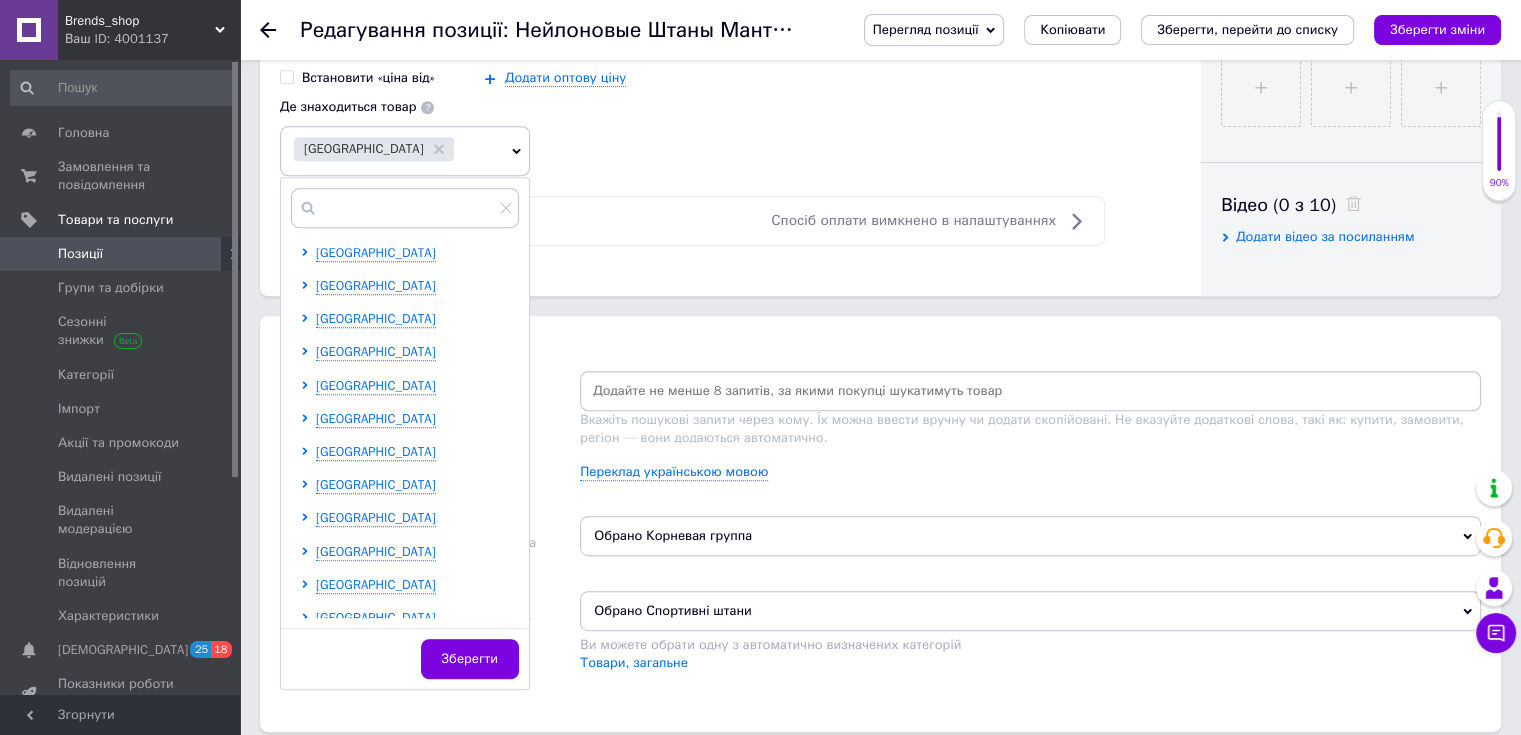 scroll, scrollTop: 200, scrollLeft: 0, axis: vertical 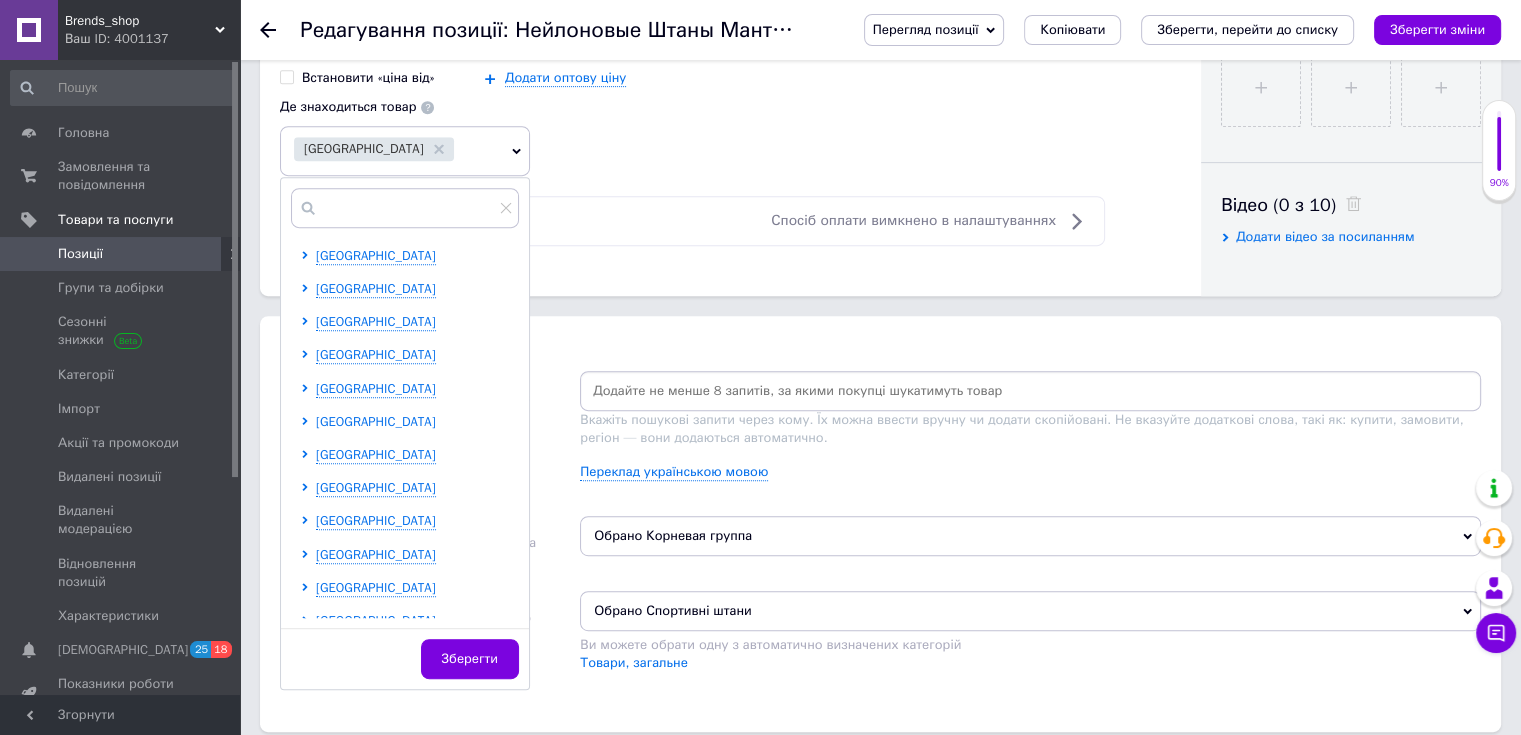 click on "[GEOGRAPHIC_DATA]" at bounding box center [376, 421] 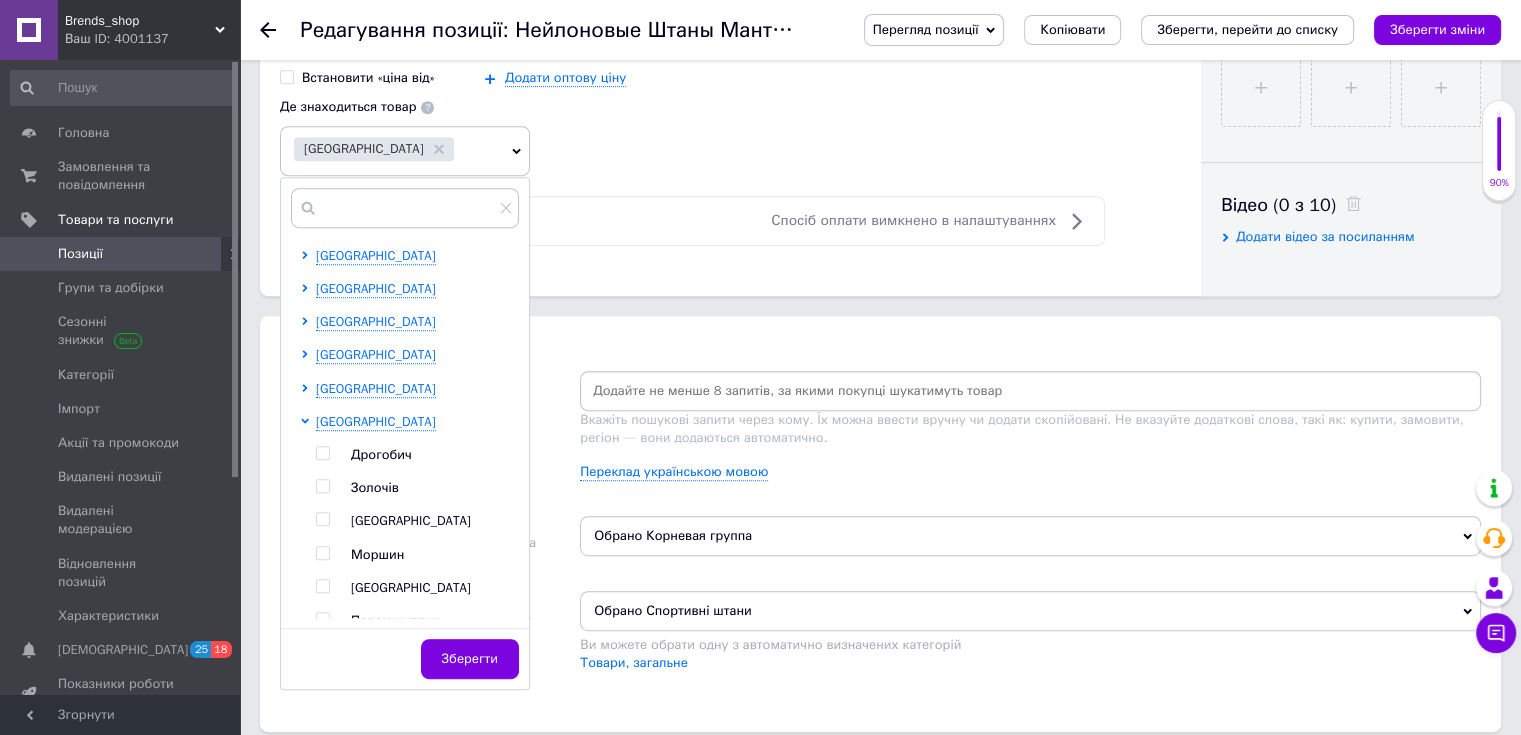 click at bounding box center [323, 519] 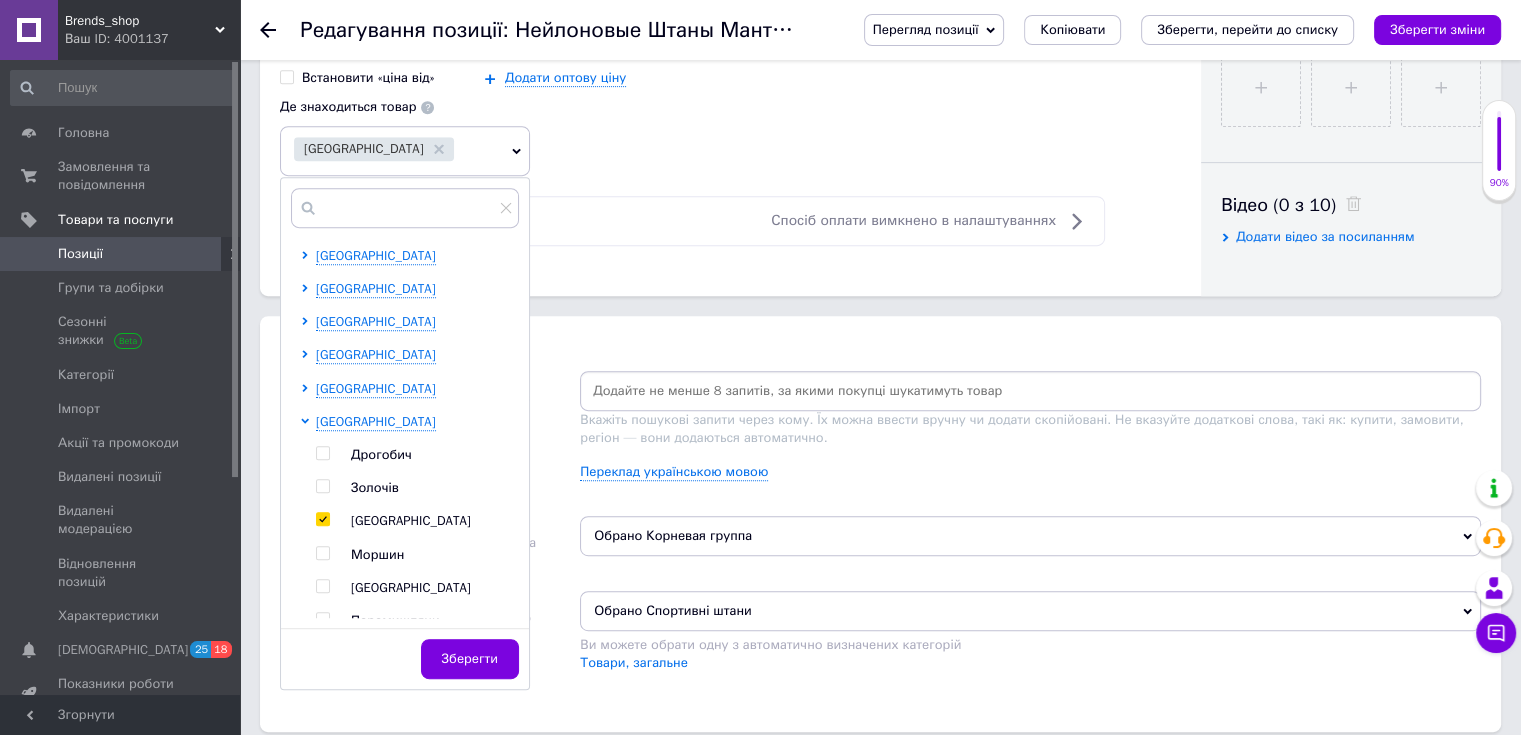 checkbox on "true" 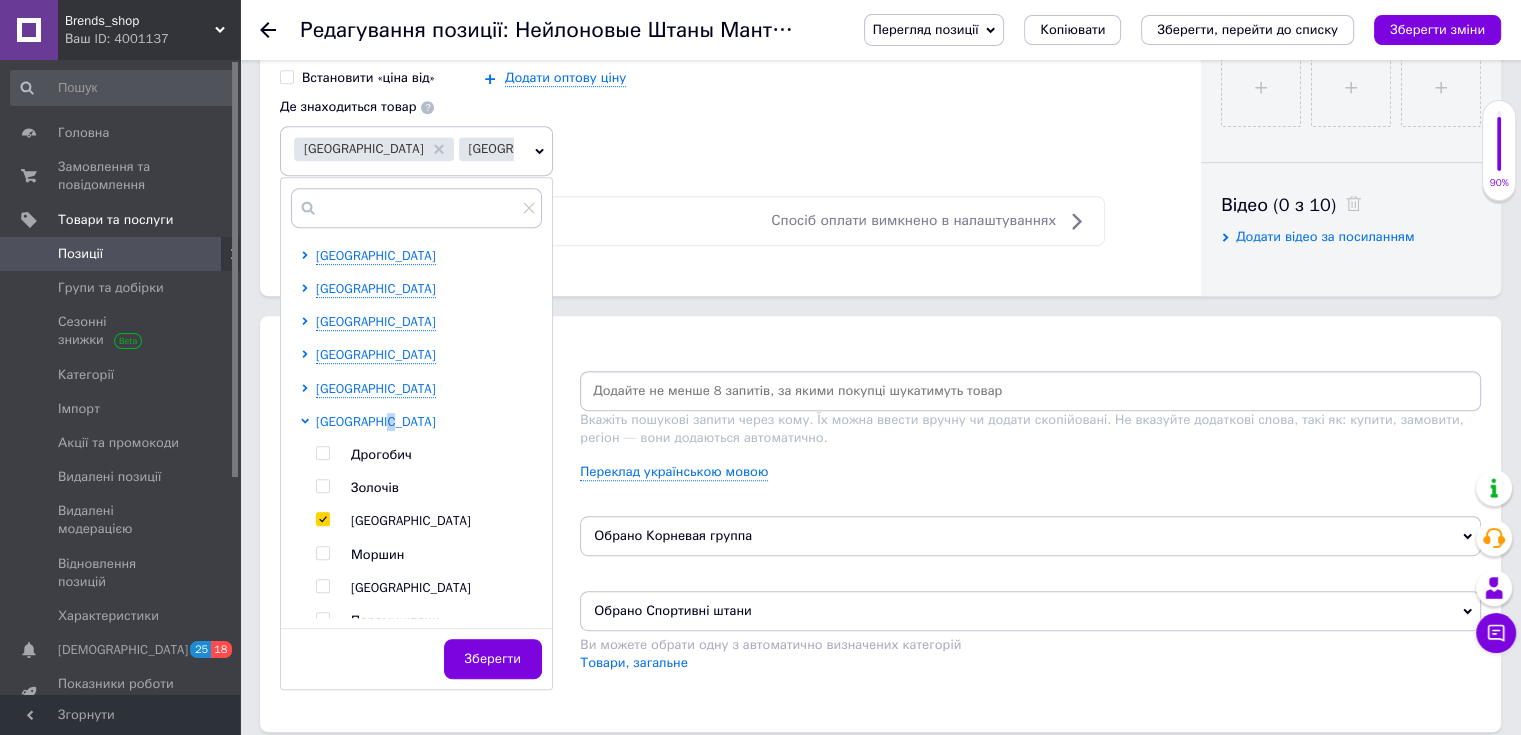 click on "[GEOGRAPHIC_DATA]" at bounding box center [376, 421] 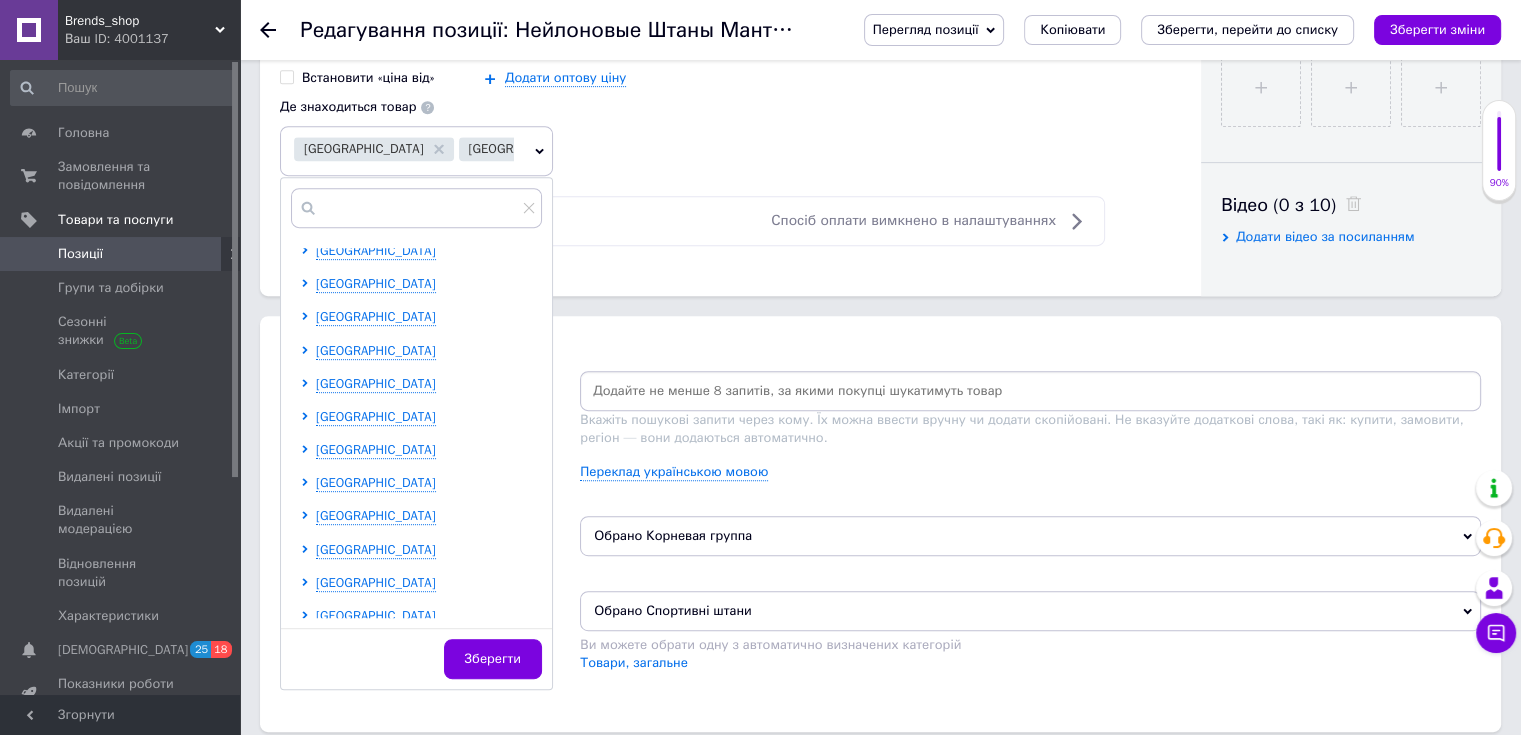 scroll, scrollTop: 412, scrollLeft: 0, axis: vertical 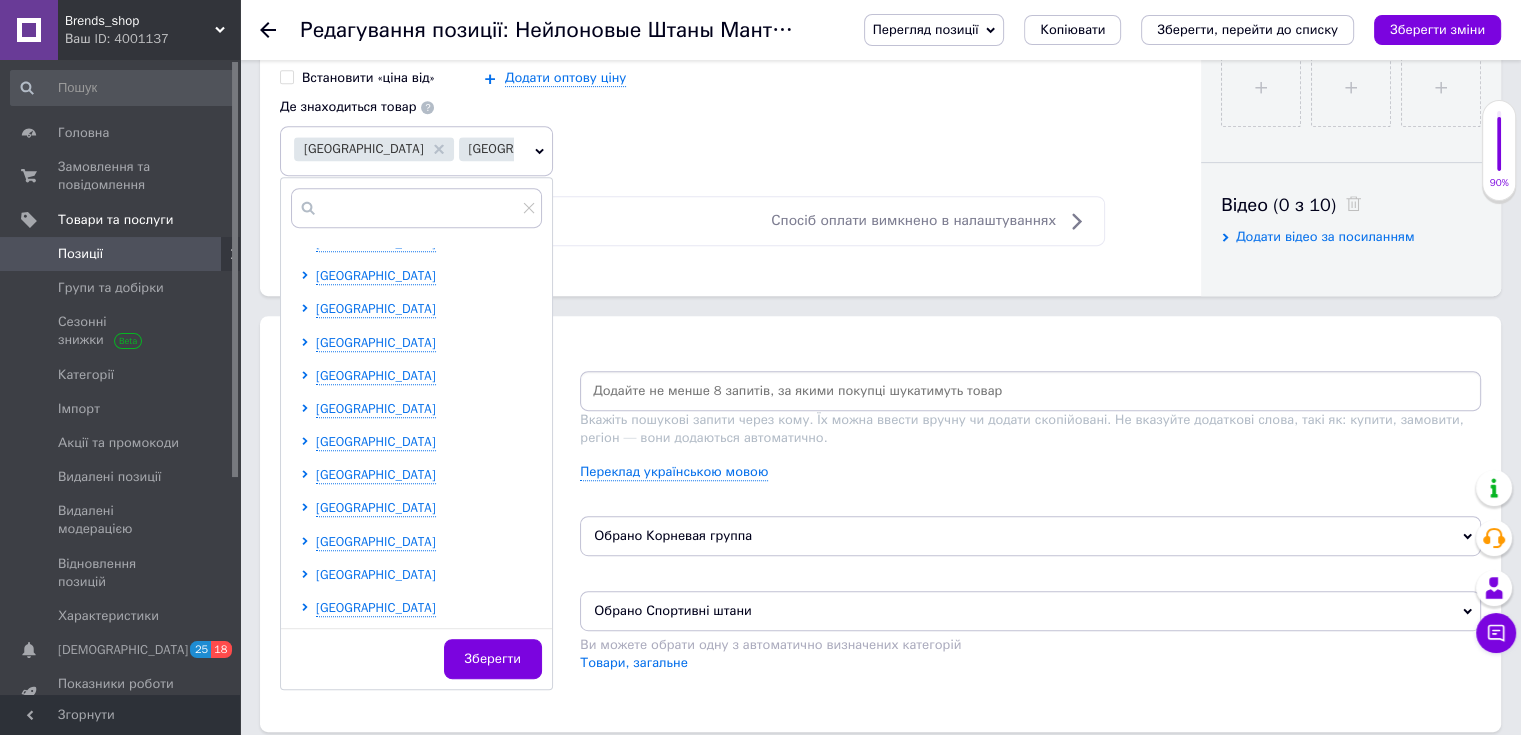 click on "[GEOGRAPHIC_DATA]" at bounding box center [376, 574] 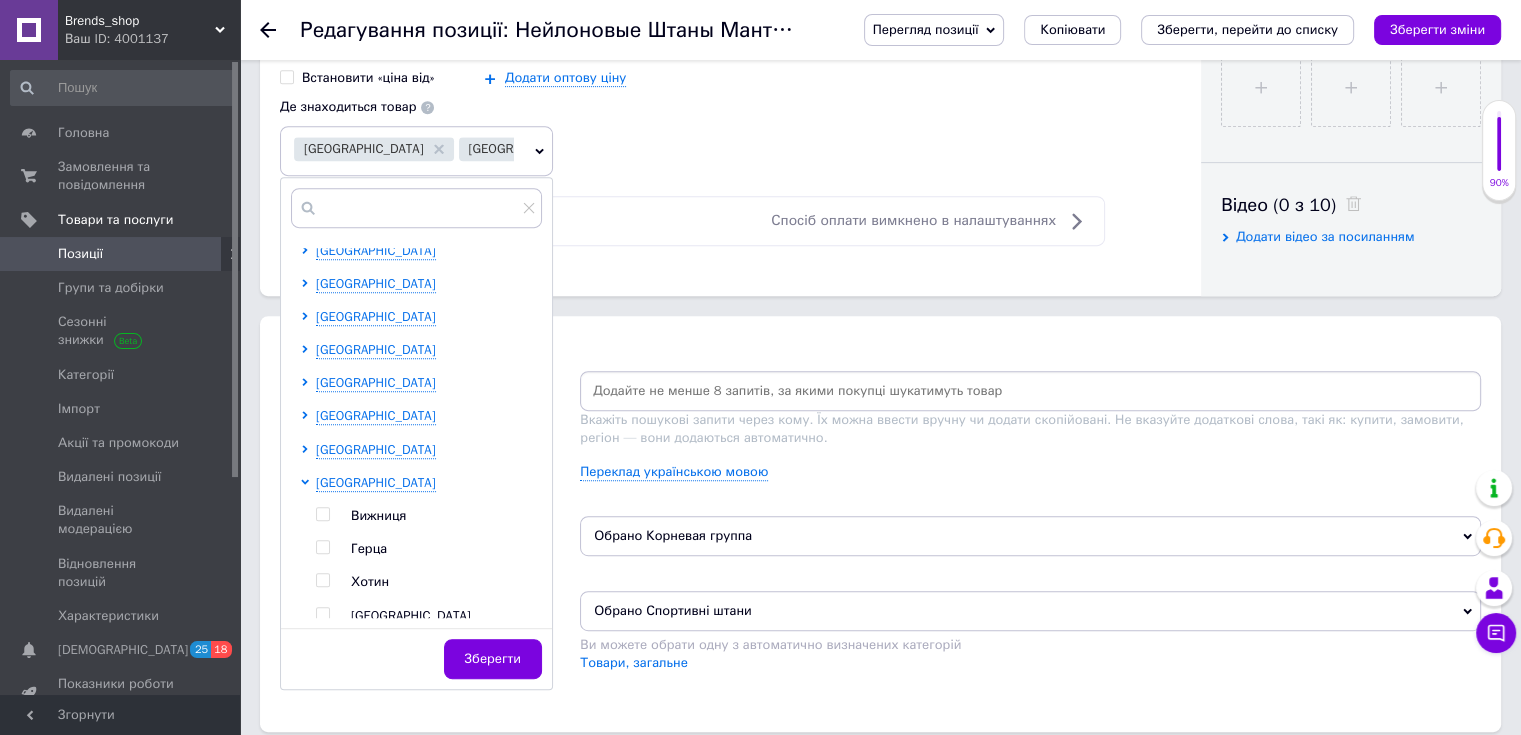 scroll, scrollTop: 577, scrollLeft: 0, axis: vertical 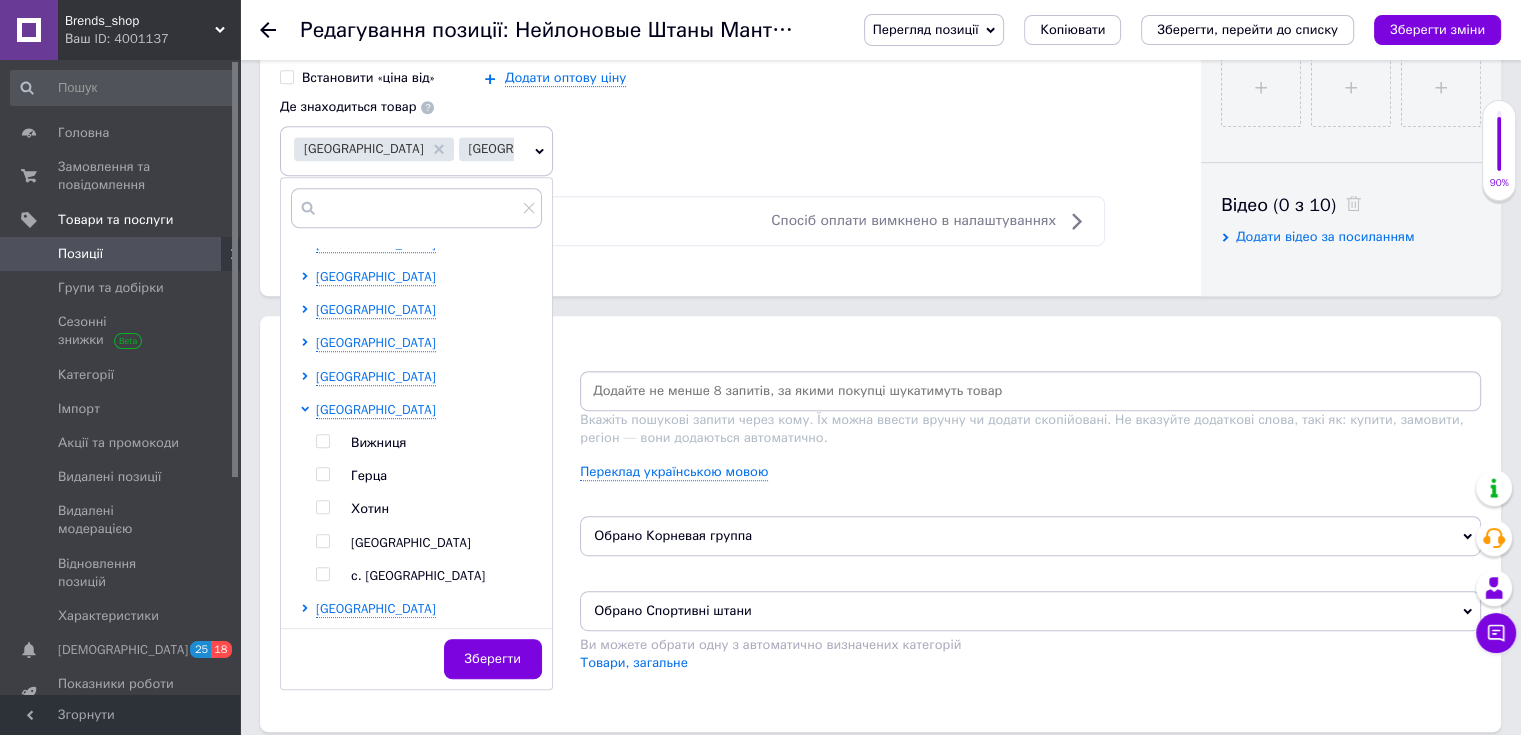 click at bounding box center (322, 541) 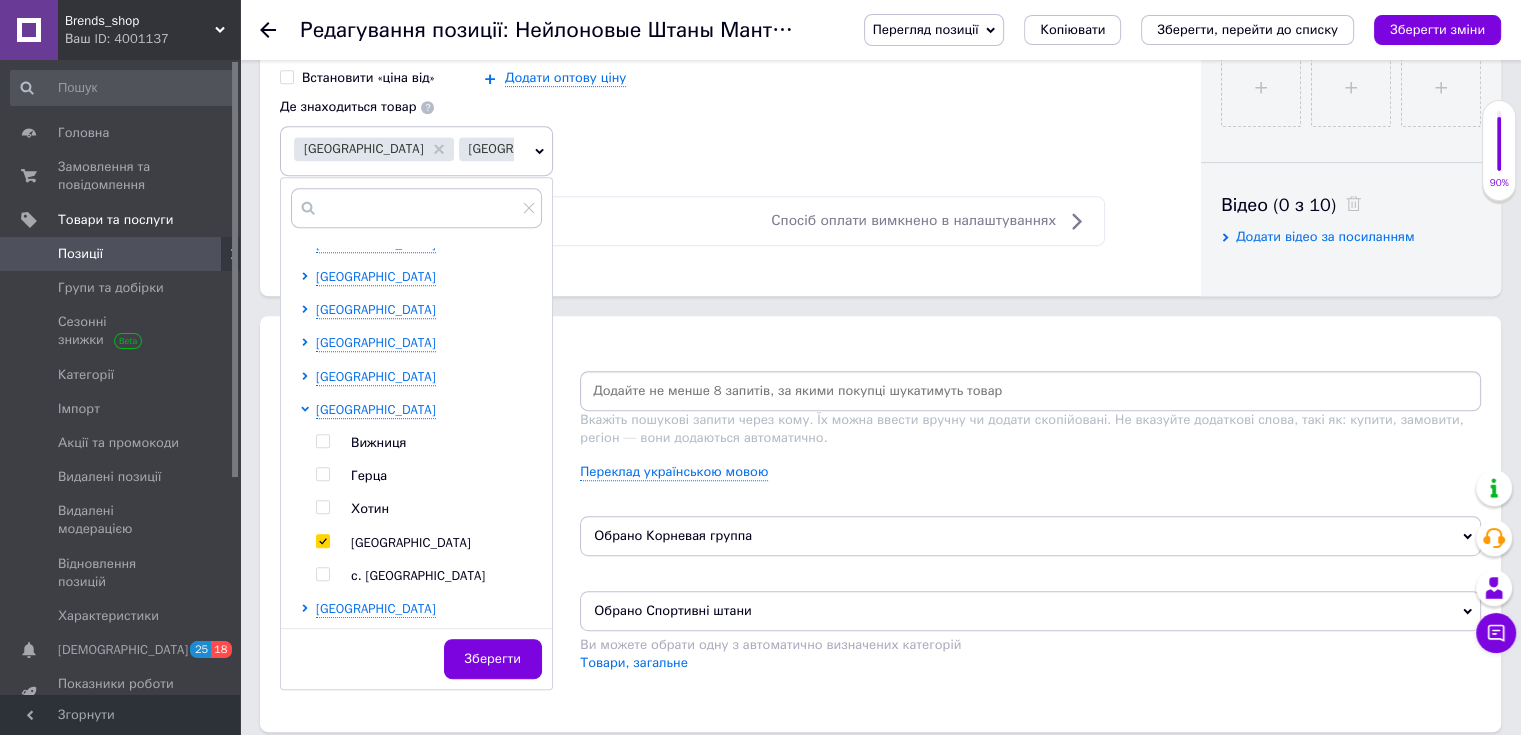 checkbox on "true" 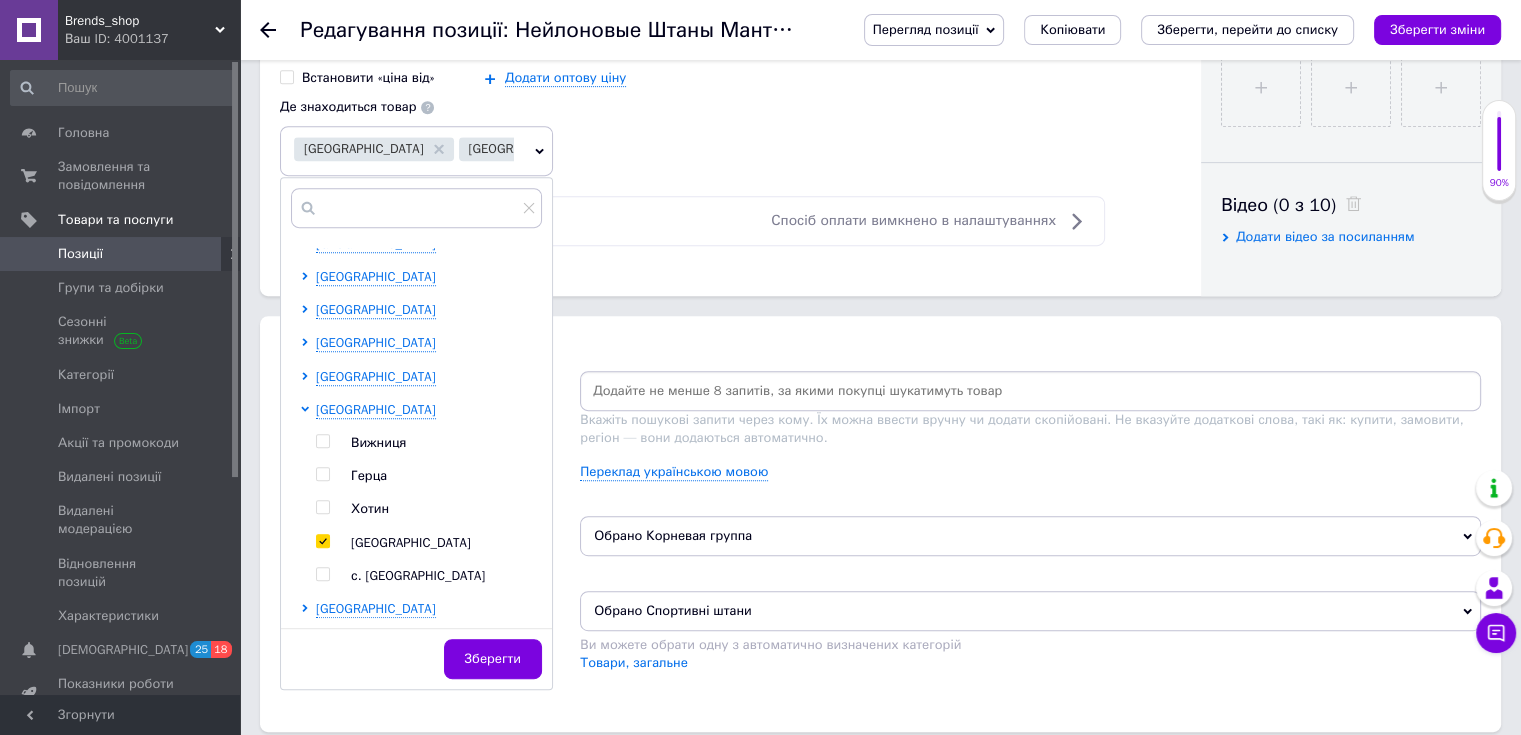 click on "Вкажіть пошукові запити через кому. Їх можна ввести вручну чи додати скопійовані. Не вказуйте додаткові слова, такі як: купити, замовити, регіон — вони додаються автоматично." at bounding box center [1021, 428] 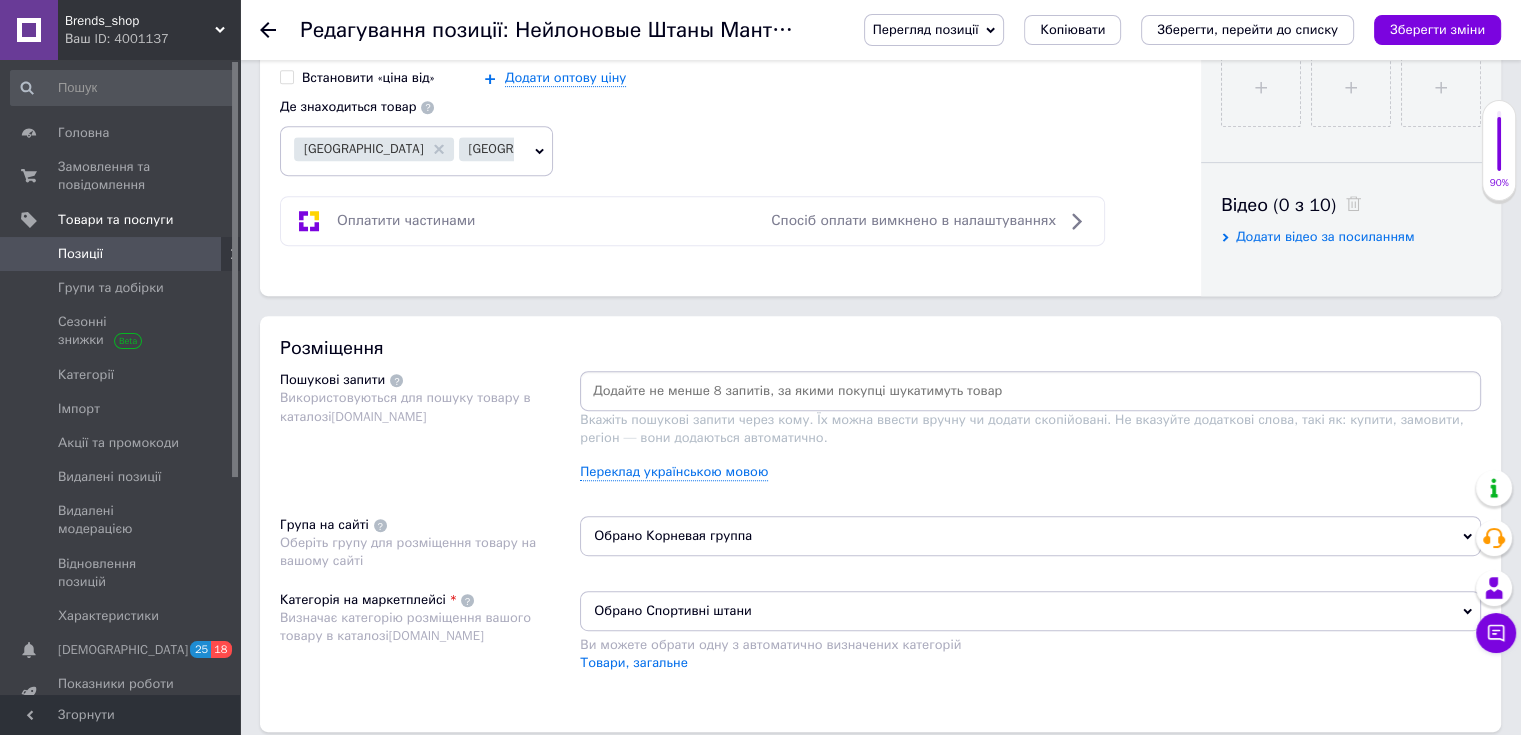drag, startPoint x: 1448, startPoint y: 29, endPoint x: 855, endPoint y: 324, distance: 662.3247 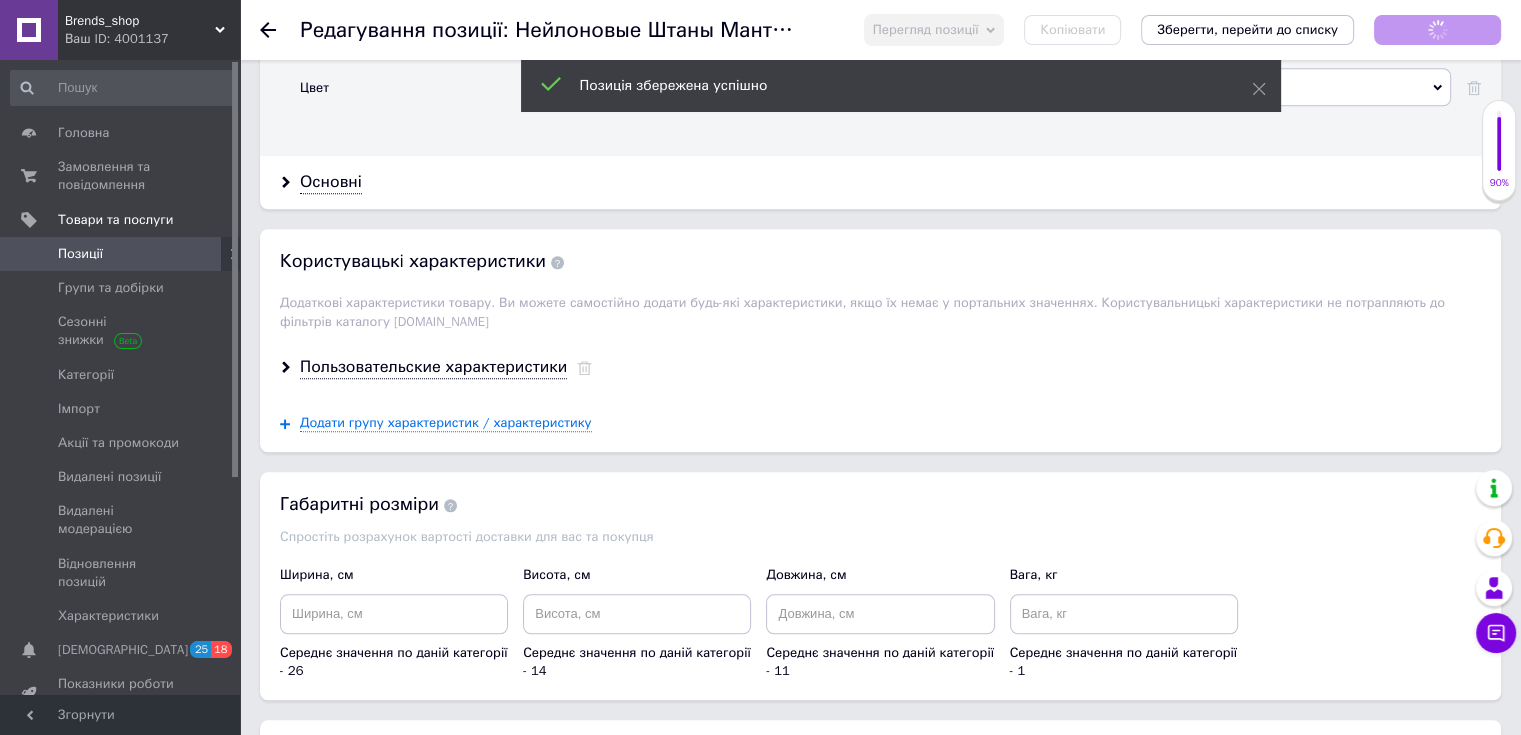 scroll, scrollTop: 2200, scrollLeft: 0, axis: vertical 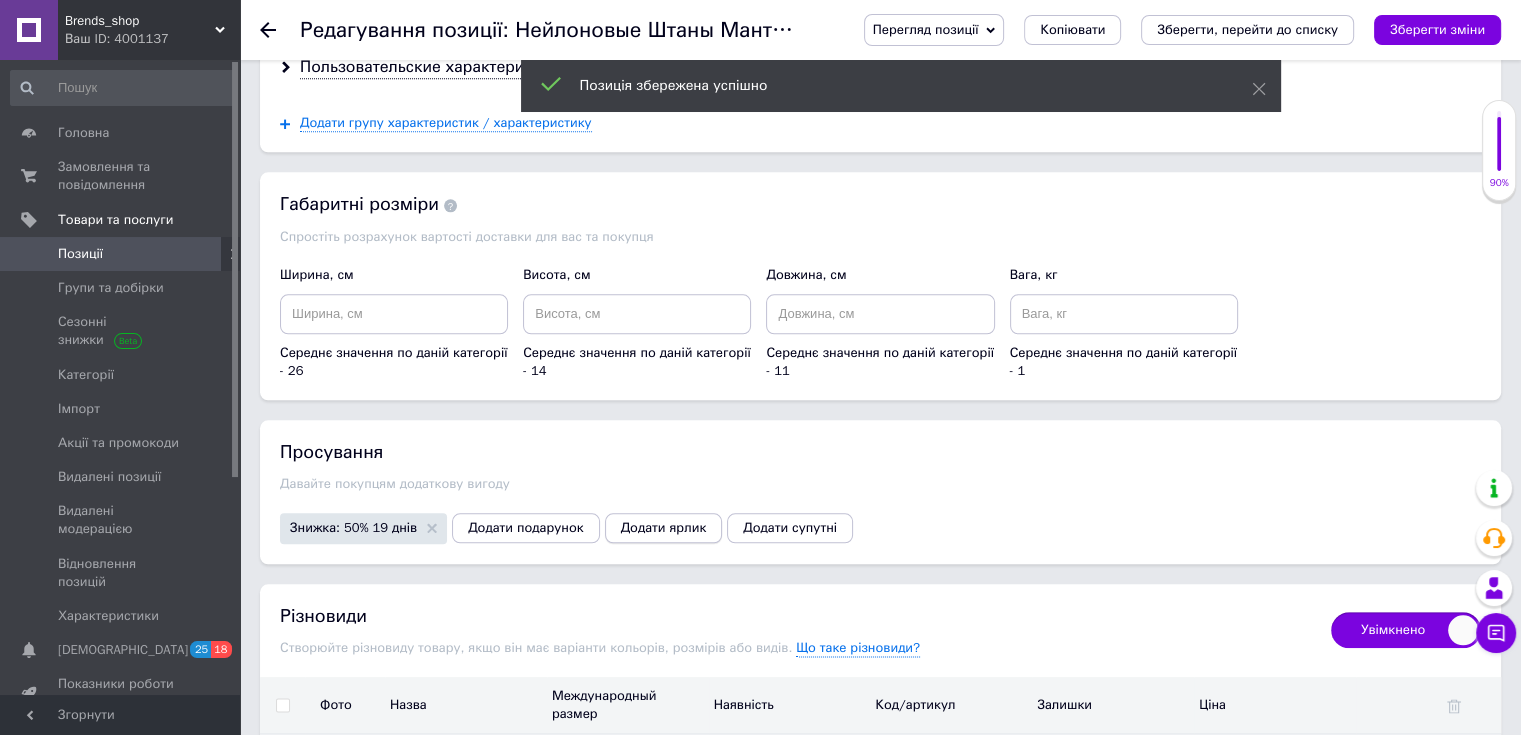 click on "Додати ярлик" at bounding box center [664, 528] 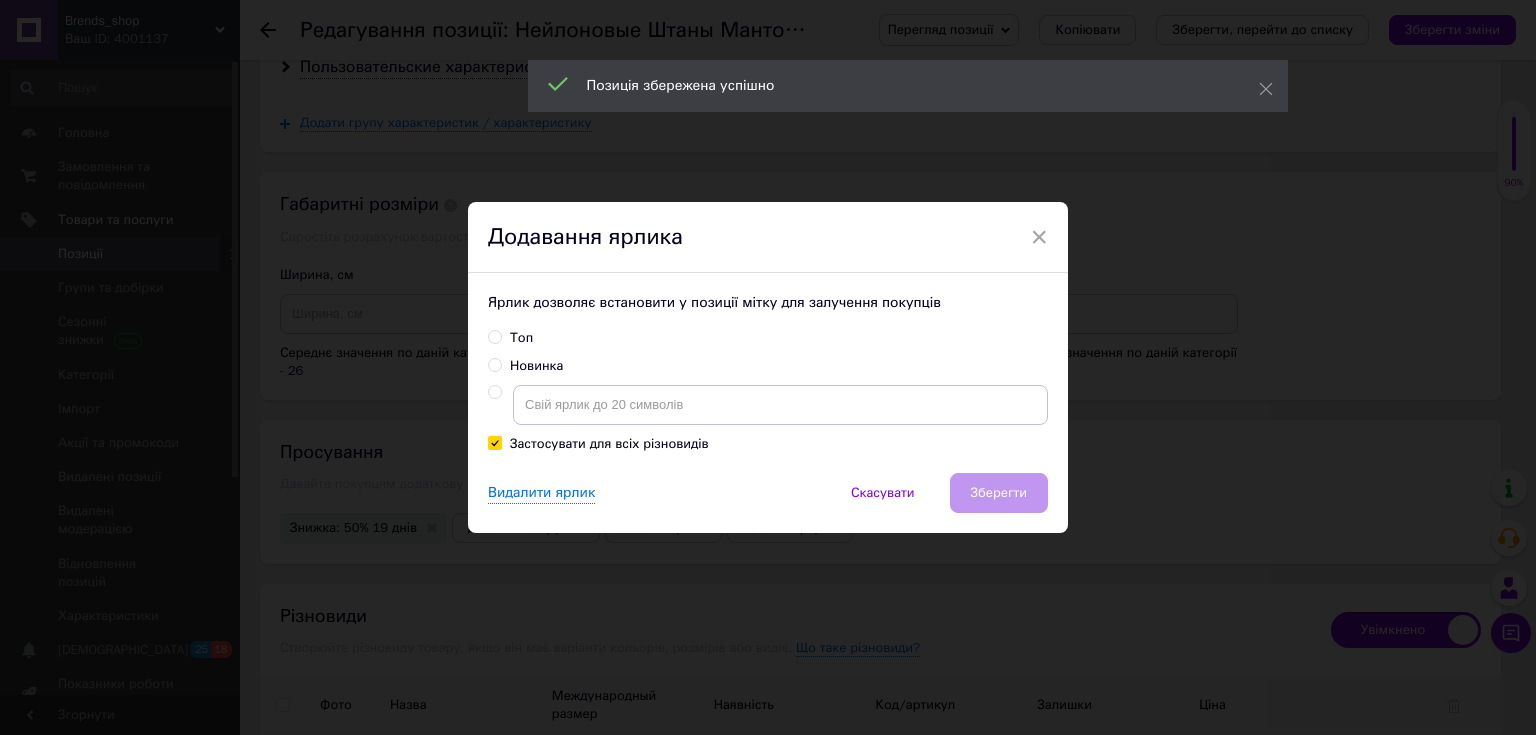 click on "Топ" at bounding box center [494, 336] 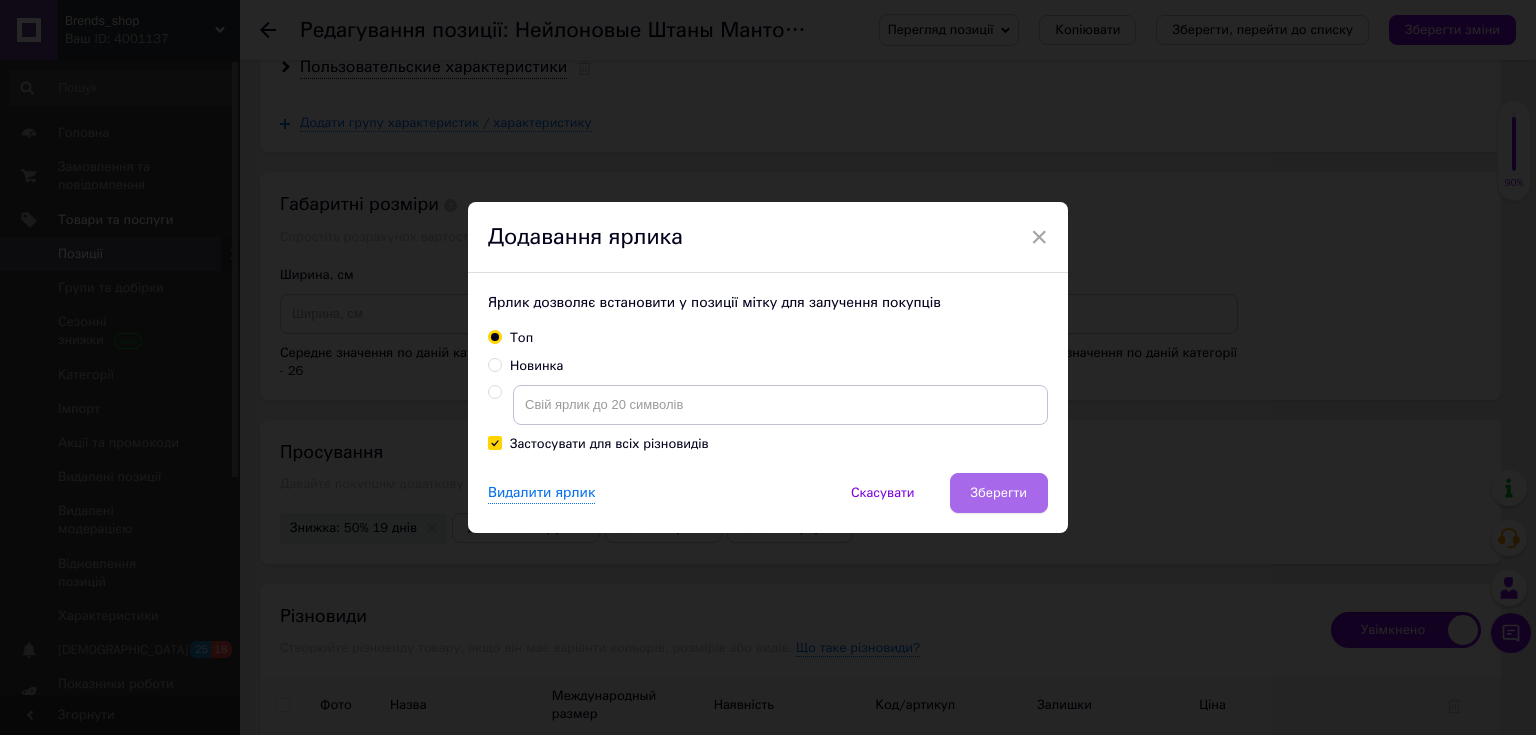 click on "Зберегти" at bounding box center [999, 493] 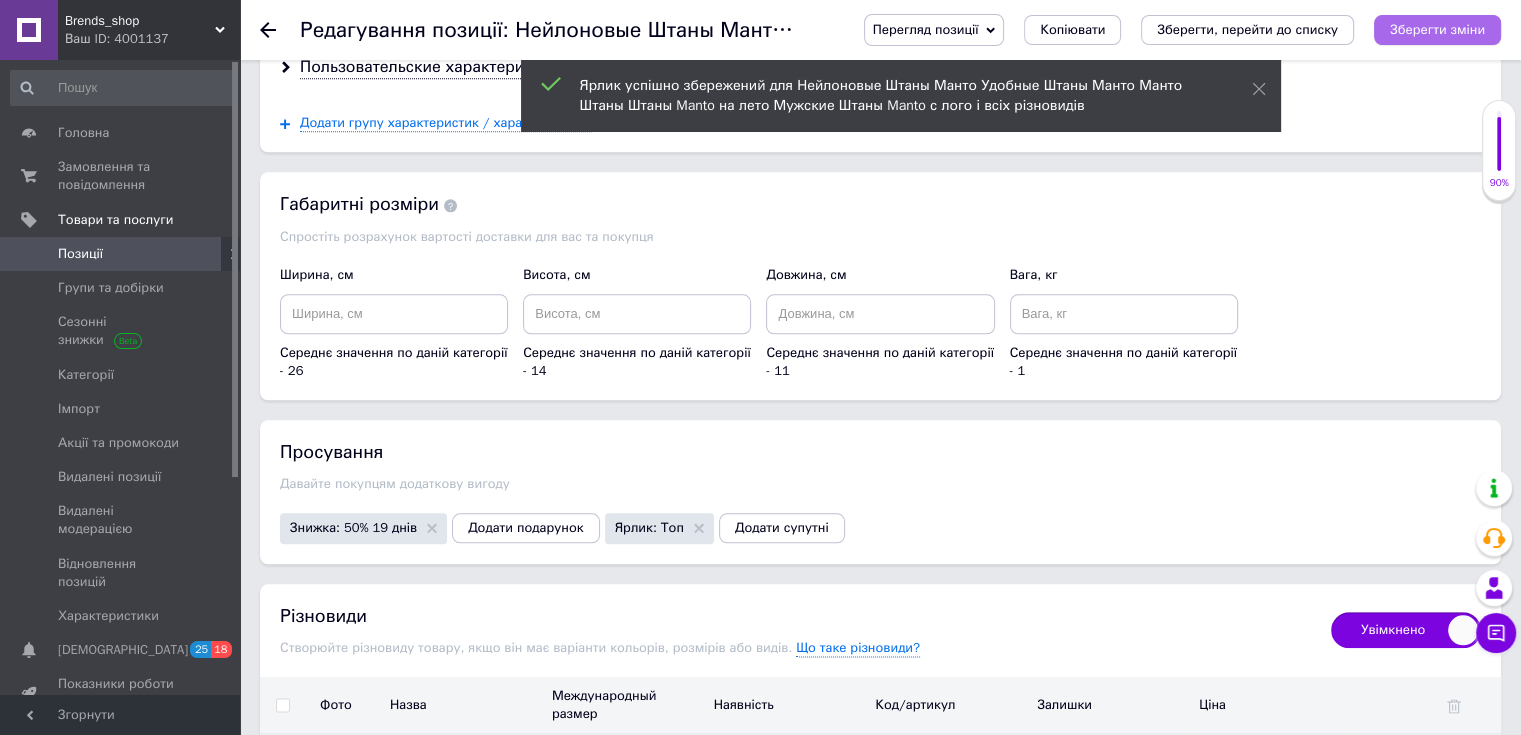 click on "Зберегти зміни" at bounding box center (1437, 29) 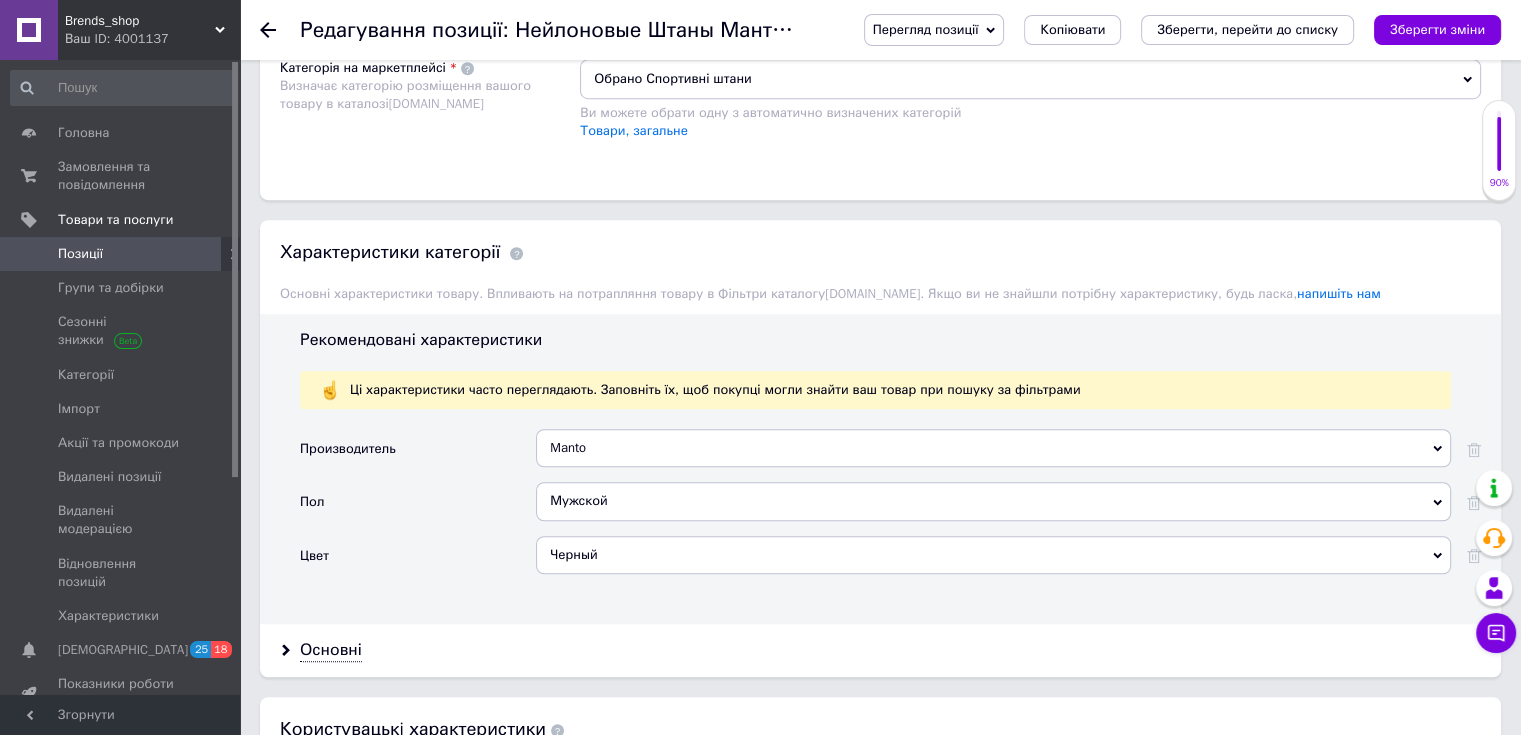 scroll, scrollTop: 1100, scrollLeft: 0, axis: vertical 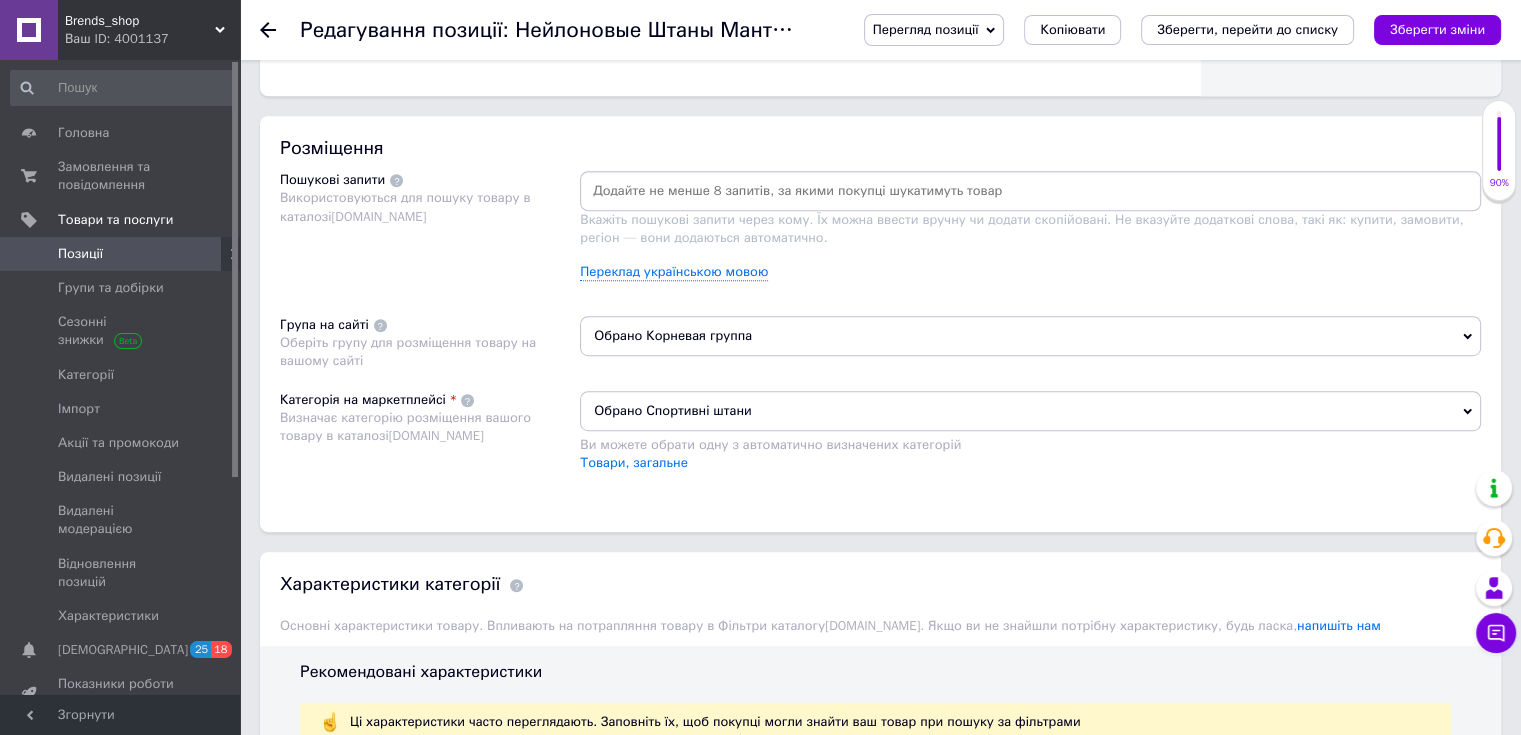 click at bounding box center (1030, 191) 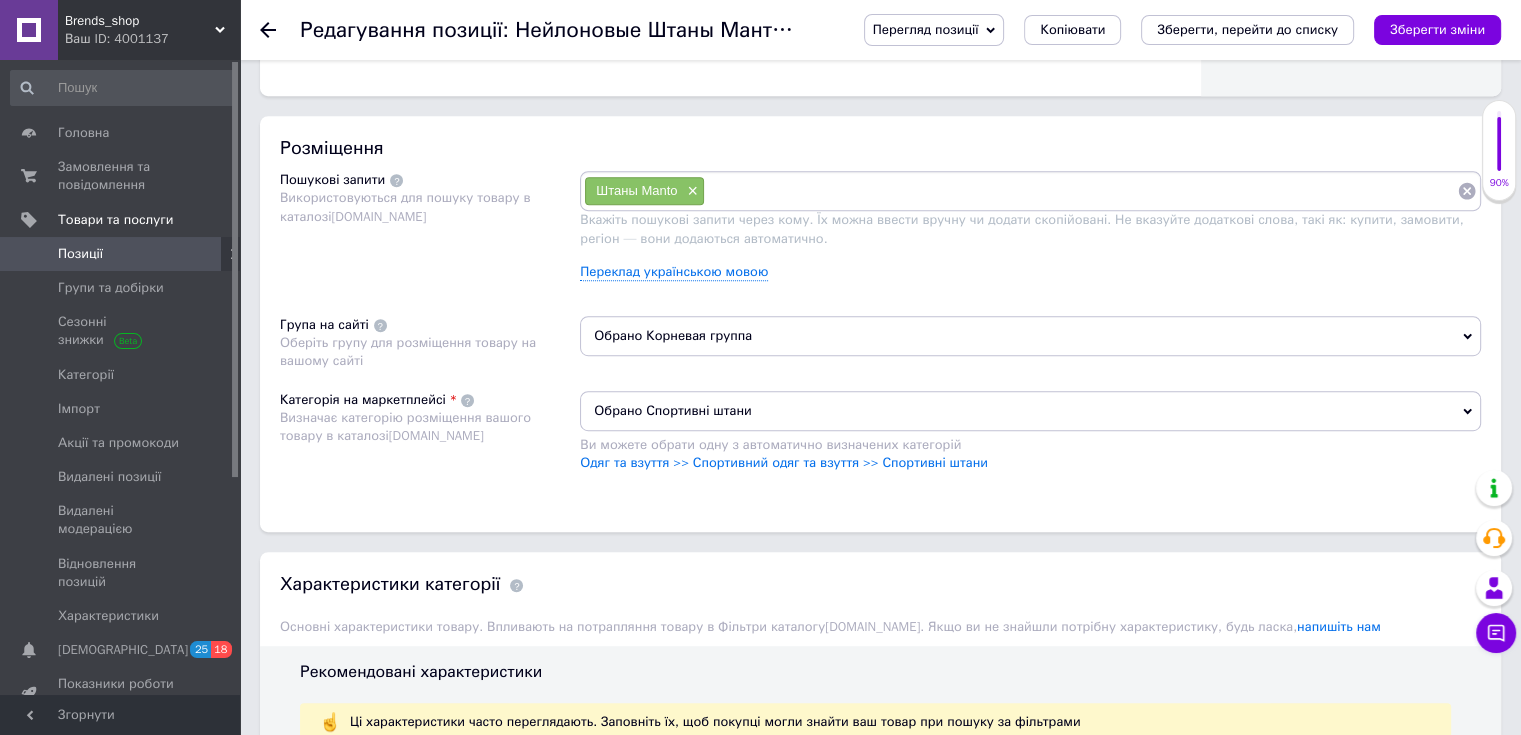 paste on "Manto Штаны" 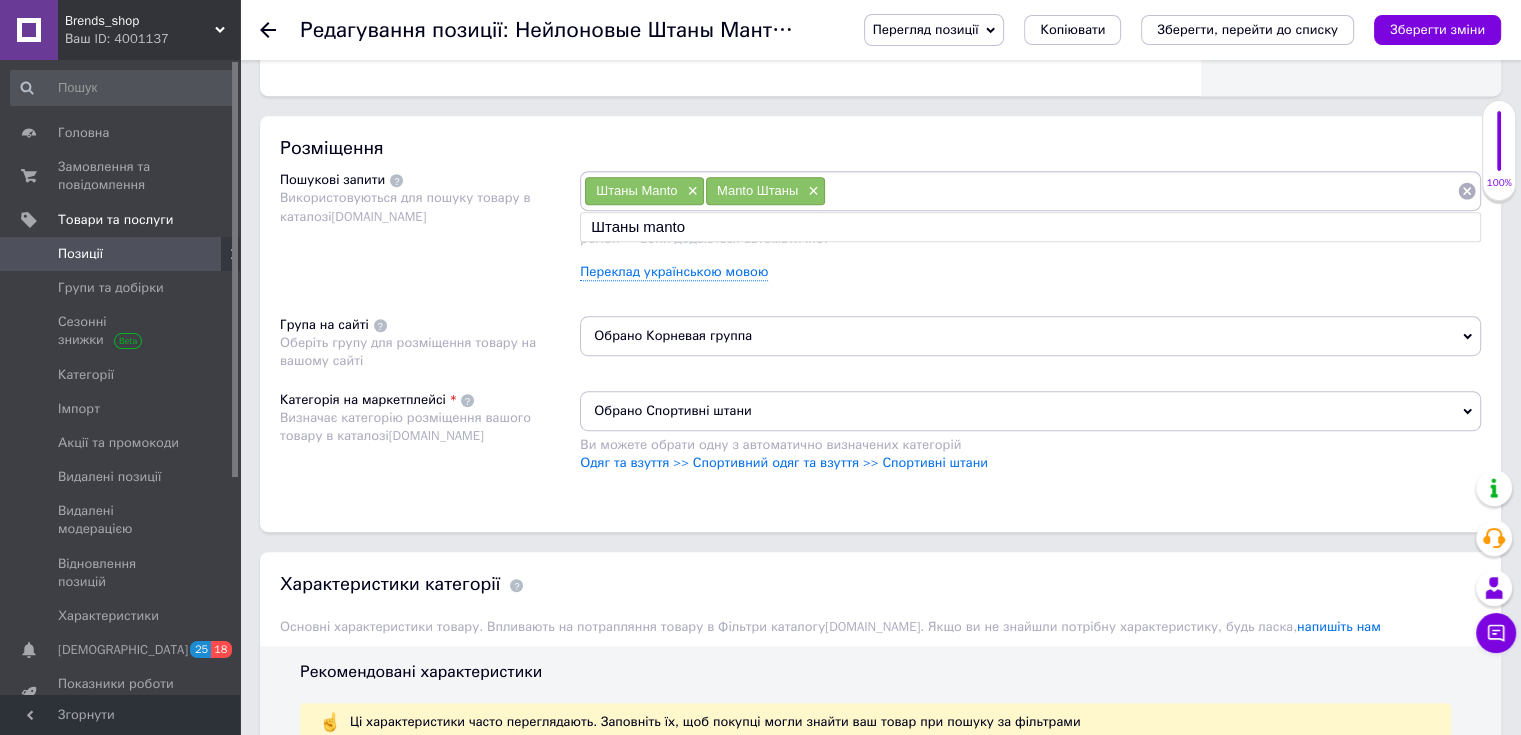 paste on "Штаны от Manto" 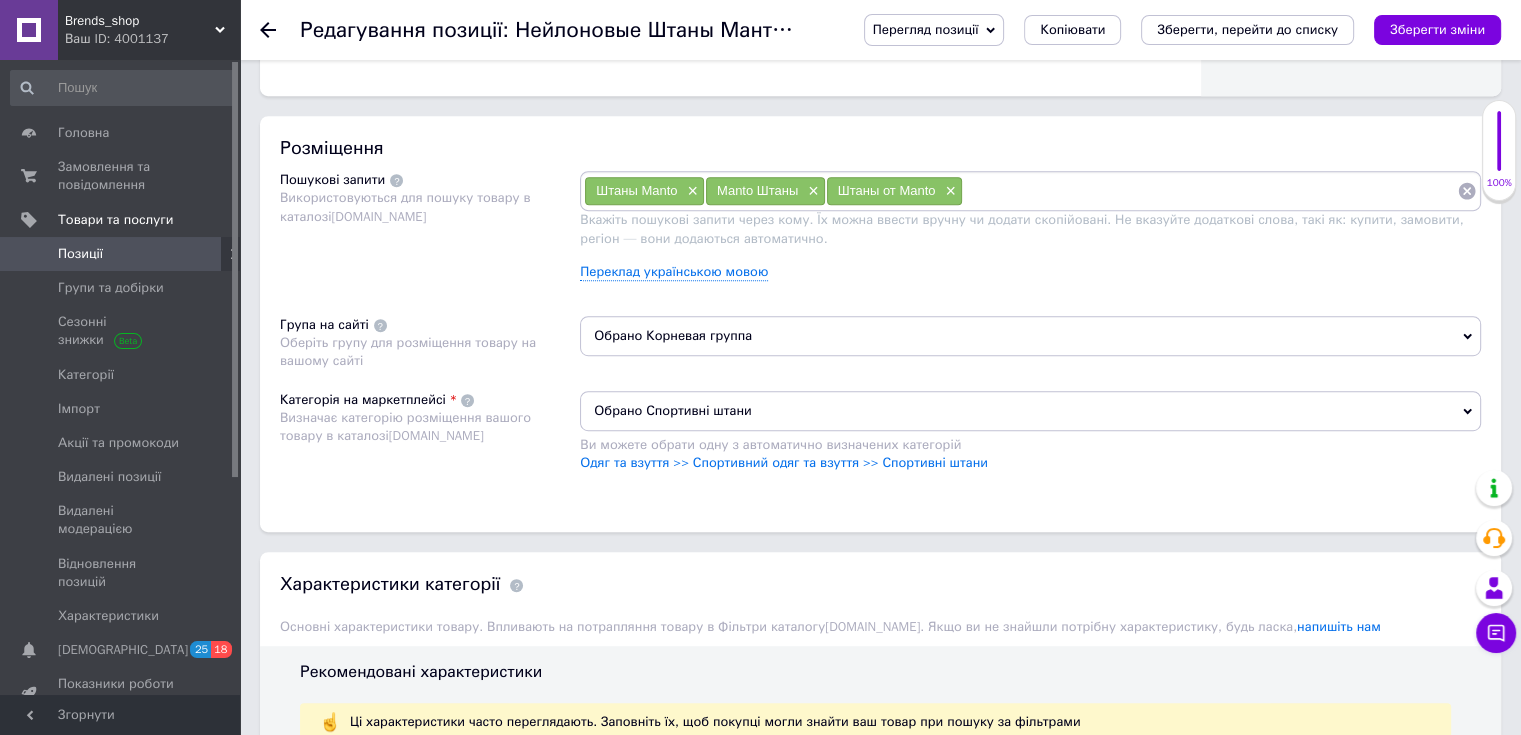 paste on "Штаны от бренда Manto" 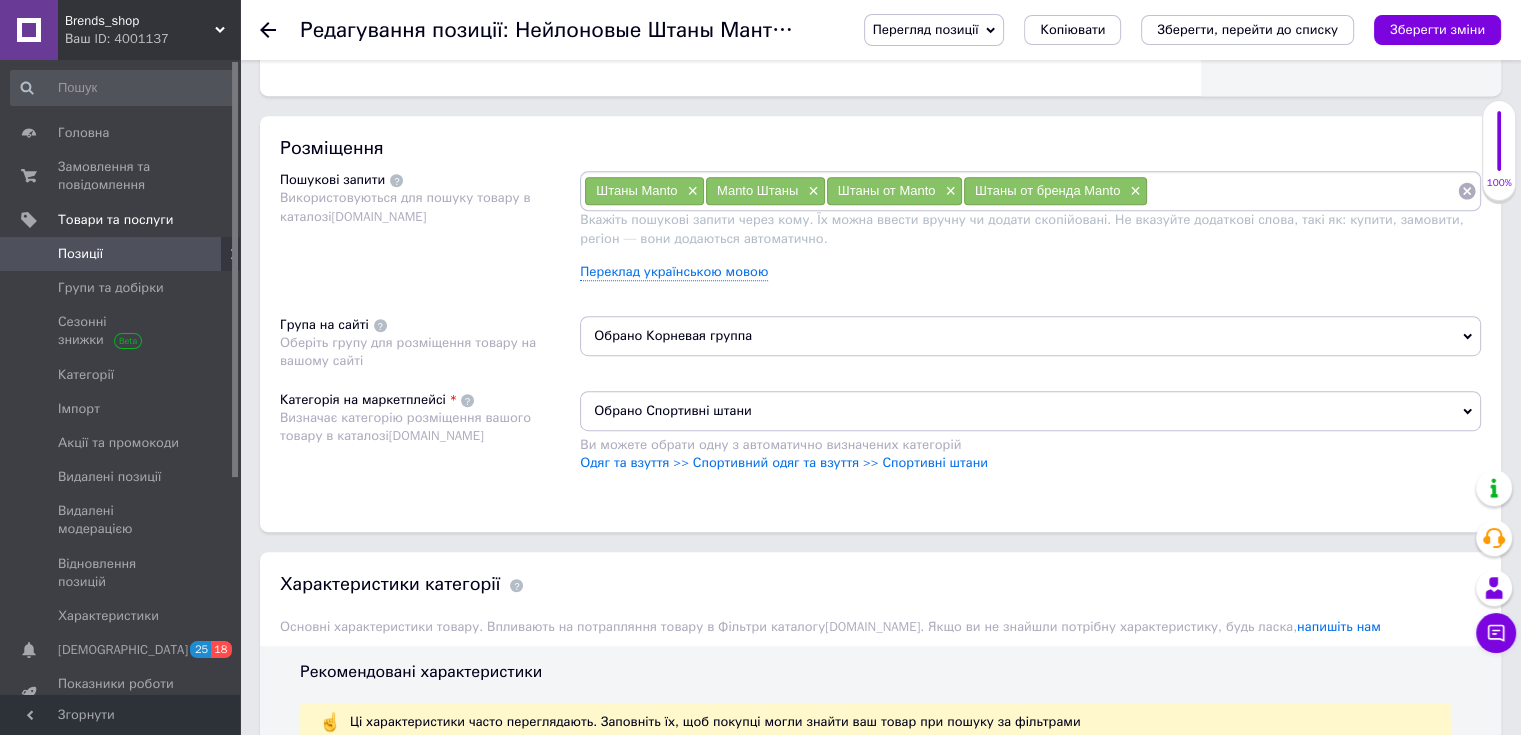 paste on "Штаны Манто" 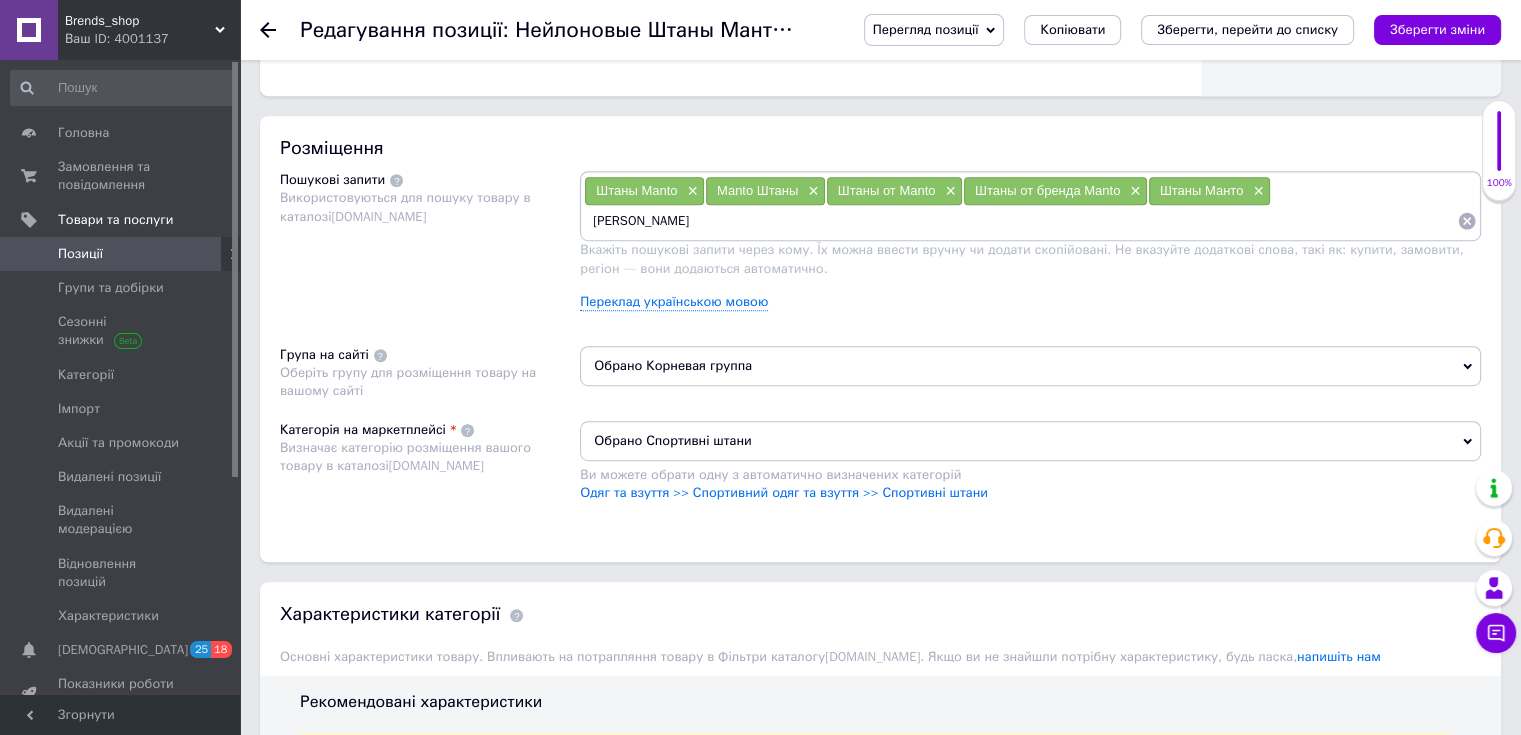 type on "[PERSON_NAME]" 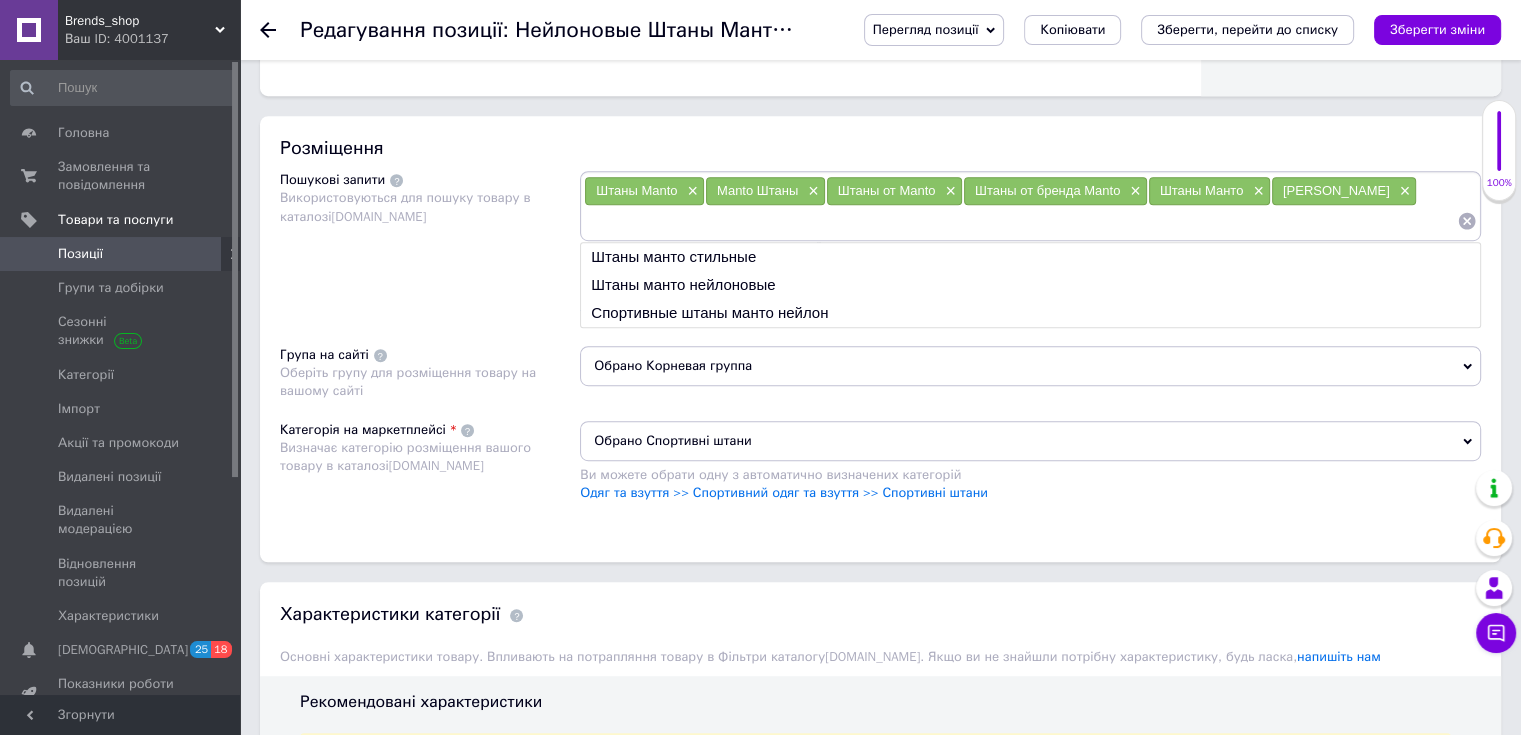 paste on "Штаны от бренда Манто" 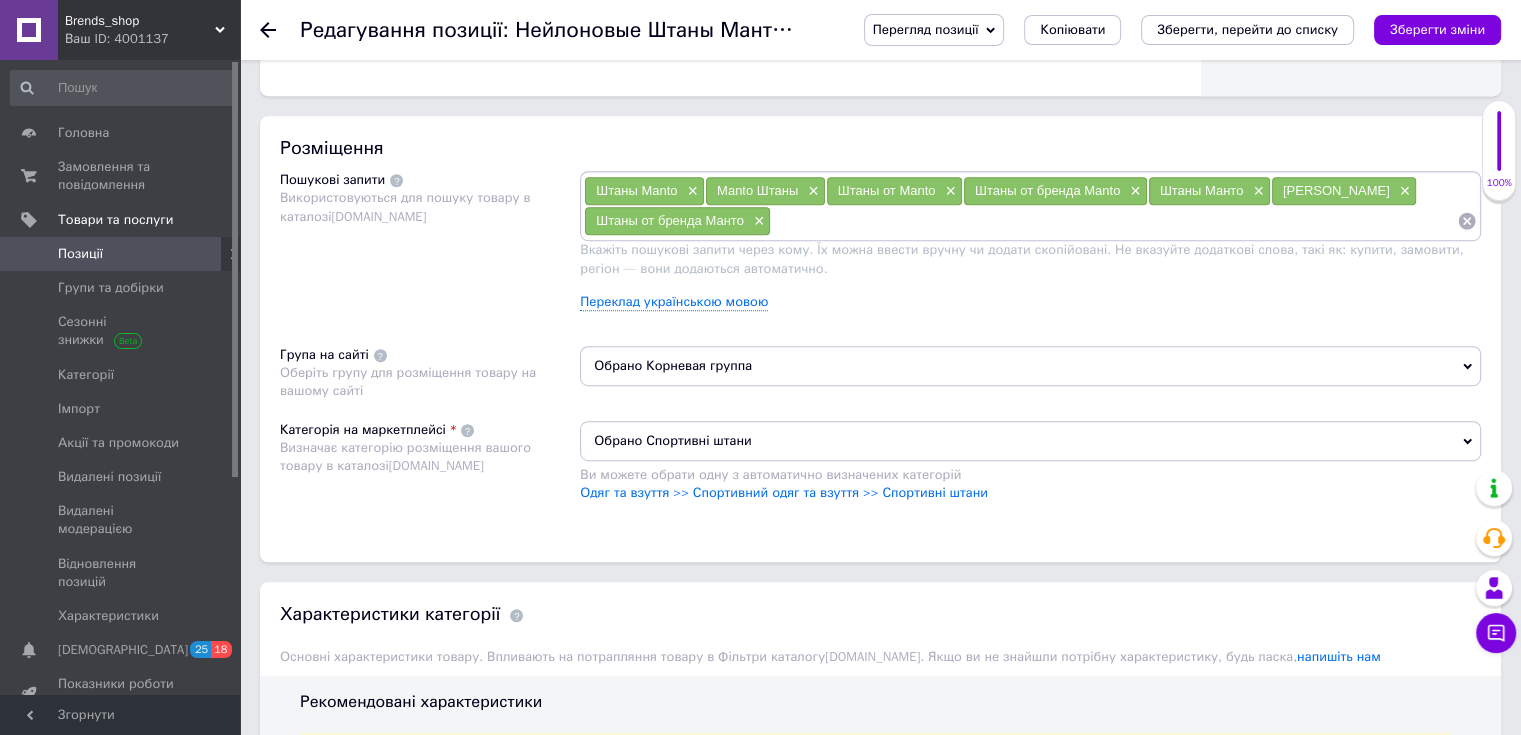 paste on "Штаны от Манто" 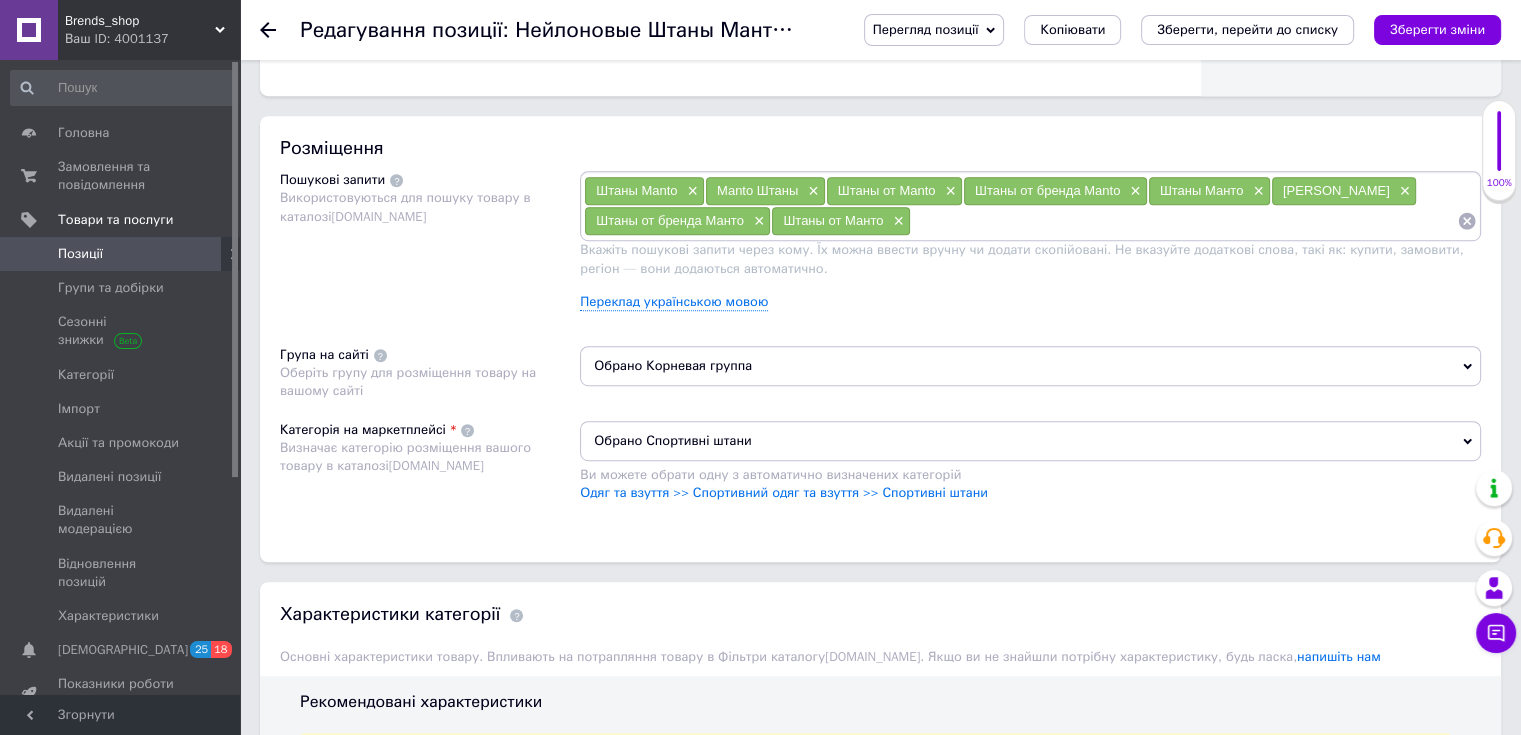 paste on "Штаны manto" 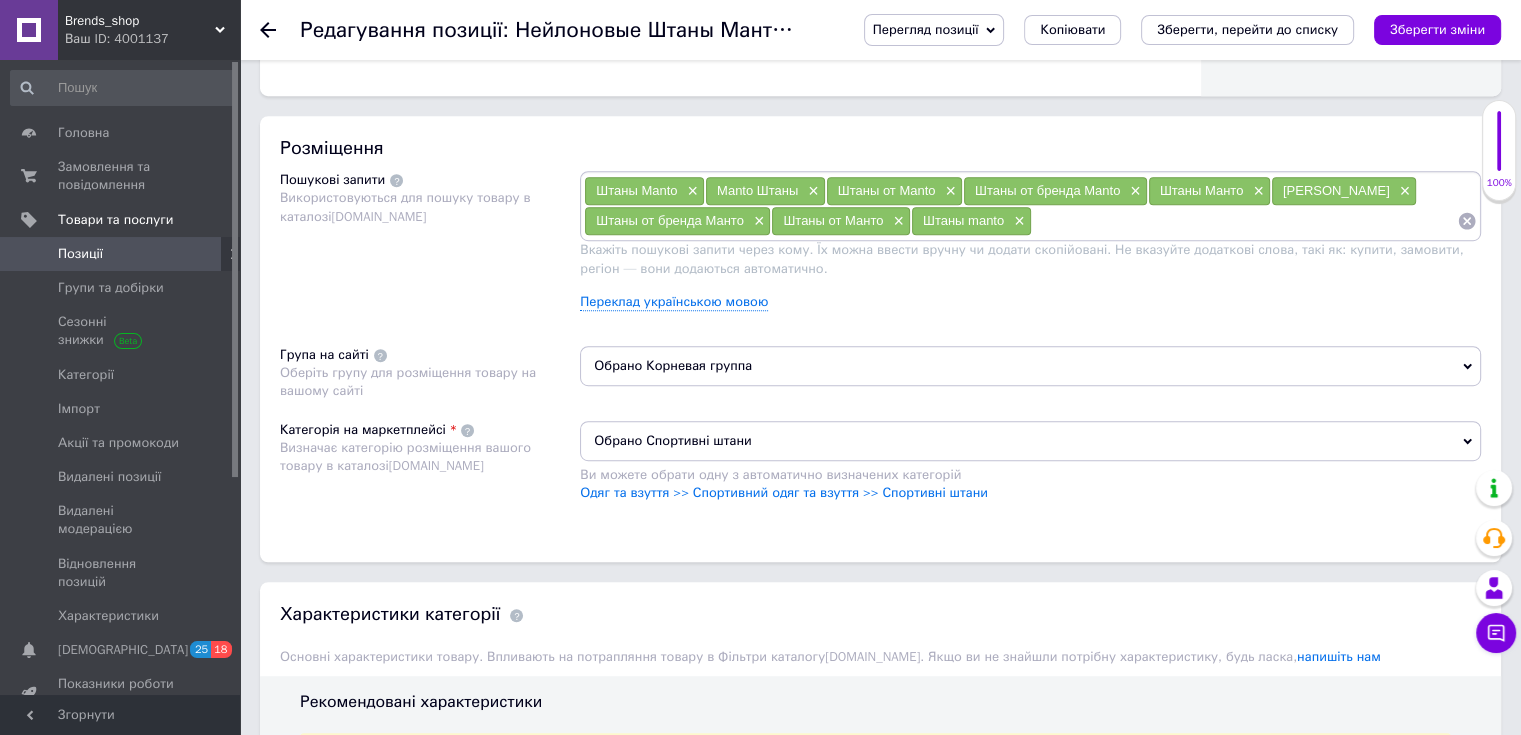 paste on "Штаны Manto на лето" 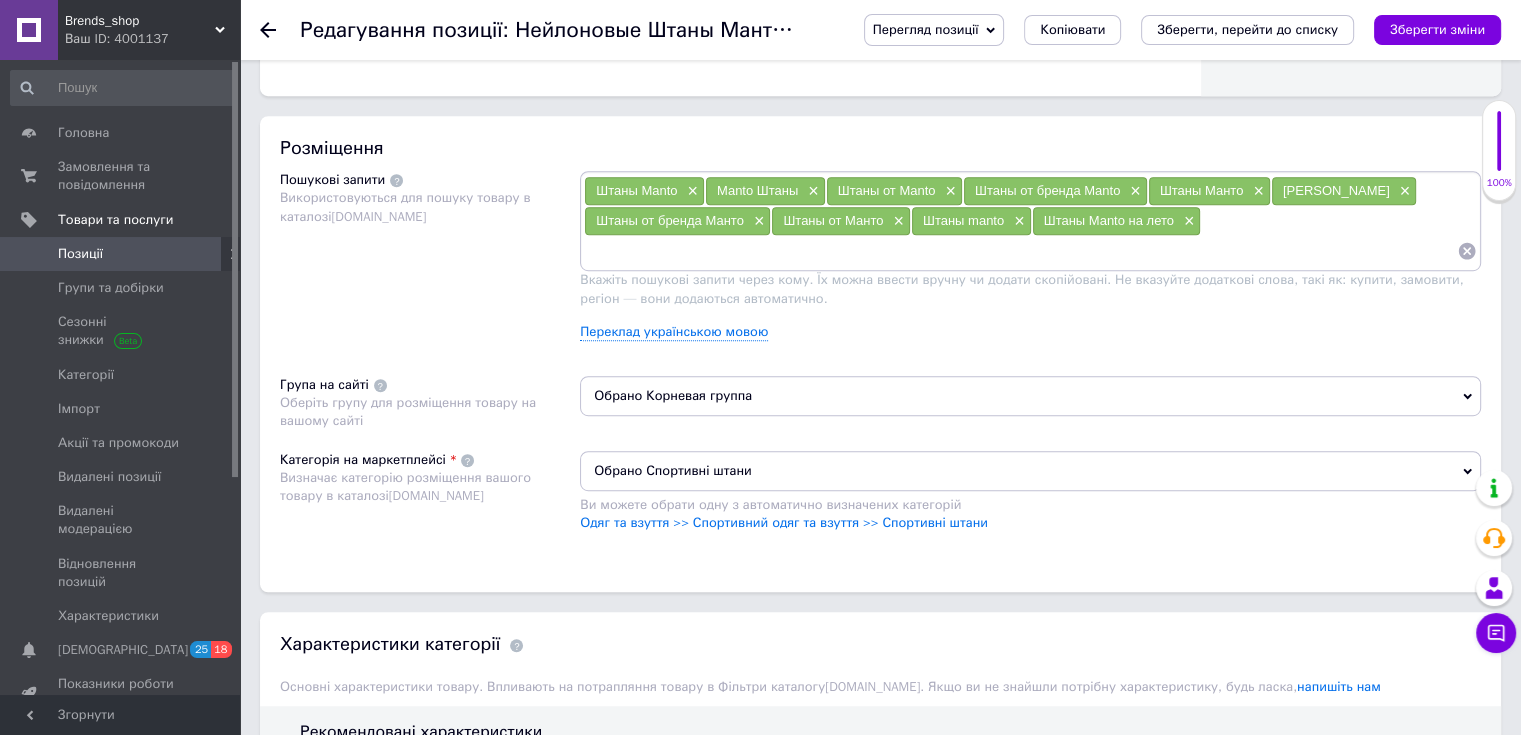 paste on "Штаны Манто на лето" 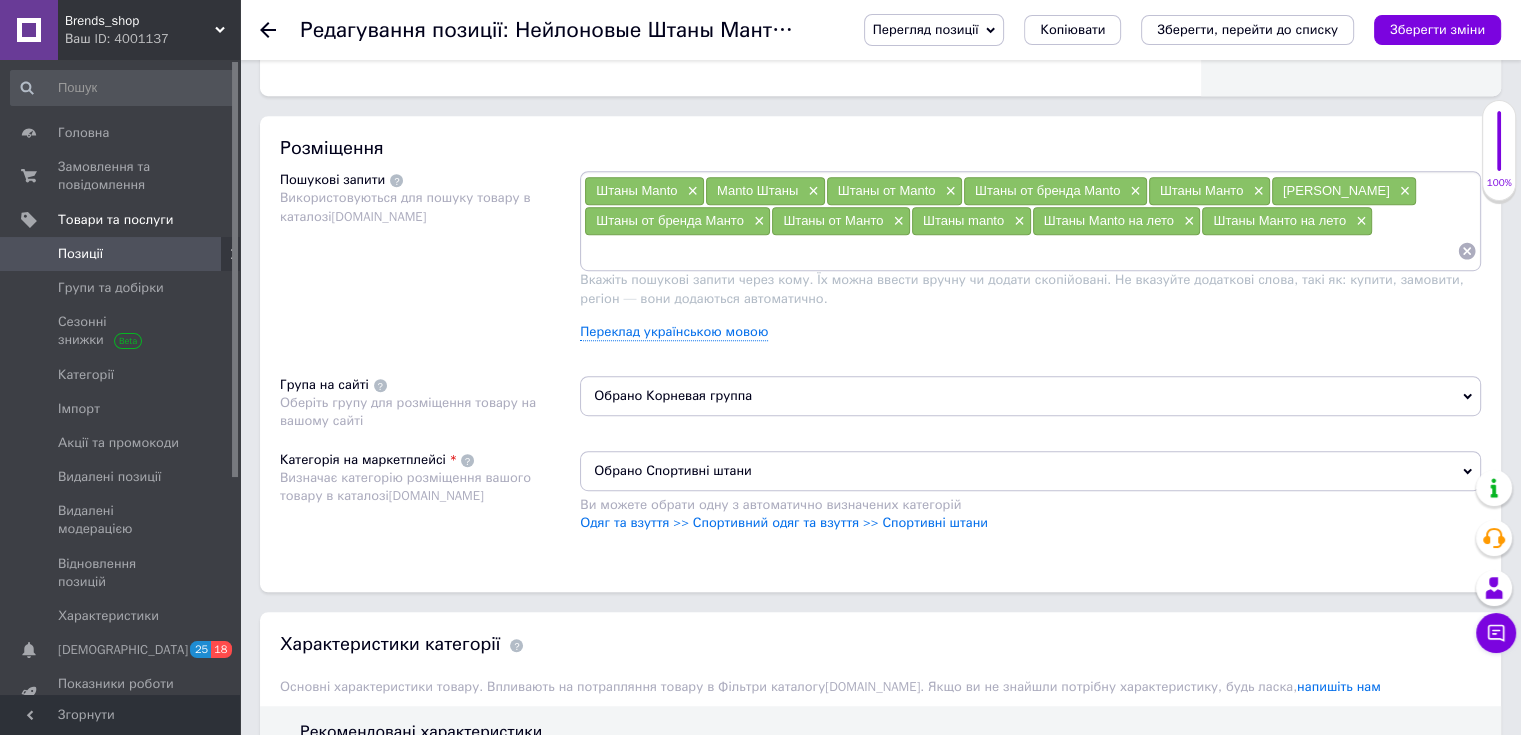 paste on "Мужские Штаны Manto" 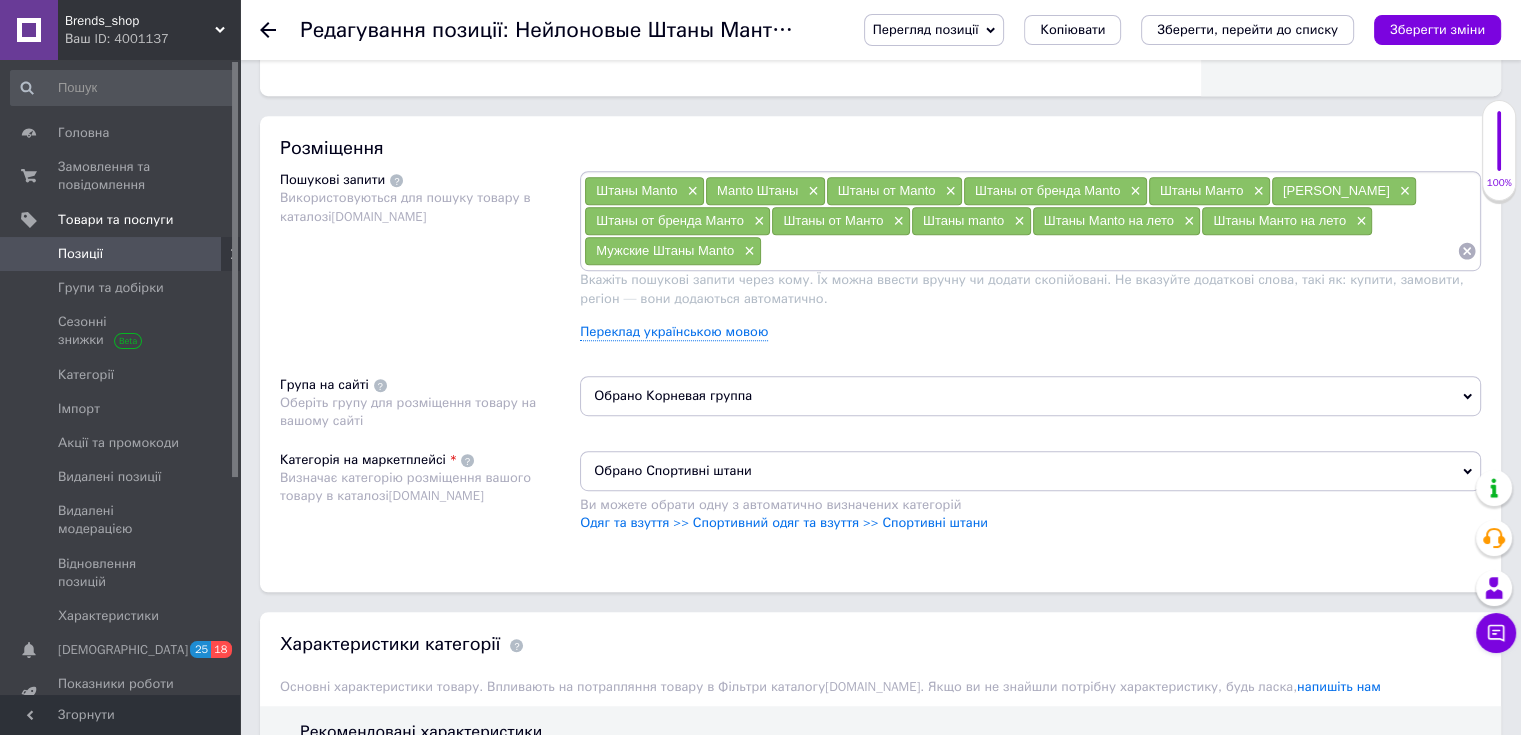 paste on "Мужские Штаны Манто" 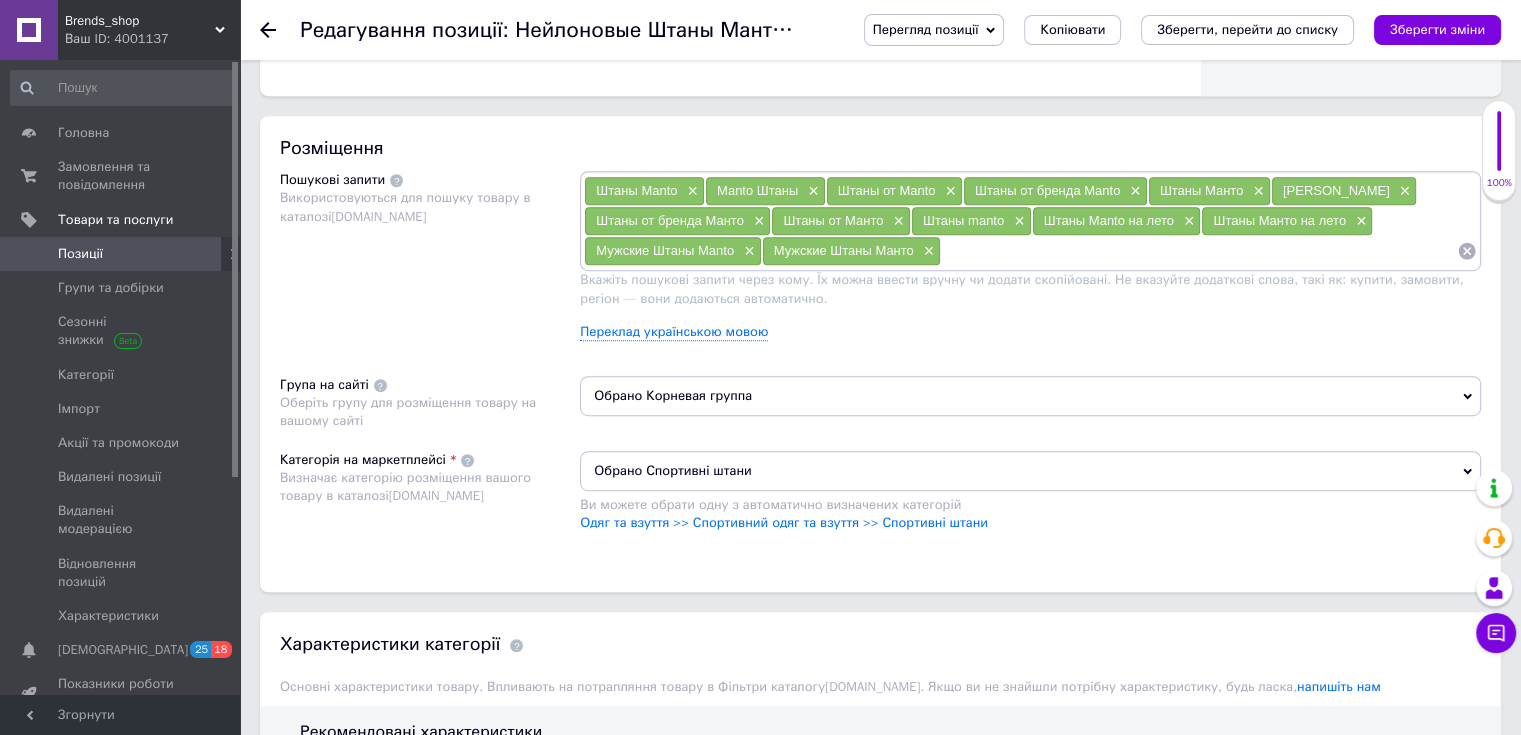 paste on "Черные Штаны Manto" 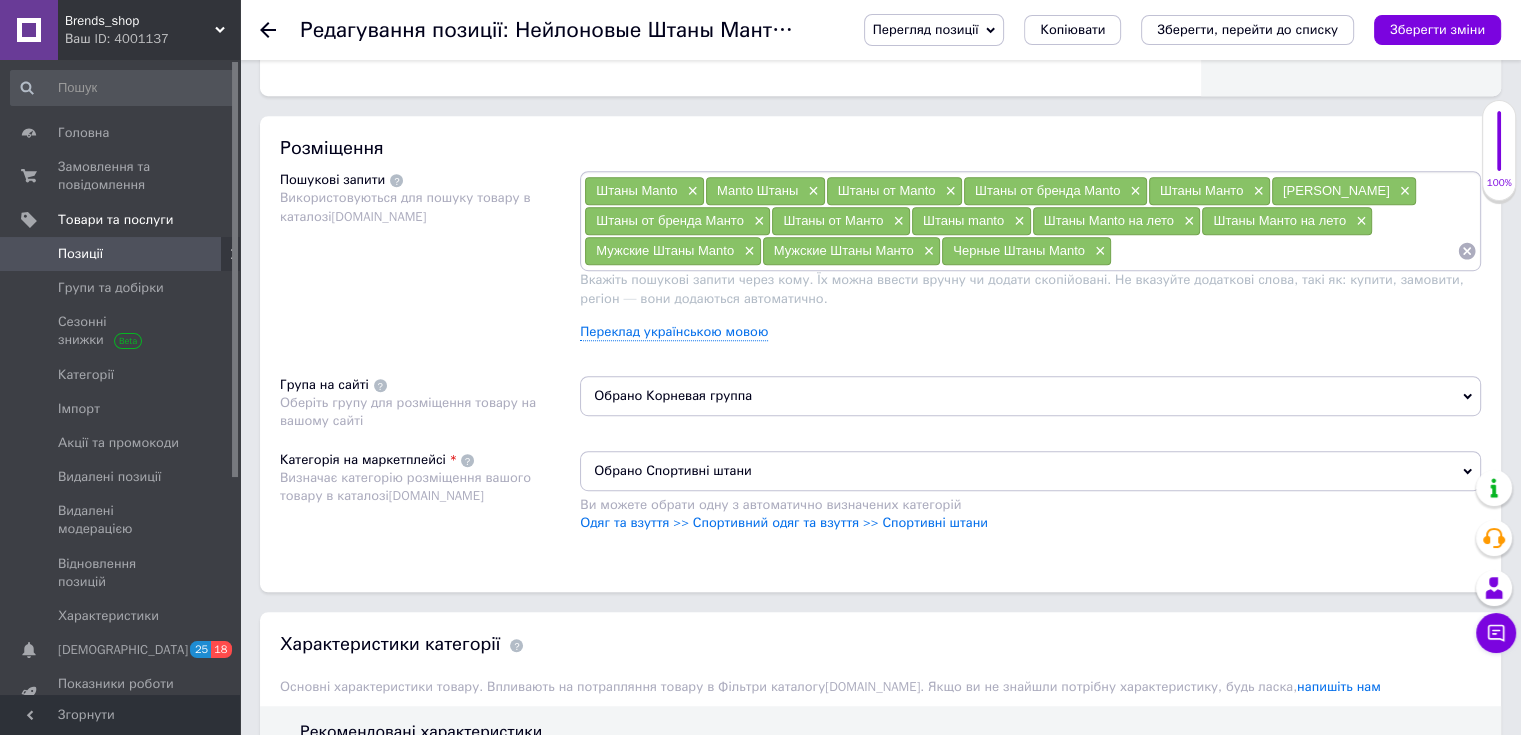paste on "Черные Штаны Манто" 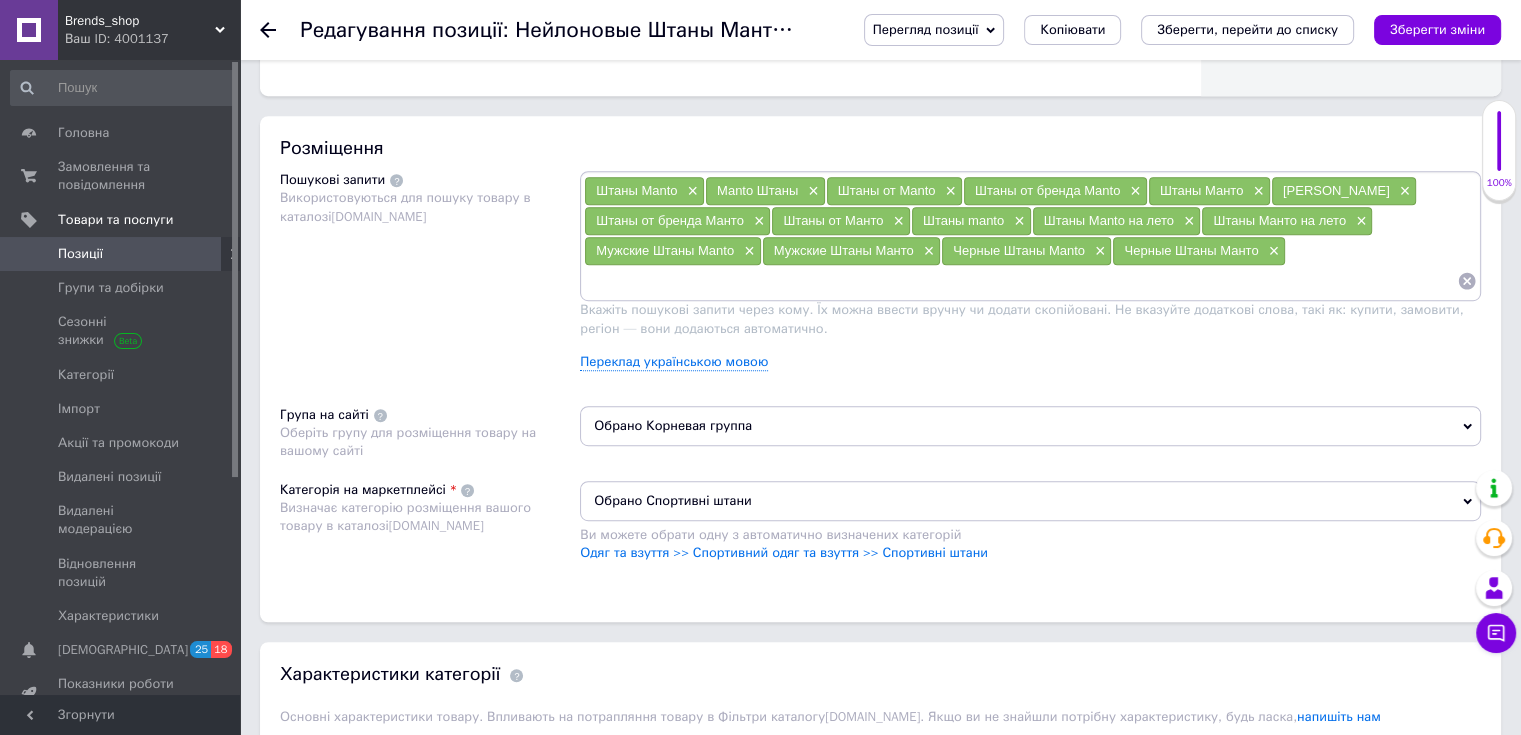 paste on "Новые Штаны Manto" 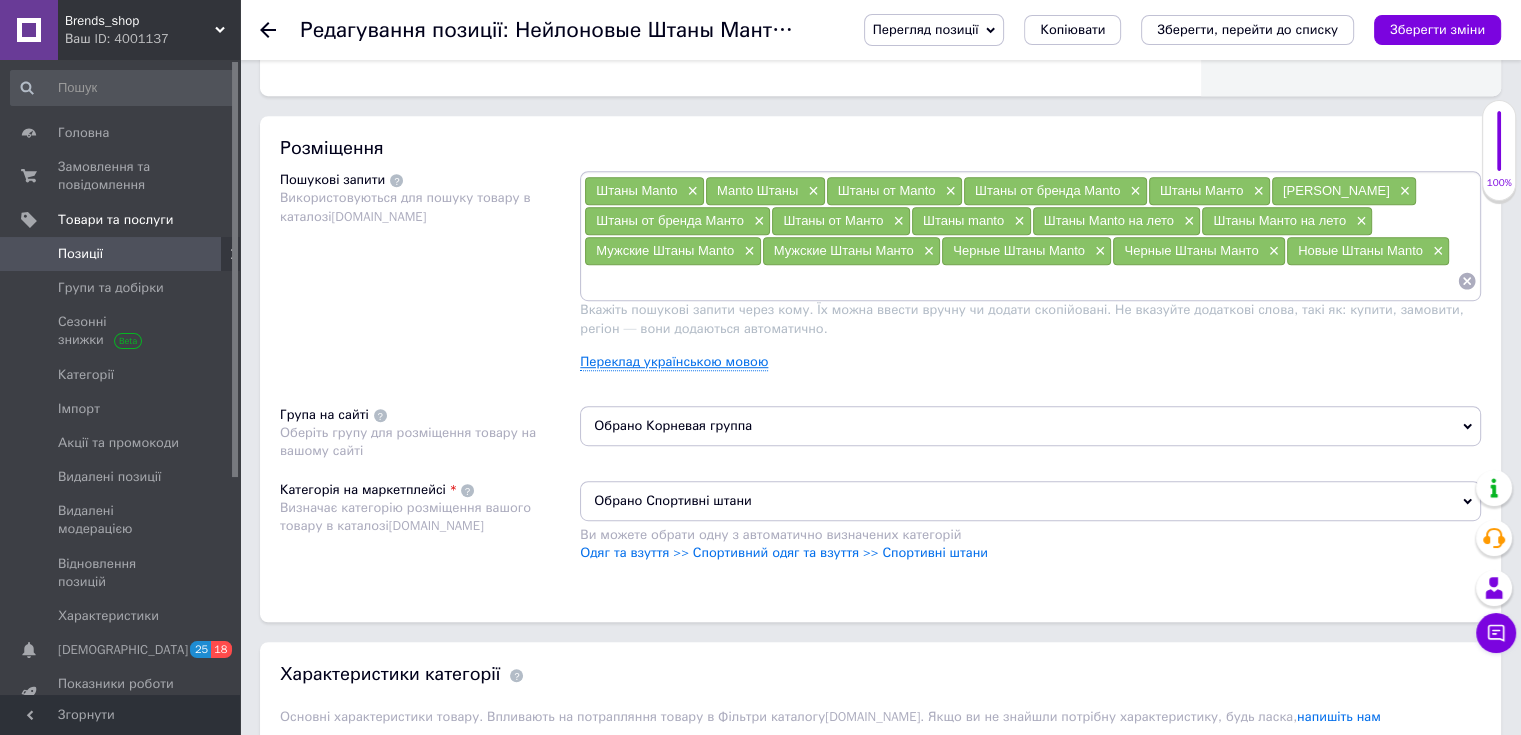 paste on "Новые Штаны Манто" 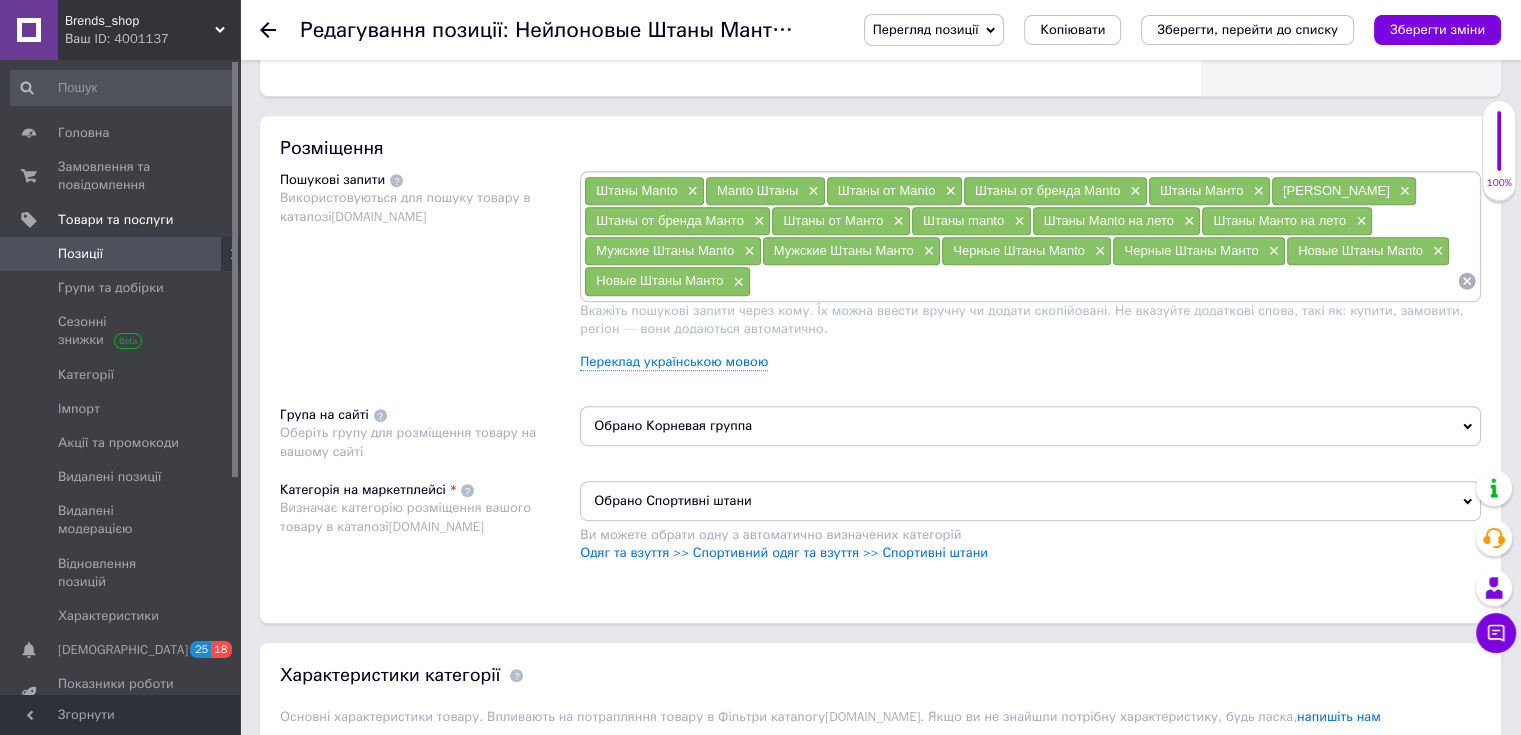 paste on "Красивые Штаны Manto" 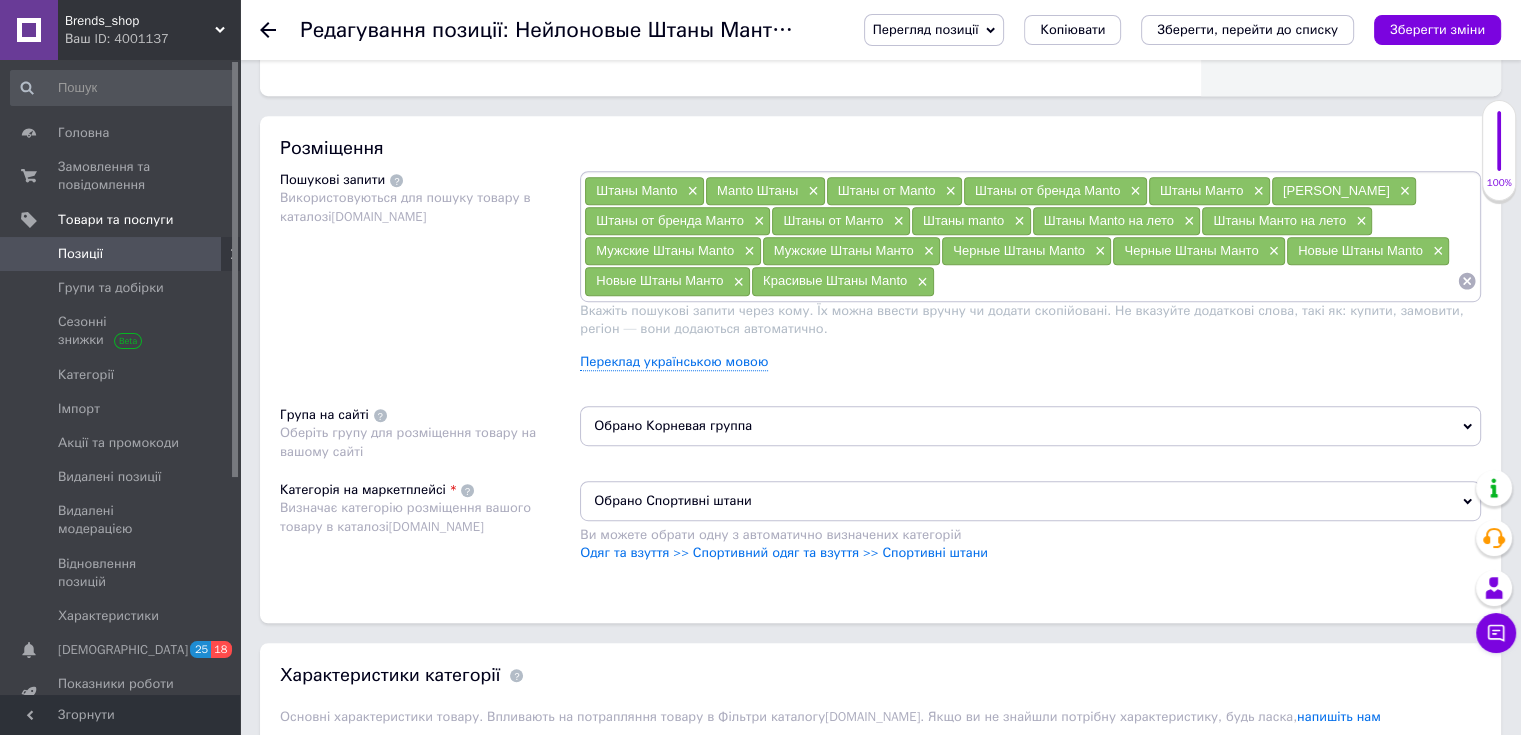 paste on "Красивые Штаны Манто" 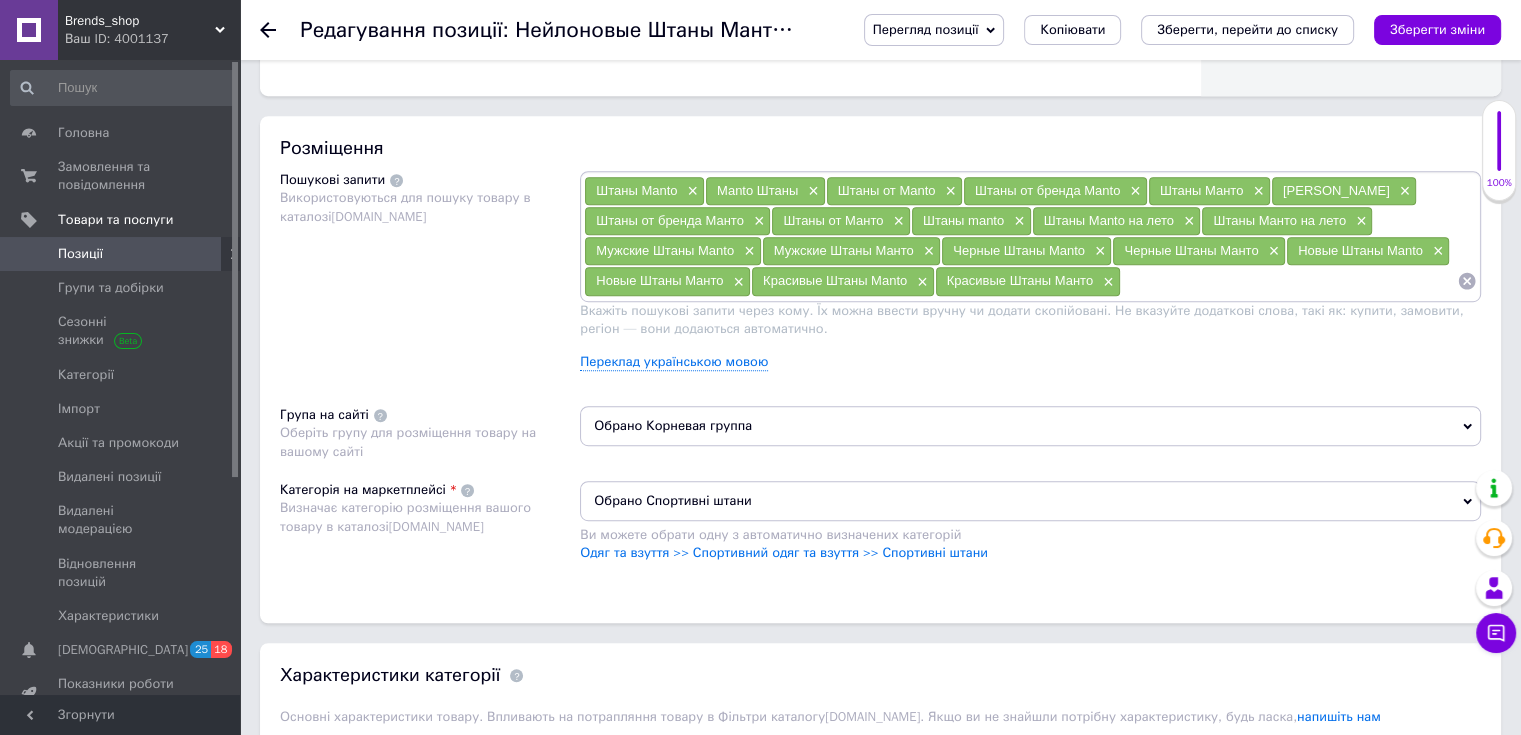 paste on "Нейлоновые Штаны Manto" 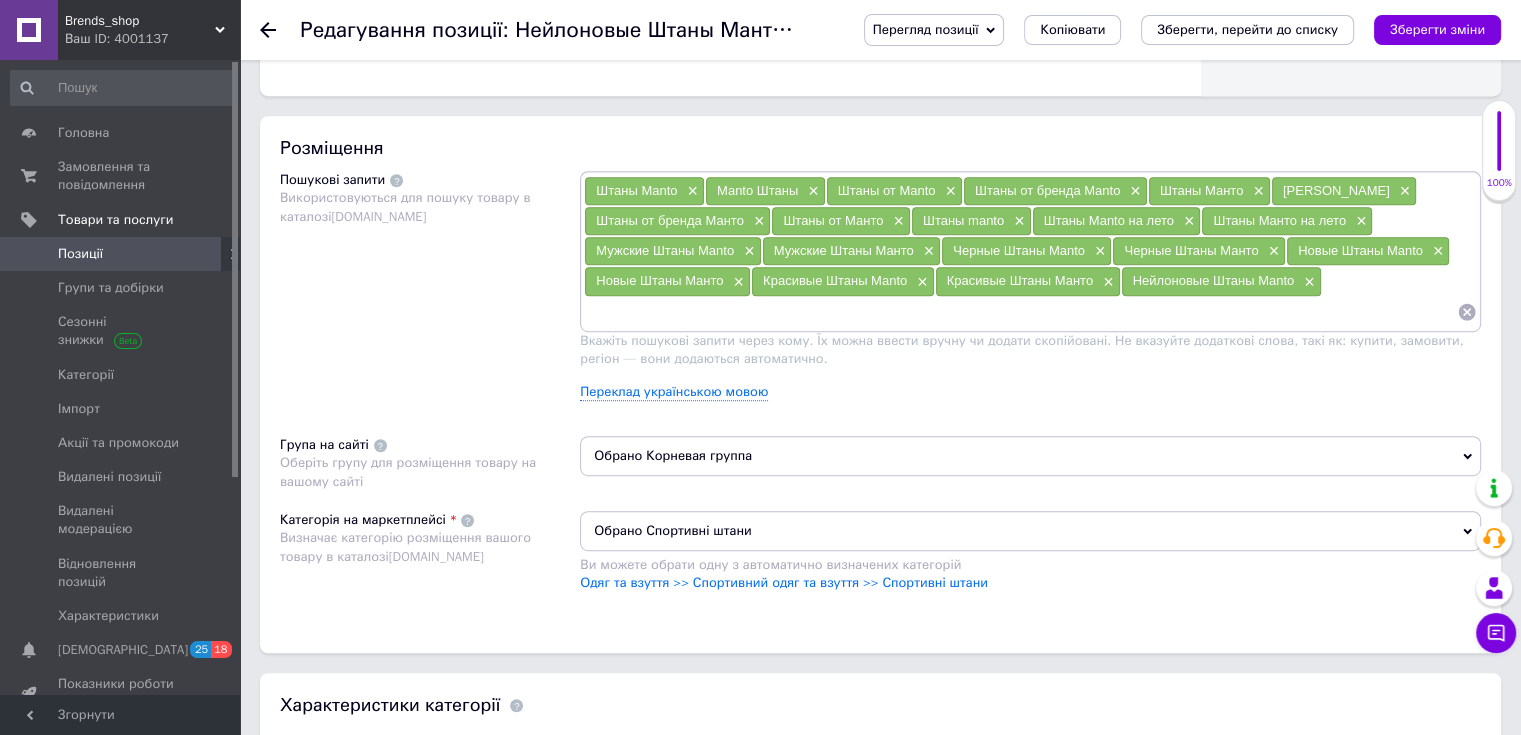 paste on "Нейлоновые Штаны Манто" 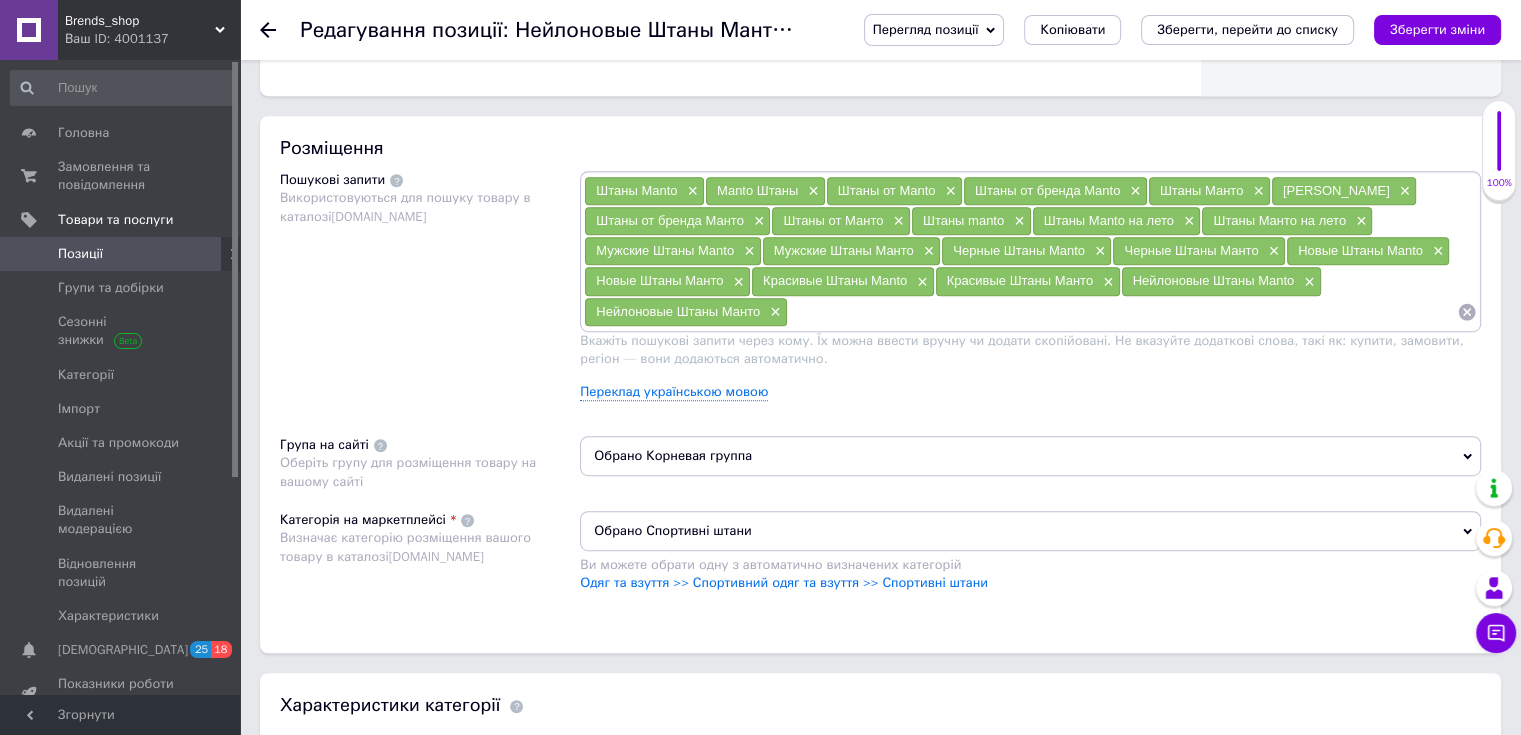paste on "Брендовые Штаны Manto" 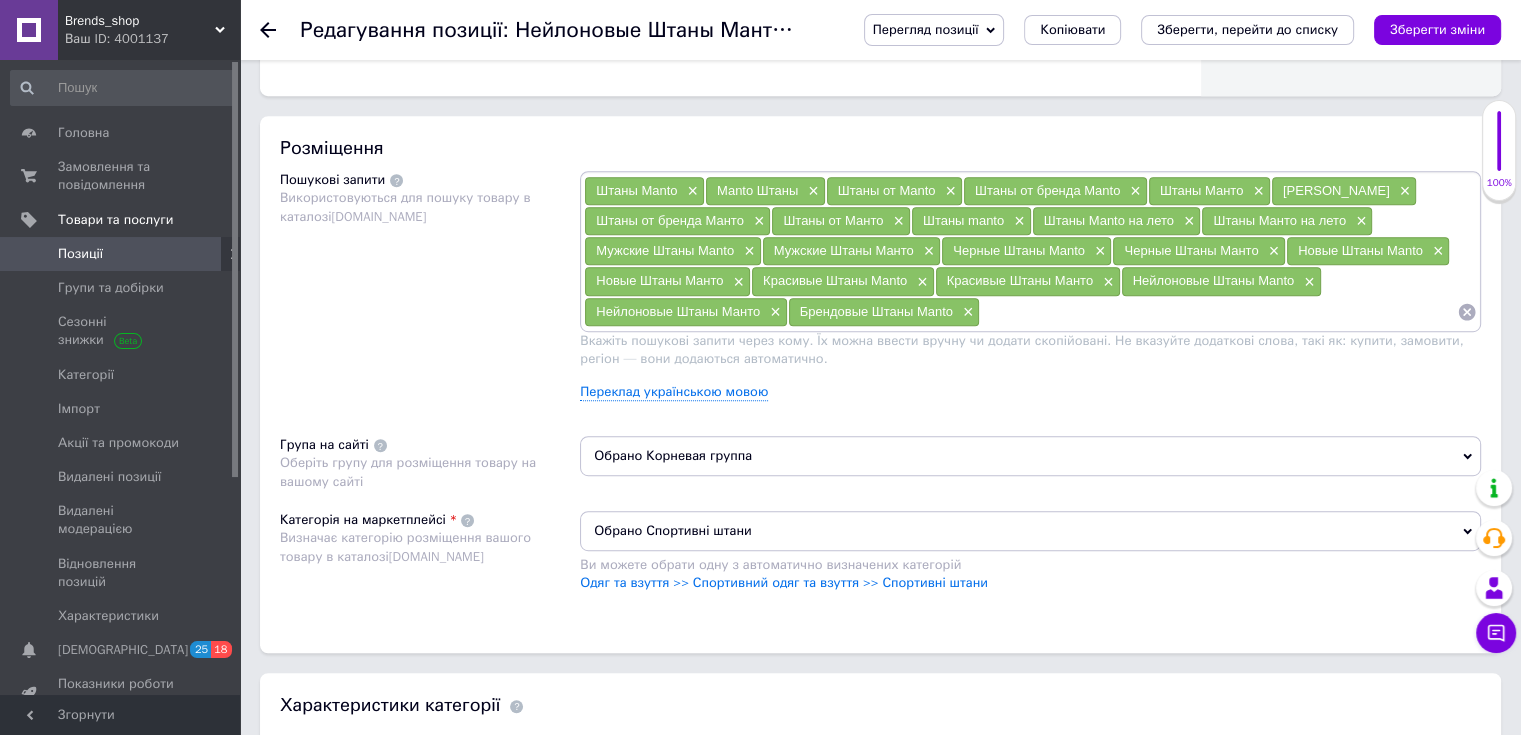 paste on "Брендовые [PERSON_NAME]" 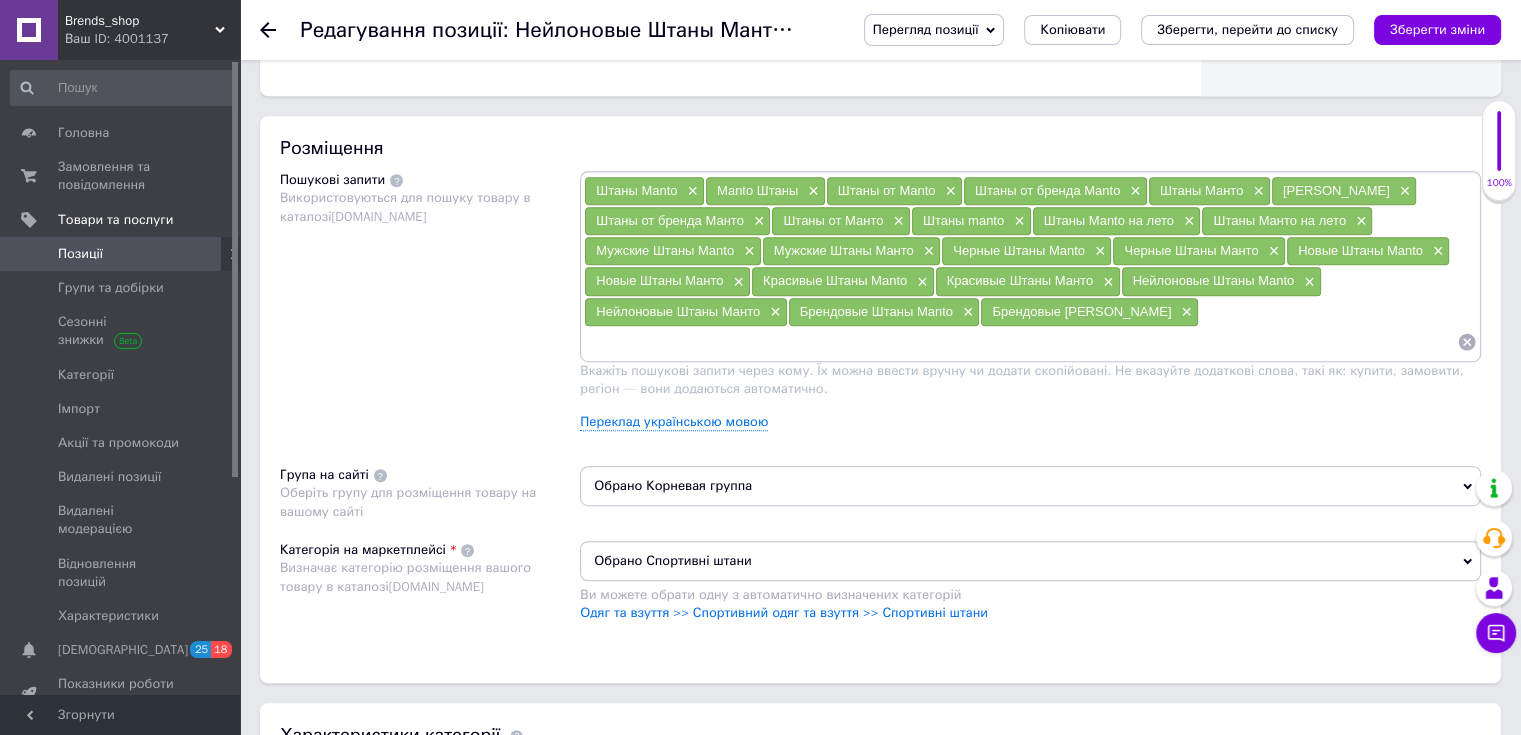paste on "Удобные Штаны Manto" 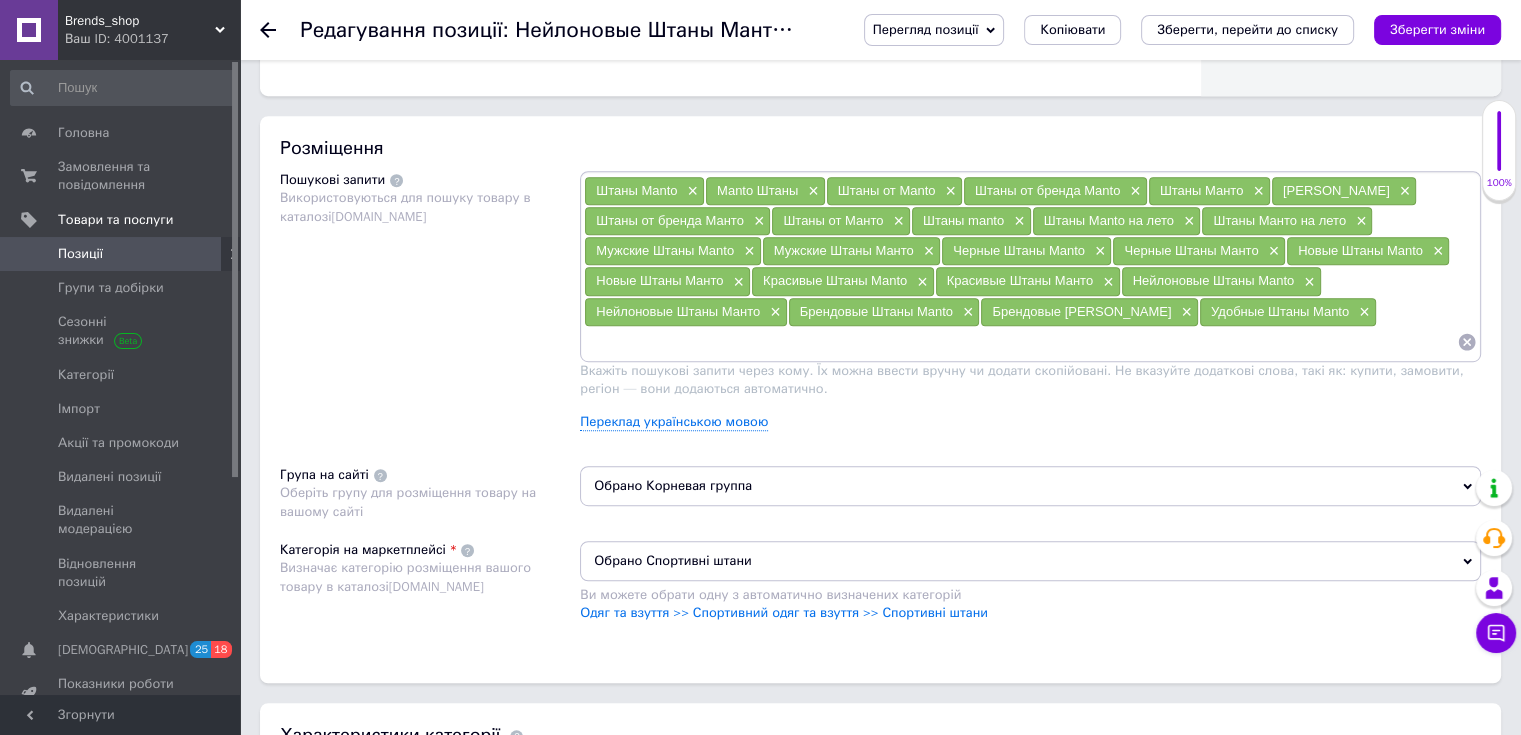 paste on "Удобные Штаны Манто" 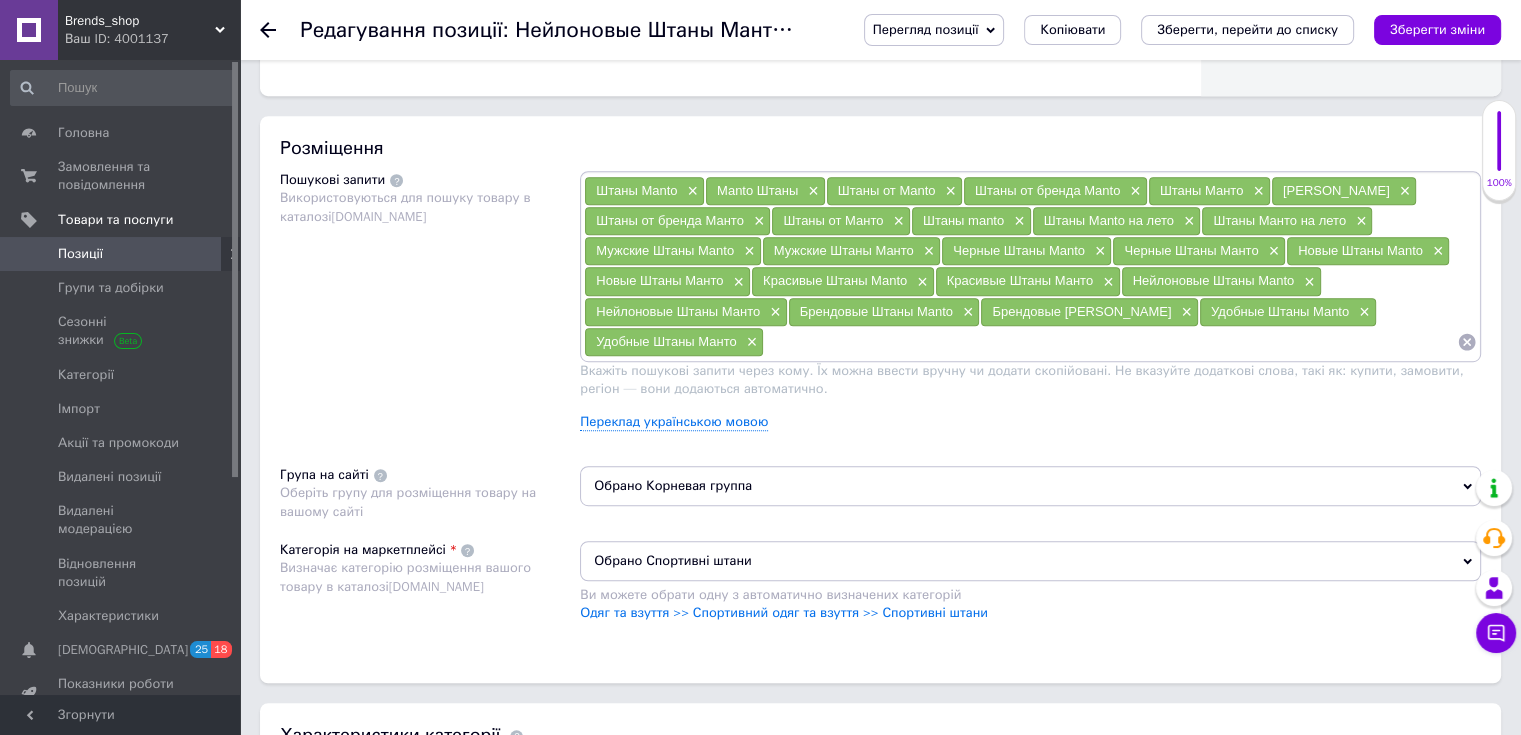 paste on "Штаны Manto с логотипом" 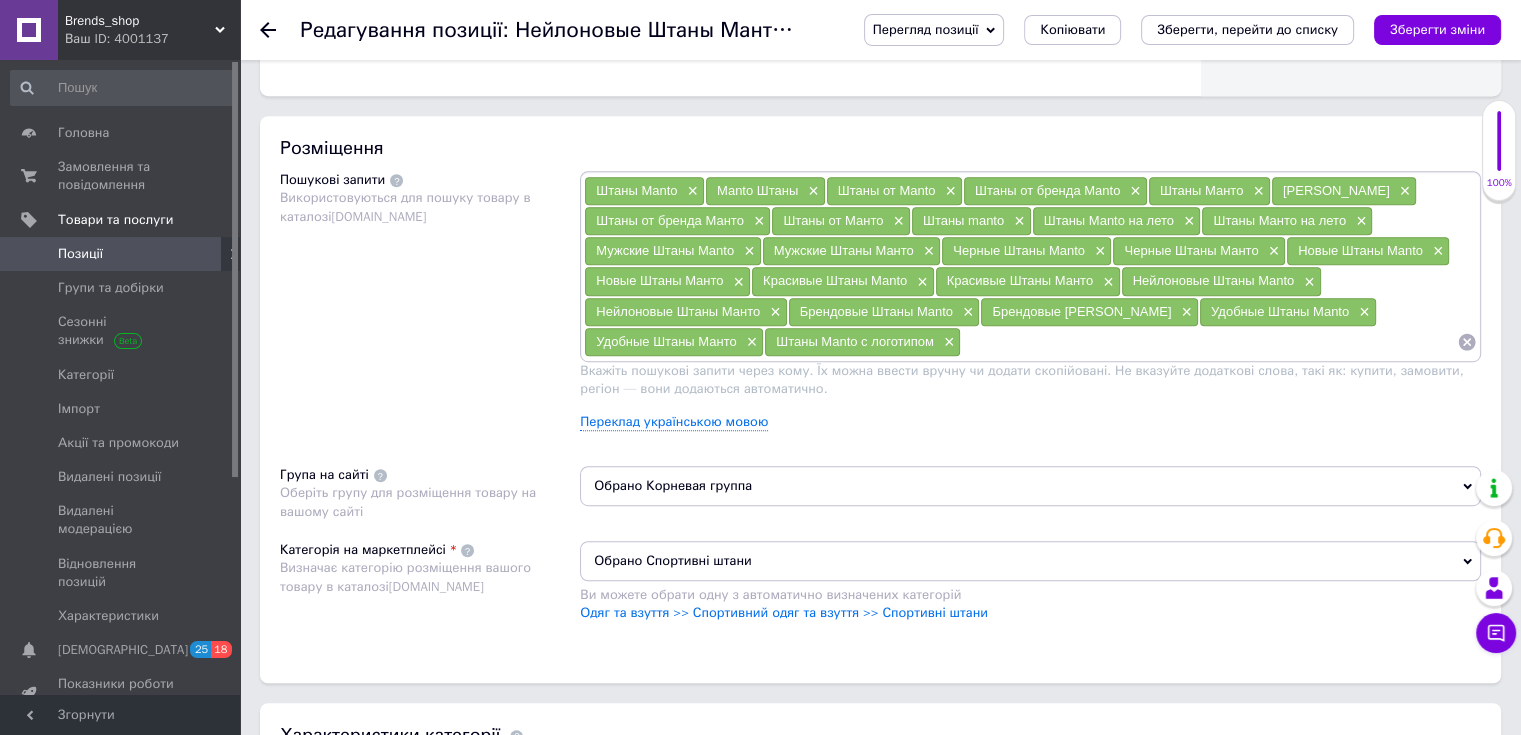 paste on "Штаны Манто с логотипом" 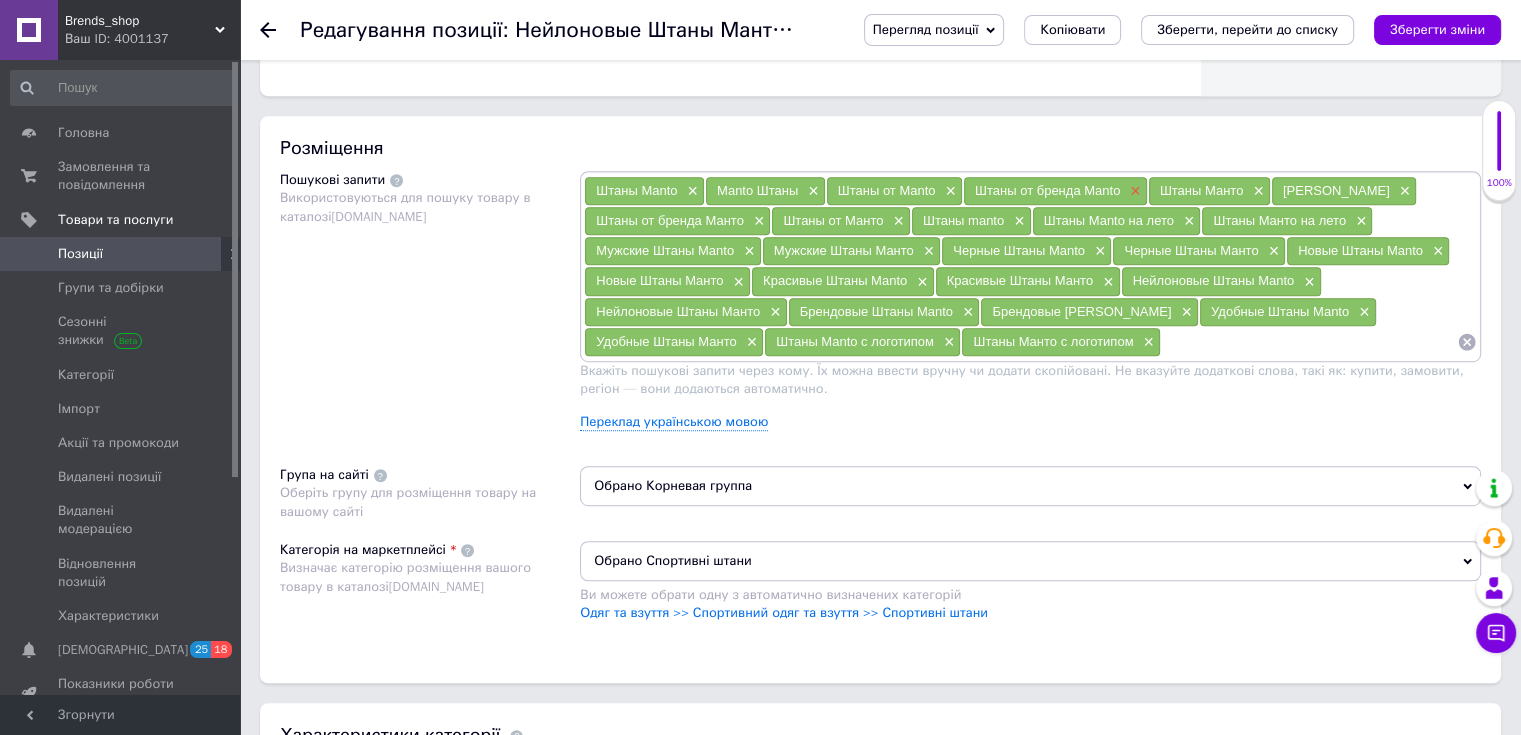 paste on "Качественные Штаны Manto" 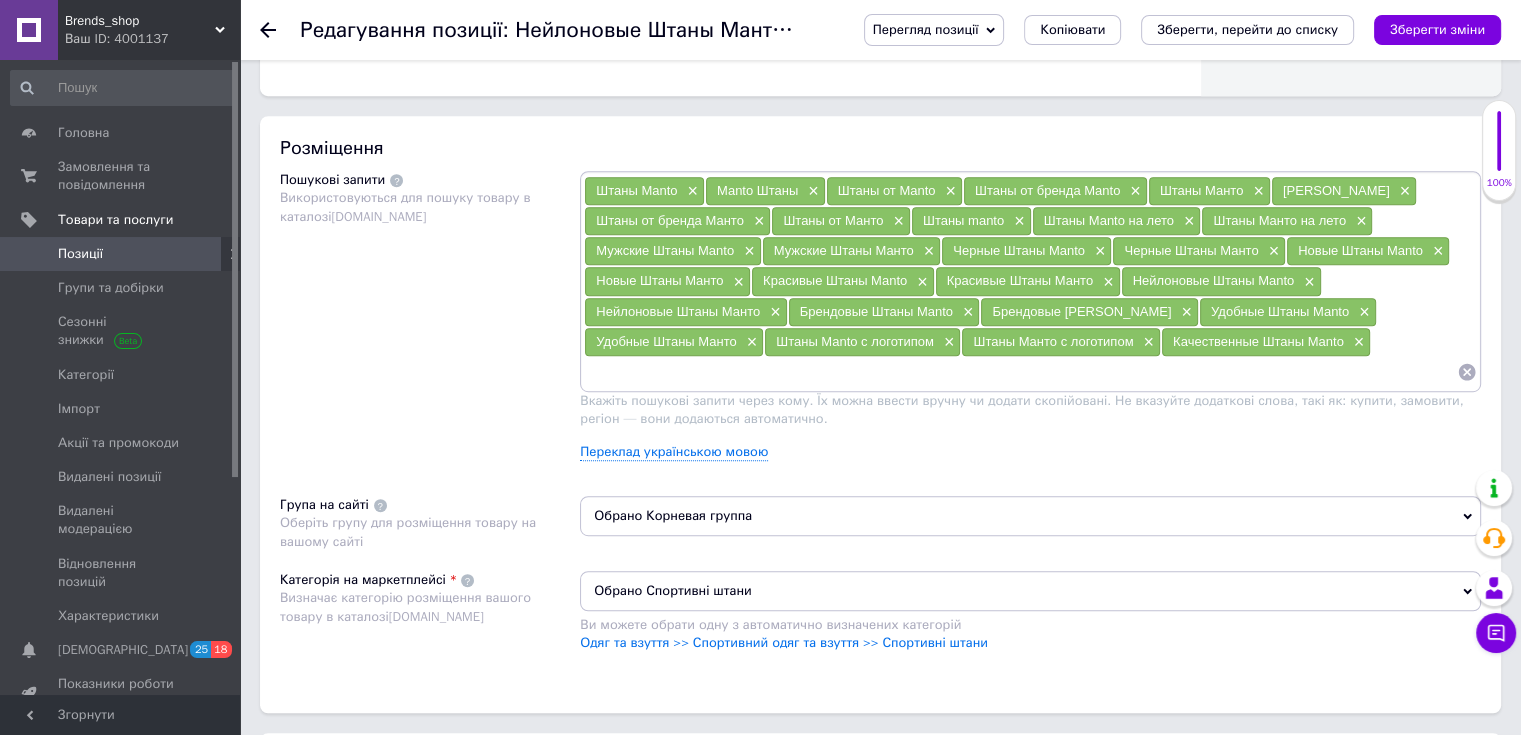 paste on "Качественные Штаны Манто" 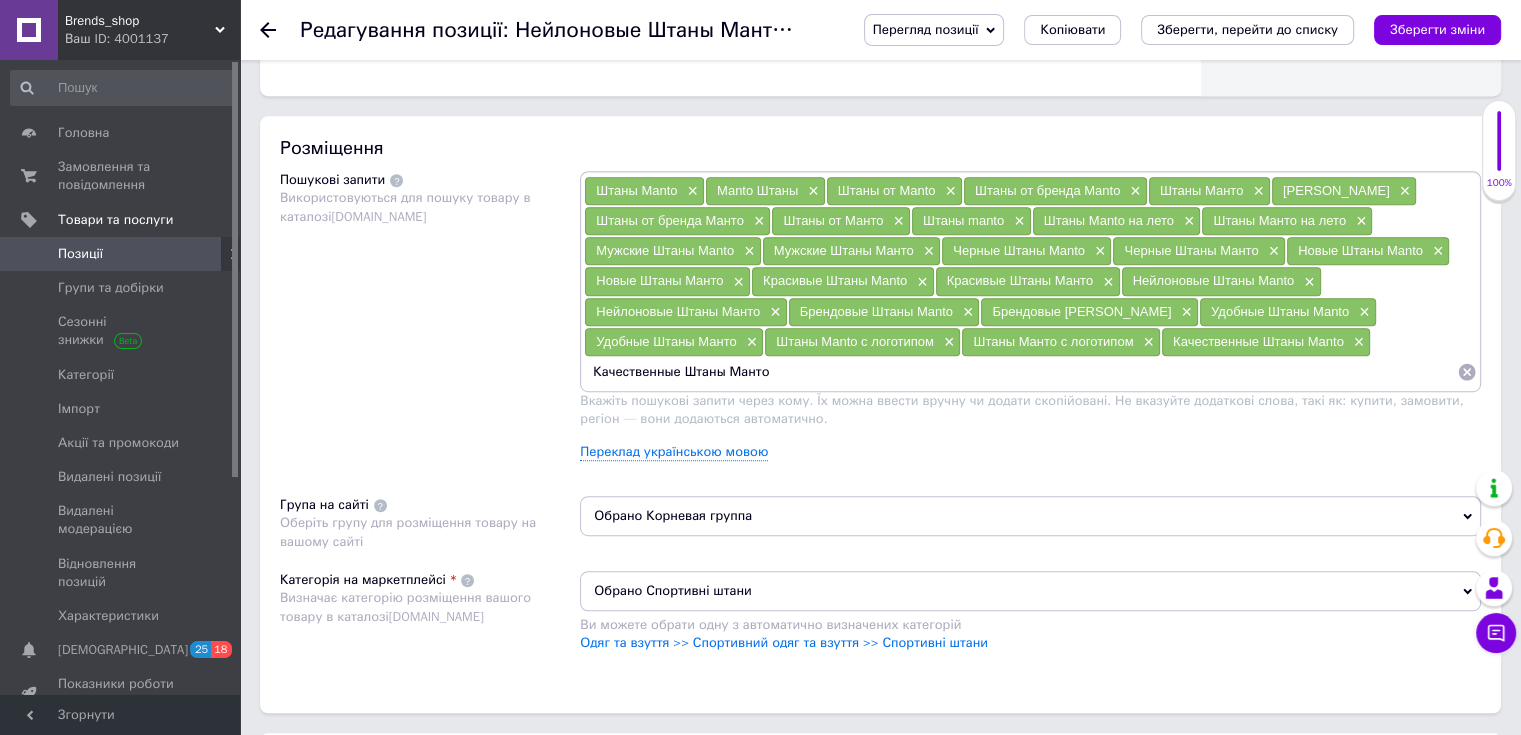 type 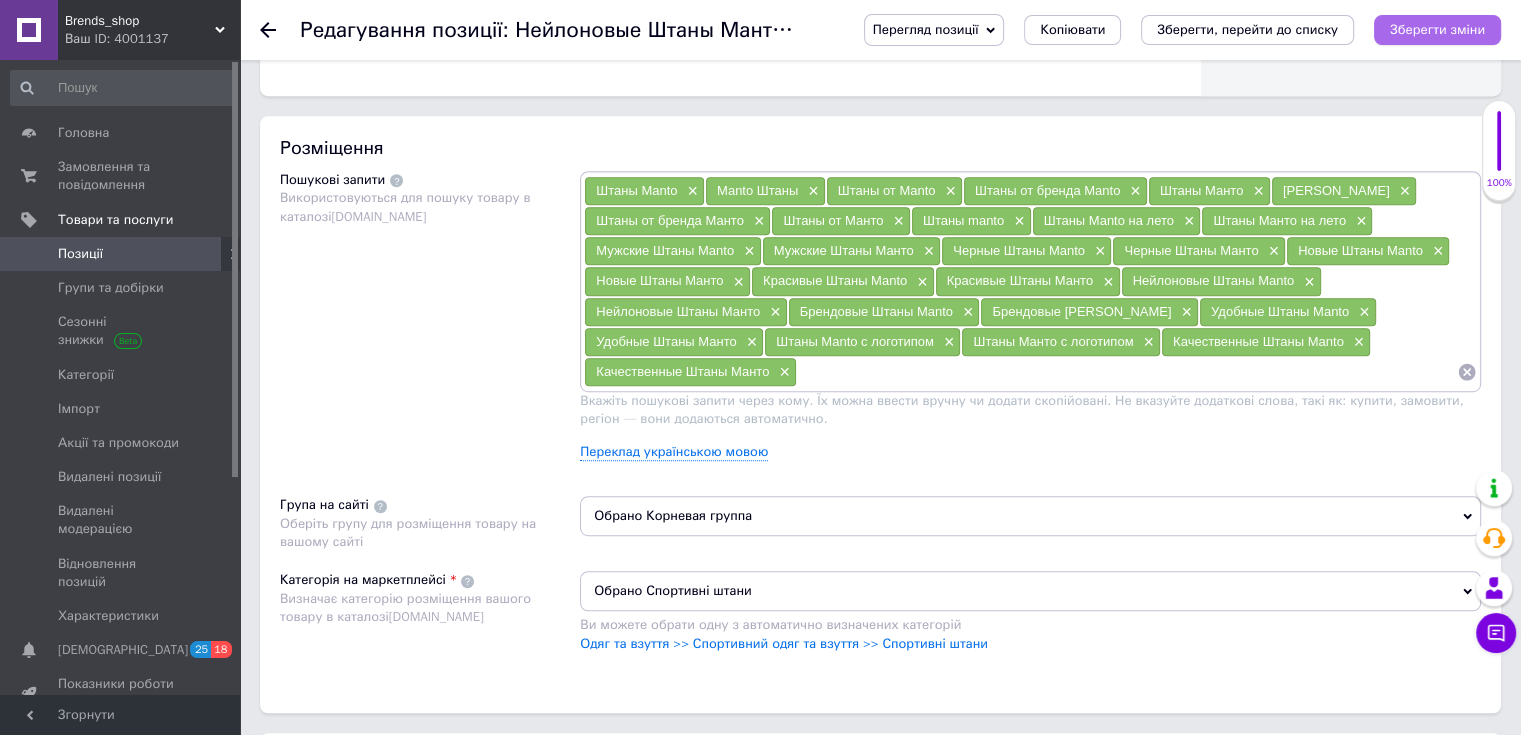 click on "Зберегти зміни" at bounding box center [1437, 29] 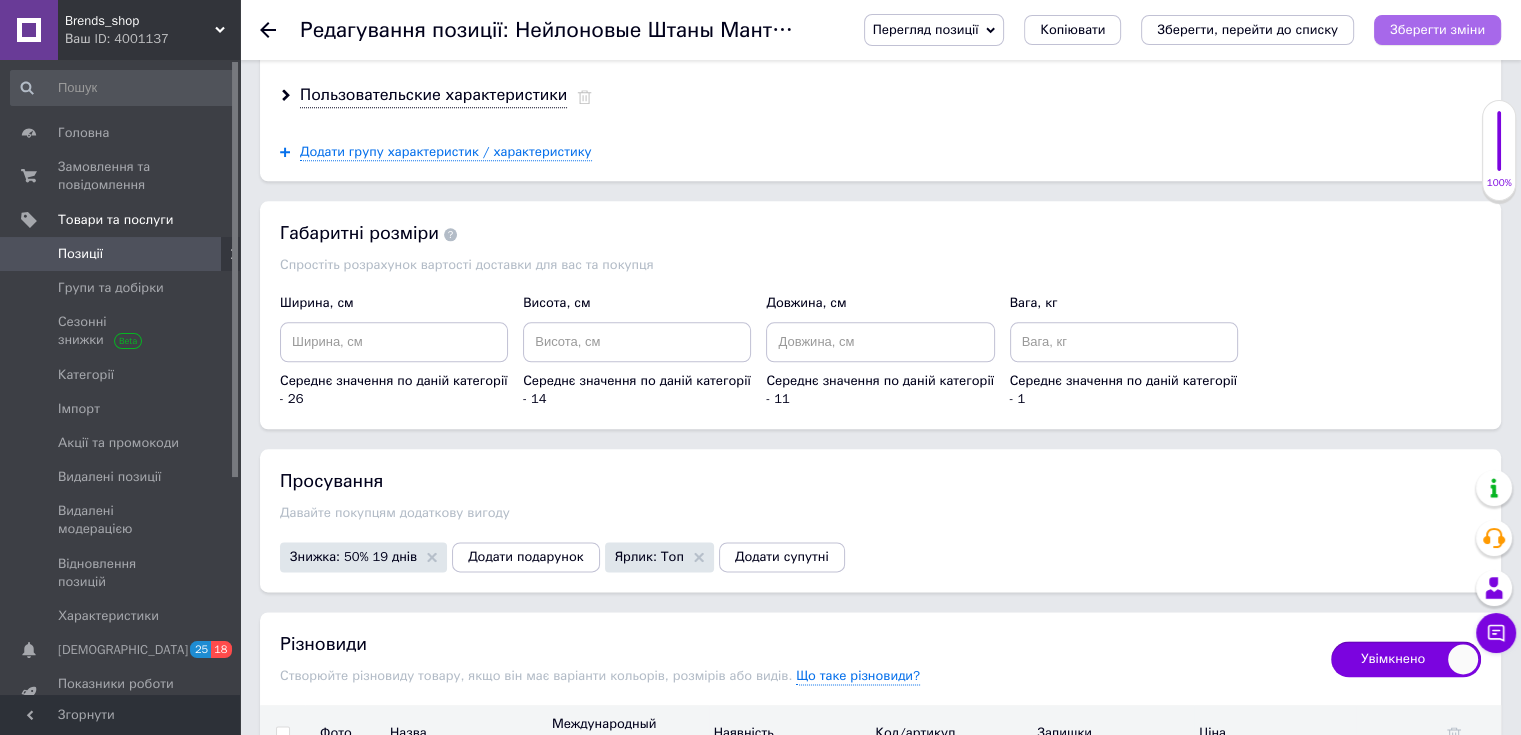 click on "Зберегти зміни" at bounding box center [1437, 29] 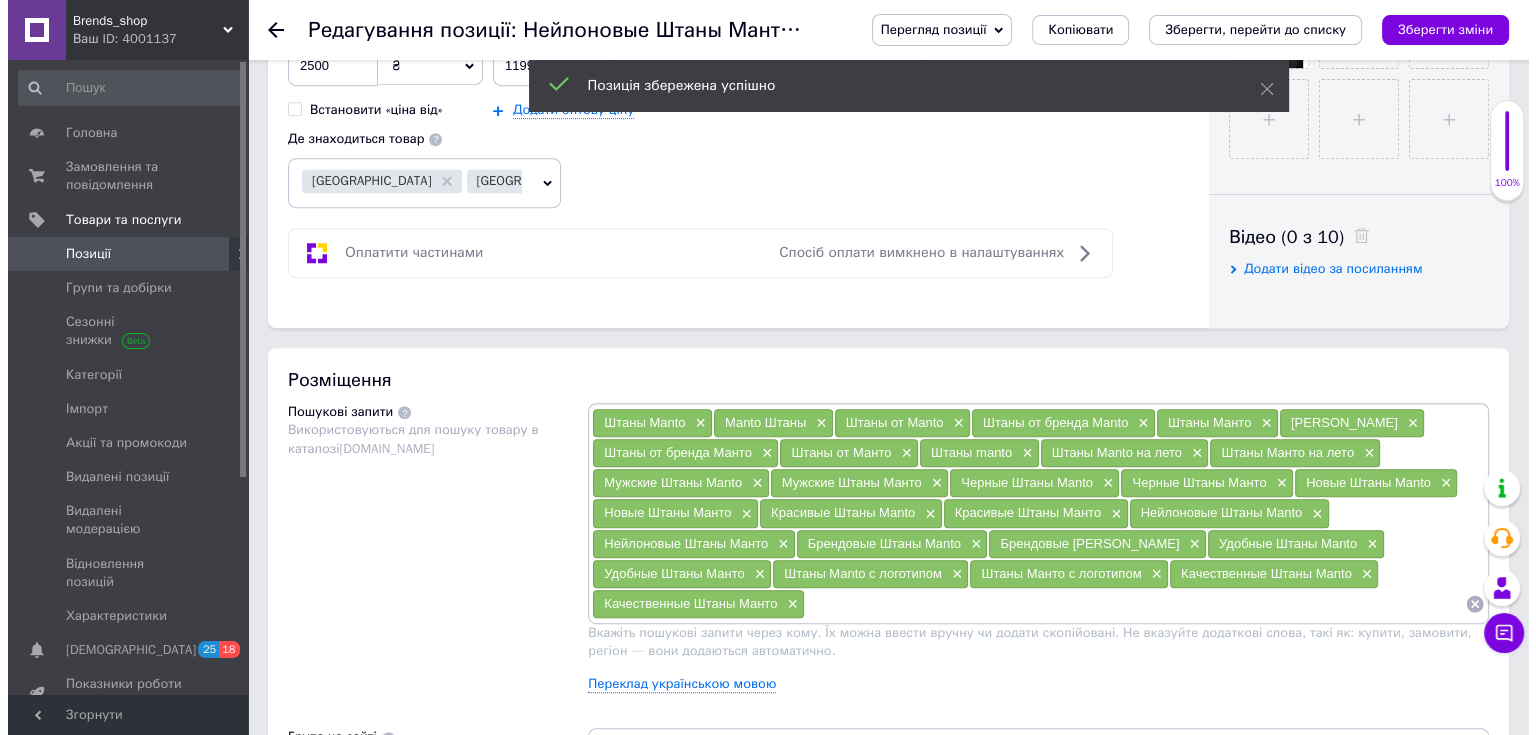 scroll, scrollTop: 252, scrollLeft: 0, axis: vertical 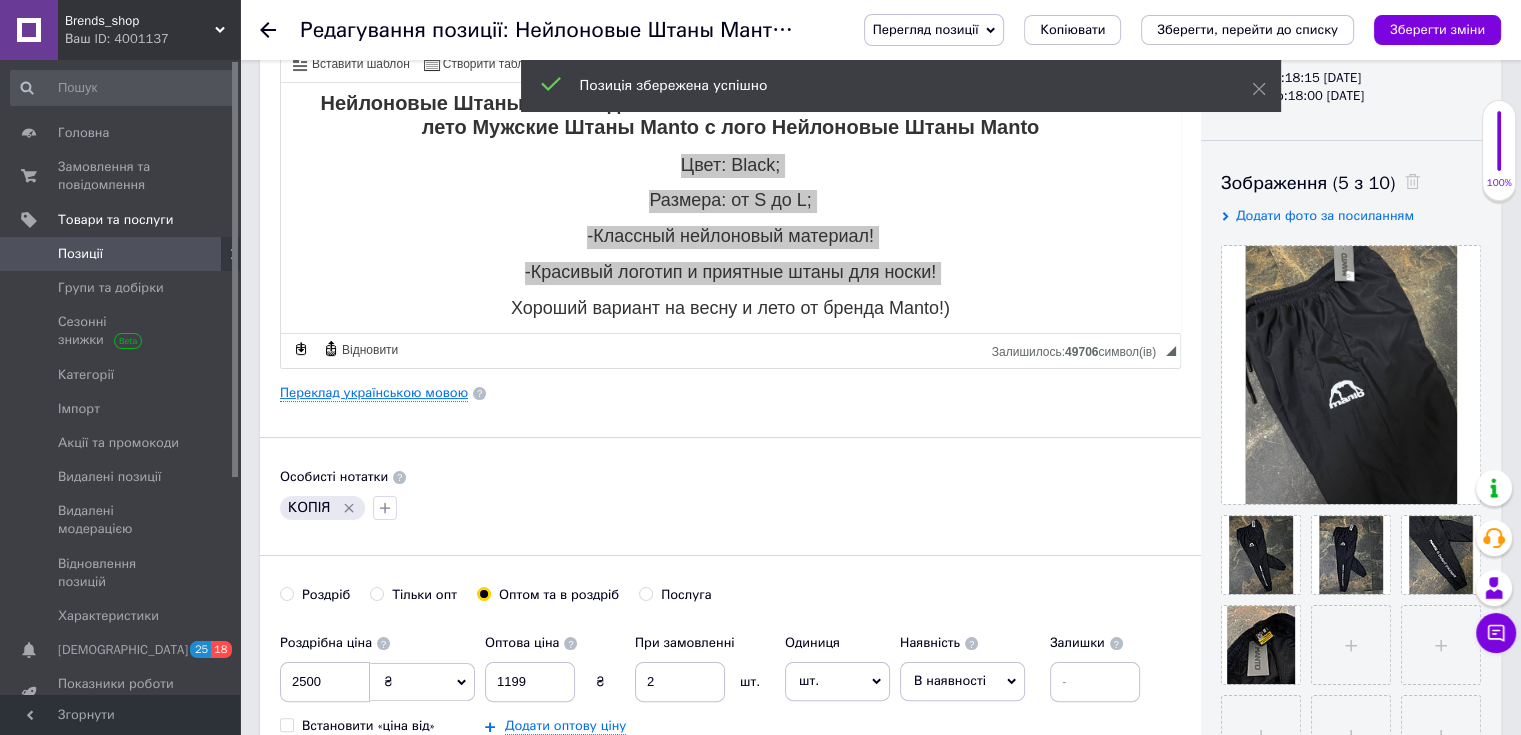 click on "Переклад українською мовою" at bounding box center [374, 393] 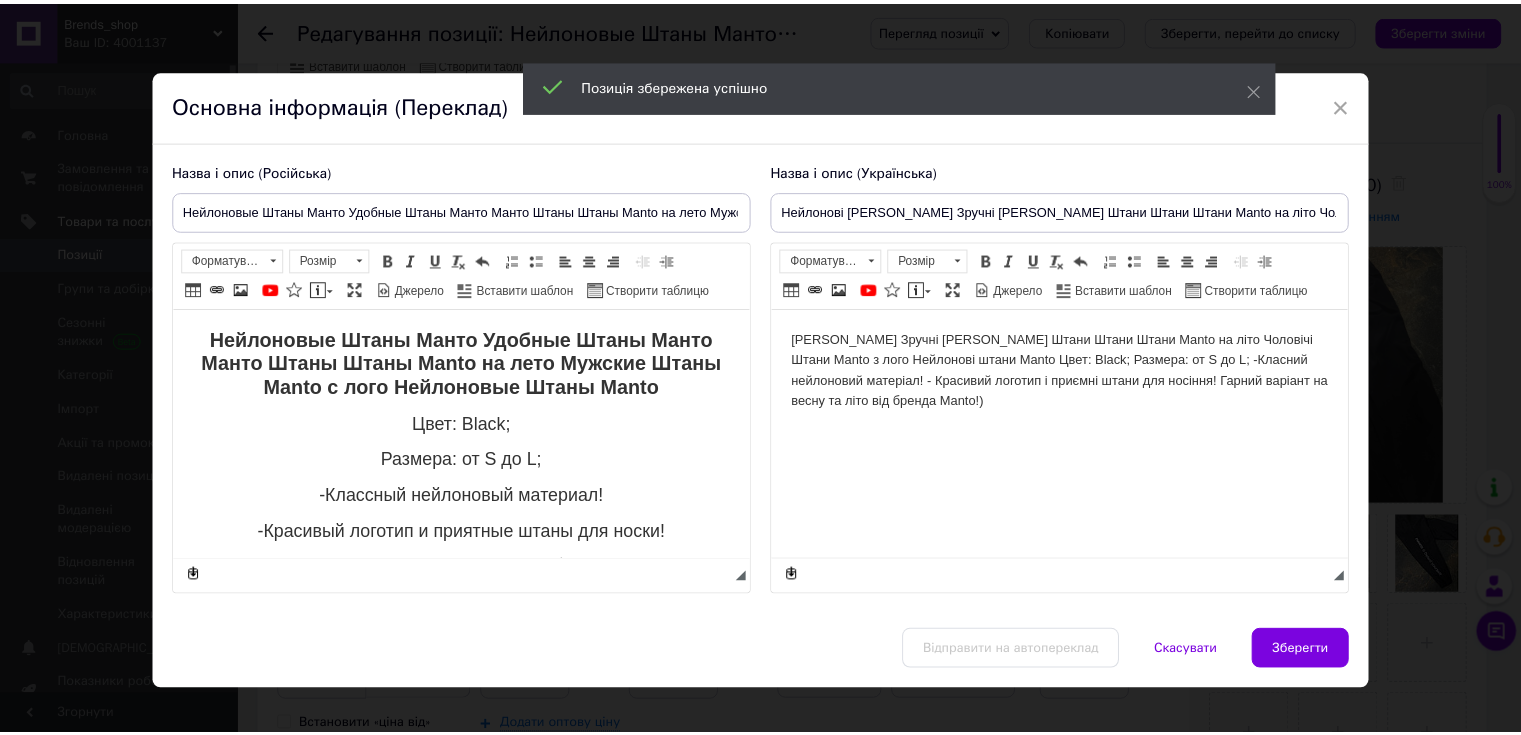 scroll, scrollTop: 0, scrollLeft: 0, axis: both 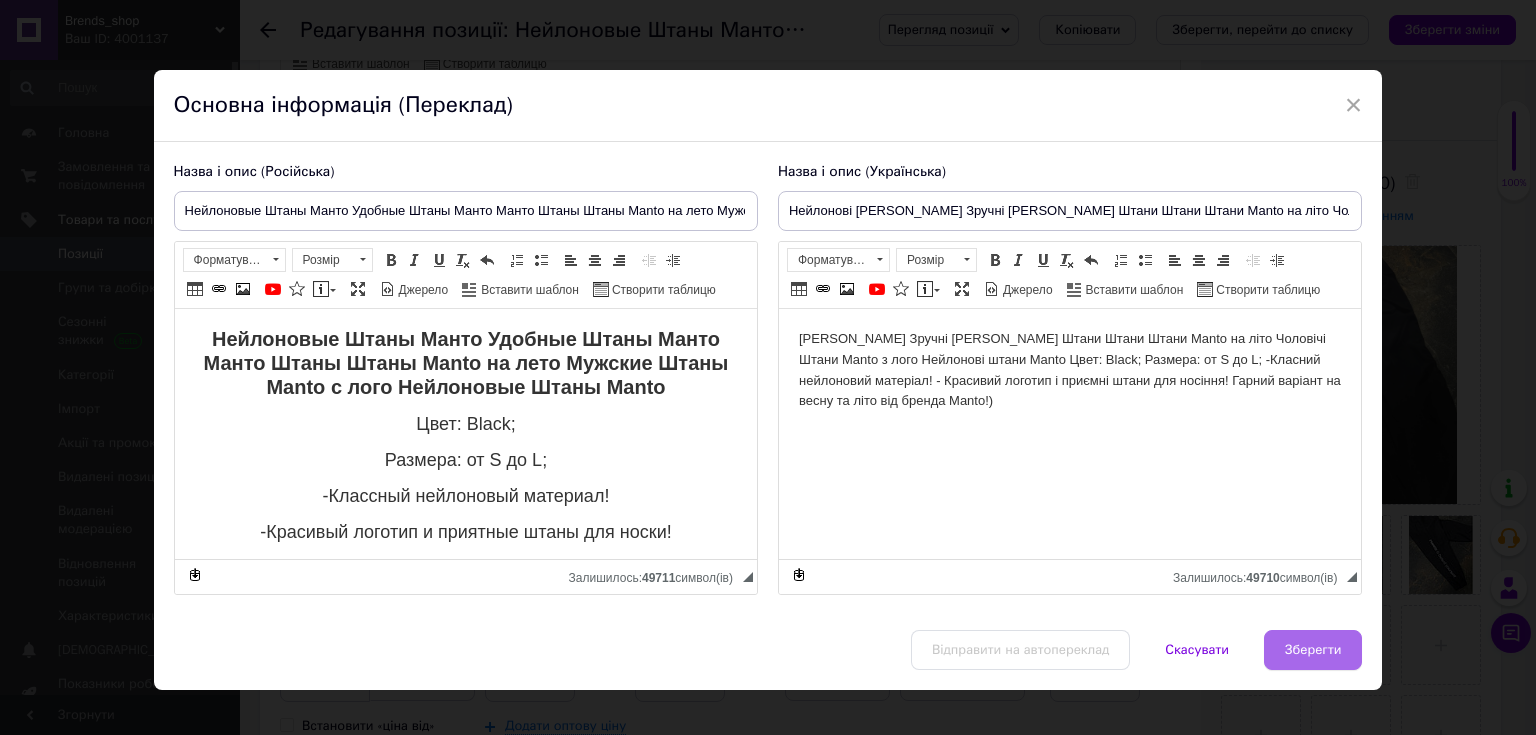 click on "Зберегти" at bounding box center [1313, 650] 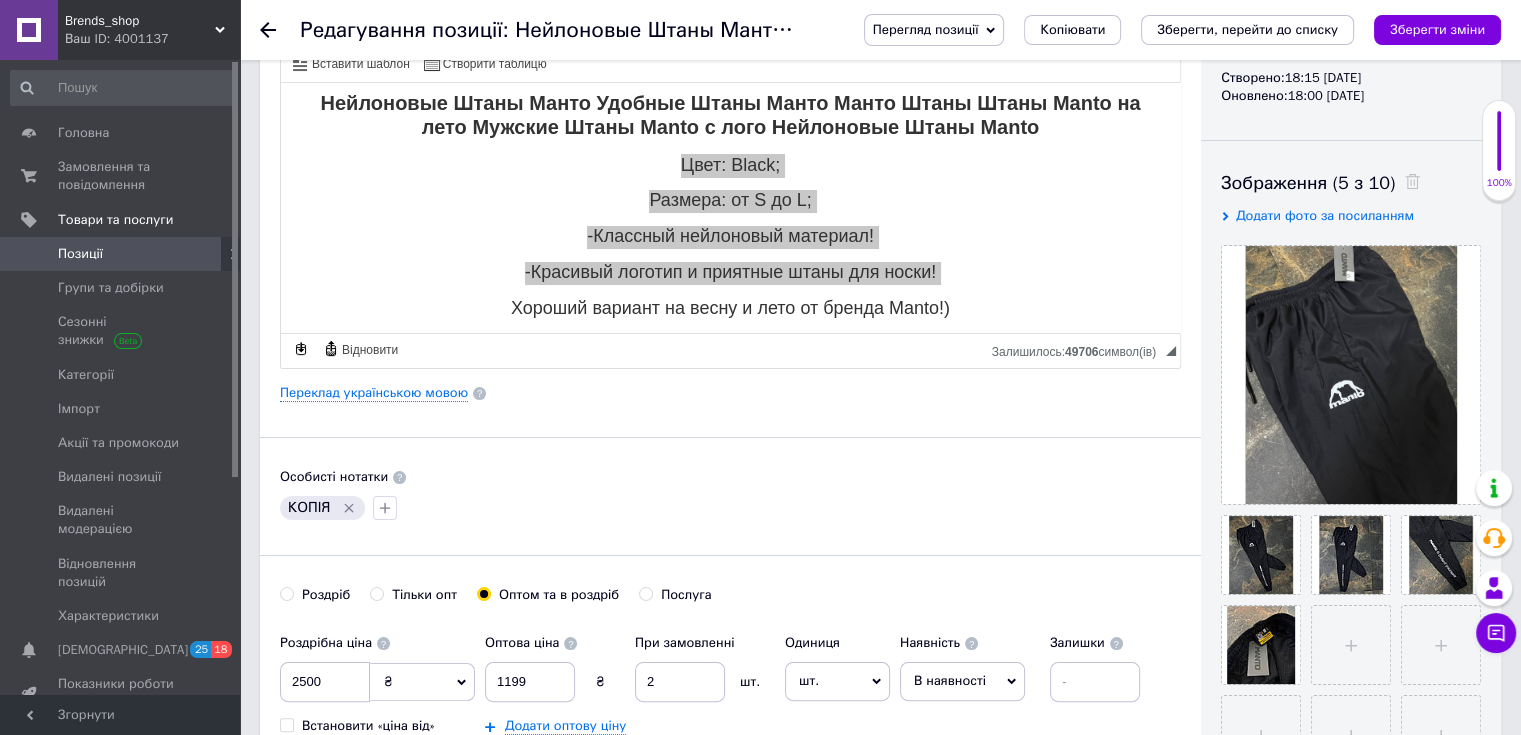 click 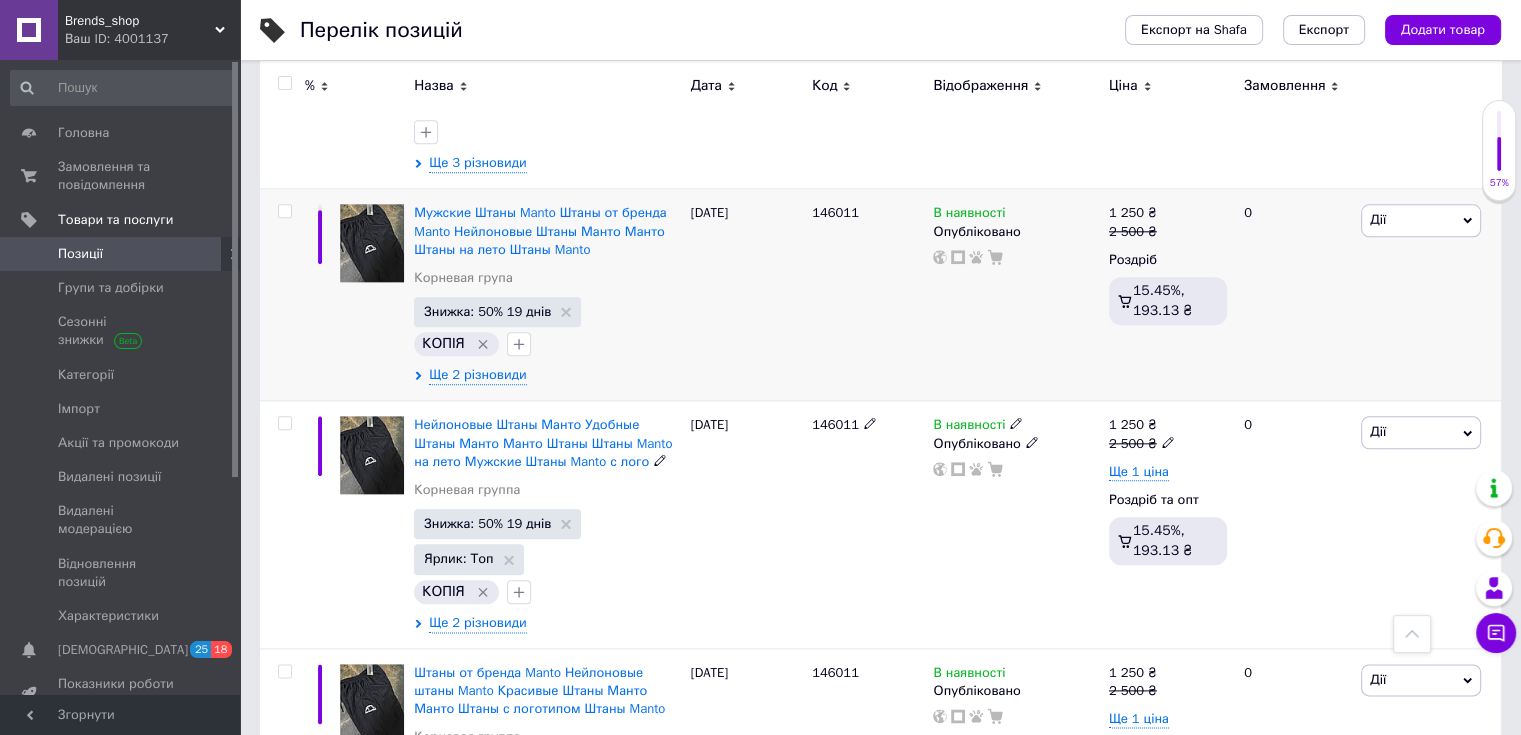 scroll, scrollTop: 2181, scrollLeft: 0, axis: vertical 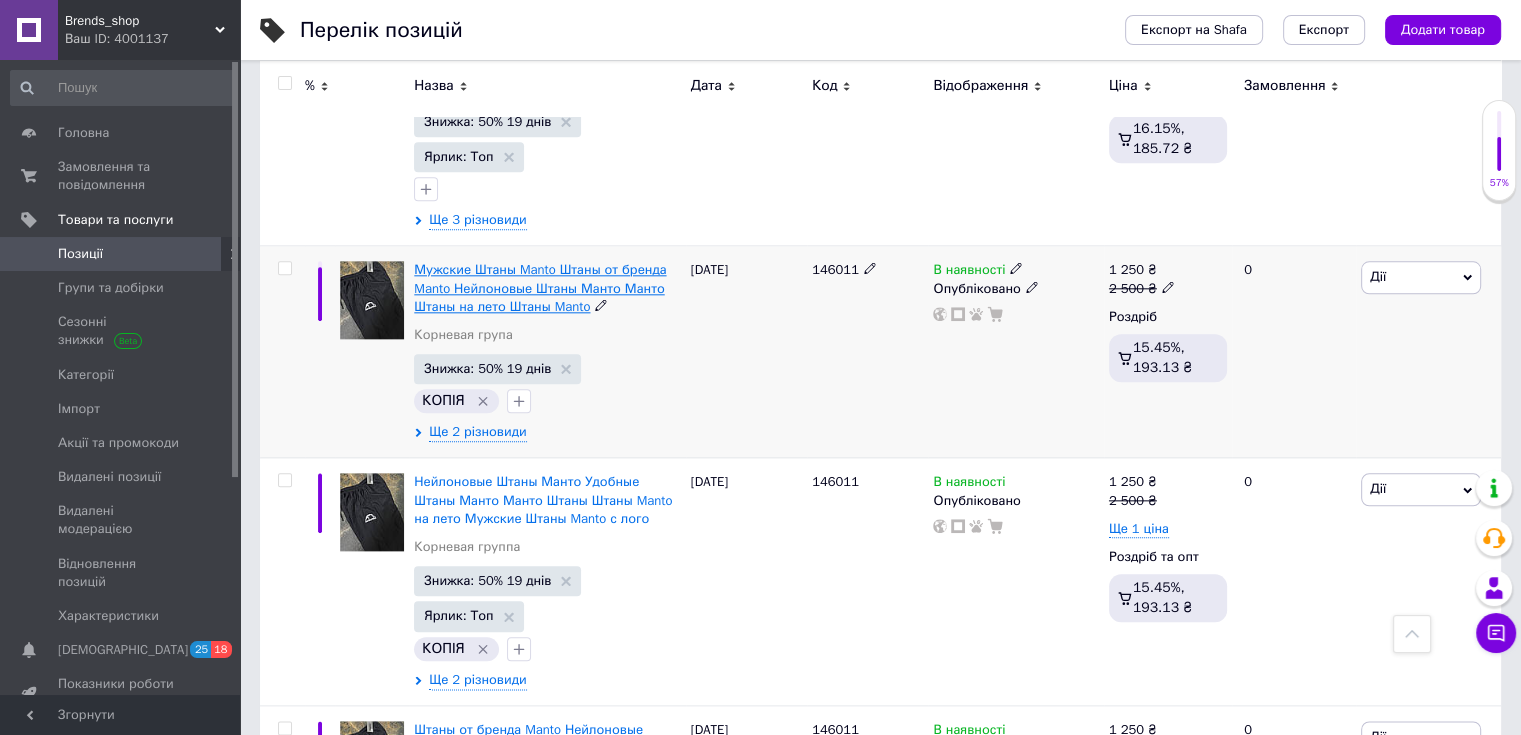 click on "Мужские Штаны Manto Штаны от бренда Manto Нейлоновые Штаны Манто Манто Штаны на лето Штаны Manto" at bounding box center [540, 287] 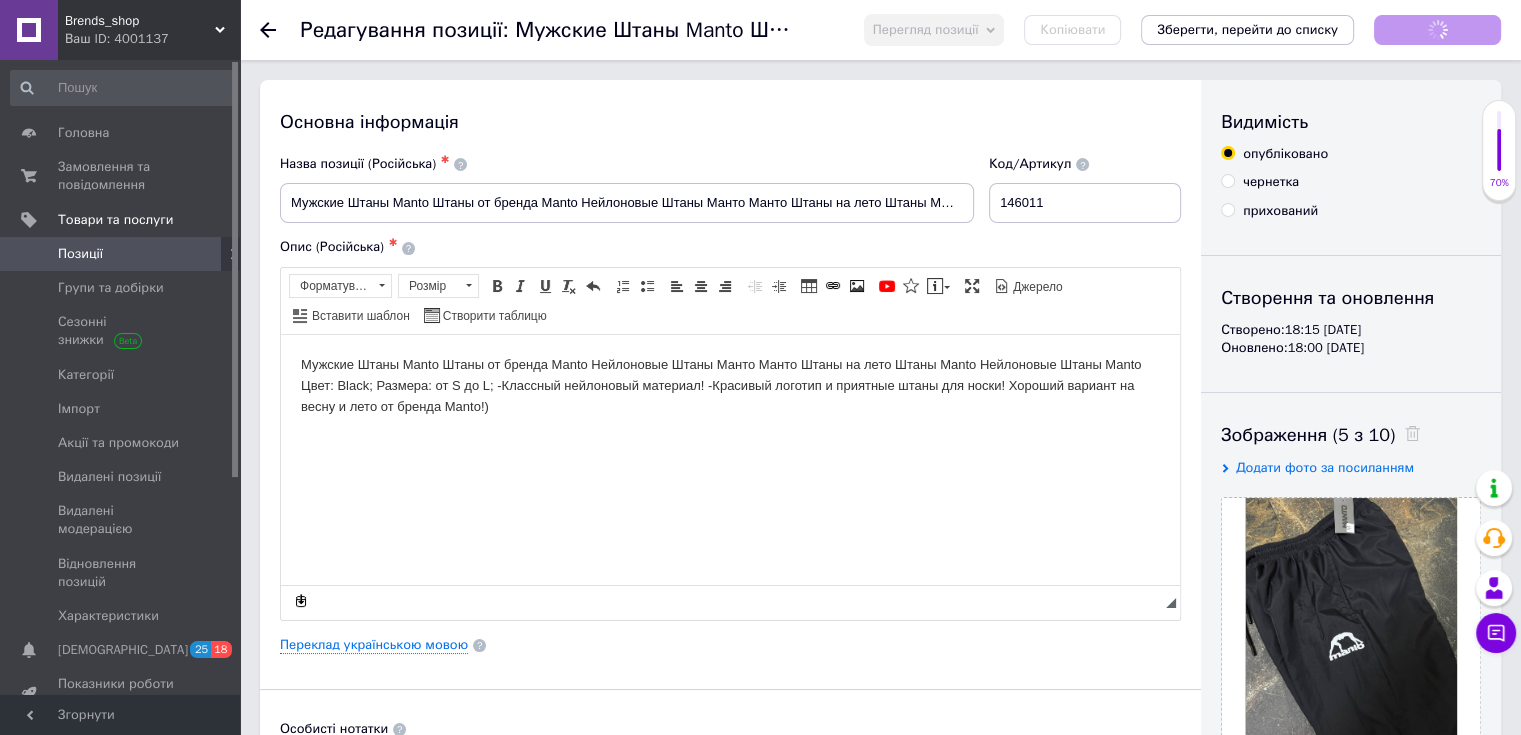 scroll, scrollTop: 0, scrollLeft: 0, axis: both 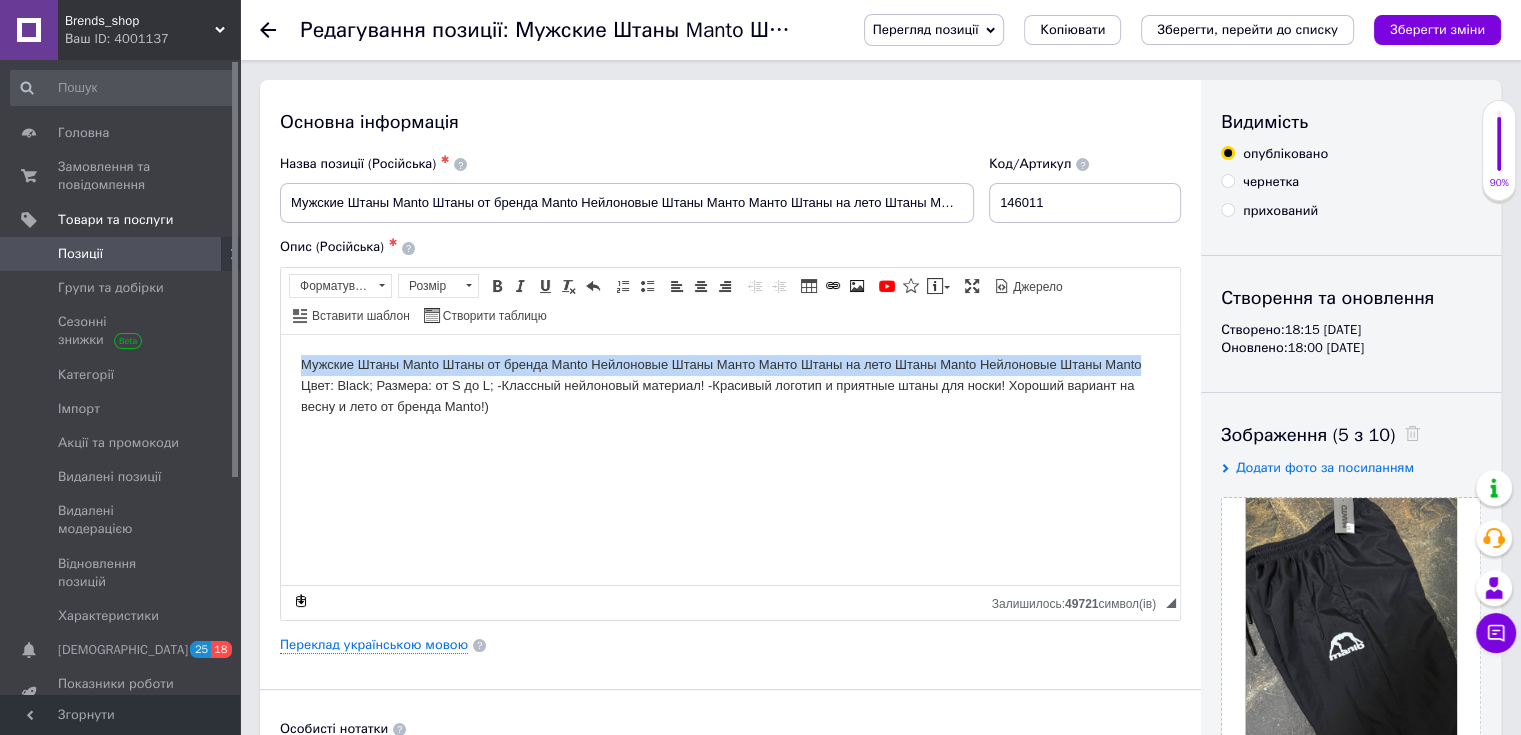 drag, startPoint x: 292, startPoint y: 361, endPoint x: 1161, endPoint y: 363, distance: 869.0023 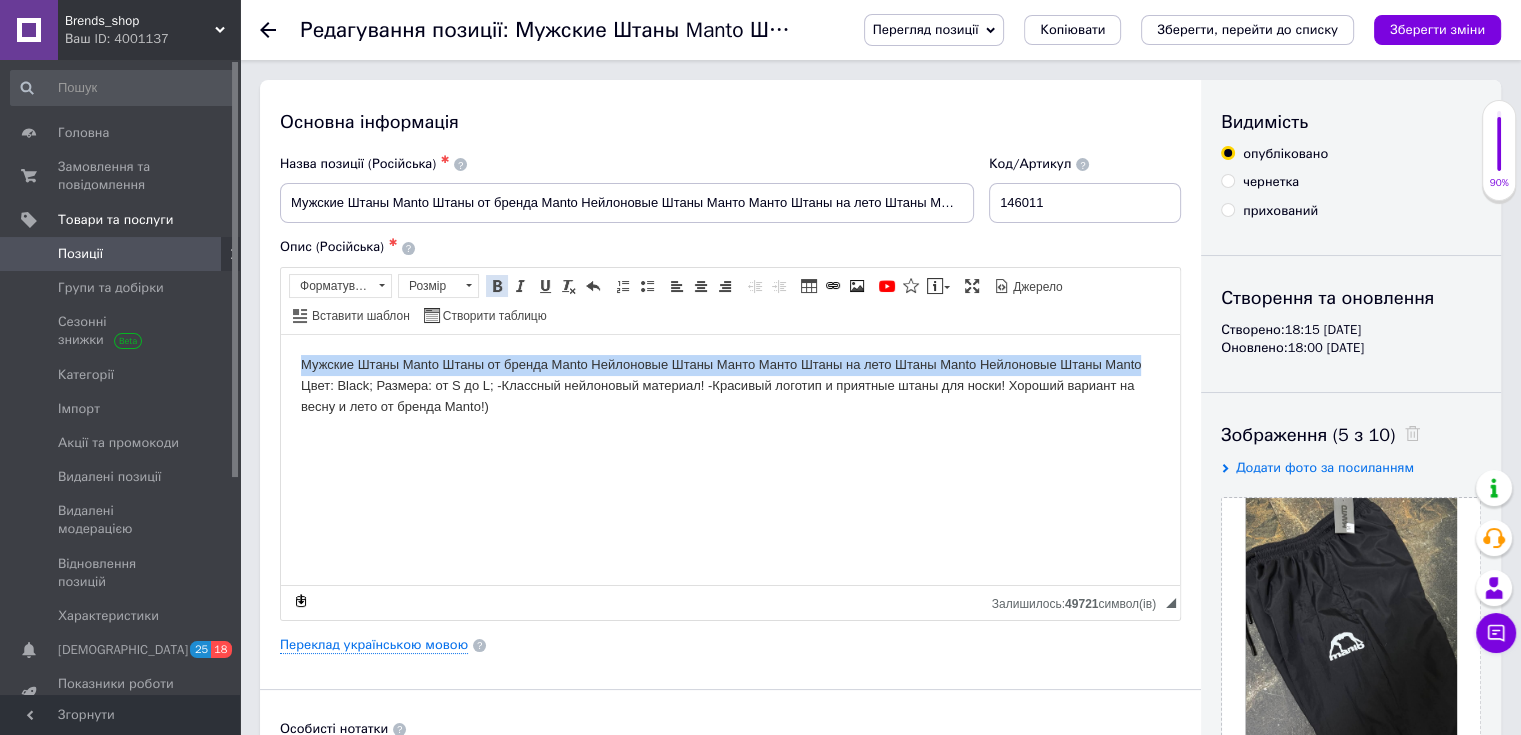 click at bounding box center [497, 286] 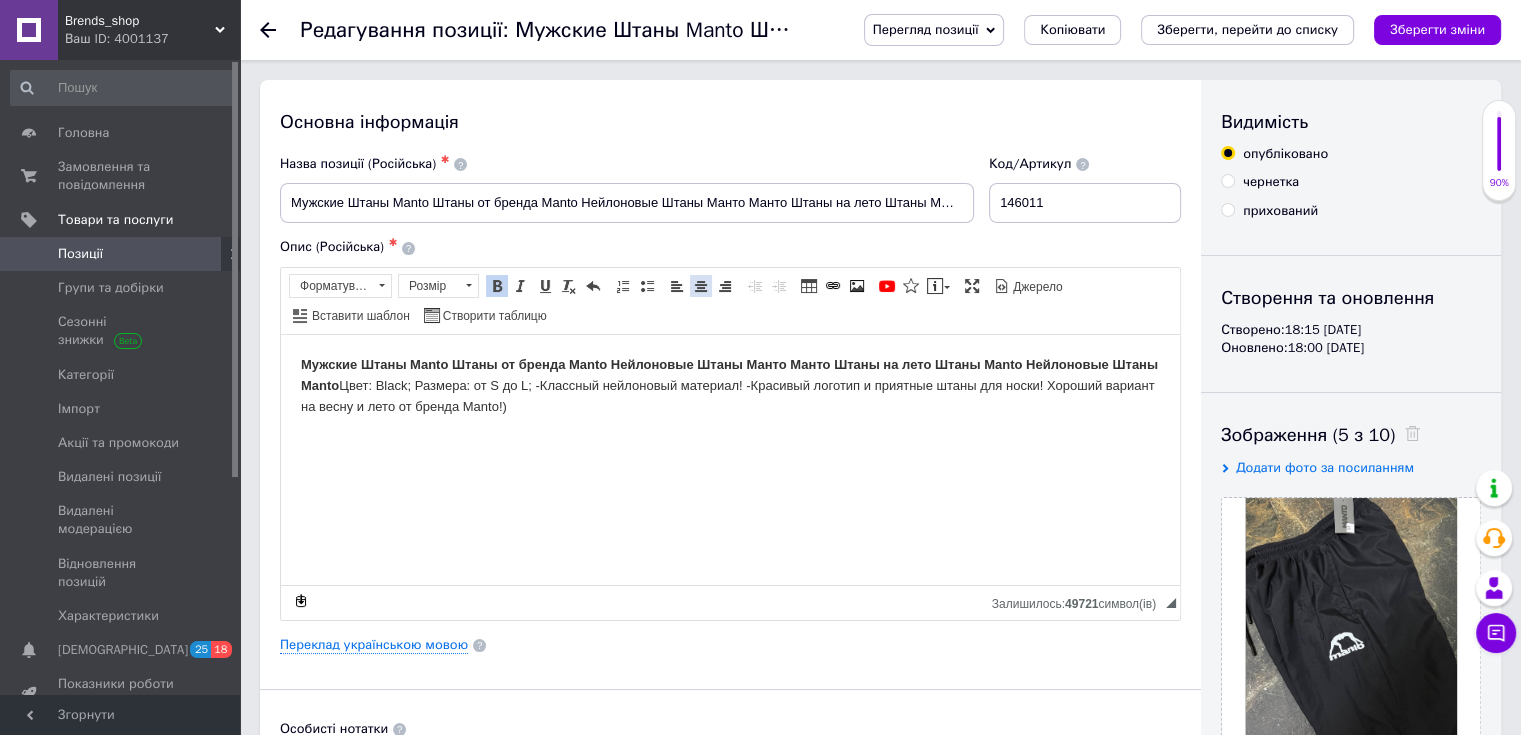click at bounding box center [701, 286] 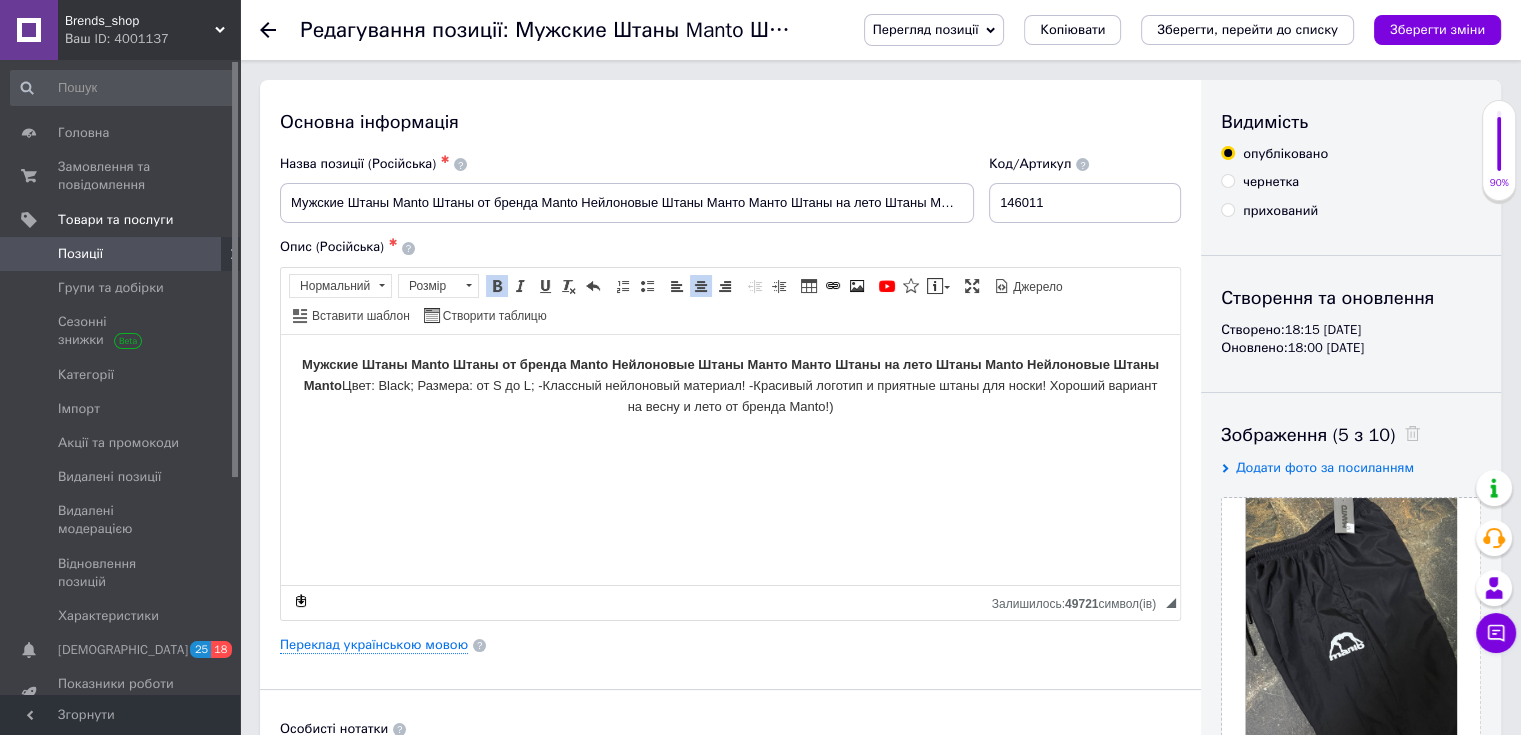 click at bounding box center [468, 286] 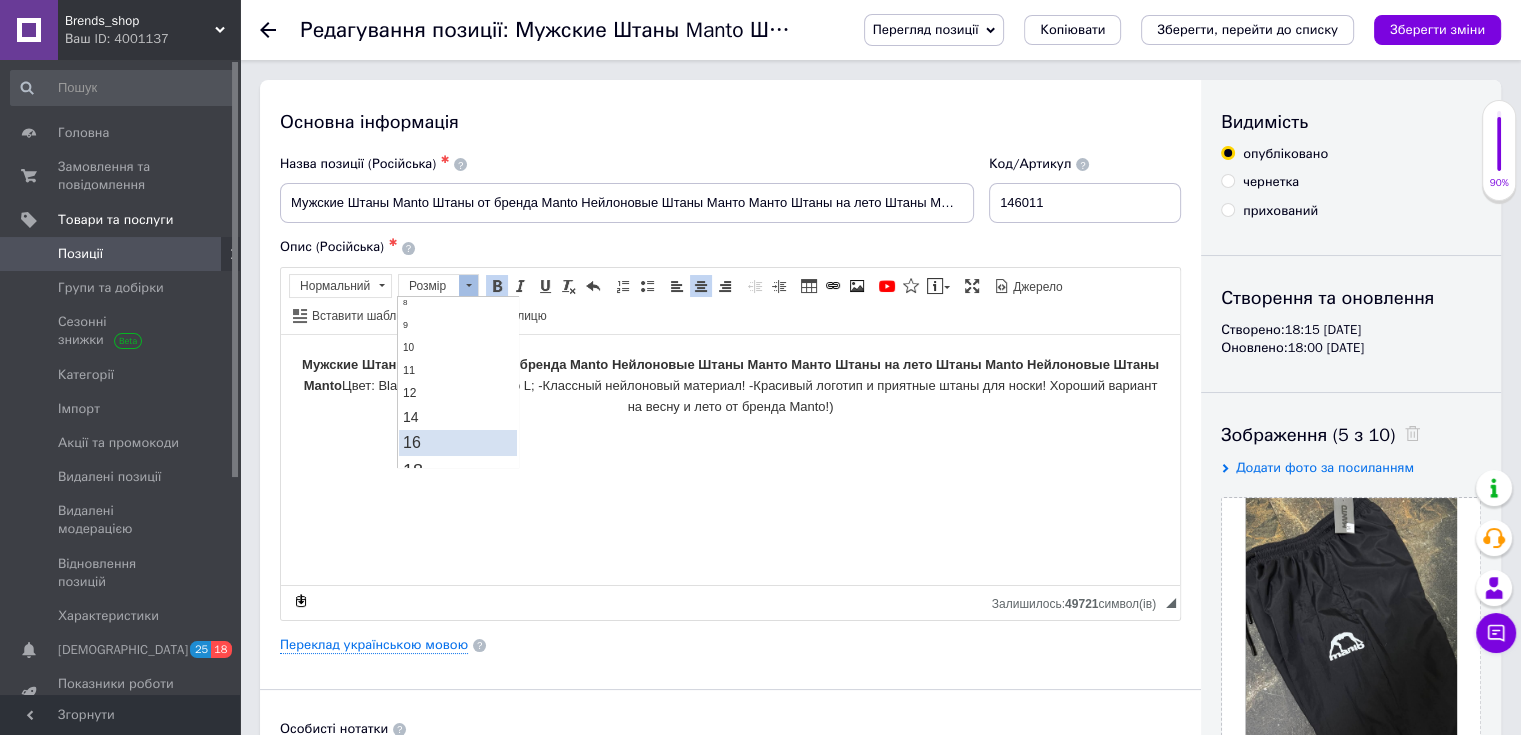 scroll, scrollTop: 100, scrollLeft: 0, axis: vertical 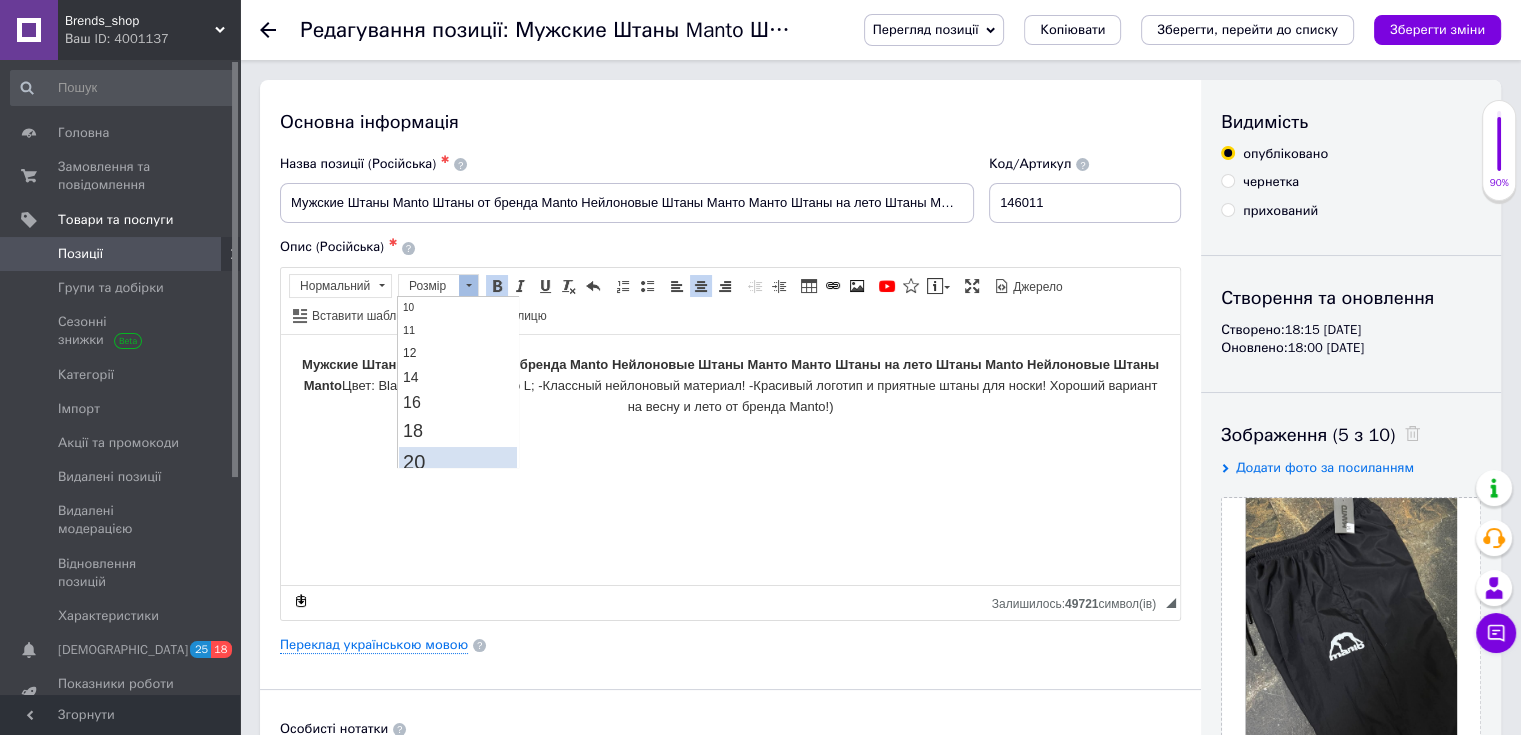 drag, startPoint x: 438, startPoint y: 457, endPoint x: 556, endPoint y: 420, distance: 123.66487 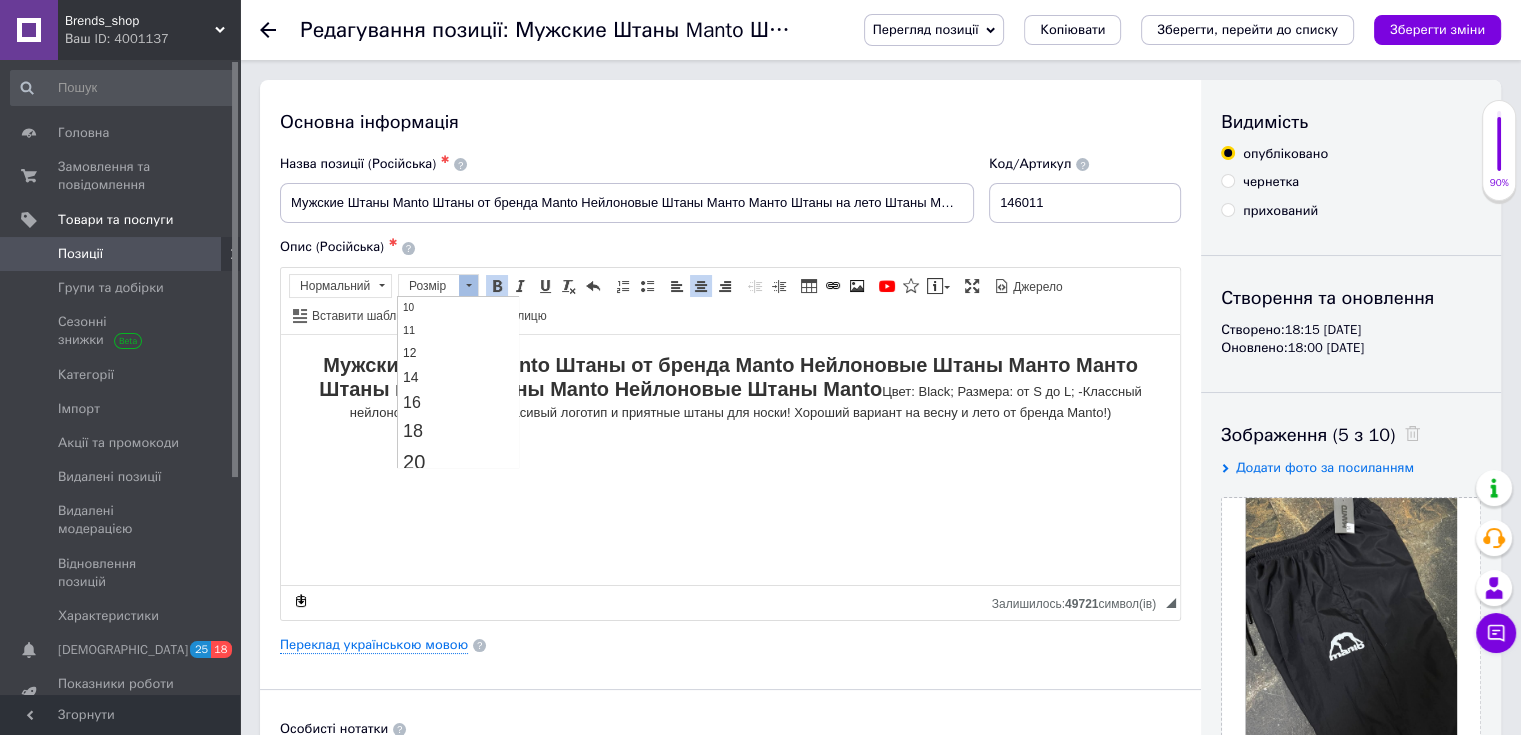scroll, scrollTop: 0, scrollLeft: 0, axis: both 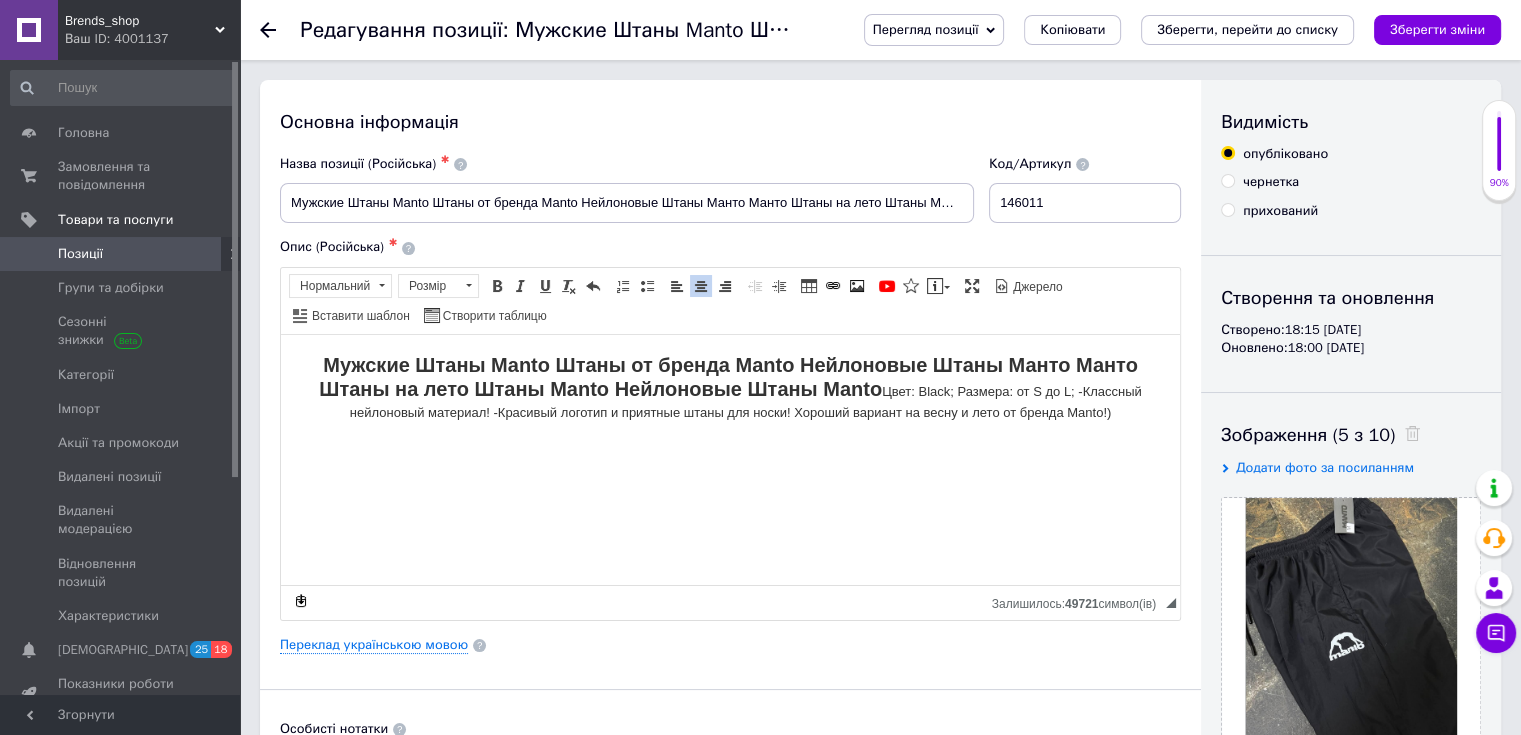 click on "Мужские Штаны Manto Штаны от бренда Manto Нейлоновые Штаны Манто Манто Штаны на лето Штаны Manto Нейлоновые Штаны Manto  Цвет: Black; Размера: от S до L; -Классный нейлоновый материал! -Красивый логотип и приятные штаны для носки! Хороший вариант на весну и лето от бренда Manto!)" at bounding box center (730, 388) 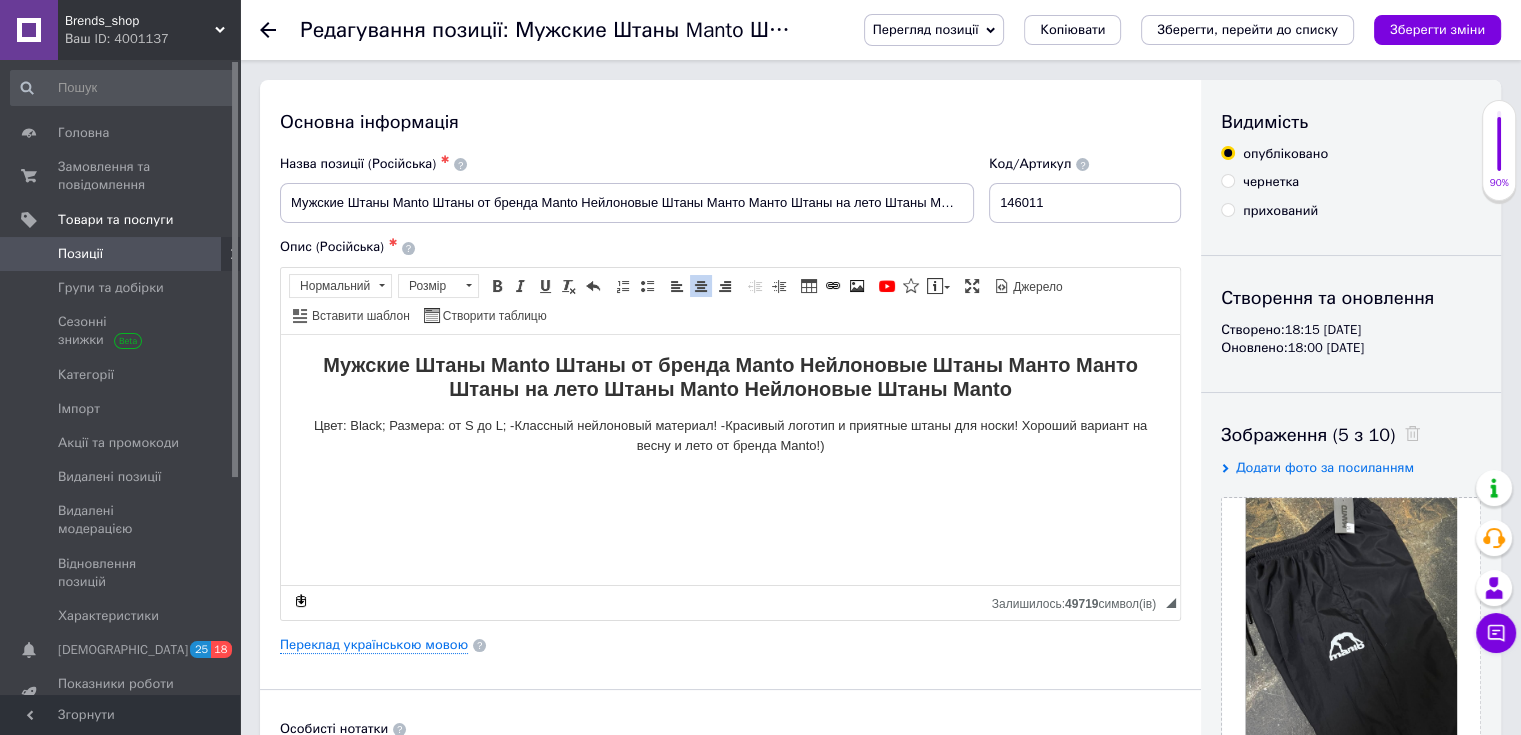 click on "Цвет: Black; Размера: от S до L; -Классный нейлоновый материал! -Красивый логотип и приятные штаны для носки! Хороший вариант на весну и лето от бренда Manto!)" at bounding box center (730, 436) 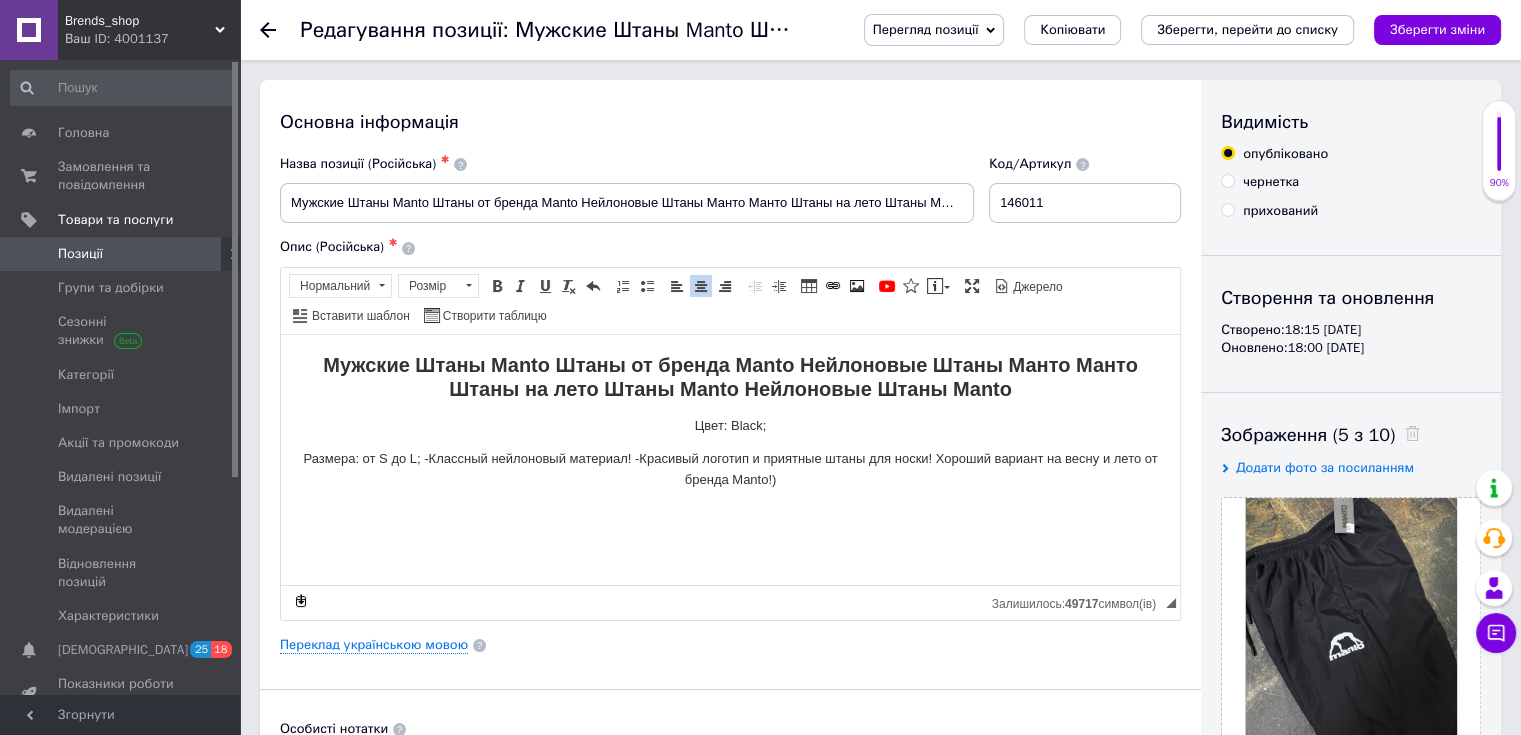 click on "Размера: от S до L; -Классный нейлоновый материал! -Красивый логотип и приятные штаны для носки! Хороший вариант на весну и лето от бренда Manto!)" at bounding box center [730, 469] 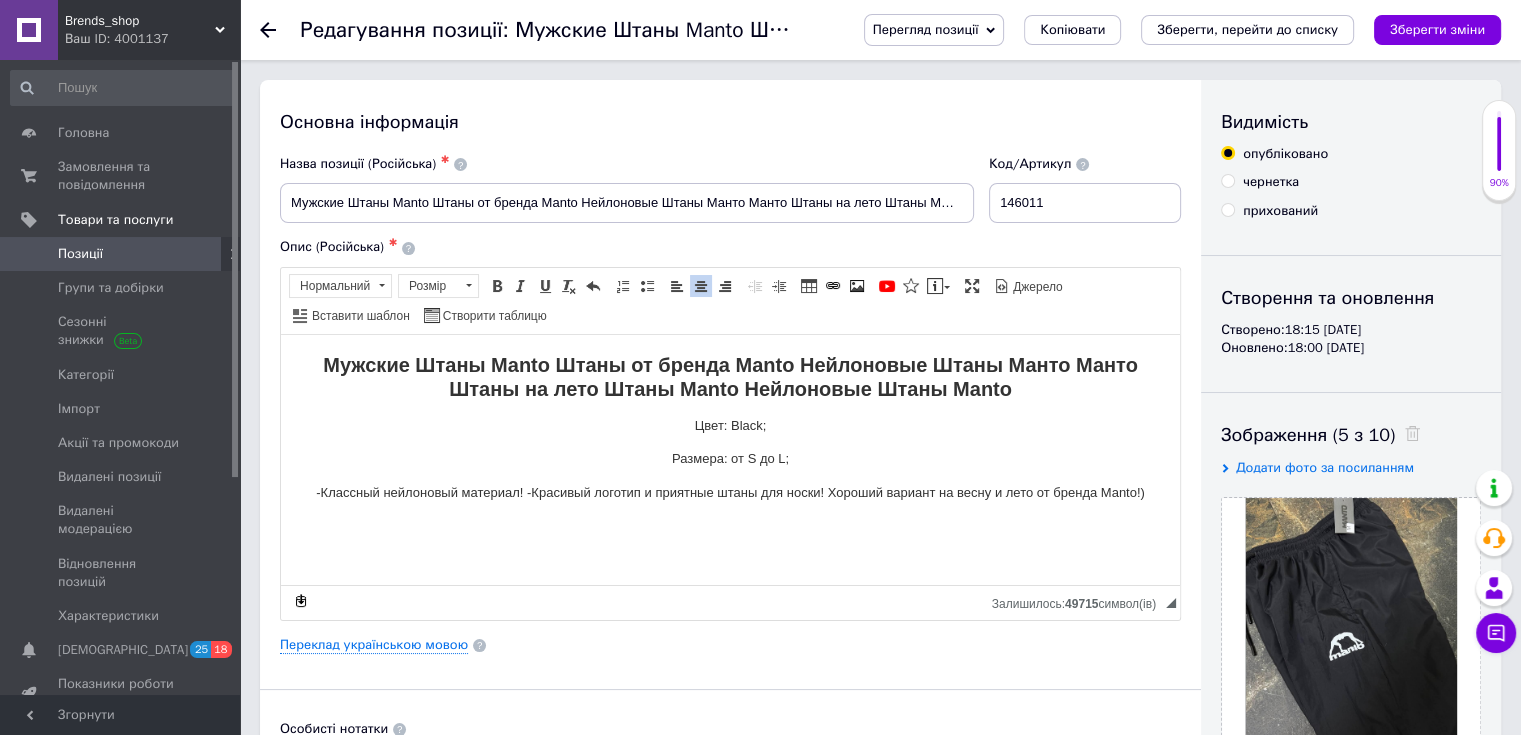 click on "-Классный нейлоновый материал! -Красивый логотип и приятные штаны для носки! Хороший вариант на весну и лето от бренда Manto!)" at bounding box center (730, 492) 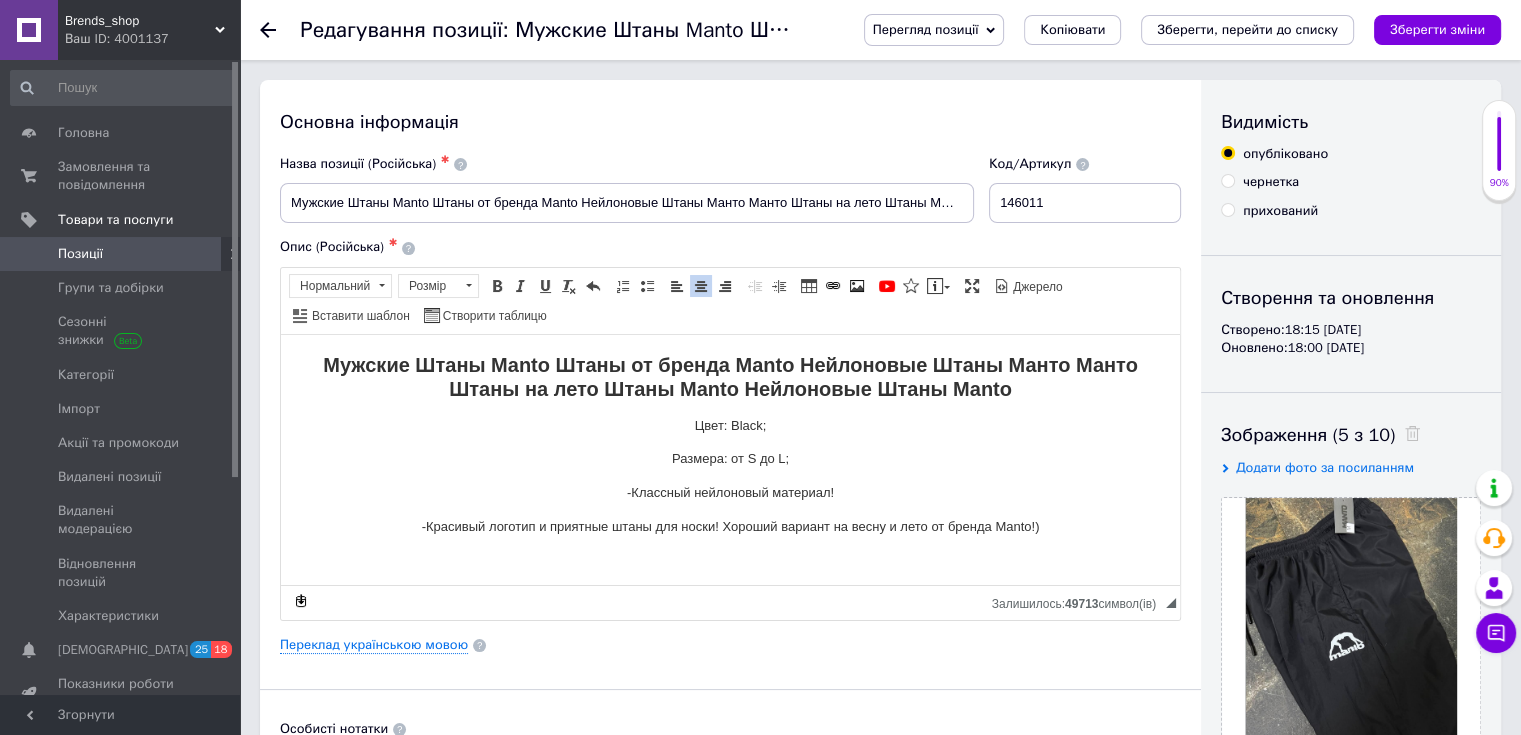 click on "-Красивый логотип и приятные штаны для носки! Хороший вариант на весну и лето от бренда Manto!)" at bounding box center [730, 526] 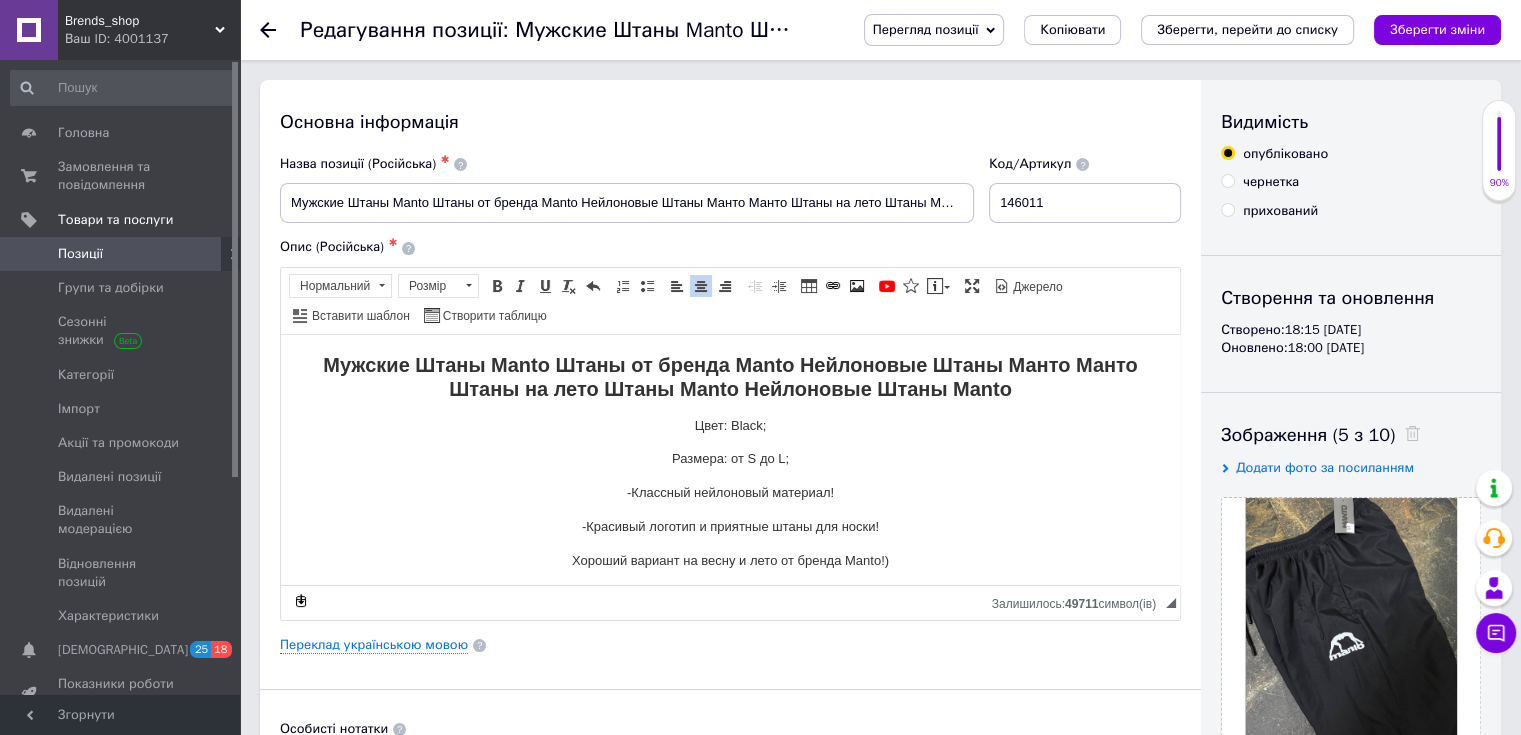 scroll, scrollTop: 4, scrollLeft: 0, axis: vertical 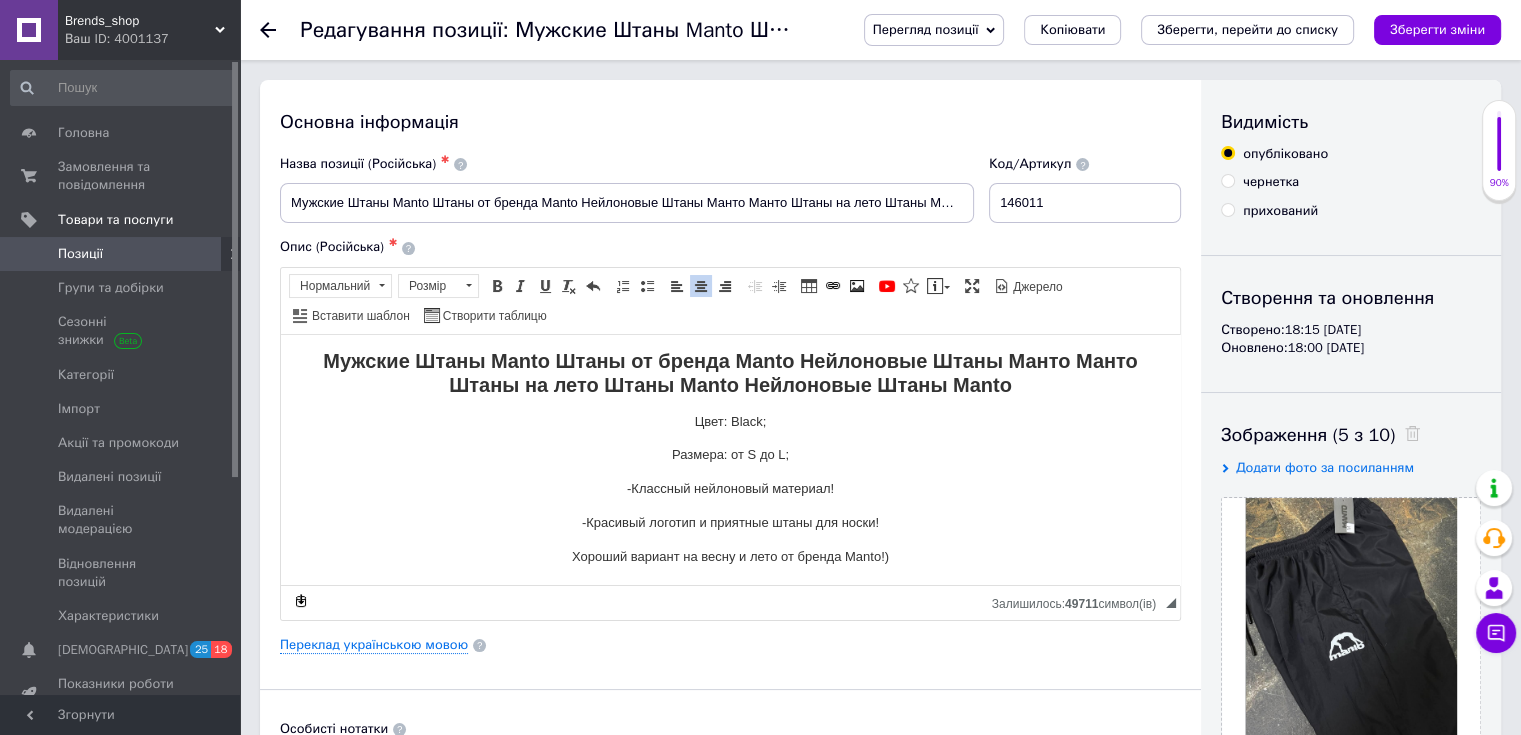 drag, startPoint x: 712, startPoint y: 433, endPoint x: 903, endPoint y: 579, distance: 240.41006 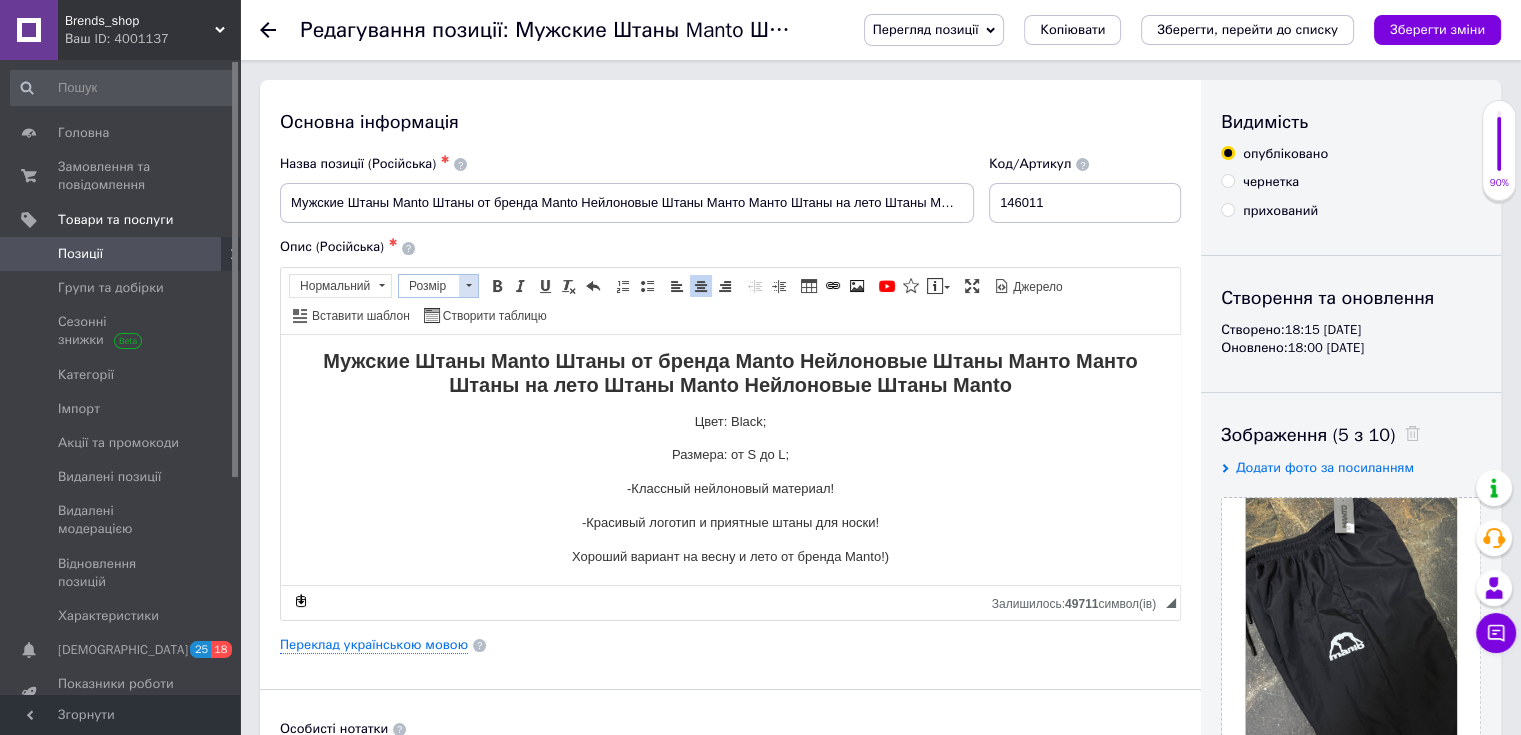 drag, startPoint x: 474, startPoint y: 292, endPoint x: 93, endPoint y: 75, distance: 438.46323 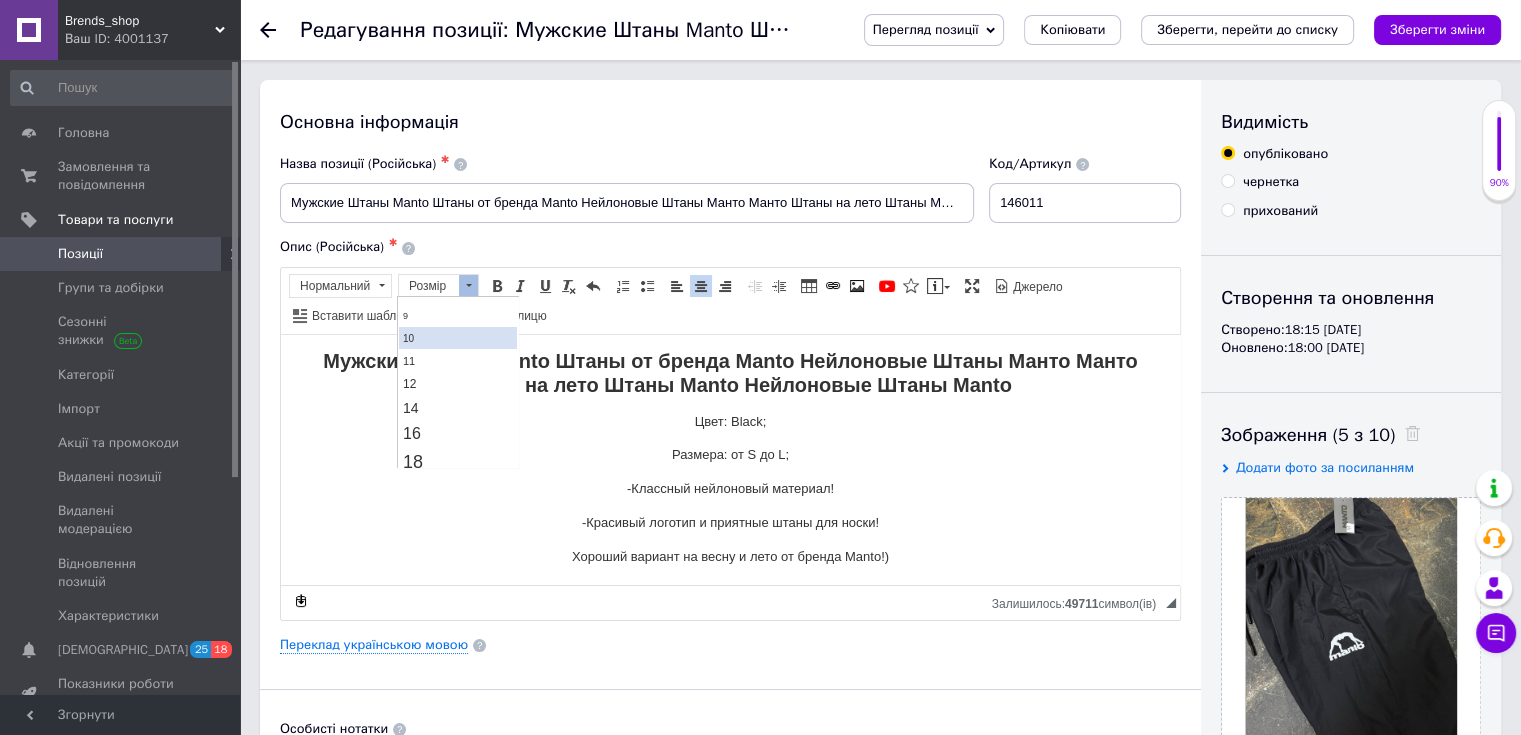 scroll, scrollTop: 200, scrollLeft: 0, axis: vertical 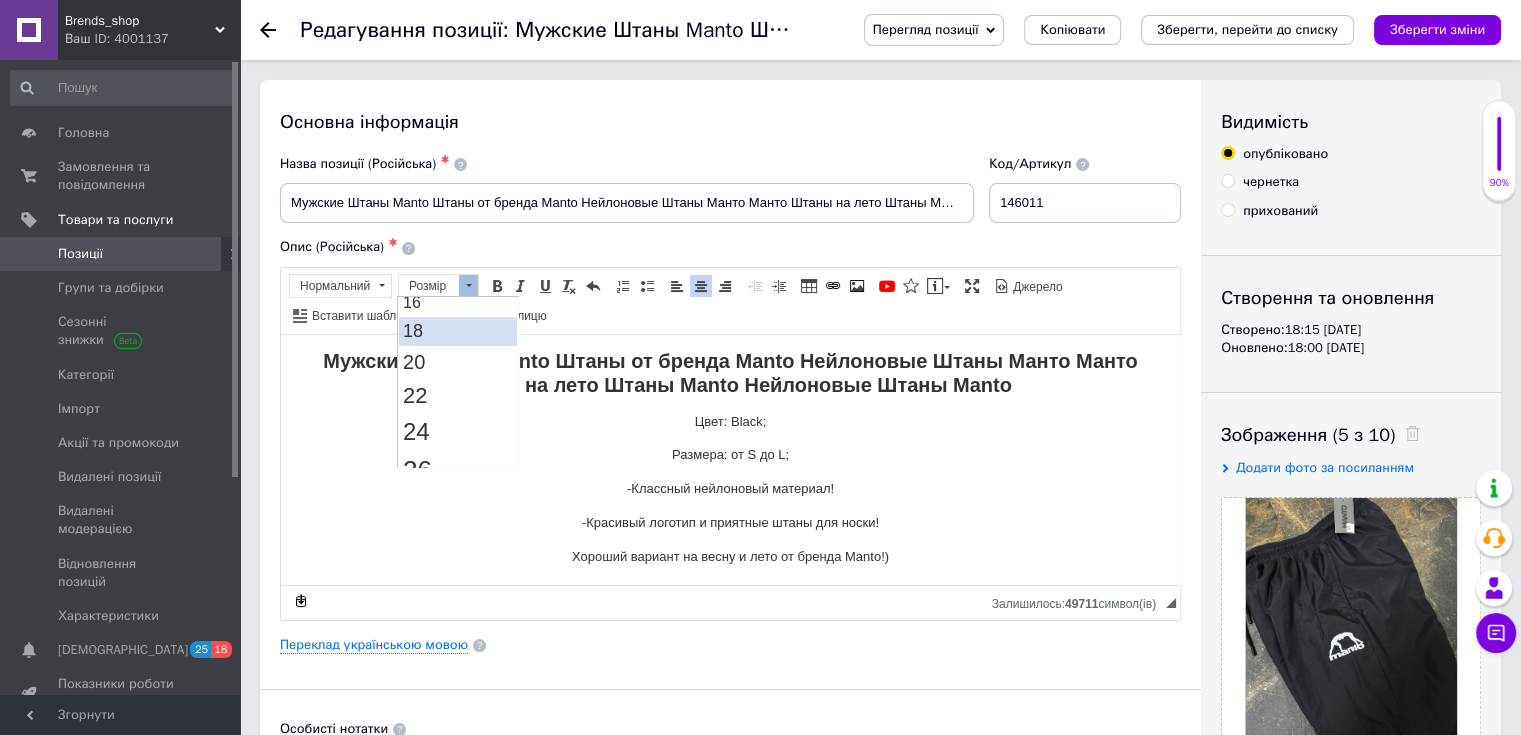 click on "18" at bounding box center [458, 331] 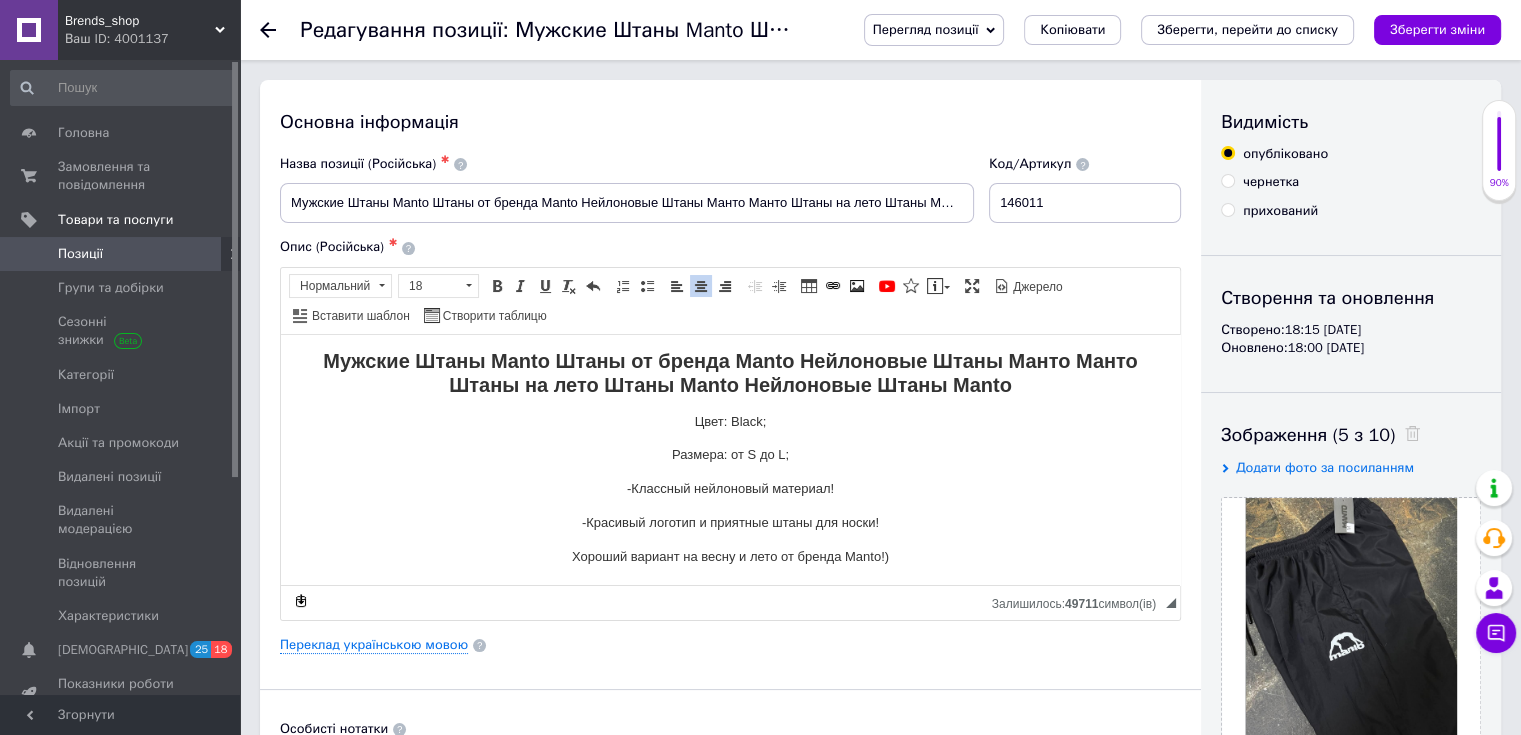 scroll, scrollTop: 0, scrollLeft: 0, axis: both 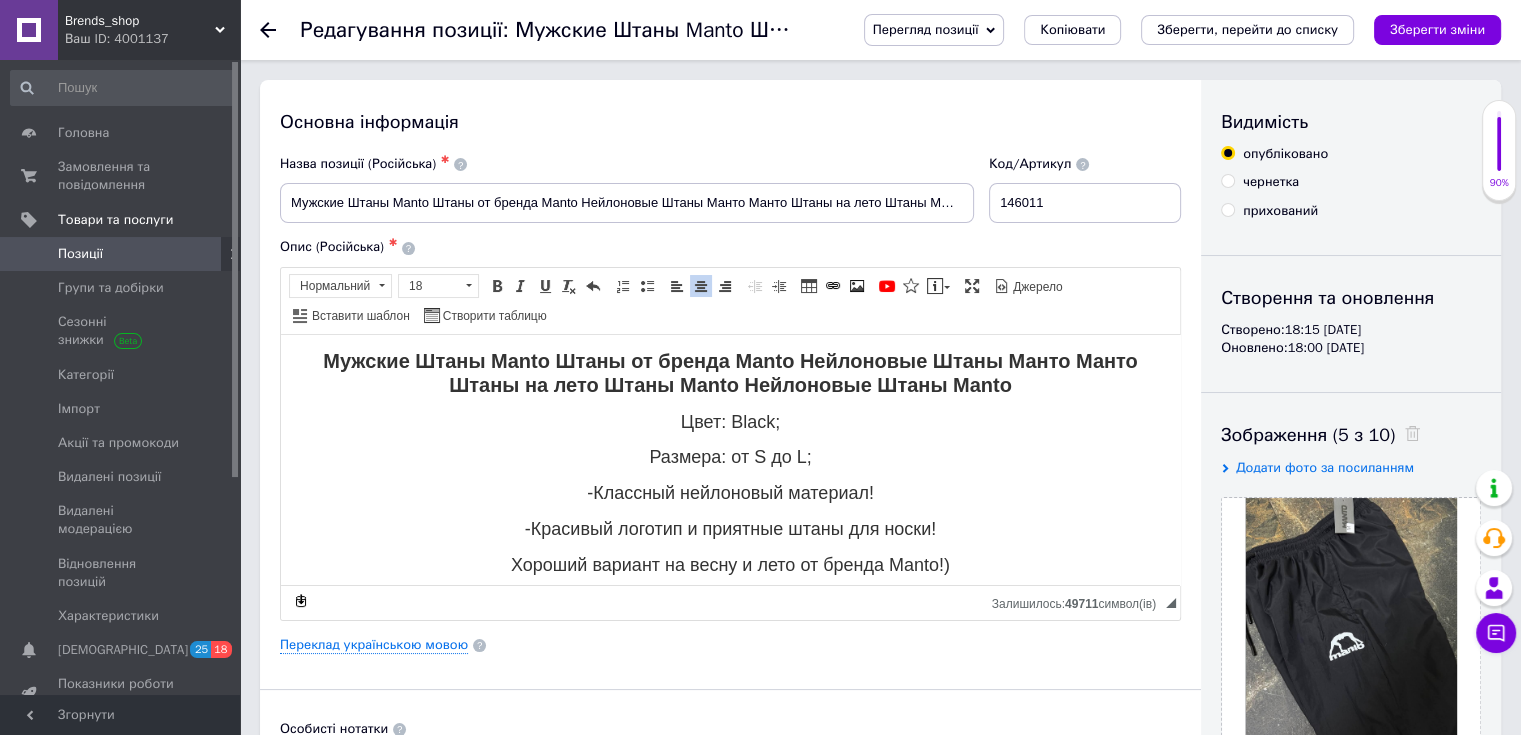 click on "Переклад українською мовою" at bounding box center [730, 645] 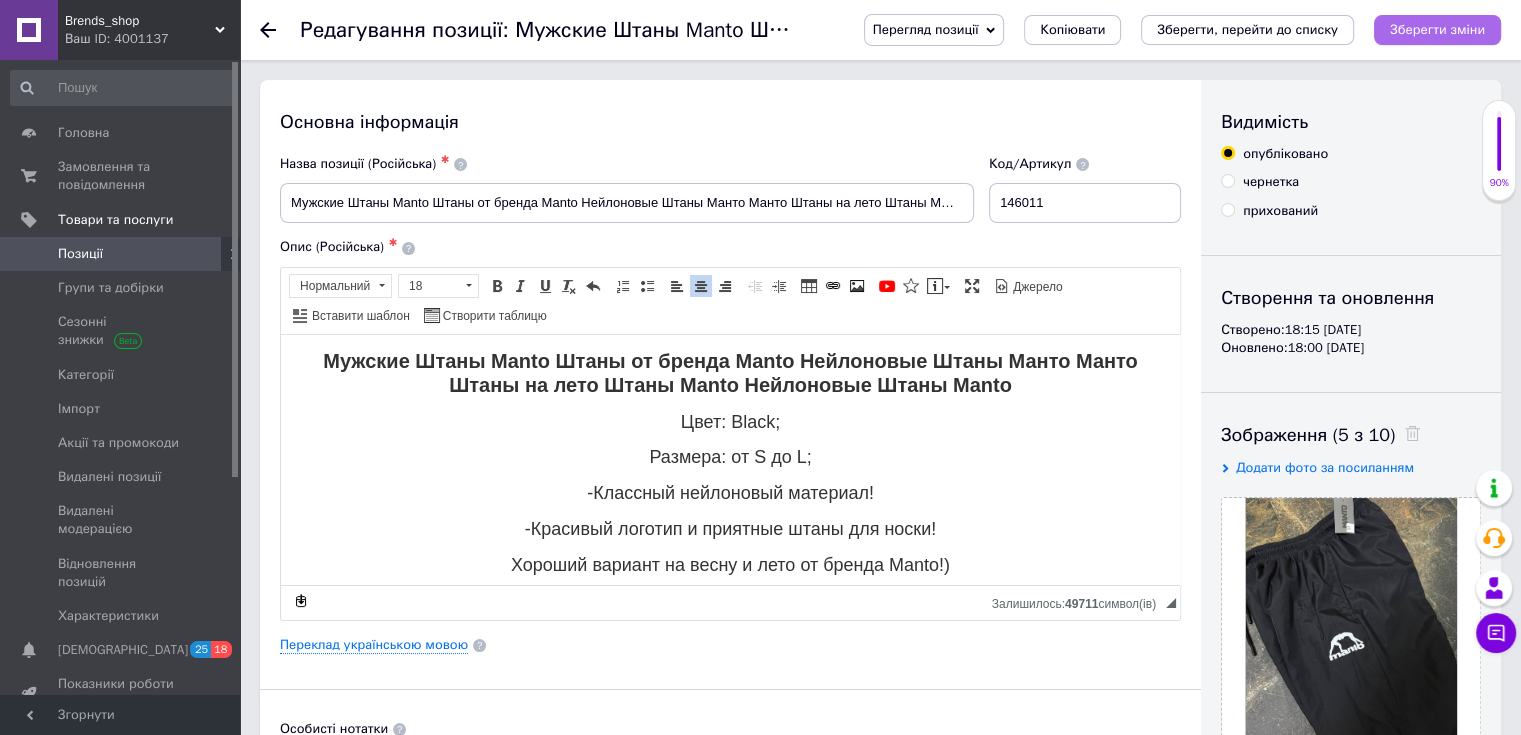 click on "Зберегти зміни" at bounding box center (1437, 30) 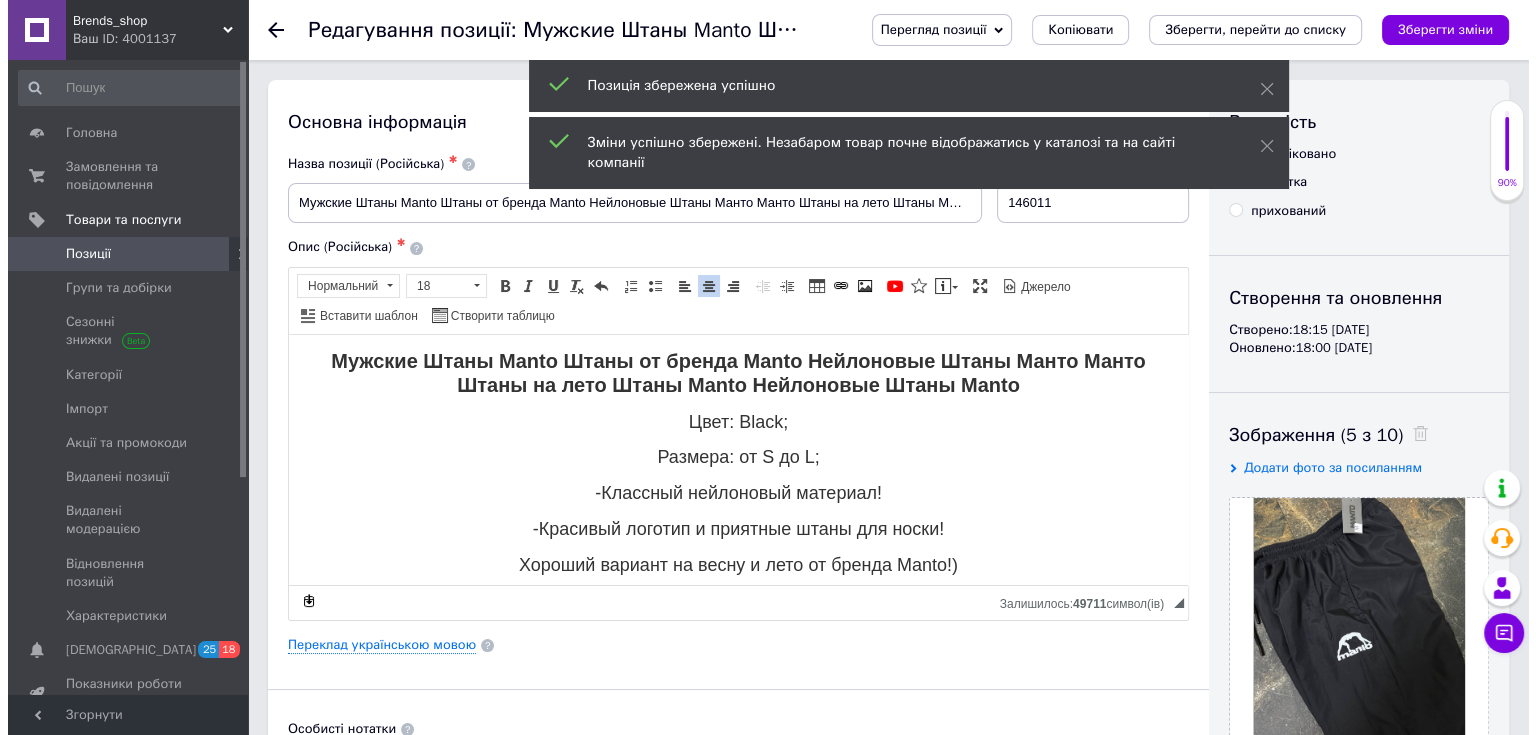 scroll, scrollTop: 8, scrollLeft: 0, axis: vertical 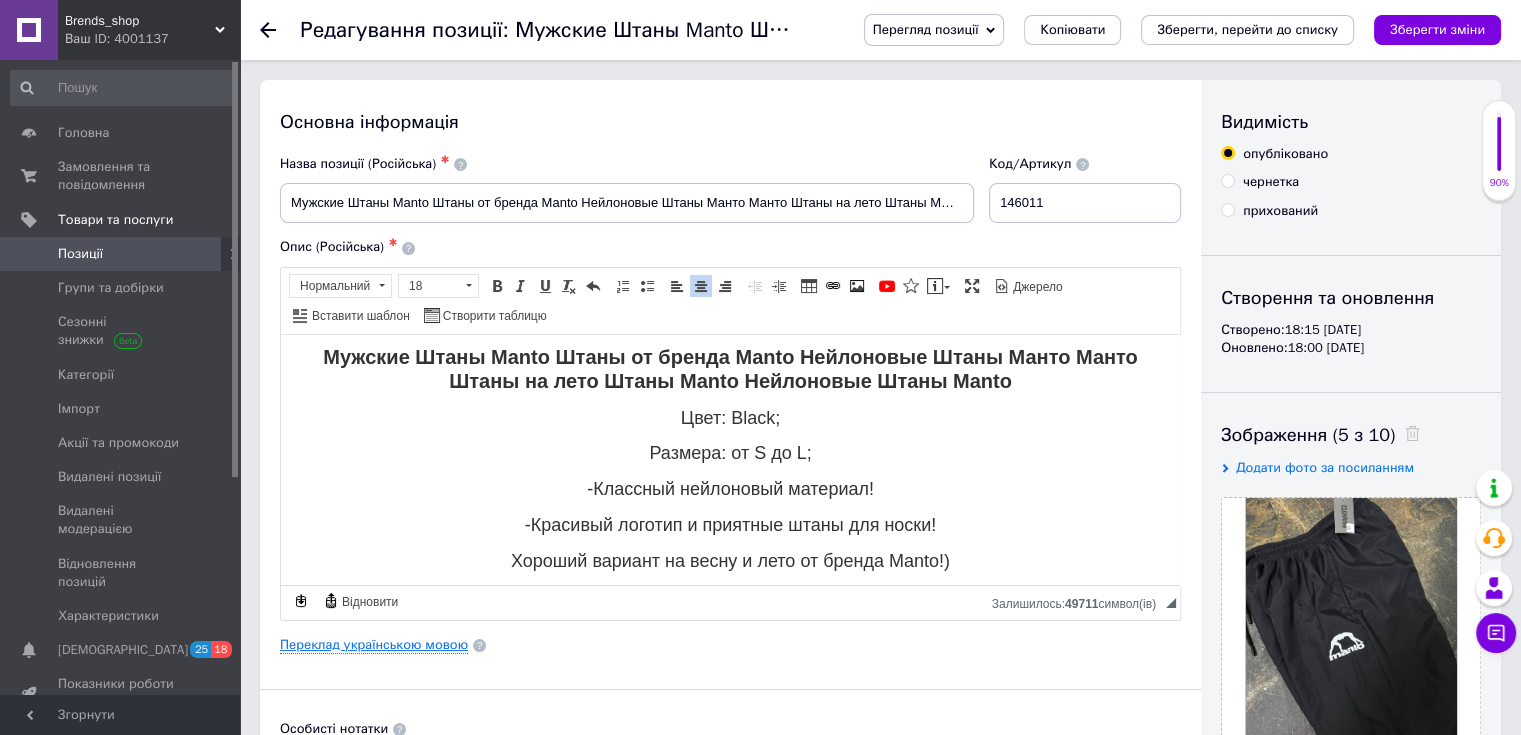 drag, startPoint x: 412, startPoint y: 627, endPoint x: 408, endPoint y: 644, distance: 17.464249 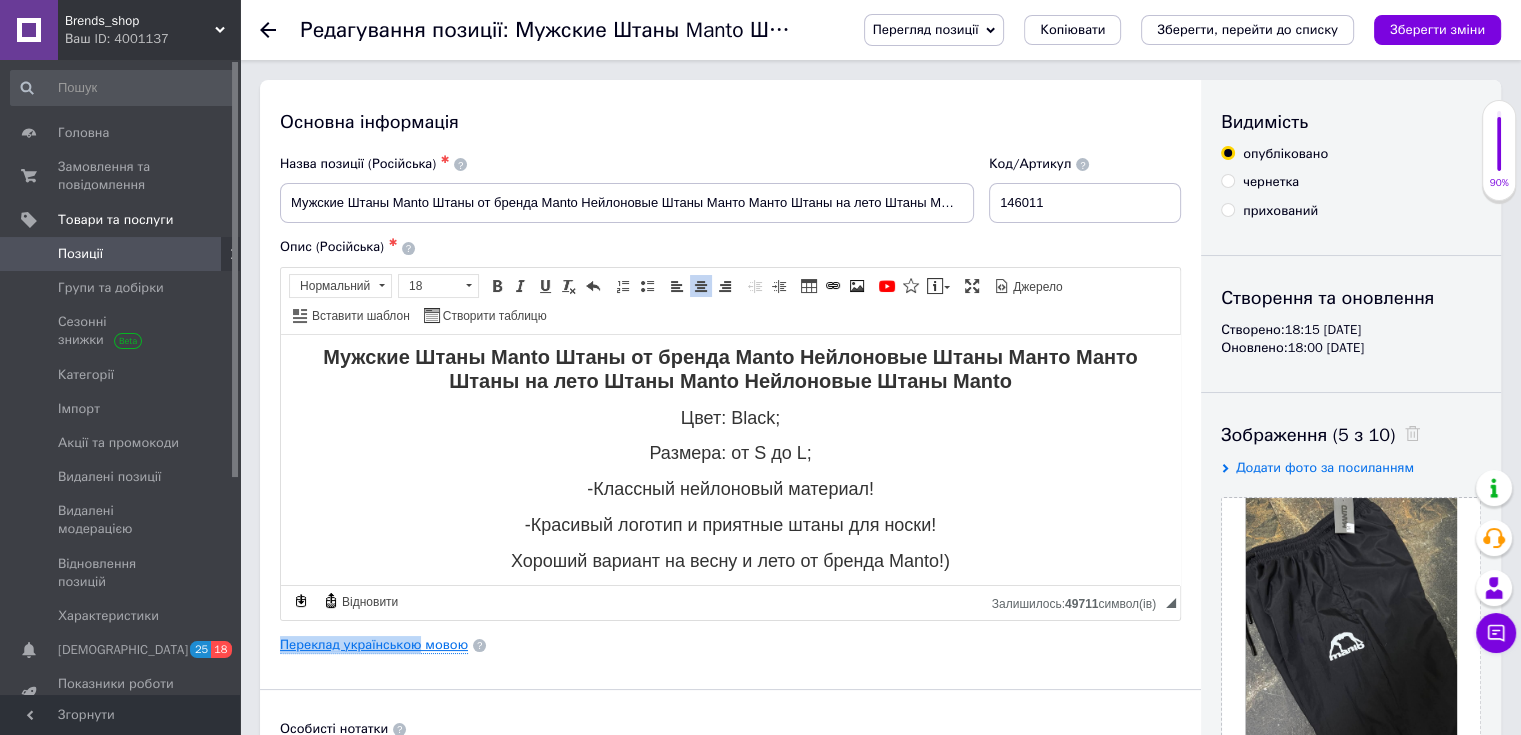 click on "Переклад українською мовою" at bounding box center (374, 645) 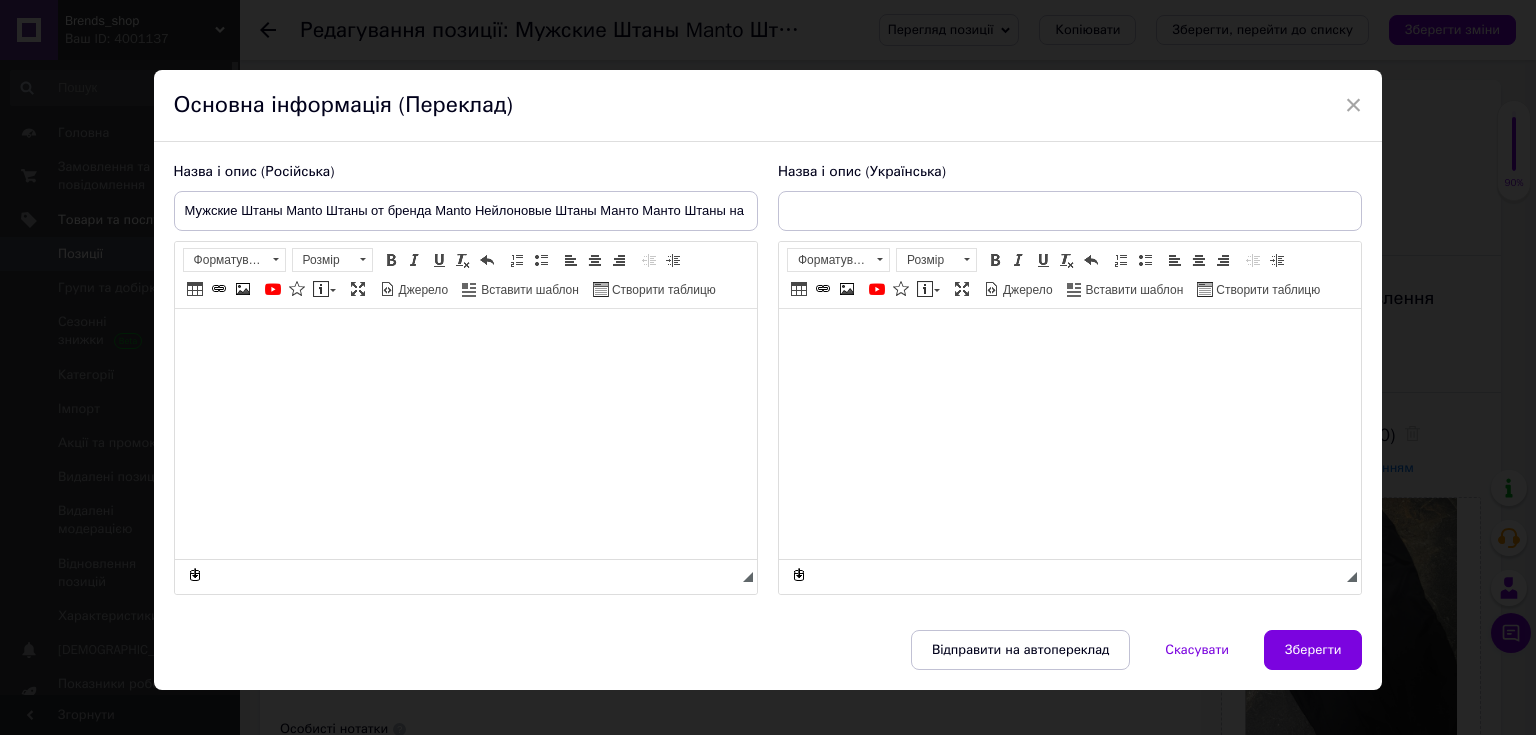 type on "Чоловічі Штани Manto Штани від бренда [PERSON_NAME] на літо Штани Manto" 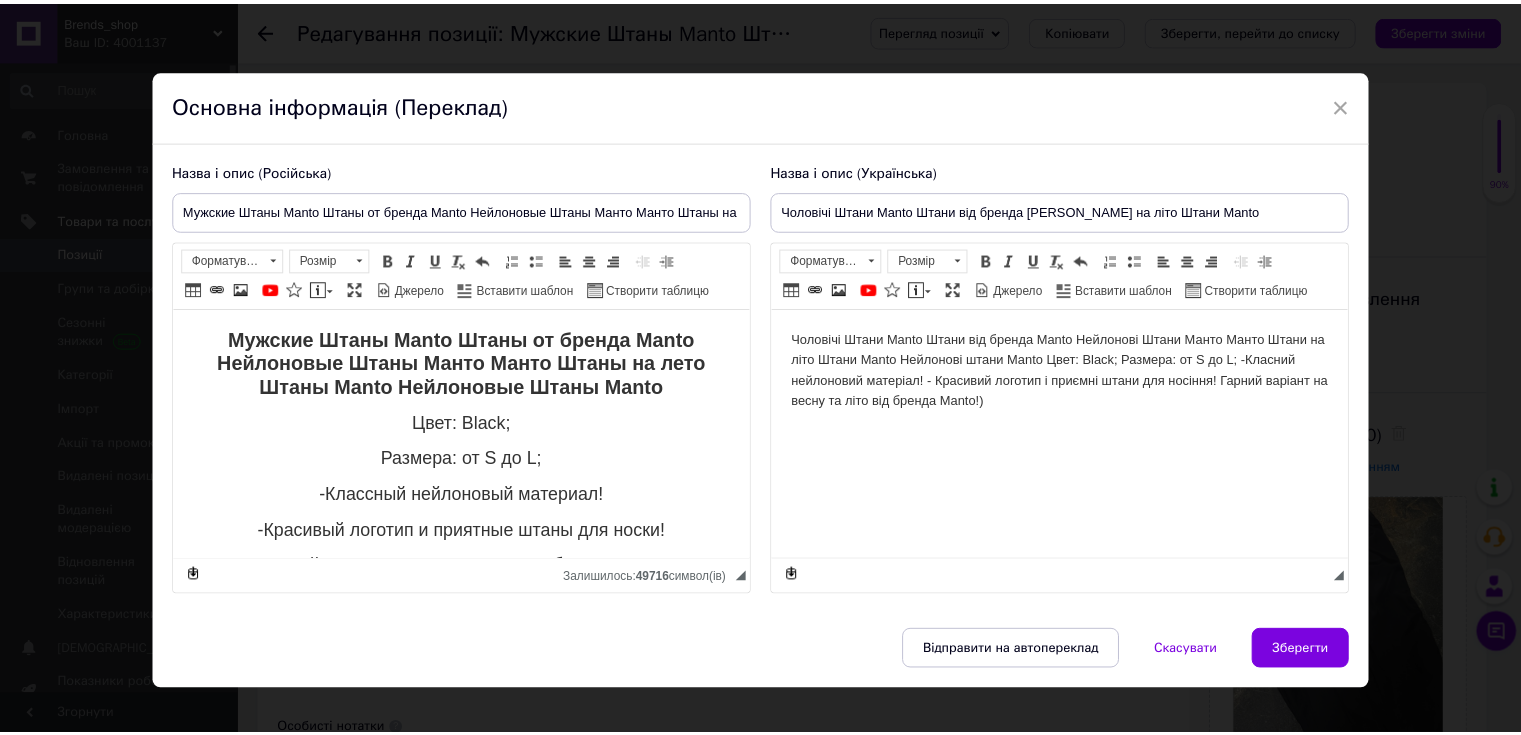 scroll, scrollTop: 0, scrollLeft: 0, axis: both 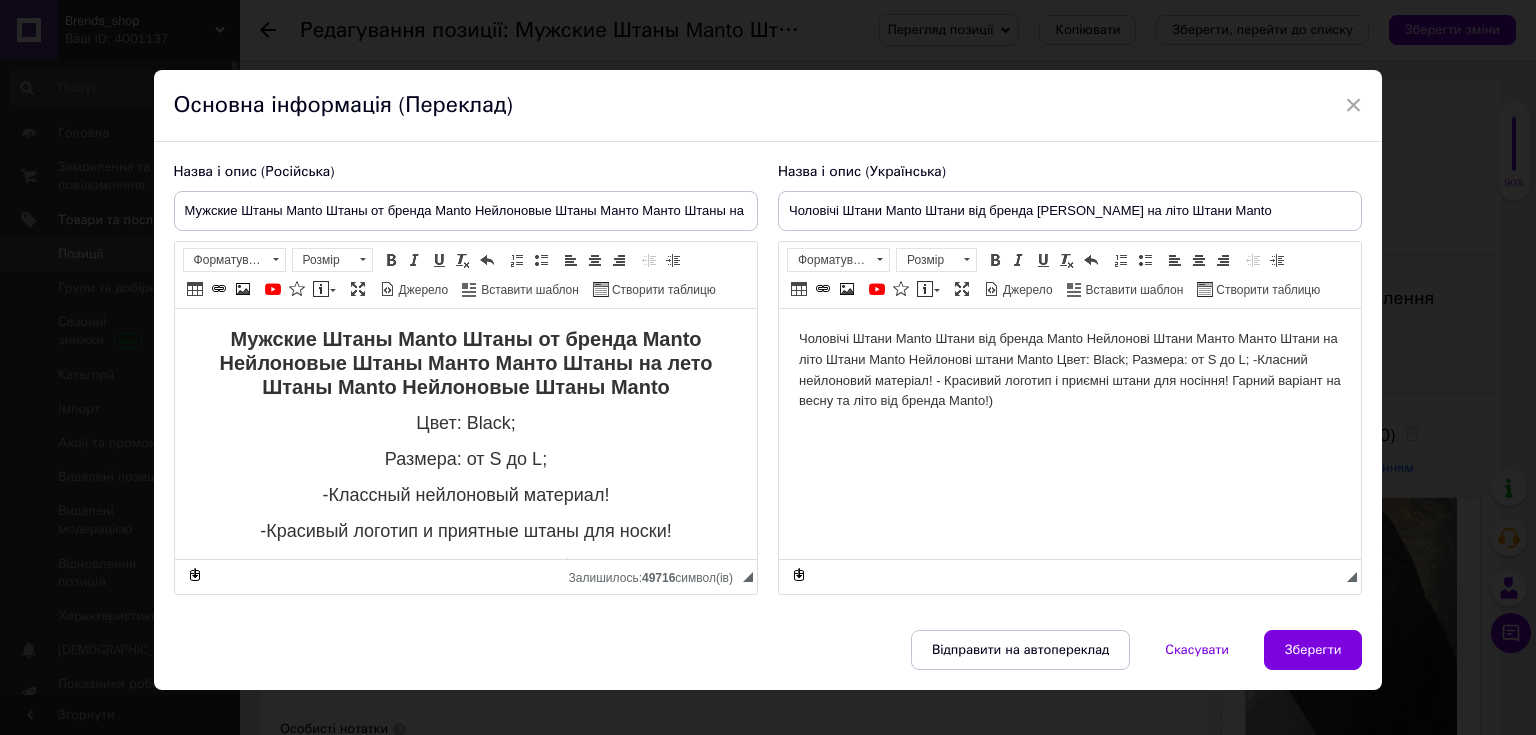 click on "Назва і опис (Російська) Мужские Штаны Manto Штаны от бренда Manto Нейлоновые Штаны Манто Манто Штаны на лето Штаны Manto Мужские Штаны Manto Штаны от бренда Manto Нейлоновые Штаны Манто Манто Штаны на лето Штаны Manto Нейлоновые Штаны Manto
Цвет: Black;
Размера: от S до L;
-Классный нейлоновый материал!
-Красивый логотип и приятные штаны для носки!
Хороший вариант на весну и лето от бренда Manto!)
Розширений текстовий редактор, E1B4CDED-DEB7-439E-873F-DF393DCEA049 Панель інструментів редактора Форматування Форматування Розмір Розмір   Жирний  Сполучення клавіш Ctrl+B   Курсив" at bounding box center (768, 386) 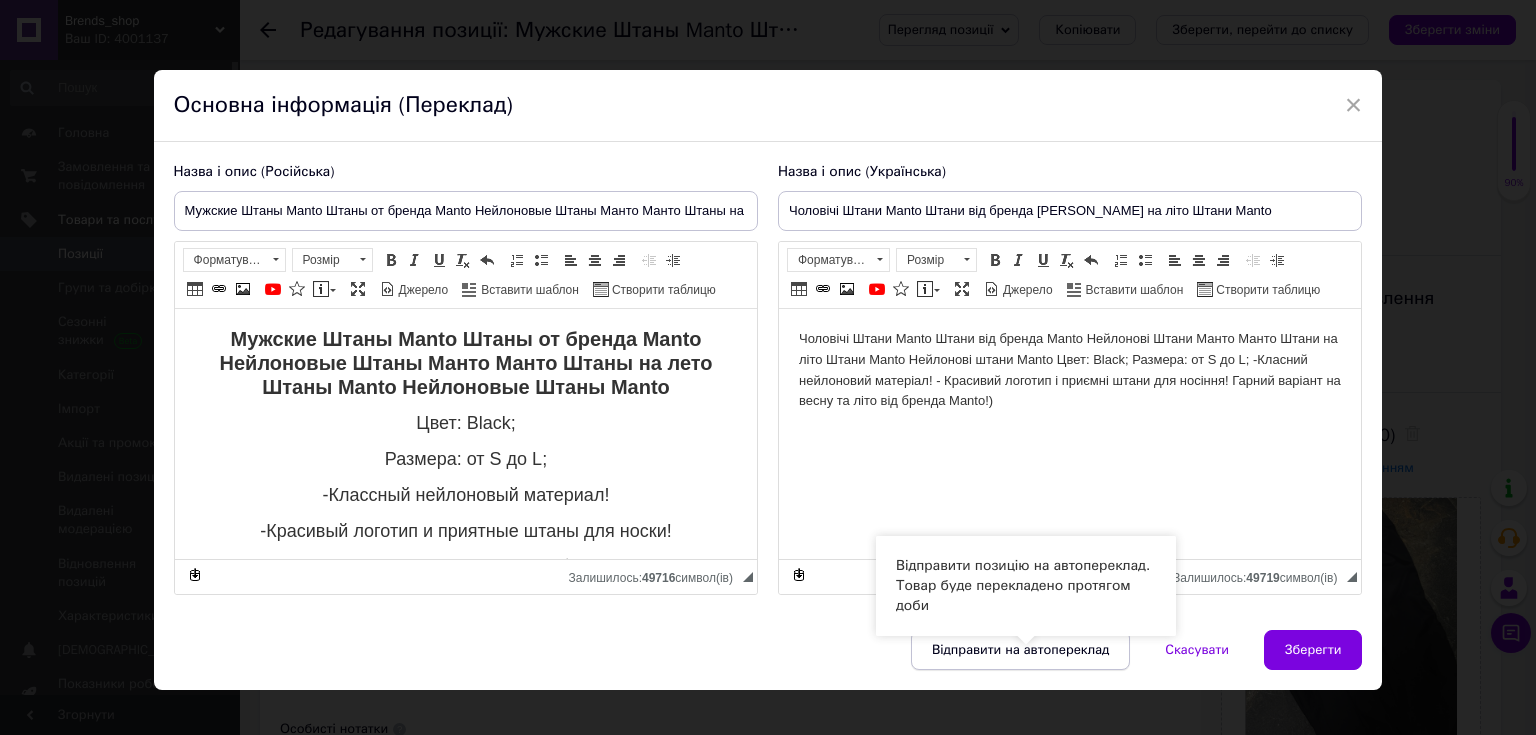 click on "Відправити на автопереклад" at bounding box center (1020, 650) 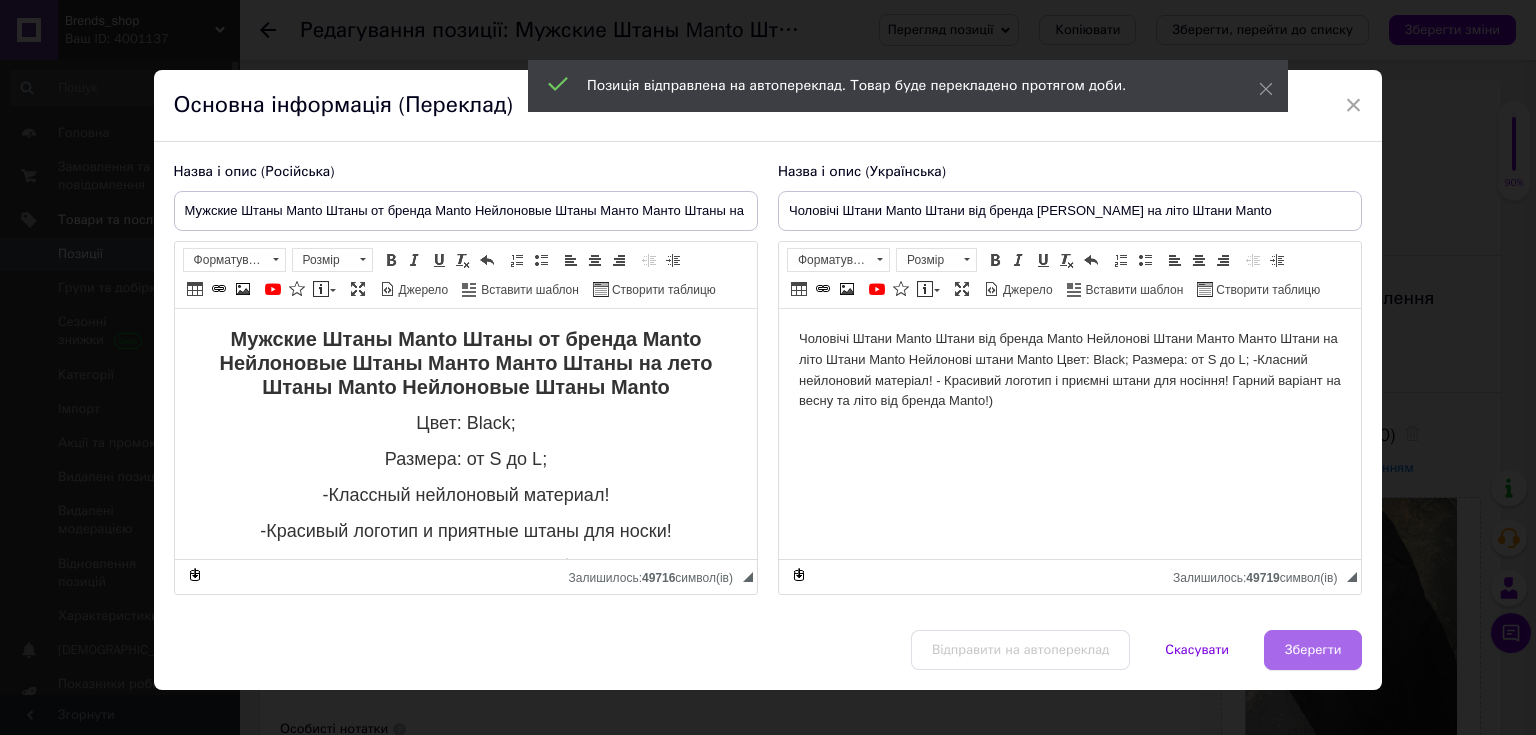 click on "Зберегти" at bounding box center [1313, 650] 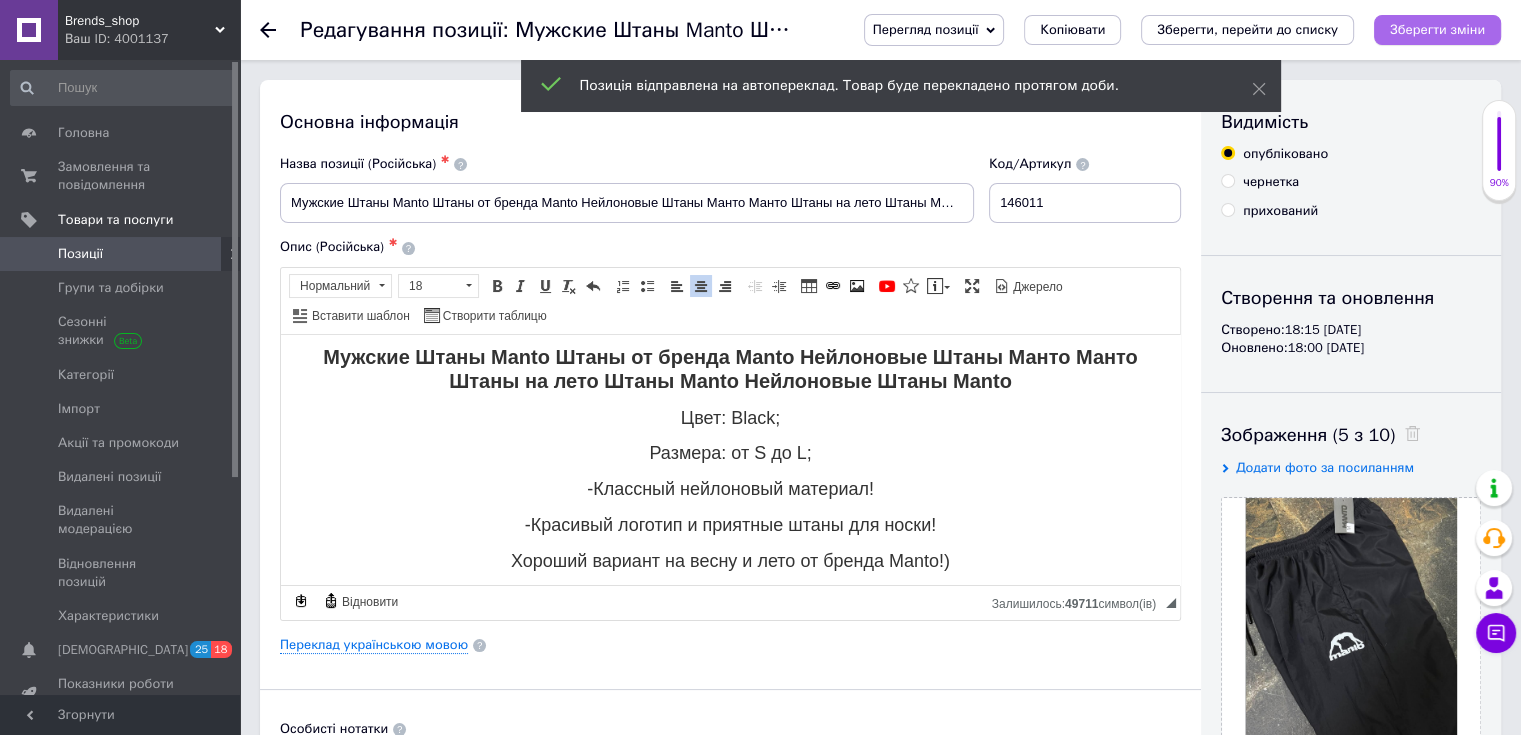 click on "Зберегти зміни" at bounding box center [1437, 30] 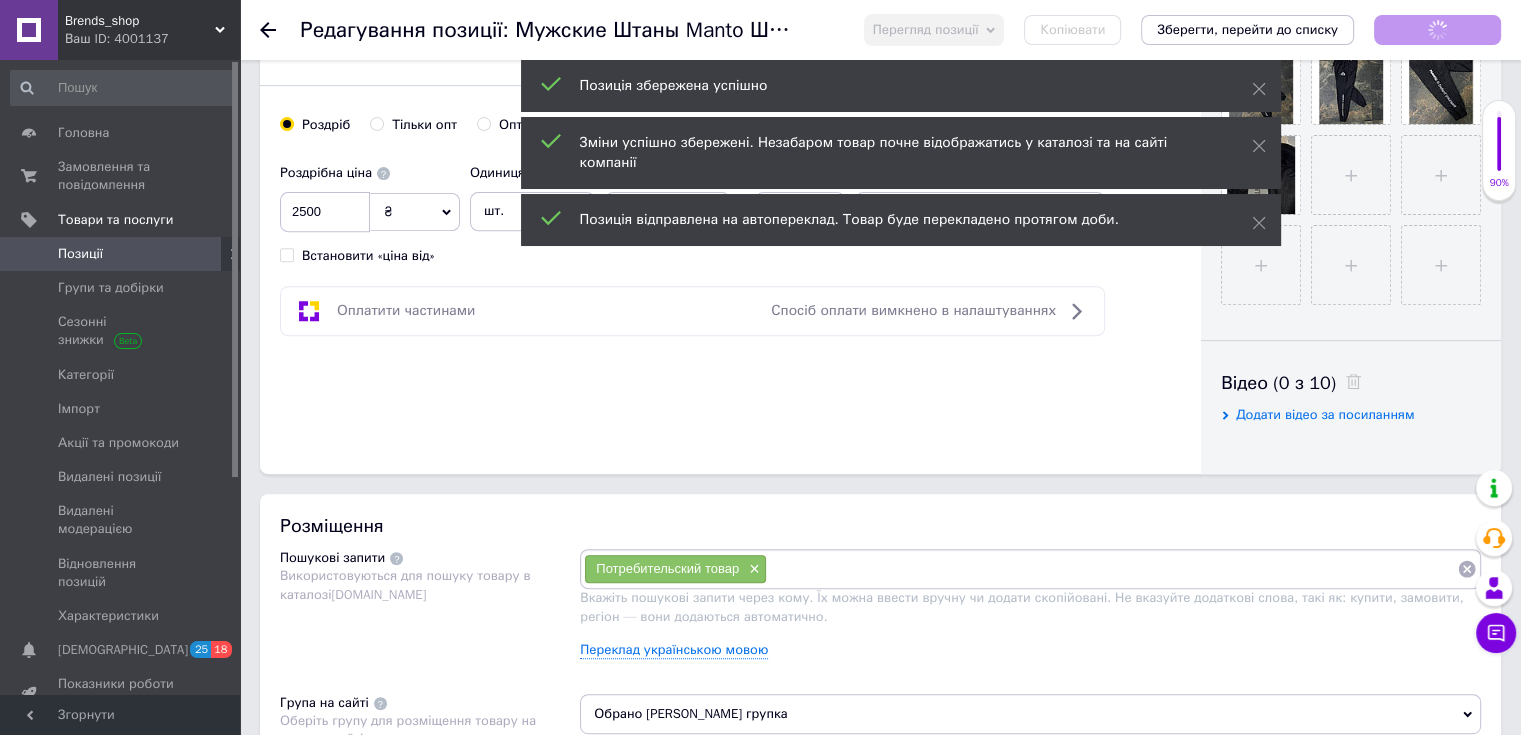 scroll, scrollTop: 700, scrollLeft: 0, axis: vertical 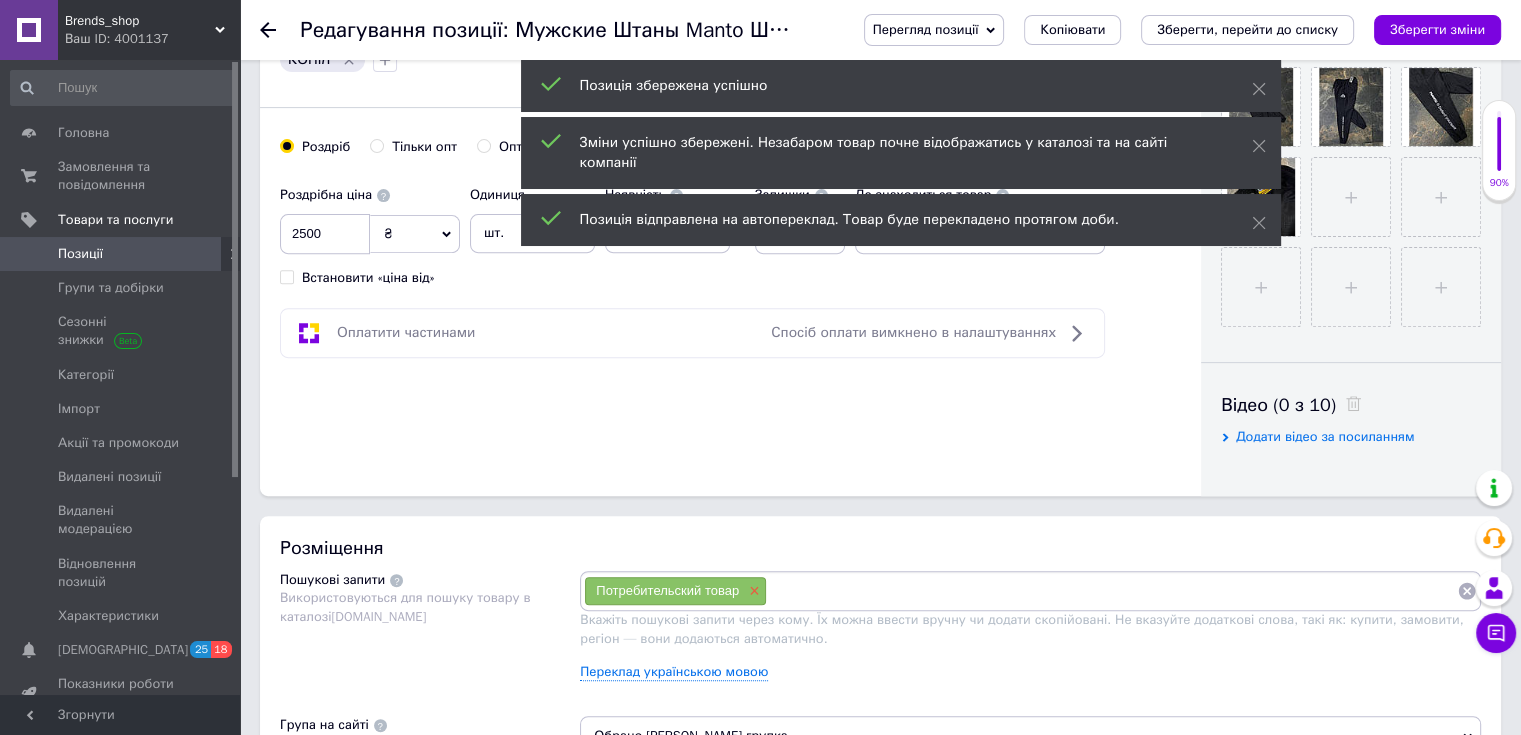 click on "×" at bounding box center [752, 591] 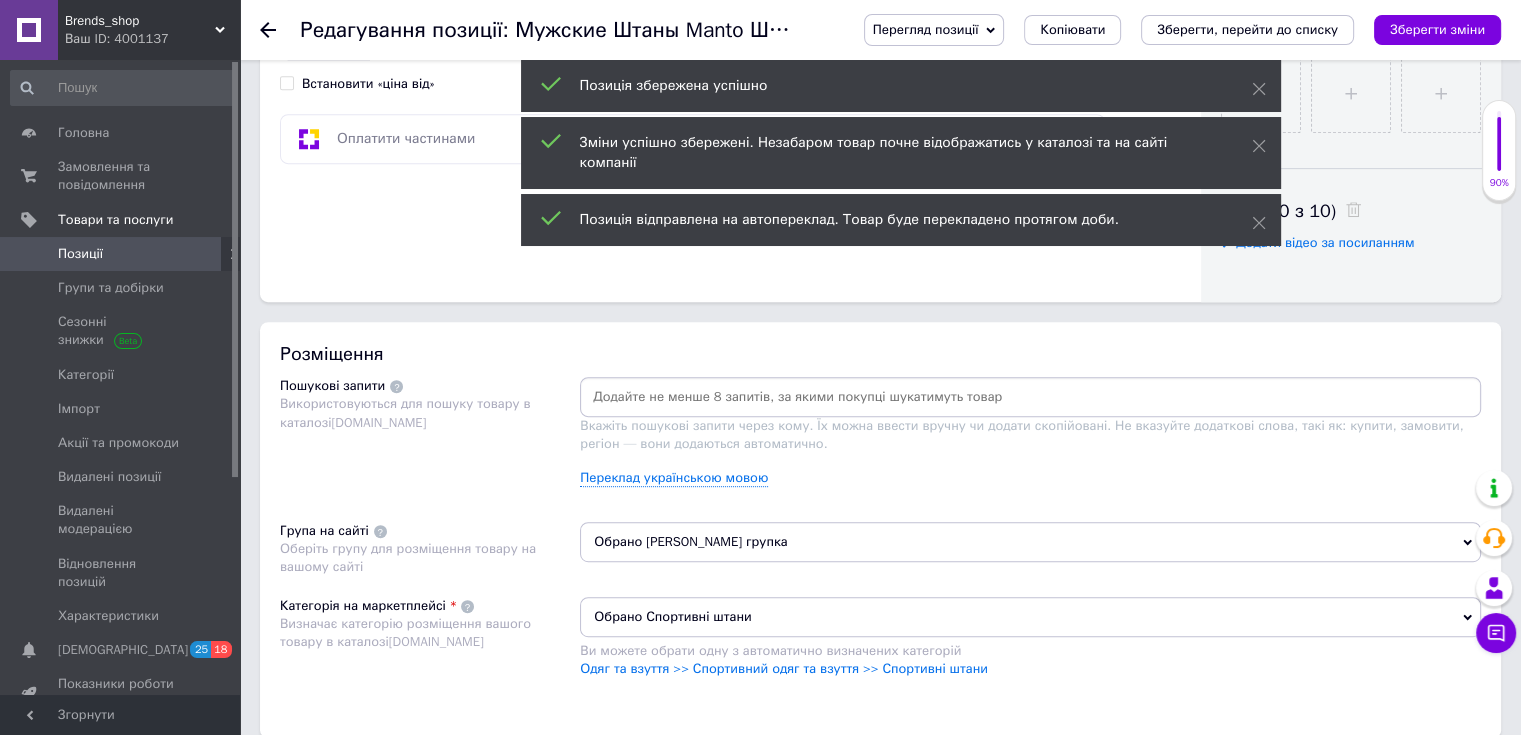scroll, scrollTop: 900, scrollLeft: 0, axis: vertical 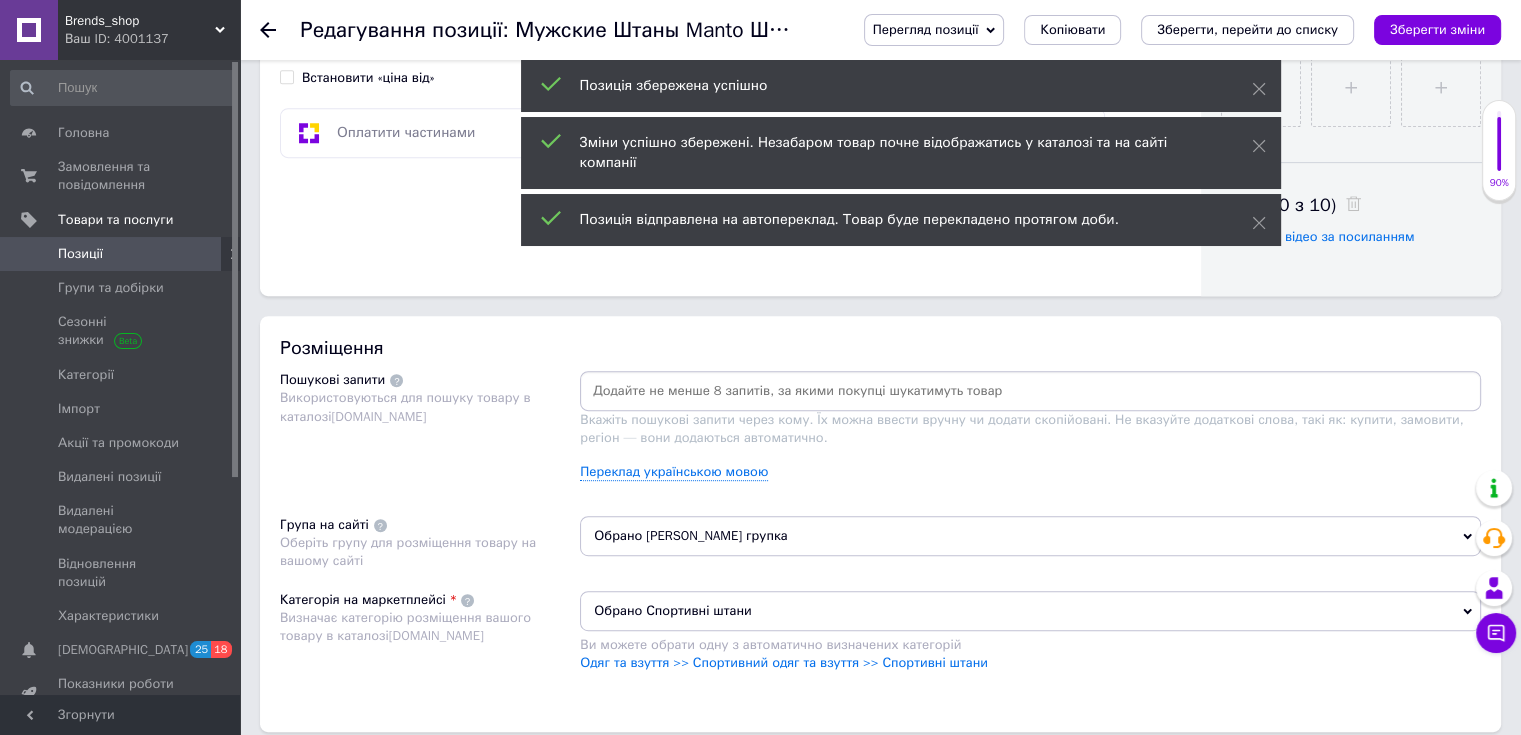 click on "Обрано [PERSON_NAME] групка" at bounding box center (1030, 536) 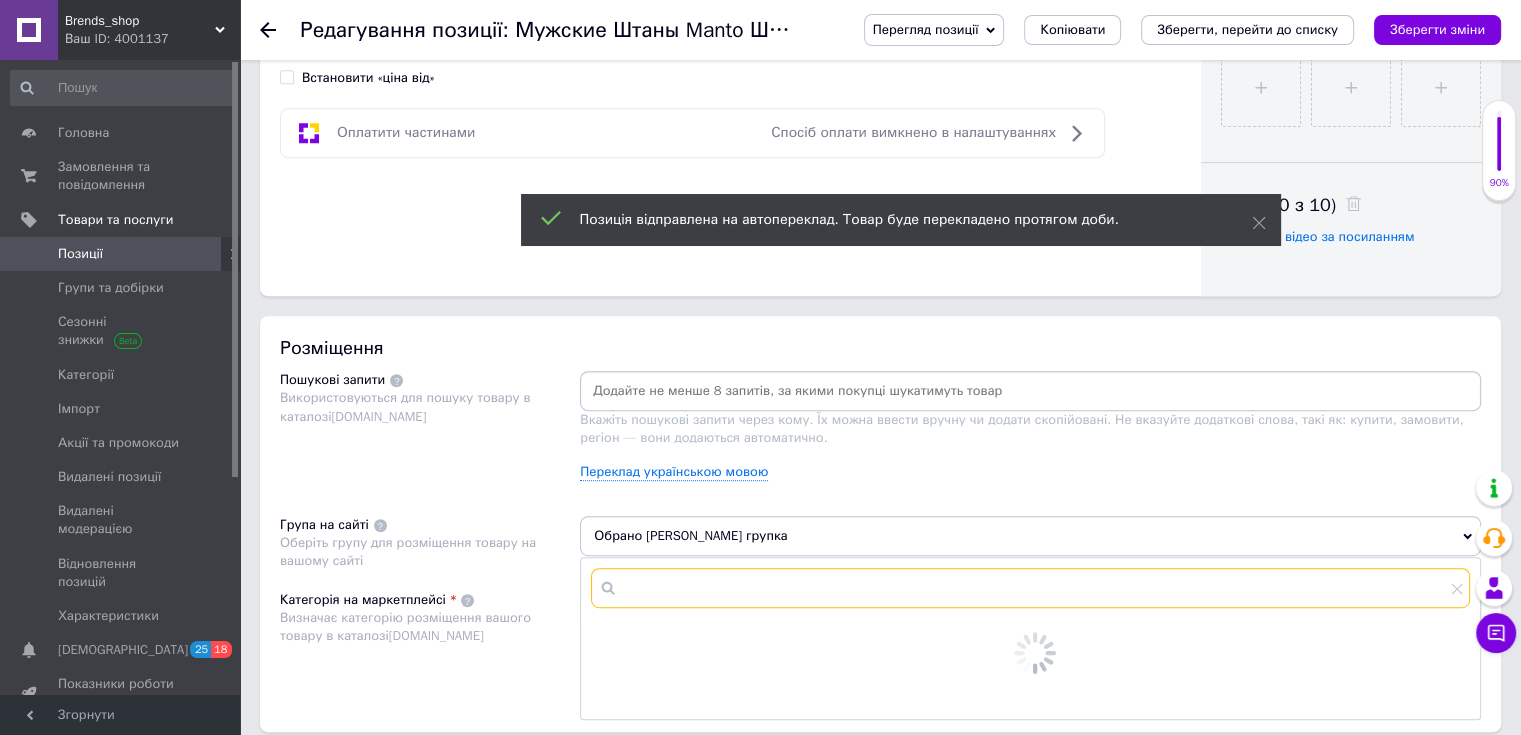 click at bounding box center [1030, 588] 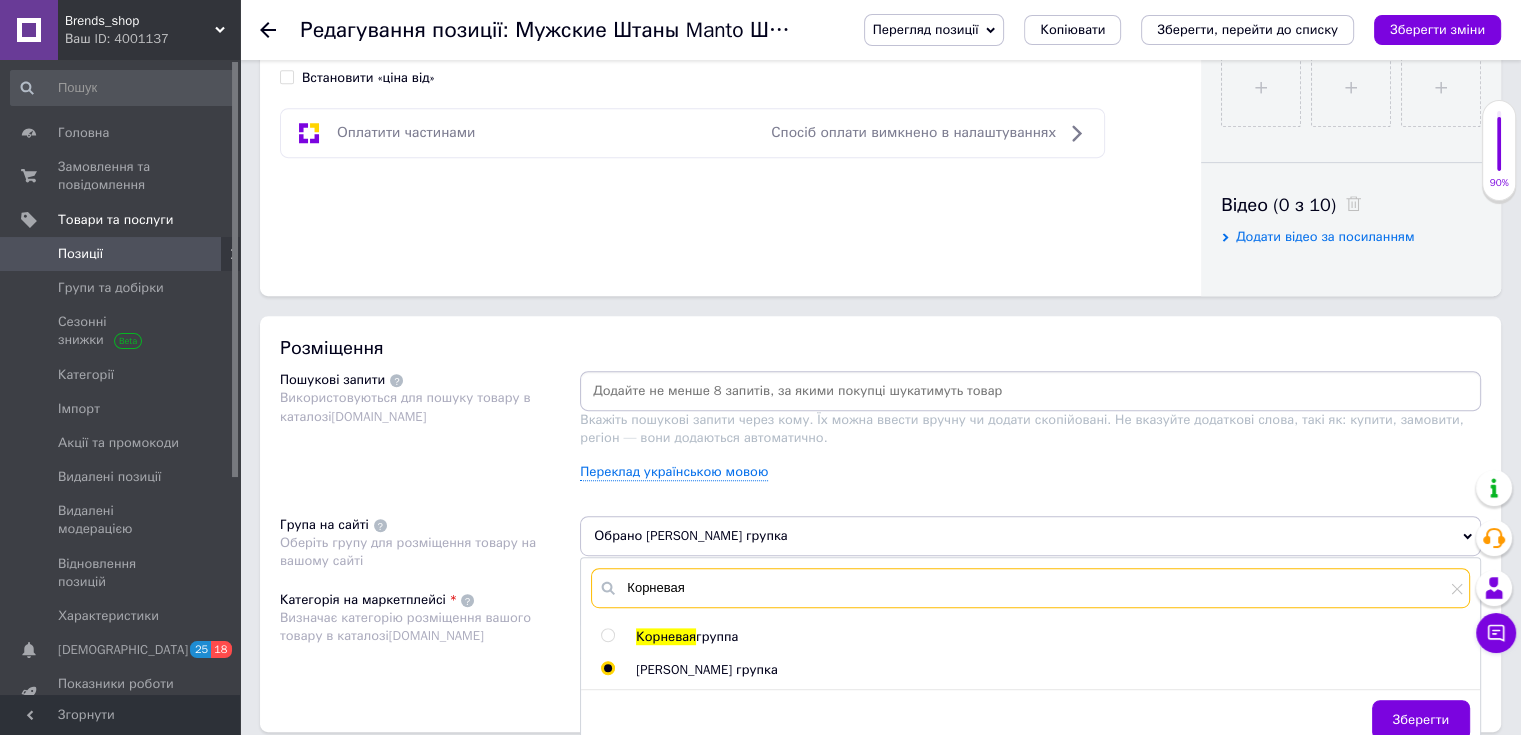 type on "Корневая" 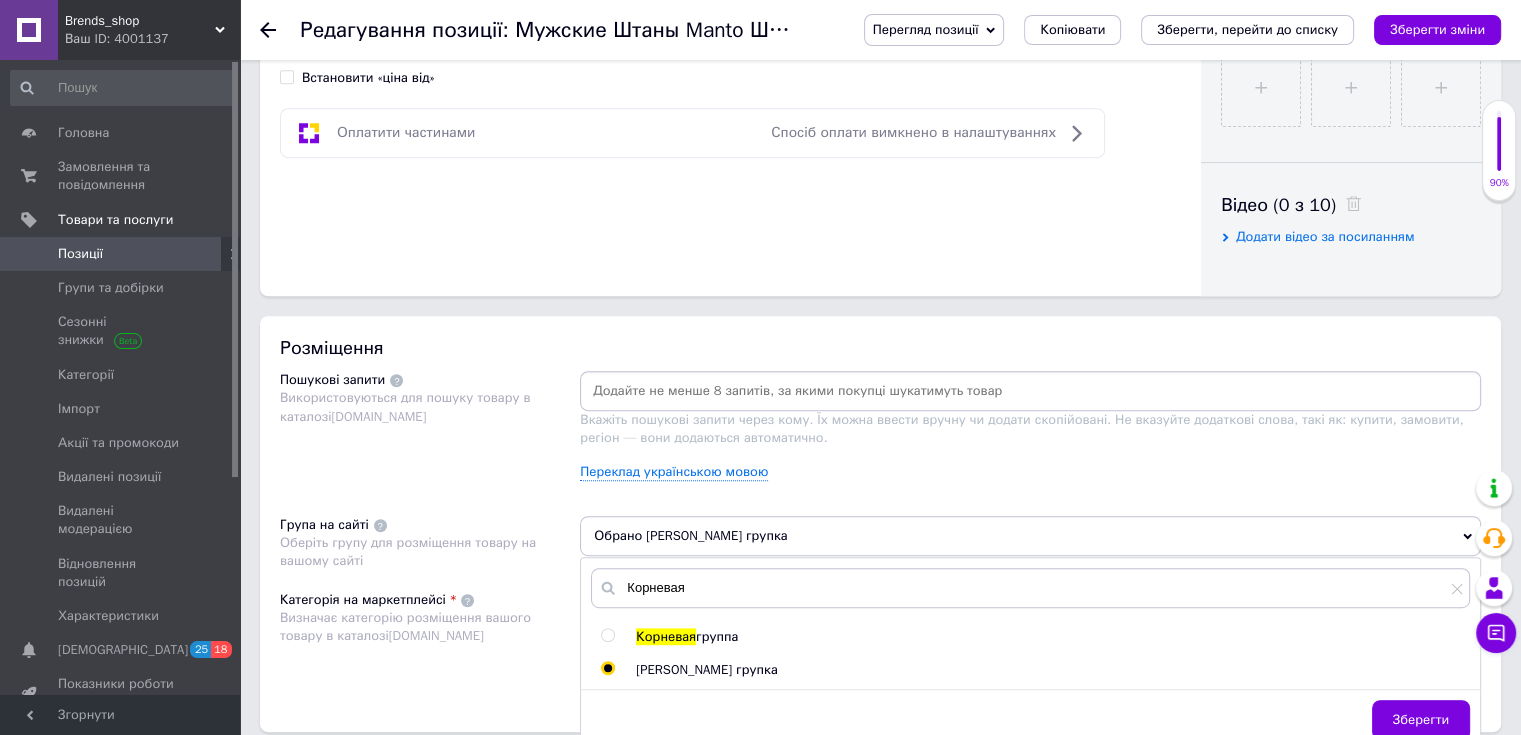 click at bounding box center (607, 635) 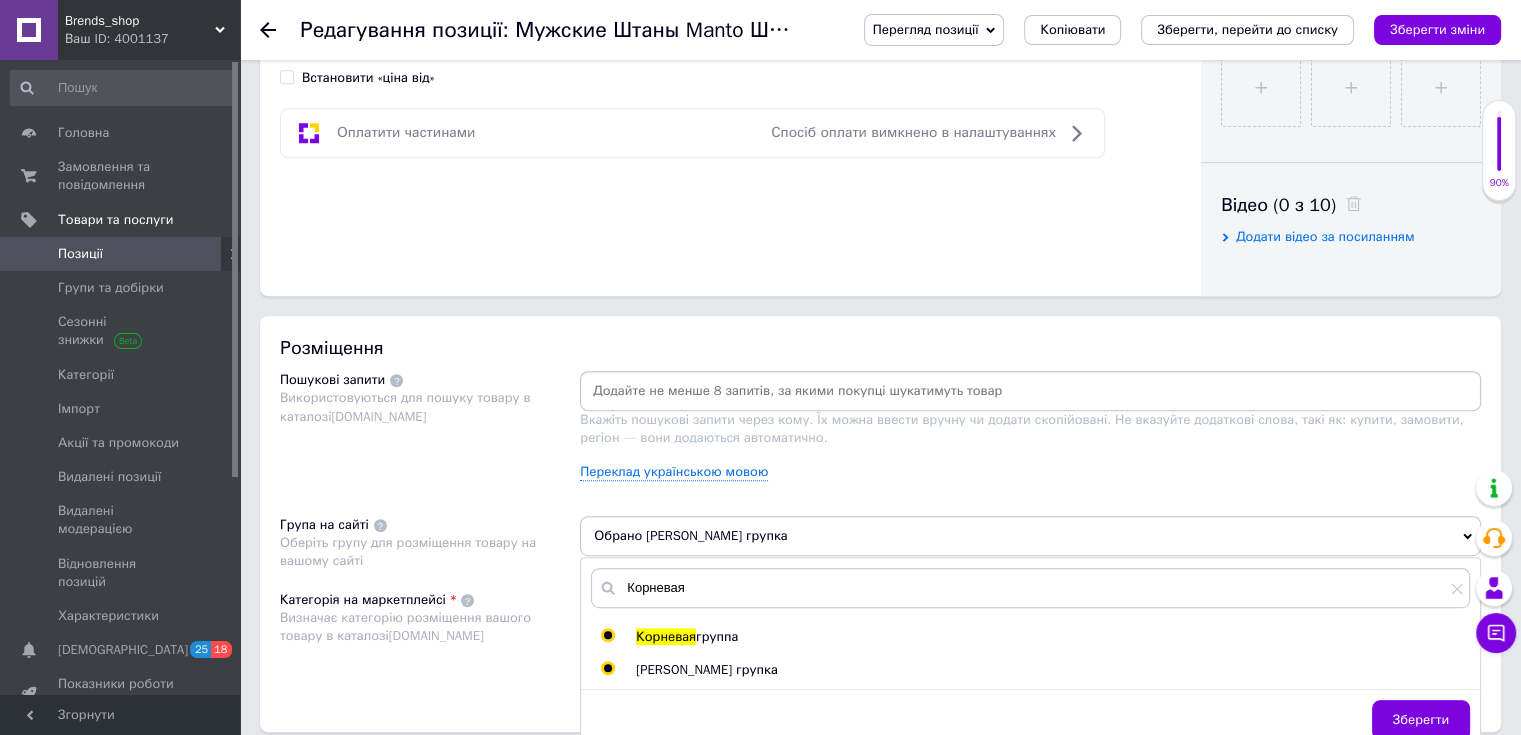 radio on "true" 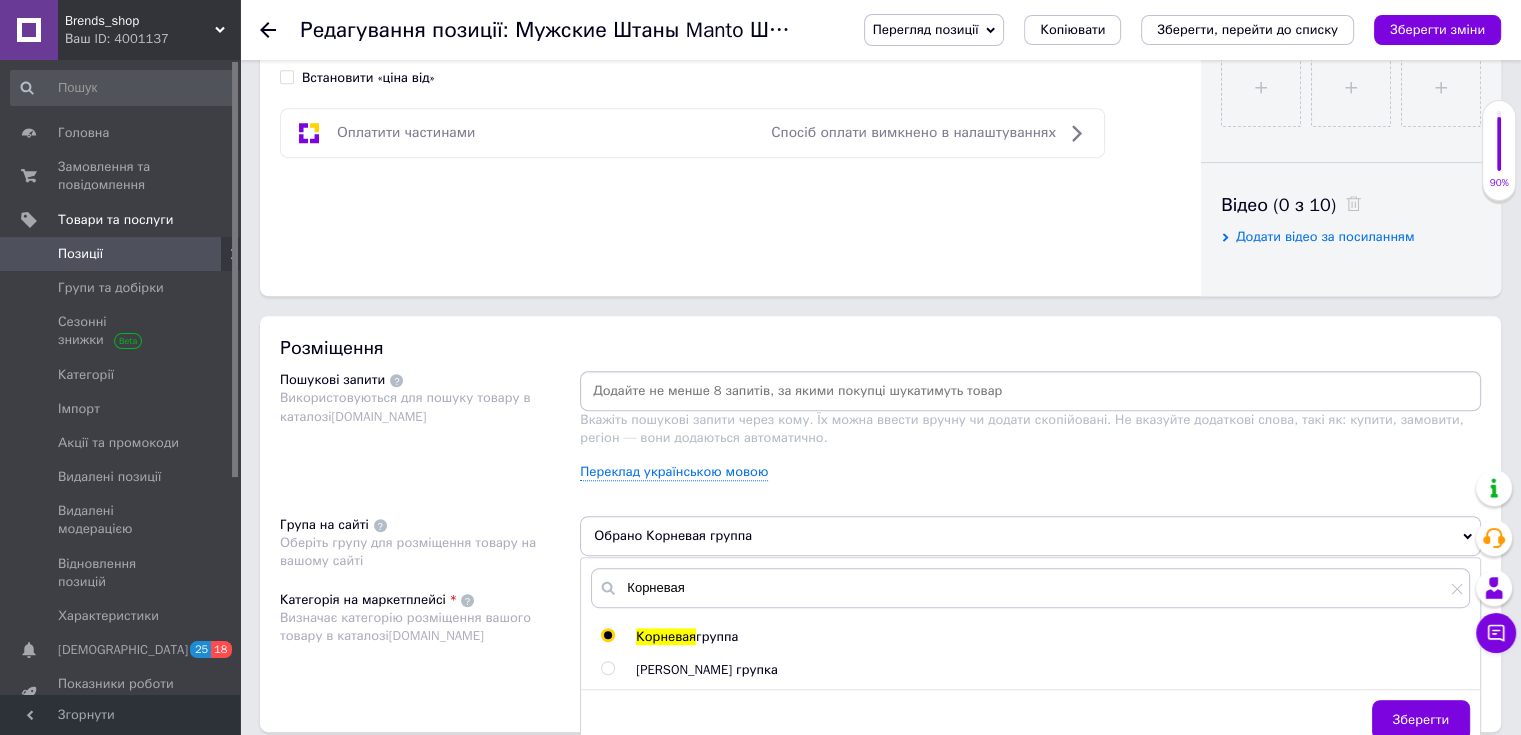 drag, startPoint x: 468, startPoint y: 475, endPoint x: 503, endPoint y: 473, distance: 35.057095 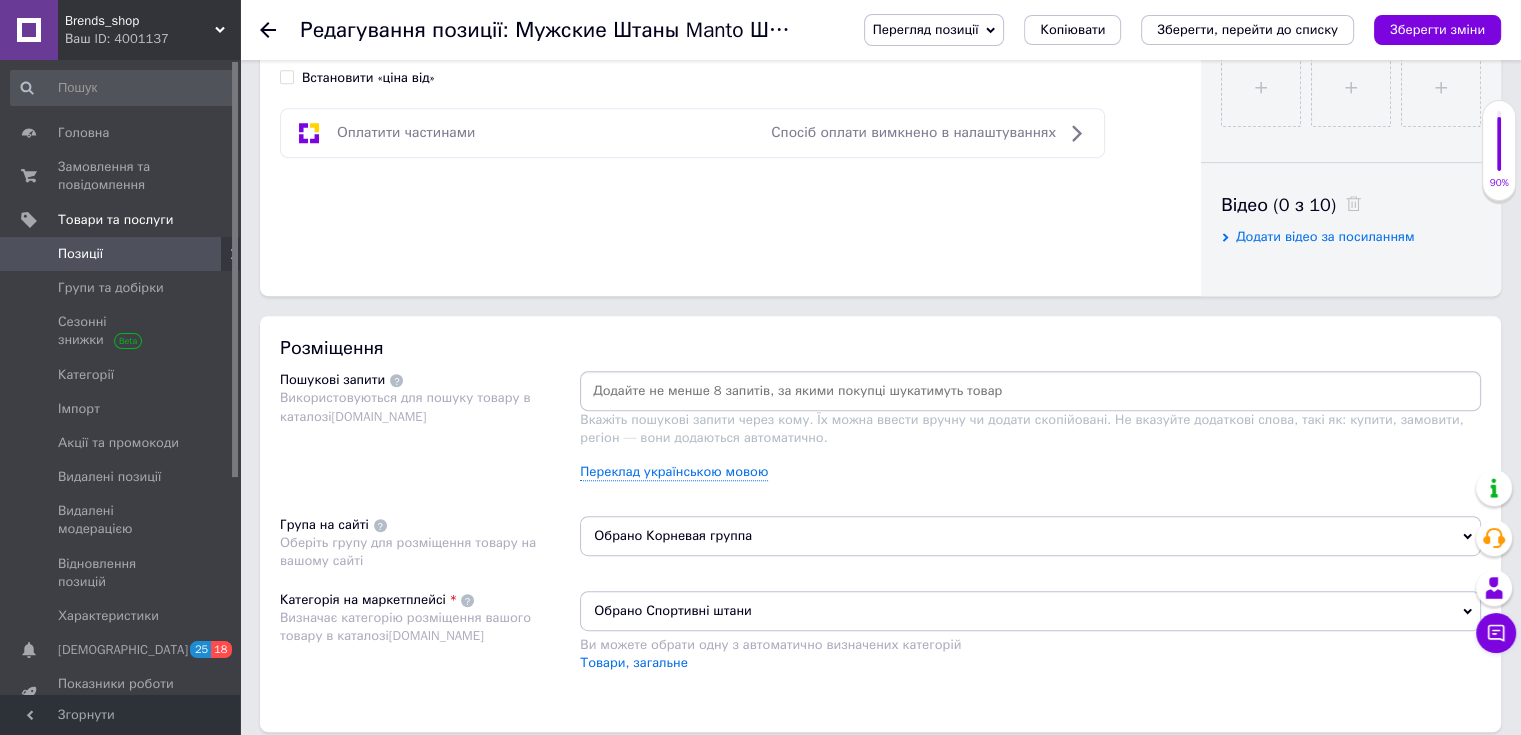 click on "Зберегти зміни" at bounding box center (1437, 29) 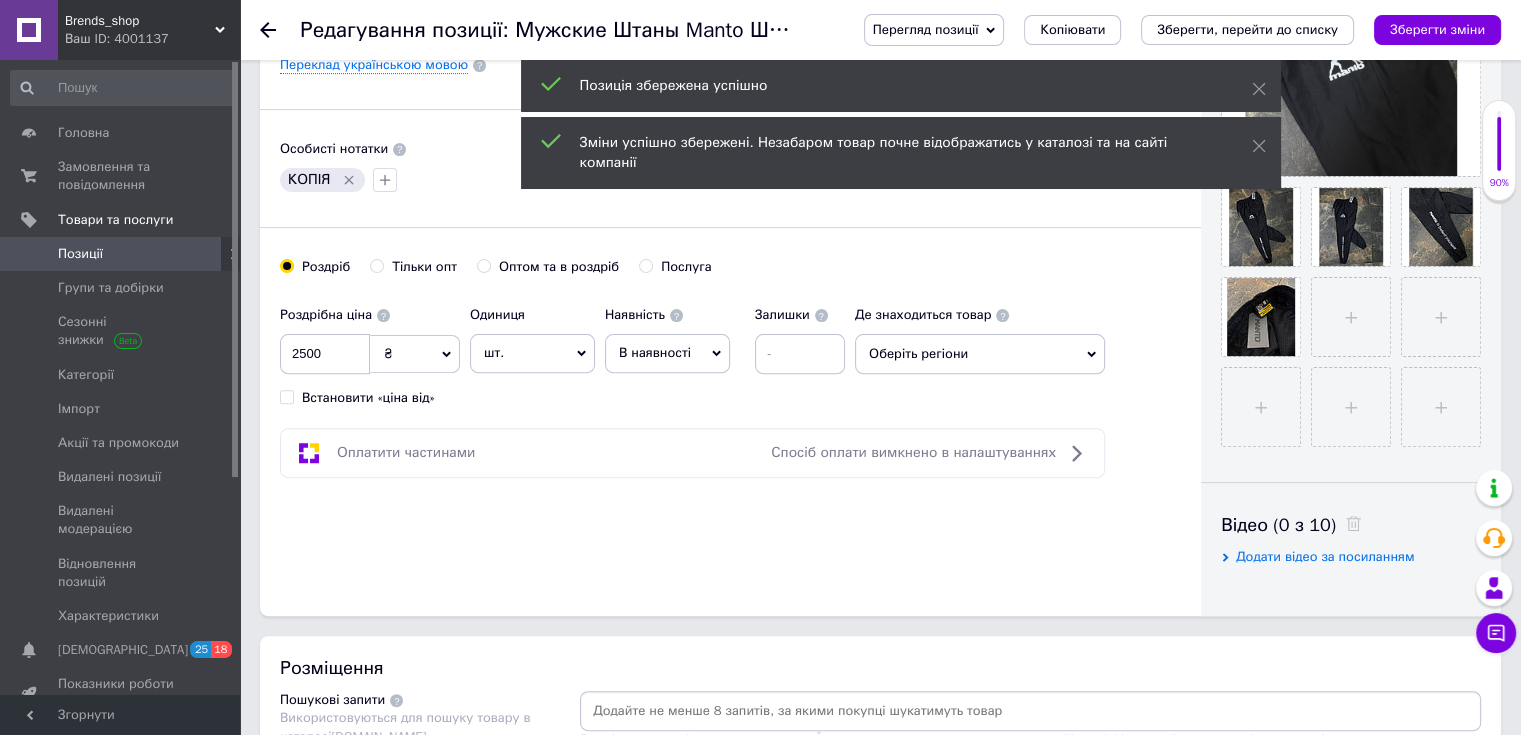 scroll, scrollTop: 500, scrollLeft: 0, axis: vertical 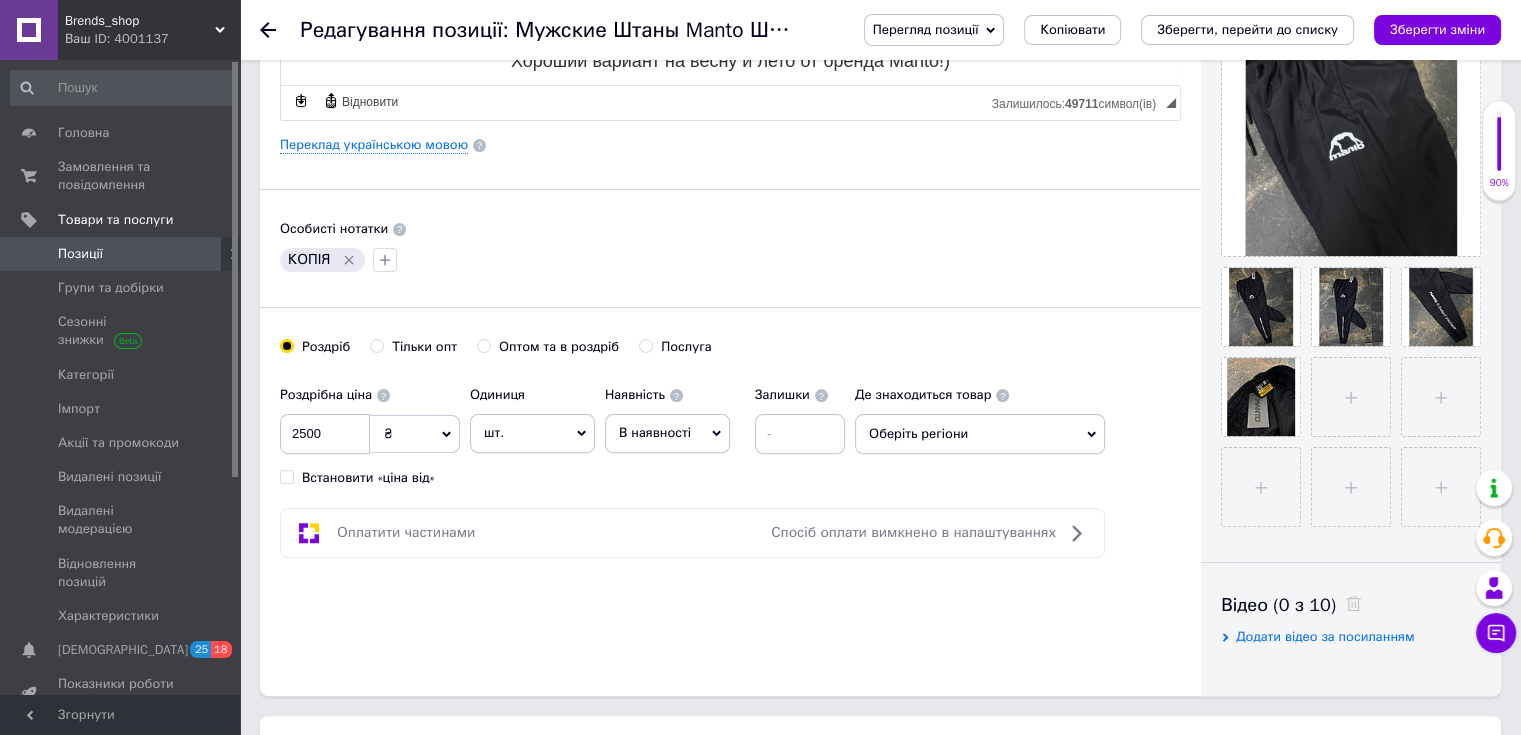 click on "Оптом та в роздріб" at bounding box center (483, 345) 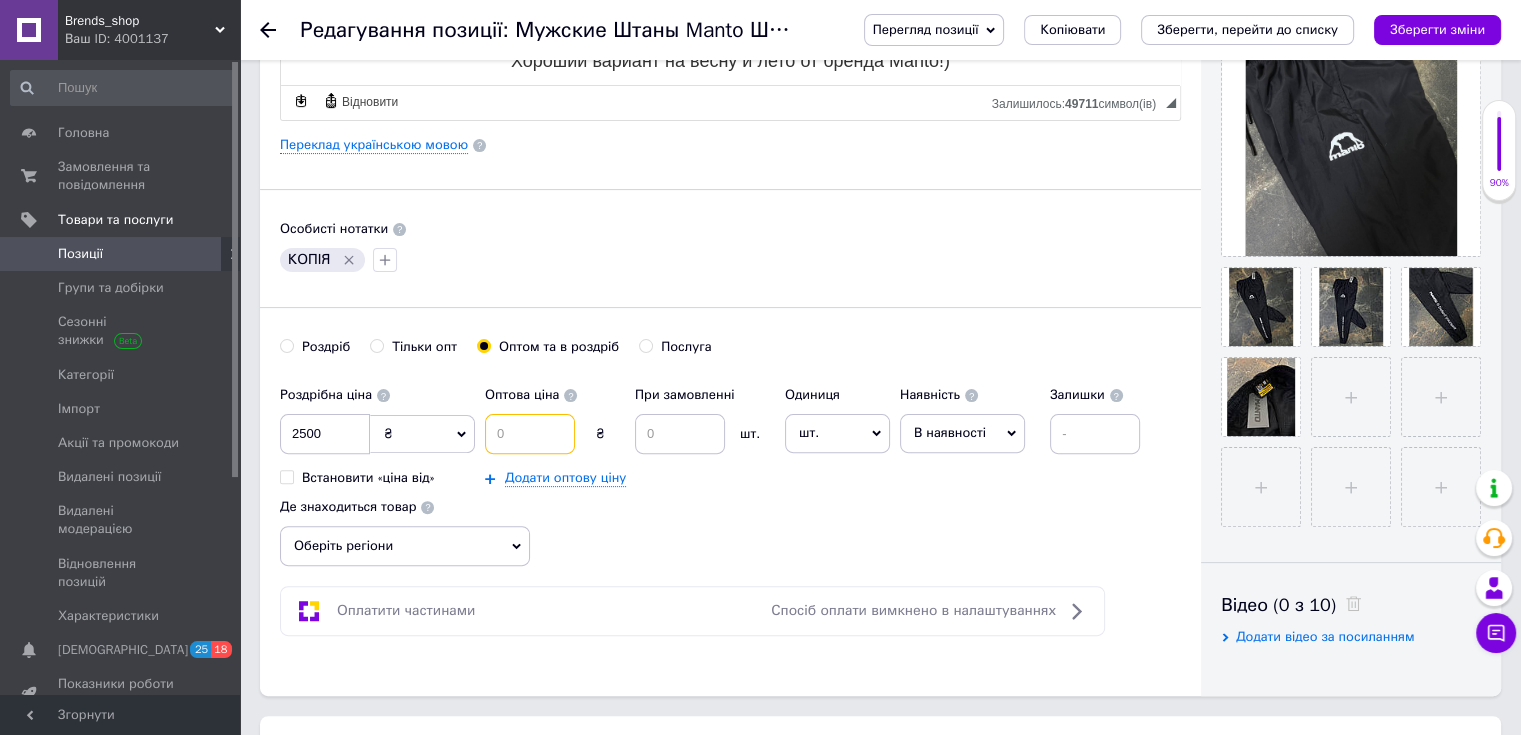 click at bounding box center [530, 434] 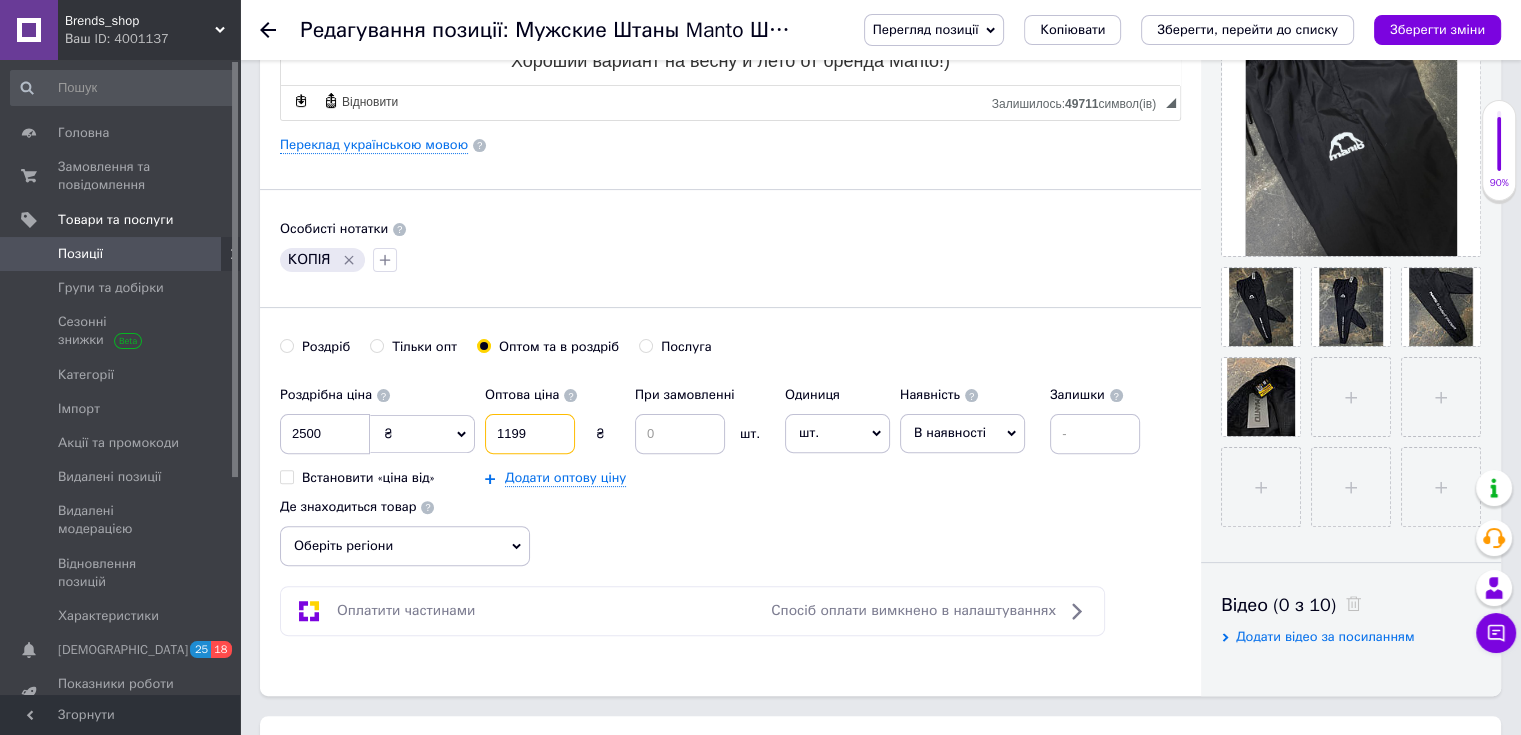 type on "1199" 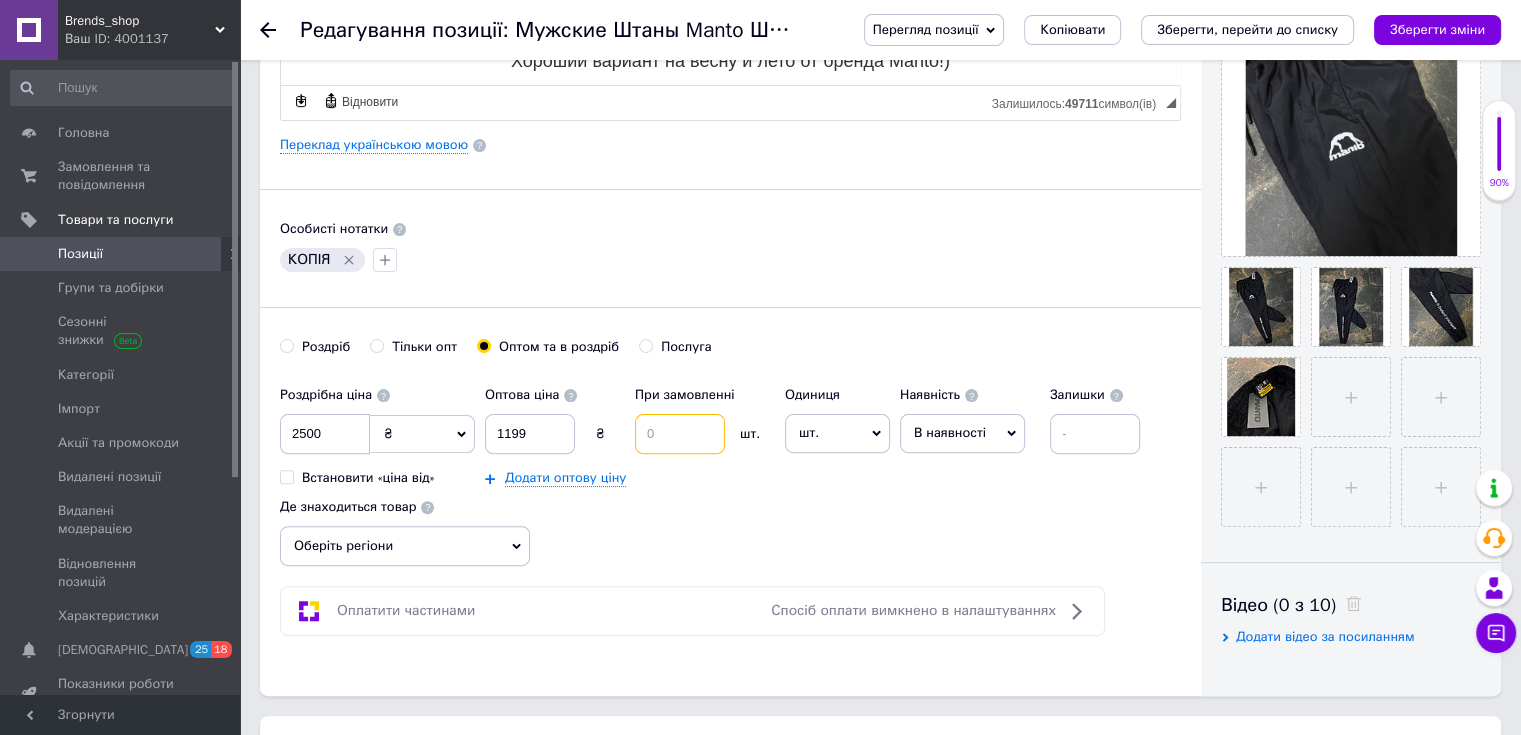 click at bounding box center (680, 434) 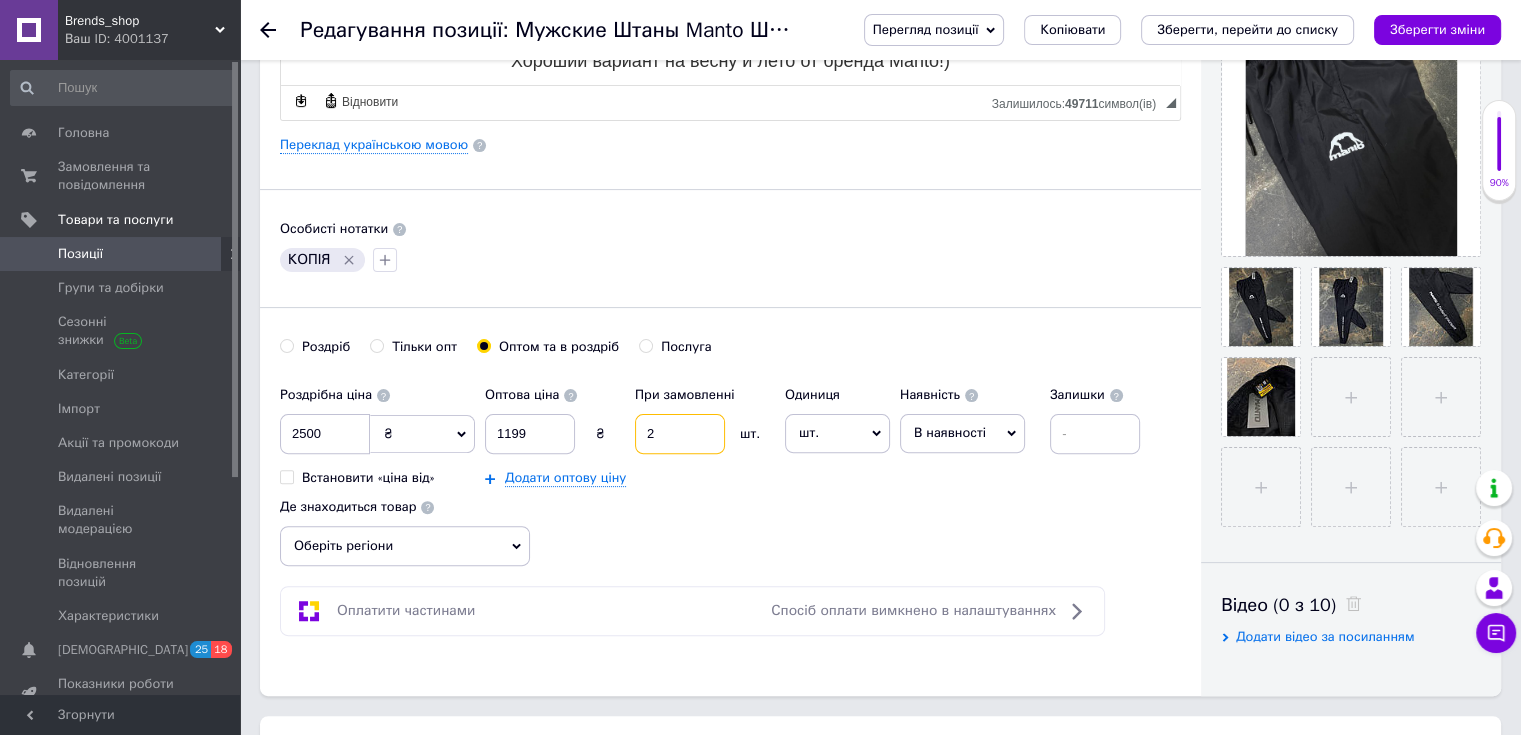 type on "2" 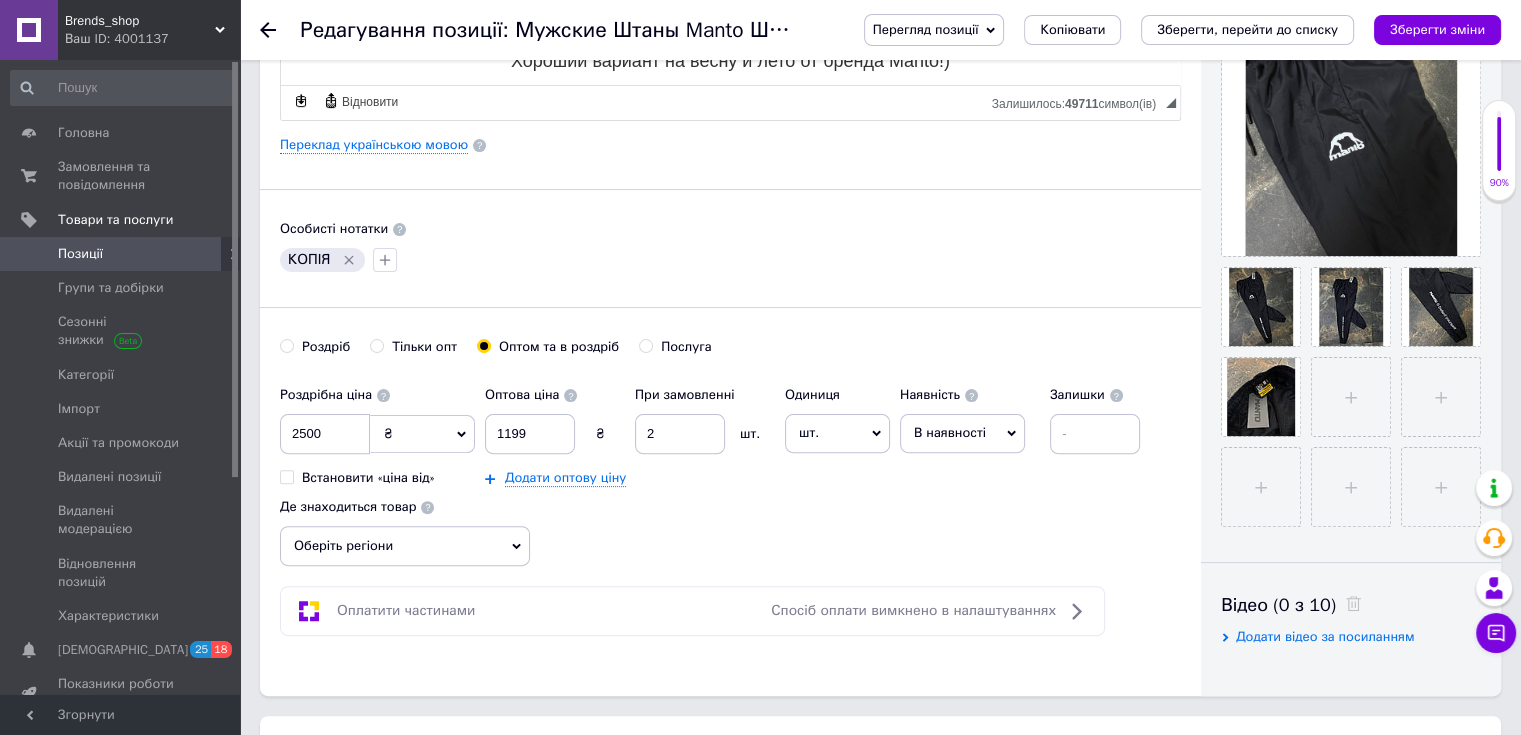 click on "Оберіть регіони" at bounding box center (405, 546) 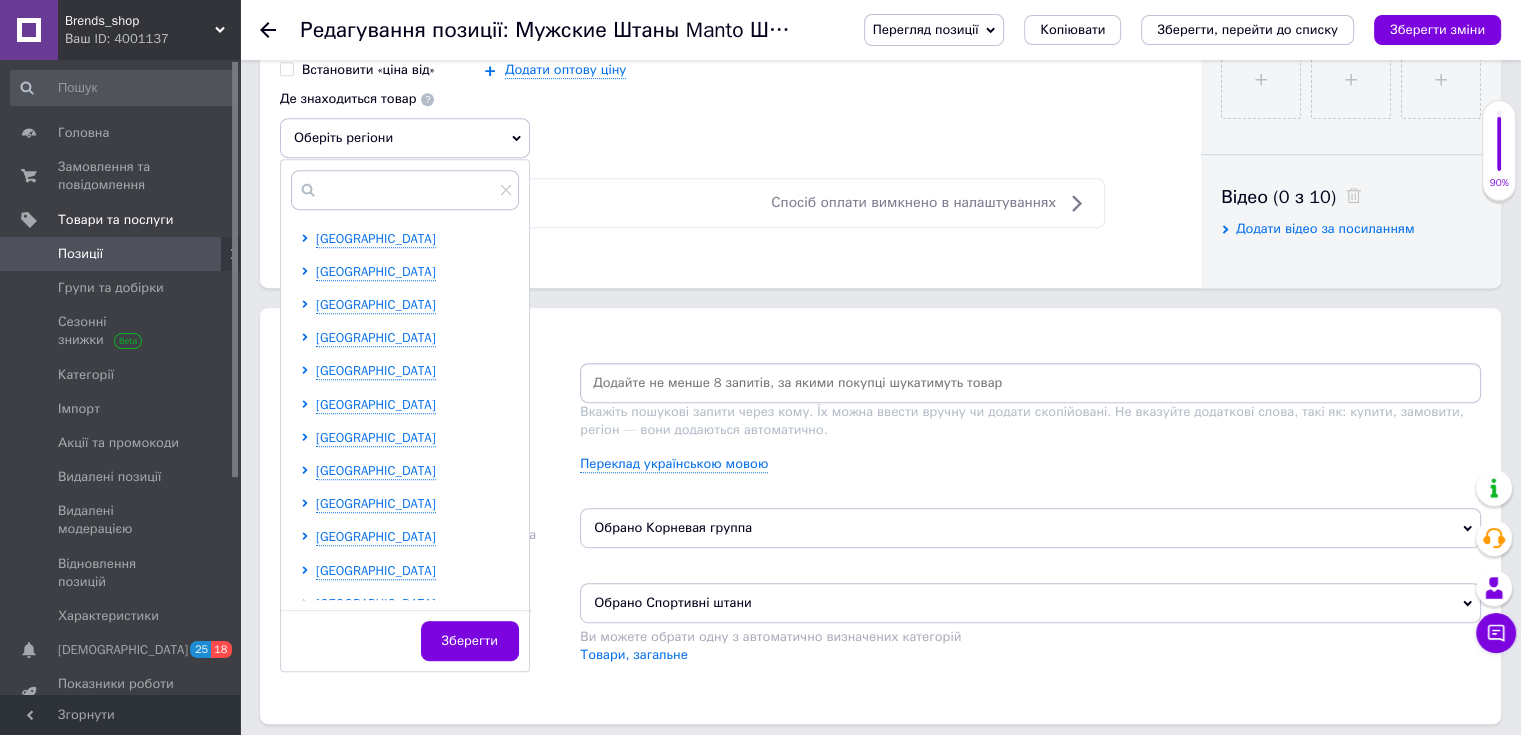 scroll, scrollTop: 1000, scrollLeft: 0, axis: vertical 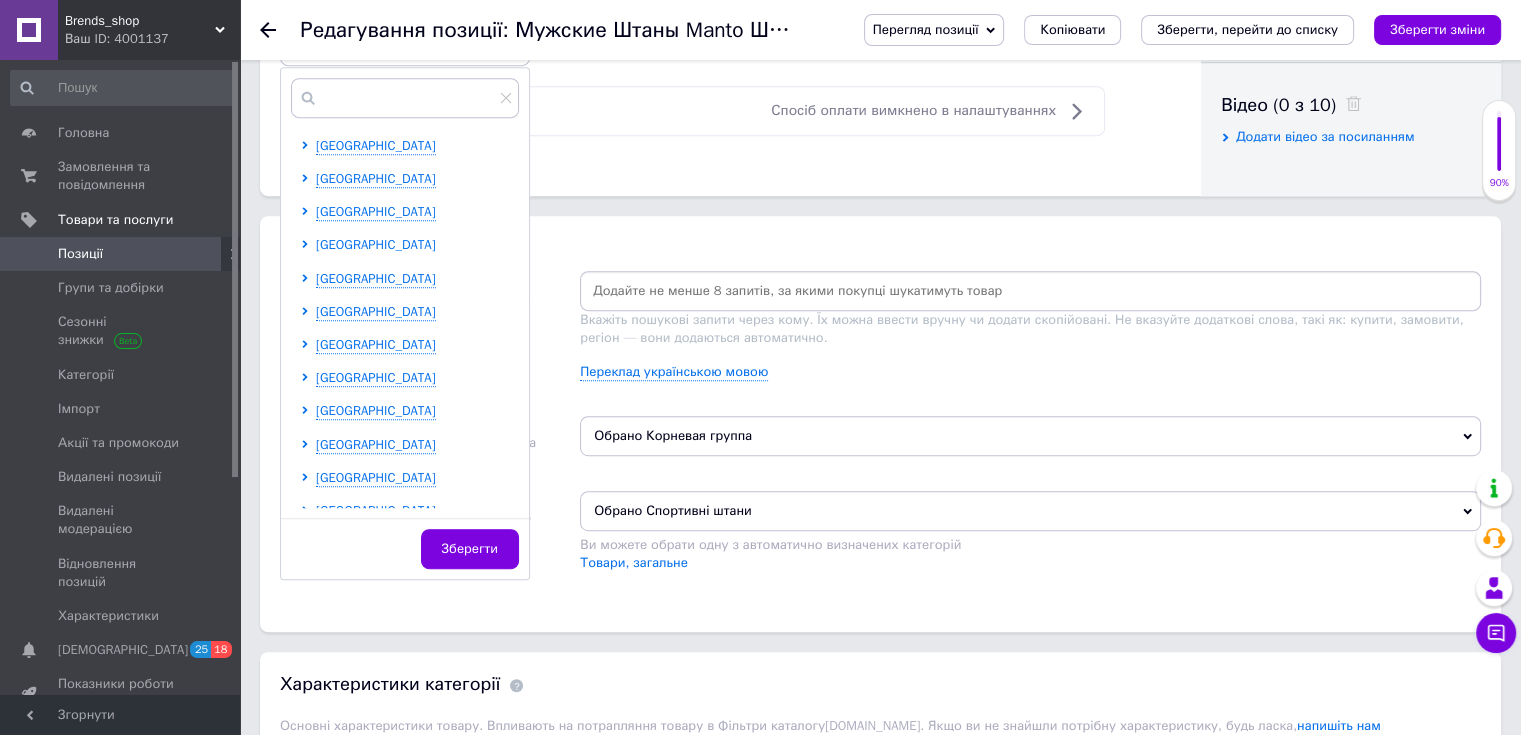 click on "[GEOGRAPHIC_DATA]" at bounding box center [376, 244] 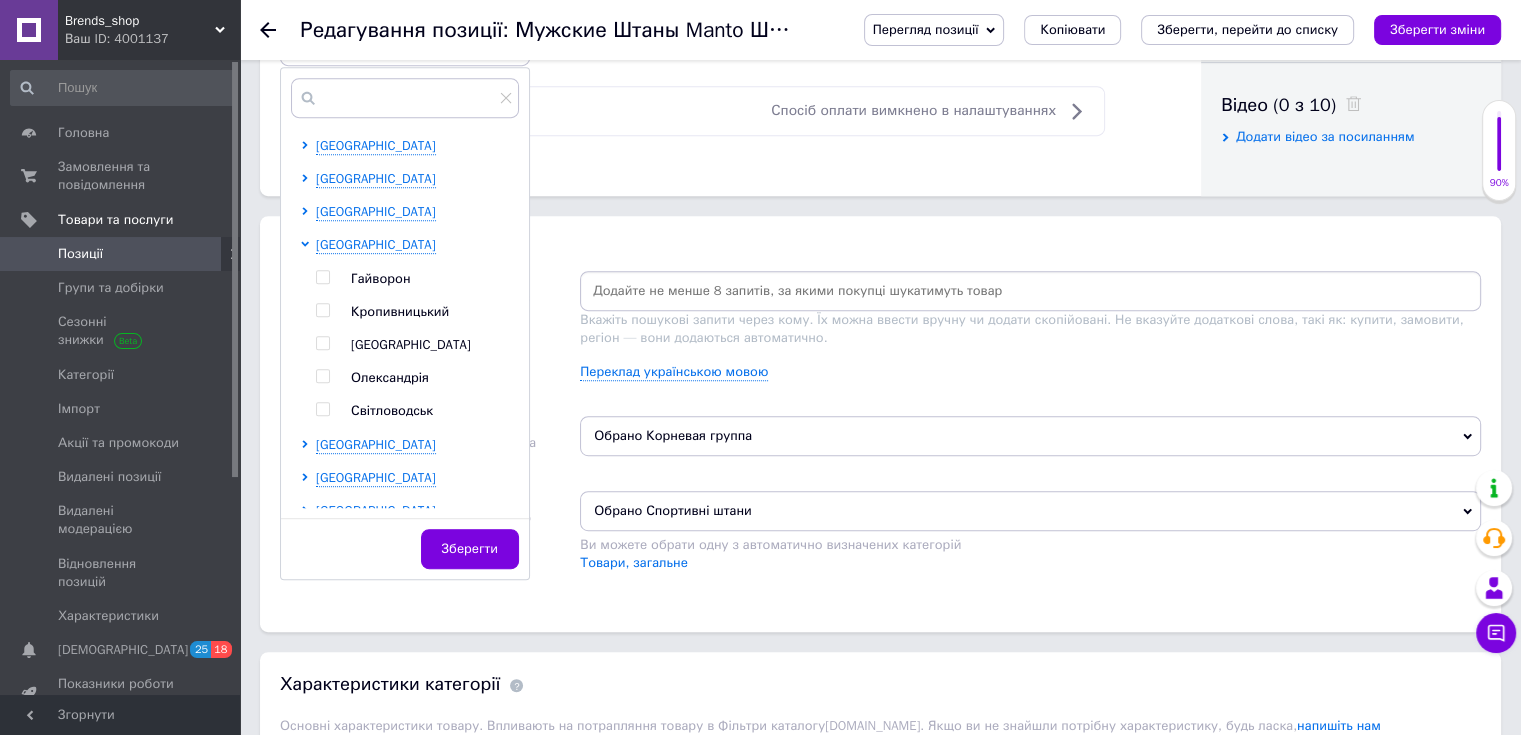 click at bounding box center [322, 310] 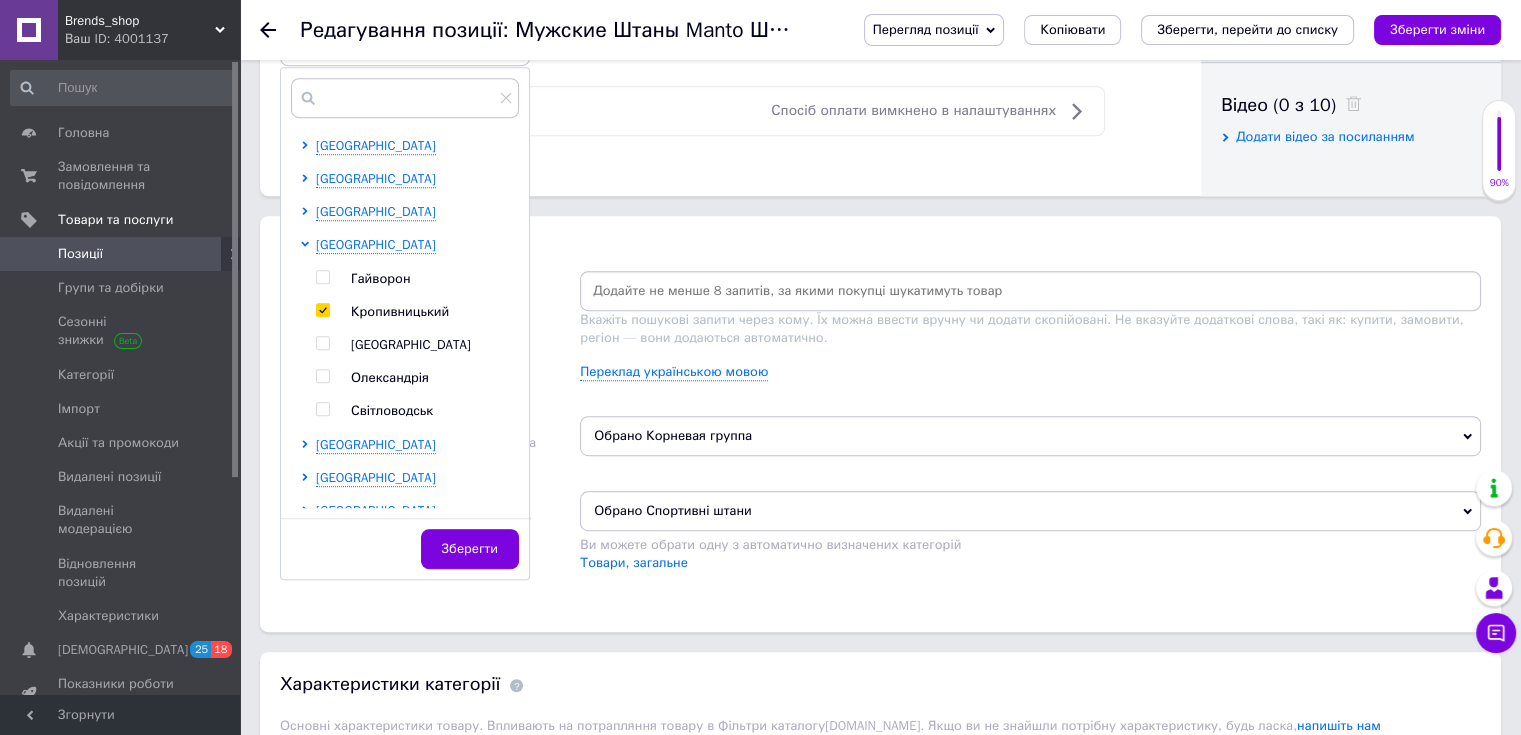 checkbox on "true" 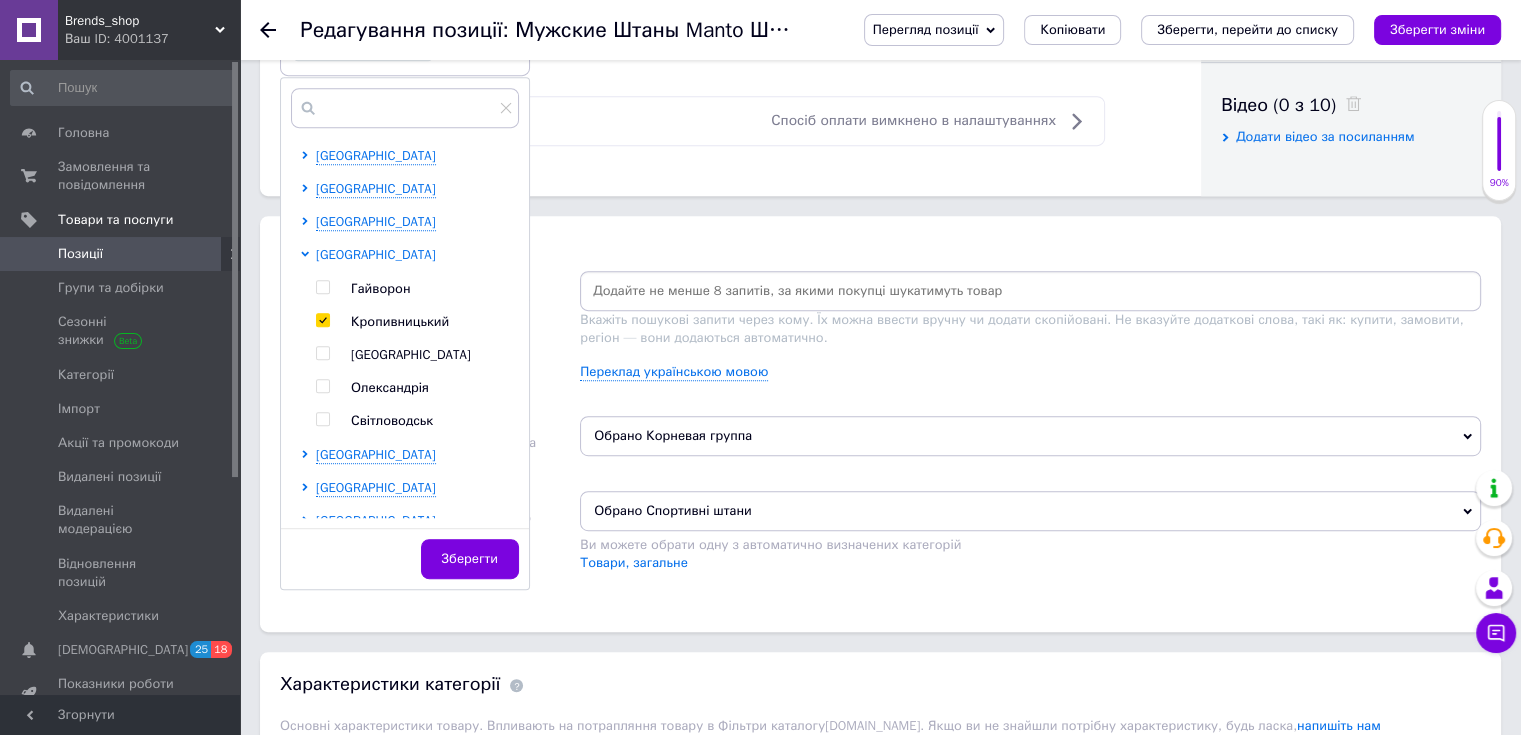 click on "[GEOGRAPHIC_DATA]" at bounding box center [376, 254] 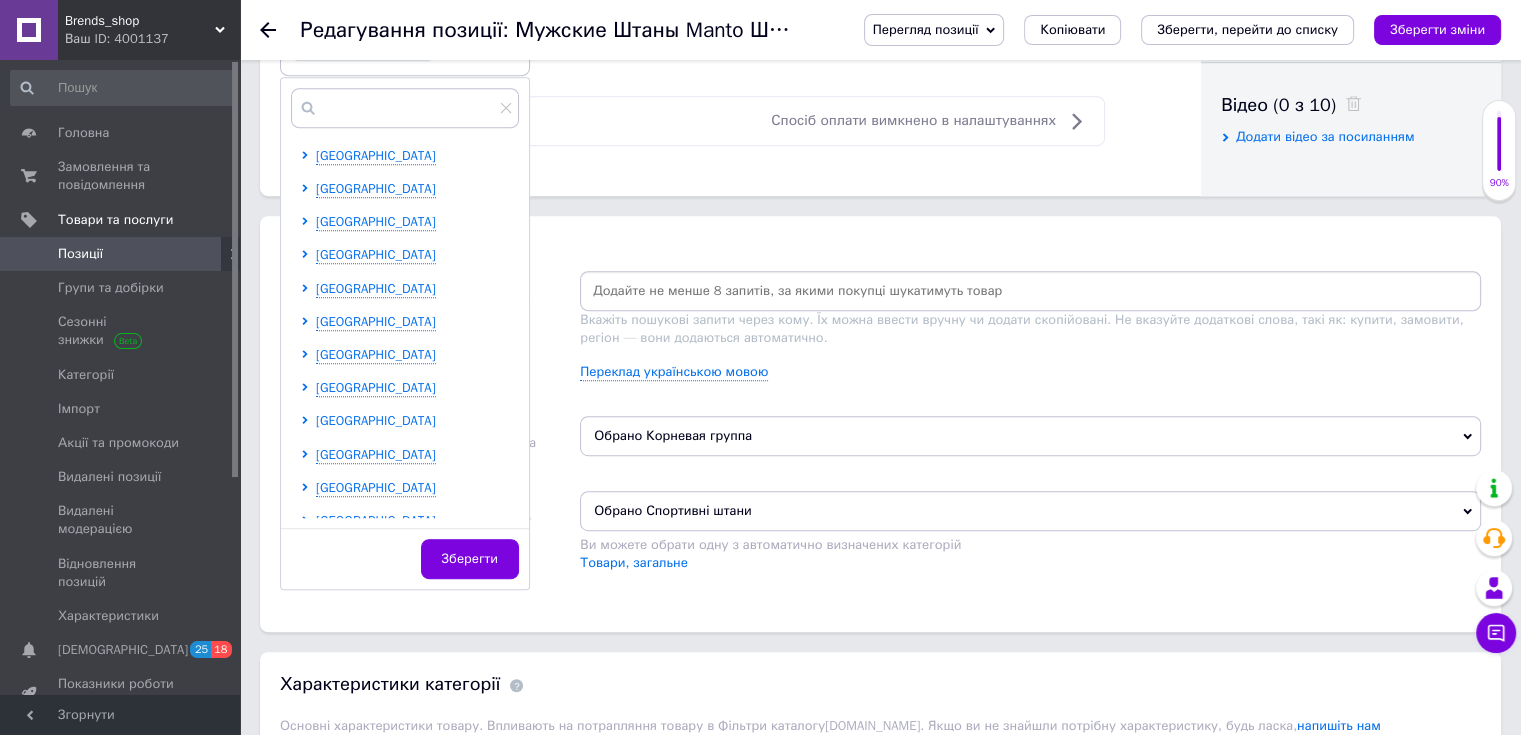 click on "[GEOGRAPHIC_DATA]" at bounding box center [376, 420] 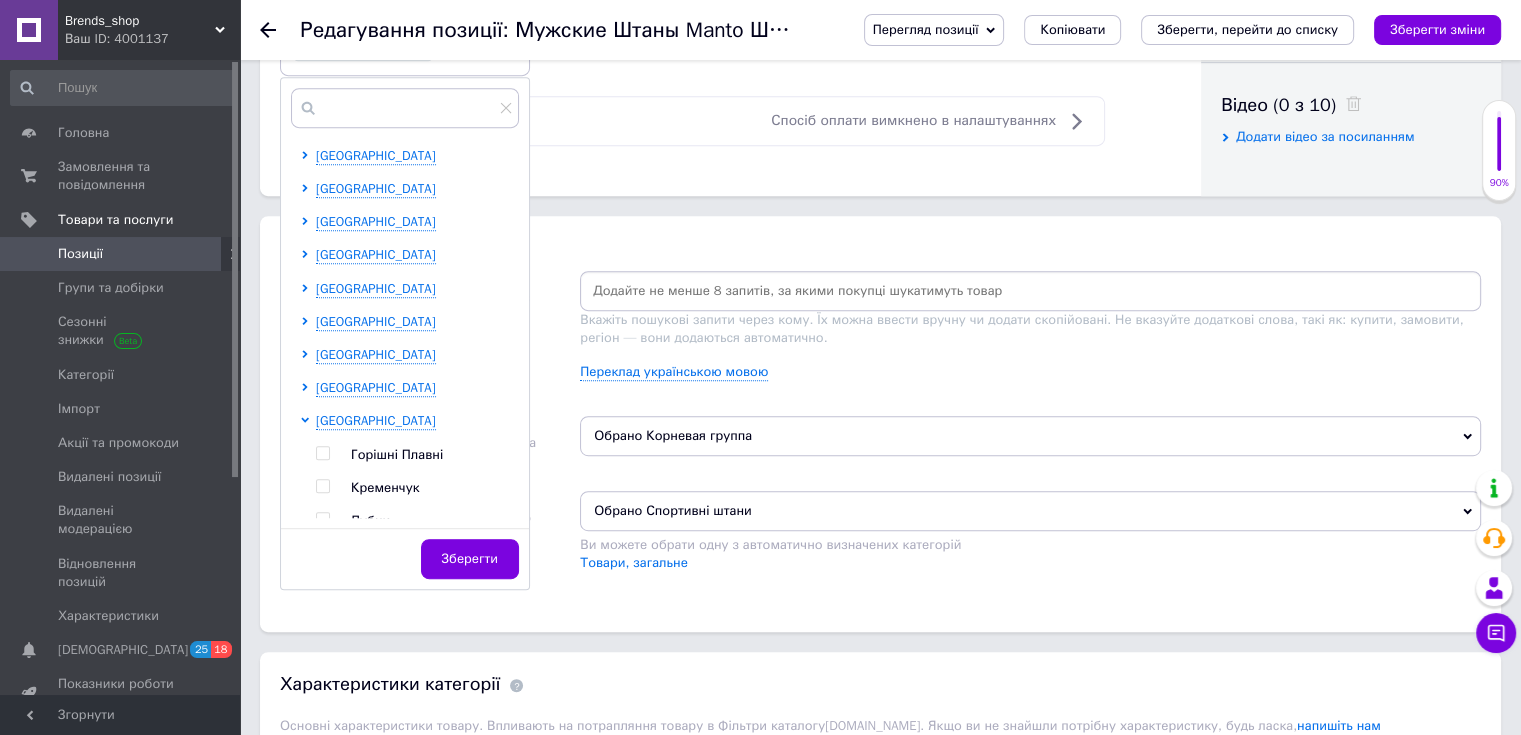 scroll, scrollTop: 400, scrollLeft: 0, axis: vertical 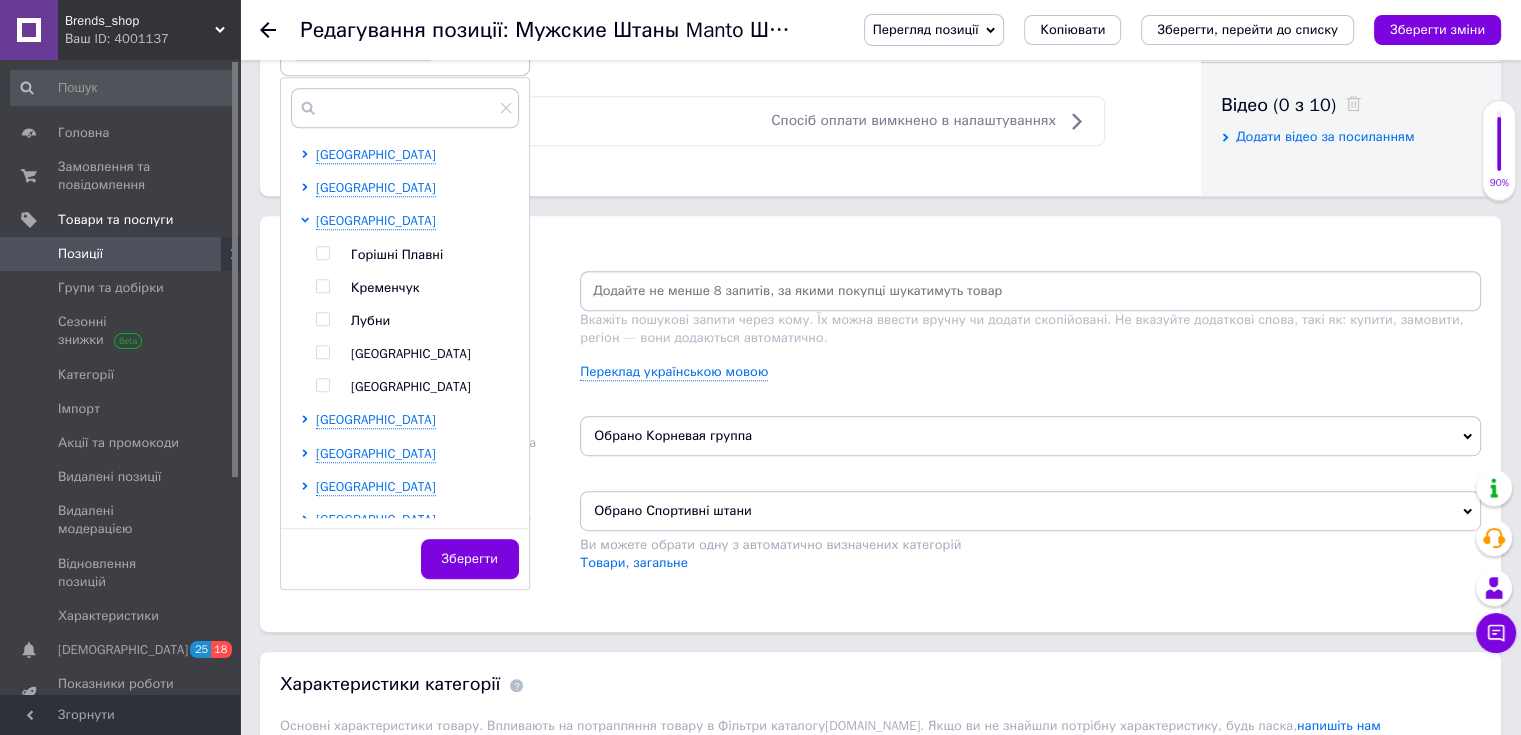 click at bounding box center (322, 385) 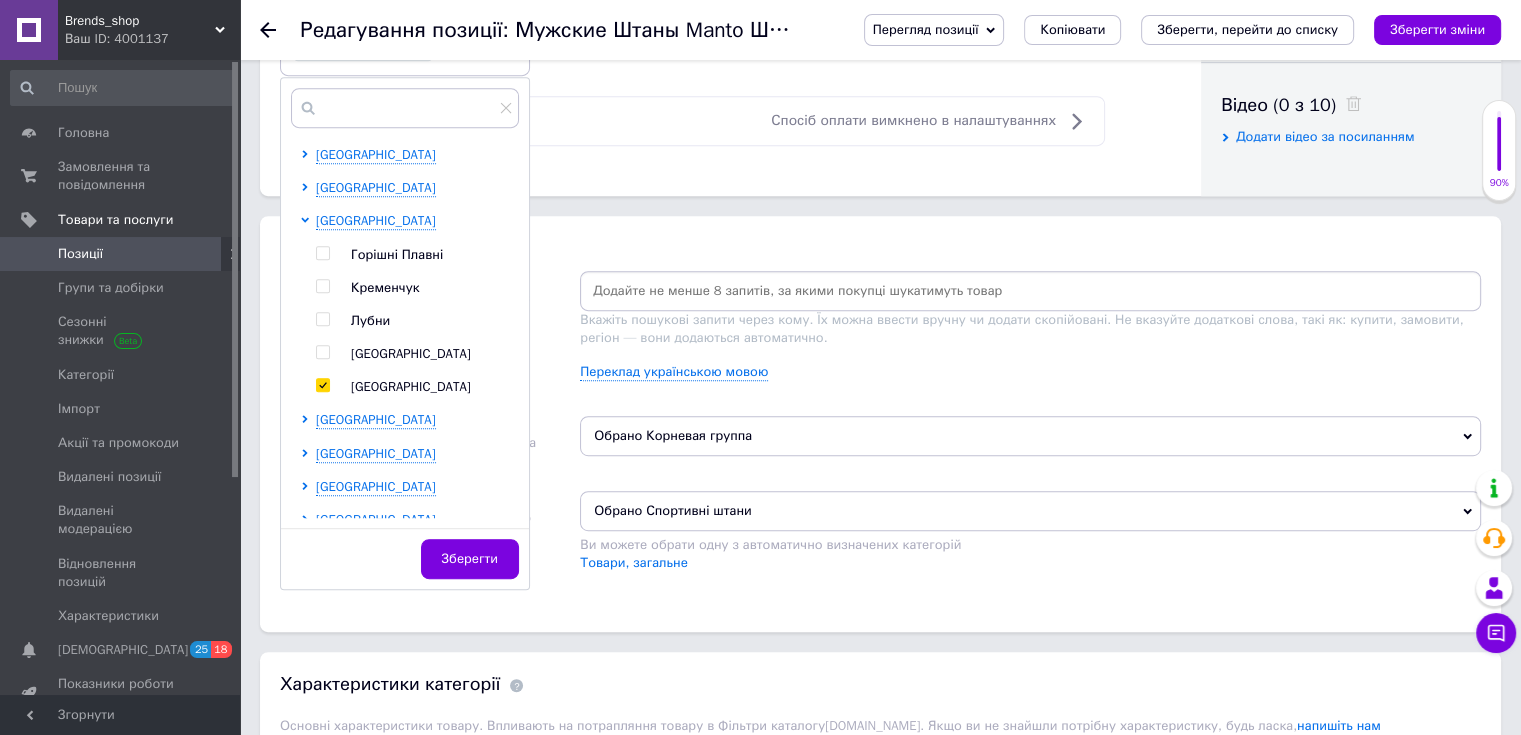 checkbox on "true" 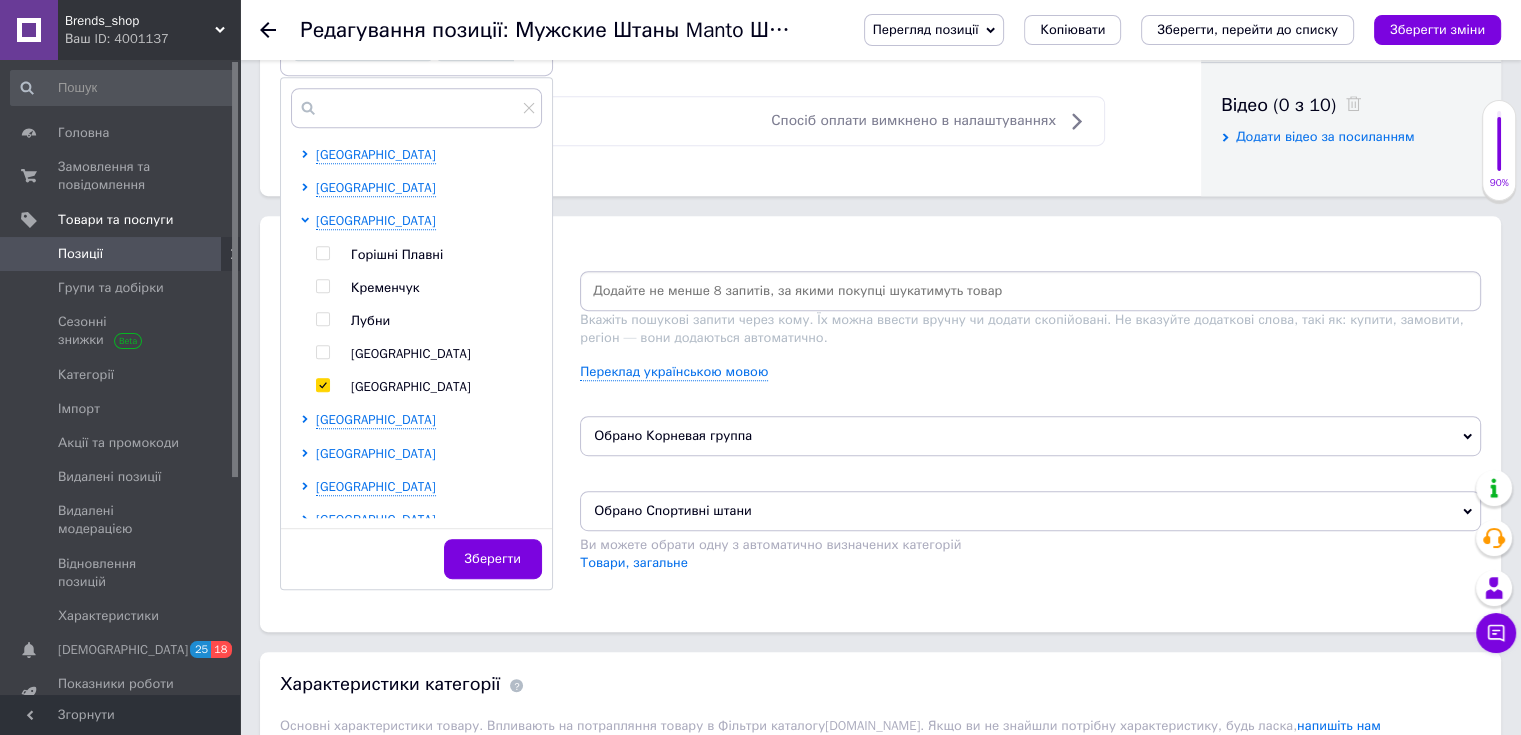 click on "[GEOGRAPHIC_DATA]" at bounding box center [376, 453] 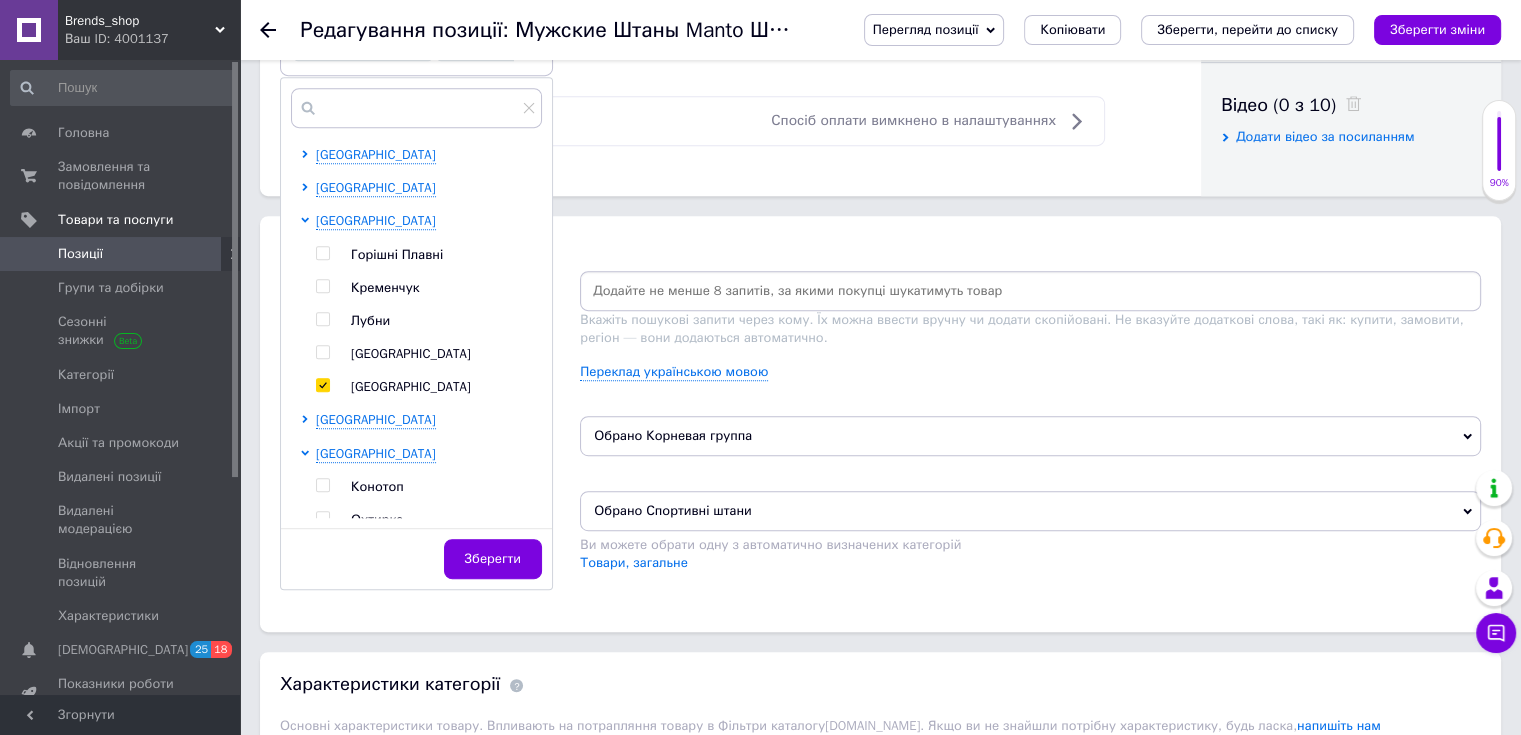 scroll, scrollTop: 500, scrollLeft: 0, axis: vertical 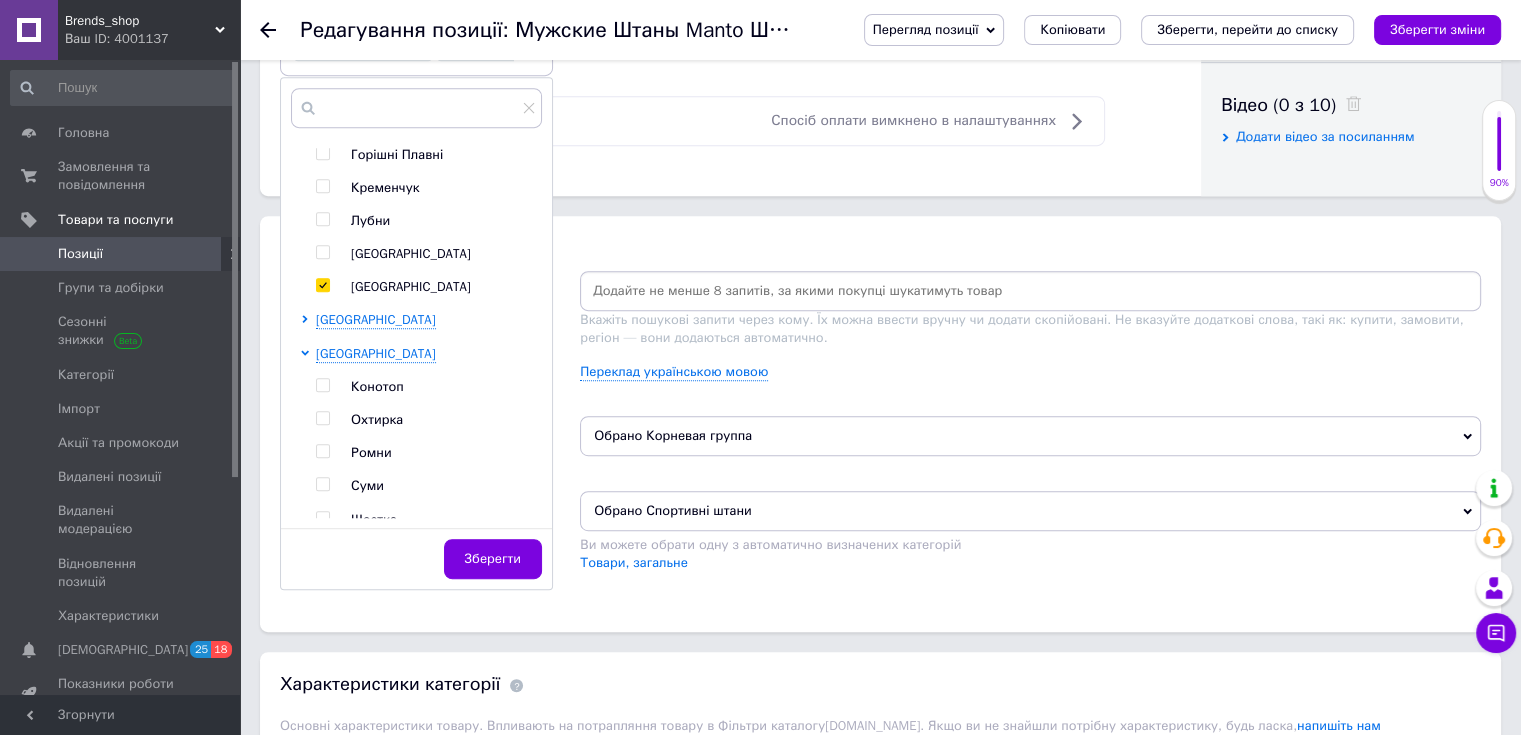 click at bounding box center (322, 484) 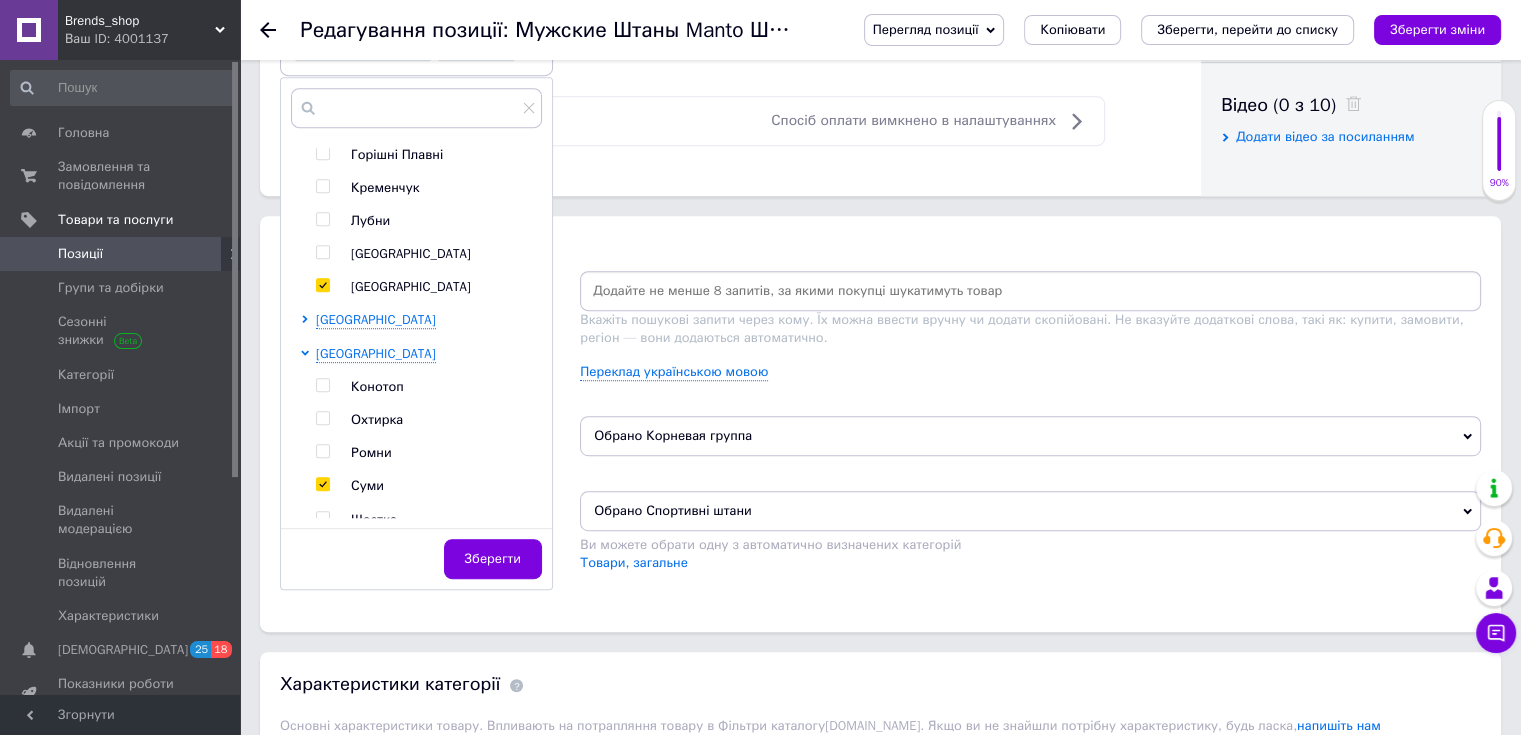 checkbox on "true" 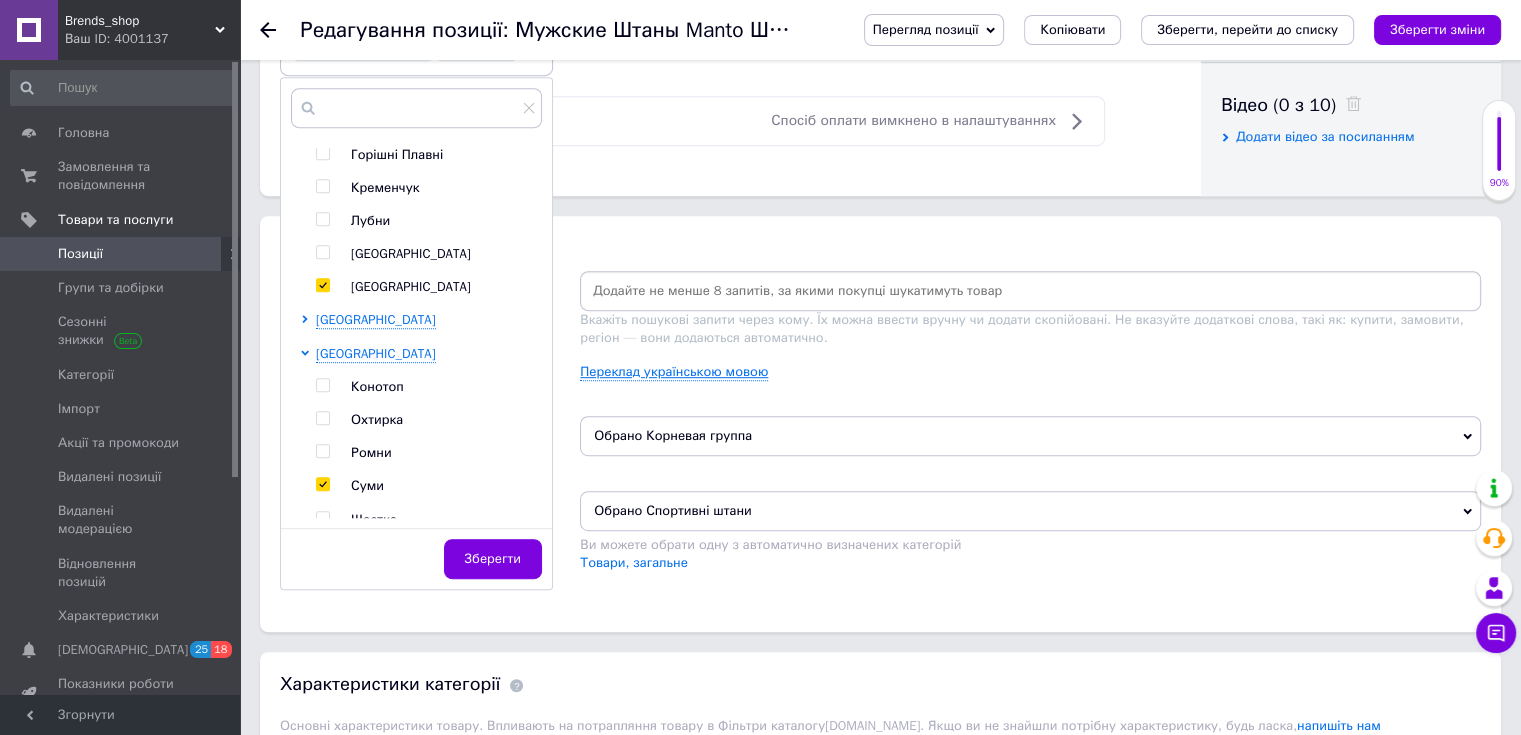 click on "Переклад українською мовою" at bounding box center [674, 372] 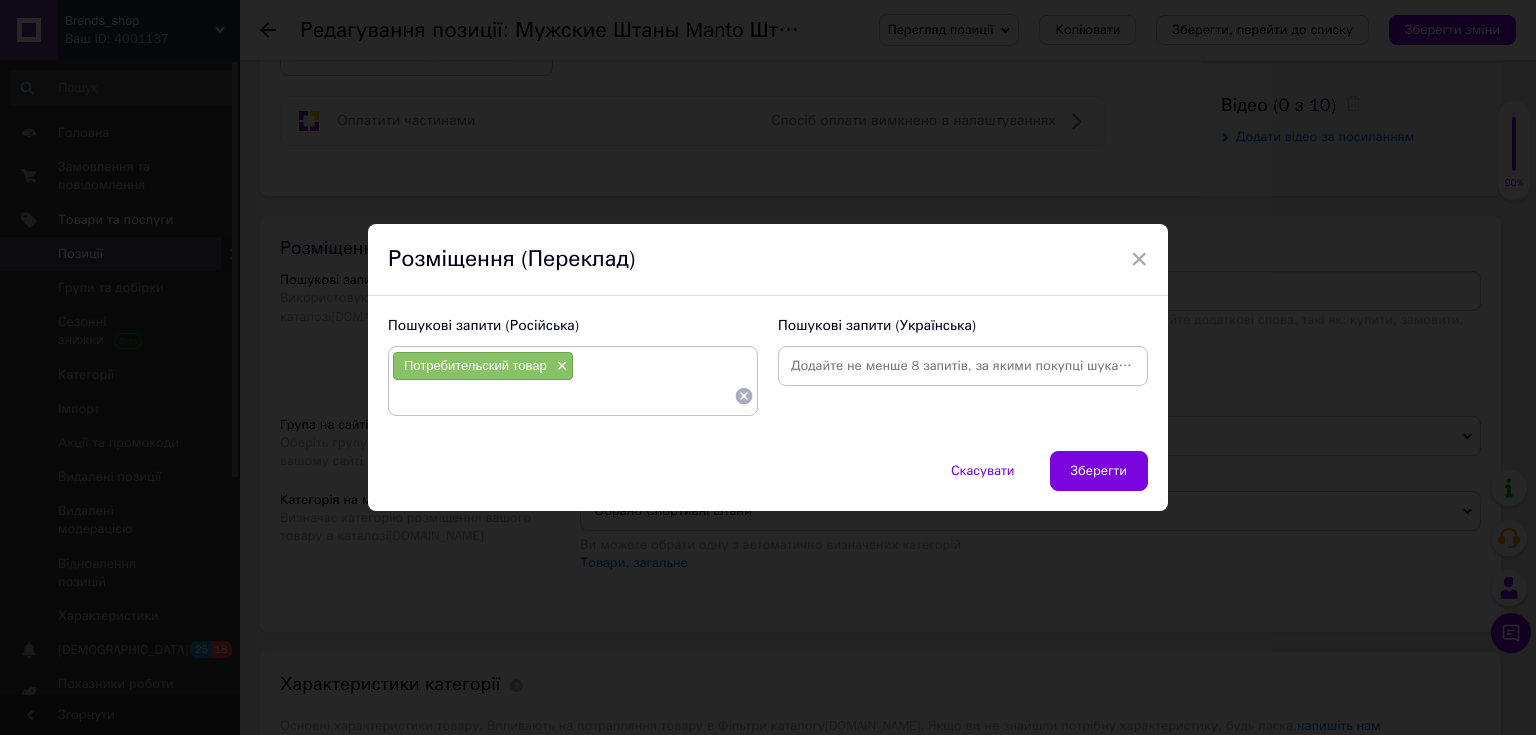 click 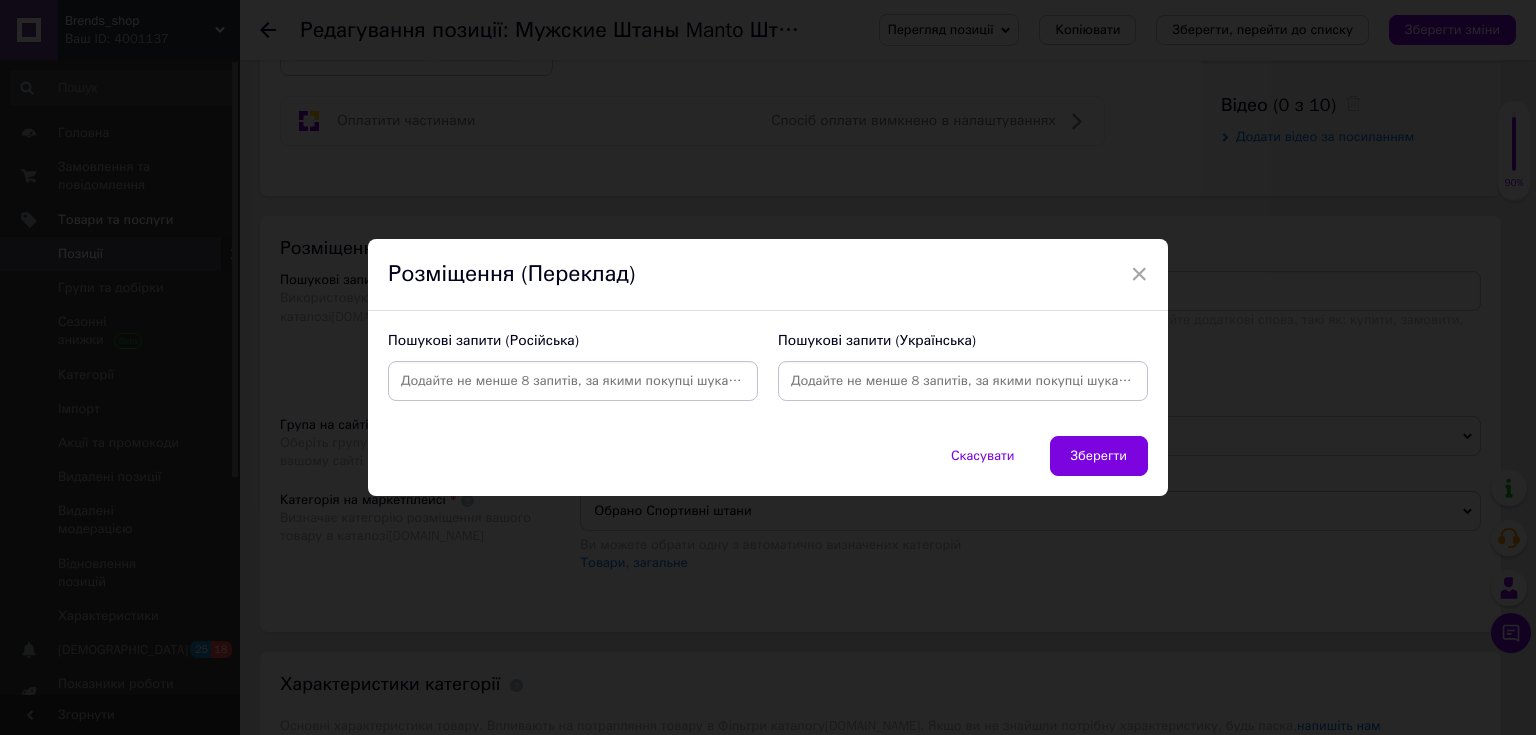 click on "Зберегти" at bounding box center (1099, 456) 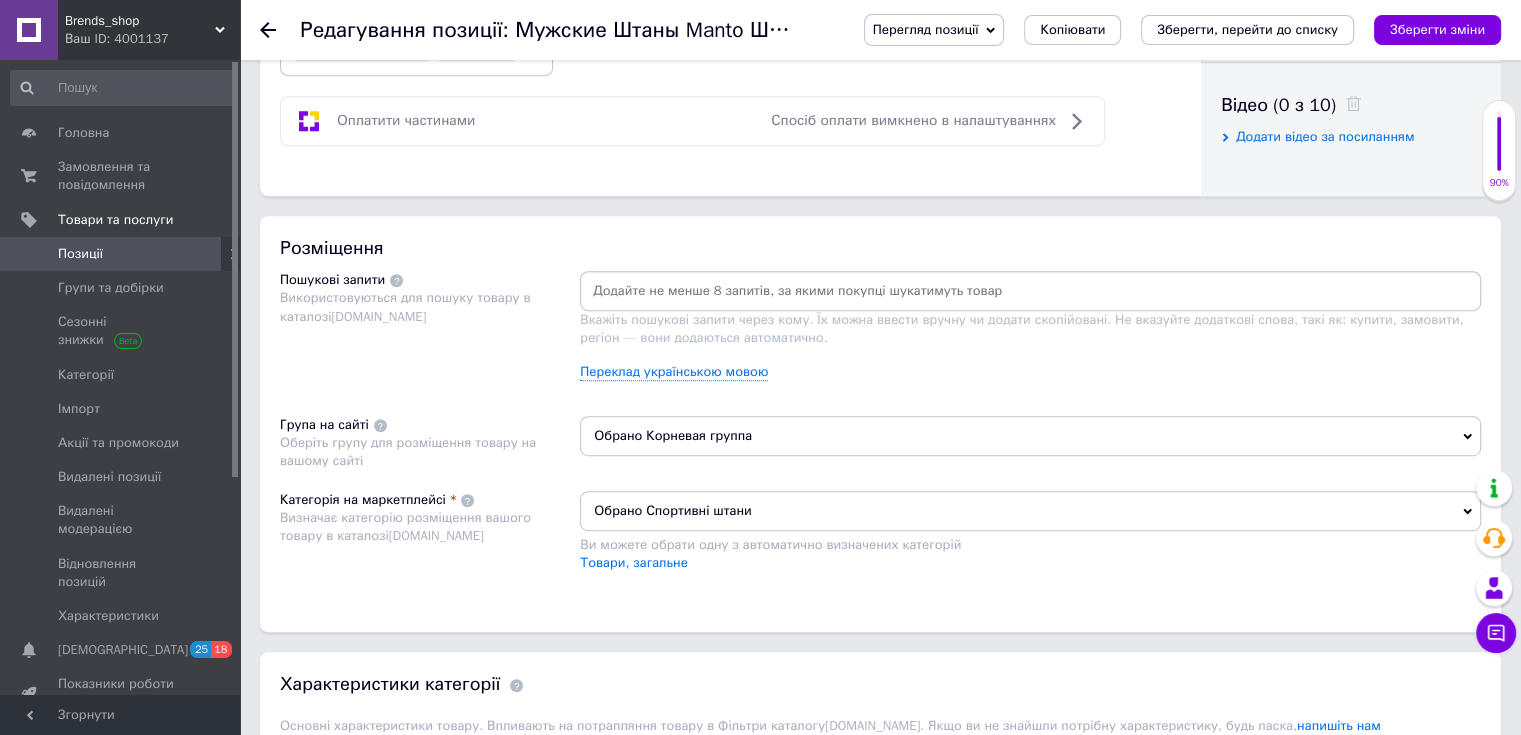 click on "Зберегти зміни" at bounding box center (1437, 29) 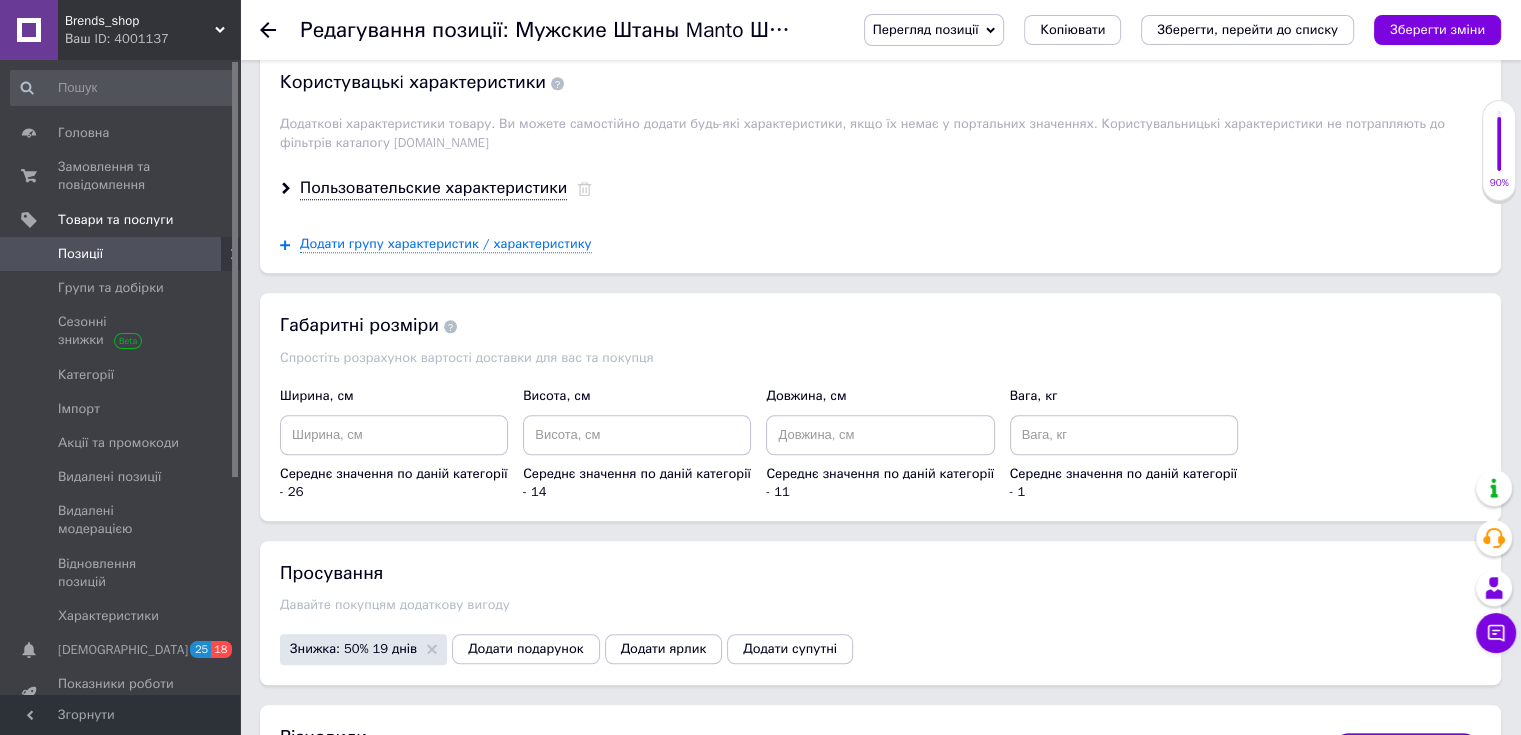 scroll, scrollTop: 2300, scrollLeft: 0, axis: vertical 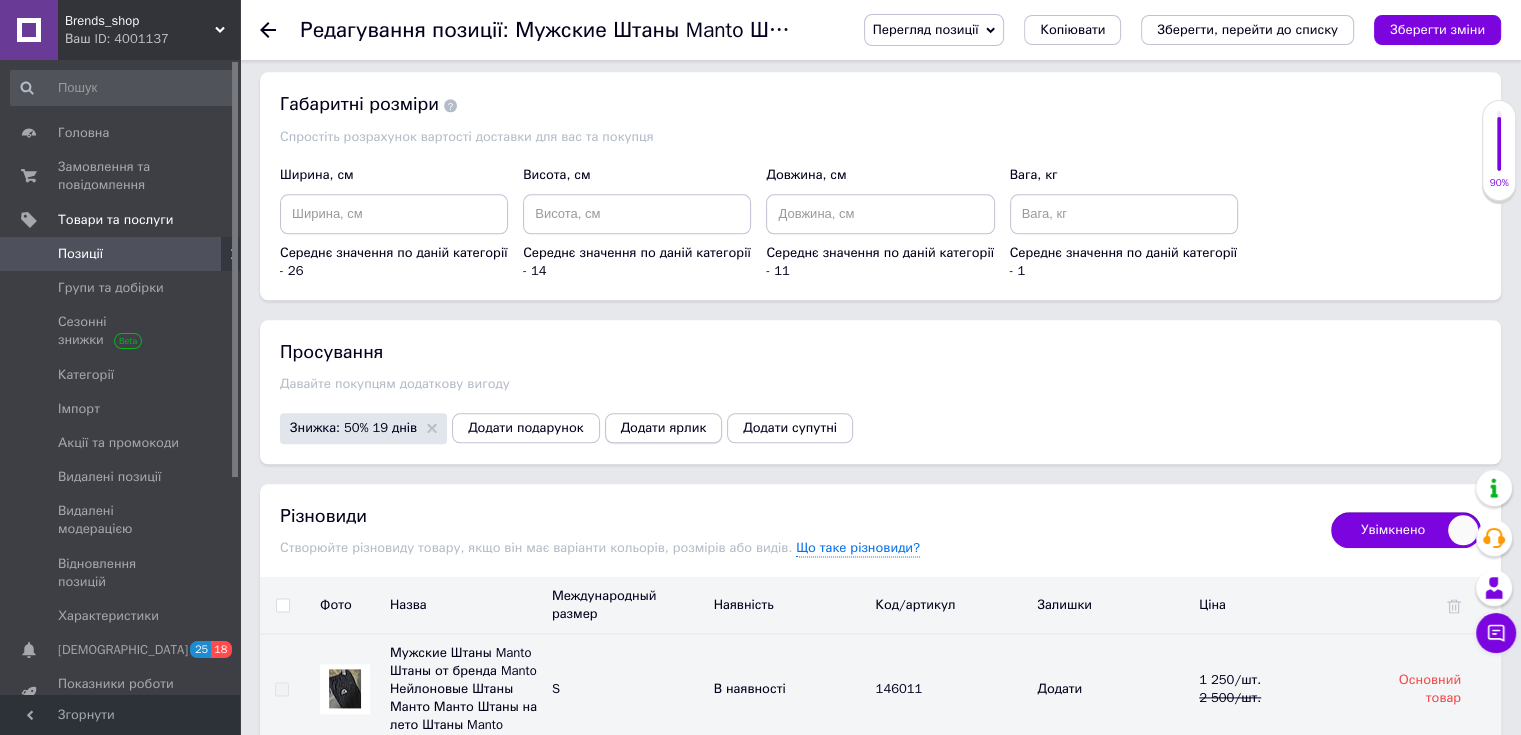 click on "Додати ярлик" at bounding box center [664, 428] 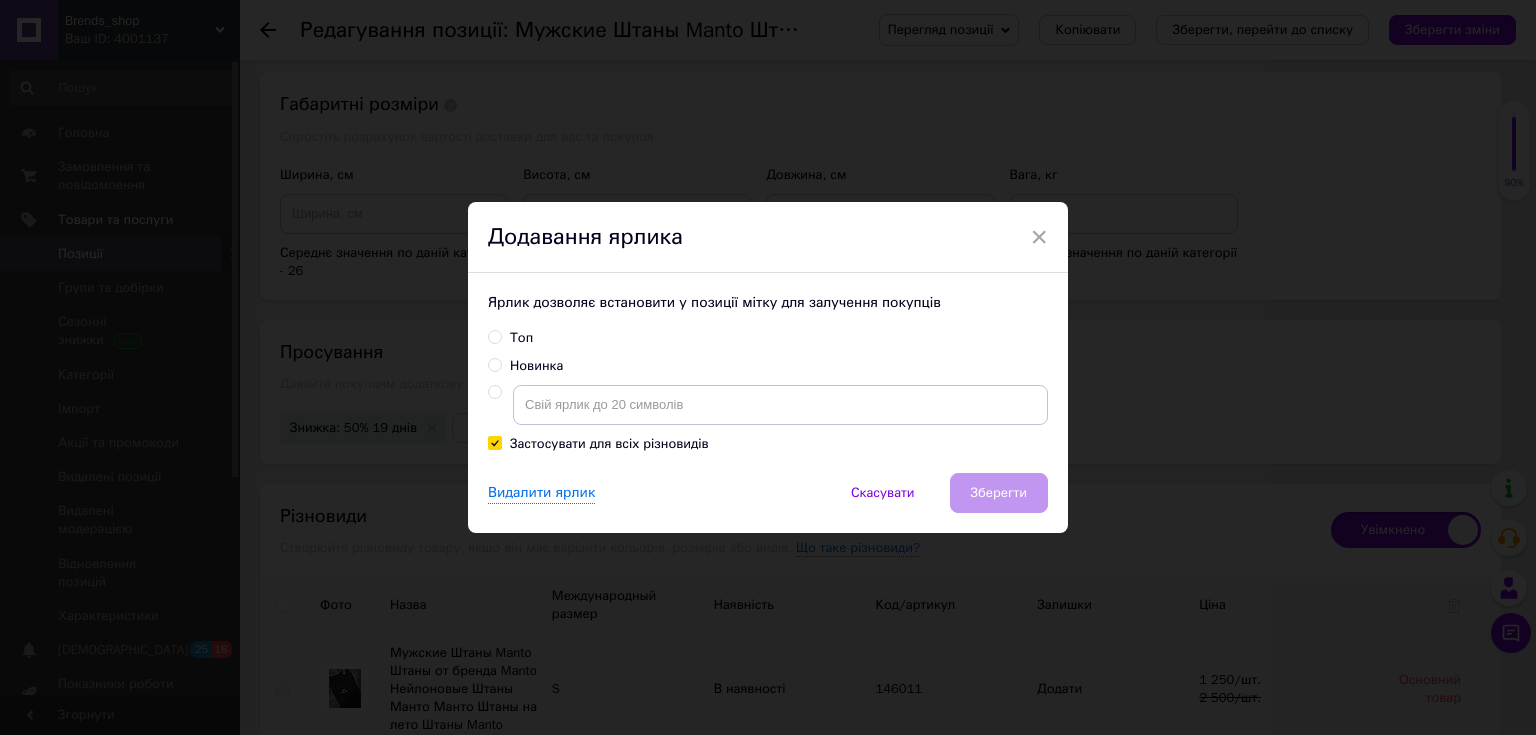 click on "Топ" at bounding box center (521, 338) 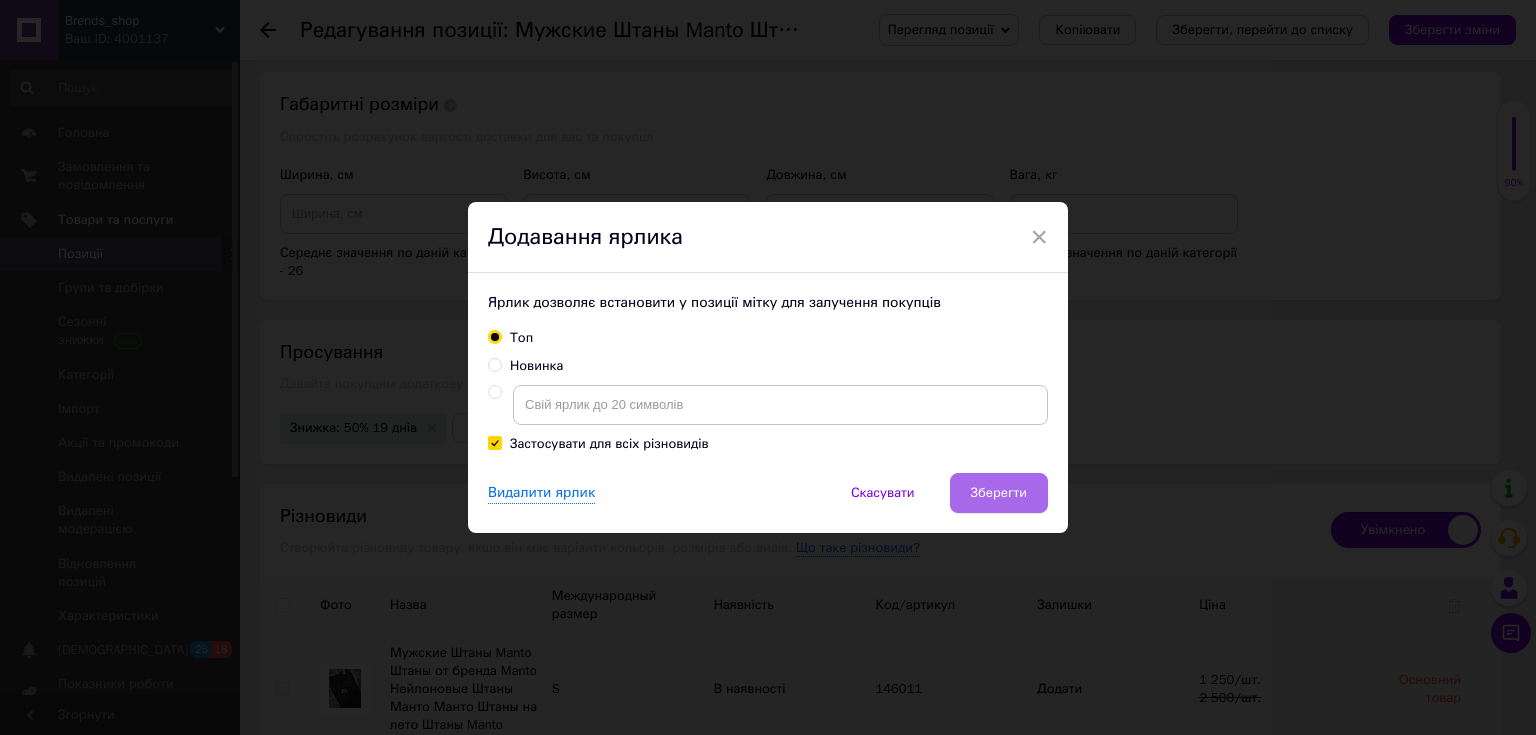 click on "Зберегти" at bounding box center [999, 493] 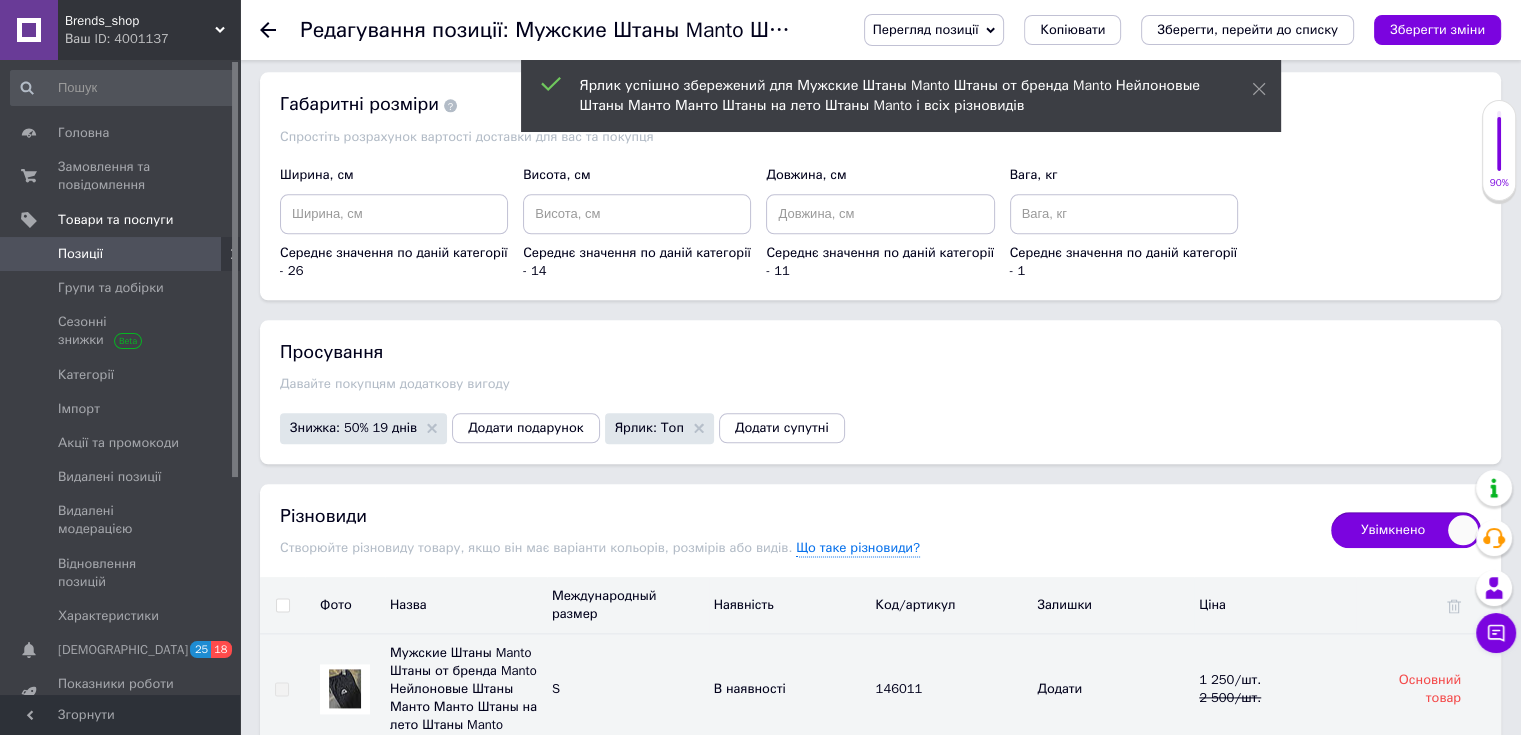 click on "Зберегти зміни" at bounding box center [1437, 29] 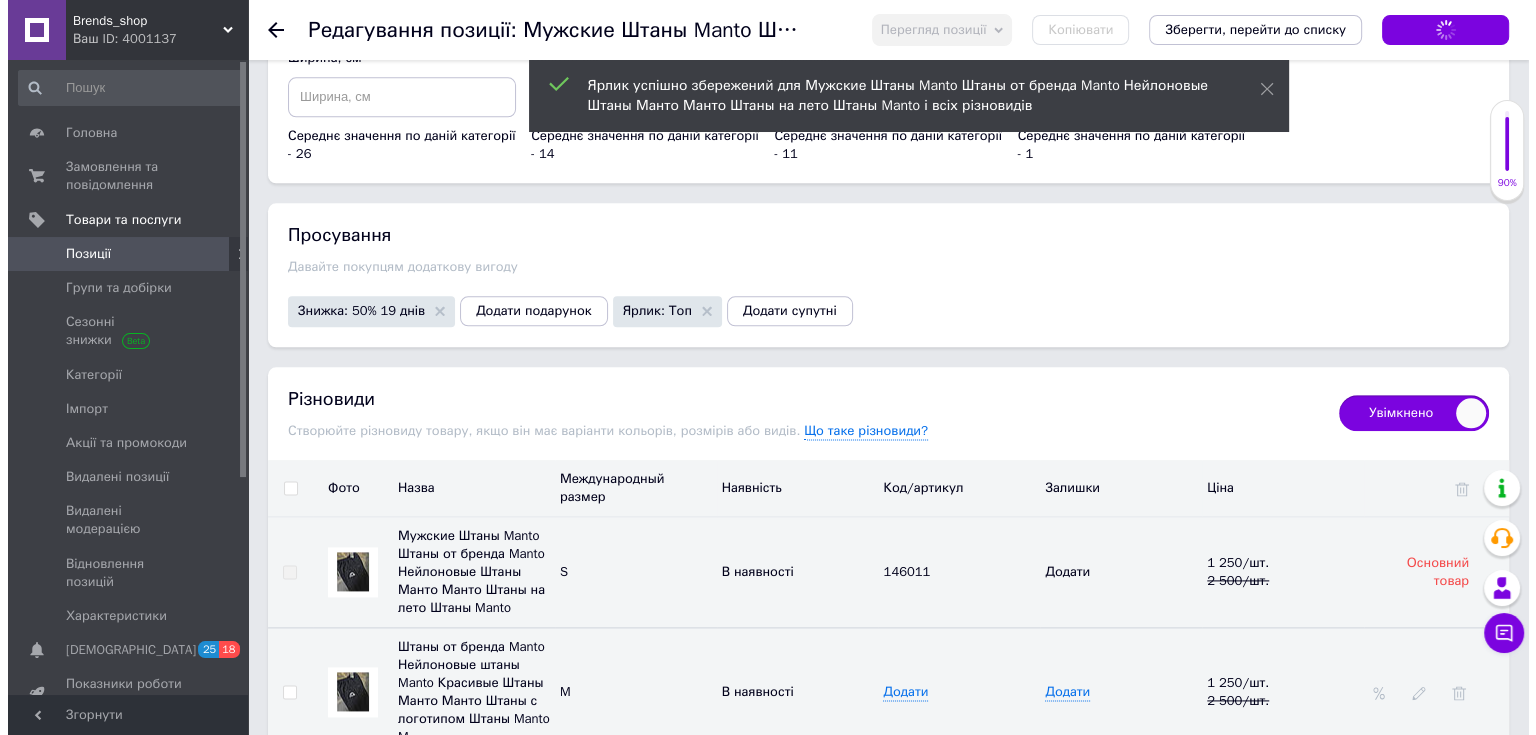 scroll, scrollTop: 2500, scrollLeft: 0, axis: vertical 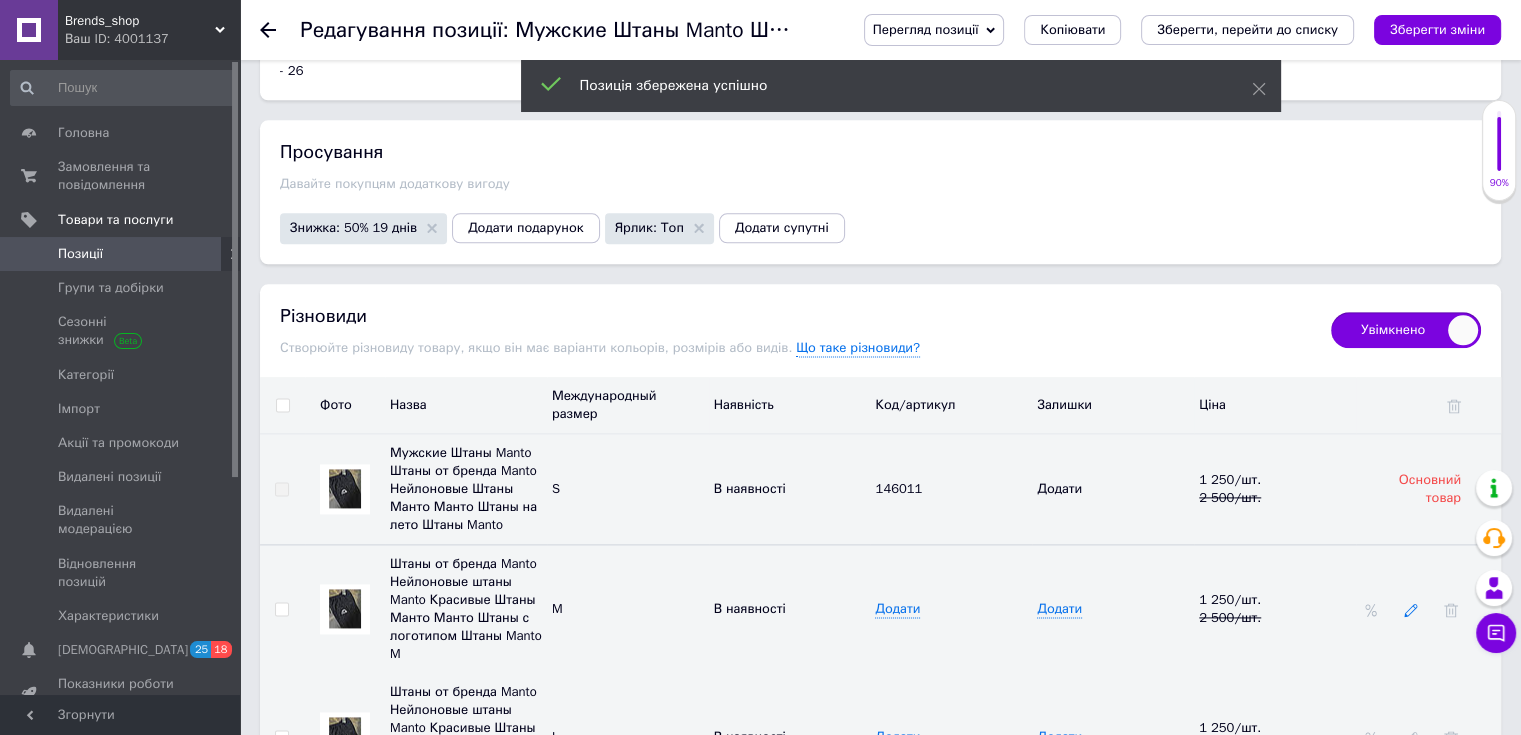 click 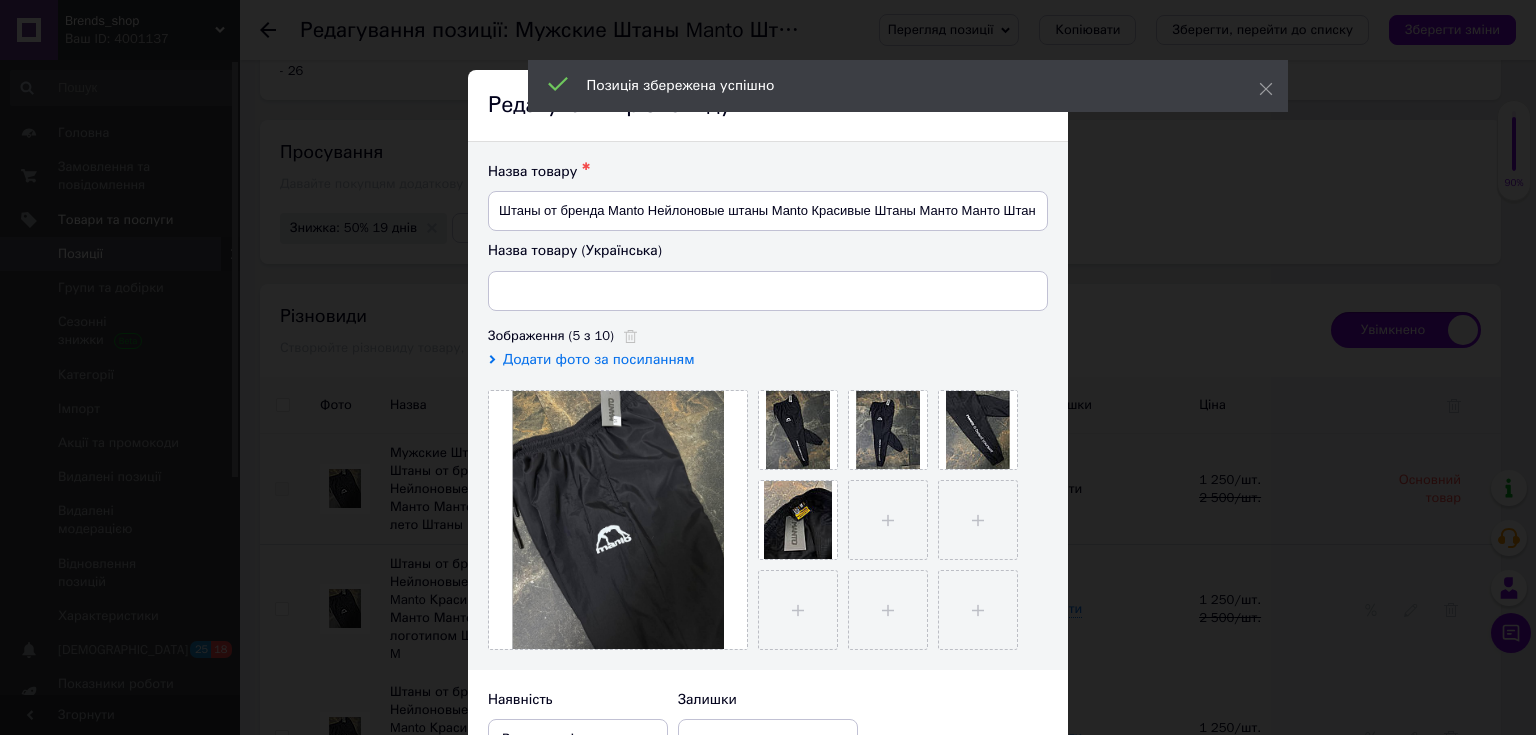 type on "Чоловічі Штани Manto Штани від бренда [PERSON_NAME] на літо Штани Manto" 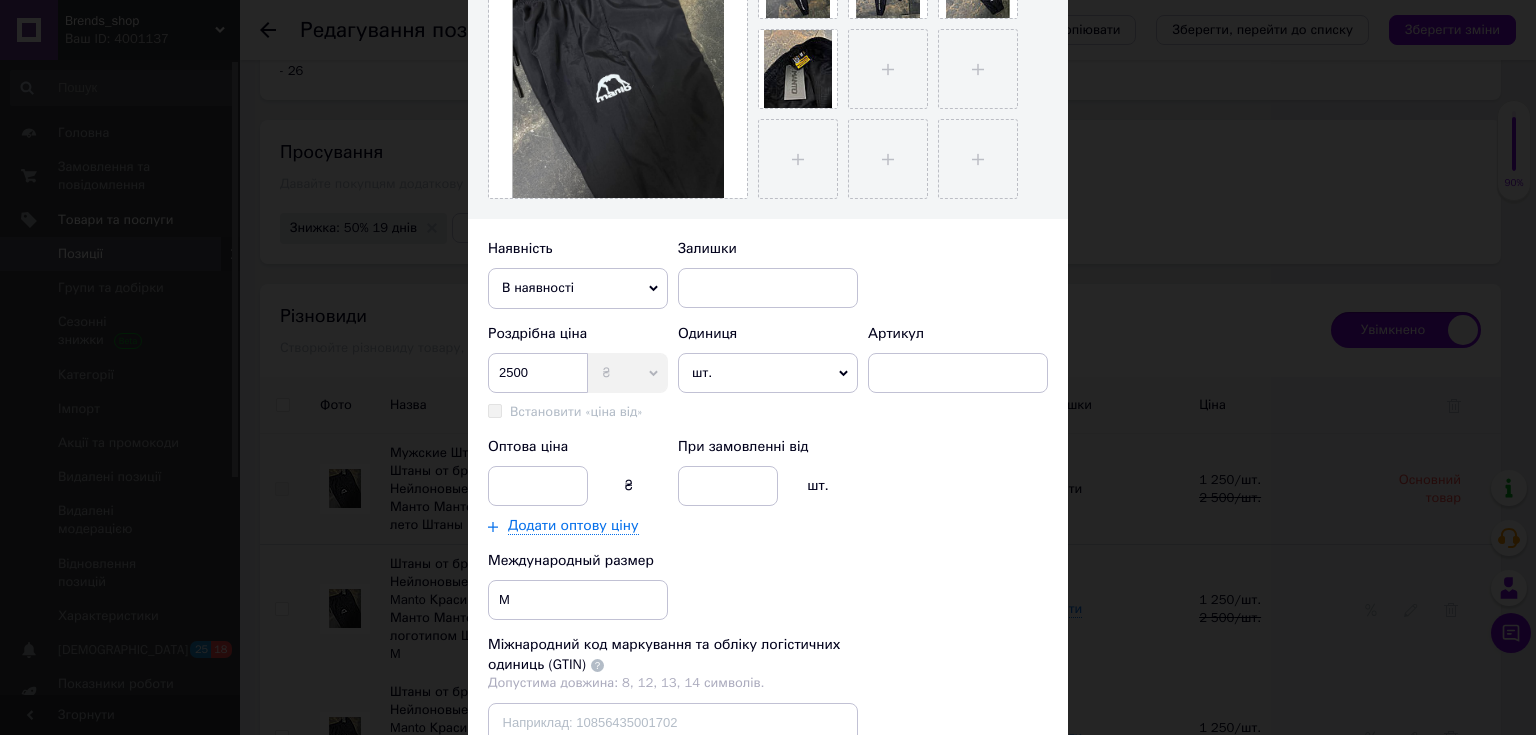 scroll, scrollTop: 500, scrollLeft: 0, axis: vertical 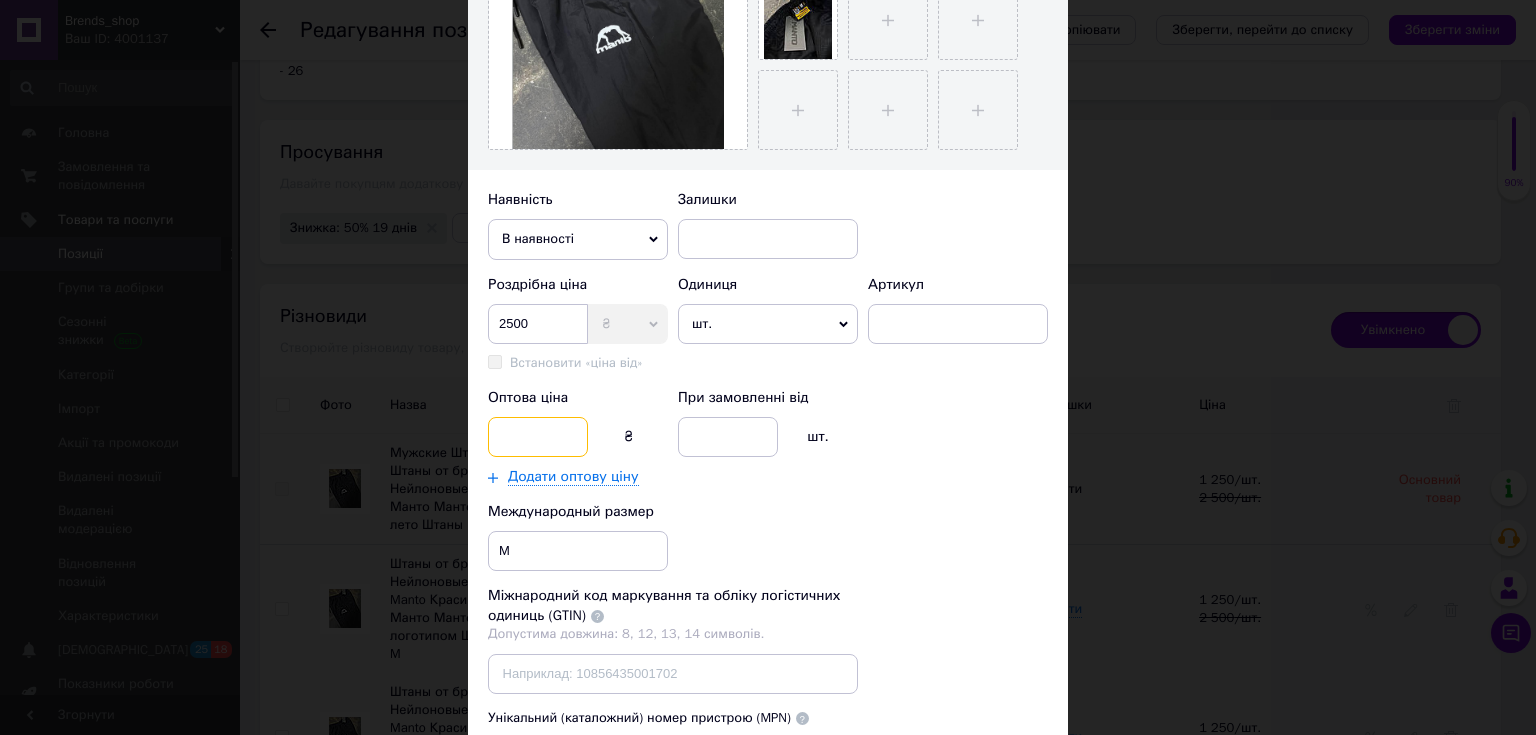 click at bounding box center (538, 437) 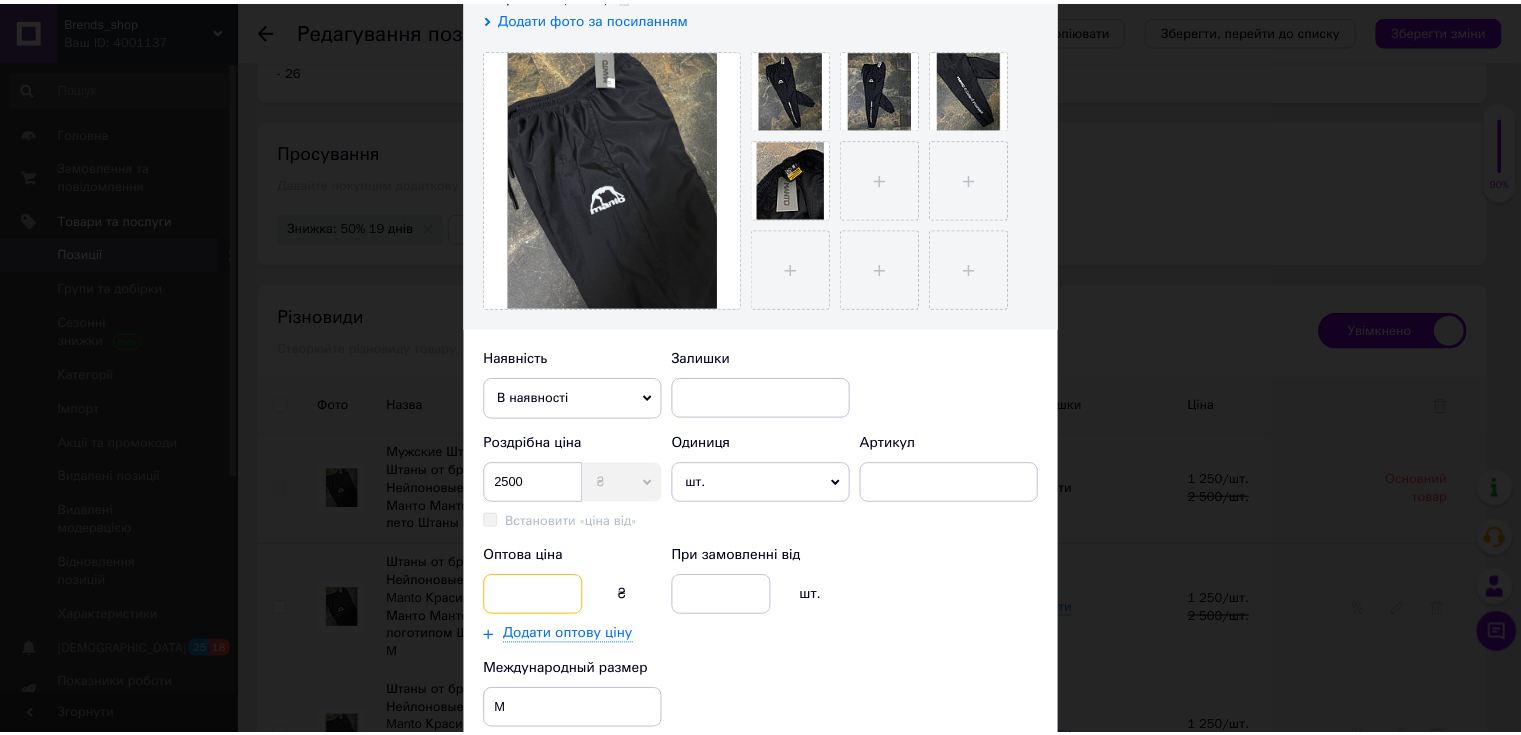 scroll, scrollTop: 100, scrollLeft: 0, axis: vertical 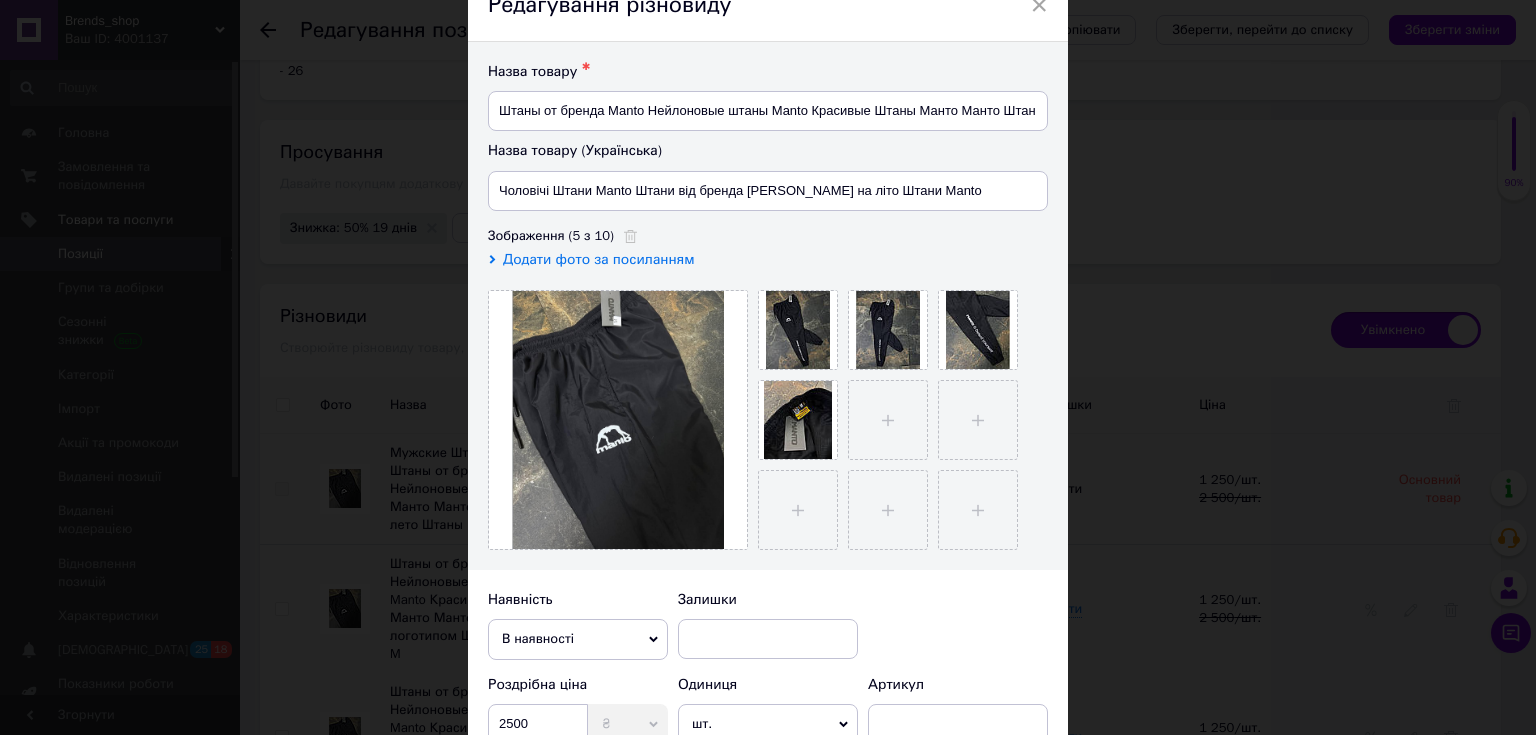 click on "×" at bounding box center (1039, 5) 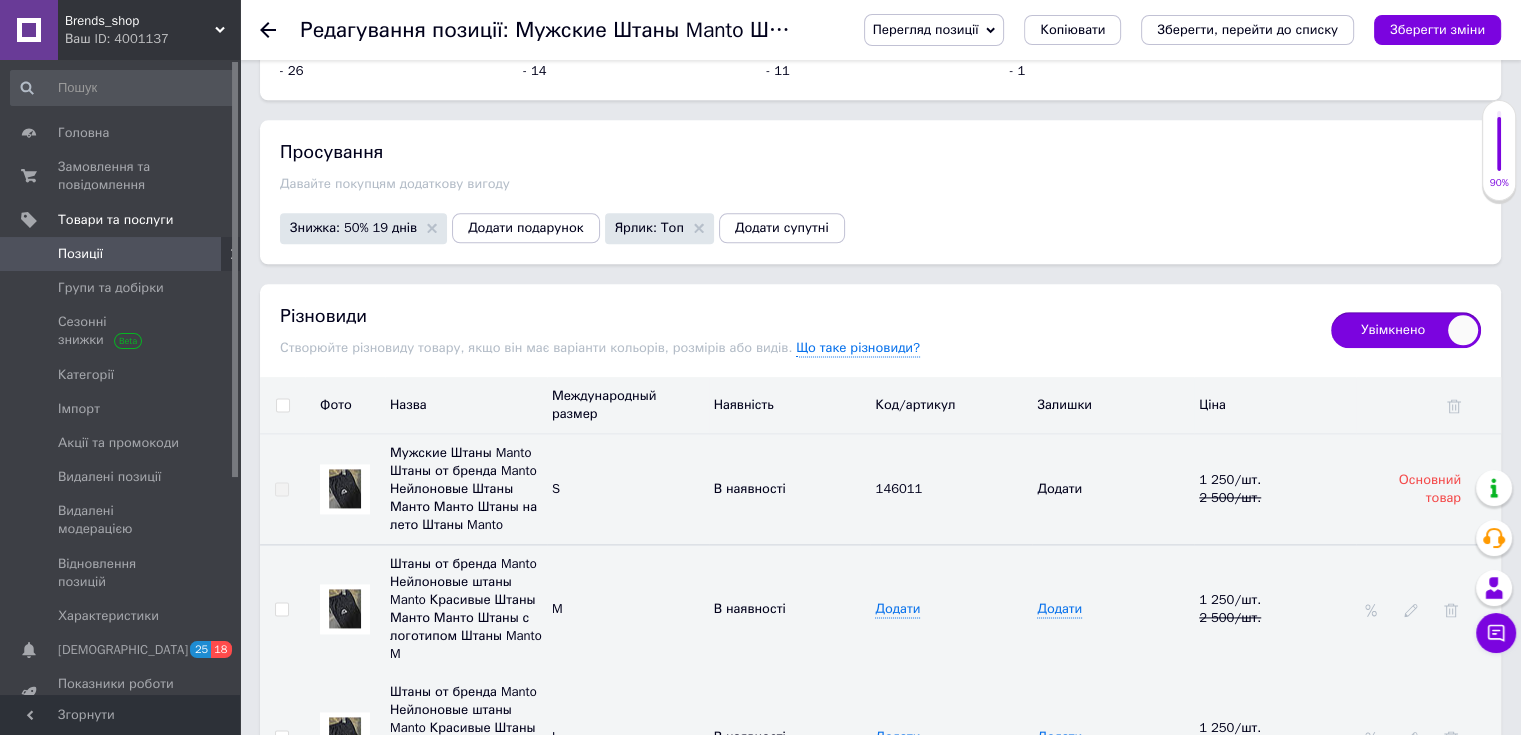 drag, startPoint x: 1432, startPoint y: 28, endPoint x: 1411, endPoint y: 39, distance: 23.70654 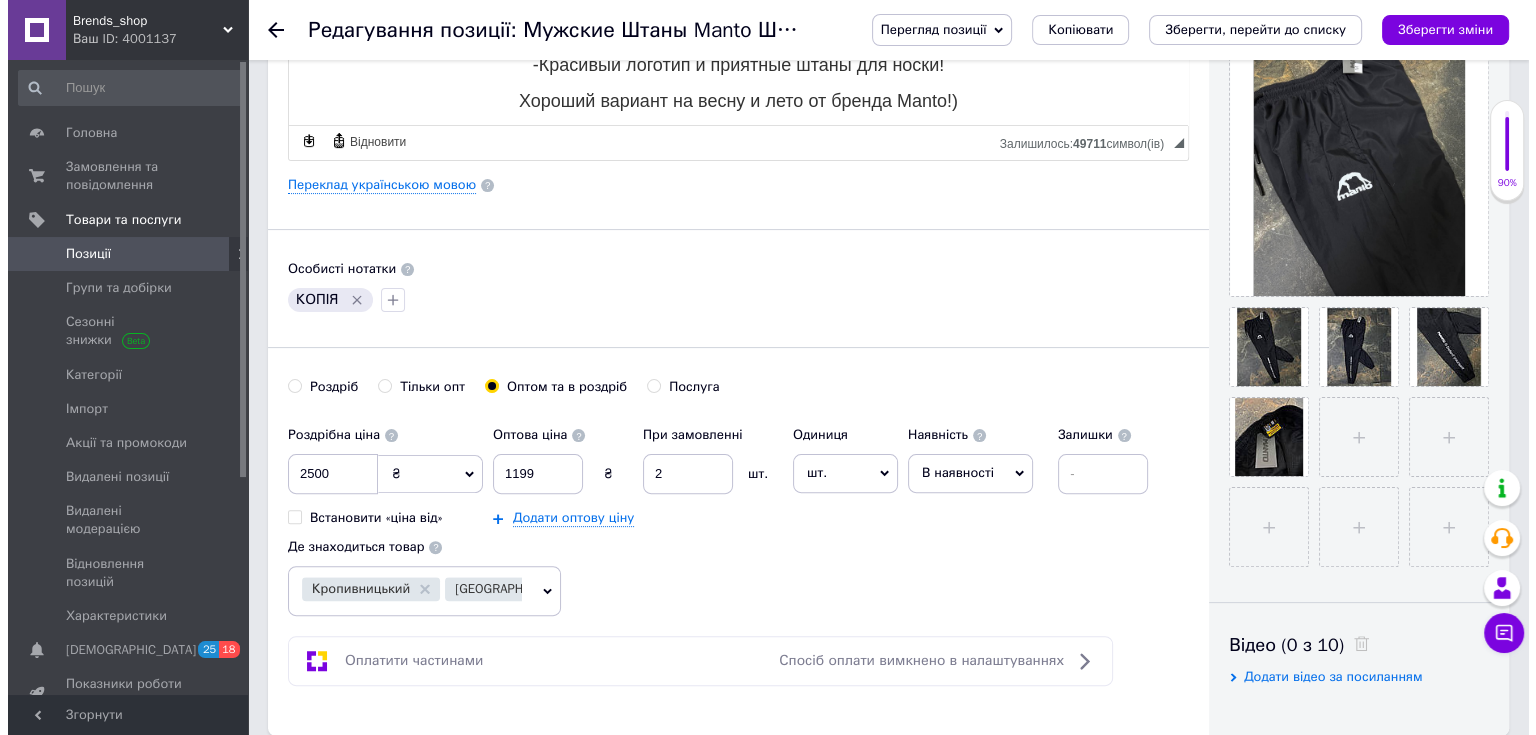 scroll, scrollTop: 400, scrollLeft: 0, axis: vertical 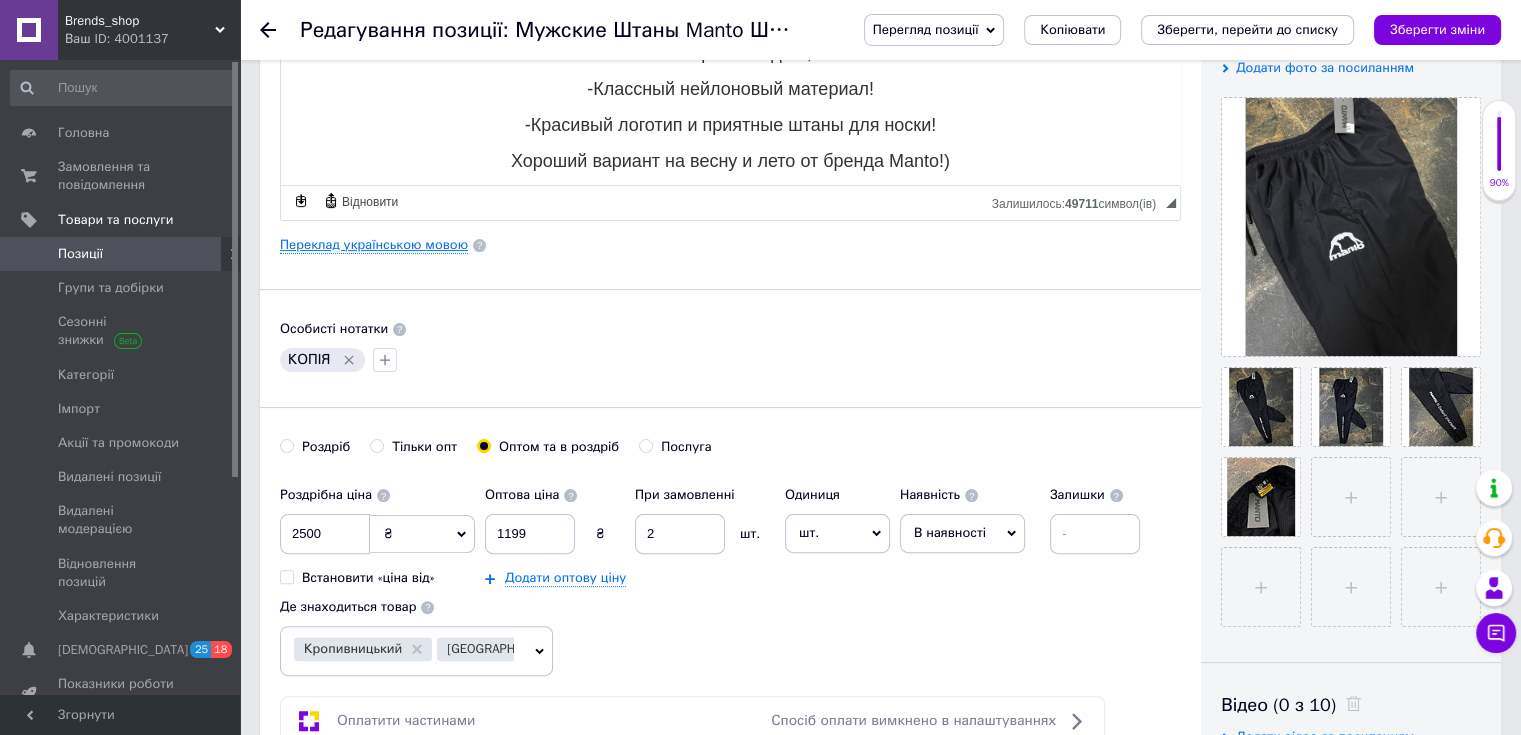 click on "Переклад українською мовою" at bounding box center [374, 245] 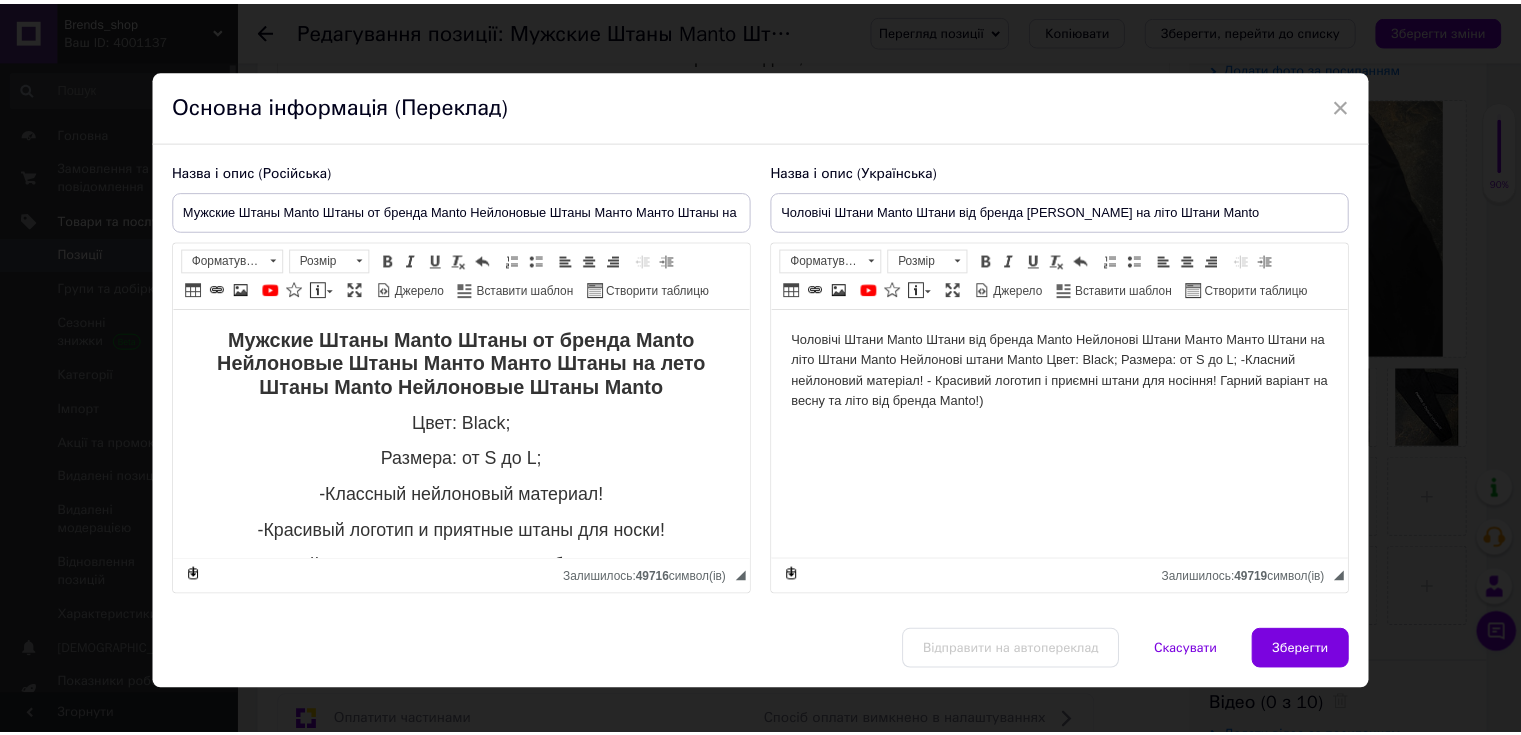 scroll, scrollTop: 0, scrollLeft: 0, axis: both 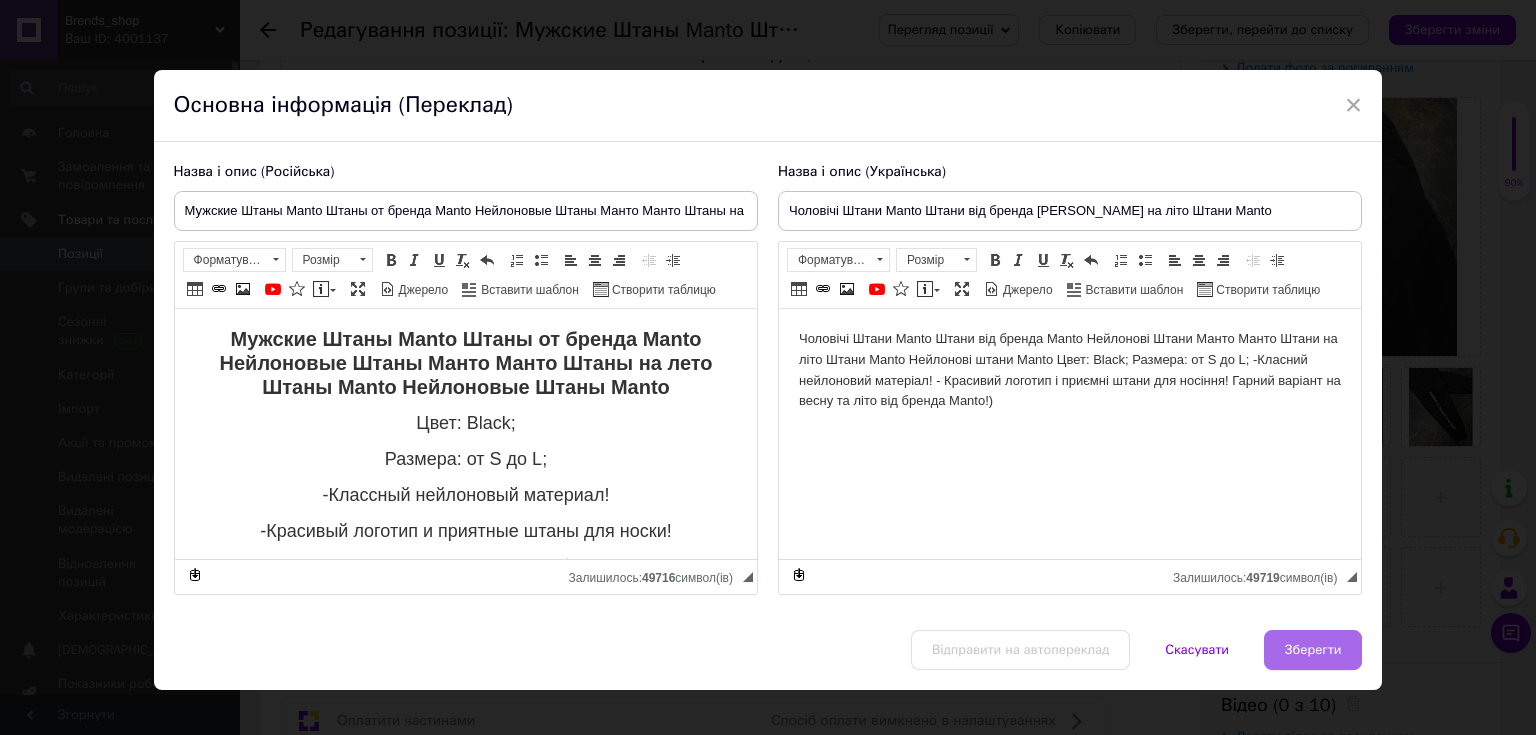 click on "Зберегти" at bounding box center [1313, 650] 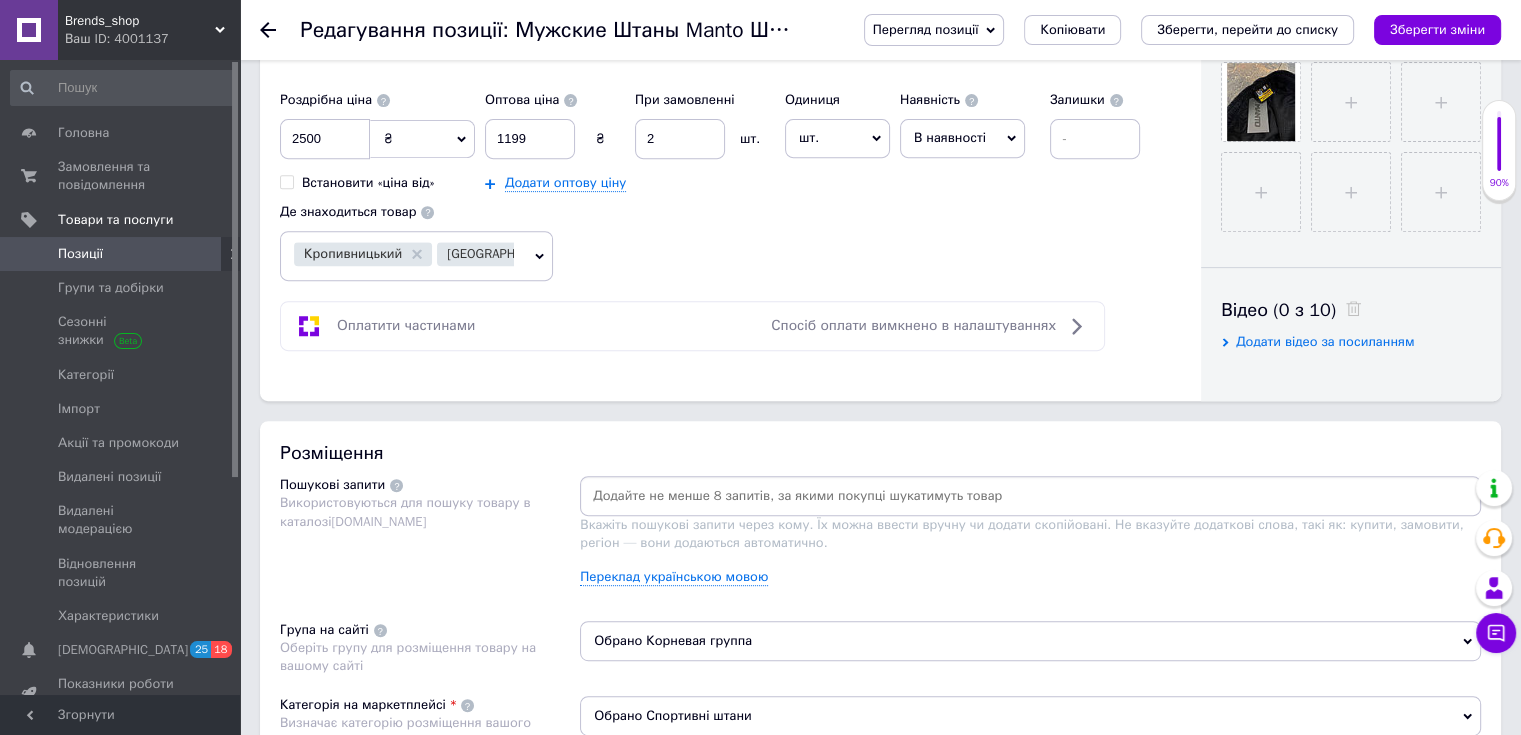 scroll, scrollTop: 800, scrollLeft: 0, axis: vertical 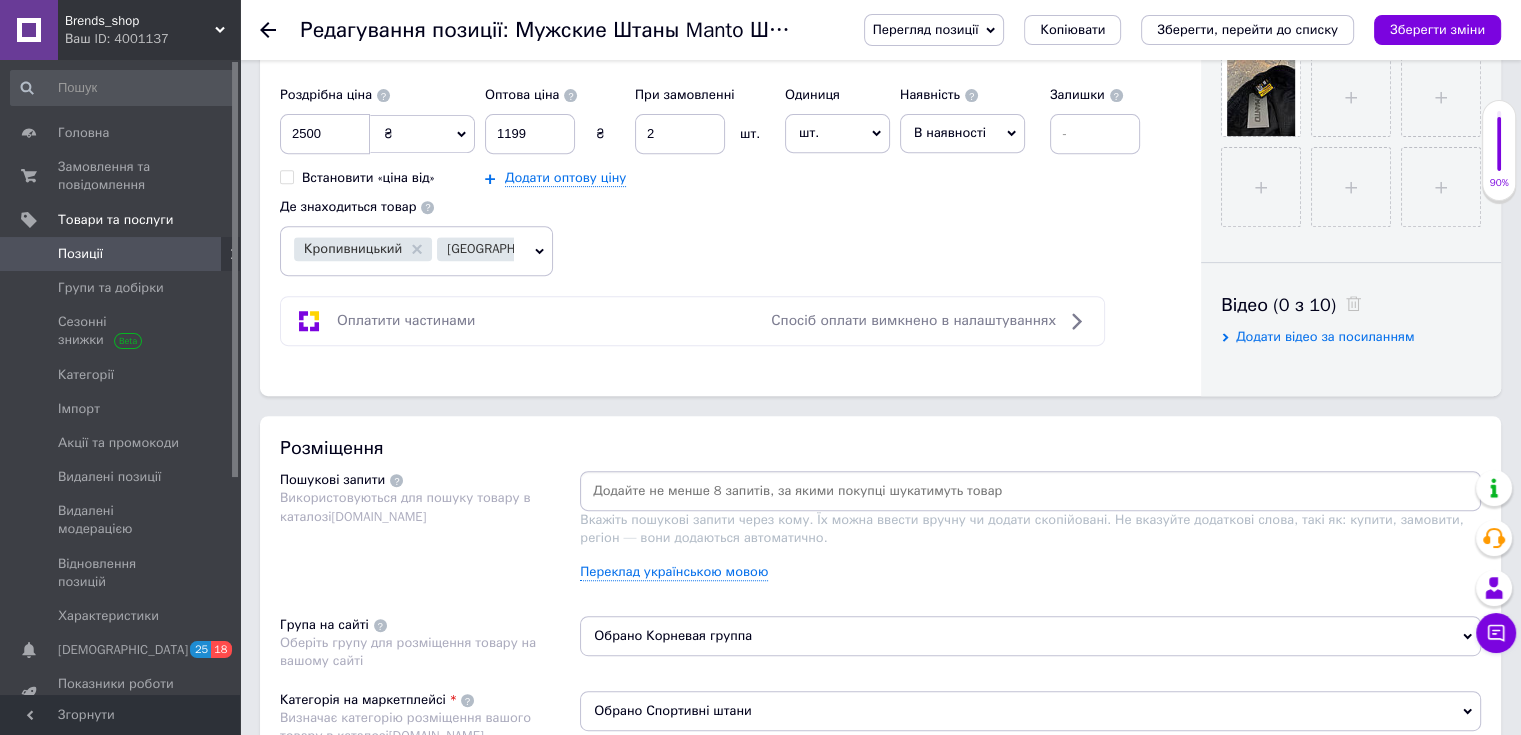 click at bounding box center [1030, 491] 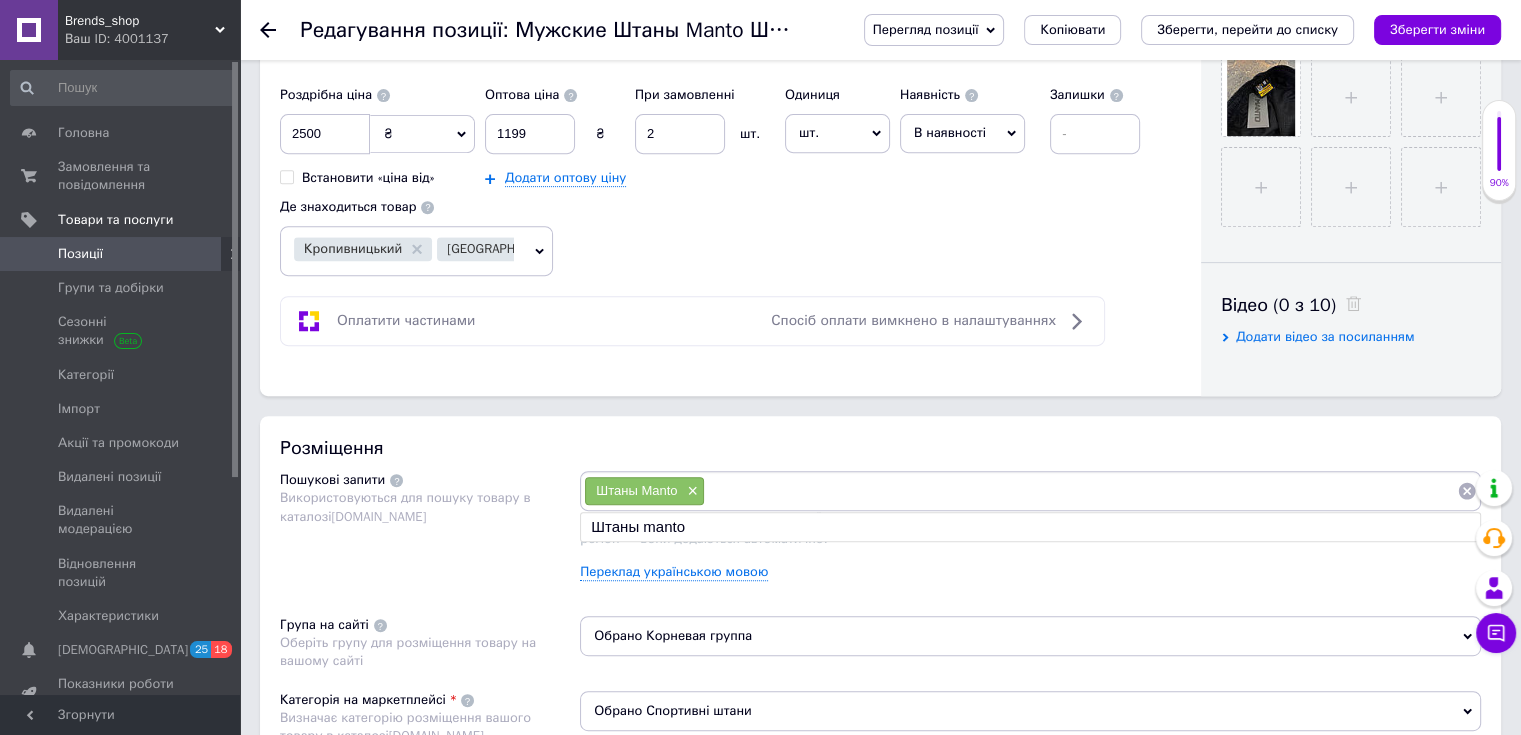 paste on "Manto Штаны" 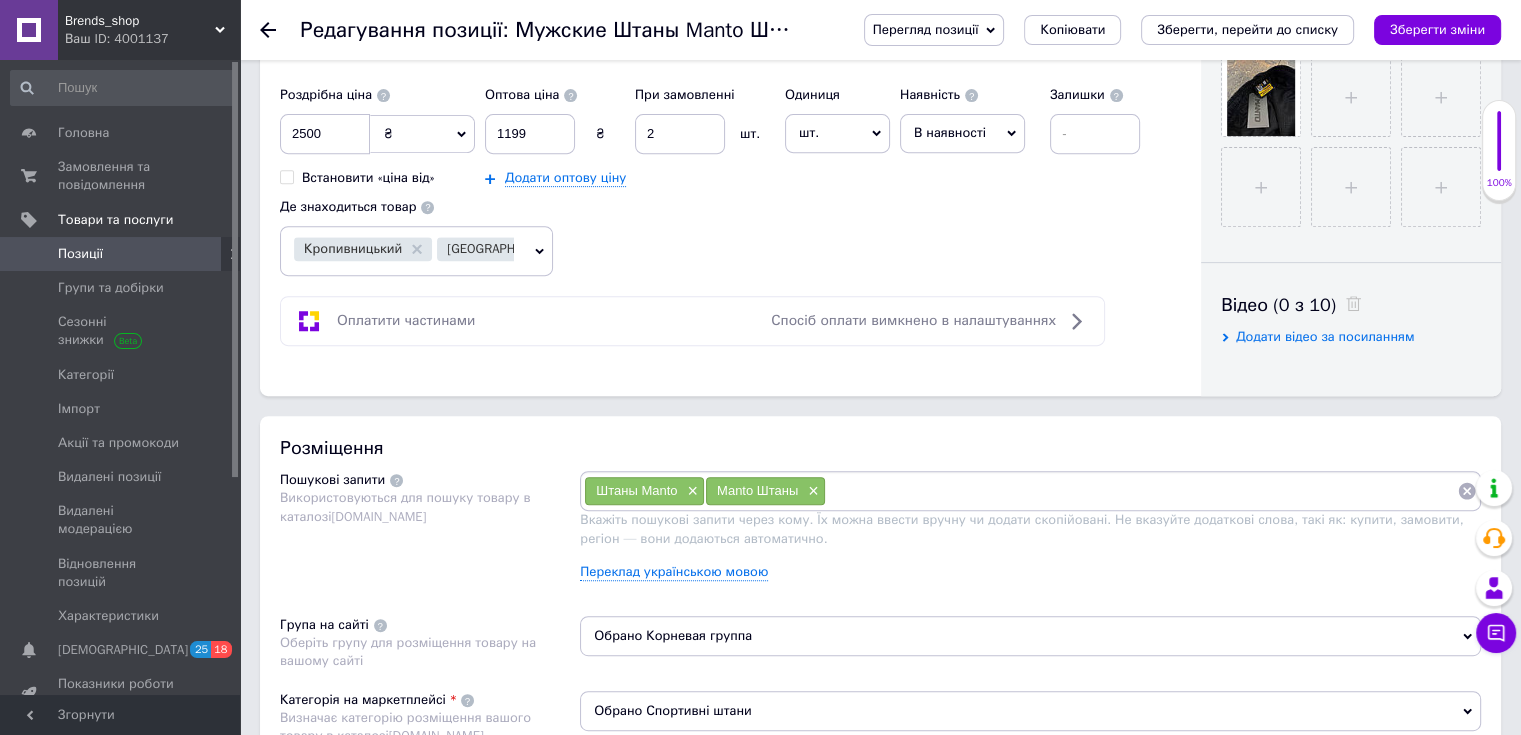 paste on "Штаны от Manto" 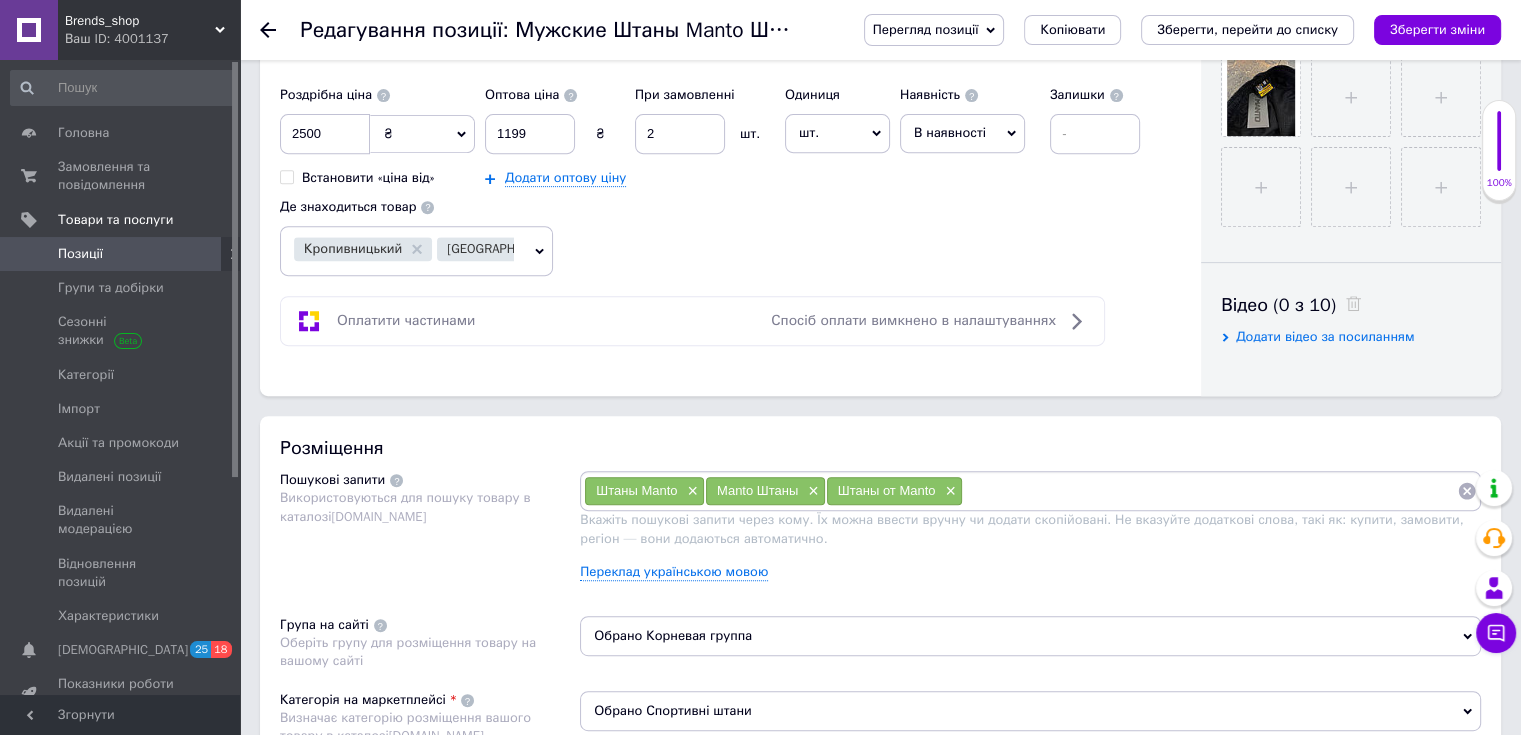 paste on "Штаны от бренда Manto" 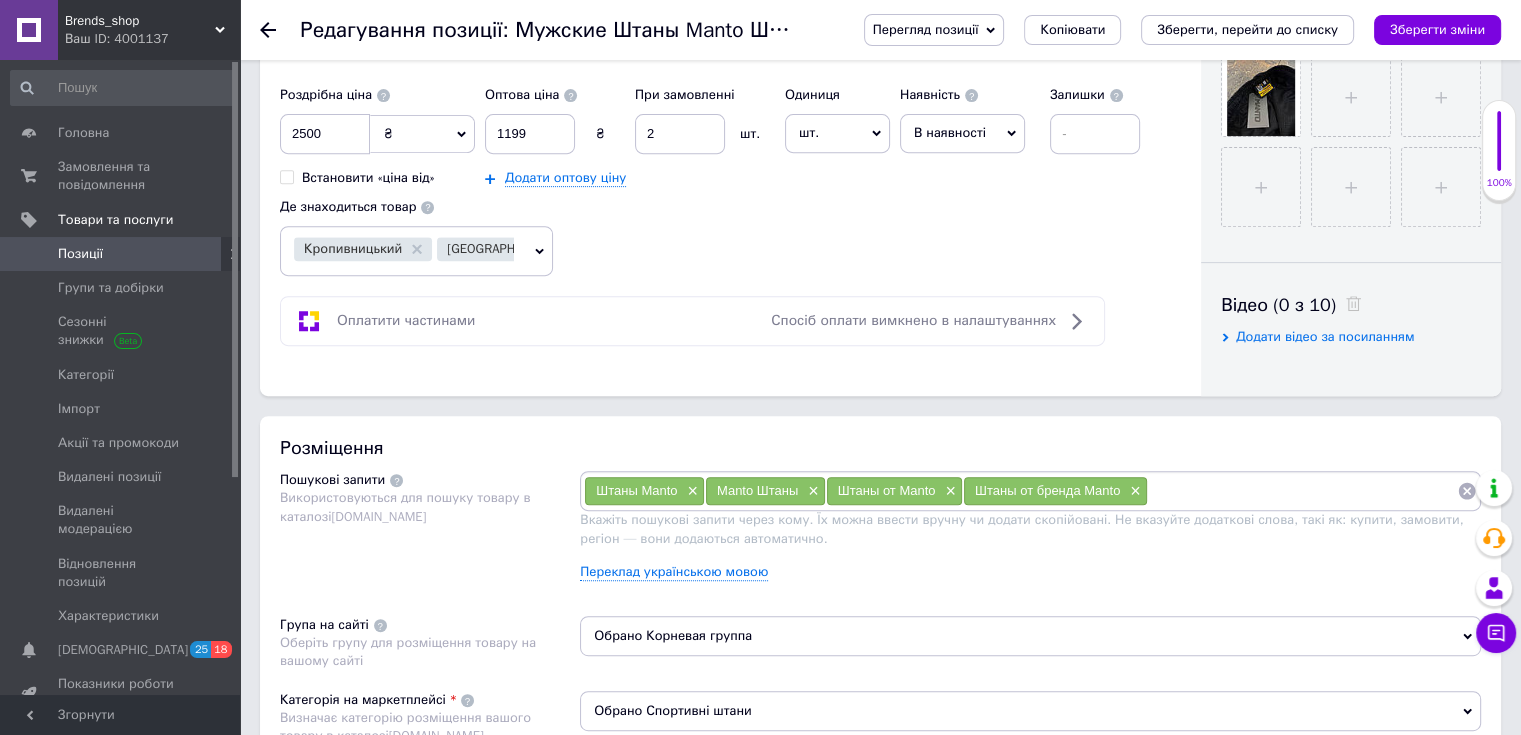 paste on "Штаны Манто" 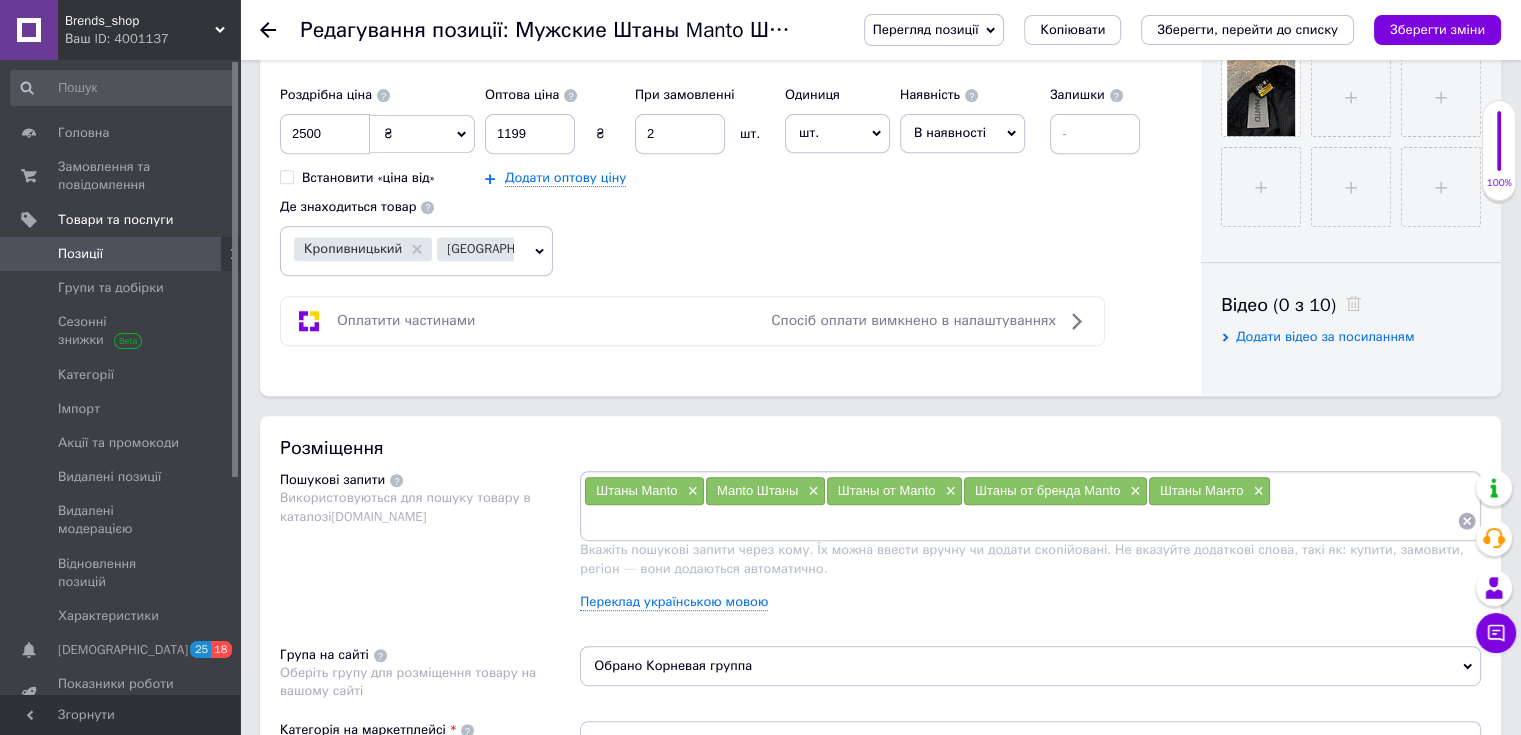 paste on "[PERSON_NAME]" 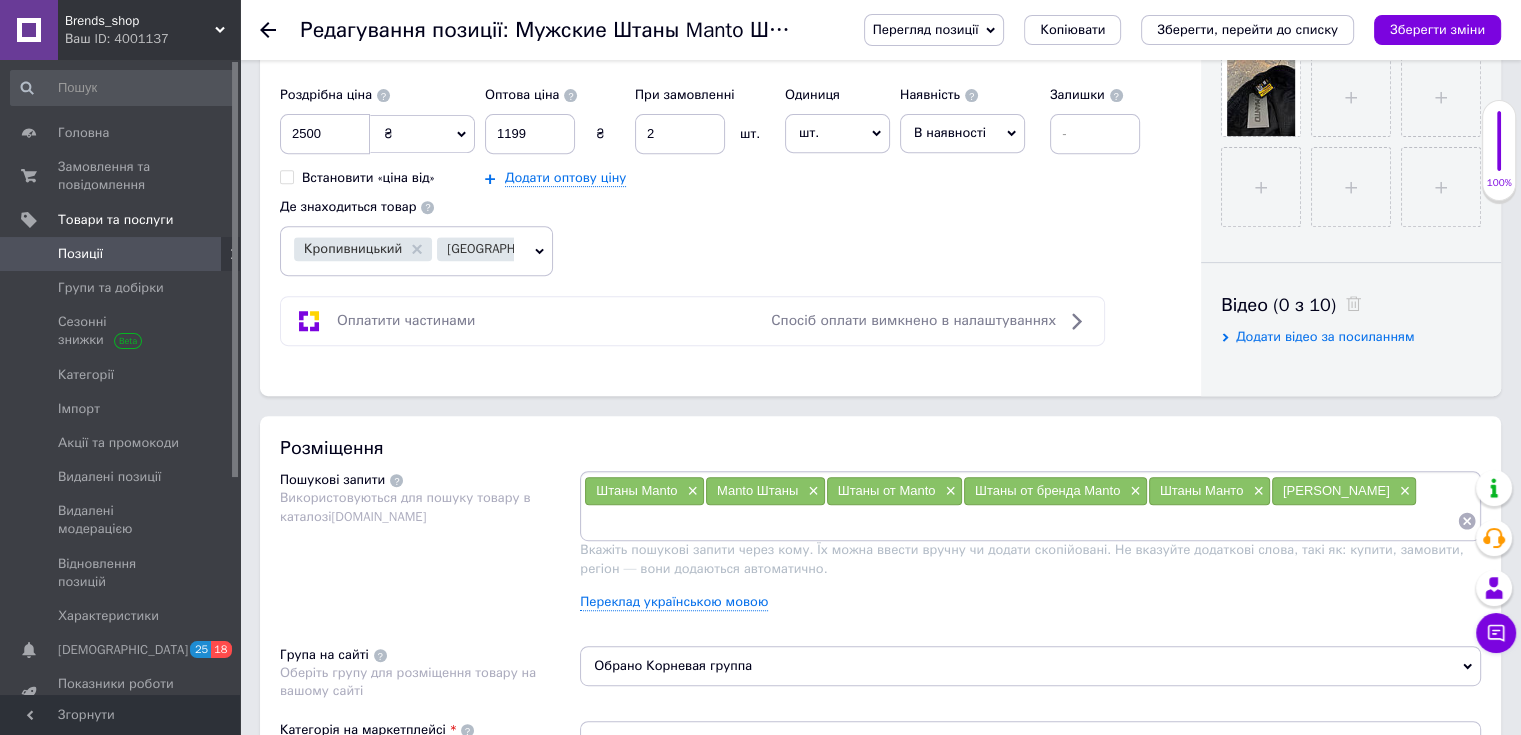 paste on "Штаны от бренда Манто" 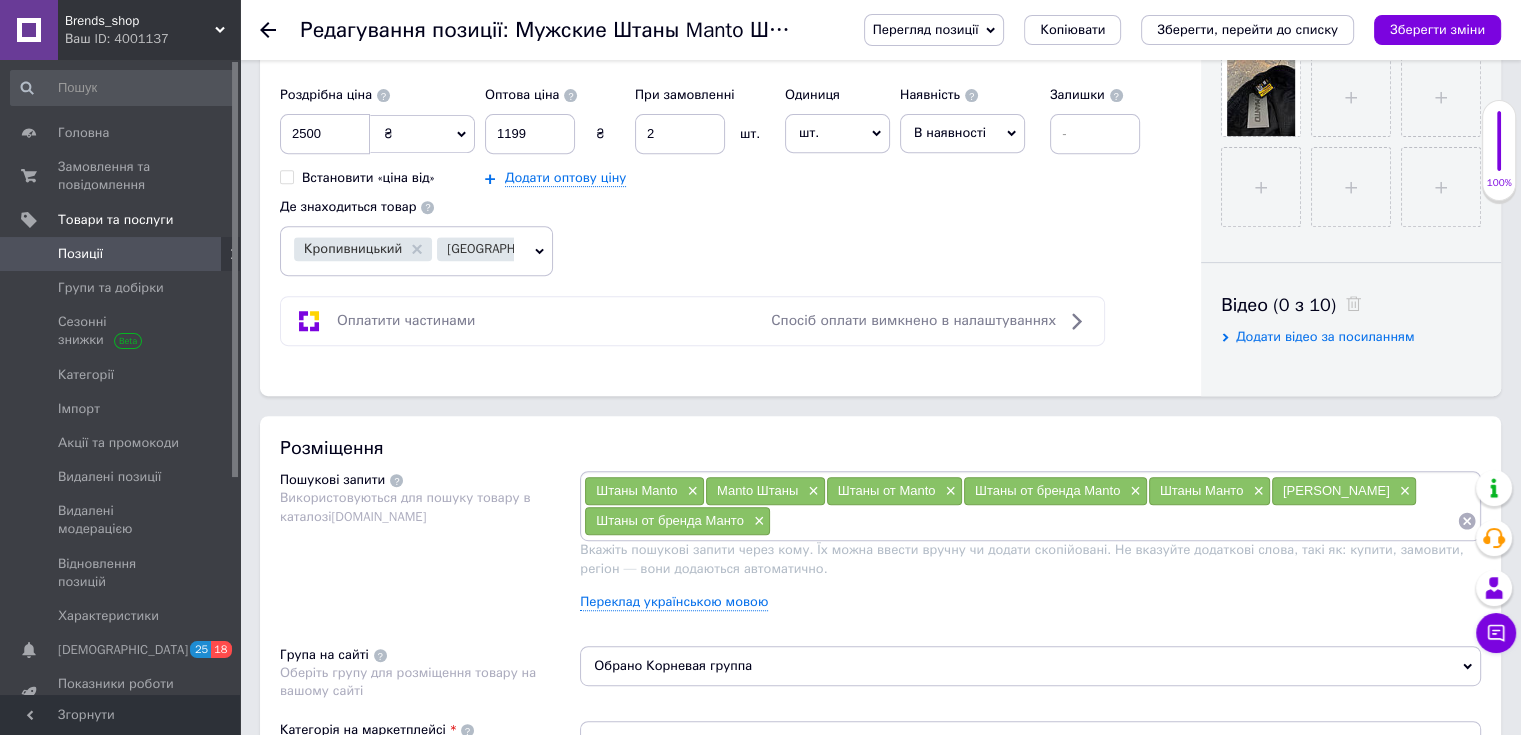 paste on "Штаны от Манто" 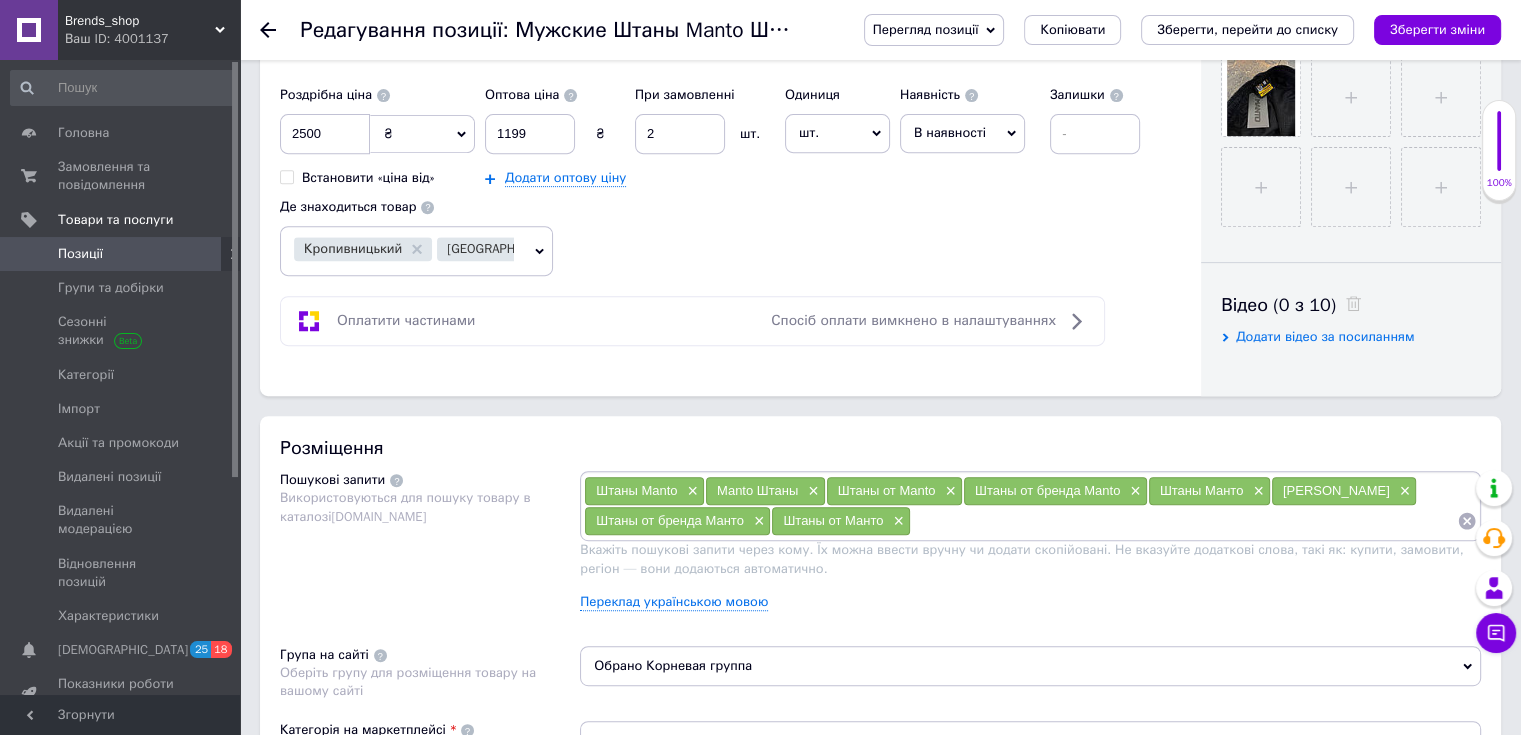 paste on "Штаны manto" 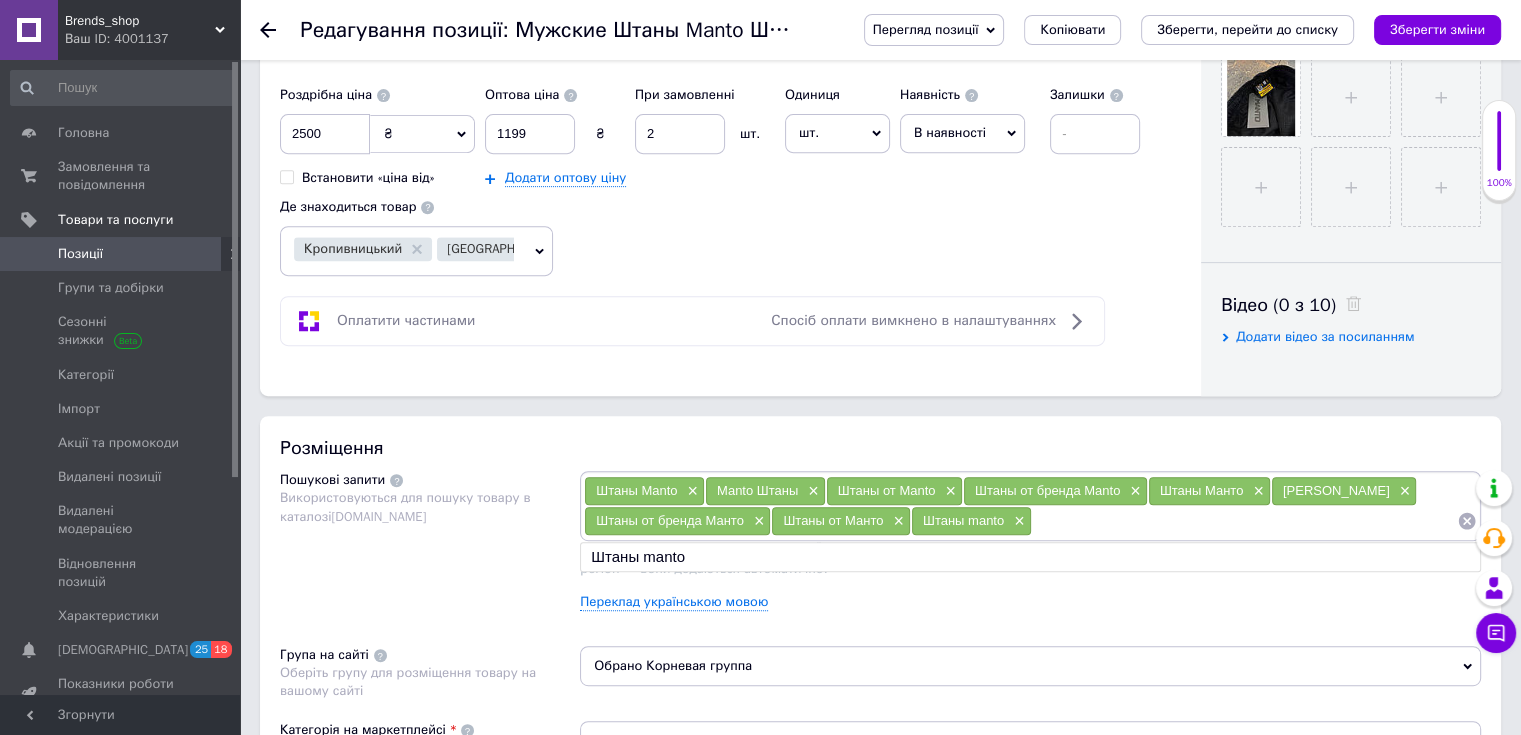 paste on "Штаны Manto на лето" 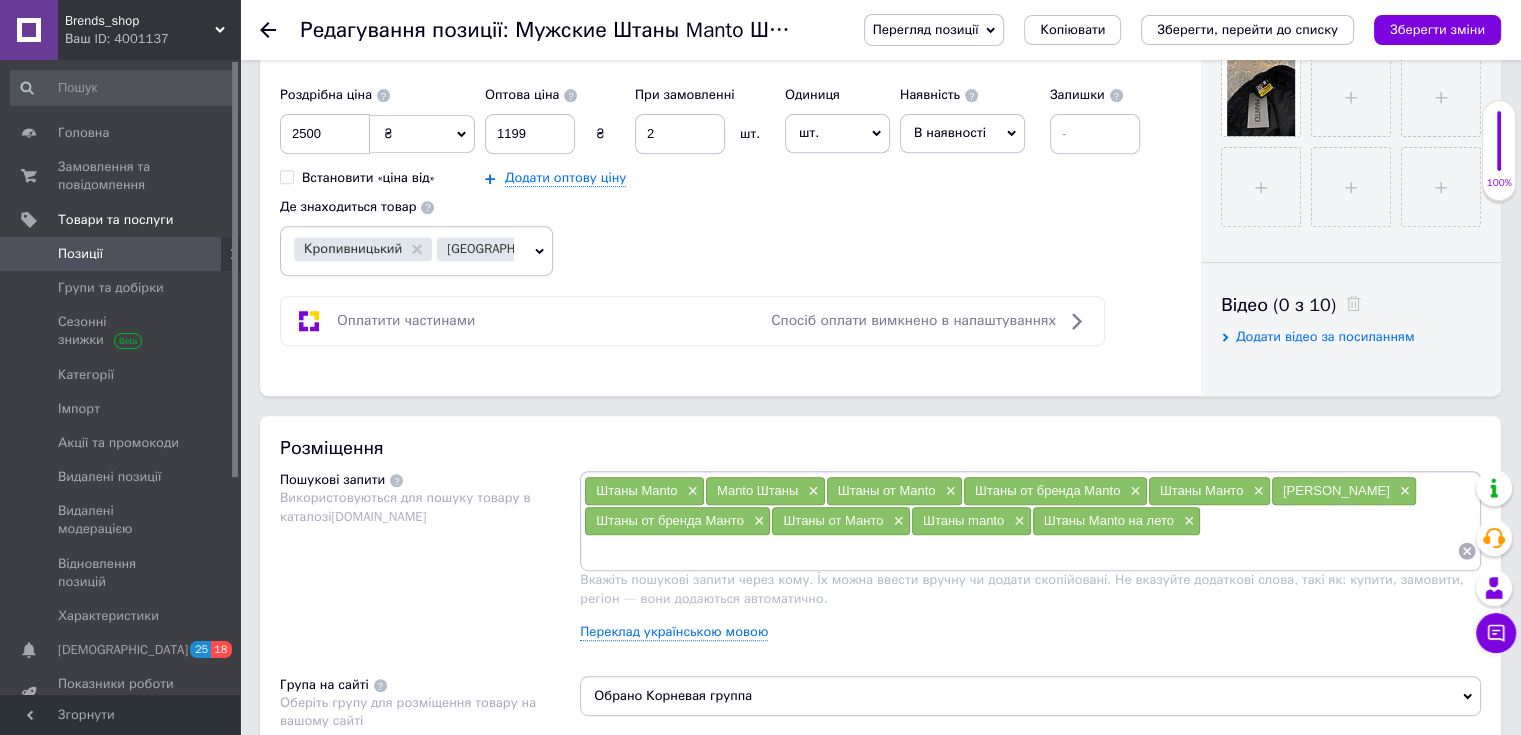 paste on "Штаны Манто на лето" 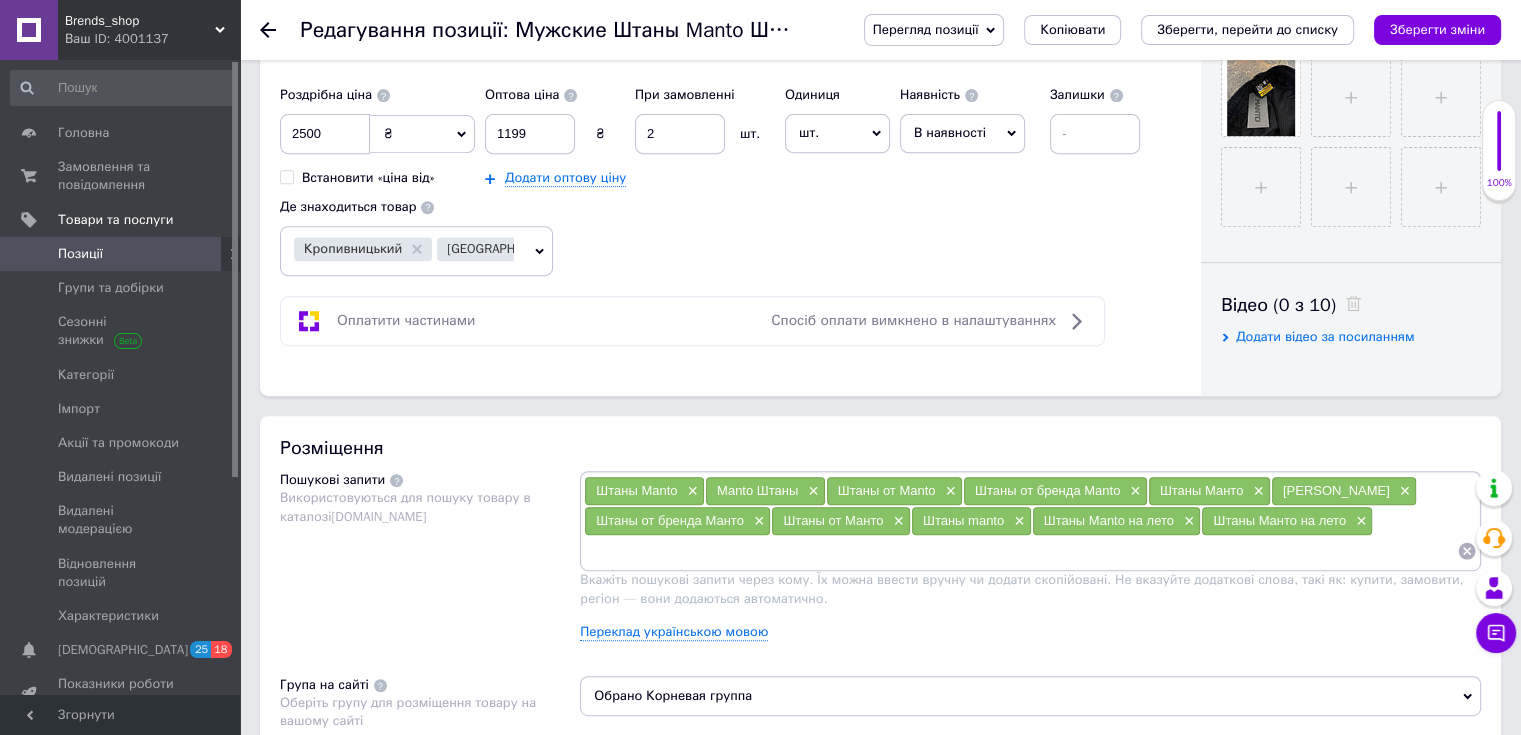 paste on "Мужские Штаны Manto" 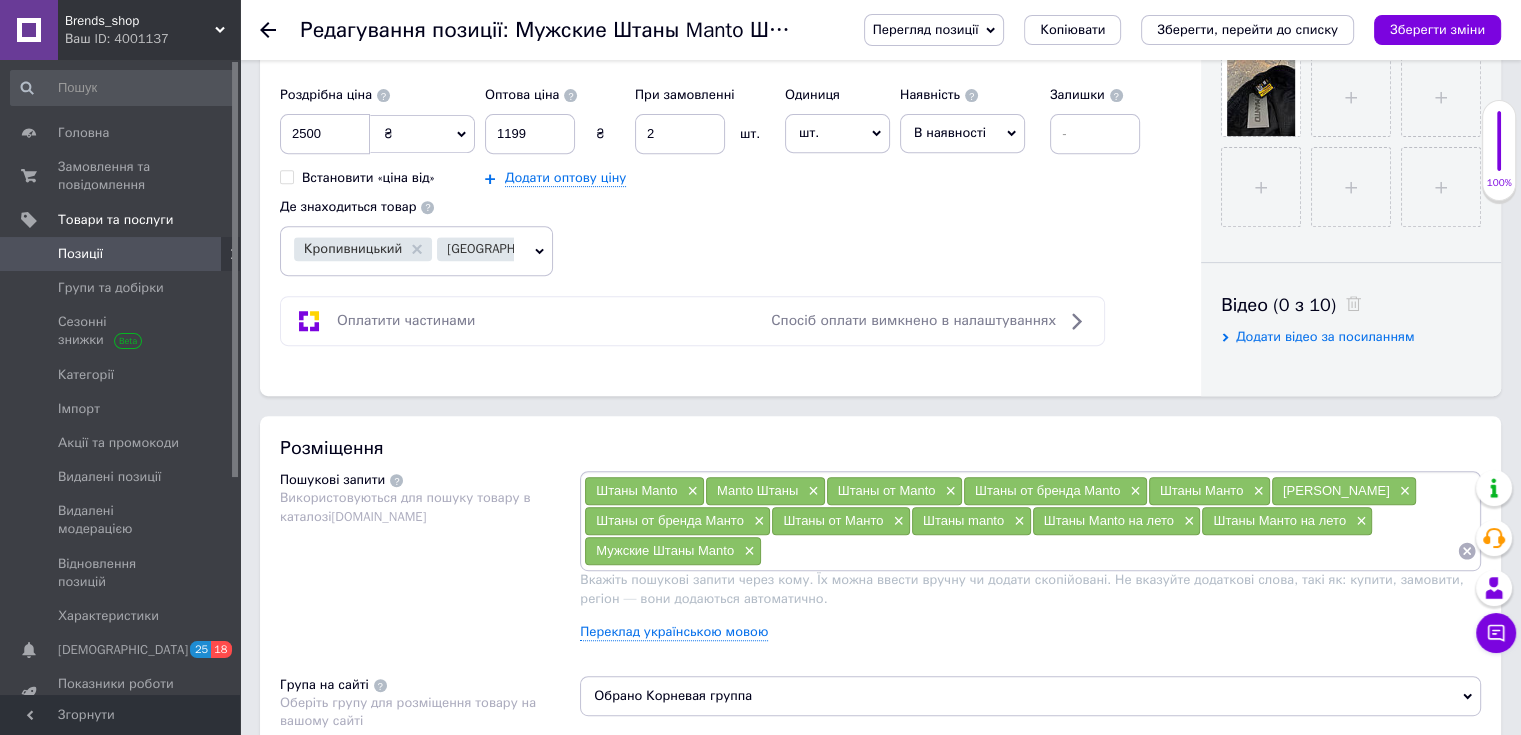 paste on "Мужские Штаны Манто" 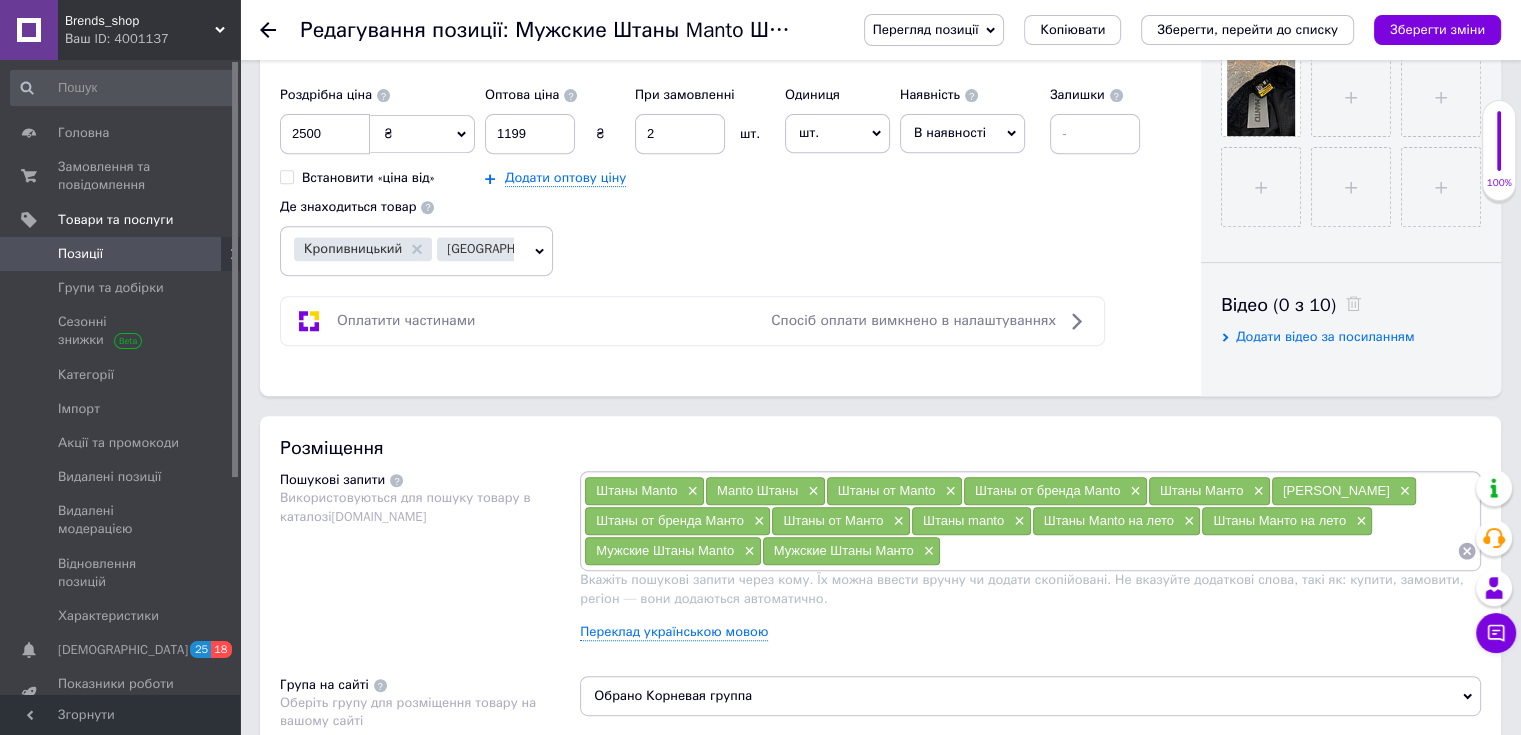 paste on "Черные Штаны Manto" 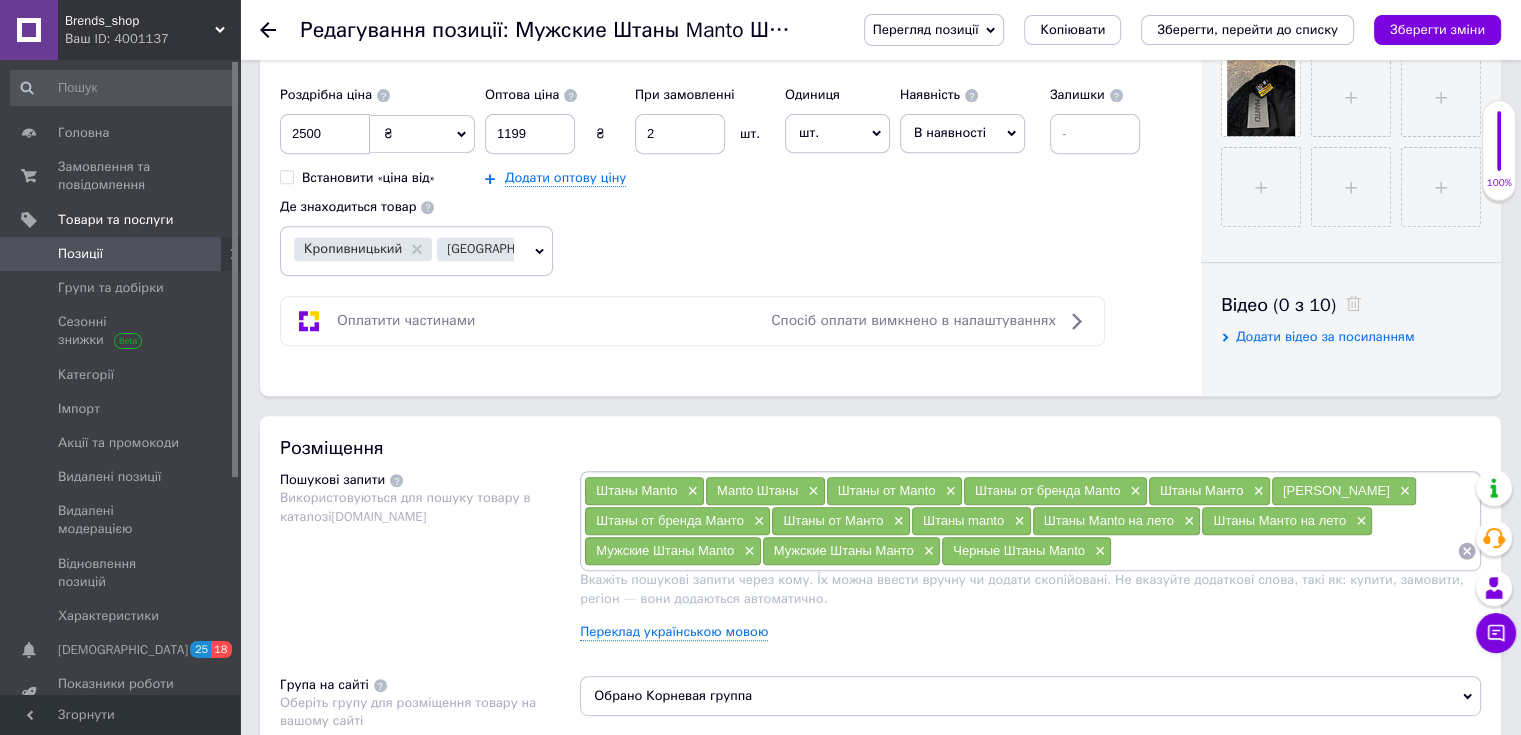 paste on "Черные Штаны Манто" 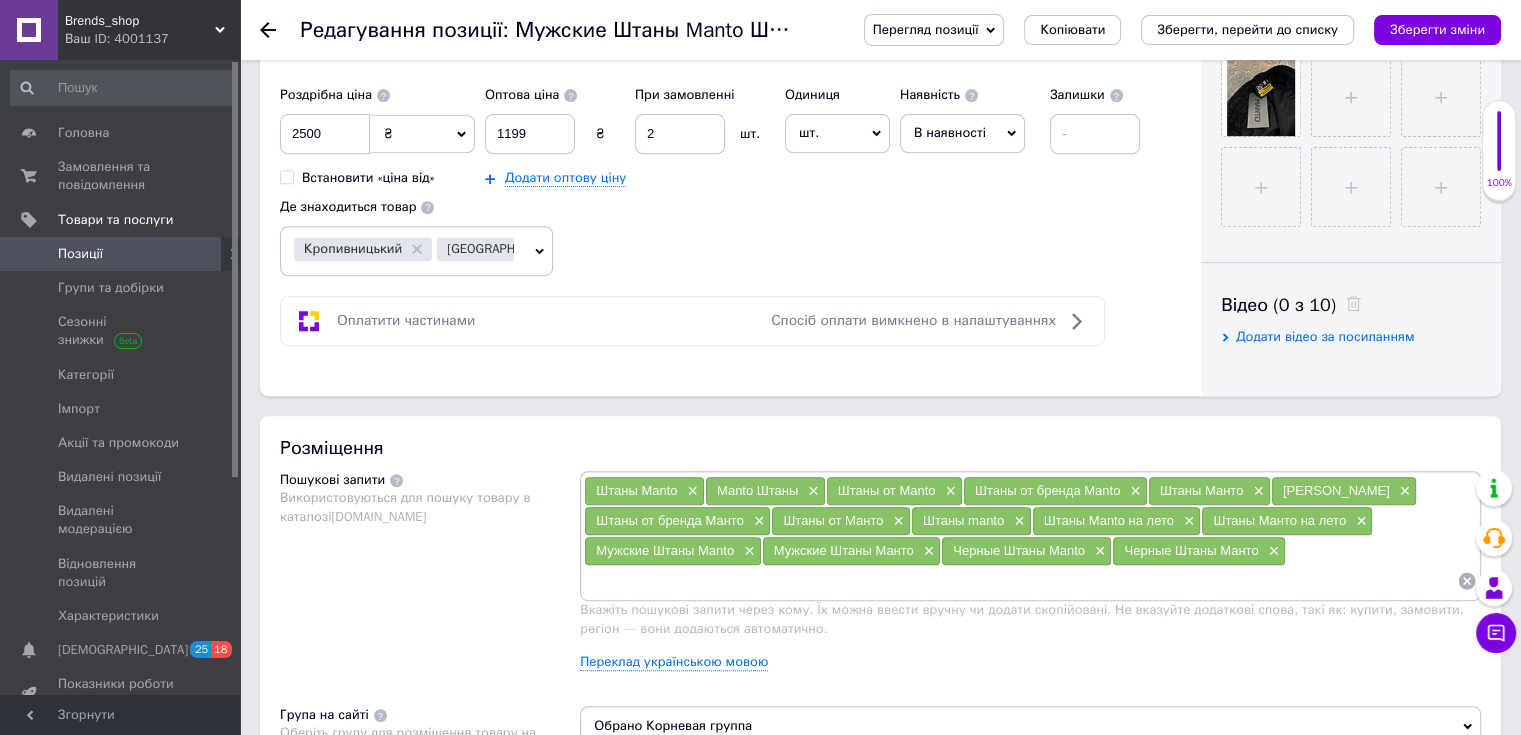 paste on "Новые Штаны Manto" 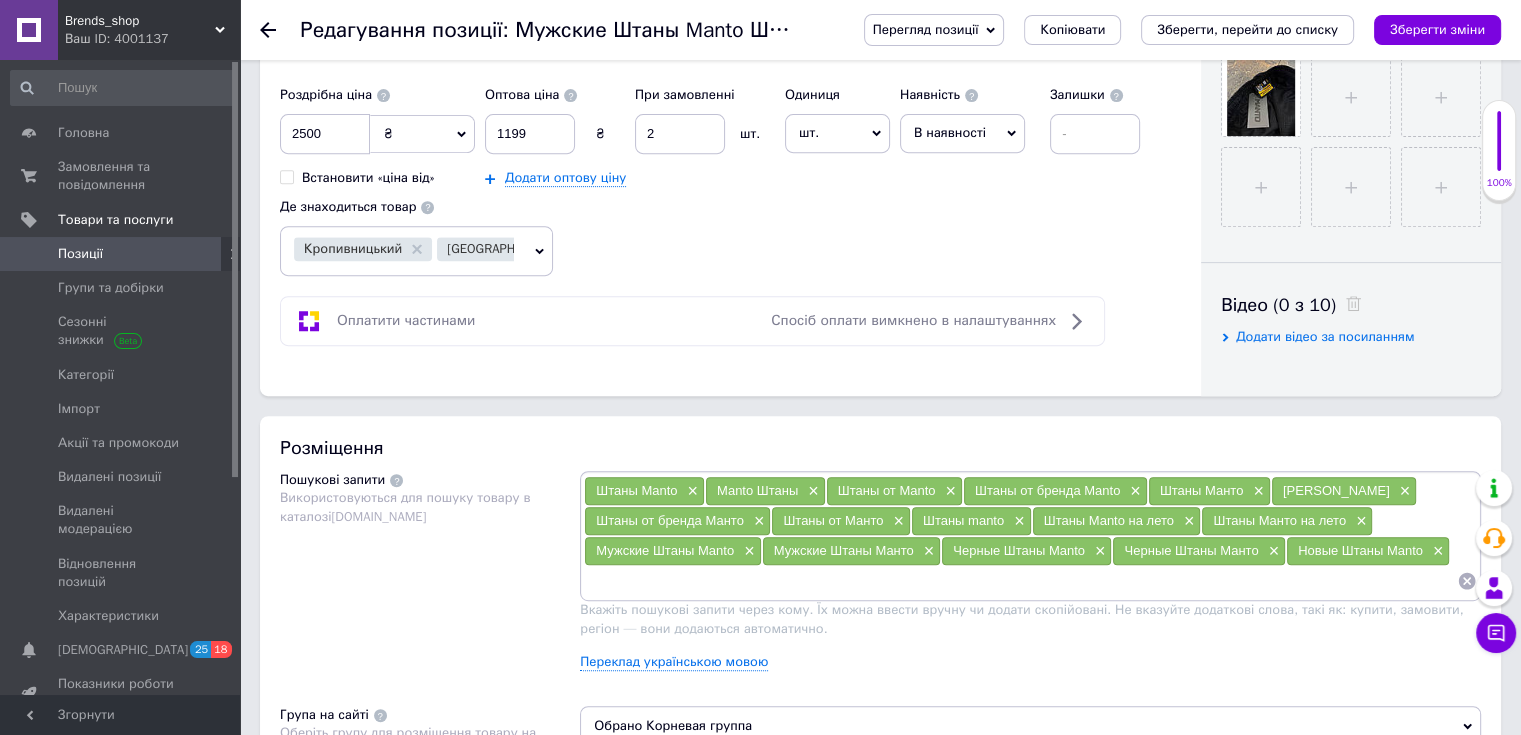 paste on "Новые Штаны Манто" 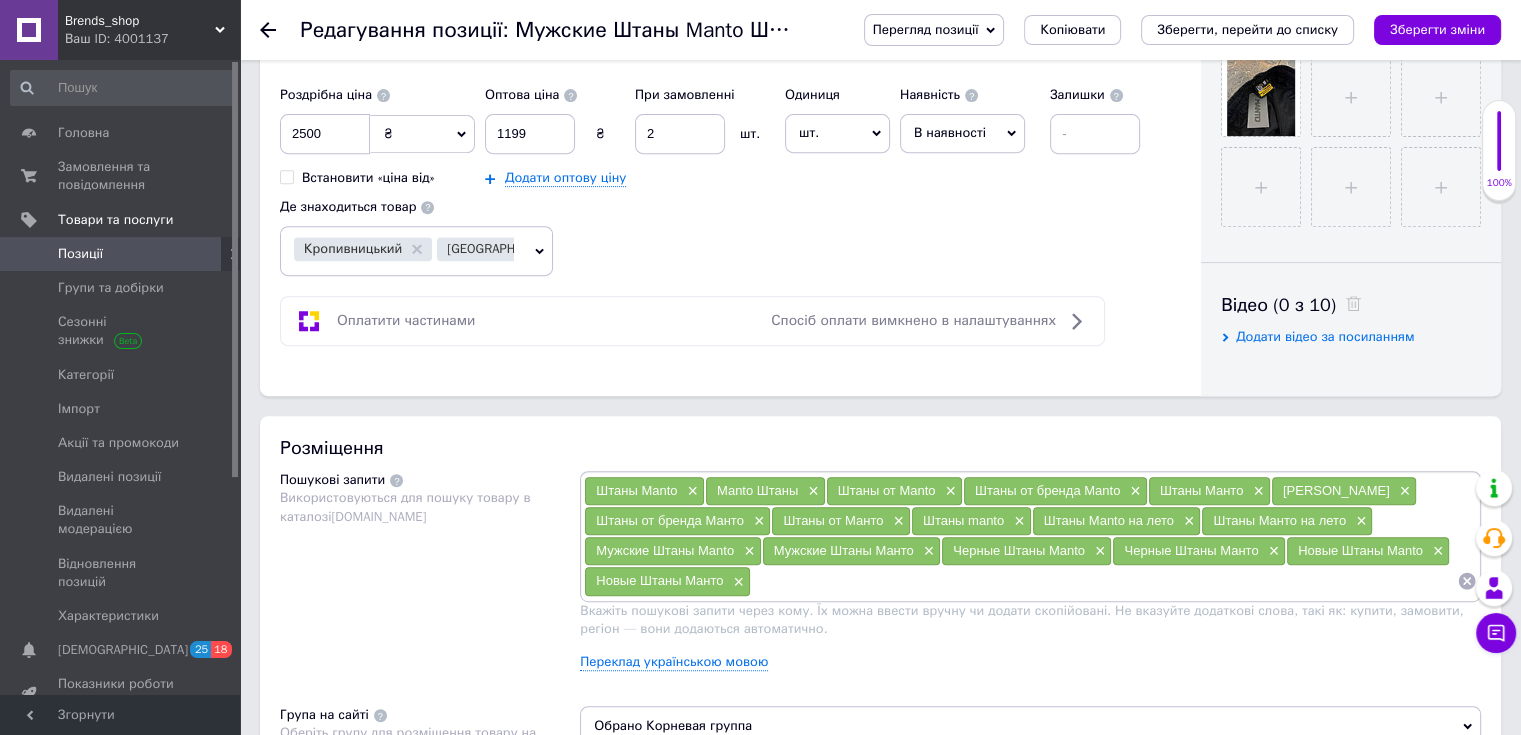 paste on "Красивые Штаны Manto" 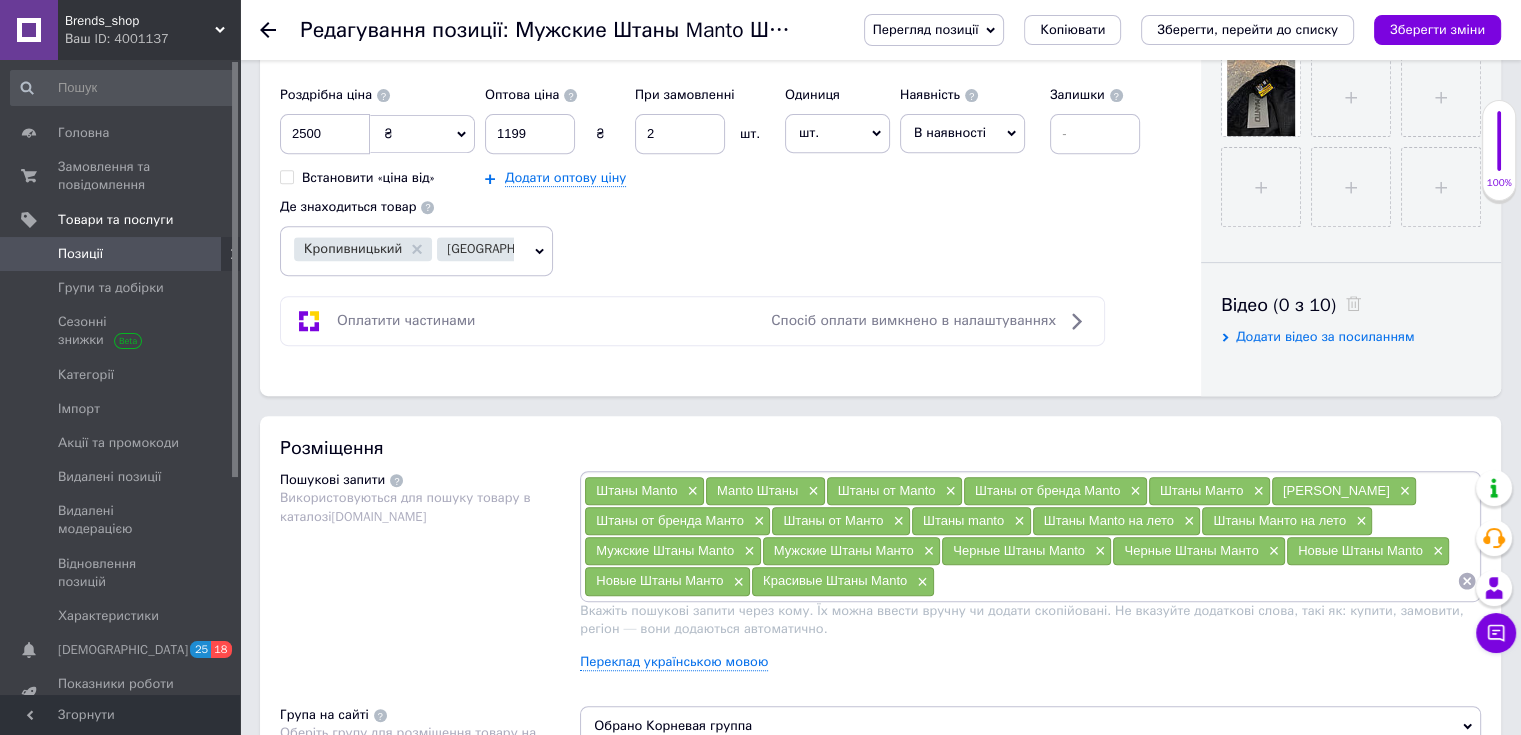 paste on "Красивые Штаны Манто" 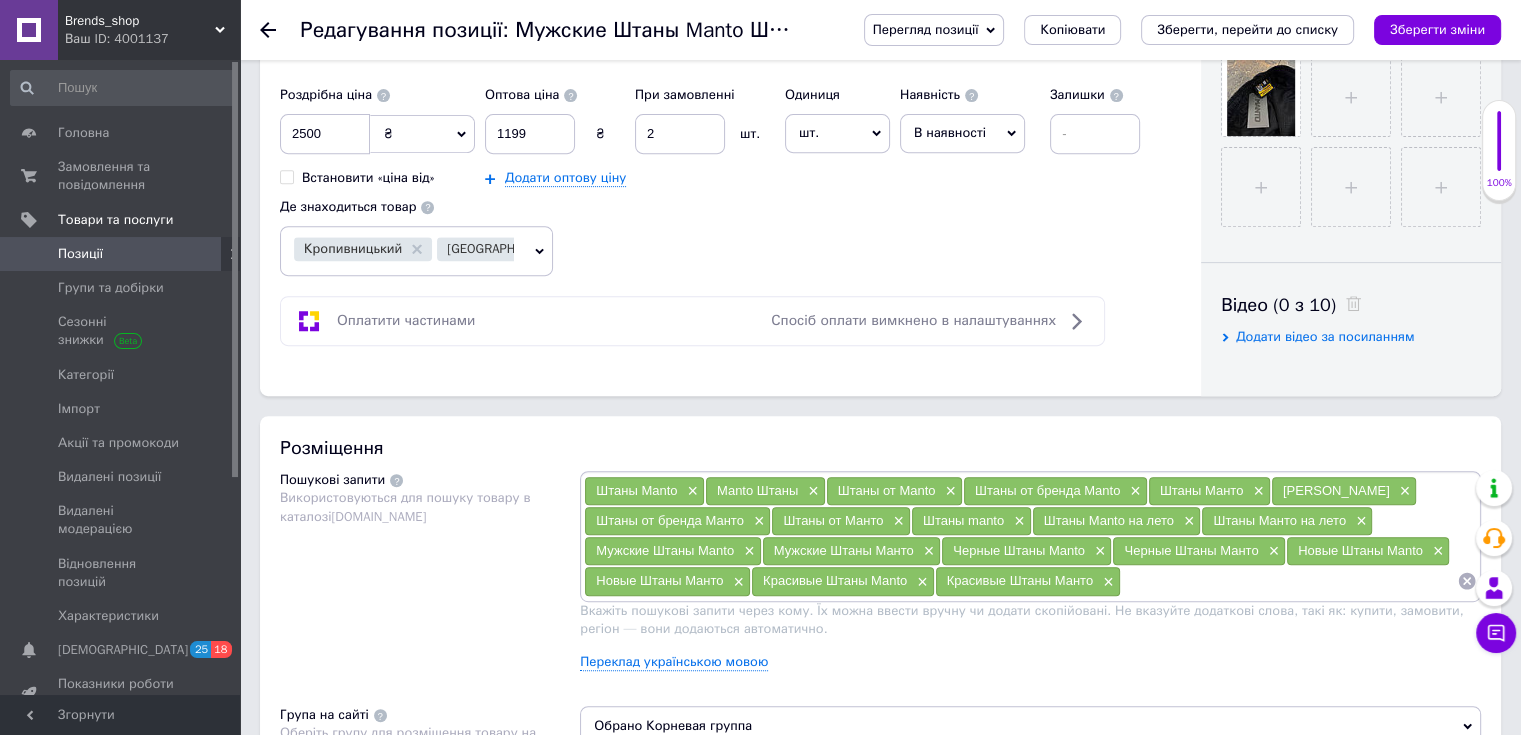 paste on "Нейлоновые Штаны Manto" 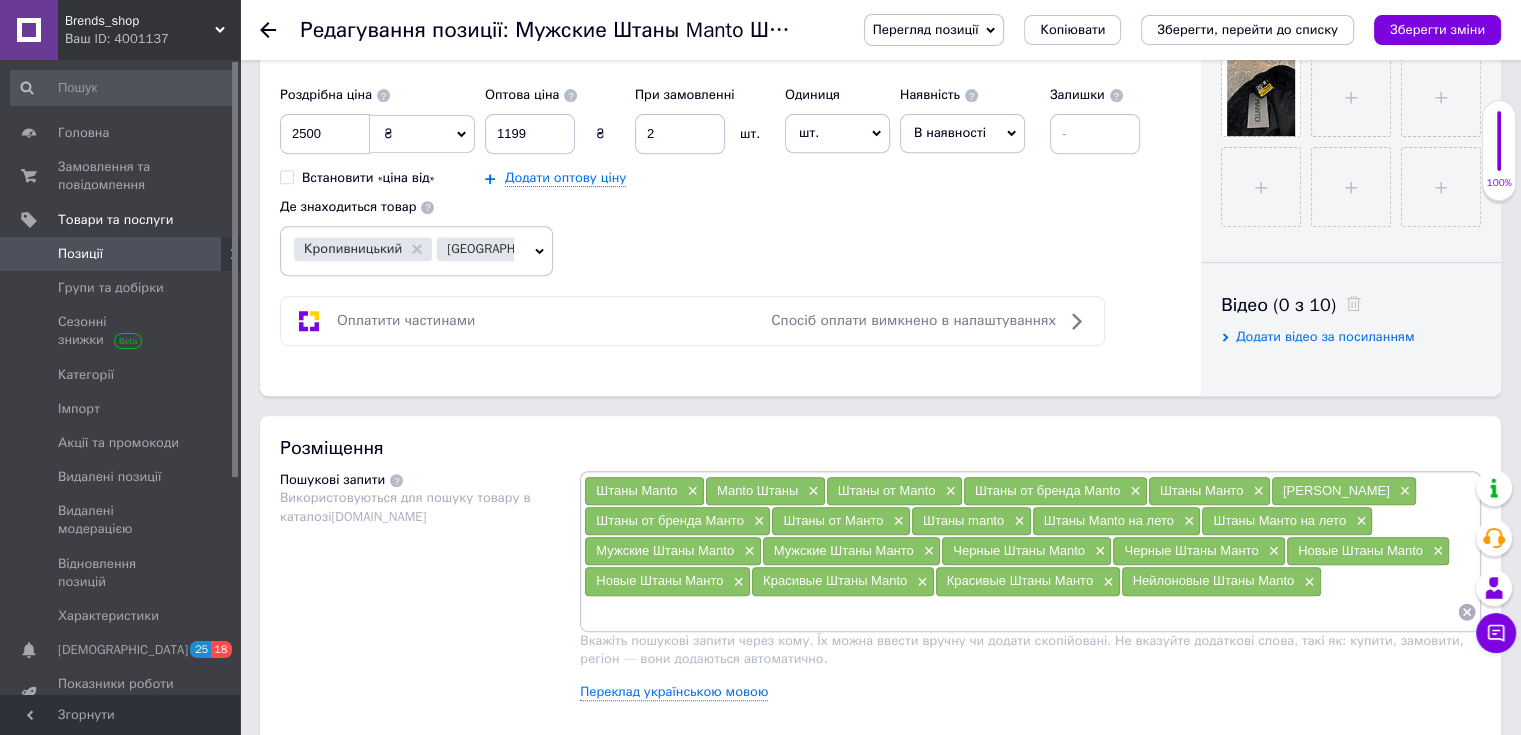 paste on "Нейлоновые Штаны Манто" 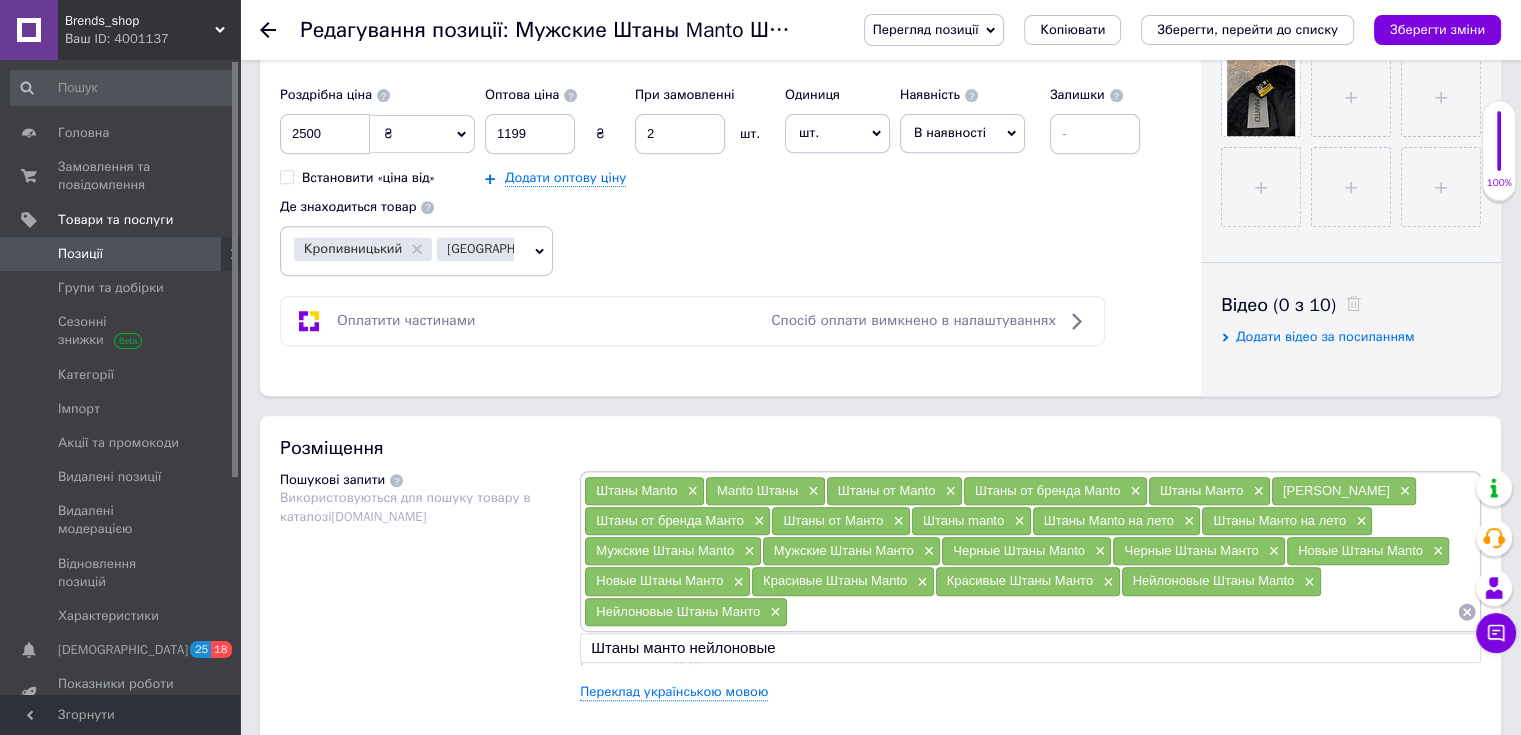 paste on "Брендовые Штаны Manto" 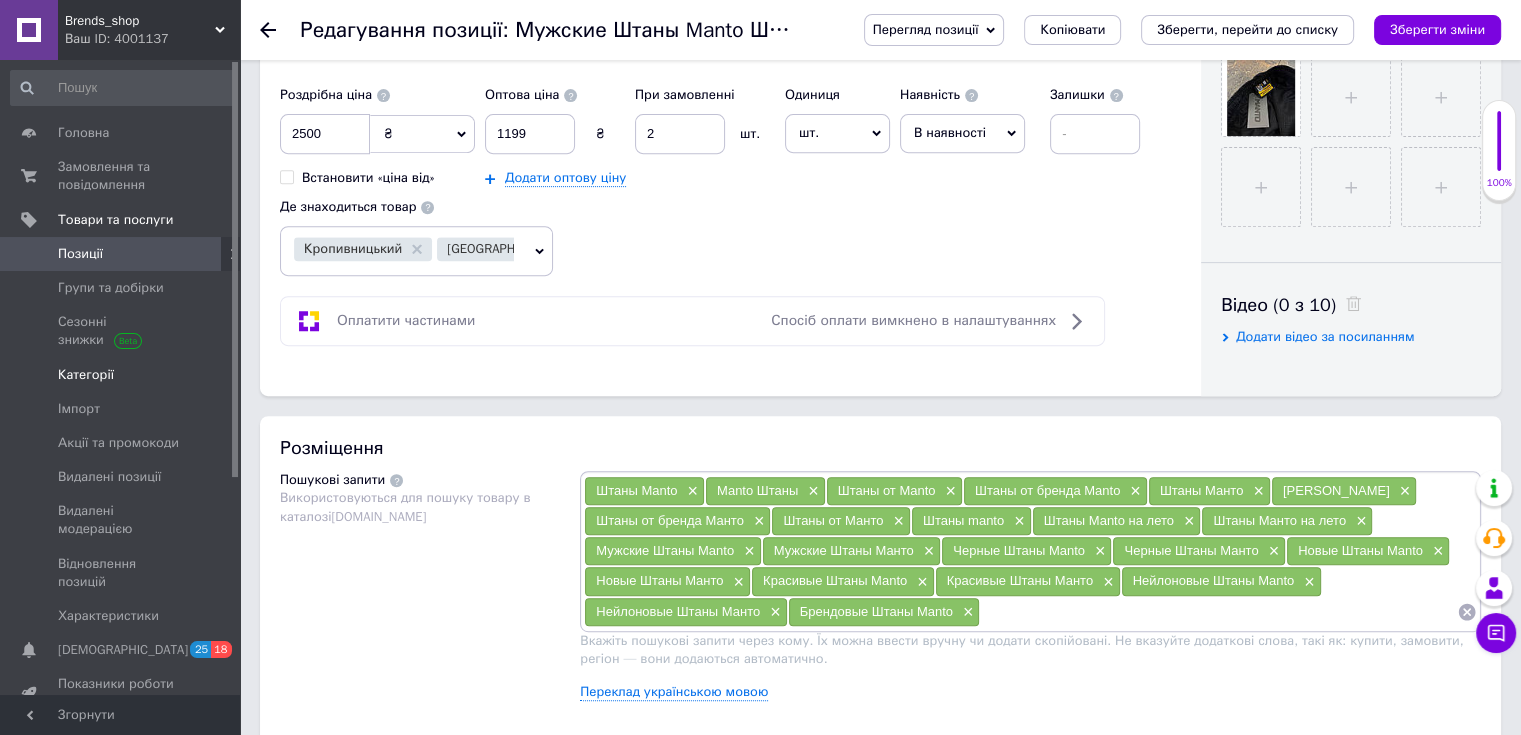 paste on "Брендовые [PERSON_NAME]" 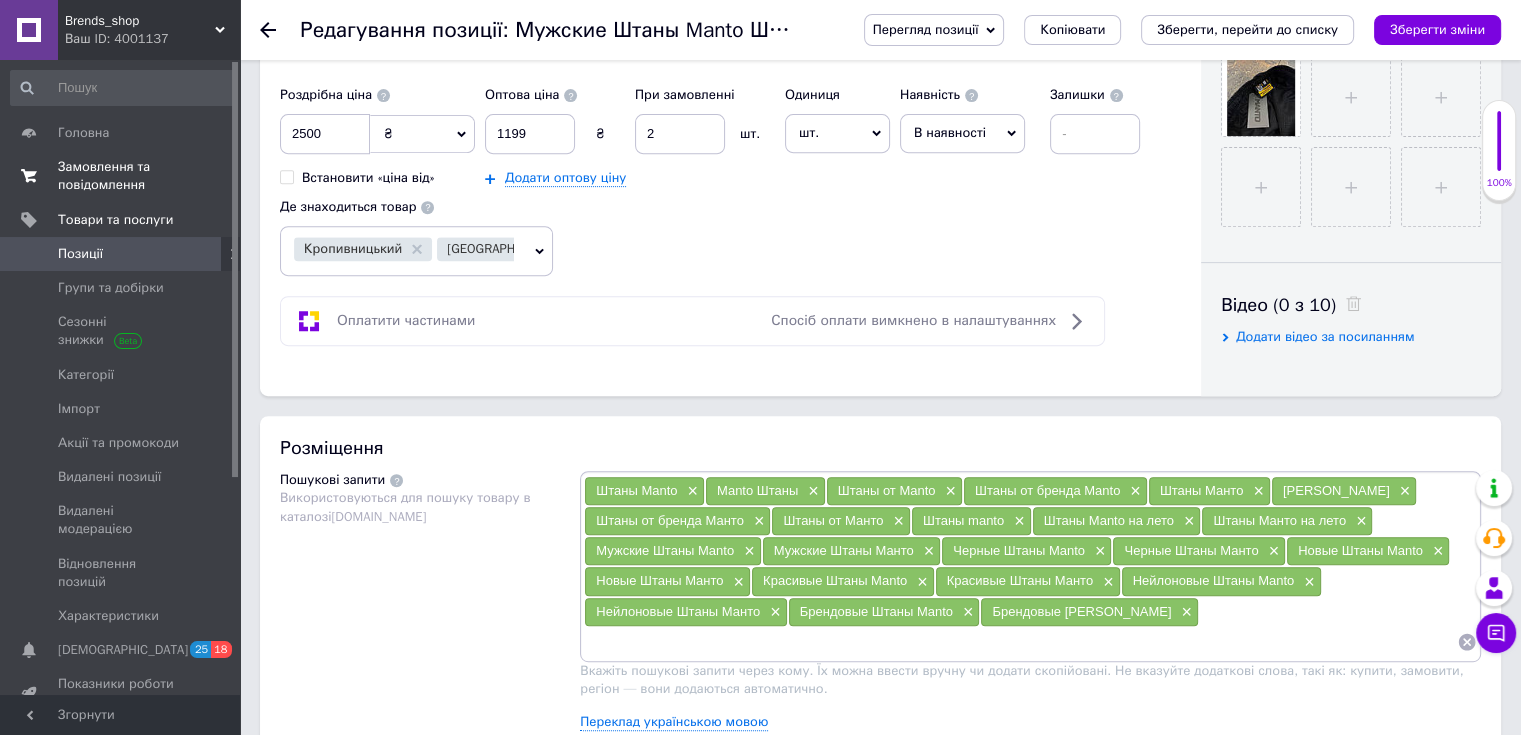 paste on "Удобные Штаны Manto" 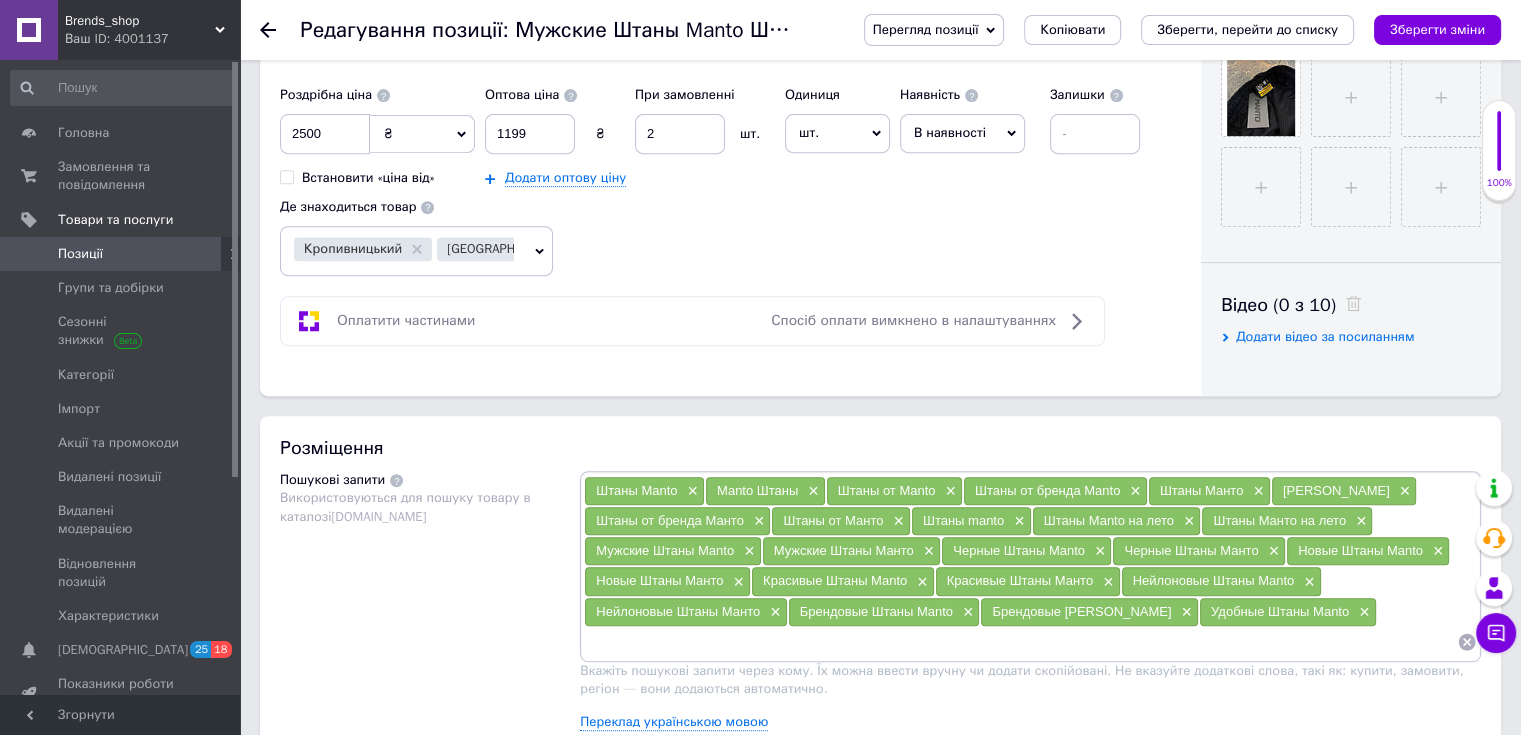 paste on "Удобные Штаны Манто" 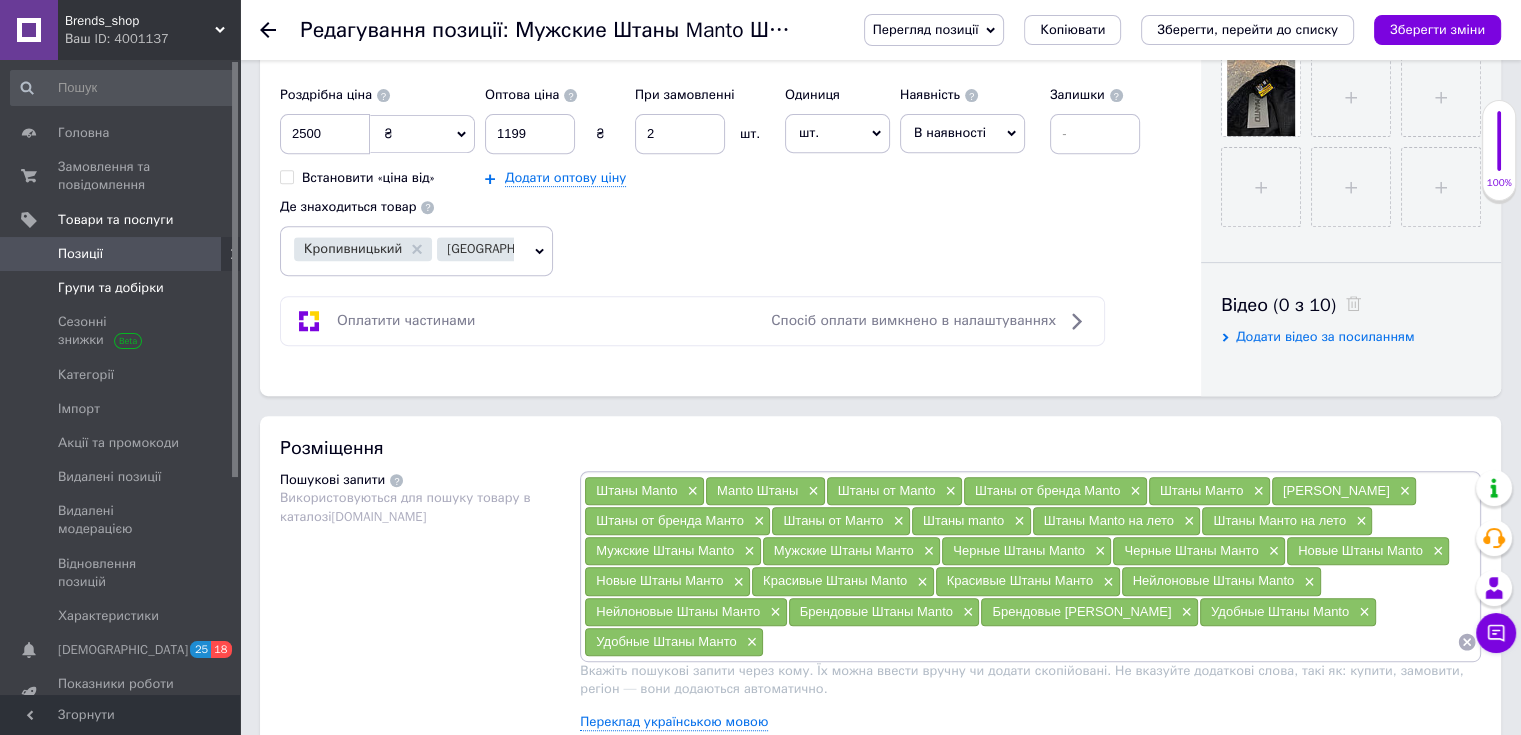 paste on "Штаны Manto с логотипом" 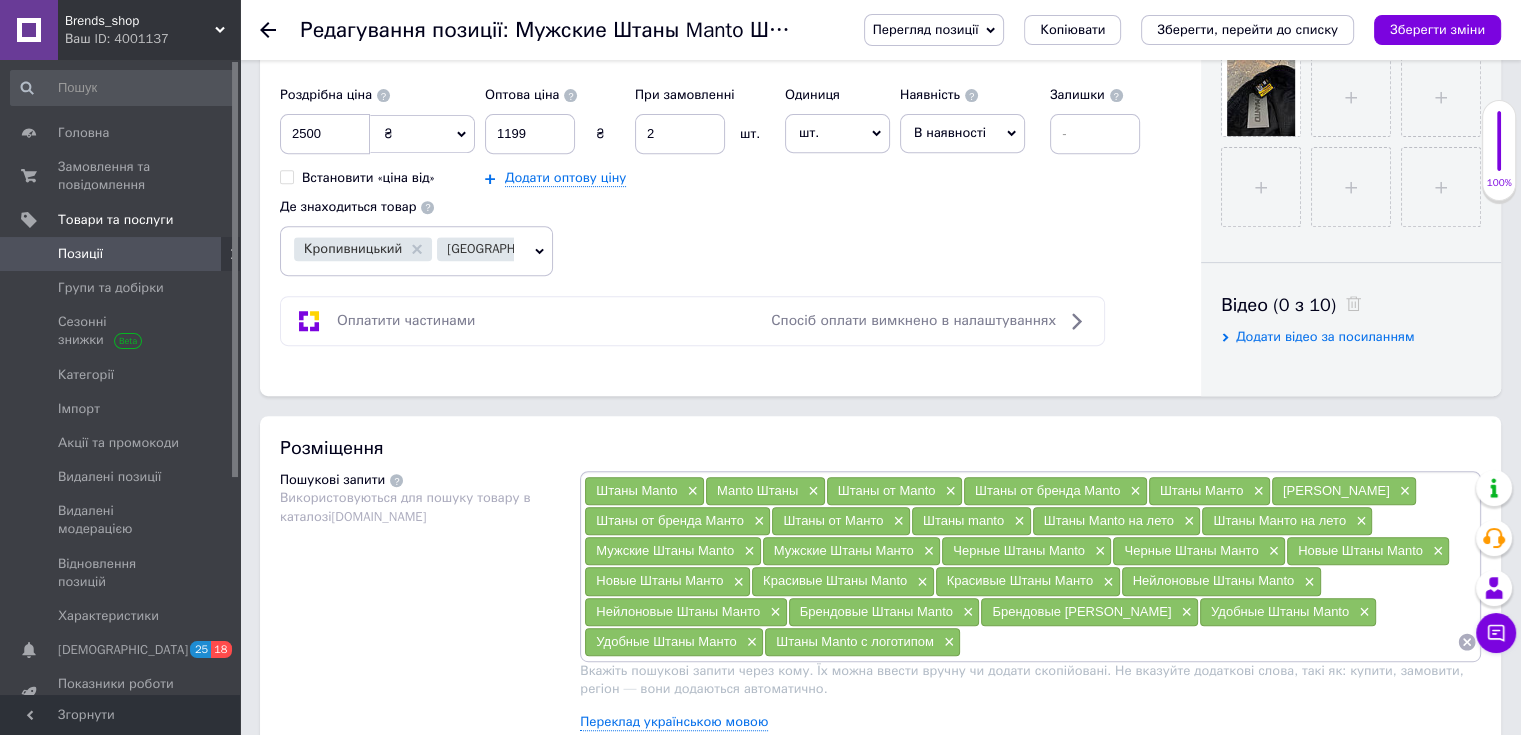 paste on "Штаны Манто с логотипом" 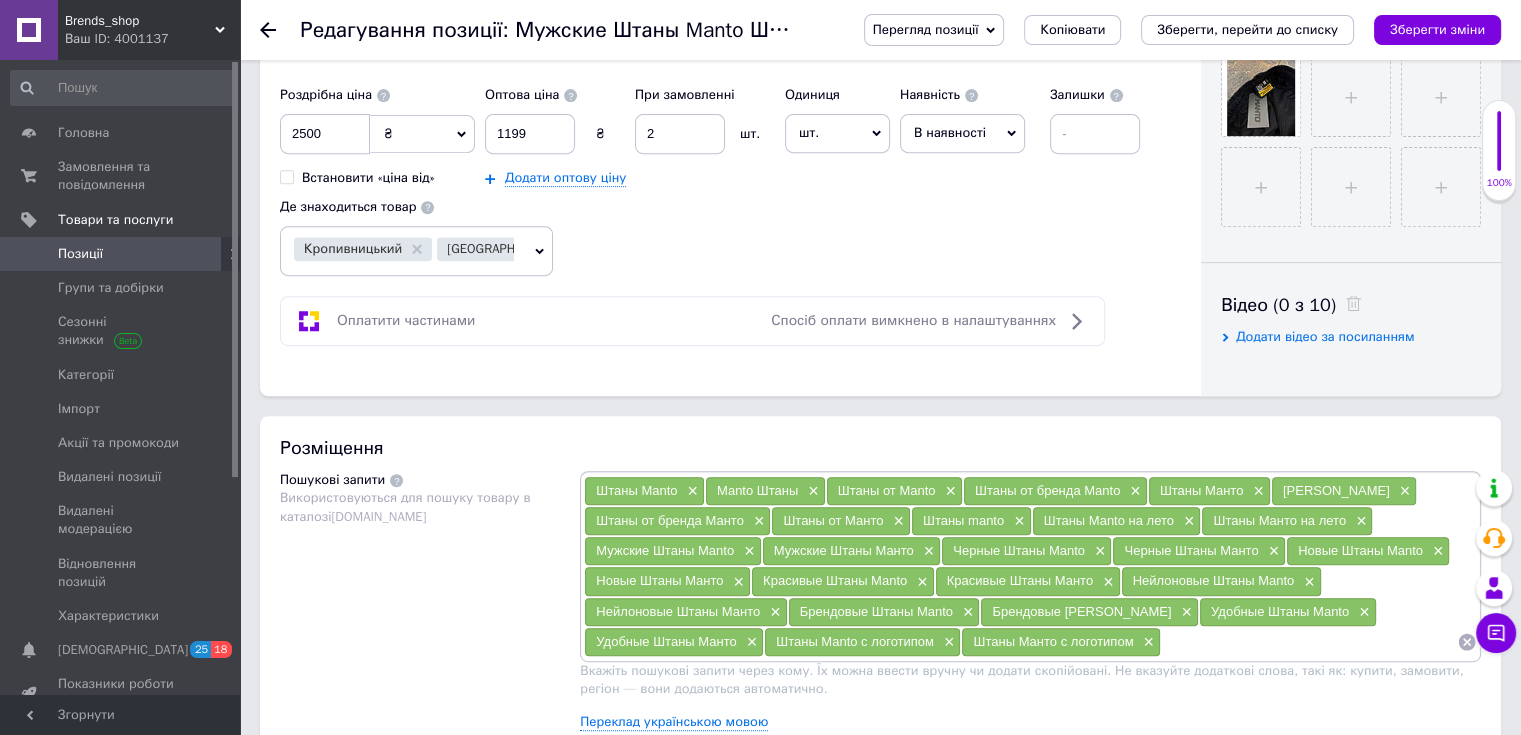 paste on "Качественные Штаны Manto" 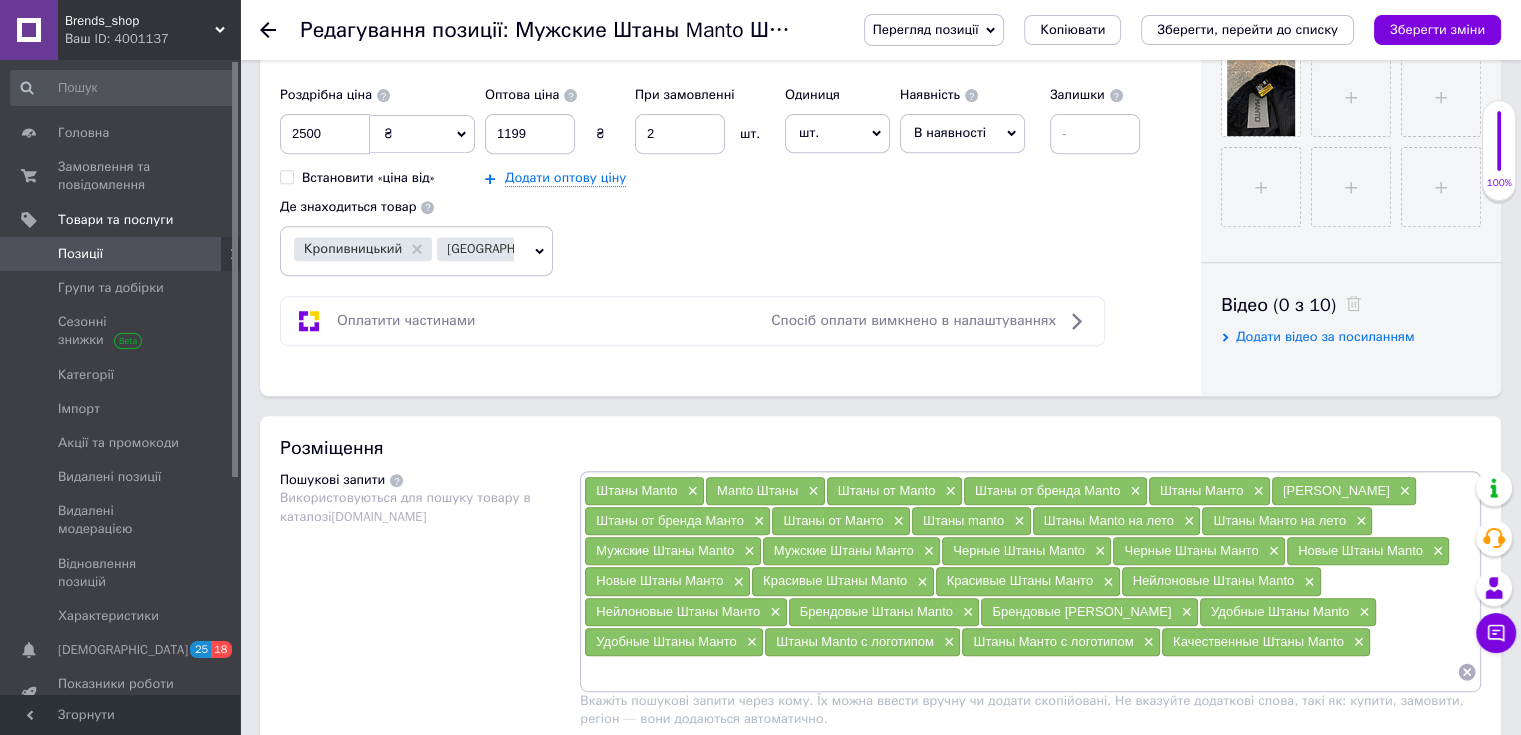 paste on "Качественные Штаны Манто" 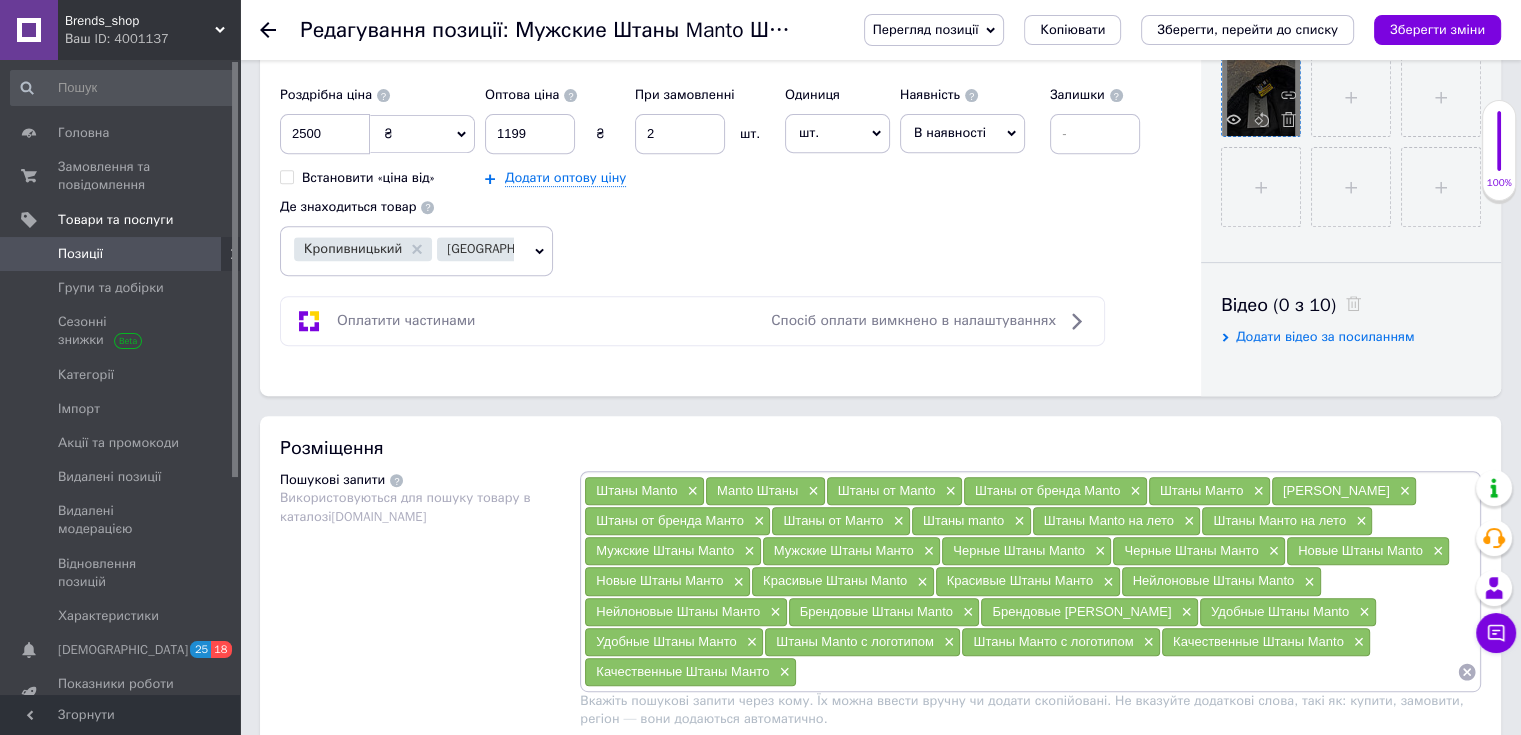 drag, startPoint x: 1427, startPoint y: 31, endPoint x: 1277, endPoint y: 112, distance: 170.47287 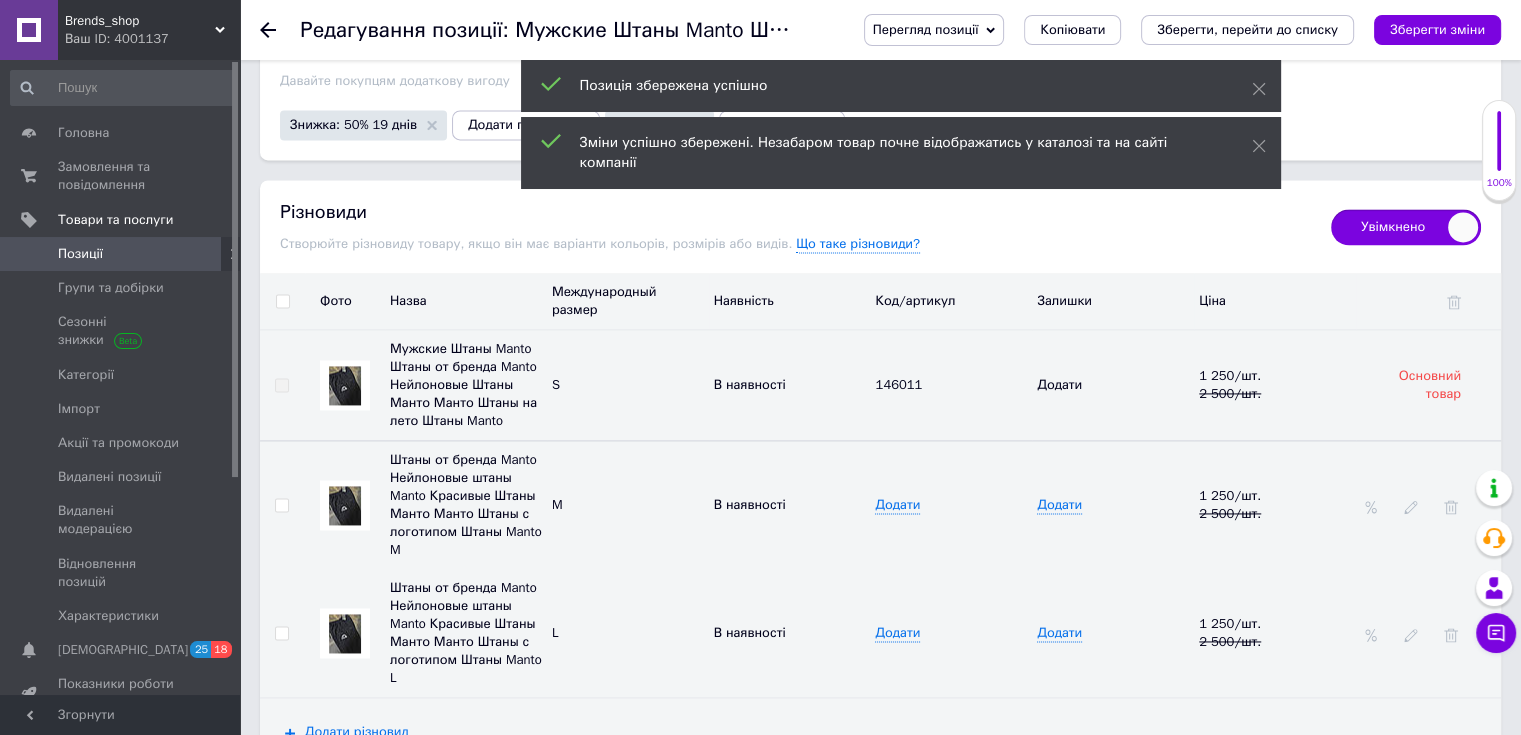 scroll, scrollTop: 2400, scrollLeft: 0, axis: vertical 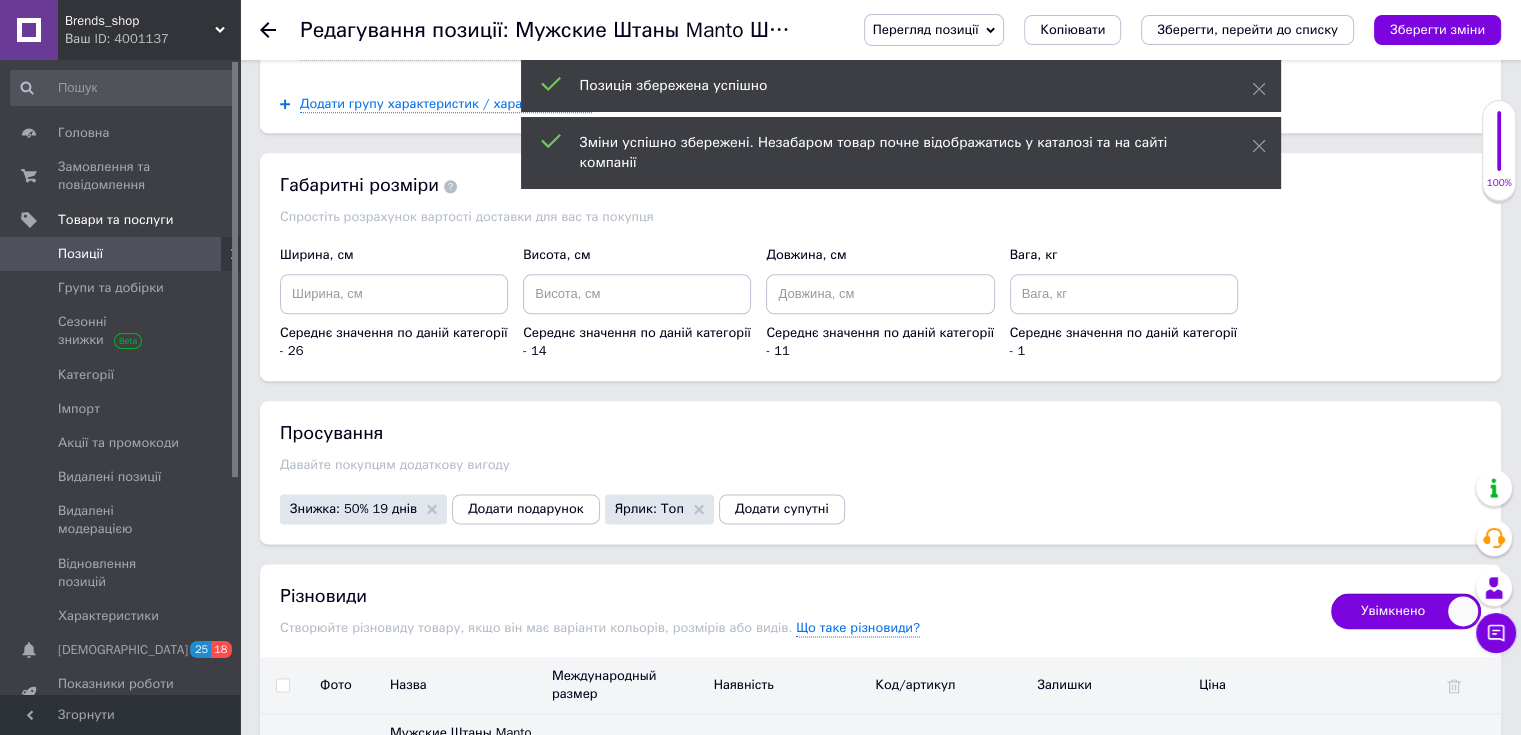 click 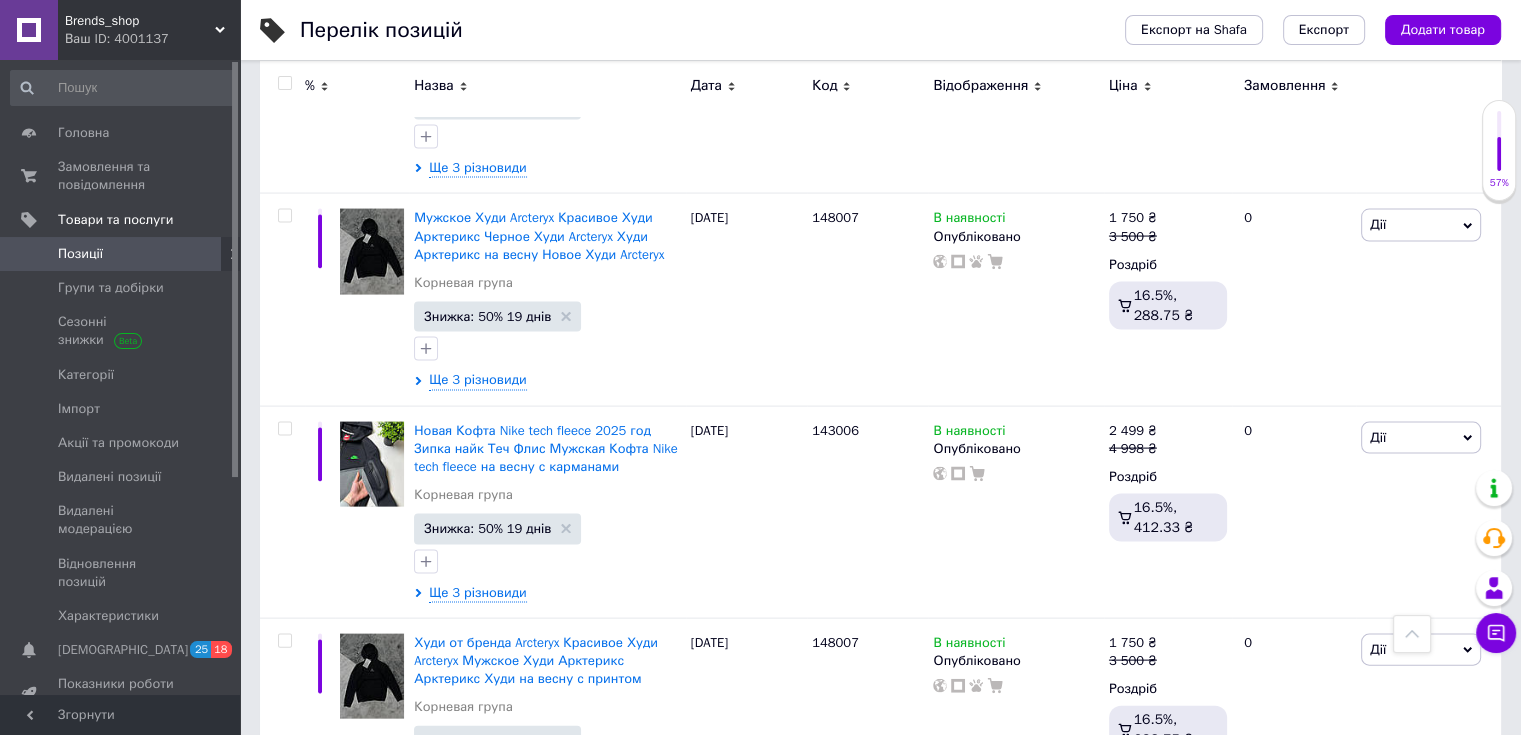 scroll, scrollTop: 4416, scrollLeft: 0, axis: vertical 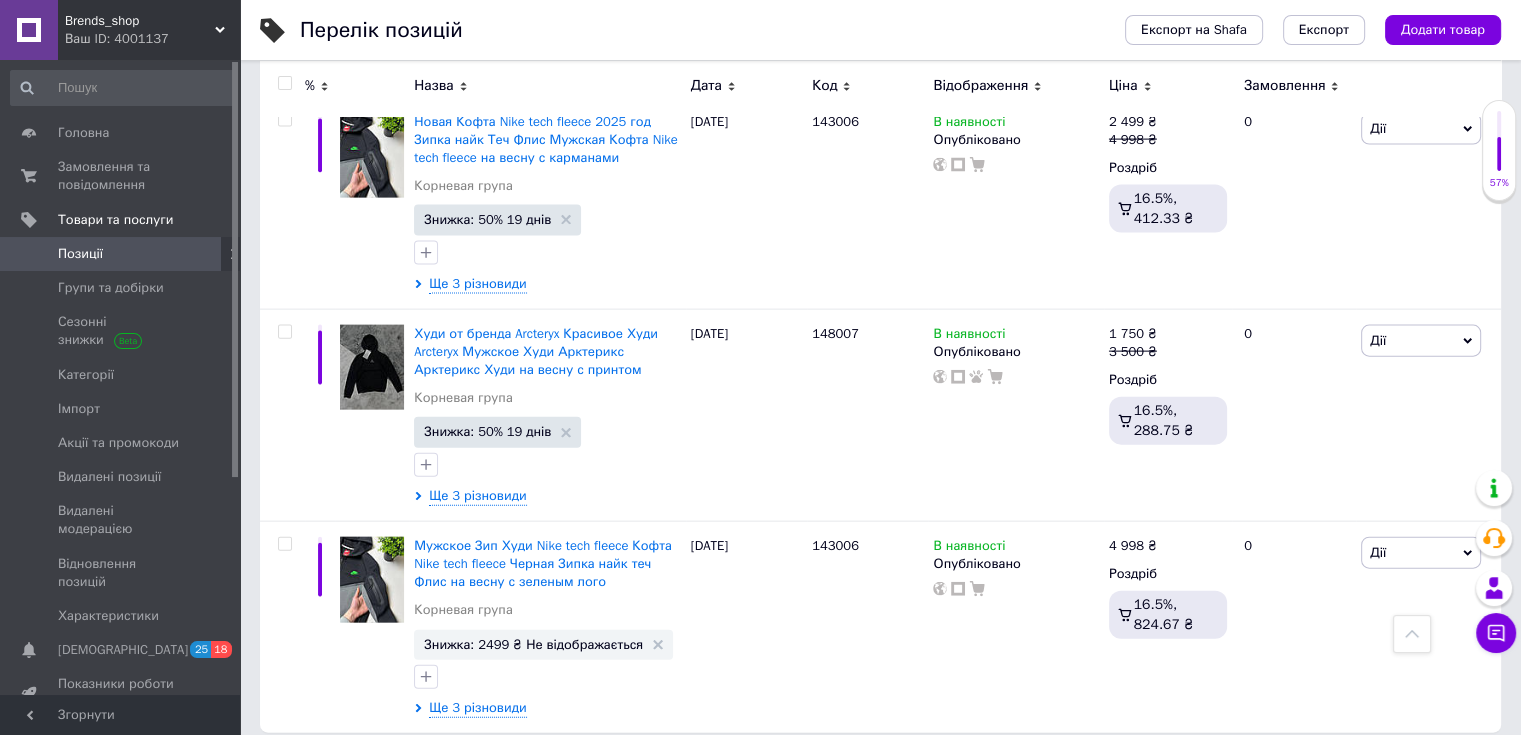 click on "3" at bounding box center (494, 774) 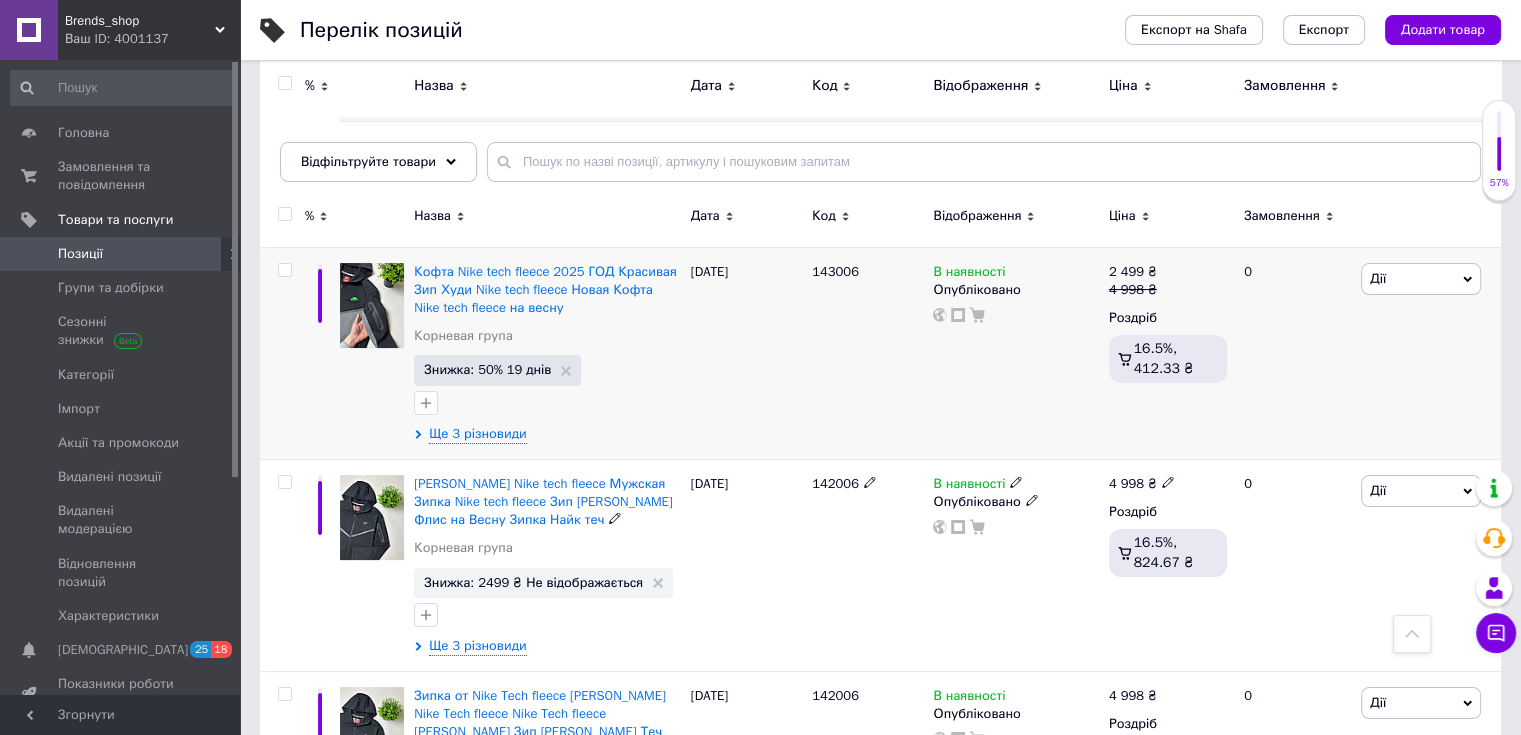 scroll, scrollTop: 0, scrollLeft: 0, axis: both 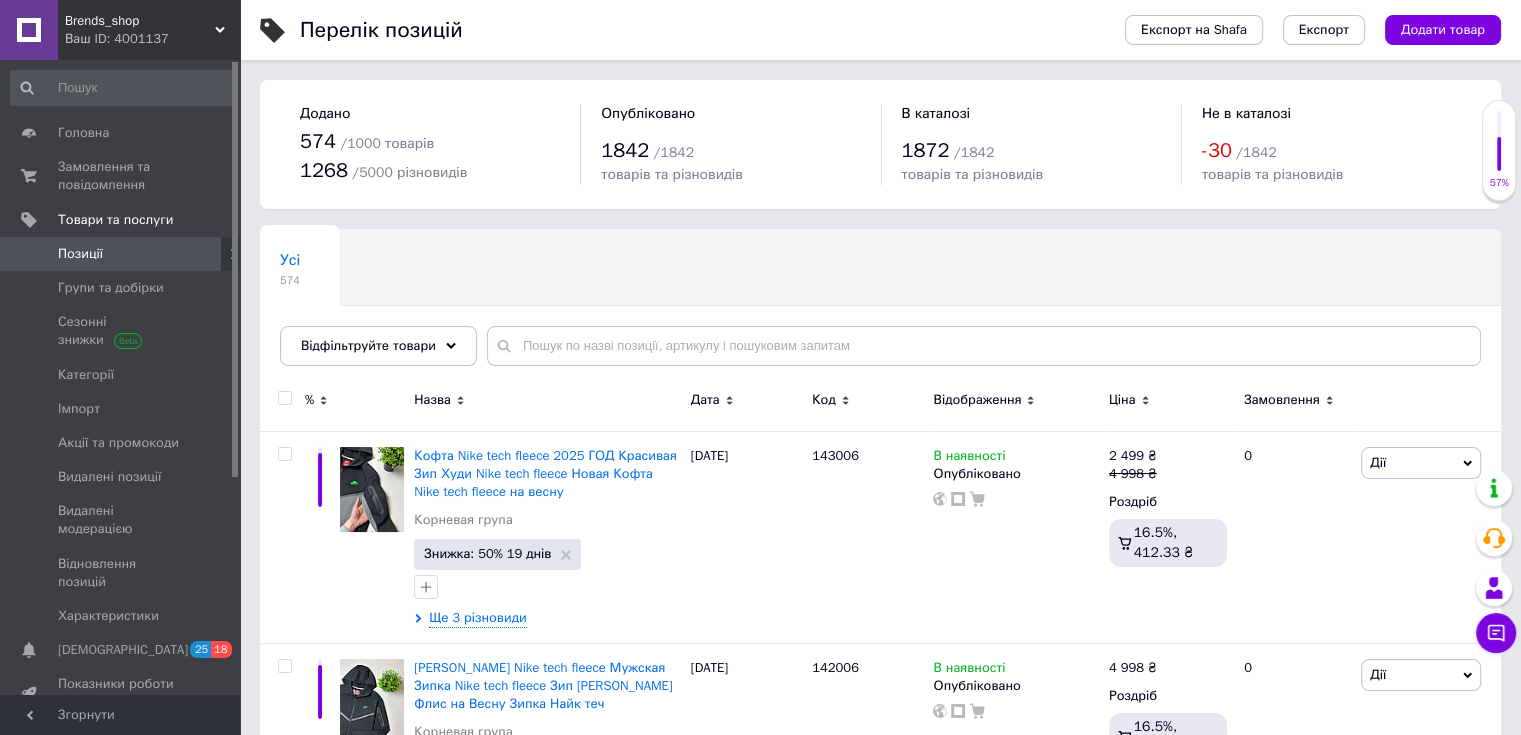 click at bounding box center [284, 398] 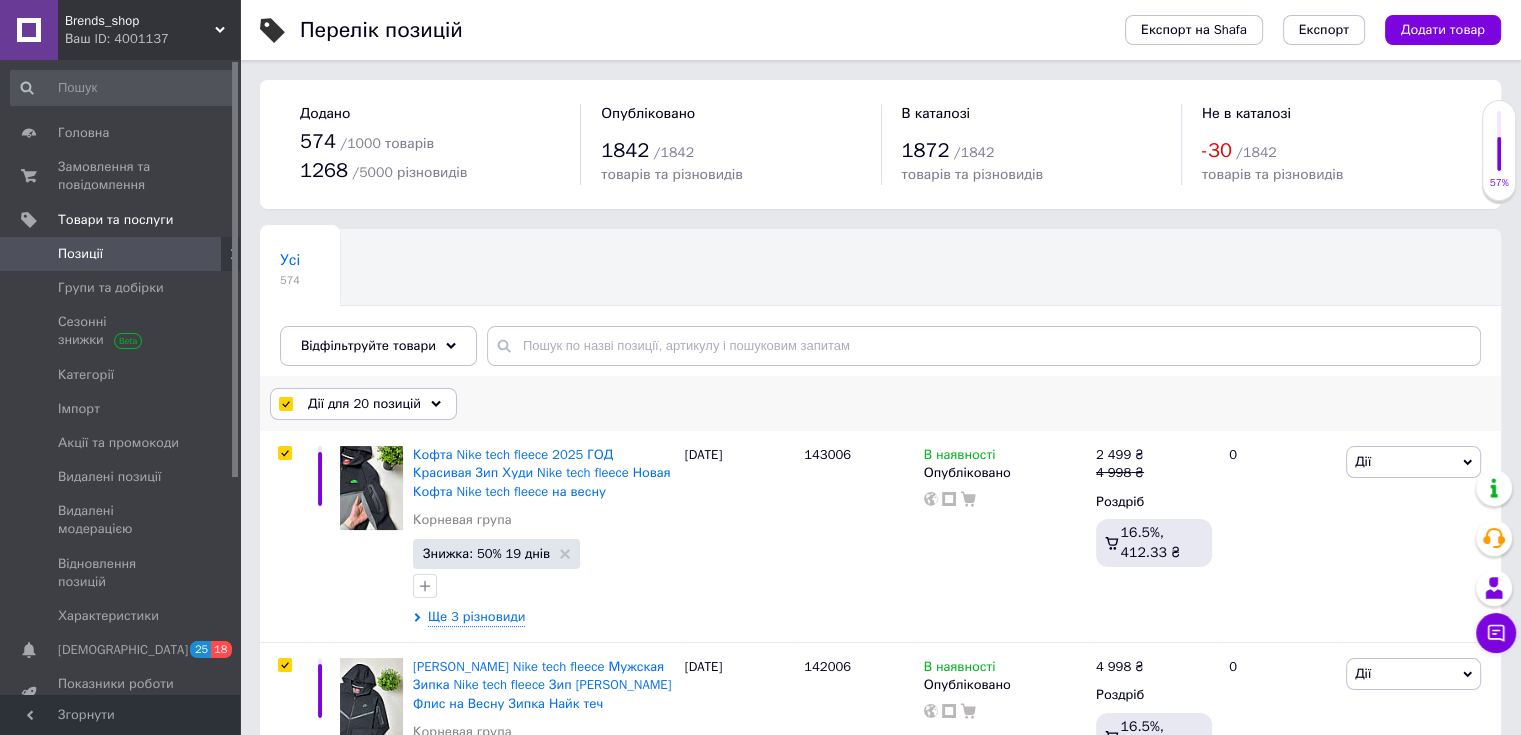 click on "Дії для 20 позицій" at bounding box center [364, 404] 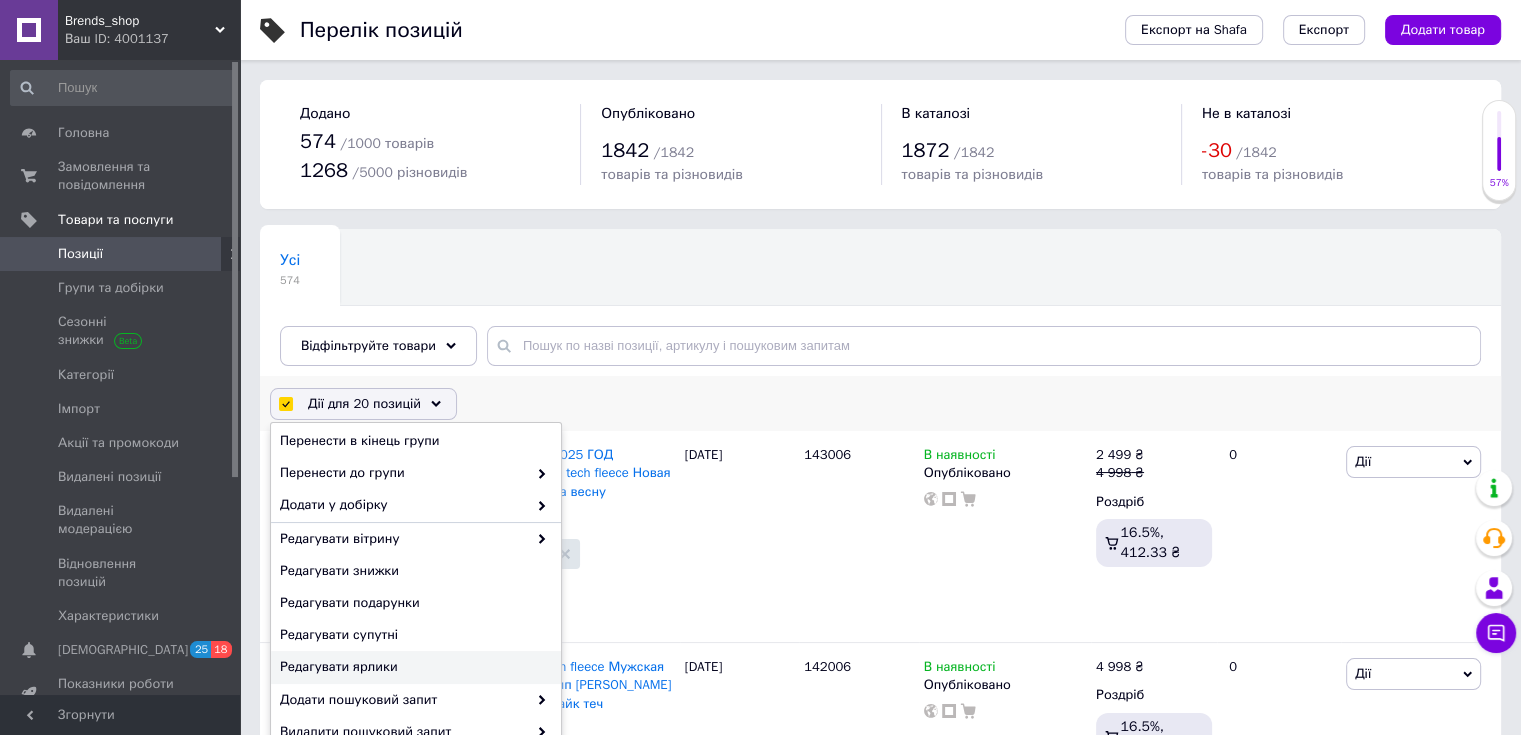scroll, scrollTop: 100, scrollLeft: 0, axis: vertical 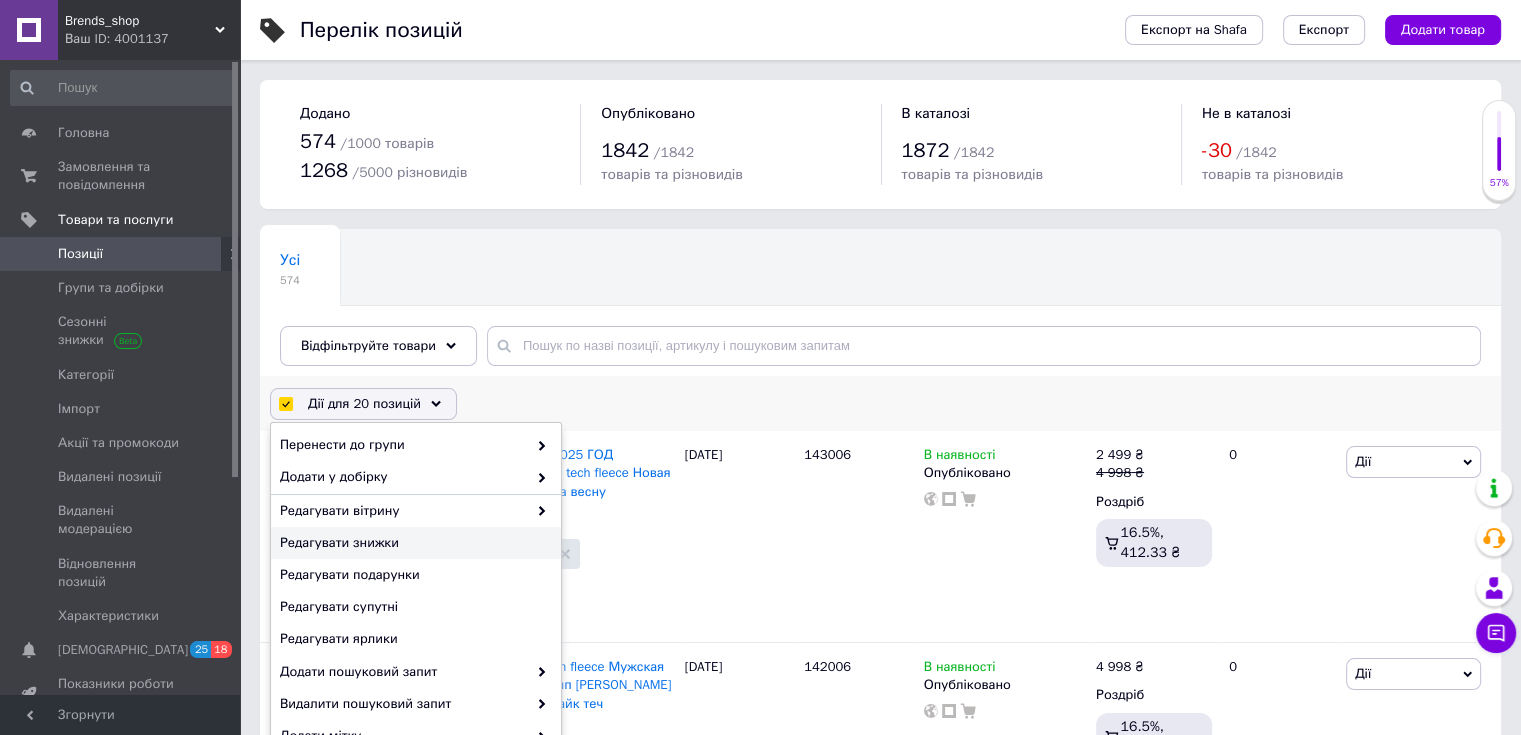 click on "Редагувати знижки" at bounding box center [413, 543] 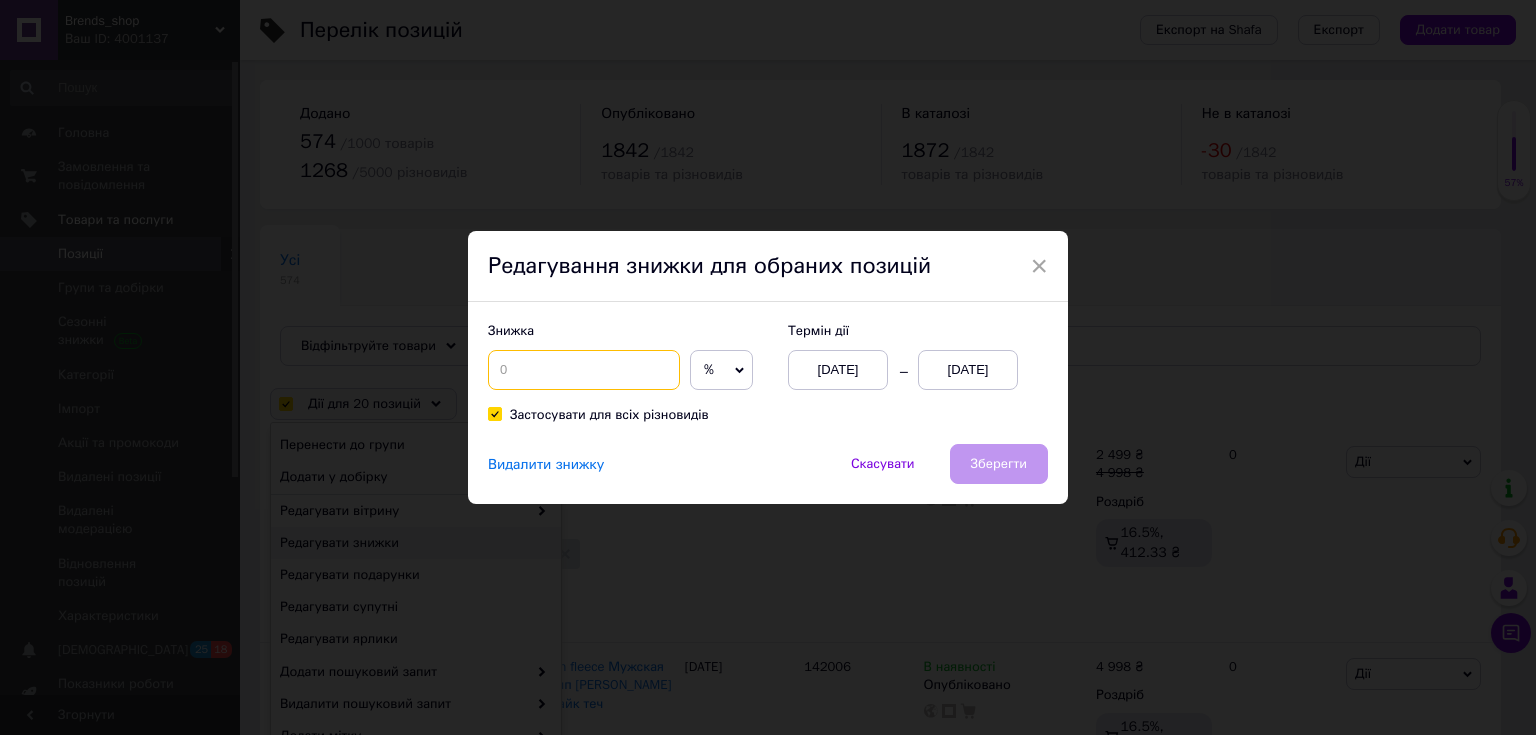 click at bounding box center [584, 370] 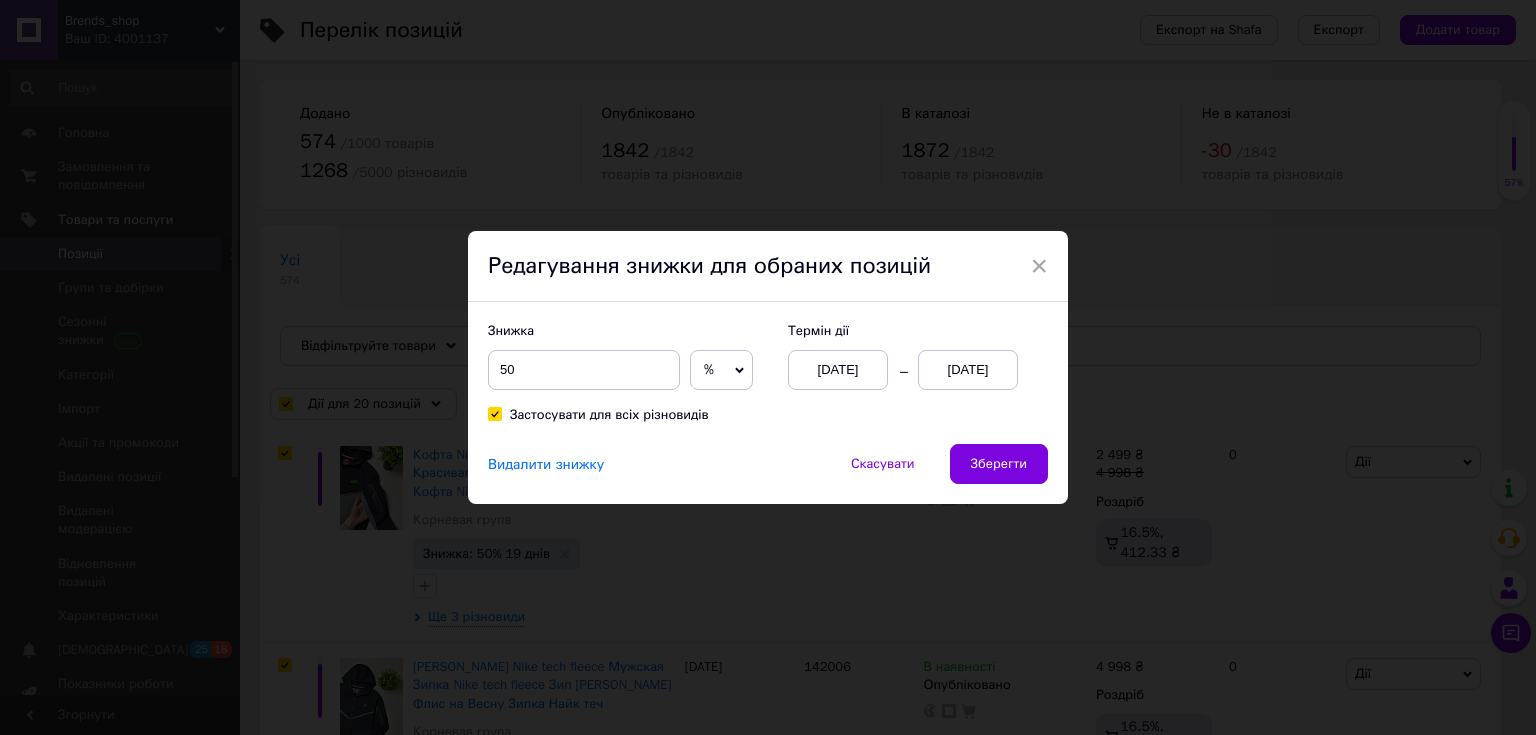 click on "[DATE]" at bounding box center (968, 370) 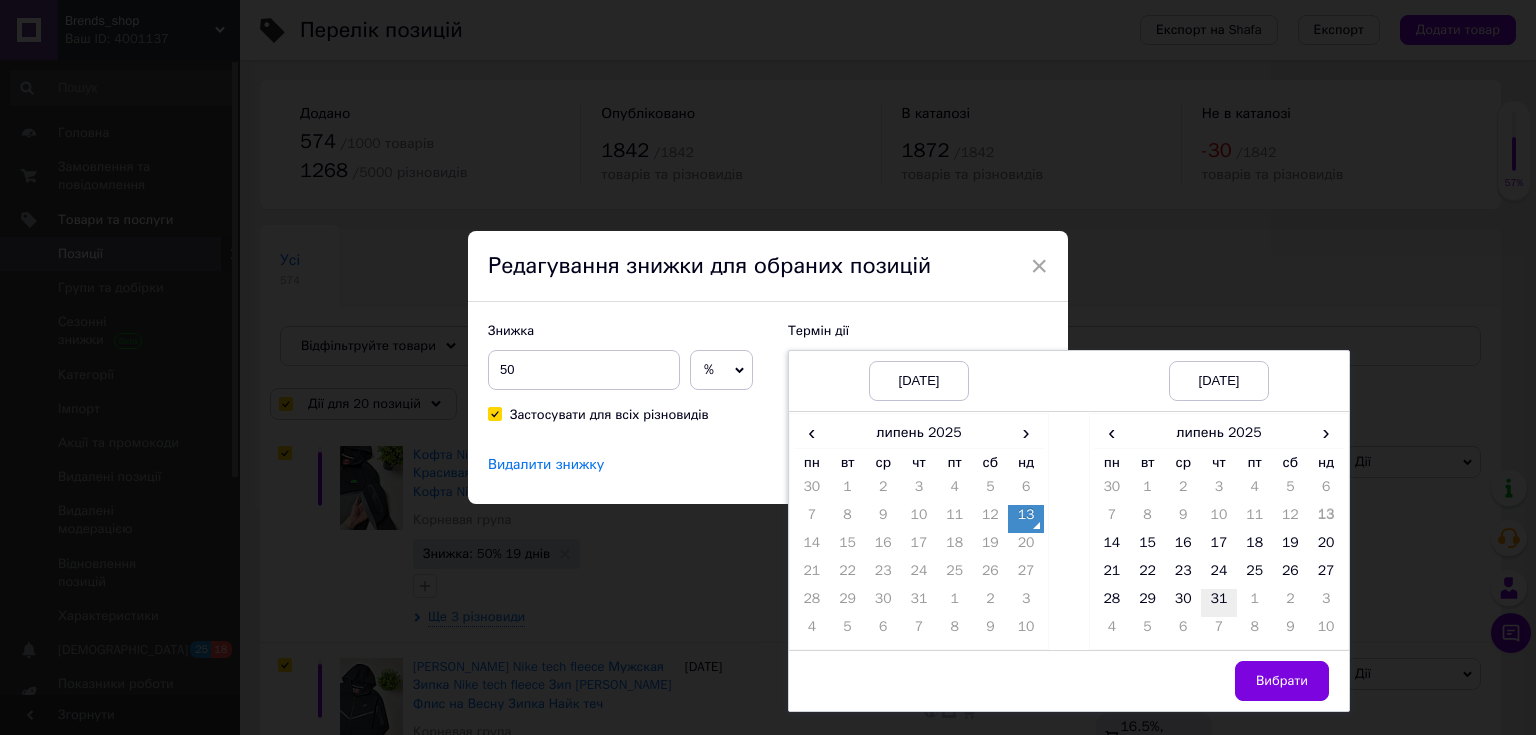 click on "31" at bounding box center [1219, 603] 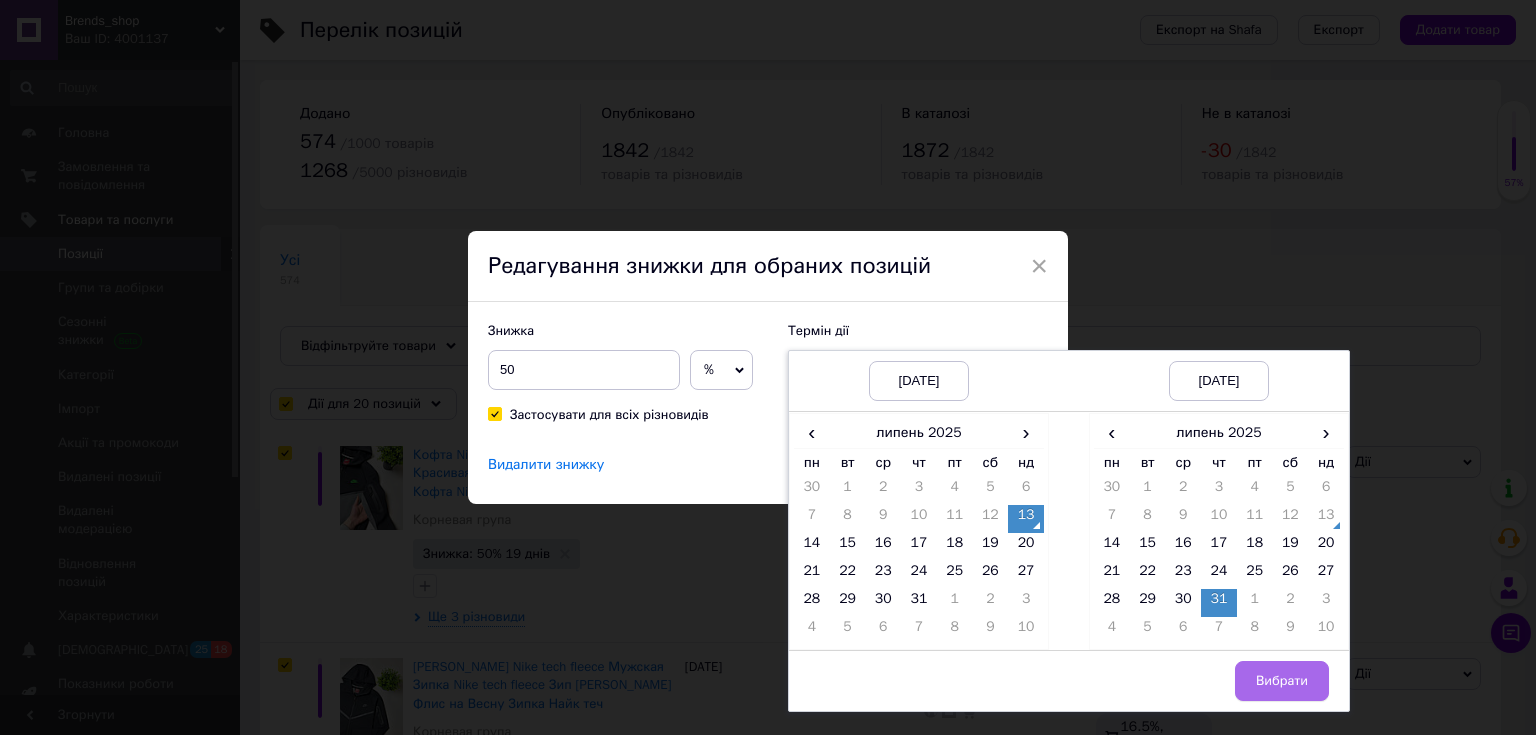 click on "Вибрати" at bounding box center [1282, 681] 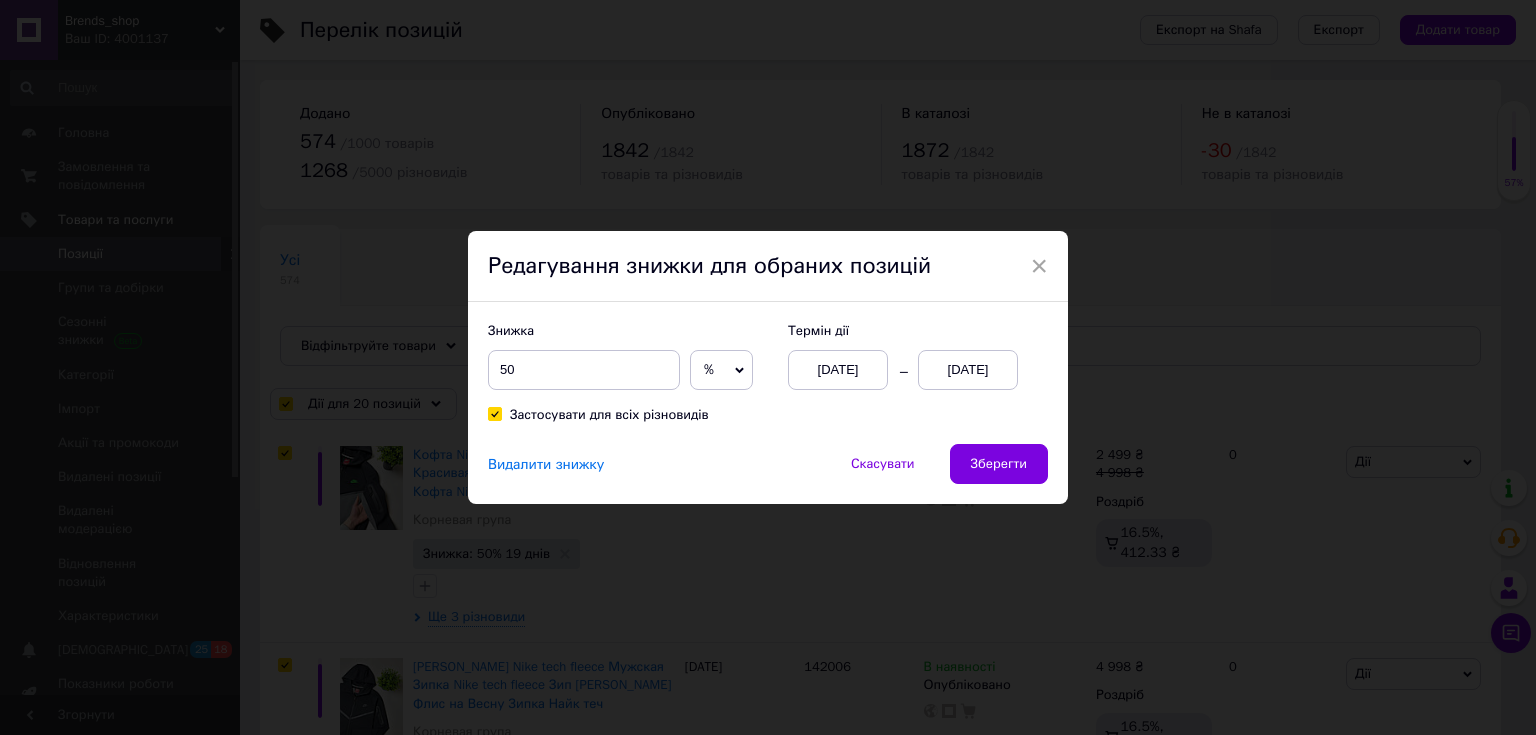 click on "Зберегти" at bounding box center (999, 464) 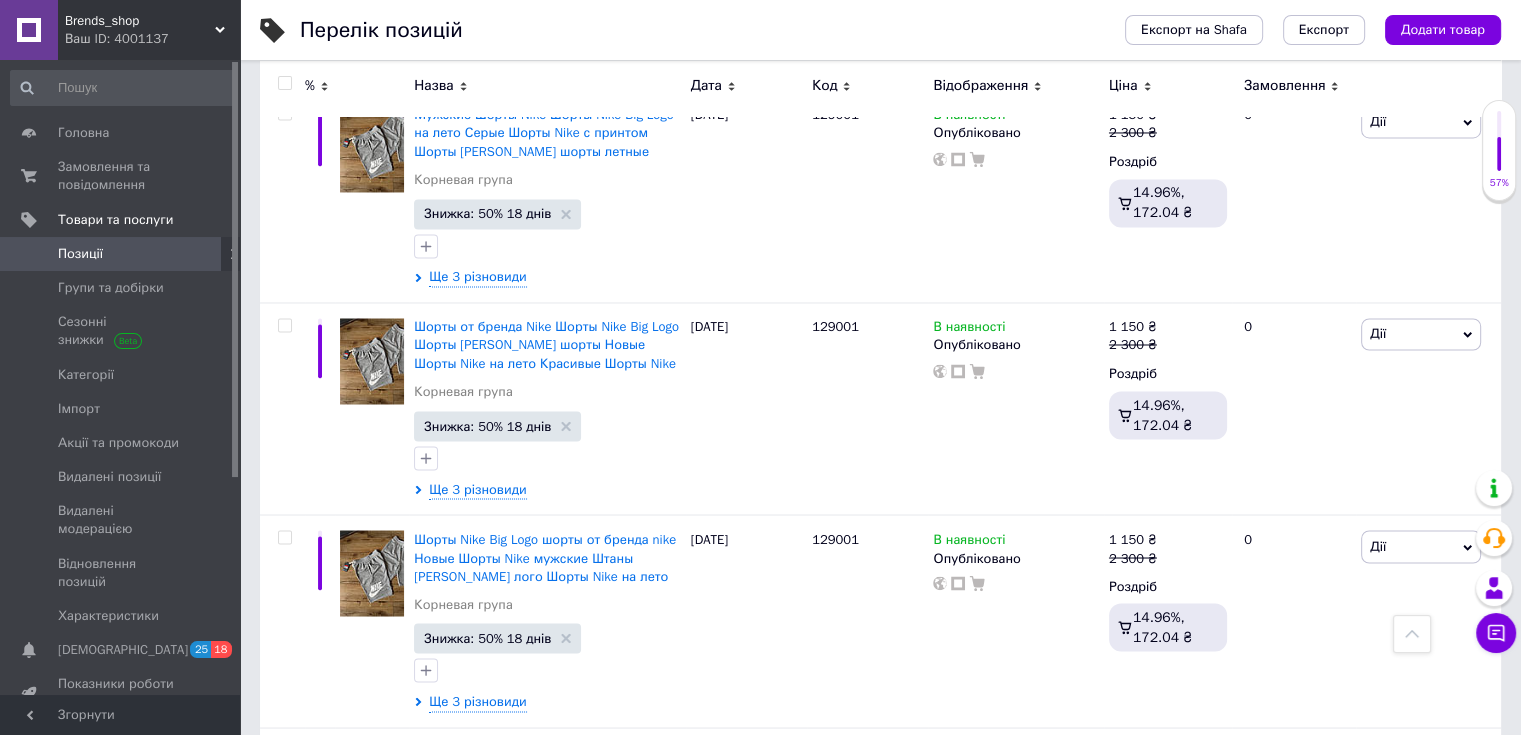 scroll, scrollTop: 4084, scrollLeft: 0, axis: vertical 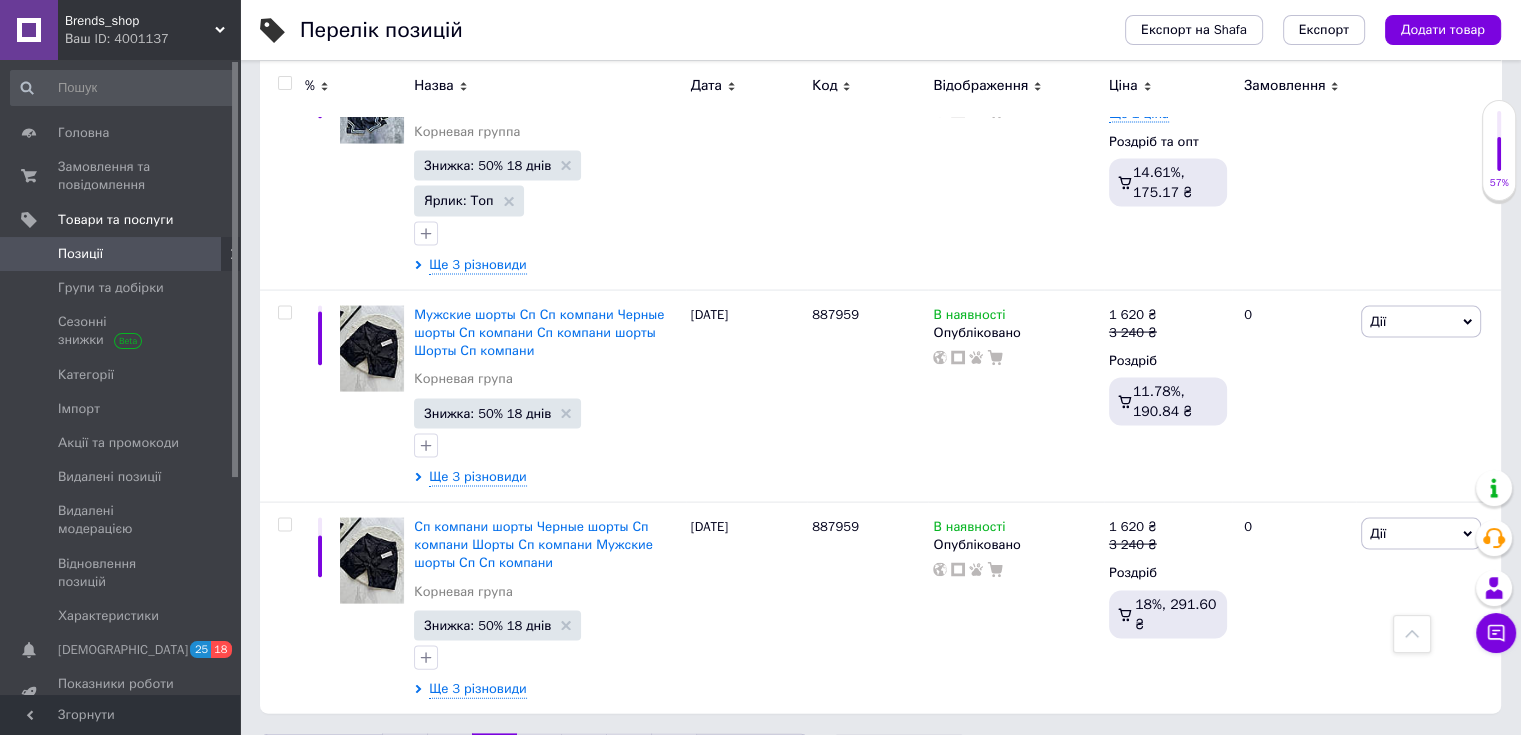 click on "4" at bounding box center [539, 755] 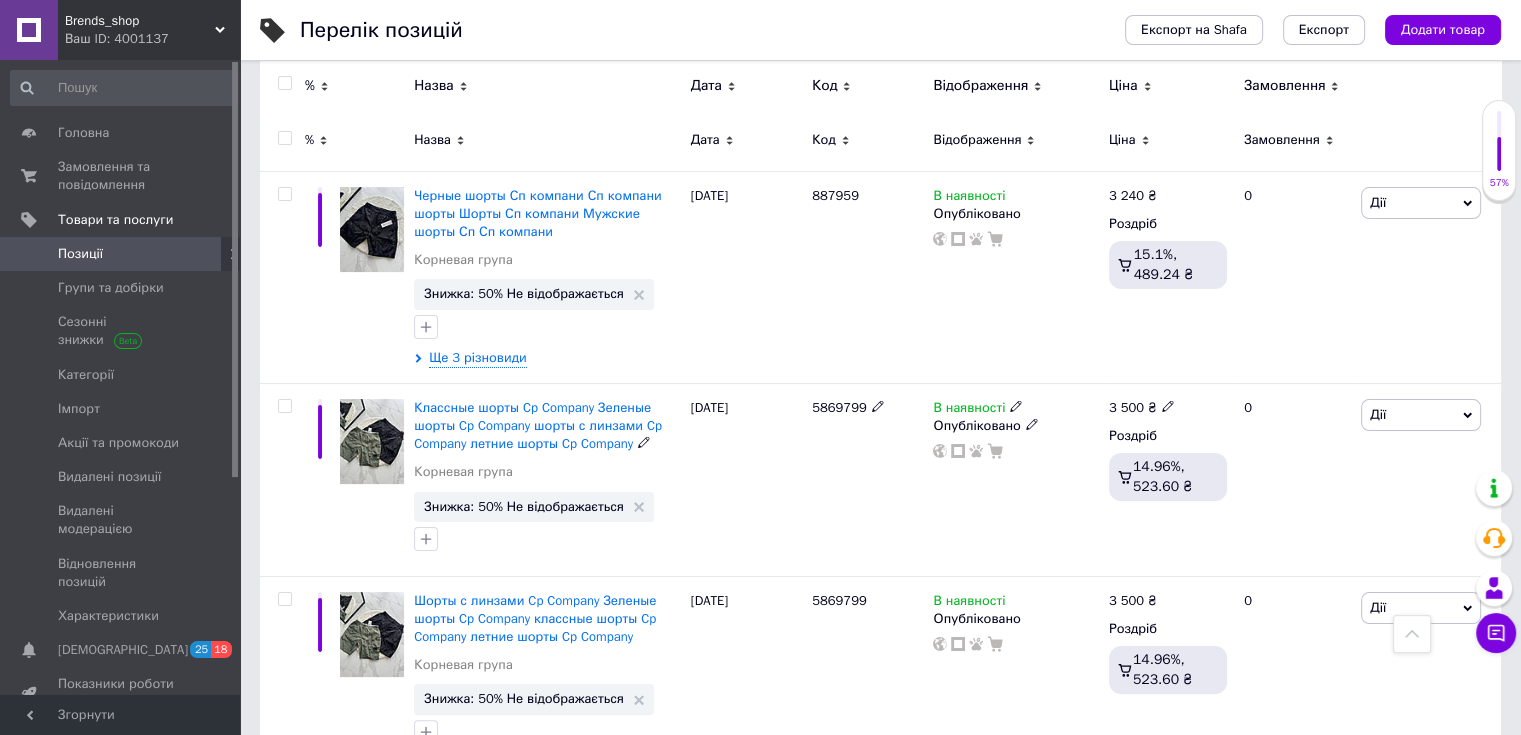 scroll, scrollTop: 0, scrollLeft: 0, axis: both 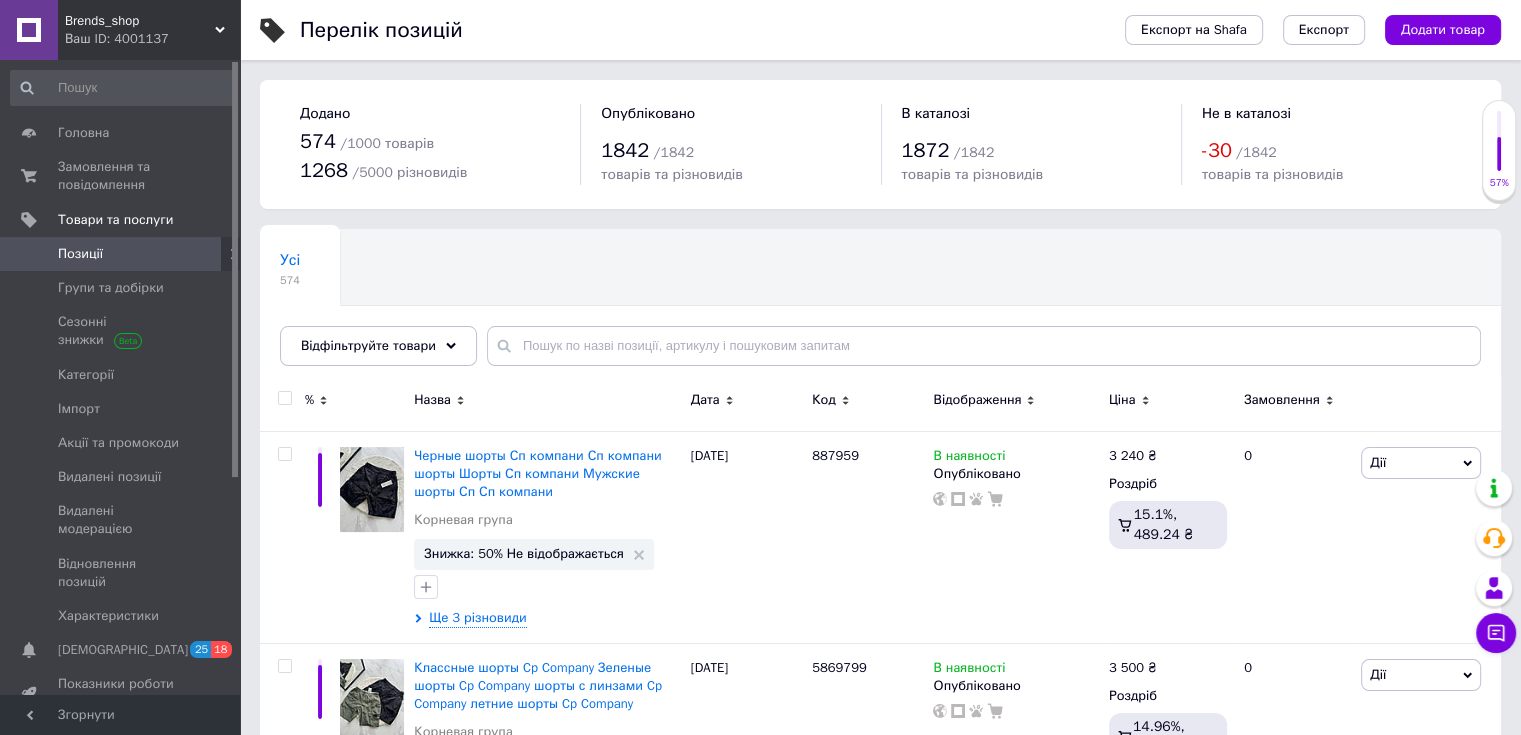 click at bounding box center (284, 398) 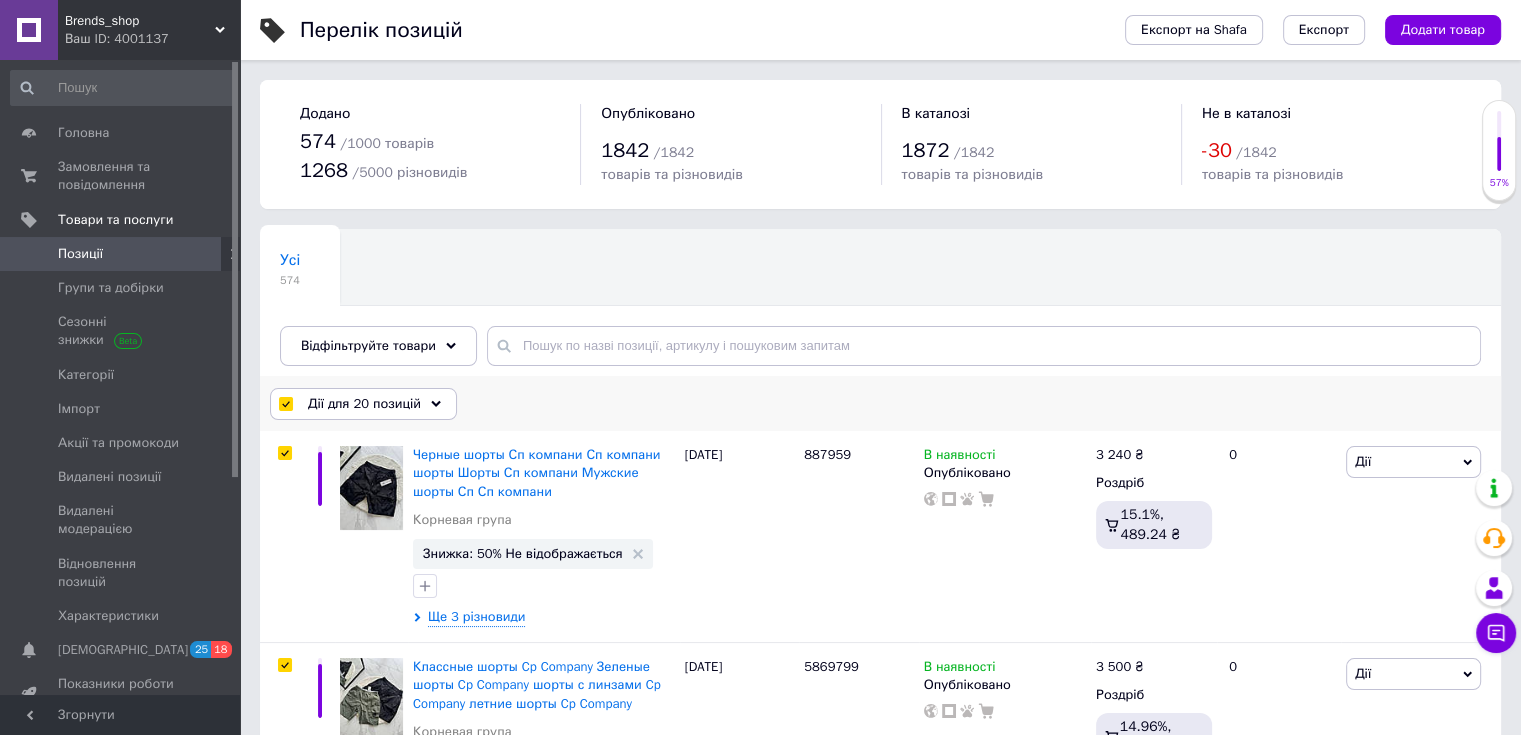 click on "Дії для 20 позицій" at bounding box center [364, 404] 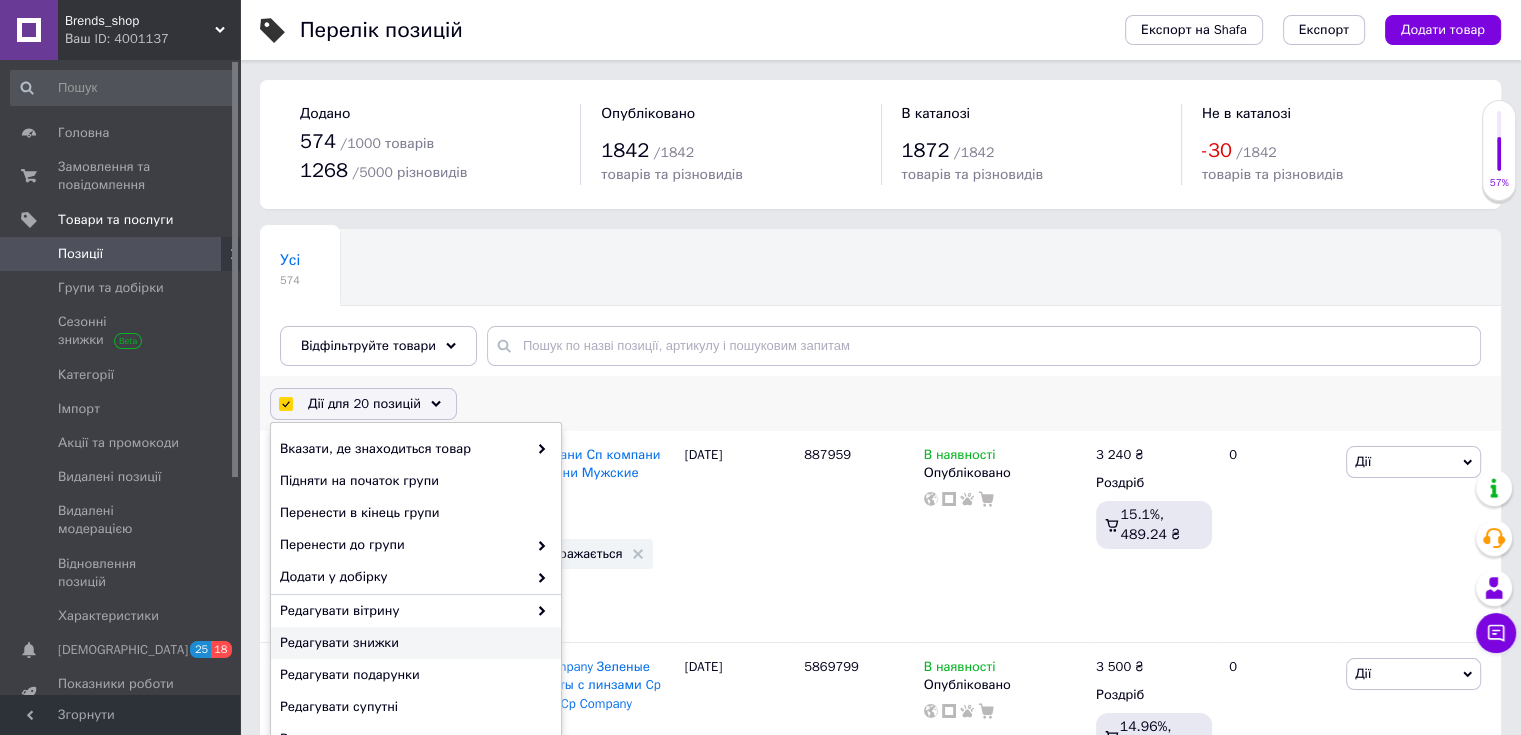 click on "Редагувати знижки" at bounding box center (413, 643) 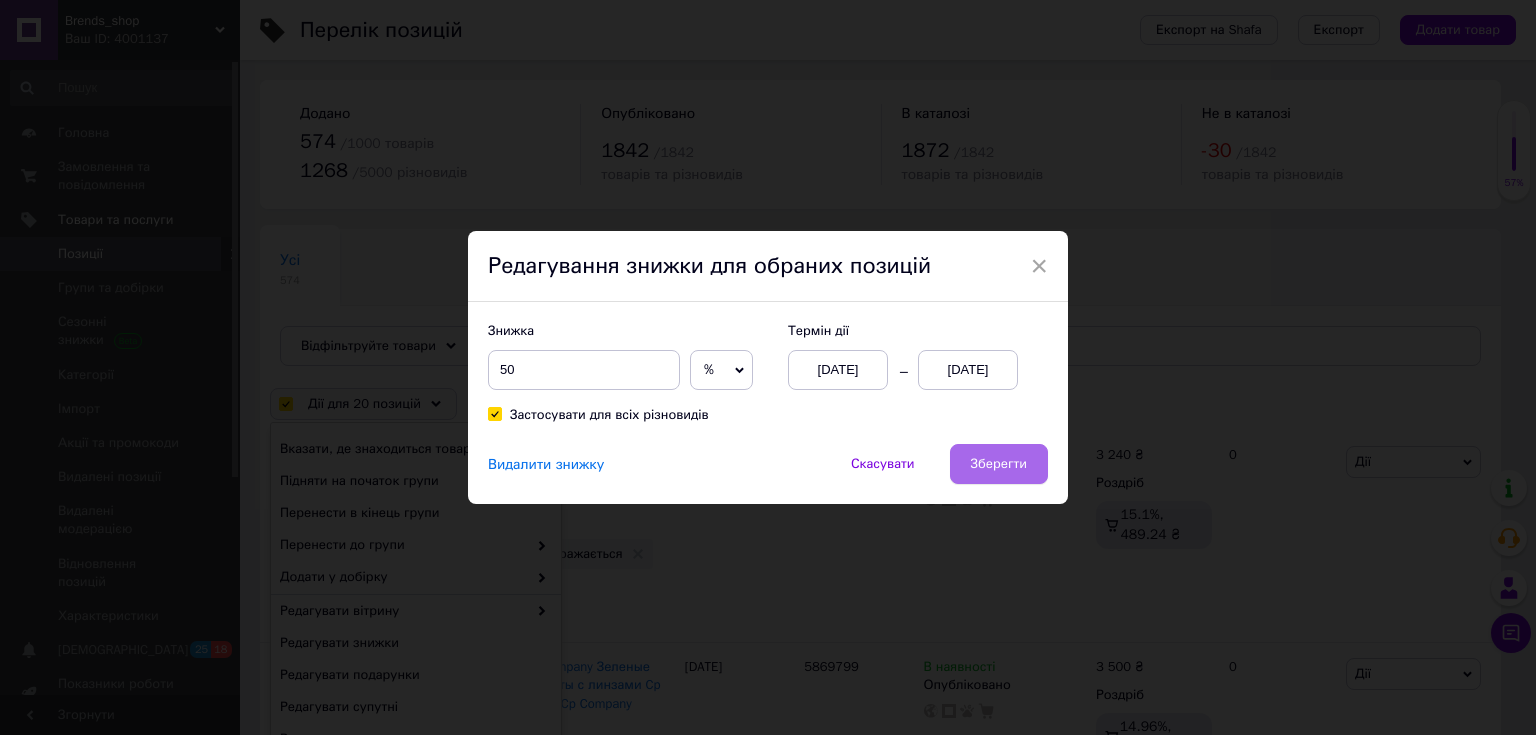 click on "Зберегти" at bounding box center (999, 464) 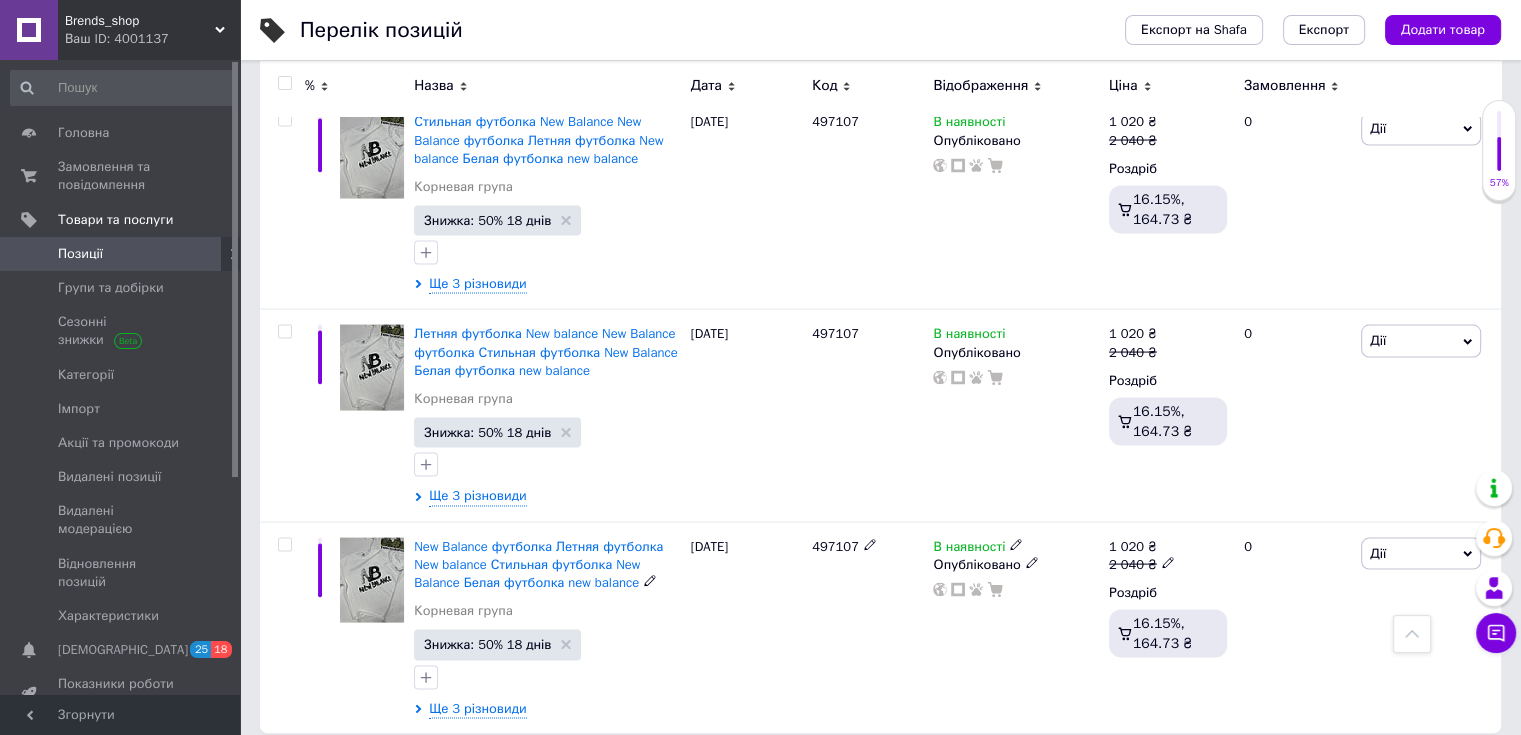 scroll, scrollTop: 3994, scrollLeft: 0, axis: vertical 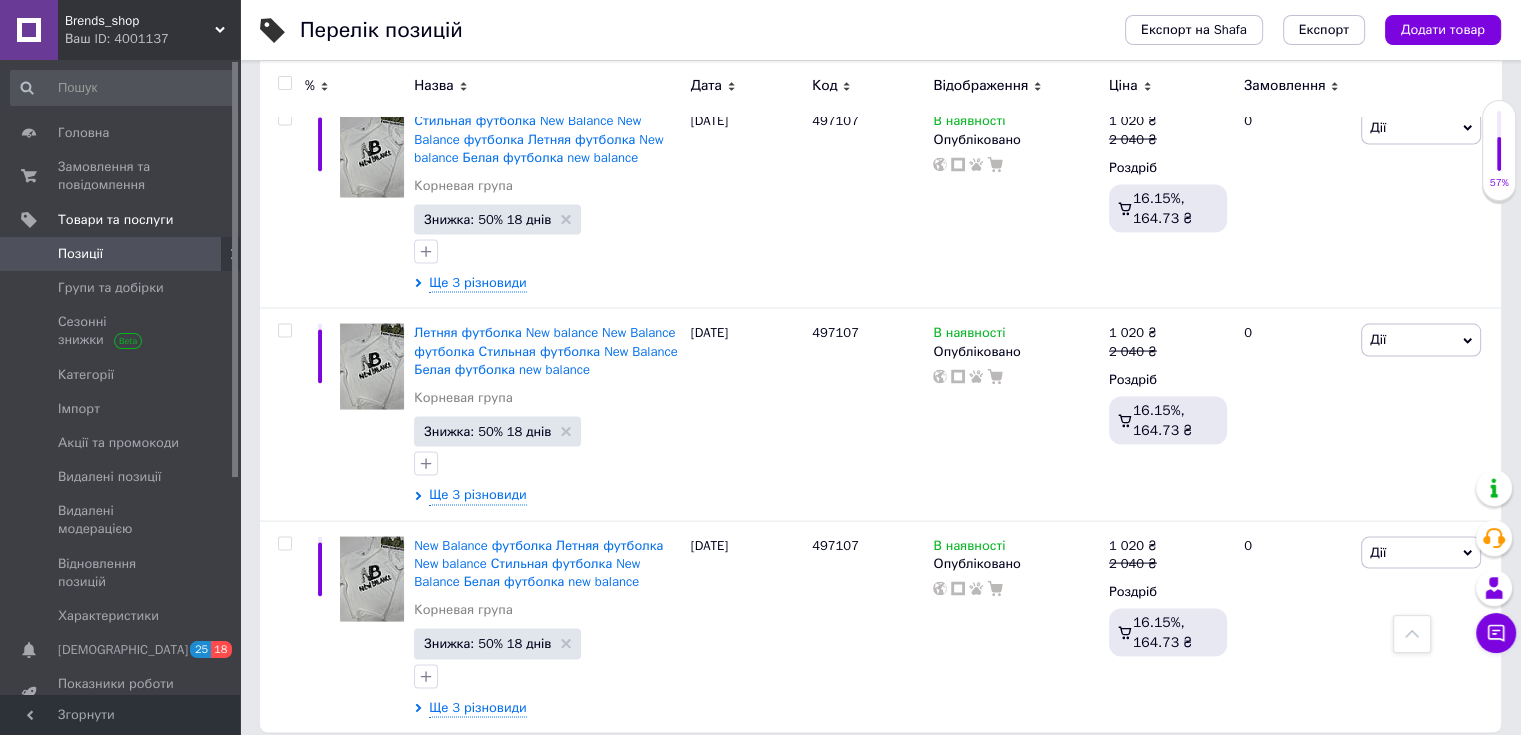 click on "5" at bounding box center (584, 774) 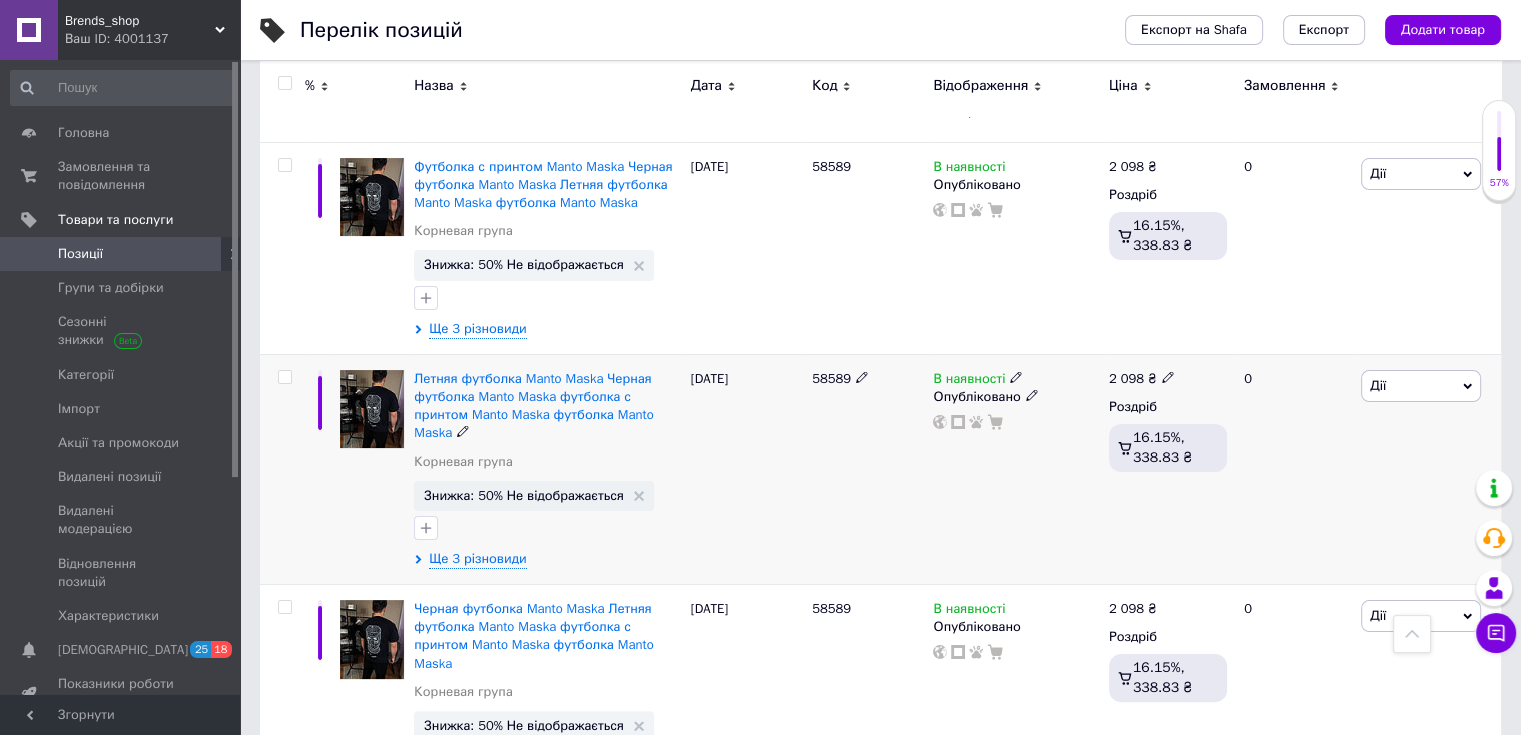 scroll, scrollTop: 0, scrollLeft: 0, axis: both 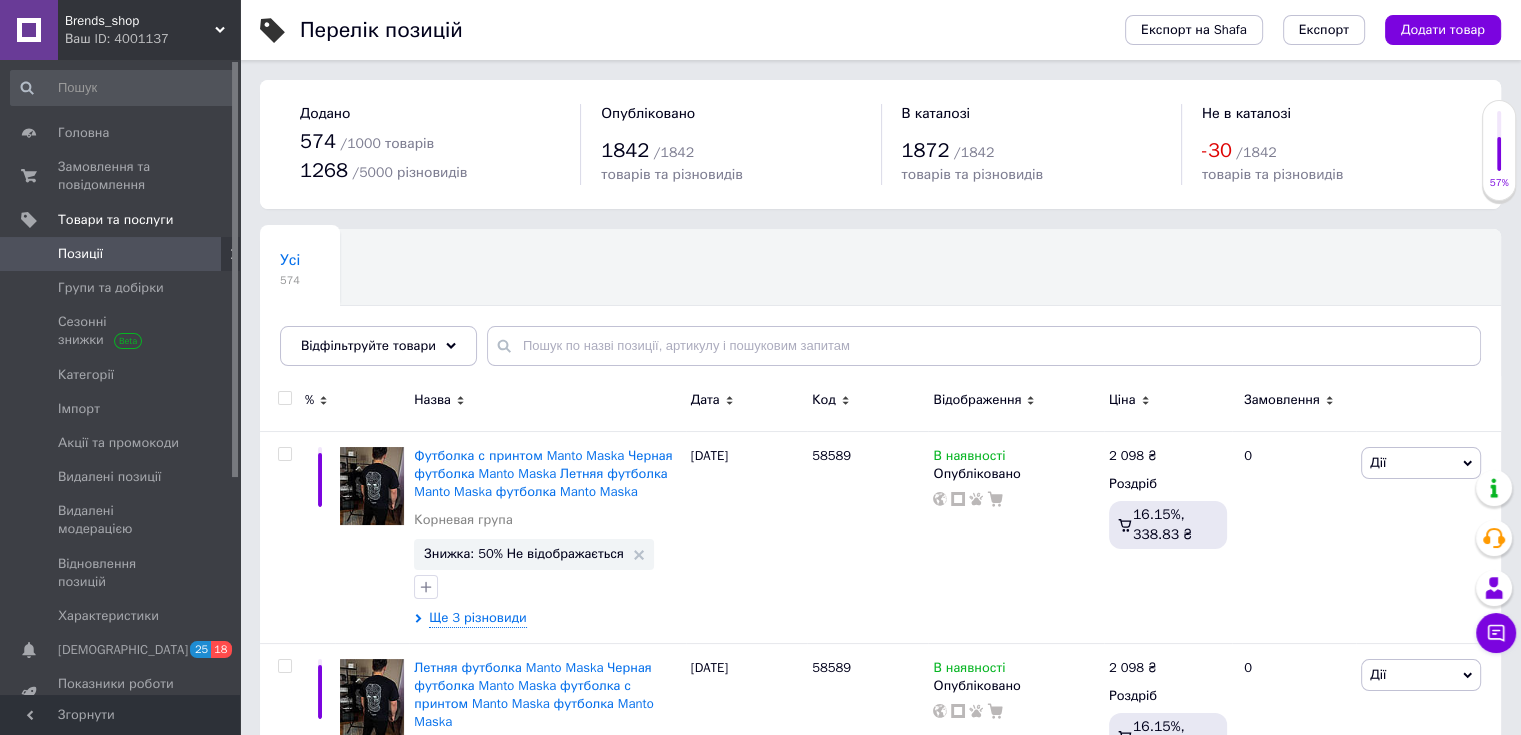click at bounding box center [284, 398] 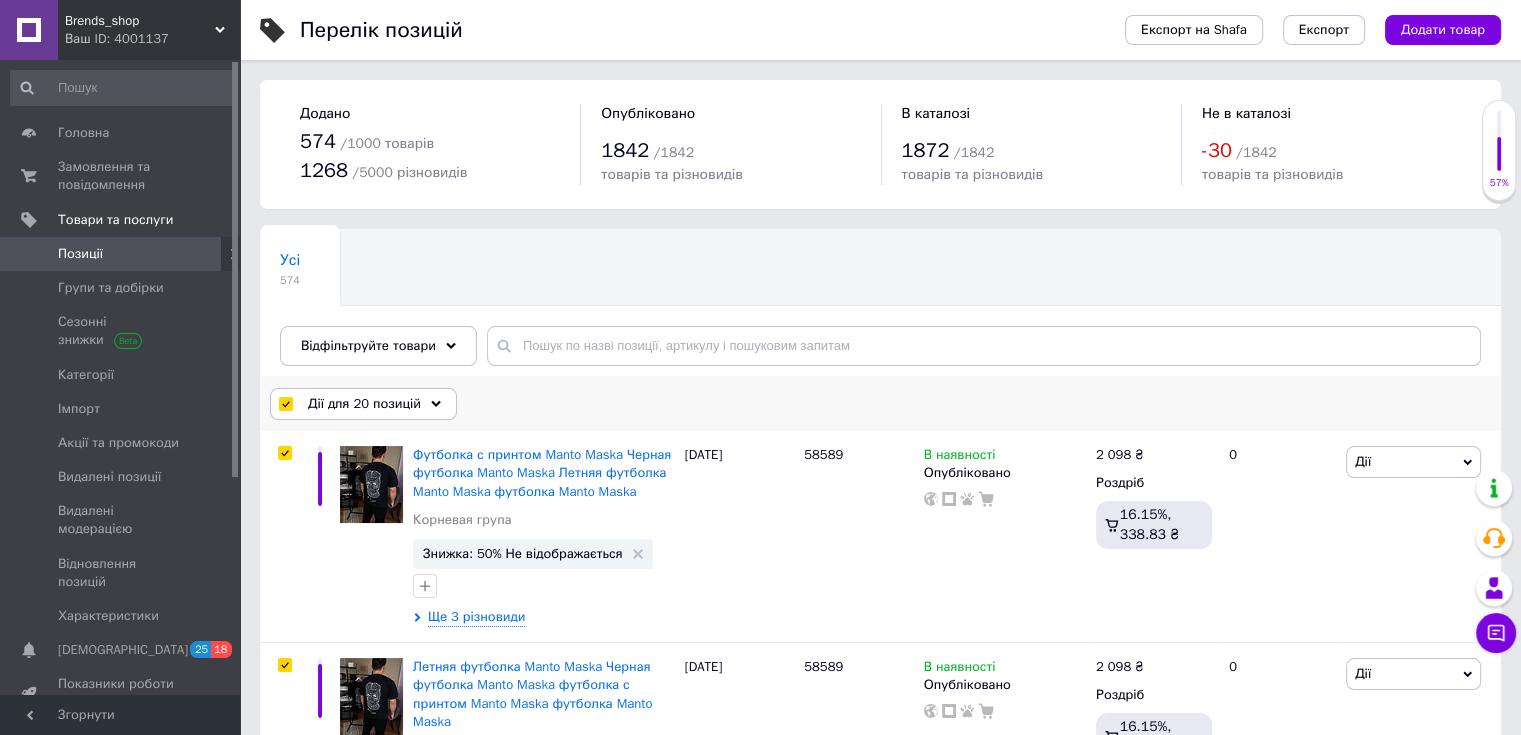 click on "Дії для 20 позицій" at bounding box center (364, 404) 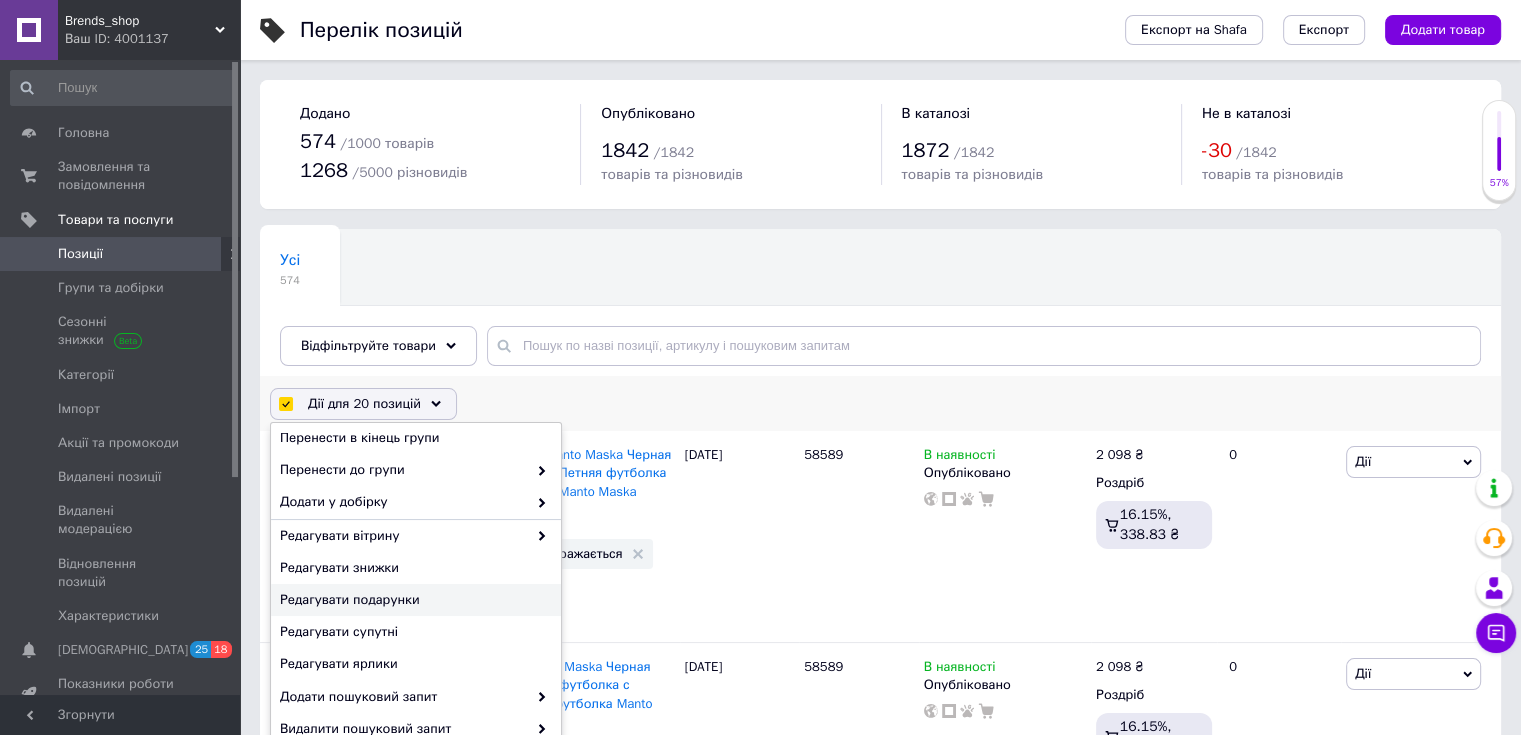 scroll, scrollTop: 60, scrollLeft: 0, axis: vertical 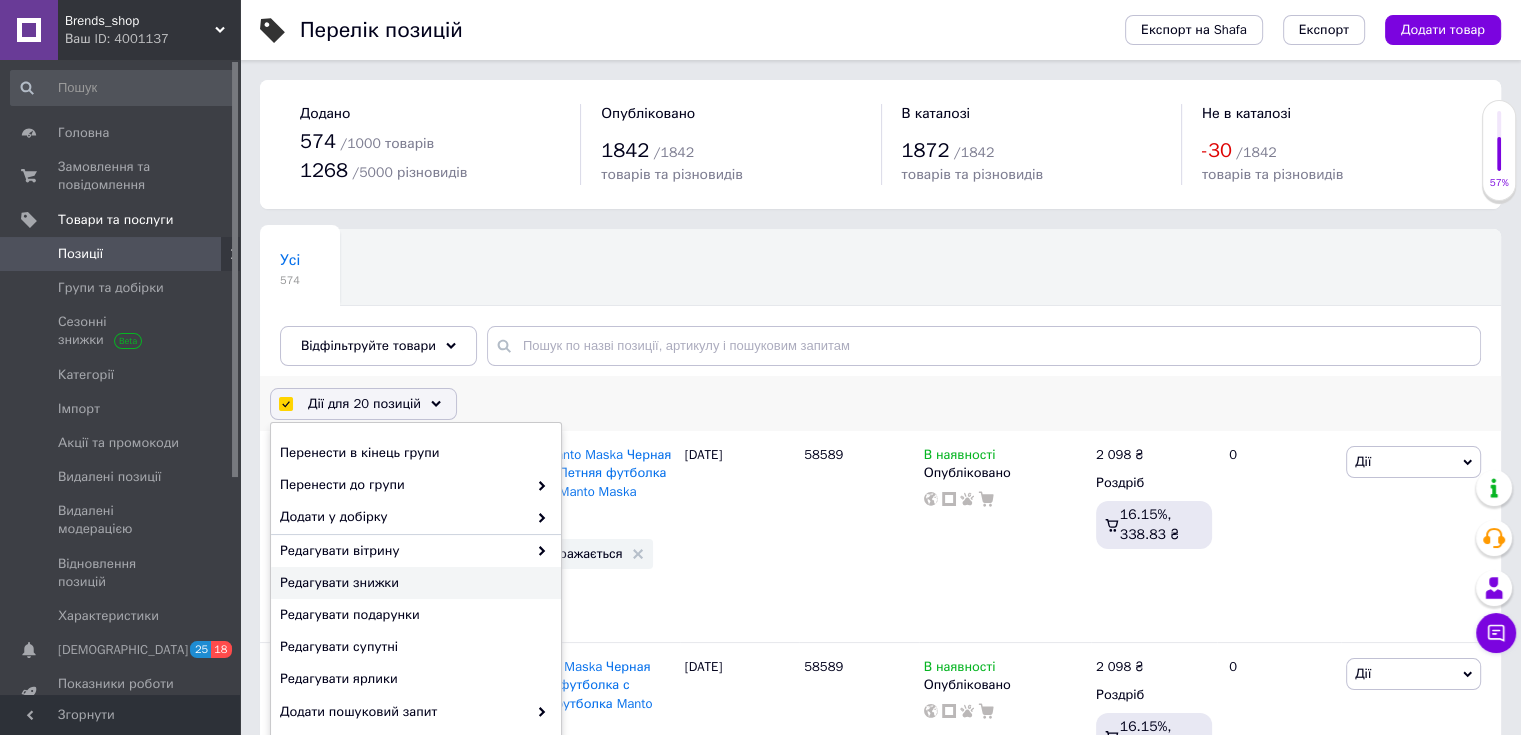 click on "Редагувати знижки" at bounding box center [416, 583] 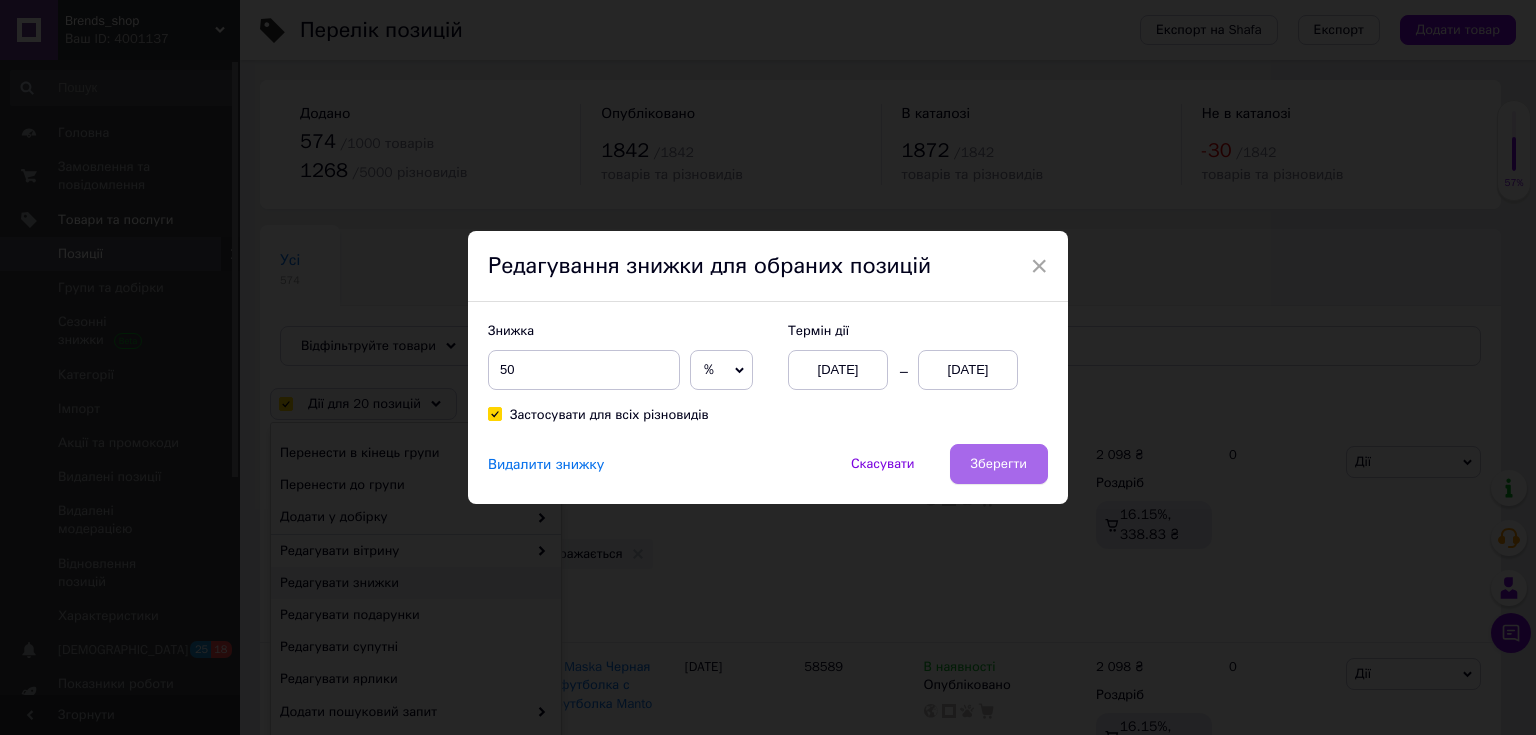 click on "Зберегти" at bounding box center [999, 464] 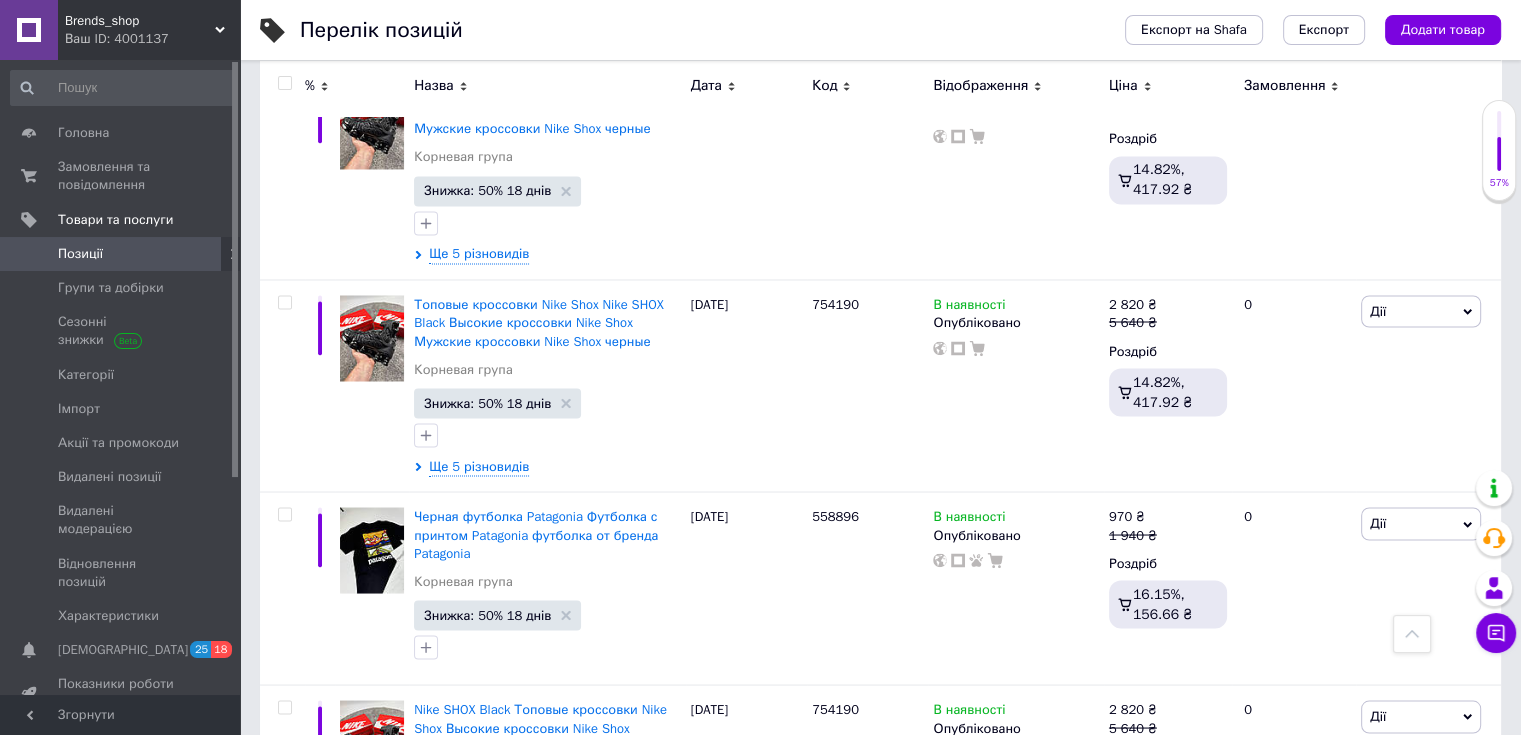 scroll, scrollTop: 3880, scrollLeft: 0, axis: vertical 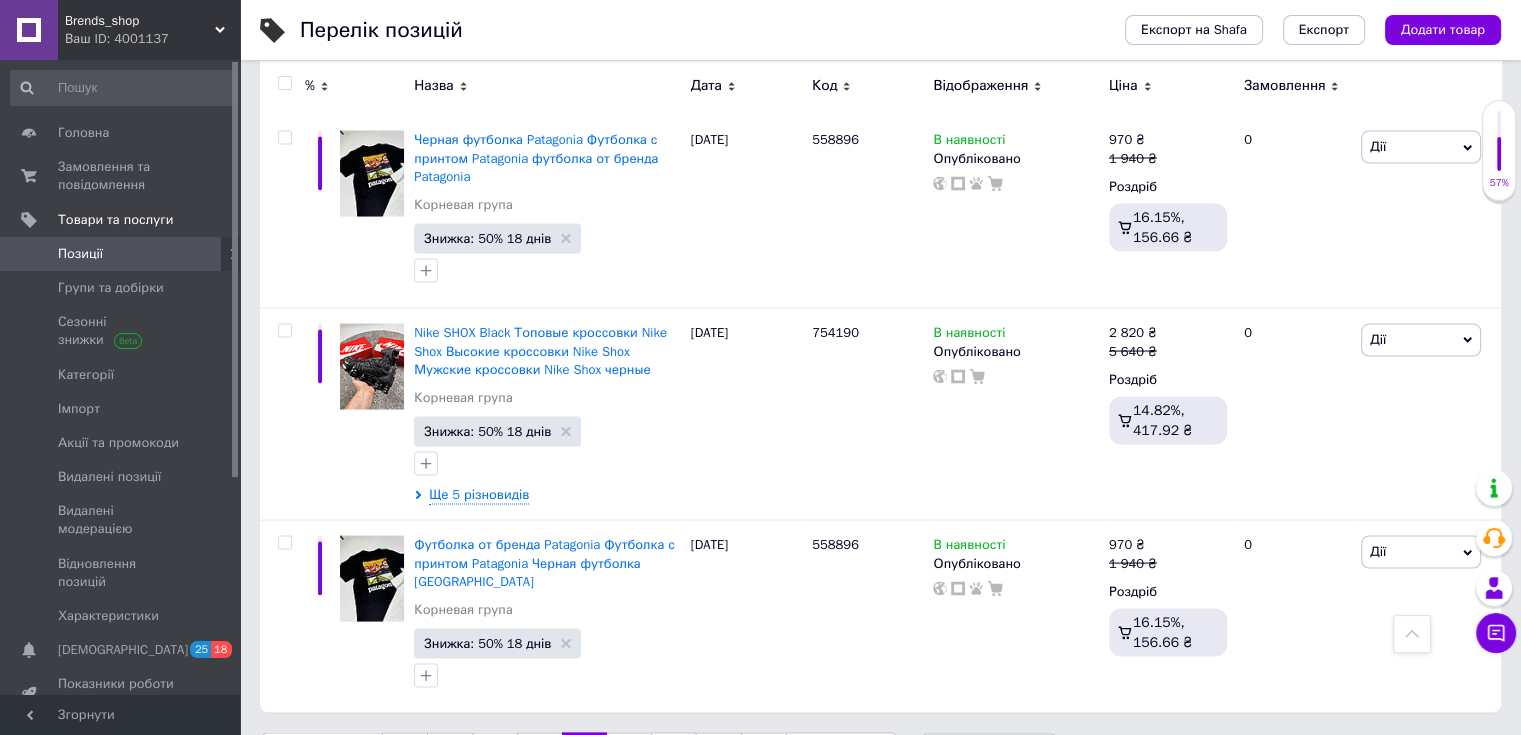 click on "6" at bounding box center [629, 754] 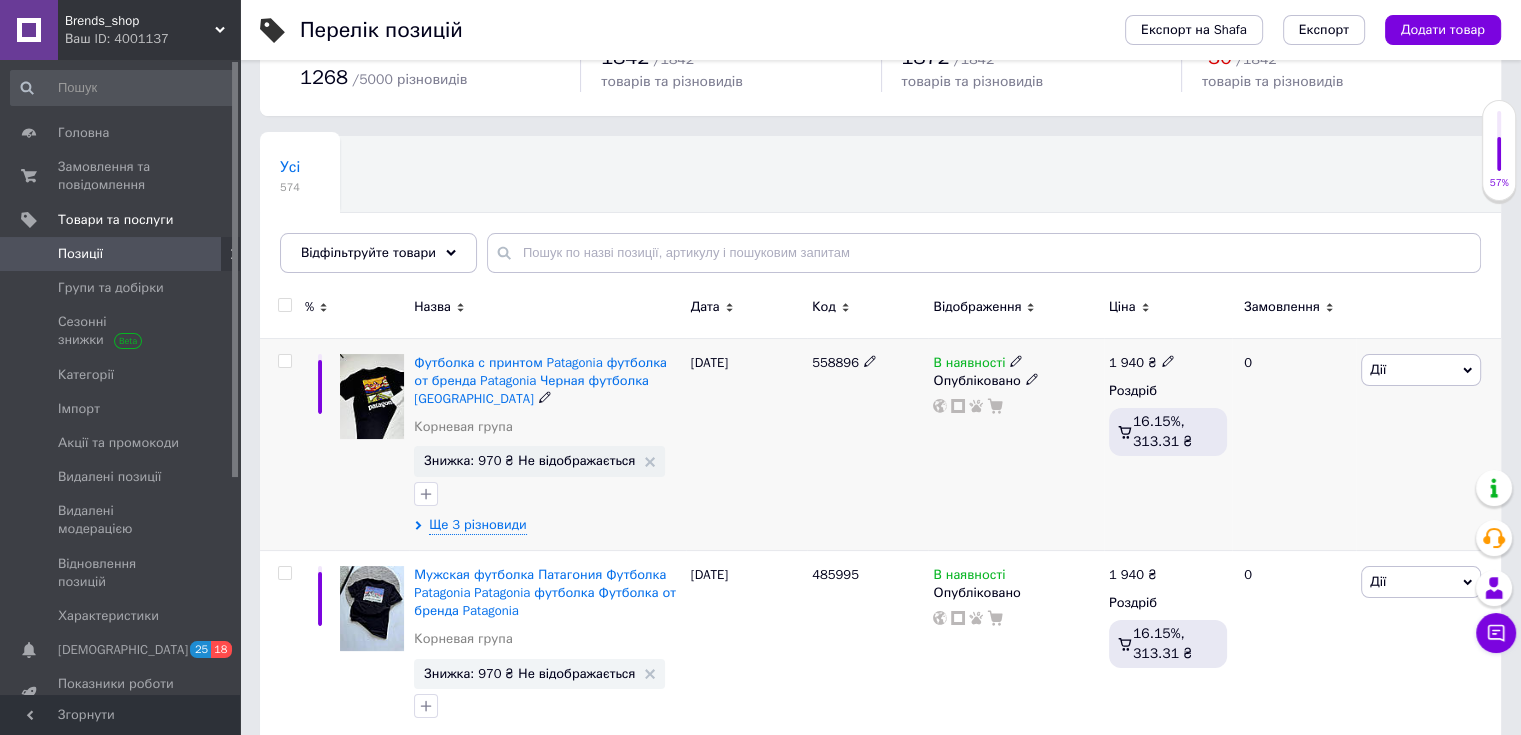 scroll, scrollTop: 100, scrollLeft: 0, axis: vertical 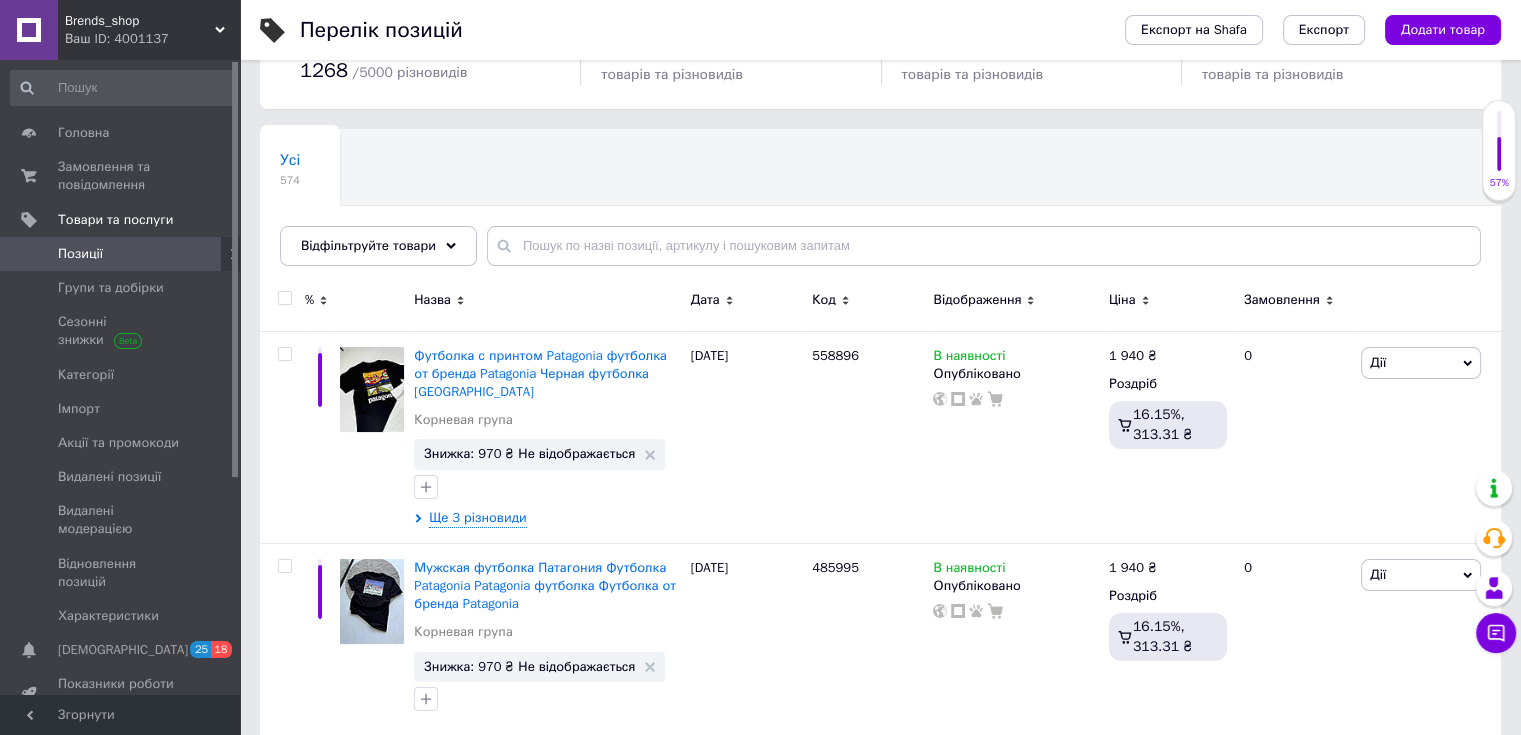 click at bounding box center (284, 298) 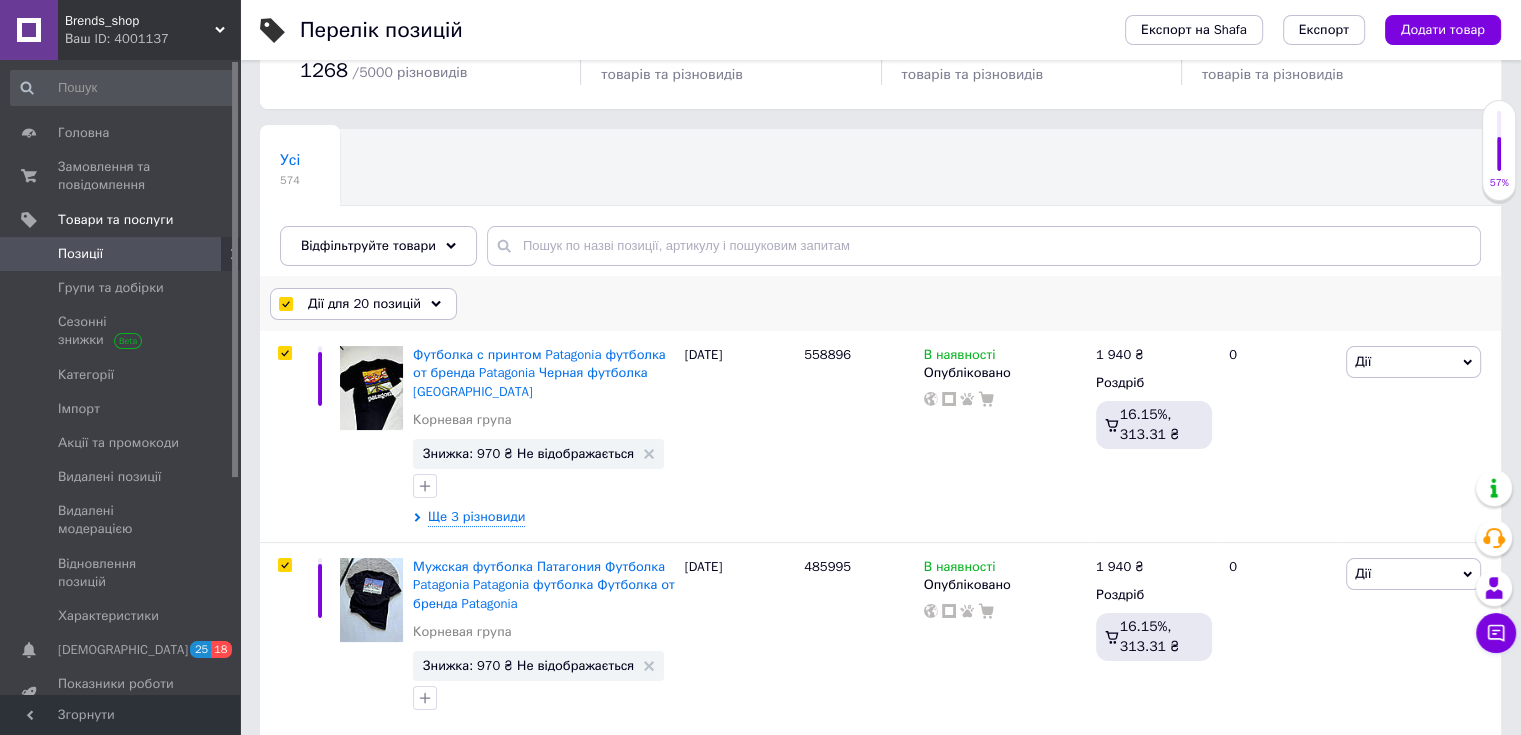click on "Дії для 20 позицій" at bounding box center [363, 304] 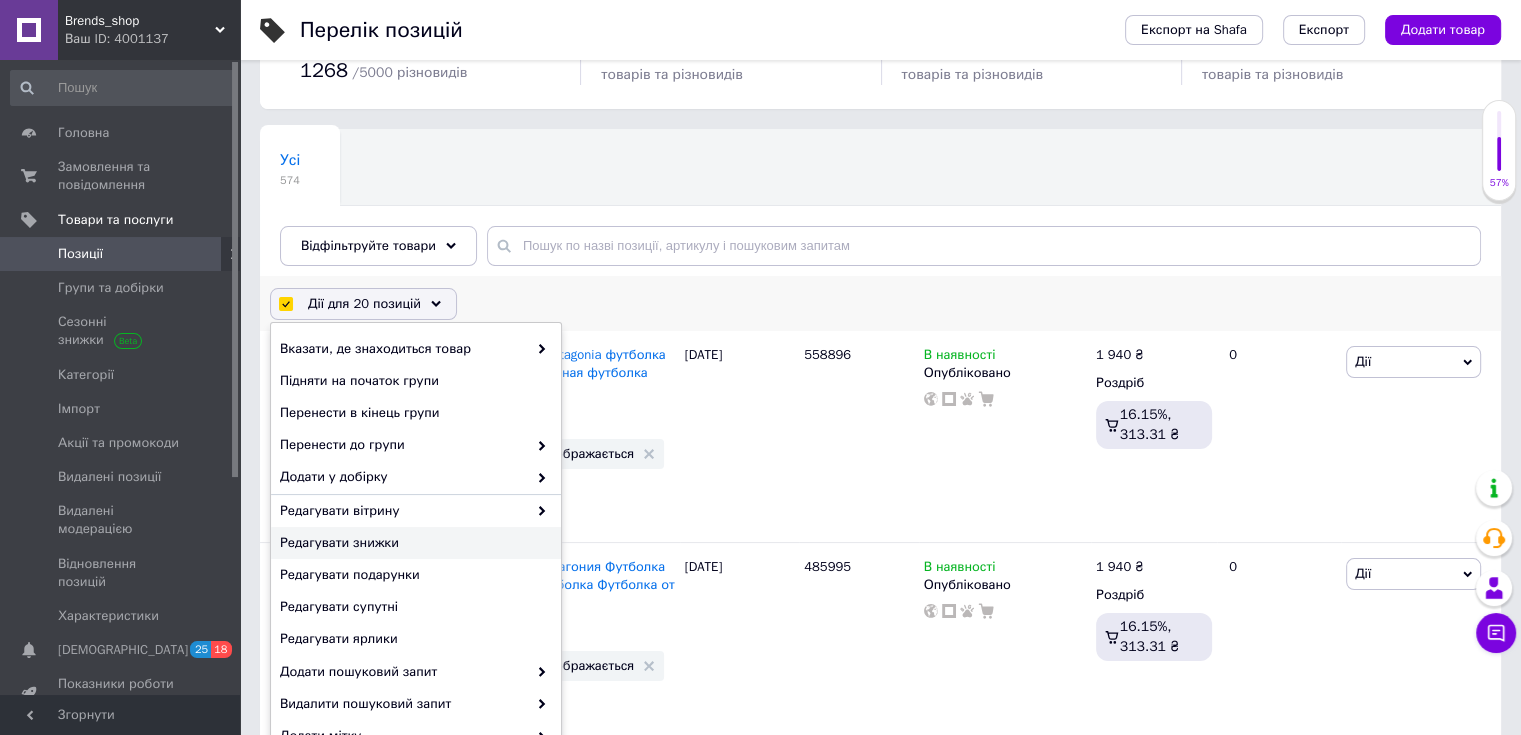 click on "Редагувати знижки" at bounding box center (413, 543) 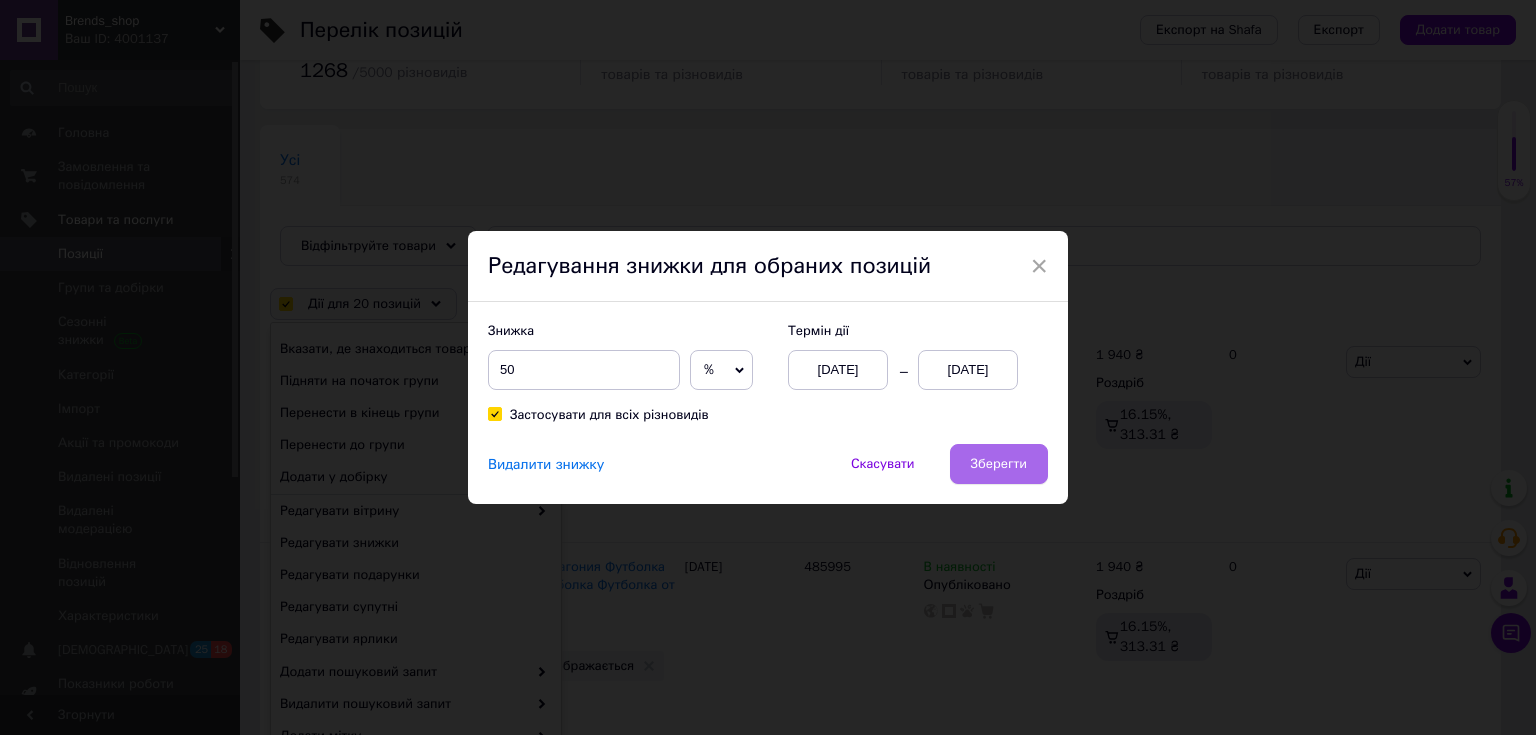 click on "Зберегти" at bounding box center [999, 464] 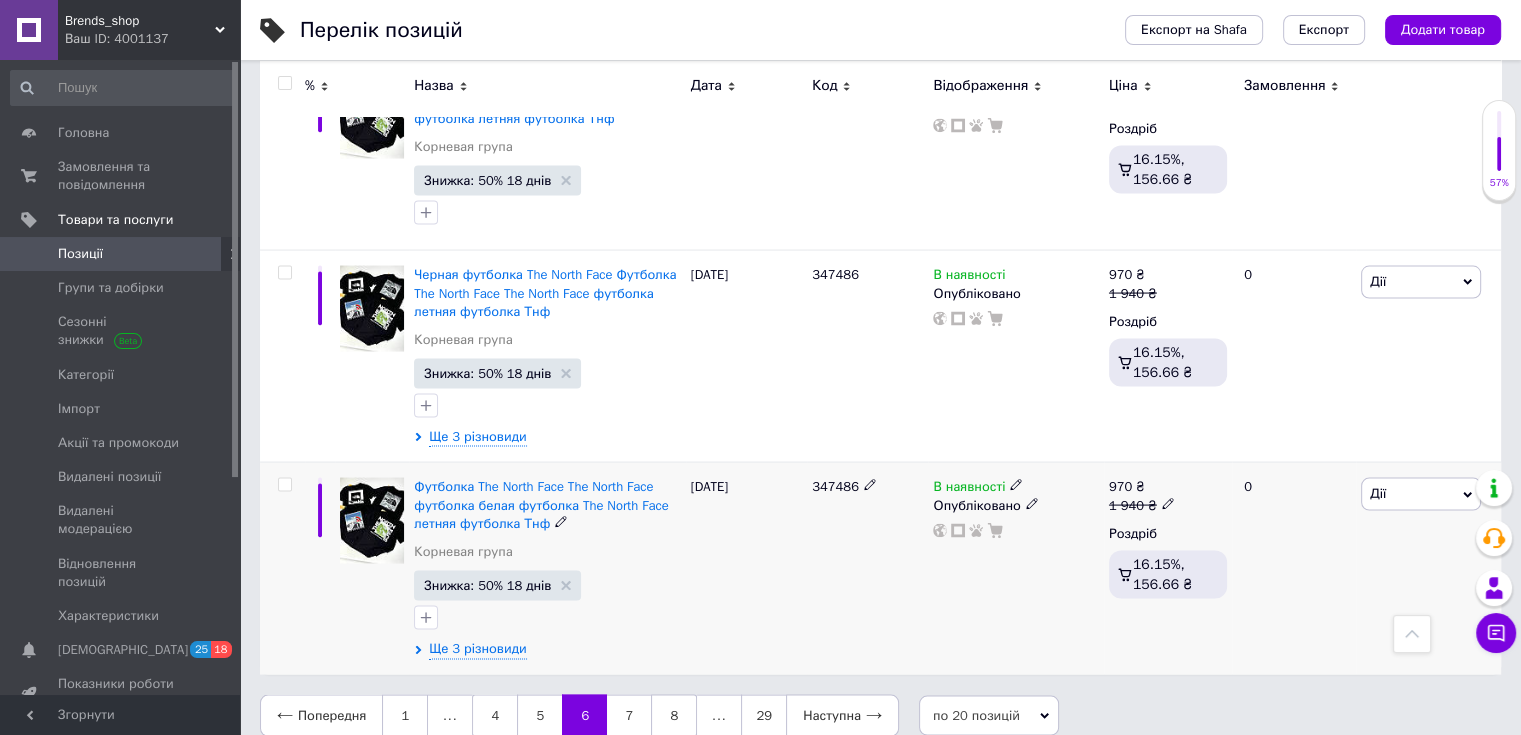 scroll, scrollTop: 3956, scrollLeft: 0, axis: vertical 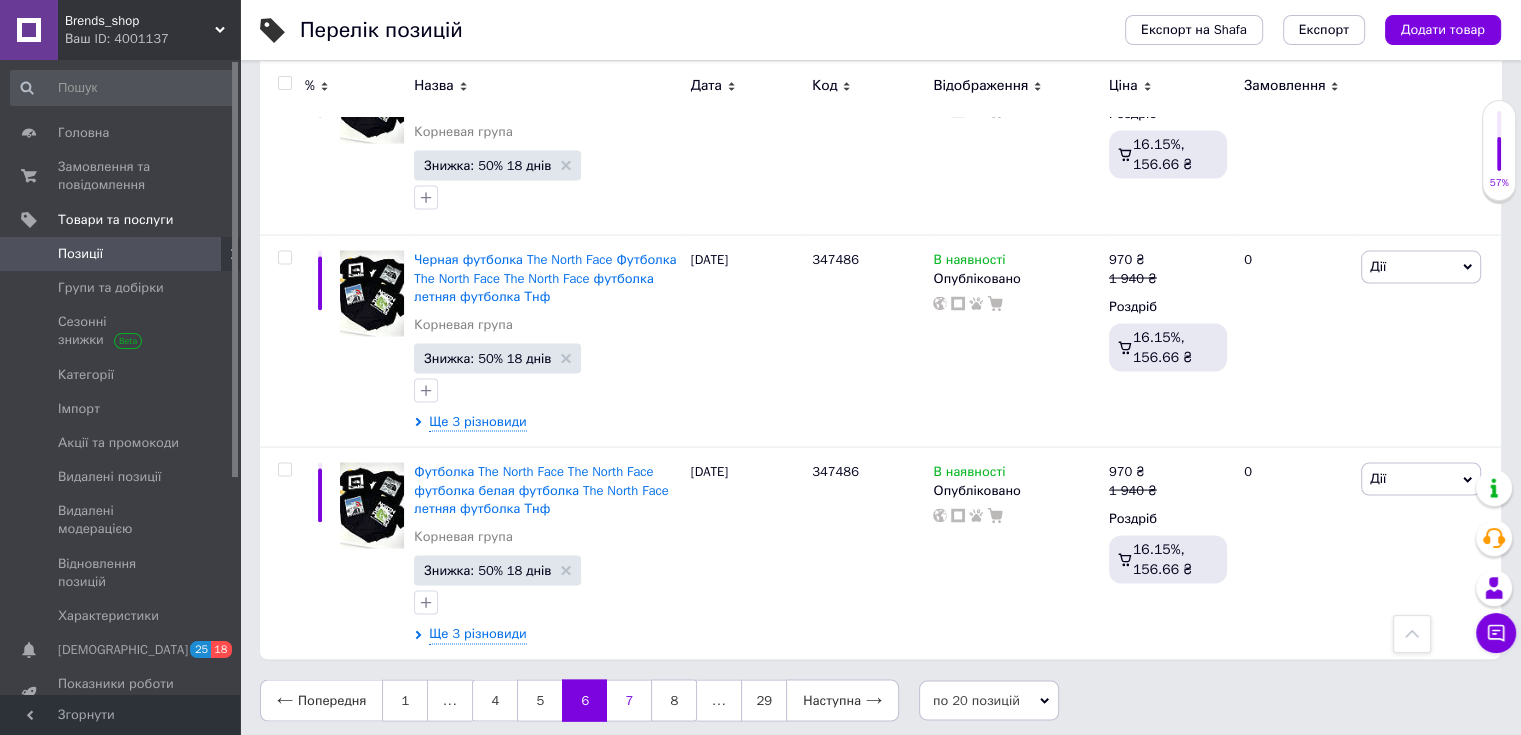 click on "7" at bounding box center [629, 701] 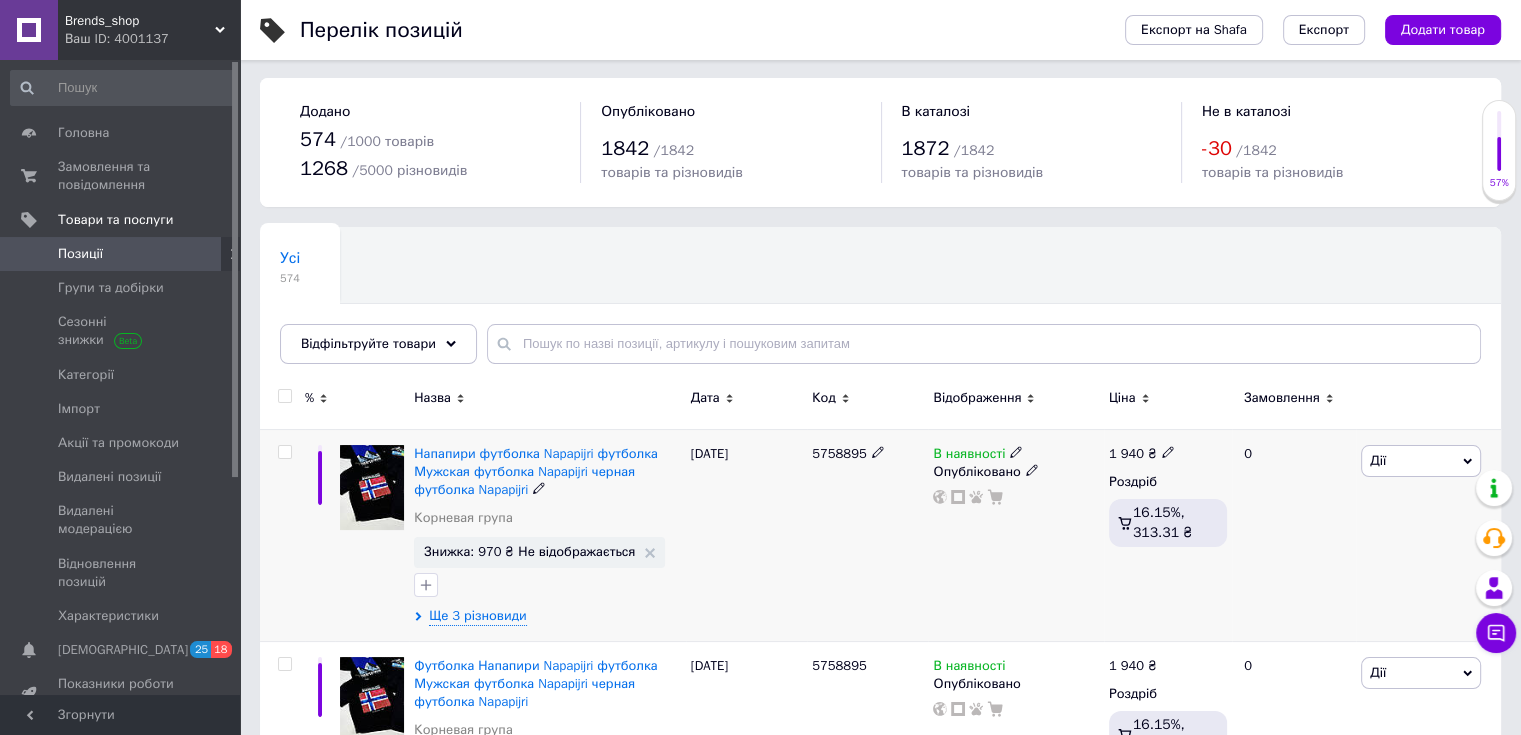 scroll, scrollTop: 0, scrollLeft: 0, axis: both 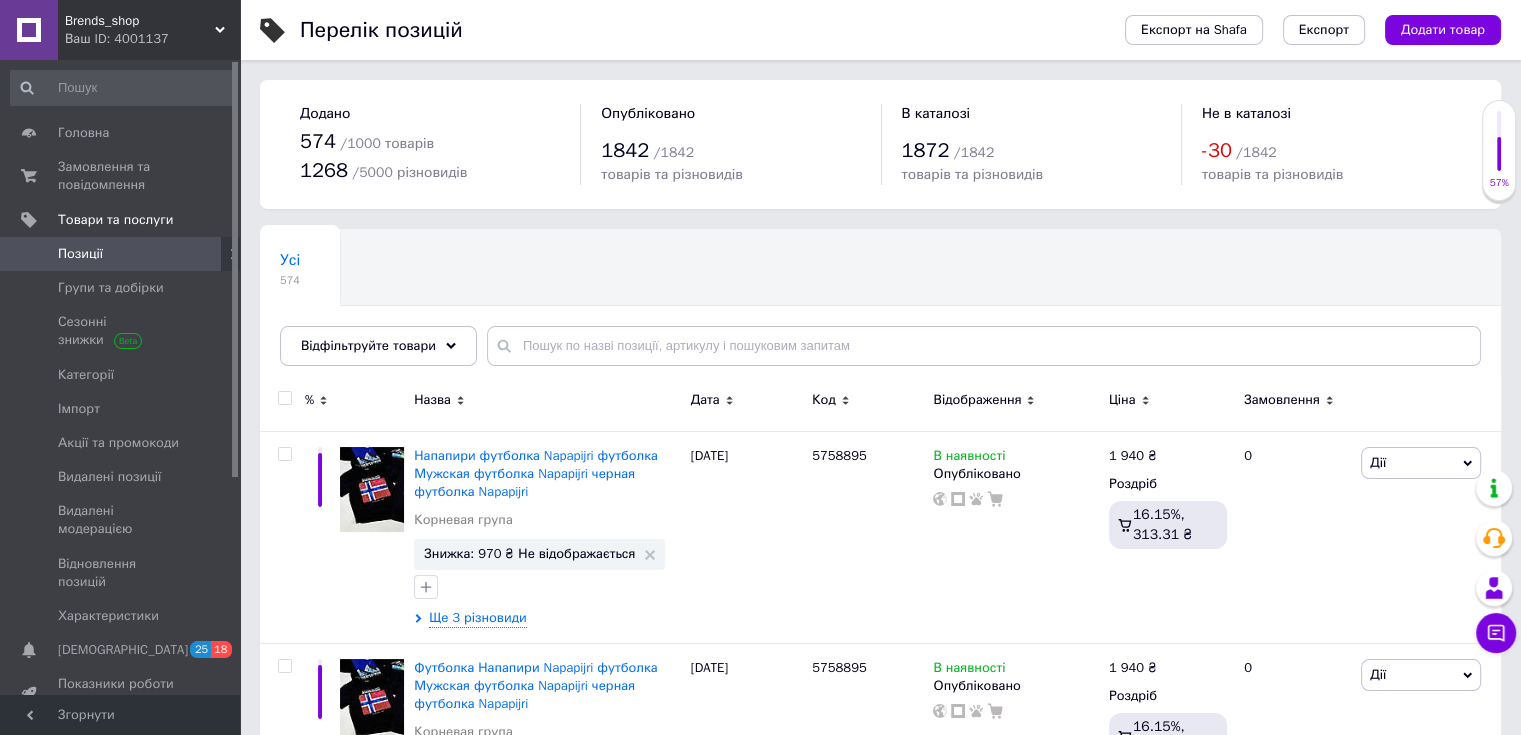 click at bounding box center [284, 398] 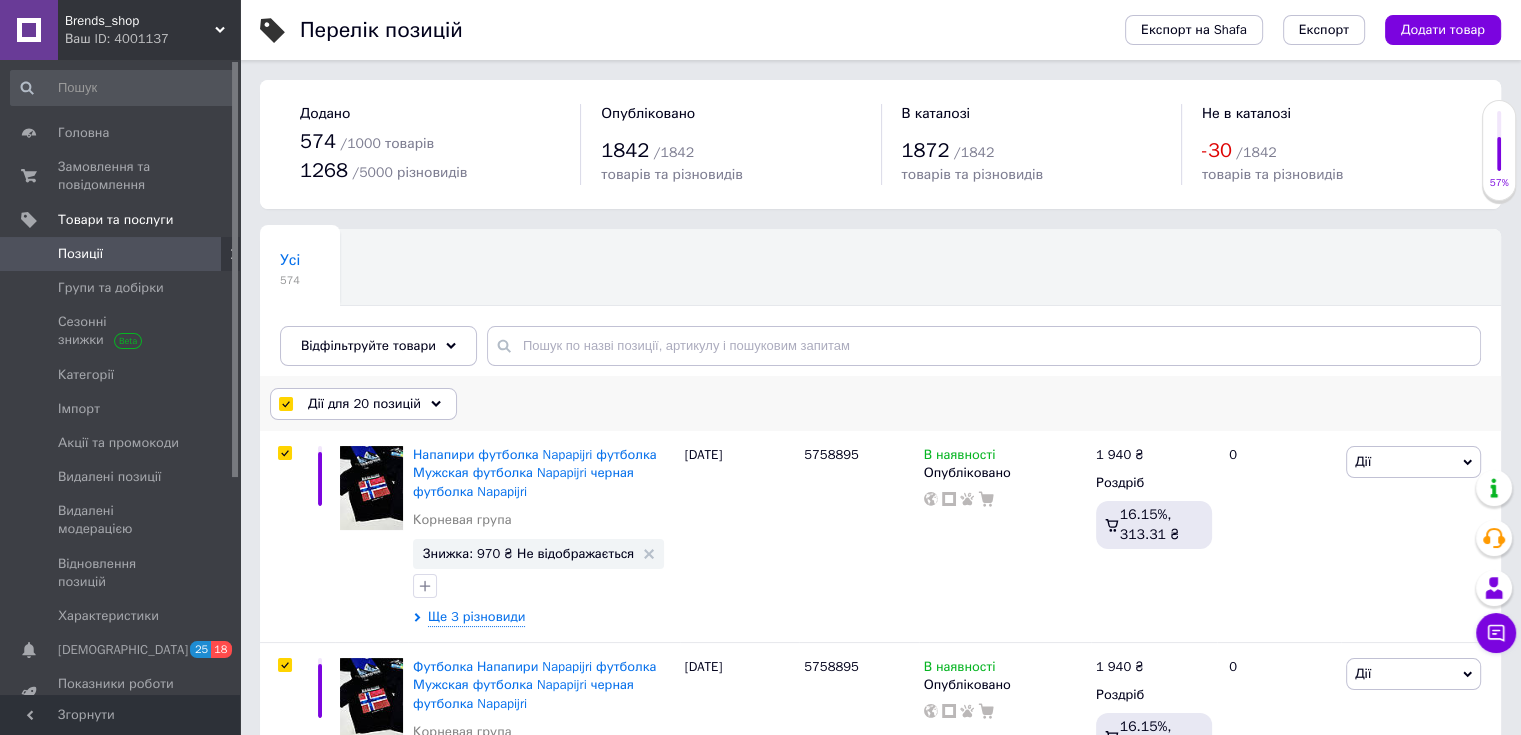 click on "Дії для 20 позицій" at bounding box center (364, 404) 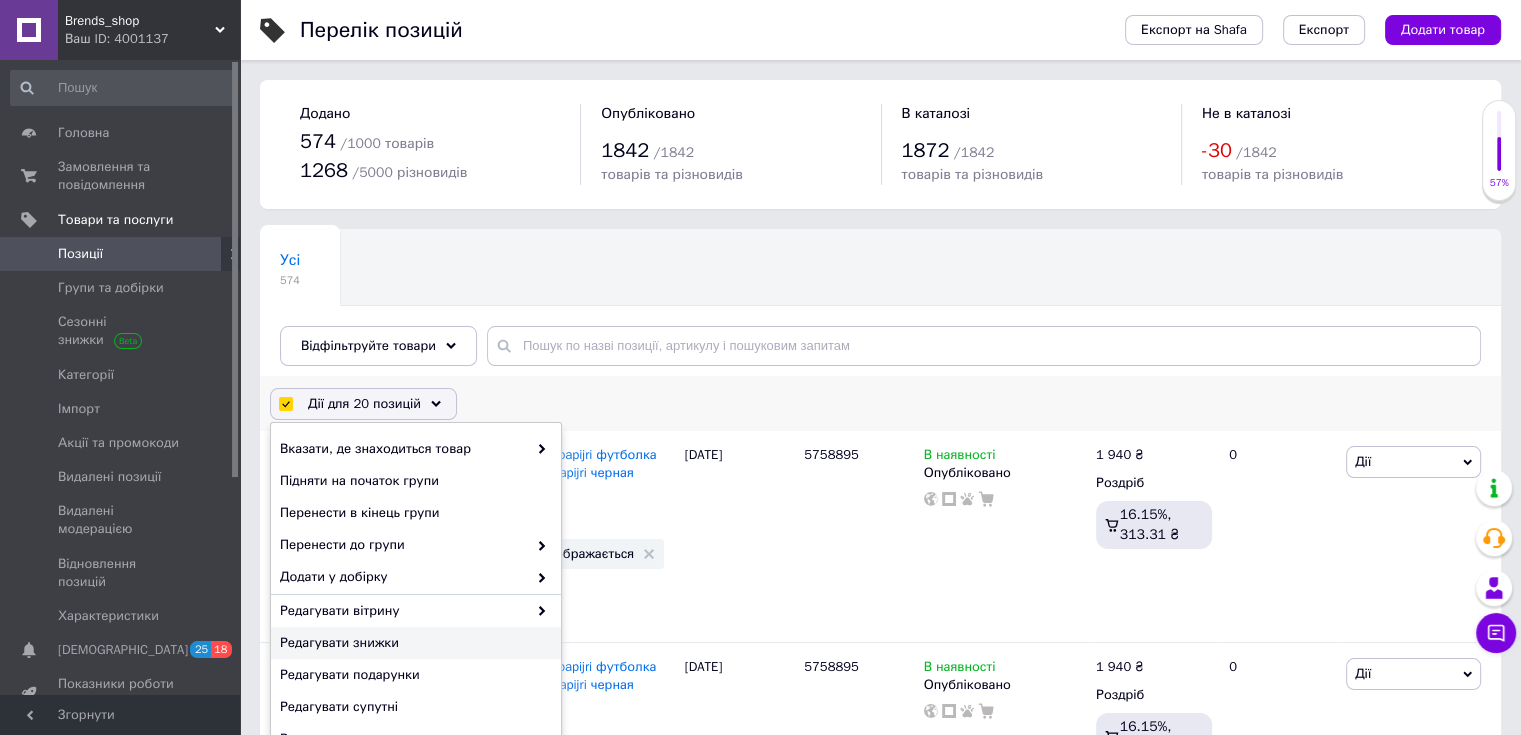 click on "Редагувати знижки" at bounding box center [413, 643] 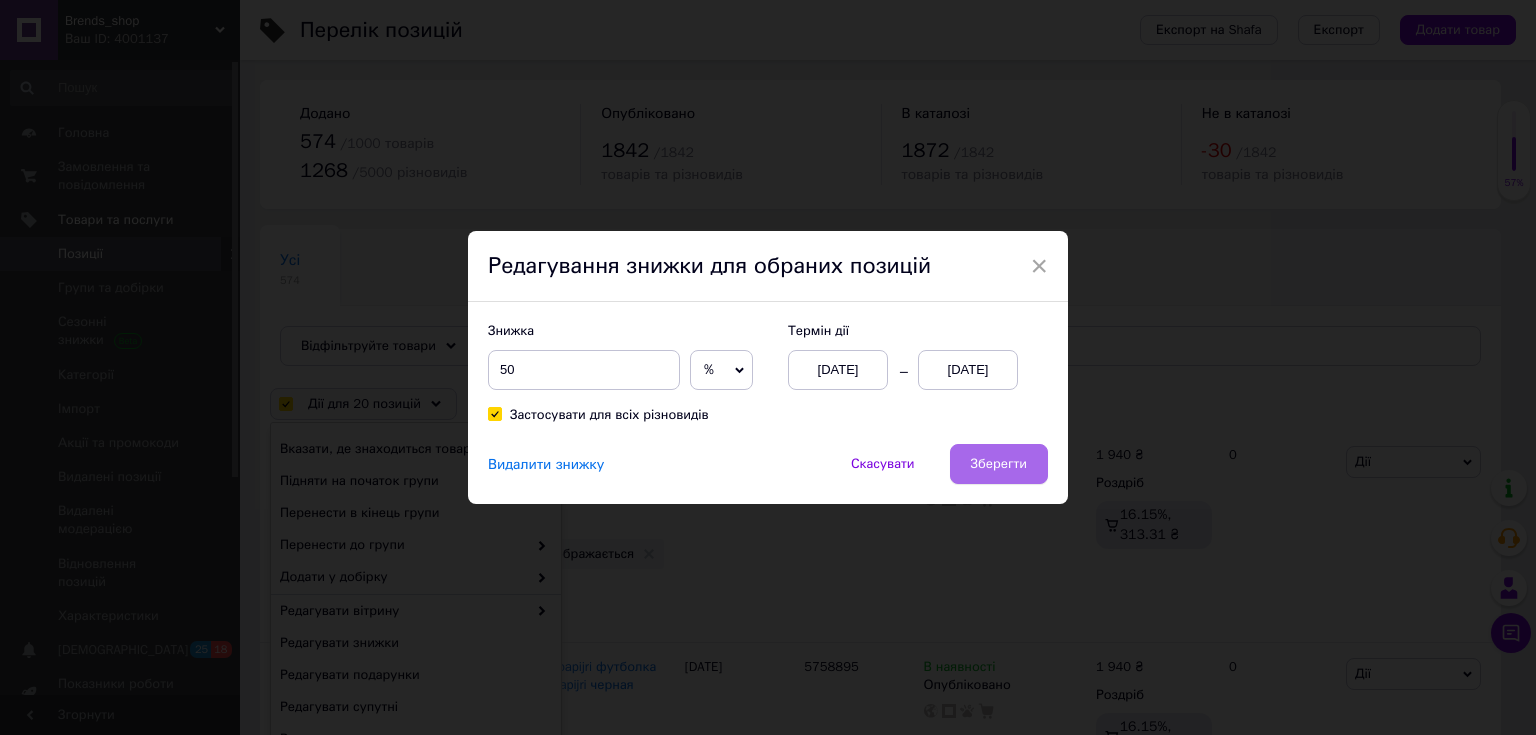 click on "Зберегти" at bounding box center (999, 464) 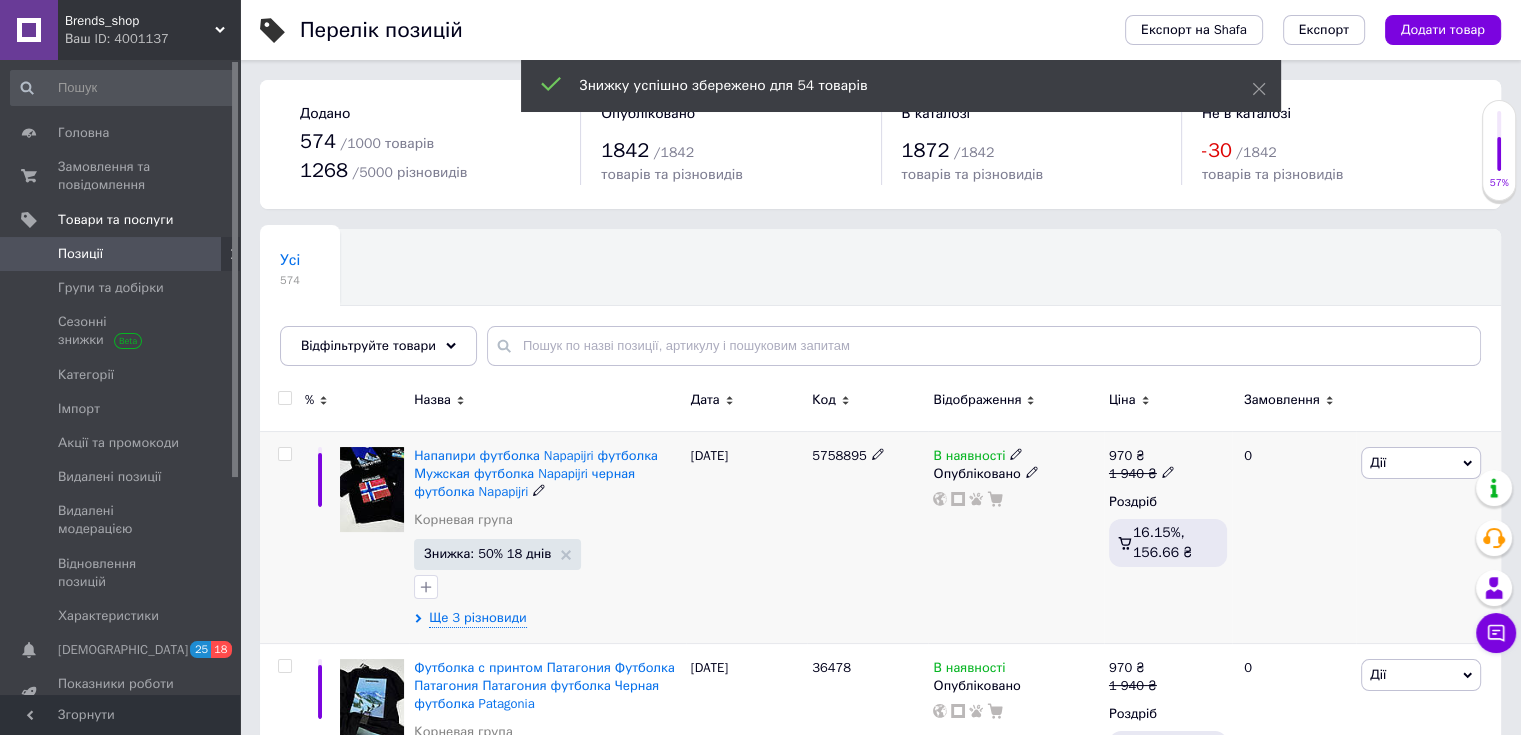 click 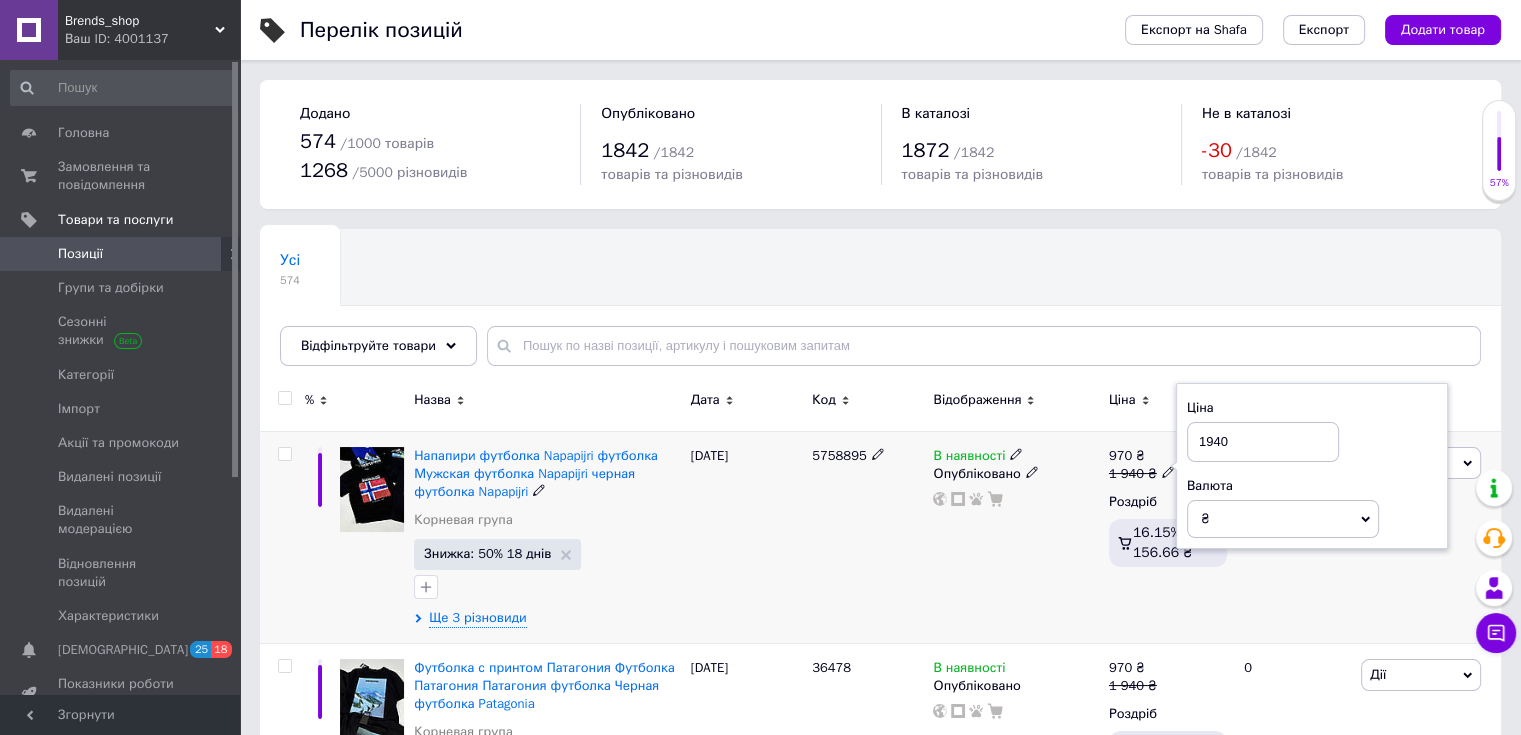 click on "В наявності Опубліковано" at bounding box center (1015, 537) 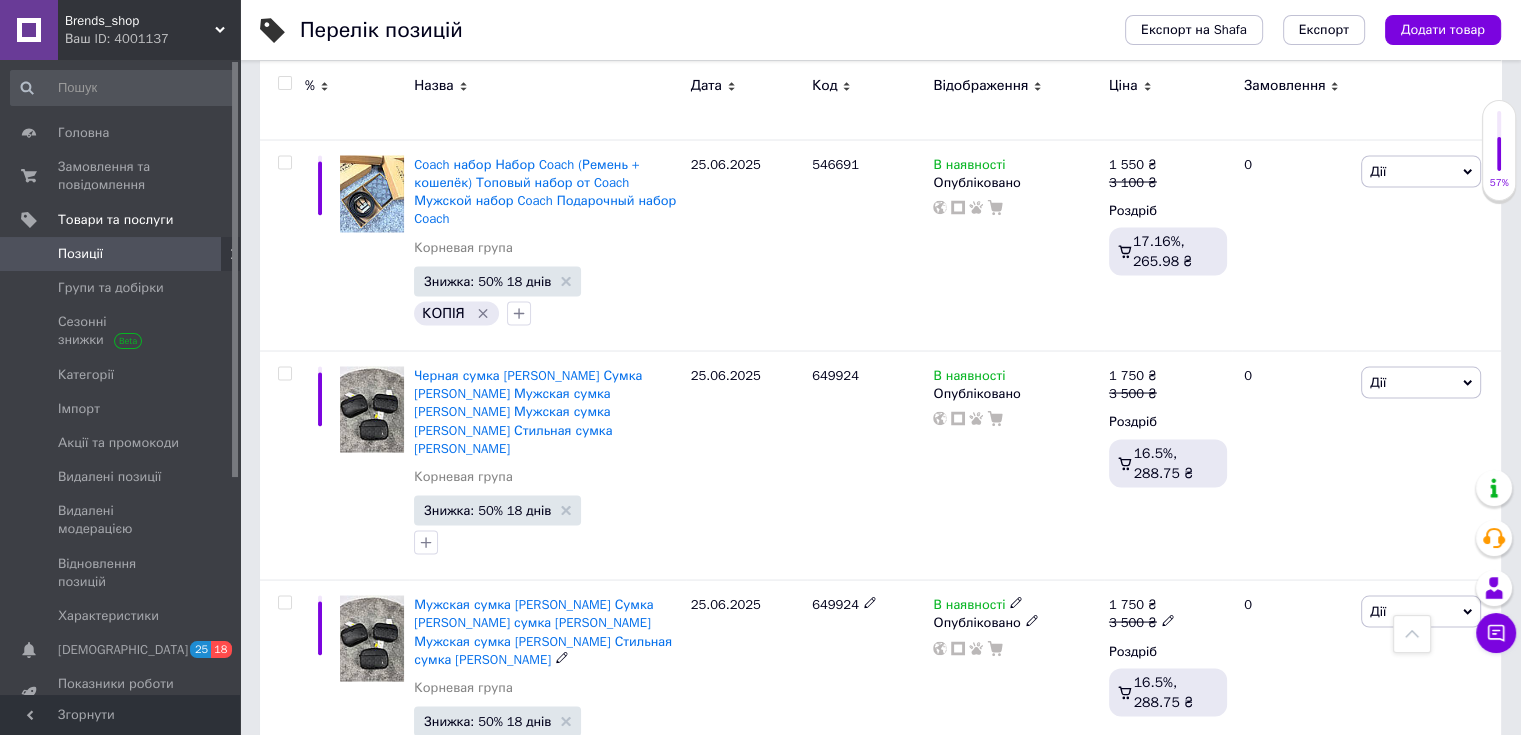 scroll, scrollTop: 3916, scrollLeft: 0, axis: vertical 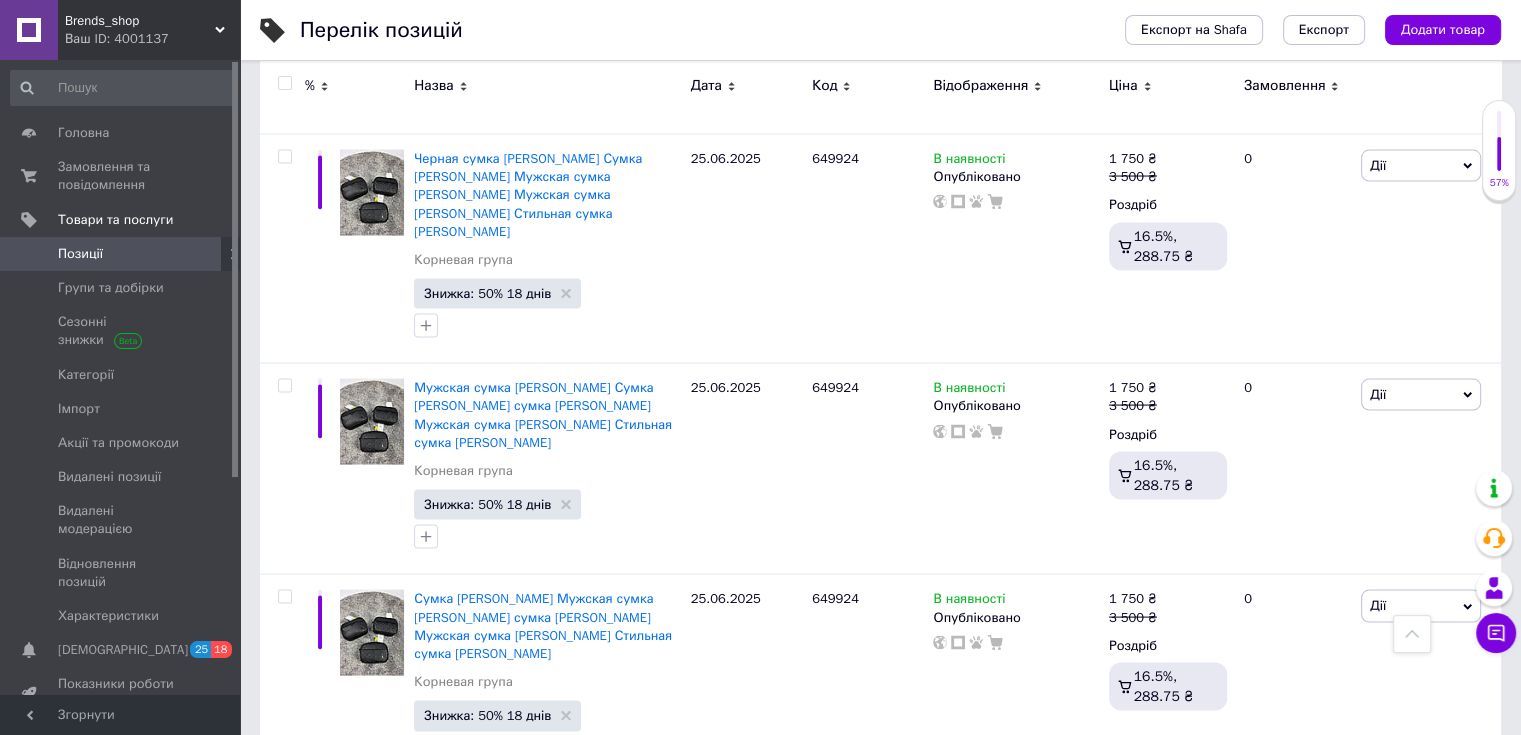 click on "8" at bounding box center (629, 827) 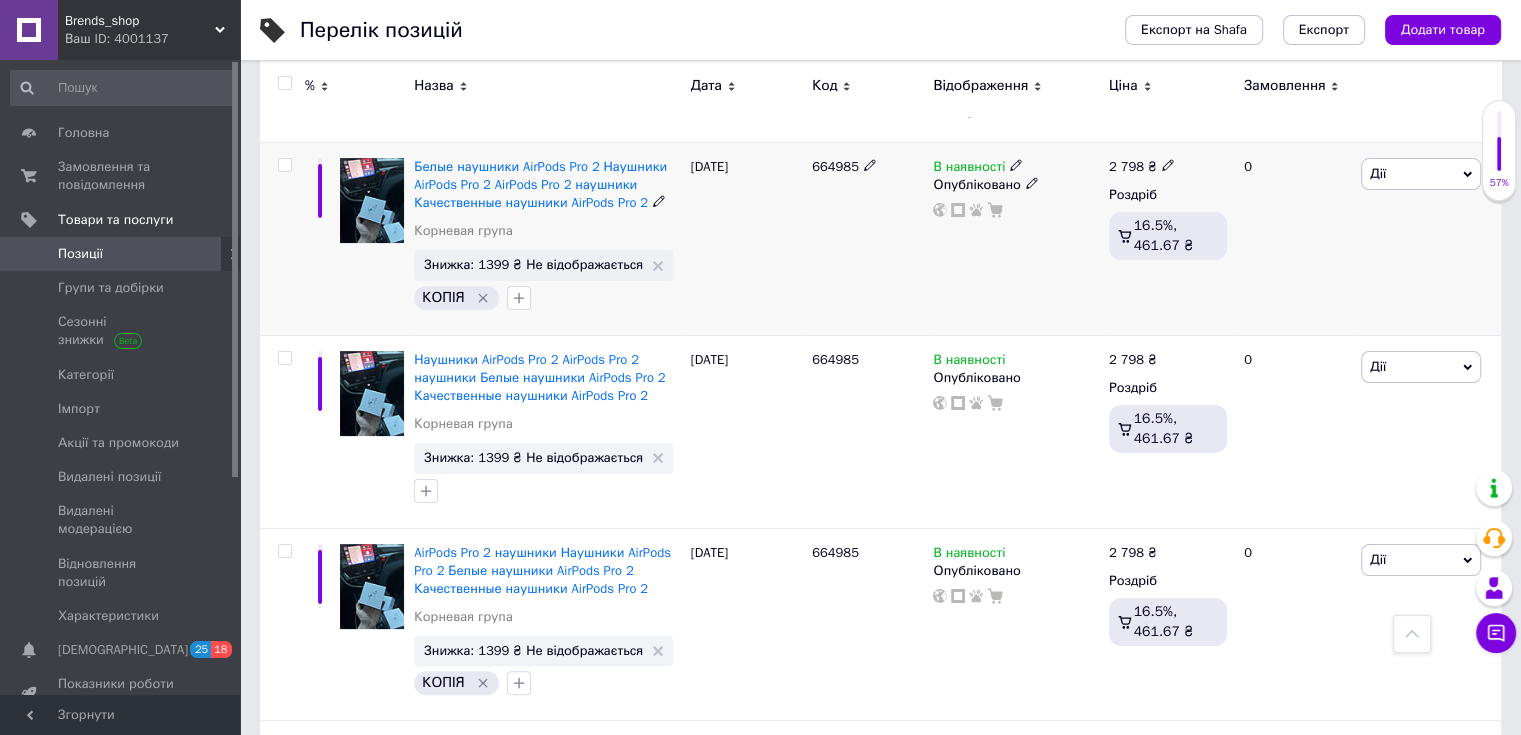 scroll, scrollTop: 0, scrollLeft: 0, axis: both 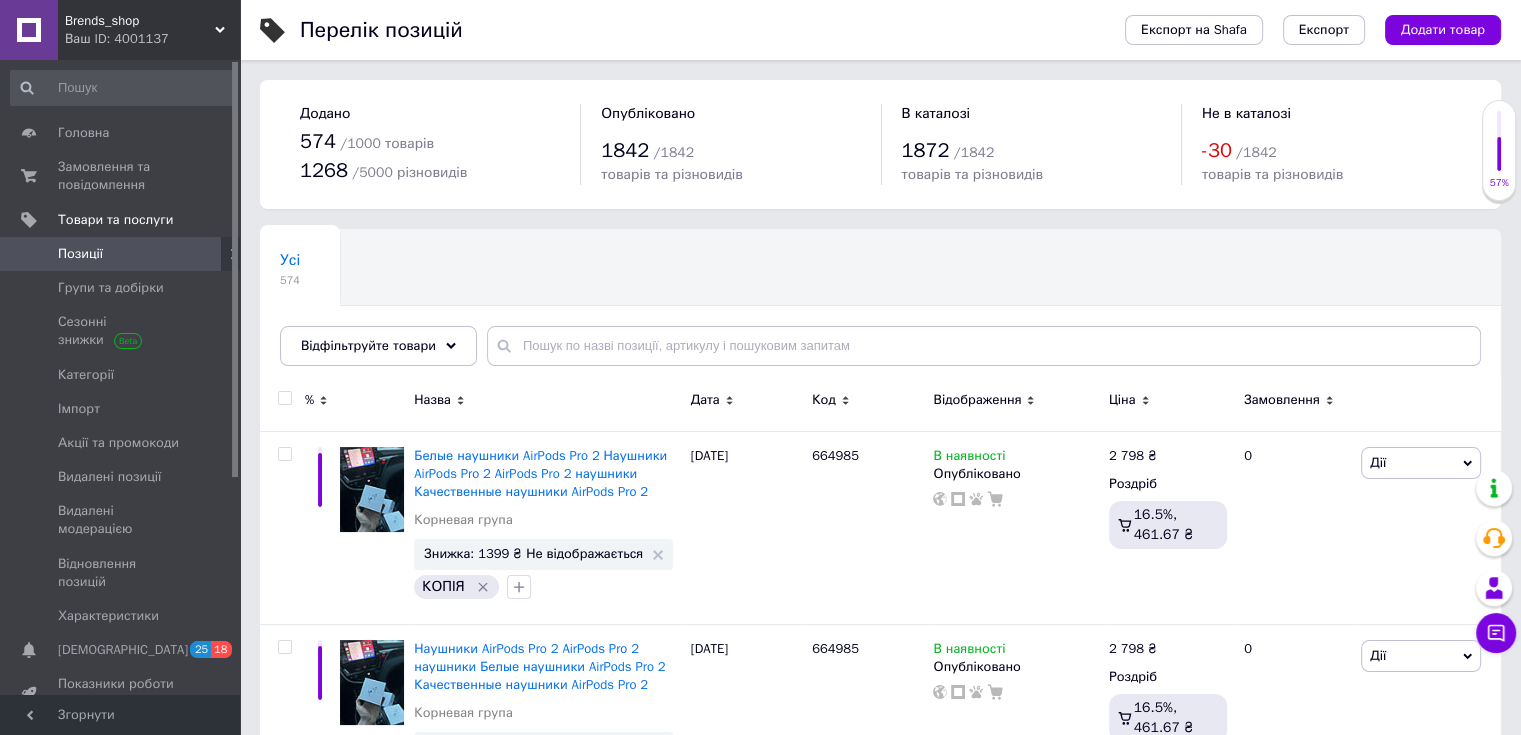 click at bounding box center (284, 398) 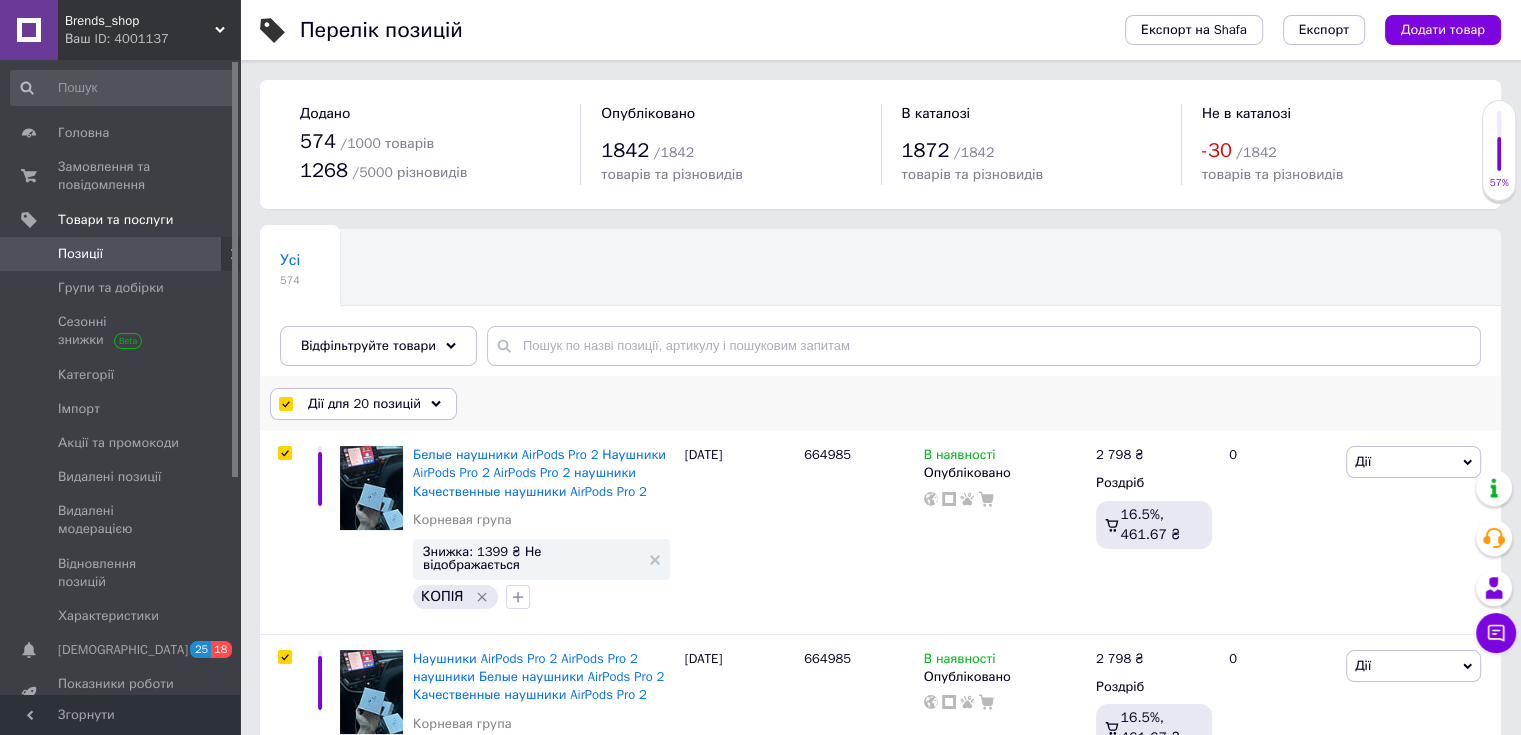 click on "Дії для 20 позицій" at bounding box center [364, 404] 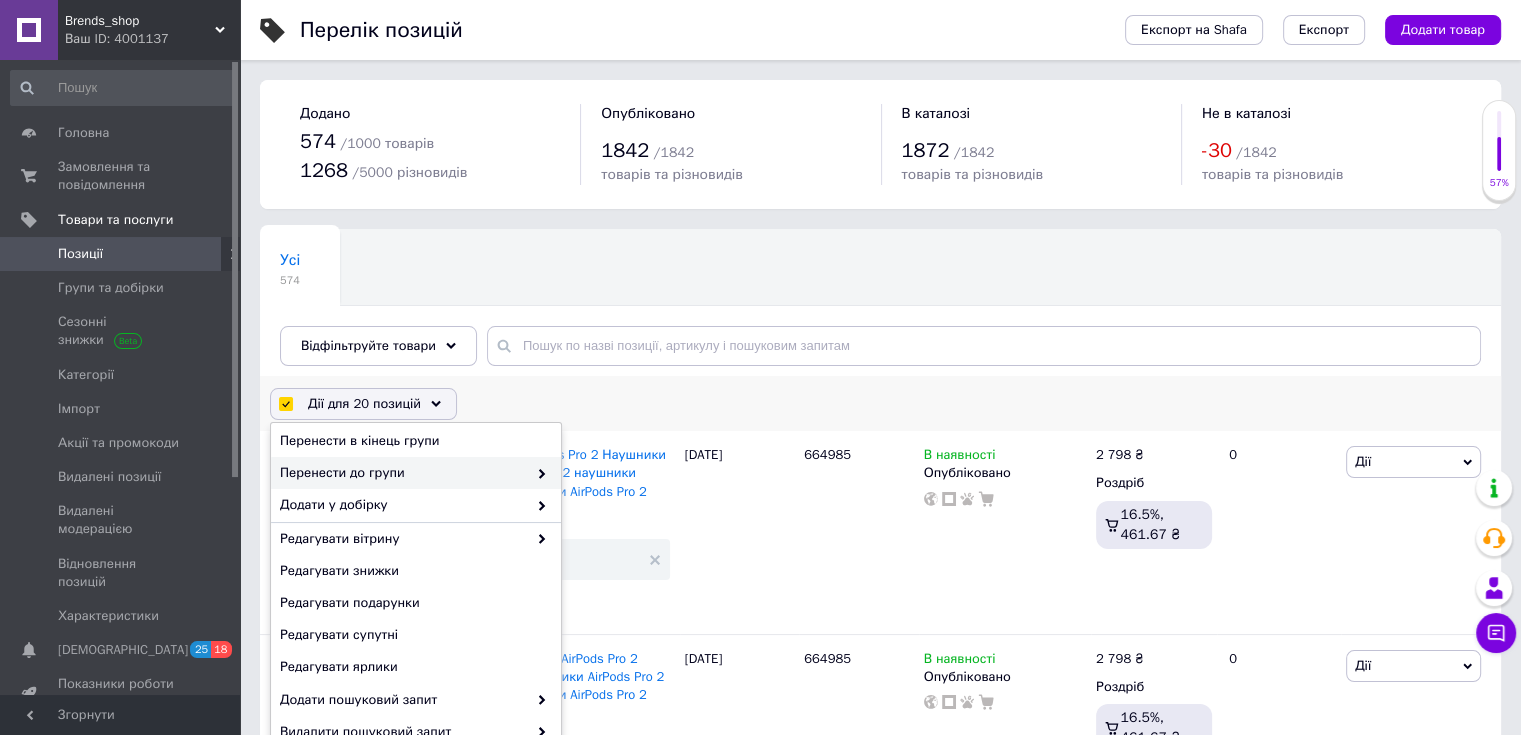 scroll, scrollTop: 0, scrollLeft: 0, axis: both 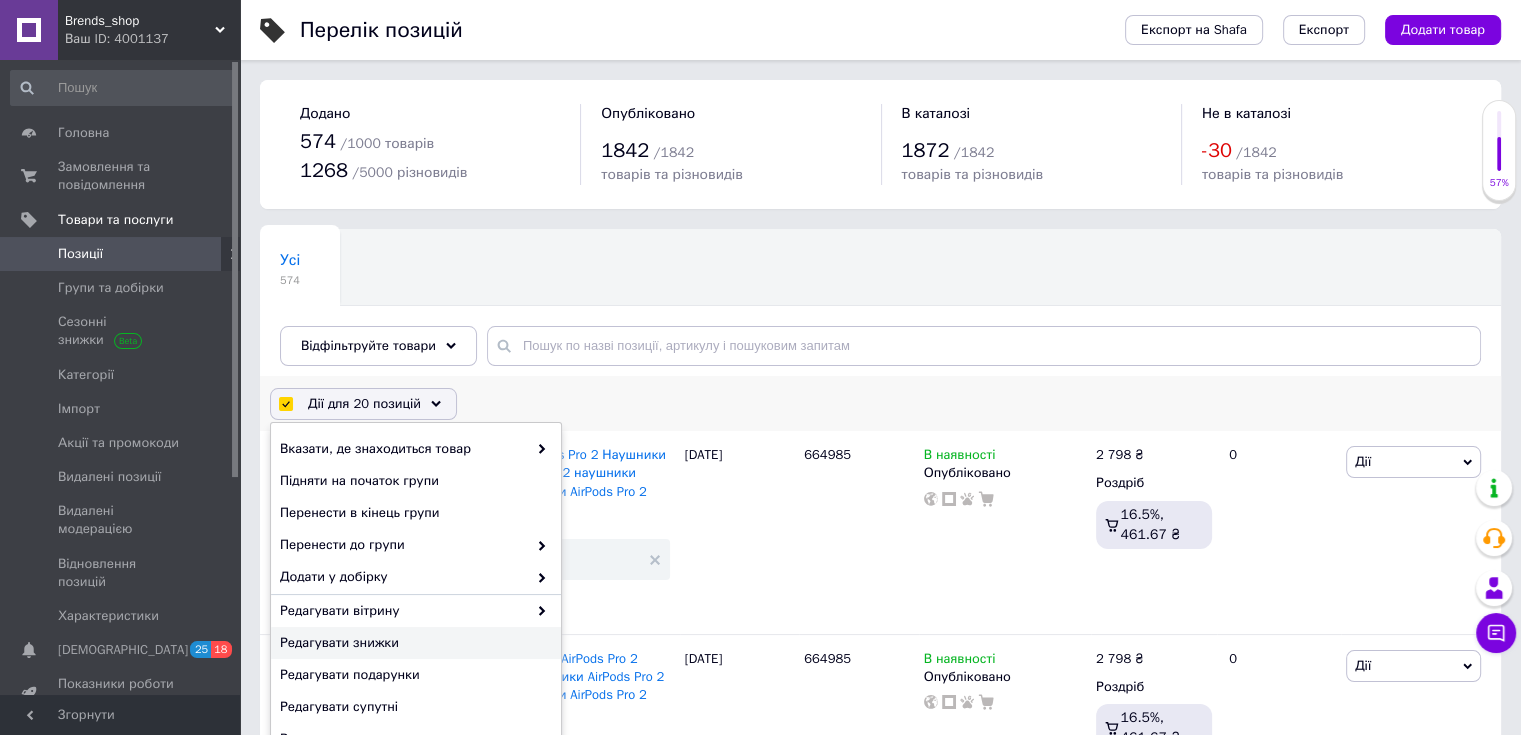 click on "Редагувати знижки" at bounding box center [413, 643] 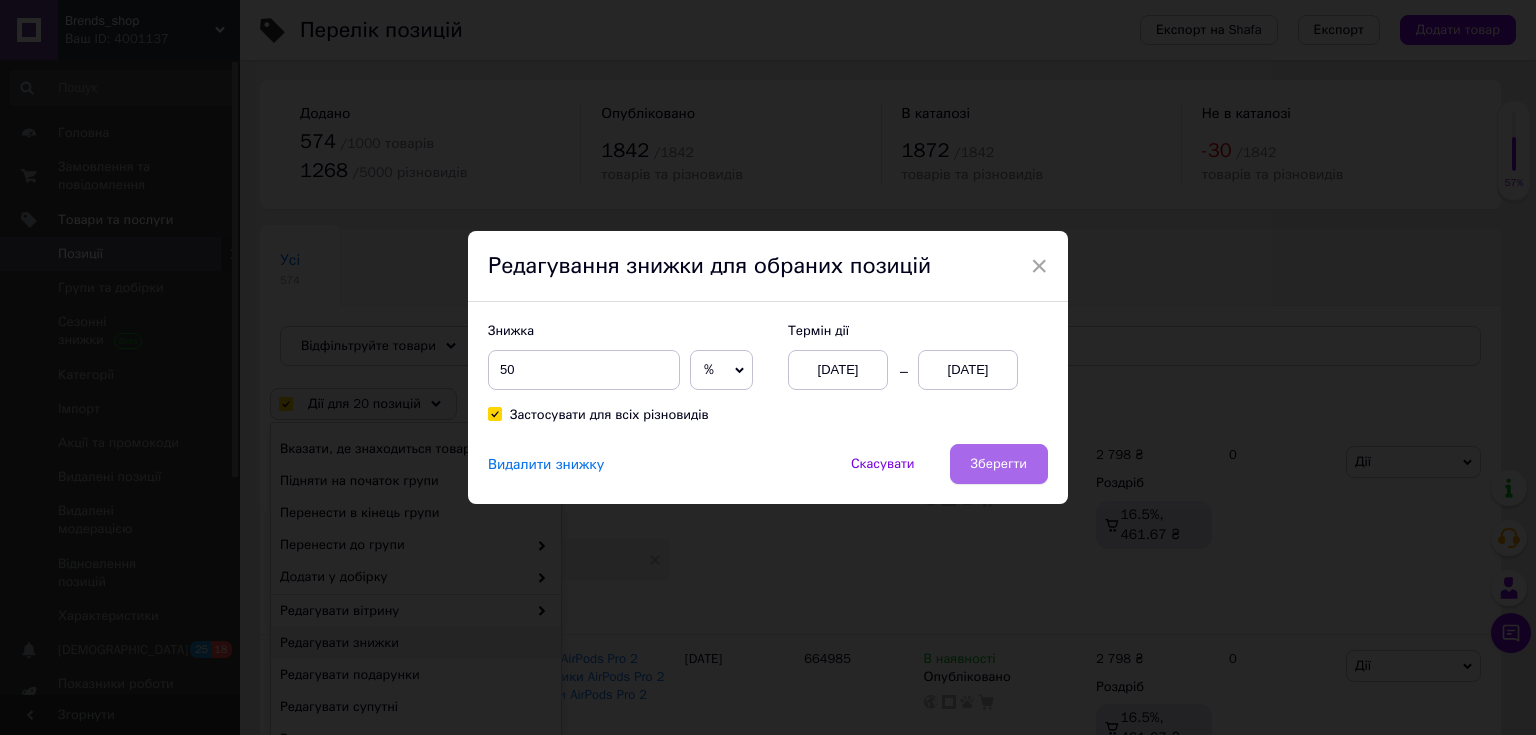 click on "Зберегти" at bounding box center (999, 464) 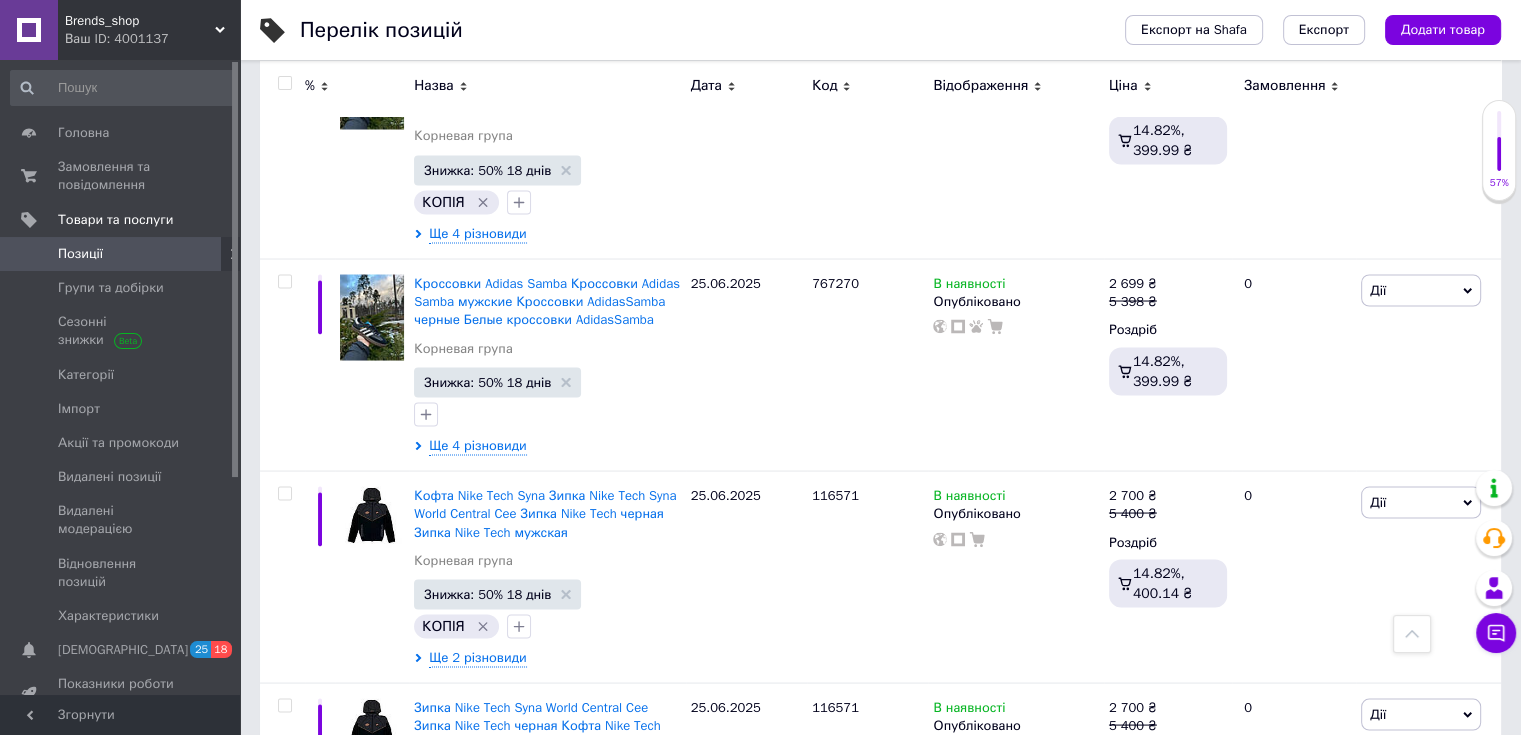 scroll, scrollTop: 3917, scrollLeft: 0, axis: vertical 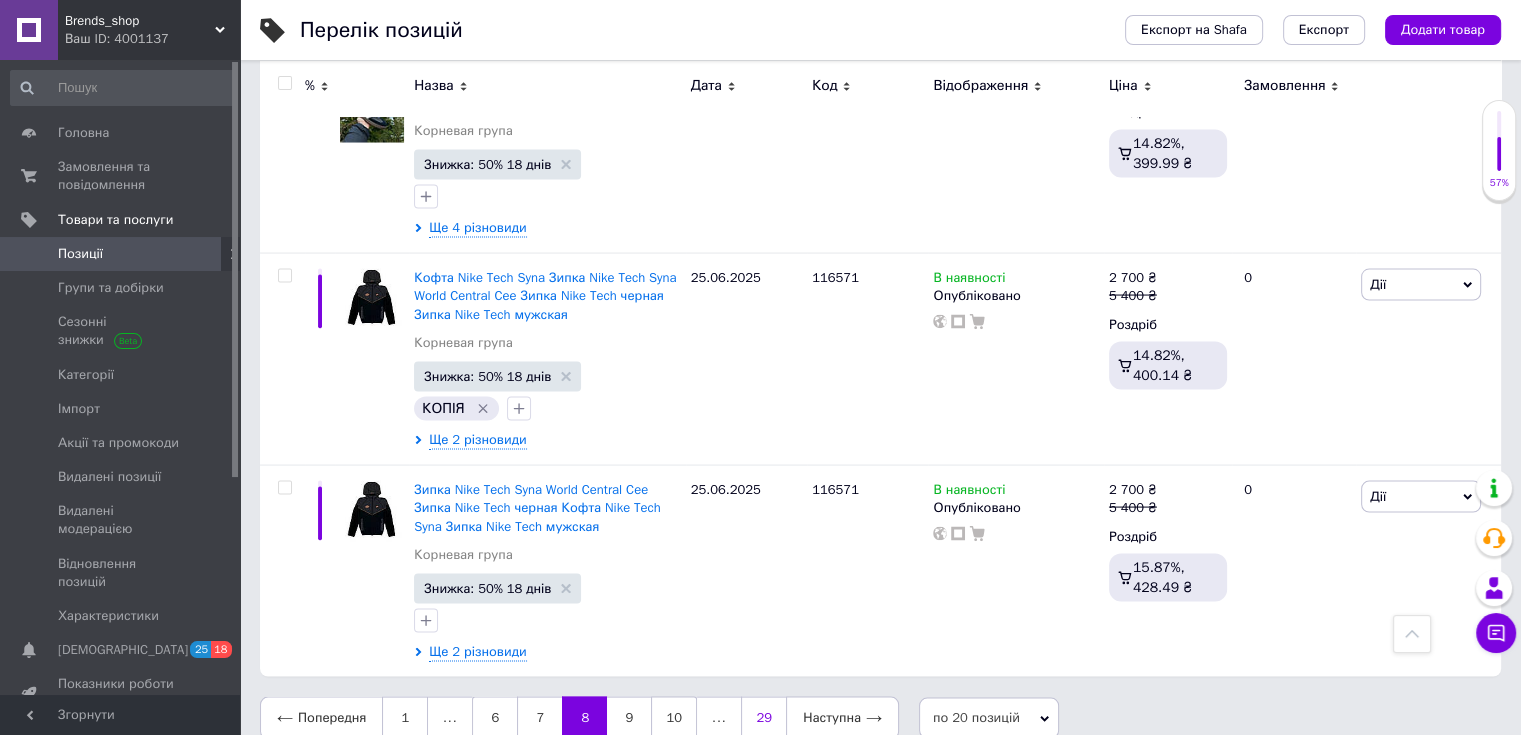 click on "29" at bounding box center (763, 718) 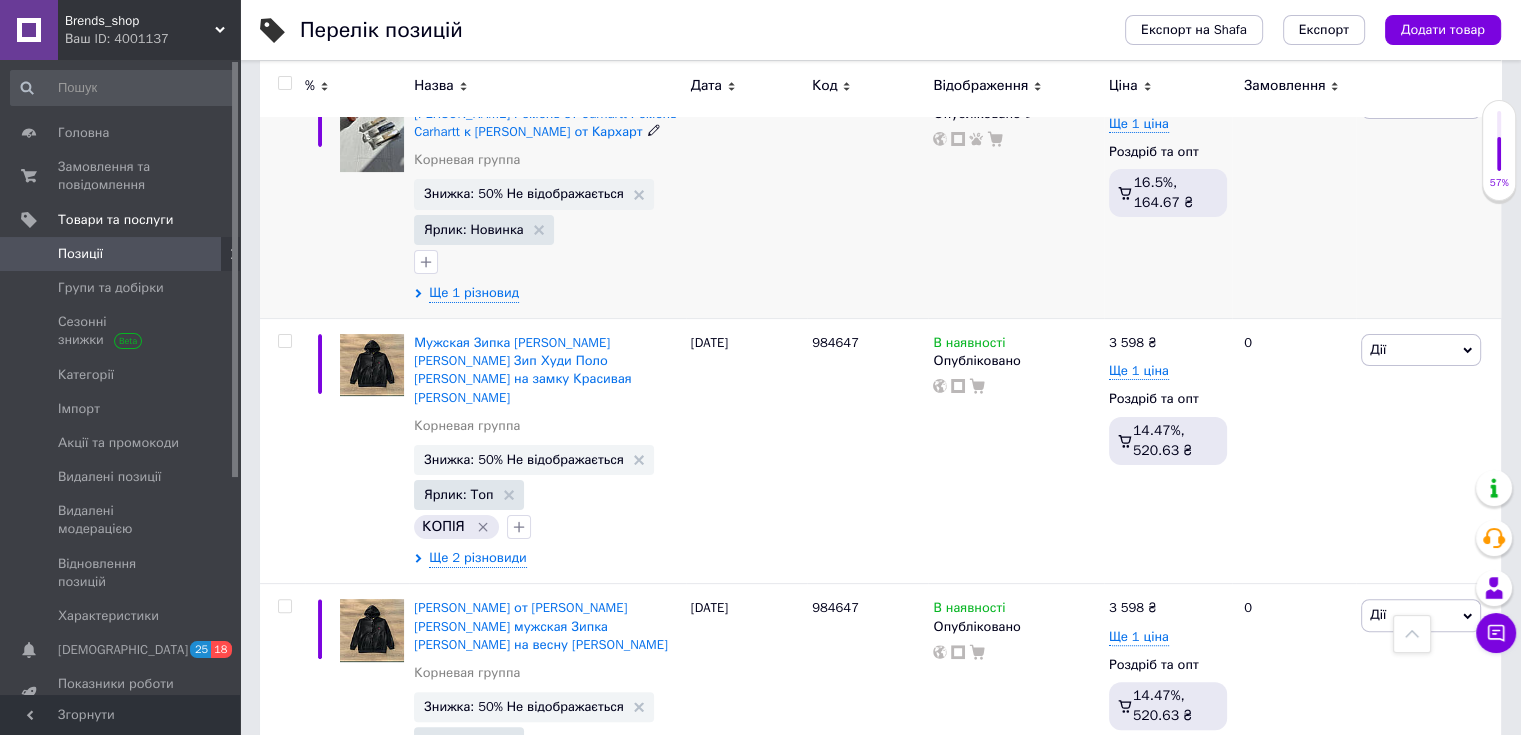 scroll, scrollTop: 0, scrollLeft: 0, axis: both 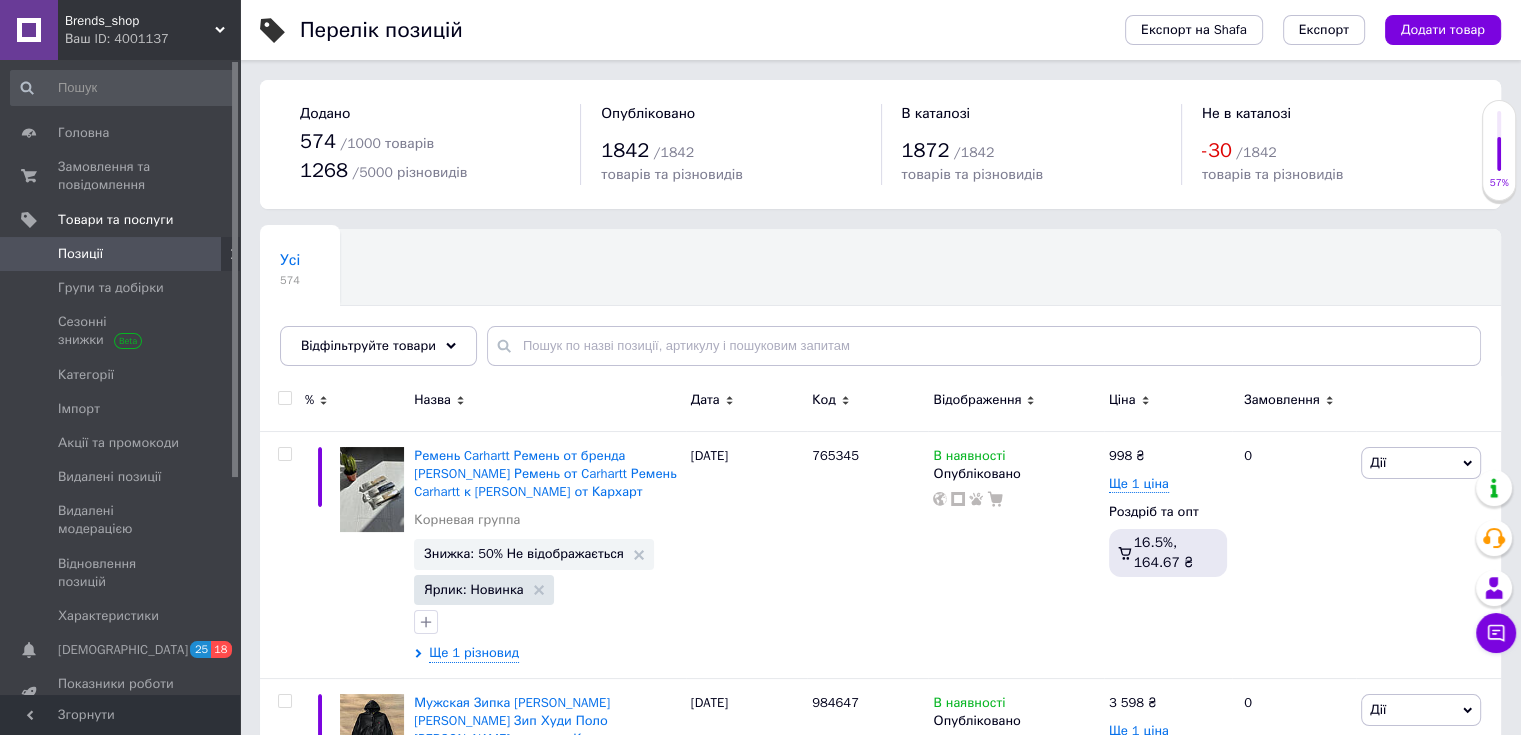 click at bounding box center (284, 398) 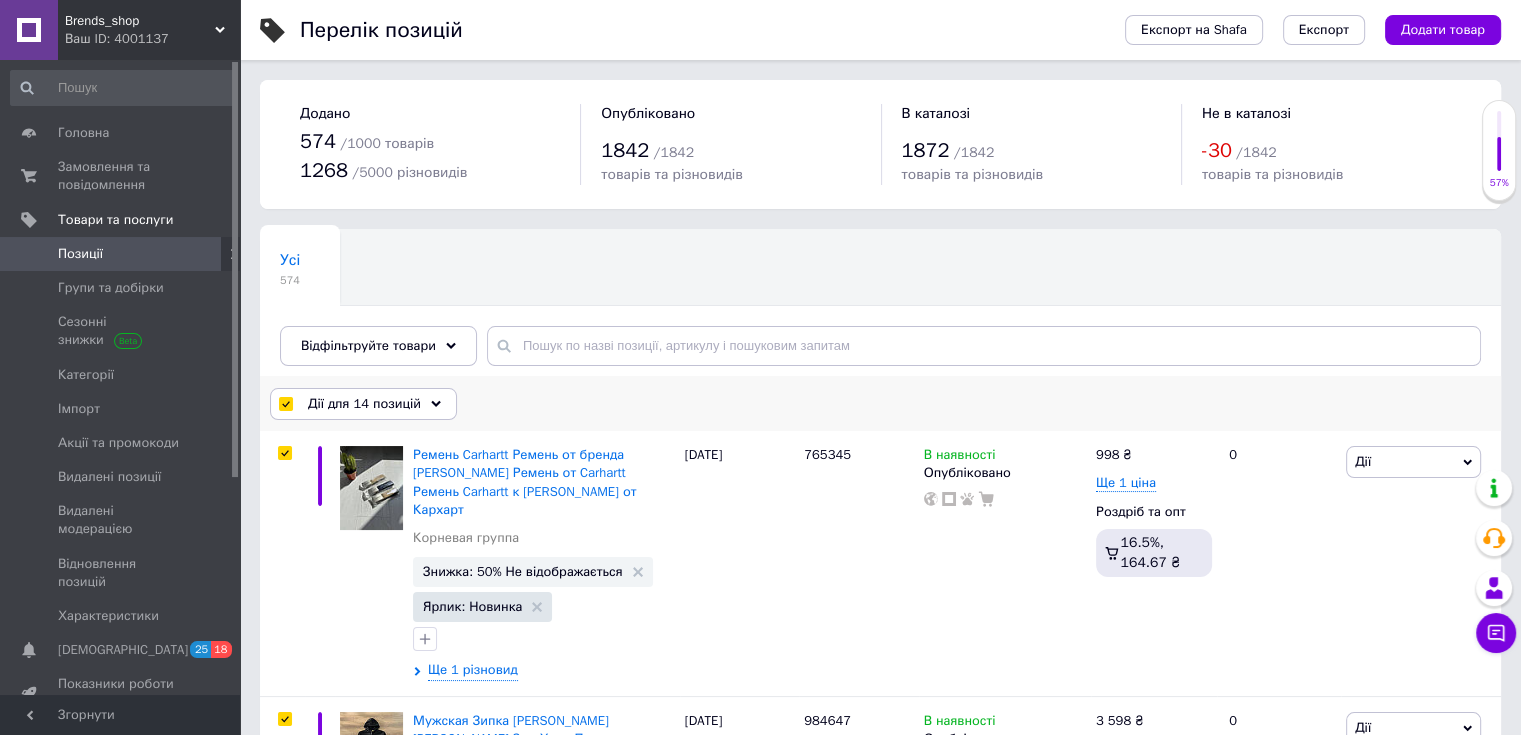 click on "Дії для 14 позицій" at bounding box center (364, 404) 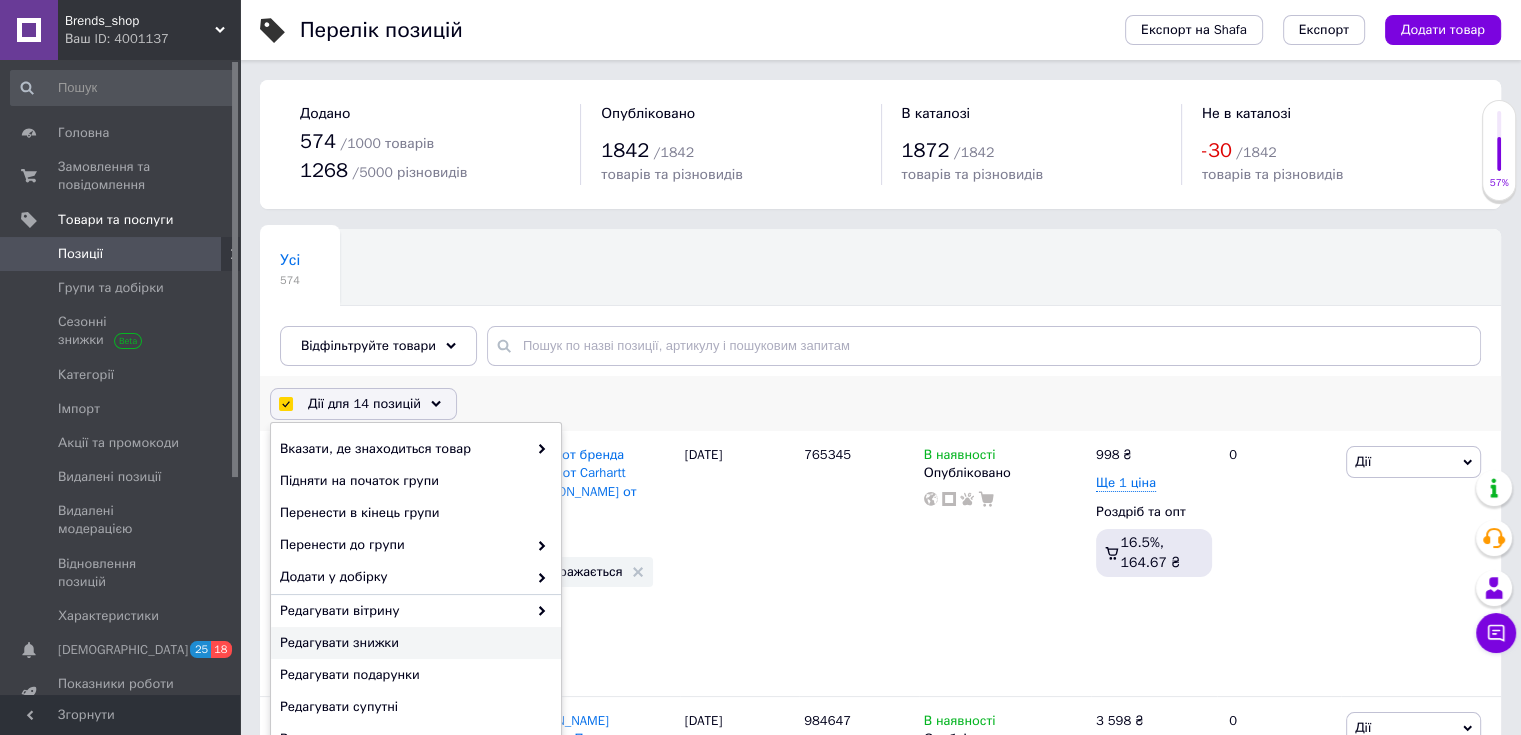click on "Редагувати знижки" at bounding box center (413, 643) 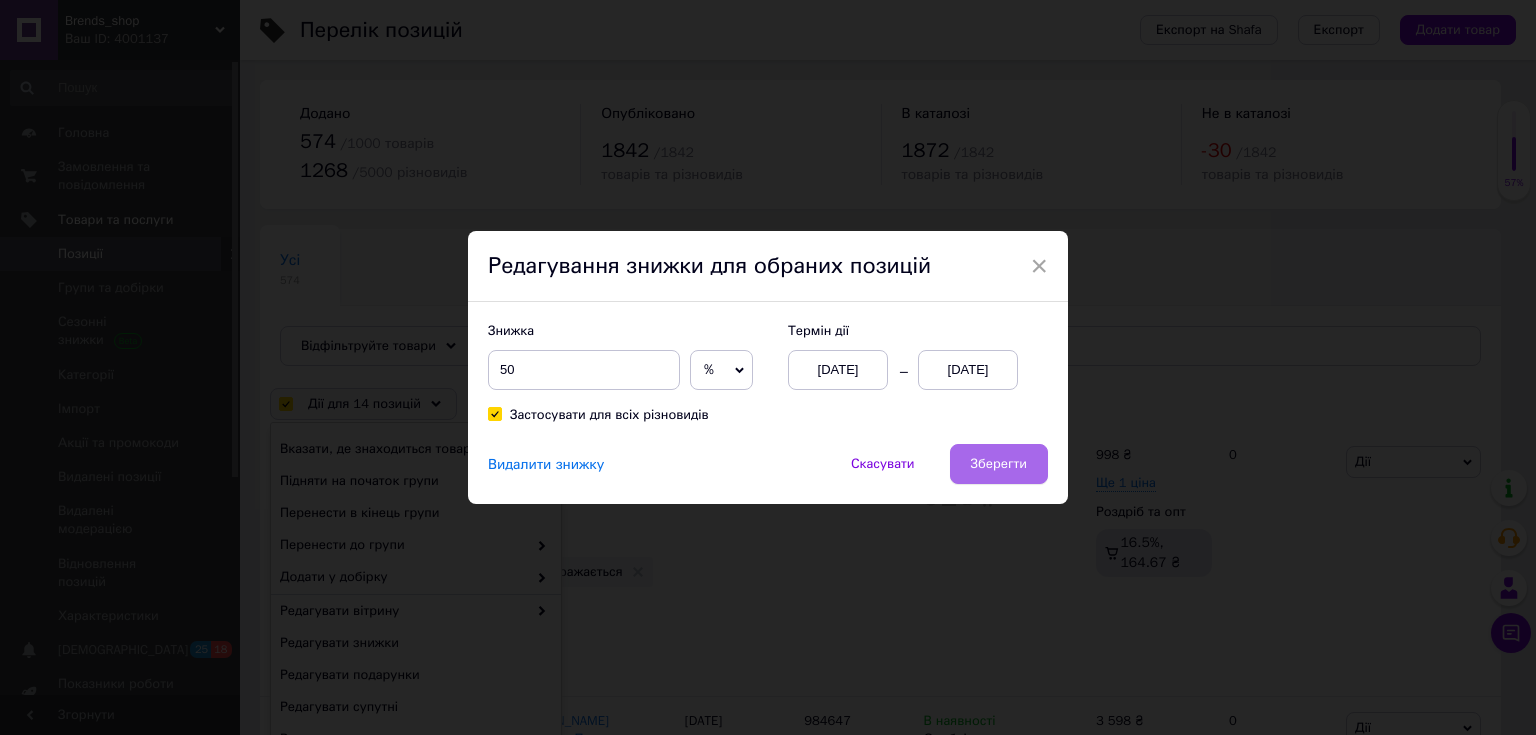 click on "Зберегти" at bounding box center (999, 464) 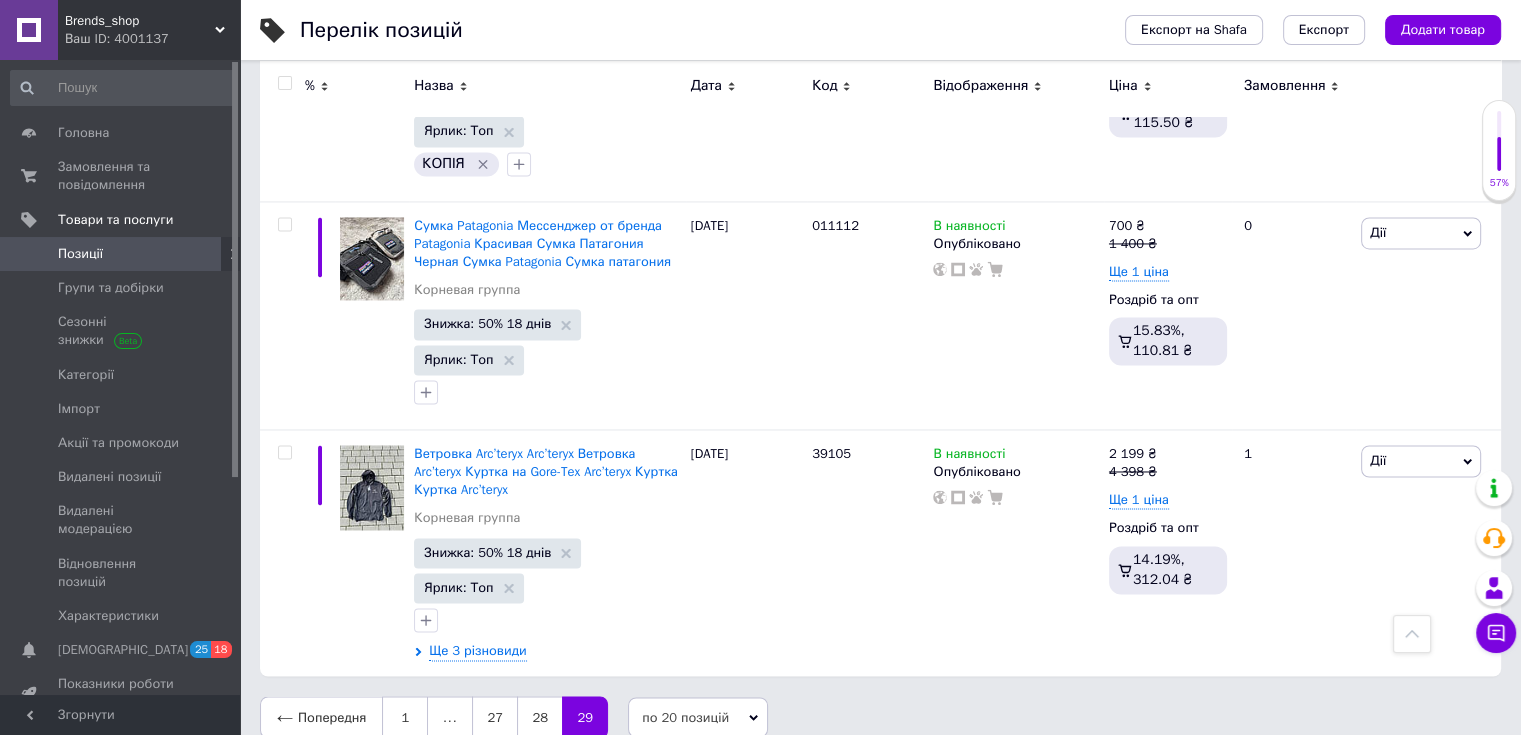 scroll, scrollTop: 3121, scrollLeft: 0, axis: vertical 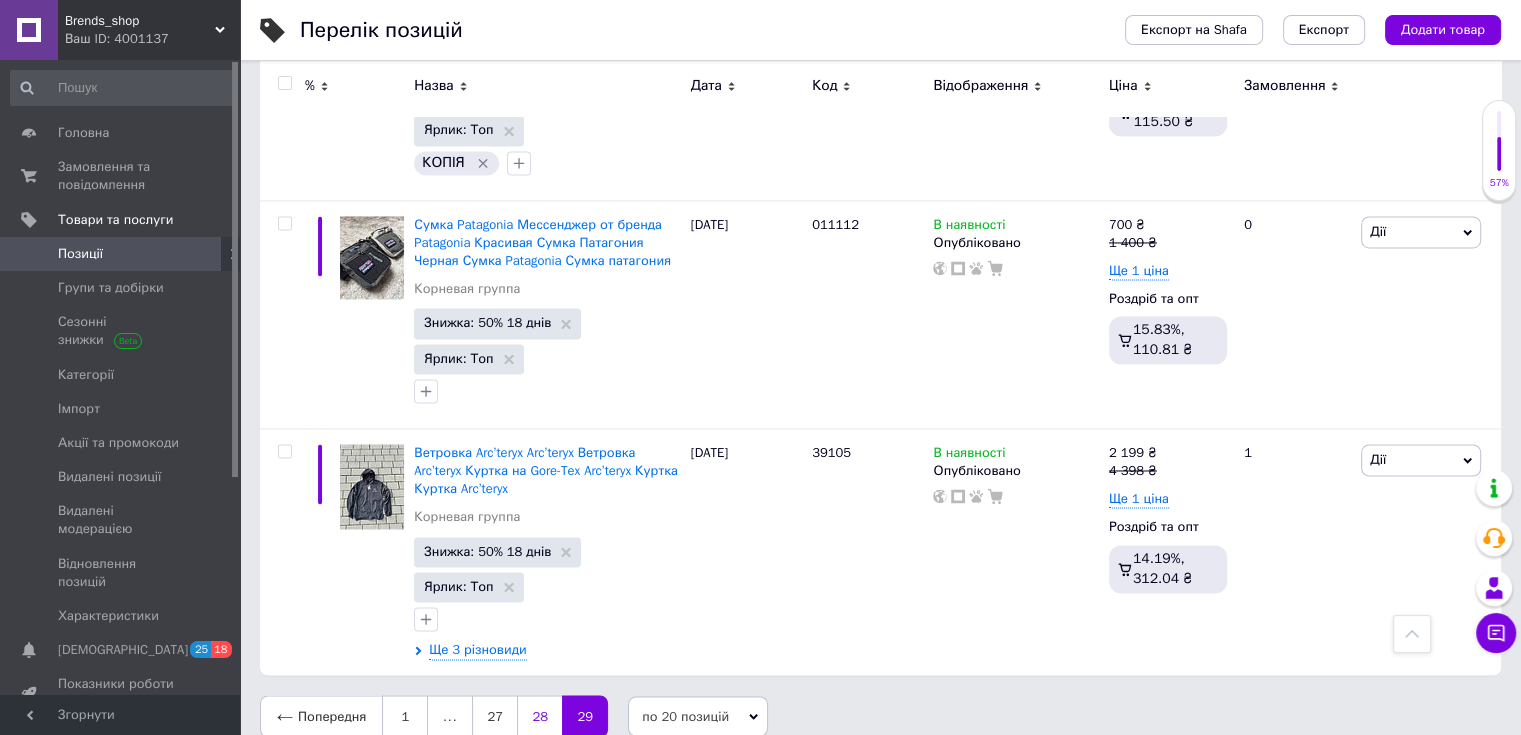 click on "28" at bounding box center [539, 716] 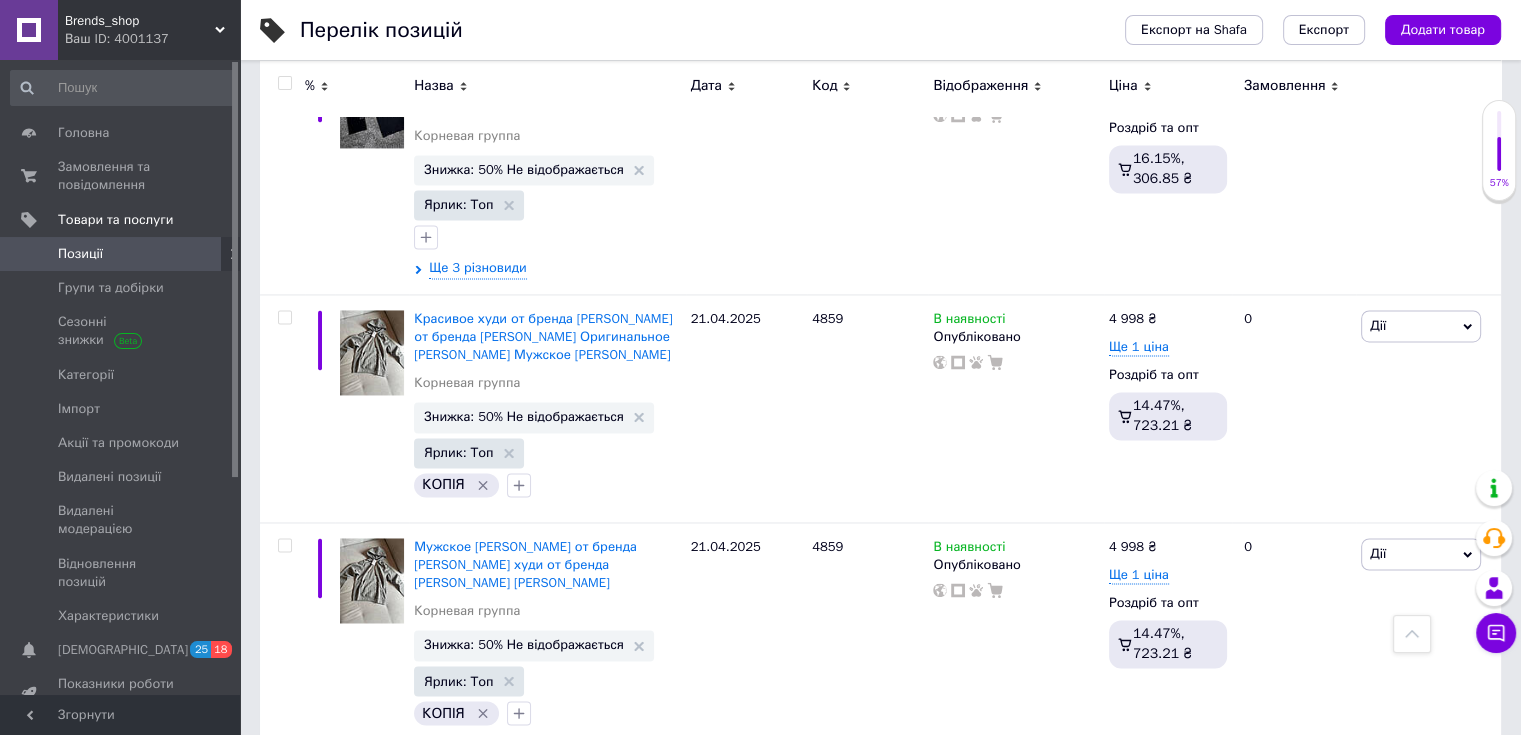 click at bounding box center [284, 83] 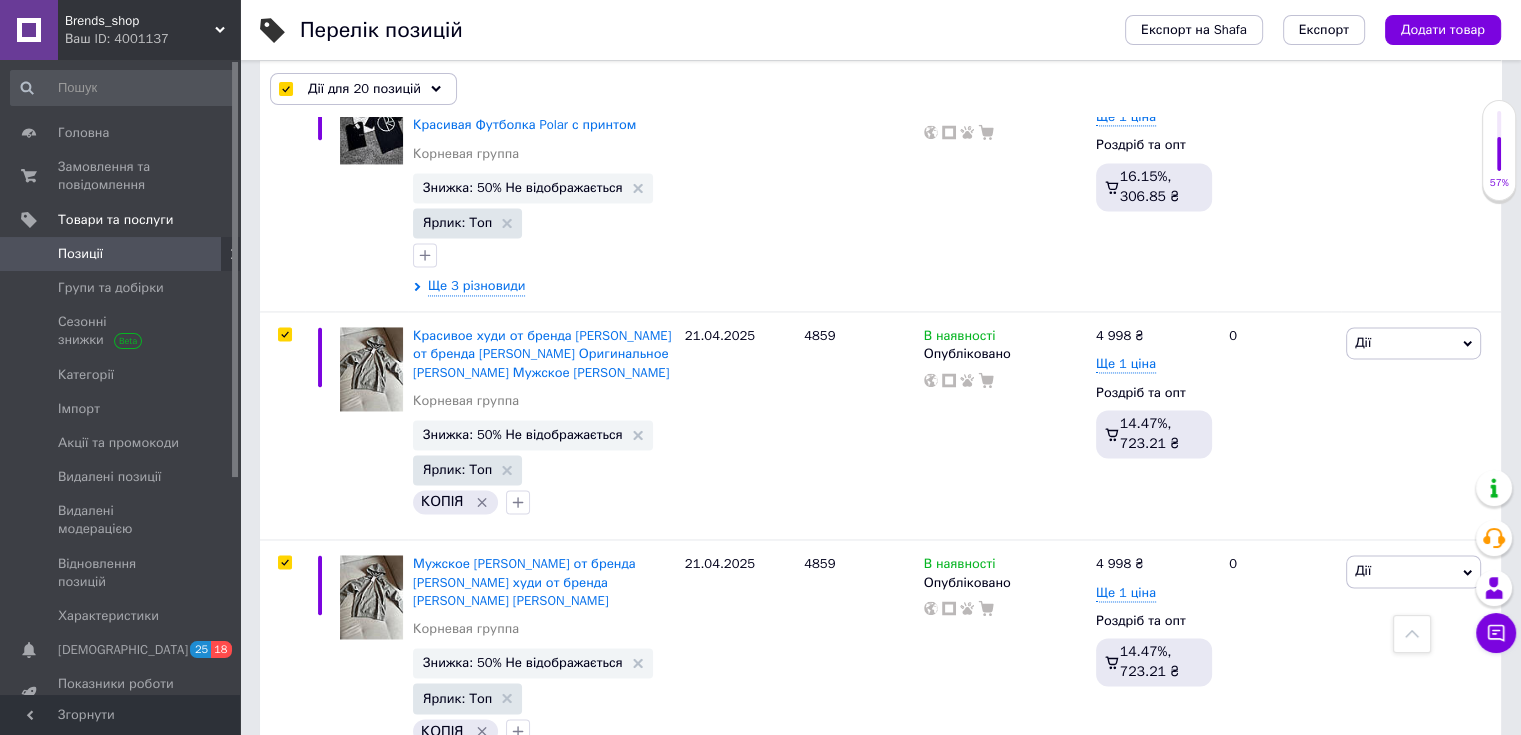 click on "Дії для 20 позицій" at bounding box center (364, 89) 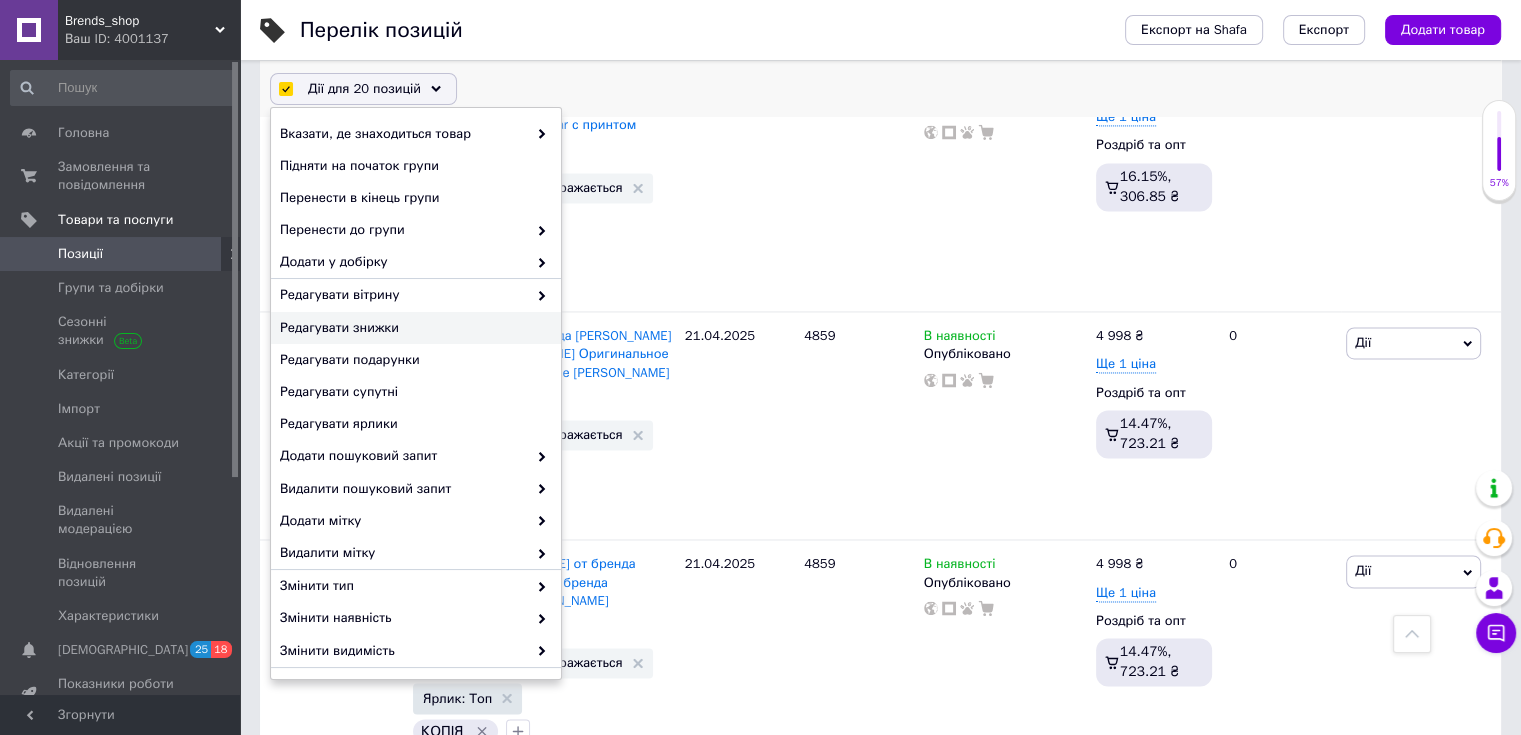 click on "Редагувати знижки" at bounding box center [413, 328] 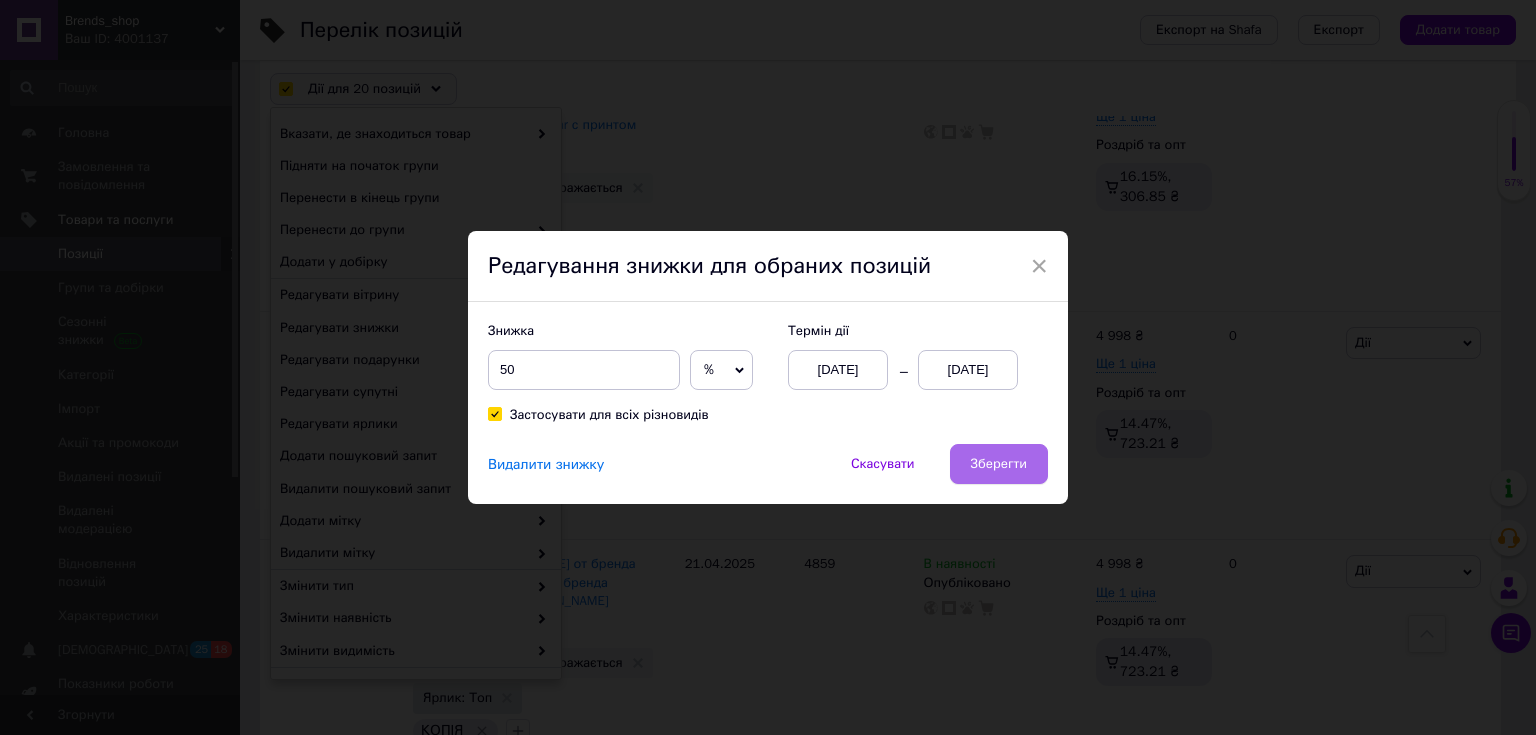 click on "Зберегти" at bounding box center [999, 464] 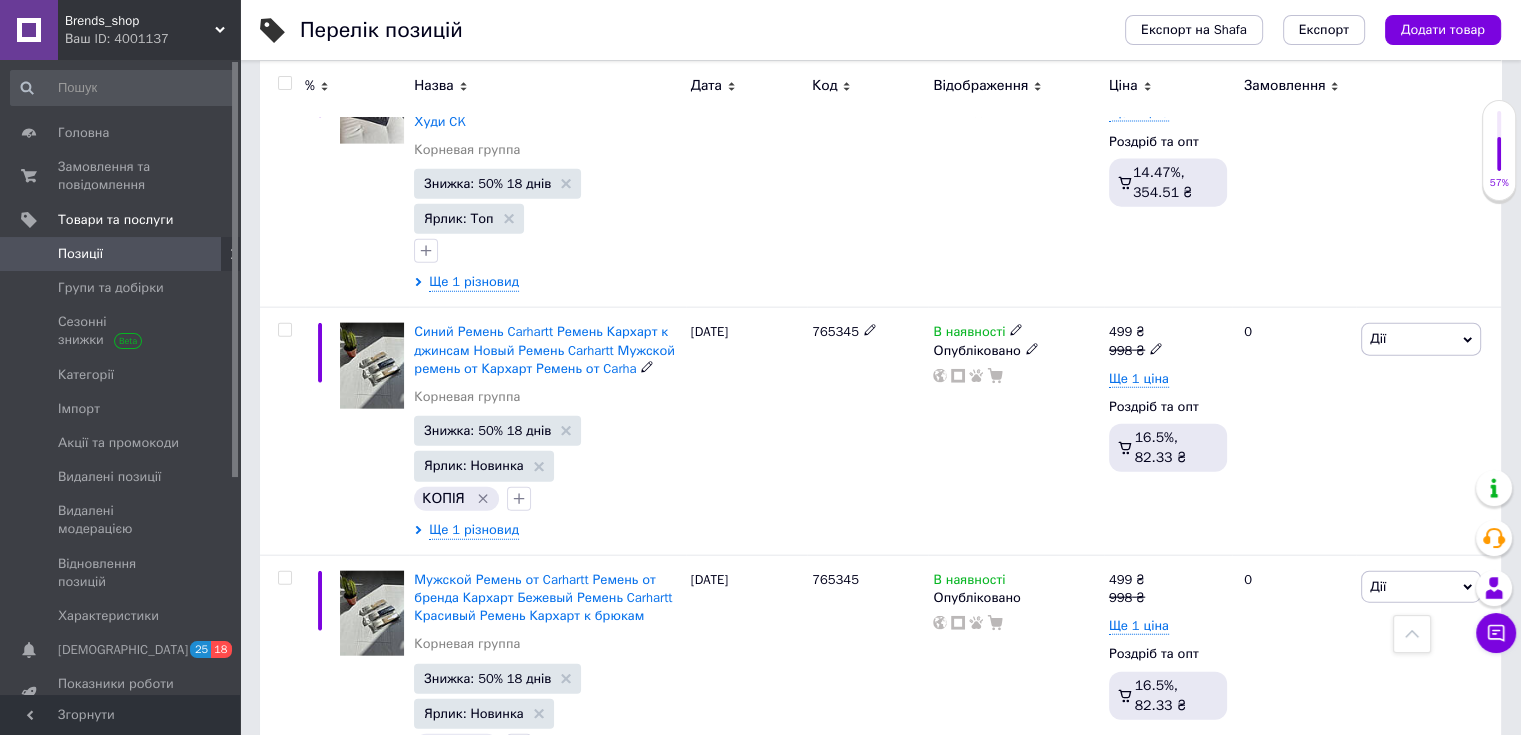 scroll, scrollTop: 4659, scrollLeft: 0, axis: vertical 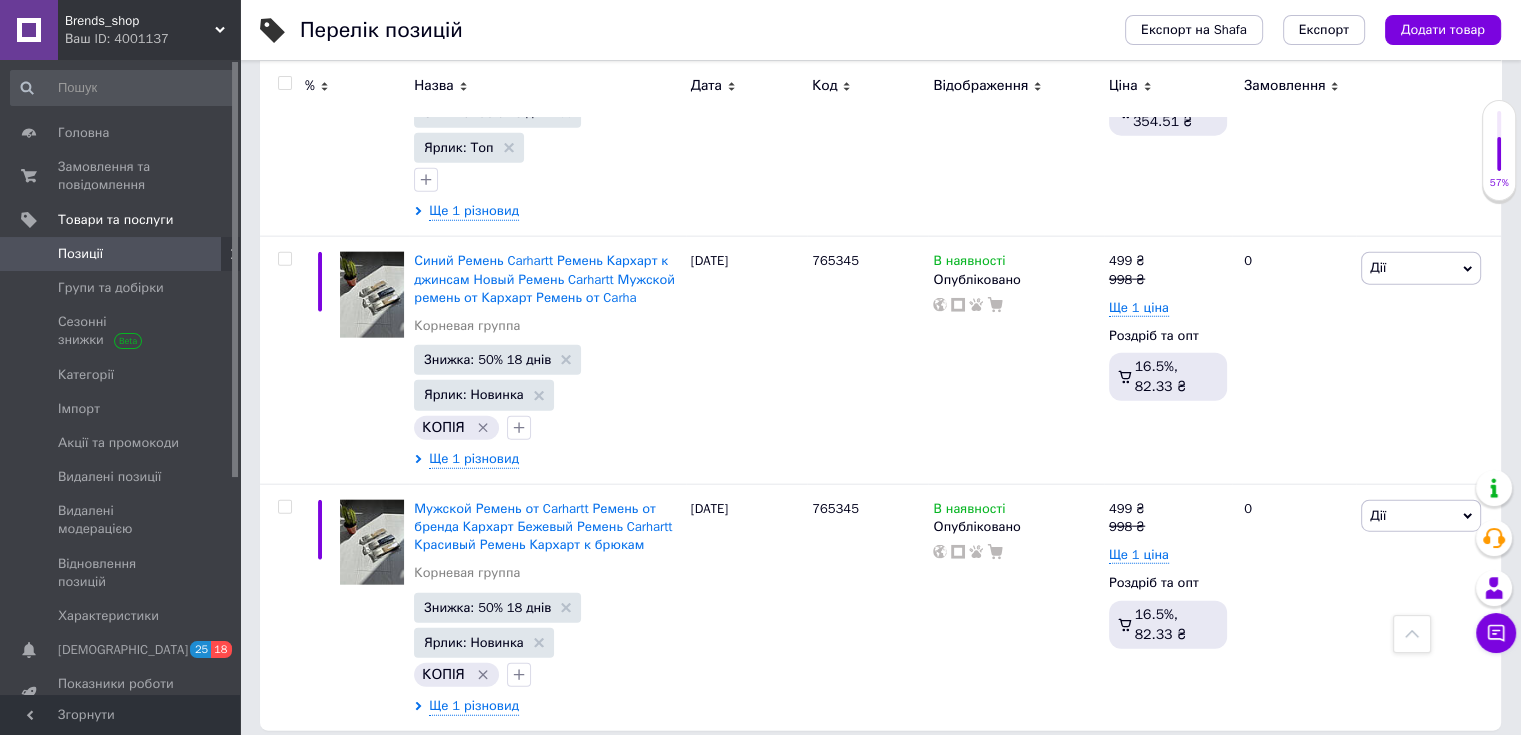 click on "27" at bounding box center [539, 772] 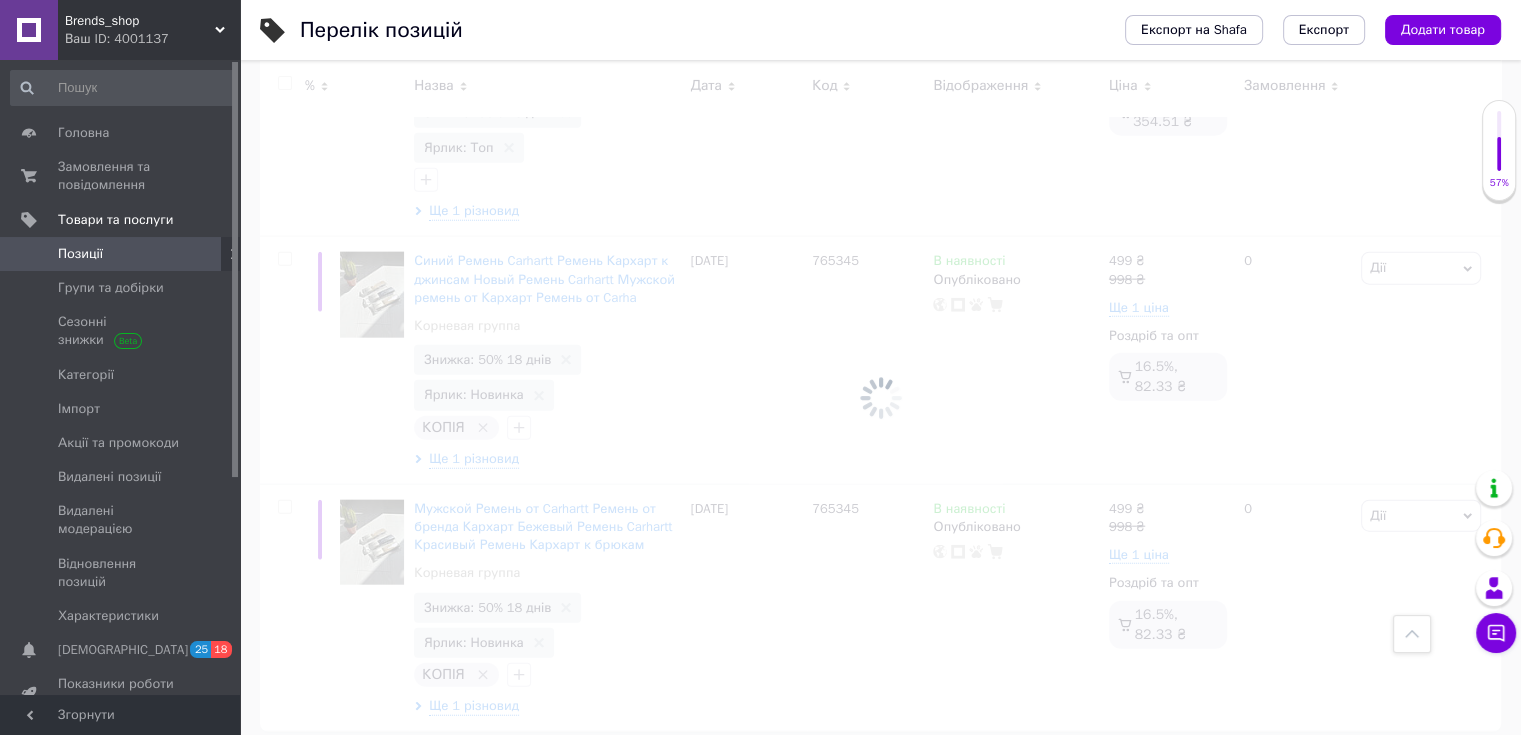 click on "Перелік позицій Експорт на Shafa Експорт Додати товар Додано 574   / 1000   товарів 1268   / 5000   різновидів Опубліковано 1842   / 1842 товарів та різновидів В каталозі 1872   / 1842 товарів та різновидів Не в каталозі -30   / 1842 товарів та різновидів Усі 574 Ok Відфільтровано...  Зберегти Нічого не знайдено Можливо, помилка у слові  або немає відповідностей за вашим запитом. Усі 574 Відфільтруйте товари % Назва Дата Код Відображення Ціна Замовлення Новая Футболка от Nike Красивая Футболка Найк Футболка Найк Свуш на лето Белая Футболка от Nike с логотипом Корневая группа Знижка: 50% 18 днів" at bounding box center (880, -1923) 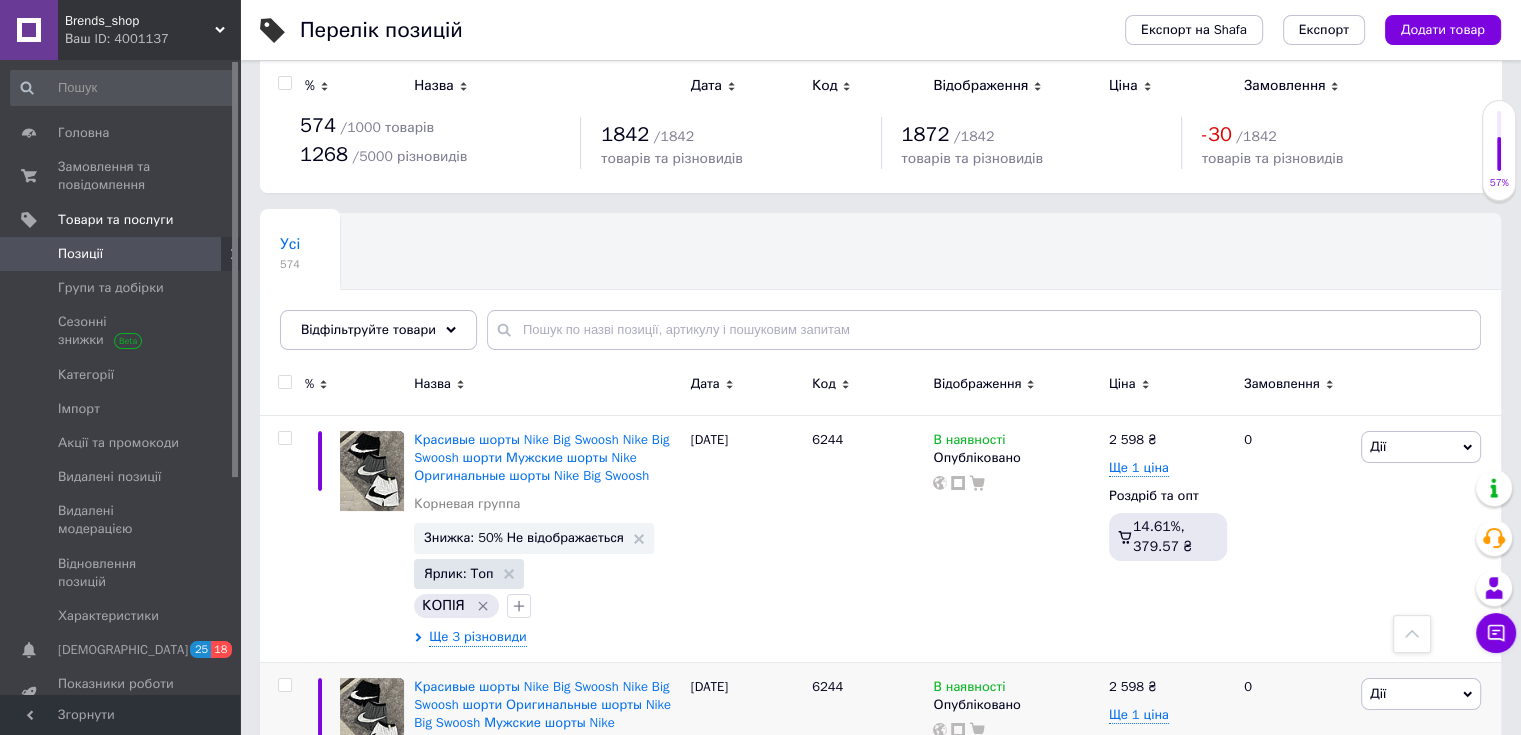 scroll, scrollTop: 0, scrollLeft: 0, axis: both 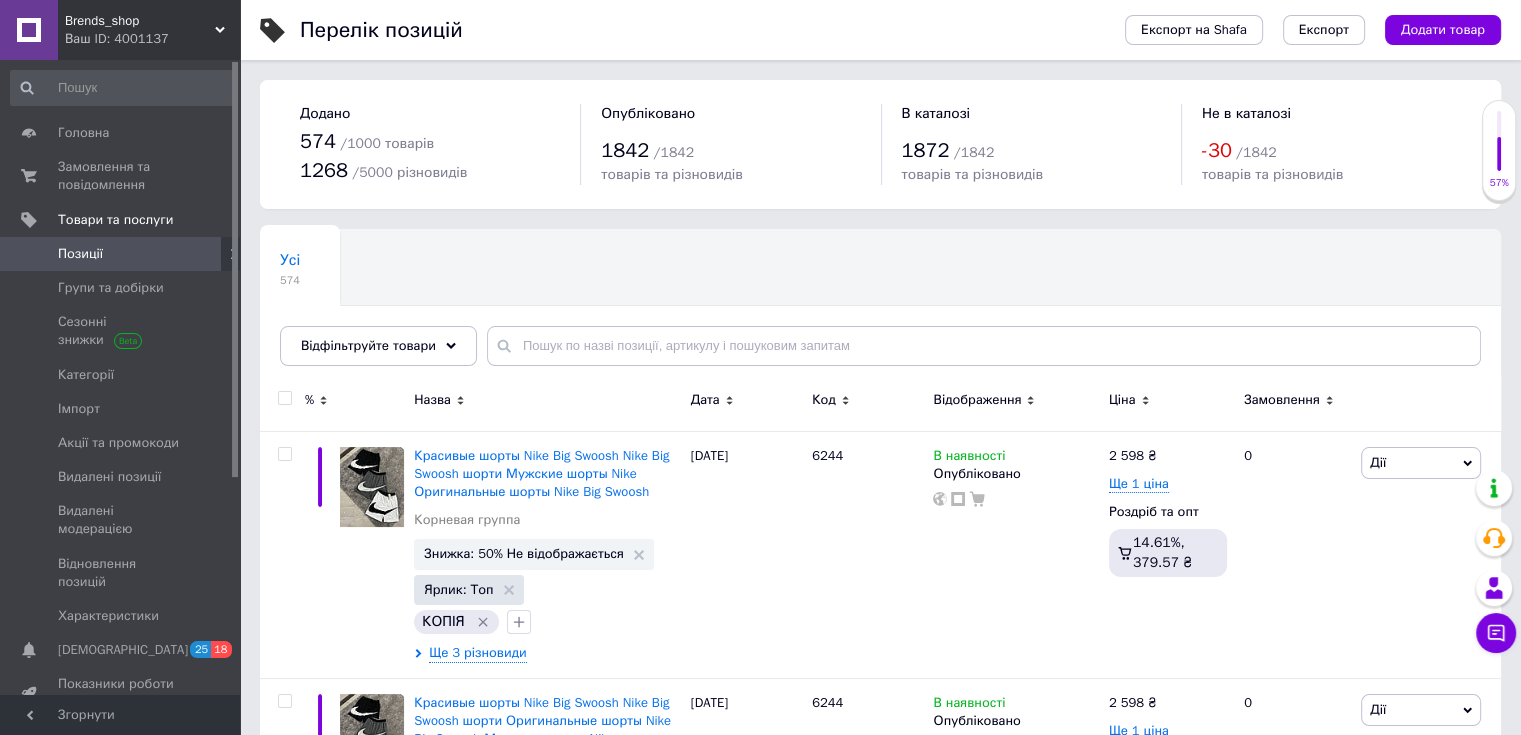 click at bounding box center (284, 398) 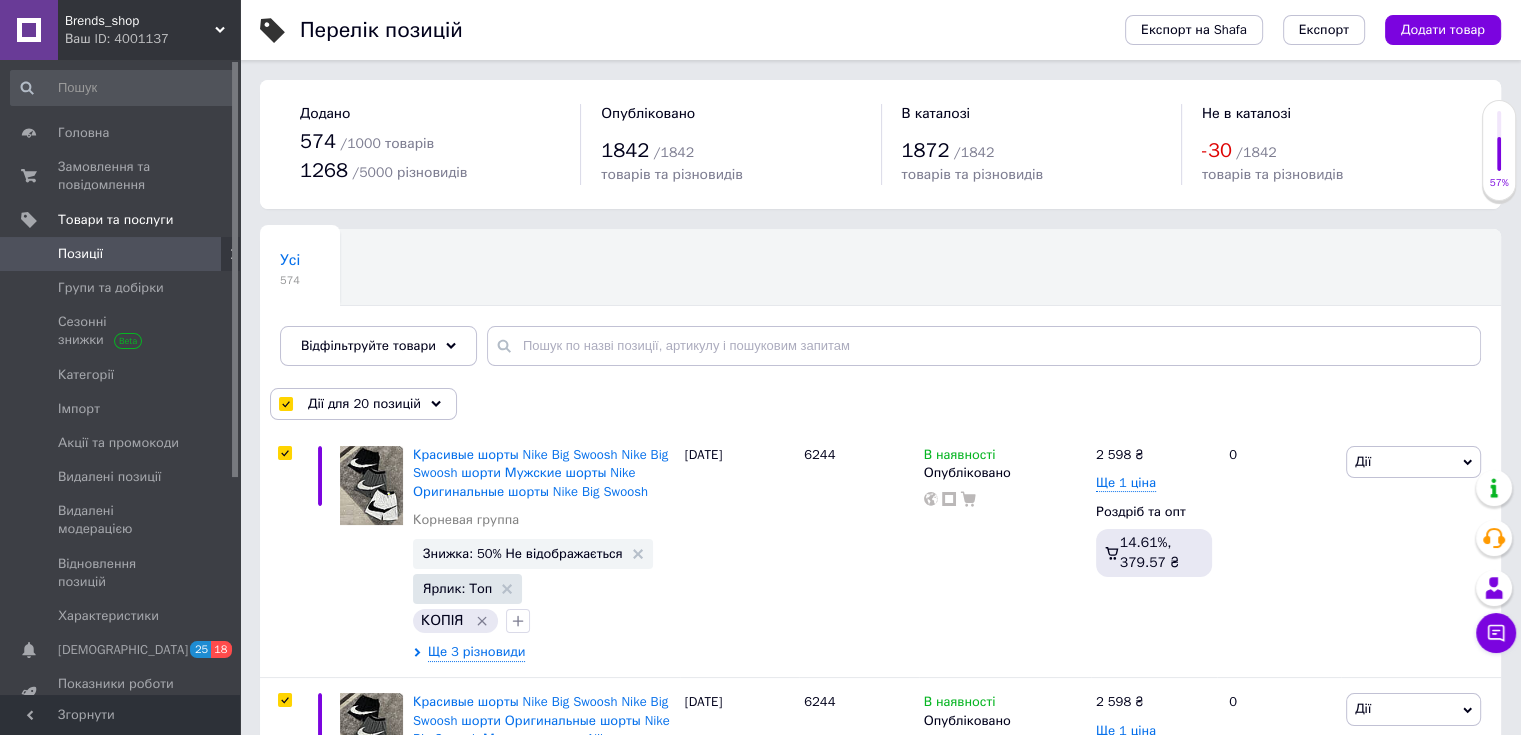 click on "Дії для 20 позицій" at bounding box center (364, 404) 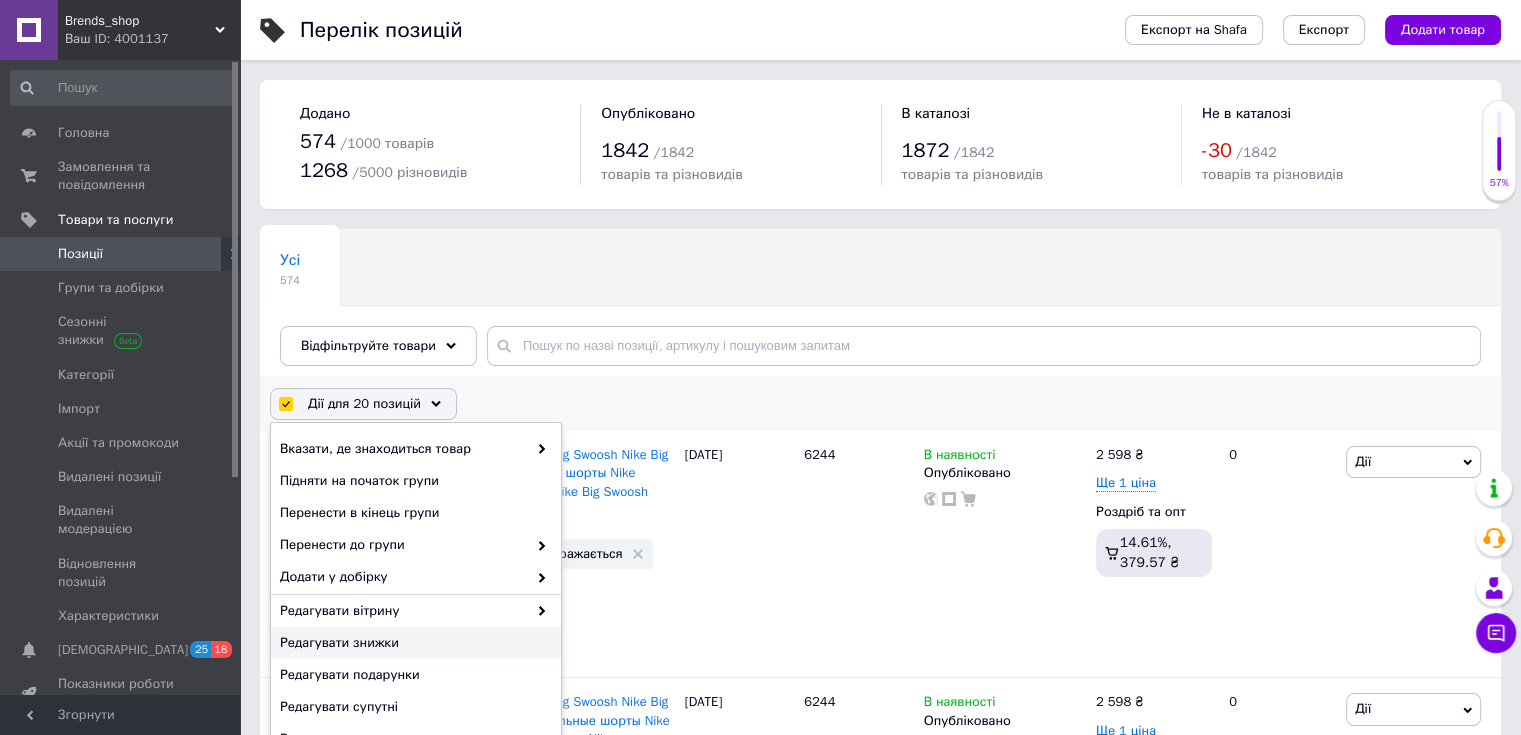 click on "Редагувати знижки" at bounding box center [413, 643] 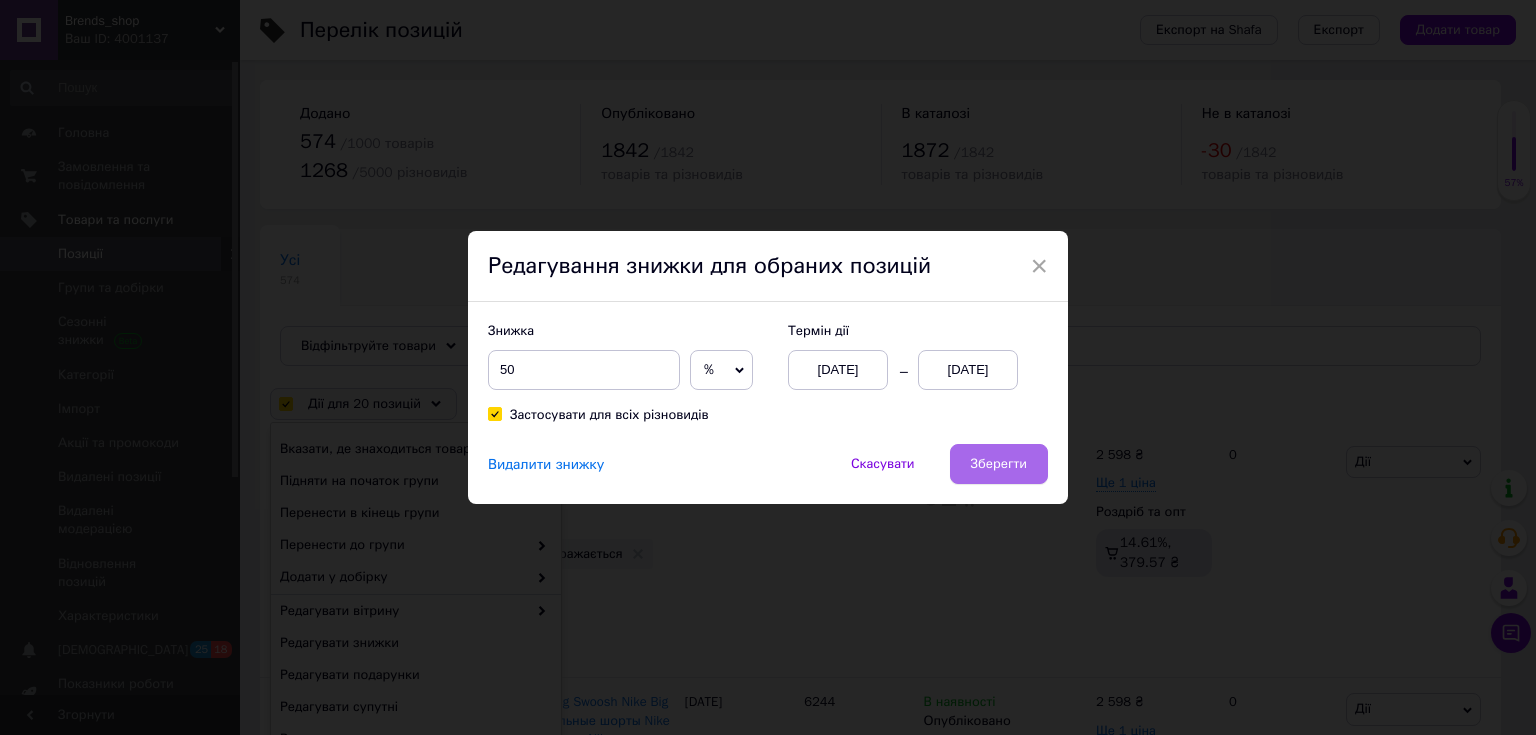 click on "Зберегти" at bounding box center (999, 464) 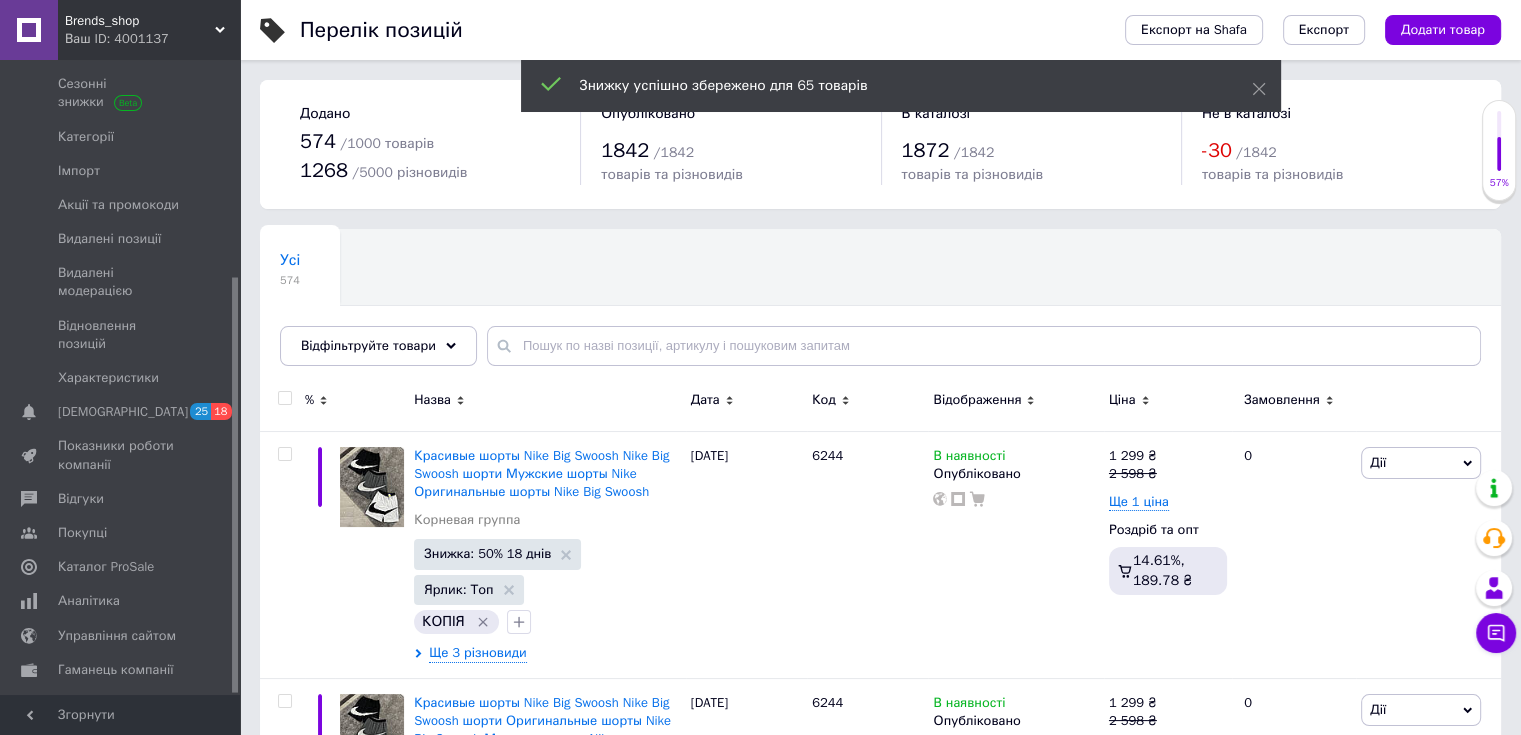scroll, scrollTop: 332, scrollLeft: 0, axis: vertical 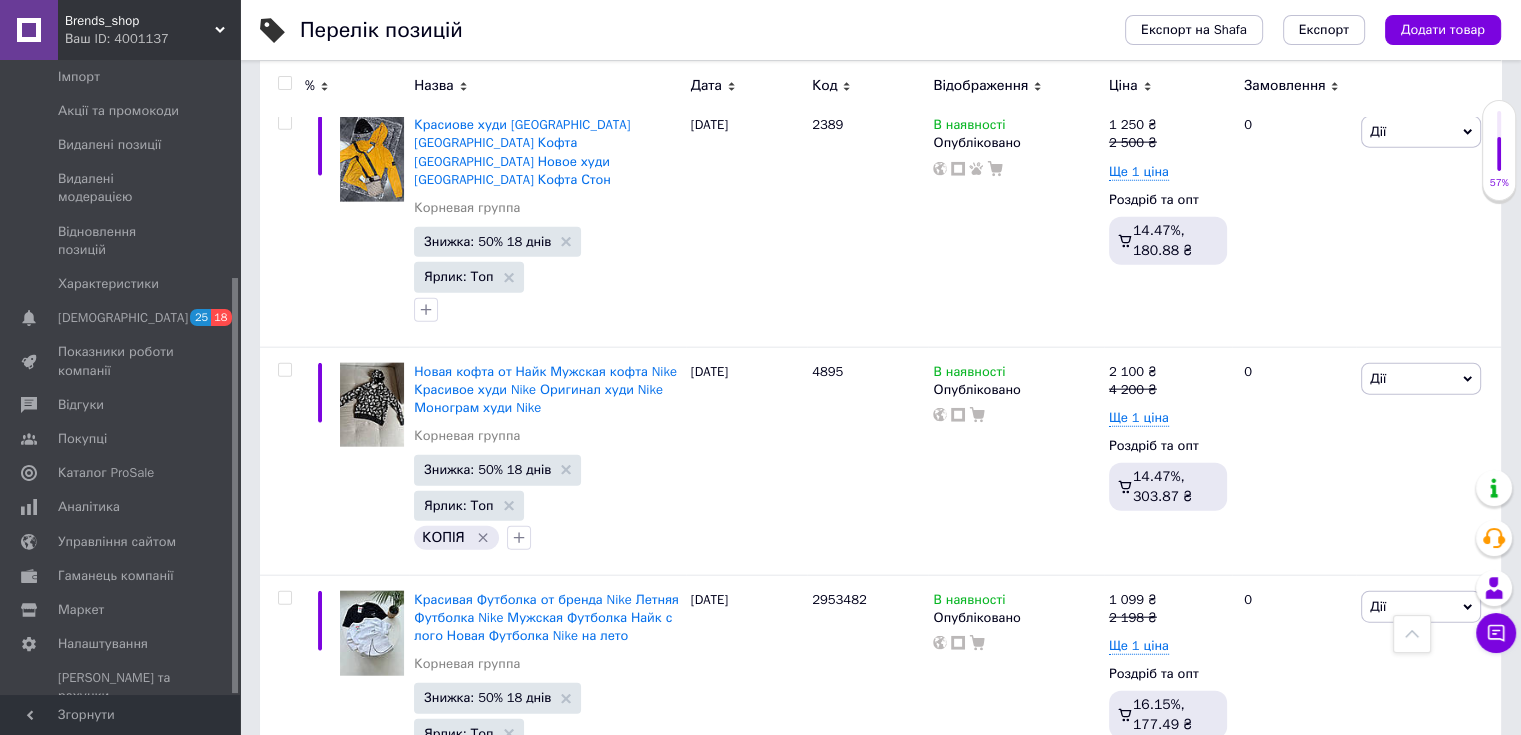 click on "26" at bounding box center [539, 863] 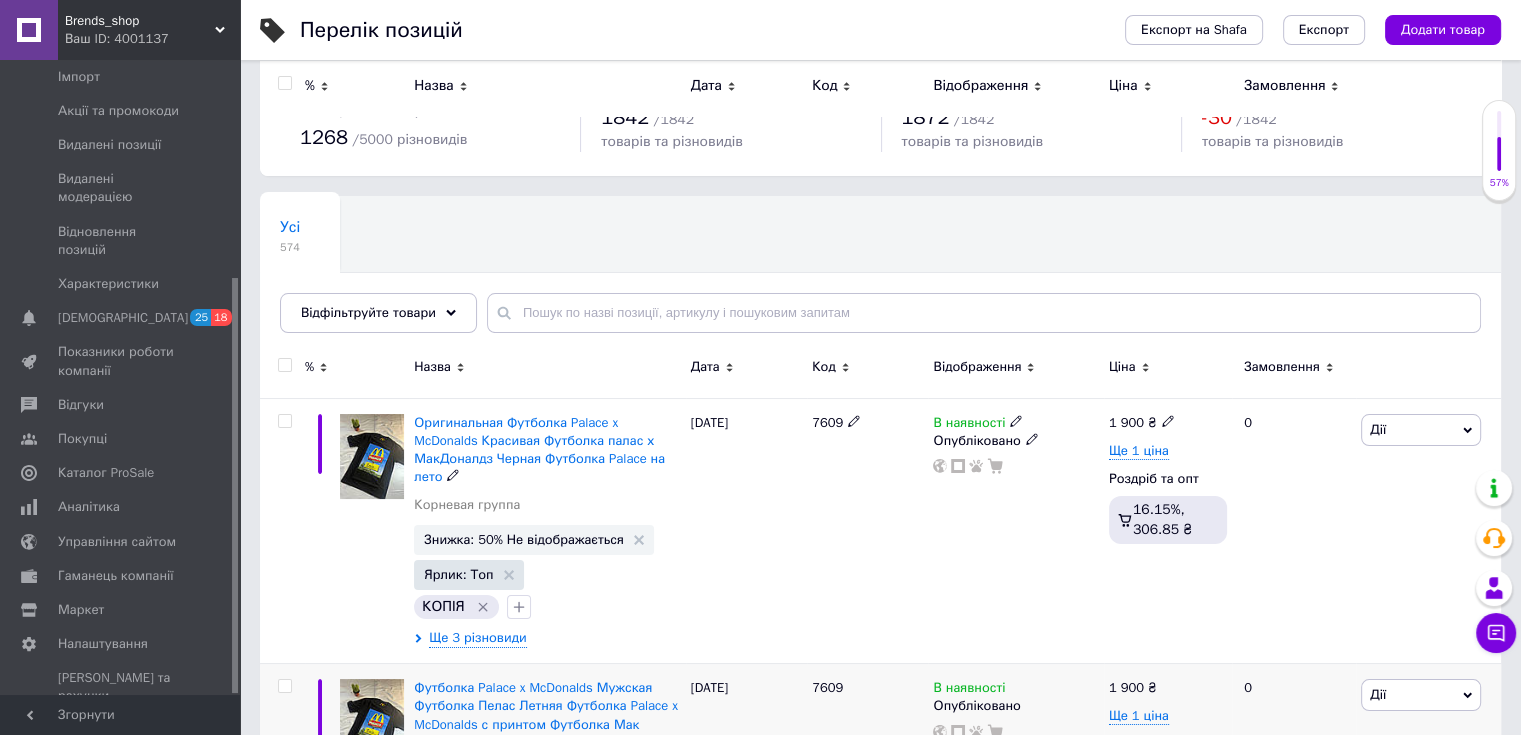 scroll, scrollTop: 0, scrollLeft: 0, axis: both 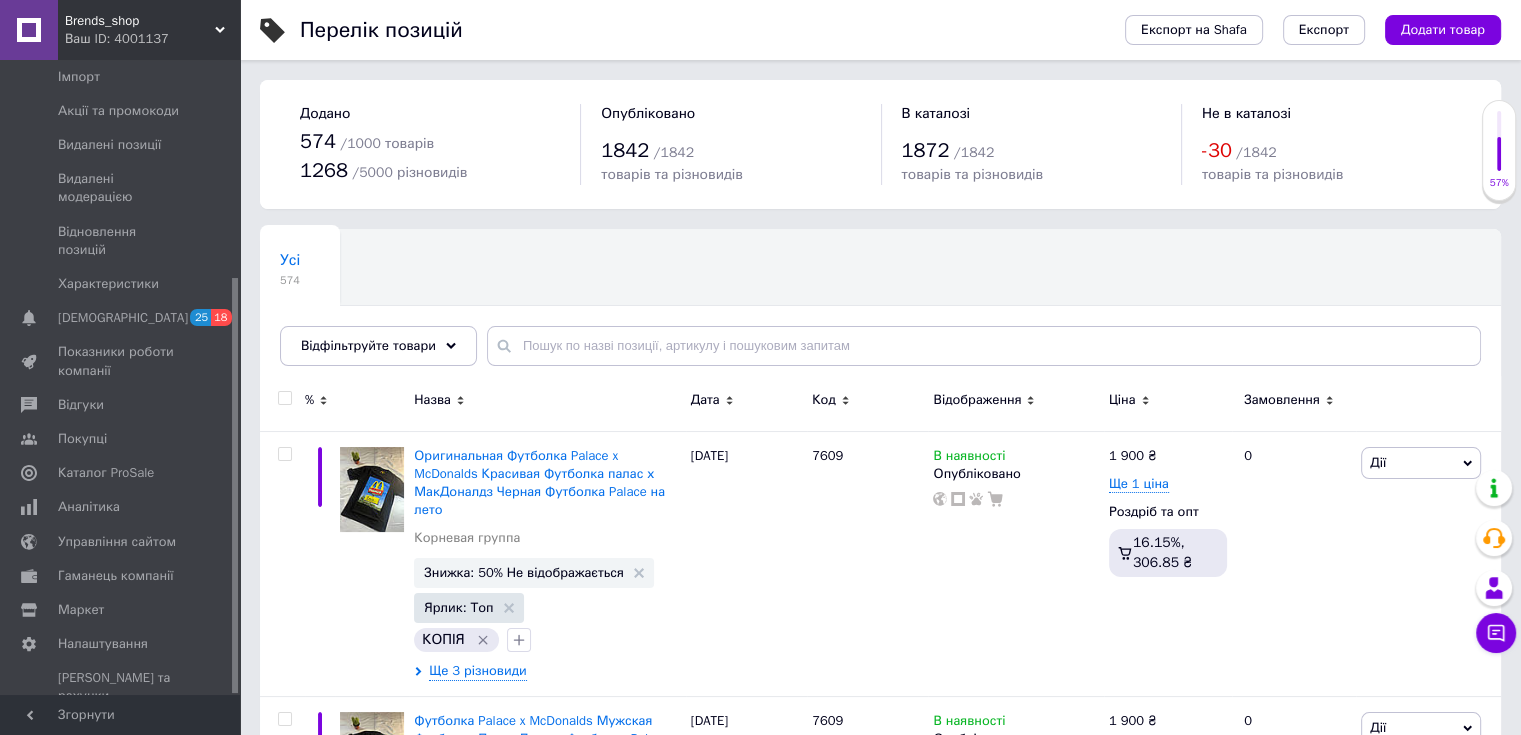 click at bounding box center (284, 398) 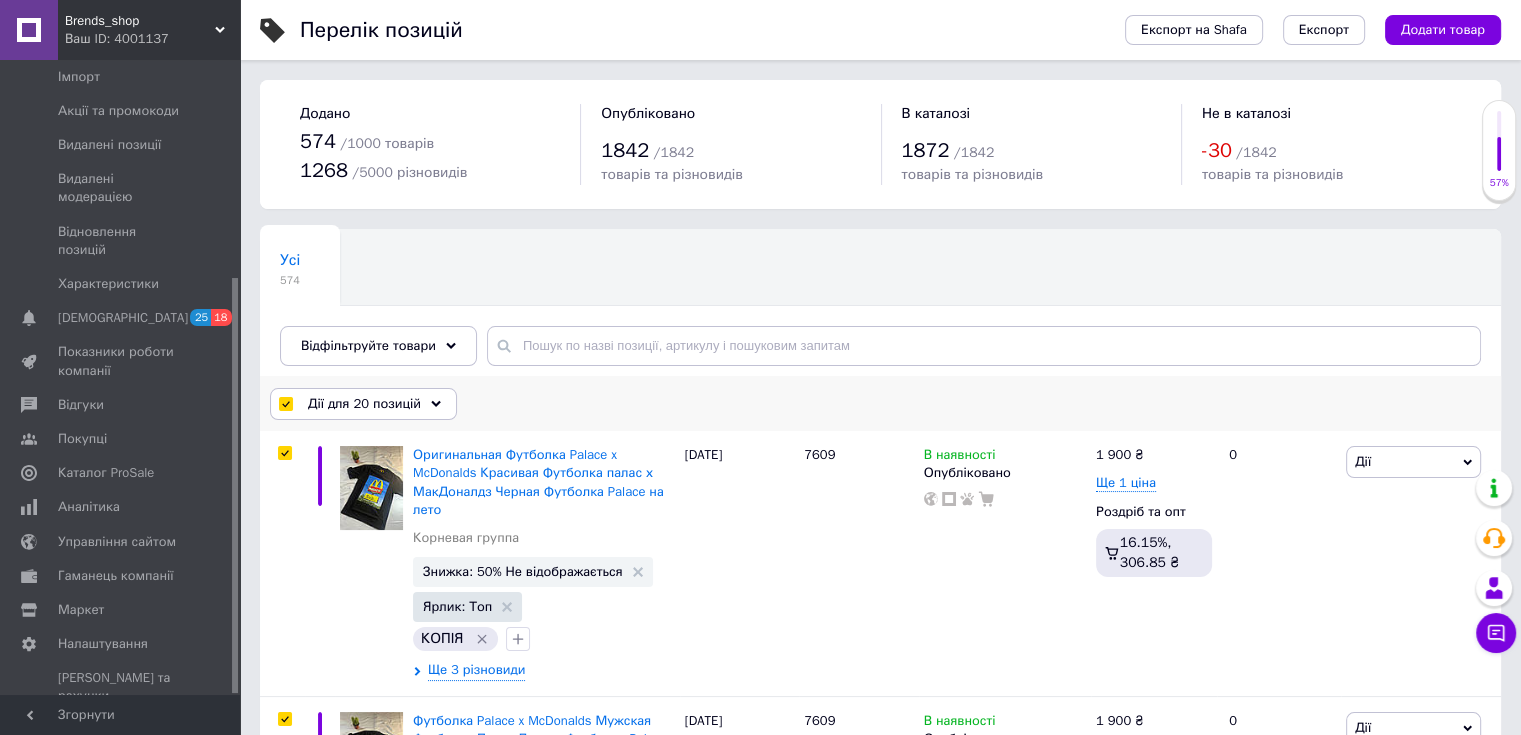 click on "Дії для 20 позицій" at bounding box center (364, 404) 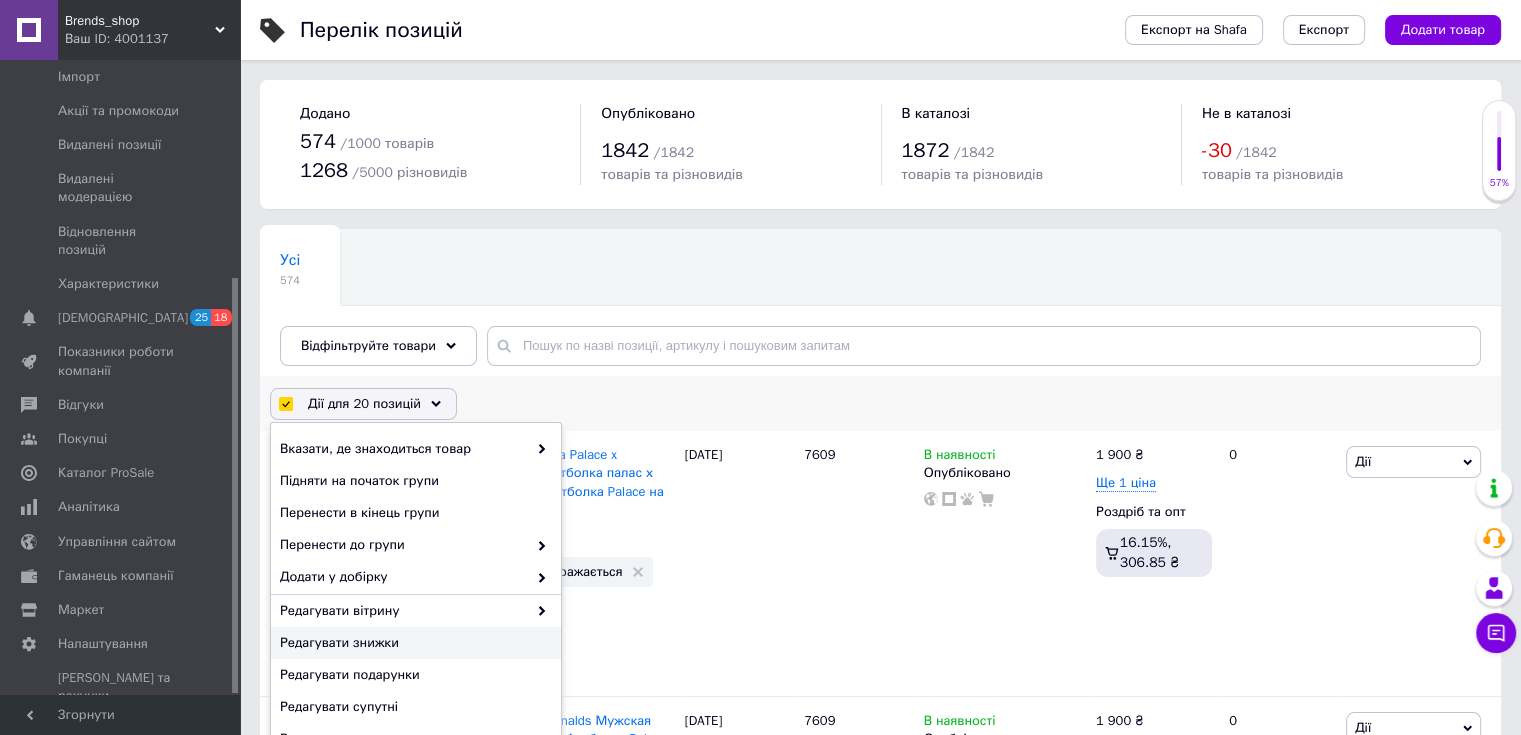click on "Редагувати знижки" at bounding box center (413, 643) 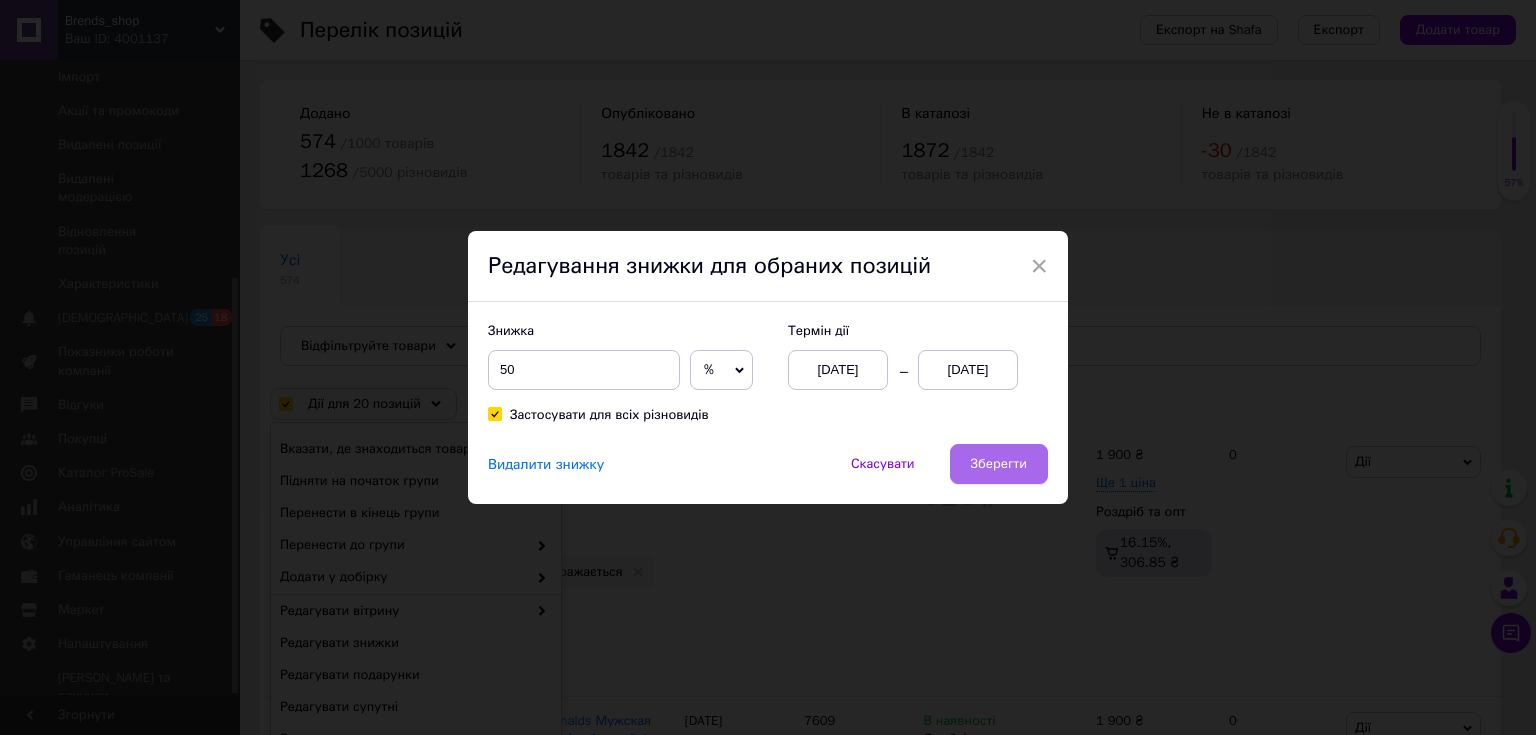 click on "Зберегти" at bounding box center (999, 464) 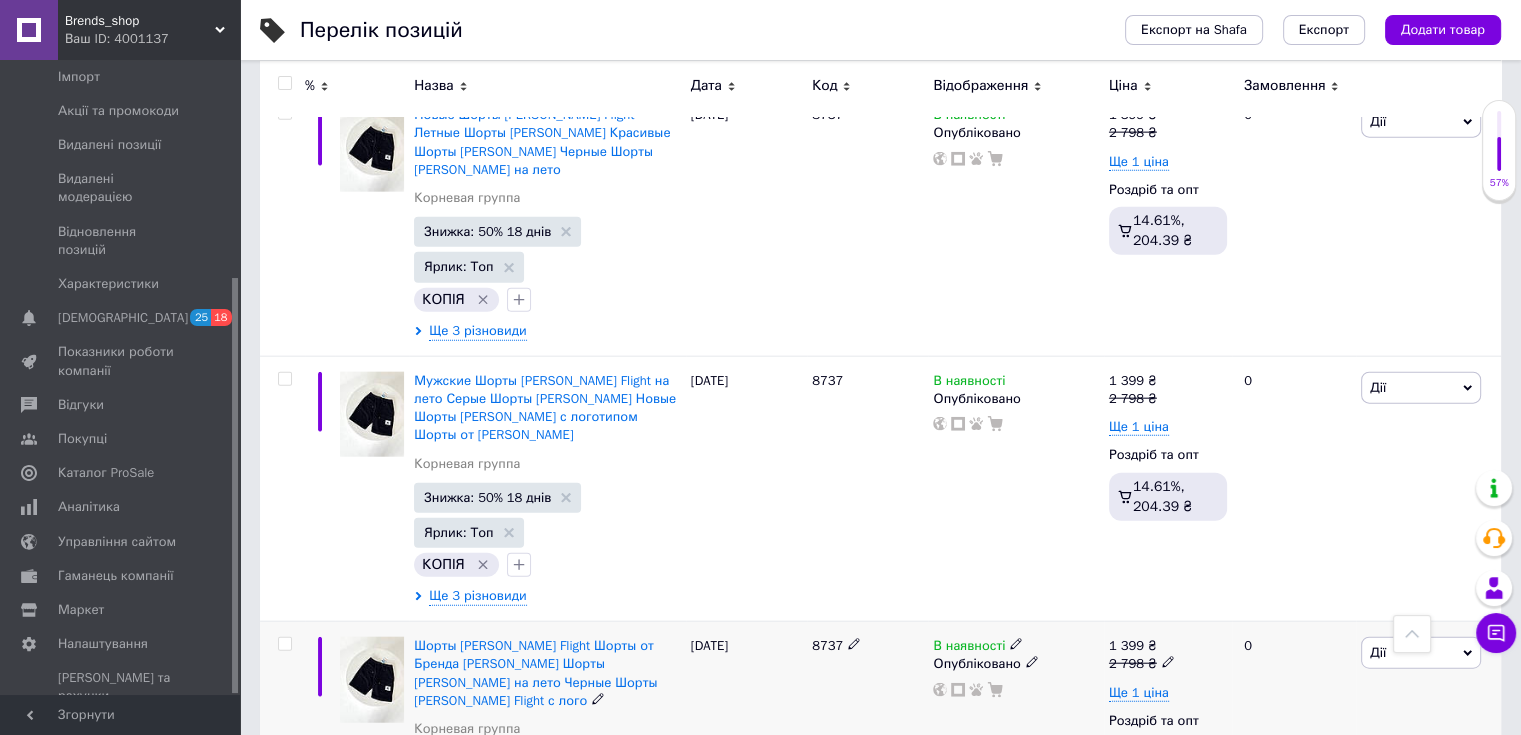 scroll, scrollTop: 4717, scrollLeft: 0, axis: vertical 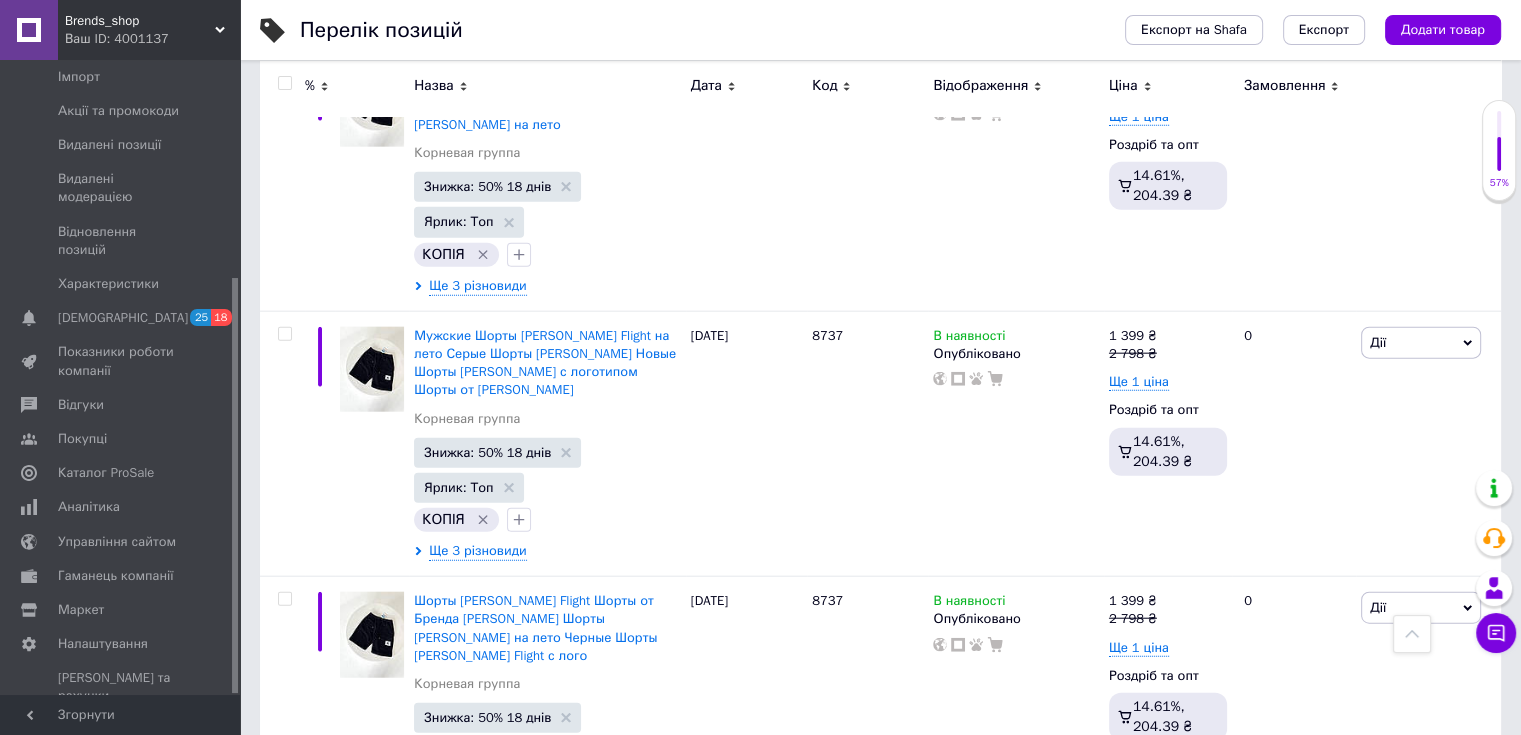 click on "25" at bounding box center (539, 883) 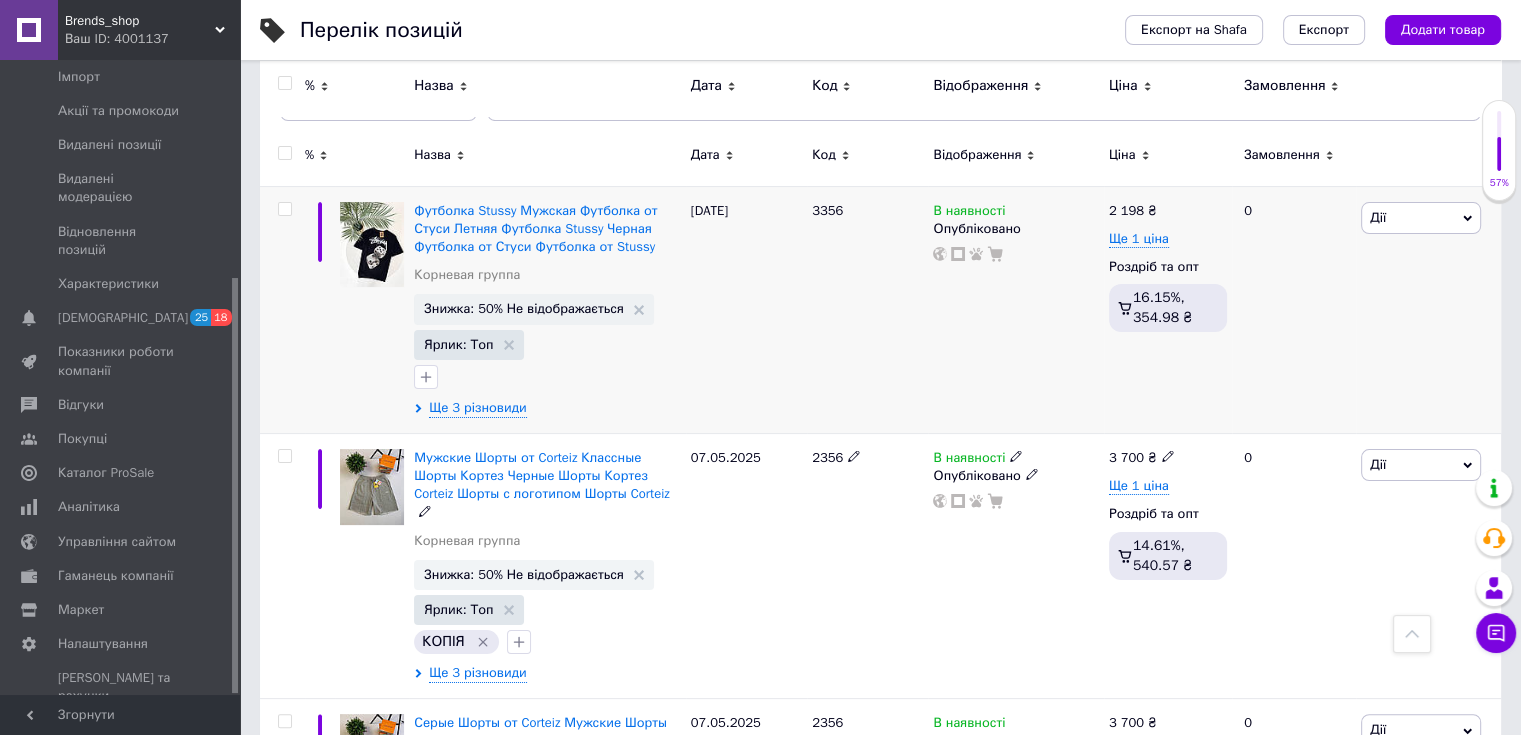 scroll, scrollTop: 0, scrollLeft: 0, axis: both 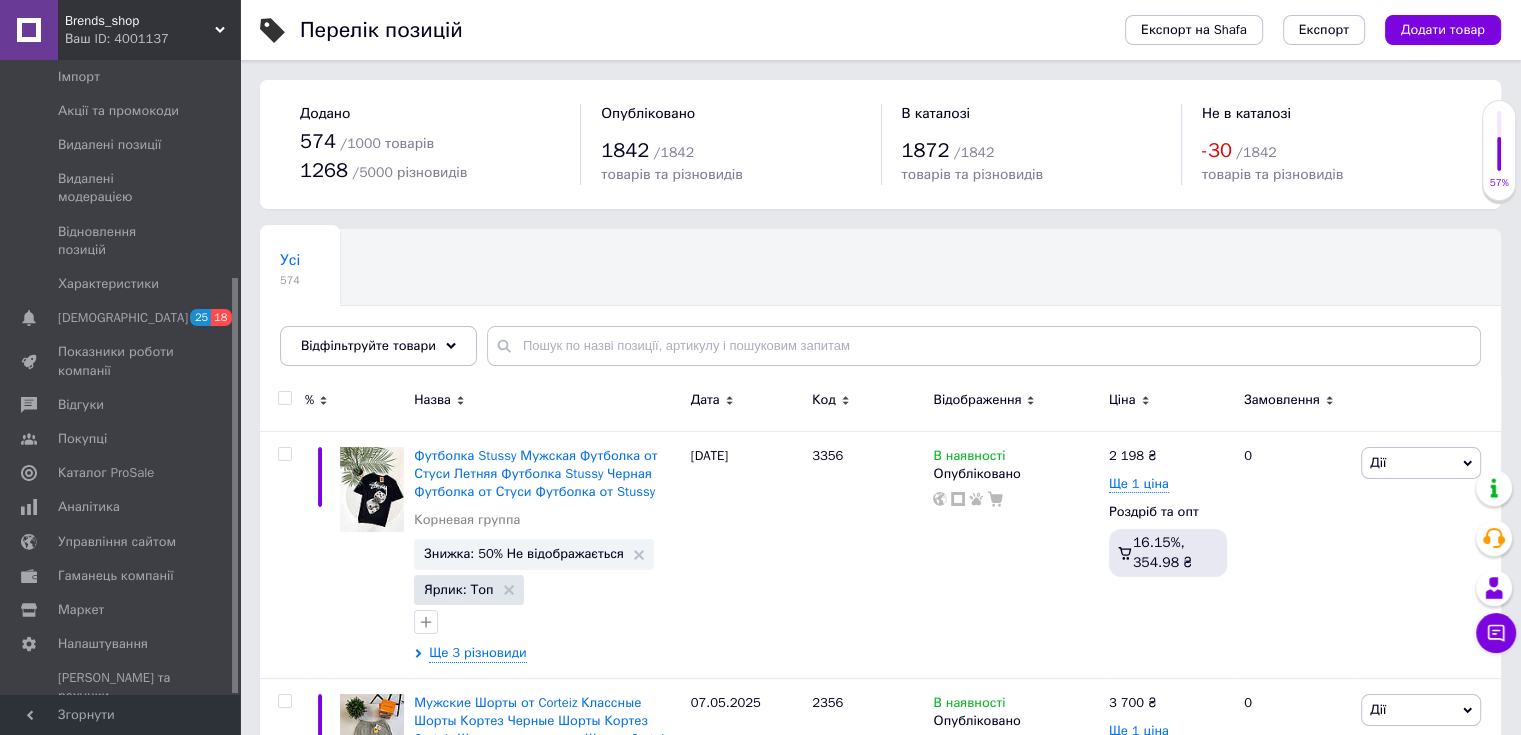 click at bounding box center [284, 398] 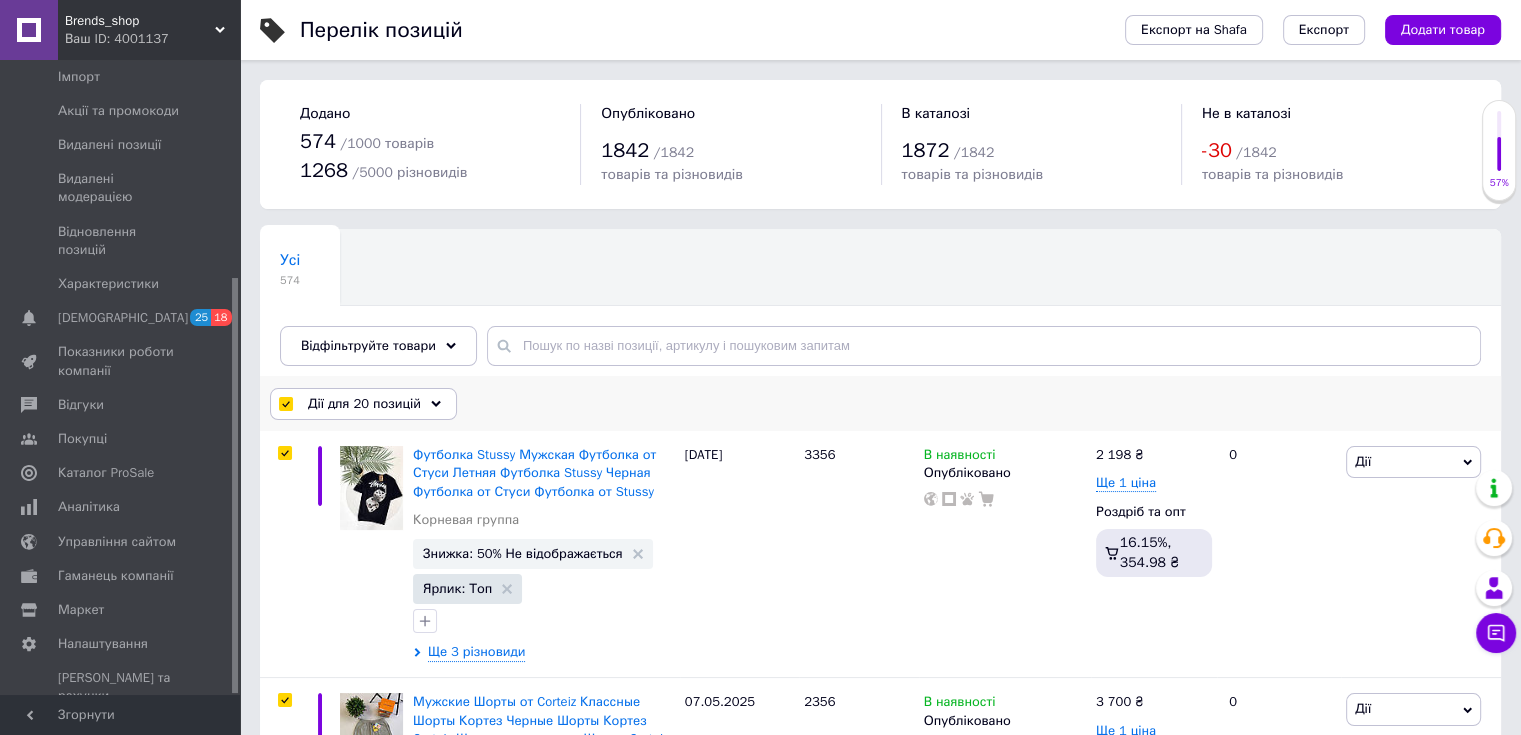 click on "Дії для 20 позицій" at bounding box center (364, 404) 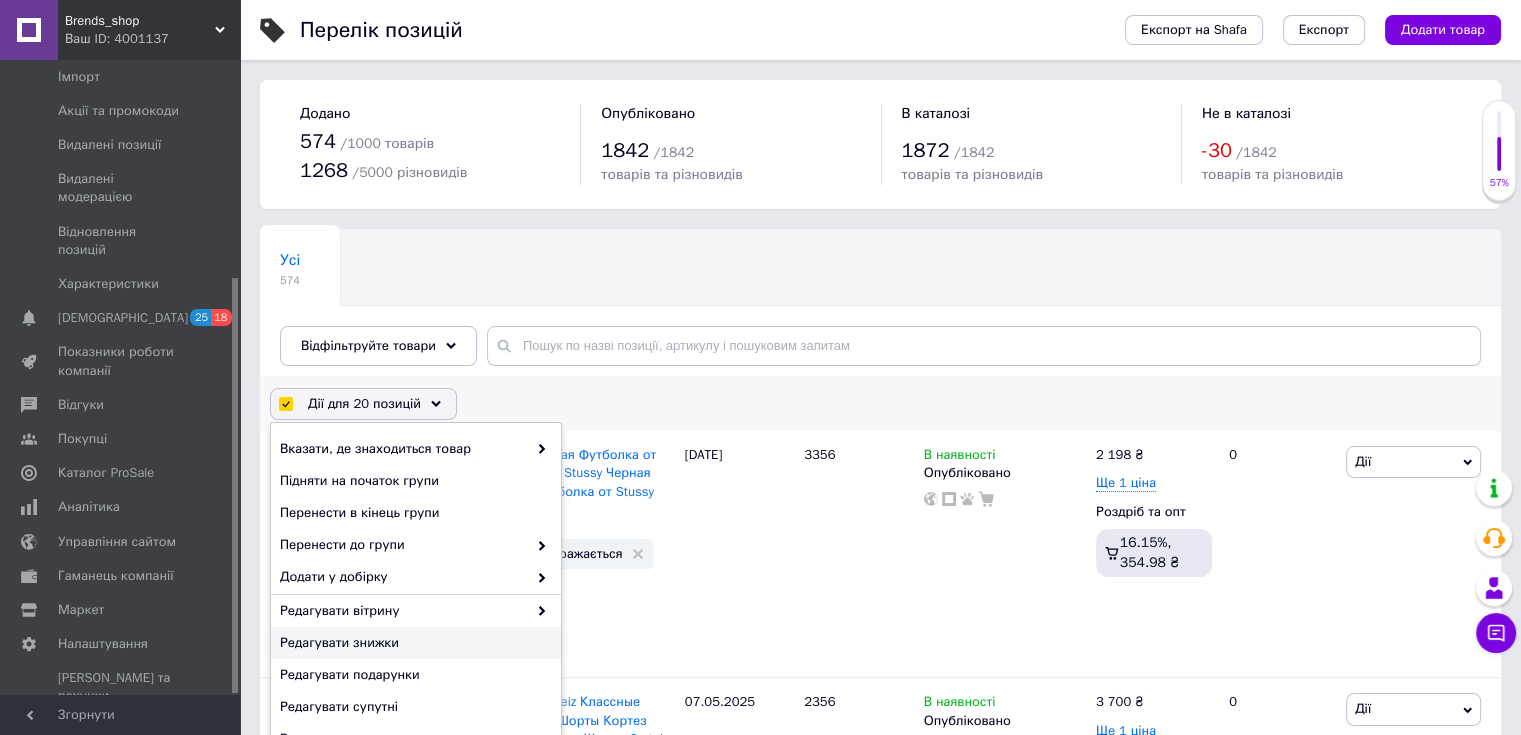 click on "Редагувати знижки" at bounding box center (413, 643) 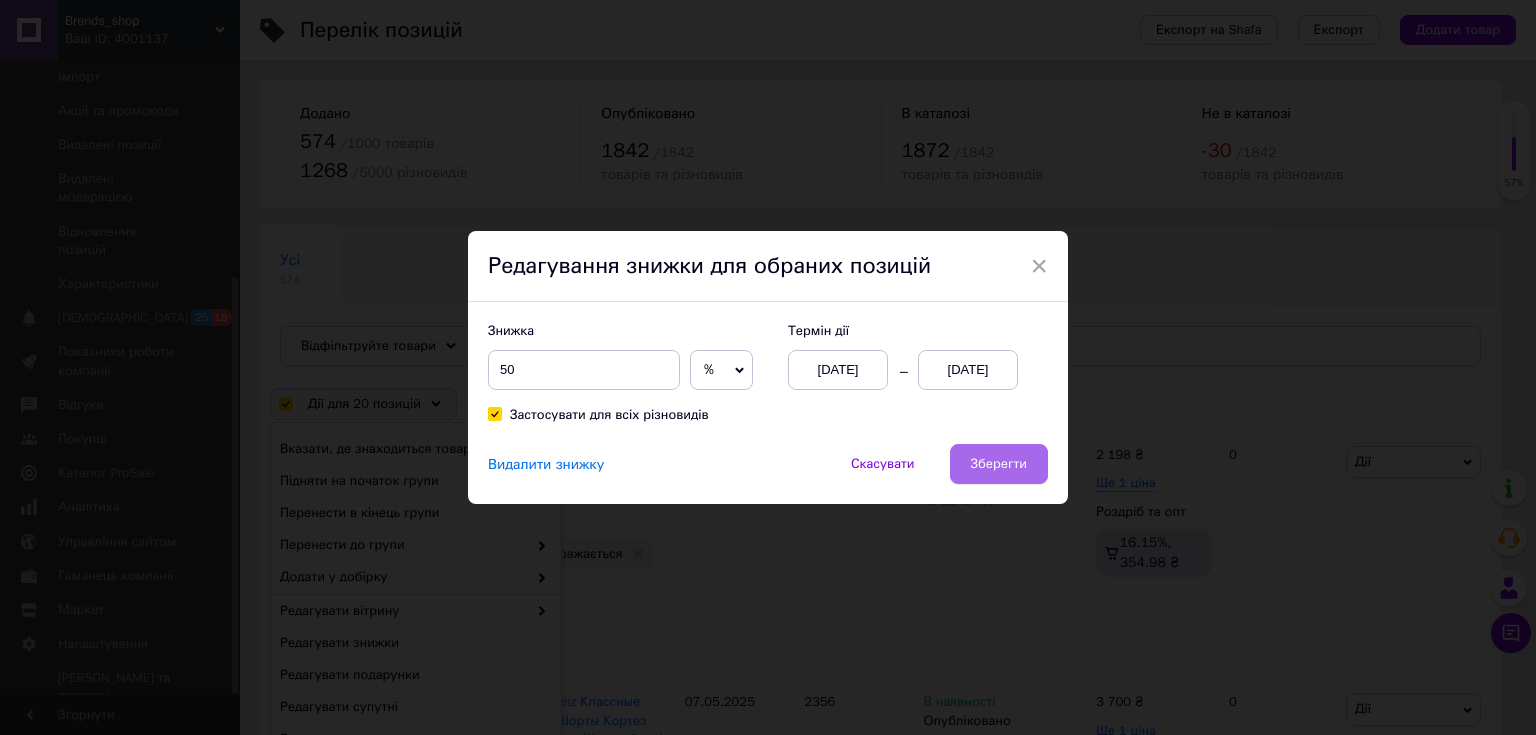 click on "Зберегти" at bounding box center [999, 464] 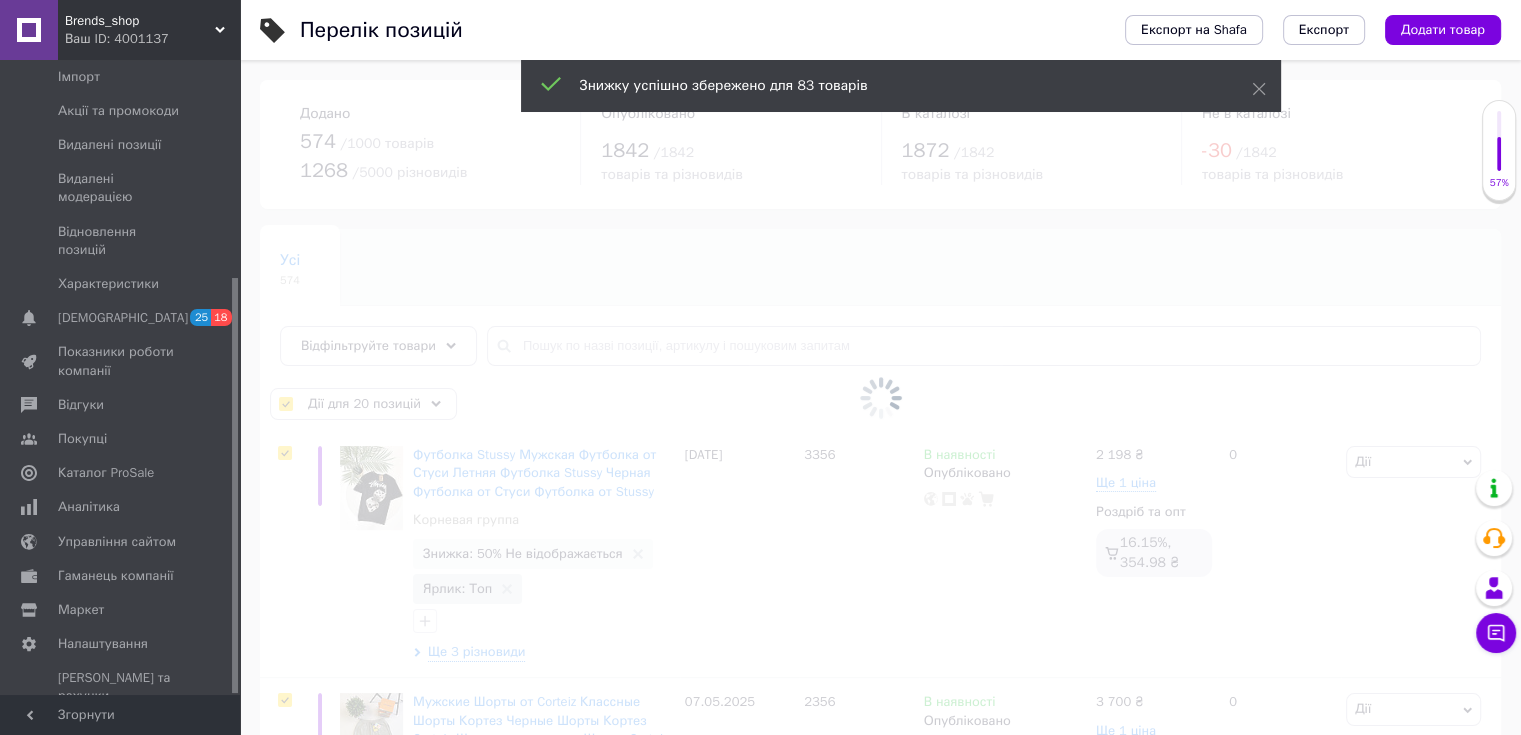 click at bounding box center (880, 397) 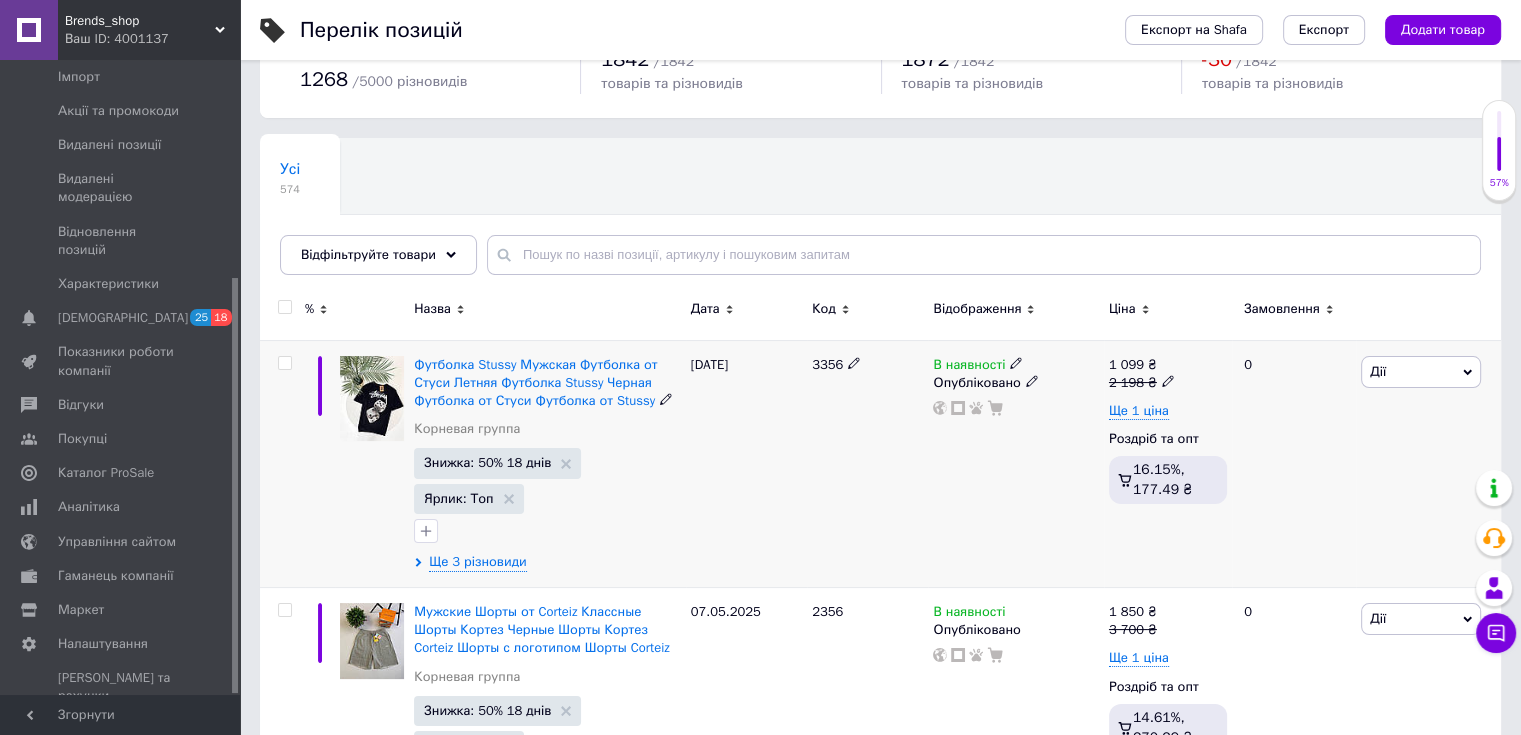 scroll, scrollTop: 100, scrollLeft: 0, axis: vertical 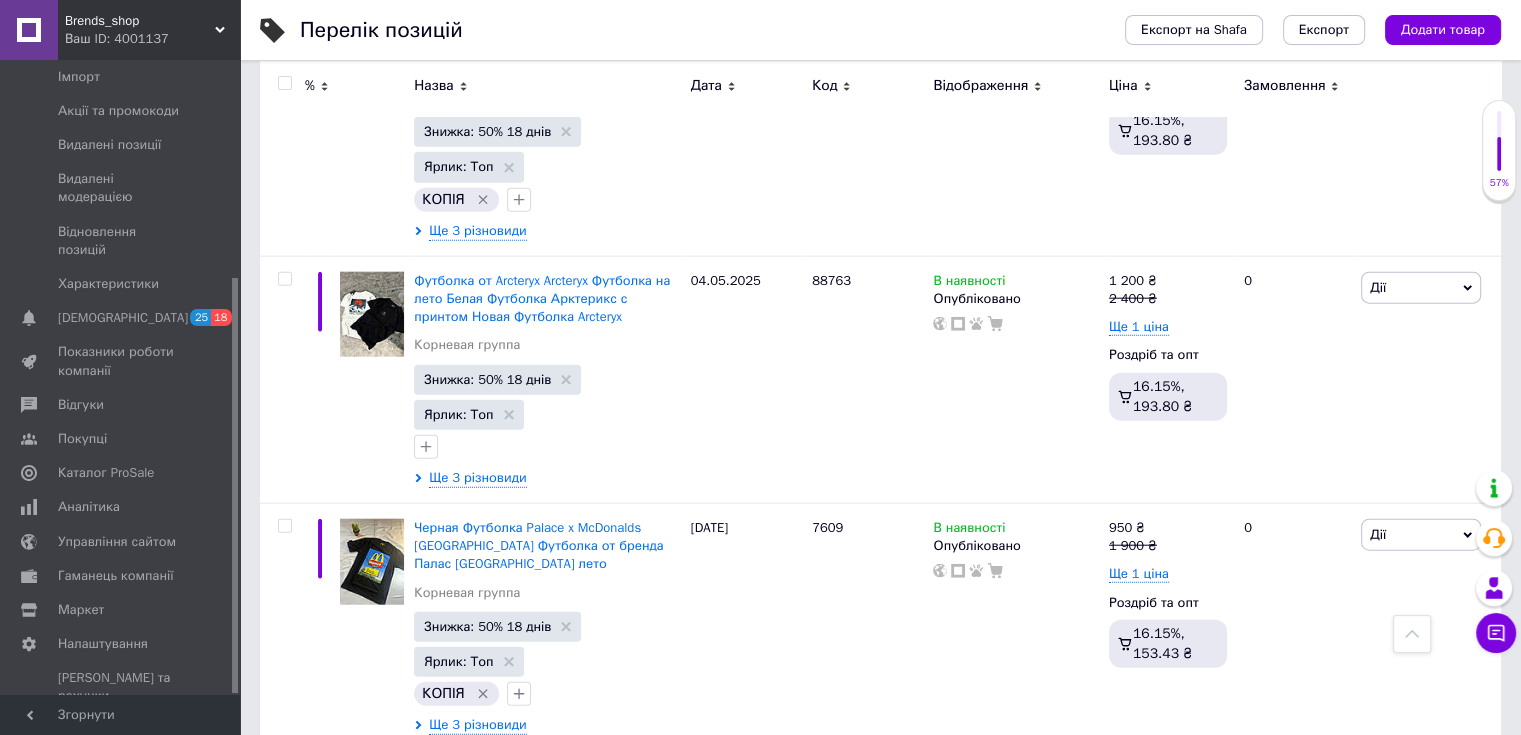 click on "24" at bounding box center (539, 791) 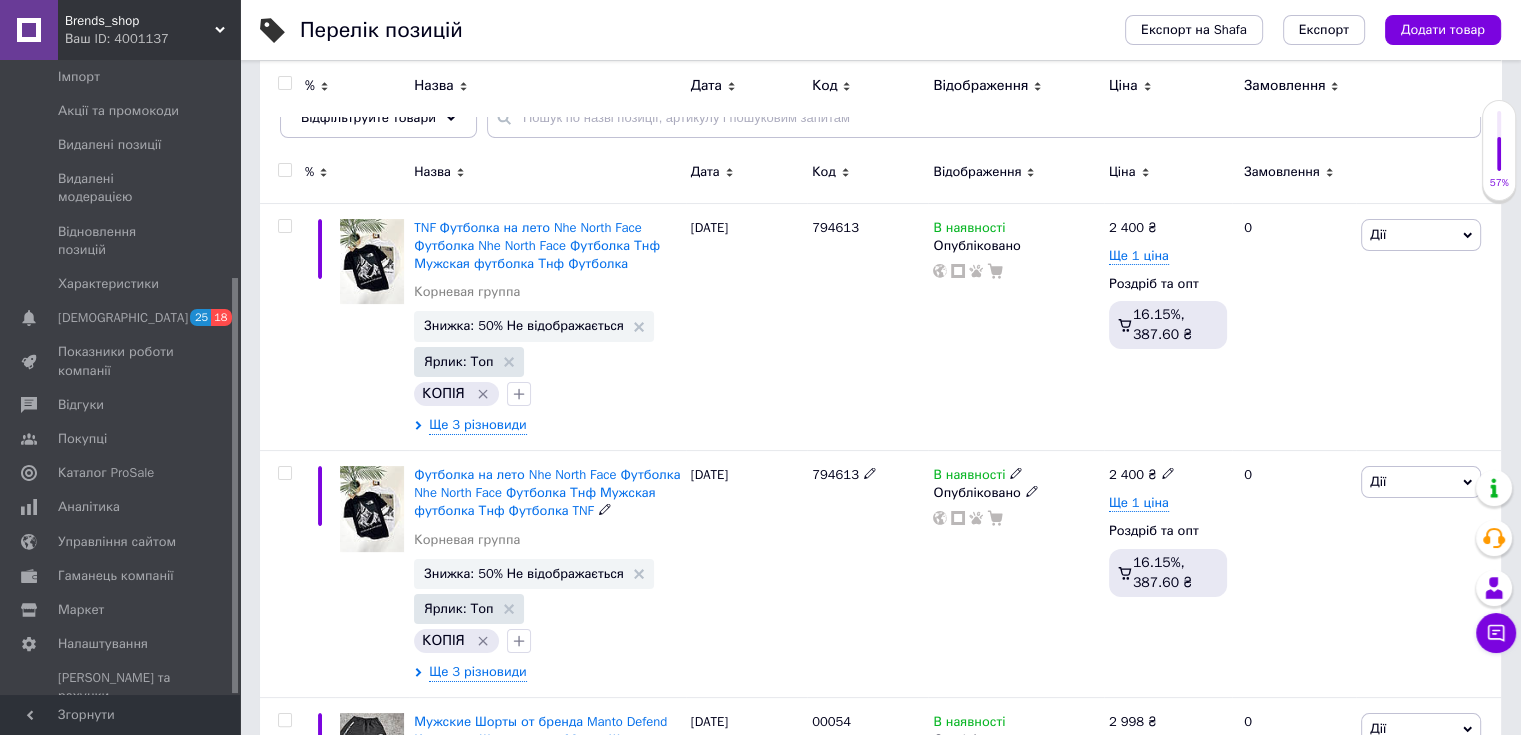 scroll, scrollTop: 0, scrollLeft: 0, axis: both 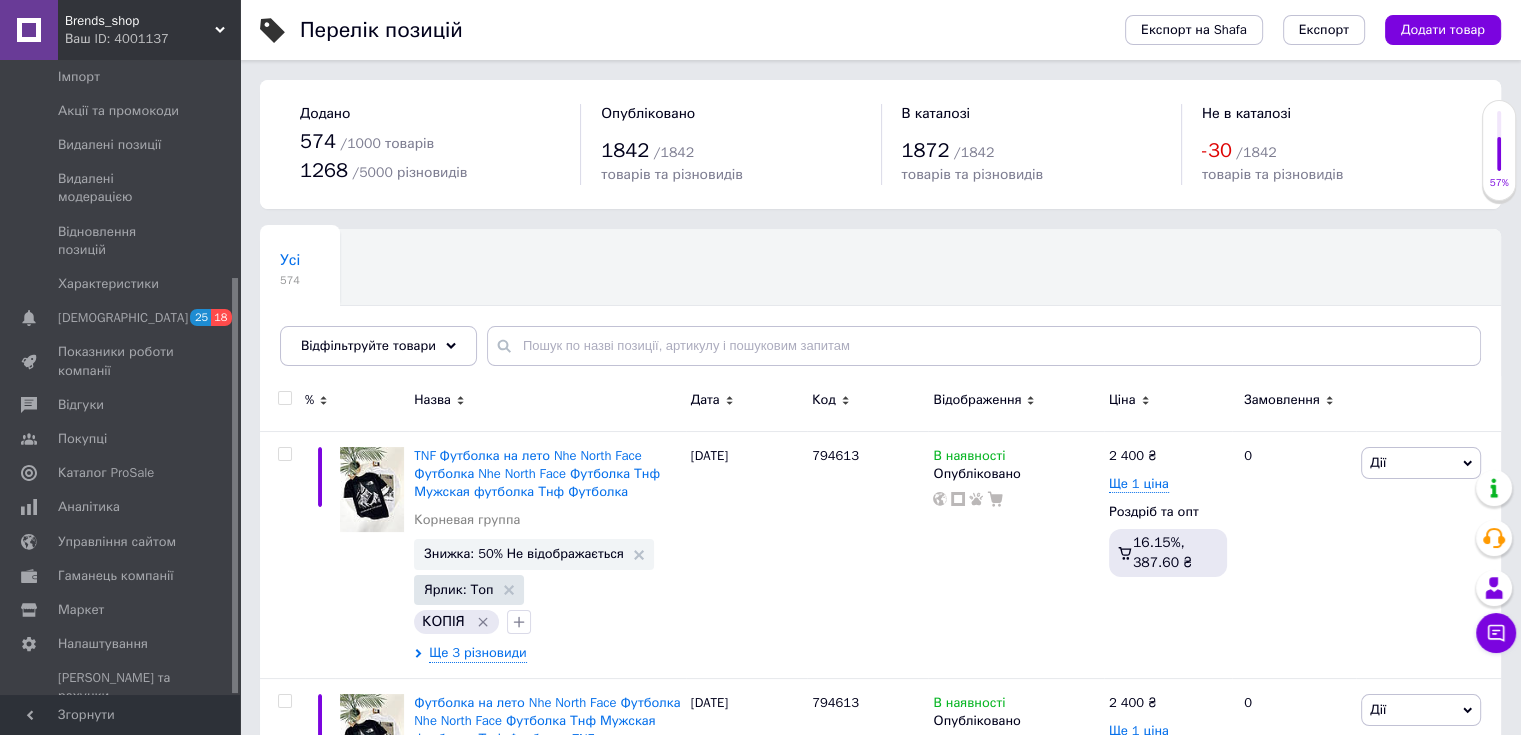 click at bounding box center (284, 398) 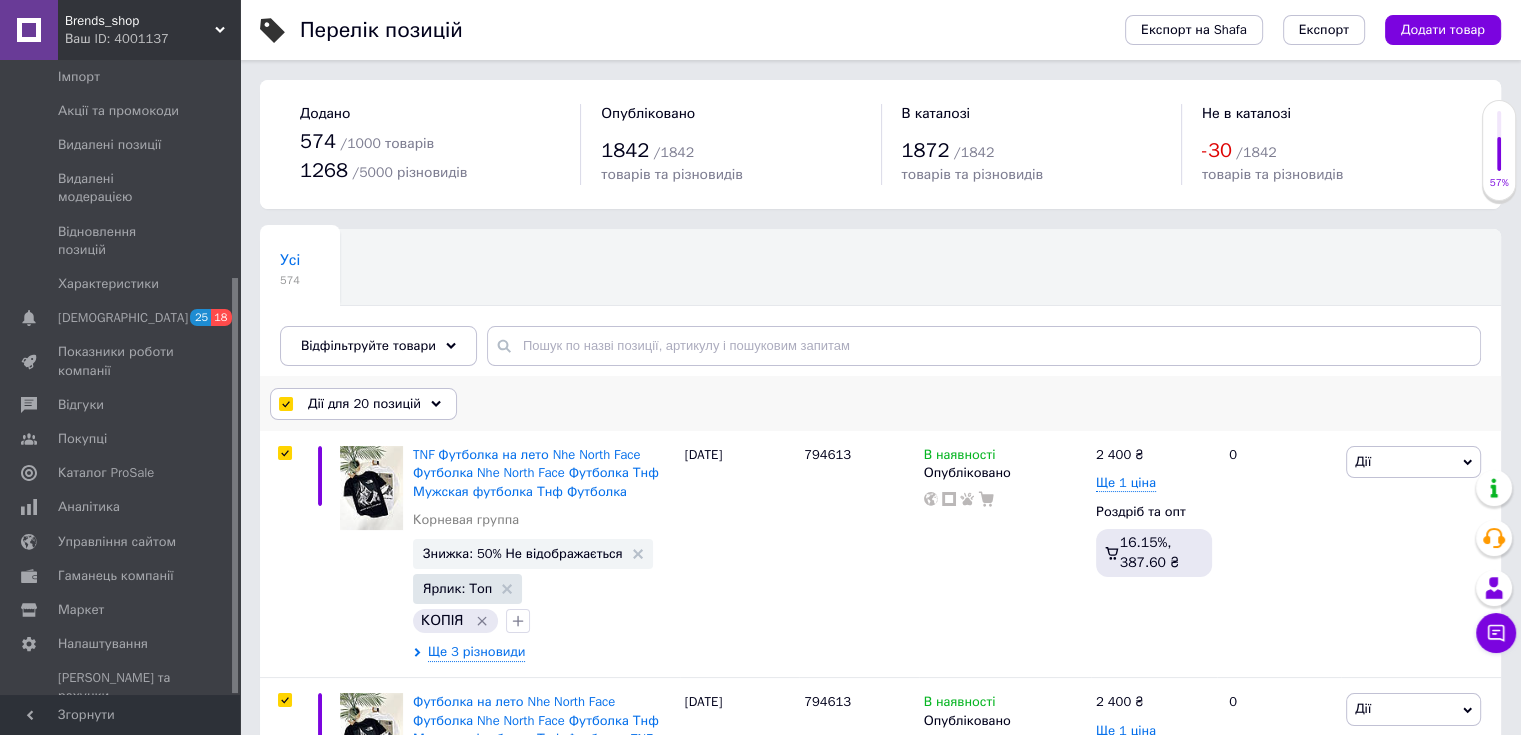 click on "Дії для 20 позицій" at bounding box center [364, 404] 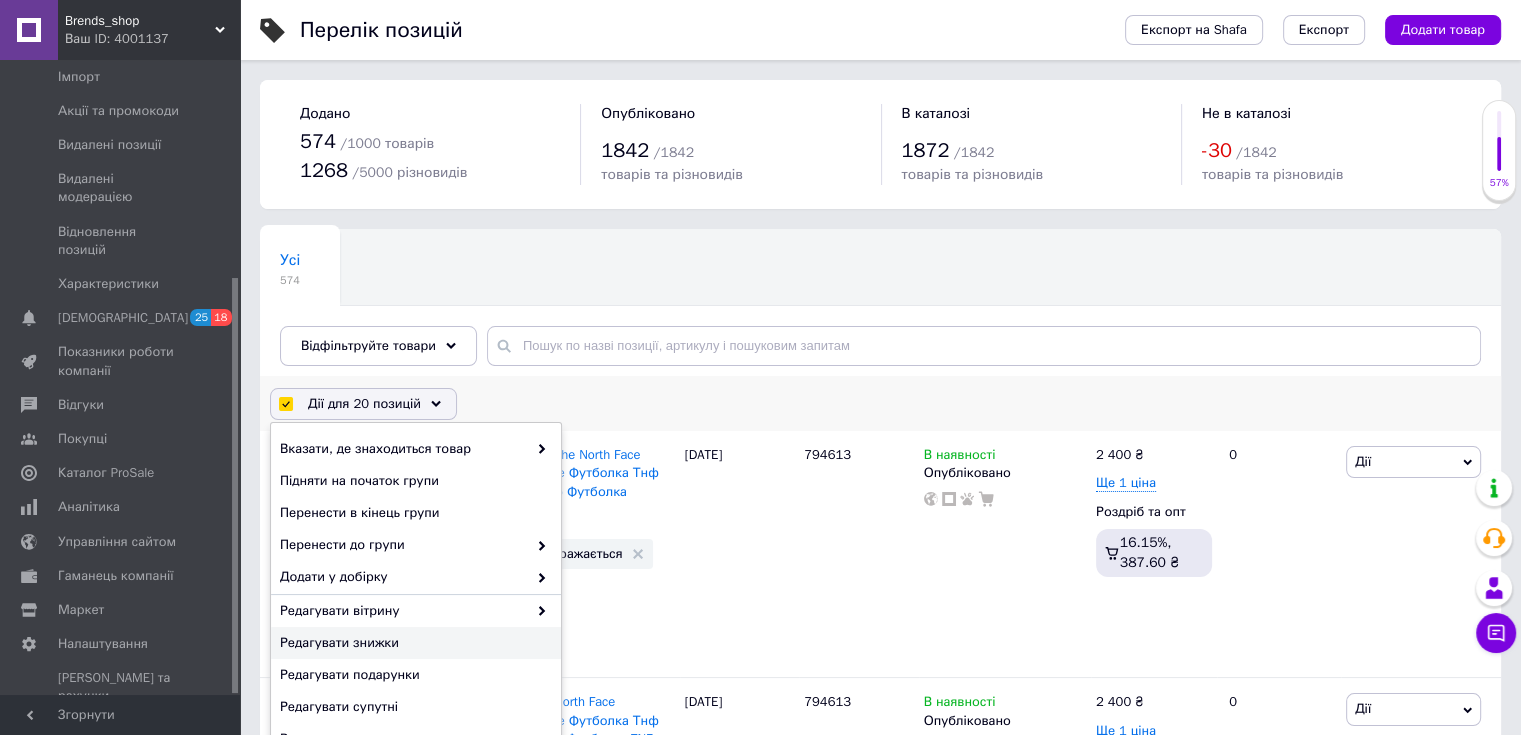 click on "Редагувати знижки" at bounding box center (413, 643) 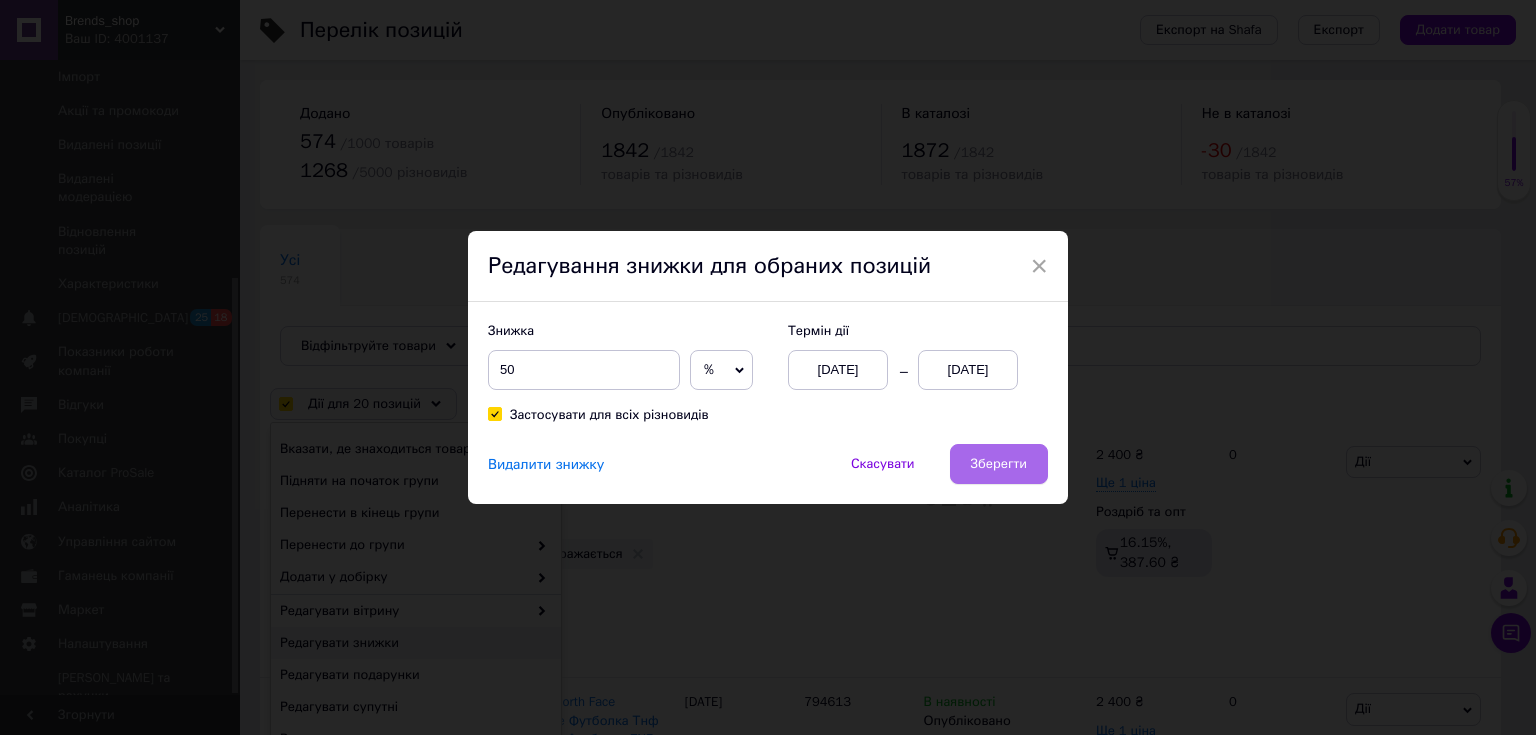 click on "Зберегти" at bounding box center [999, 464] 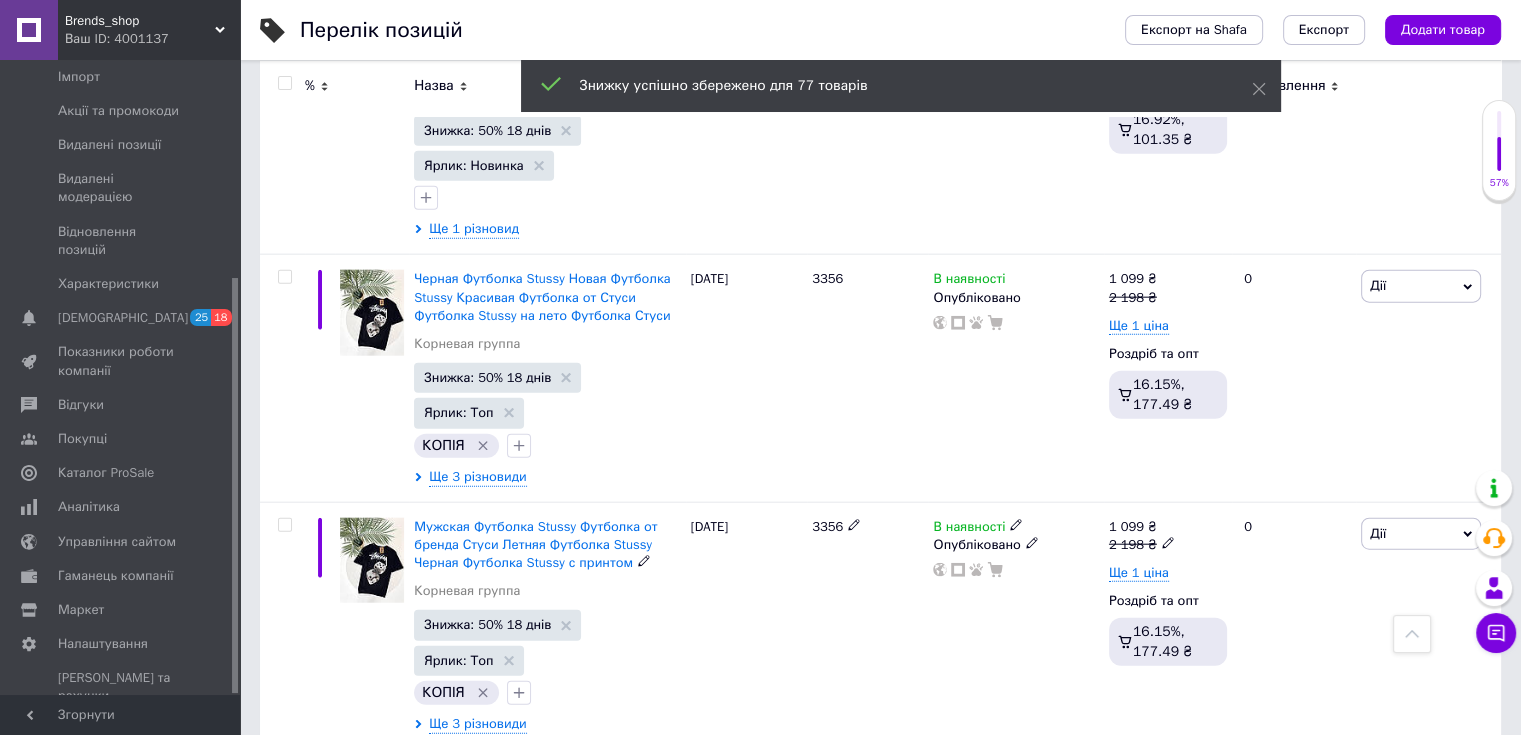 scroll, scrollTop: 4753, scrollLeft: 0, axis: vertical 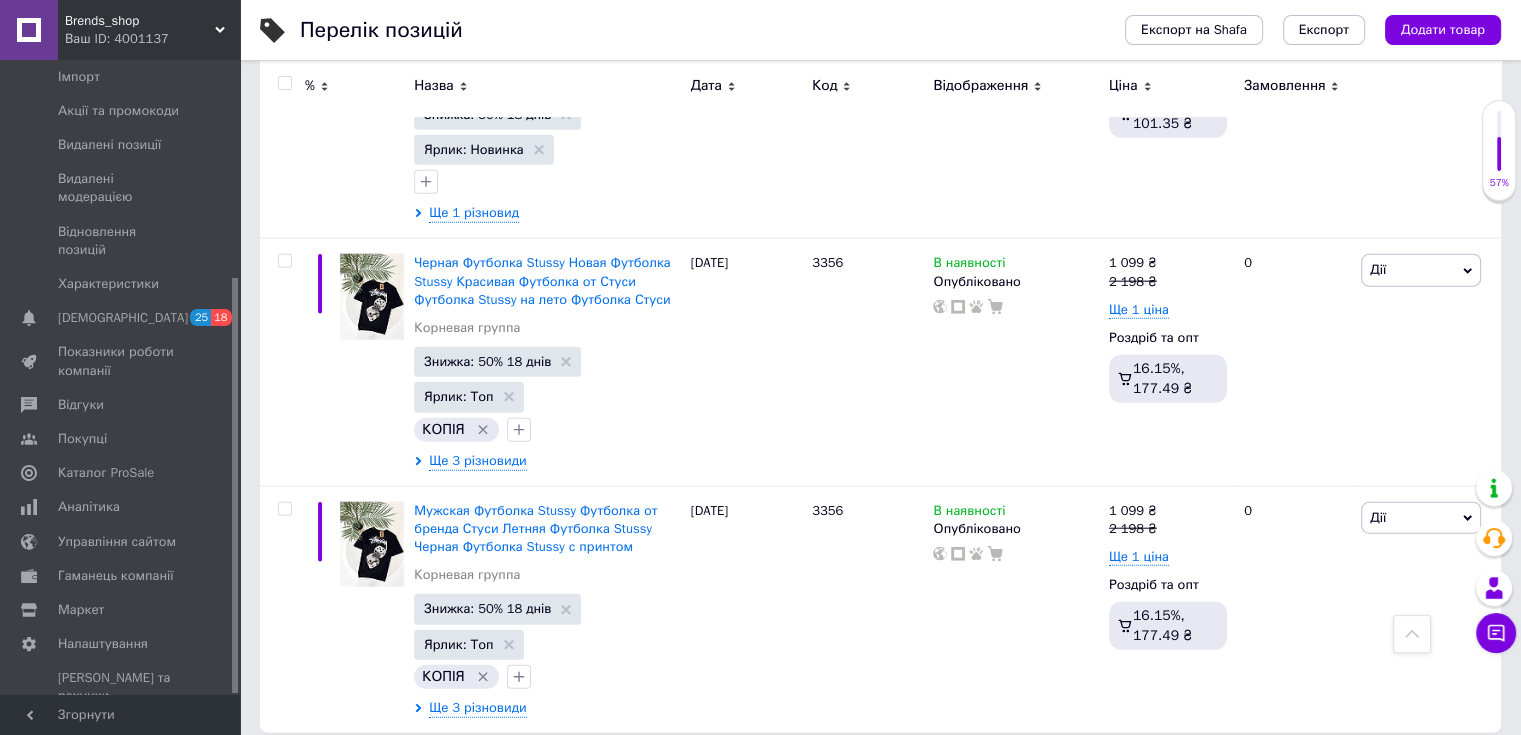 click on "23" at bounding box center (539, 774) 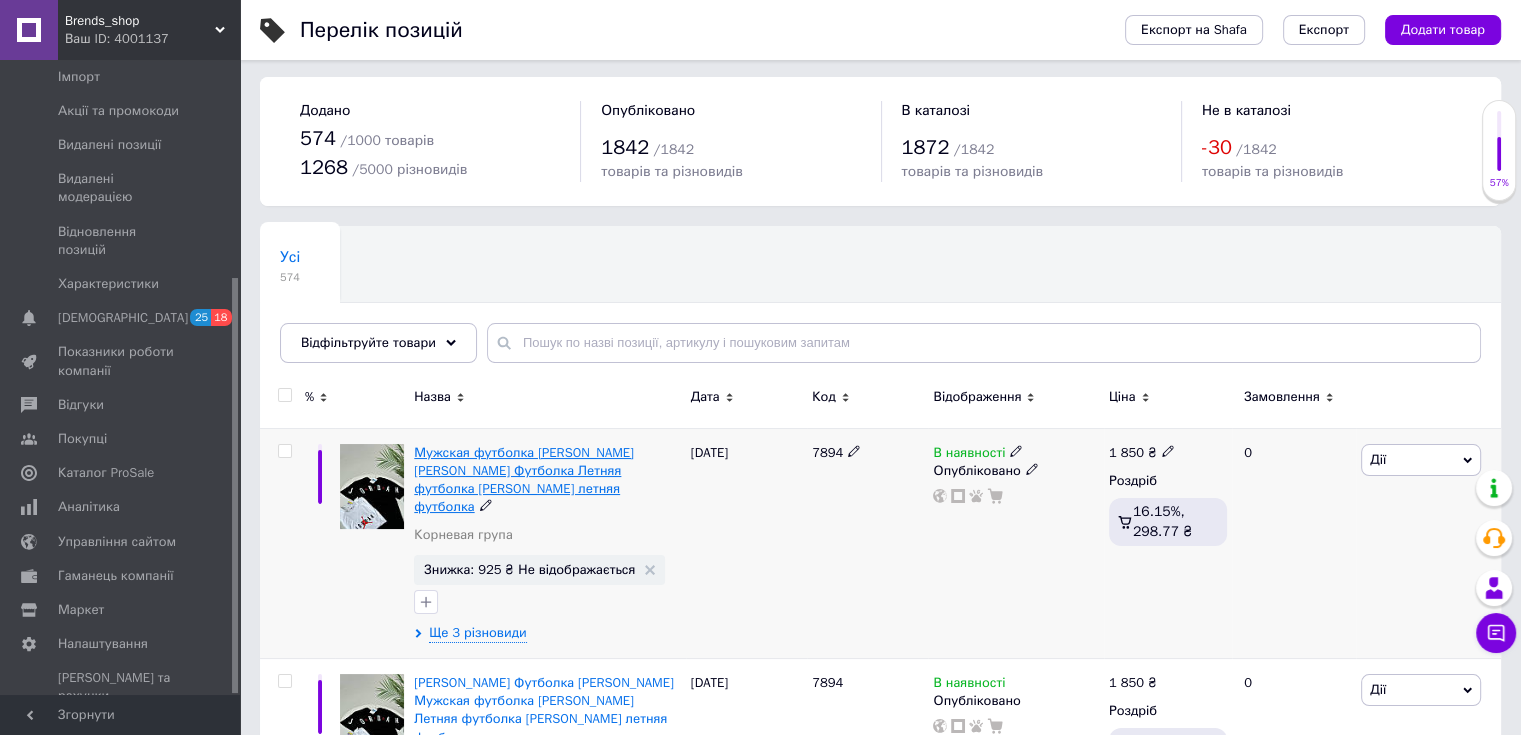 scroll, scrollTop: 0, scrollLeft: 0, axis: both 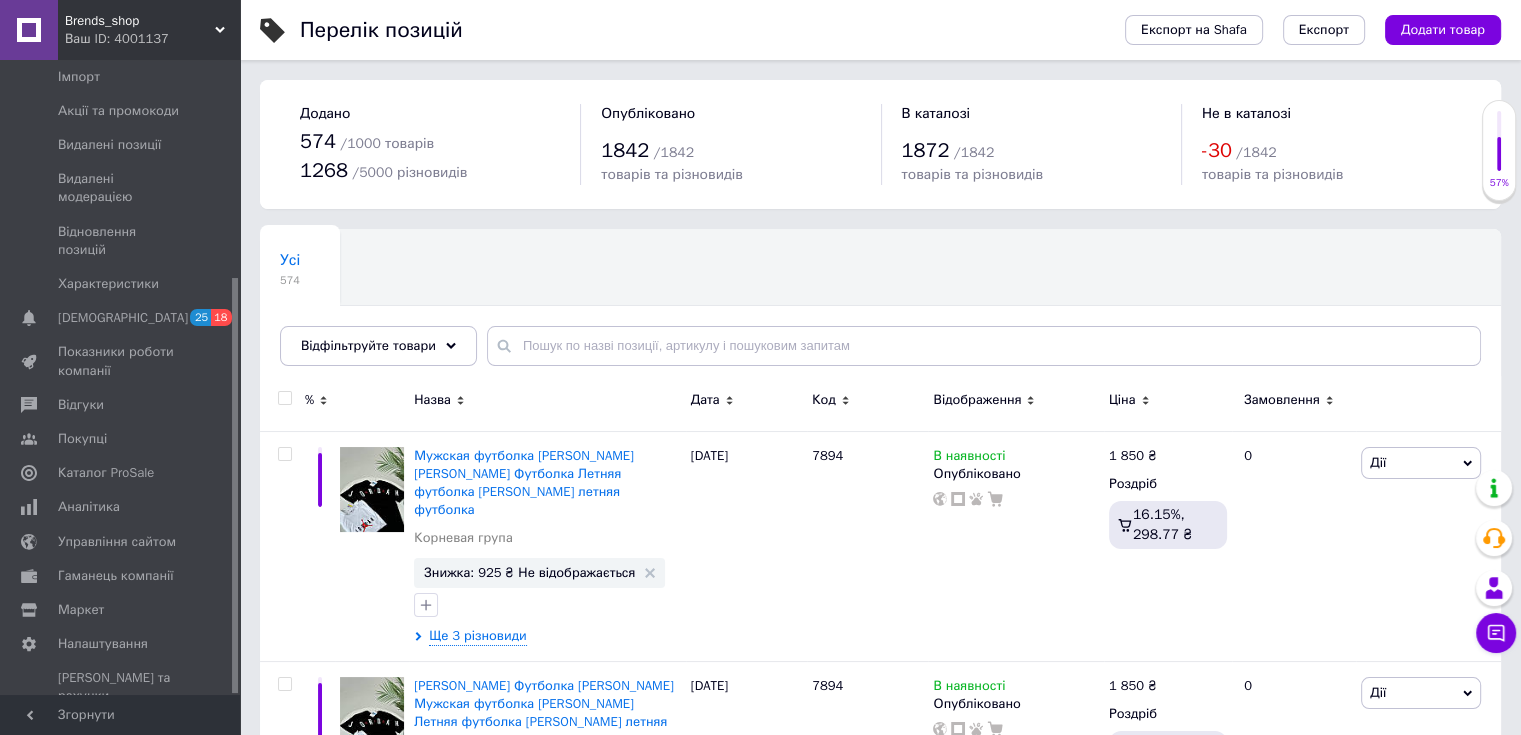 click at bounding box center (284, 398) 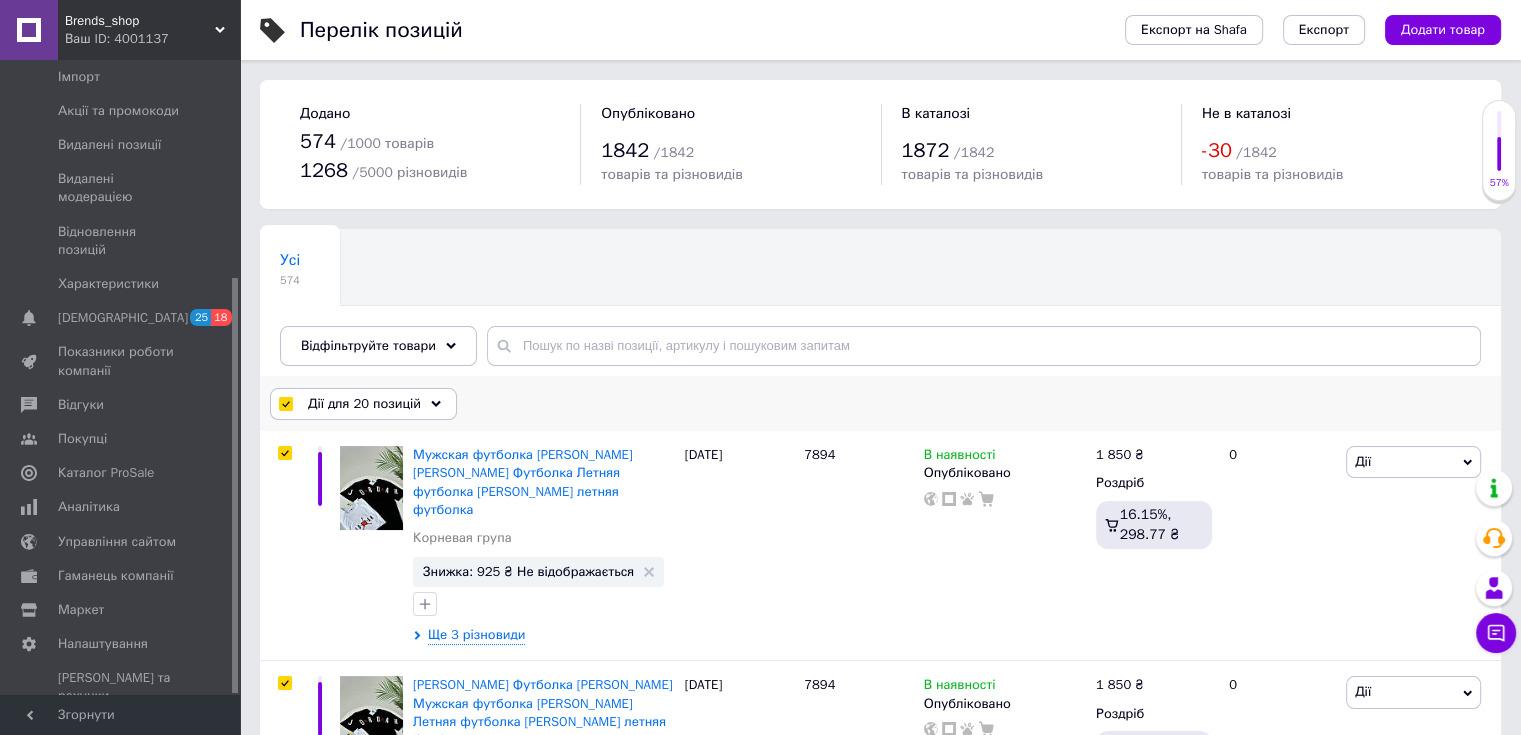click on "Дії для 20 позицій" at bounding box center (364, 404) 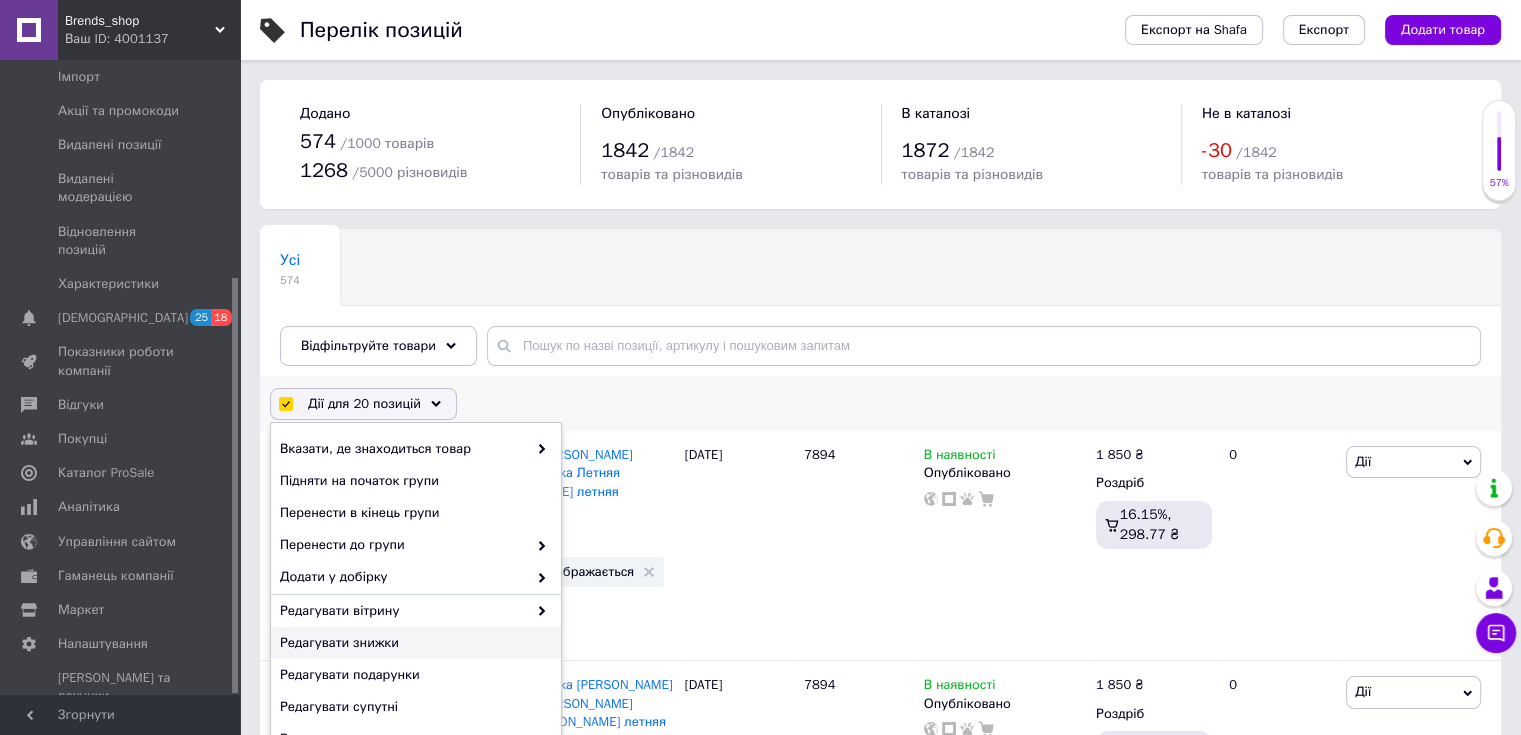 click on "Редагувати знижки" at bounding box center [413, 643] 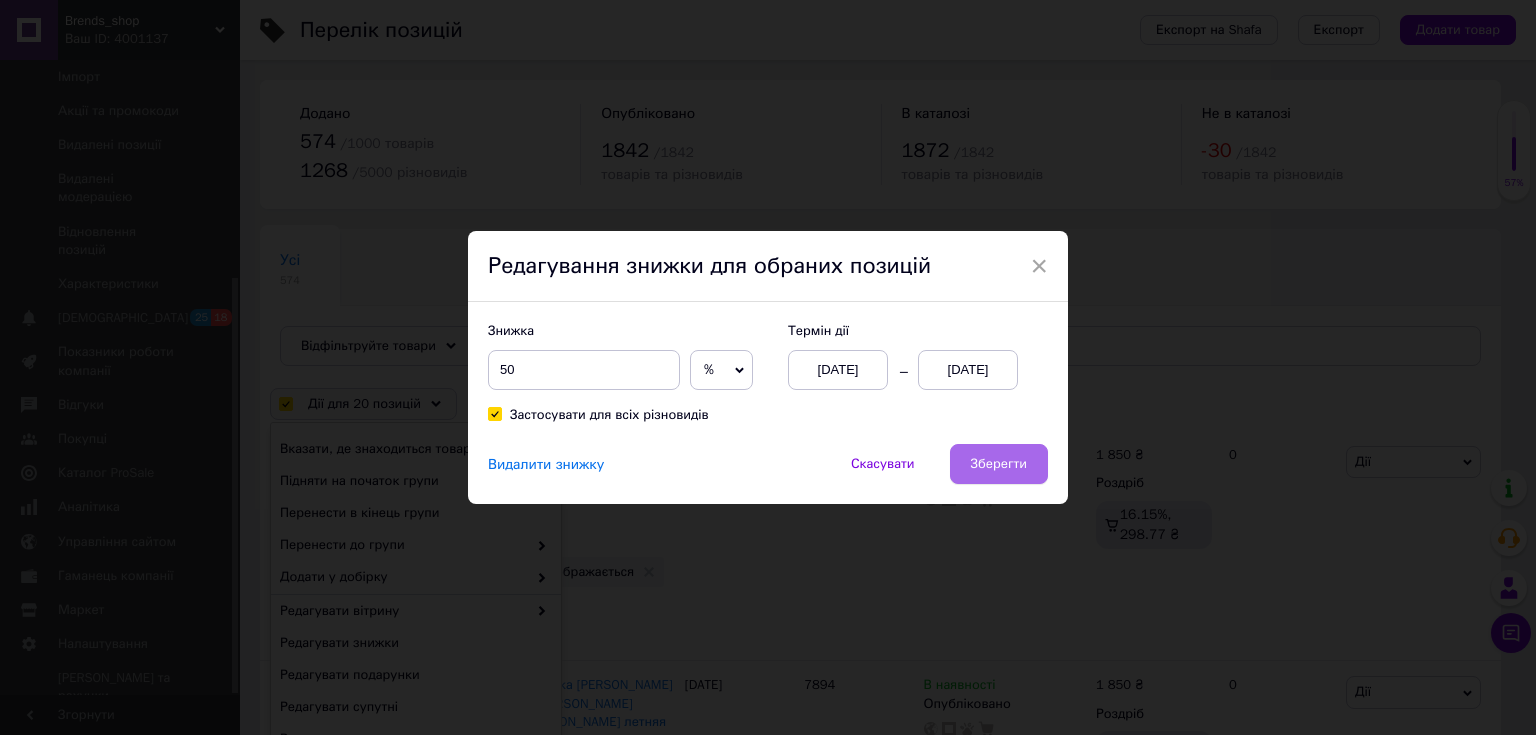 click on "Зберегти" at bounding box center (999, 464) 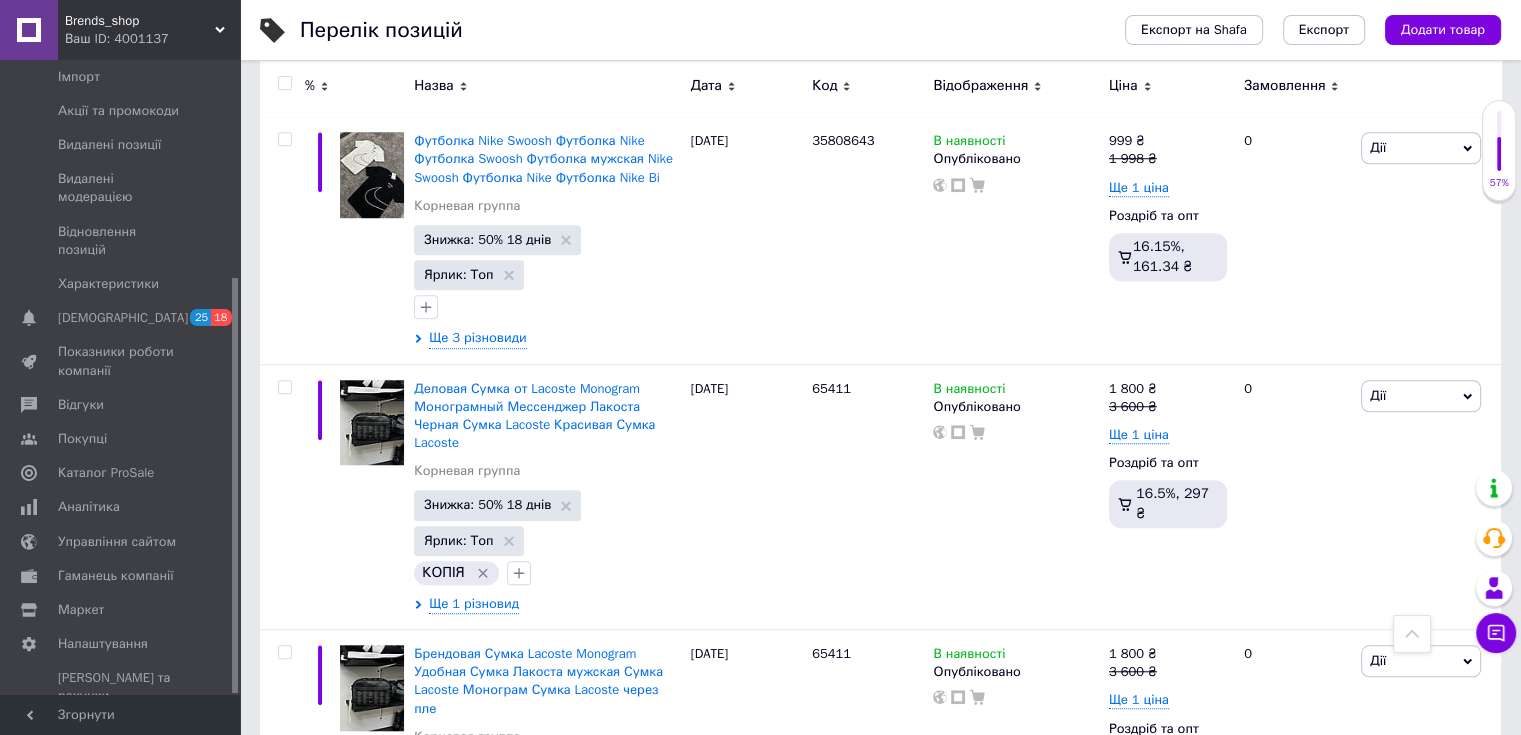 scroll, scrollTop: 2300, scrollLeft: 0, axis: vertical 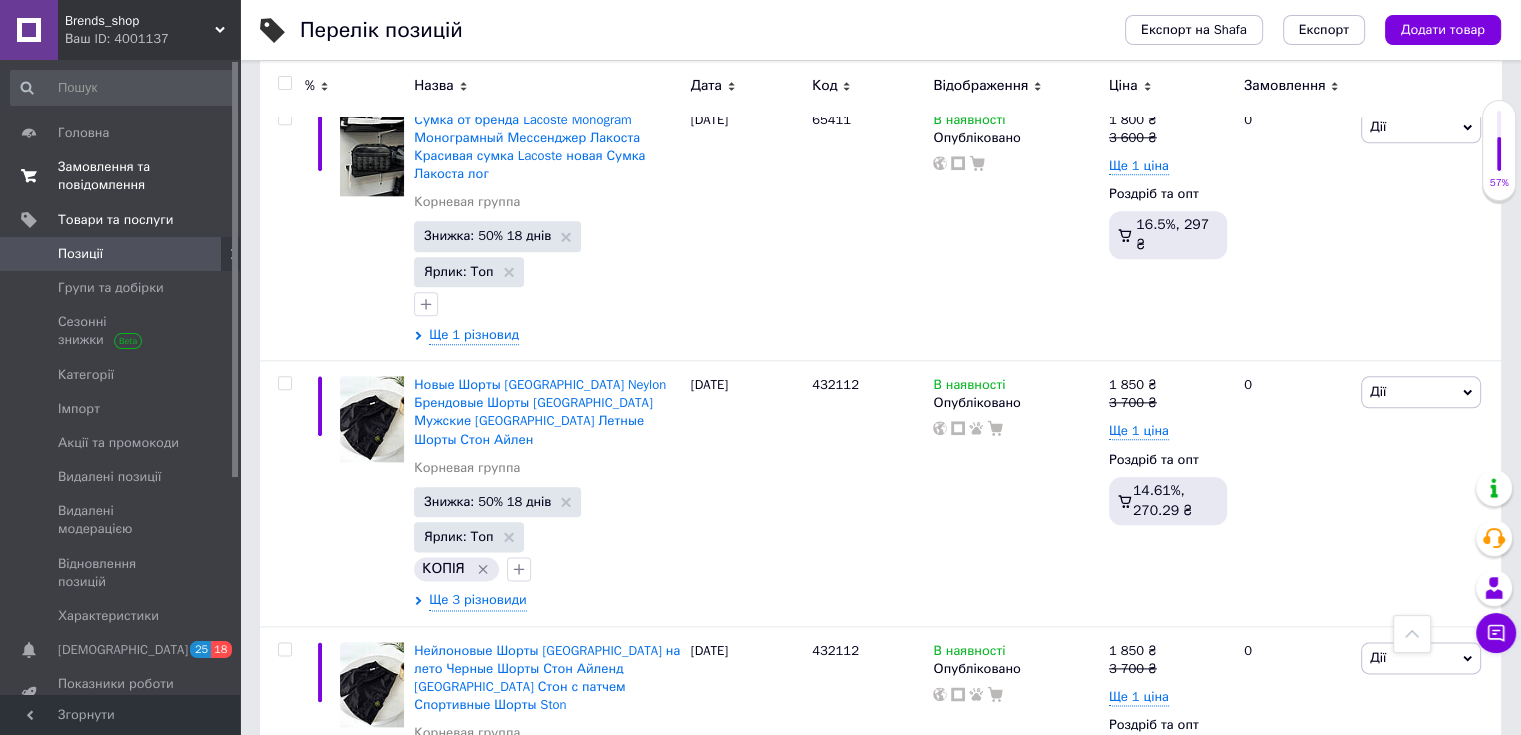 click on "Замовлення та повідомлення" at bounding box center (121, 176) 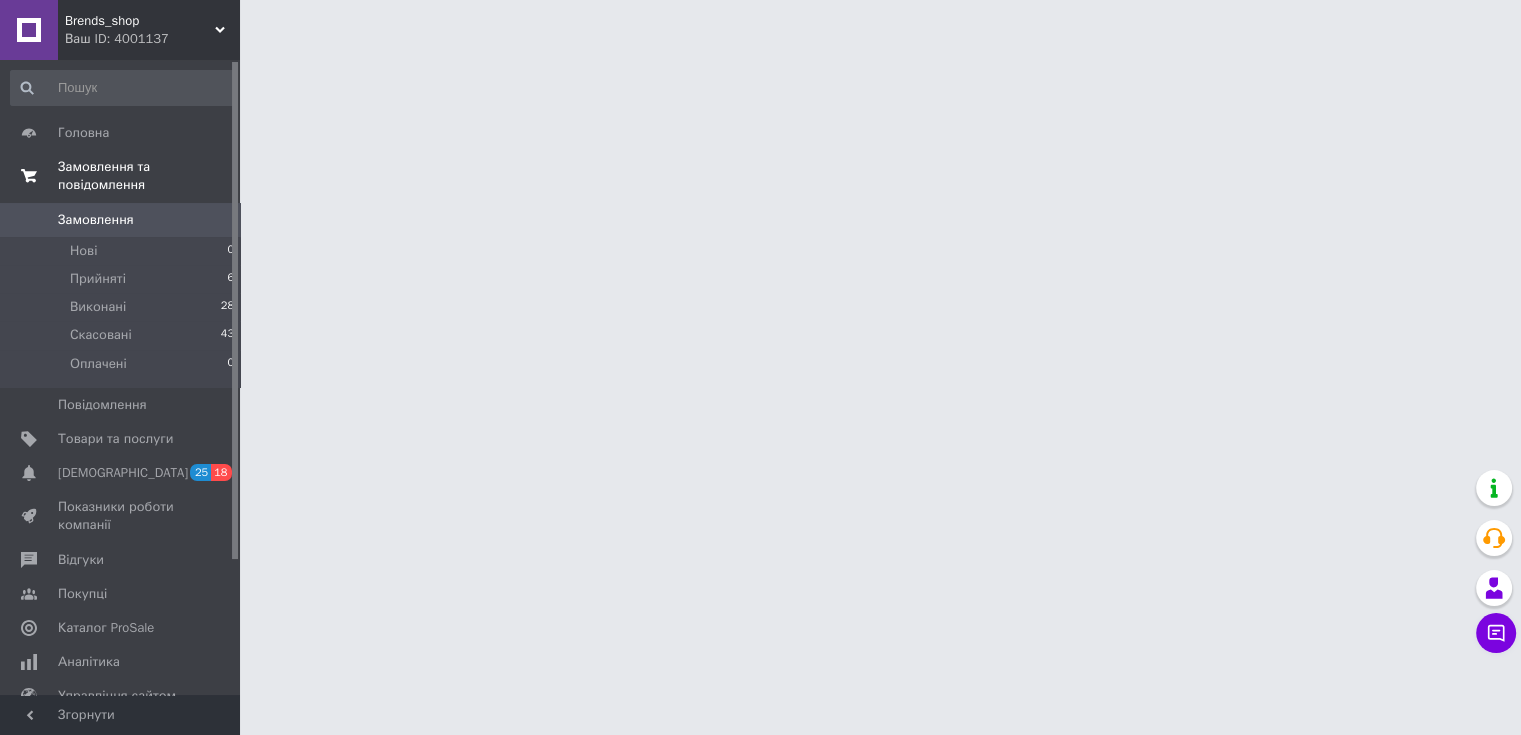 scroll, scrollTop: 0, scrollLeft: 0, axis: both 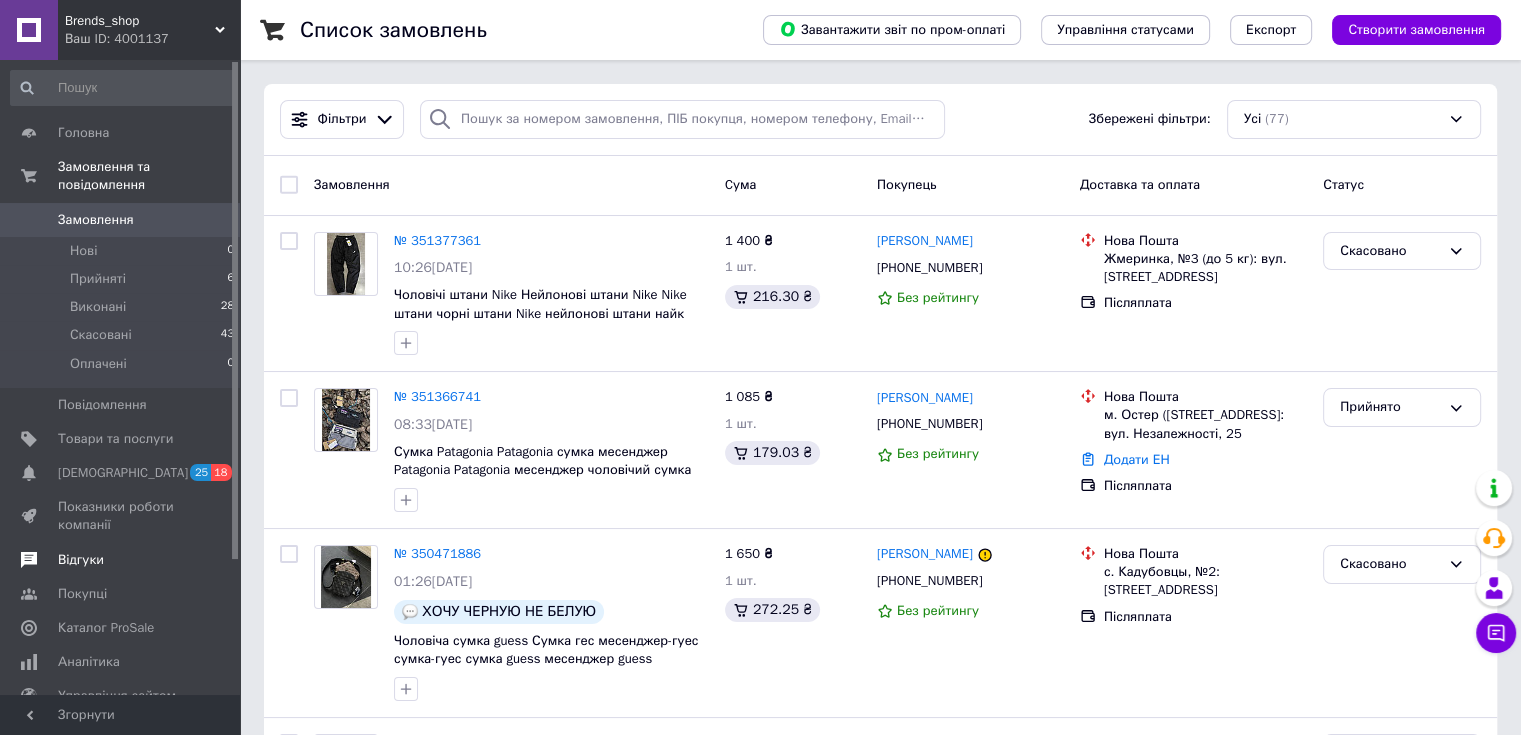 click on "Відгуки" at bounding box center (123, 560) 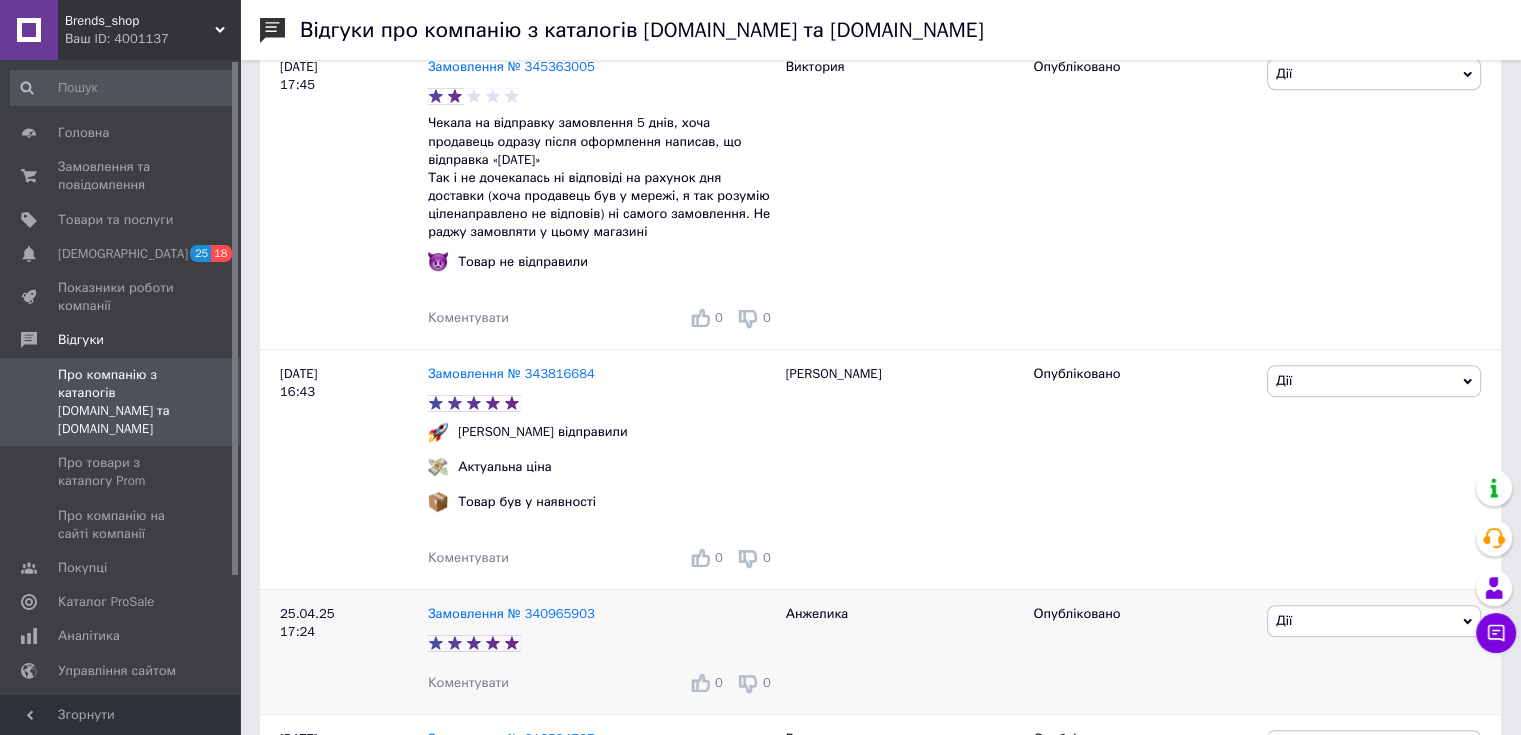 scroll, scrollTop: 1000, scrollLeft: 0, axis: vertical 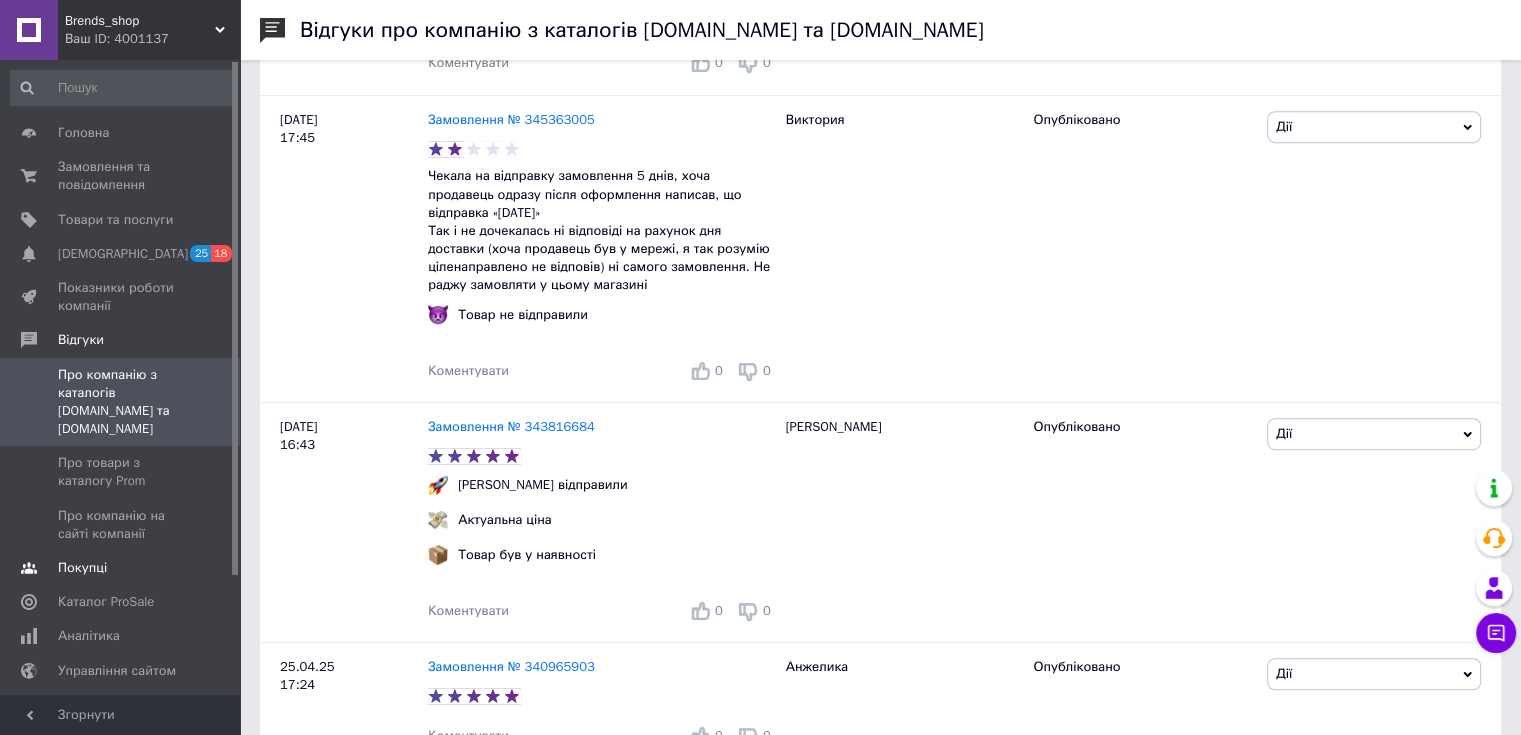 click on "Покупці" at bounding box center [121, 568] 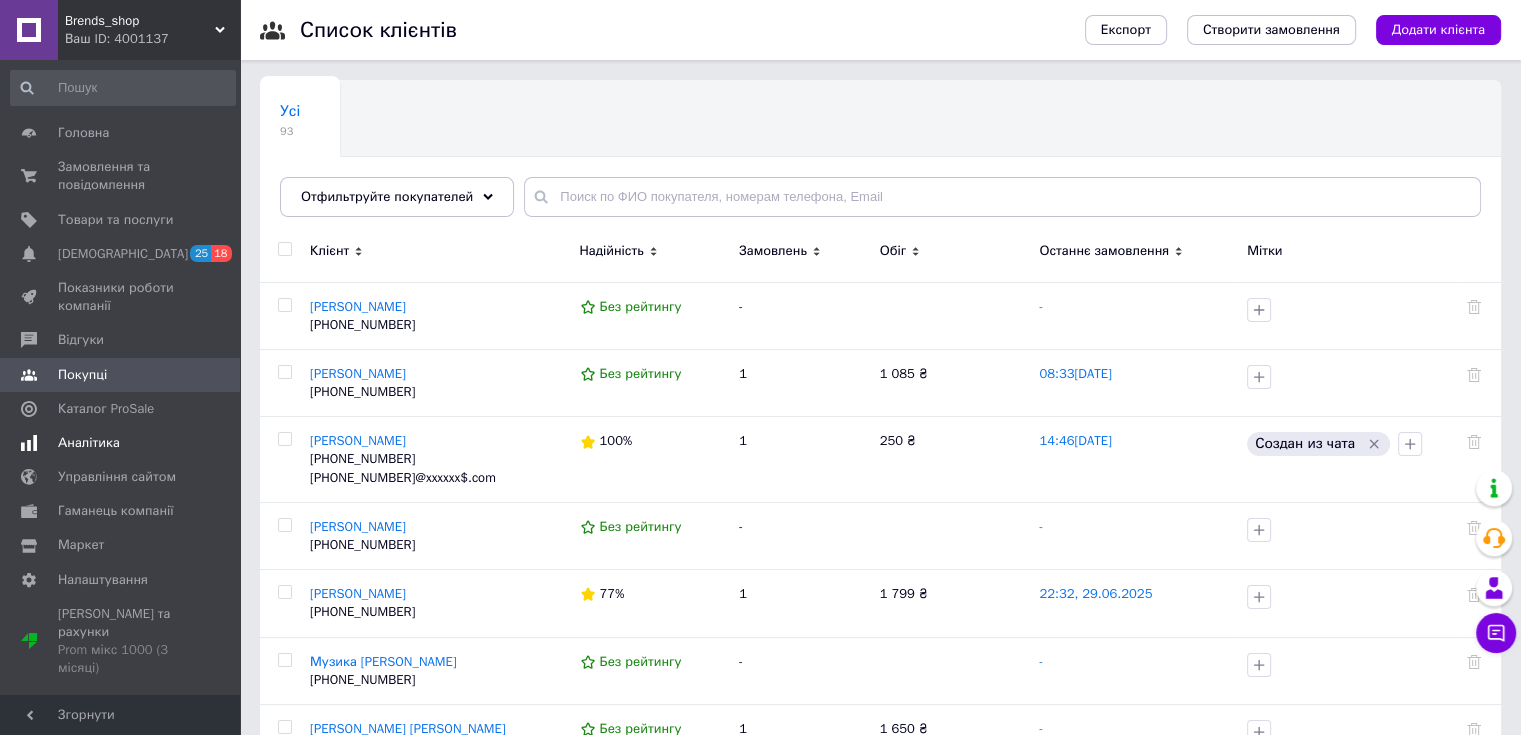 click on "Аналітика" at bounding box center [121, 443] 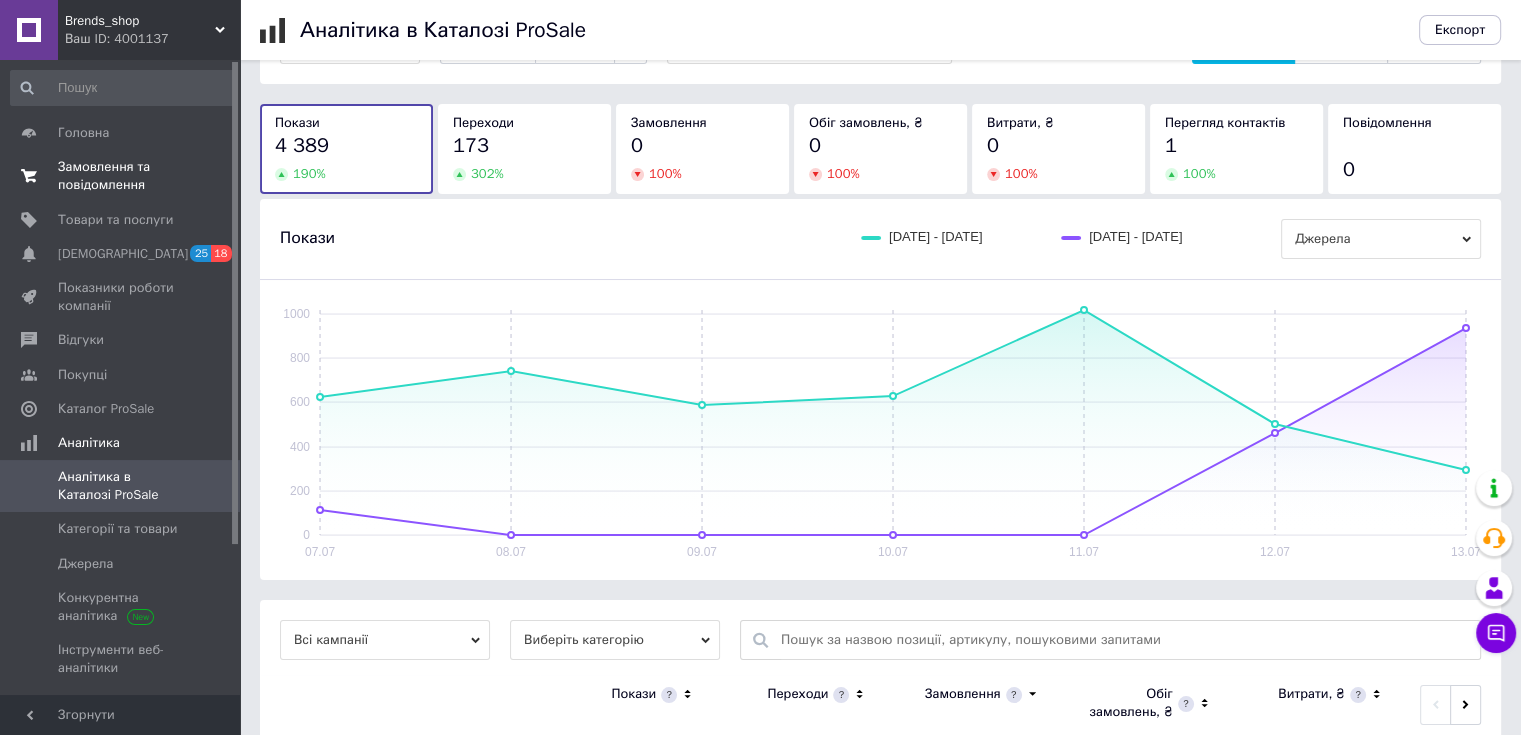 scroll, scrollTop: 100, scrollLeft: 0, axis: vertical 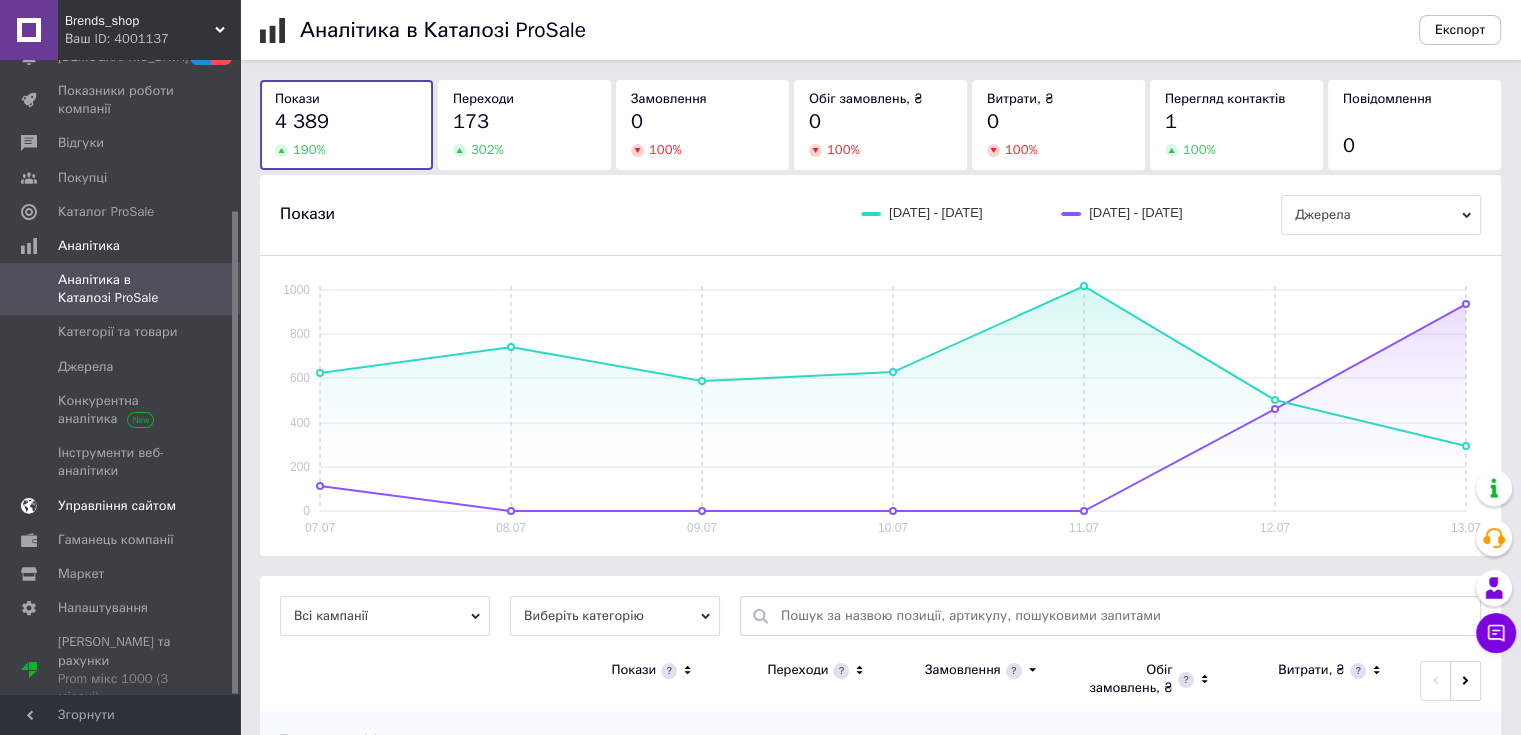 click on "Управління сайтом" at bounding box center [117, 506] 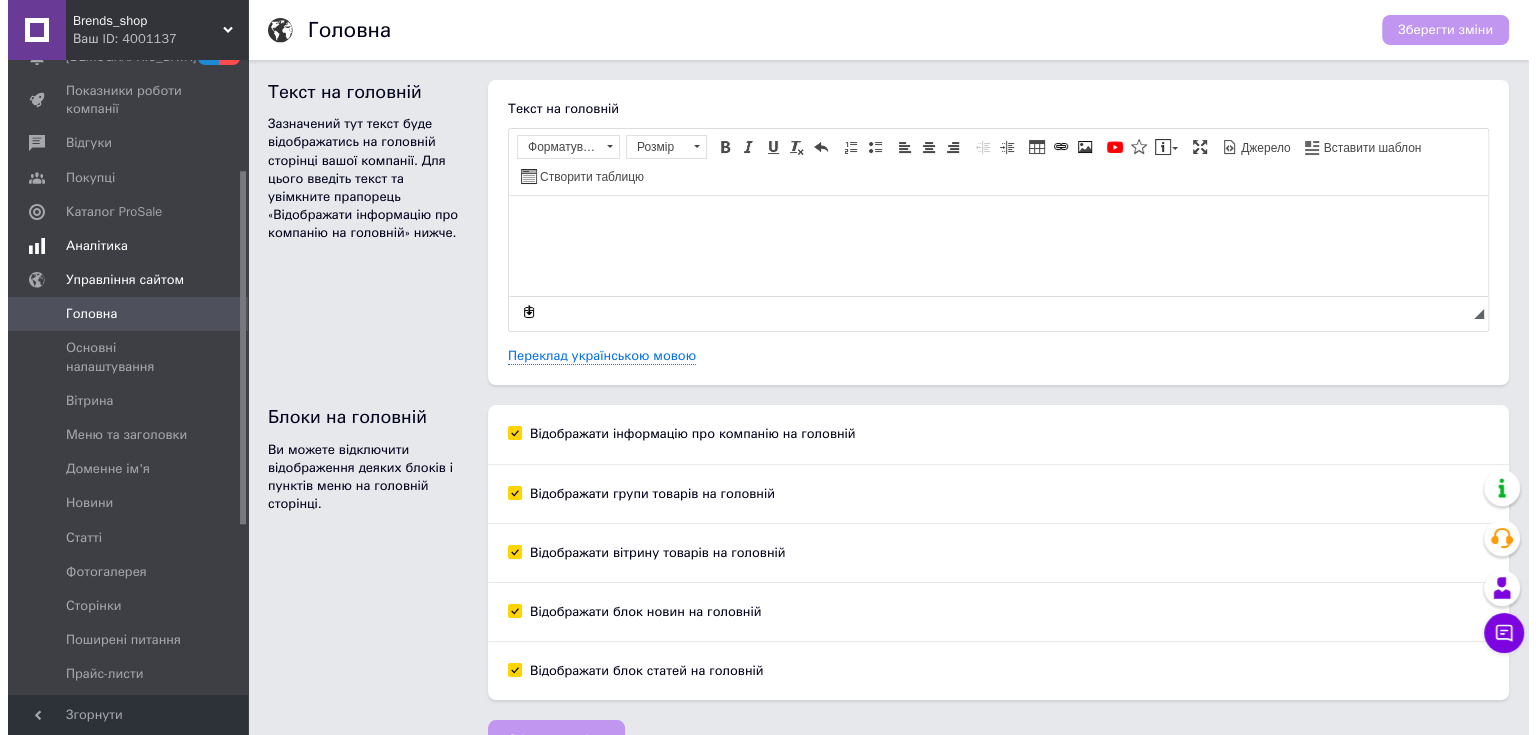 scroll, scrollTop: 0, scrollLeft: 0, axis: both 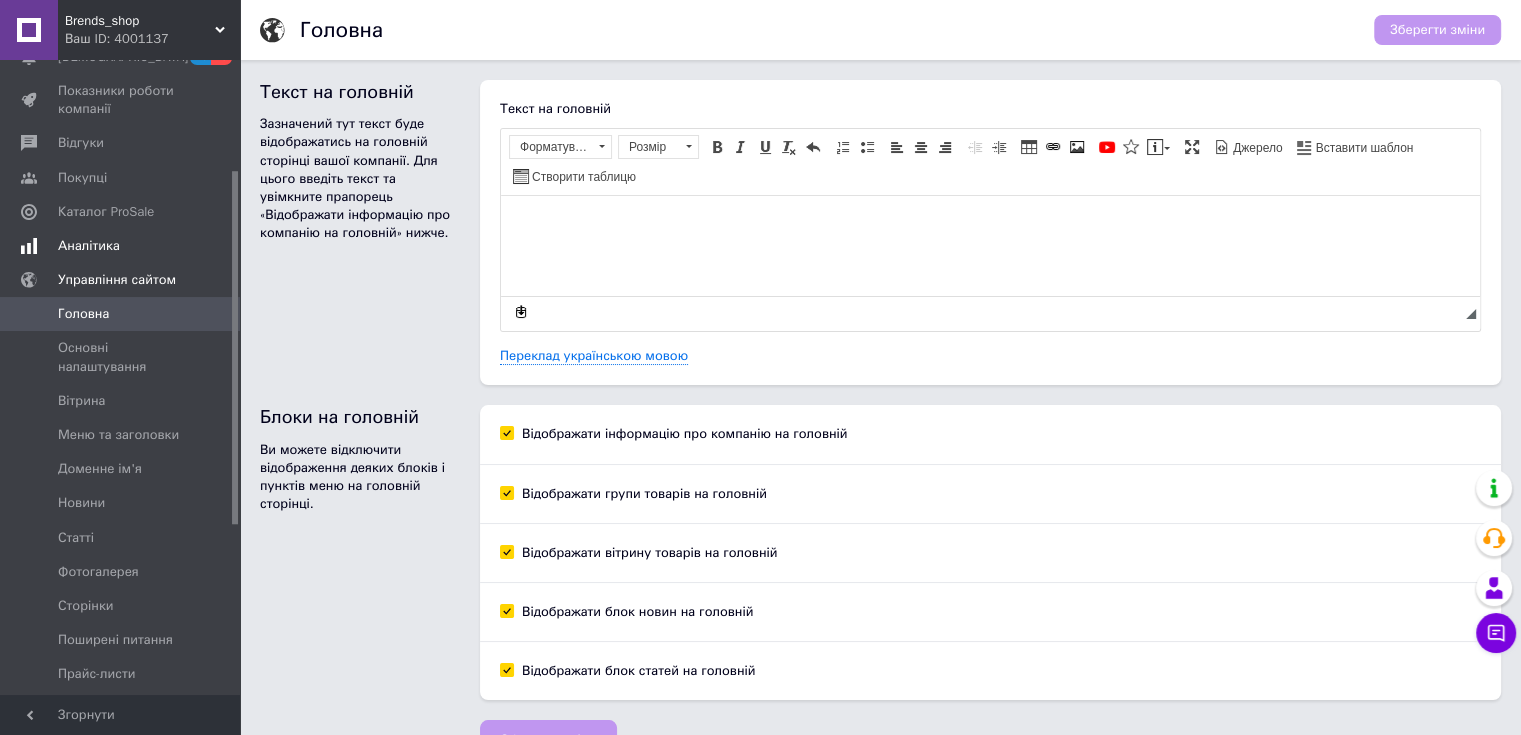 click on "Аналітика" at bounding box center (123, 246) 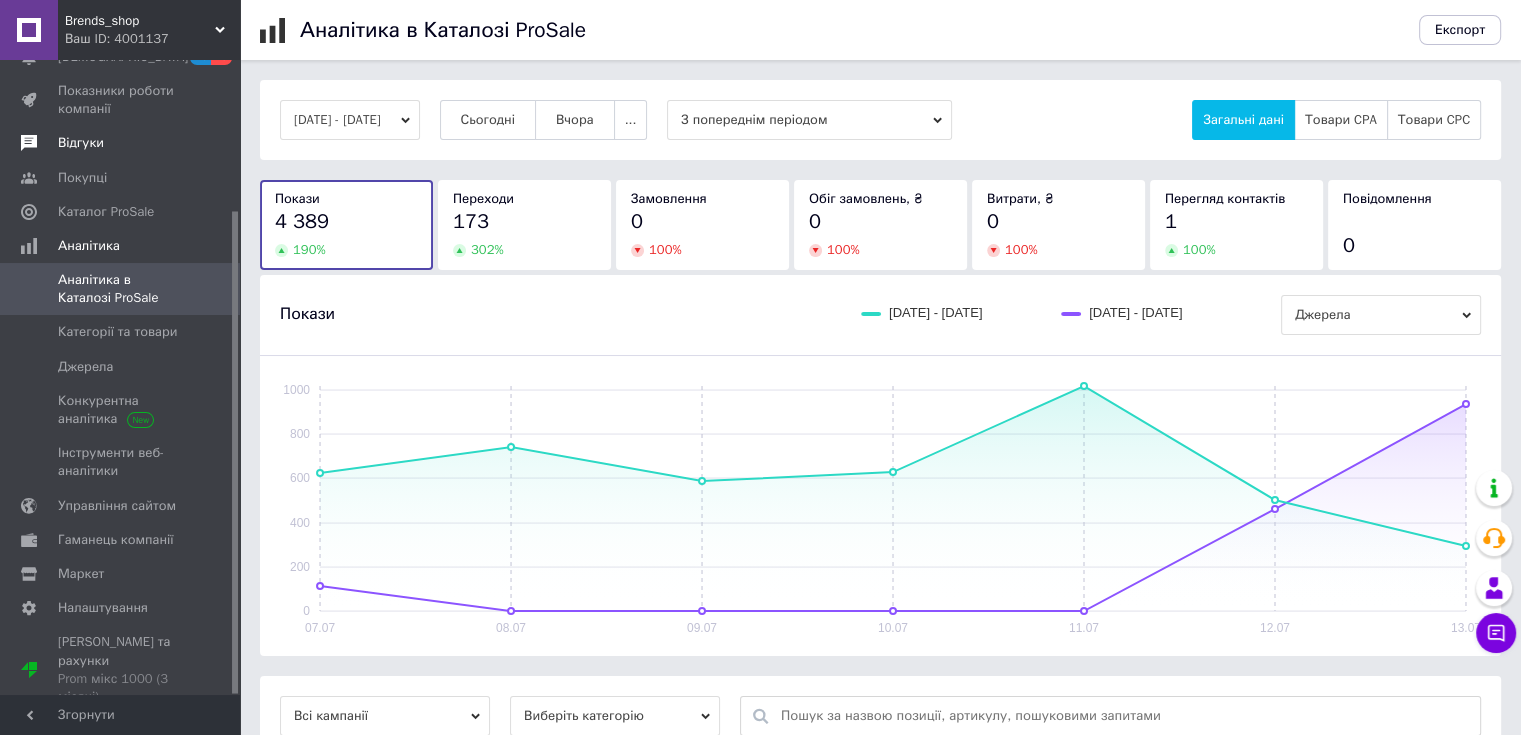 click on "Відгуки" at bounding box center [123, 143] 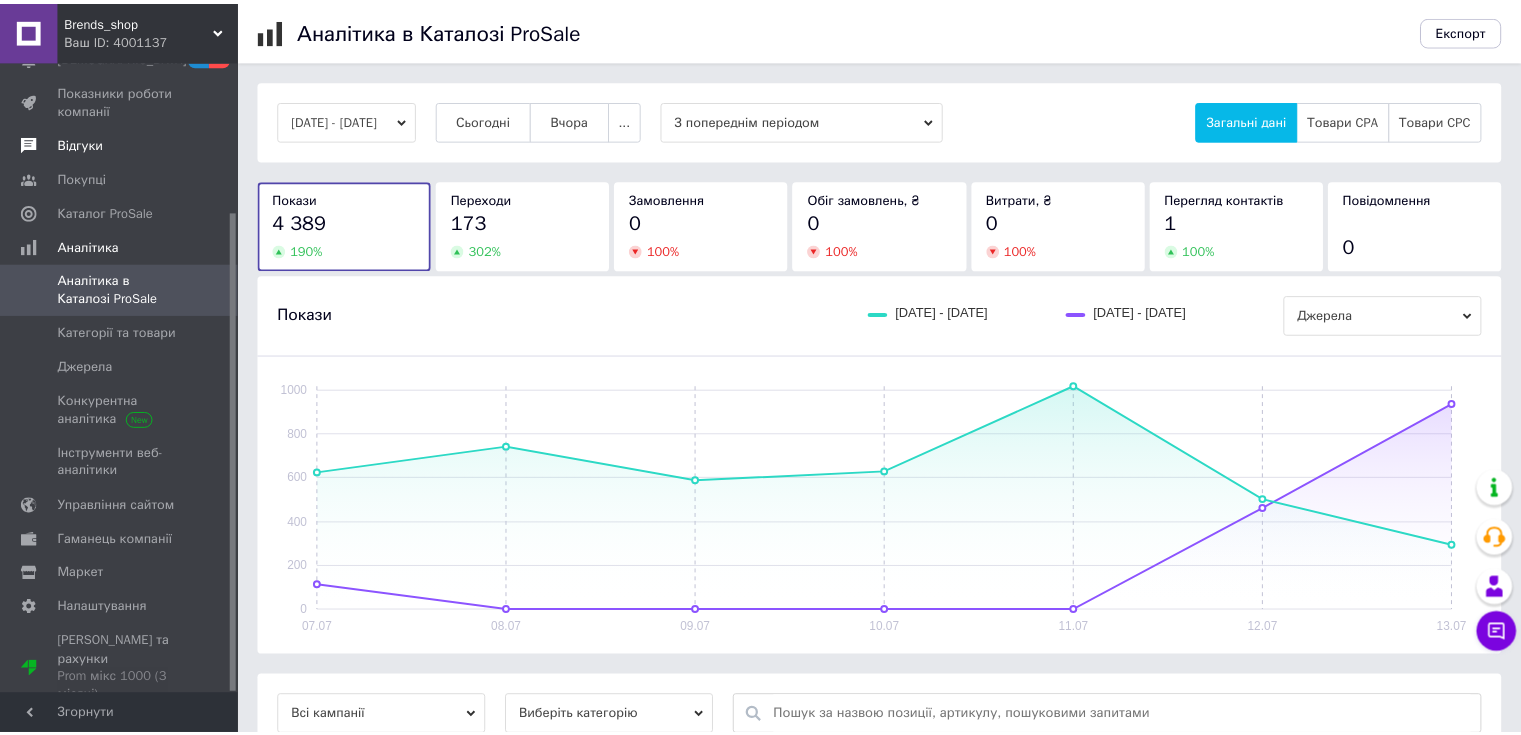 scroll, scrollTop: 147, scrollLeft: 0, axis: vertical 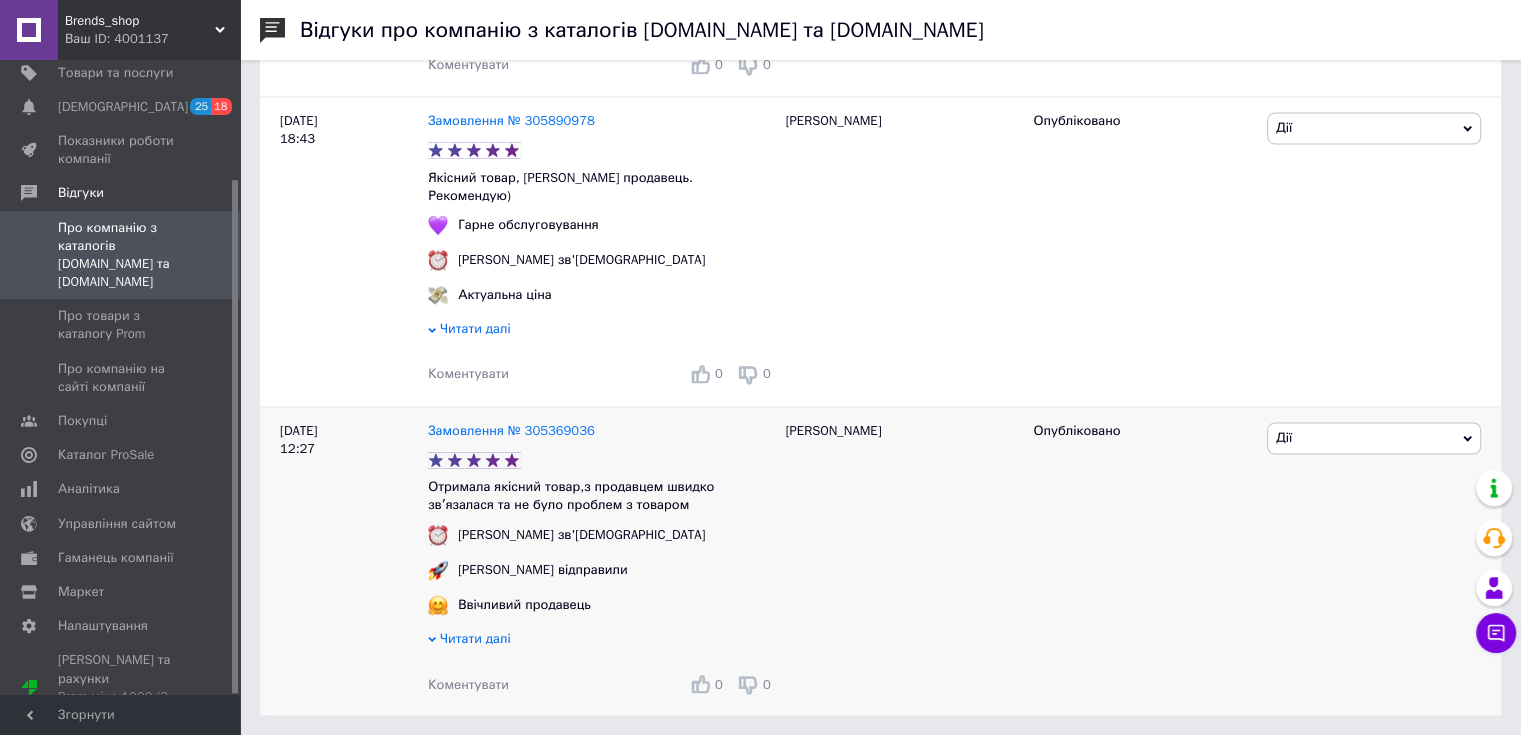 click on "Читати далі" at bounding box center (475, 638) 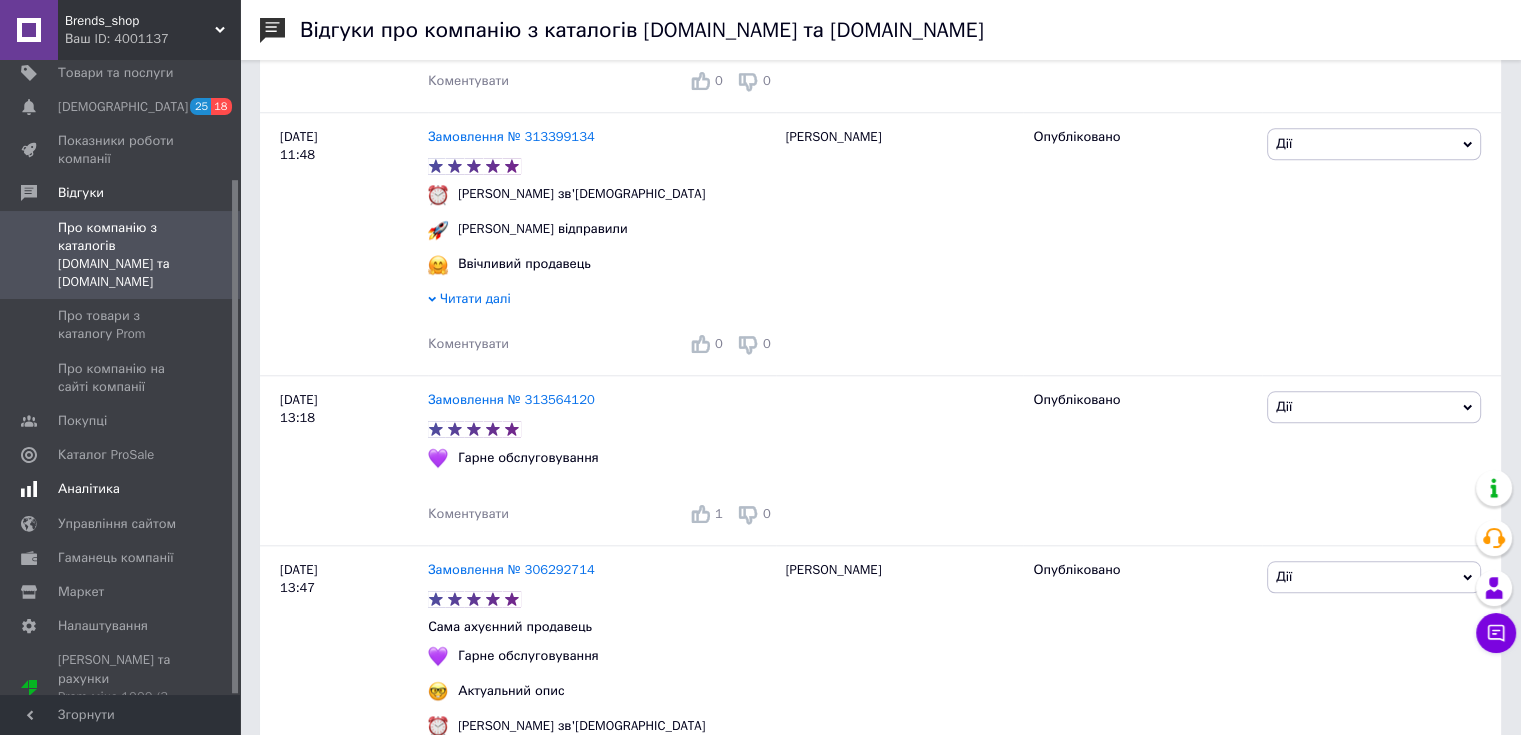 scroll, scrollTop: 1804, scrollLeft: 0, axis: vertical 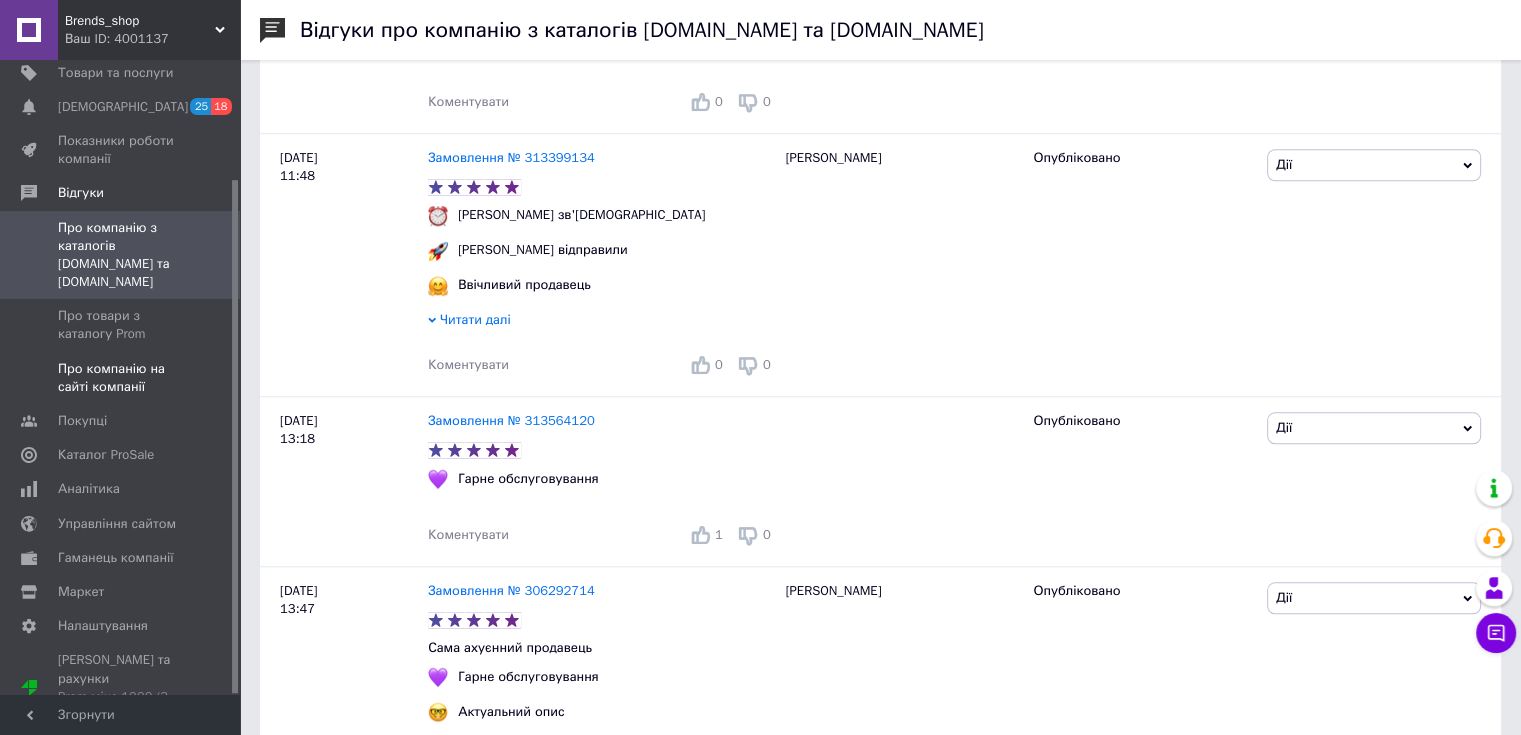 click on "Про компанію на сайті компанії" at bounding box center [121, 378] 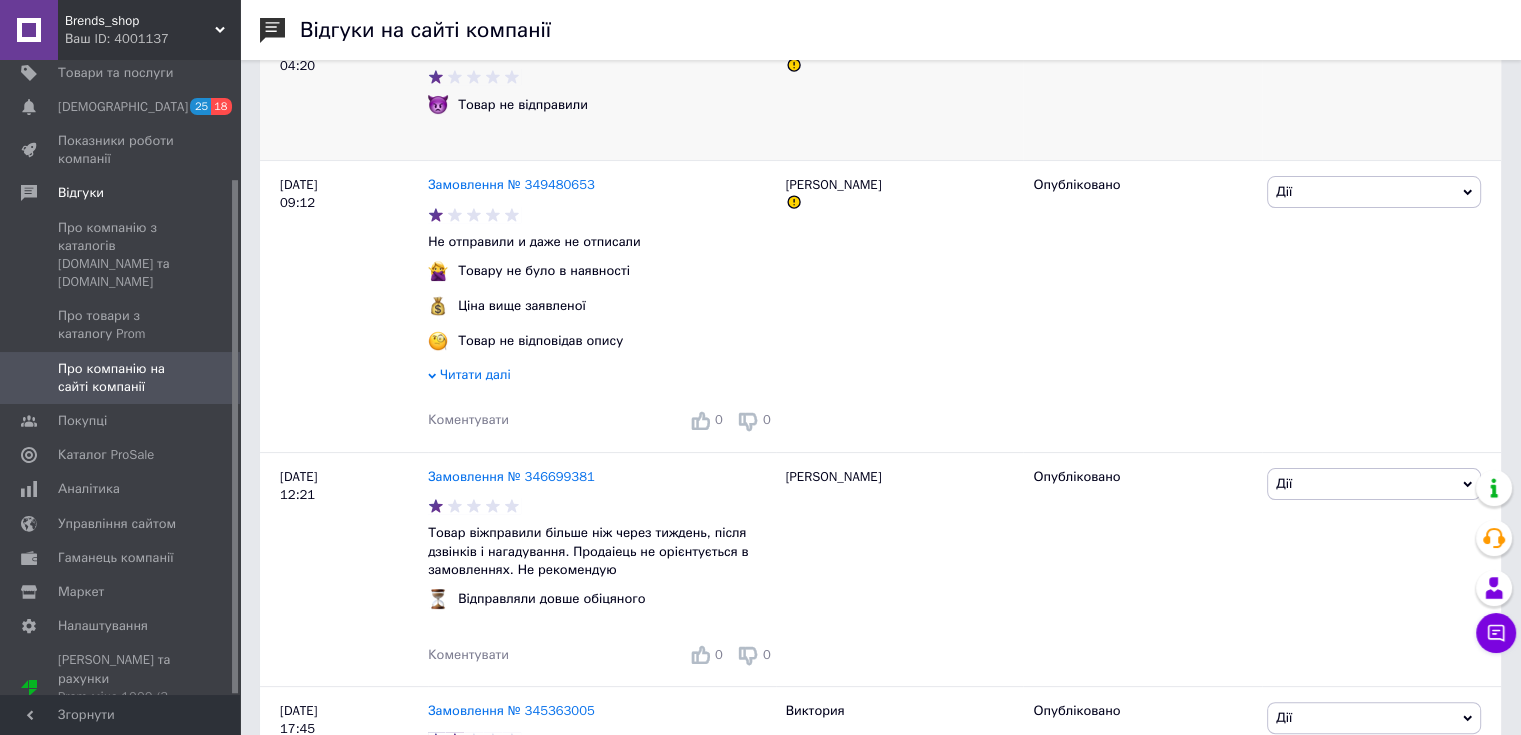 scroll, scrollTop: 0, scrollLeft: 0, axis: both 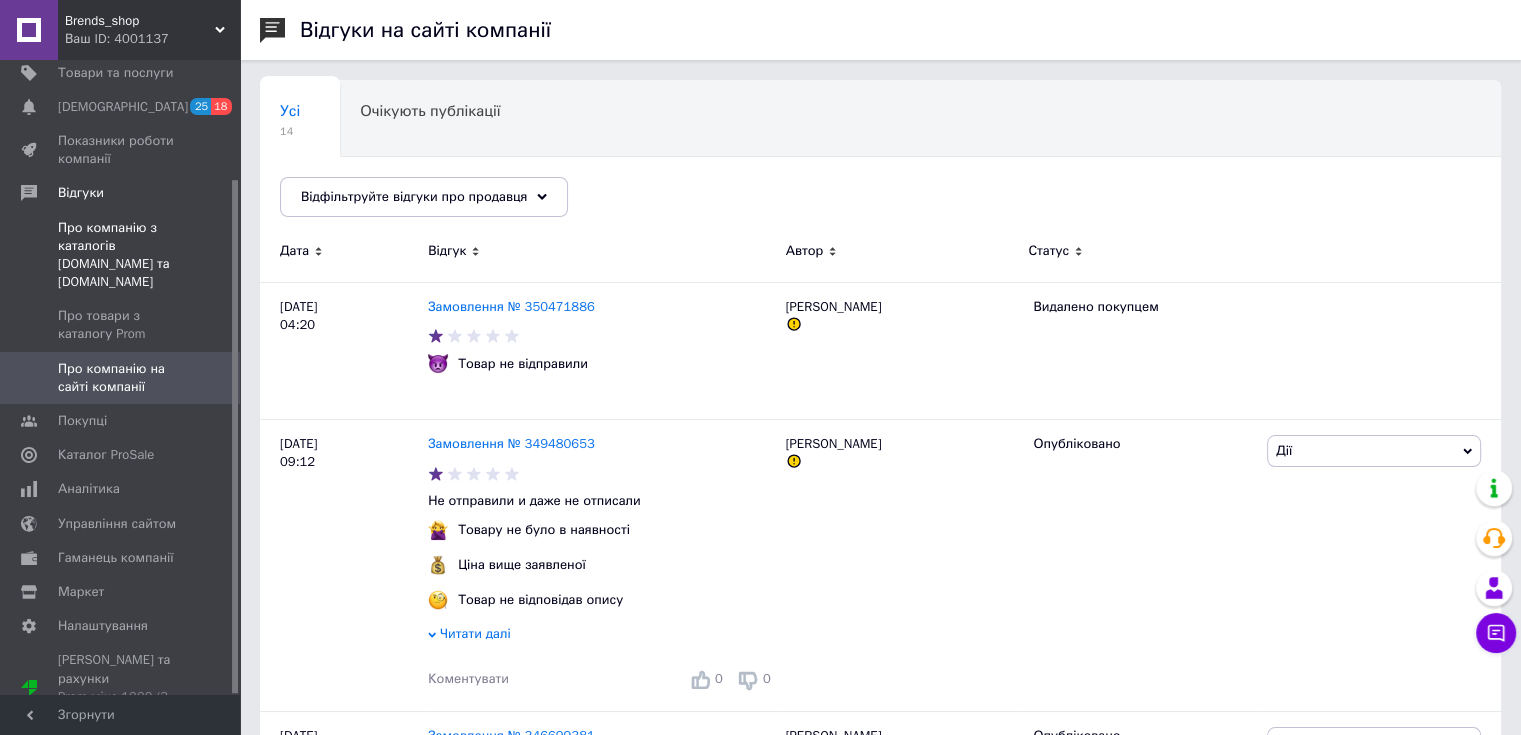 click on "Про компанію з каталогів [DOMAIN_NAME] та [DOMAIN_NAME]" at bounding box center [121, 255] 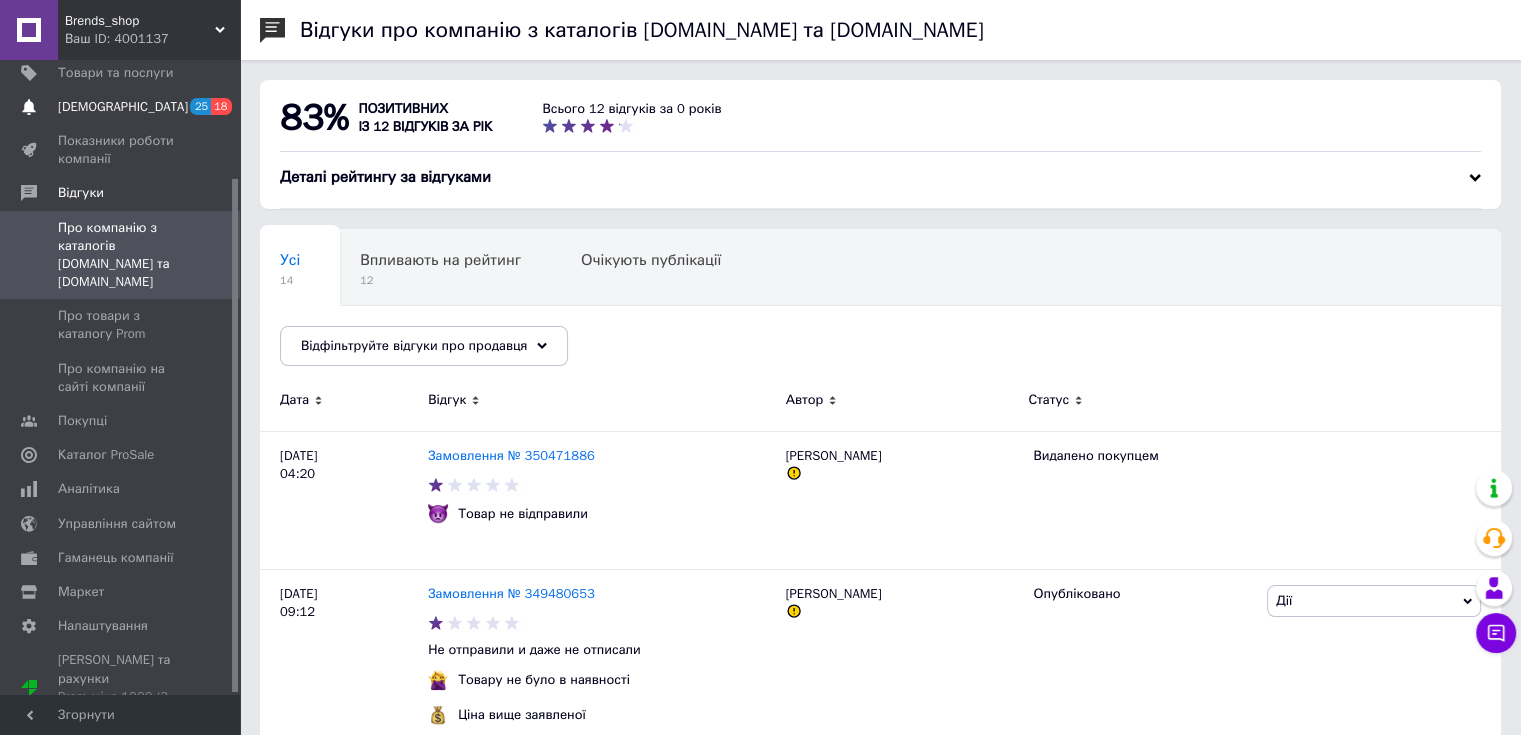 scroll, scrollTop: 47, scrollLeft: 0, axis: vertical 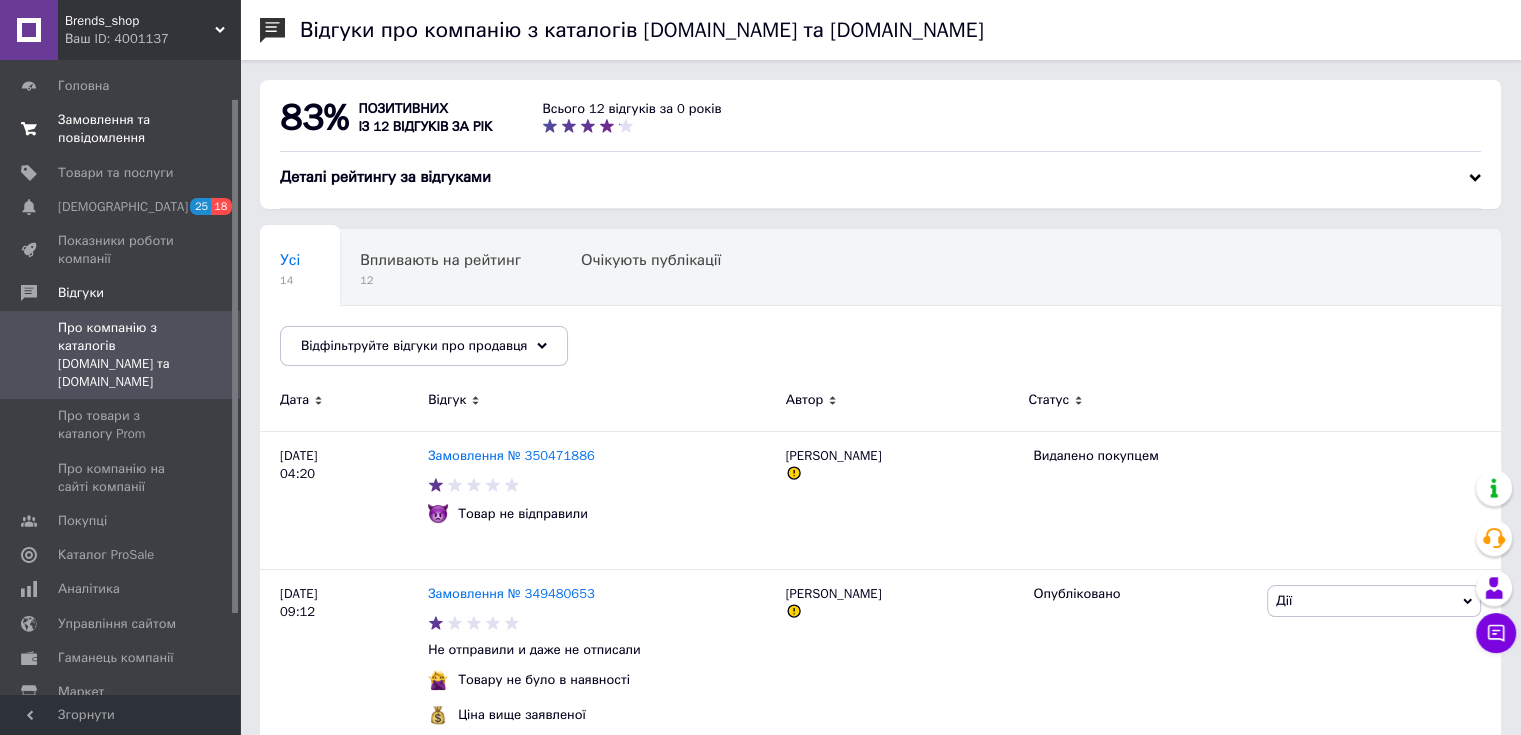 click on "Замовлення та повідомлення" at bounding box center (121, 129) 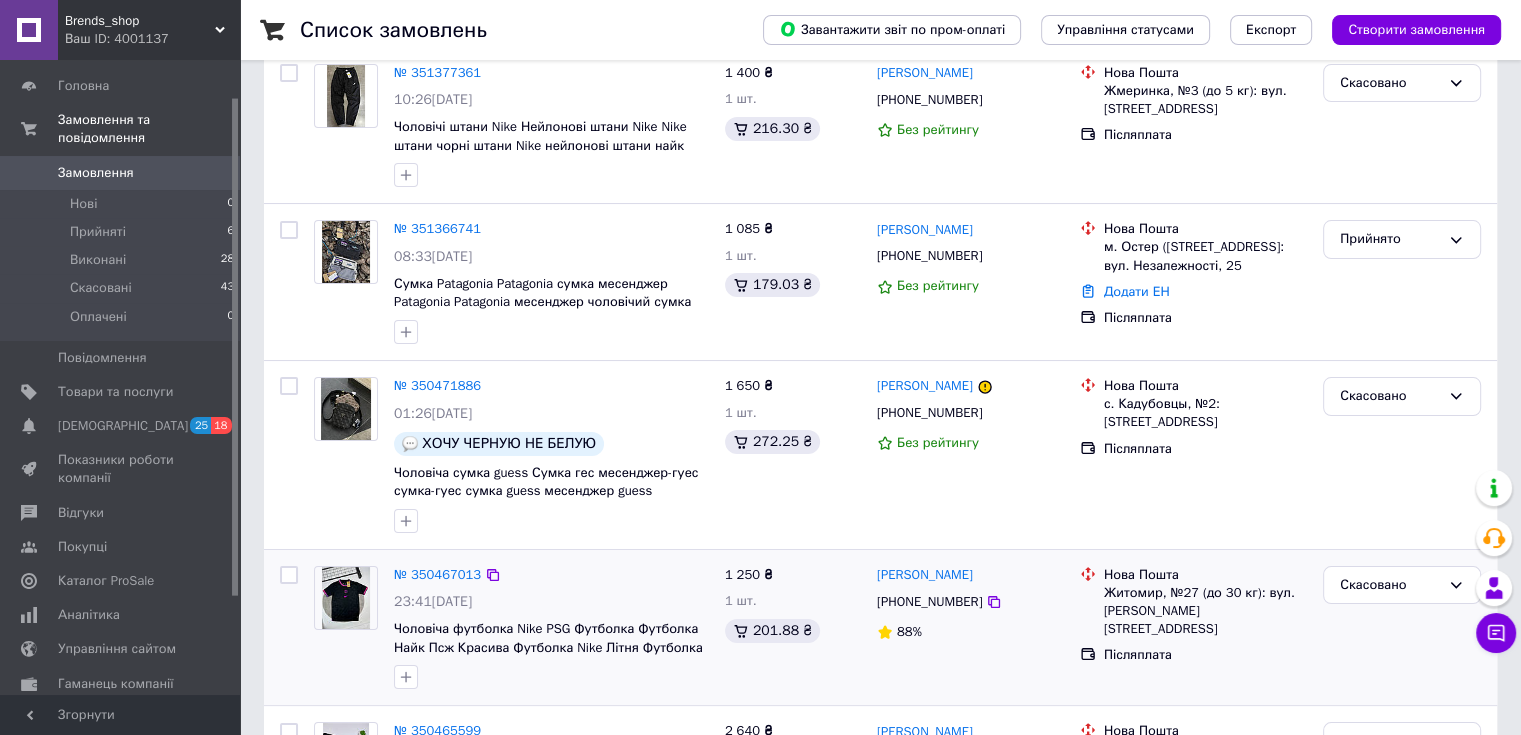 scroll, scrollTop: 300, scrollLeft: 0, axis: vertical 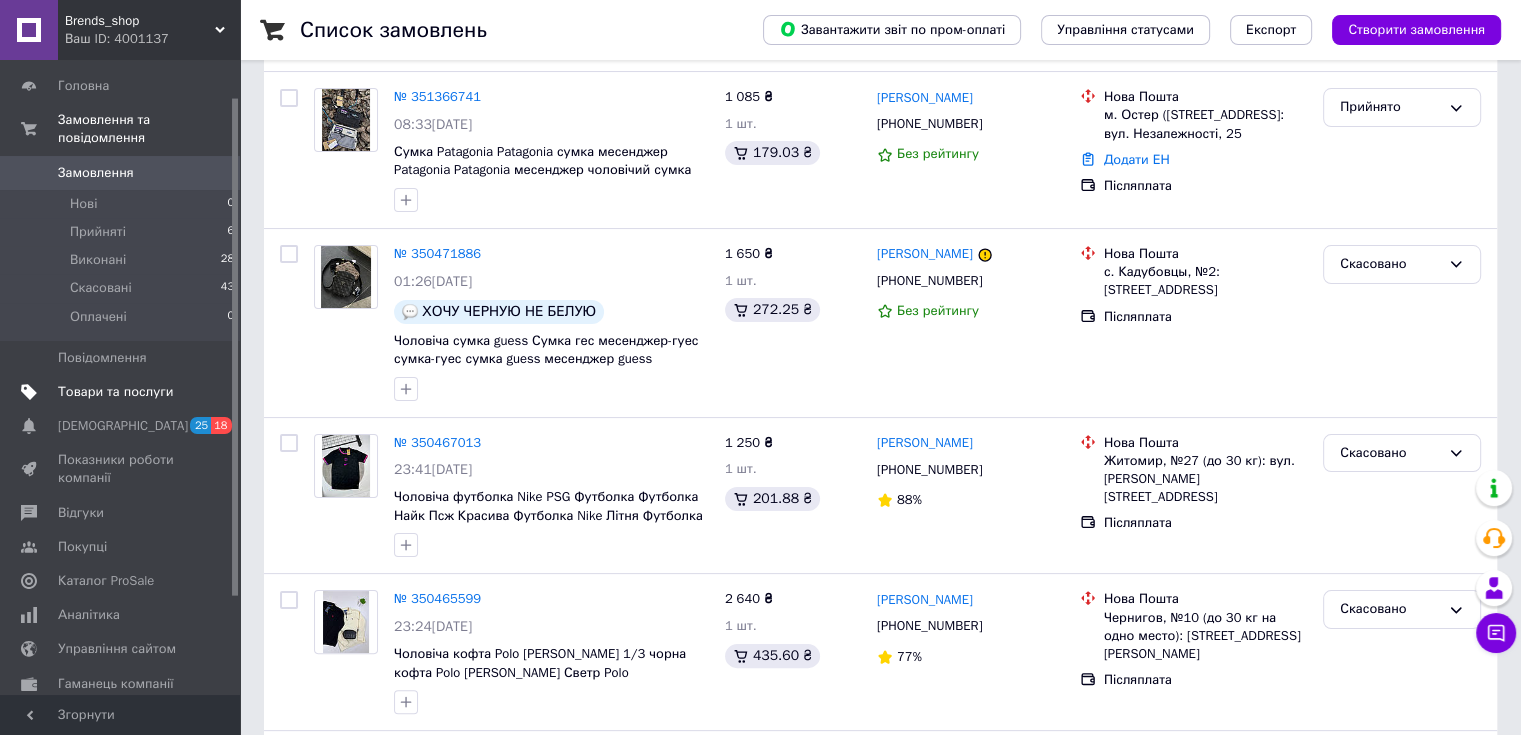 click on "Товари та послуги" at bounding box center [115, 392] 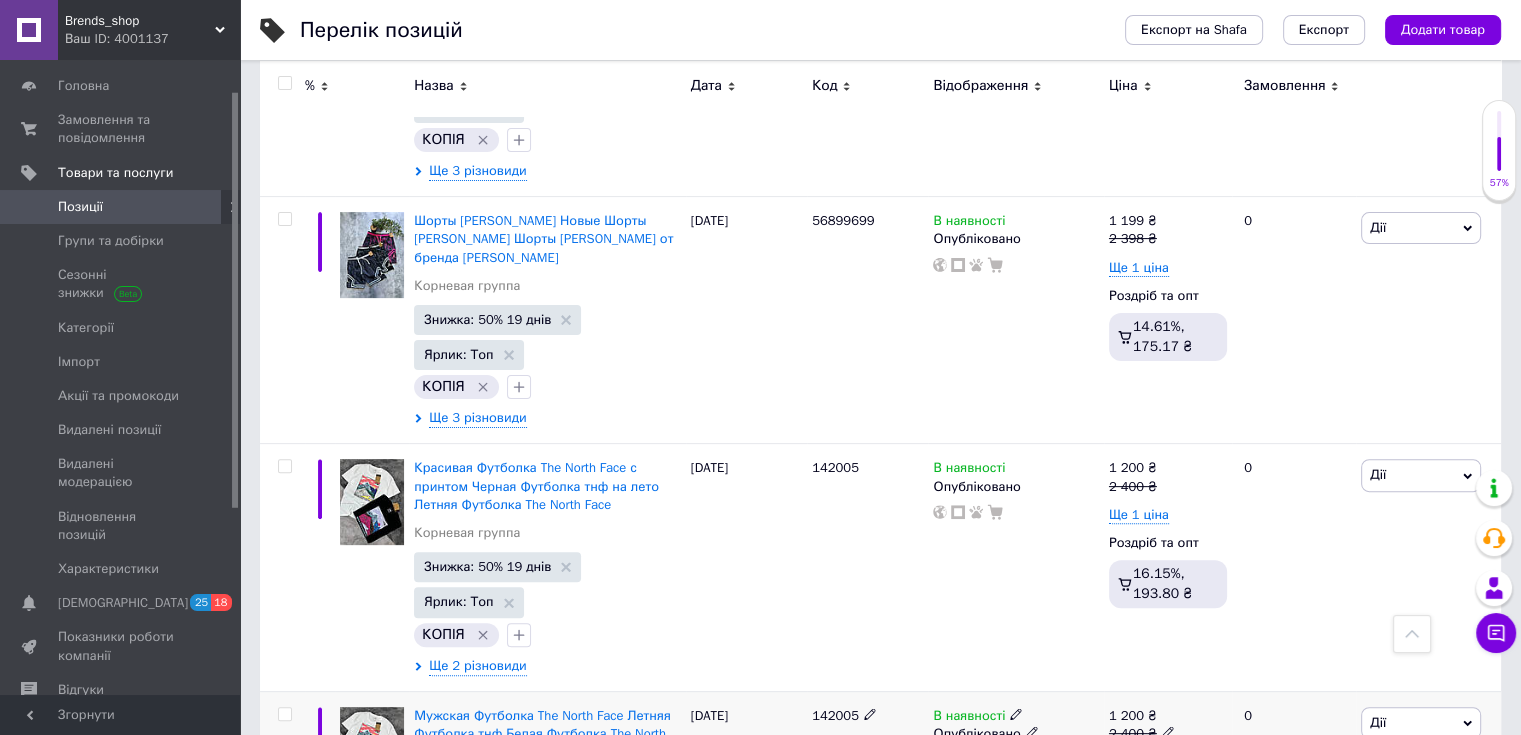 scroll, scrollTop: 1000, scrollLeft: 0, axis: vertical 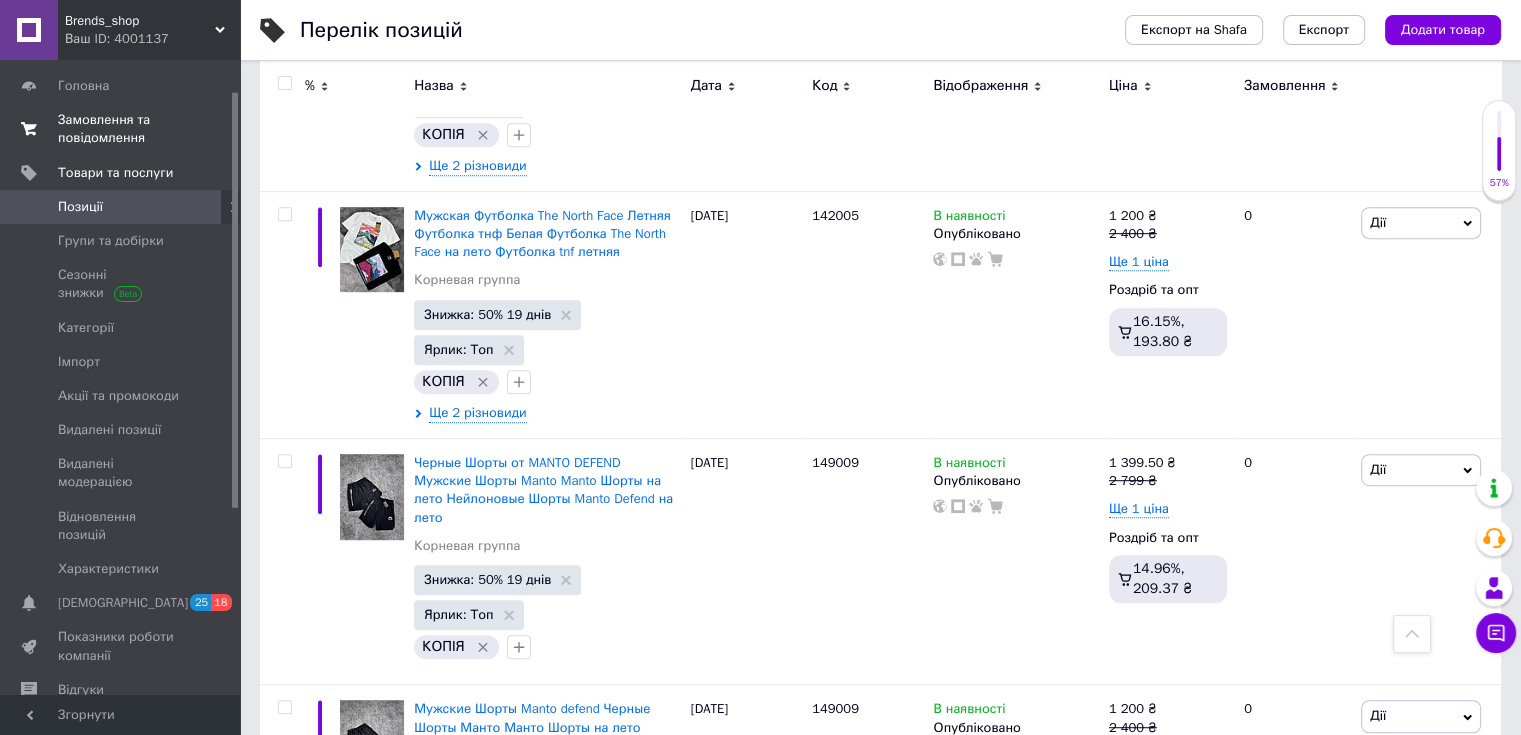 click on "Замовлення та повідомлення" at bounding box center (121, 129) 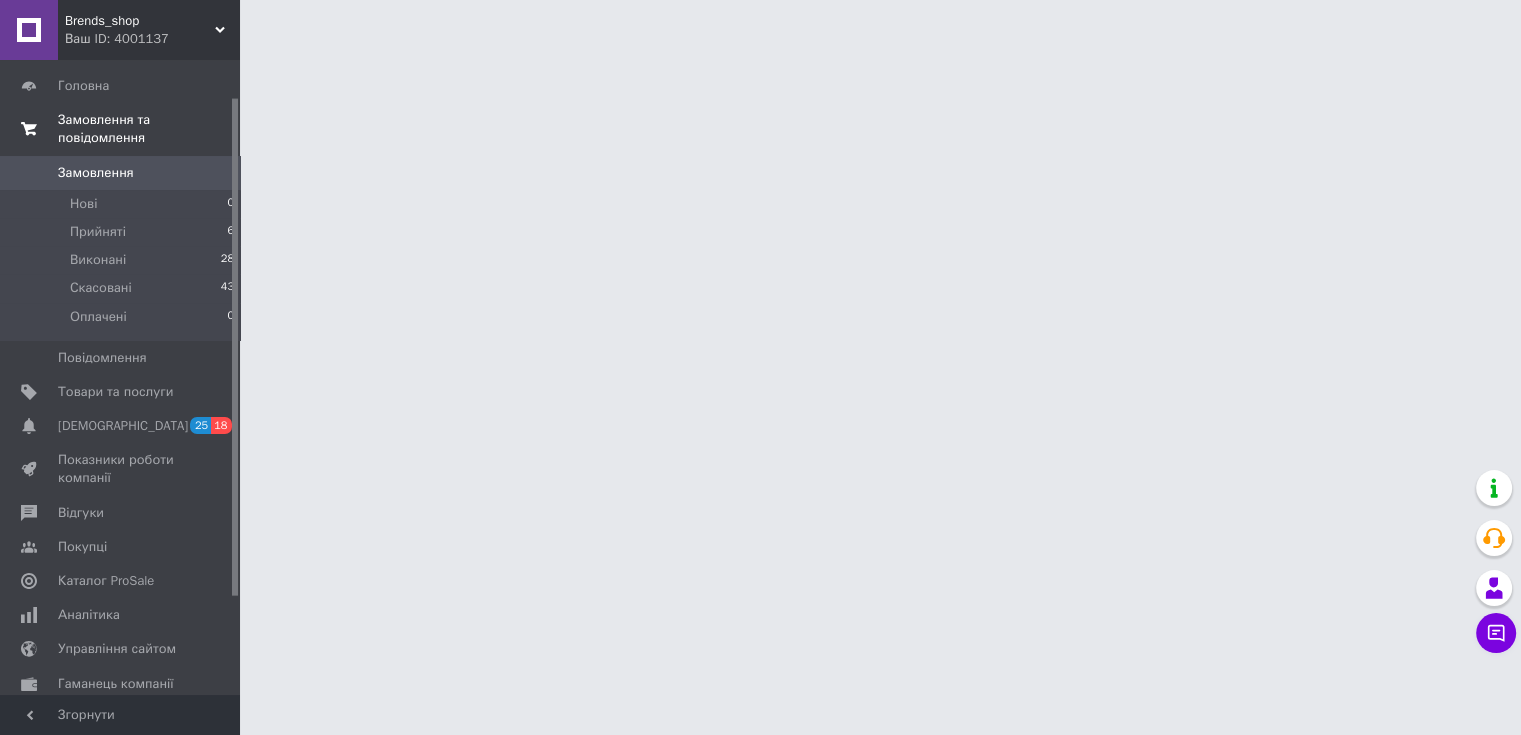 scroll, scrollTop: 0, scrollLeft: 0, axis: both 